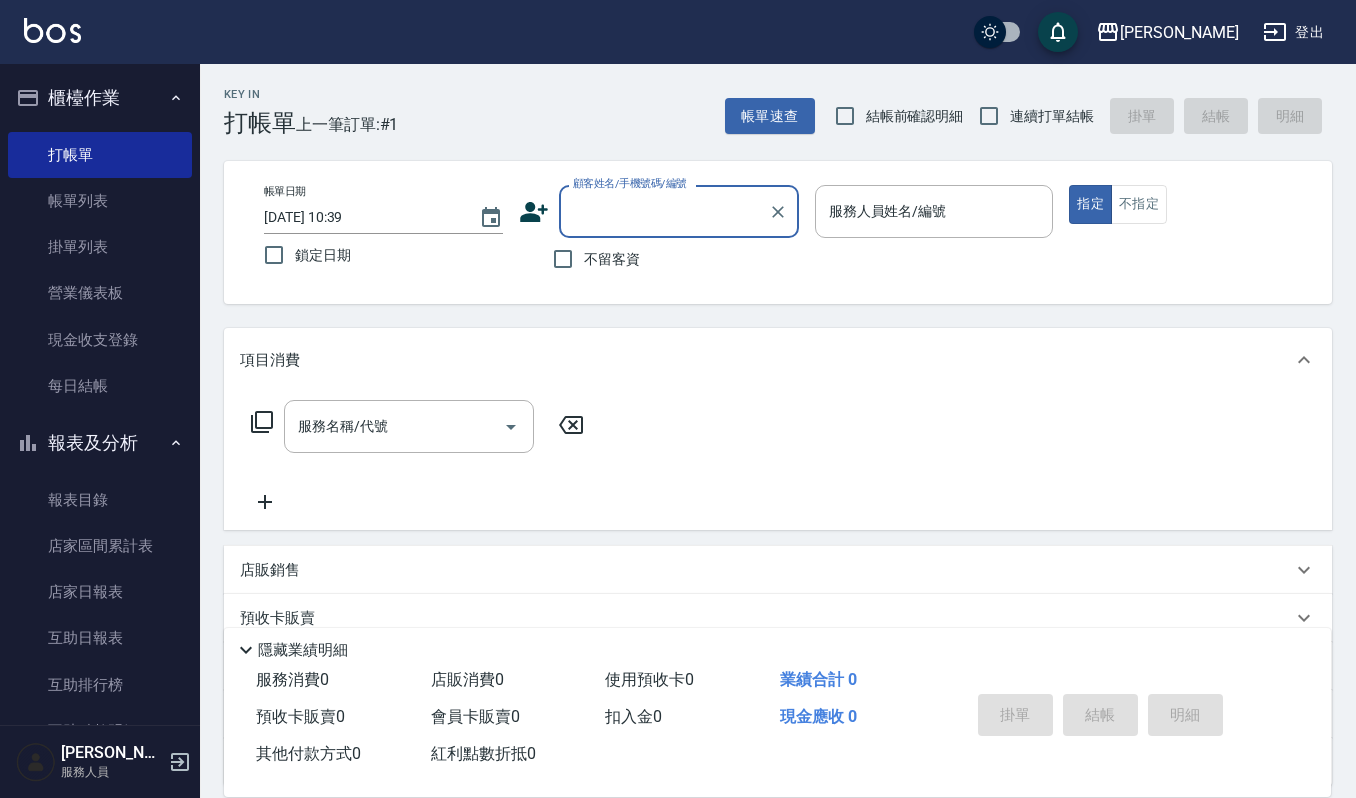 scroll, scrollTop: 0, scrollLeft: 0, axis: both 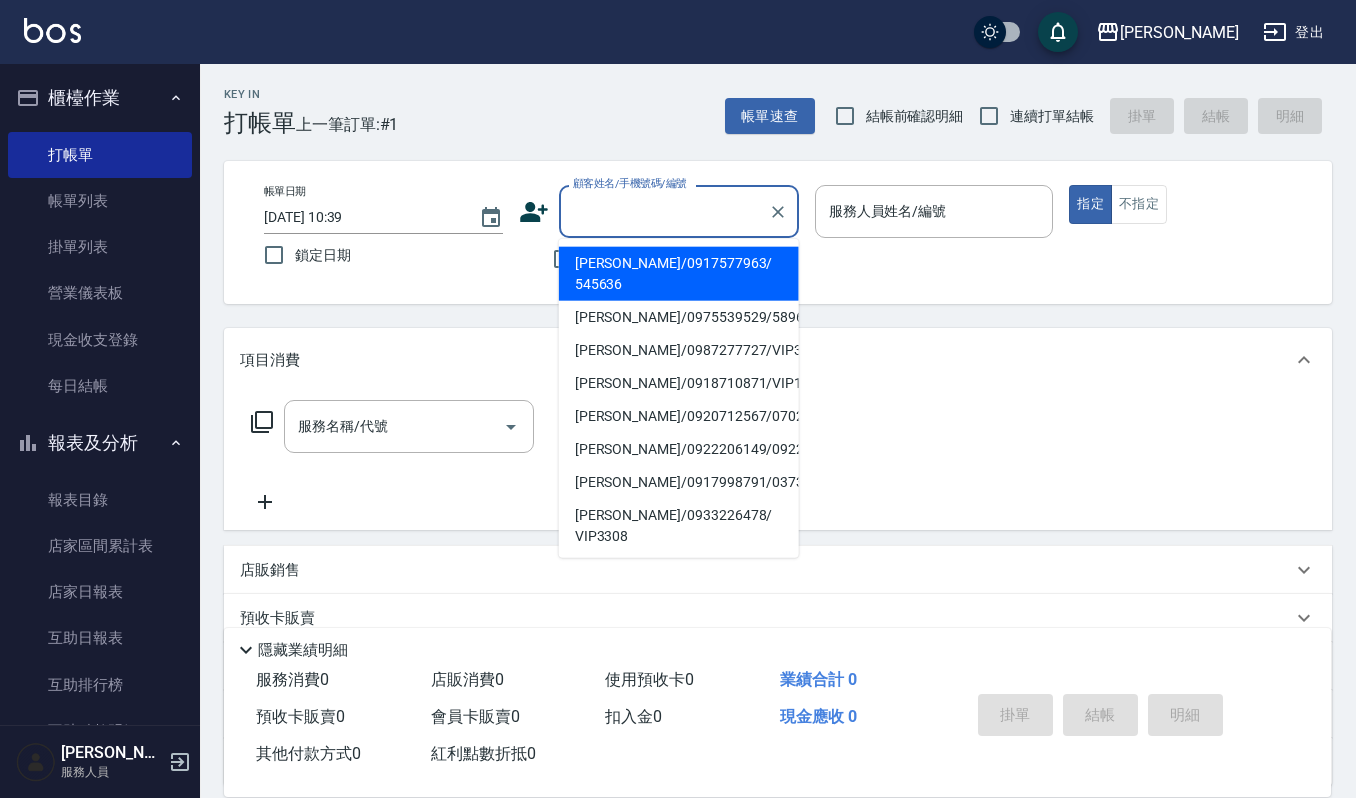 click on "顧客姓名/手機號碼/編號" at bounding box center [664, 211] 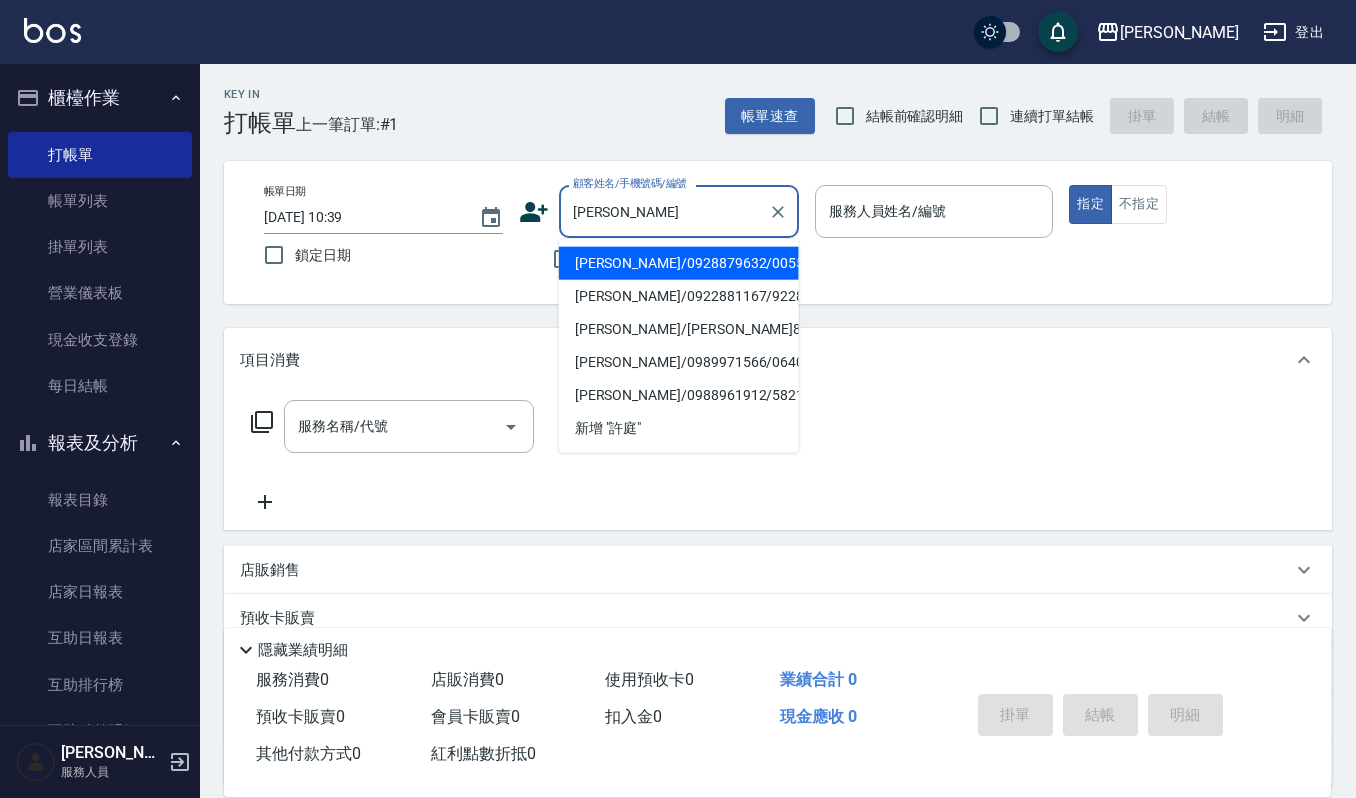 click on "[PERSON_NAME]/0928879632/00557" at bounding box center [679, 263] 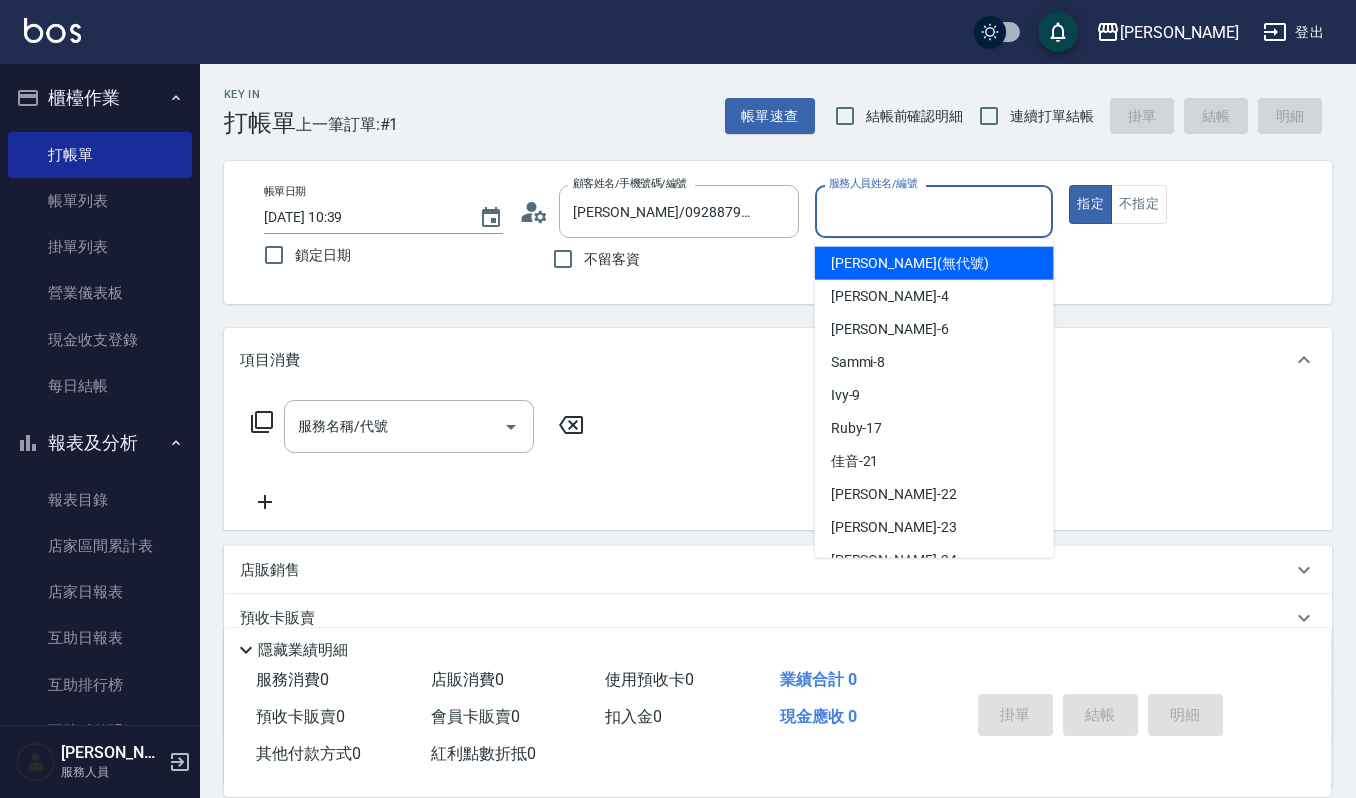 click on "服務人員姓名/編號" at bounding box center [934, 211] 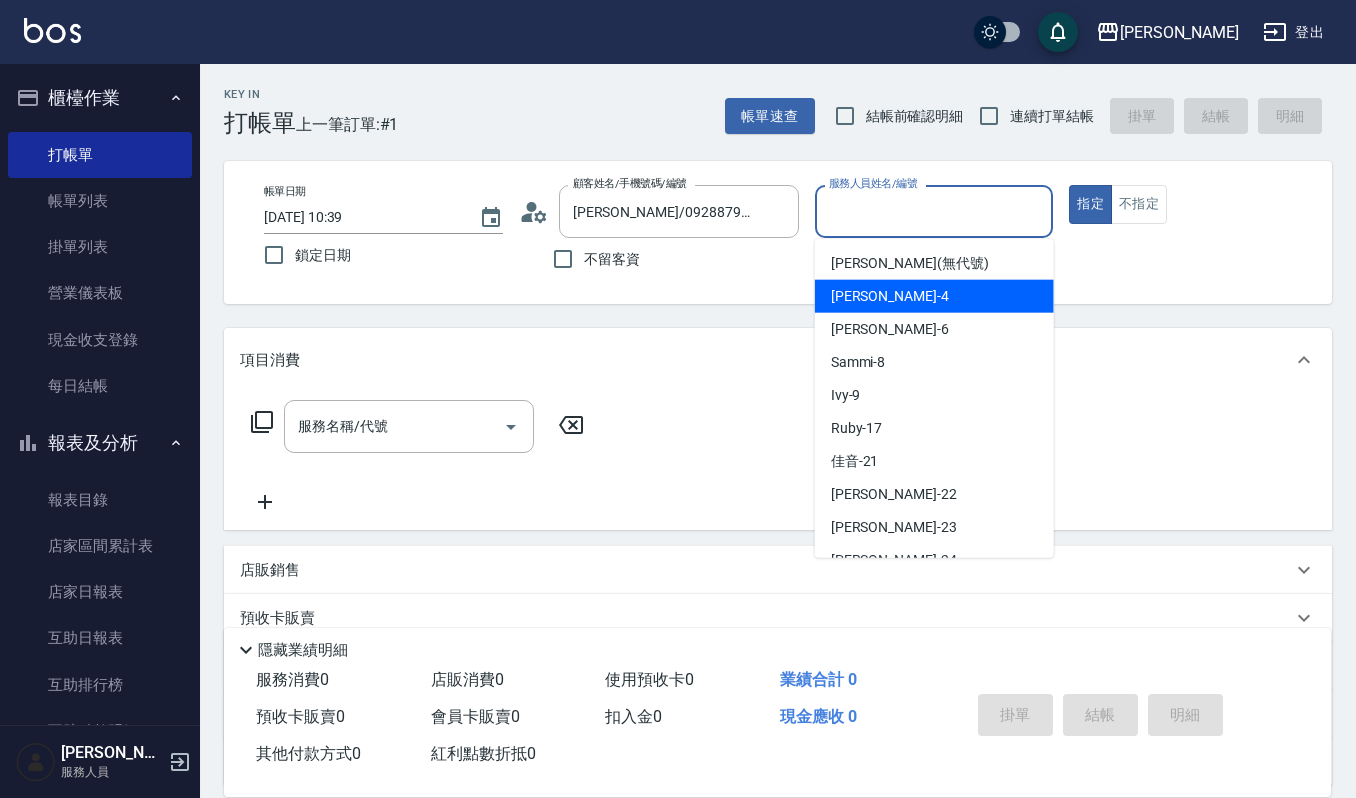 click on "吉兒 -4" at bounding box center [934, 296] 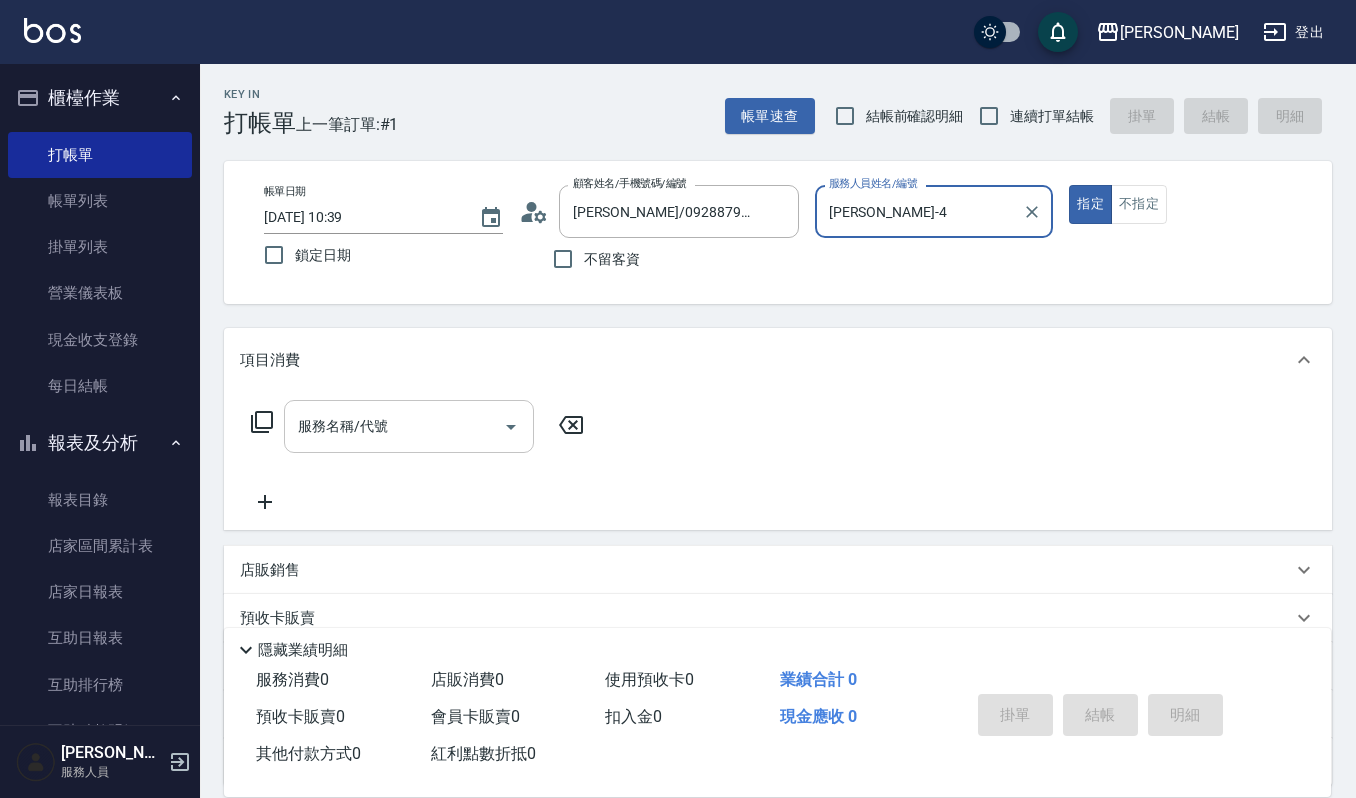 click on "服務名稱/代號" at bounding box center [409, 426] 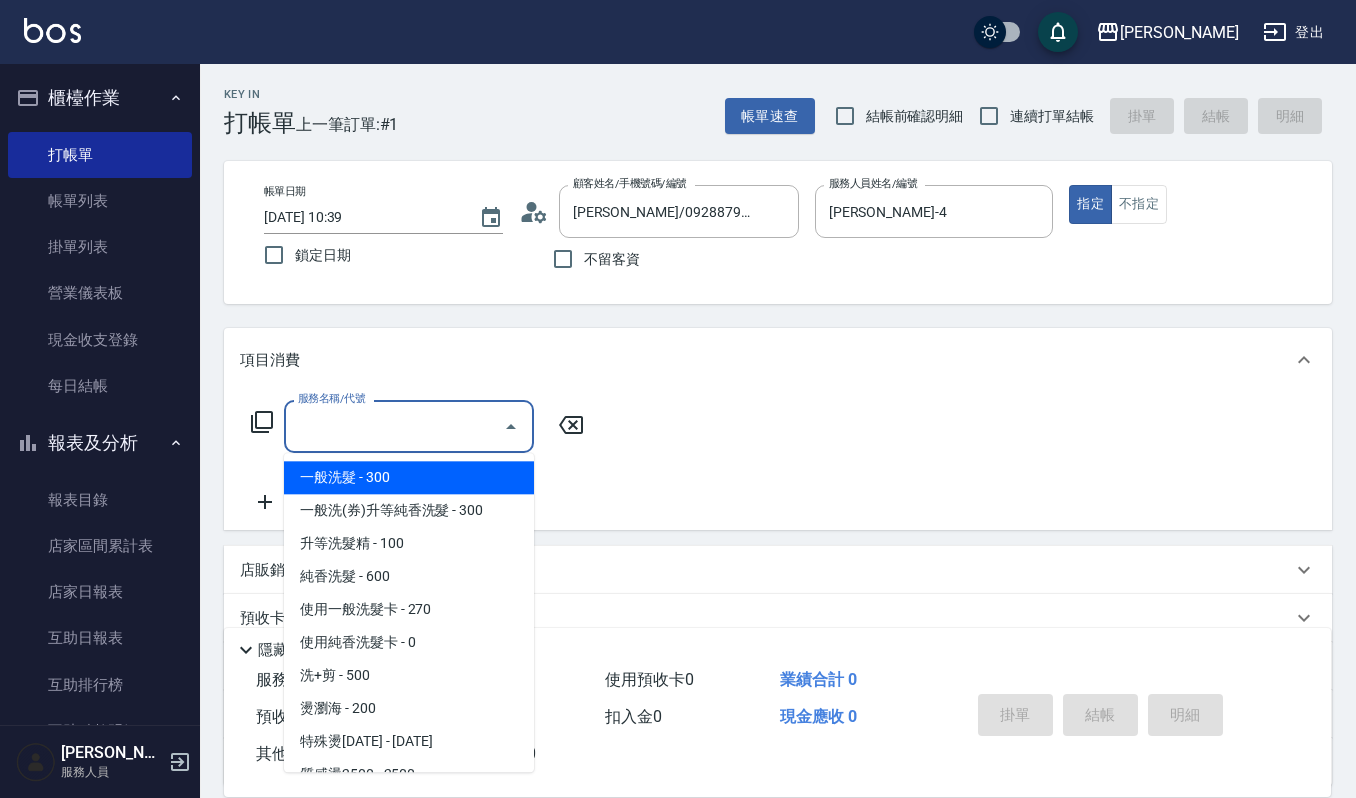 click on "一般洗髮 - 300" at bounding box center [409, 477] 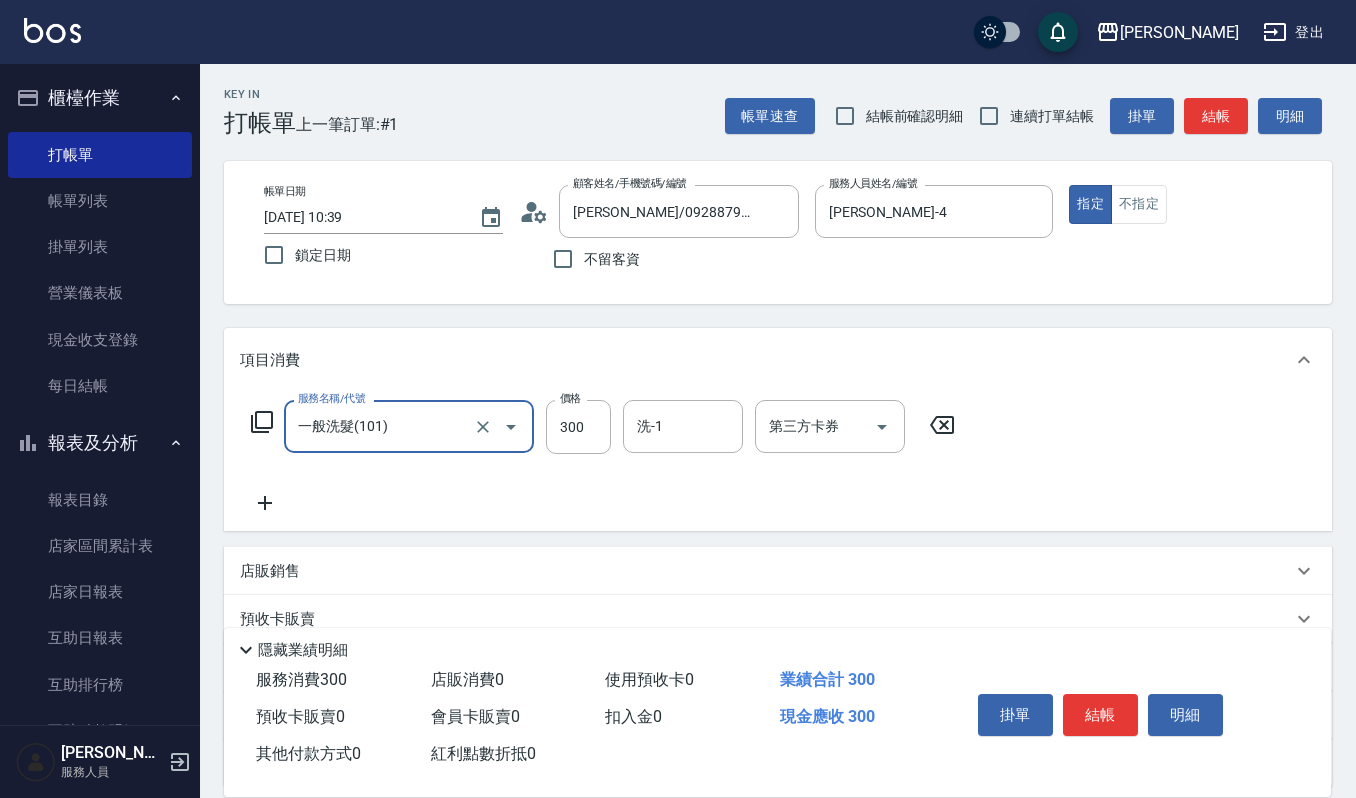 click 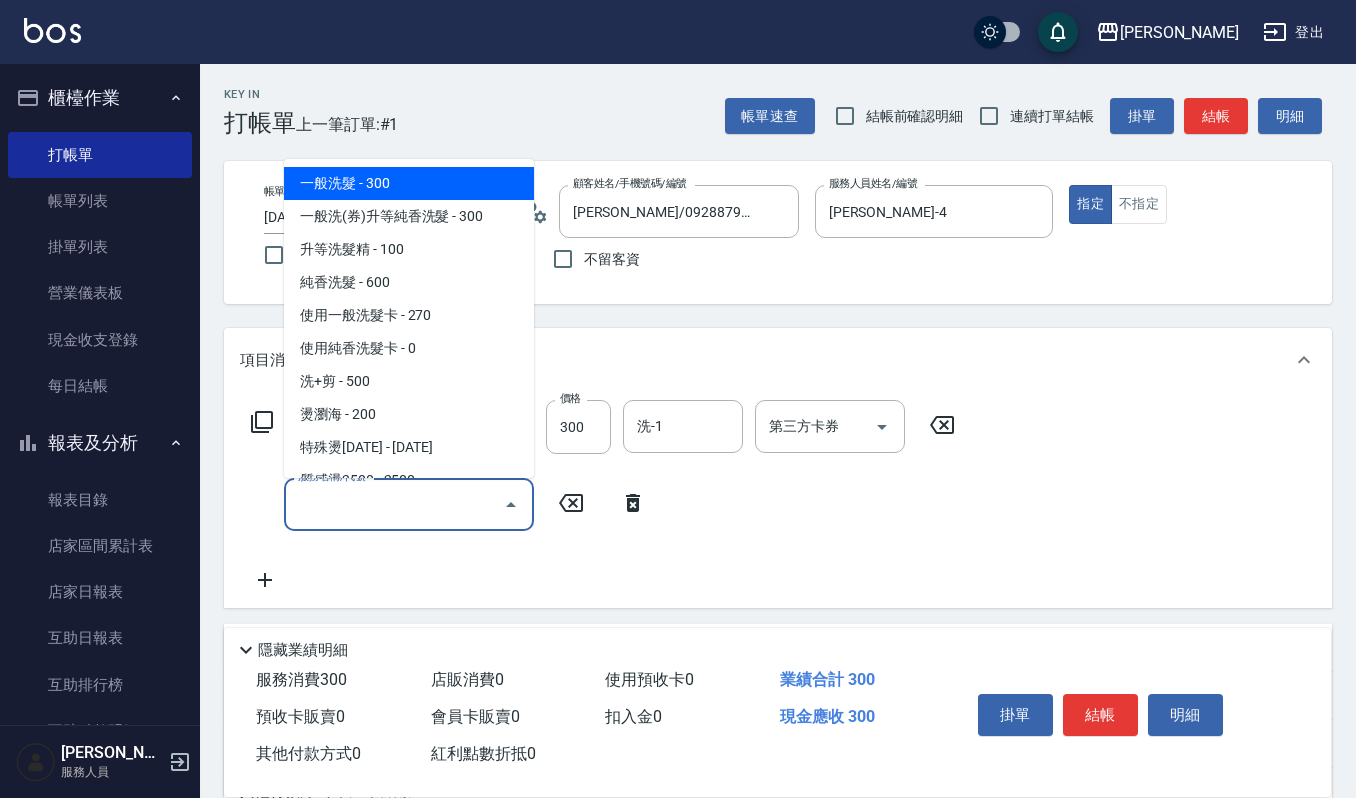 click on "服務名稱/代號" at bounding box center (394, 504) 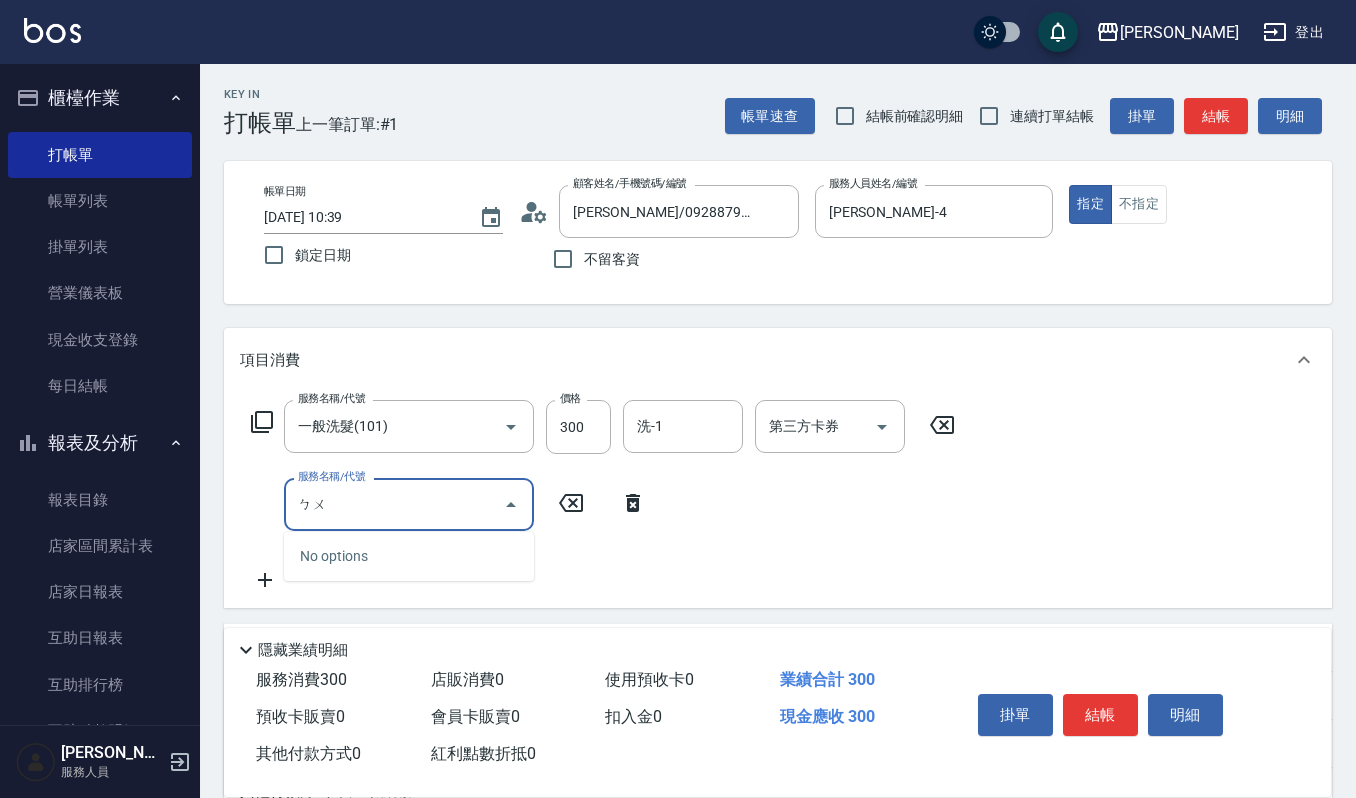 type on "不" 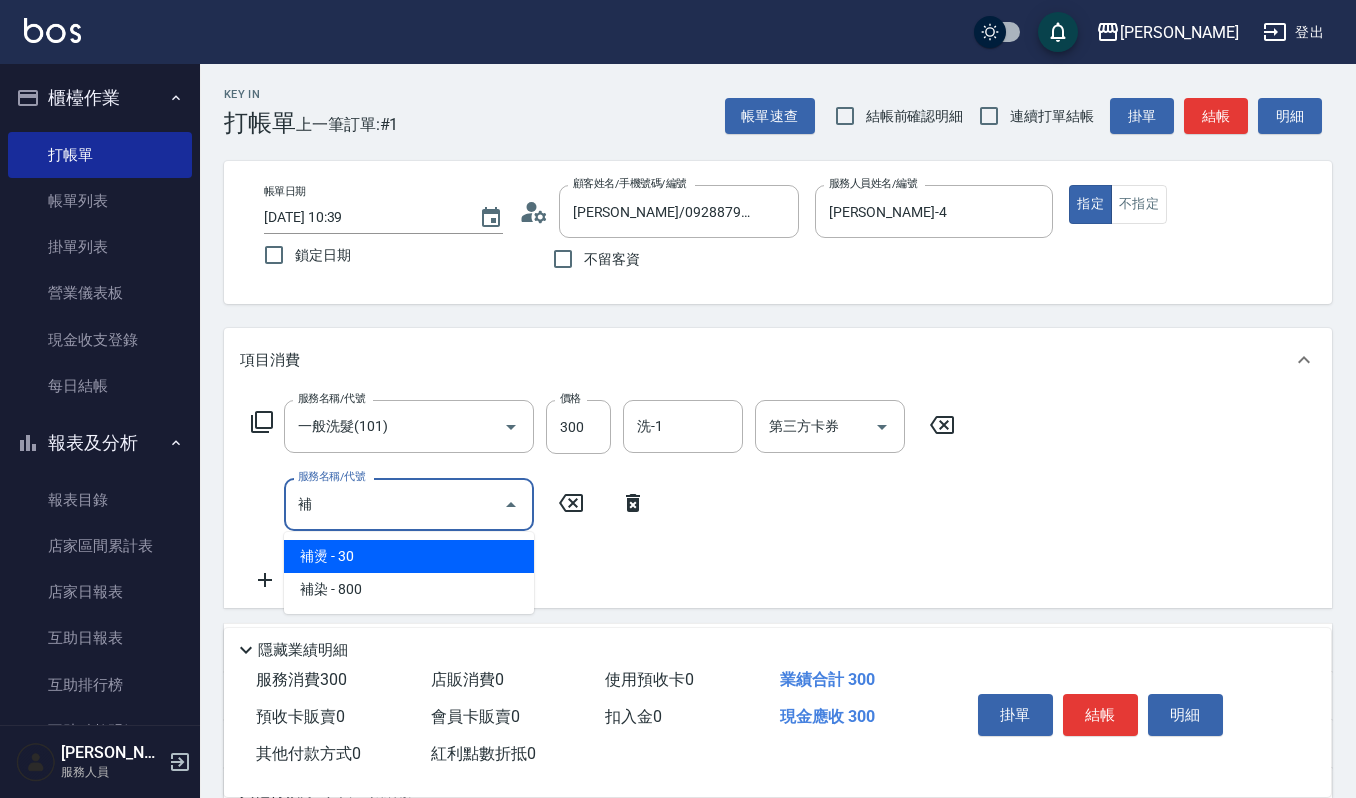 click on "補染 - 800" at bounding box center [409, 589] 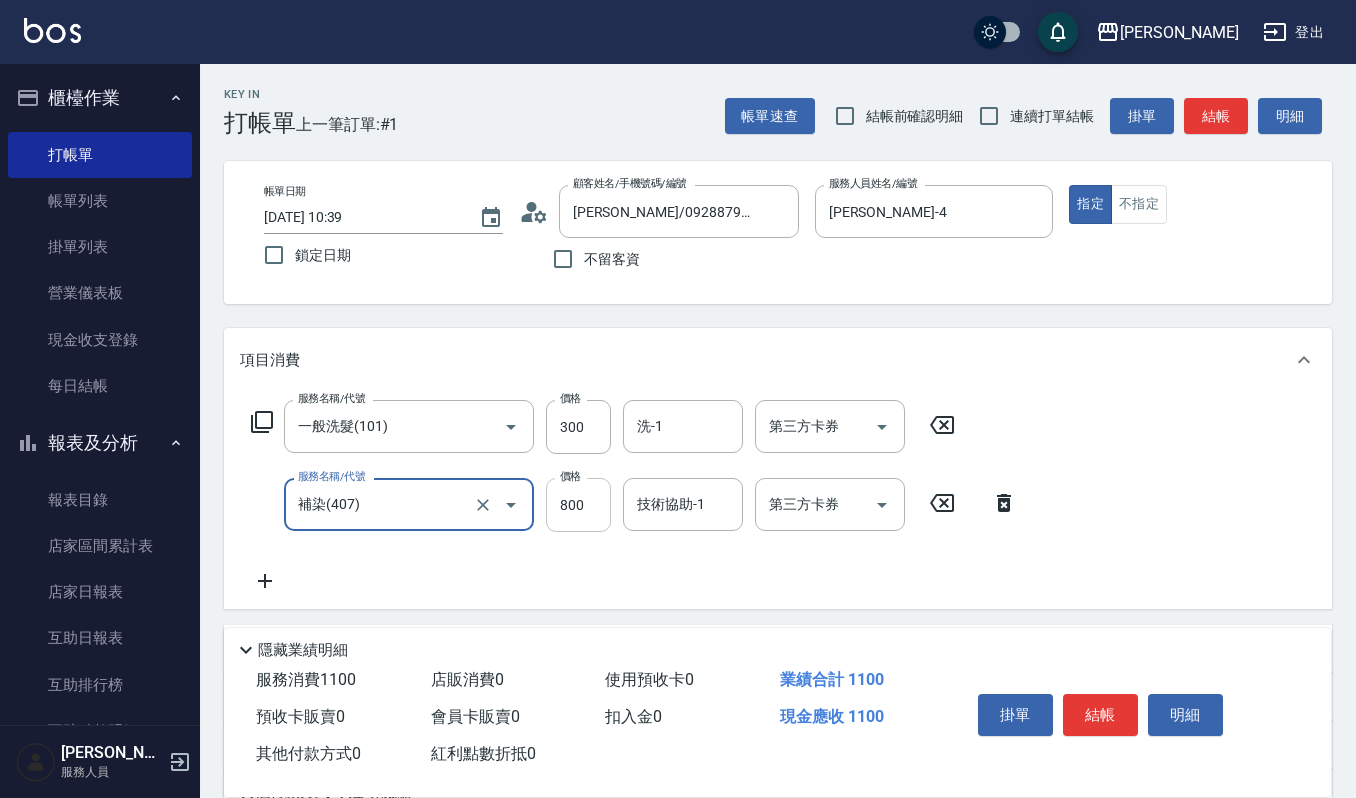 type on "補染(407)" 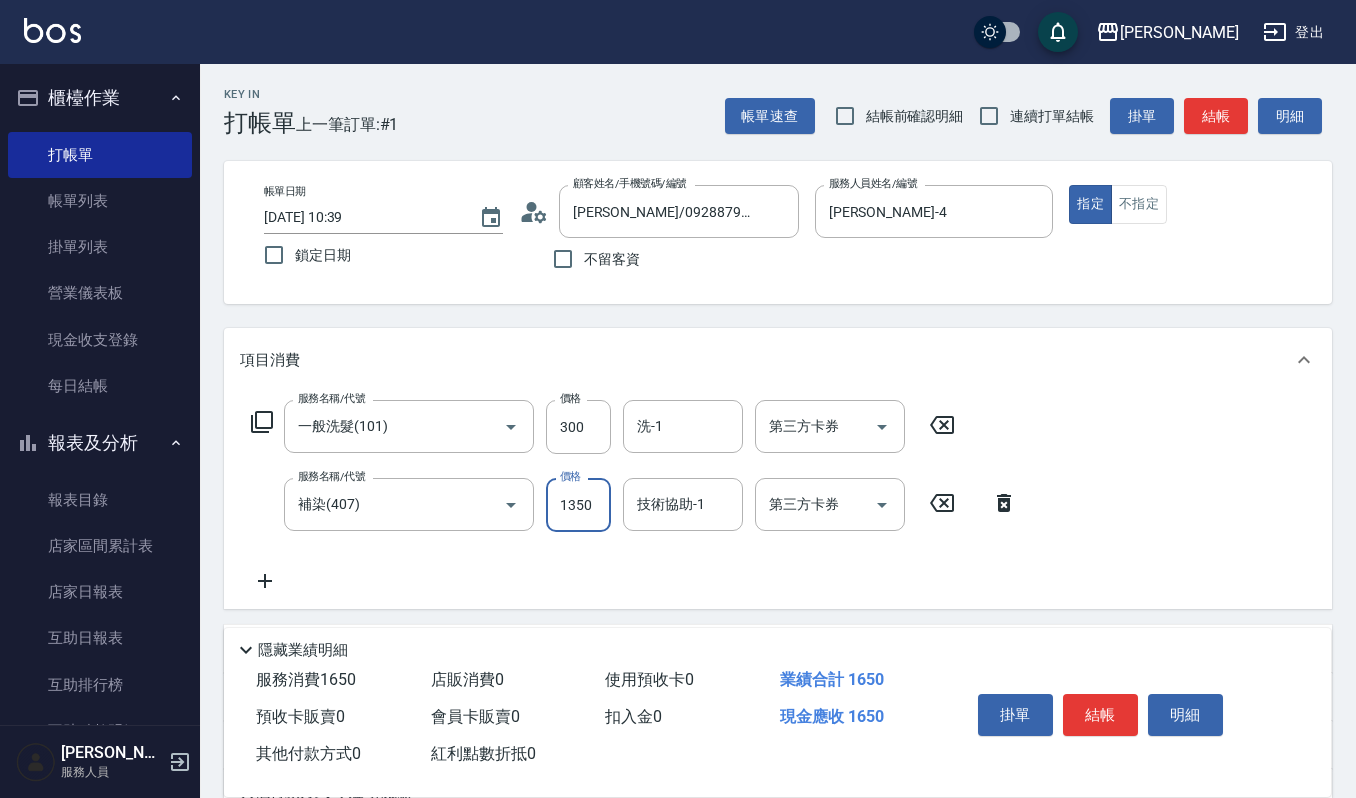 type on "1350" 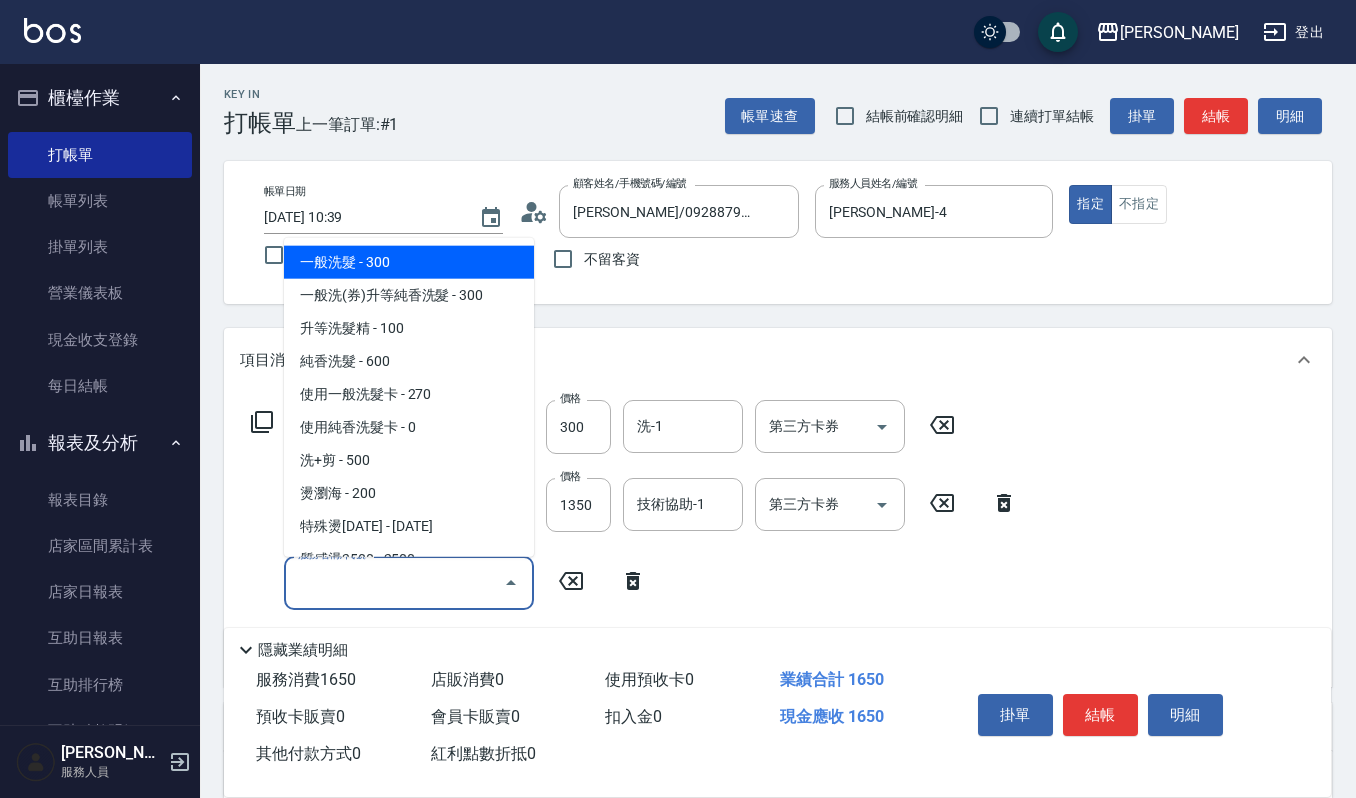 click on "服務名稱/代號" at bounding box center (394, 582) 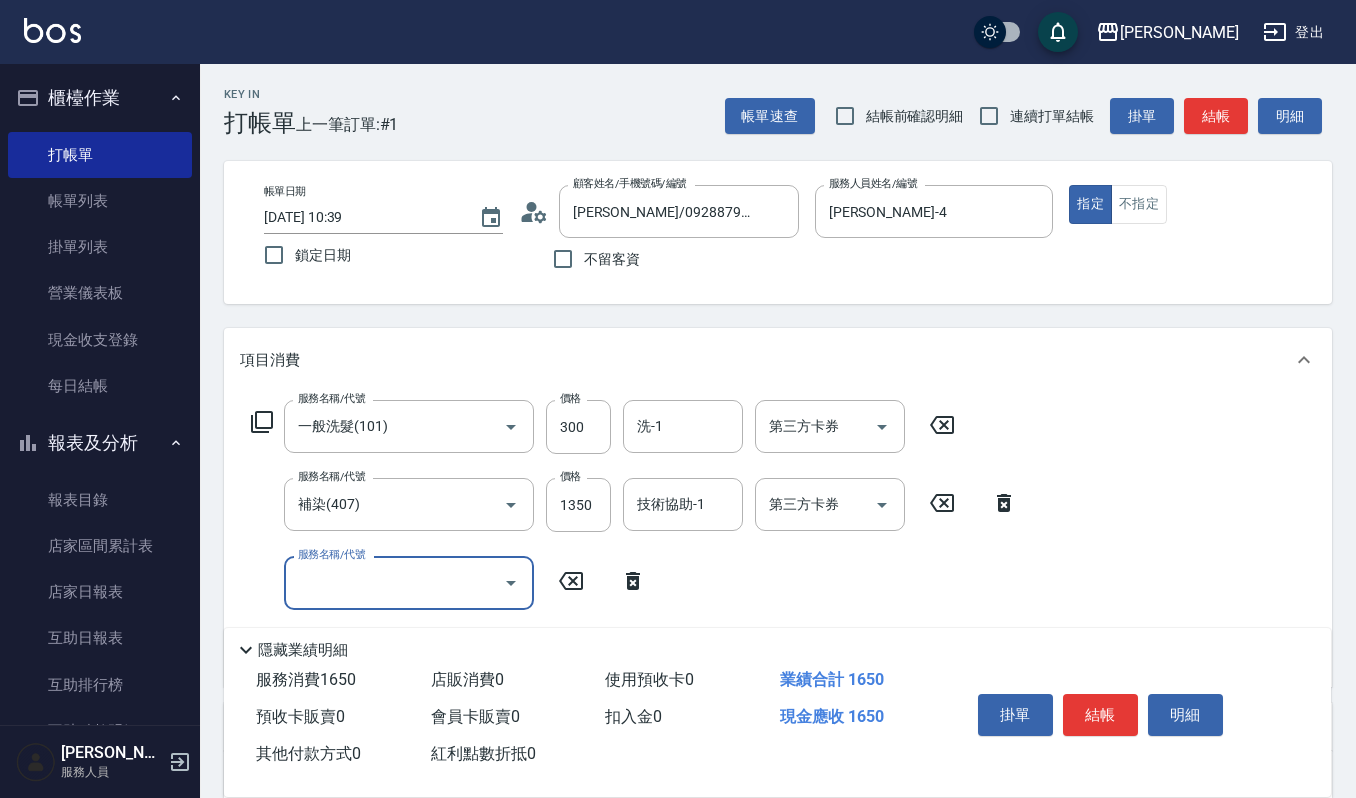 click on "服務名稱/代號" at bounding box center [394, 582] 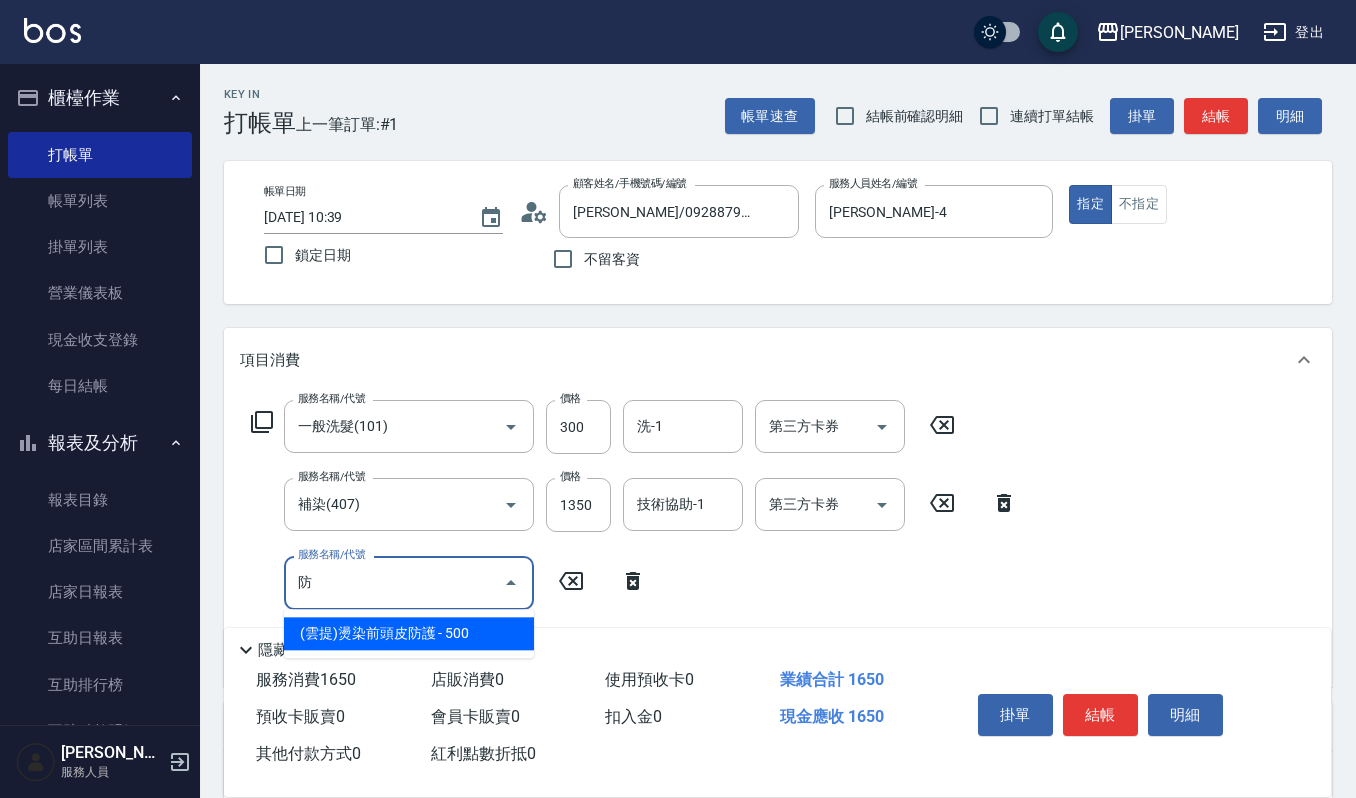 click on "(雲提)燙染前頭皮防護 - 500" at bounding box center [409, 633] 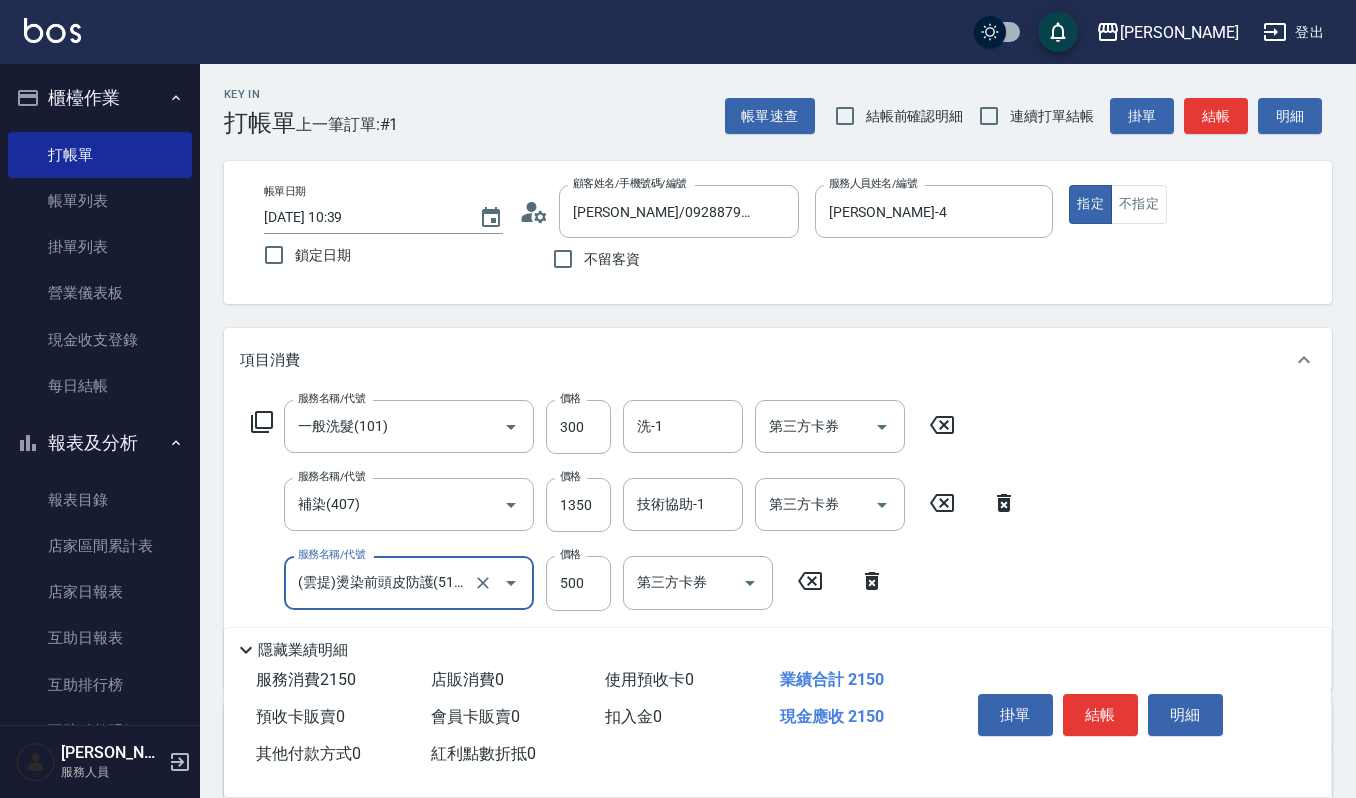 scroll, scrollTop: 133, scrollLeft: 0, axis: vertical 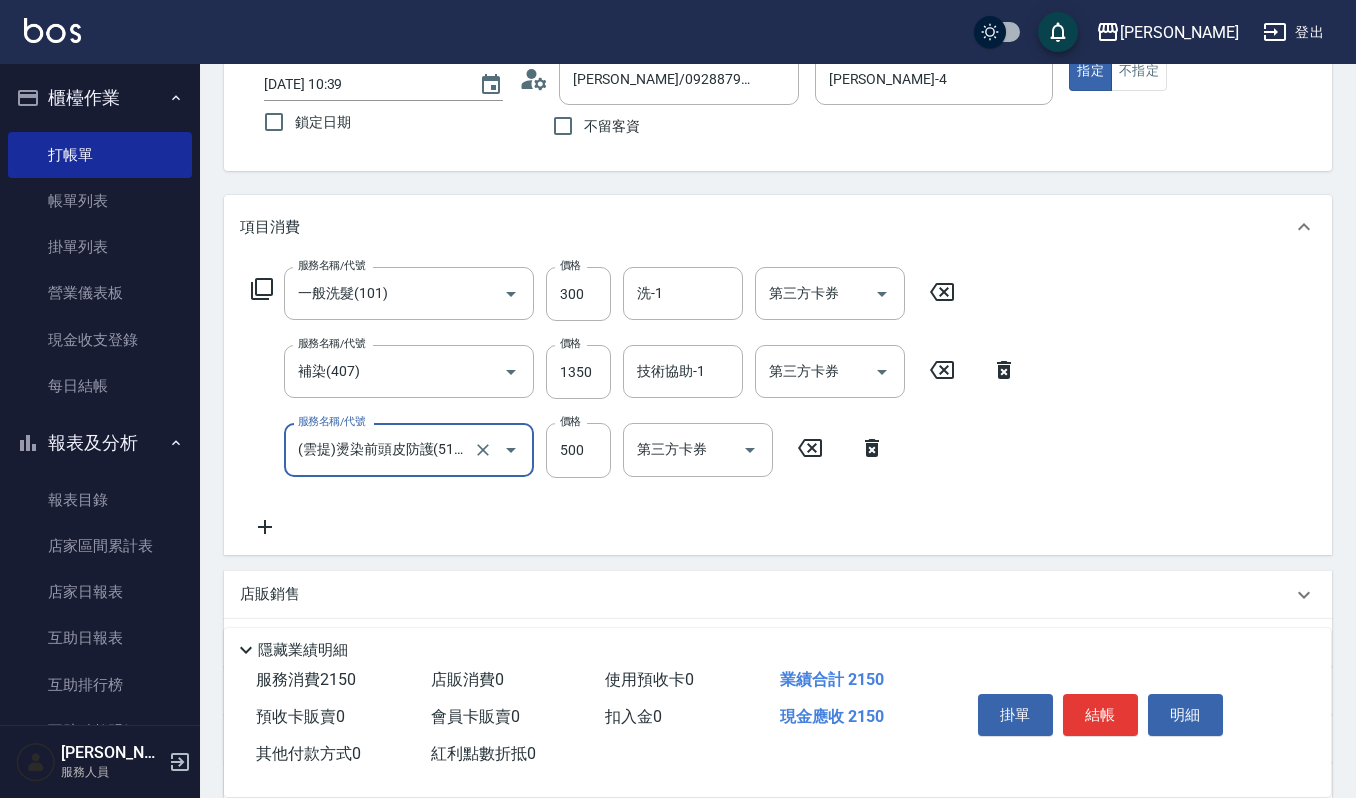 type on "(雲提)燙染前頭皮防護(518)" 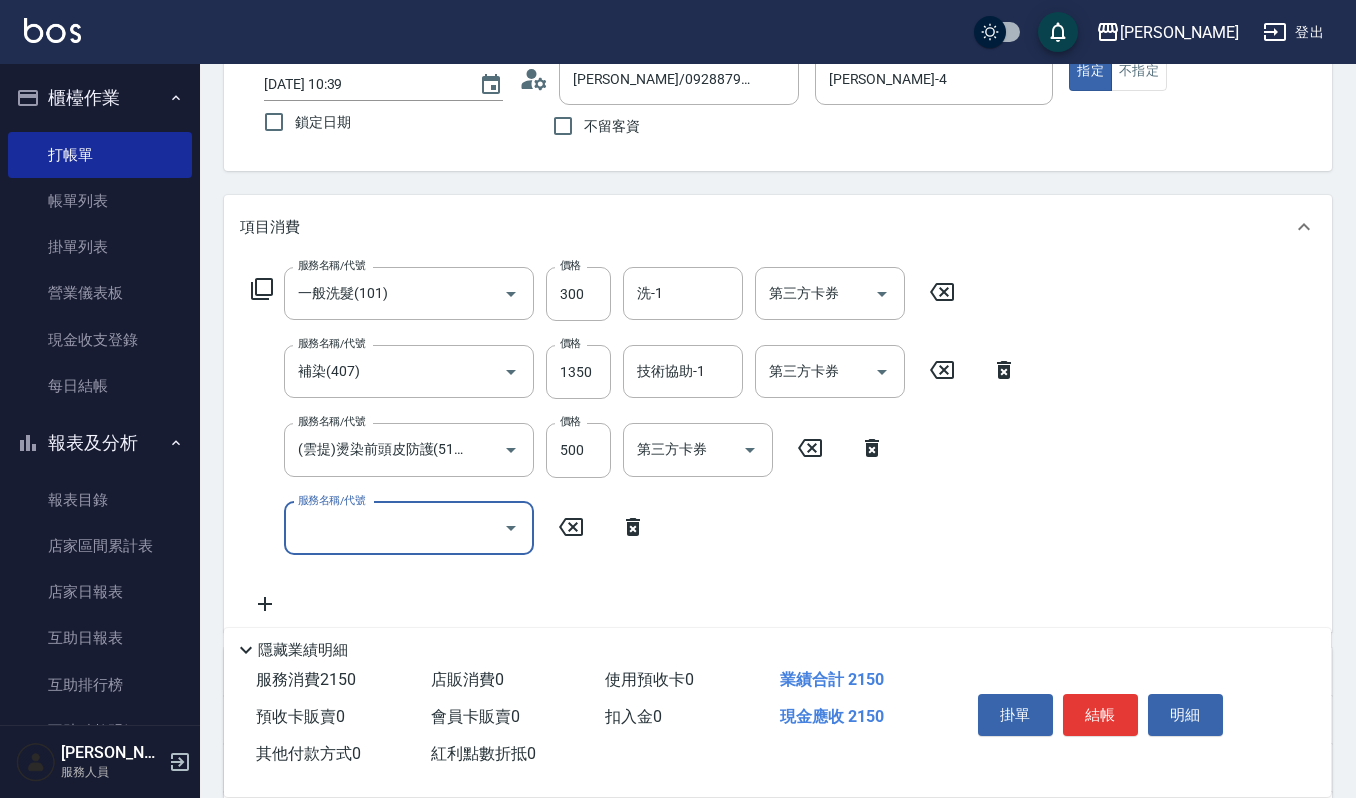 click on "服務名稱/代號" at bounding box center (394, 528) 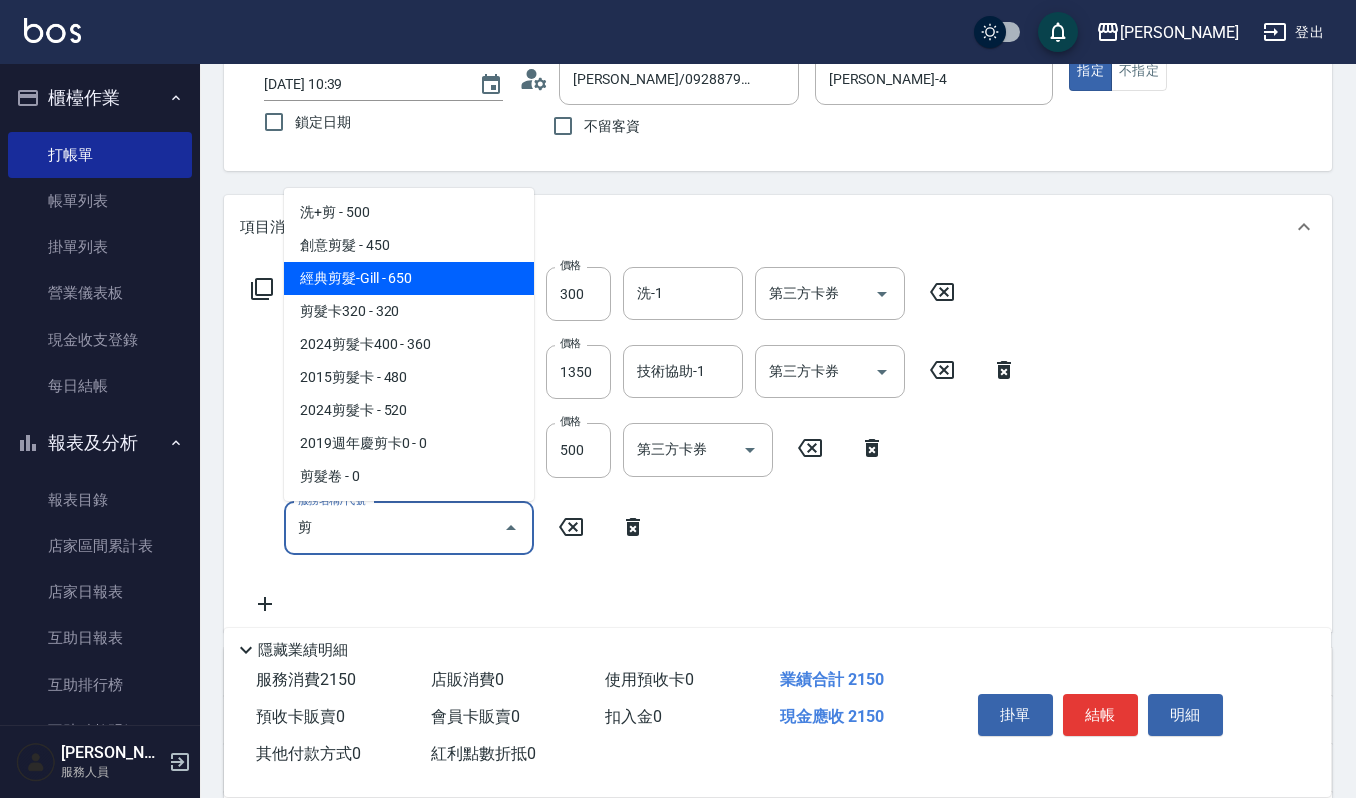 click on "經典剪髮-Gill - 650" at bounding box center (409, 278) 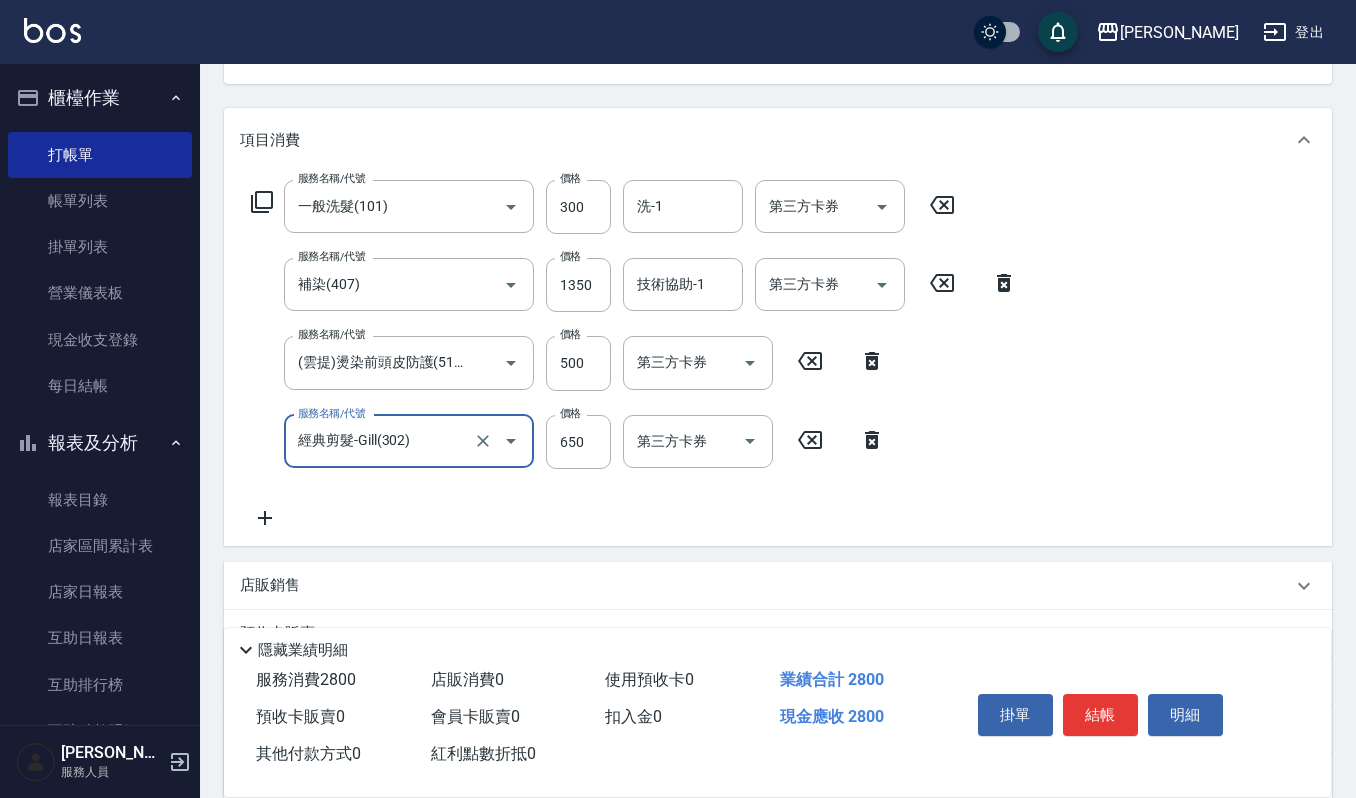 scroll, scrollTop: 266, scrollLeft: 0, axis: vertical 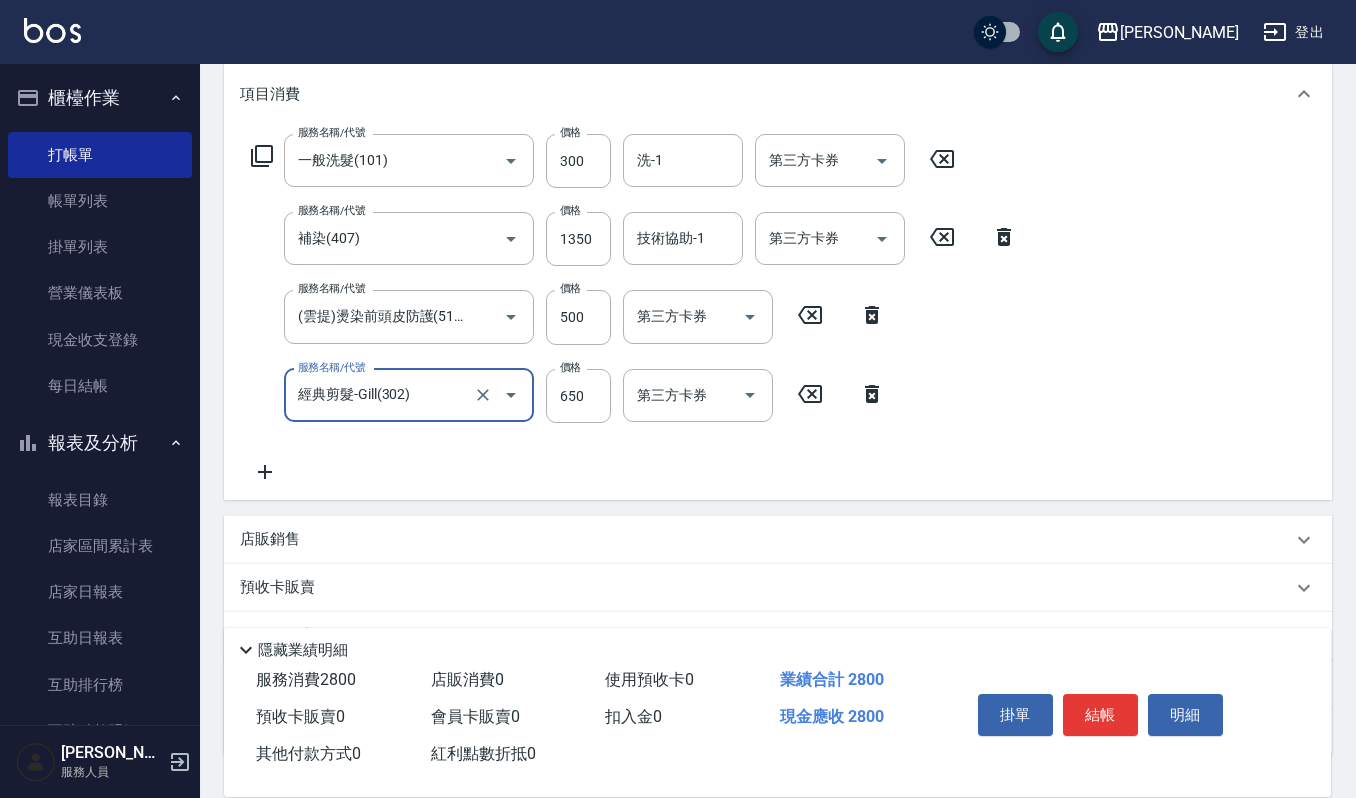 type on "經典剪髮-Gill(302)" 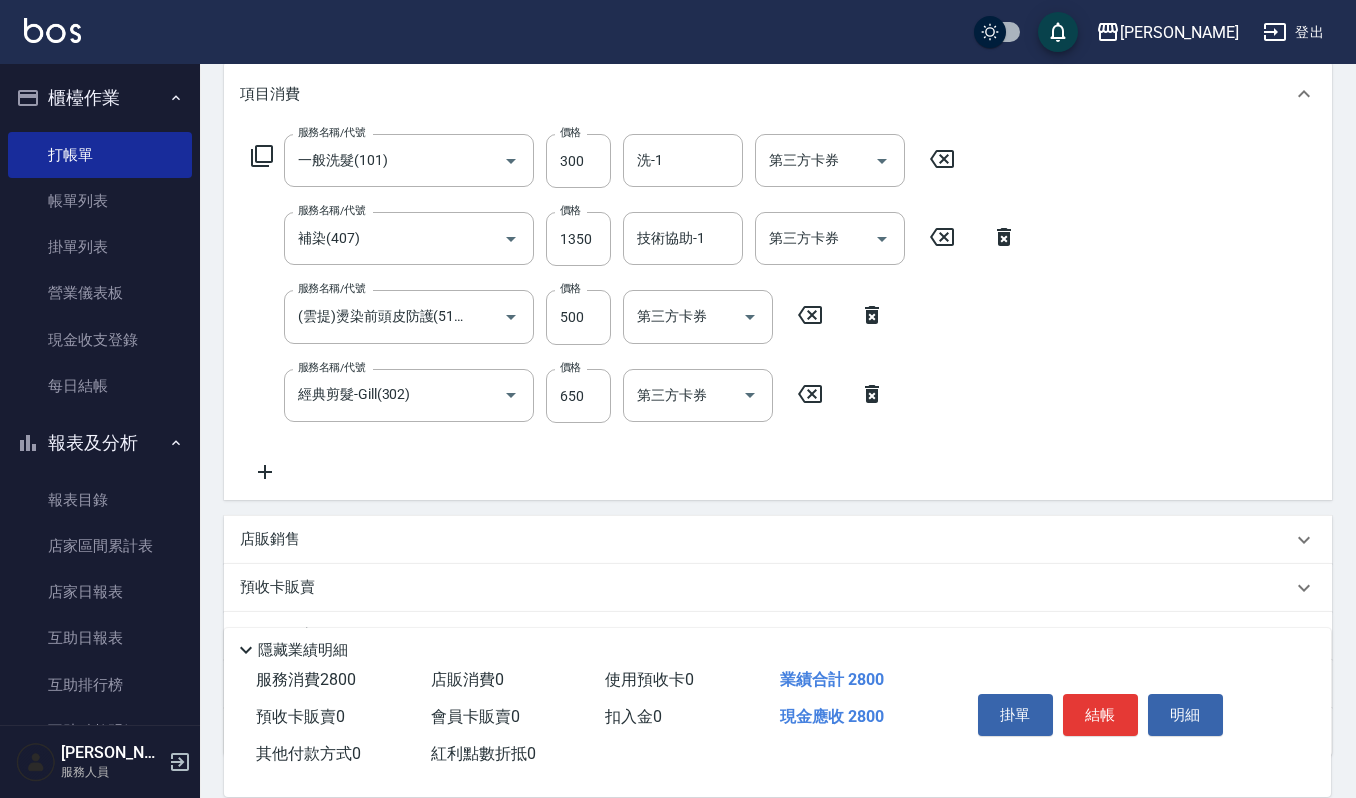 click 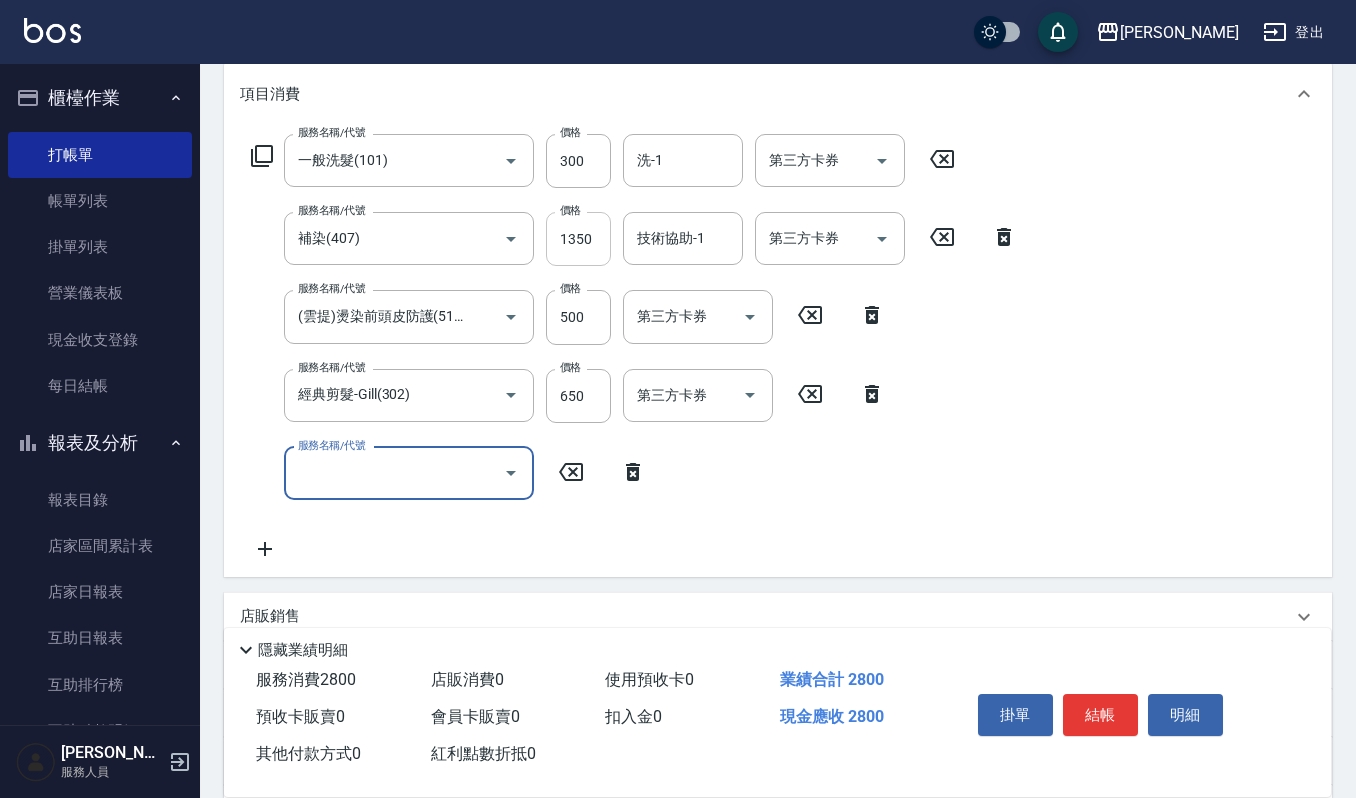 click on "1350" at bounding box center (578, 239) 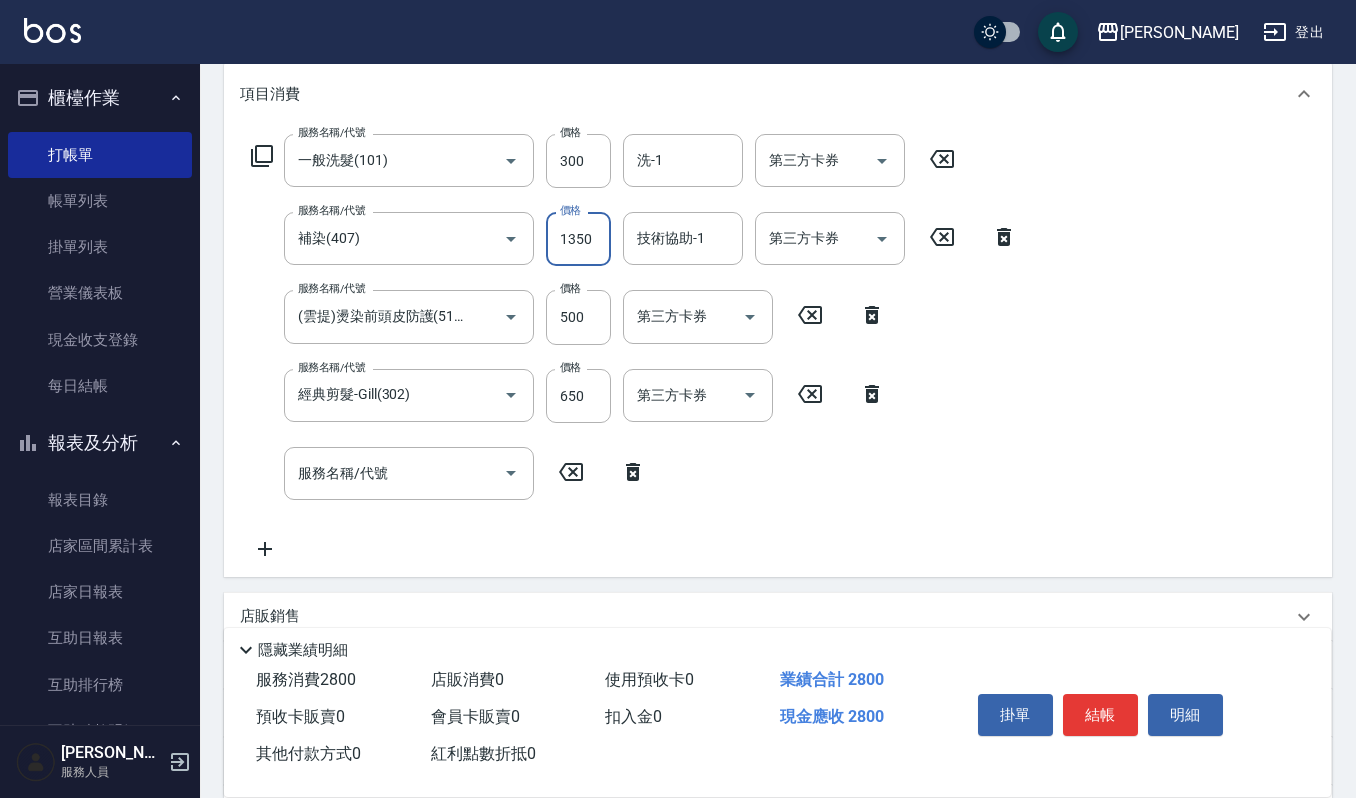 click on "1350" at bounding box center [578, 239] 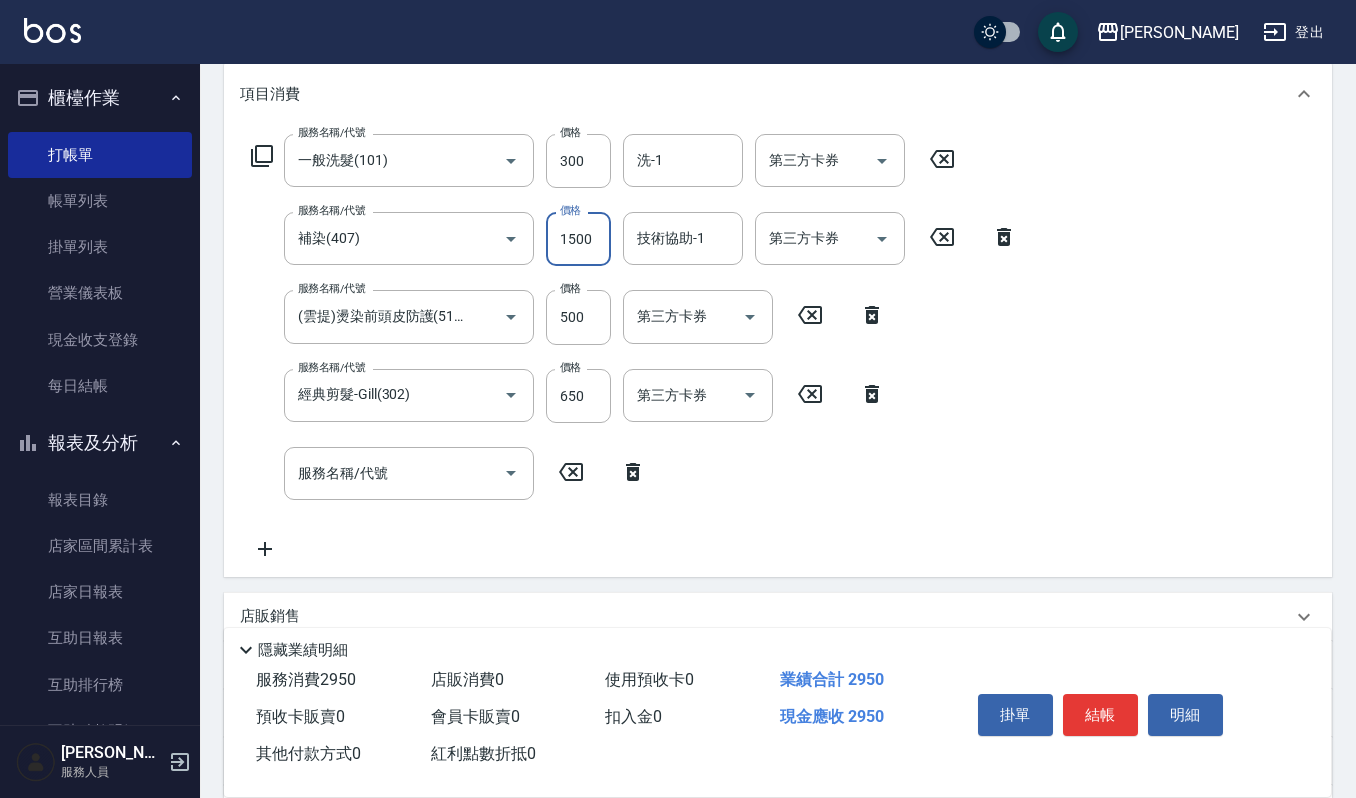 type on "1500" 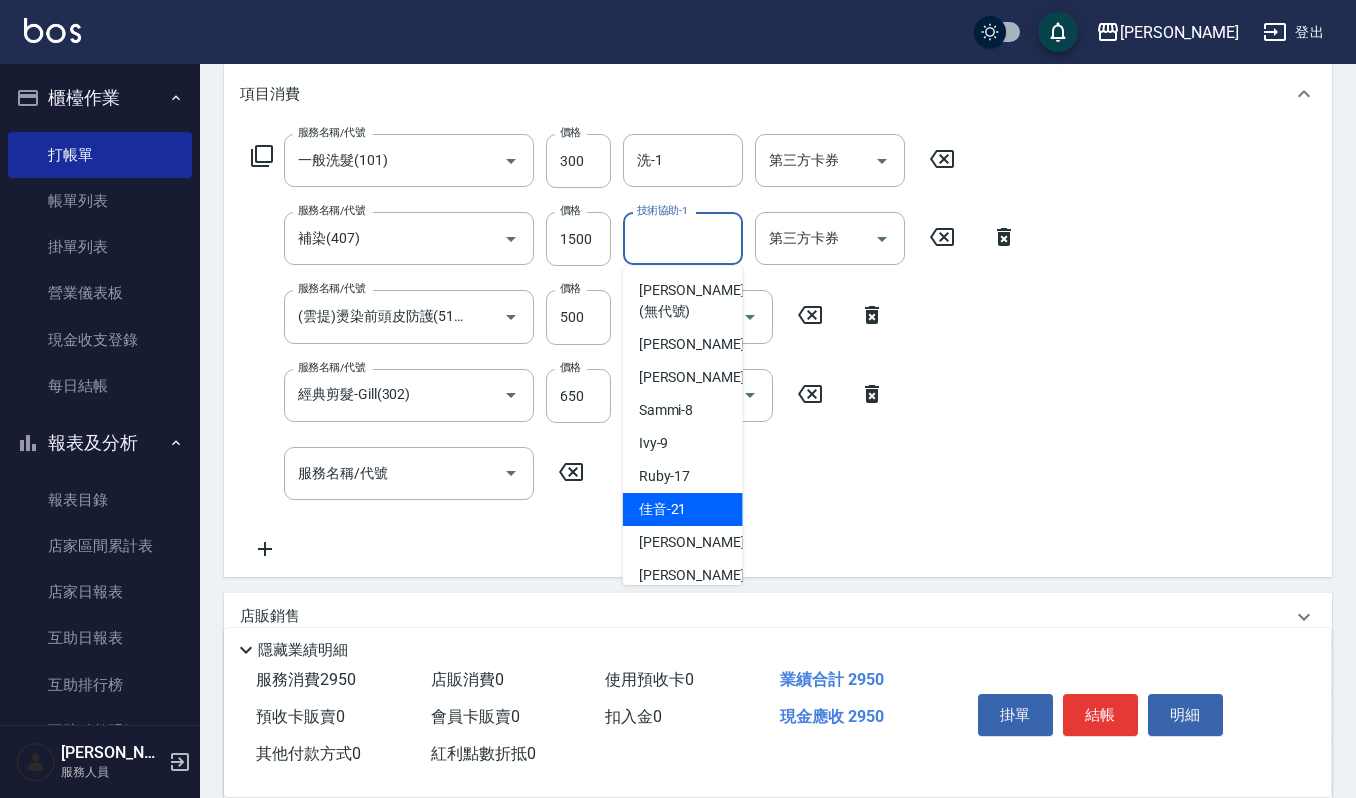 click on "佳音 -21" at bounding box center (663, 509) 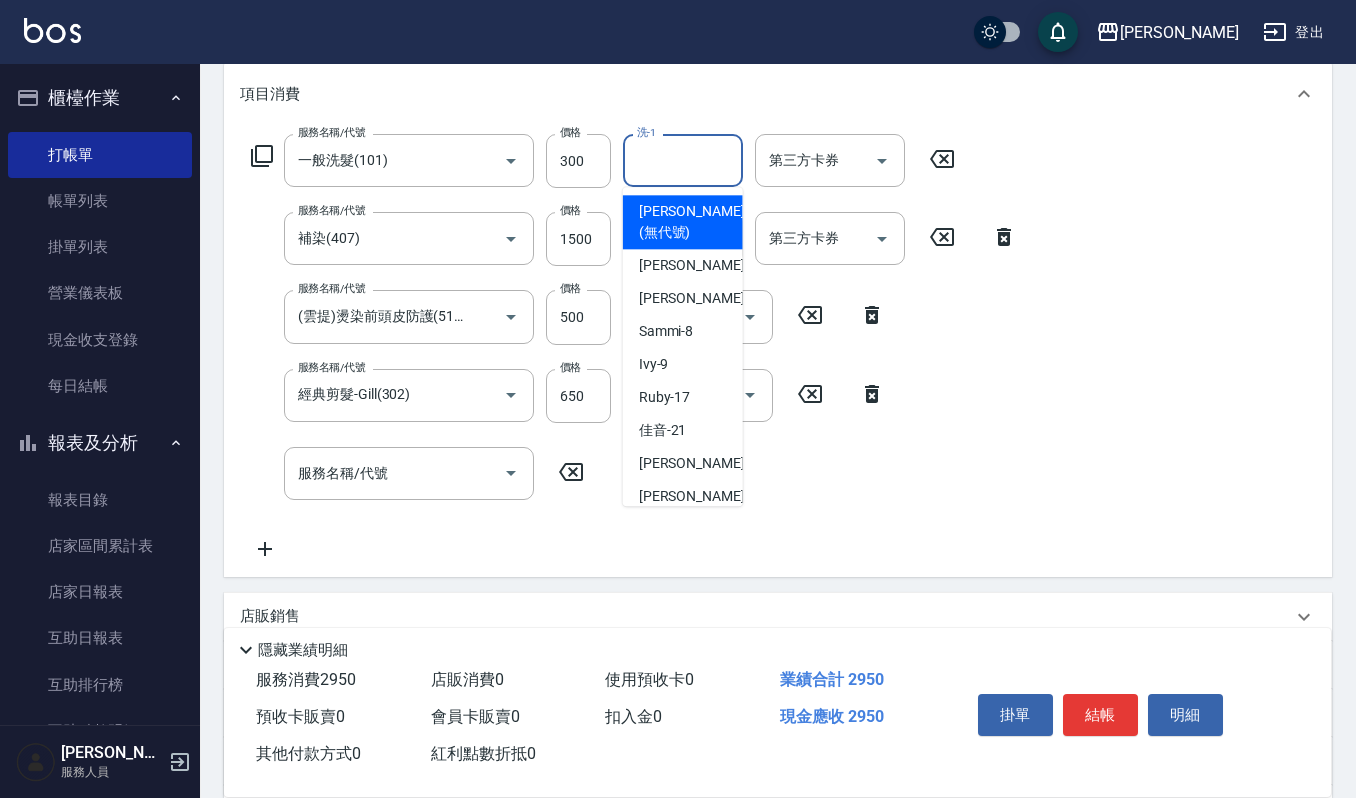 click on "洗-1" at bounding box center [683, 160] 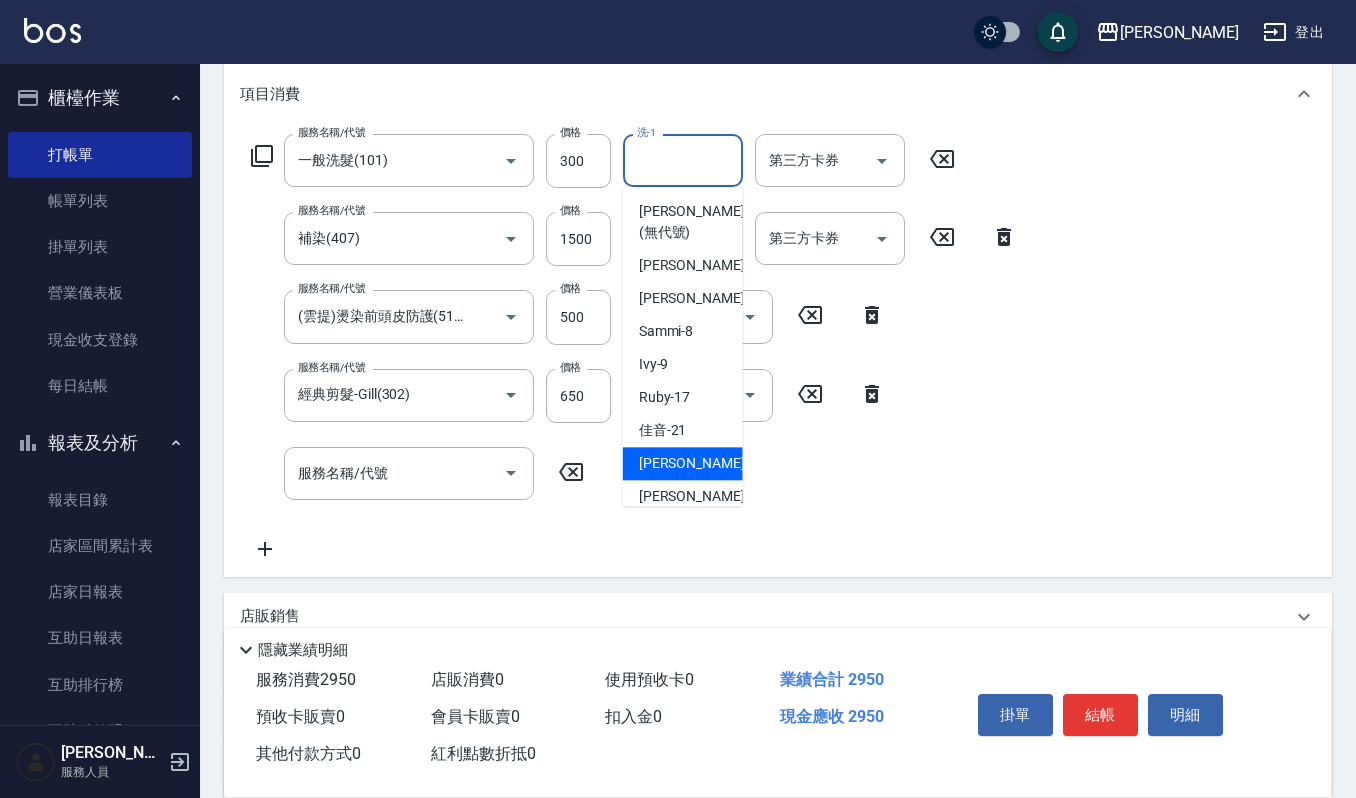 click on "[PERSON_NAME] -22" at bounding box center [702, 463] 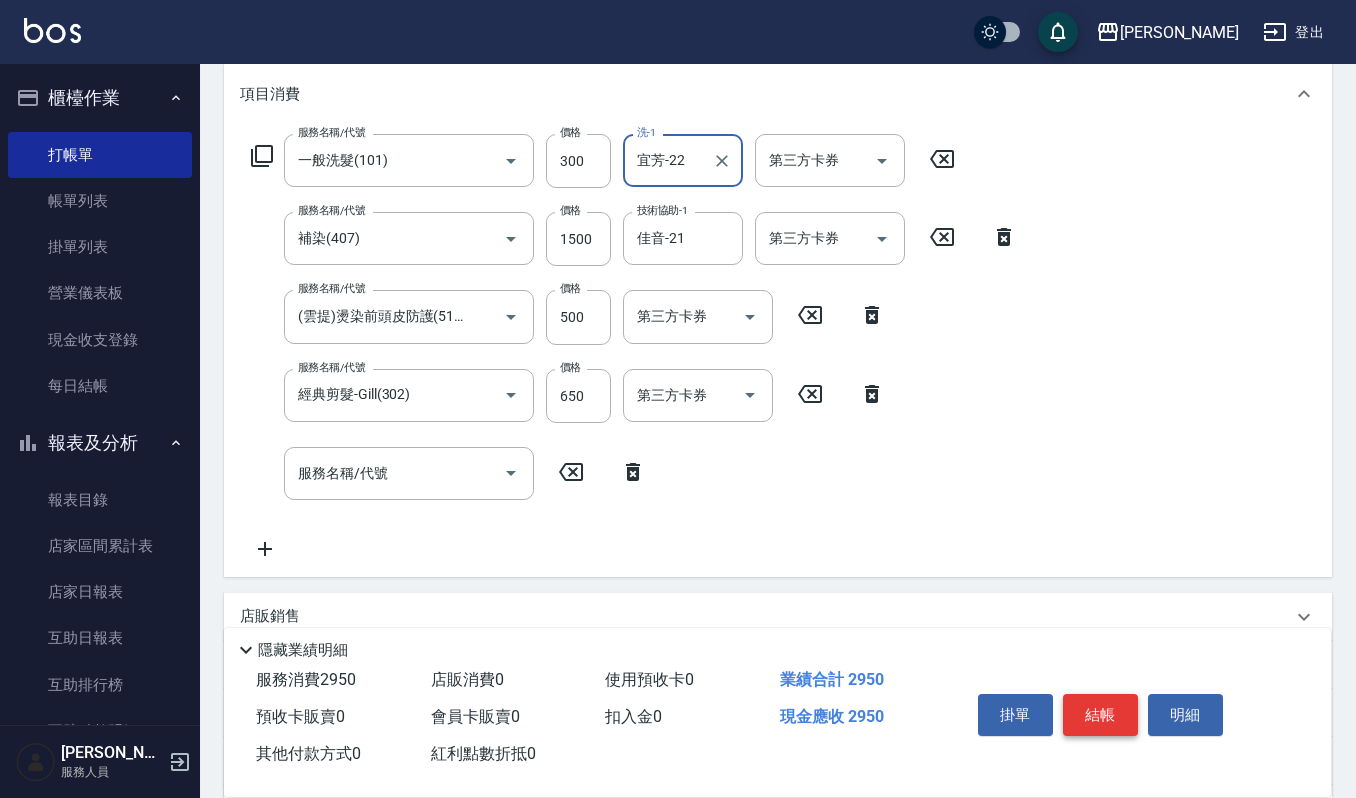 click on "結帳" at bounding box center [1100, 715] 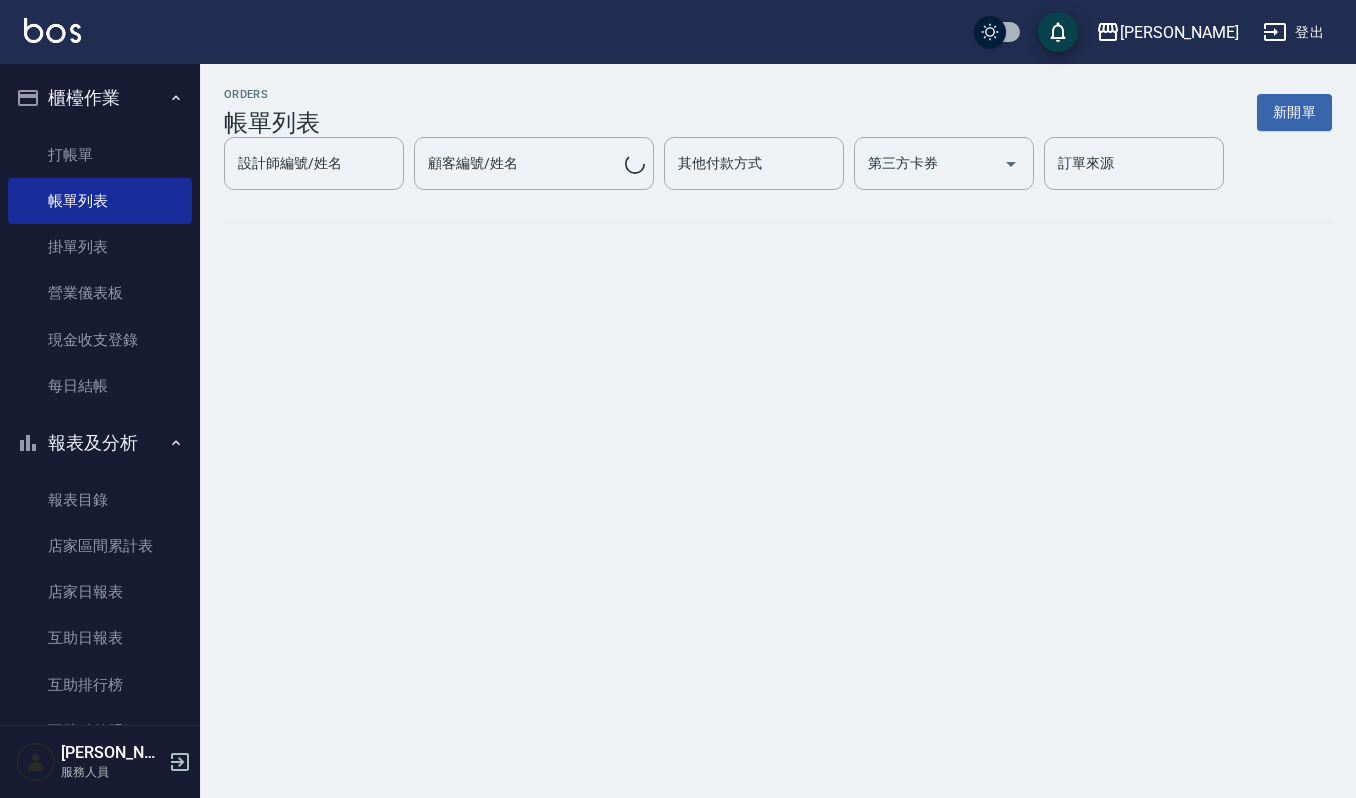 scroll, scrollTop: 0, scrollLeft: 0, axis: both 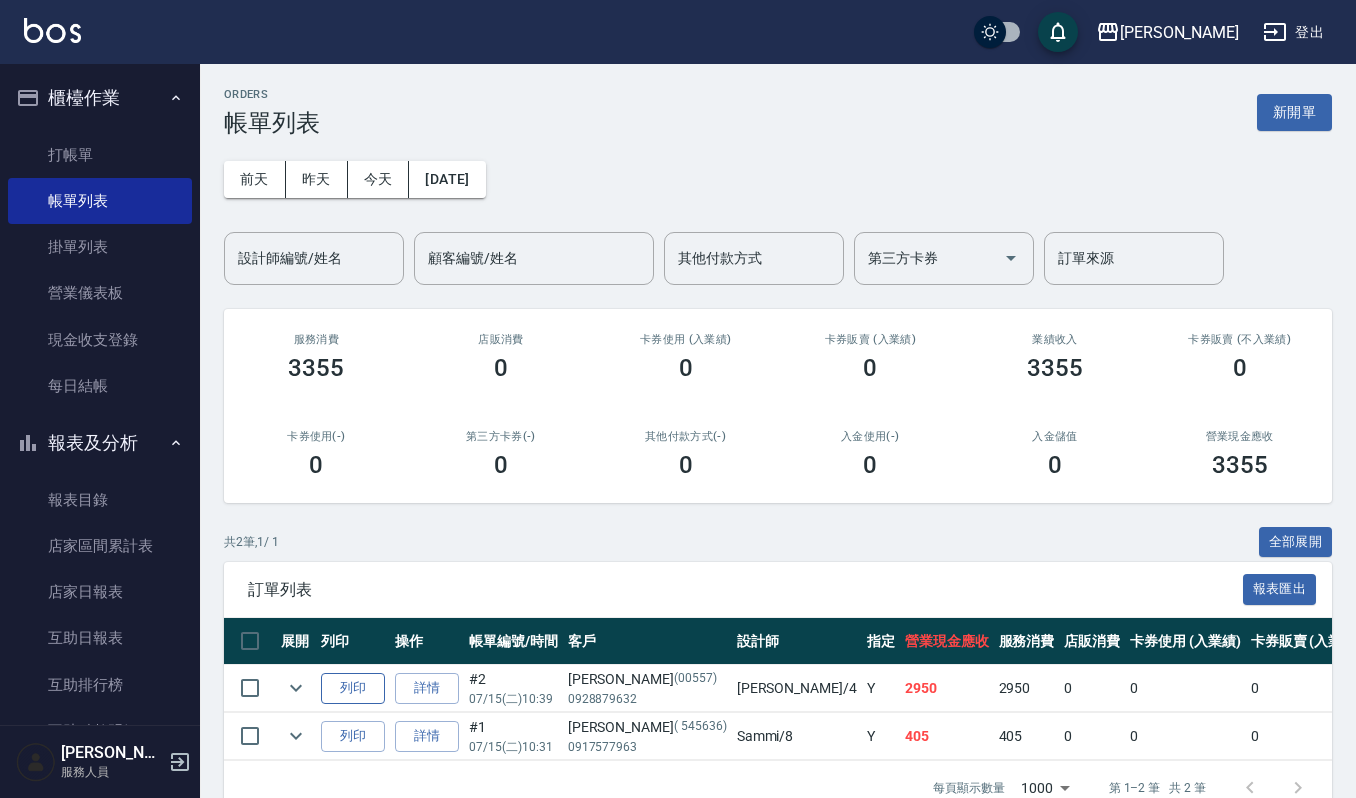 click on "列印" at bounding box center [353, 688] 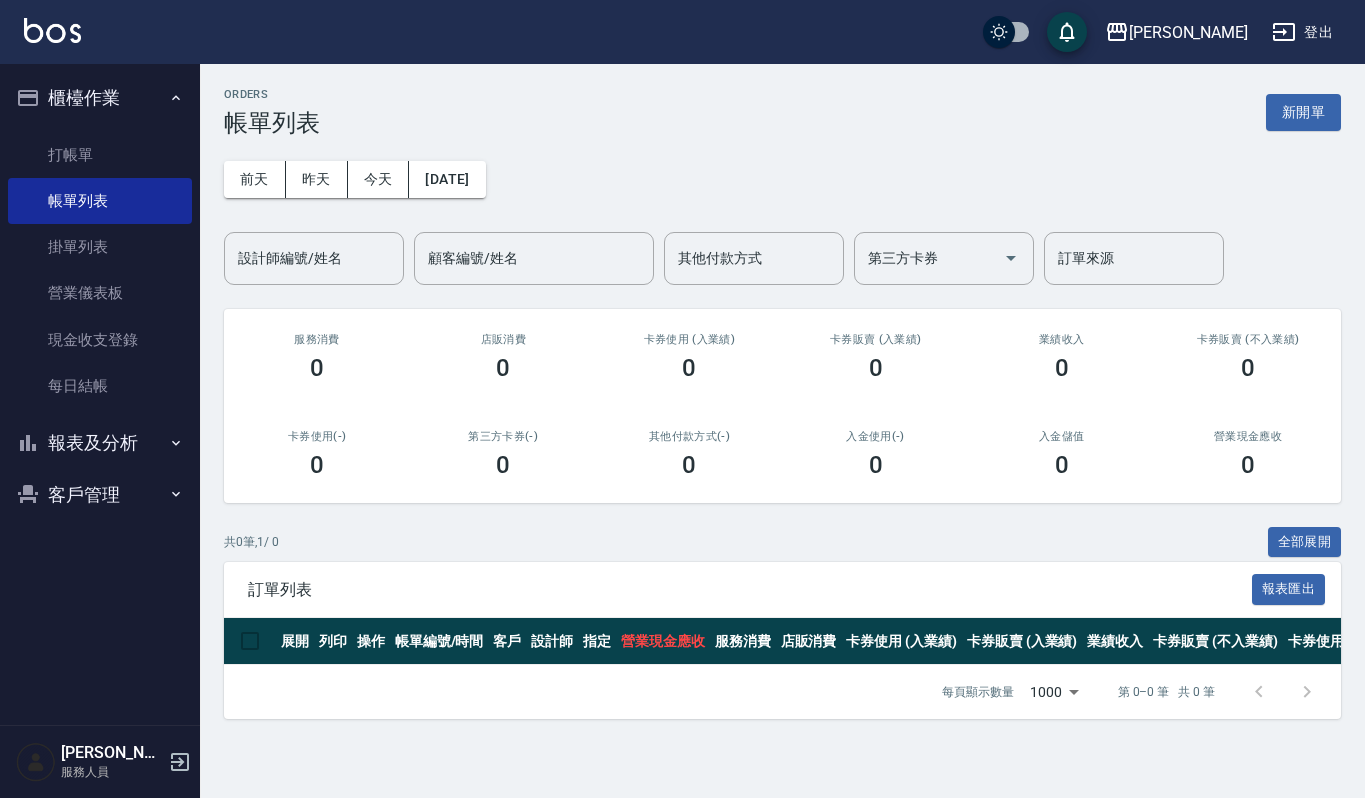 scroll, scrollTop: 0, scrollLeft: 0, axis: both 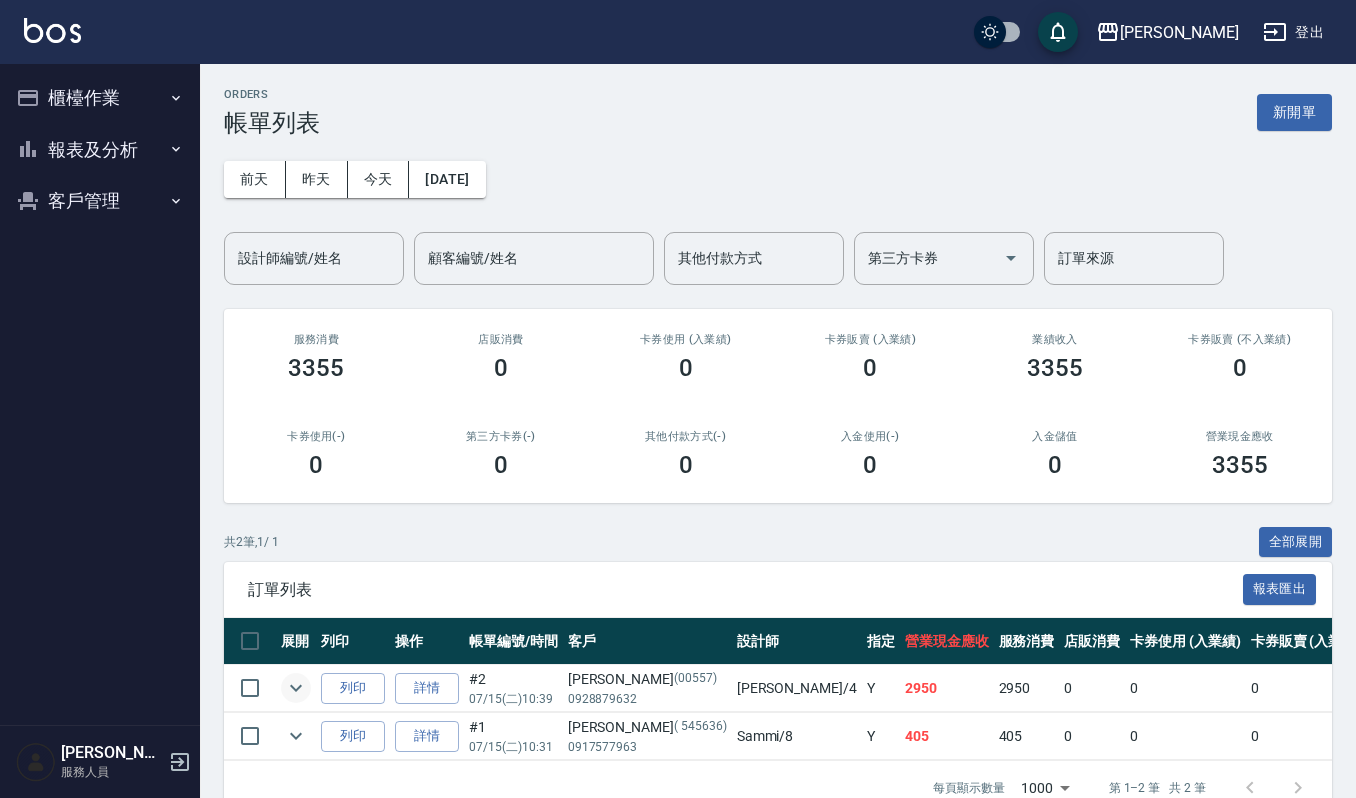 click 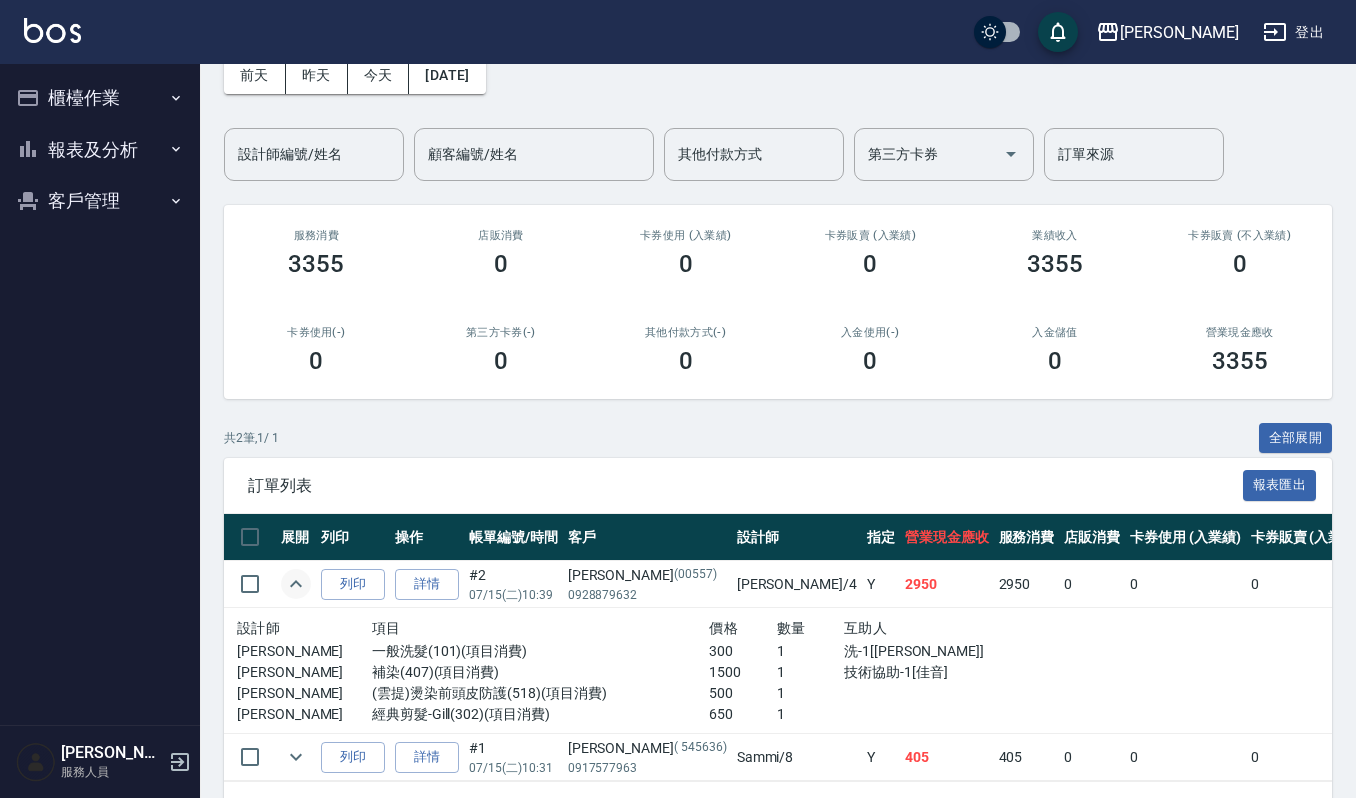 scroll, scrollTop: 133, scrollLeft: 0, axis: vertical 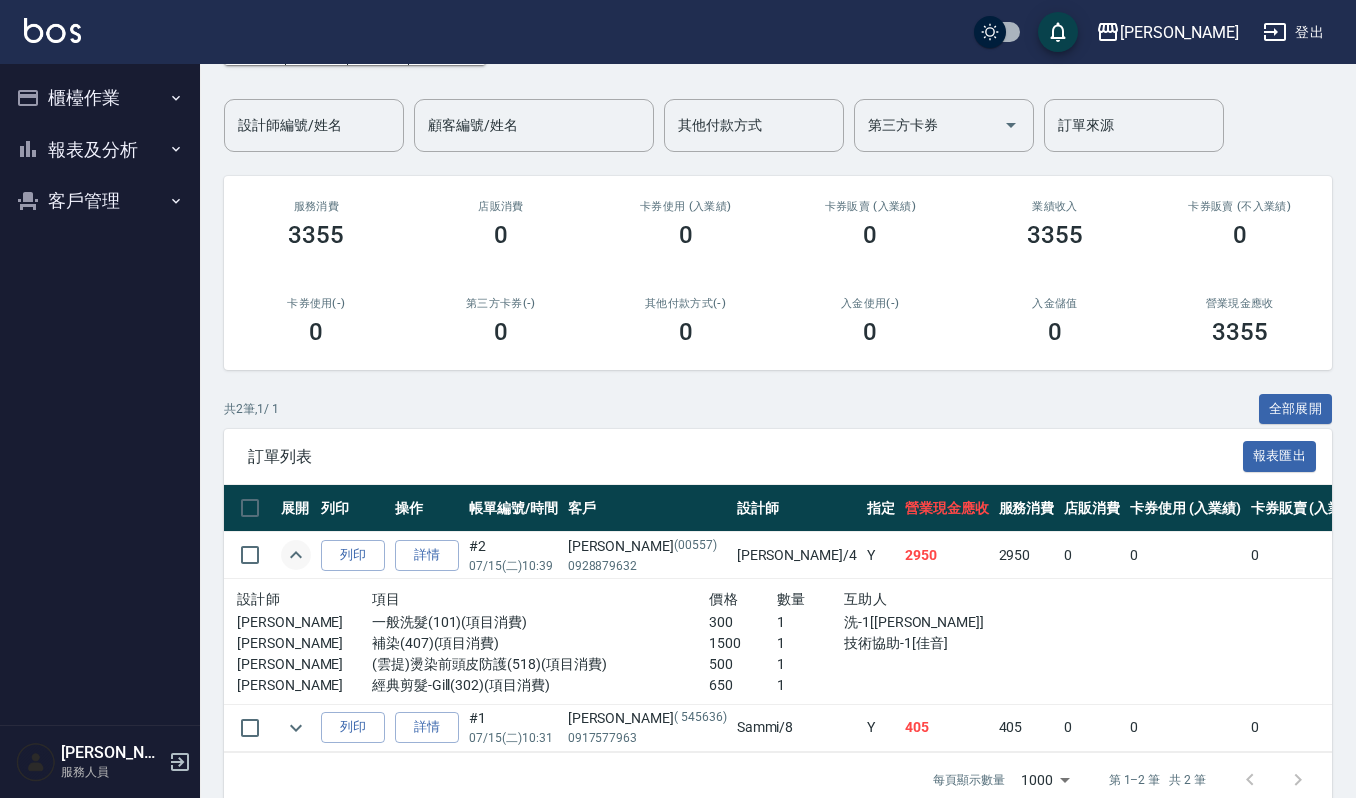 click 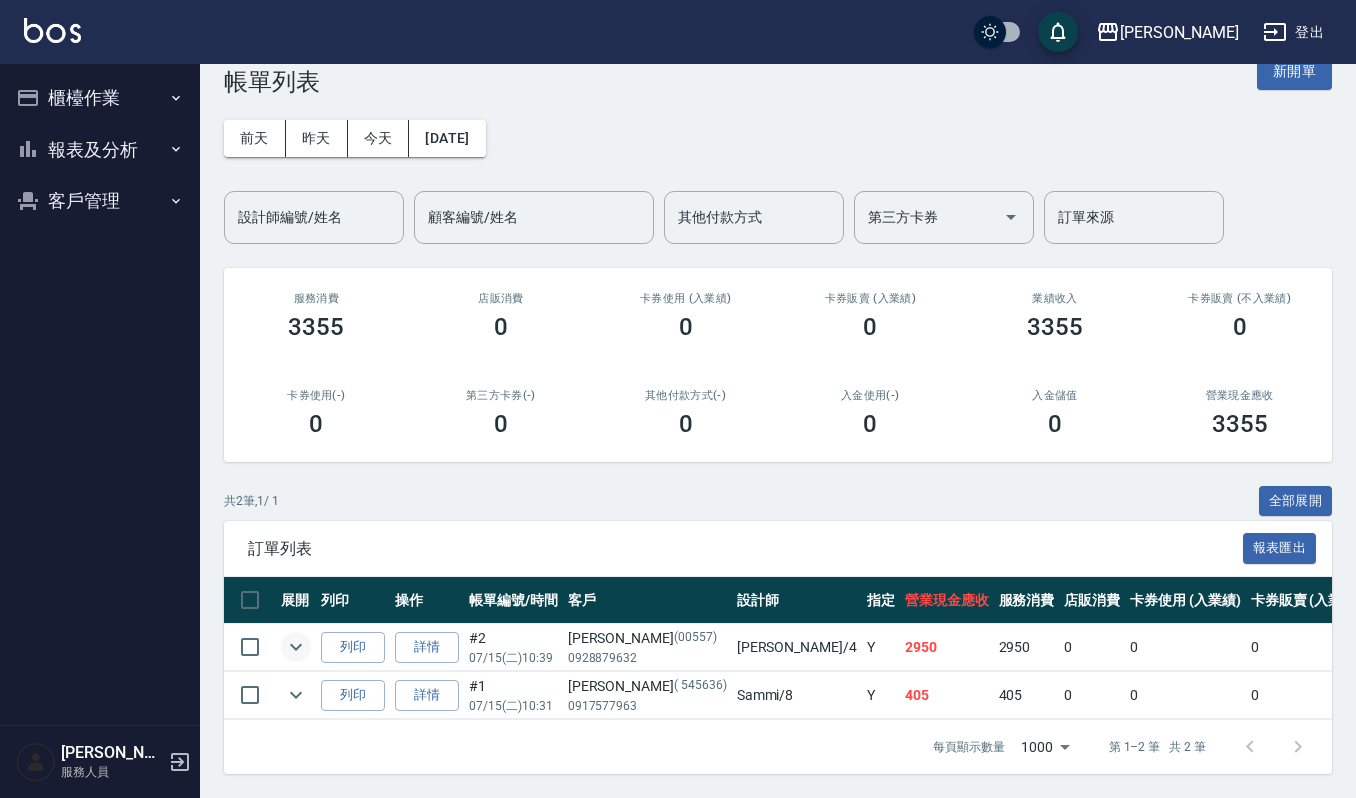 scroll, scrollTop: 62, scrollLeft: 0, axis: vertical 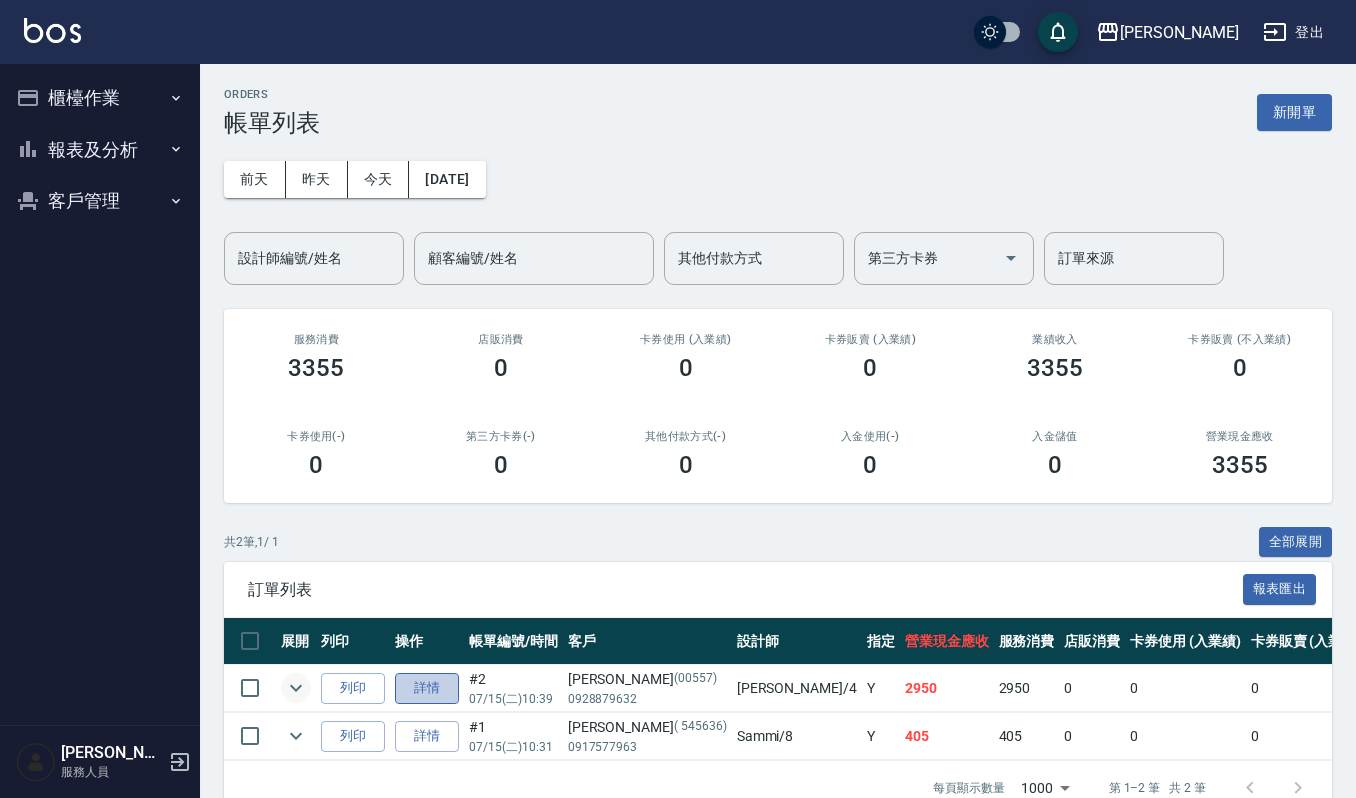 click on "詳情" at bounding box center (427, 688) 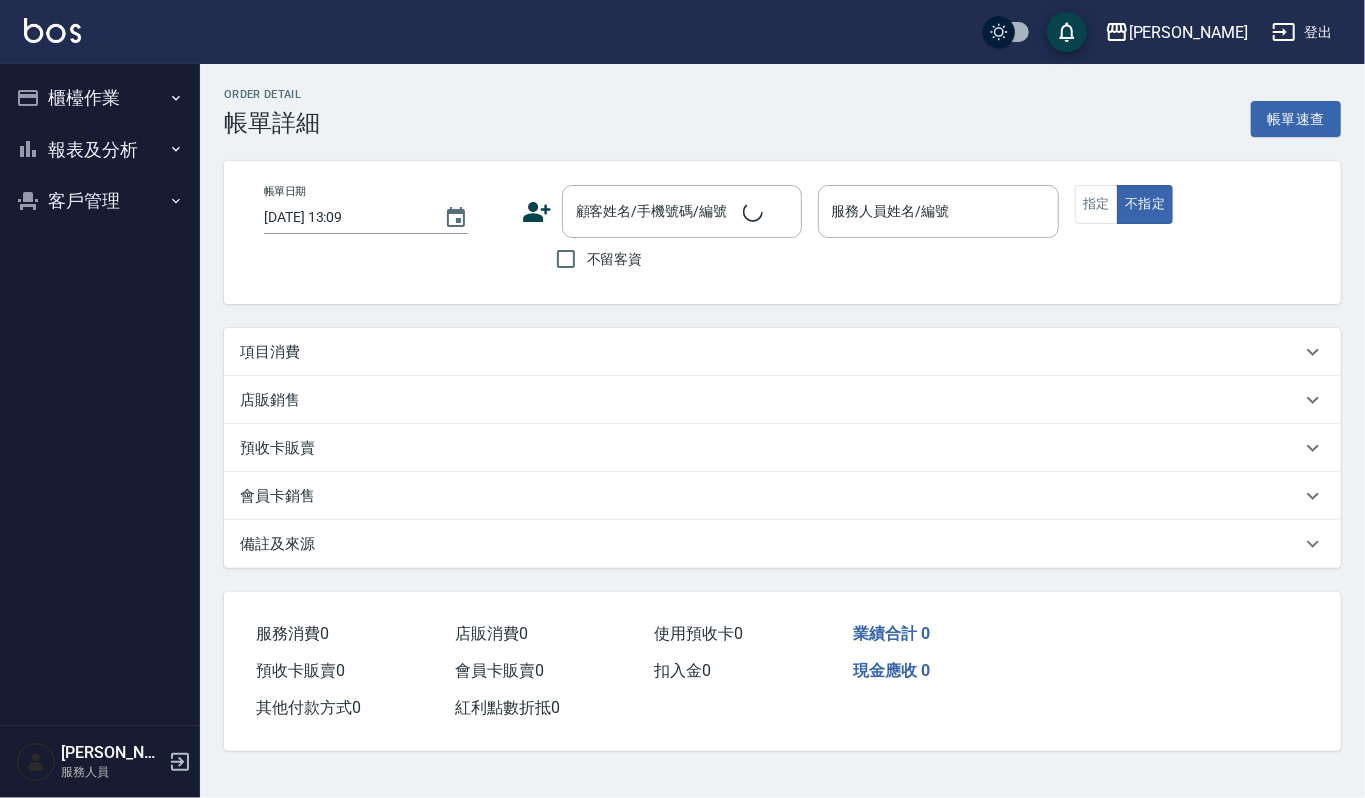 type on "2025/07/15 10:39" 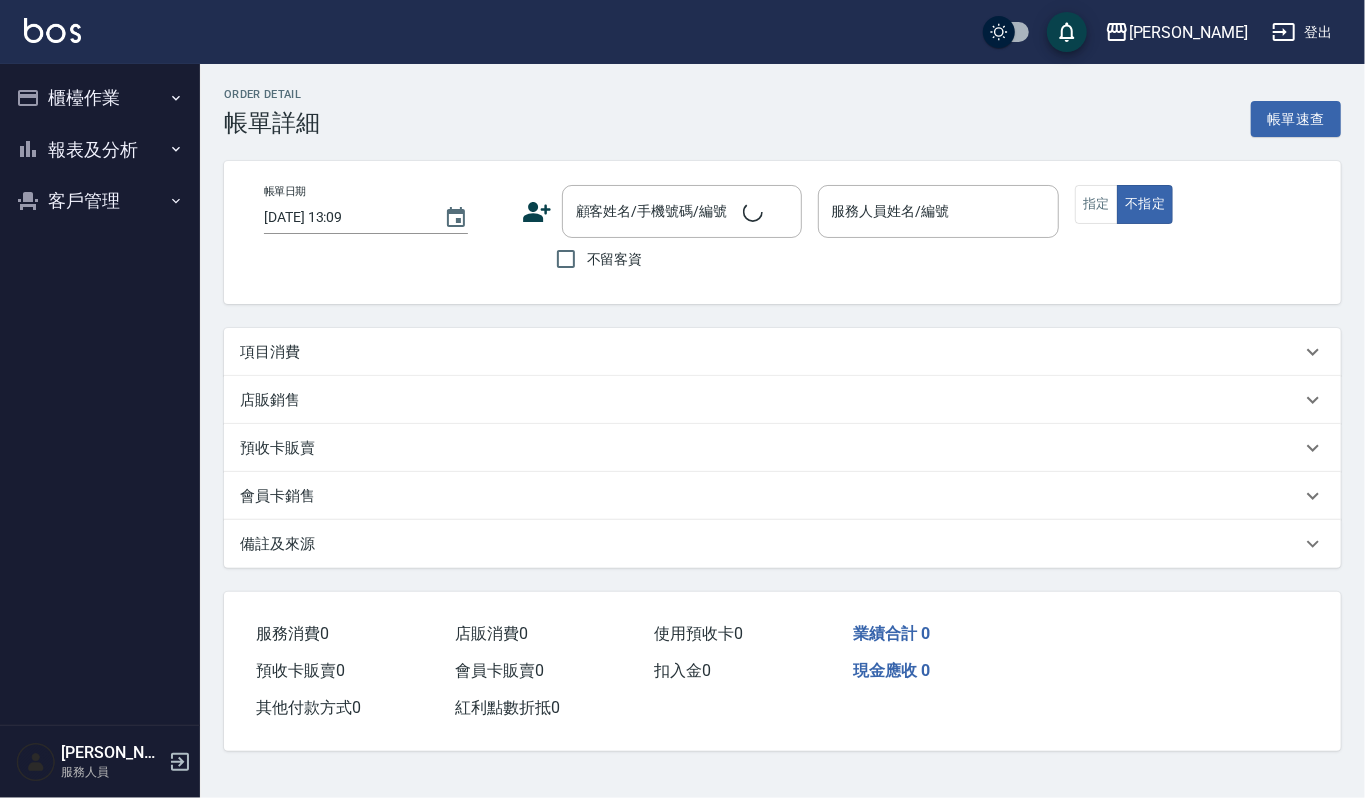 type on "吉兒-4" 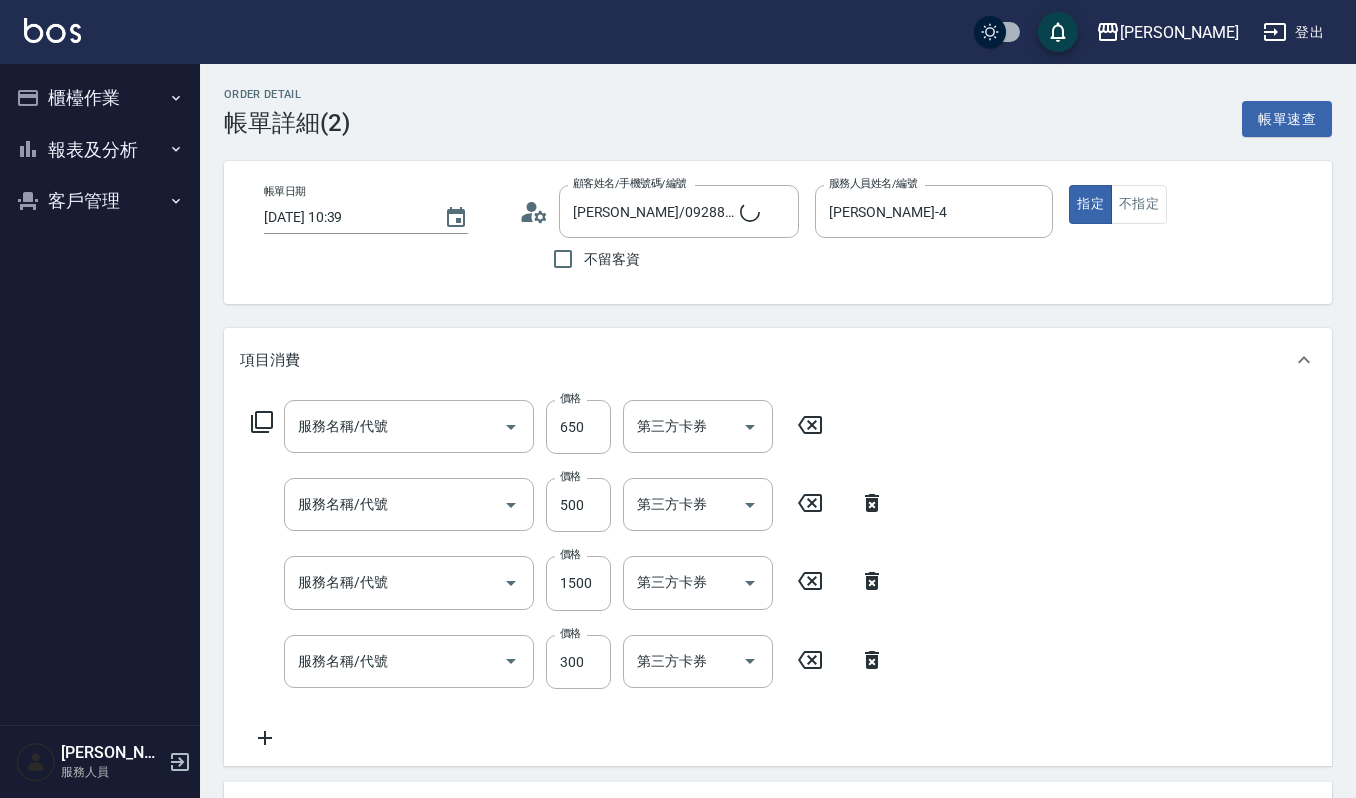 type on "許庭瑜/0928879632/00557" 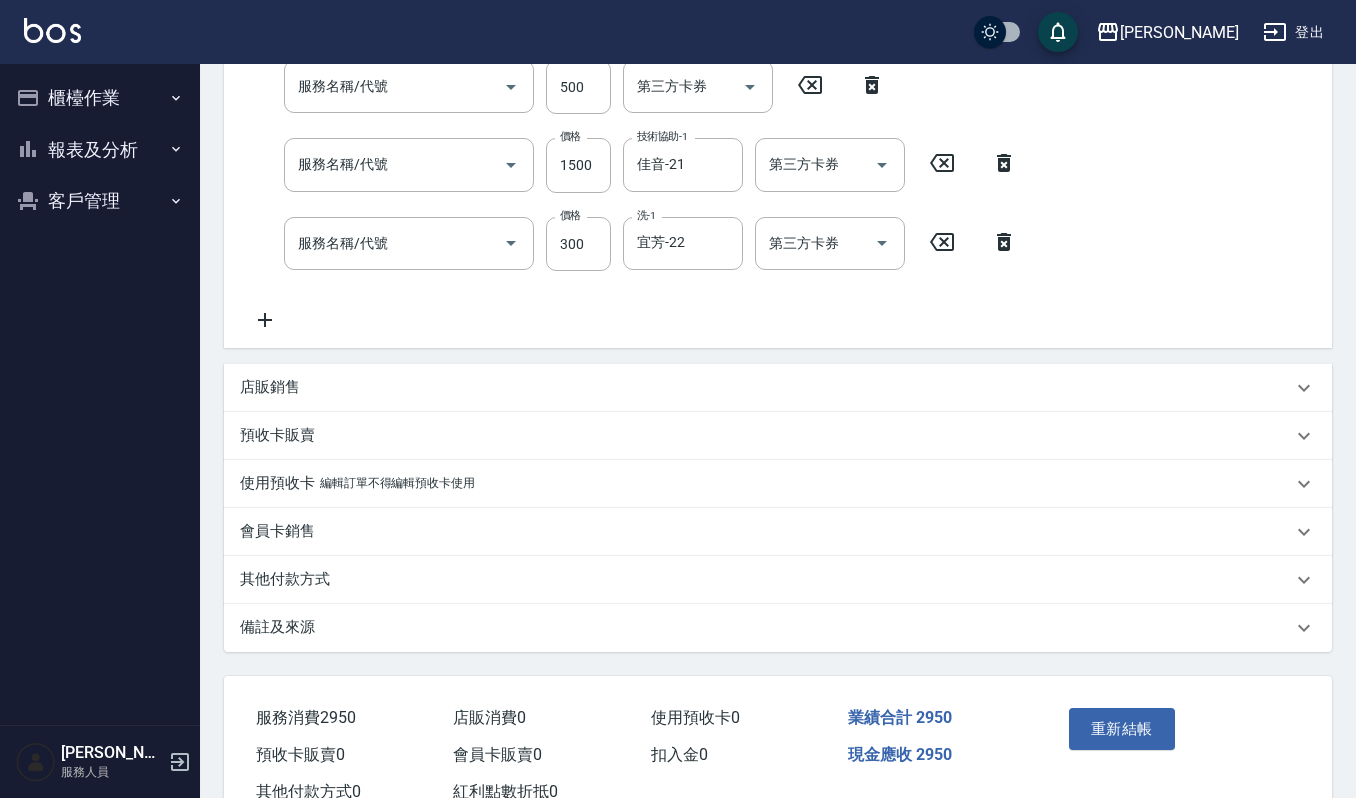 type on "經典剪髮-Gill(302)" 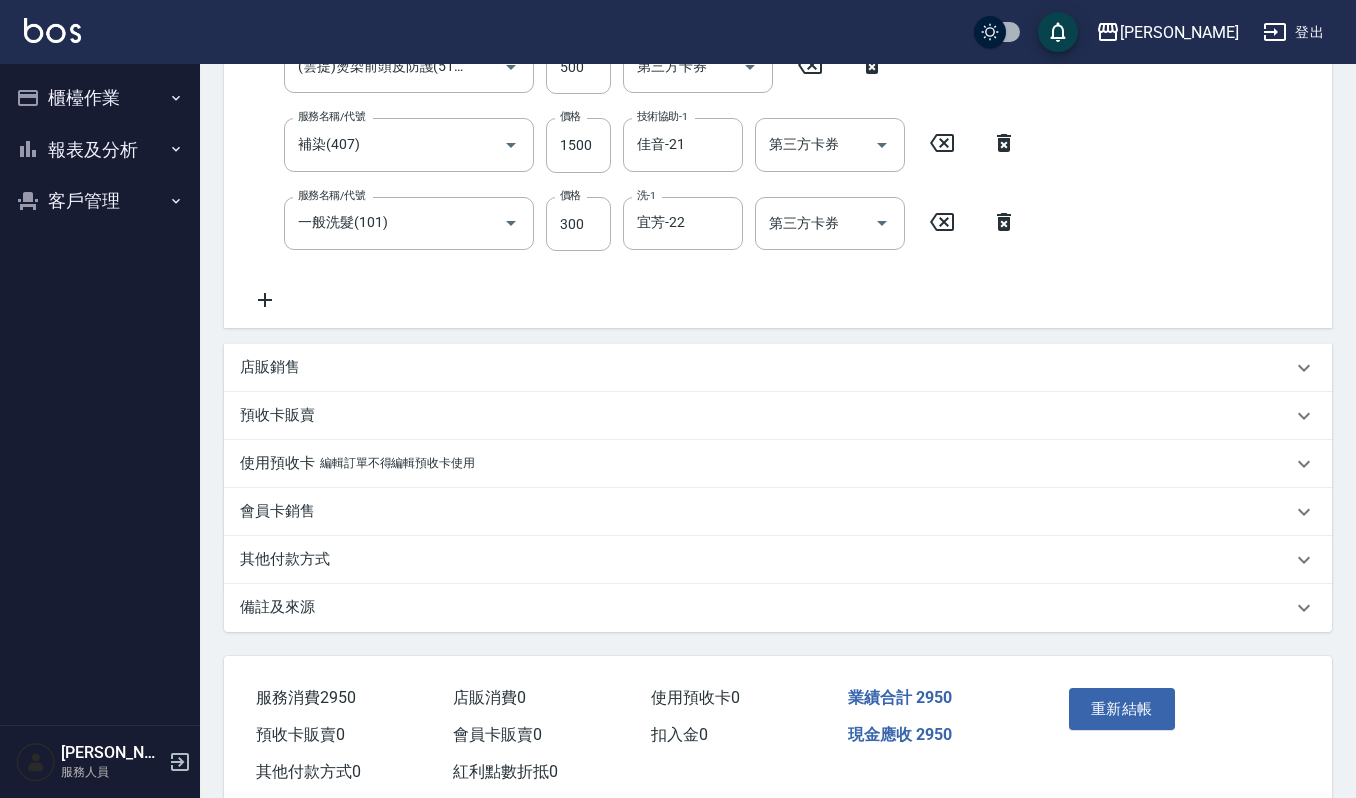 click on "店販銷售" at bounding box center [766, 367] 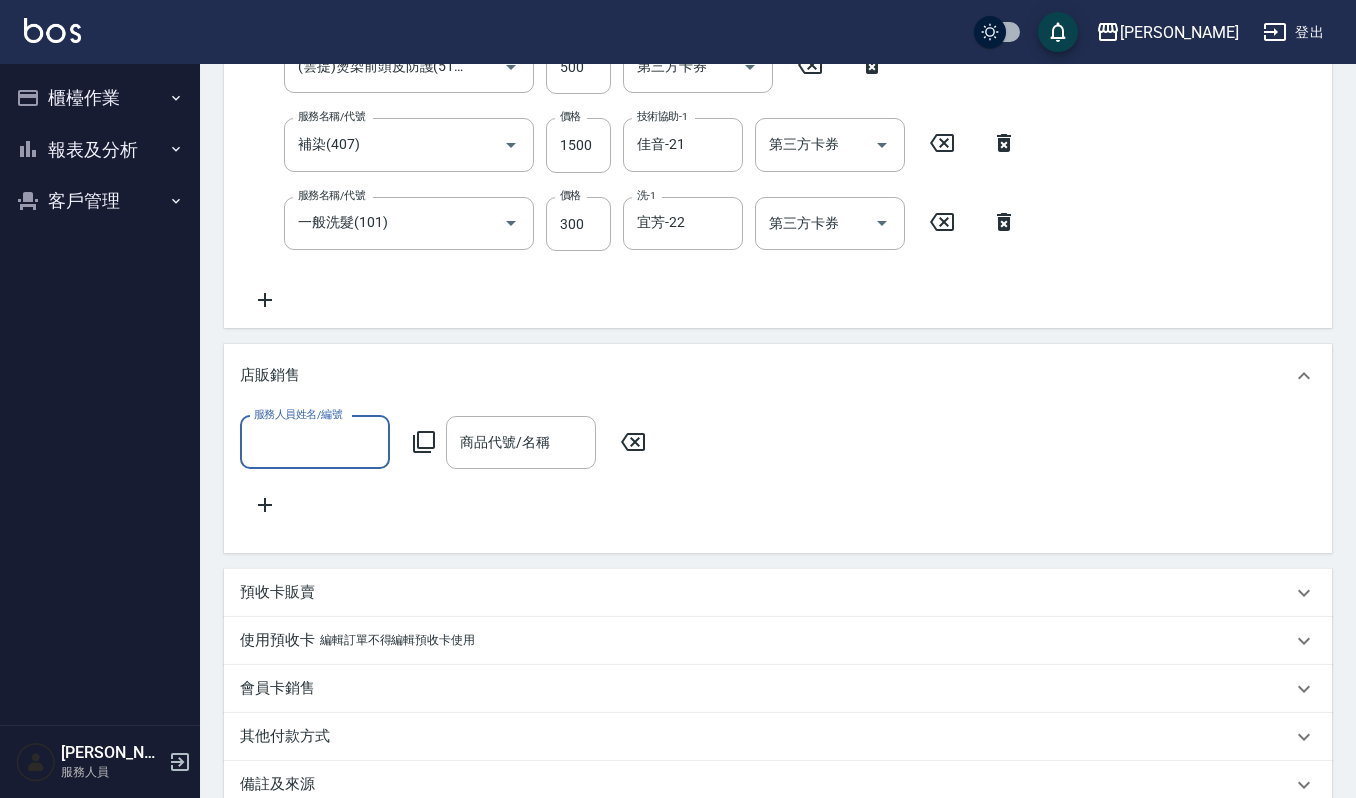 scroll, scrollTop: 0, scrollLeft: 0, axis: both 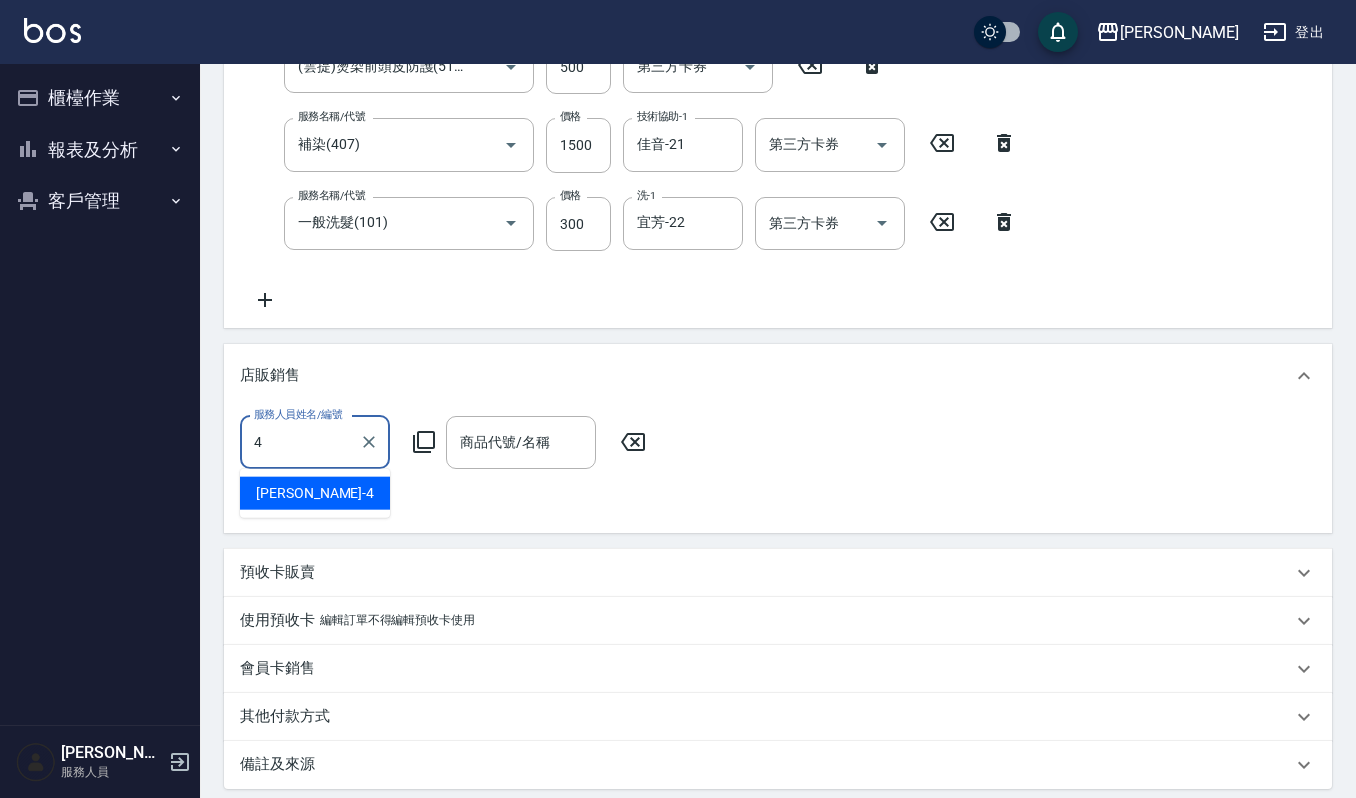 type on "[PERSON_NAME]-4" 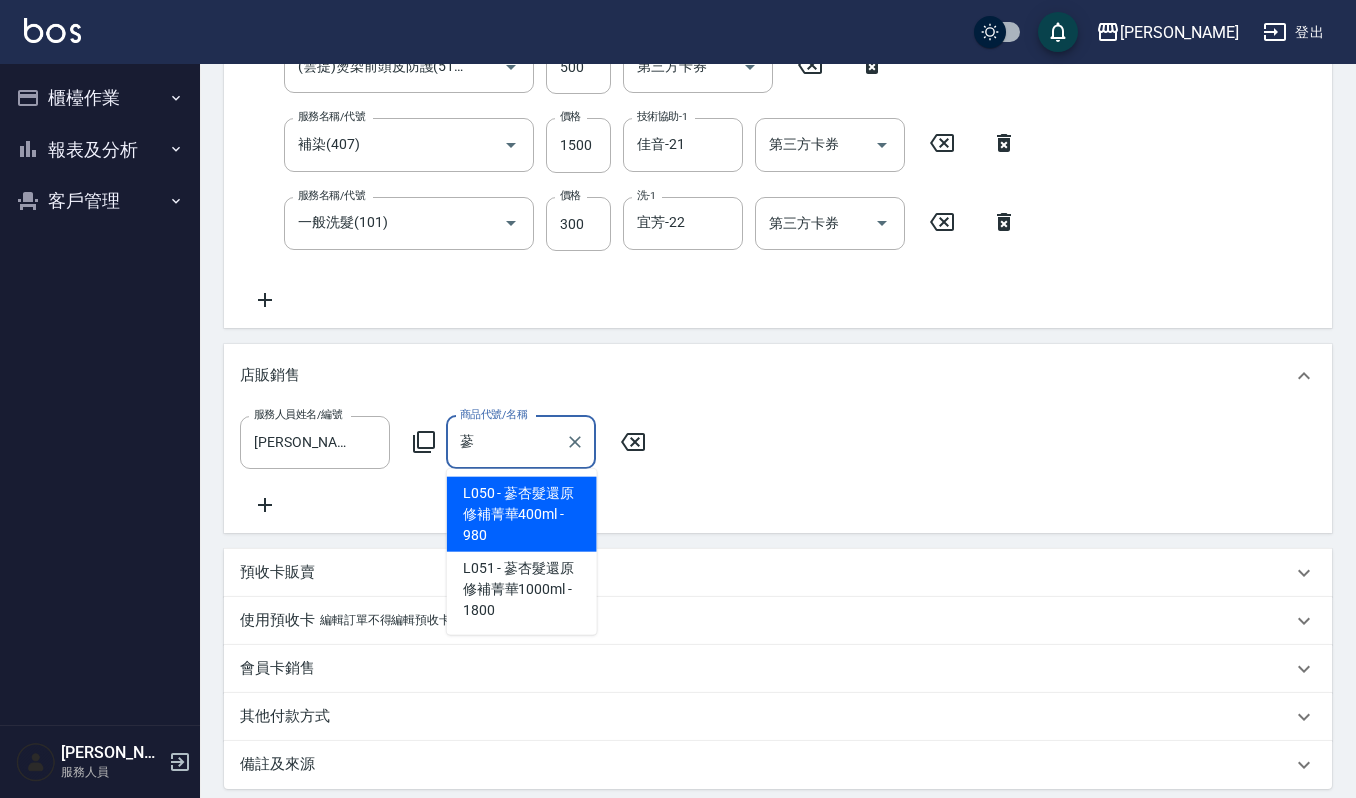 type on "舒活精華露" 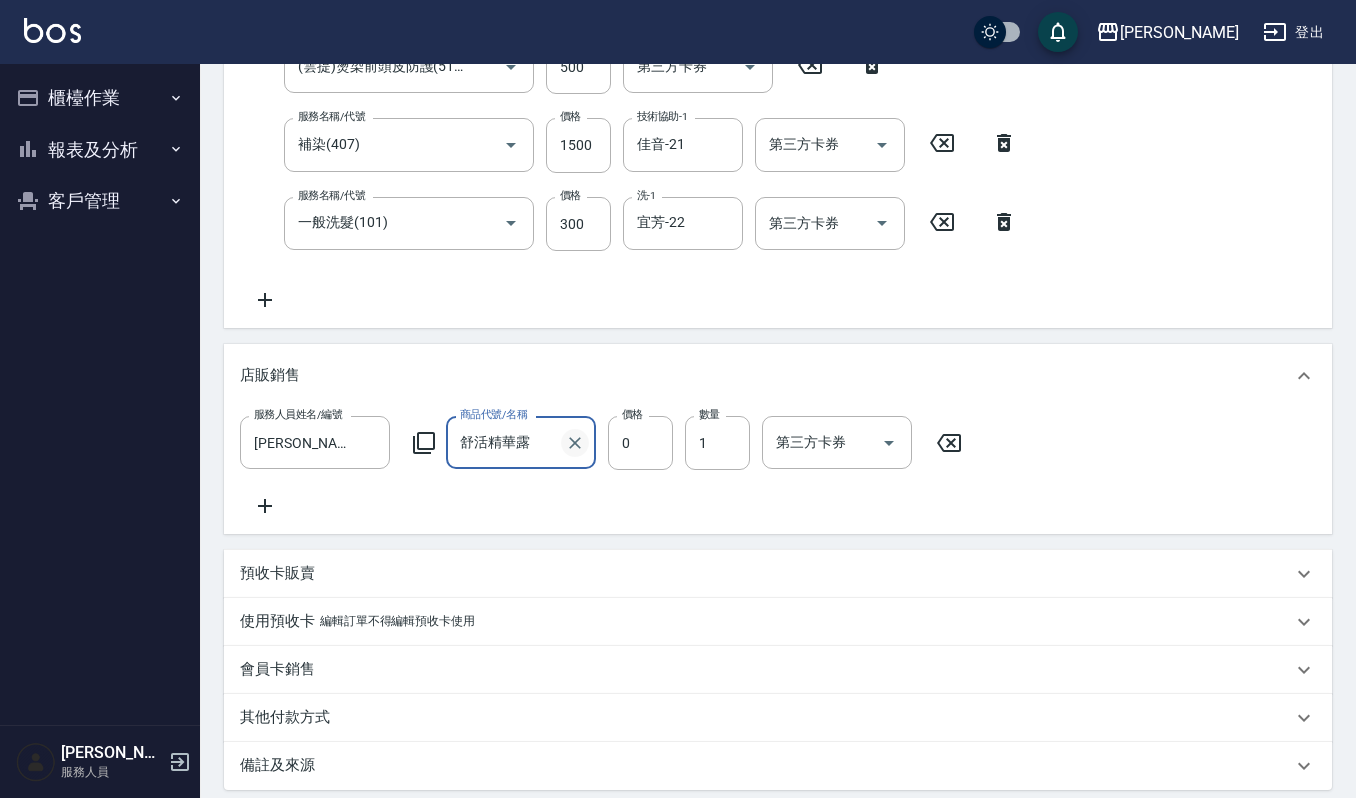 click 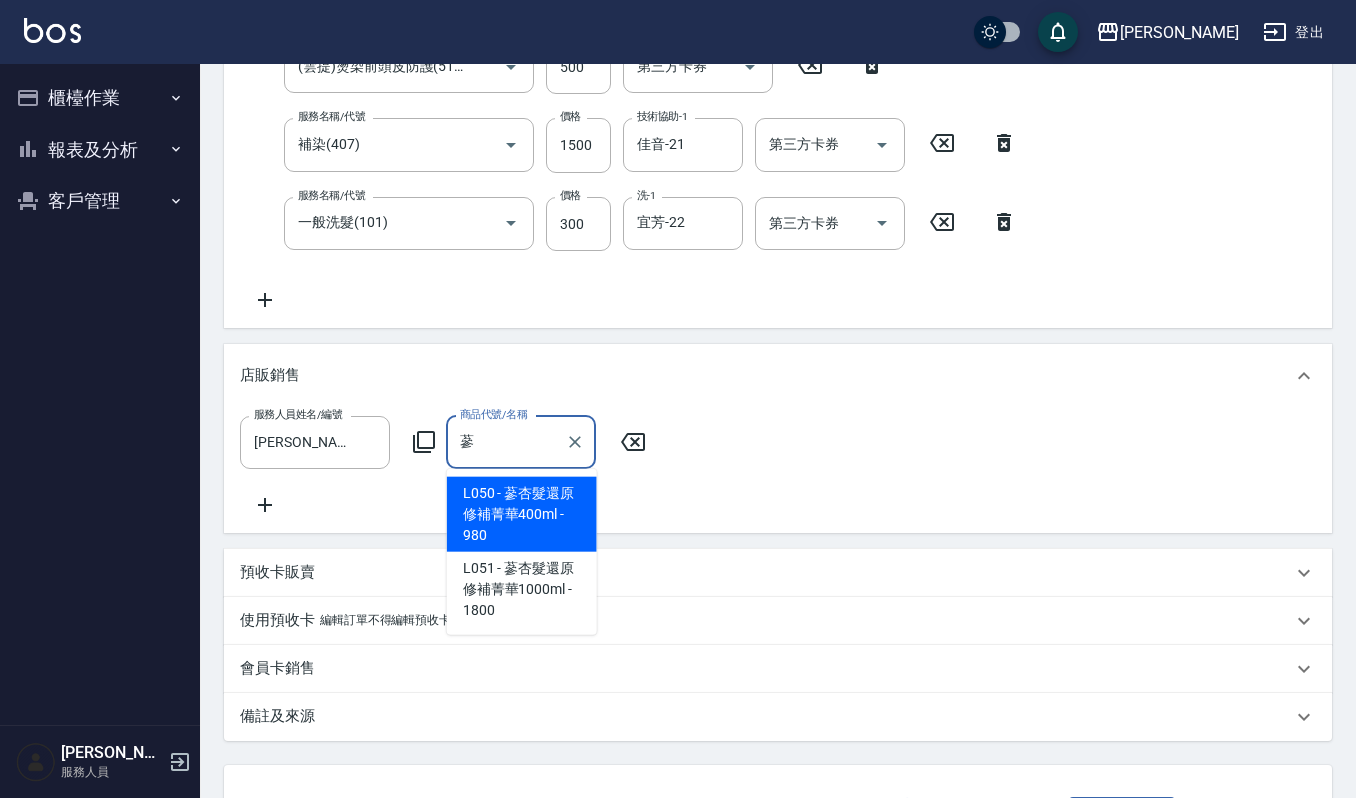 type on "蔘杏髮還原修補菁華400ml" 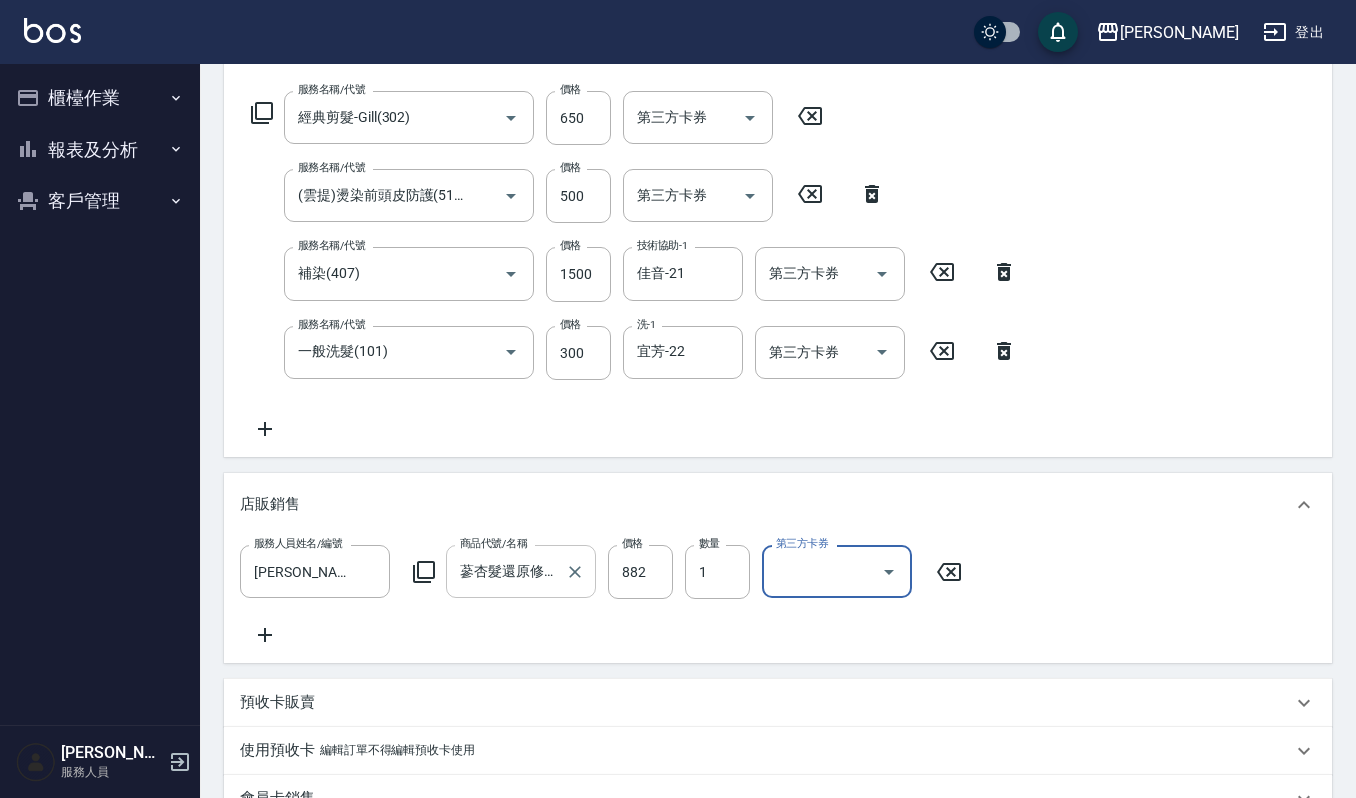 scroll, scrollTop: 438, scrollLeft: 0, axis: vertical 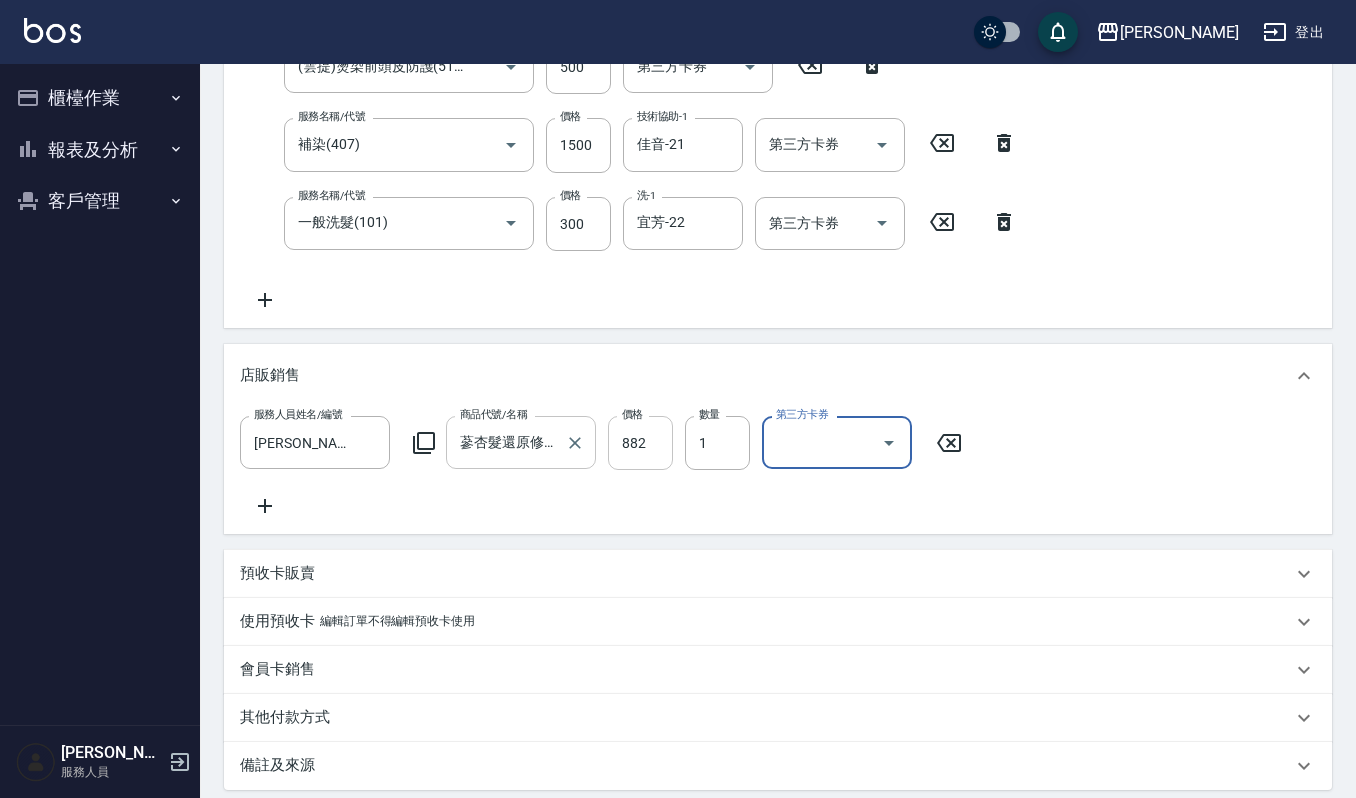 click on "882" at bounding box center (640, 443) 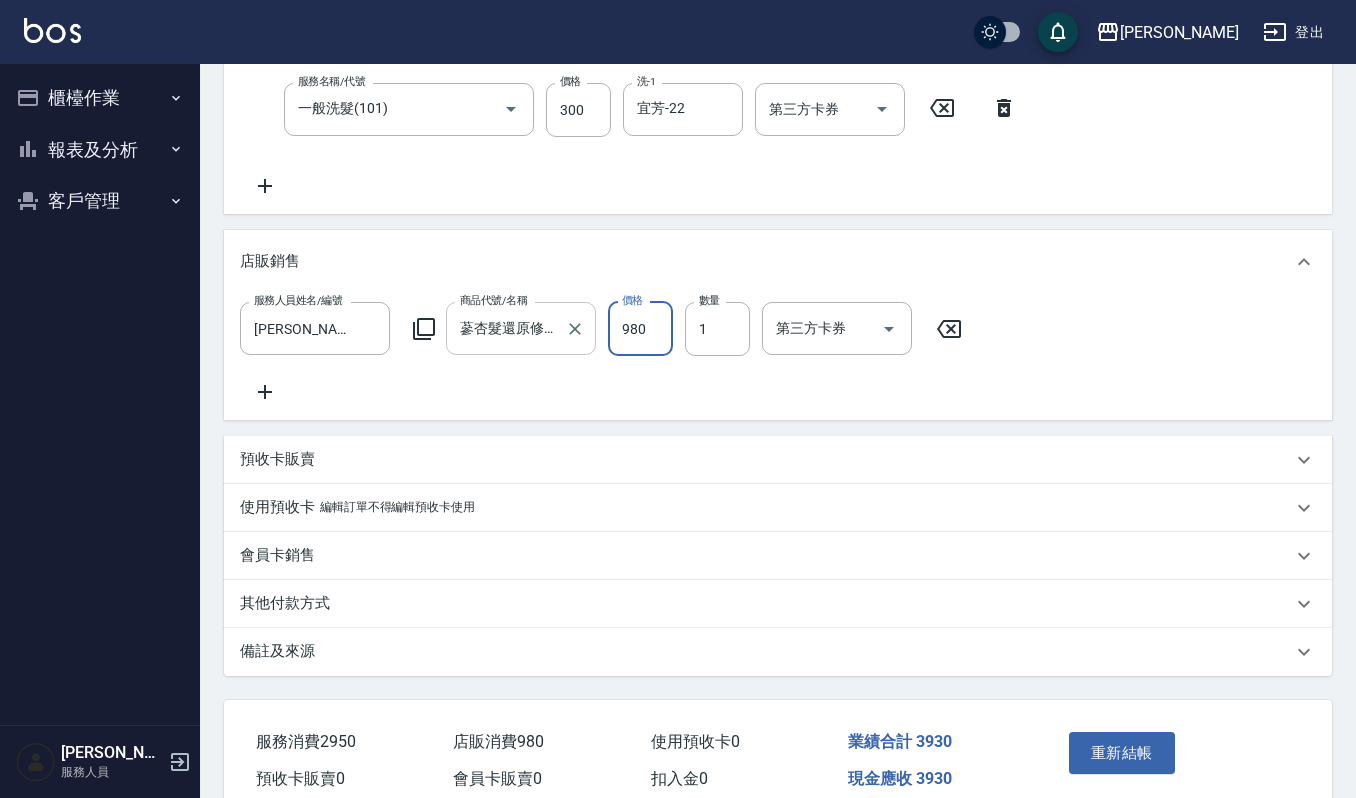 scroll, scrollTop: 661, scrollLeft: 0, axis: vertical 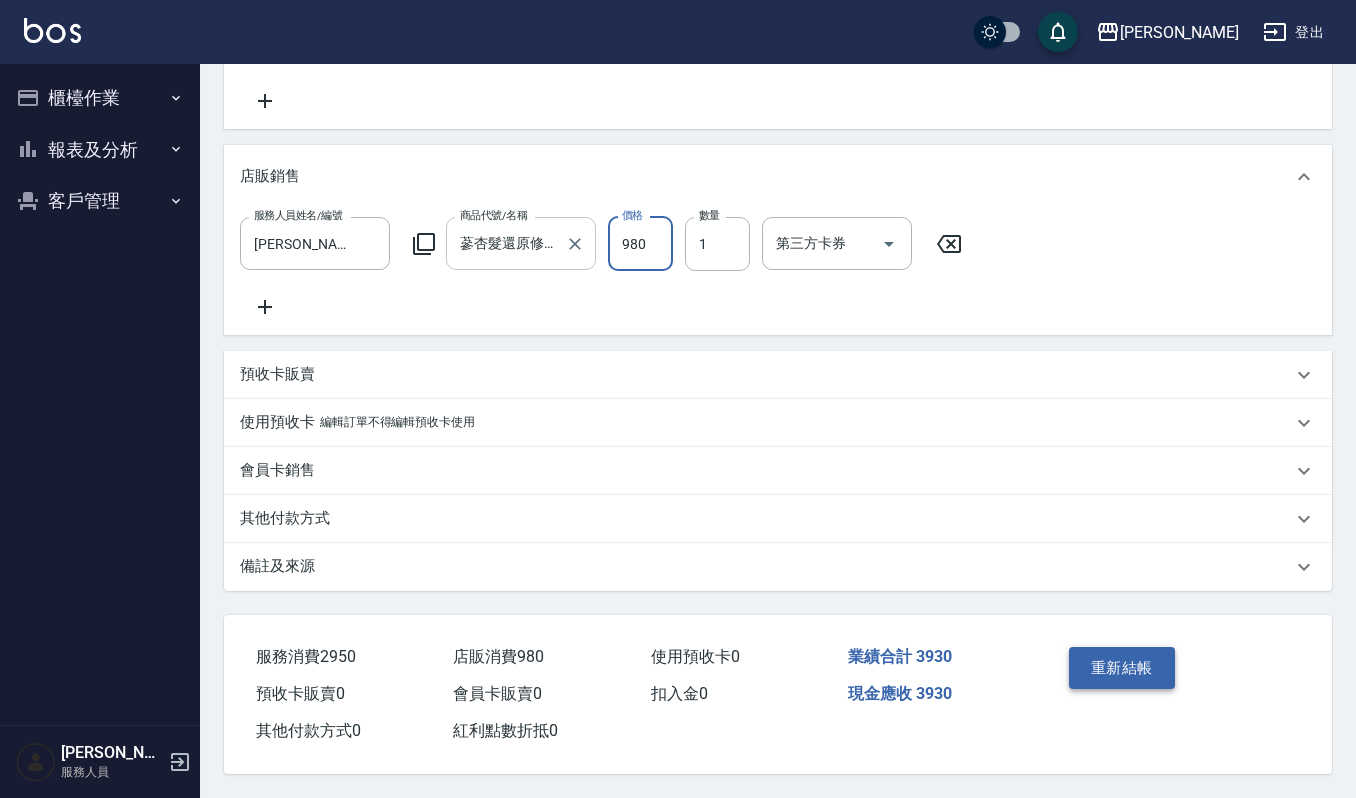 type on "980" 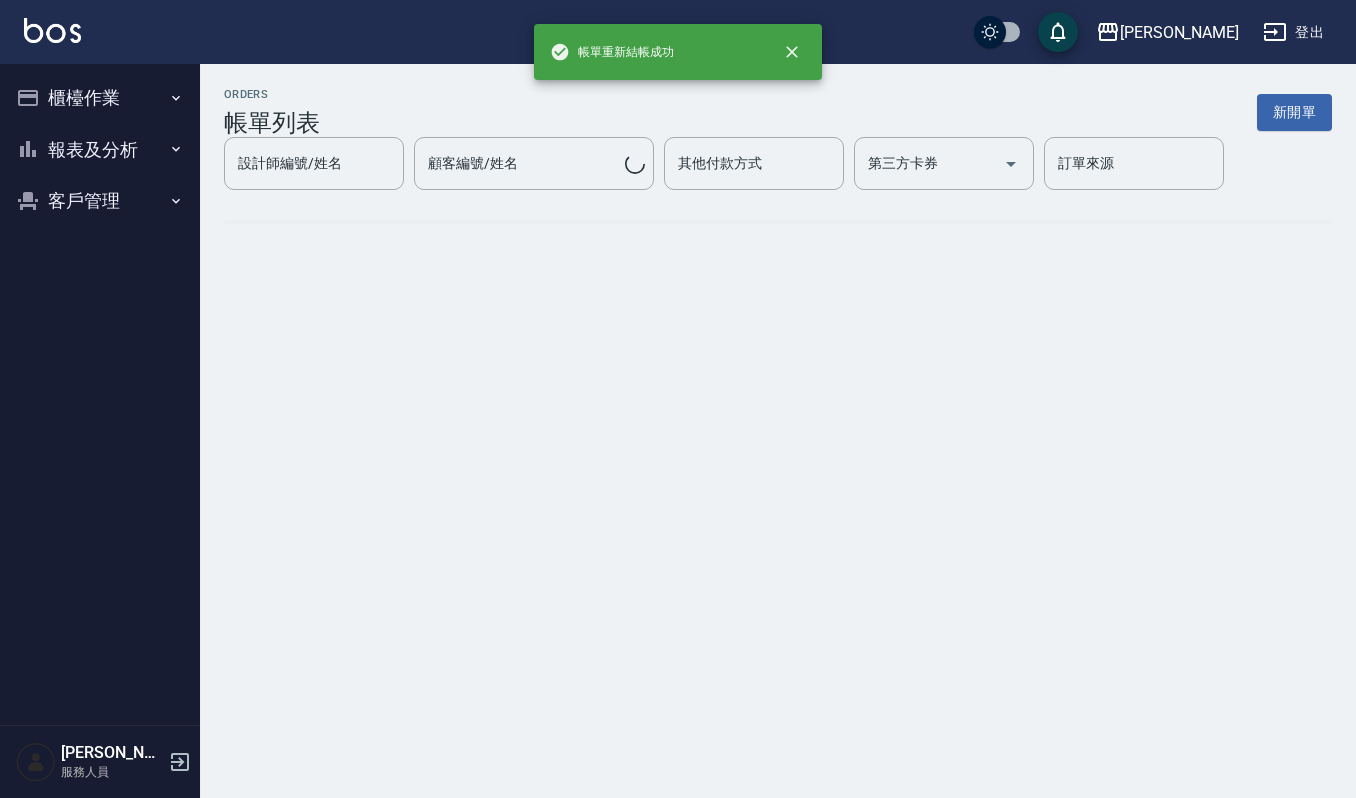 scroll, scrollTop: 0, scrollLeft: 0, axis: both 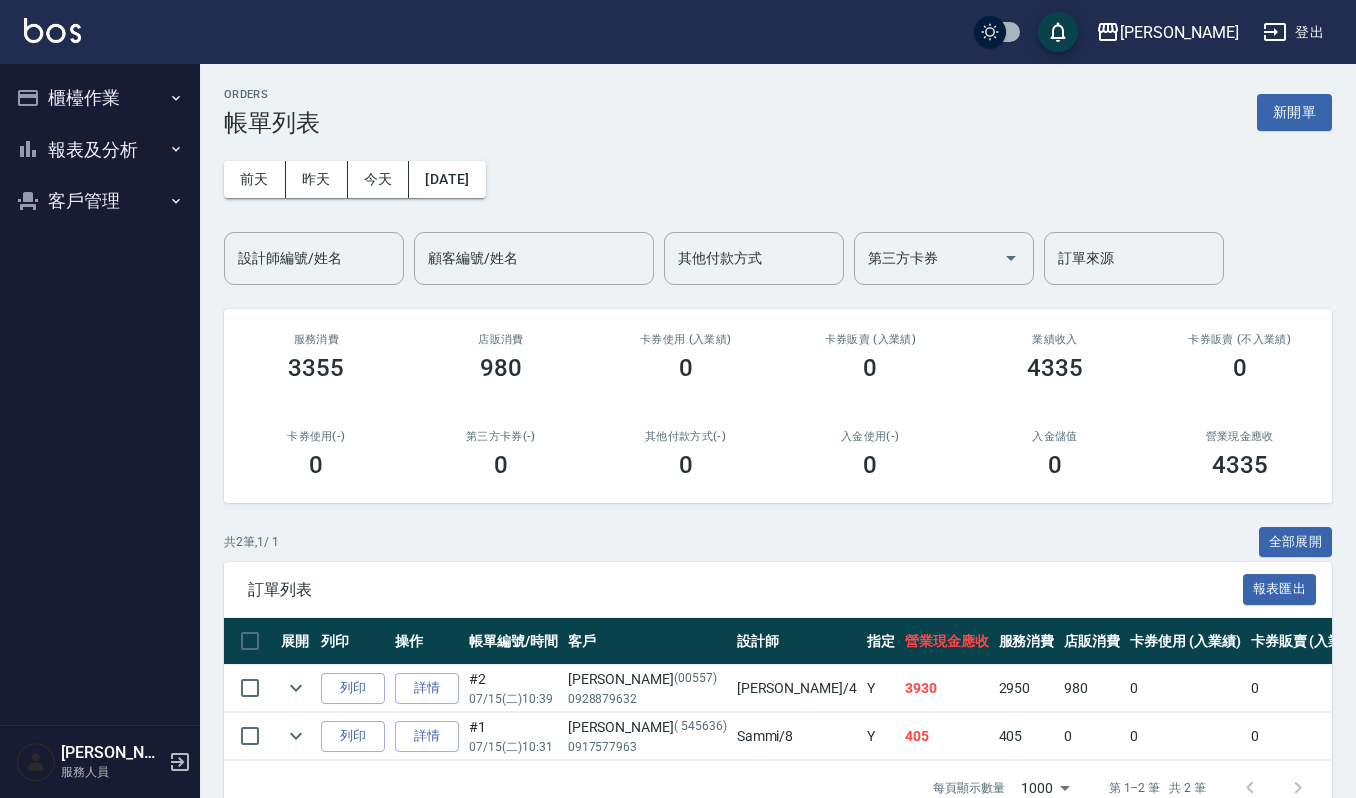 click on "櫃檯作業" at bounding box center [100, 98] 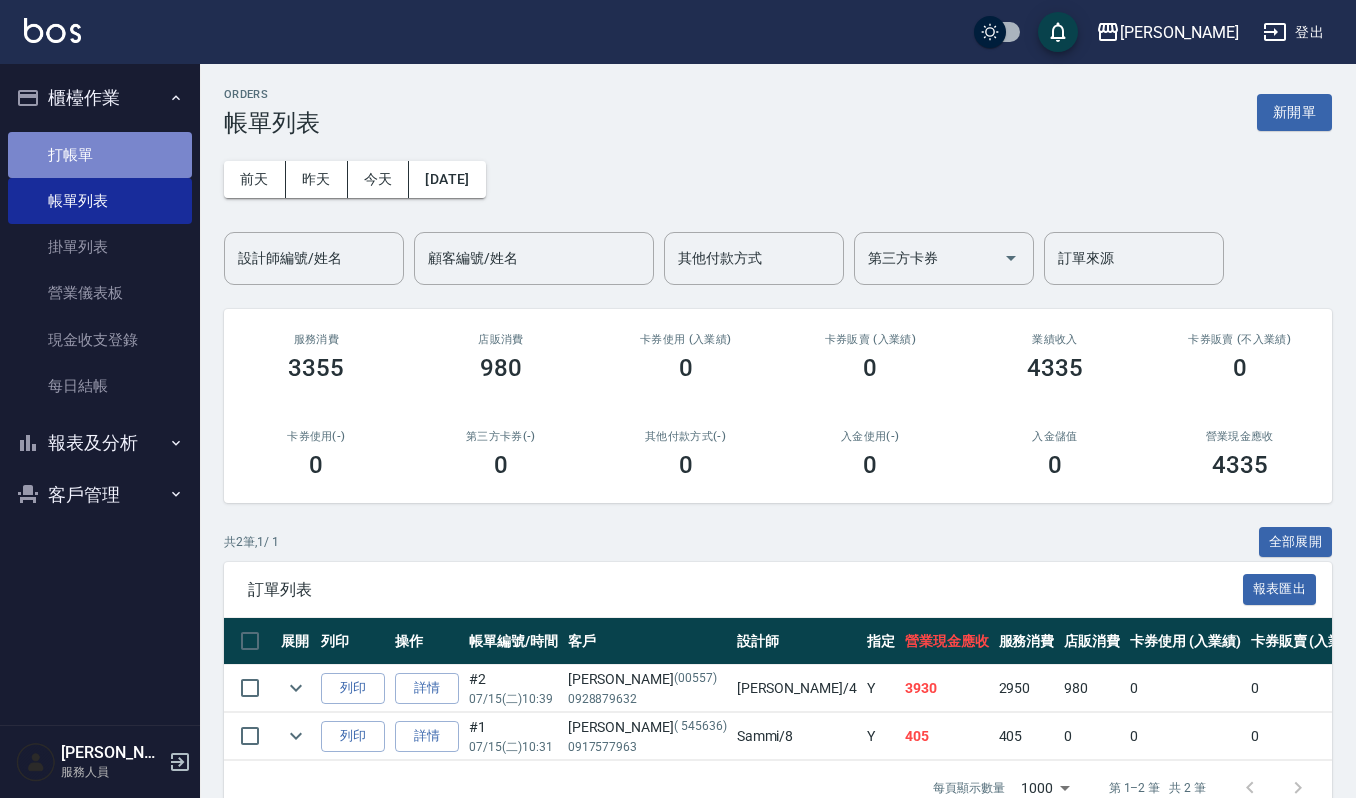click on "打帳單" at bounding box center (100, 155) 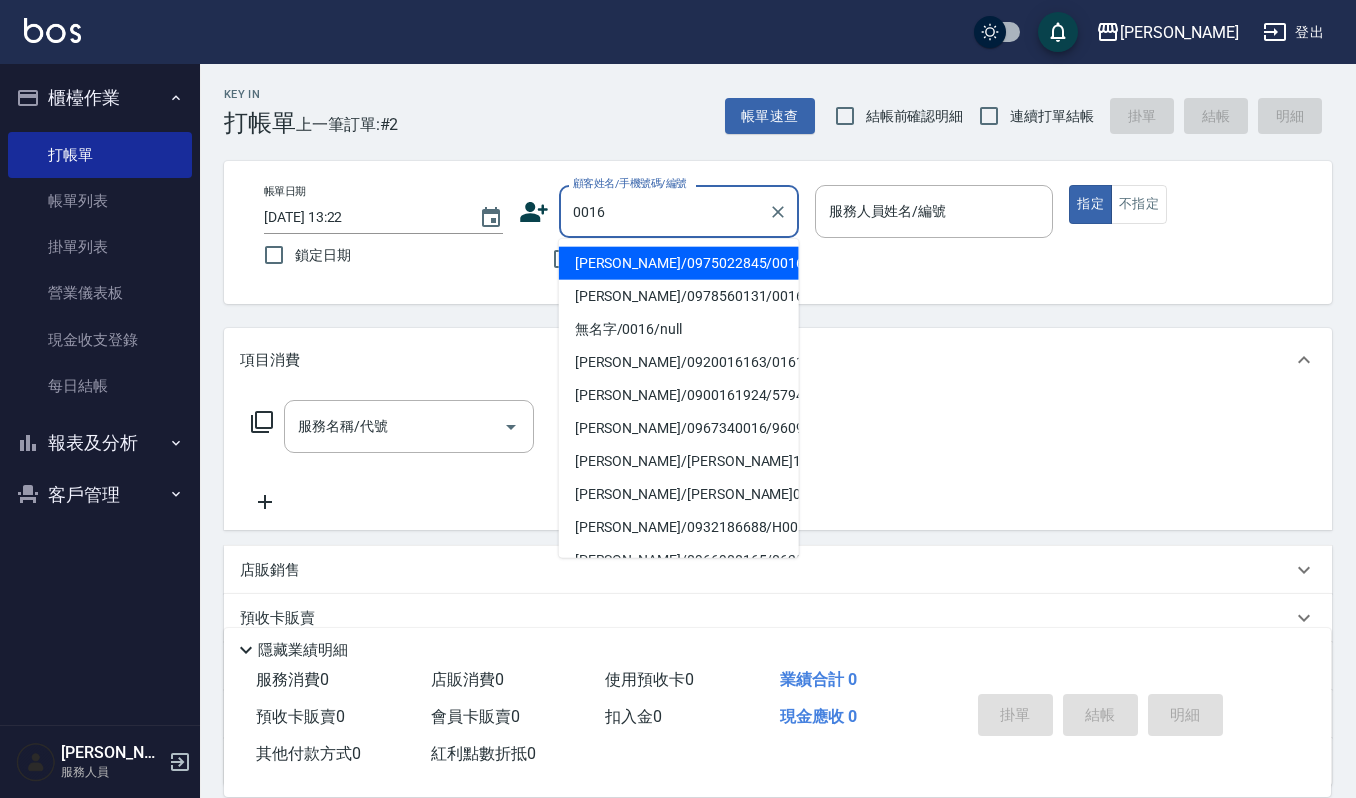 type on "[PERSON_NAME]/0975022845/0016" 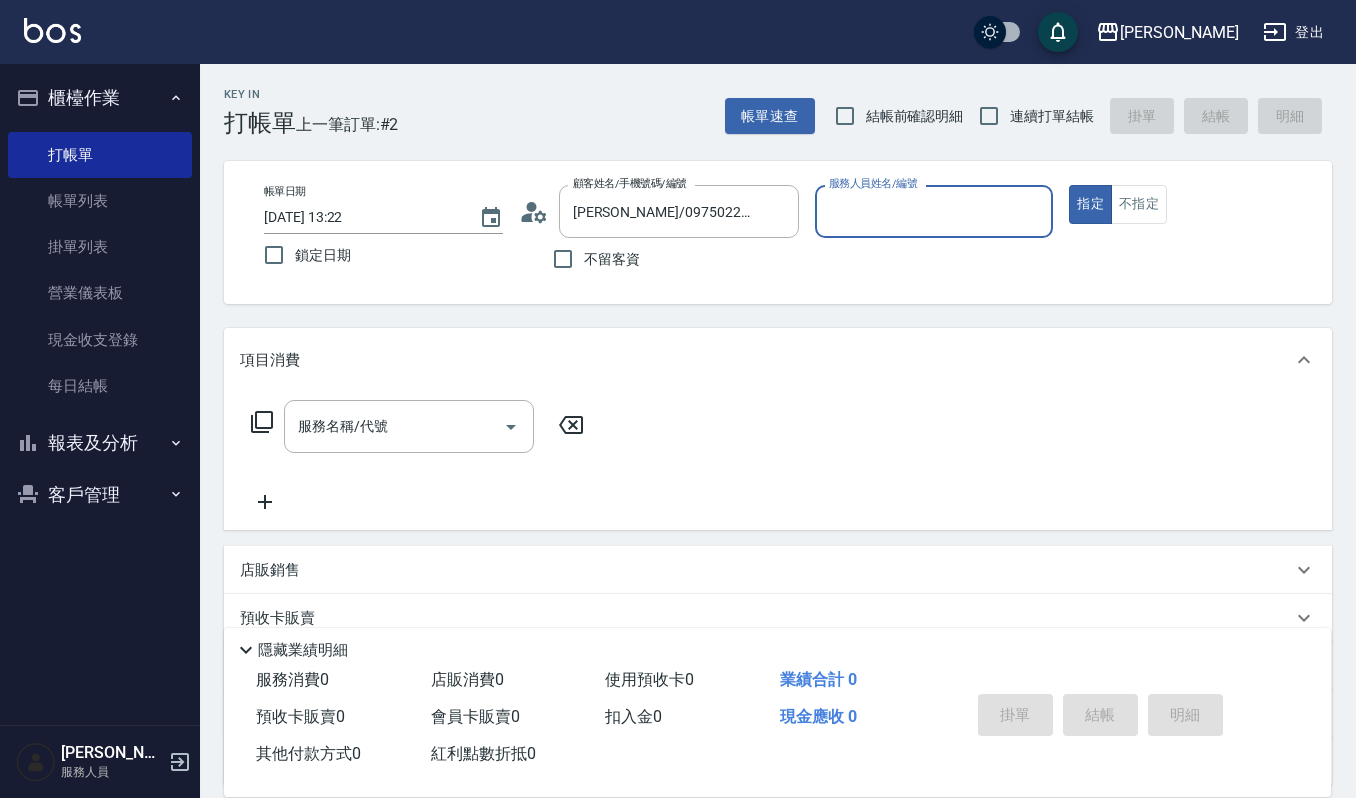 type on "Ruby-17" 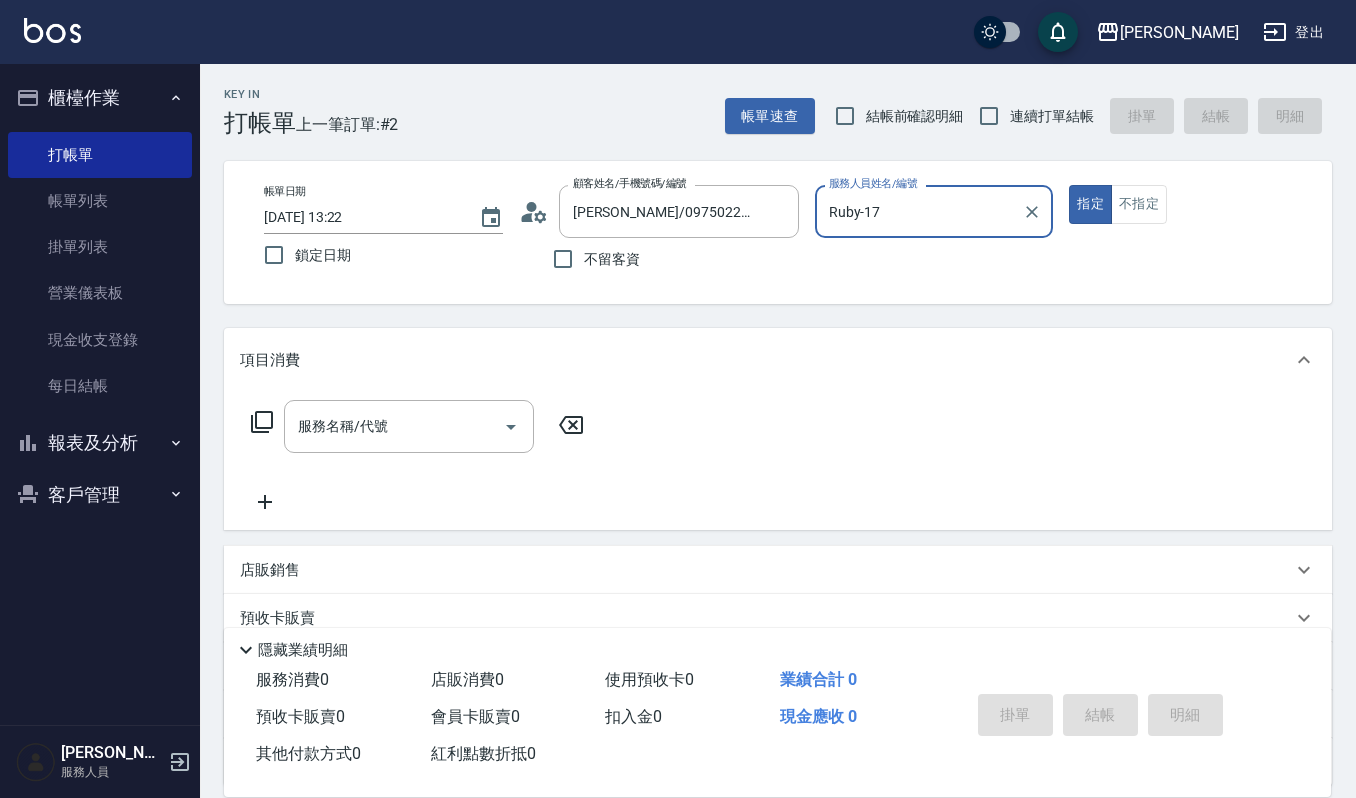 click on "指定" at bounding box center (1090, 204) 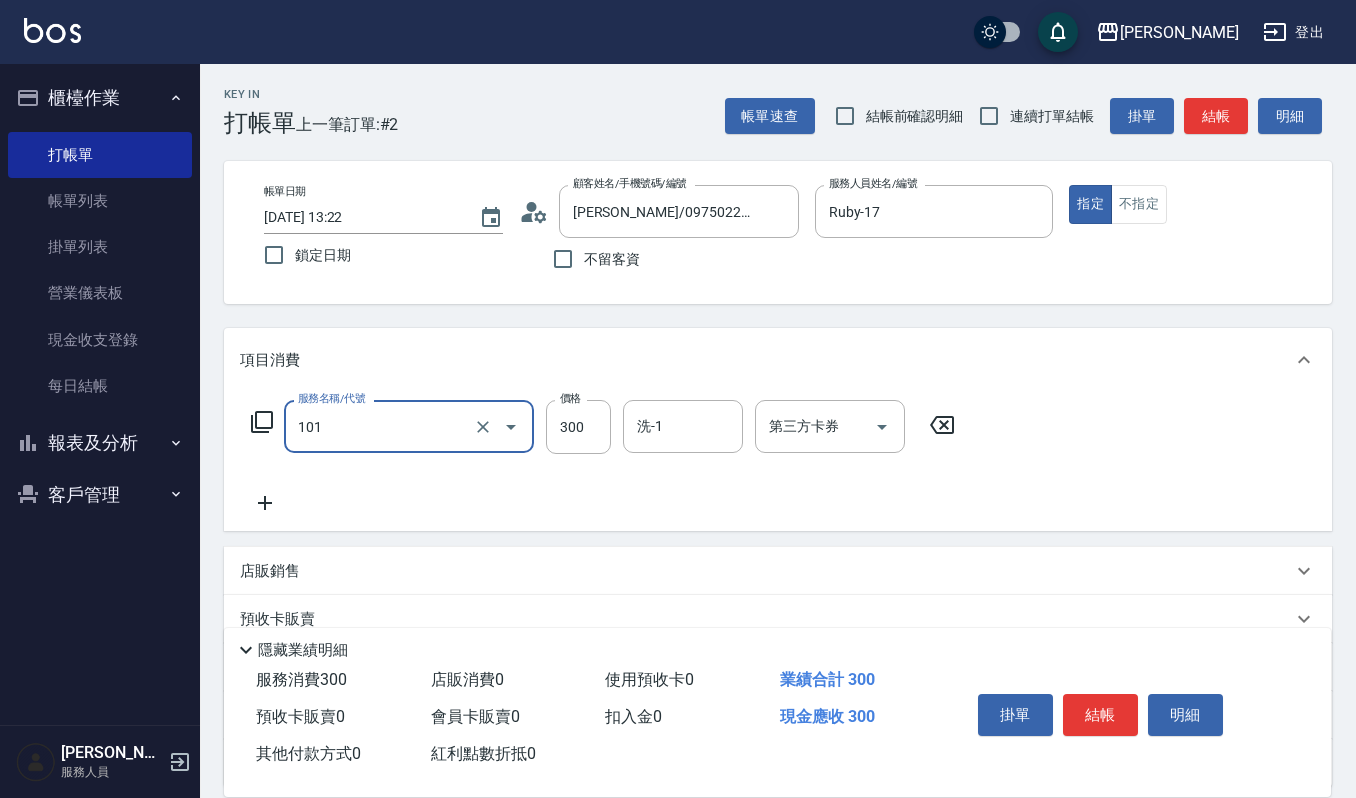 type on "一般洗髮(101)" 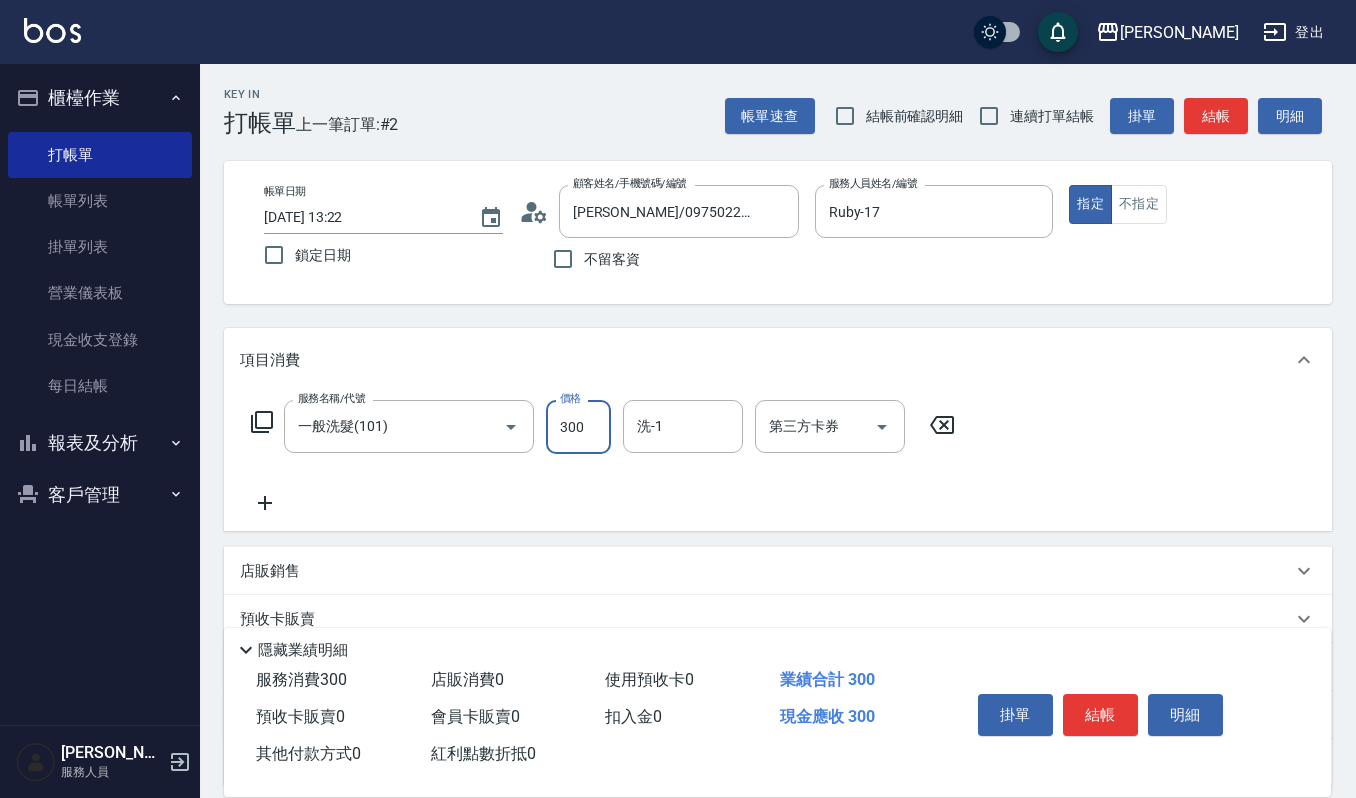 click on "300" at bounding box center (578, 427) 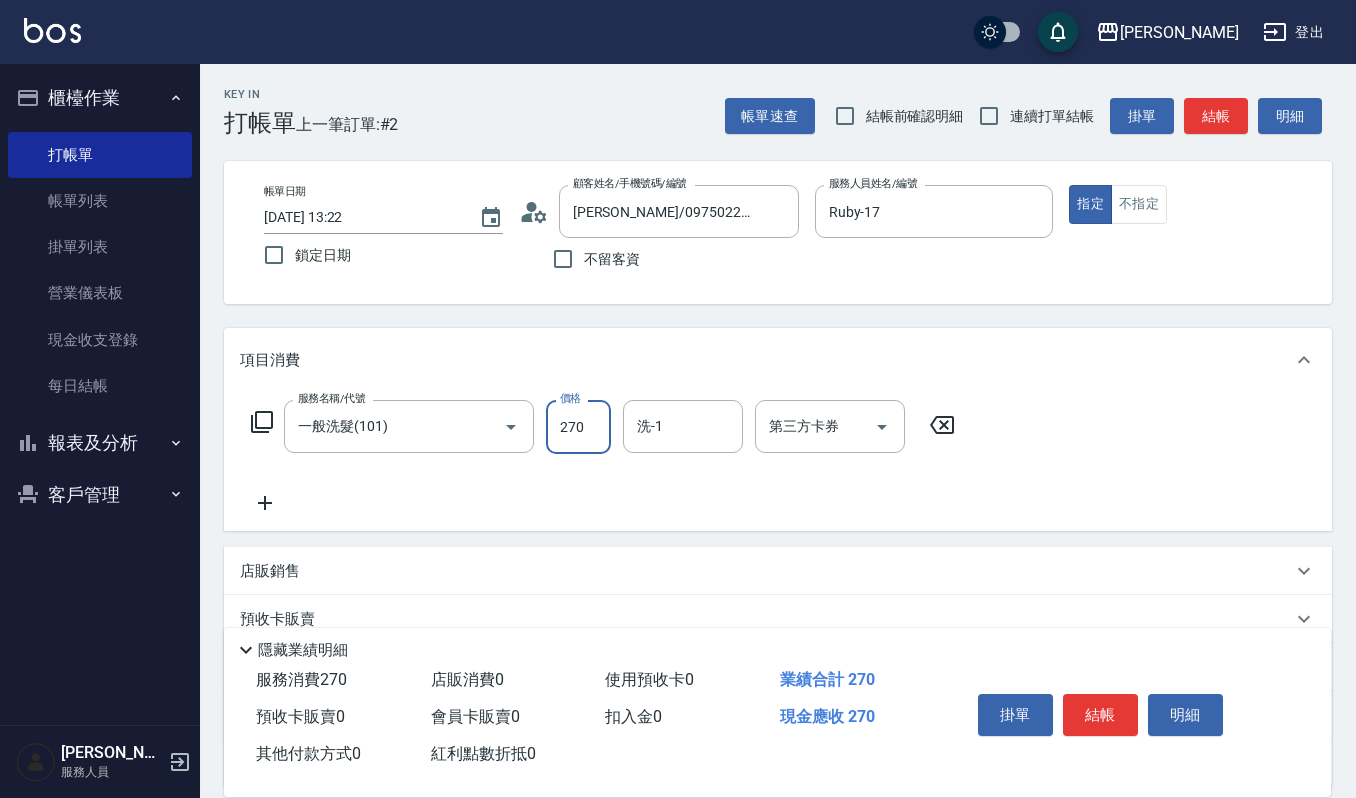 type on "270" 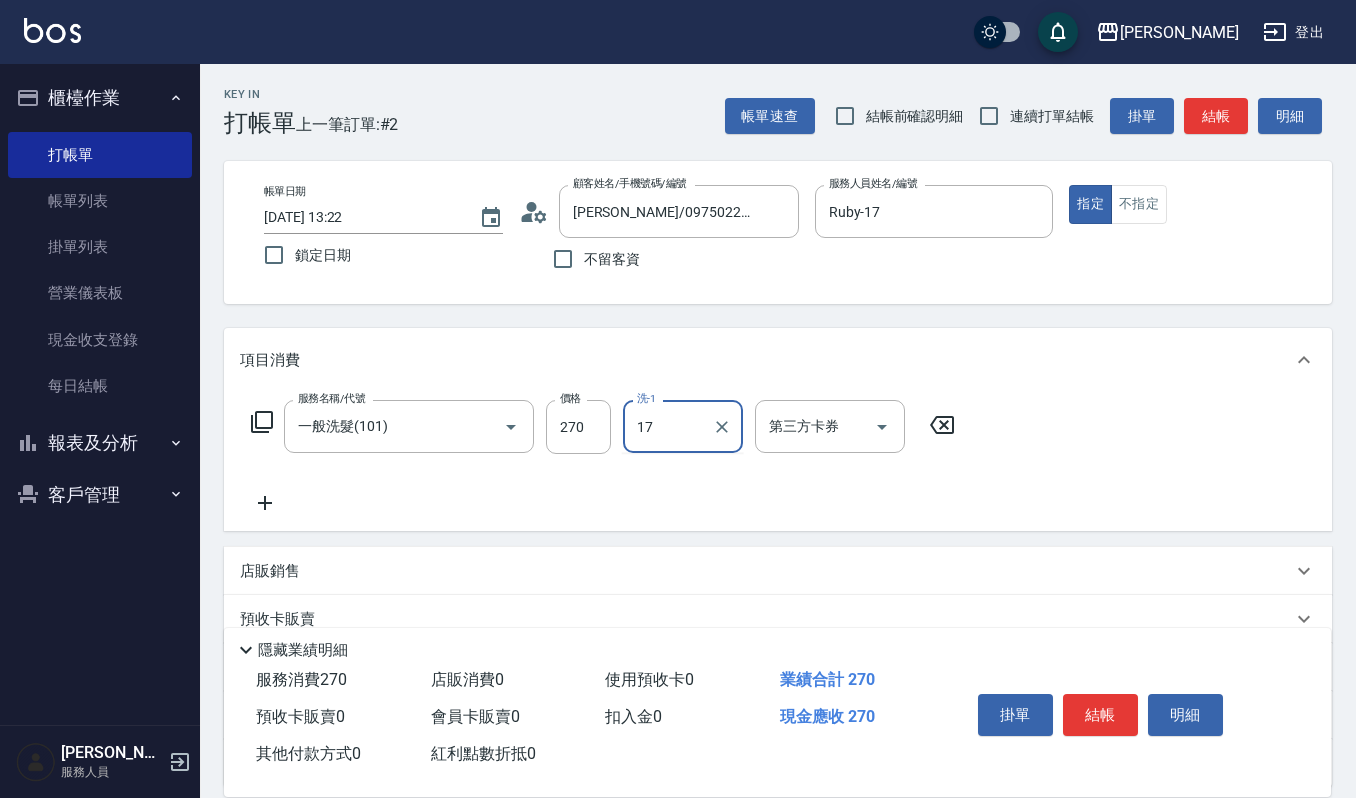 type on "Ruby-17" 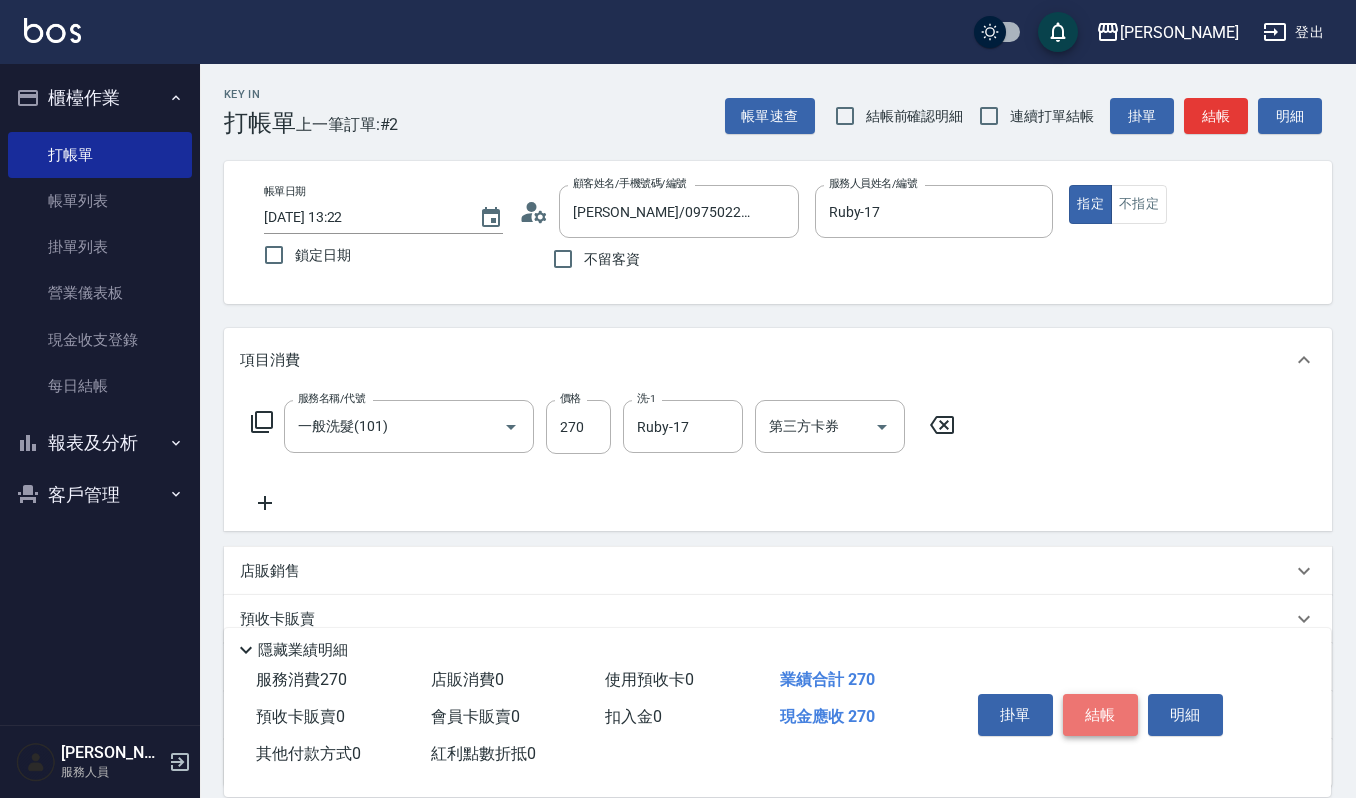 click on "結帳" at bounding box center [1100, 715] 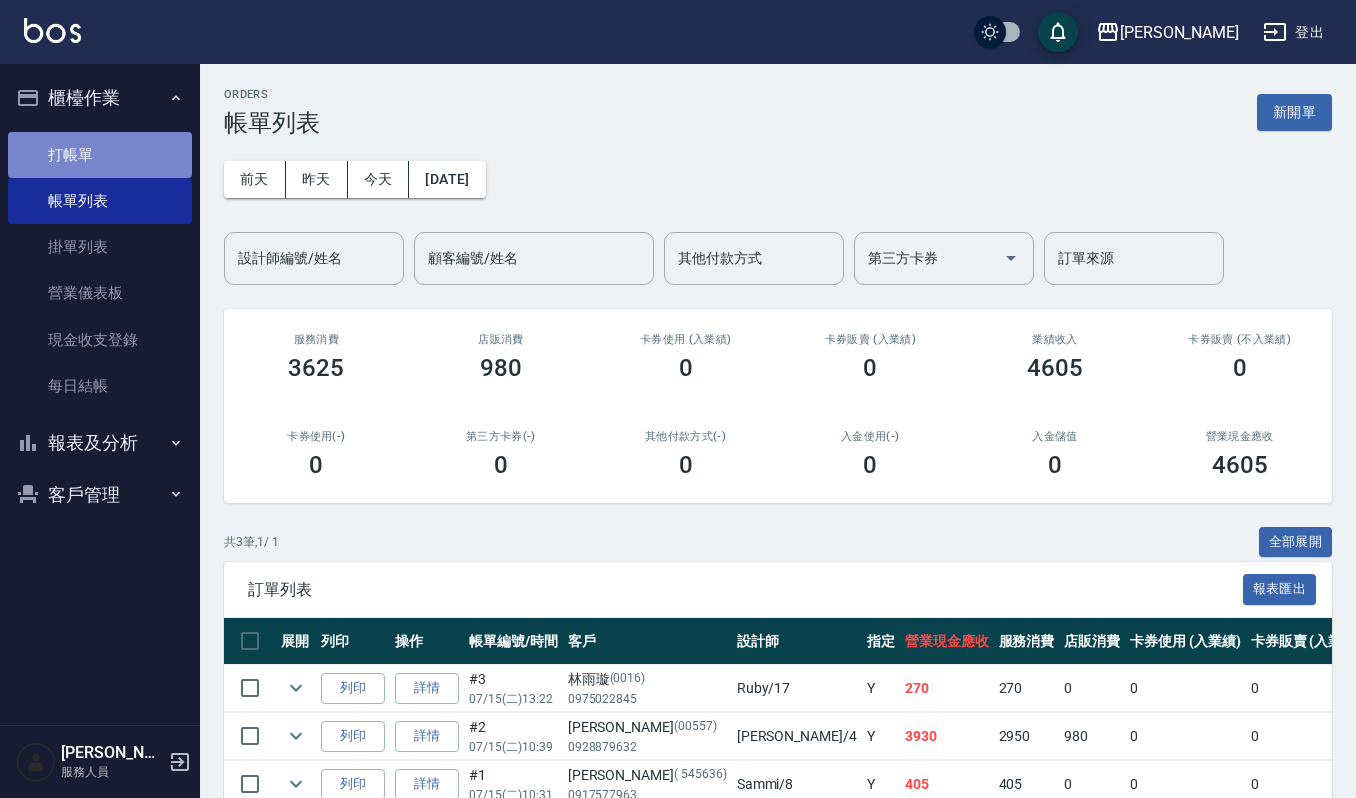 click on "打帳單" at bounding box center [100, 155] 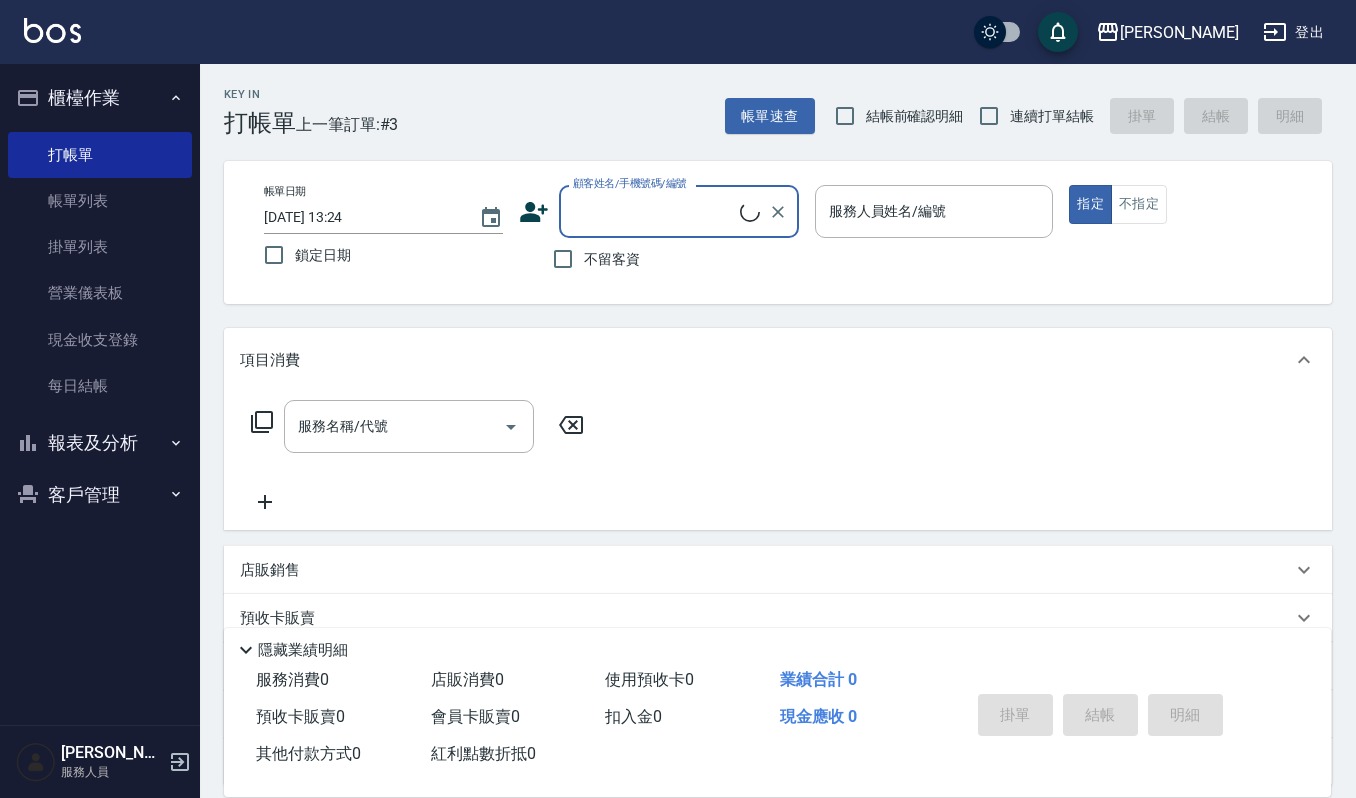 click on "顧客姓名/手機號碼/編號" at bounding box center [654, 211] 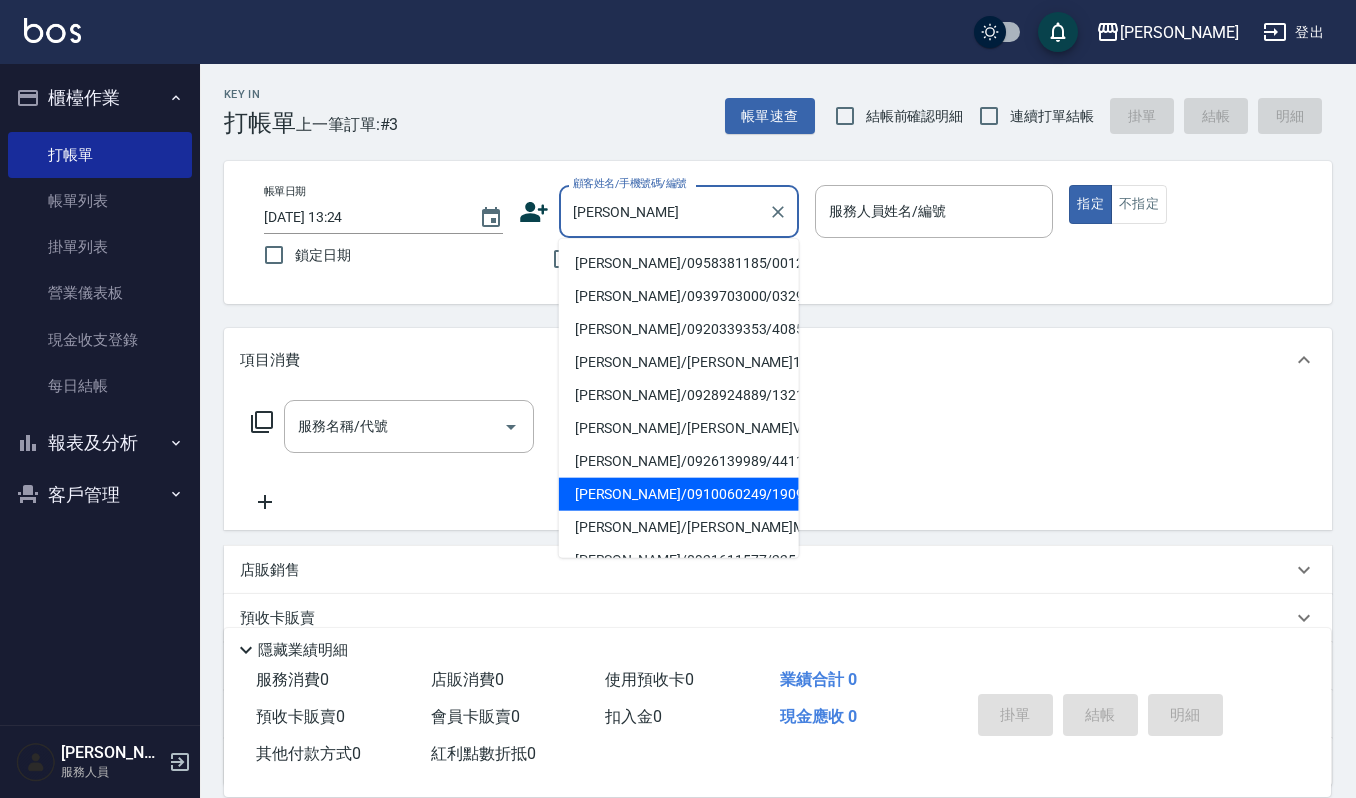 click on "[PERSON_NAME]/0910060249/1909" at bounding box center [679, 494] 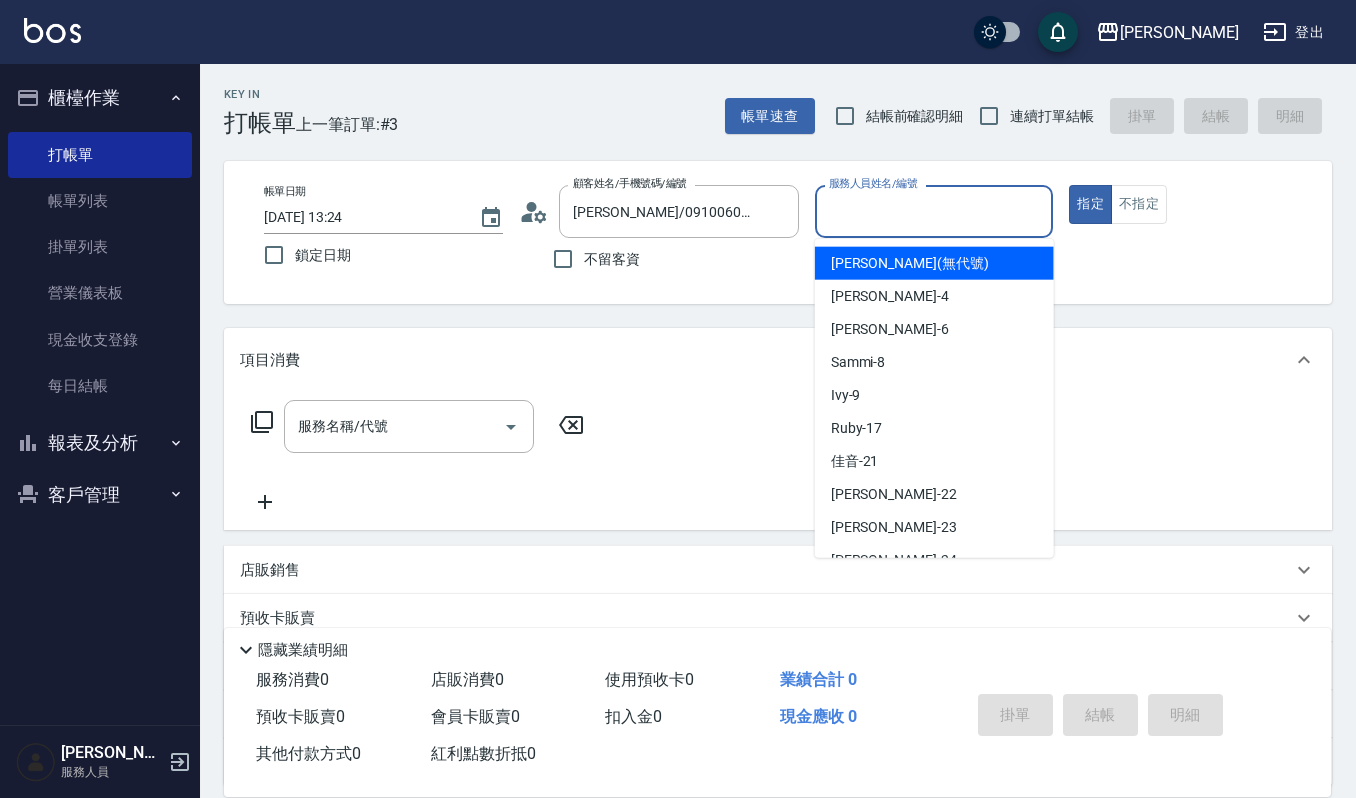 click on "服務人員姓名/編號" at bounding box center [934, 211] 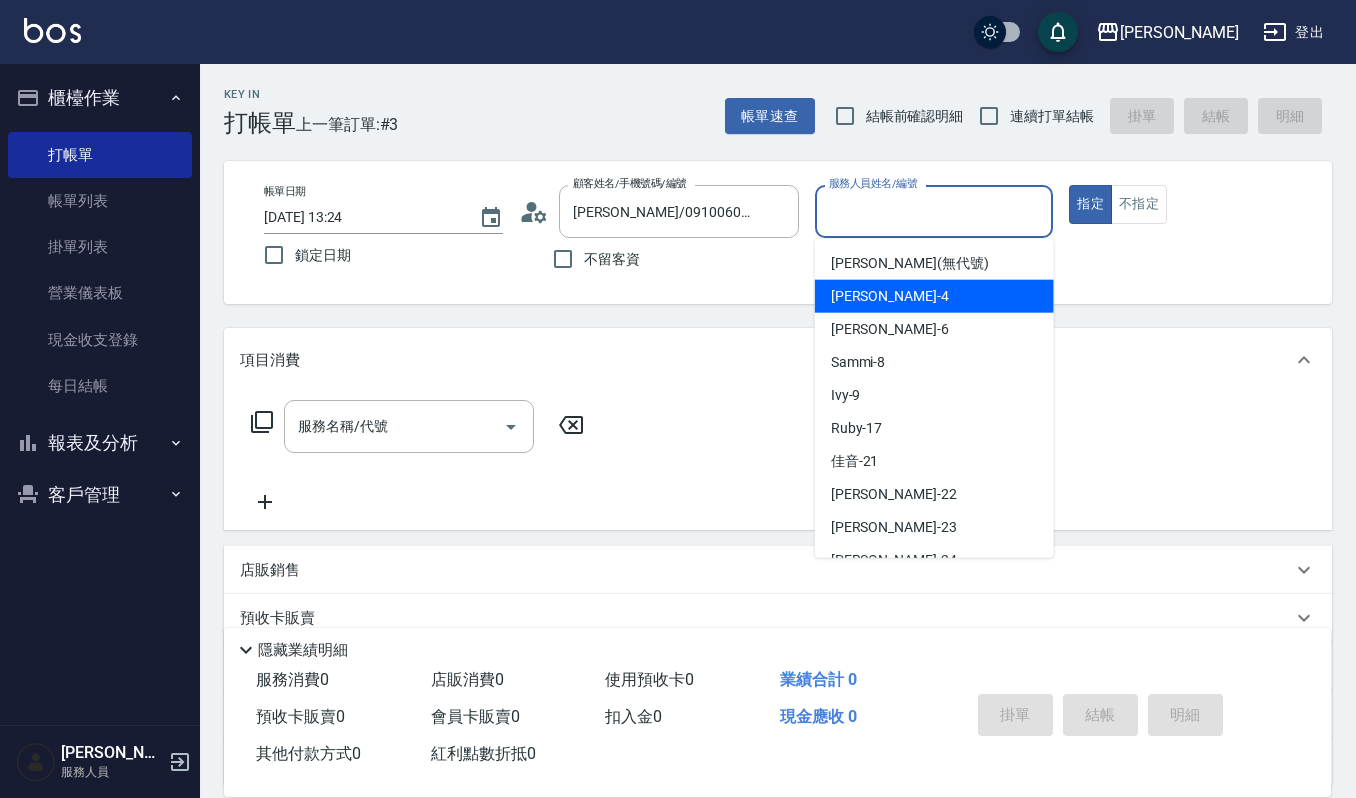 click on "[PERSON_NAME] -4" at bounding box center [890, 296] 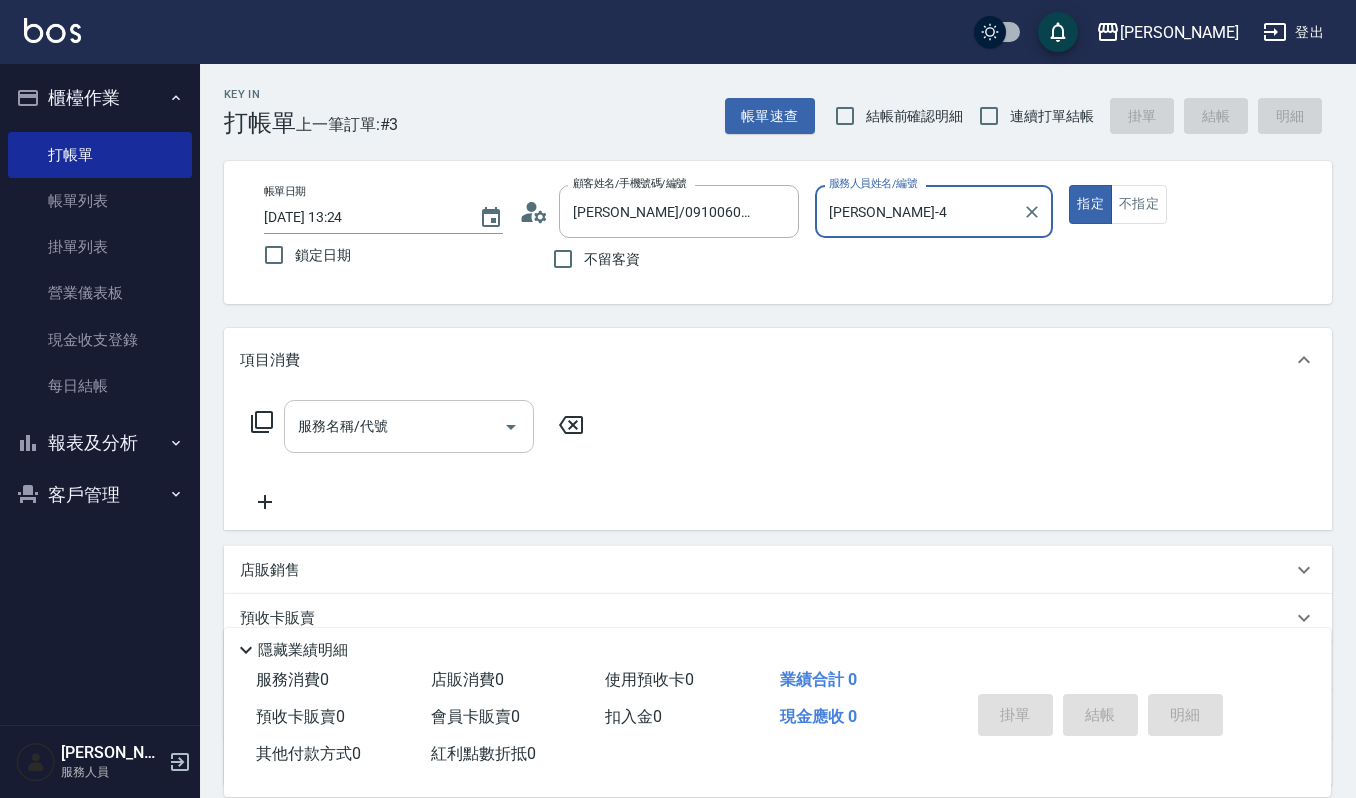 click on "服務名稱/代號" at bounding box center (394, 426) 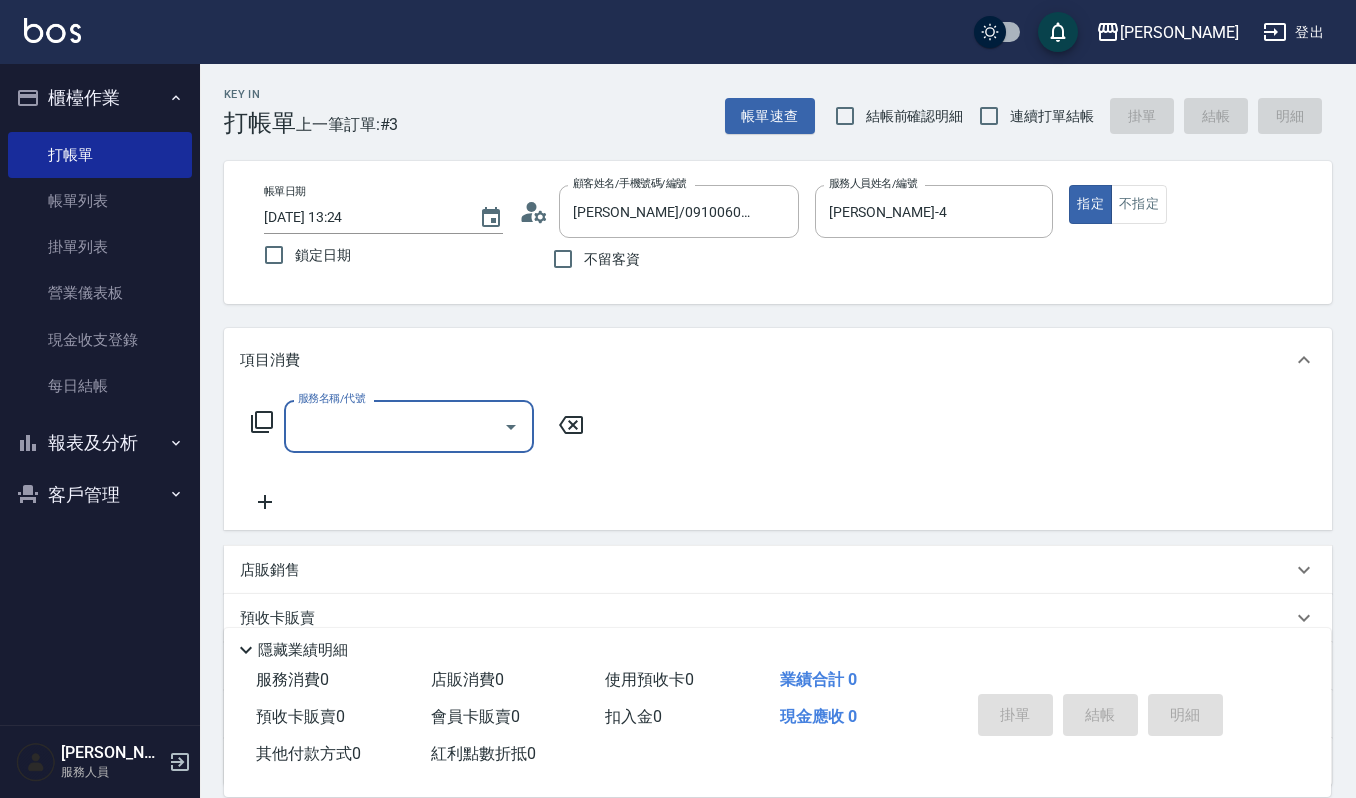 click on "服務名稱/代號" at bounding box center (394, 426) 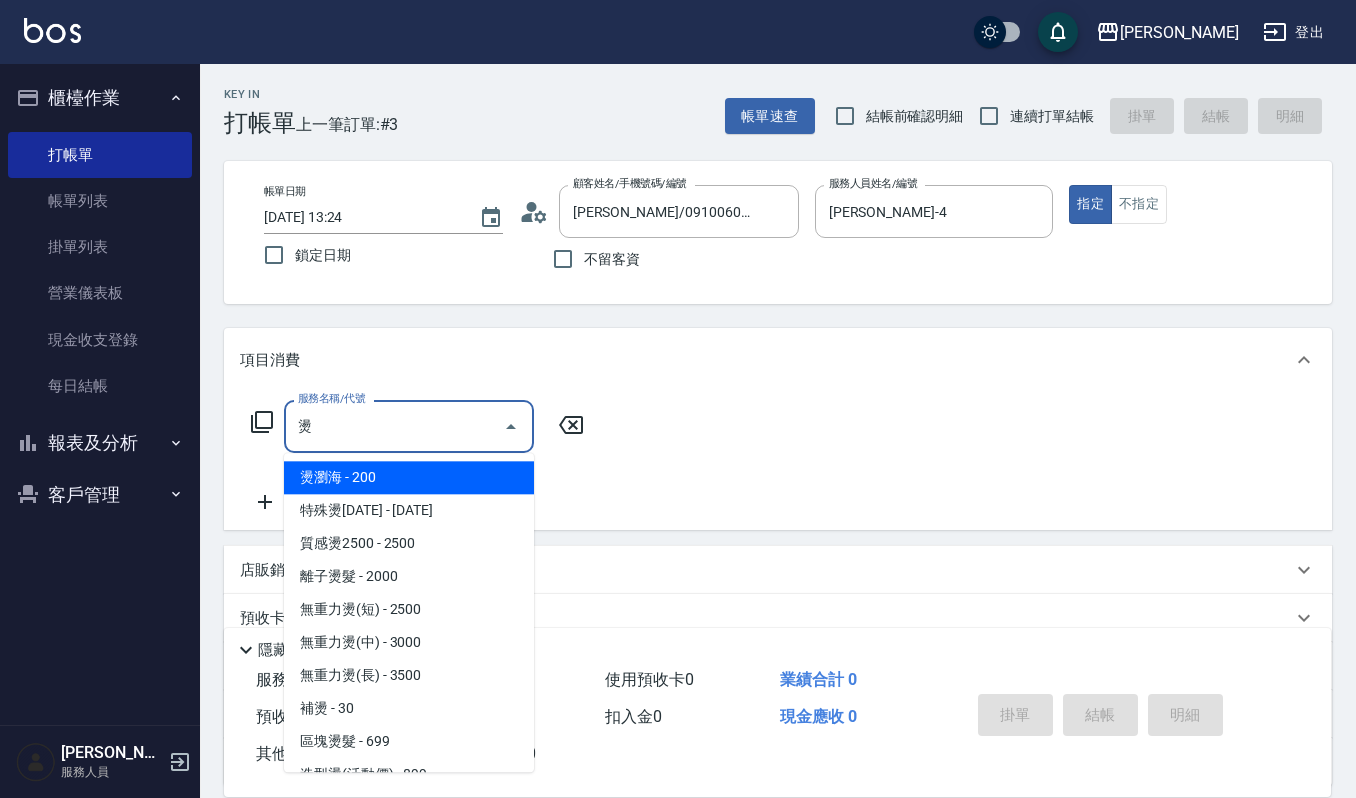 click on "質感燙2500 - 2500" at bounding box center (409, 543) 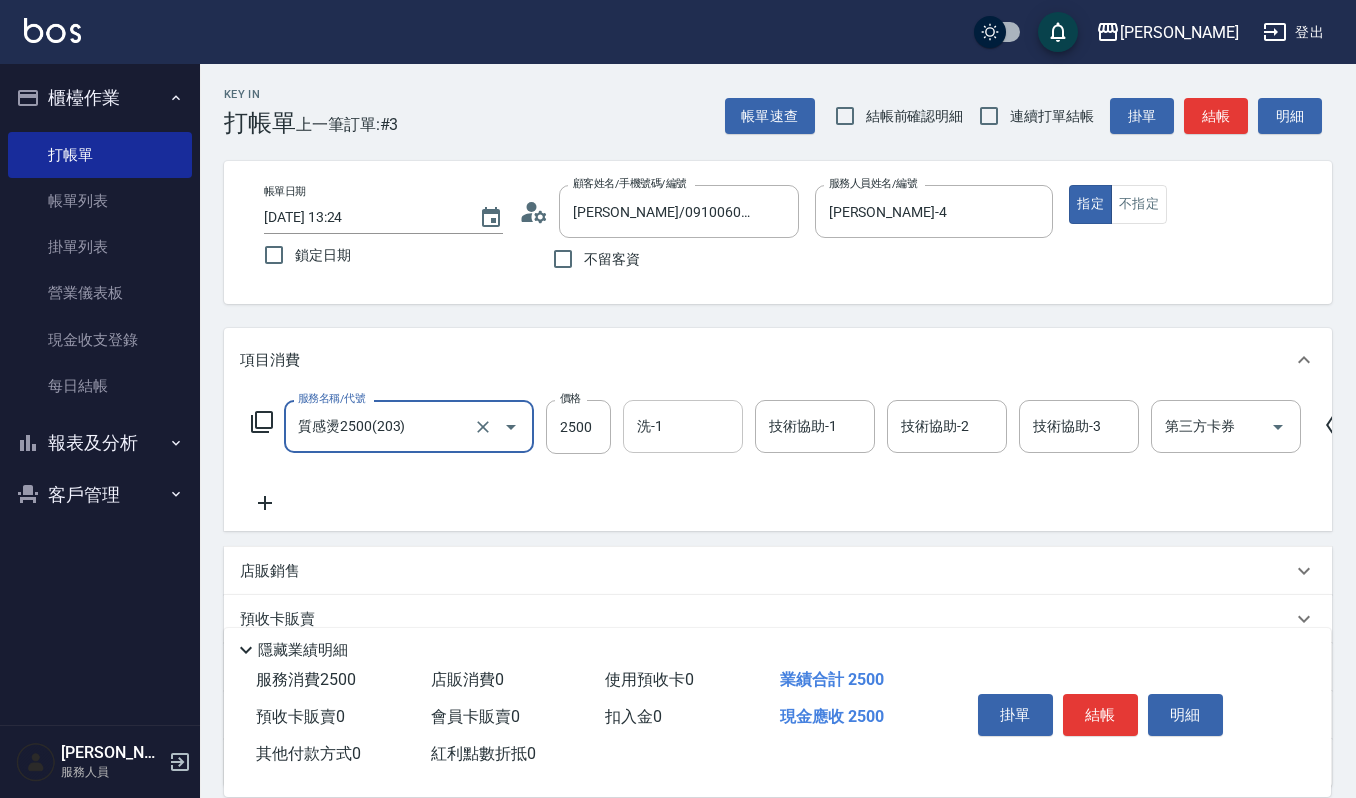 type on "質感燙2500(203)" 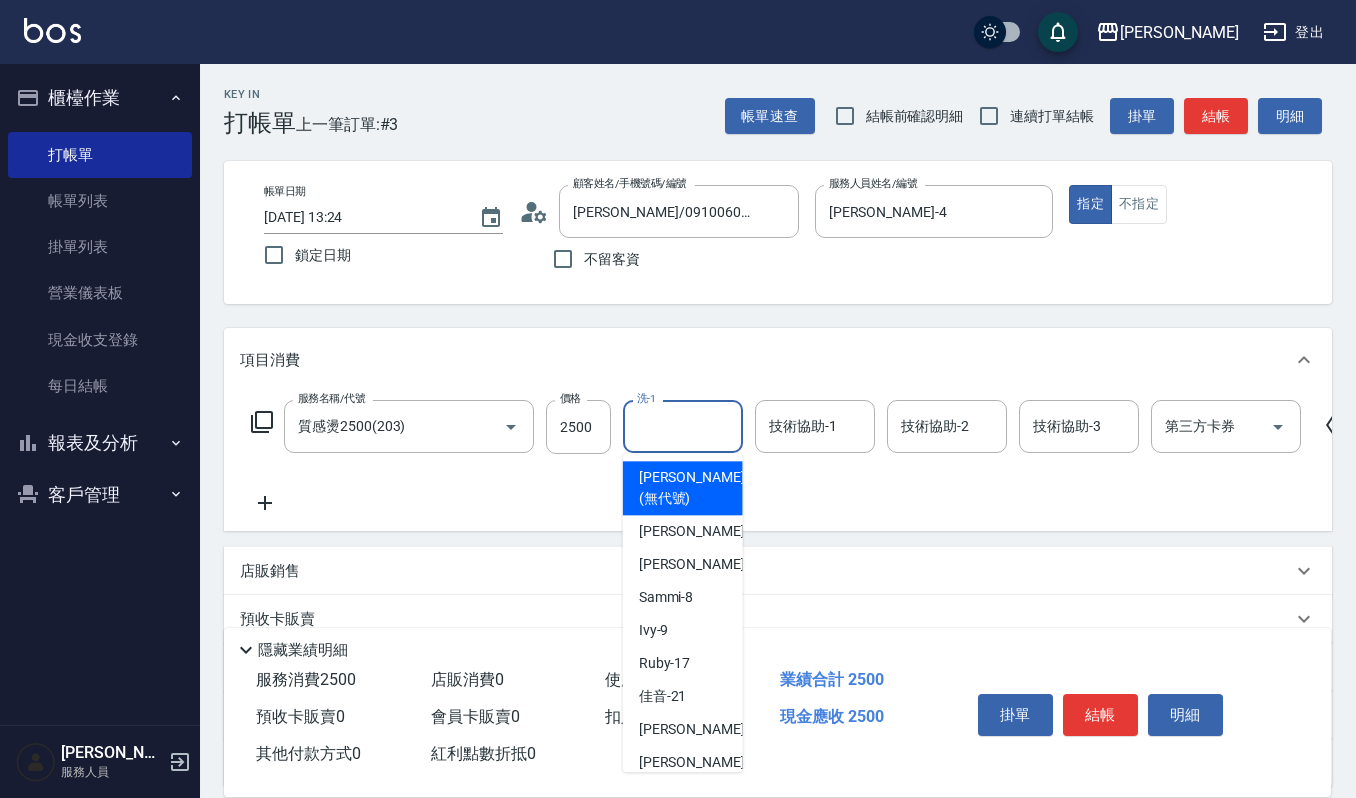 click on "洗-1" at bounding box center (683, 426) 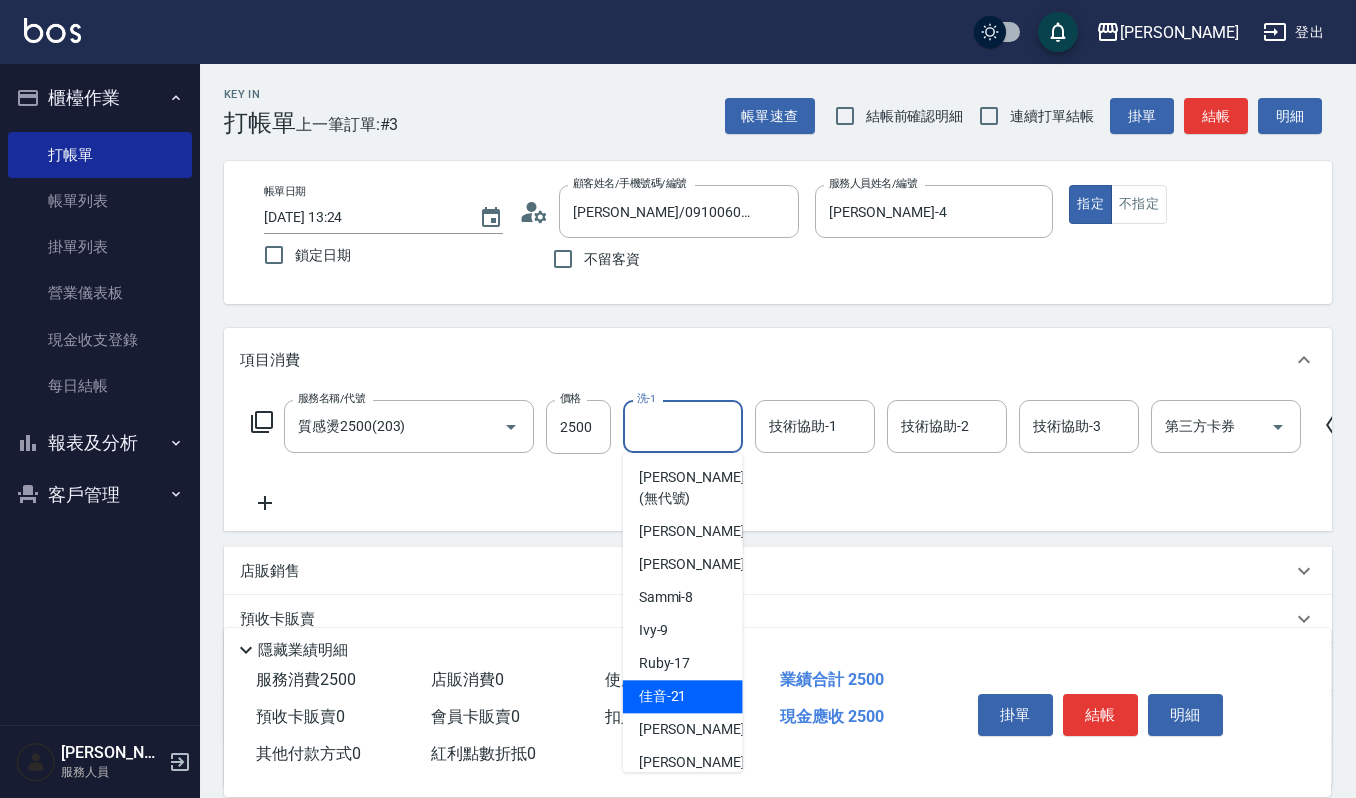 click on "佳音 -21" at bounding box center (663, 696) 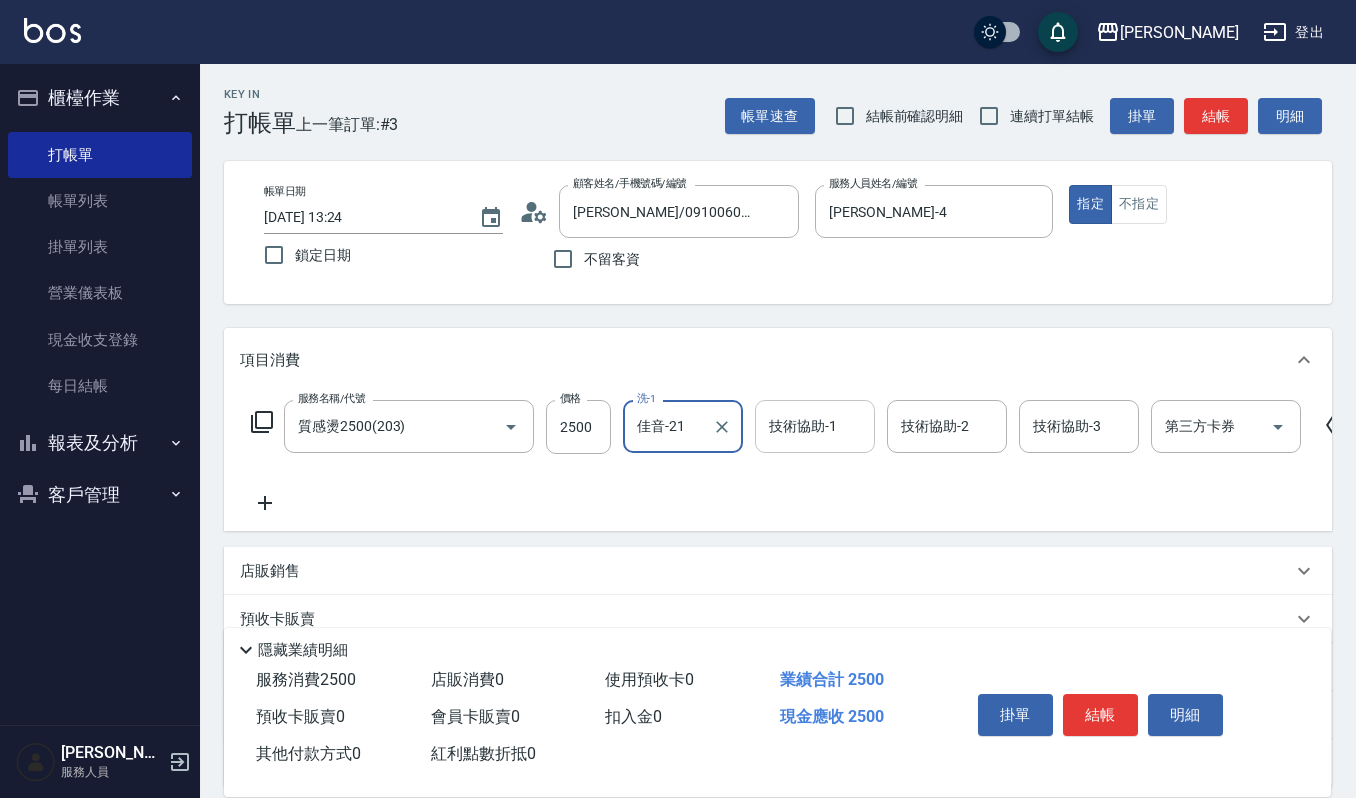 click on "技術協助-1" at bounding box center [815, 426] 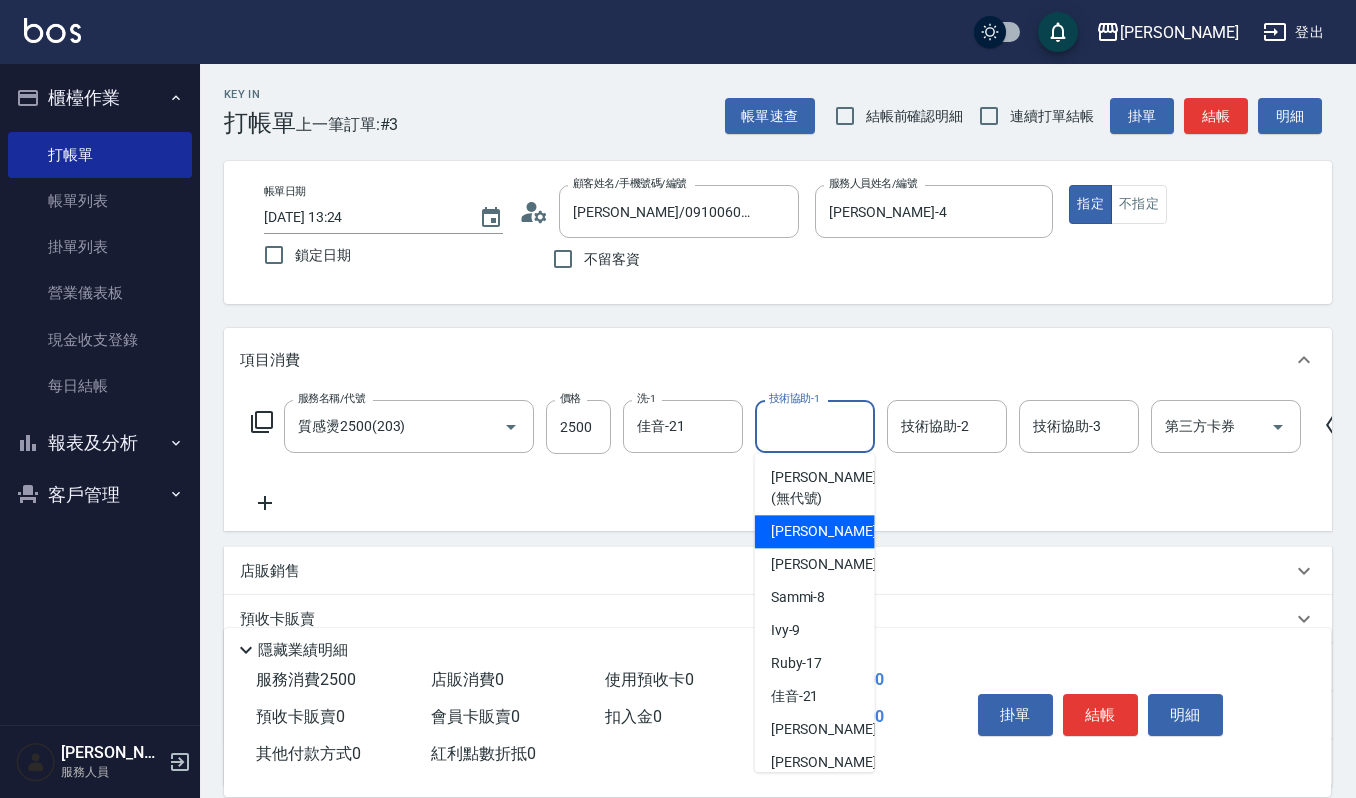 click on "[PERSON_NAME] -4" at bounding box center [830, 531] 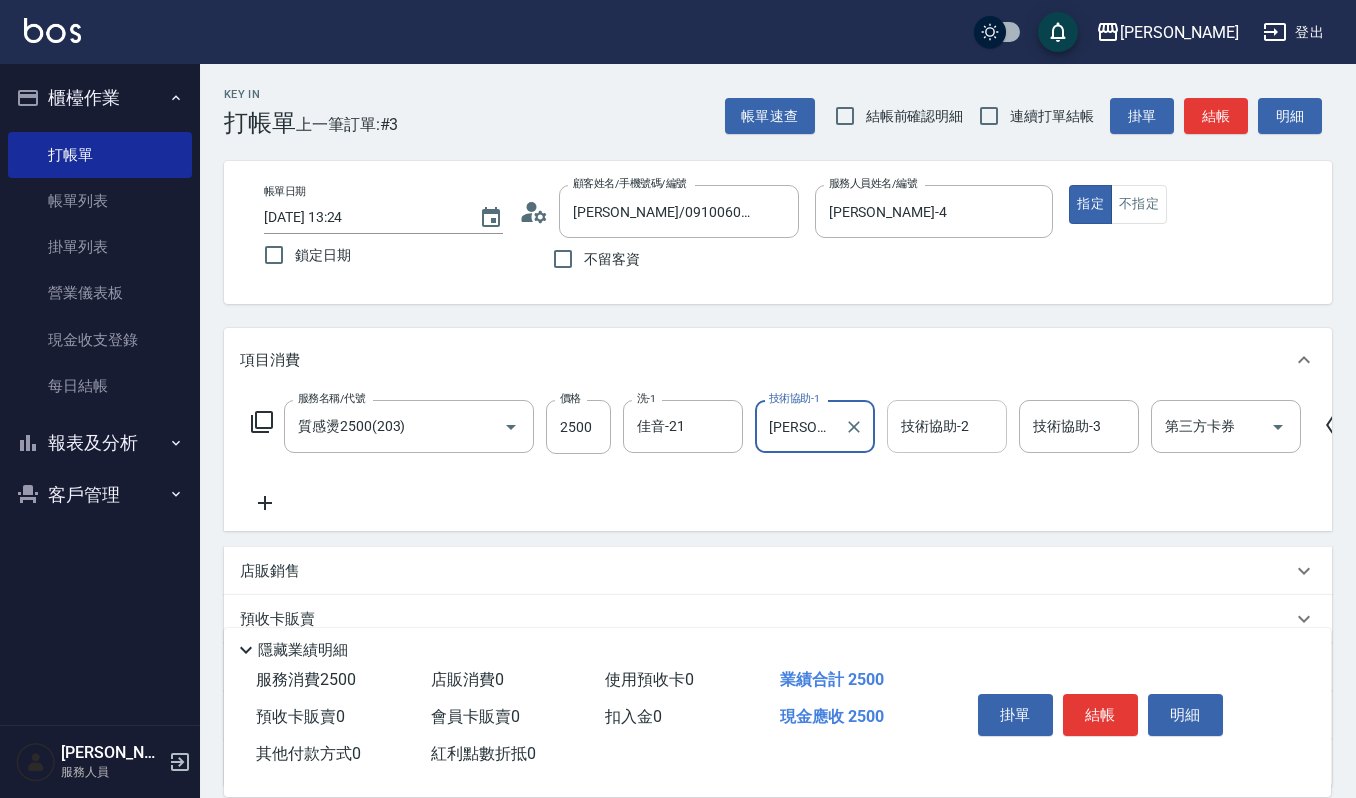 click on "技術協助-2" at bounding box center [947, 426] 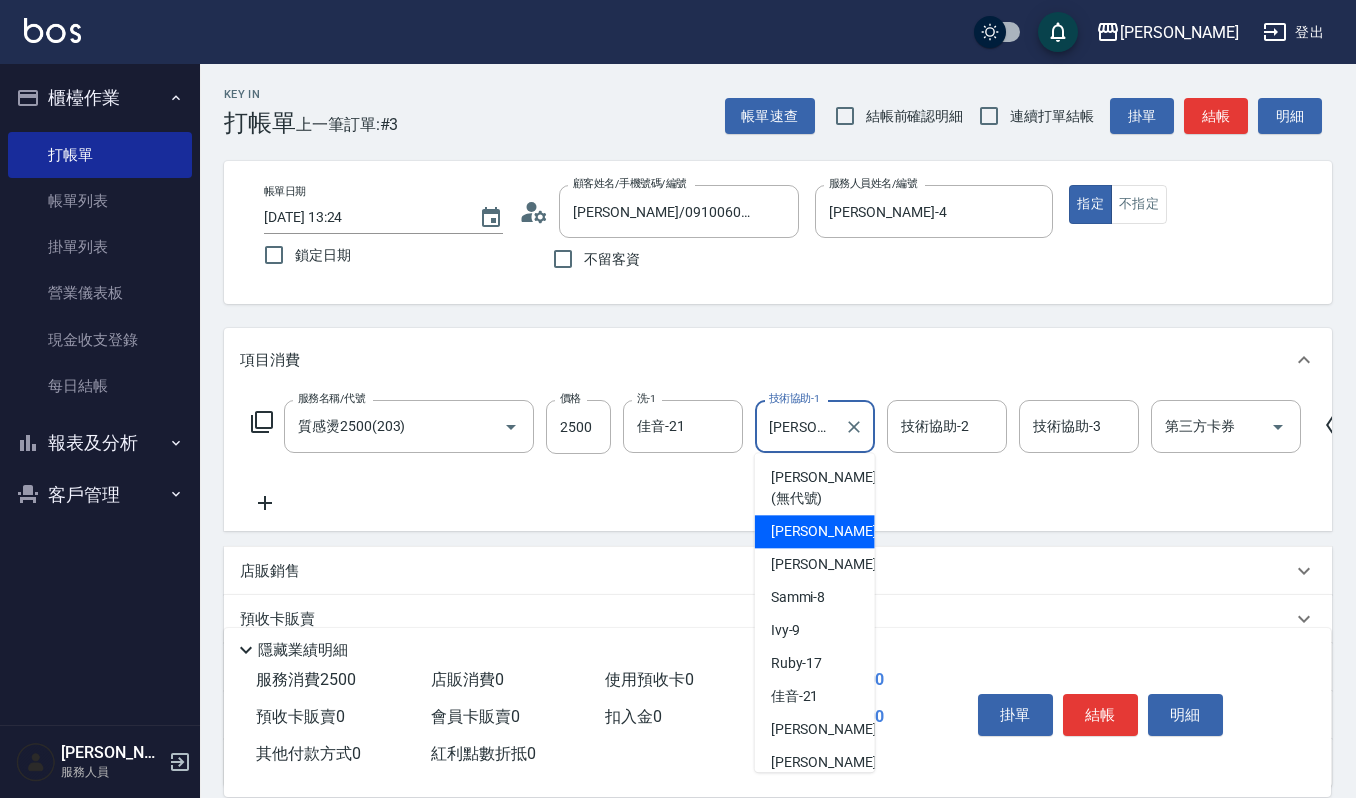 click on "[PERSON_NAME]-4" at bounding box center [800, 426] 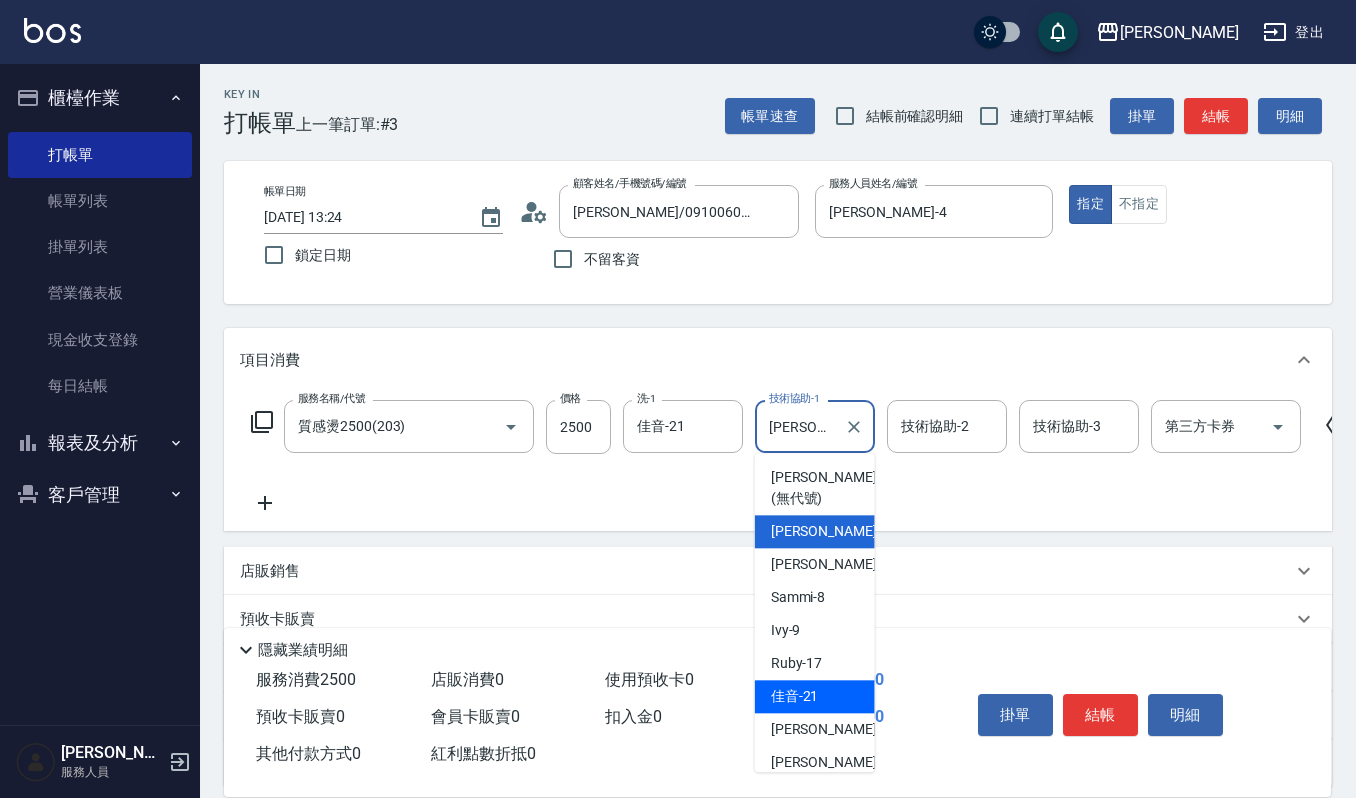 click on "佳音 -21" at bounding box center (815, 696) 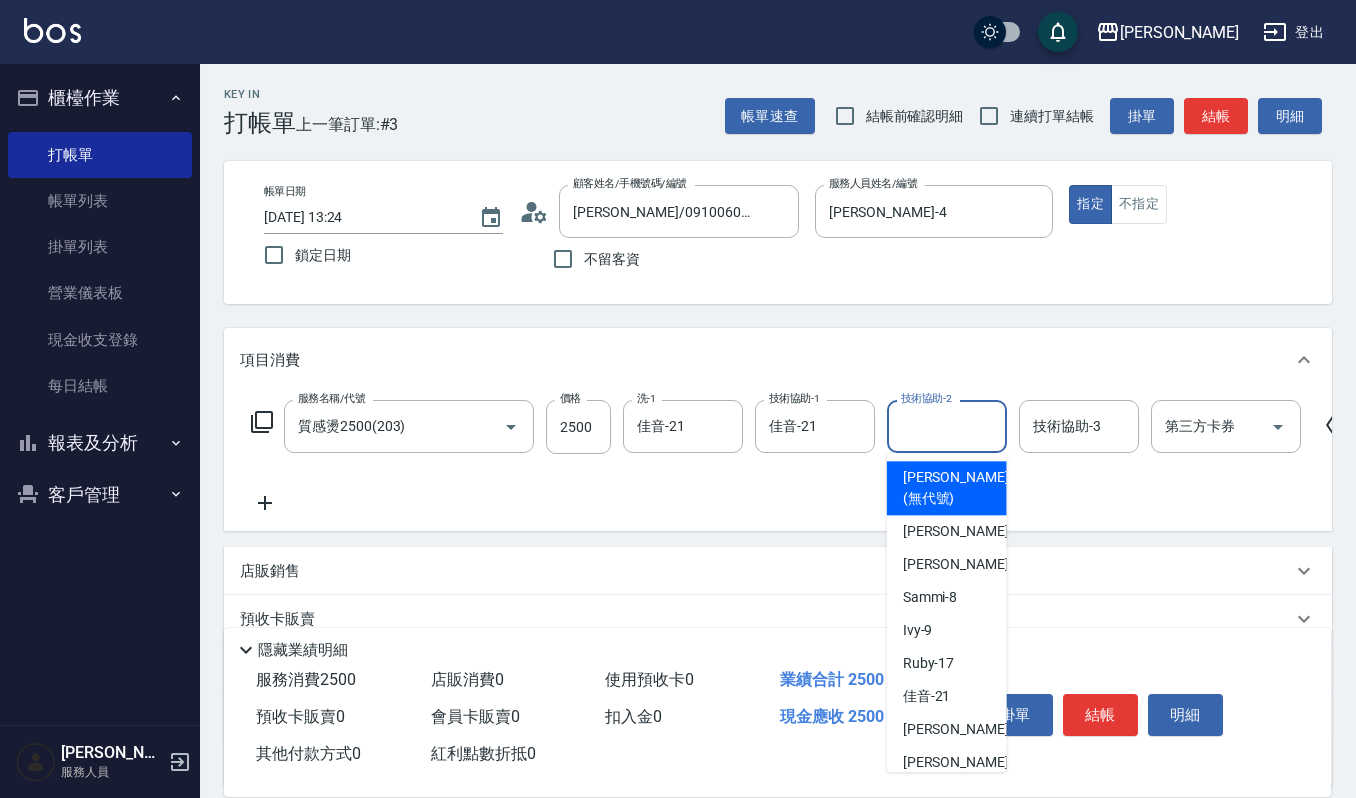 click on "技術協助-2" at bounding box center [947, 426] 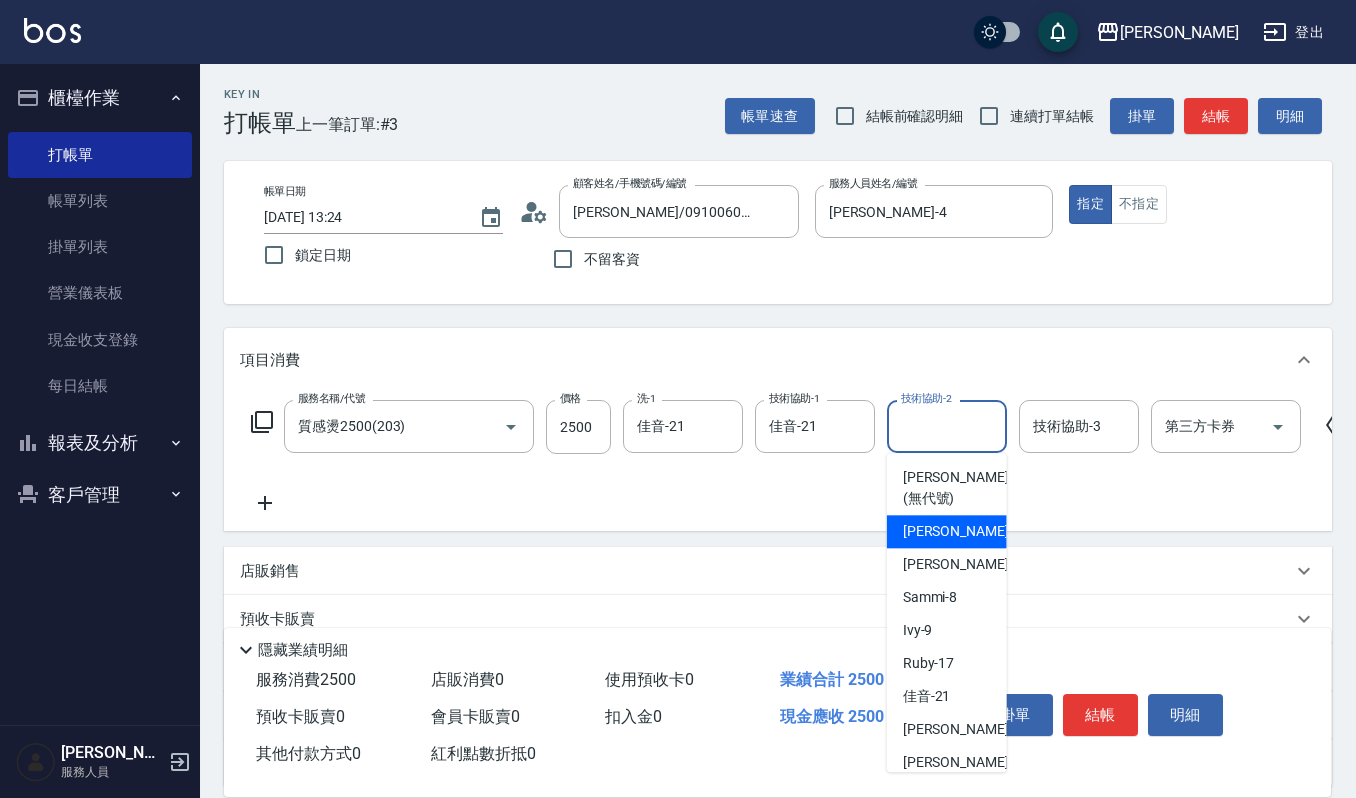 click on "[PERSON_NAME] -4" at bounding box center [962, 531] 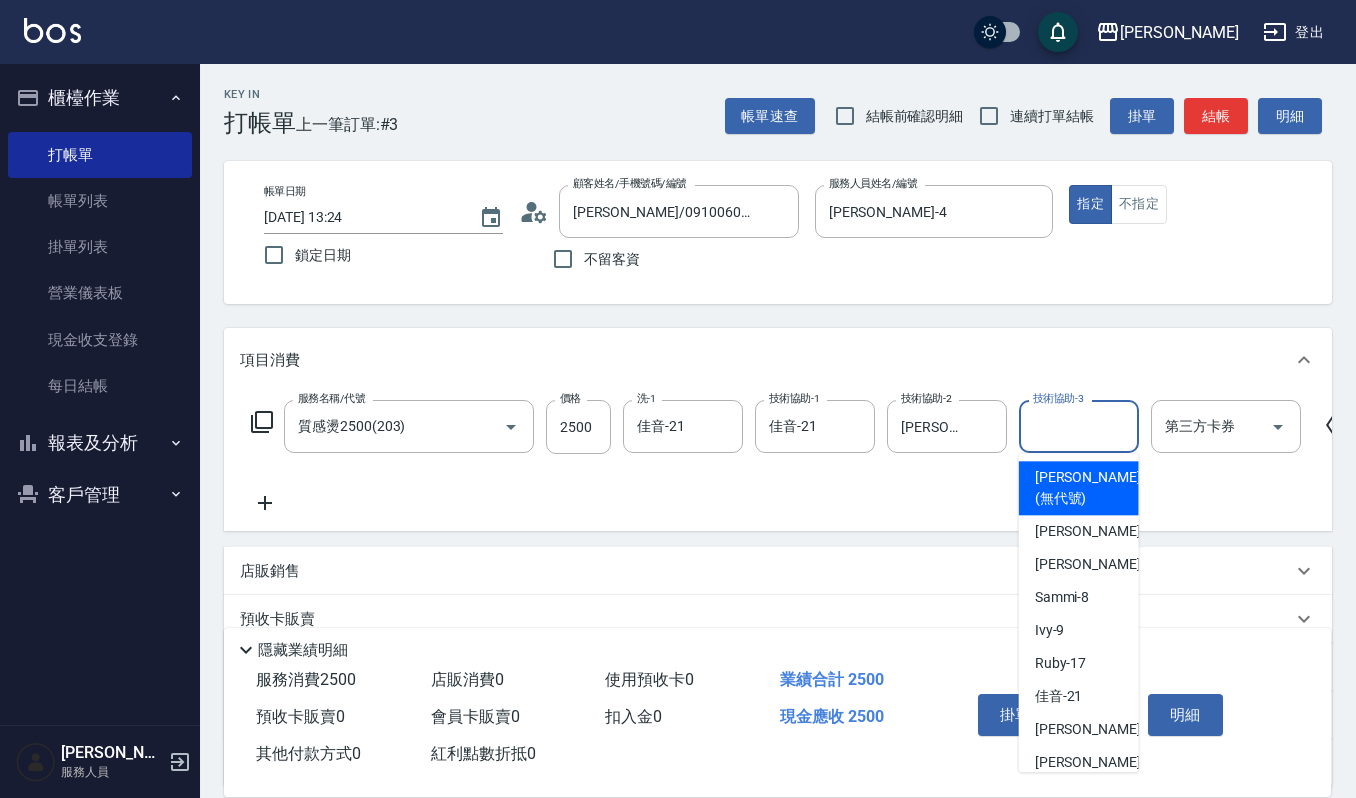 click on "技術協助-3" at bounding box center [1079, 426] 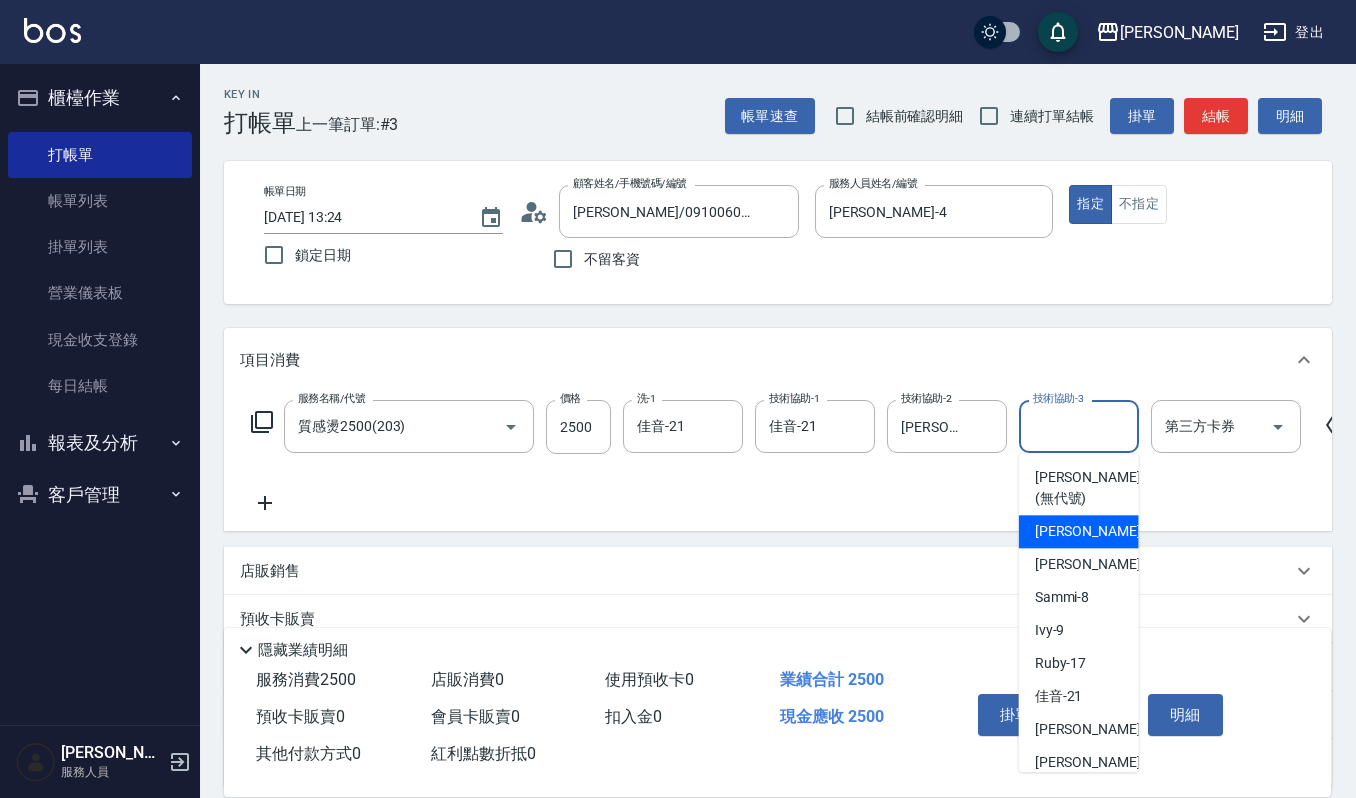 click on "[PERSON_NAME] -4" at bounding box center (1094, 531) 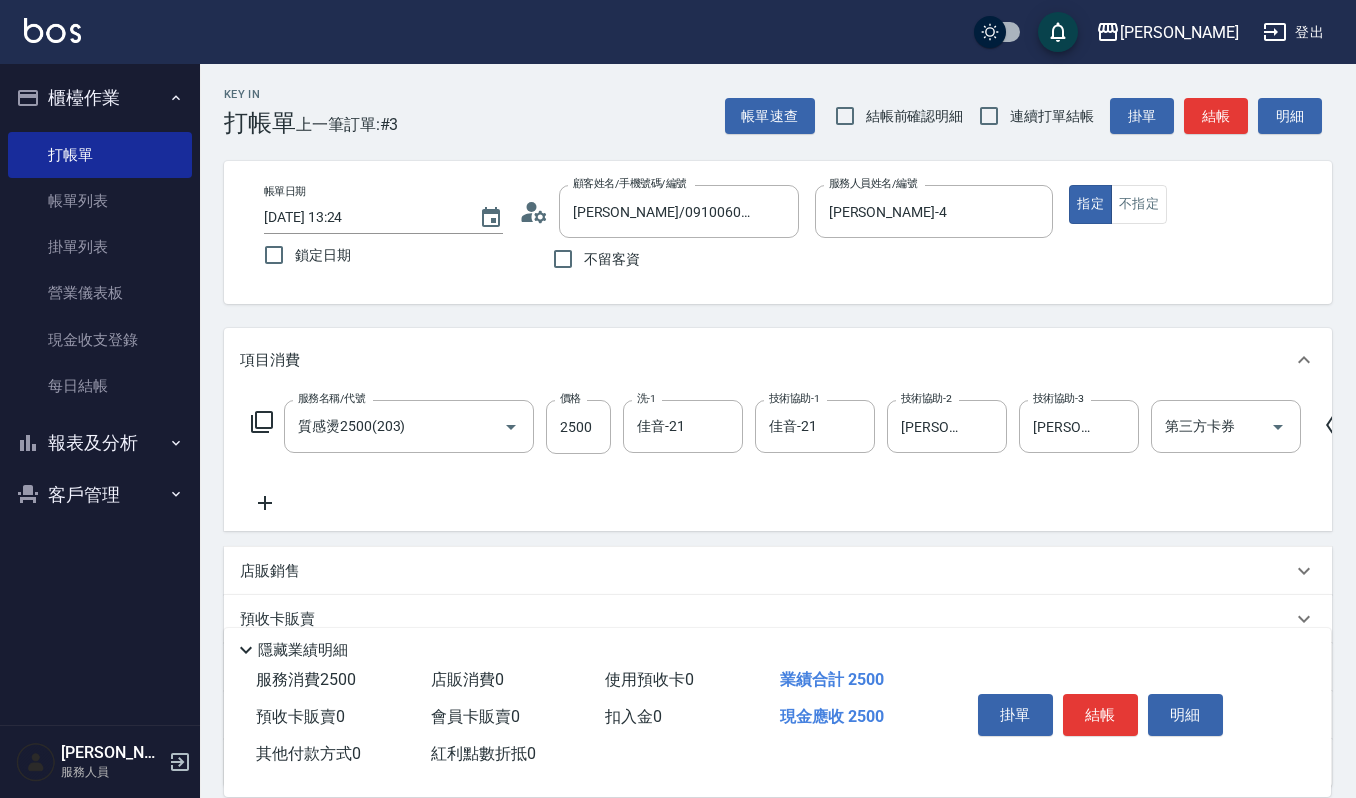 click 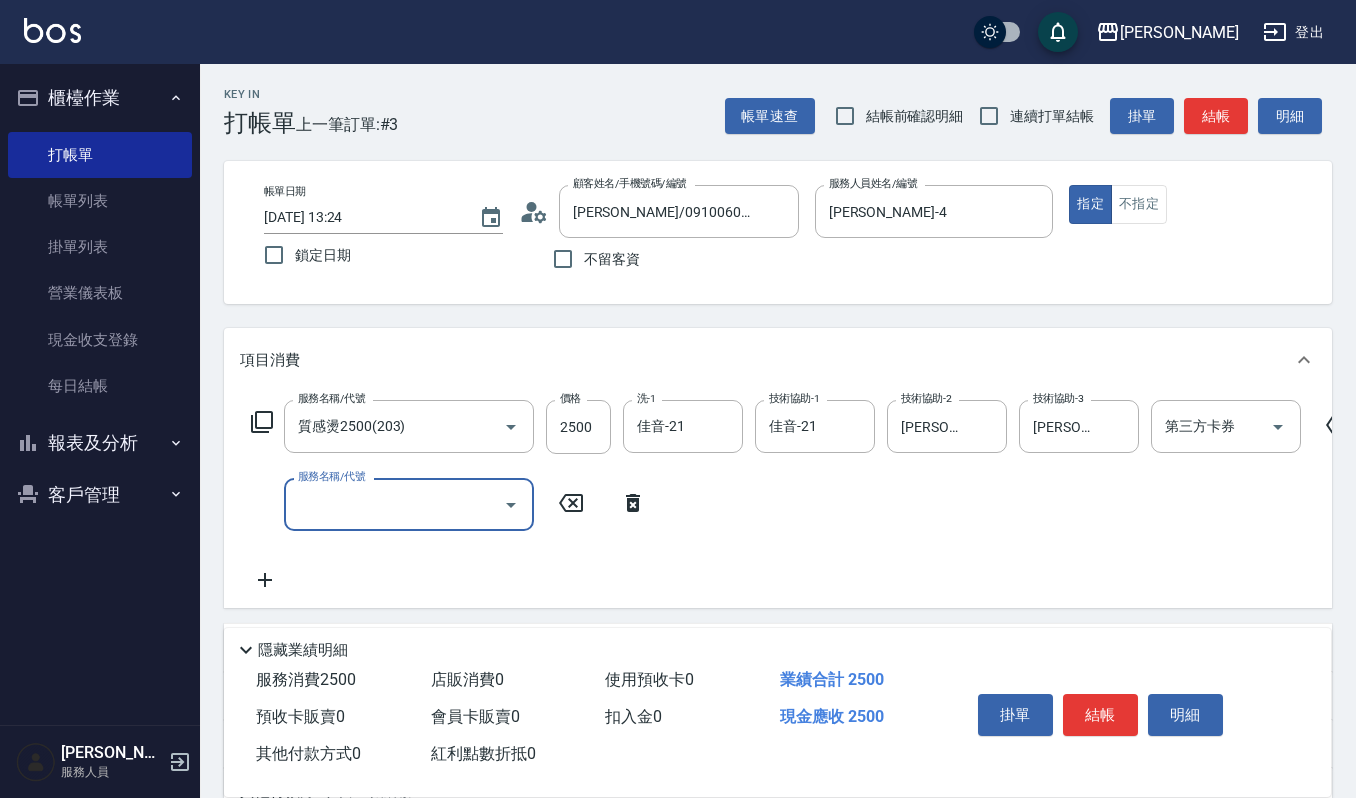 click on "服務名稱/代號" at bounding box center (394, 504) 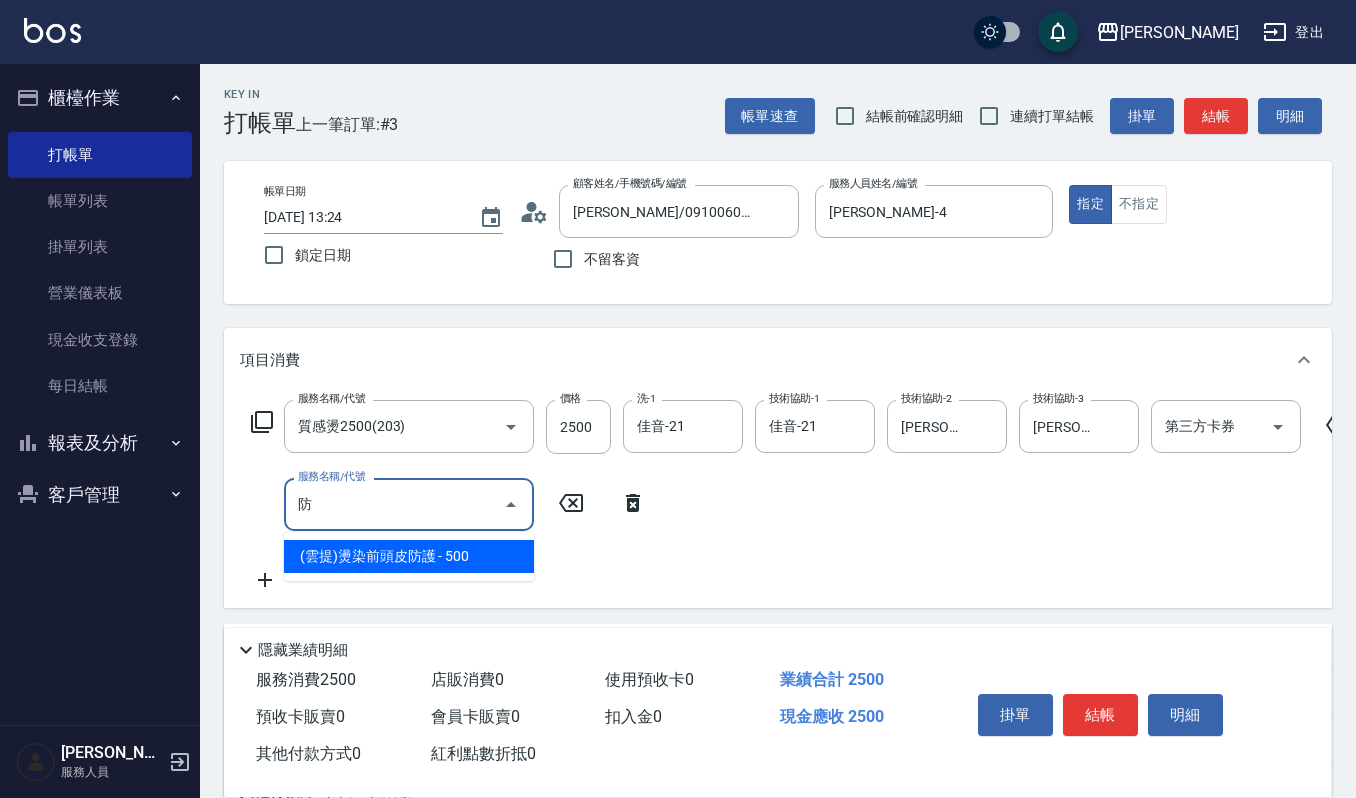 click on "(雲提)燙染前頭皮防護 - 500" at bounding box center [409, 556] 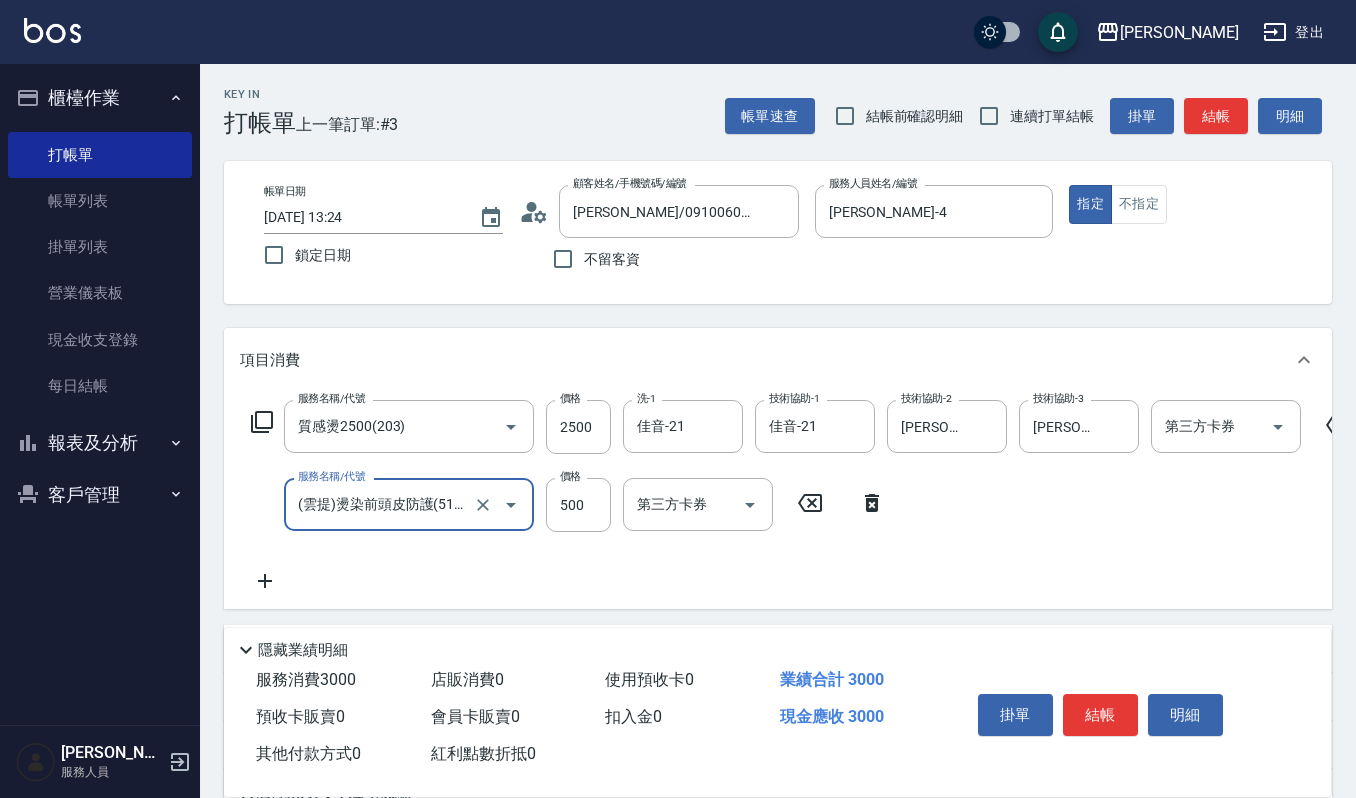 type on "(雲提)燙染前頭皮防護(518)" 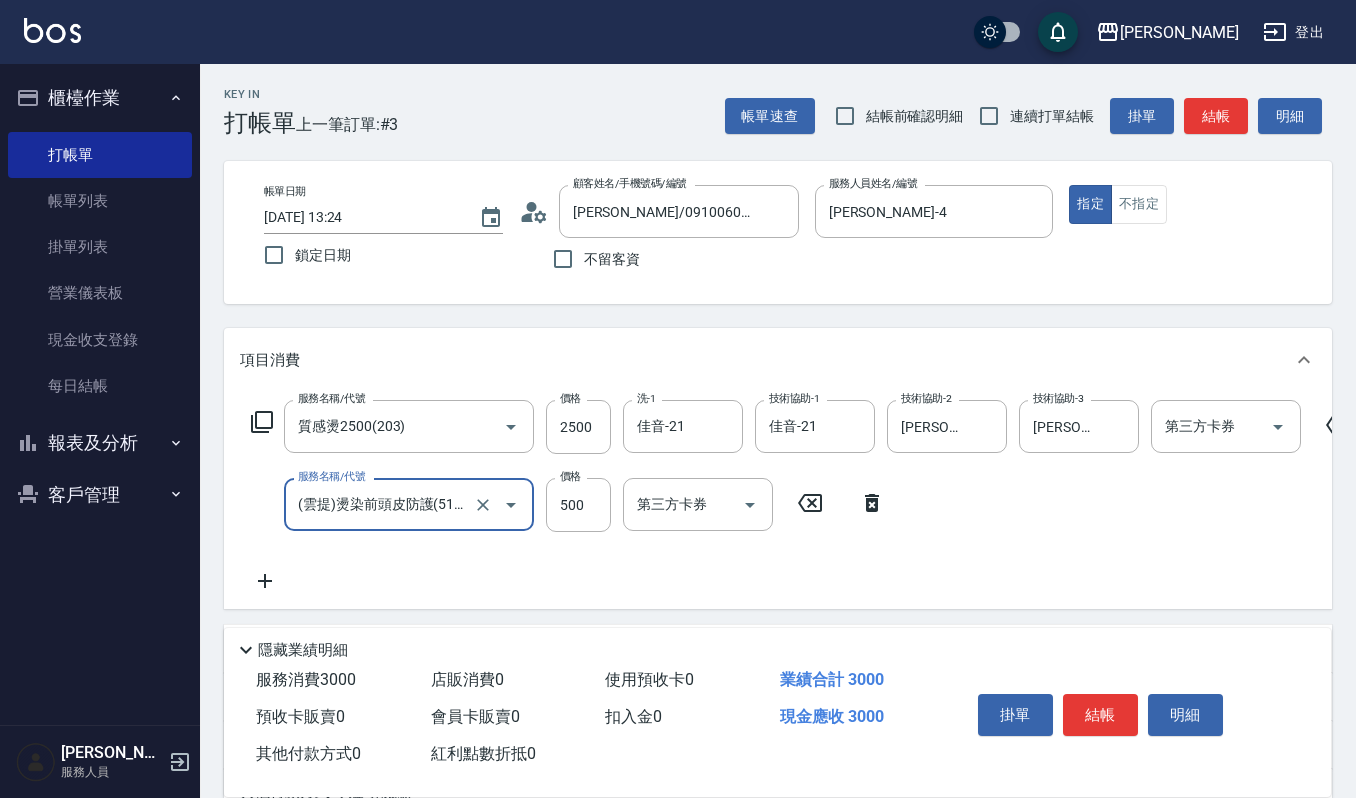click 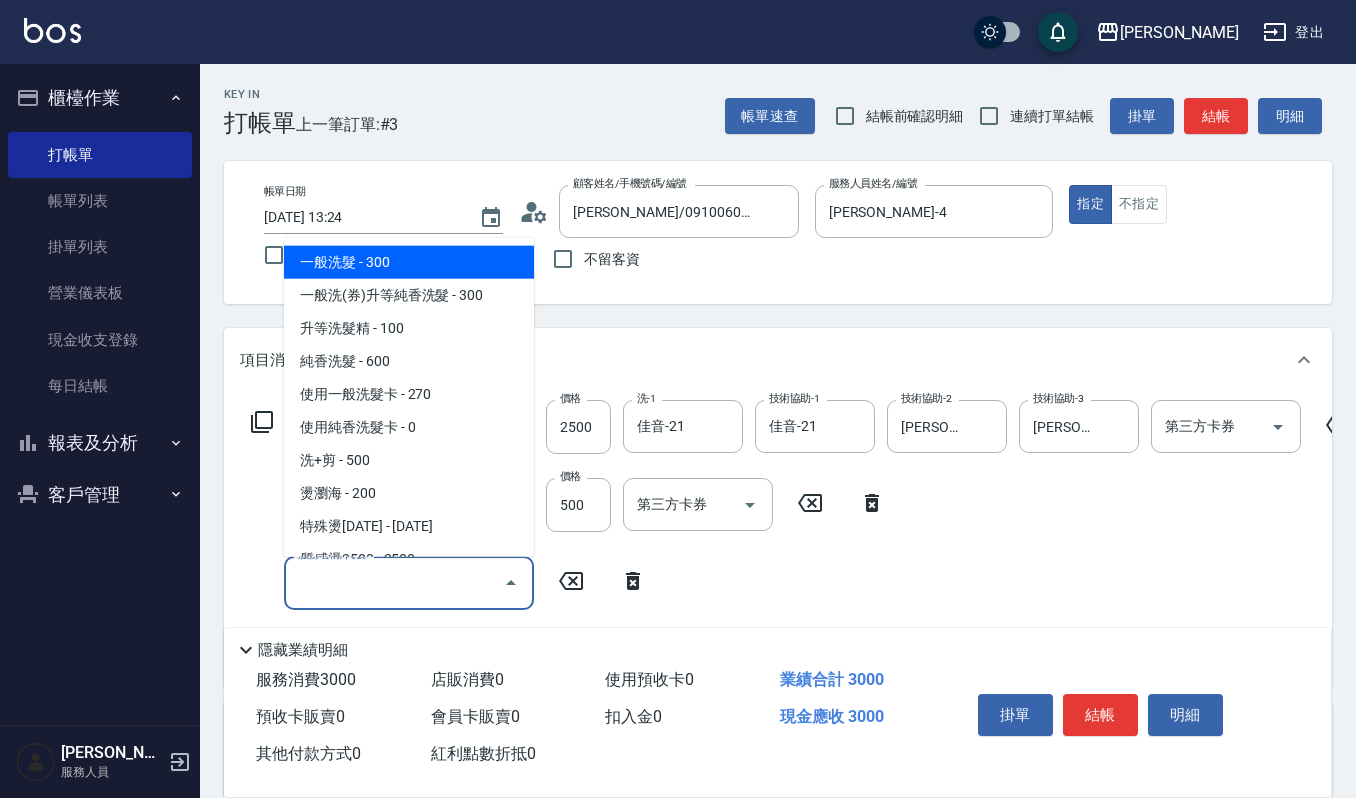 click on "服務名稱/代號" at bounding box center [394, 582] 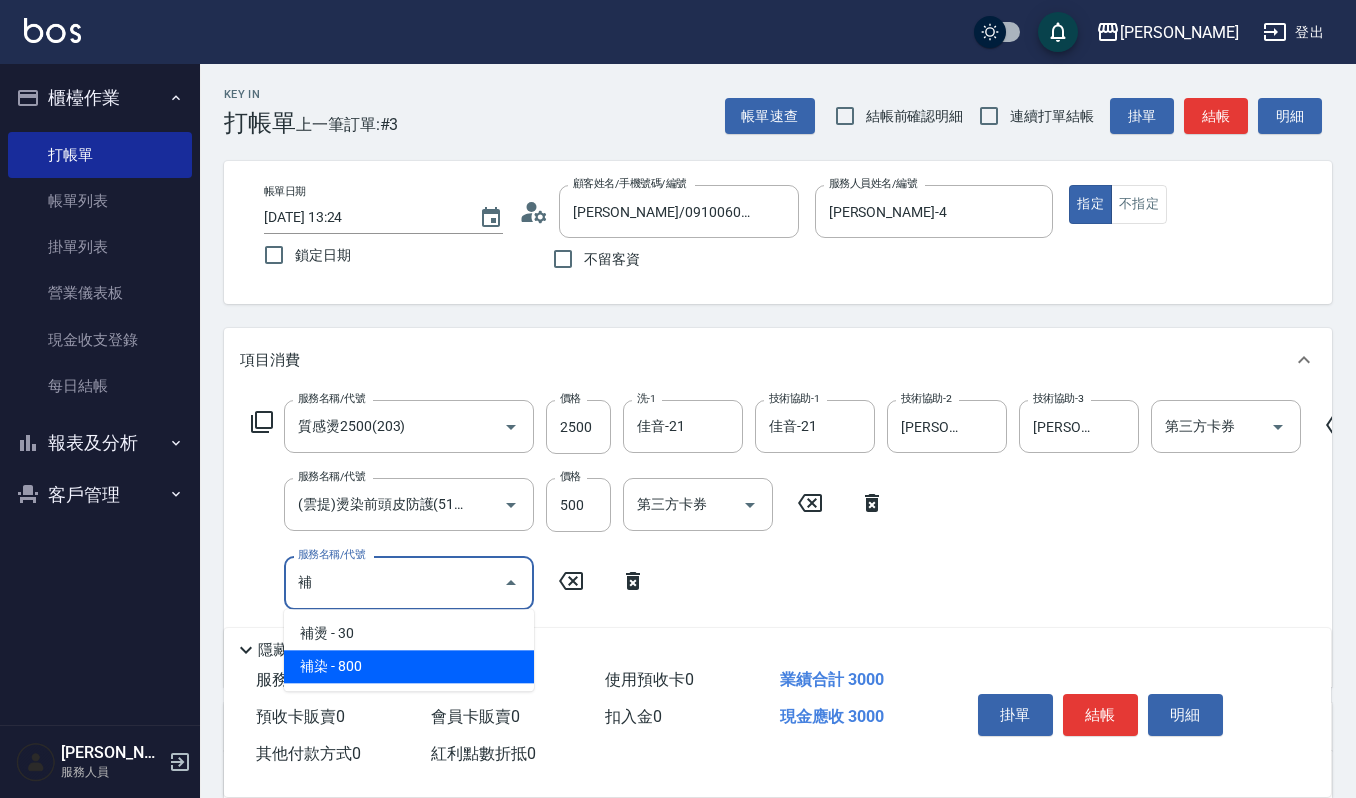 click on "補染 - 800" at bounding box center (409, 666) 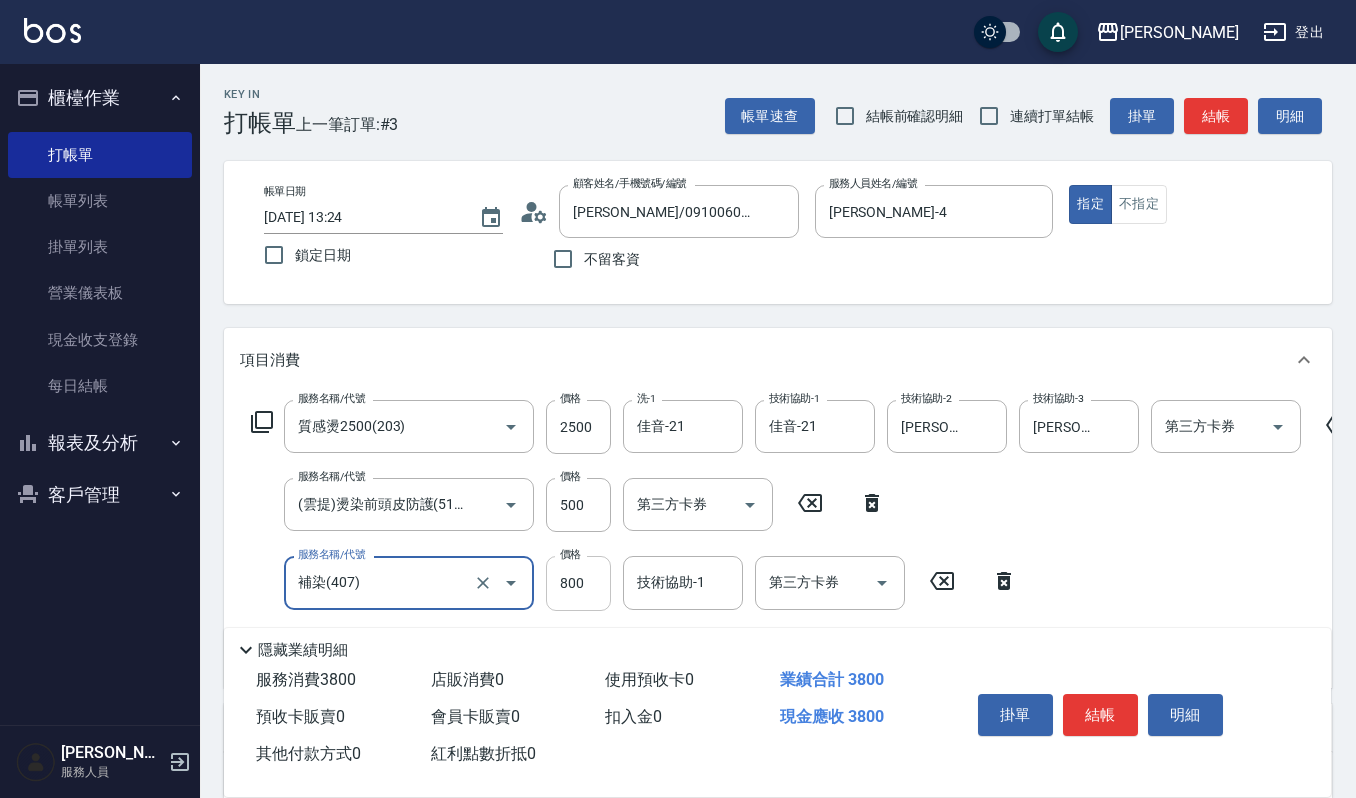 type on "補染(407)" 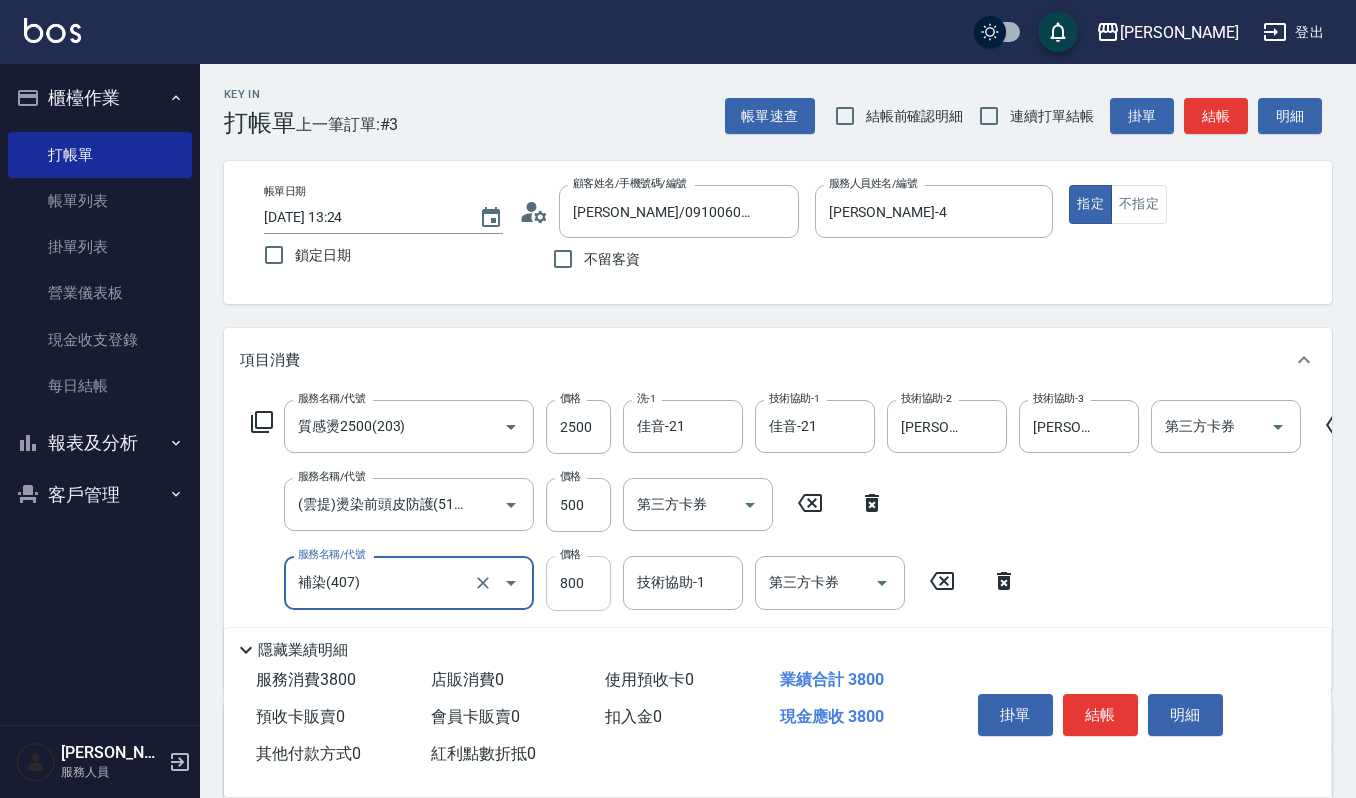 click on "800" at bounding box center [578, 583] 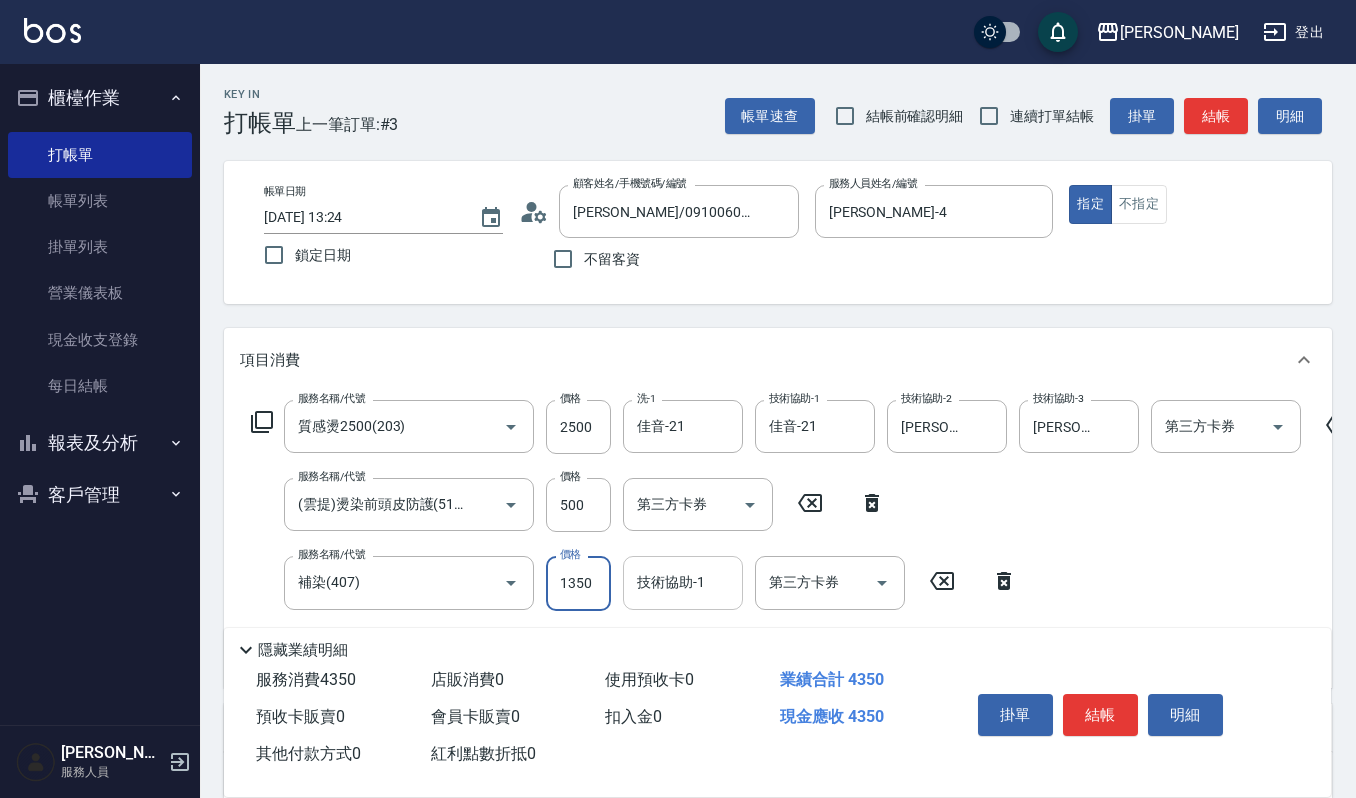 type on "1350" 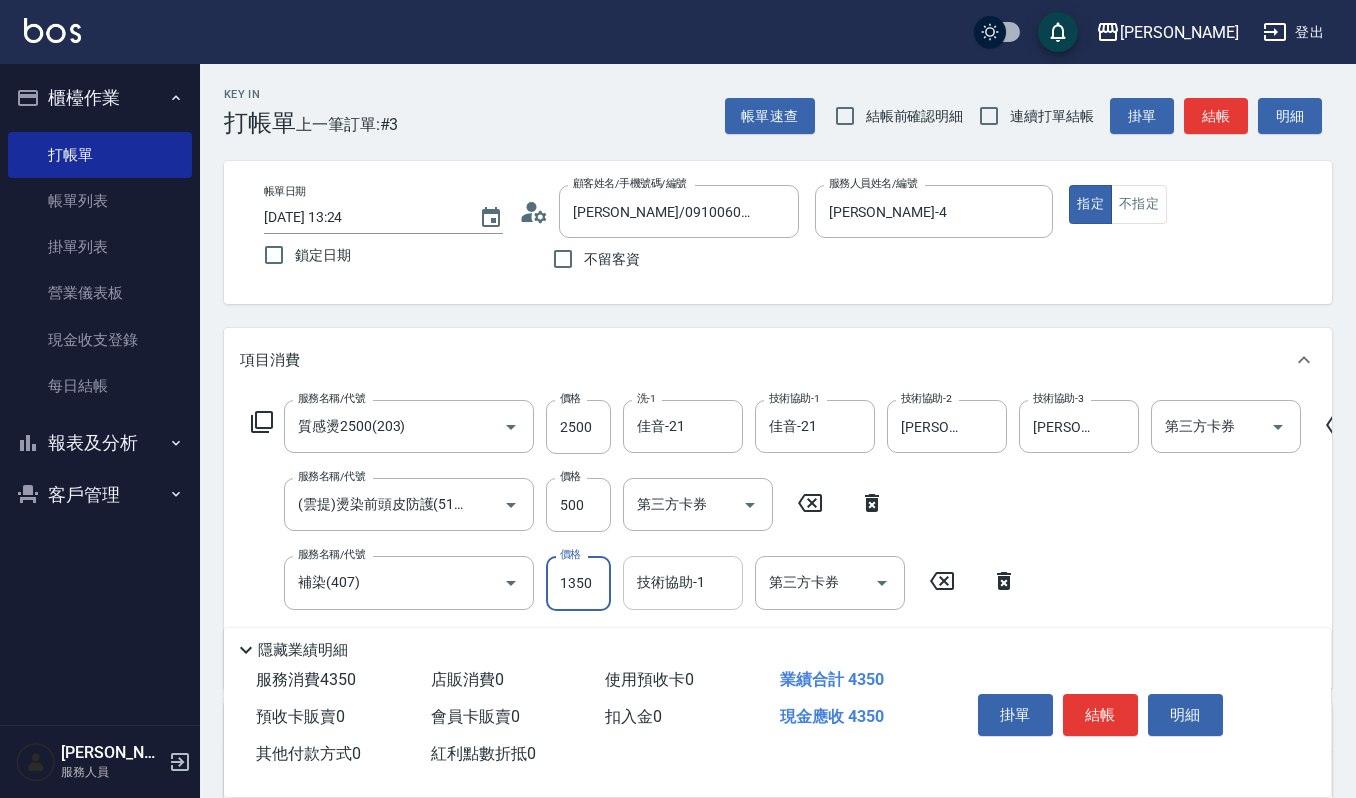 click on "技術協助-1" at bounding box center [683, 582] 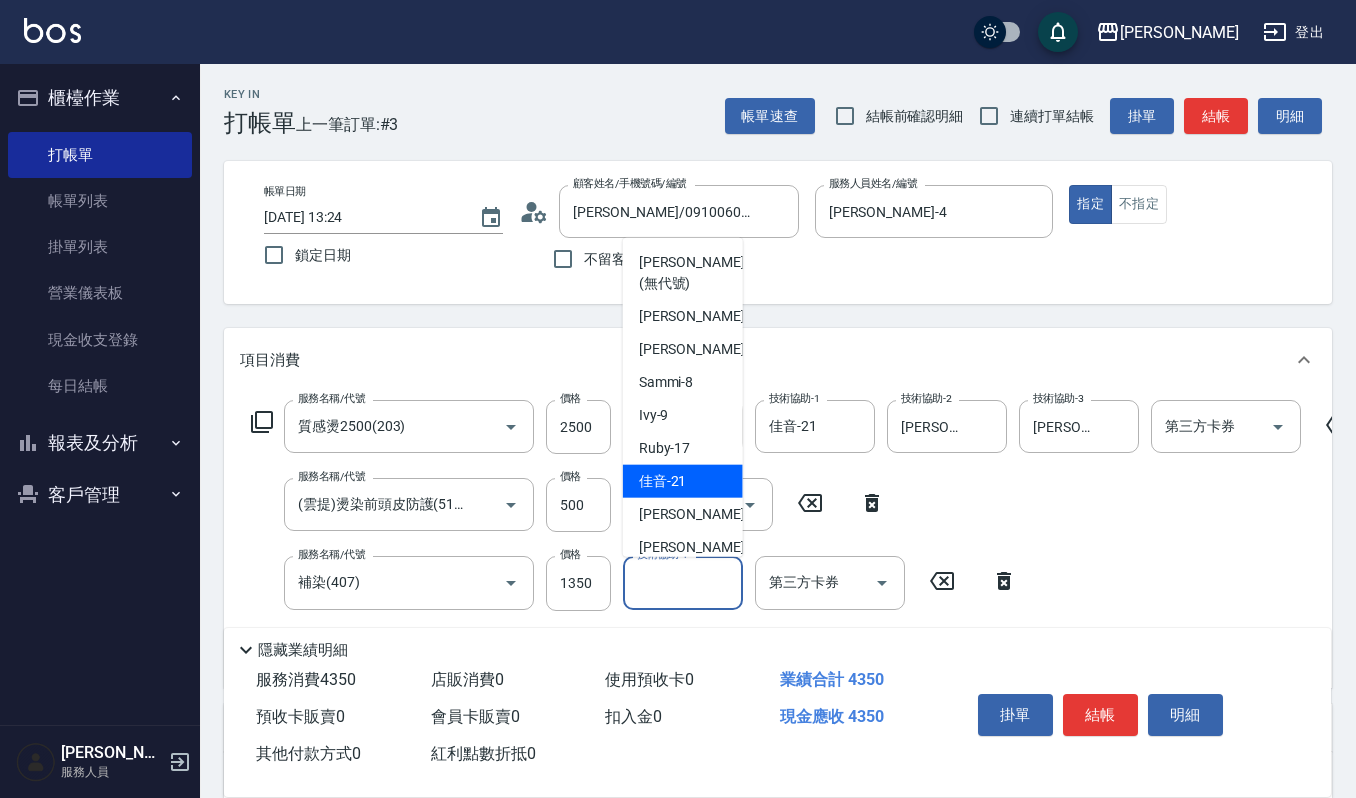 click on "佳音 -21" at bounding box center [663, 480] 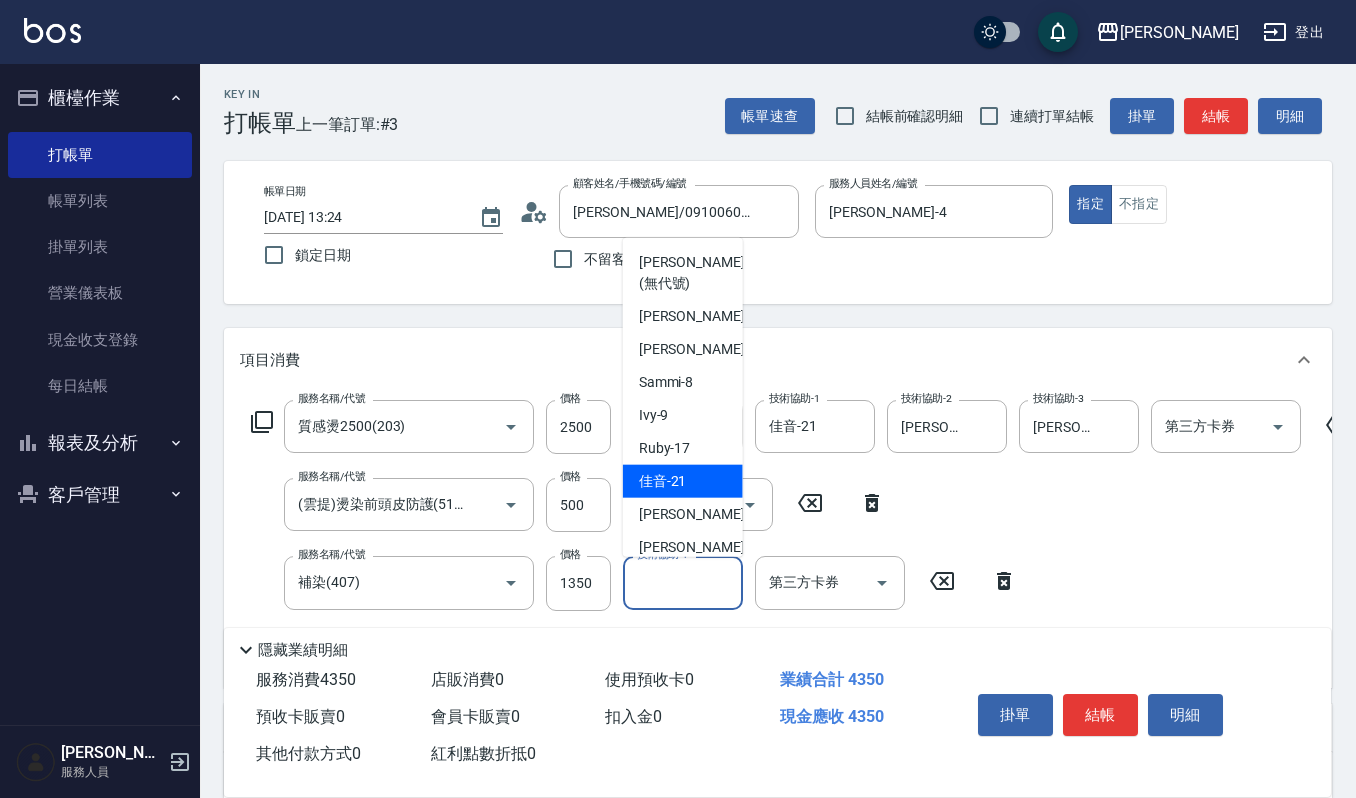 type on "佳音-21" 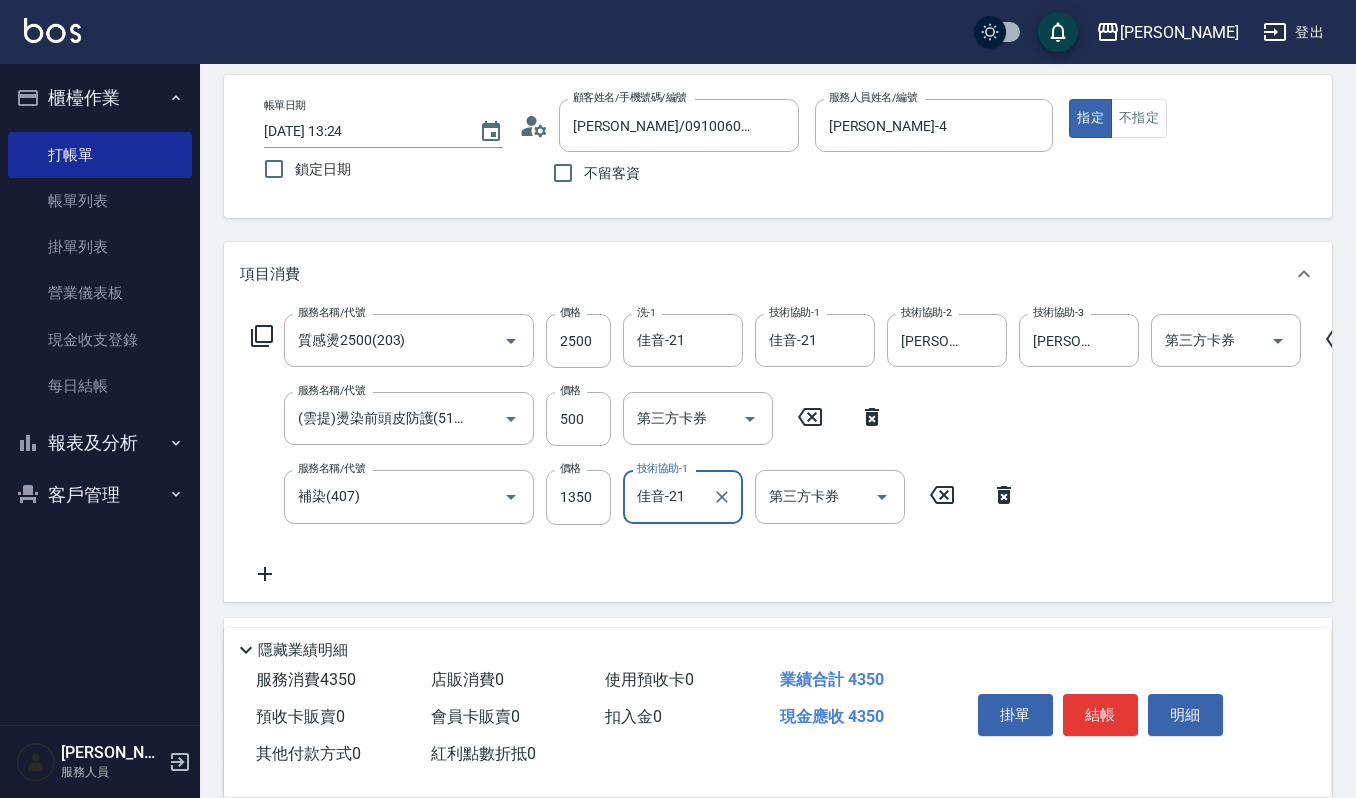 scroll, scrollTop: 133, scrollLeft: 0, axis: vertical 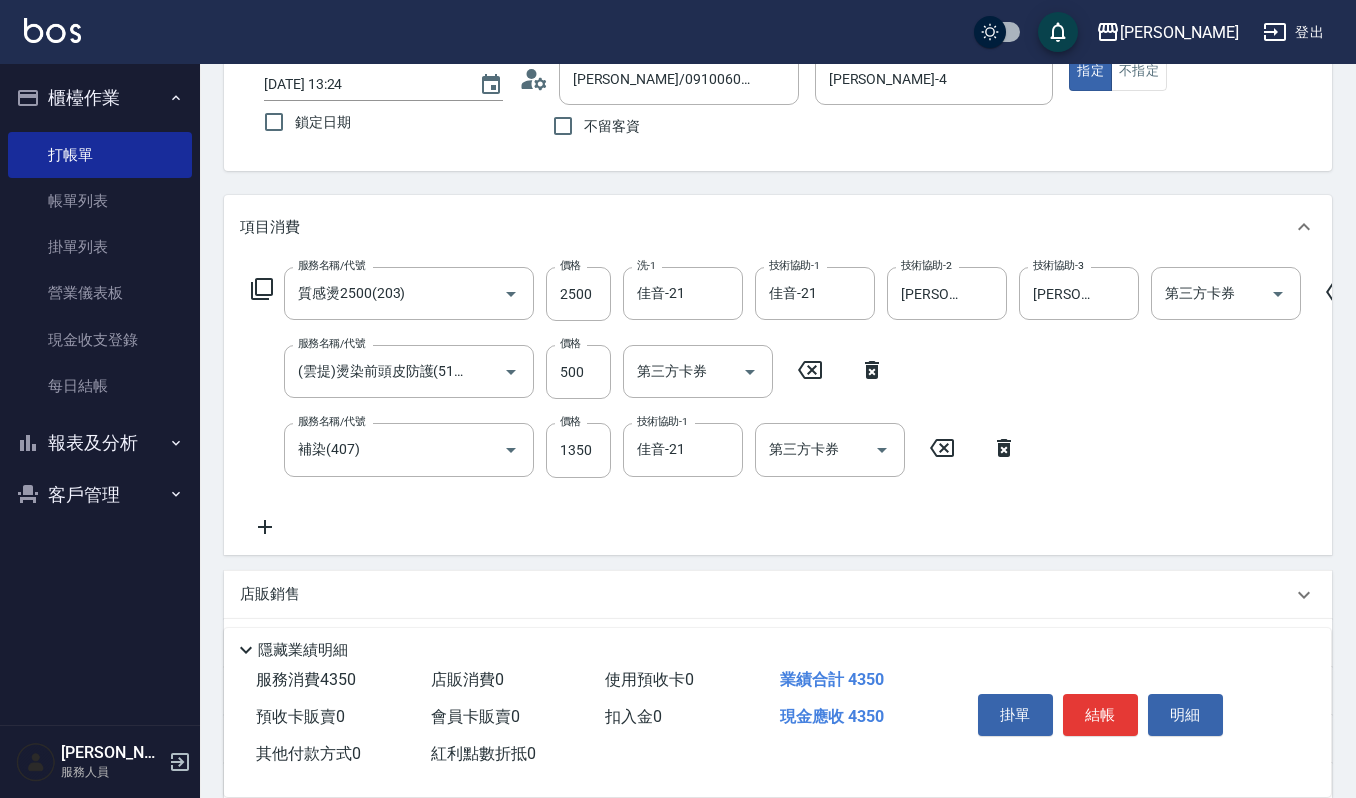 click 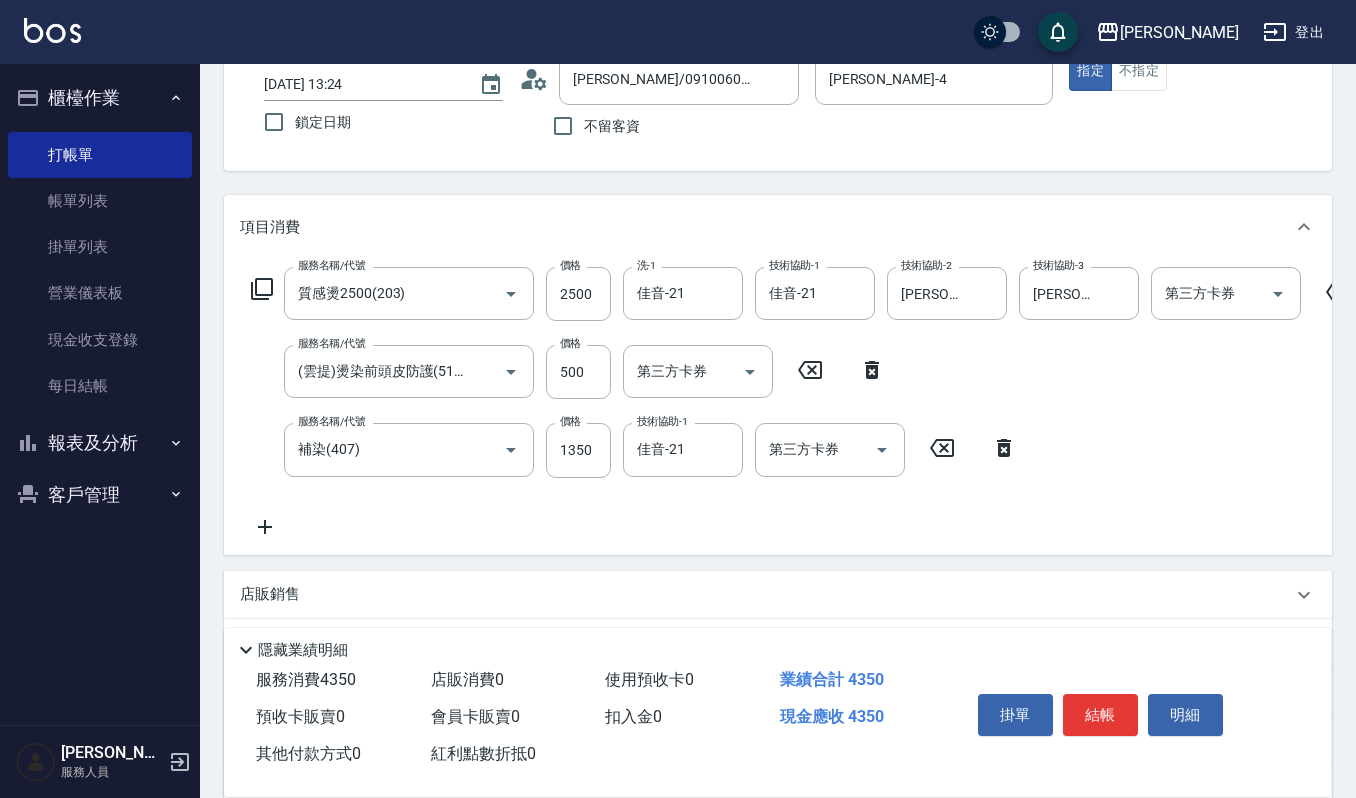 scroll, scrollTop: 0, scrollLeft: 0, axis: both 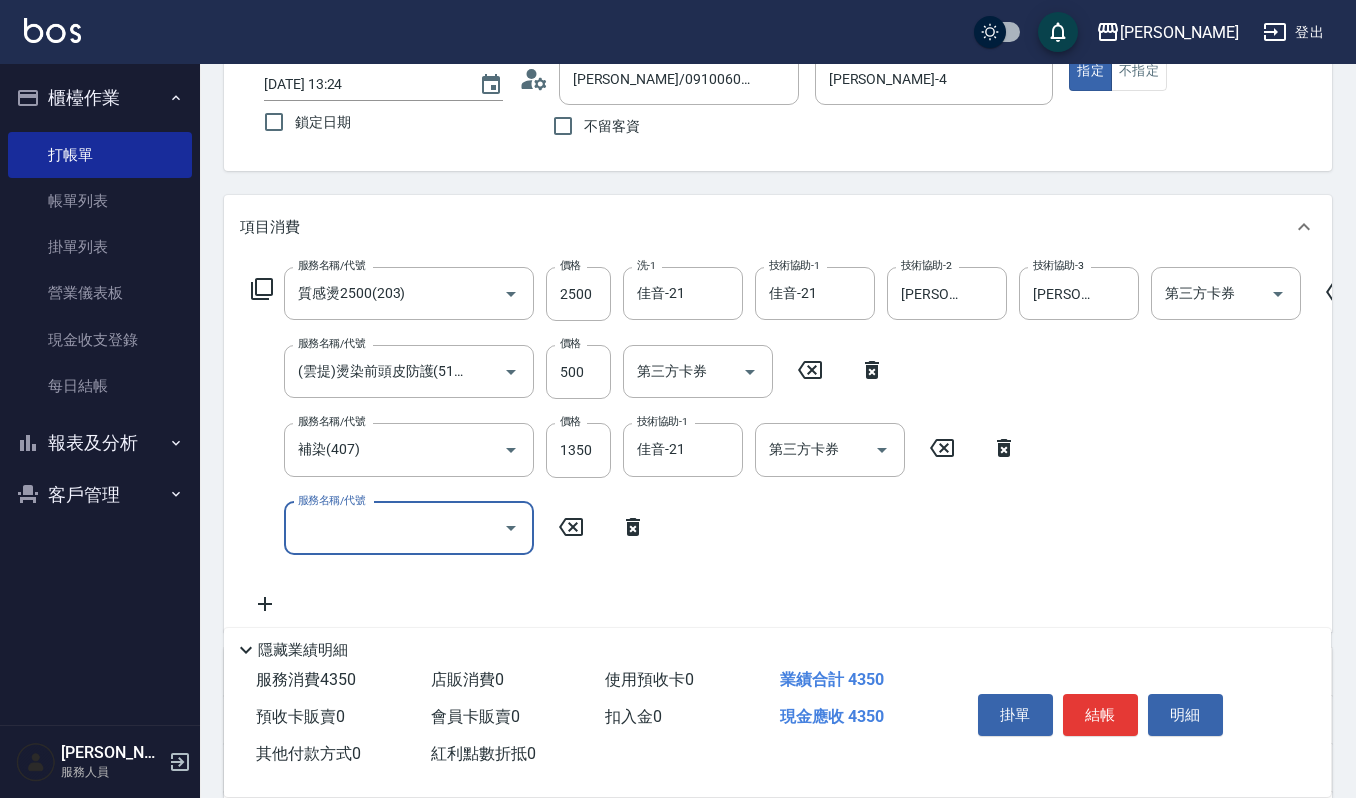 click on "服務名稱/代號" at bounding box center [394, 528] 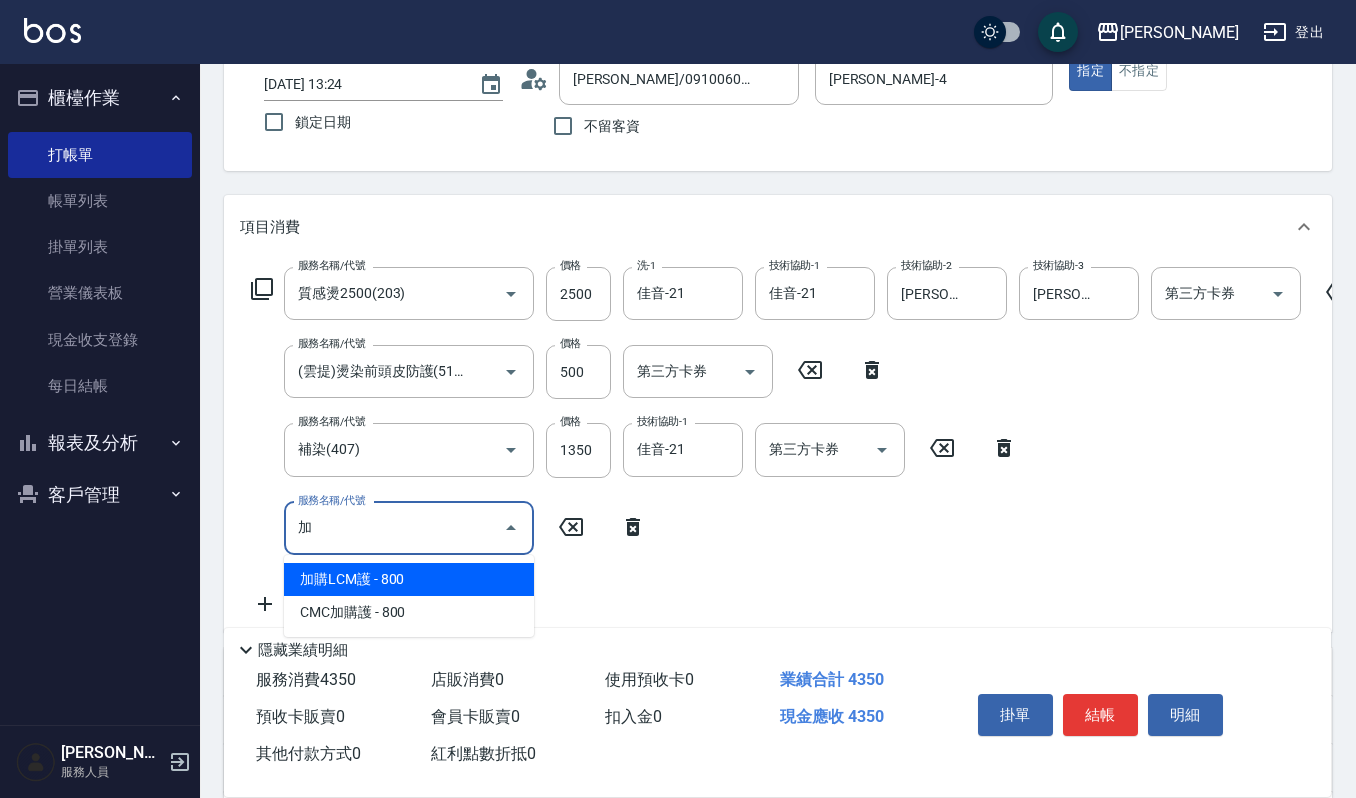 click on "CMC加購護 - 800" at bounding box center [409, 612] 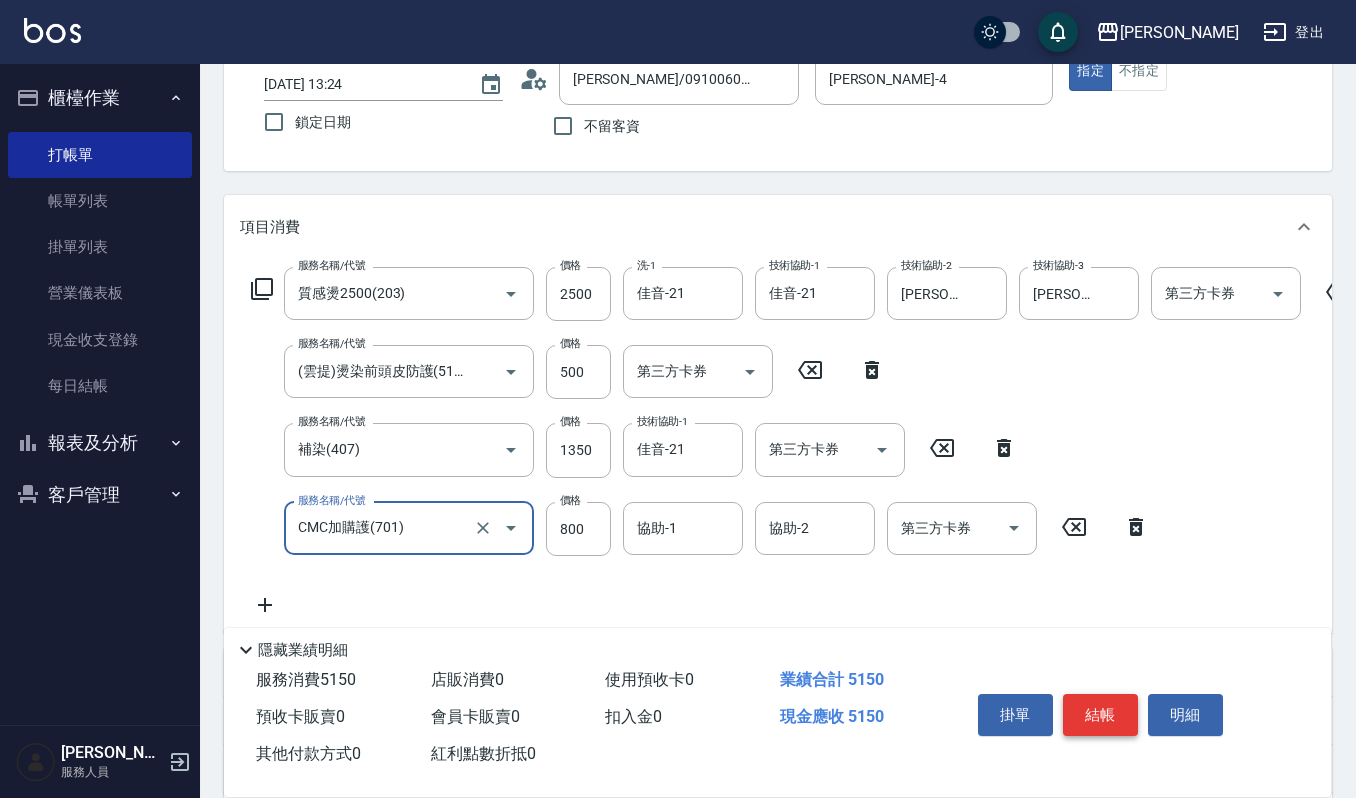 type on "CMC加購護(701)" 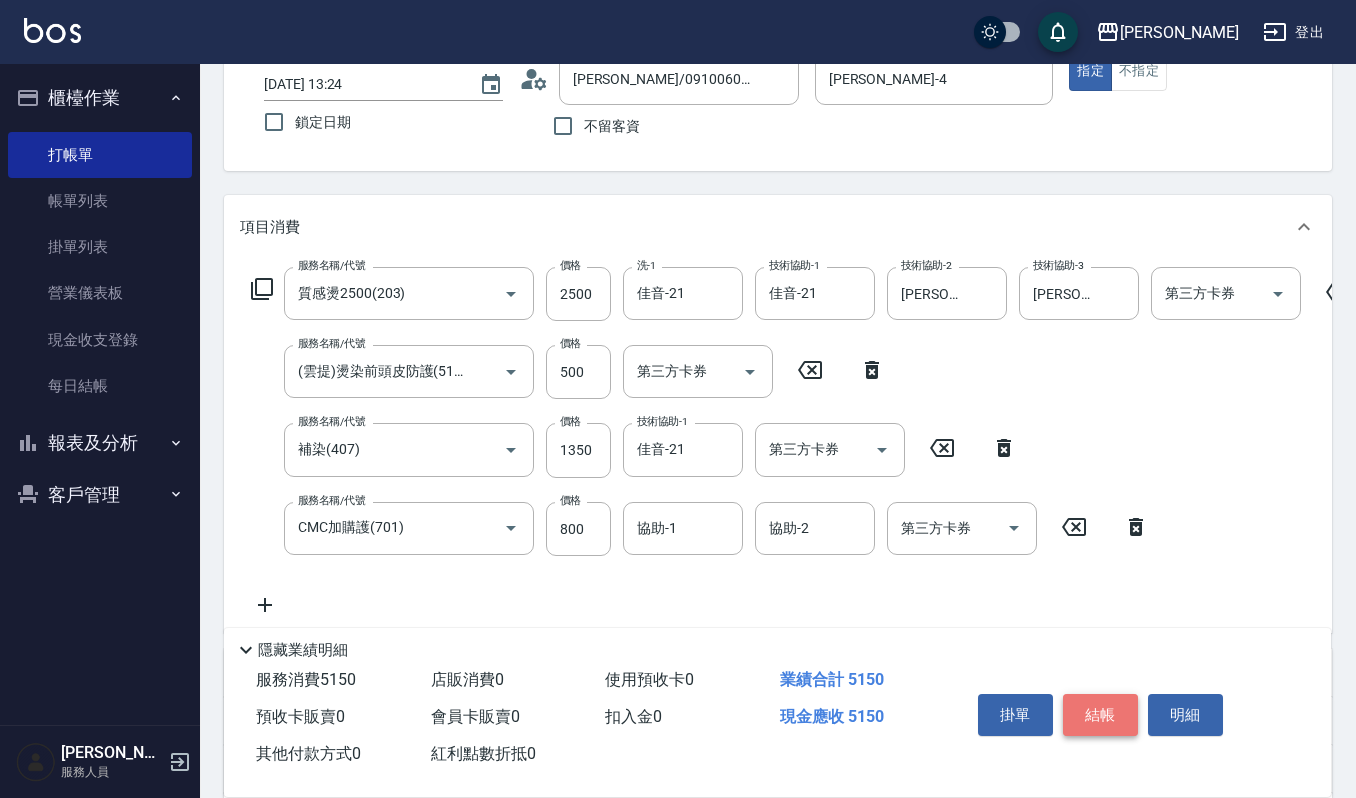 click on "結帳" at bounding box center (1100, 715) 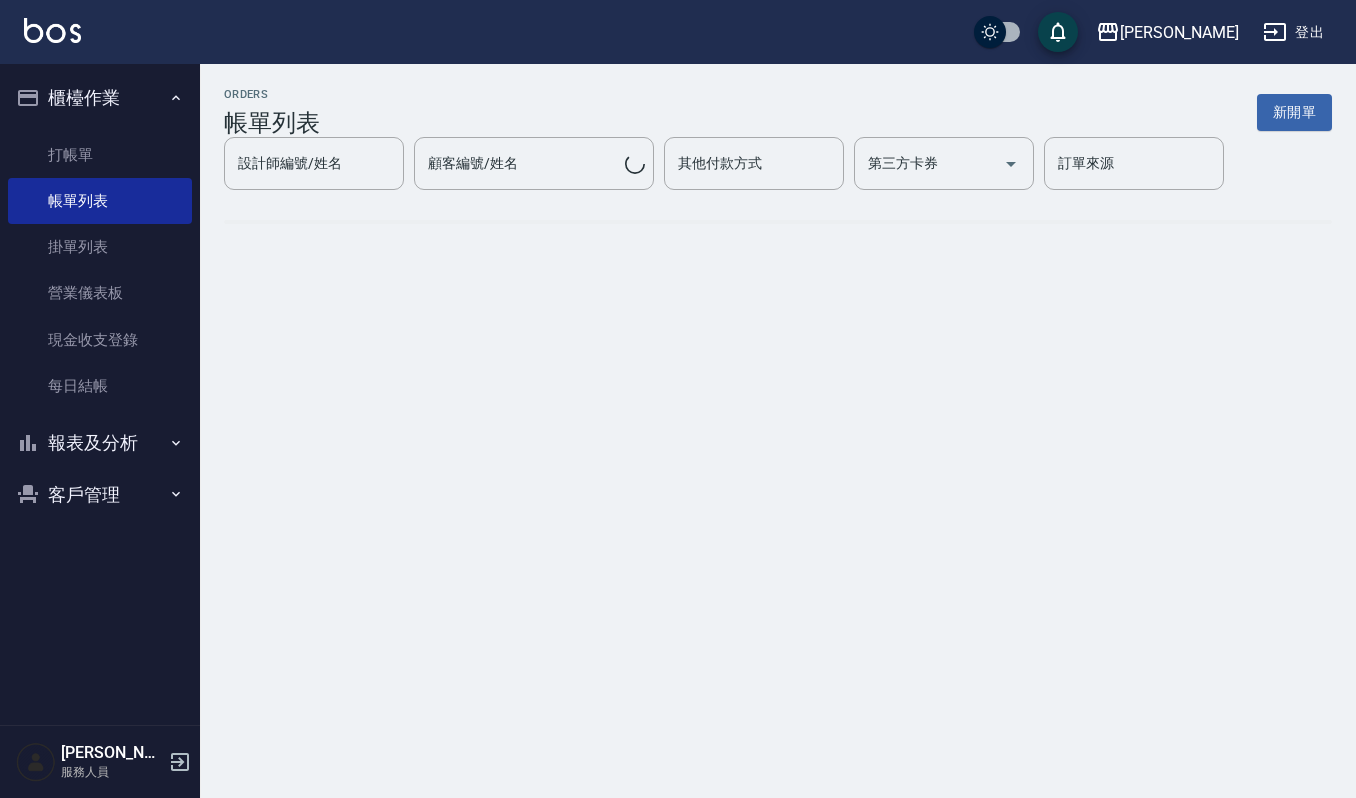 scroll, scrollTop: 0, scrollLeft: 0, axis: both 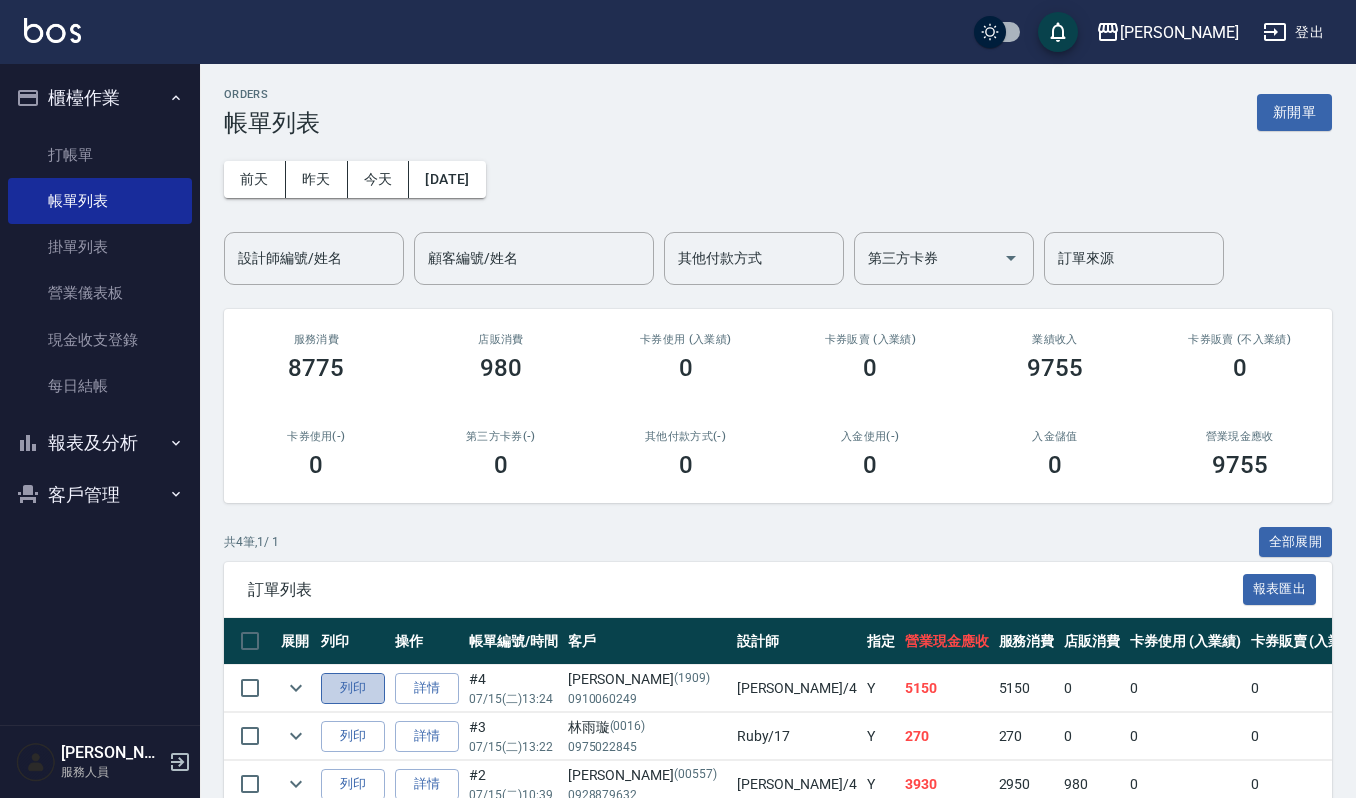 click on "列印" at bounding box center [353, 688] 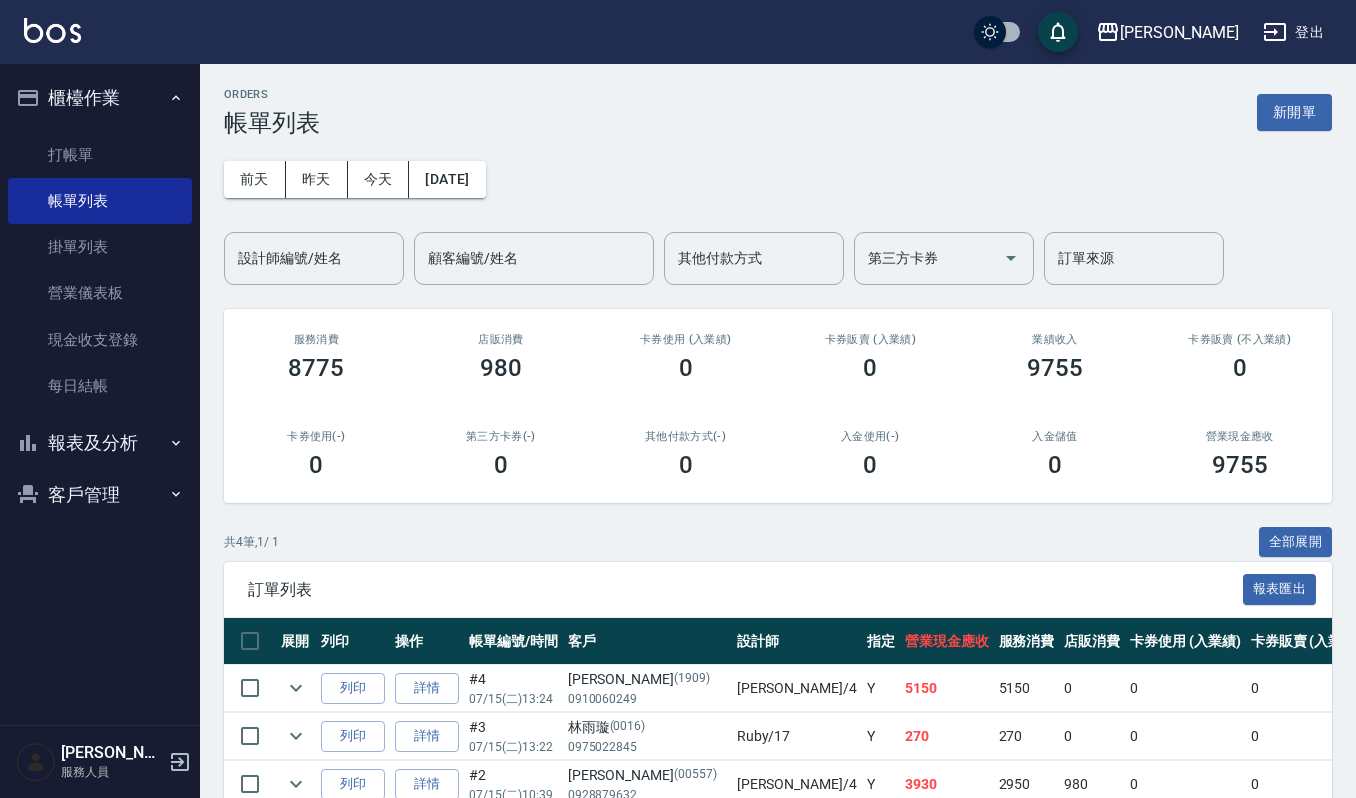 scroll, scrollTop: 133, scrollLeft: 0, axis: vertical 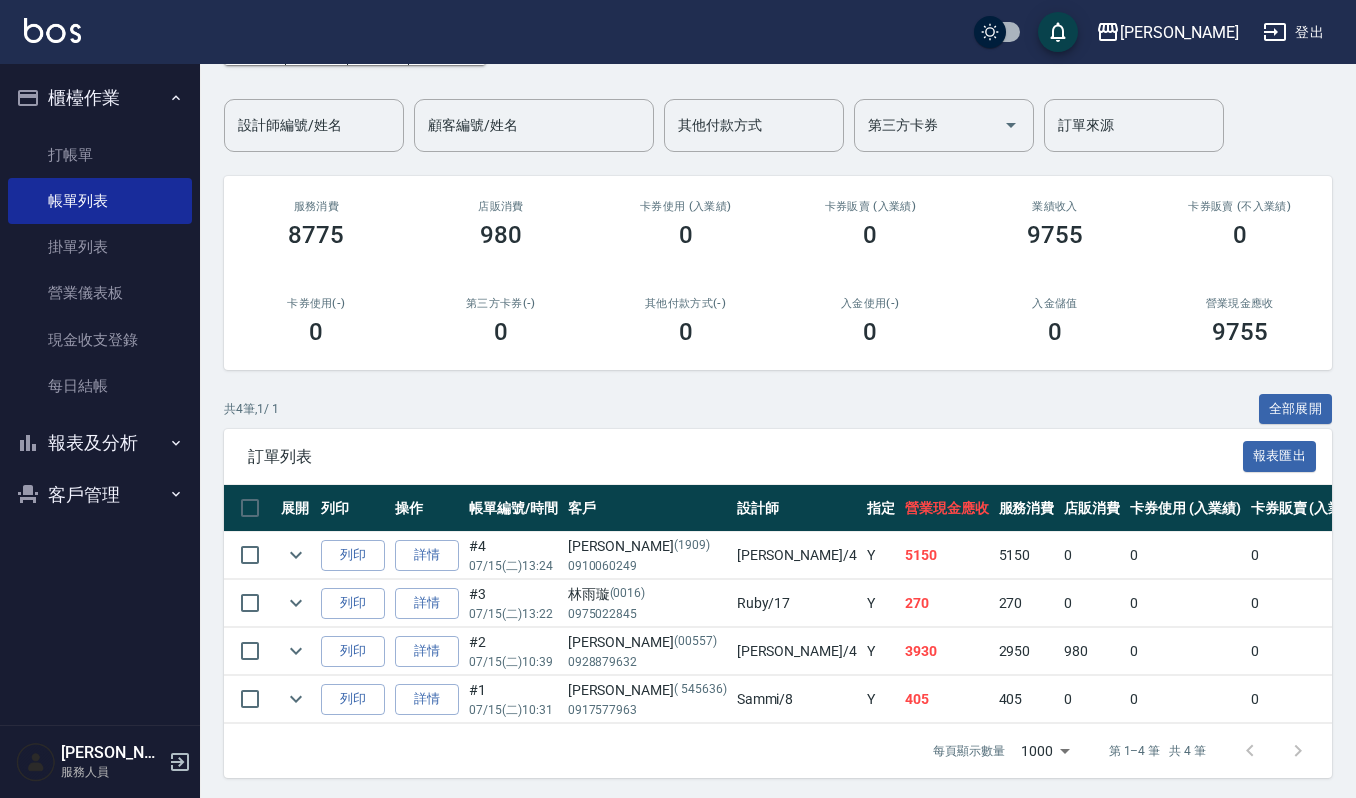 click on "客戶管理" at bounding box center (100, 495) 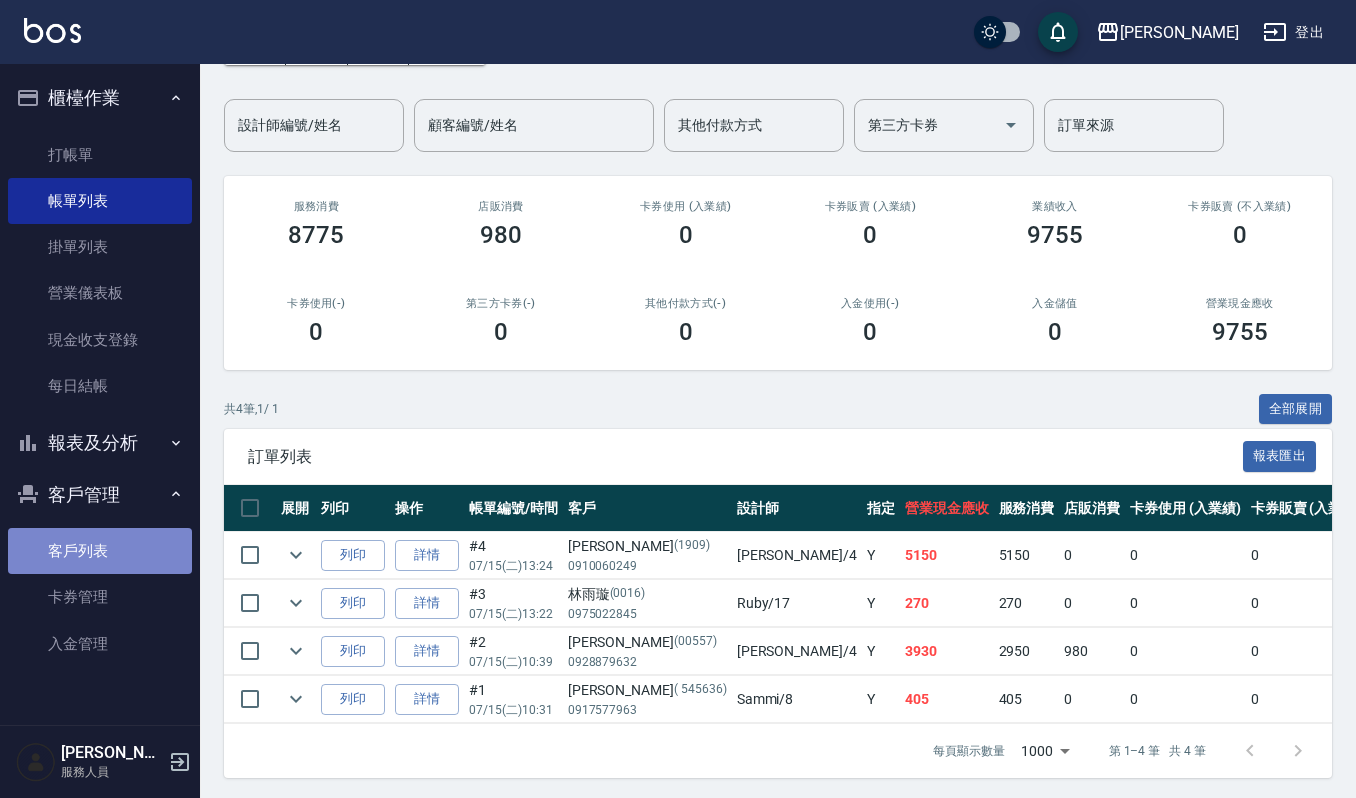 click on "客戶列表" at bounding box center [100, 551] 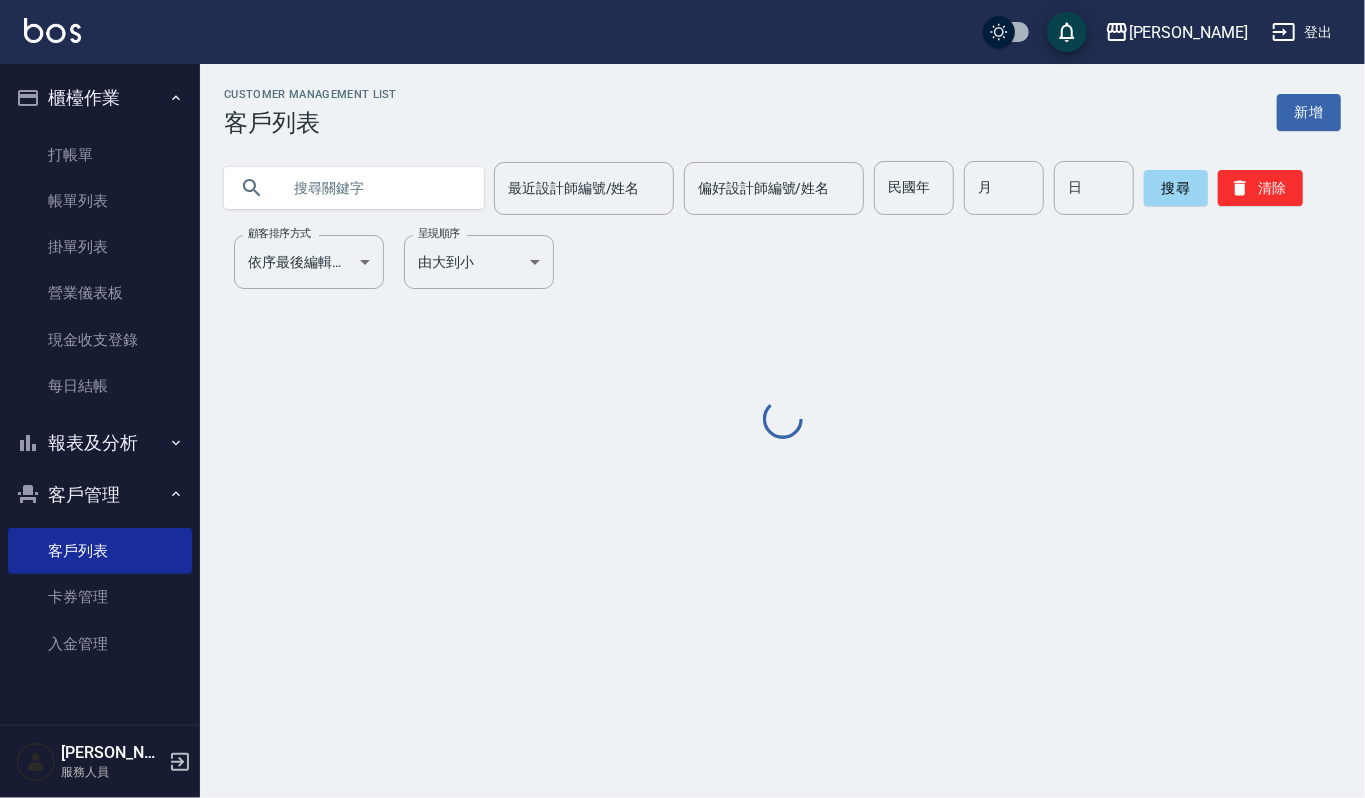 click at bounding box center (374, 188) 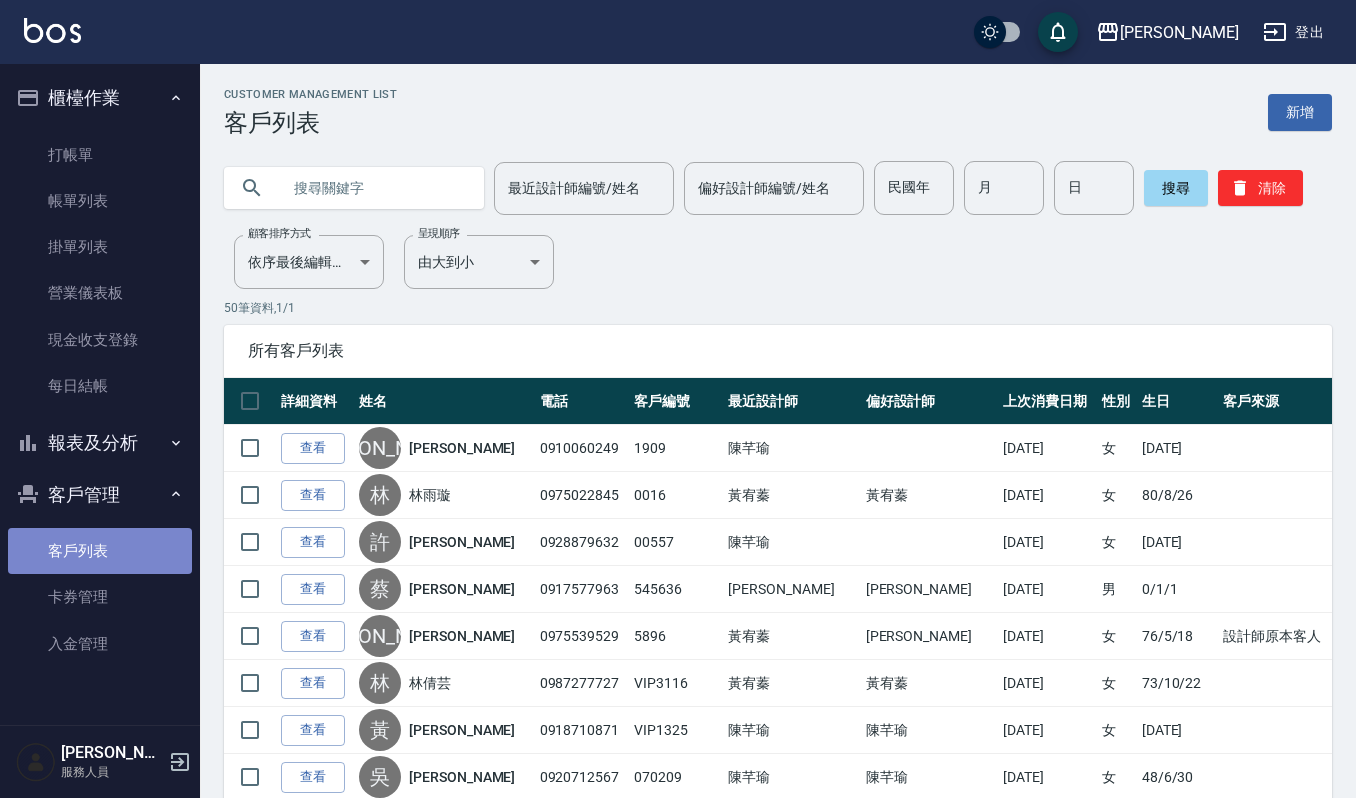 click on "客戶列表" at bounding box center (100, 551) 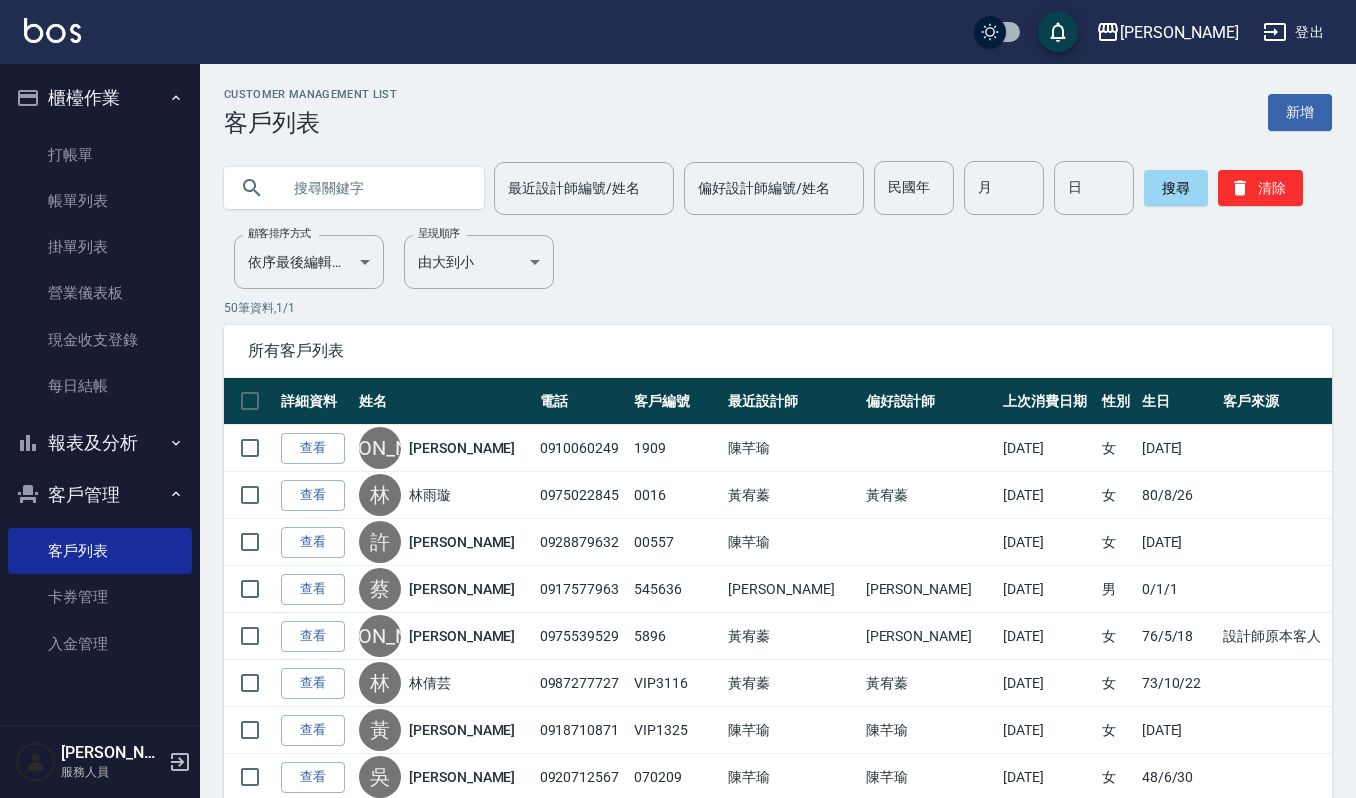 click at bounding box center (374, 188) 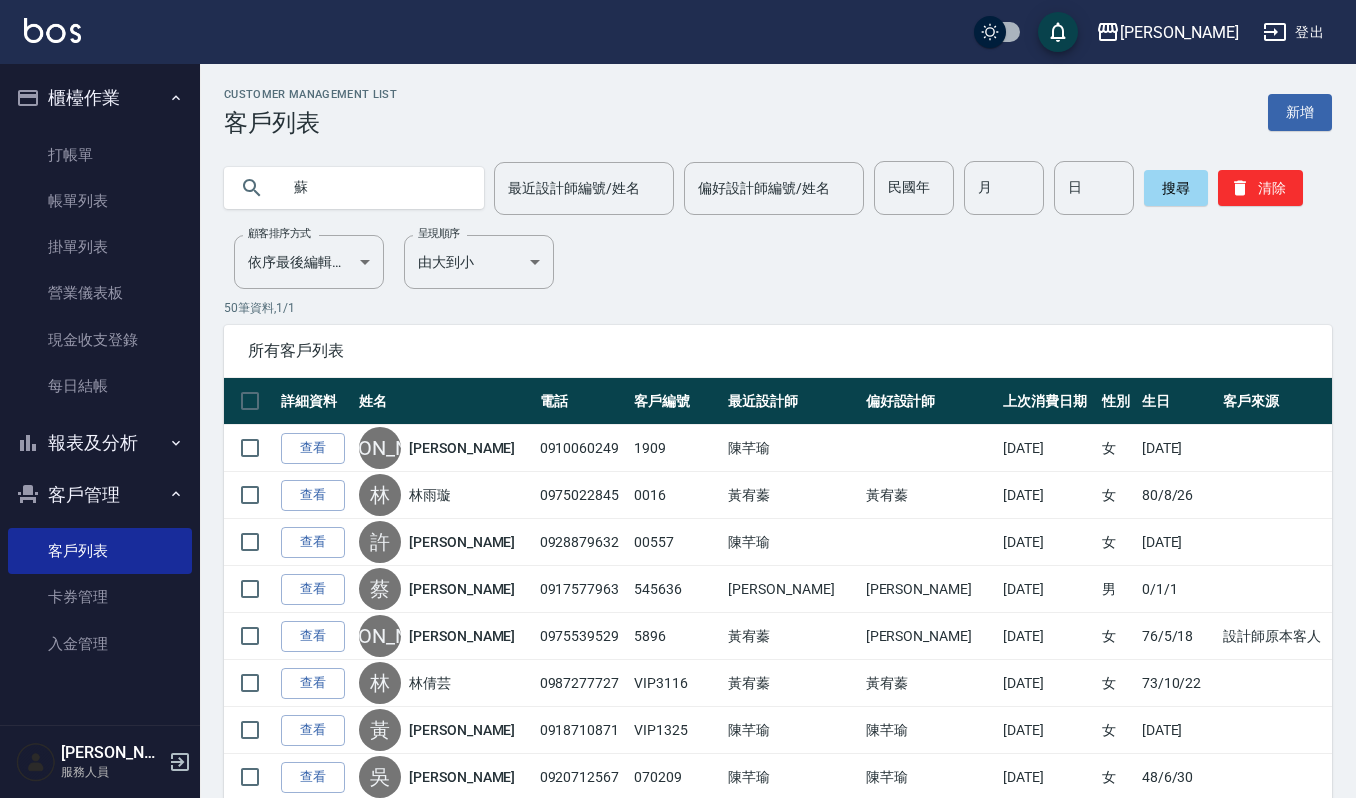 type on "蘇" 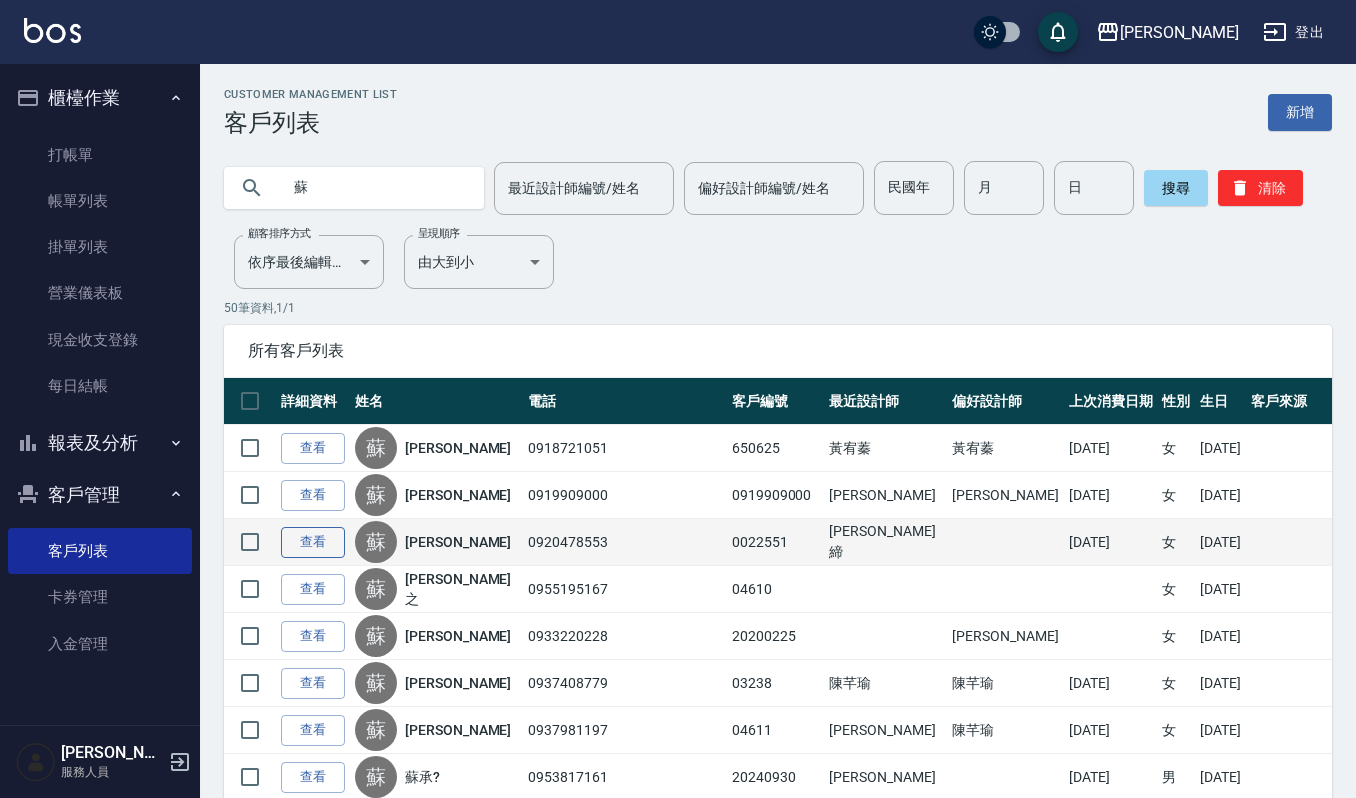 click on "查看" at bounding box center [313, 542] 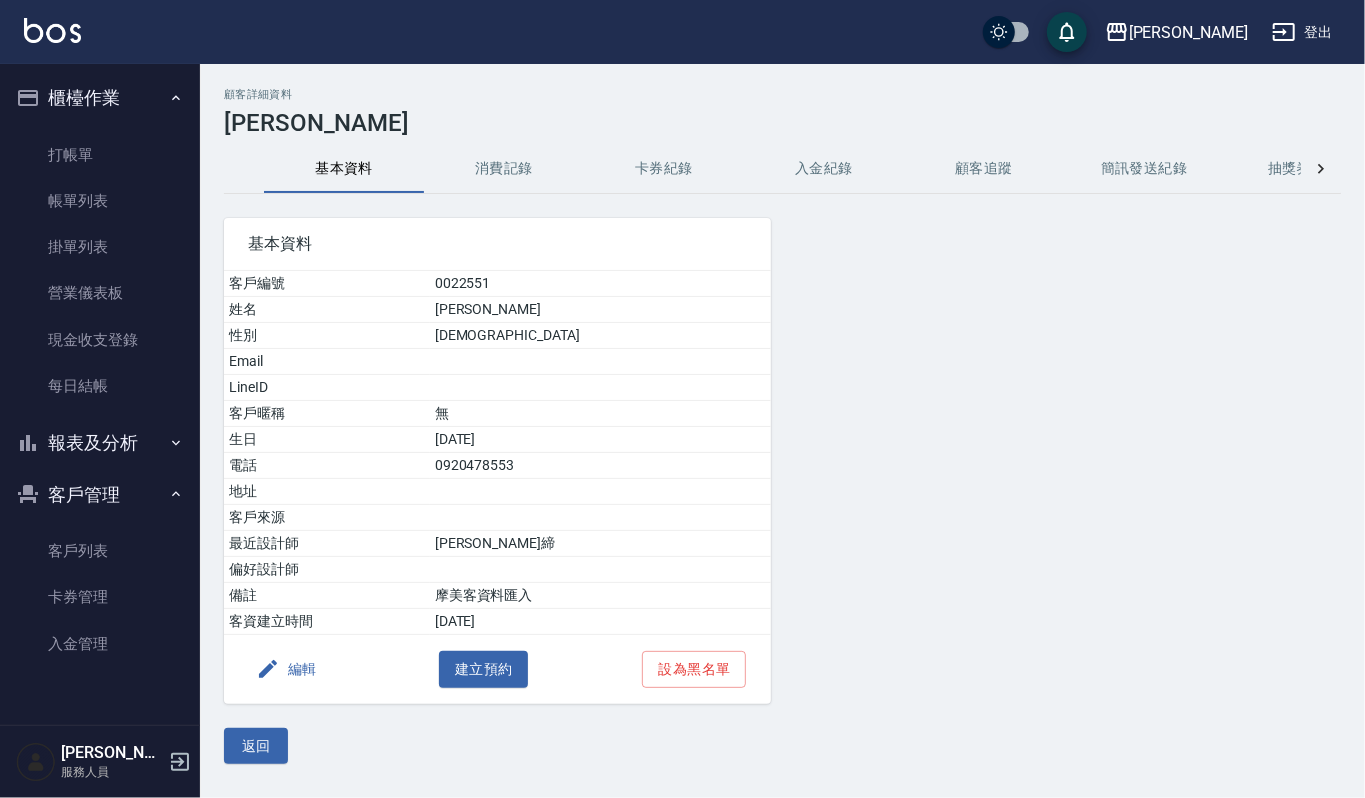 click on "消費記錄" at bounding box center (504, 169) 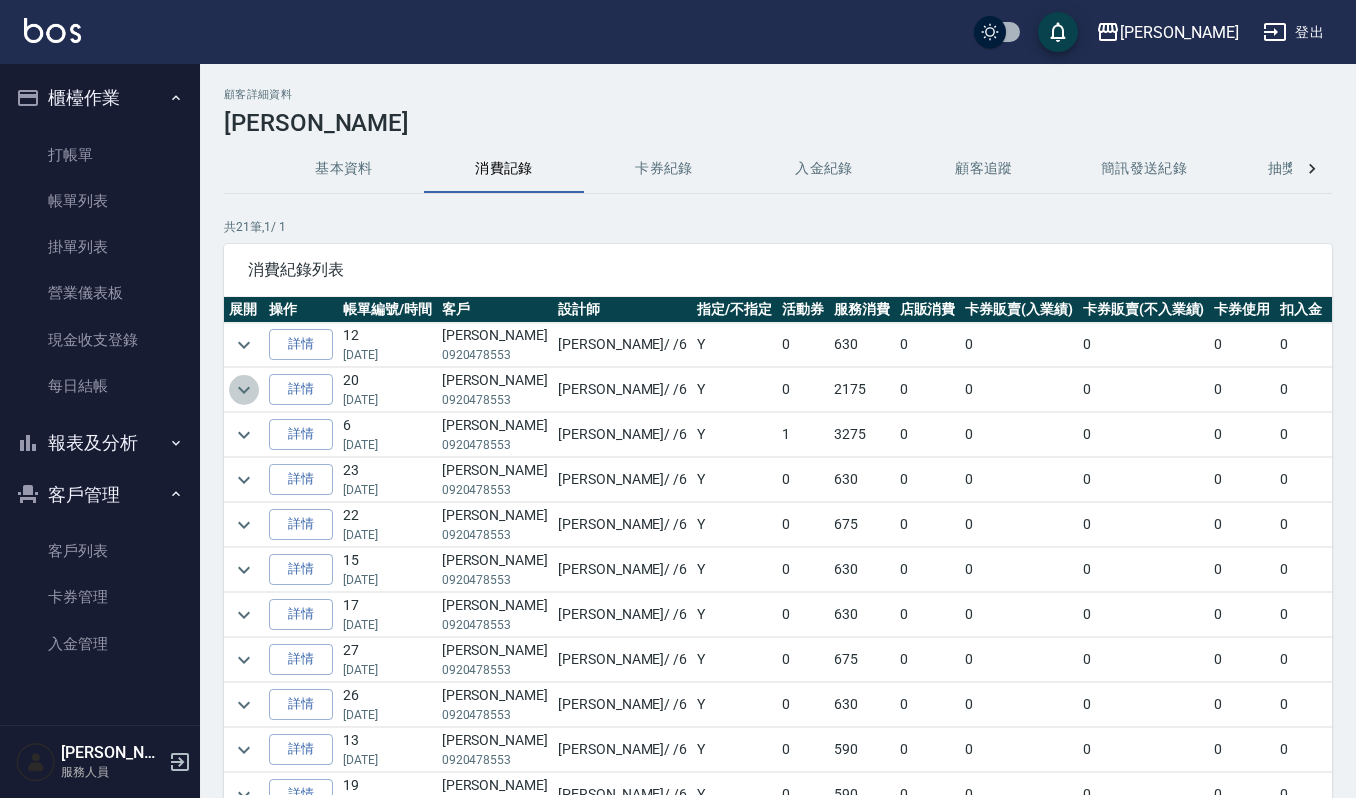 click 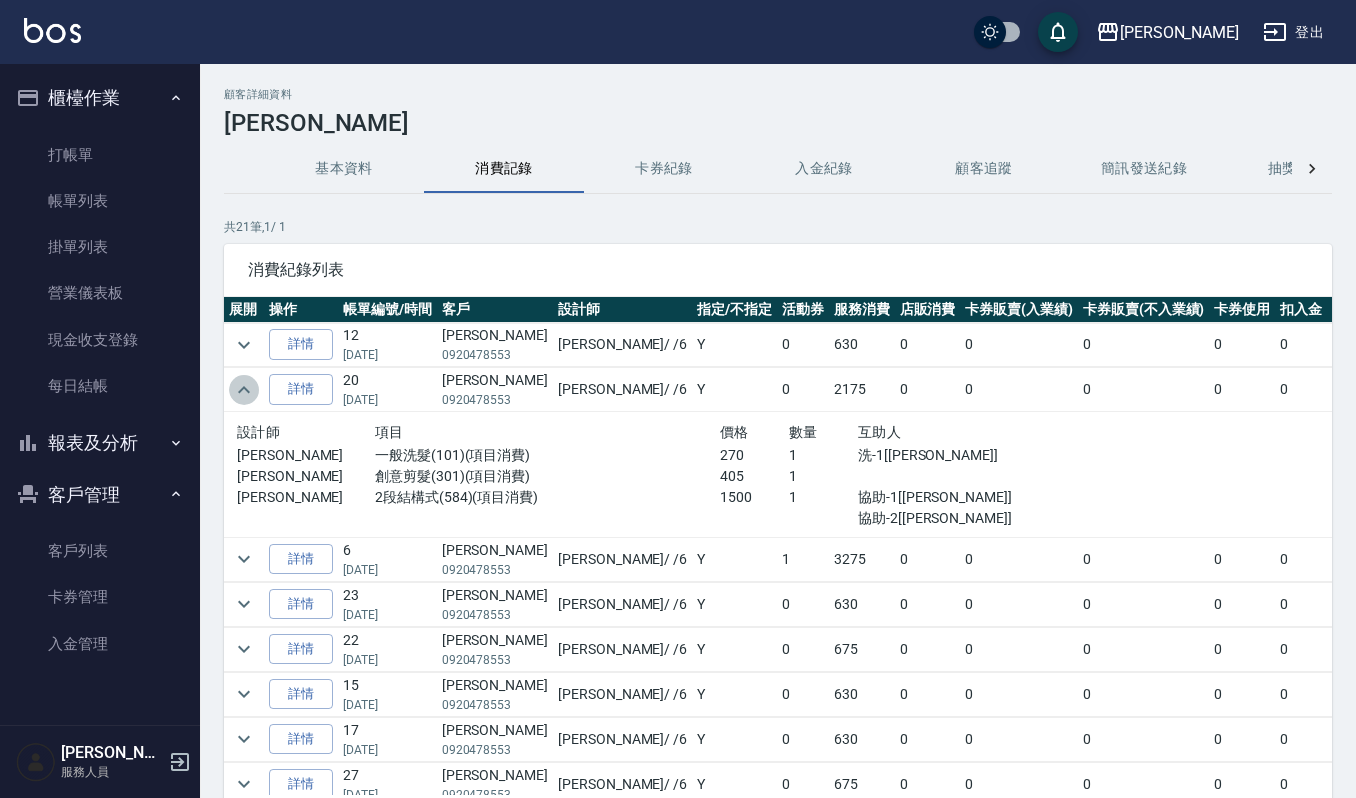 click 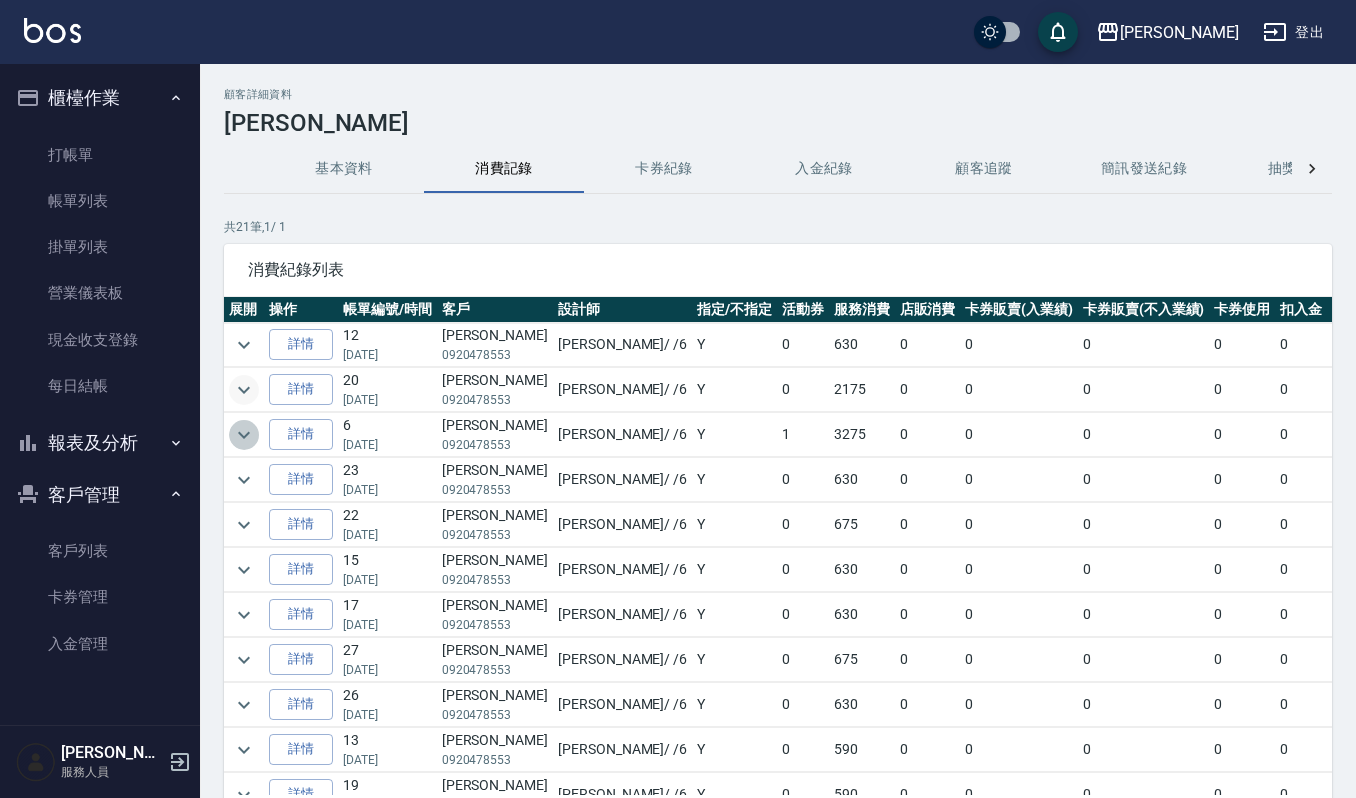 click 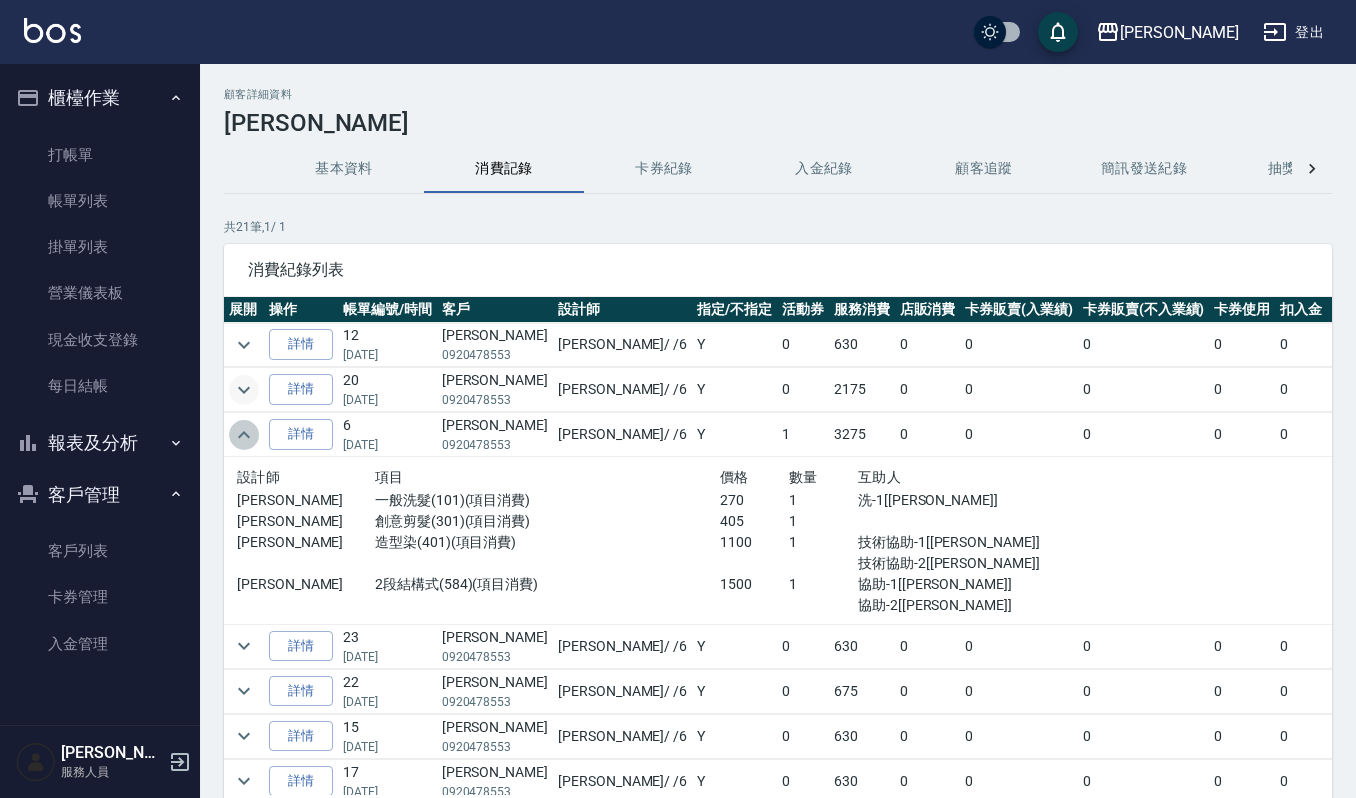 click 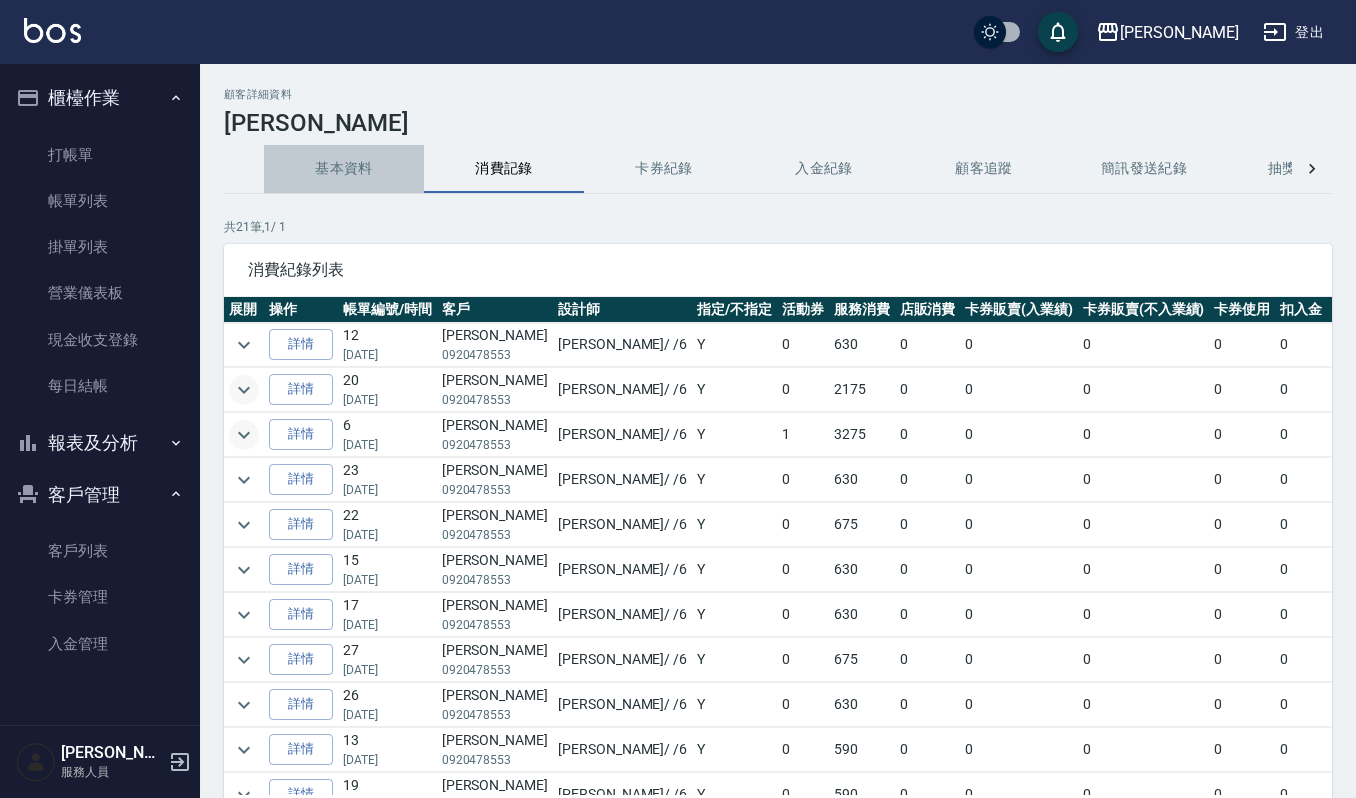 click on "基本資料" at bounding box center (344, 169) 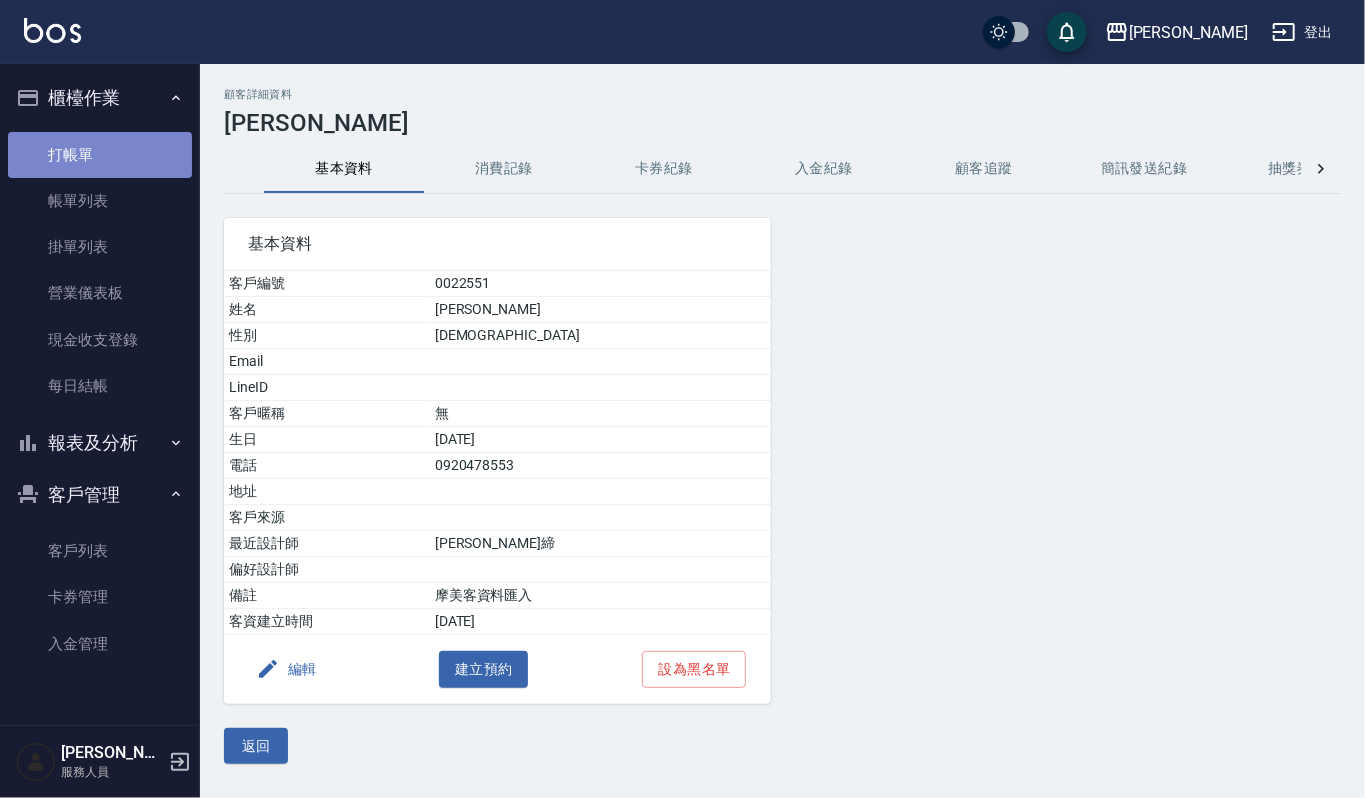 click on "打帳單" at bounding box center [100, 155] 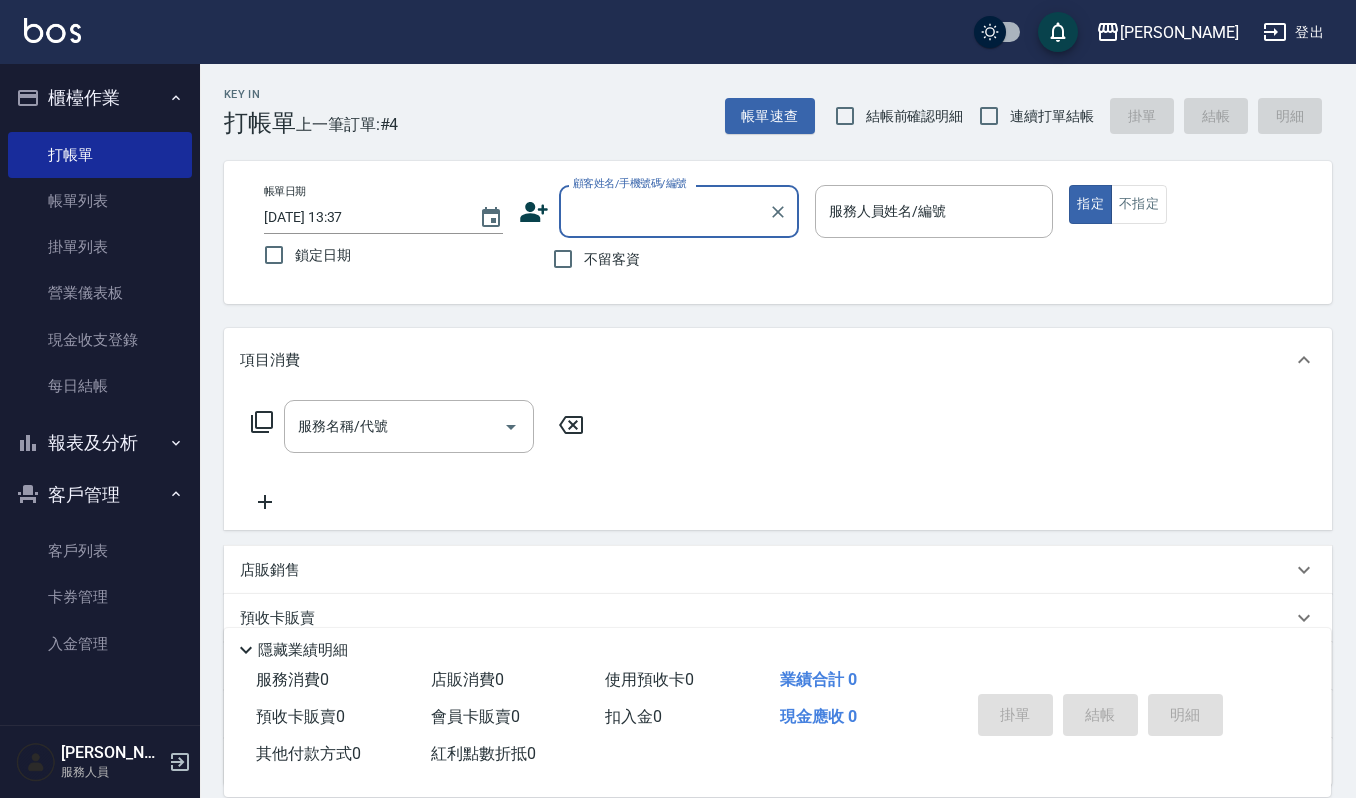click on "櫃檯作業" at bounding box center (100, 98) 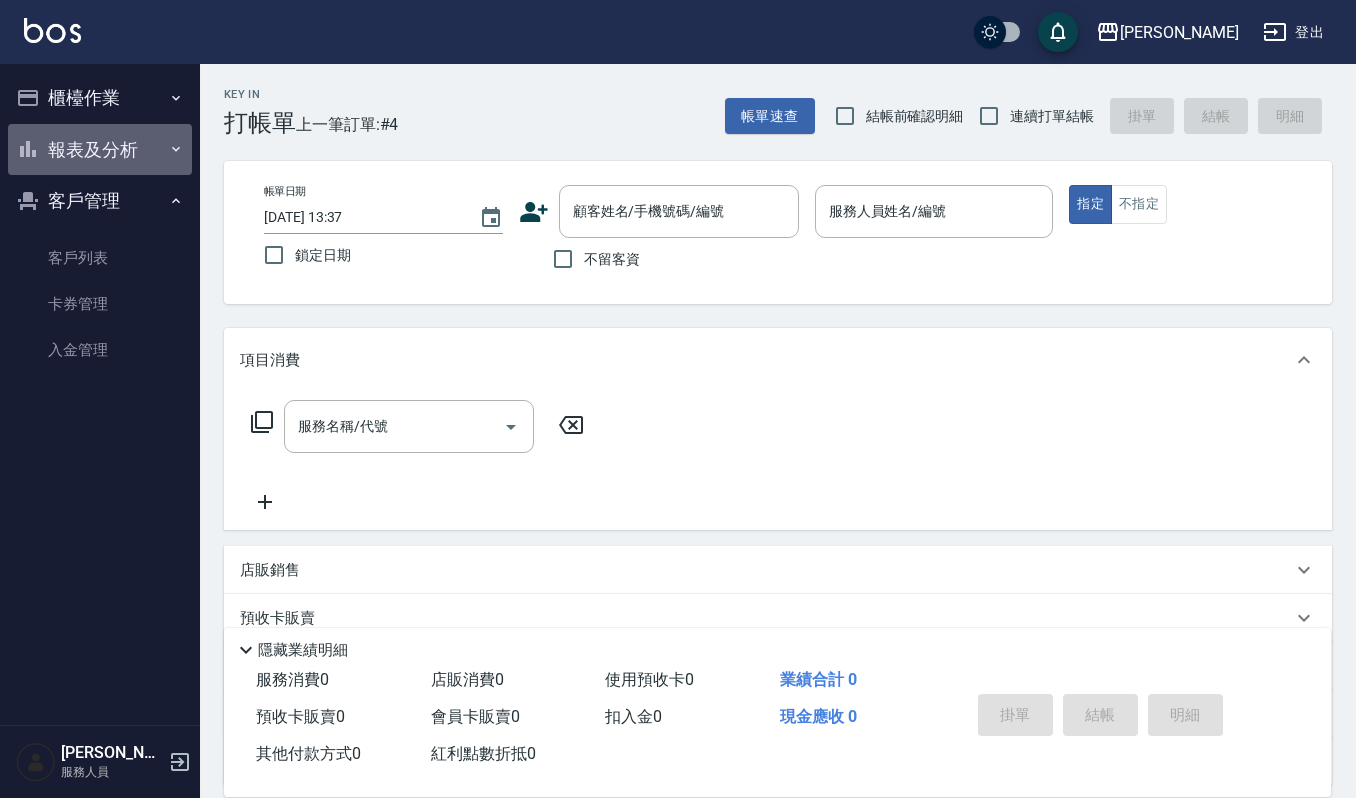 click on "報表及分析" at bounding box center (100, 150) 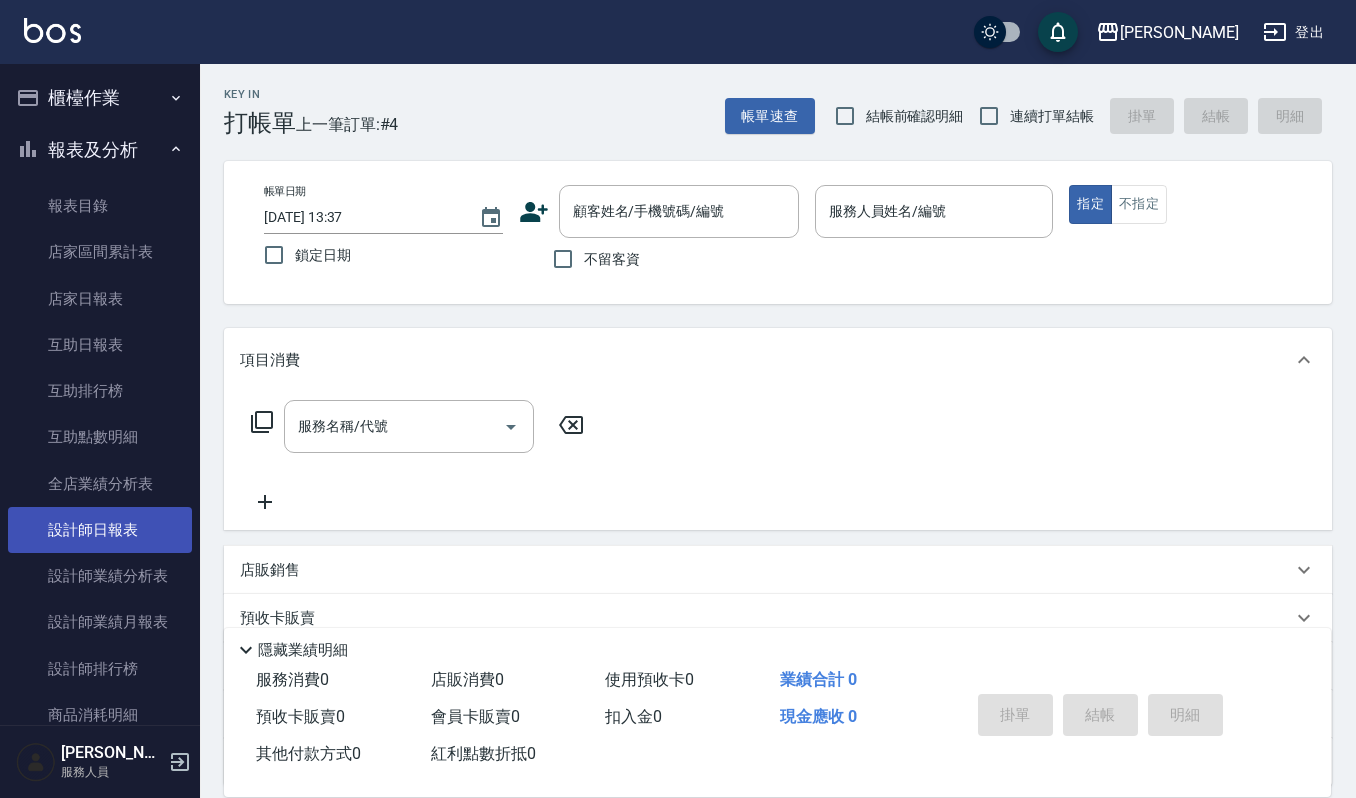 click on "設計師日報表" at bounding box center [100, 530] 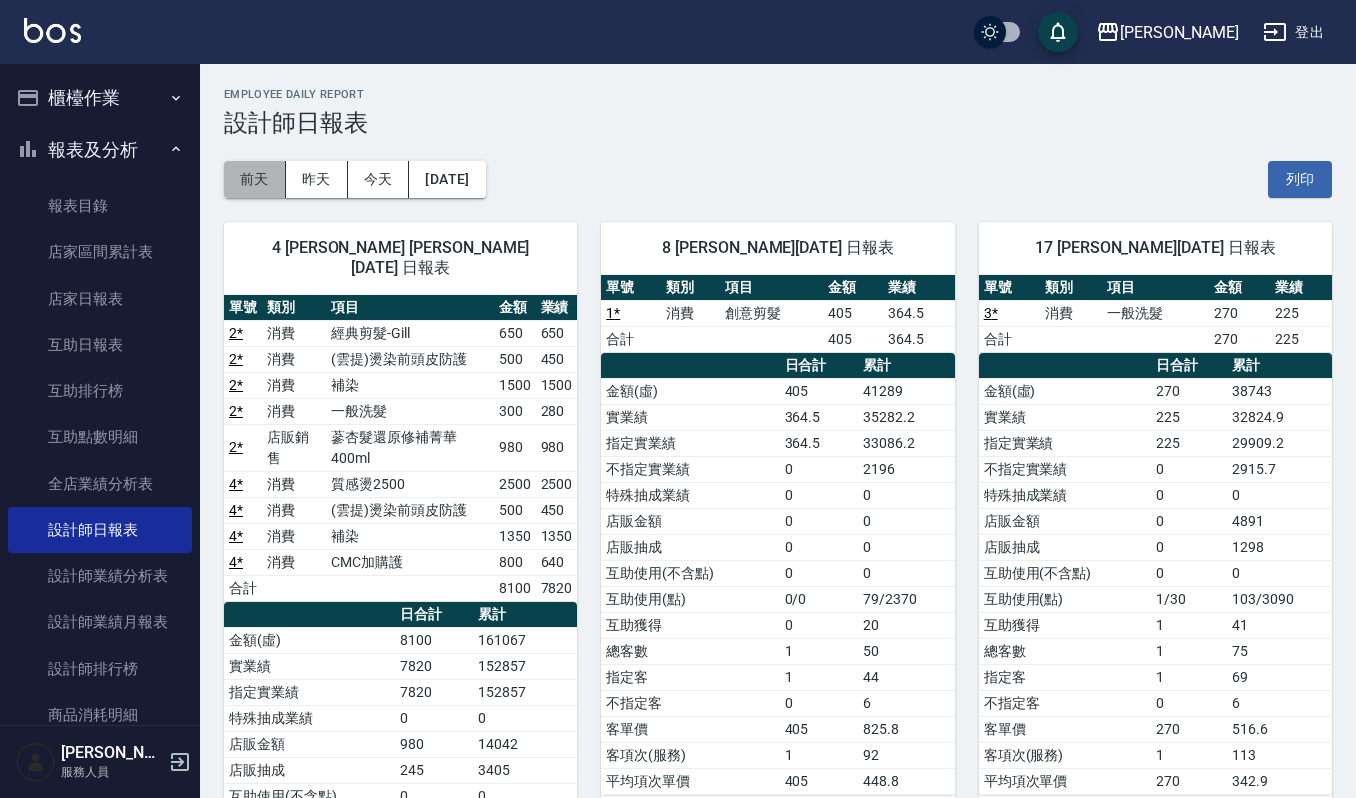 click on "前天" at bounding box center (255, 179) 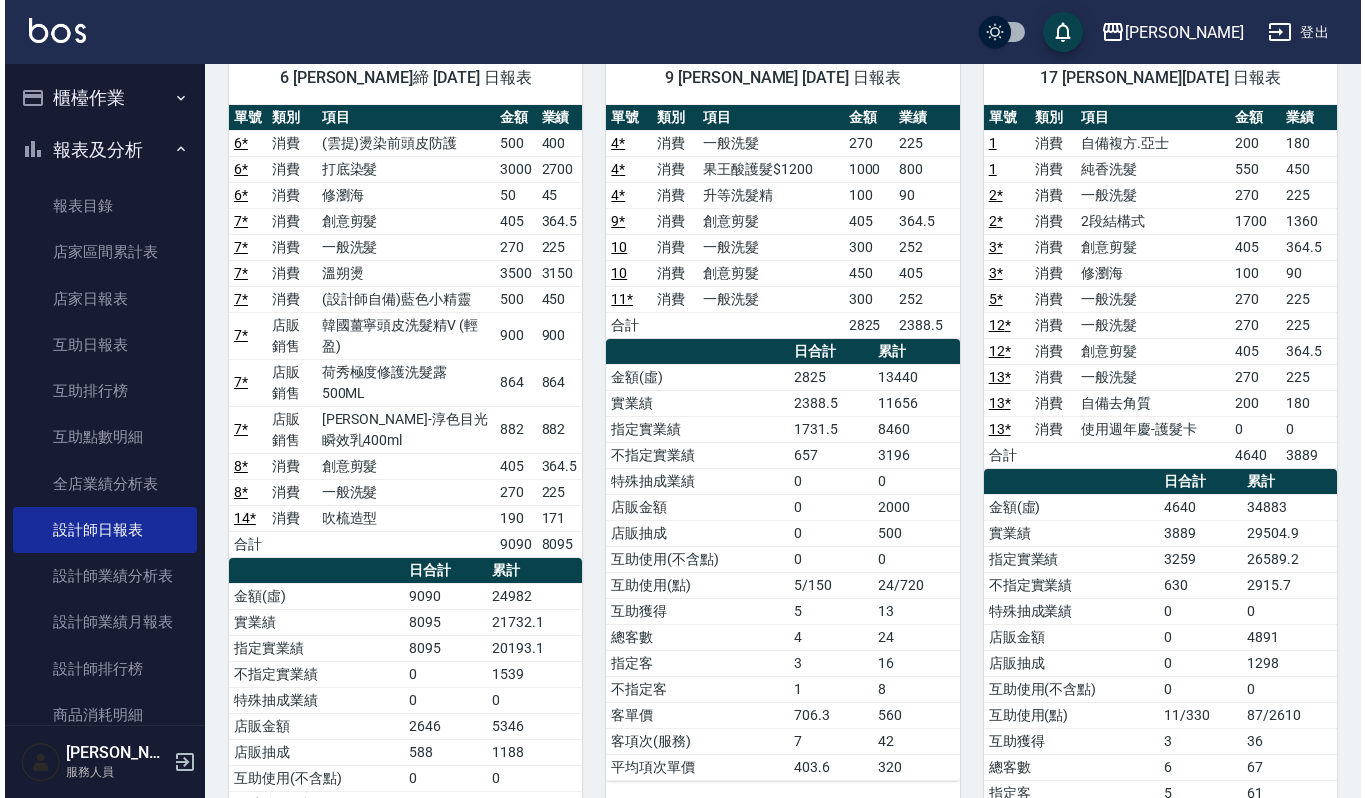 scroll, scrollTop: 0, scrollLeft: 0, axis: both 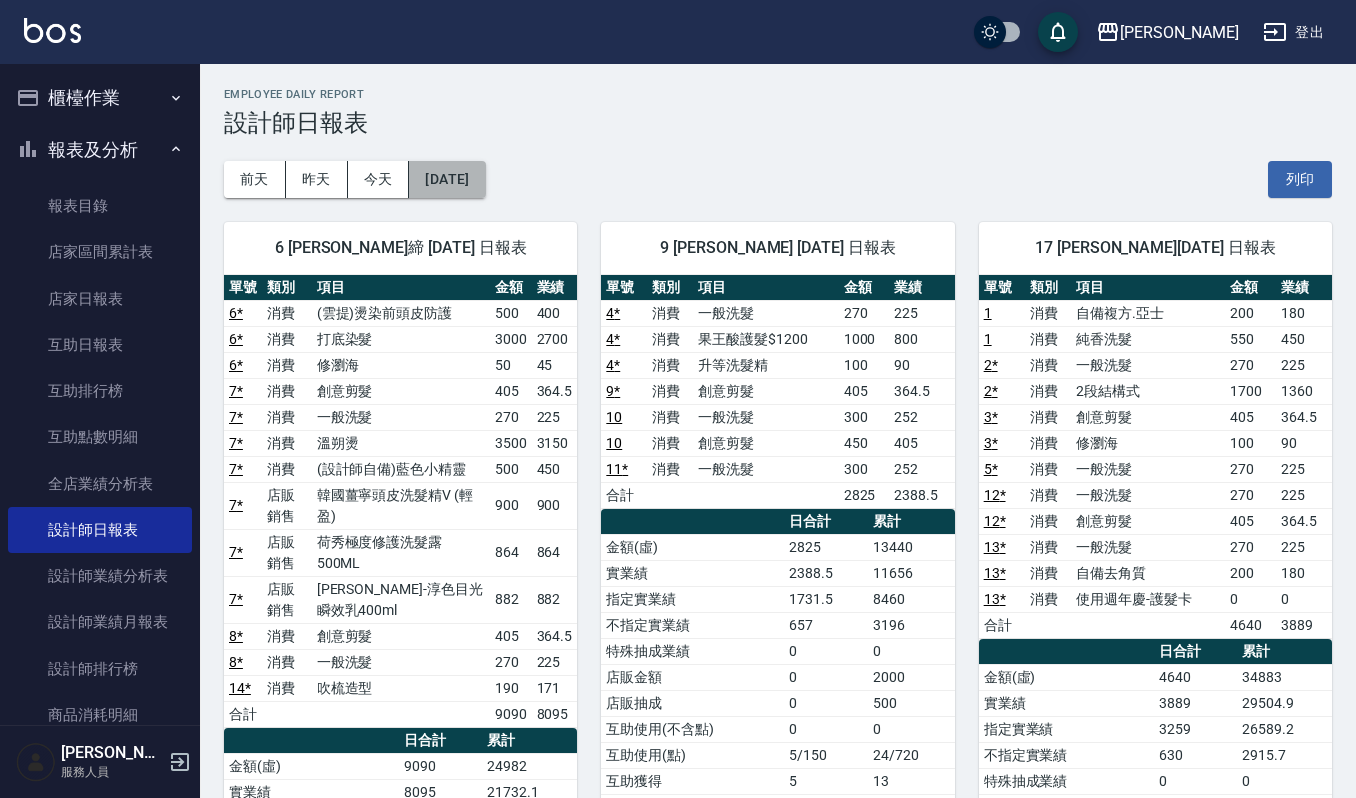 click on "2025/07/13" at bounding box center (447, 179) 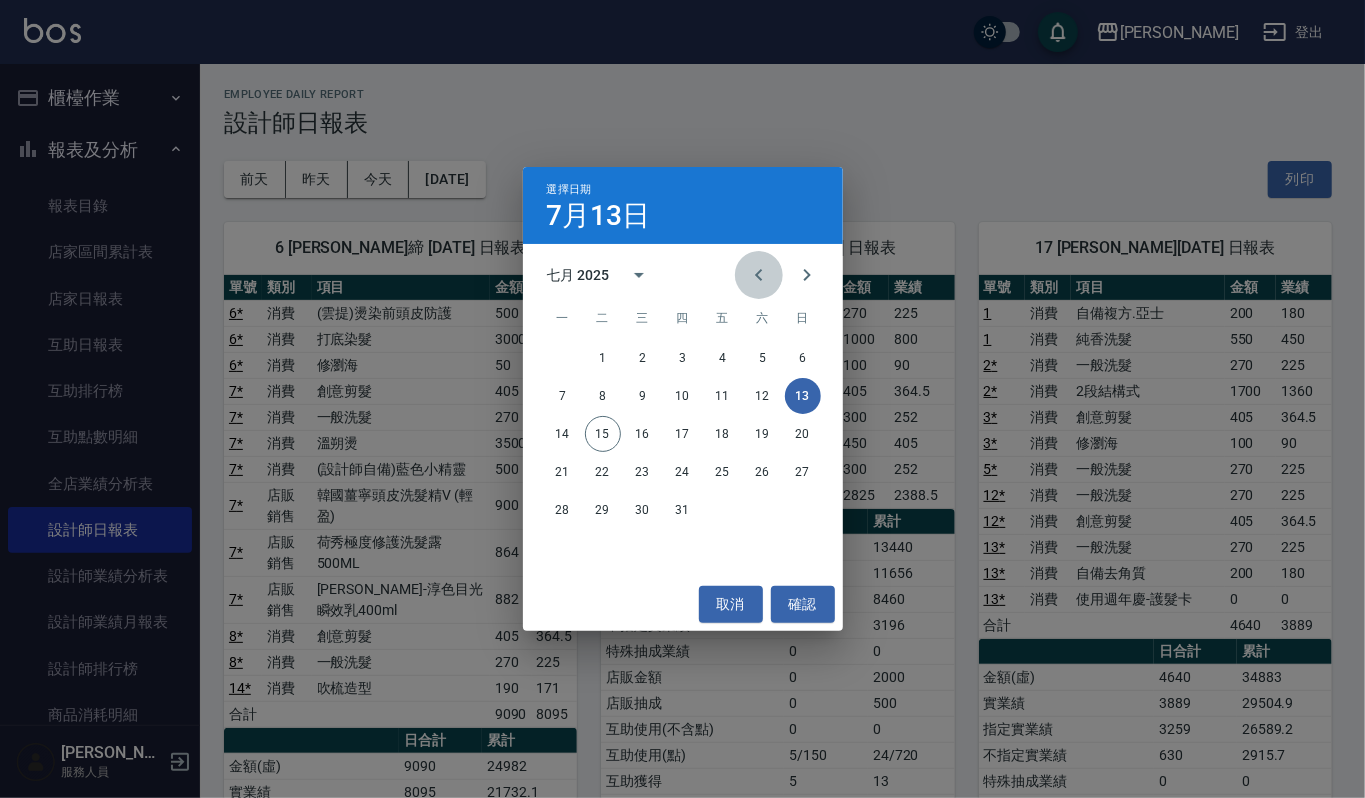click 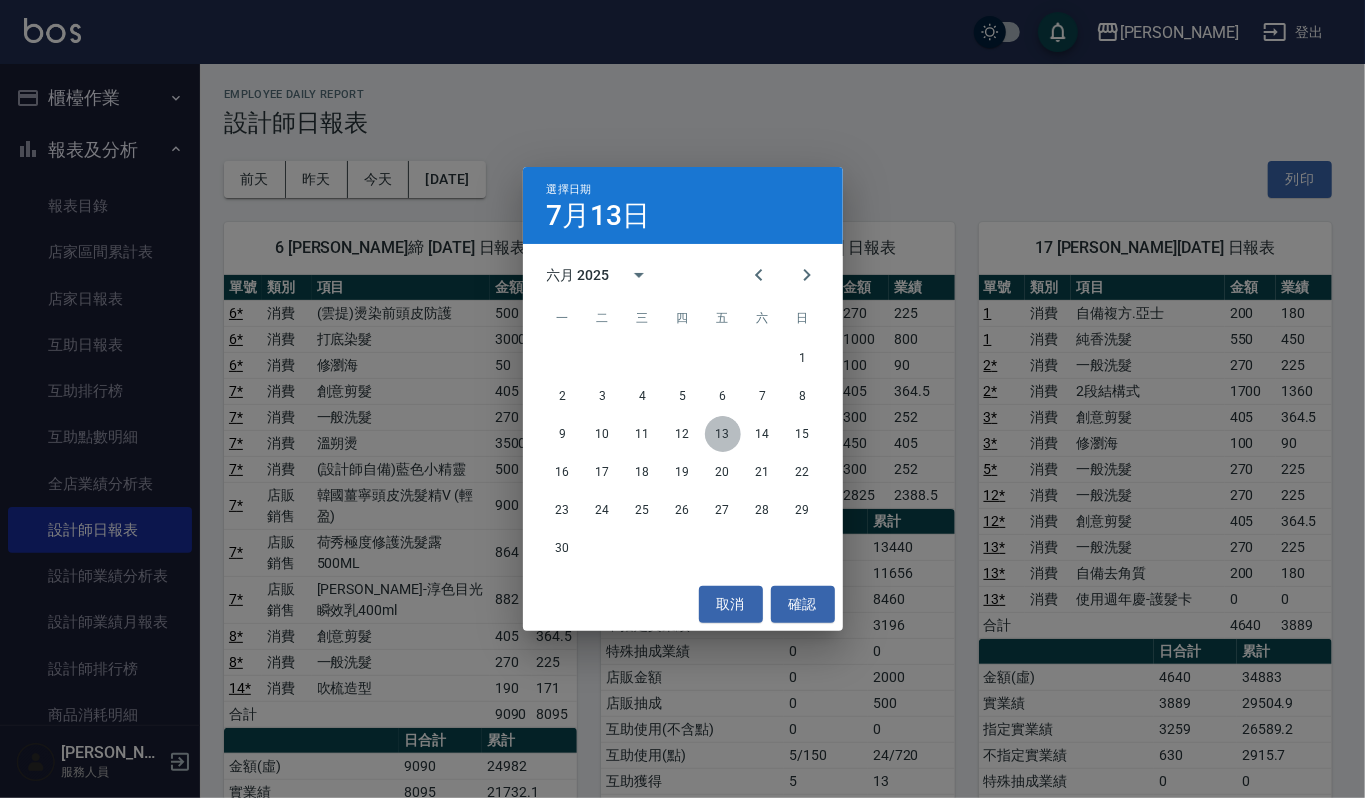 click on "13" at bounding box center [723, 434] 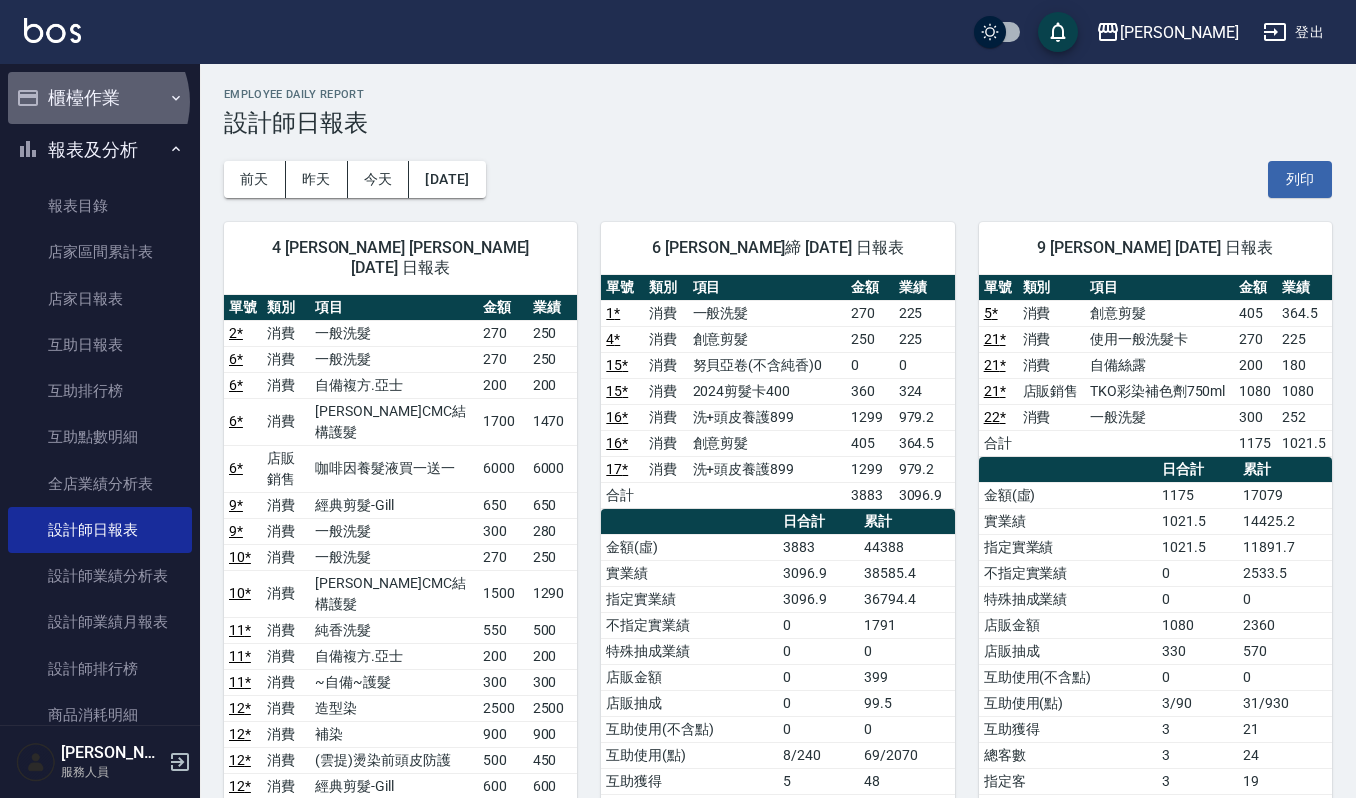 click on "櫃檯作業" at bounding box center (100, 98) 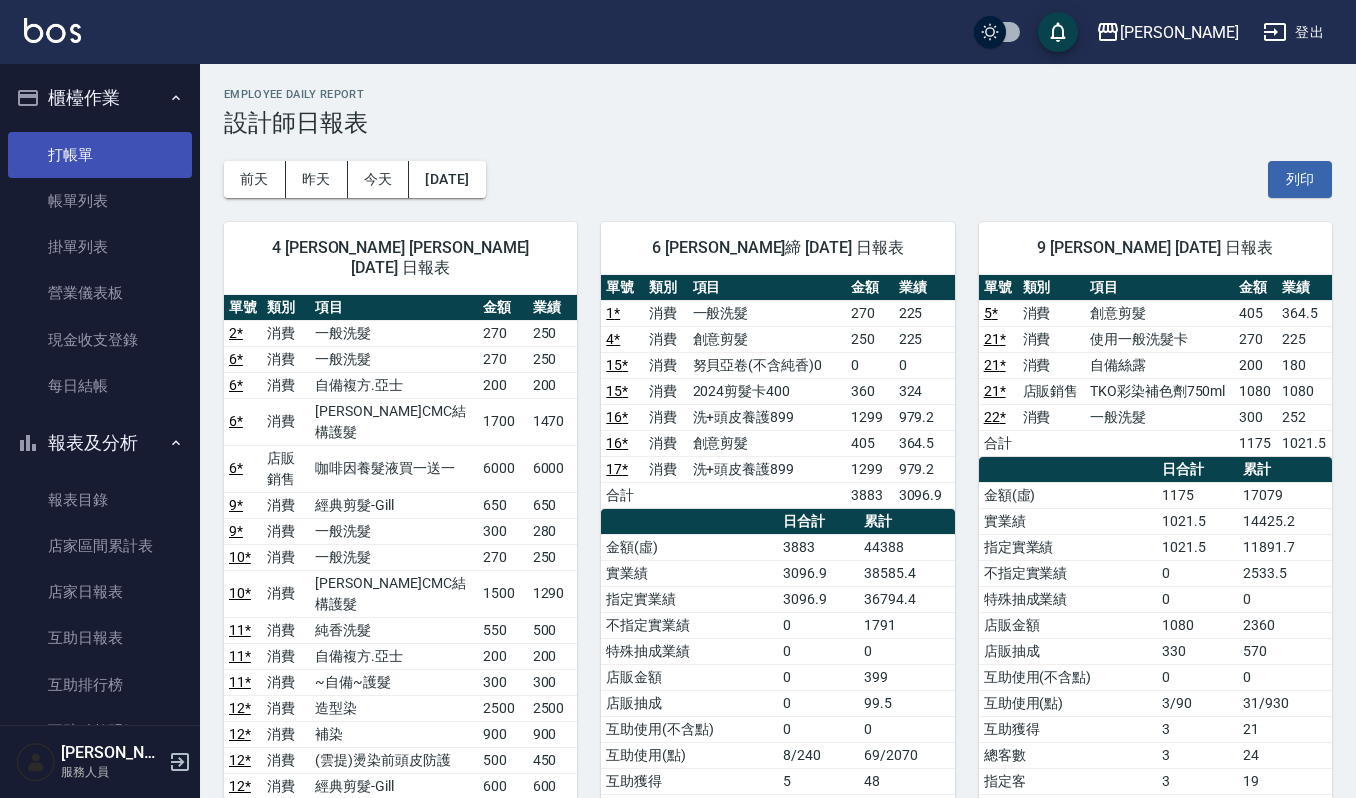 click on "打帳單" at bounding box center [100, 155] 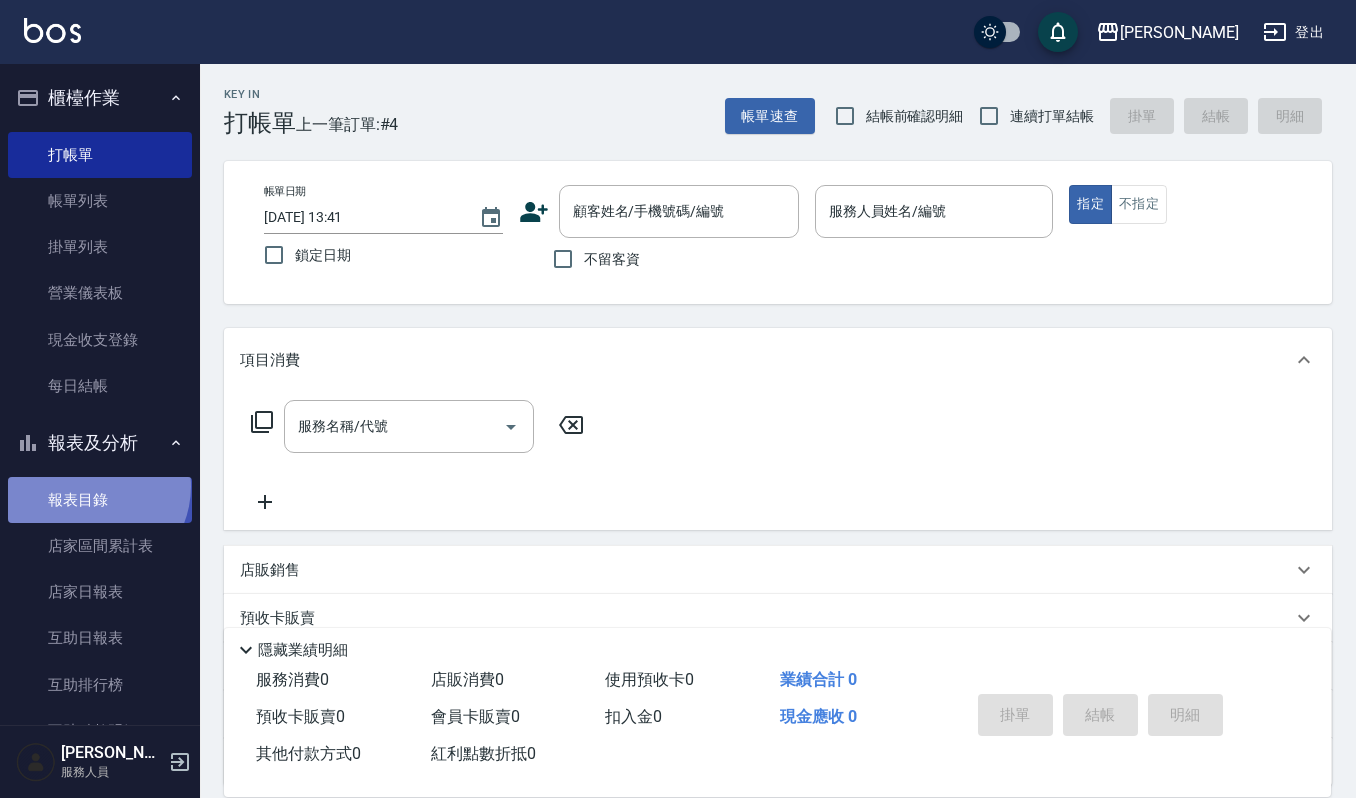 click on "報表目錄" at bounding box center [100, 500] 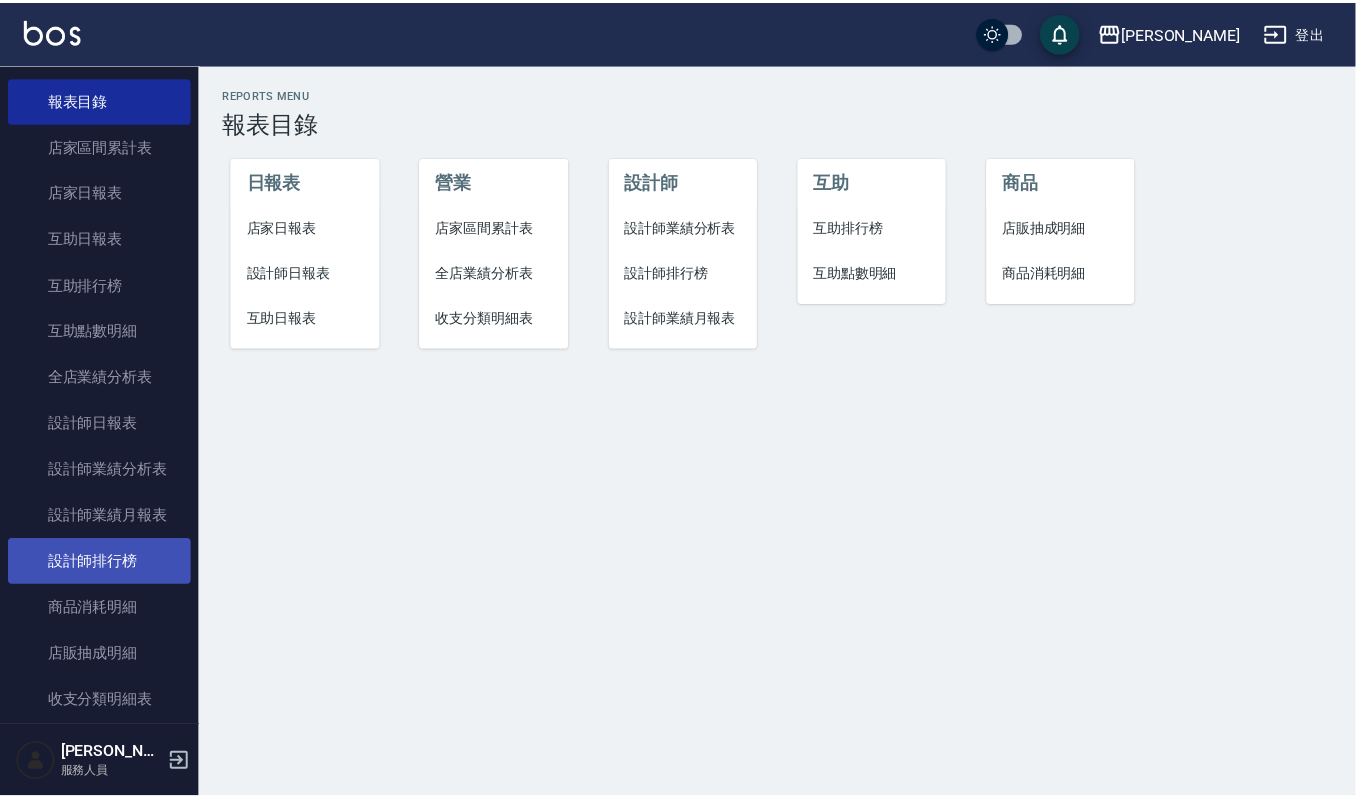 scroll, scrollTop: 637, scrollLeft: 0, axis: vertical 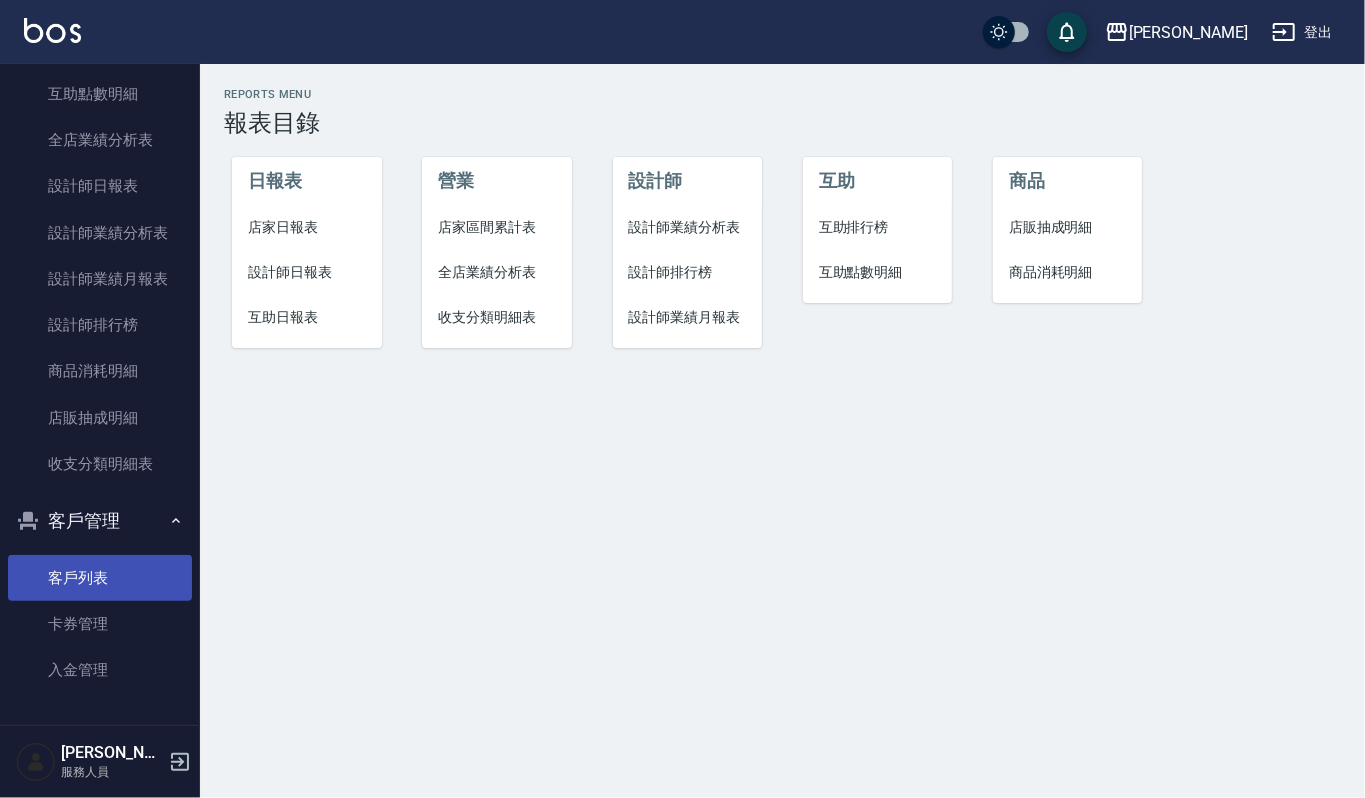 click on "客戶列表" at bounding box center [100, 578] 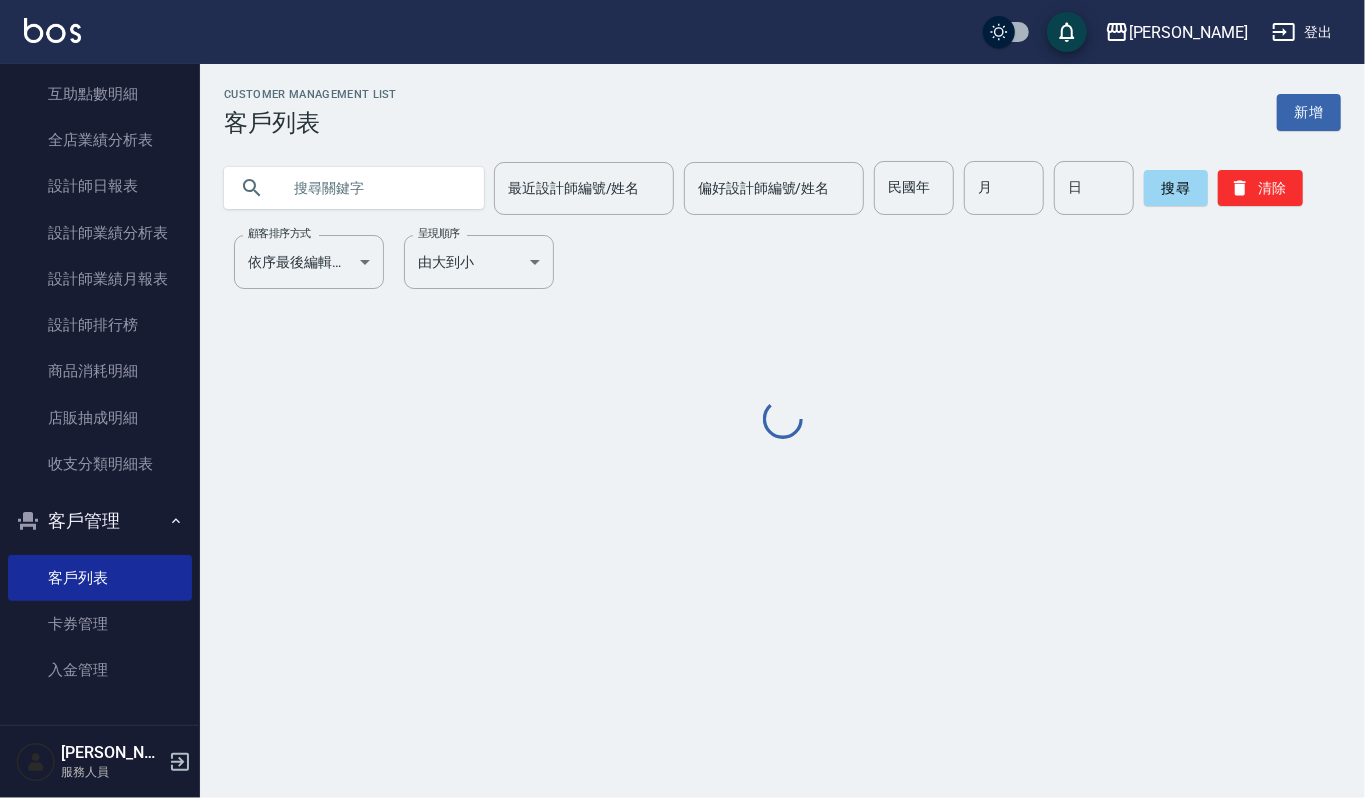 click at bounding box center (374, 188) 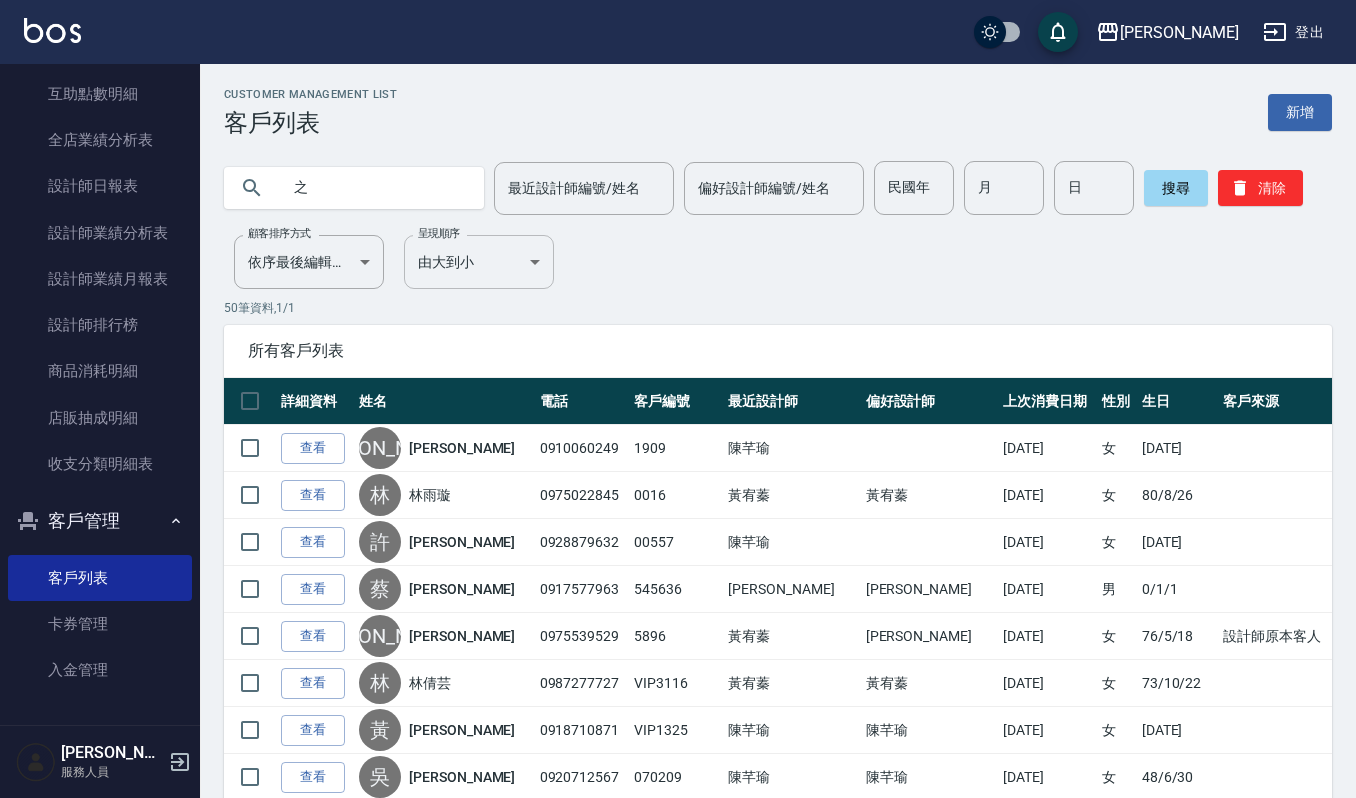 type on "之" 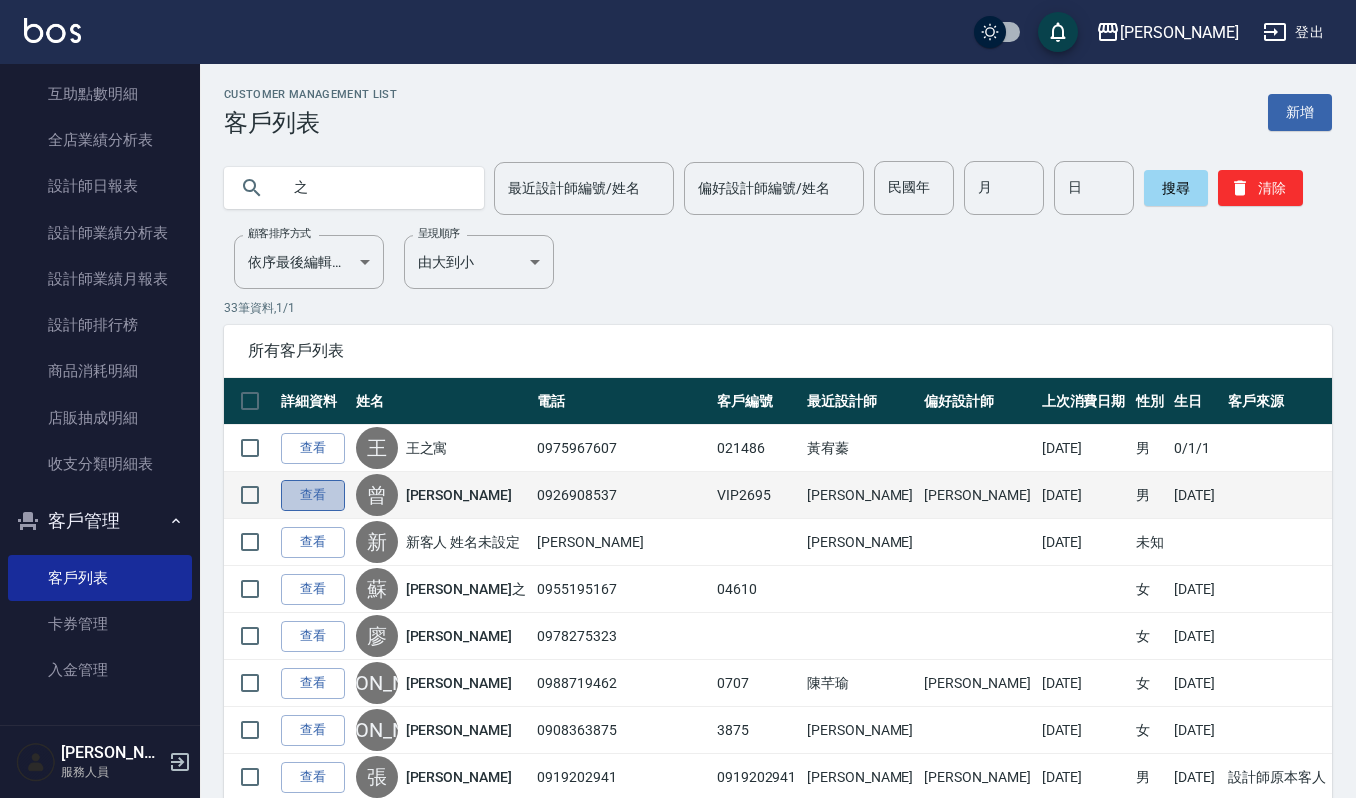 click on "查看" at bounding box center [313, 495] 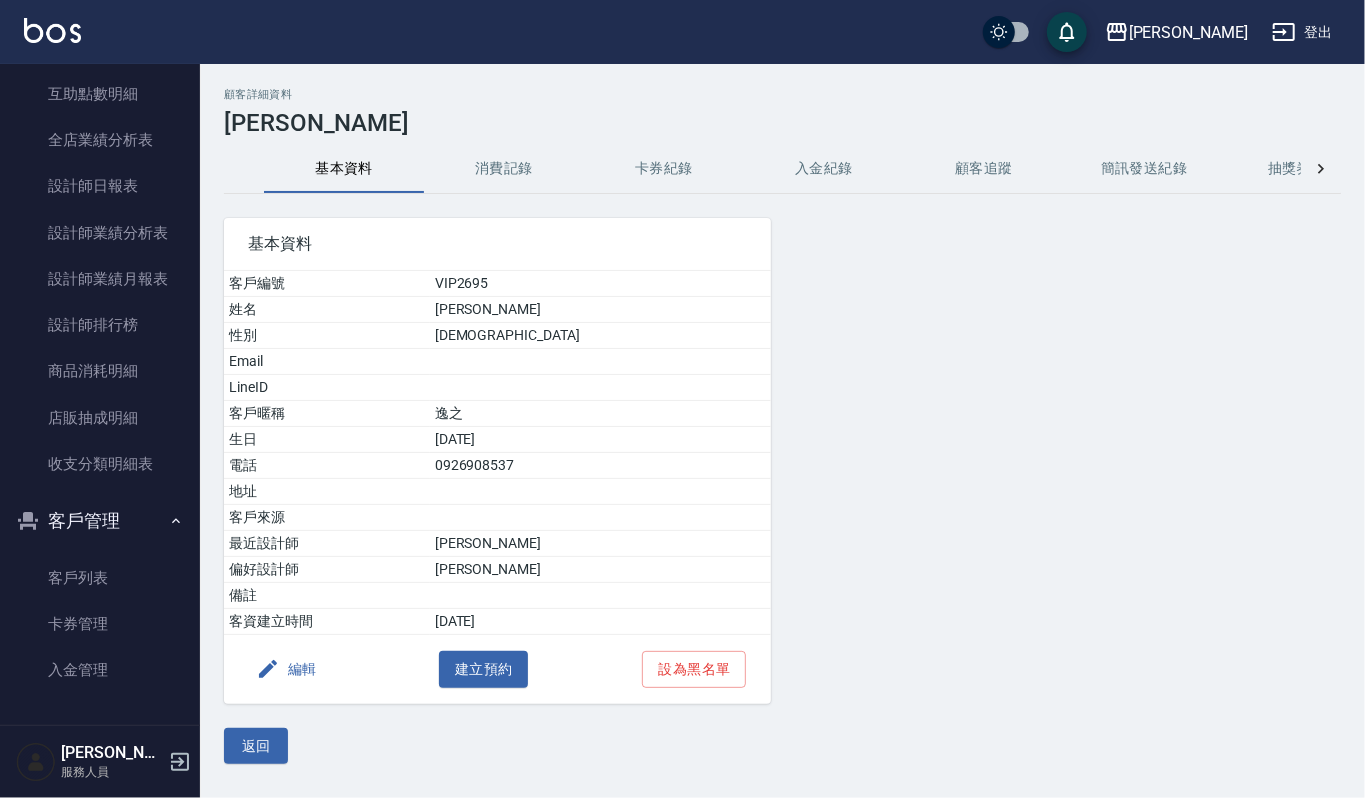 click on "消費記錄" at bounding box center (504, 169) 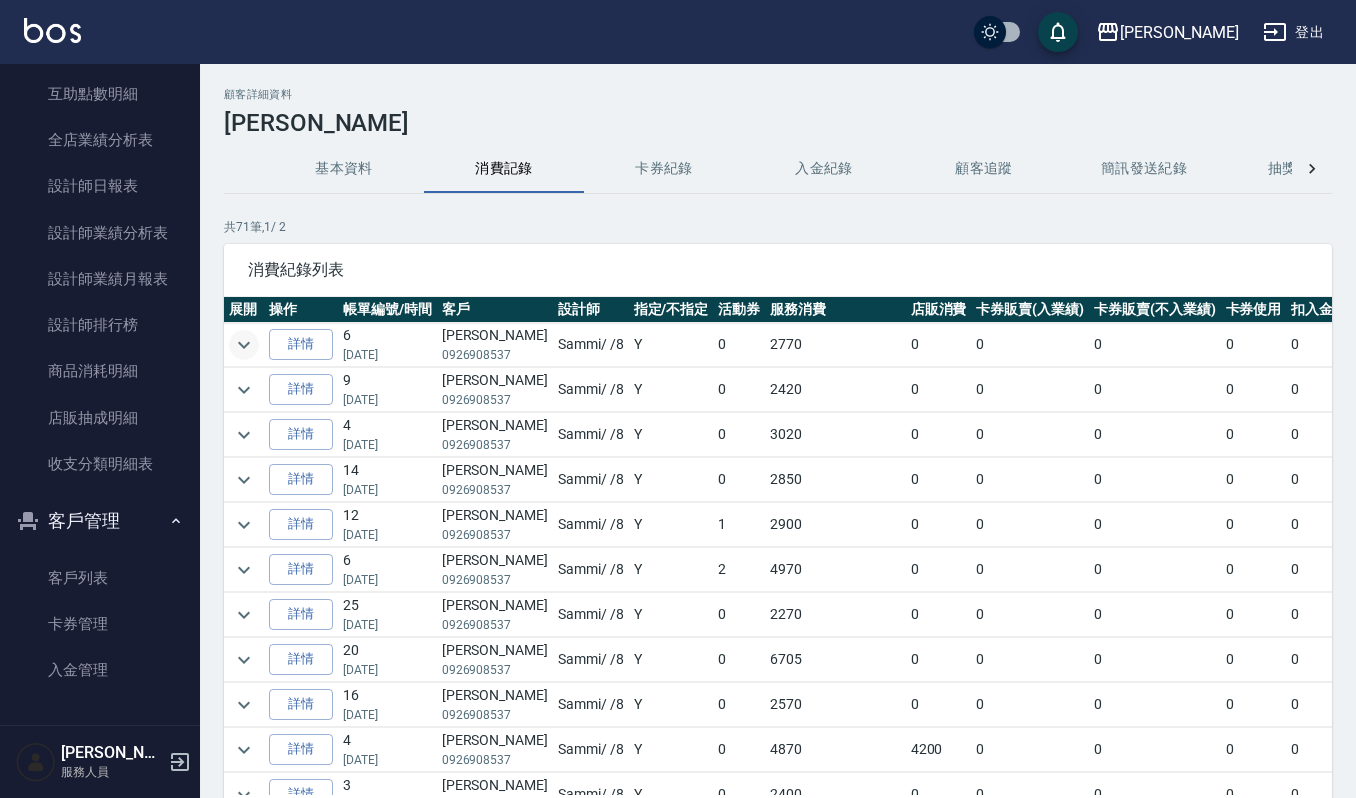click 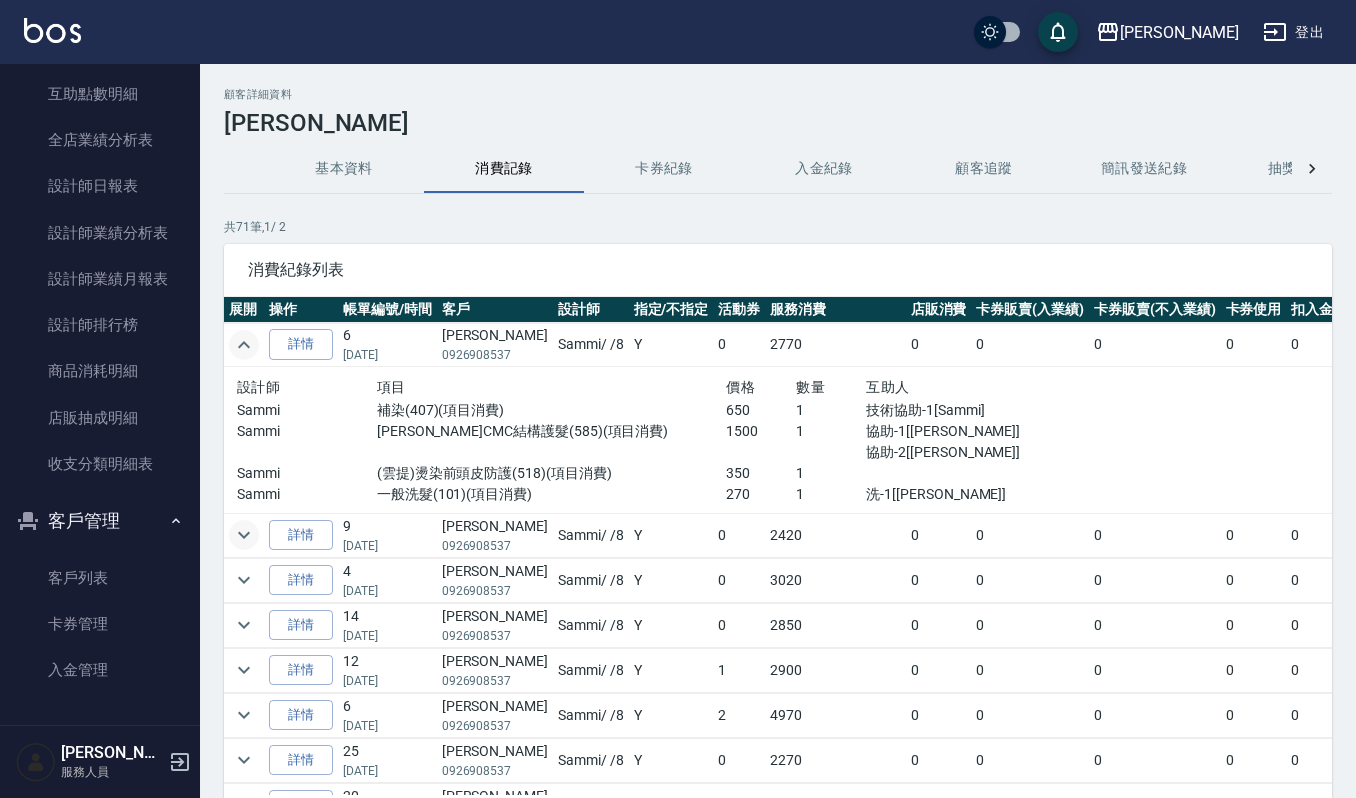 click 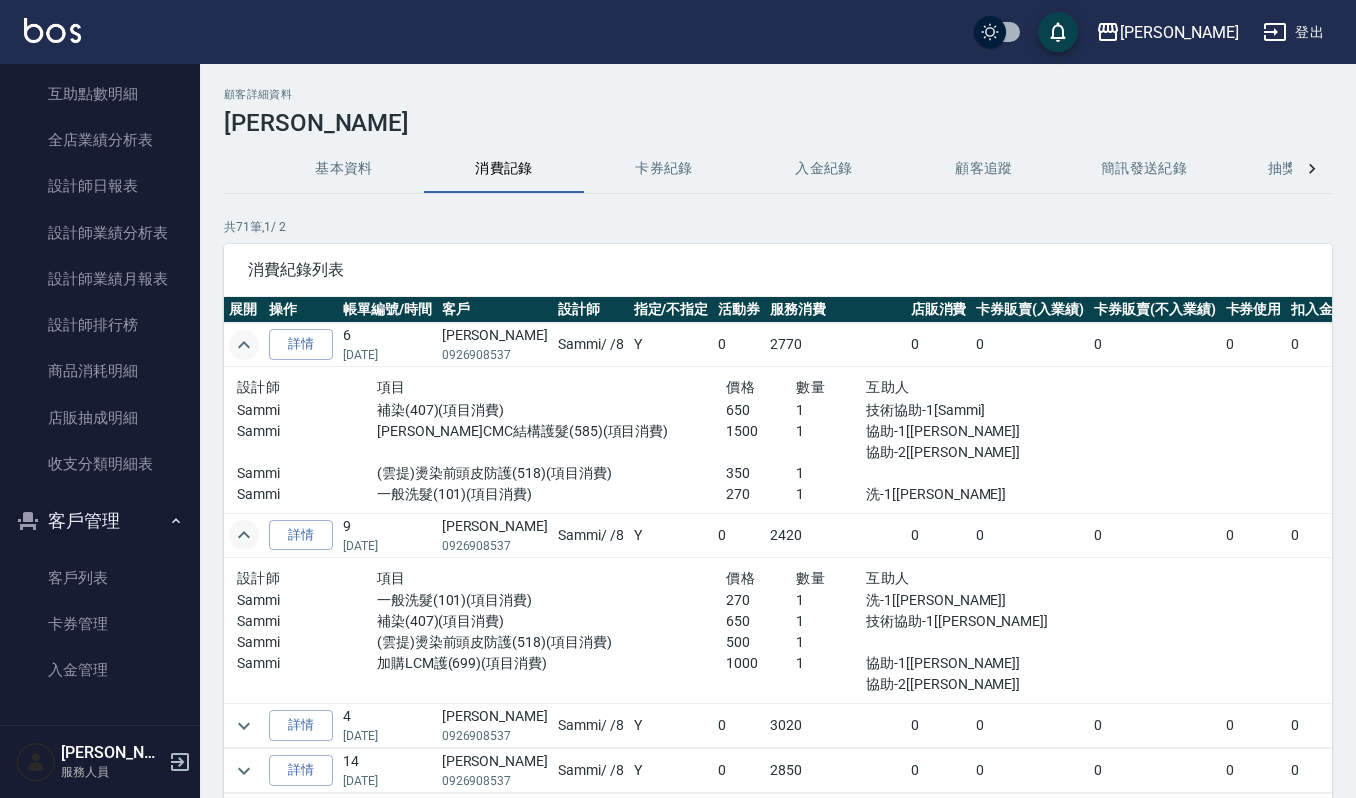 scroll, scrollTop: 133, scrollLeft: 0, axis: vertical 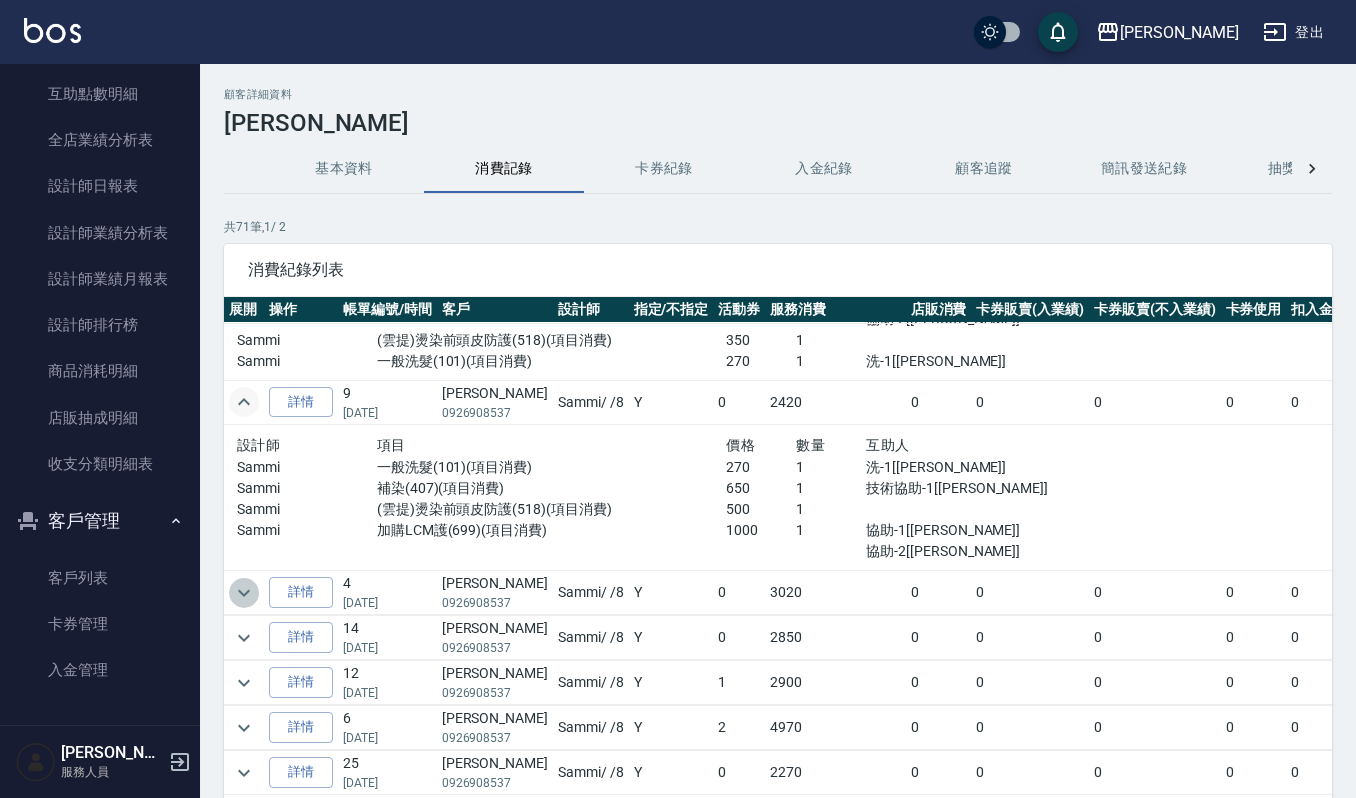 click 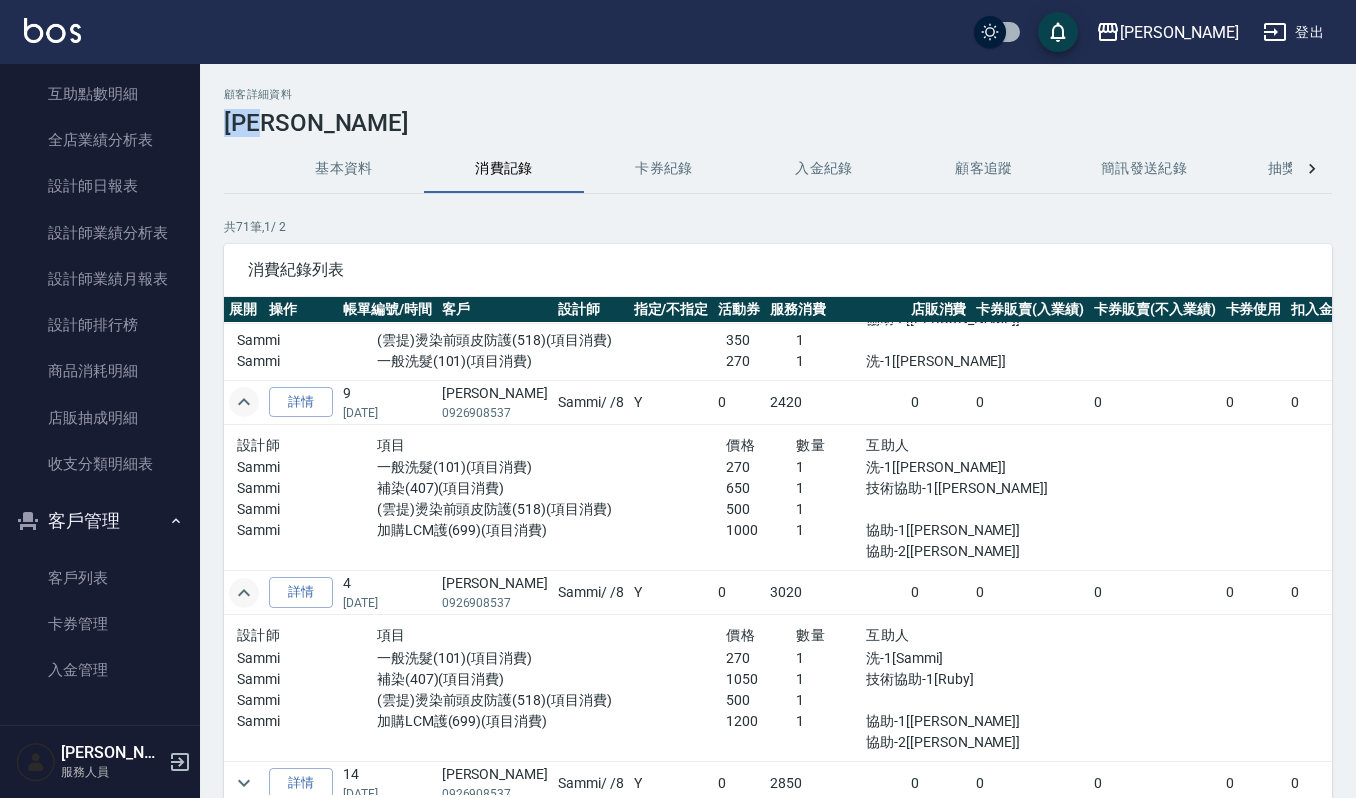 drag, startPoint x: 225, startPoint y: 117, endPoint x: 294, endPoint y: 118, distance: 69.00725 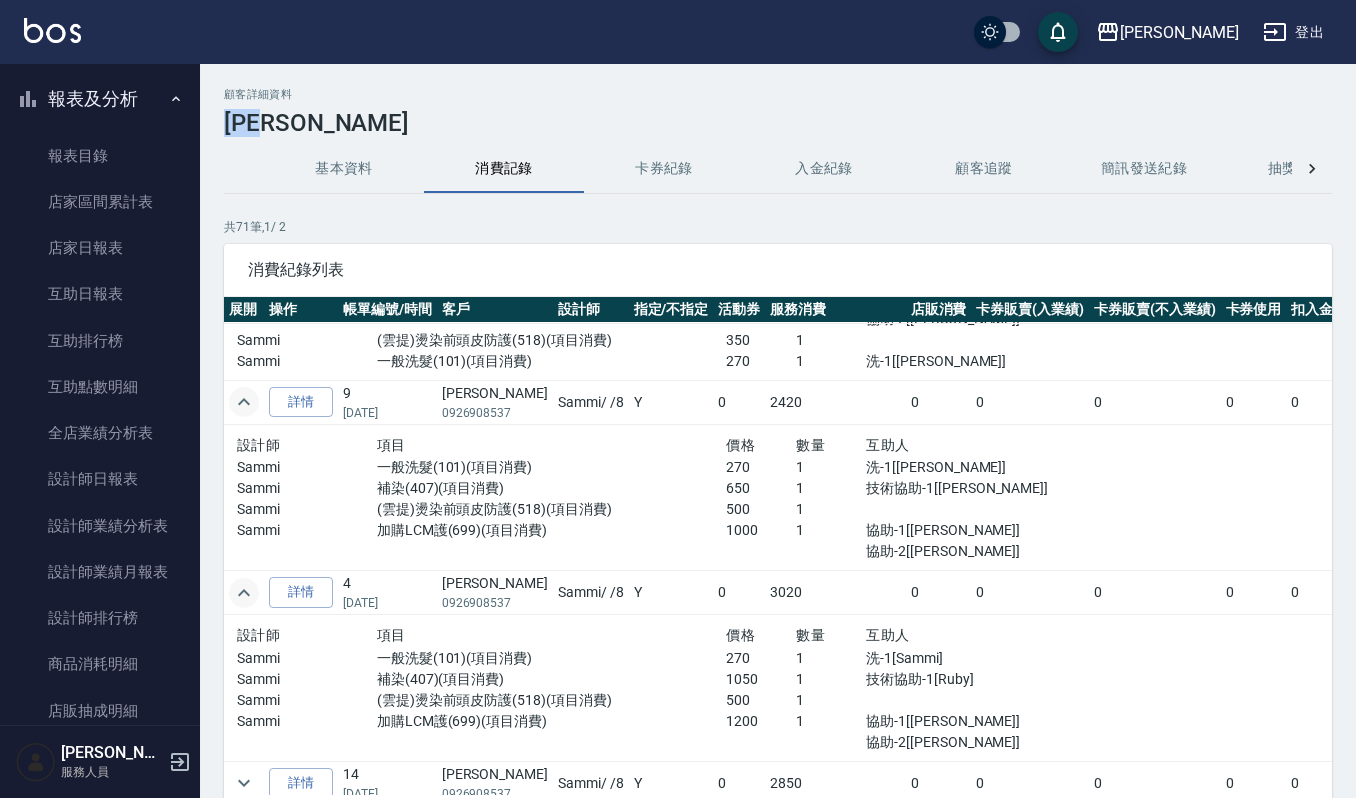 scroll, scrollTop: 0, scrollLeft: 0, axis: both 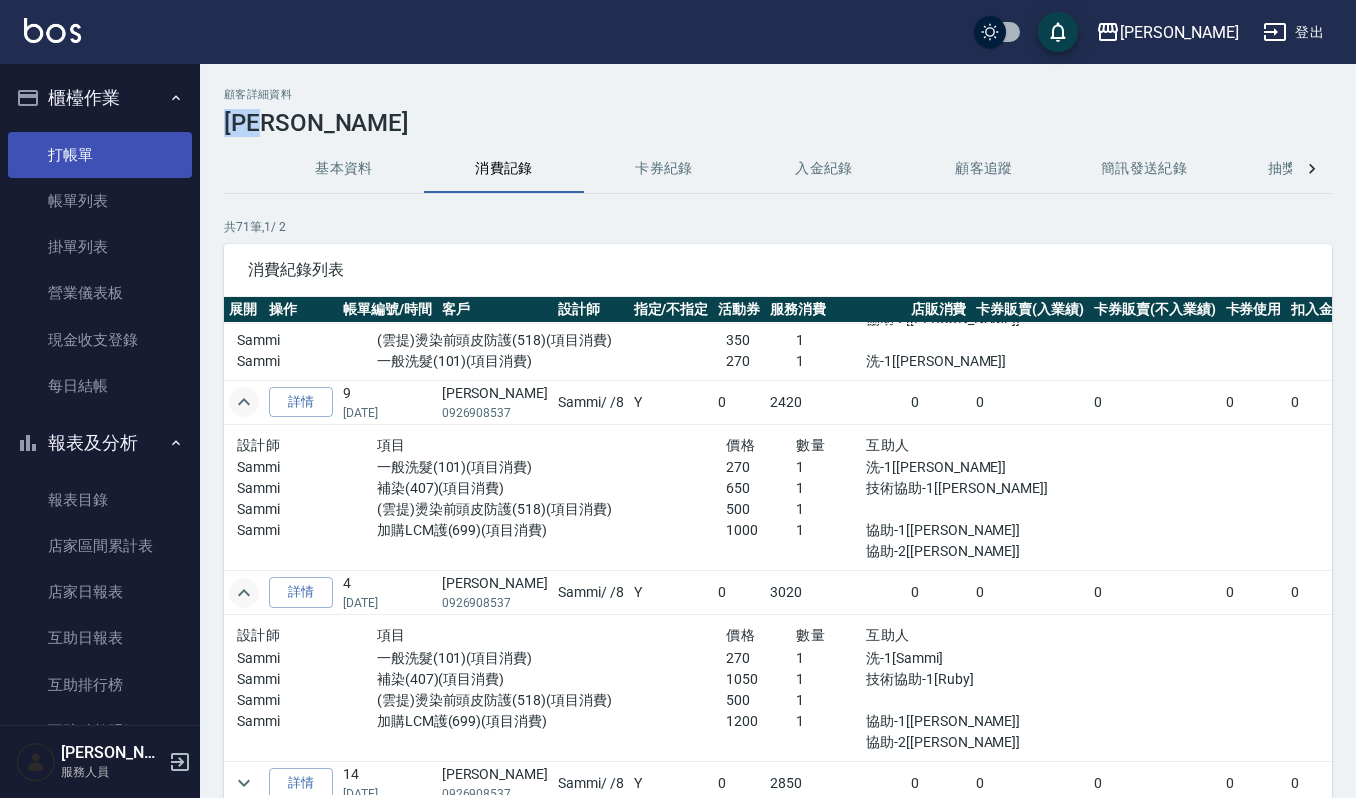 click on "打帳單" at bounding box center [100, 155] 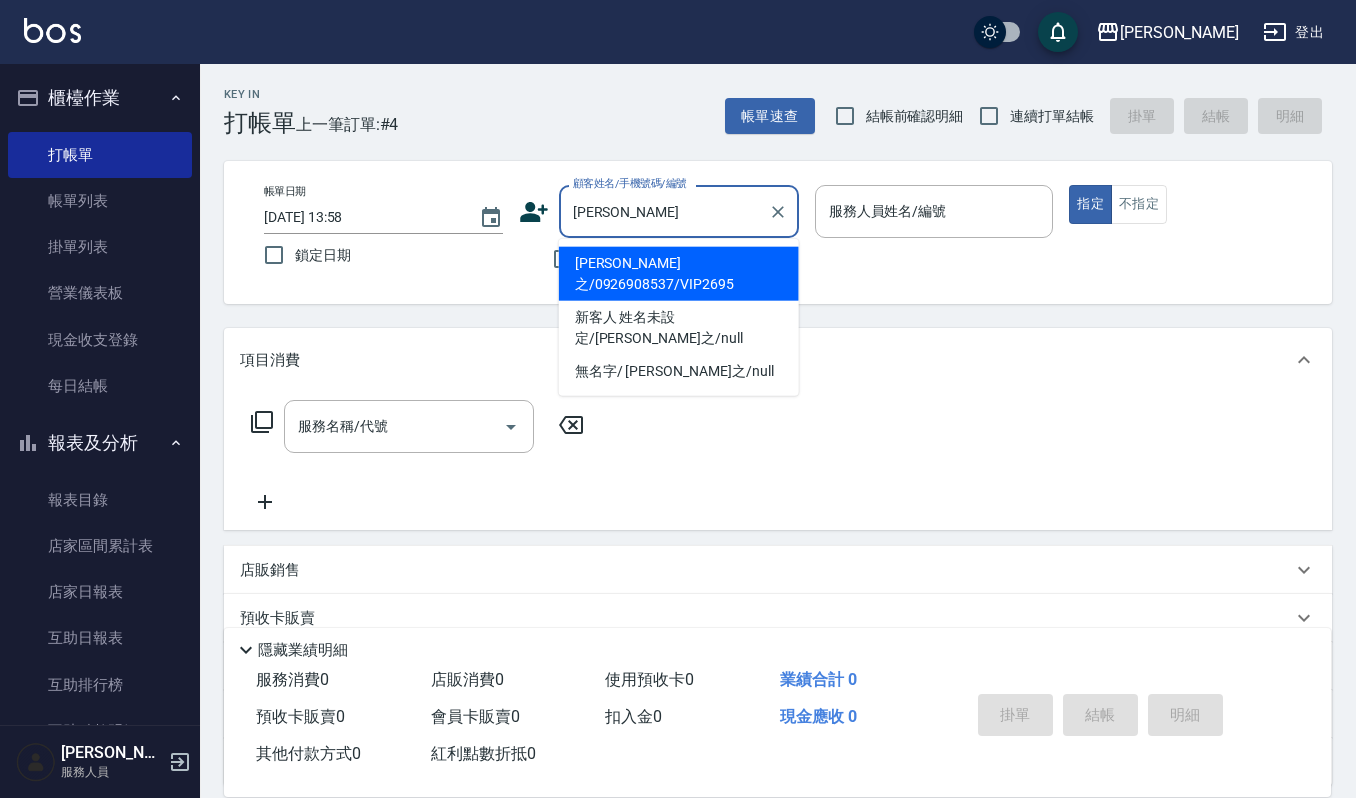 type on "曾逸之/0926908537/VIP2695" 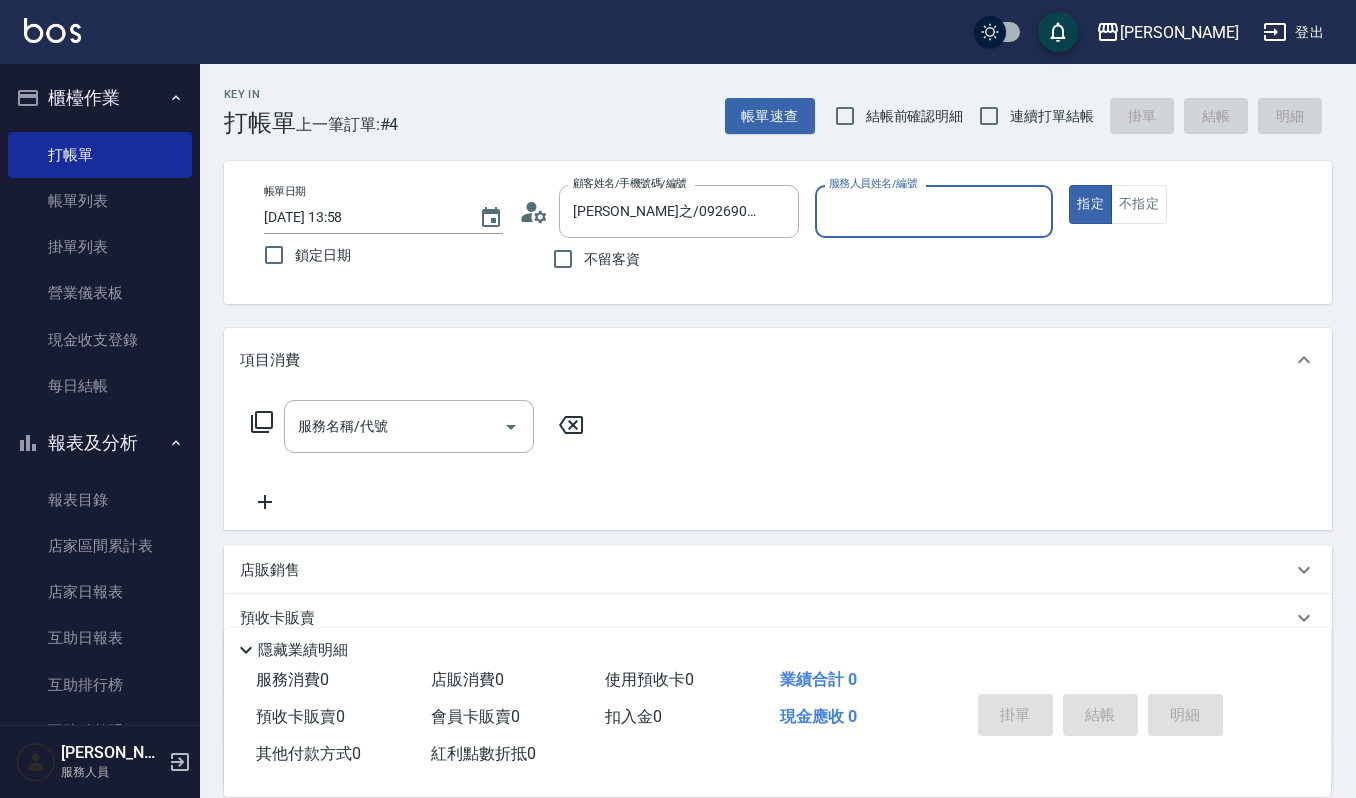 type on "Sammi-8" 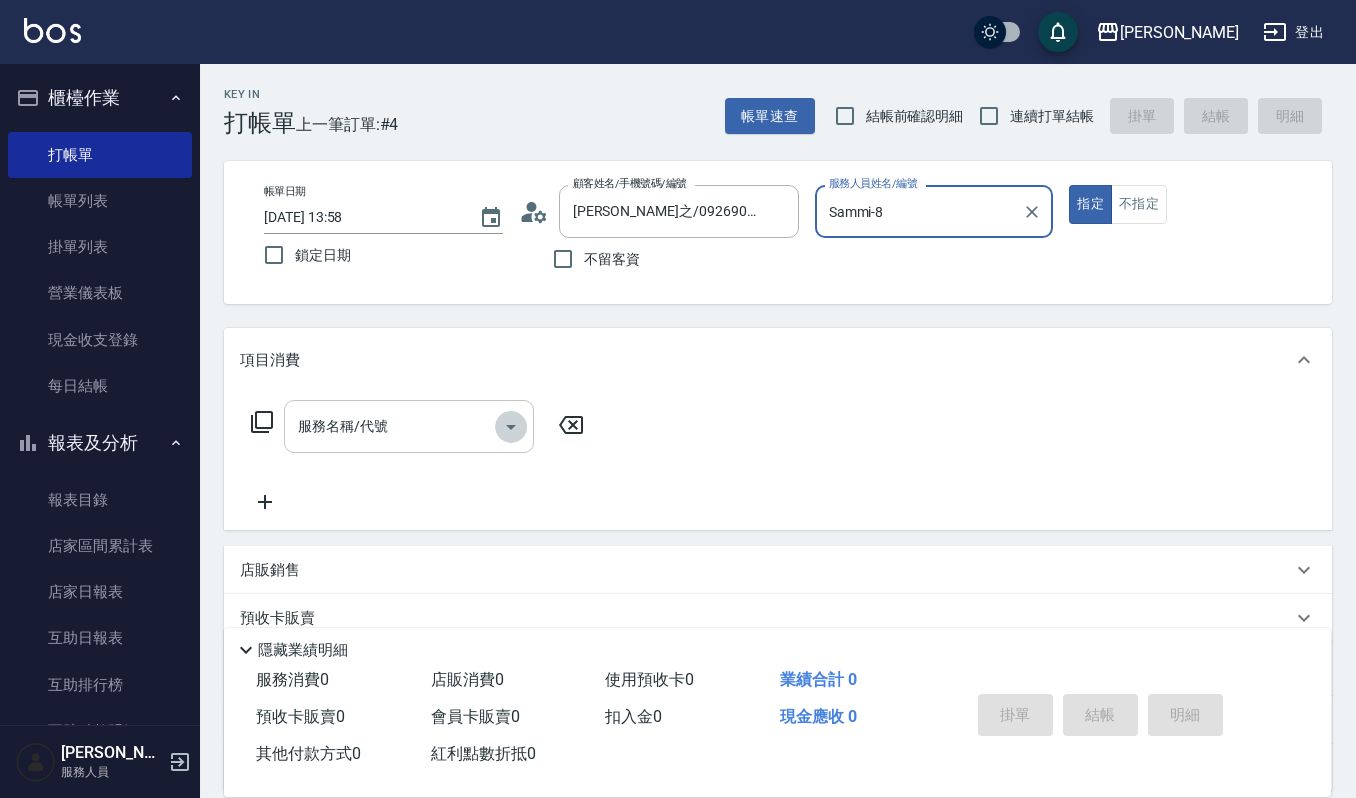 click 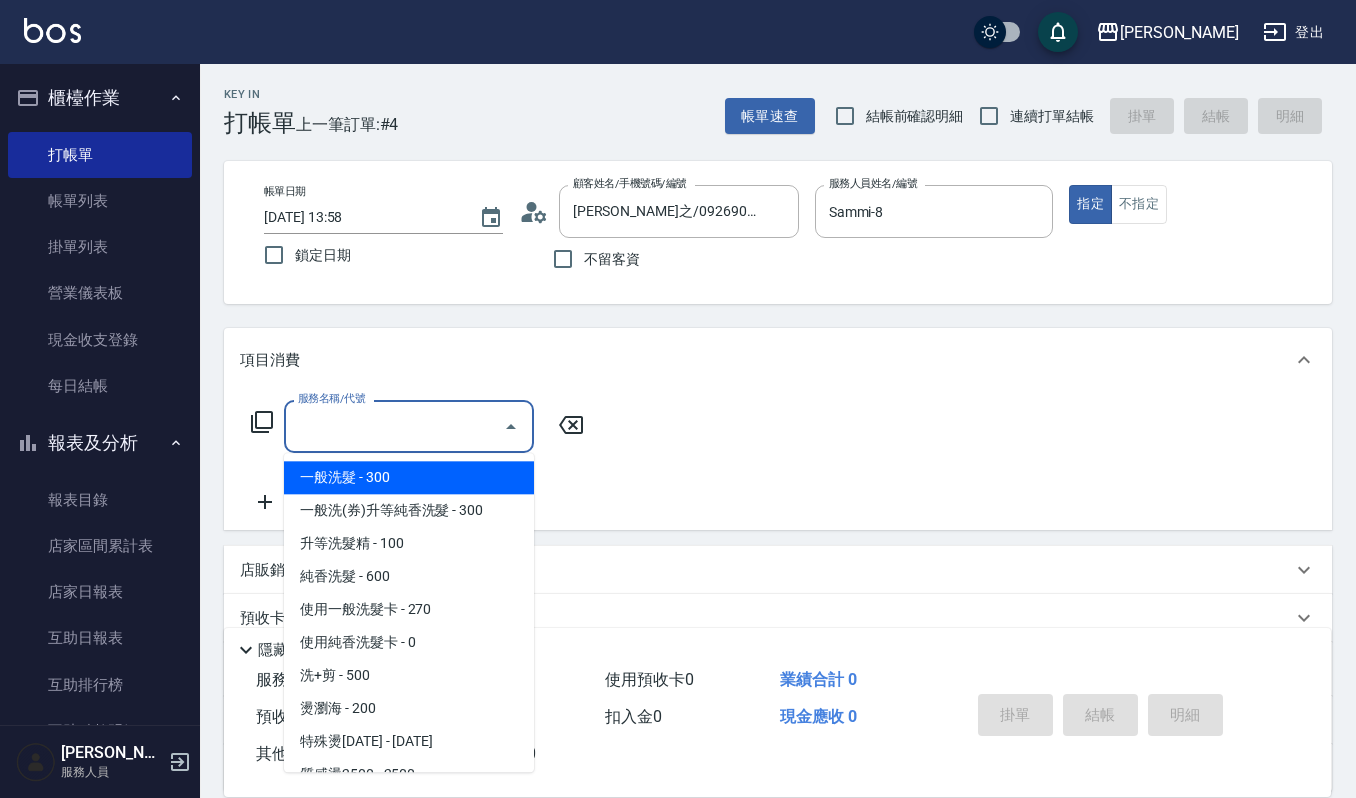 click on "一般洗髮 - 300" at bounding box center (409, 477) 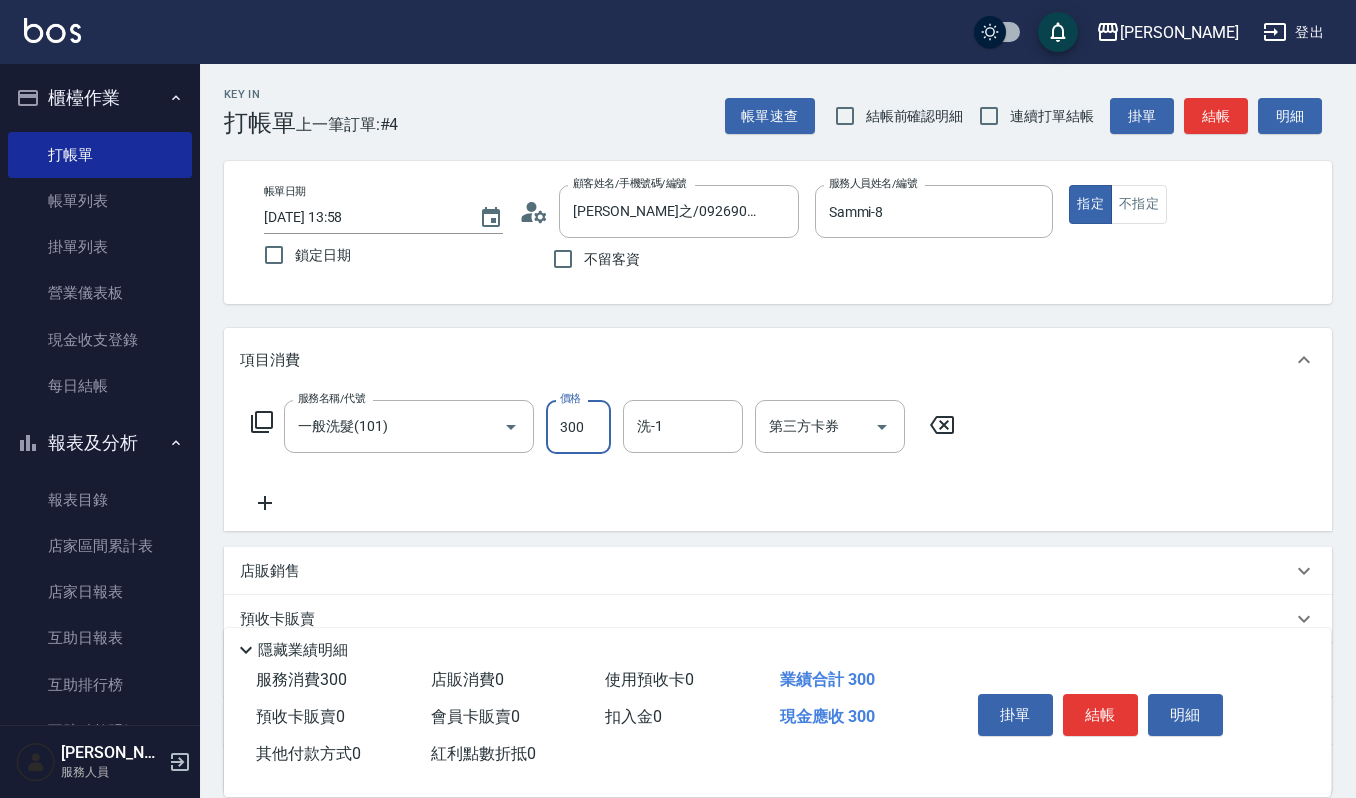 click on "300" at bounding box center (578, 427) 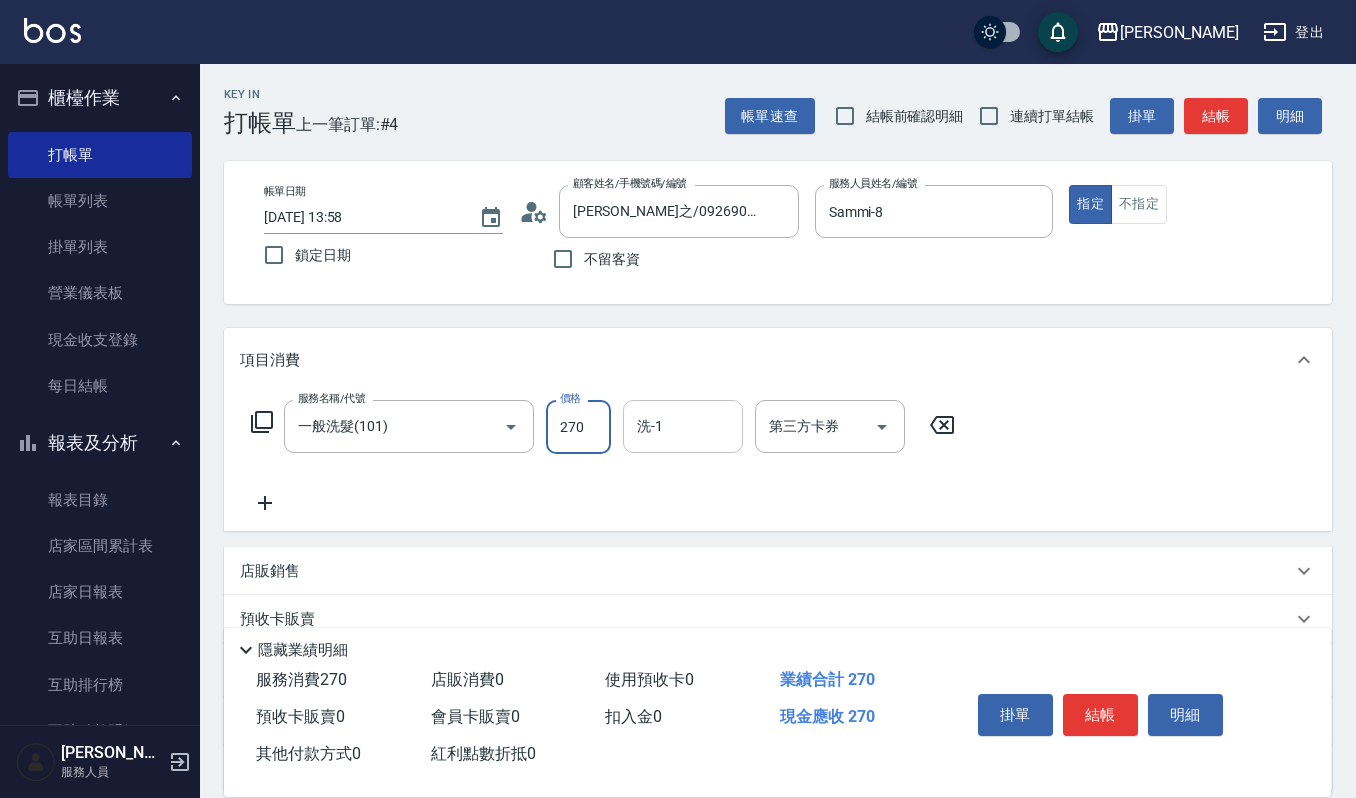 type on "270" 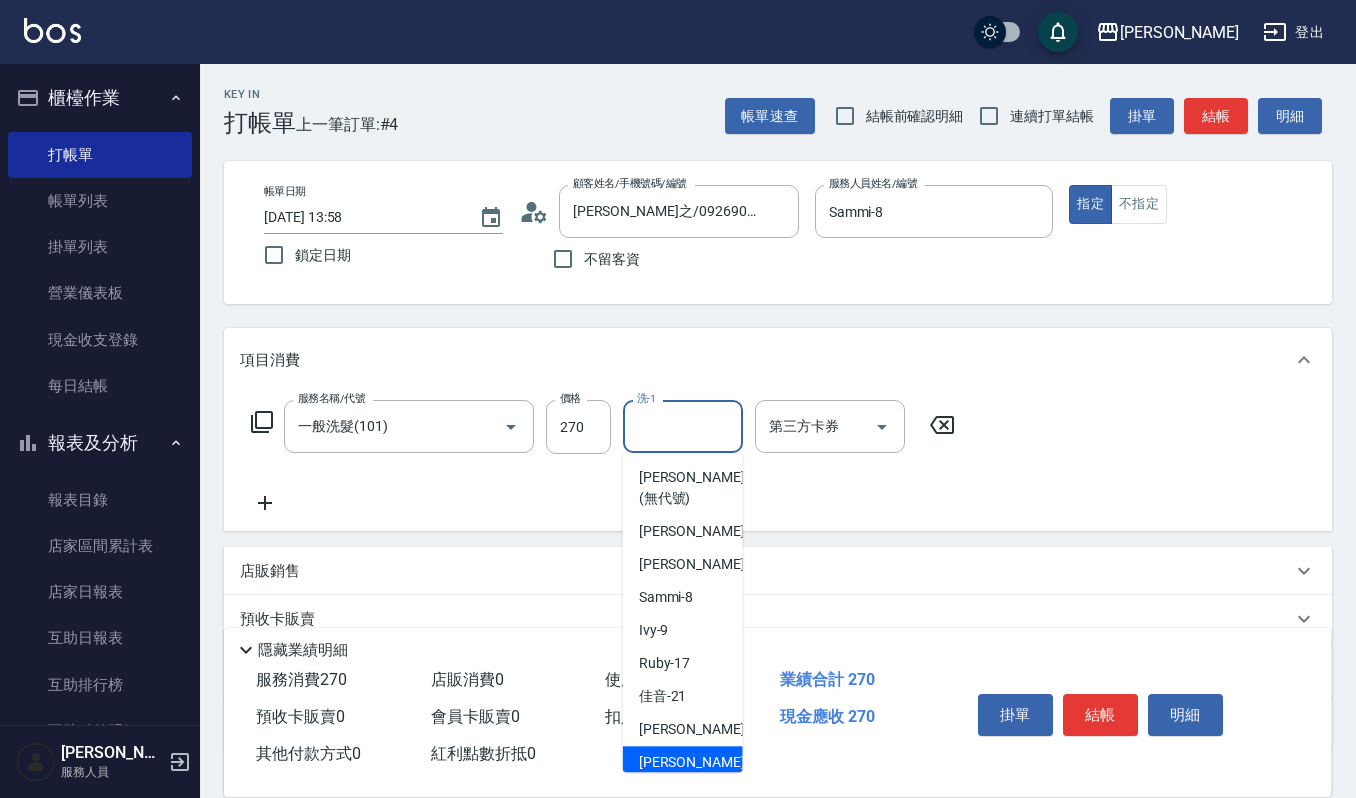 click on "郁涵 -23" at bounding box center [702, 762] 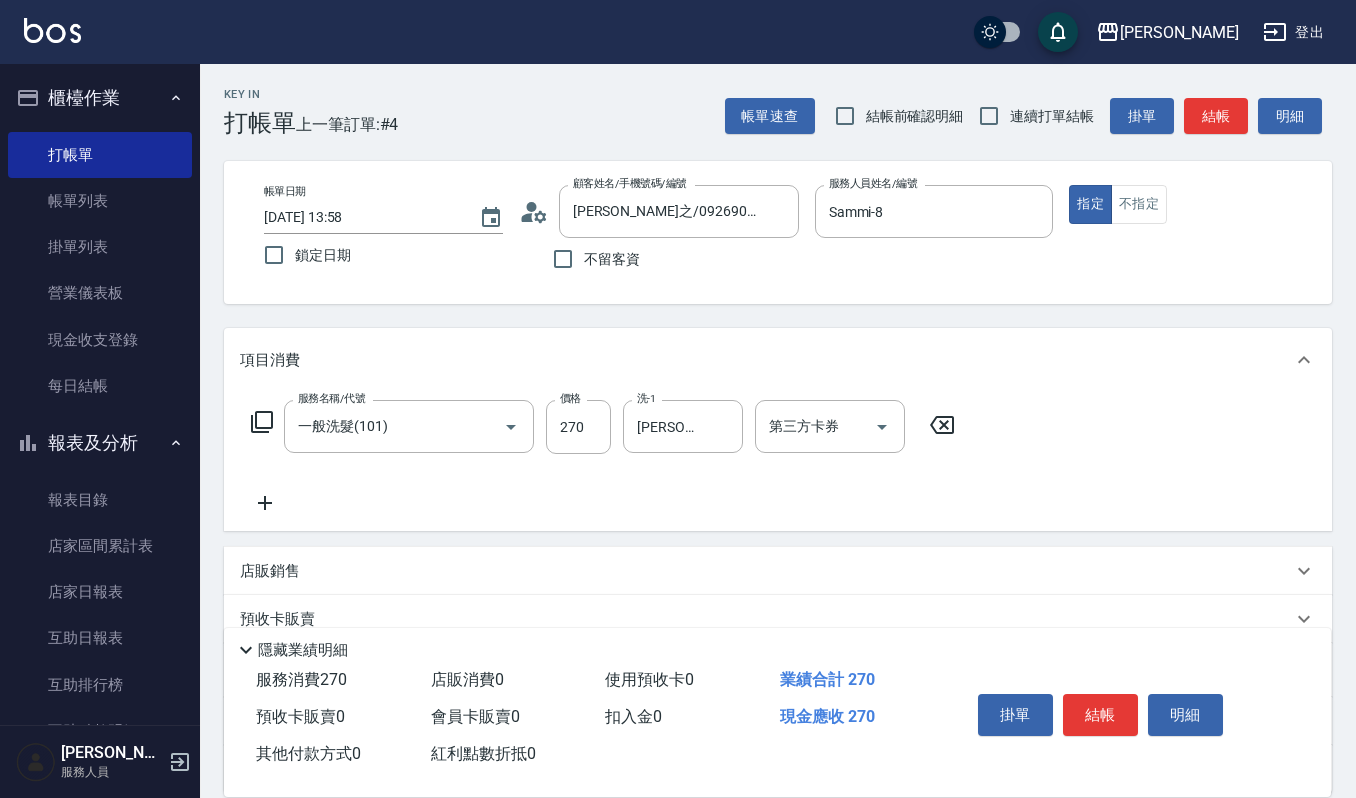 click 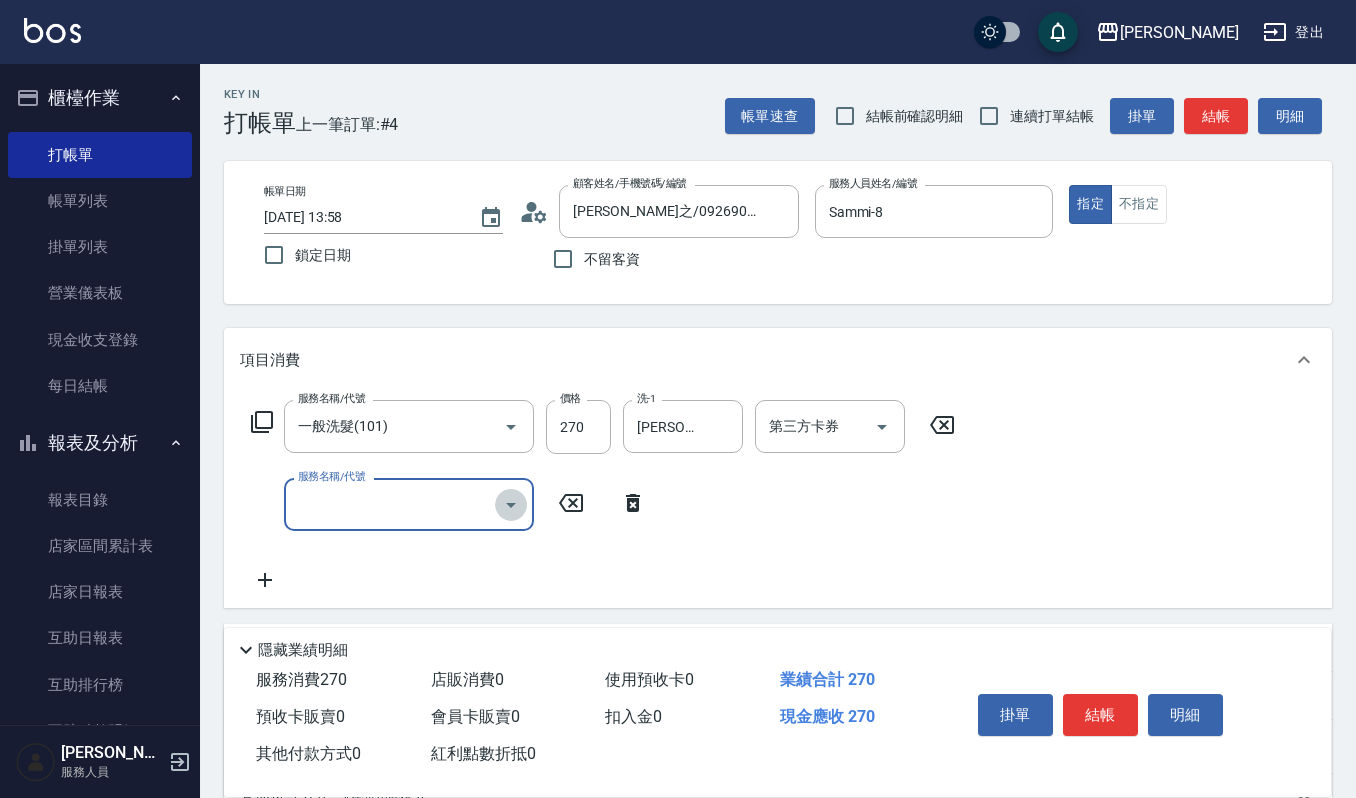 click 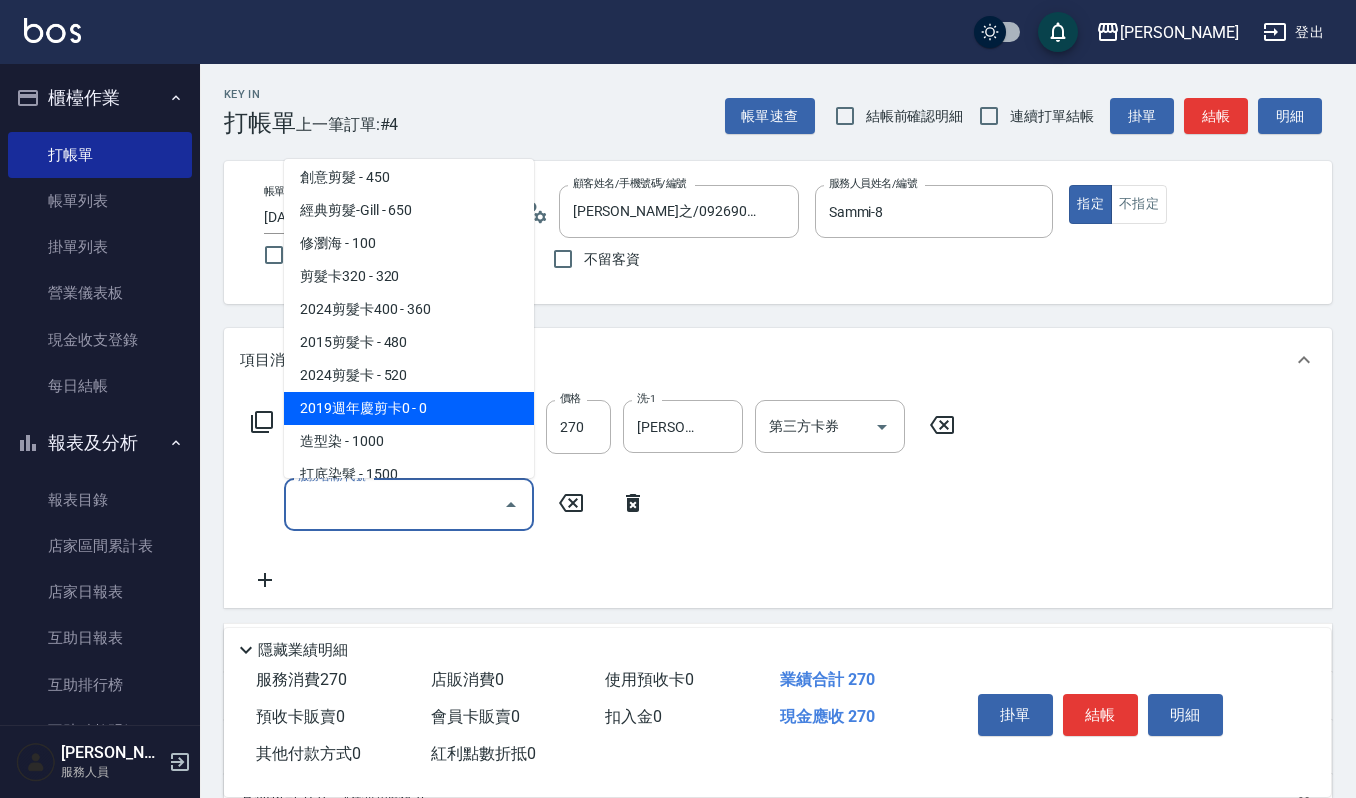 scroll, scrollTop: 800, scrollLeft: 0, axis: vertical 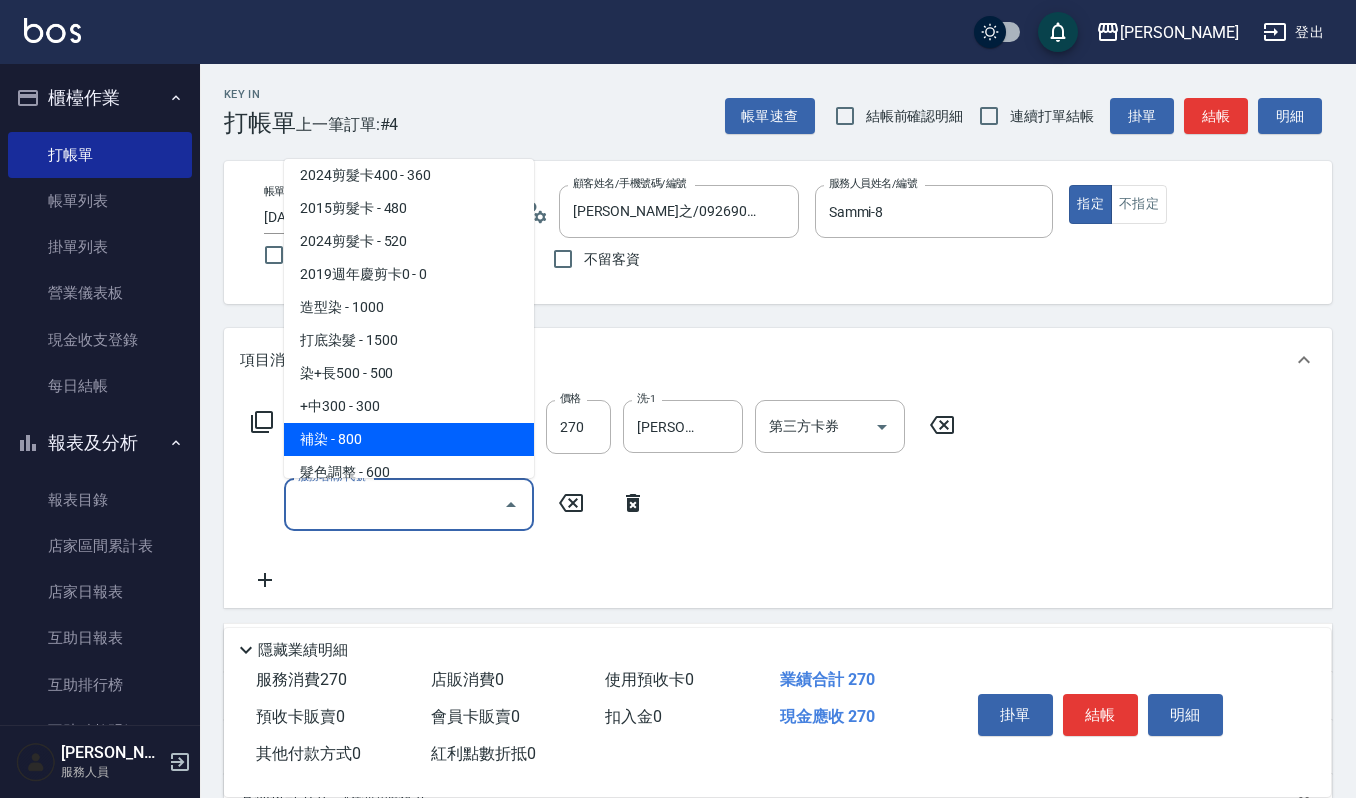 click on "補染 - 800" at bounding box center [409, 439] 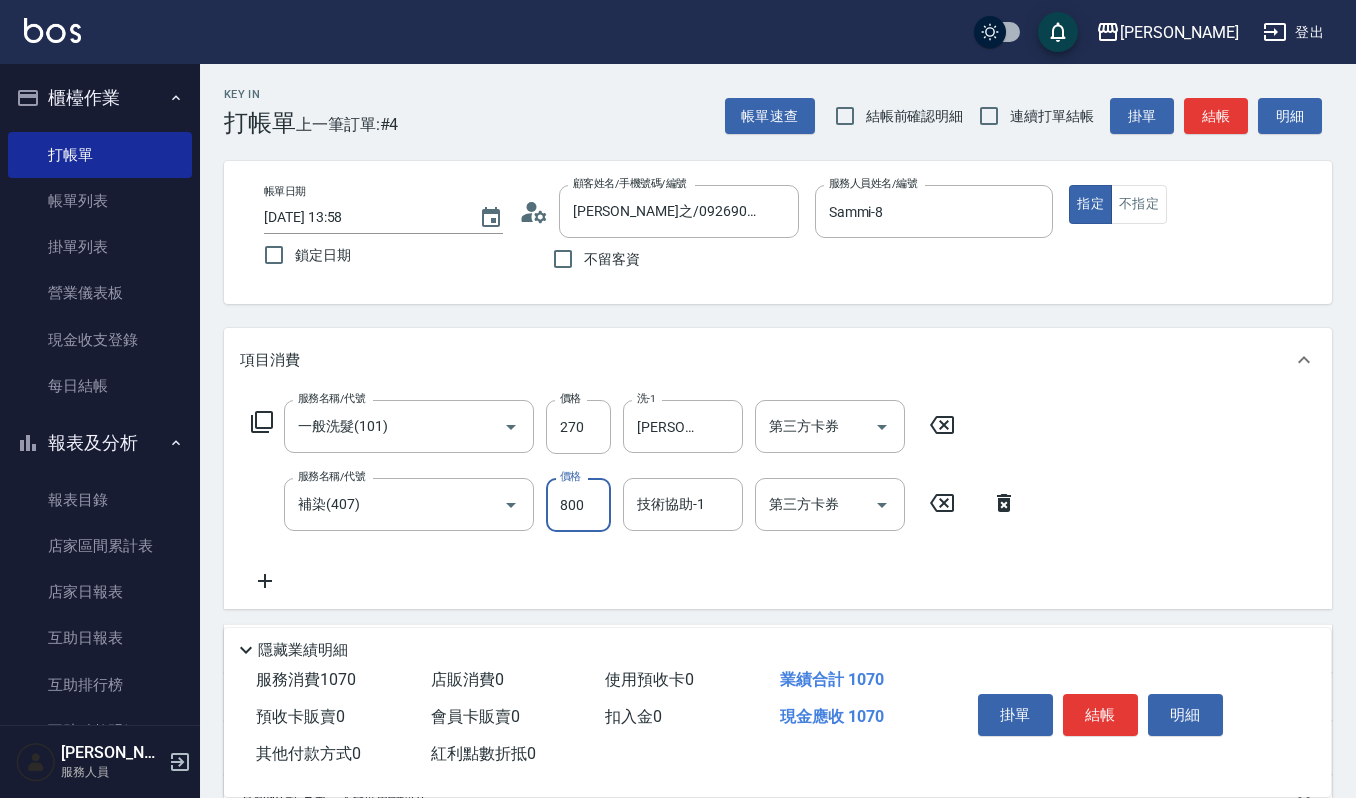 click on "800" at bounding box center (578, 505) 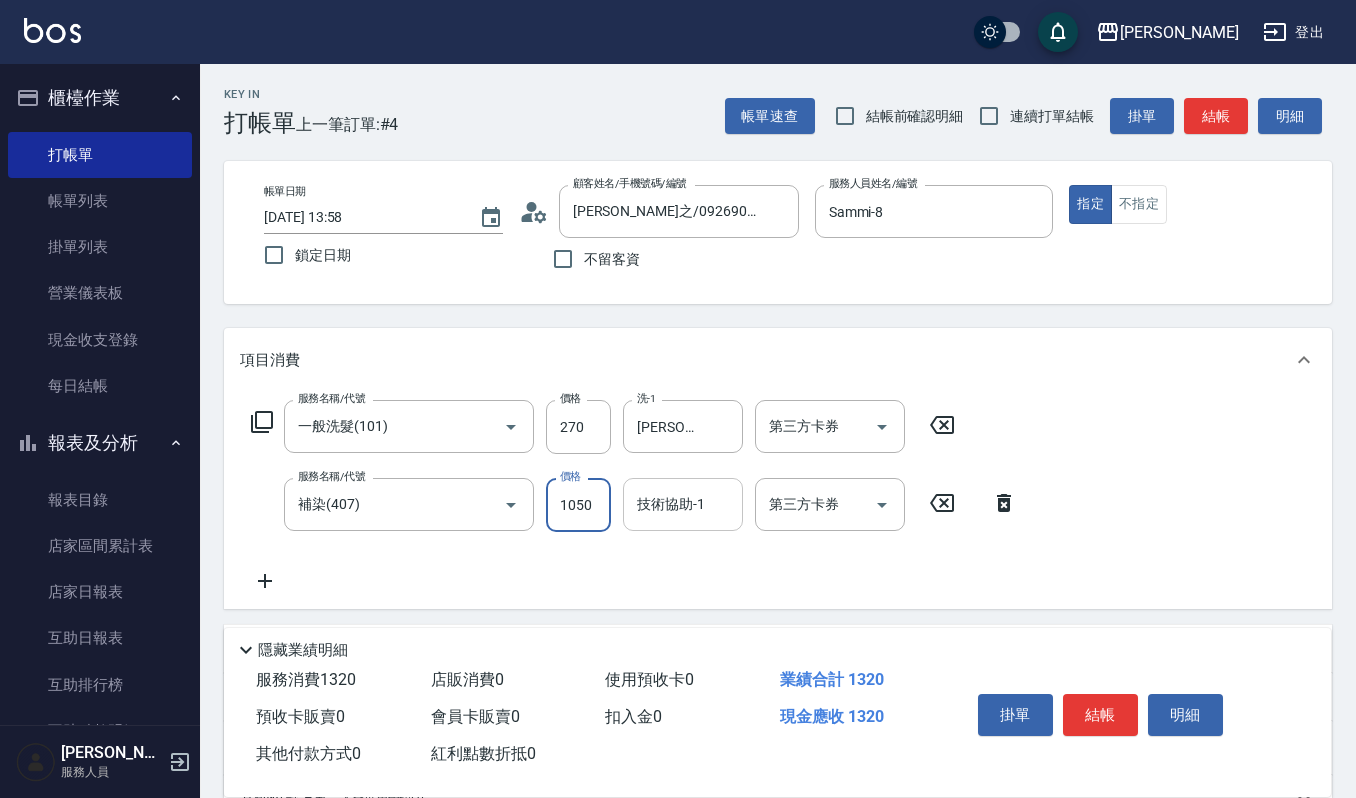 type on "1050" 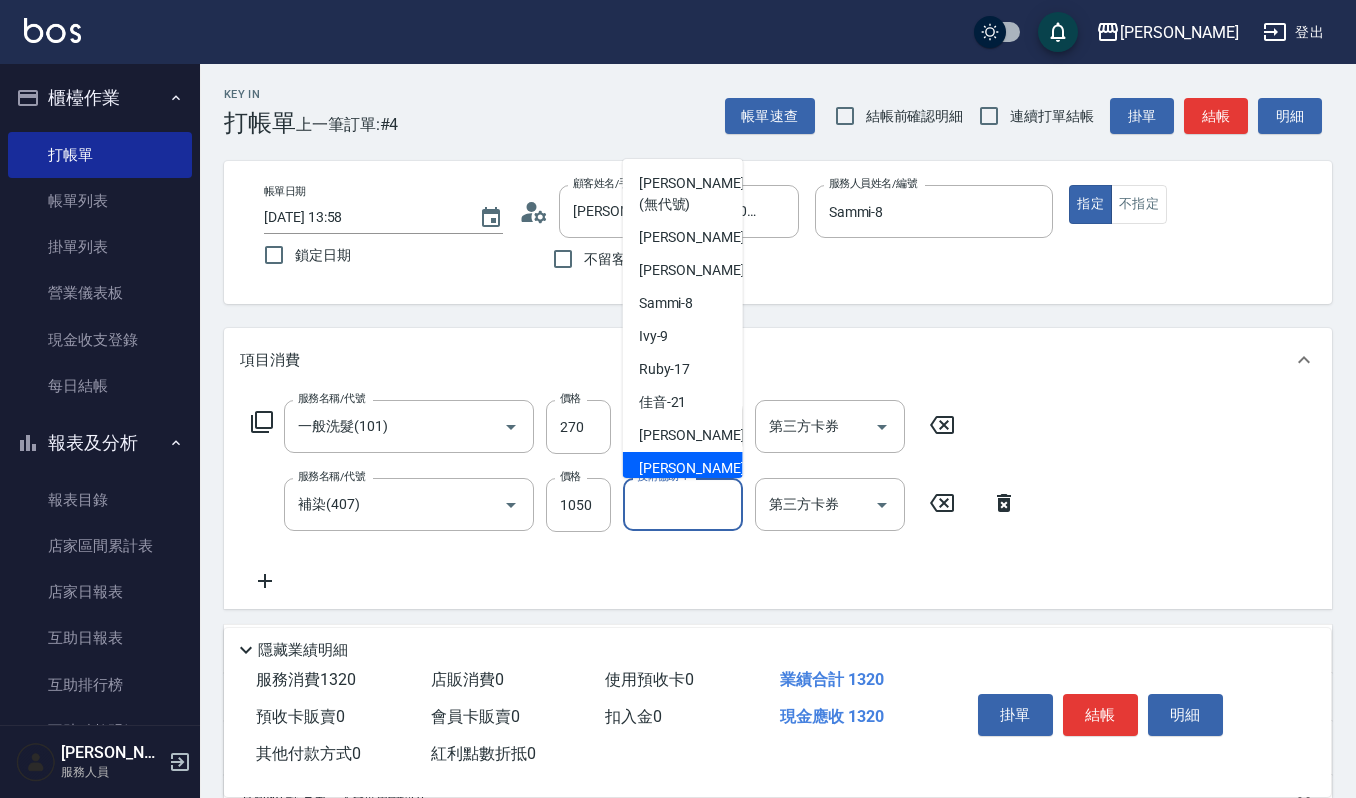 click on "郁涵 -23" at bounding box center [702, 468] 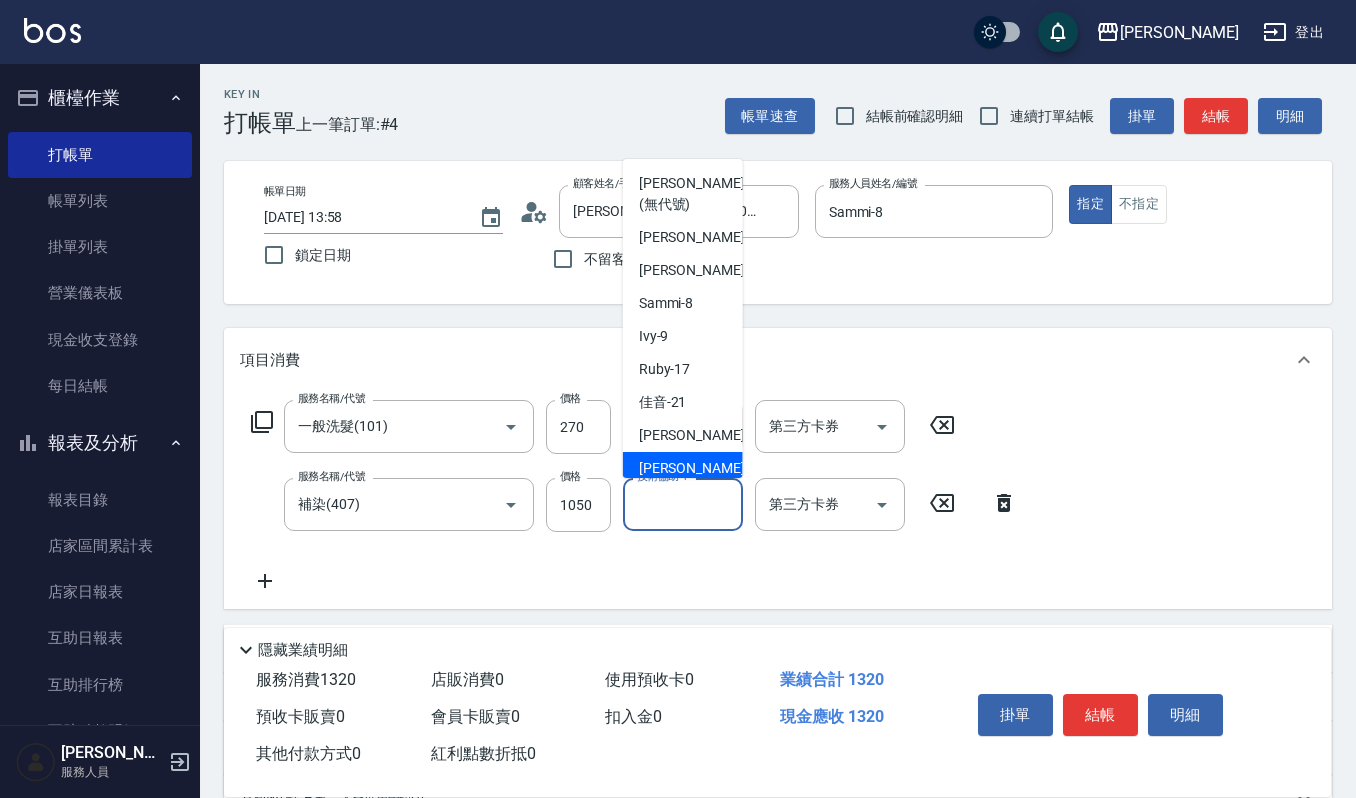 type on "郁涵-23" 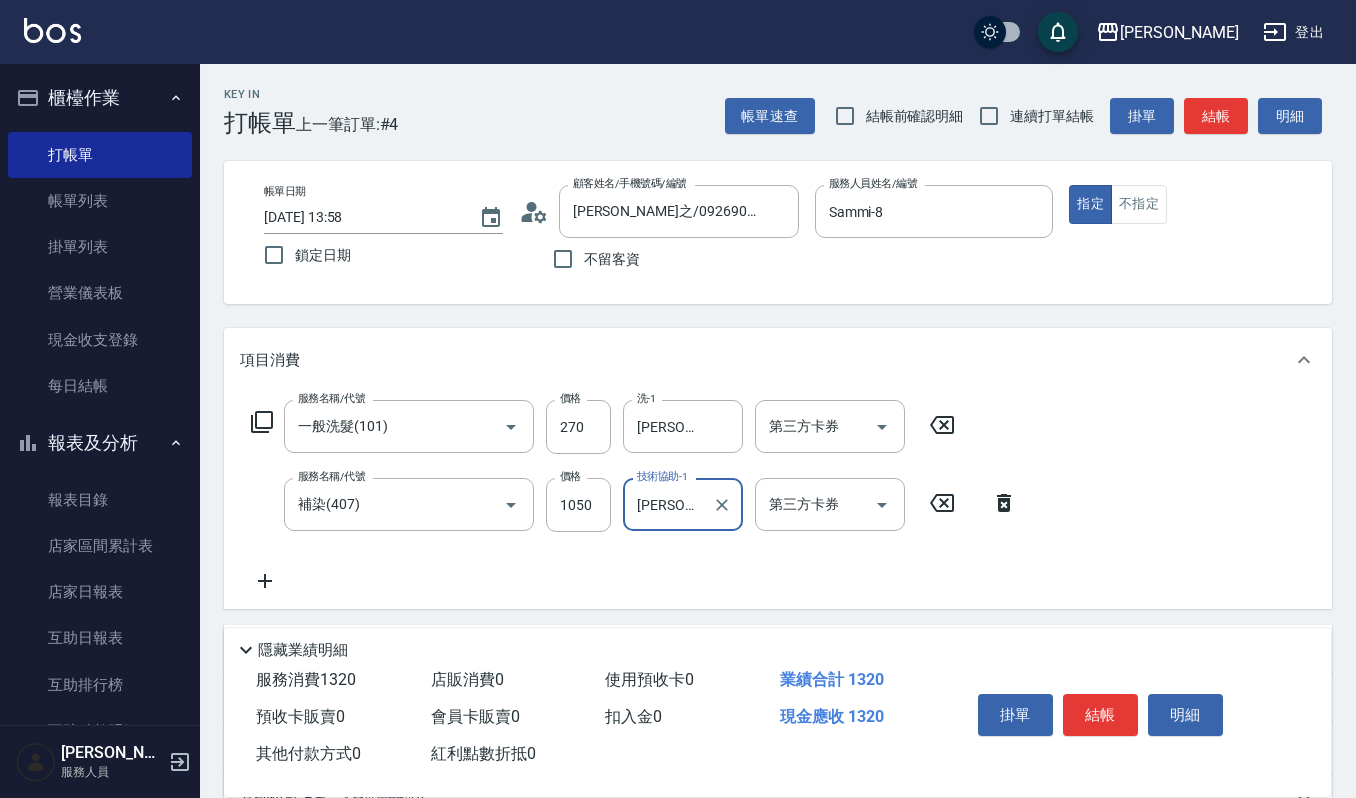 click 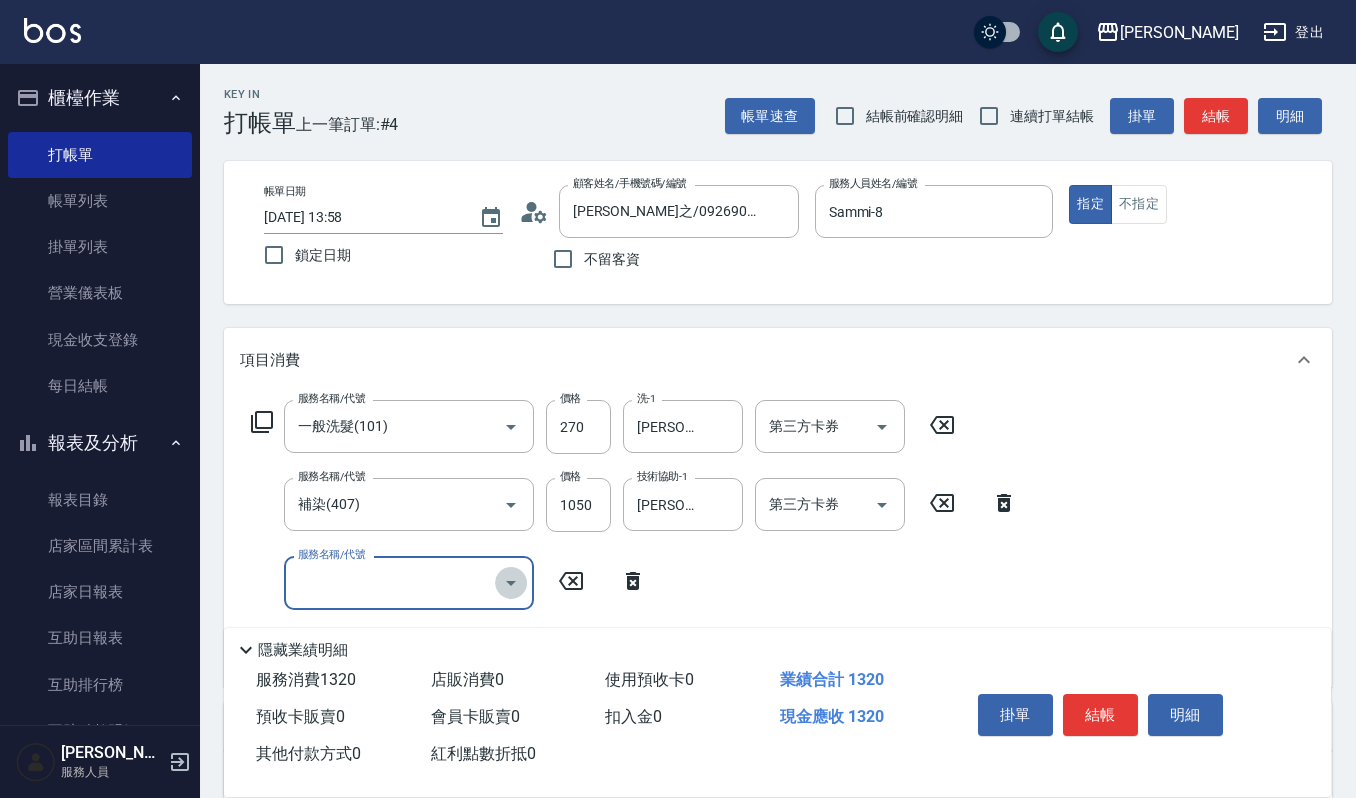 click 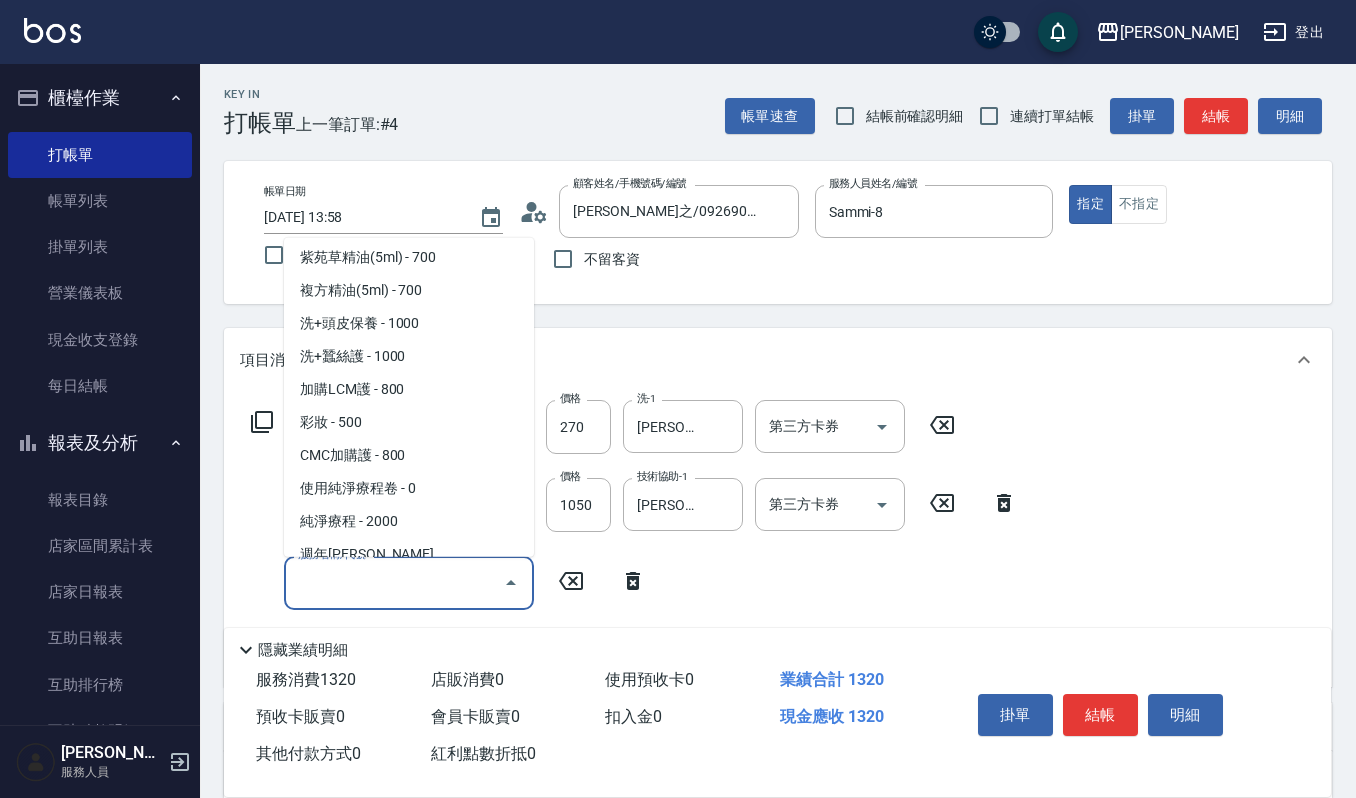 scroll, scrollTop: 3466, scrollLeft: 0, axis: vertical 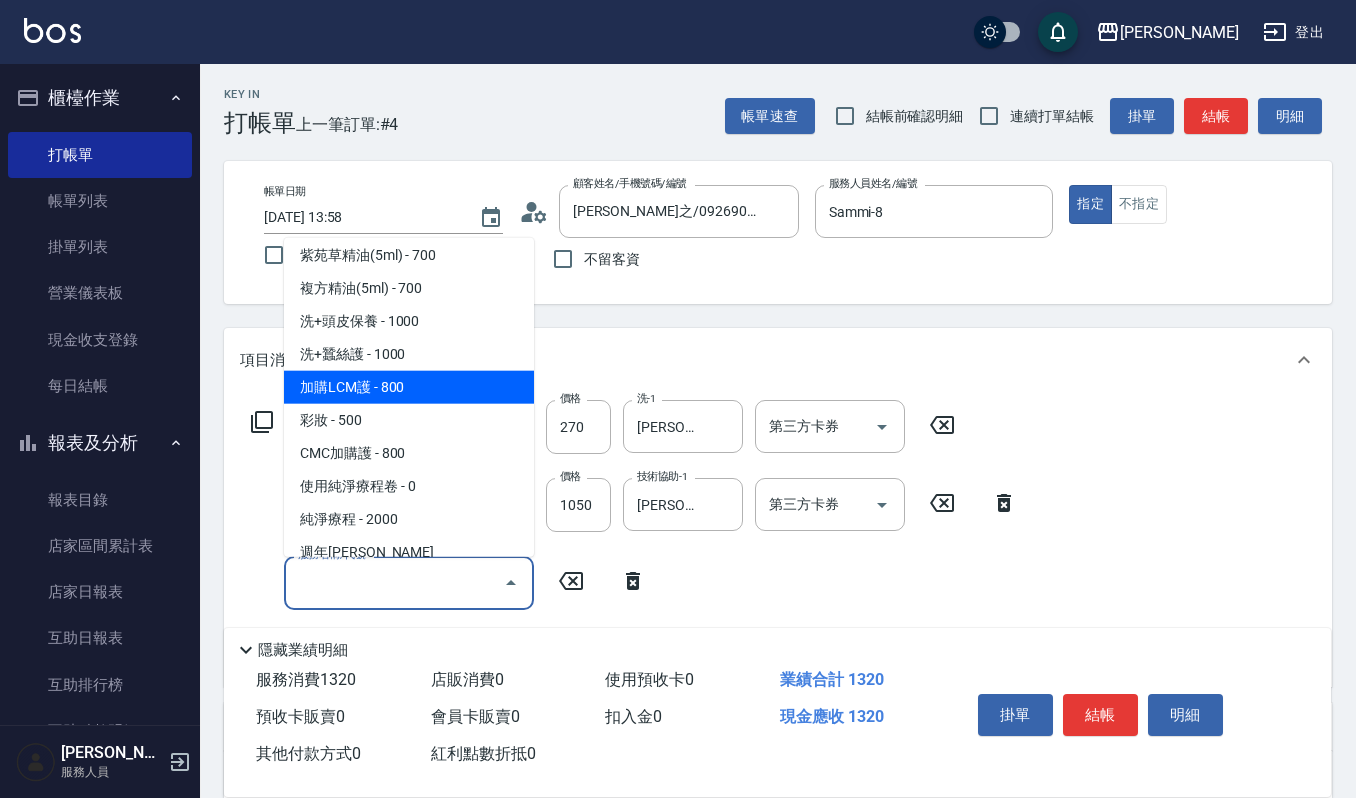 click on "加購LCM護 - 800" at bounding box center [409, 386] 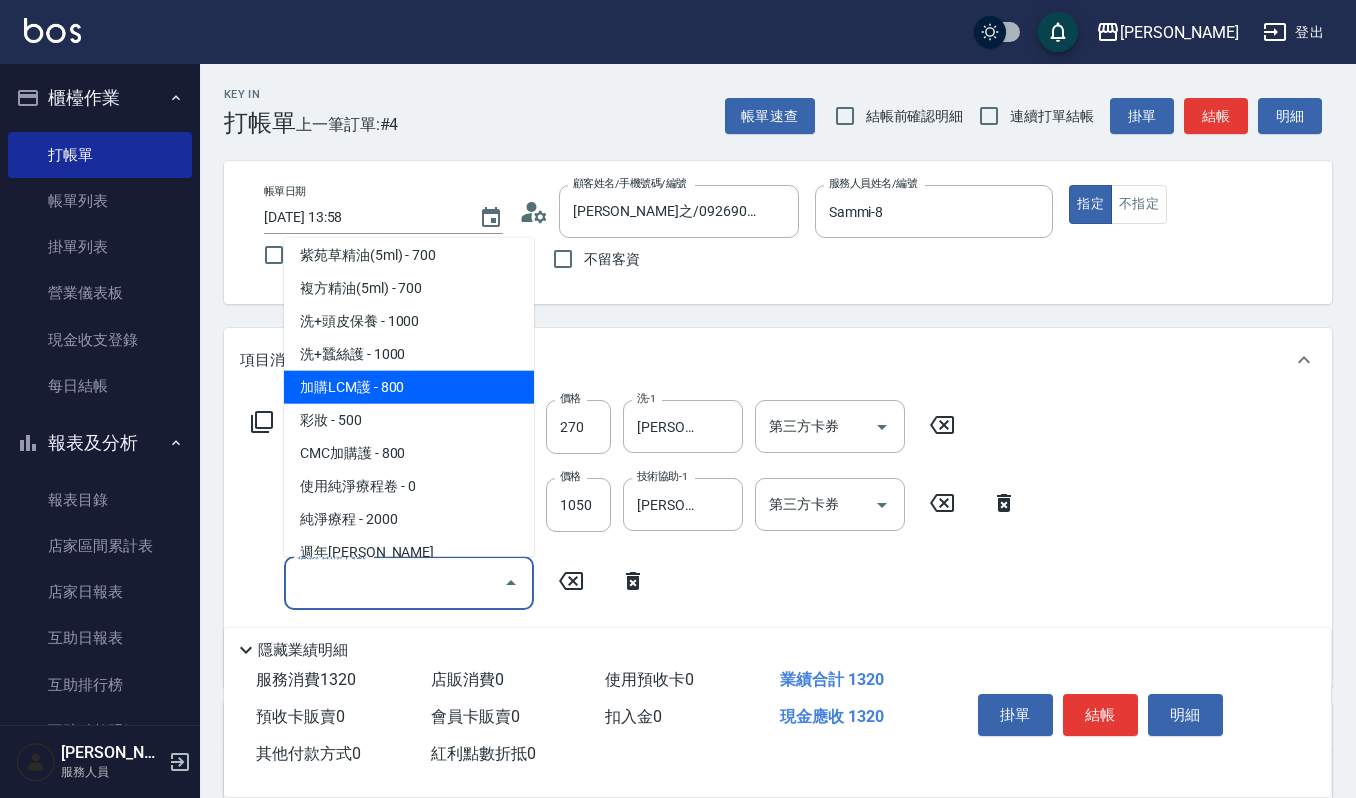type on "加購LCM護(699)" 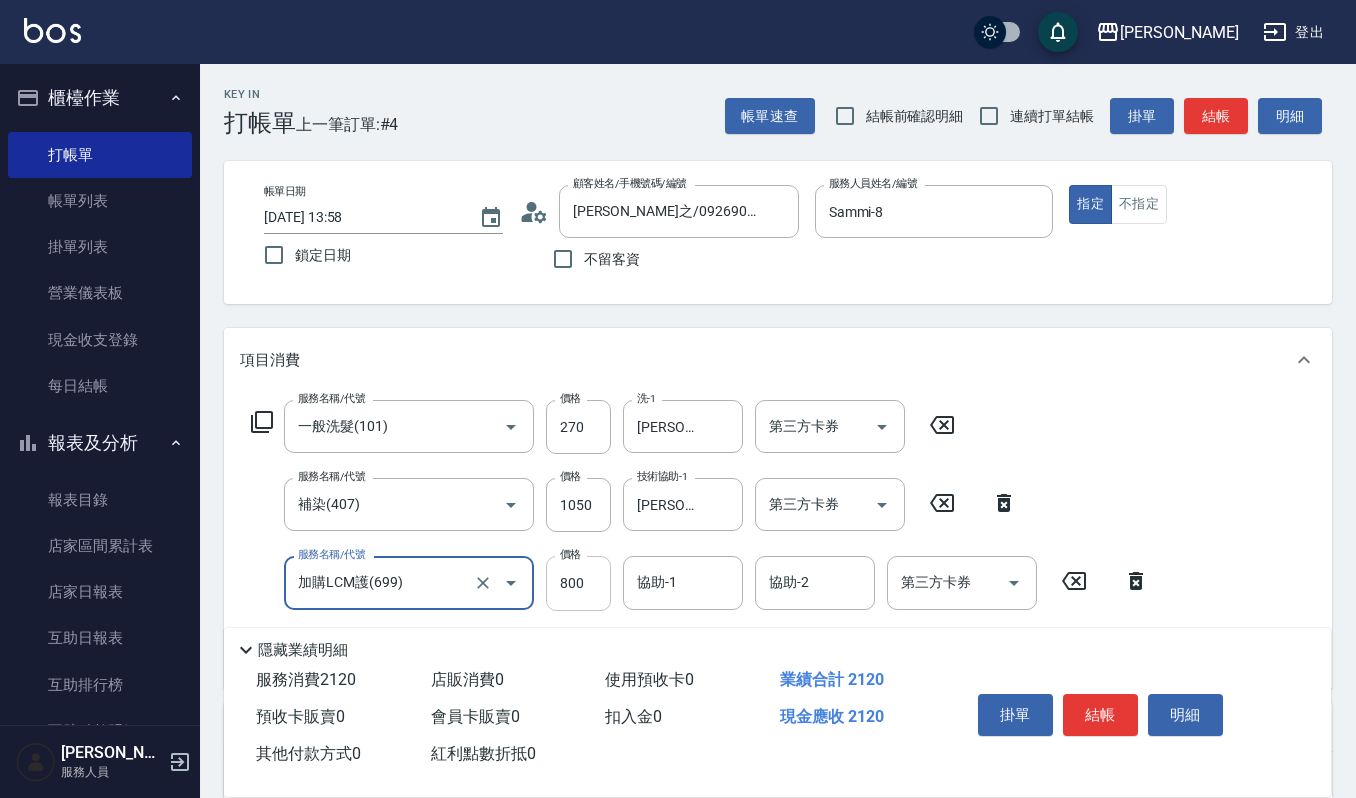 click on "800" at bounding box center (578, 583) 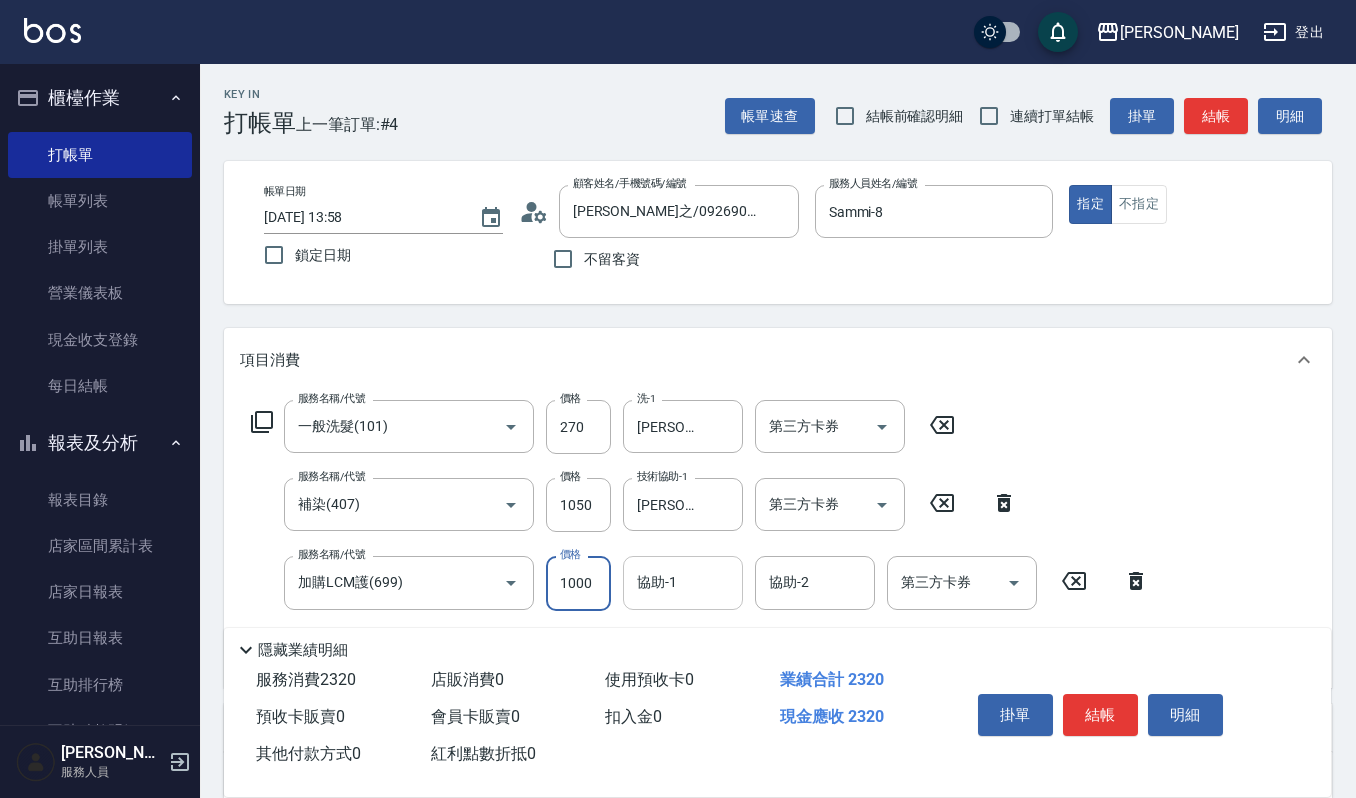 type on "1000" 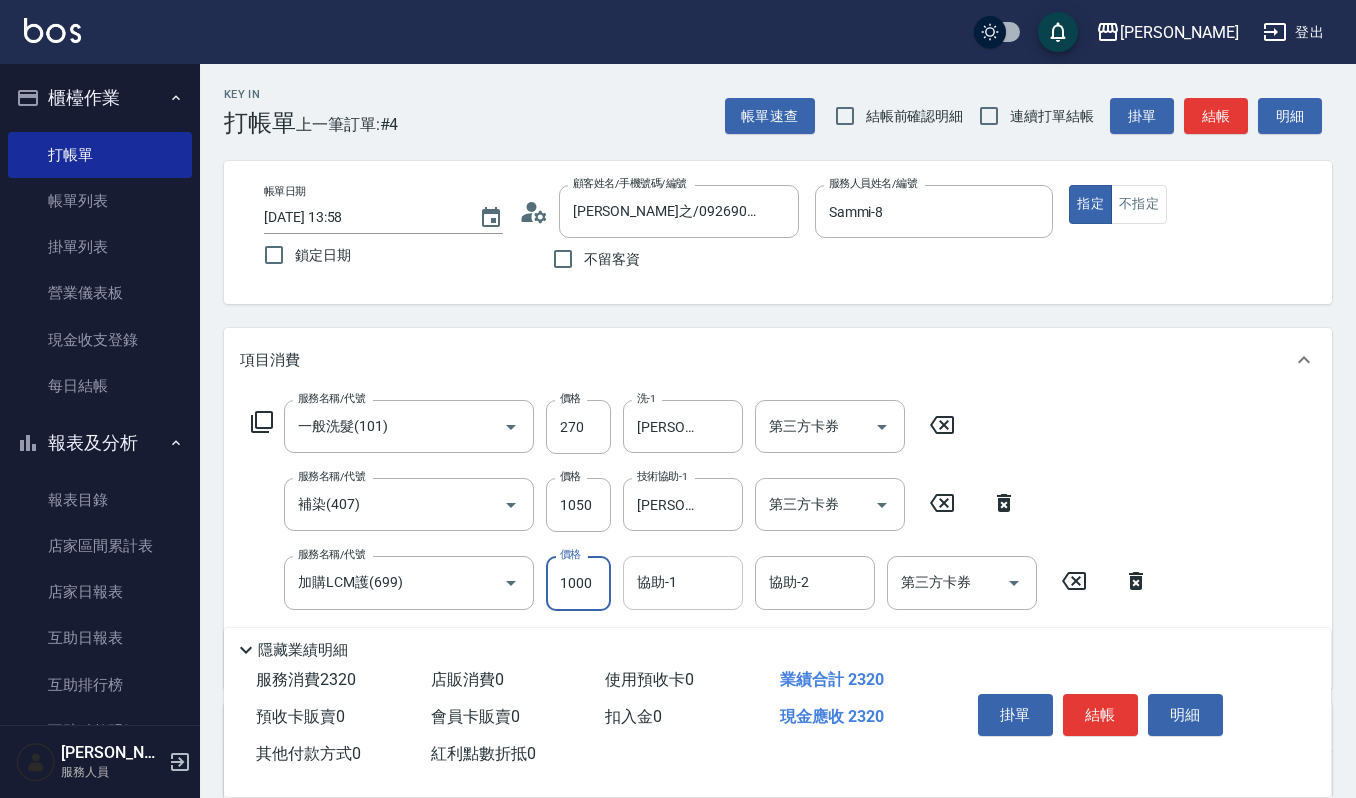 click on "協助-1" at bounding box center (683, 582) 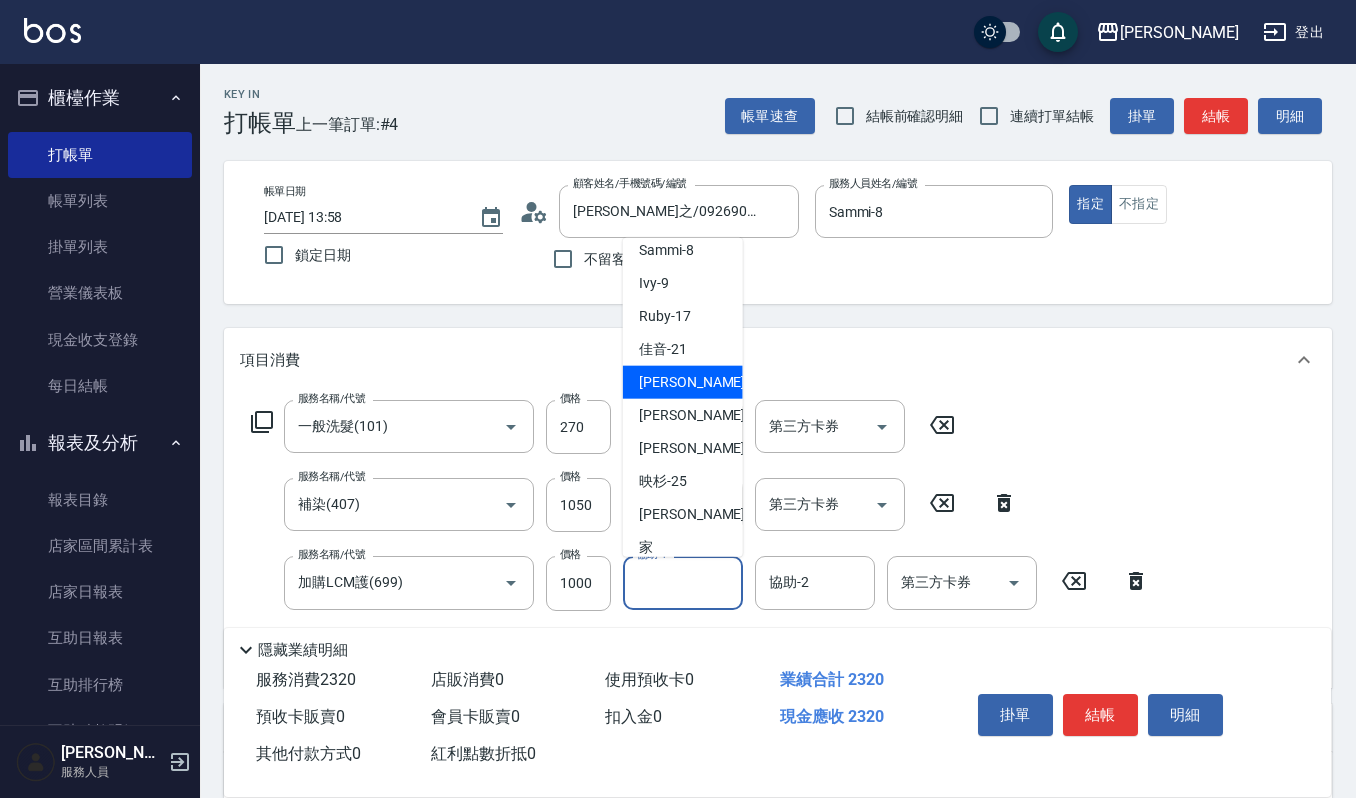 scroll, scrollTop: 133, scrollLeft: 0, axis: vertical 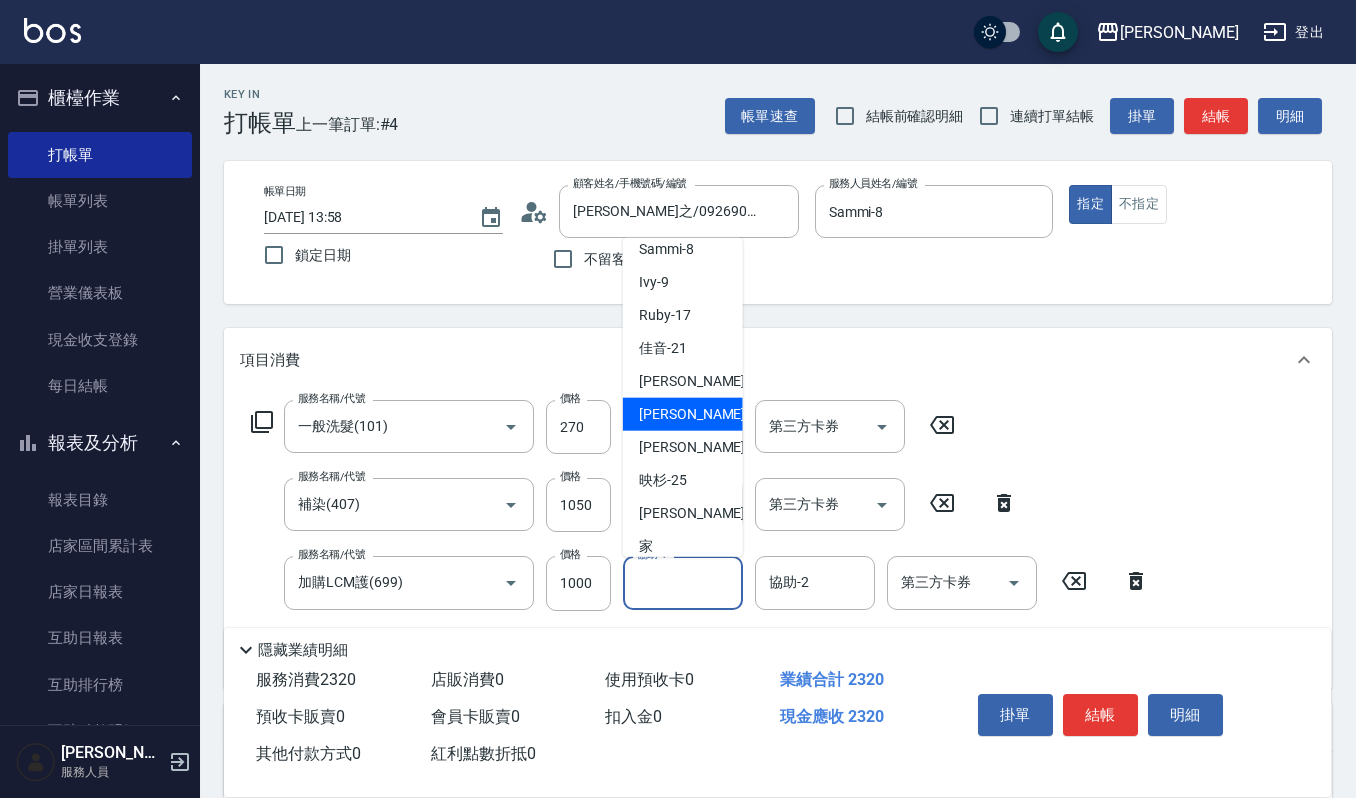 click on "郁涵 -23" at bounding box center (702, 413) 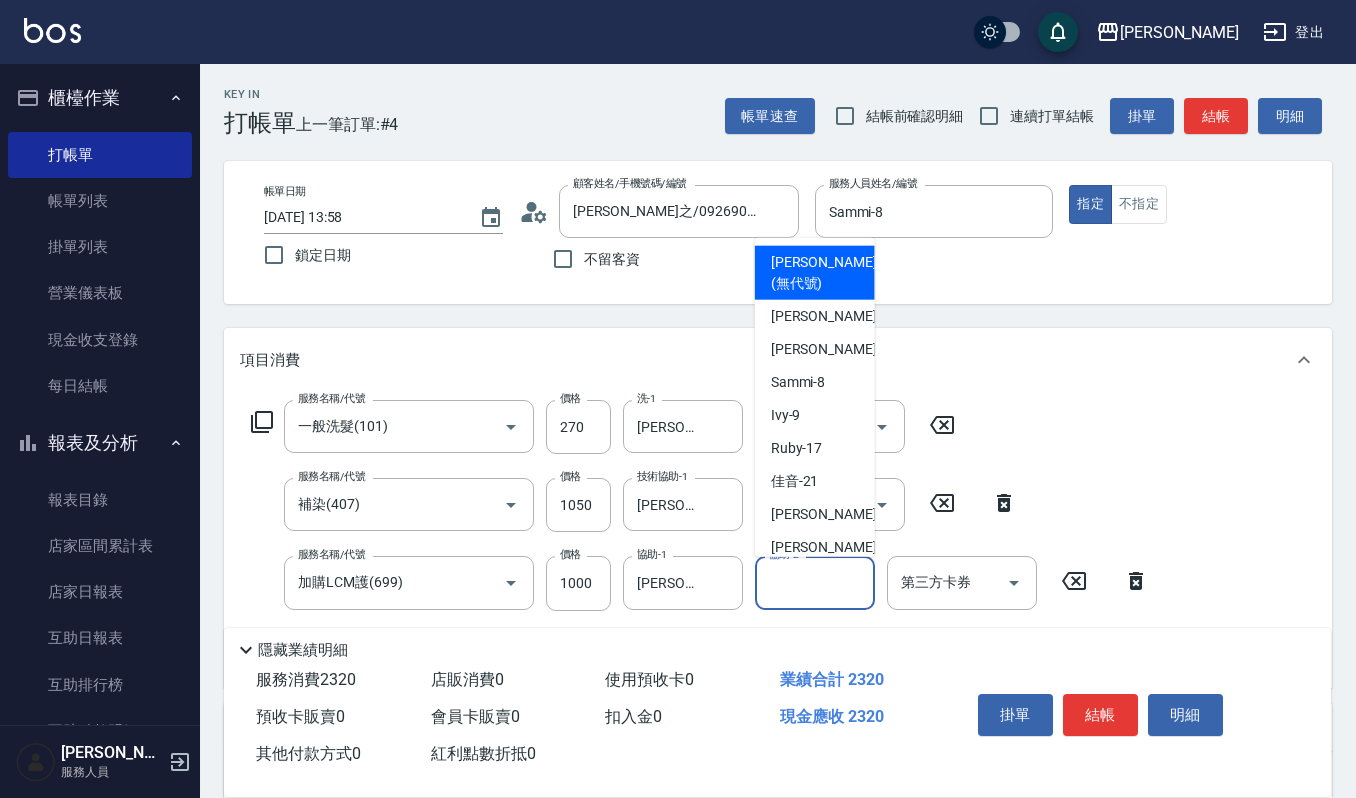 click on "協助-2 協助-2" at bounding box center [815, 582] 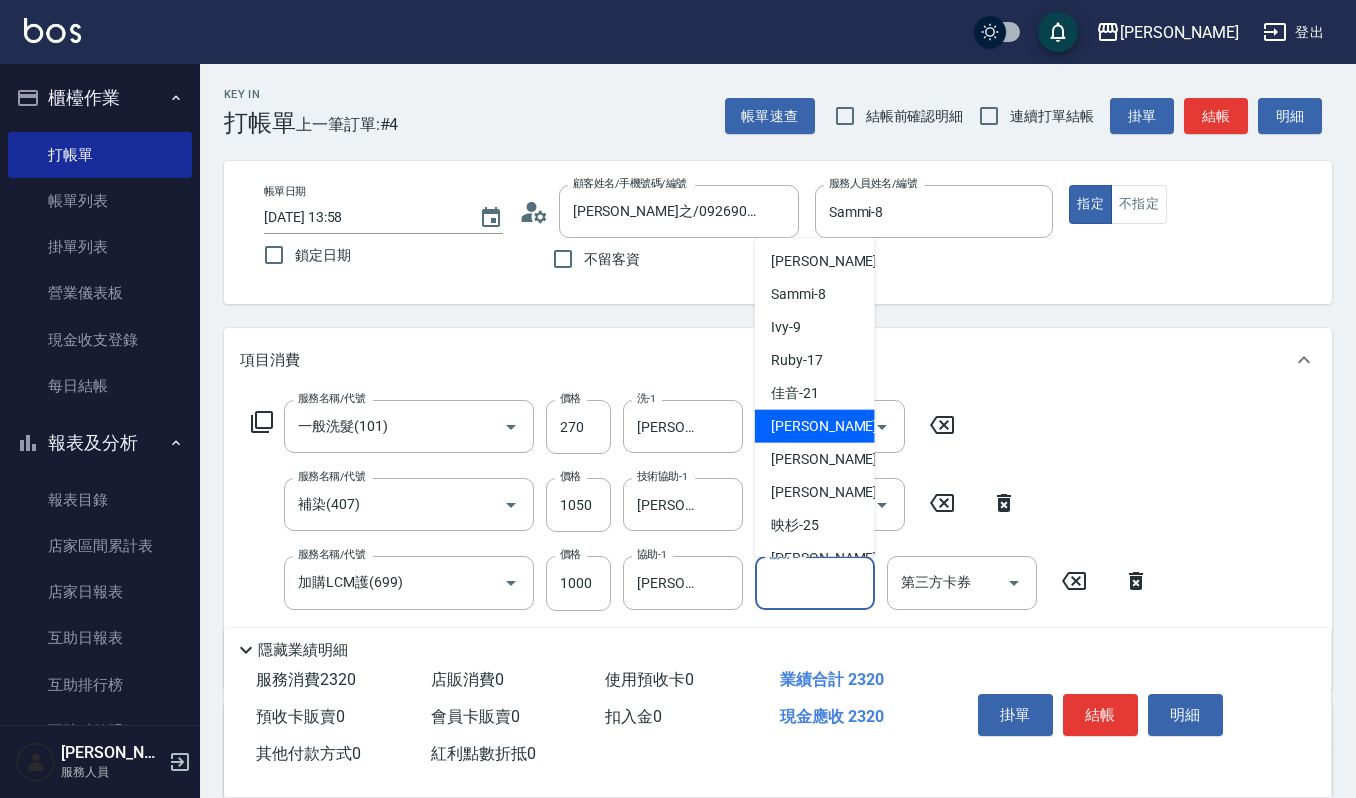 scroll, scrollTop: 133, scrollLeft: 0, axis: vertical 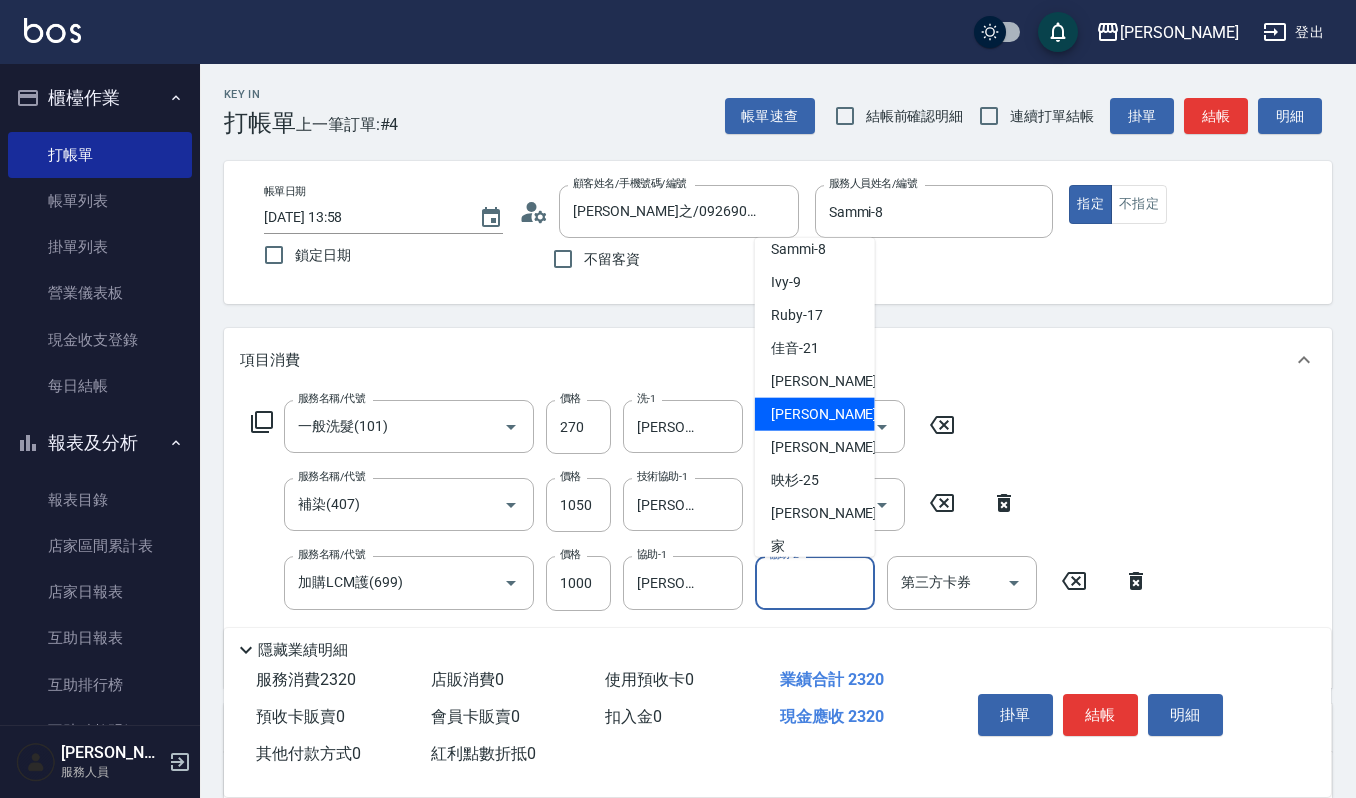 click on "郁涵 -23" at bounding box center (834, 413) 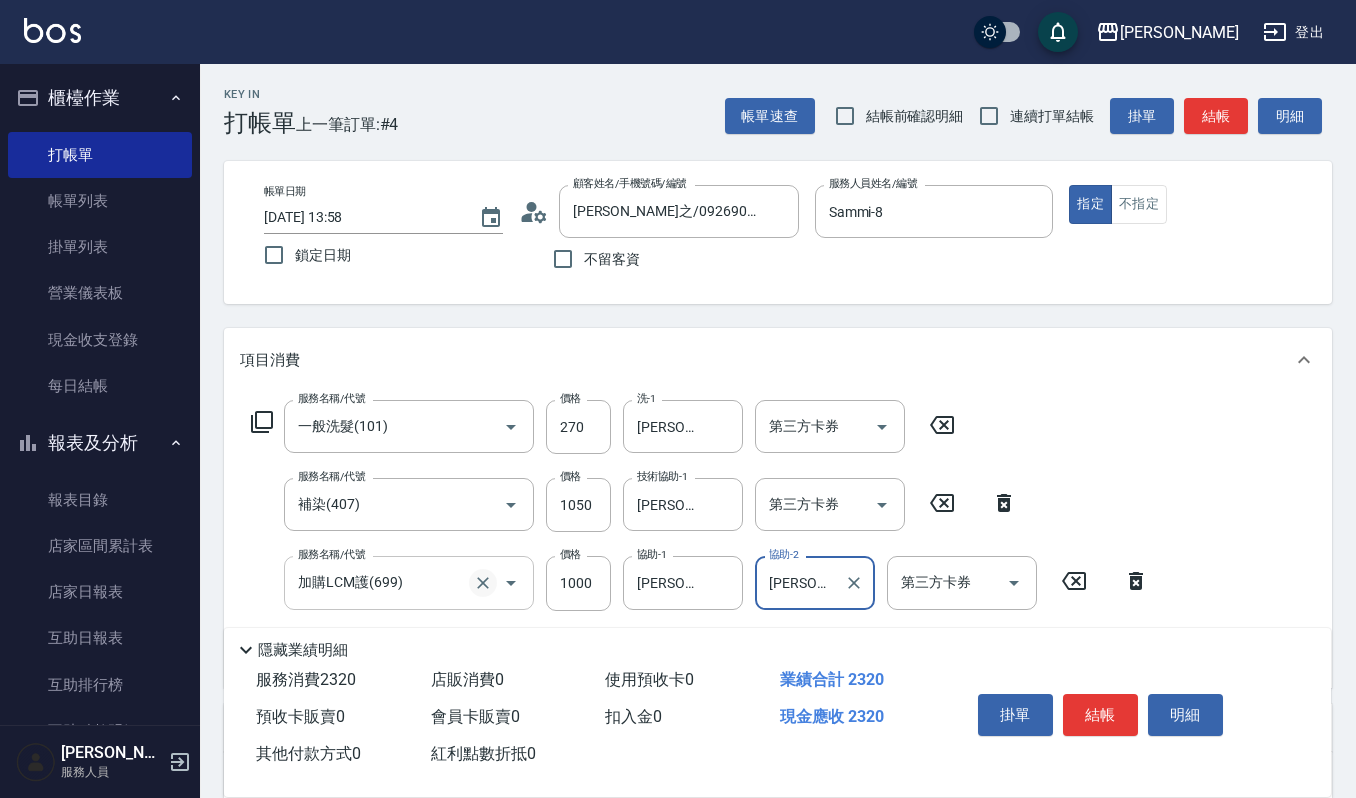 scroll, scrollTop: 266, scrollLeft: 0, axis: vertical 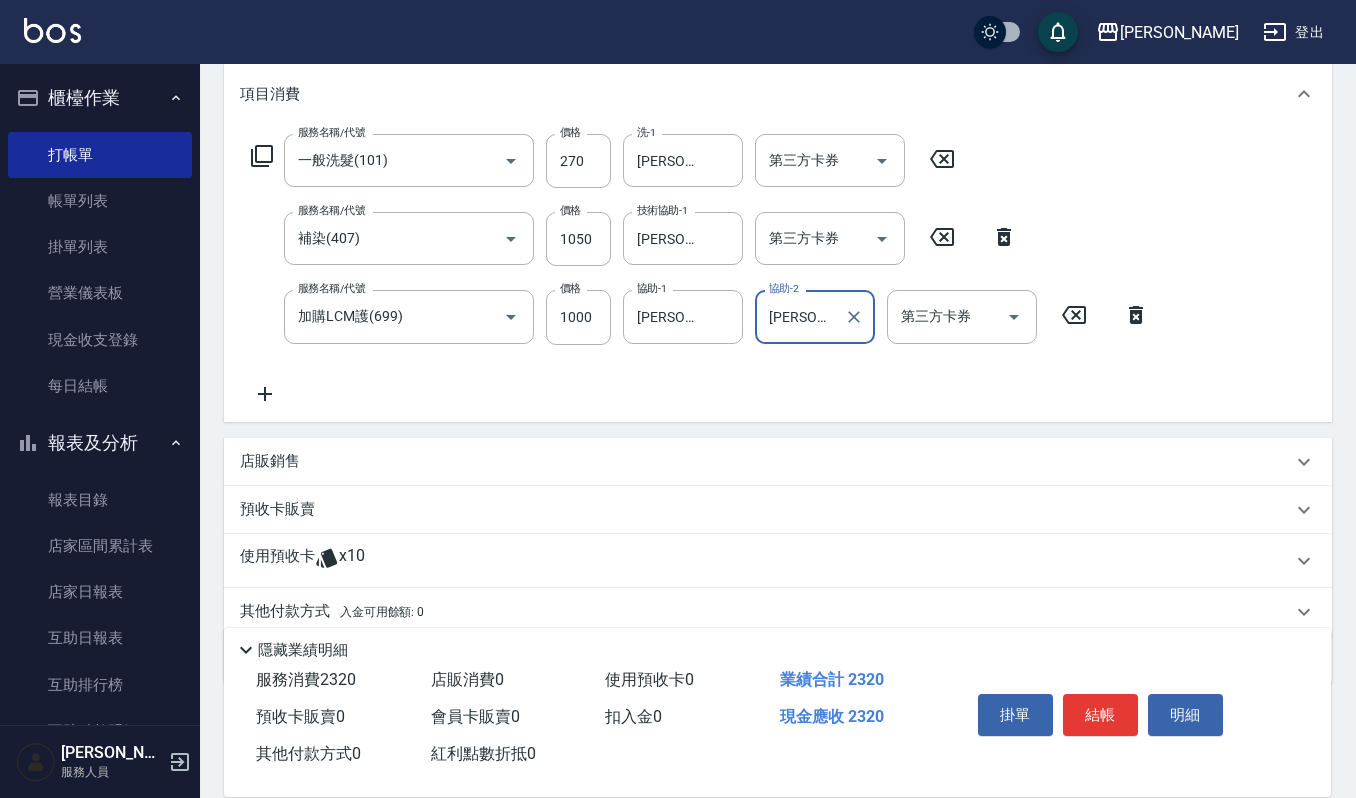 click 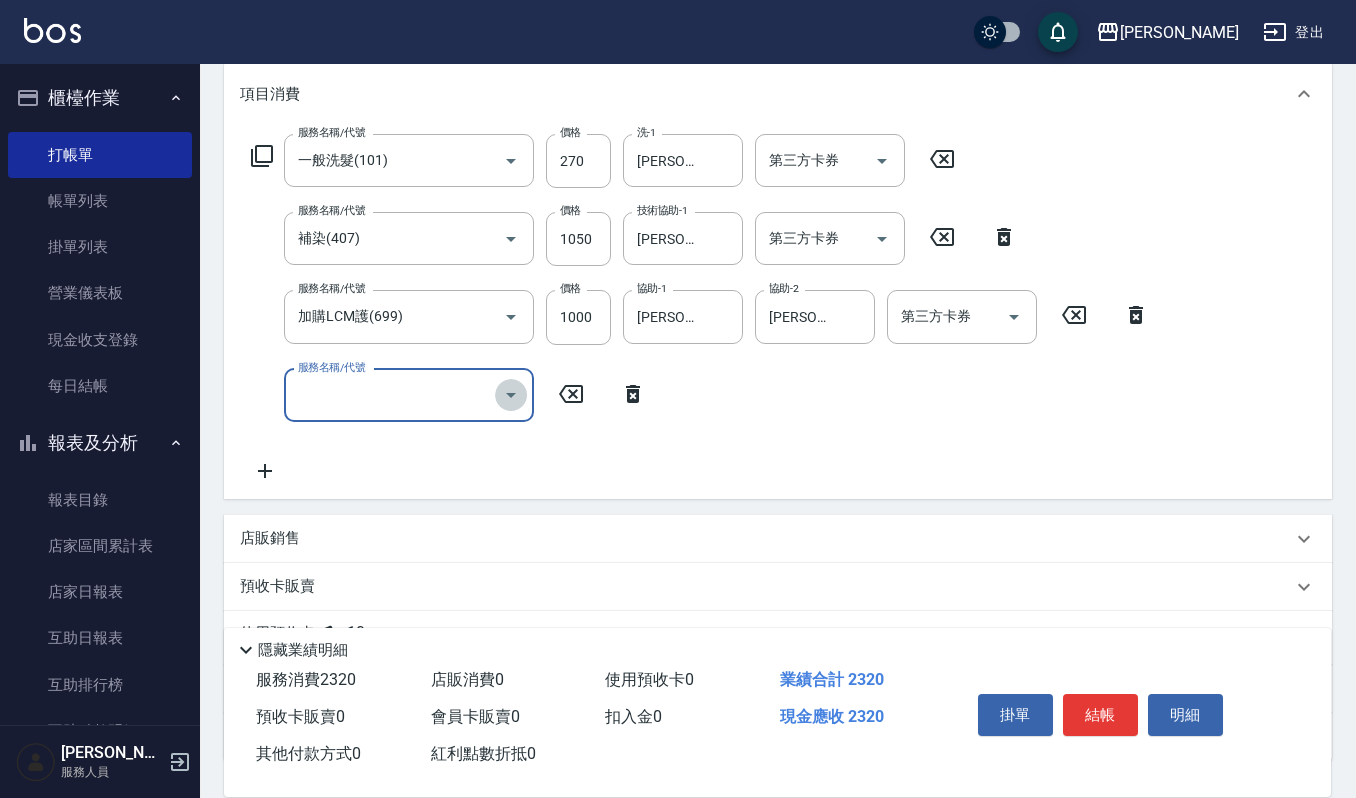 click 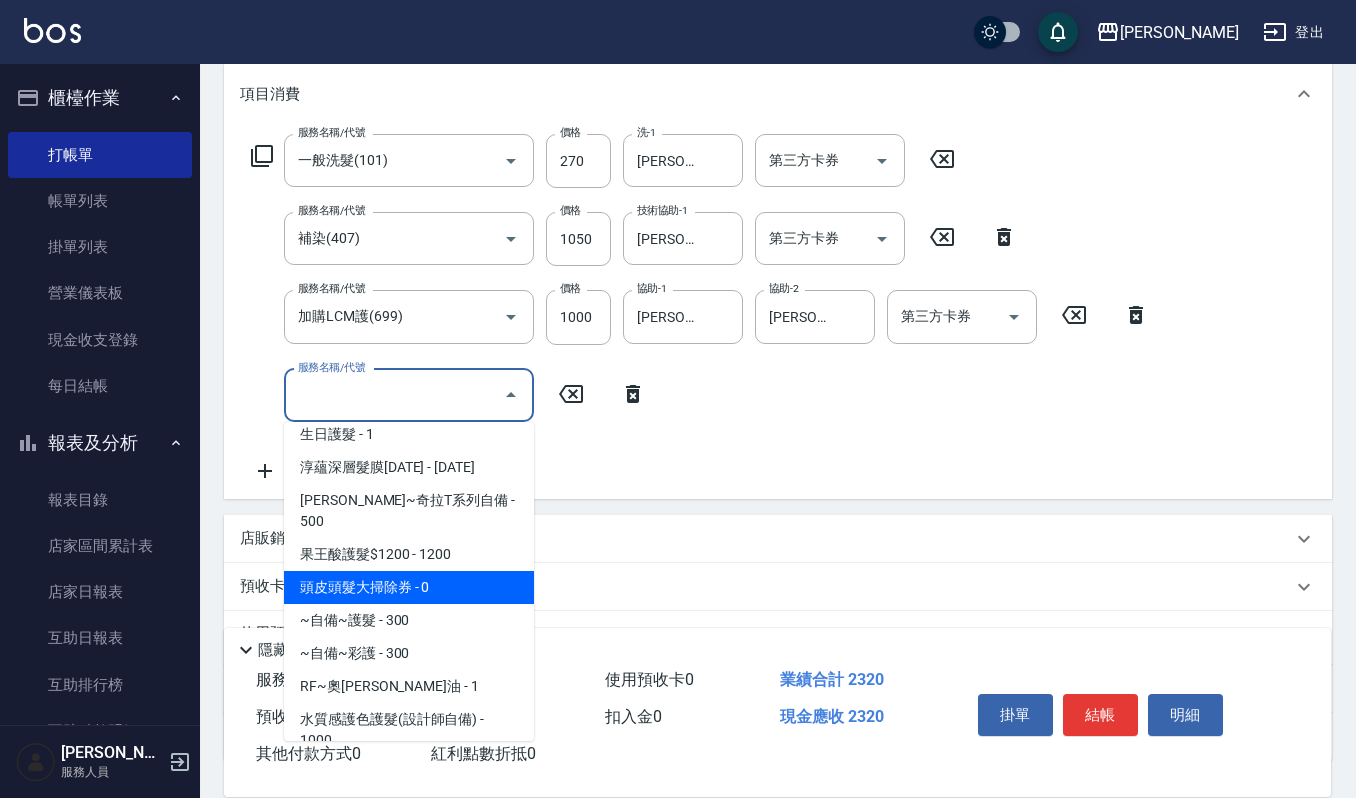 scroll, scrollTop: 1333, scrollLeft: 0, axis: vertical 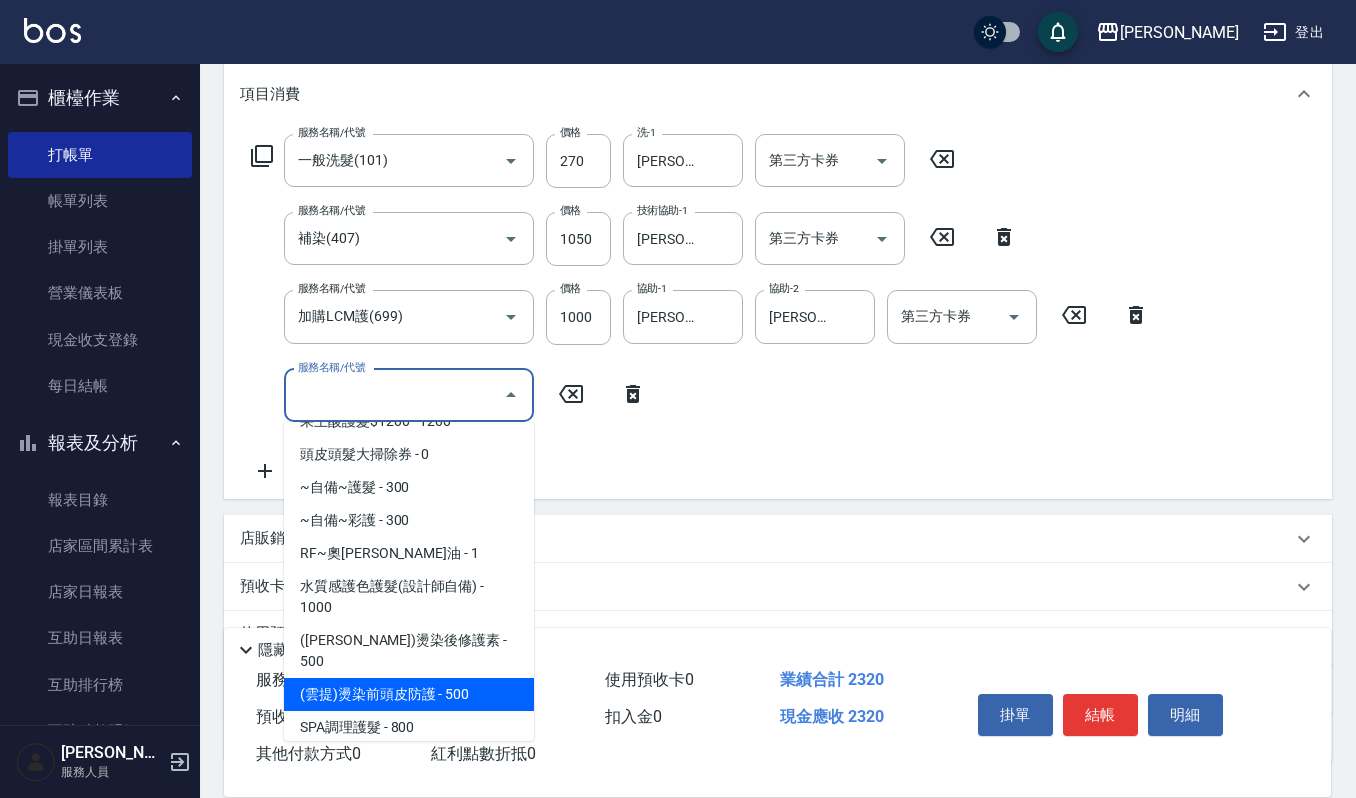click on "(雲提)燙染前頭皮防護 - 500" at bounding box center (409, 694) 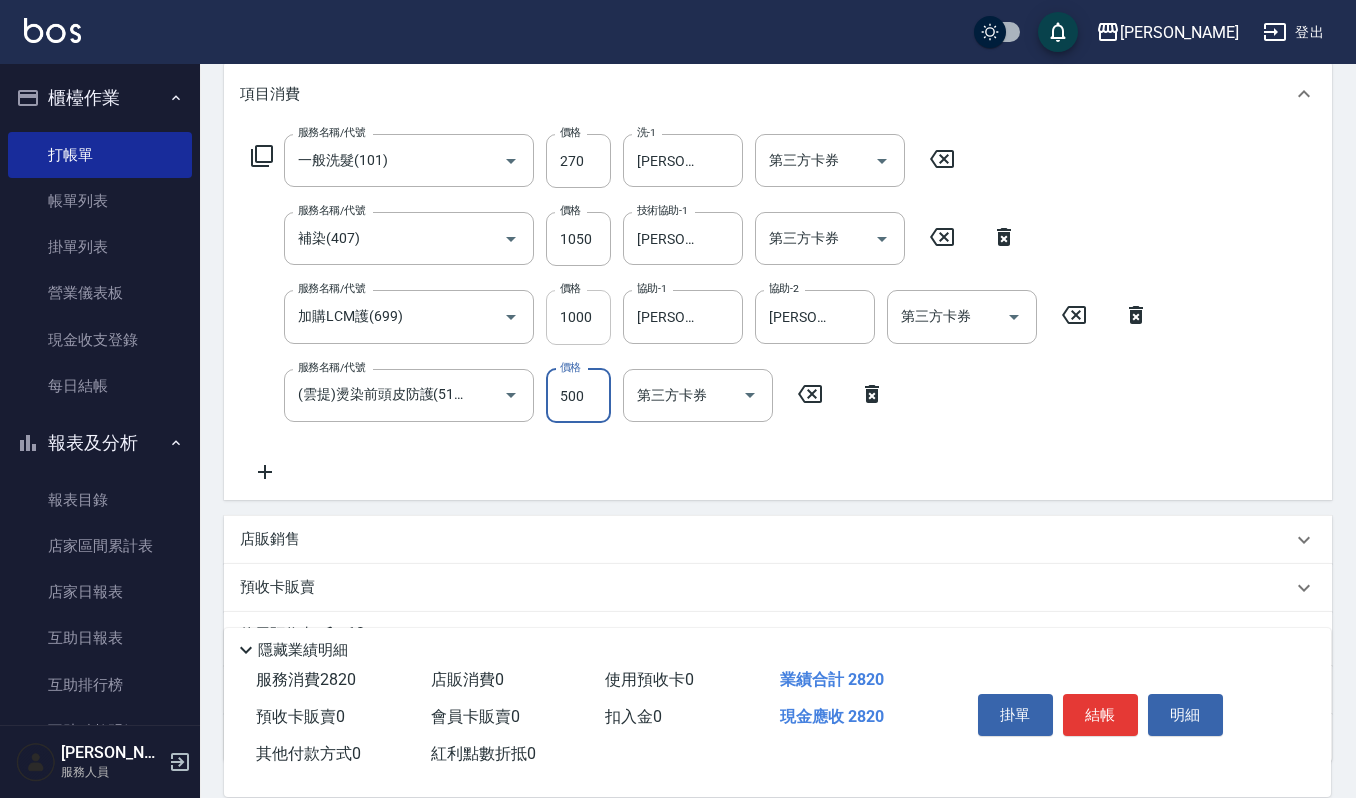 click on "1000" at bounding box center [578, 317] 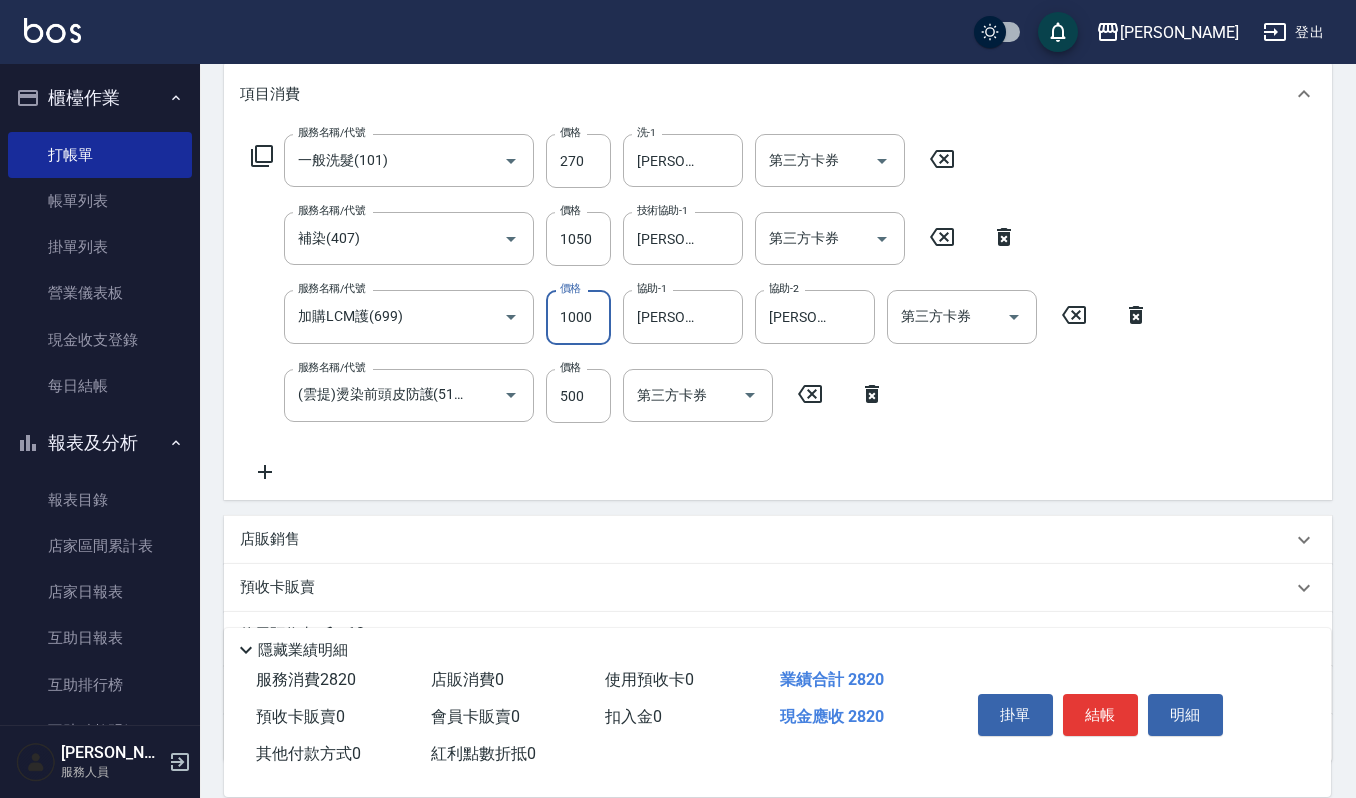 click on "1000" at bounding box center (578, 317) 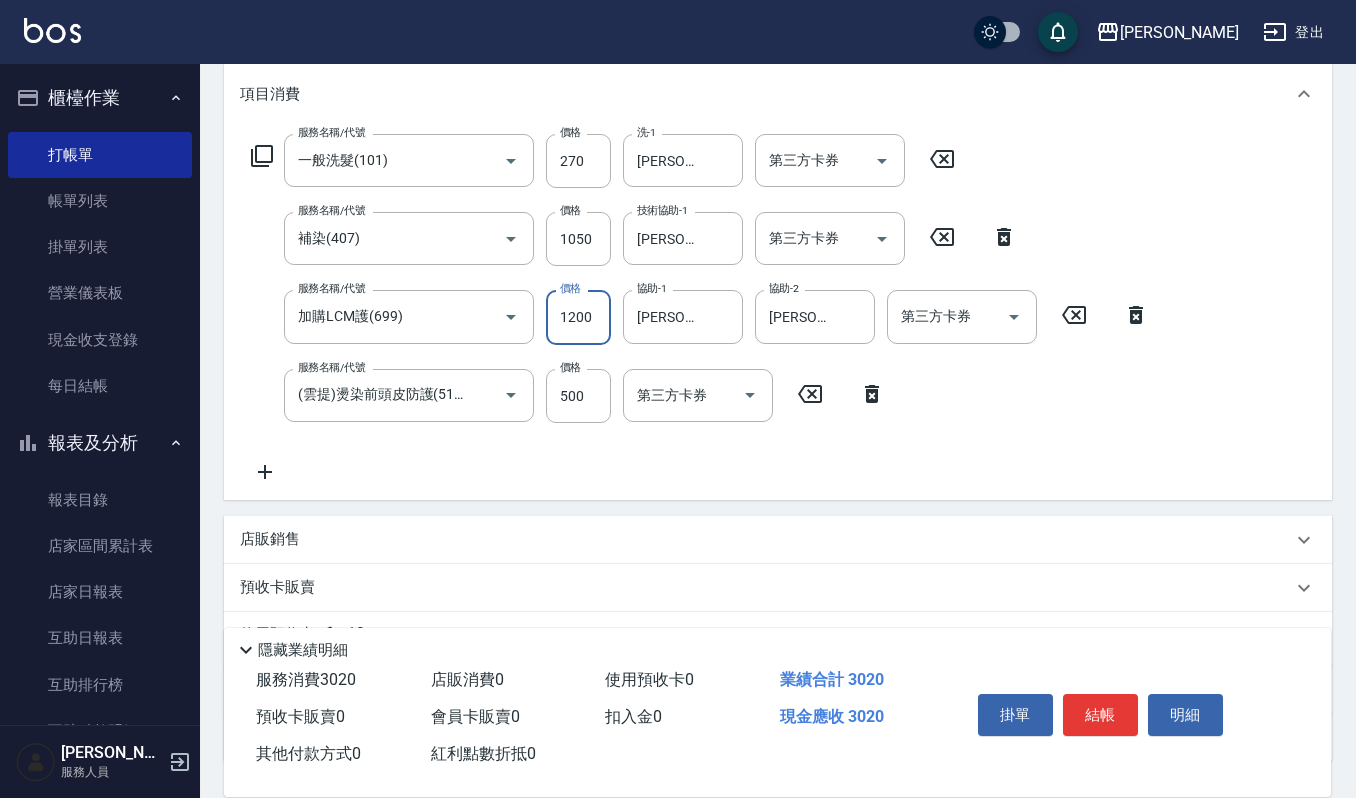 type on "1200" 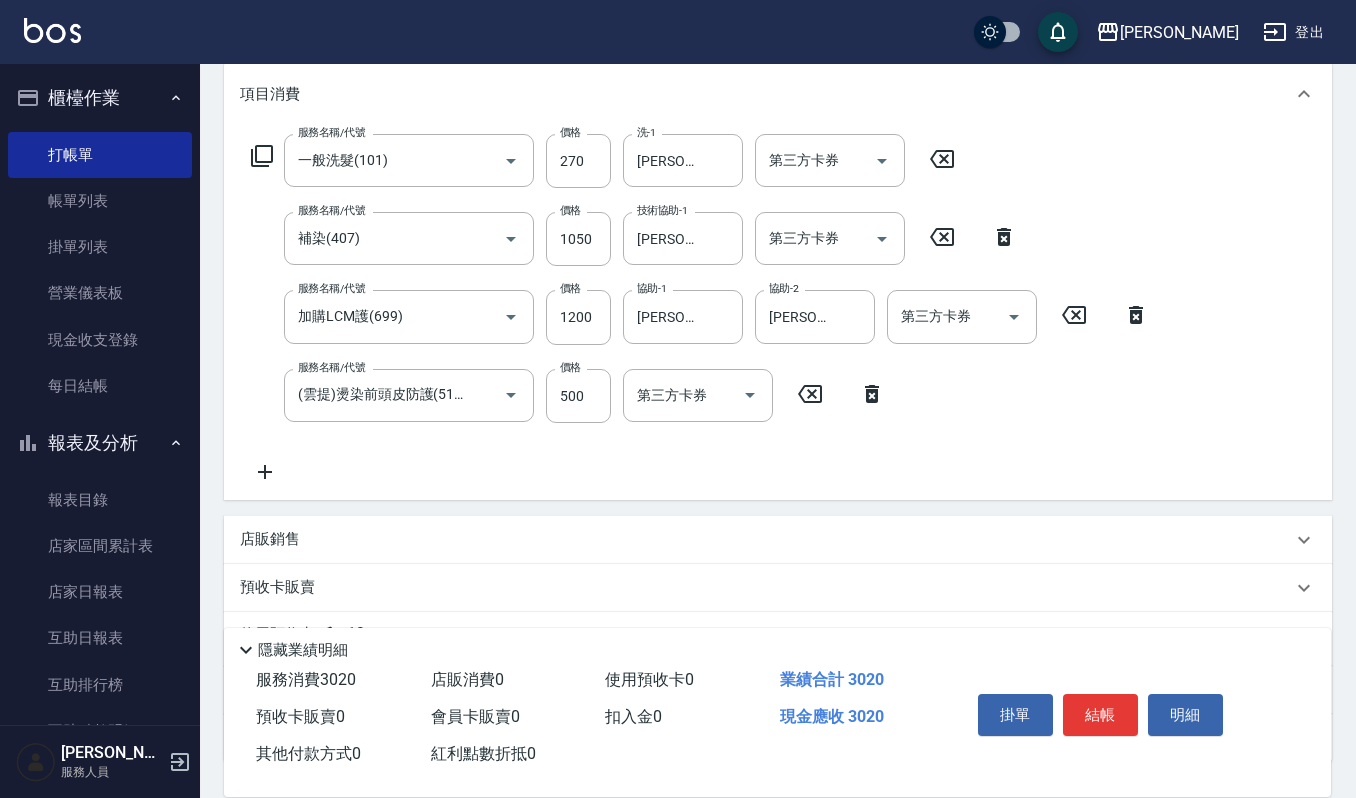 click on "店販銷售" at bounding box center [270, 539] 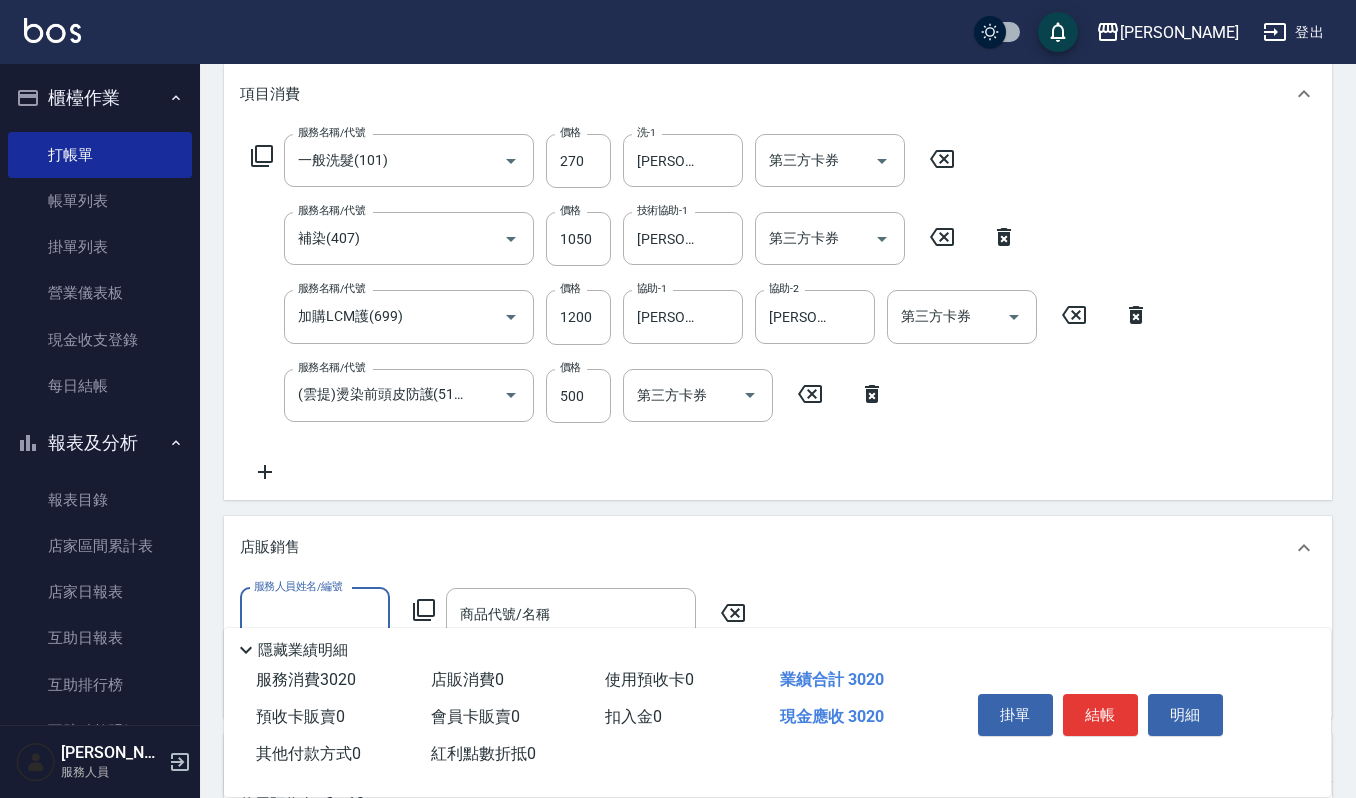 scroll, scrollTop: 0, scrollLeft: 0, axis: both 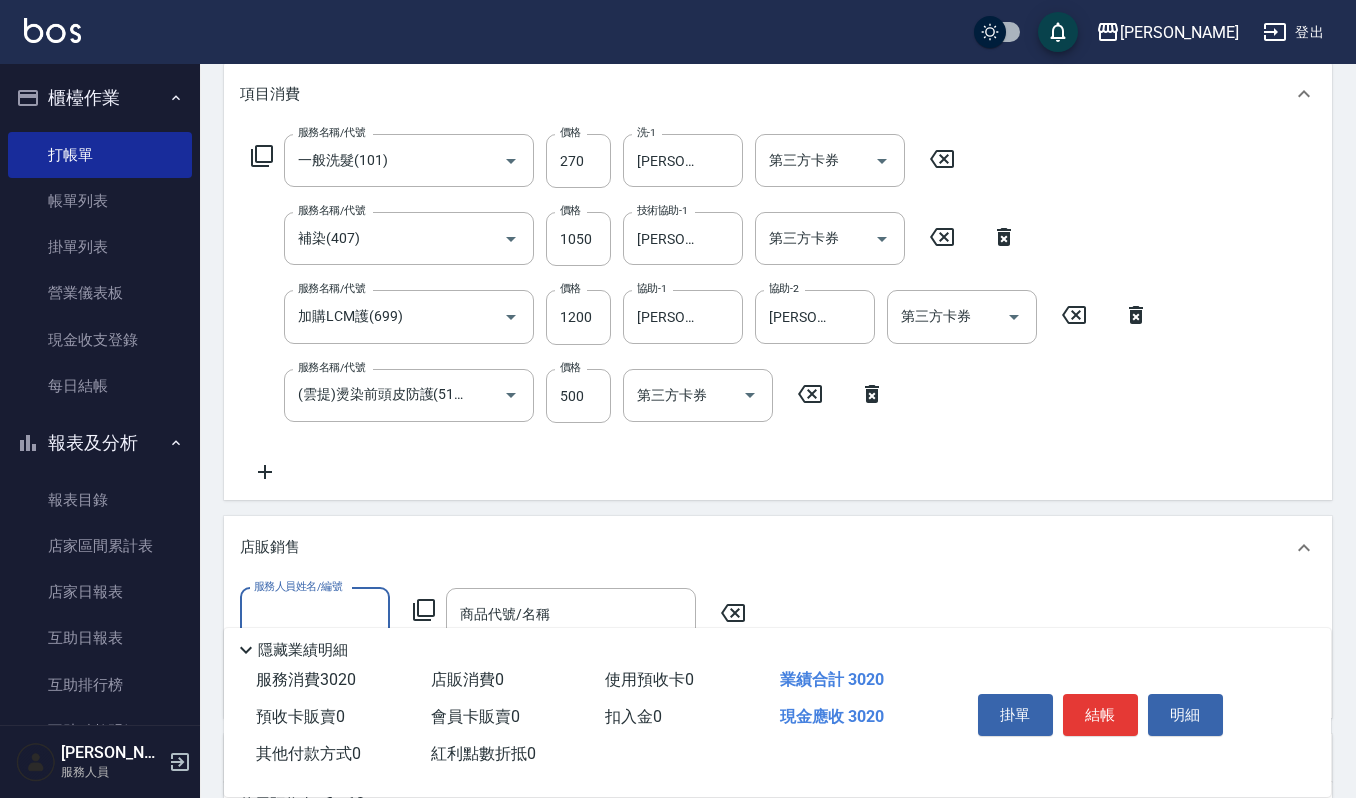 click on "服務人員姓名/編號" at bounding box center [315, 614] 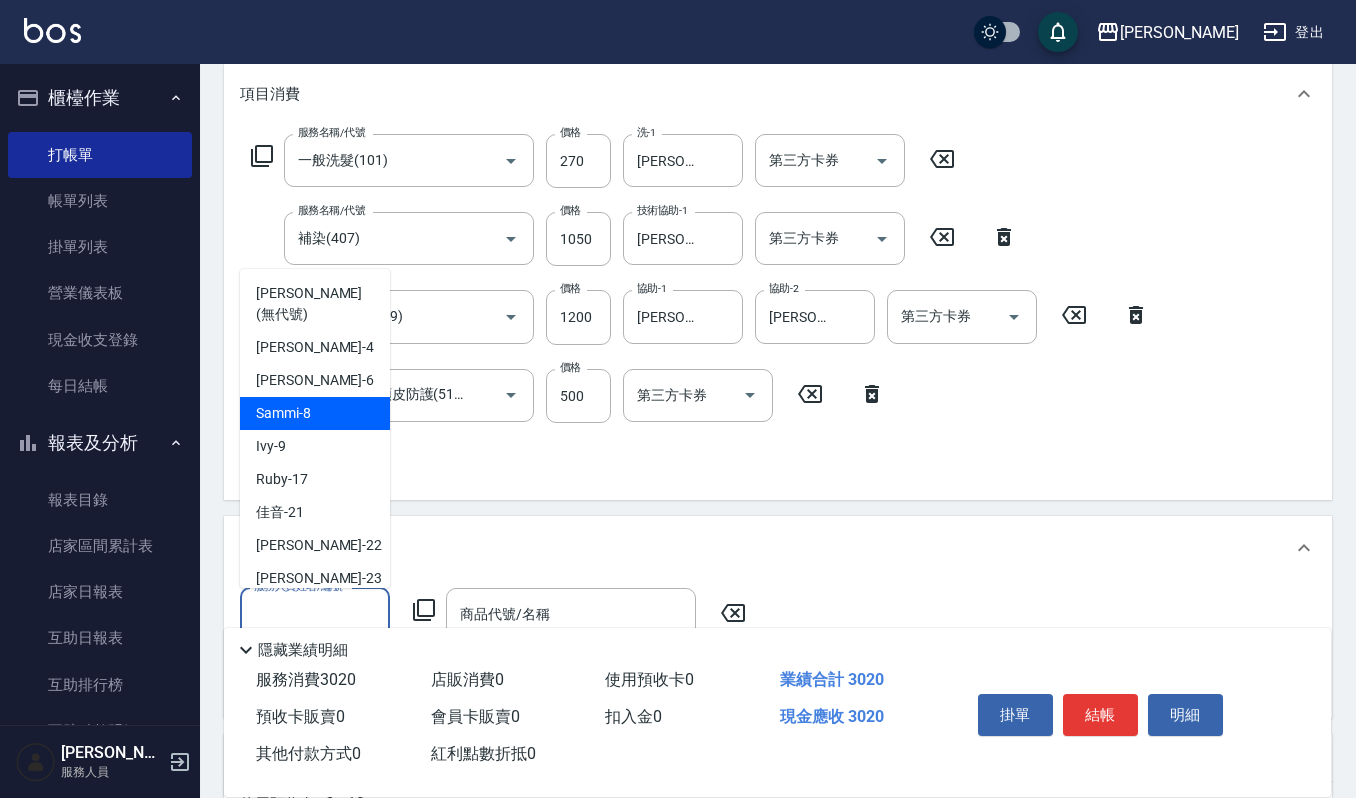 click on "Sammi -8" at bounding box center (315, 413) 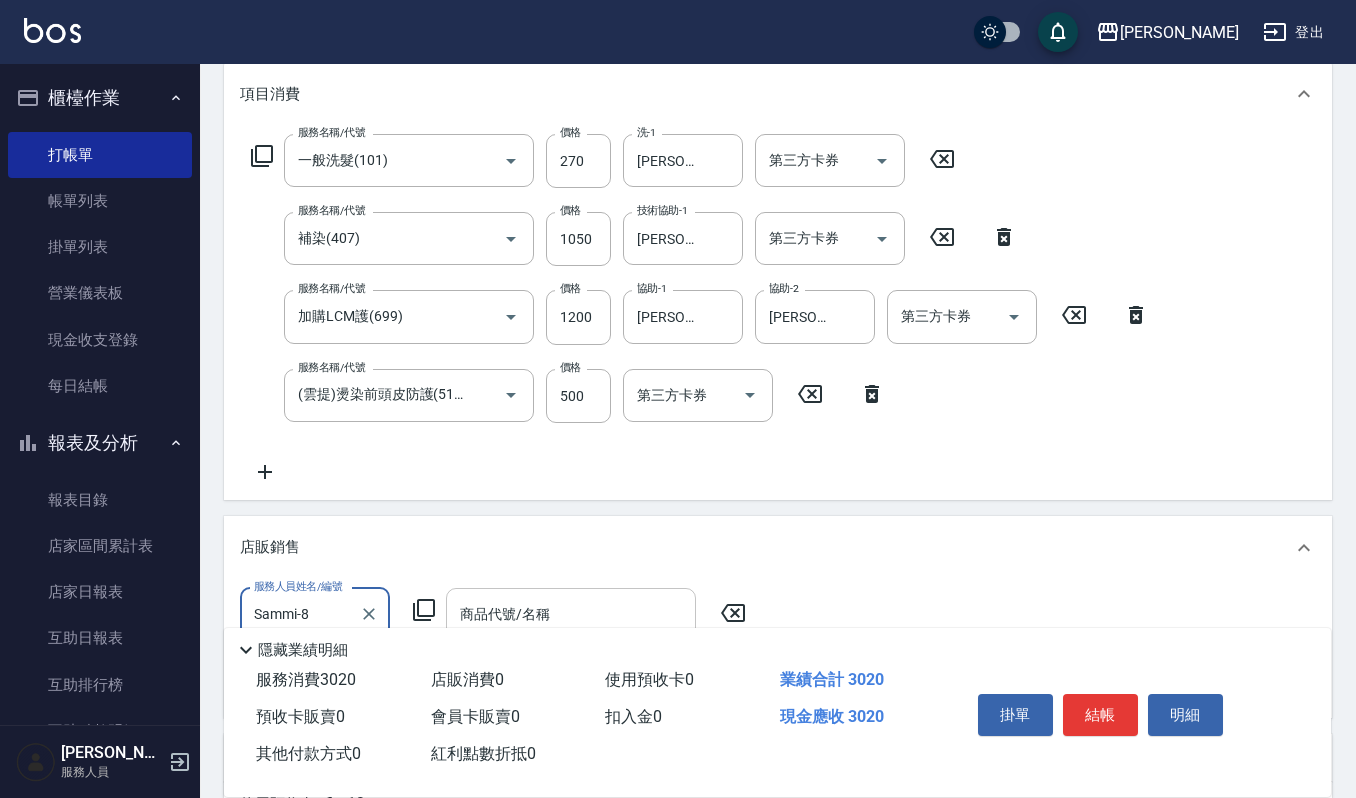 click on "商品代號/名稱 商品代號/名稱" at bounding box center [571, 614] 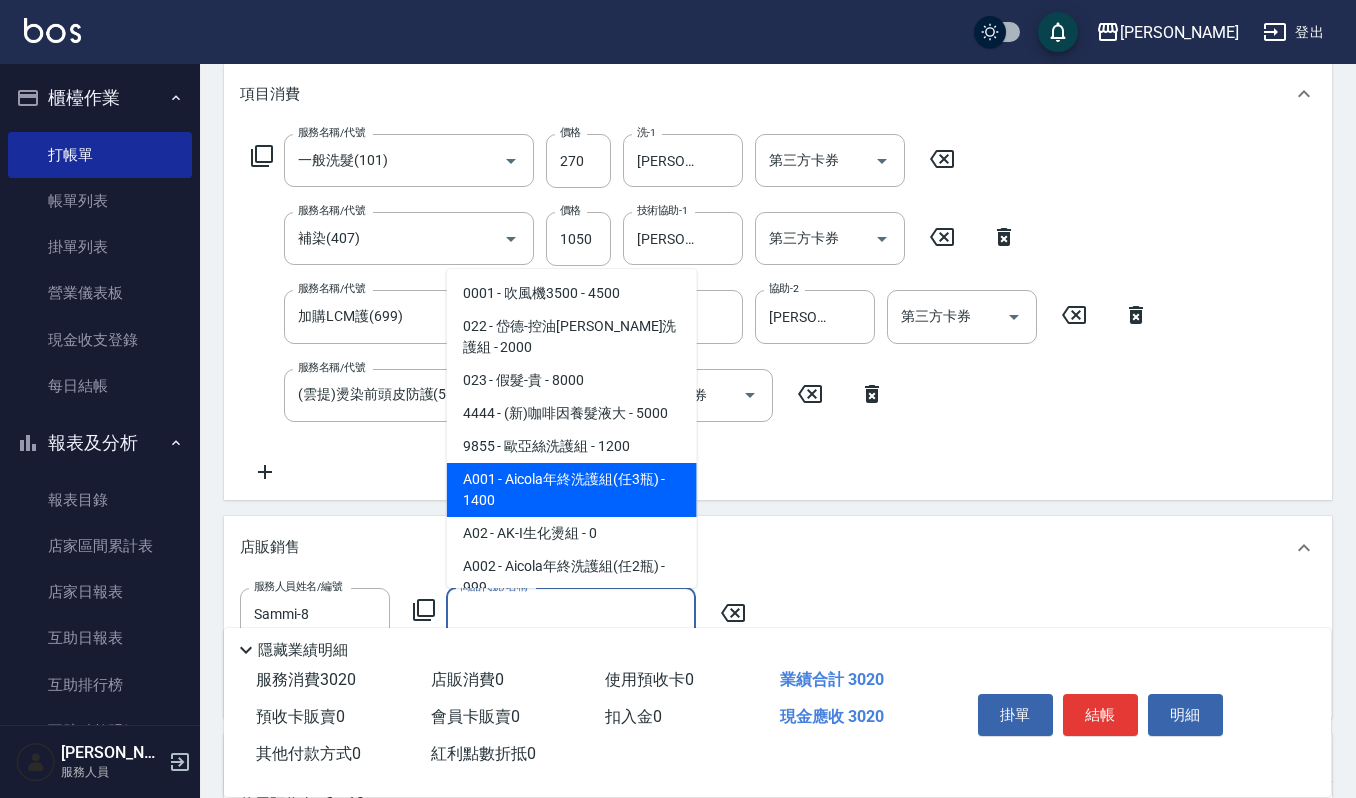 scroll, scrollTop: 133, scrollLeft: 0, axis: vertical 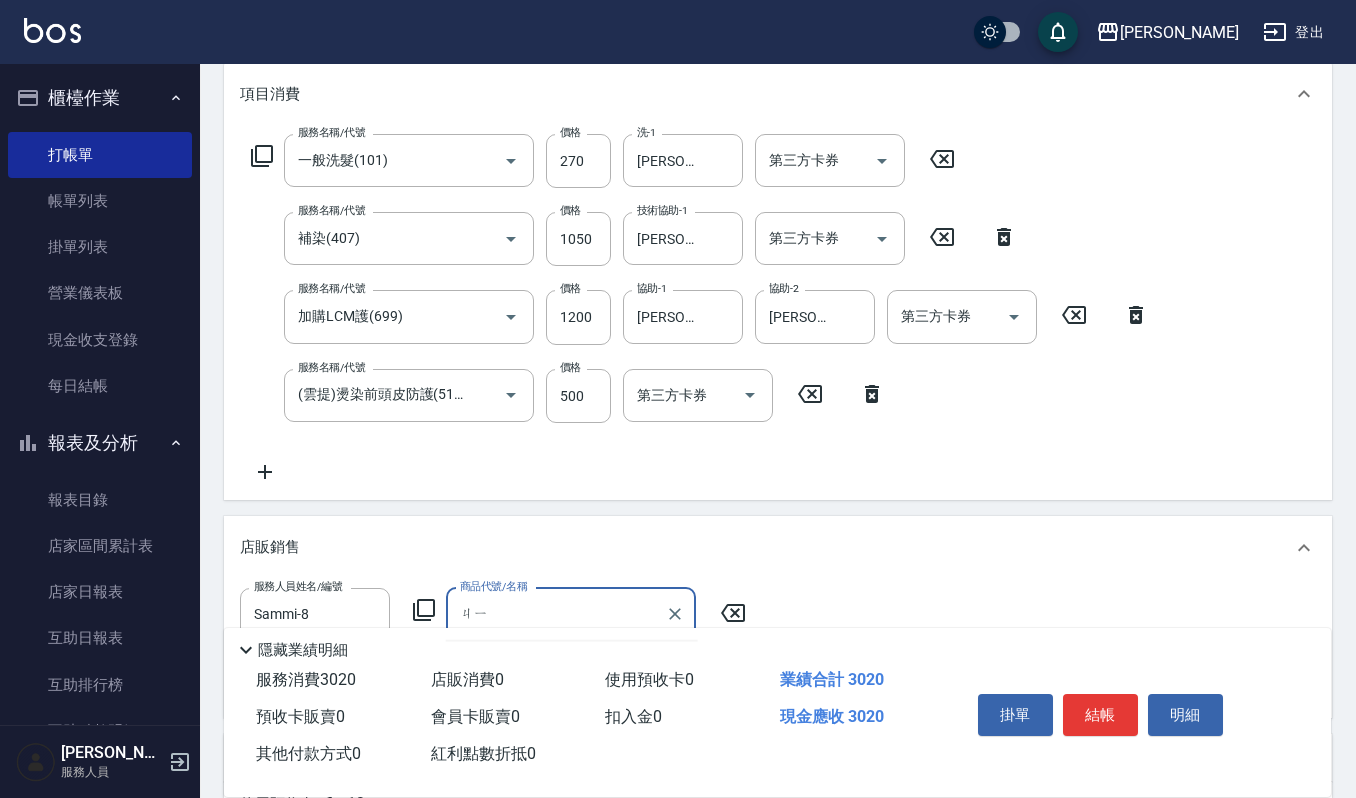 type on "ㄐ" 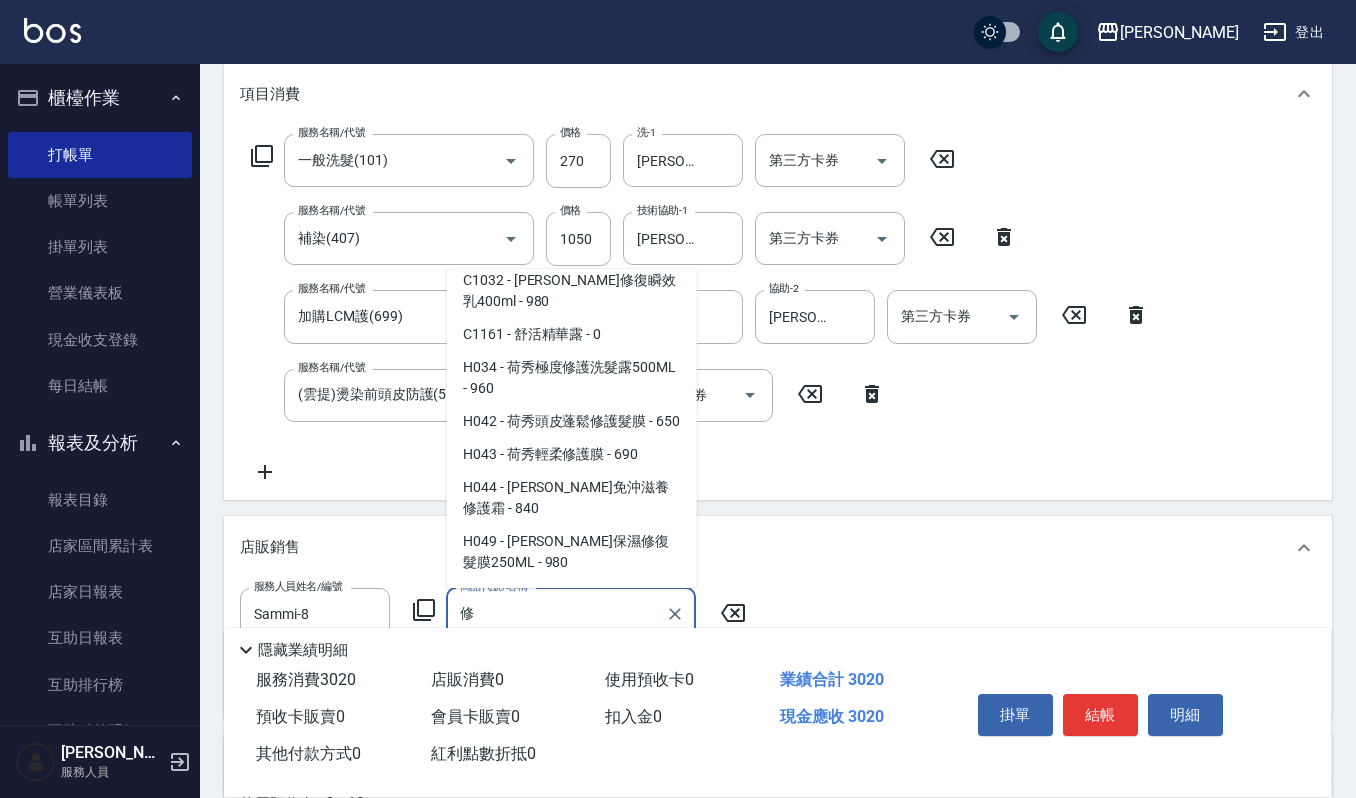 scroll, scrollTop: 8, scrollLeft: 0, axis: vertical 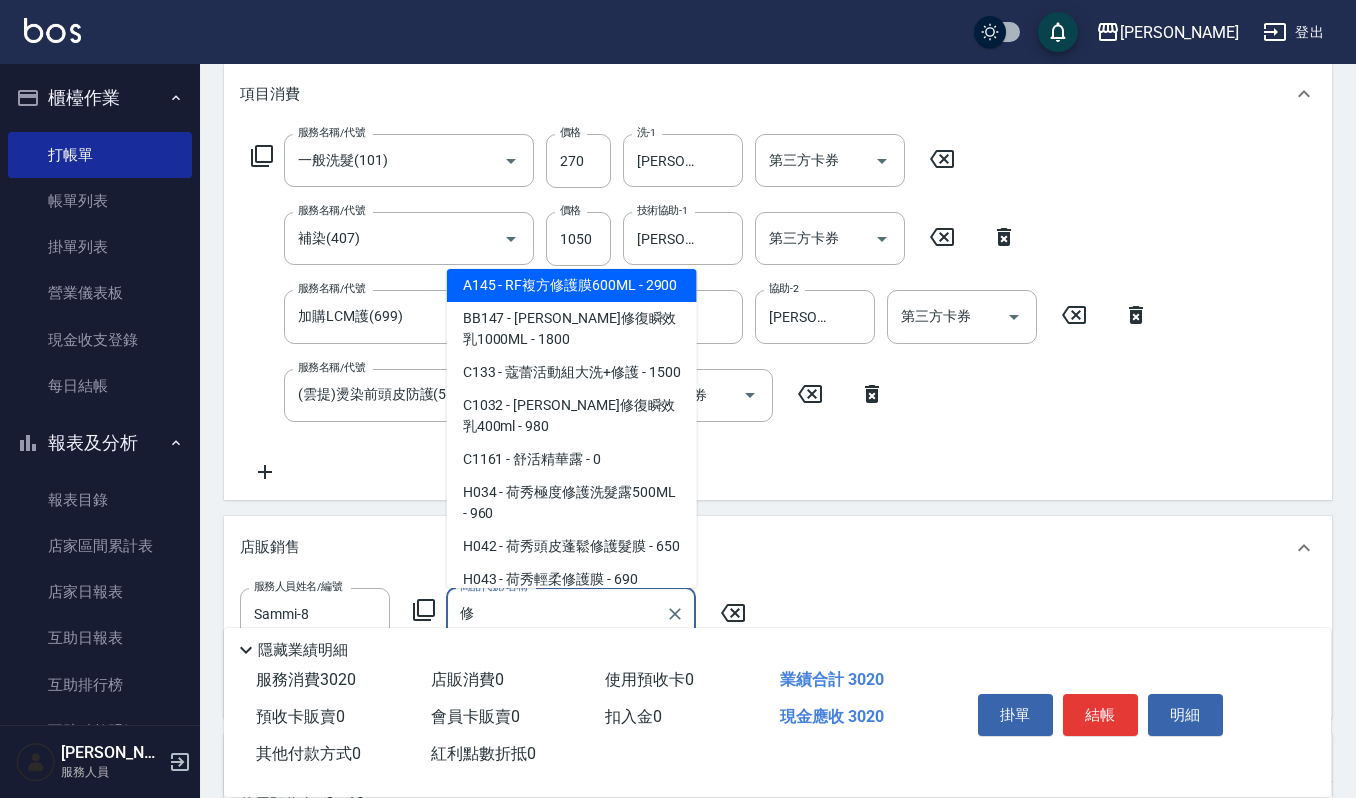 click on "C1161 - 舒活精華露 - 0" at bounding box center (572, 459) 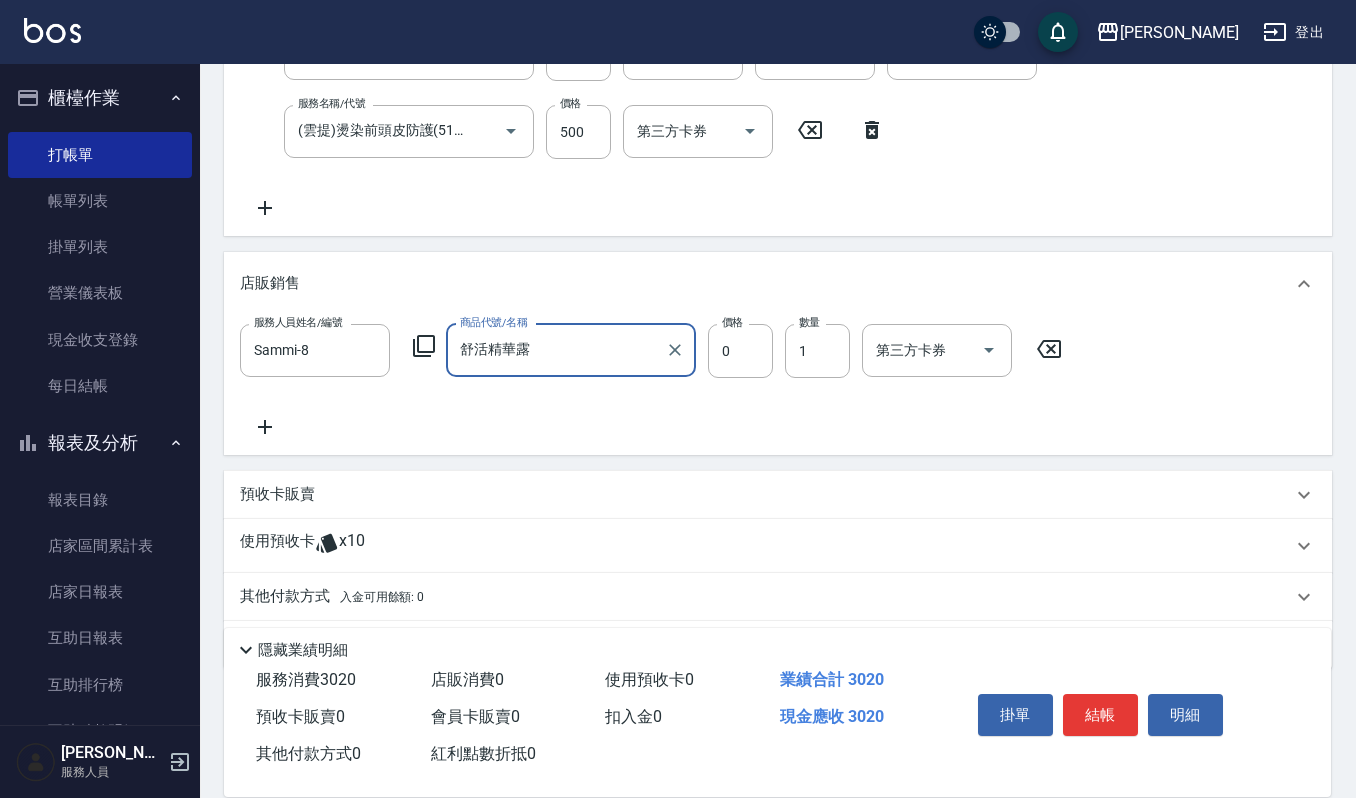 scroll, scrollTop: 533, scrollLeft: 0, axis: vertical 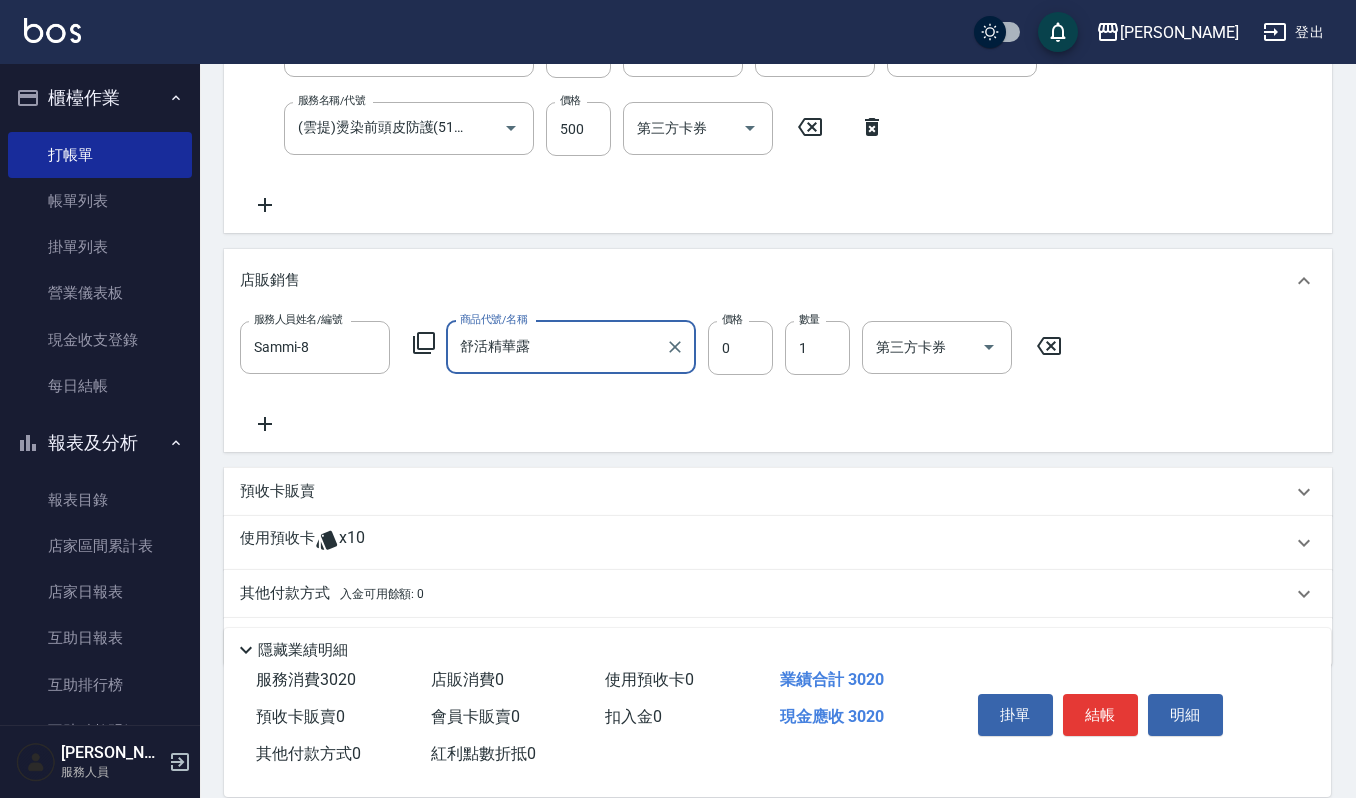 click on "舒活精華露" at bounding box center [556, 347] 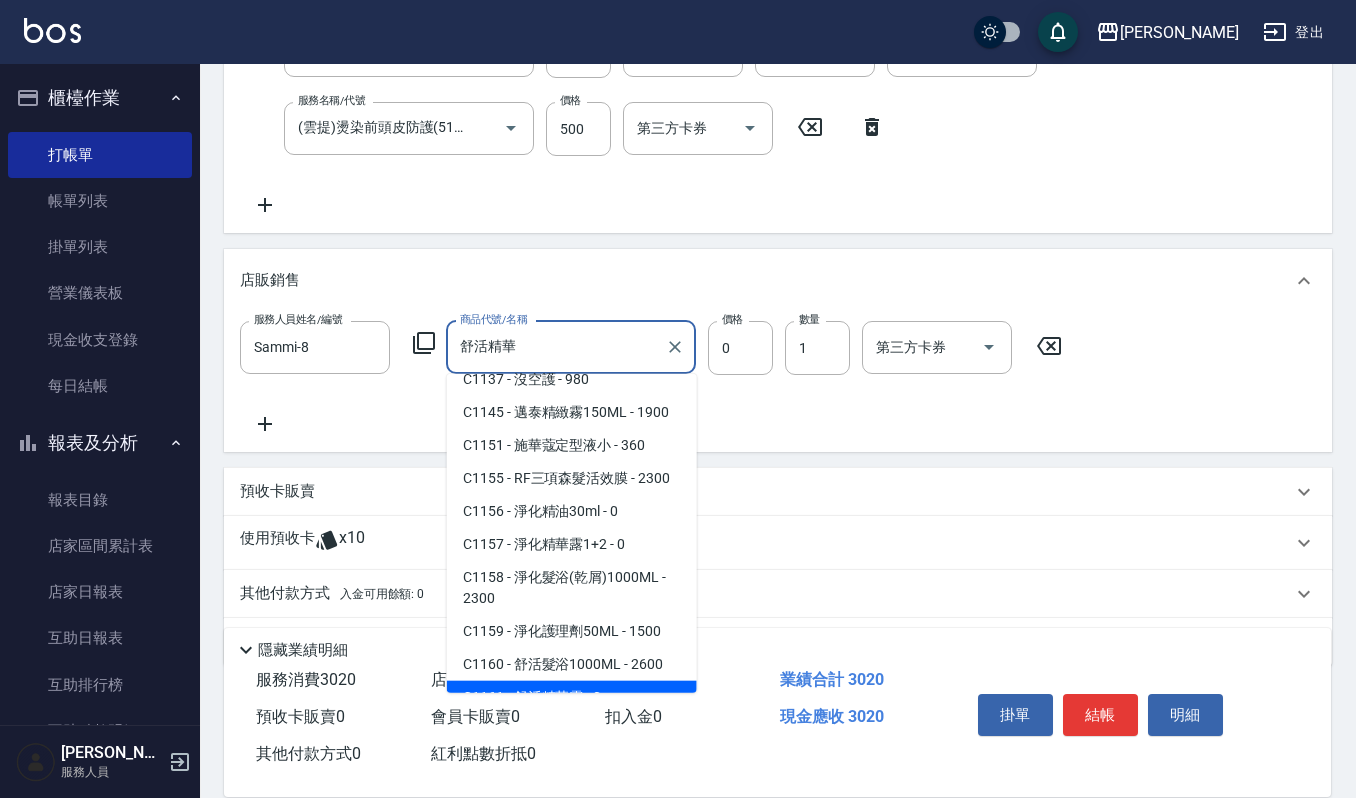 scroll, scrollTop: 0, scrollLeft: 0, axis: both 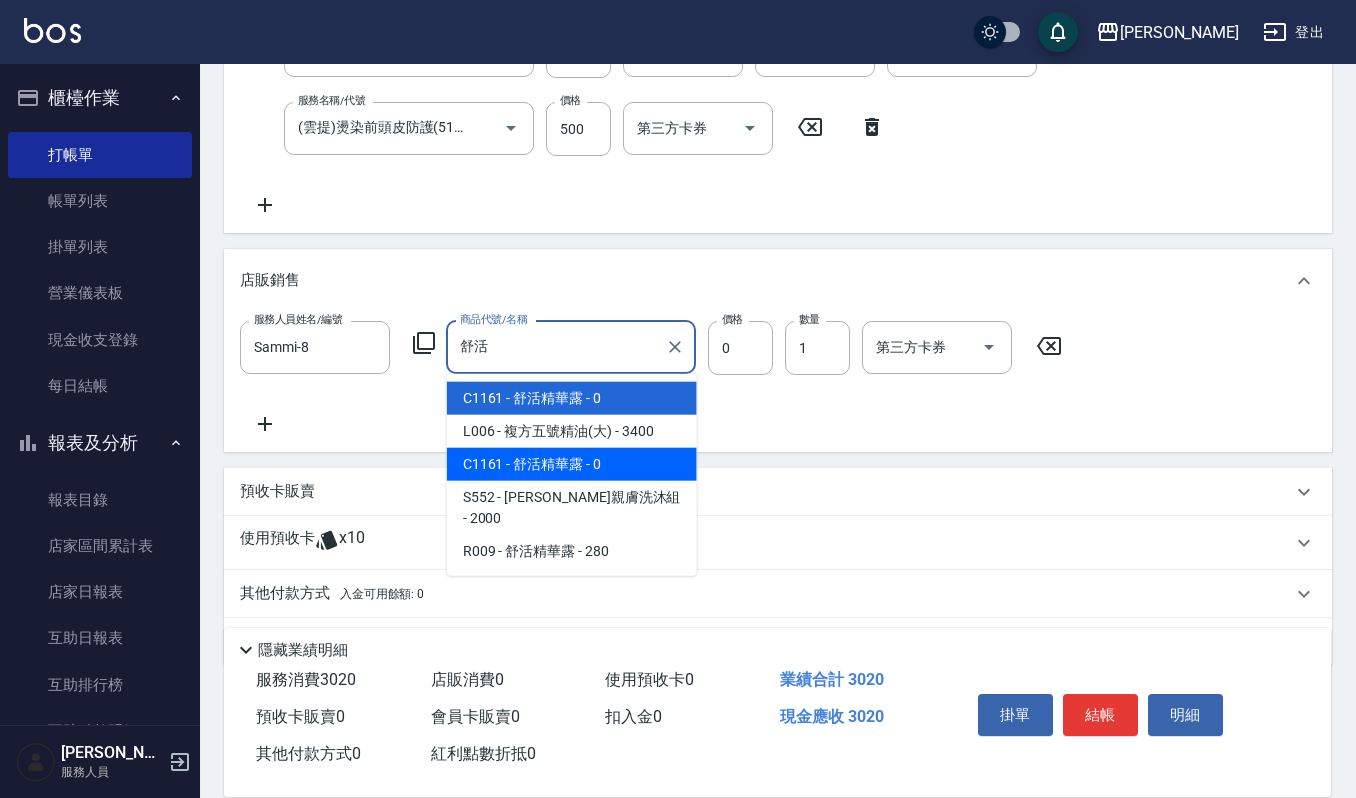 type on "舒" 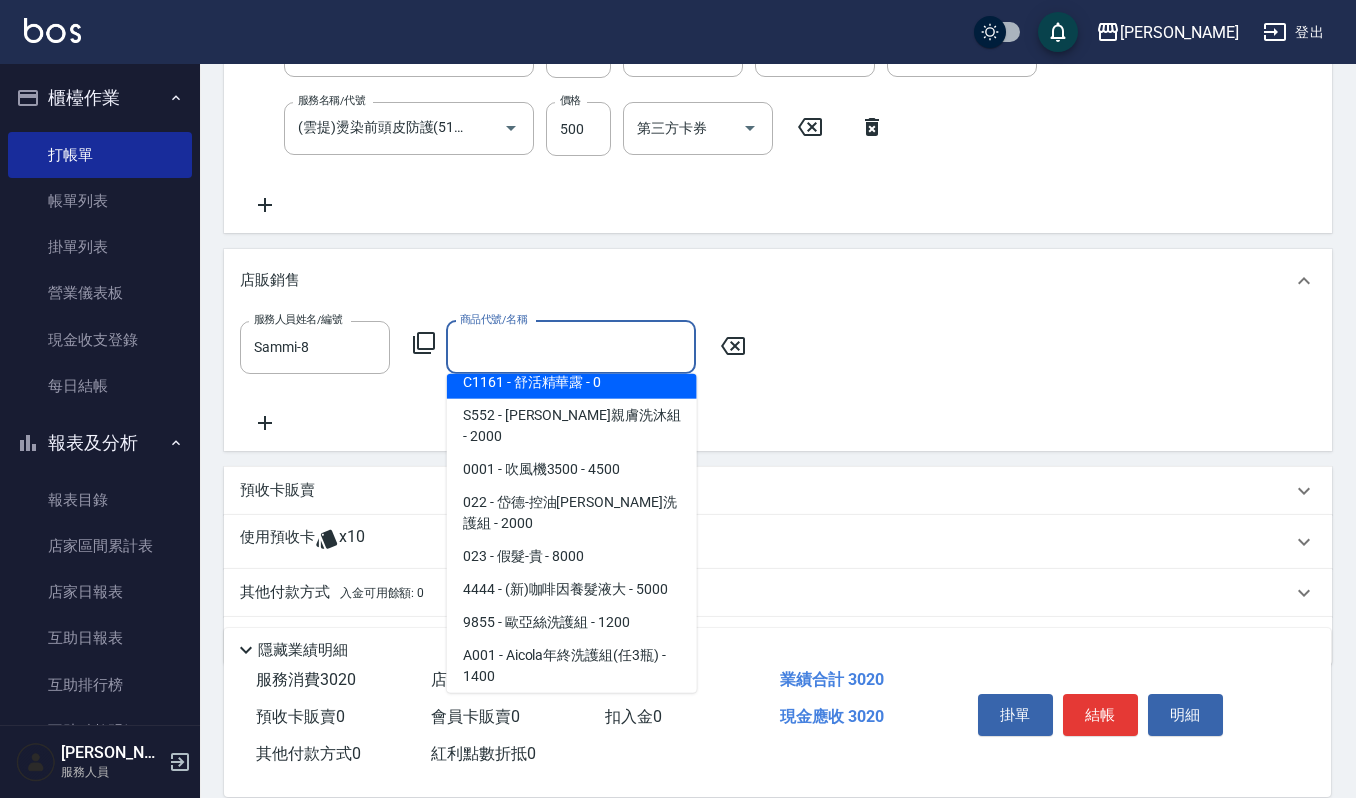 scroll, scrollTop: 74, scrollLeft: 0, axis: vertical 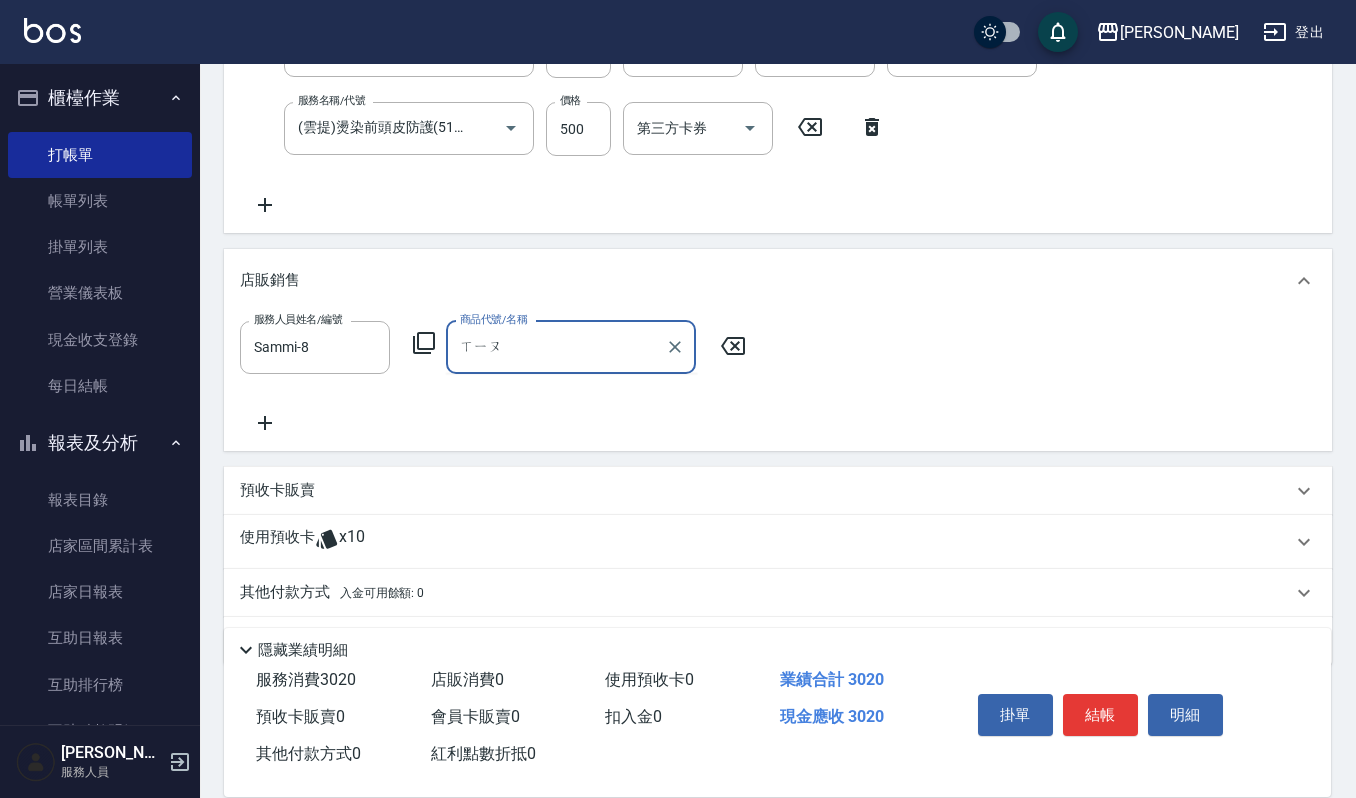 type on "宿" 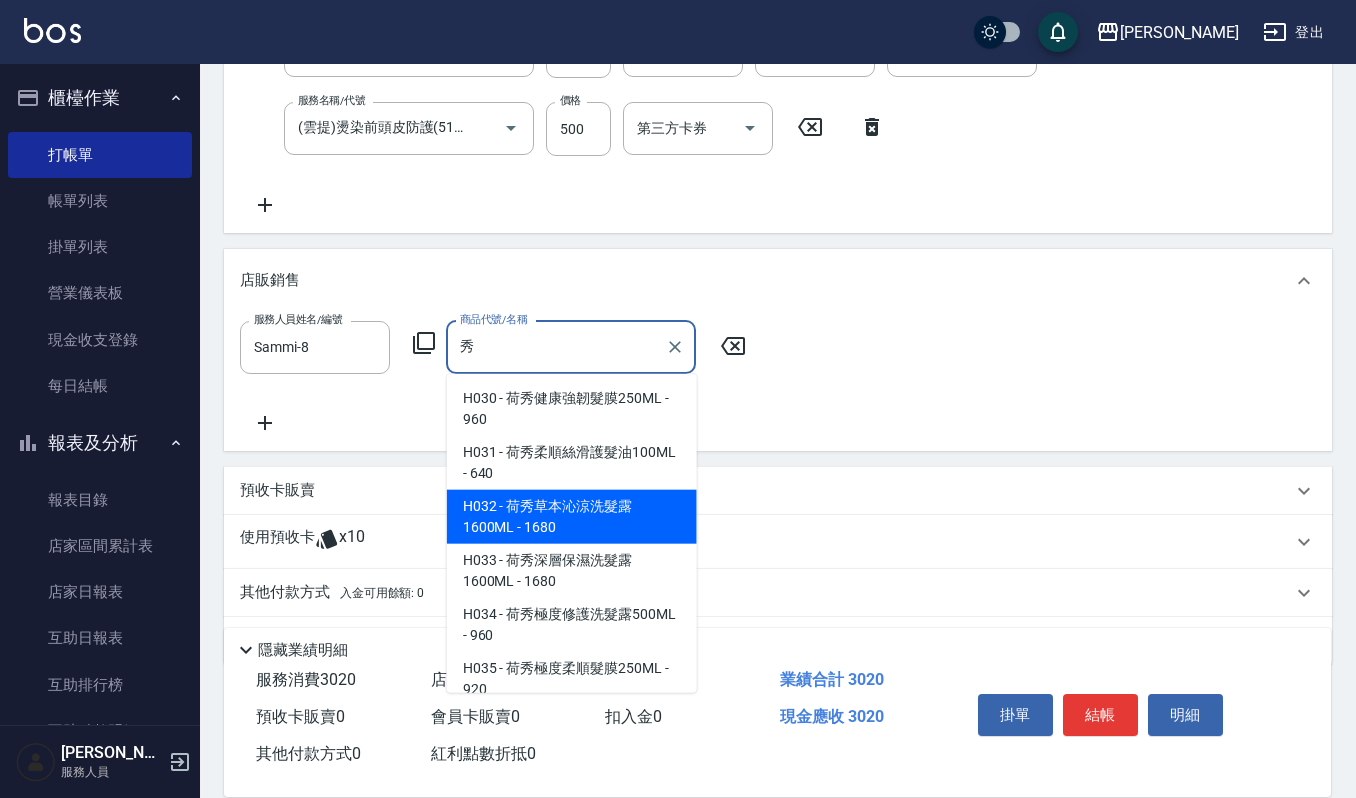 scroll, scrollTop: 133, scrollLeft: 0, axis: vertical 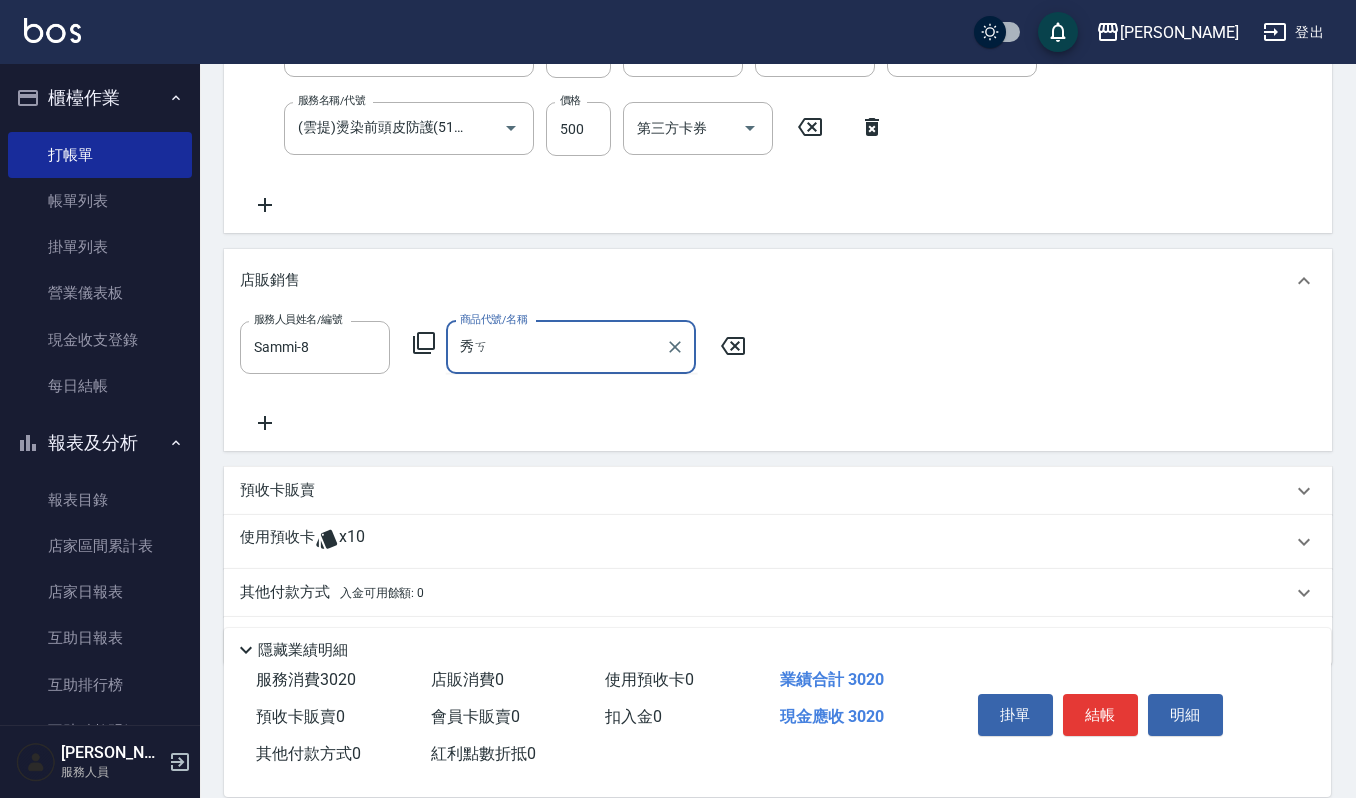 type on "秀" 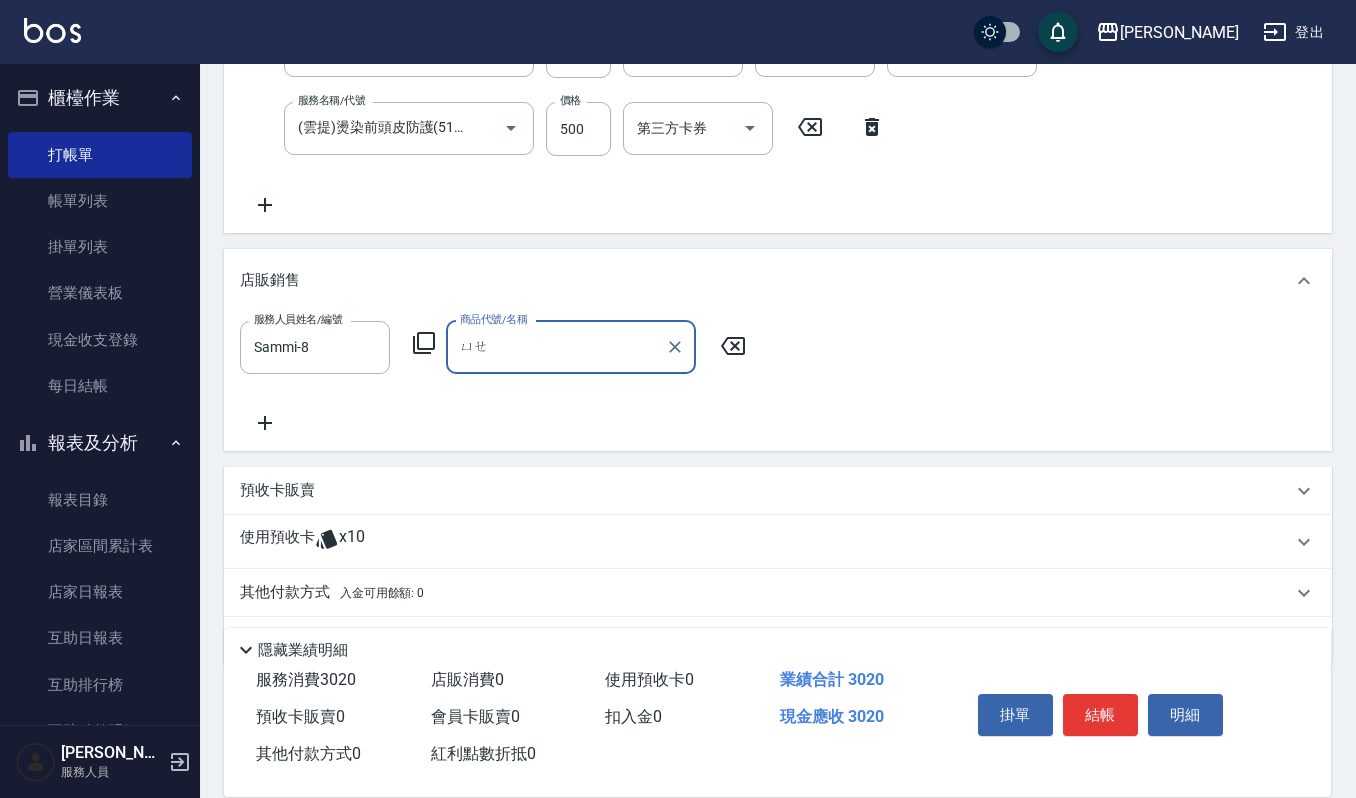 type on "月" 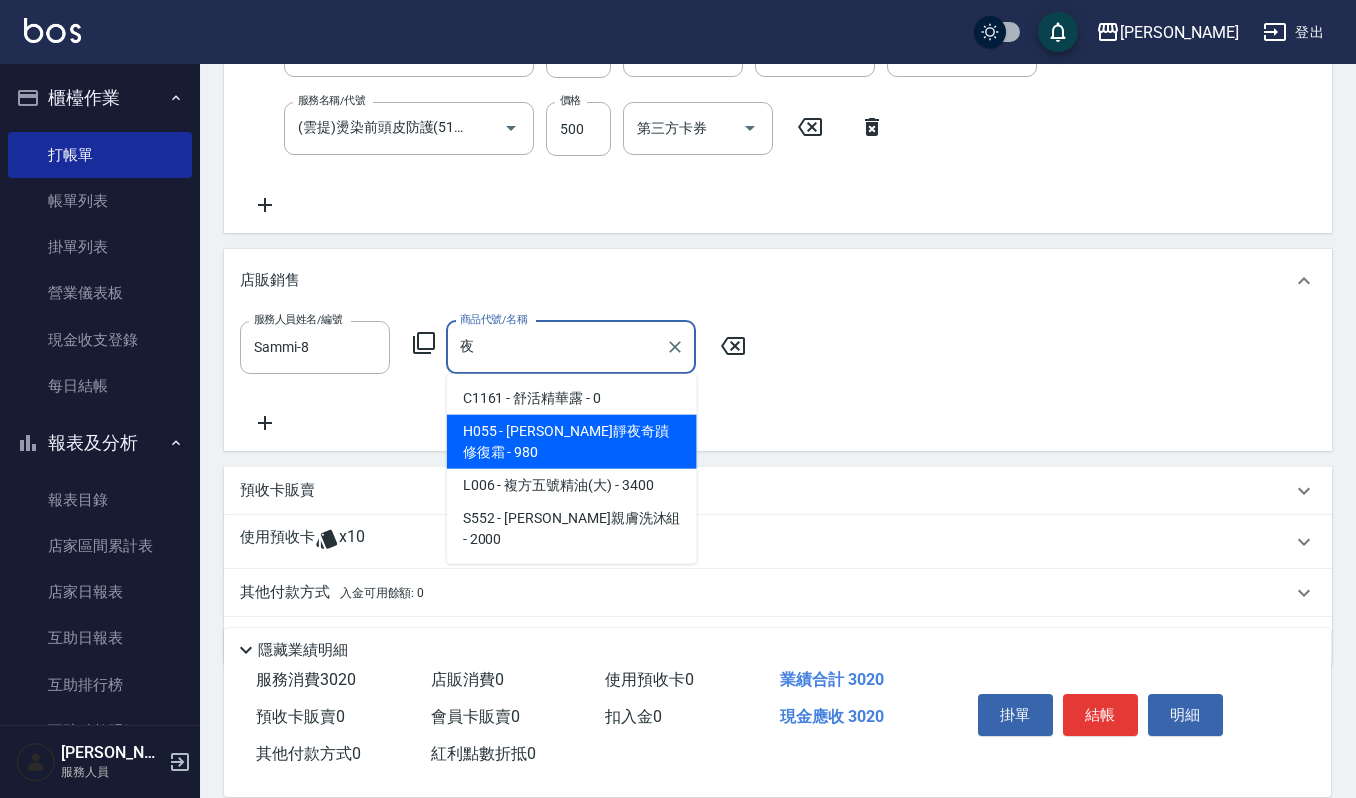 click on "C1161 - 舒活精華露 - 0 H055 - 荷昀靜夜奇蹟修復霜 - 980 L006 - 複方五號精油(大) - 3400 S552 - 斯古林親膚洗沐組 - 2000" at bounding box center [572, 469] 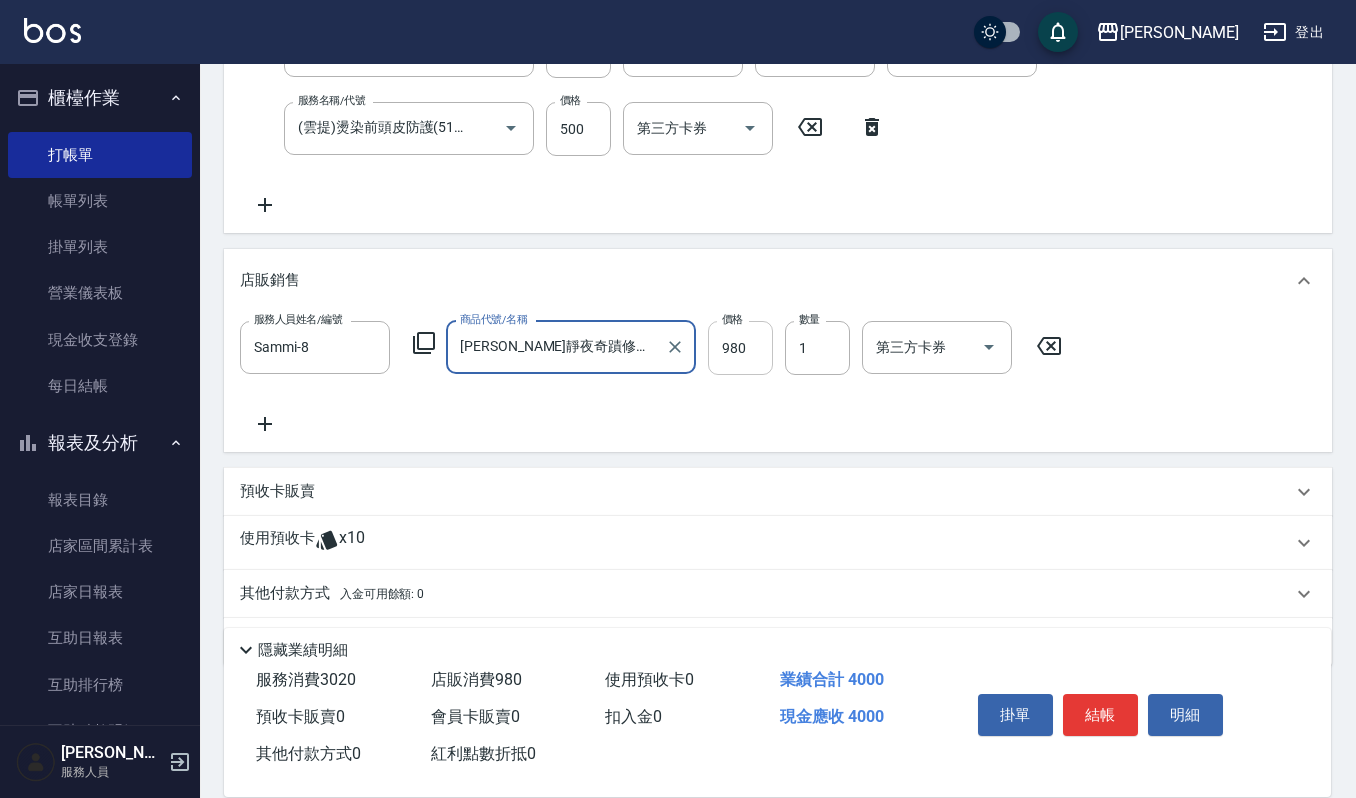 type on "荷昀靜夜奇蹟修復霜" 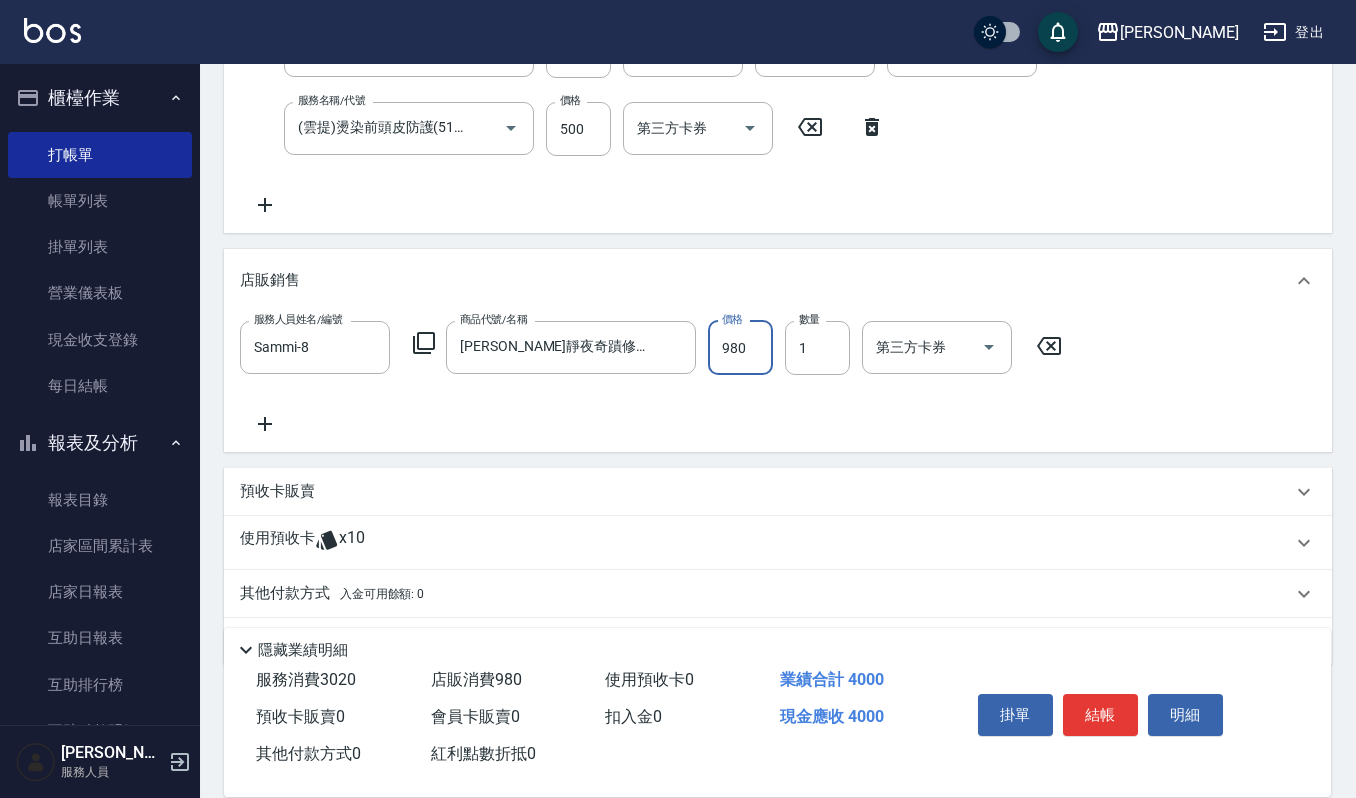 click on "980" at bounding box center (740, 348) 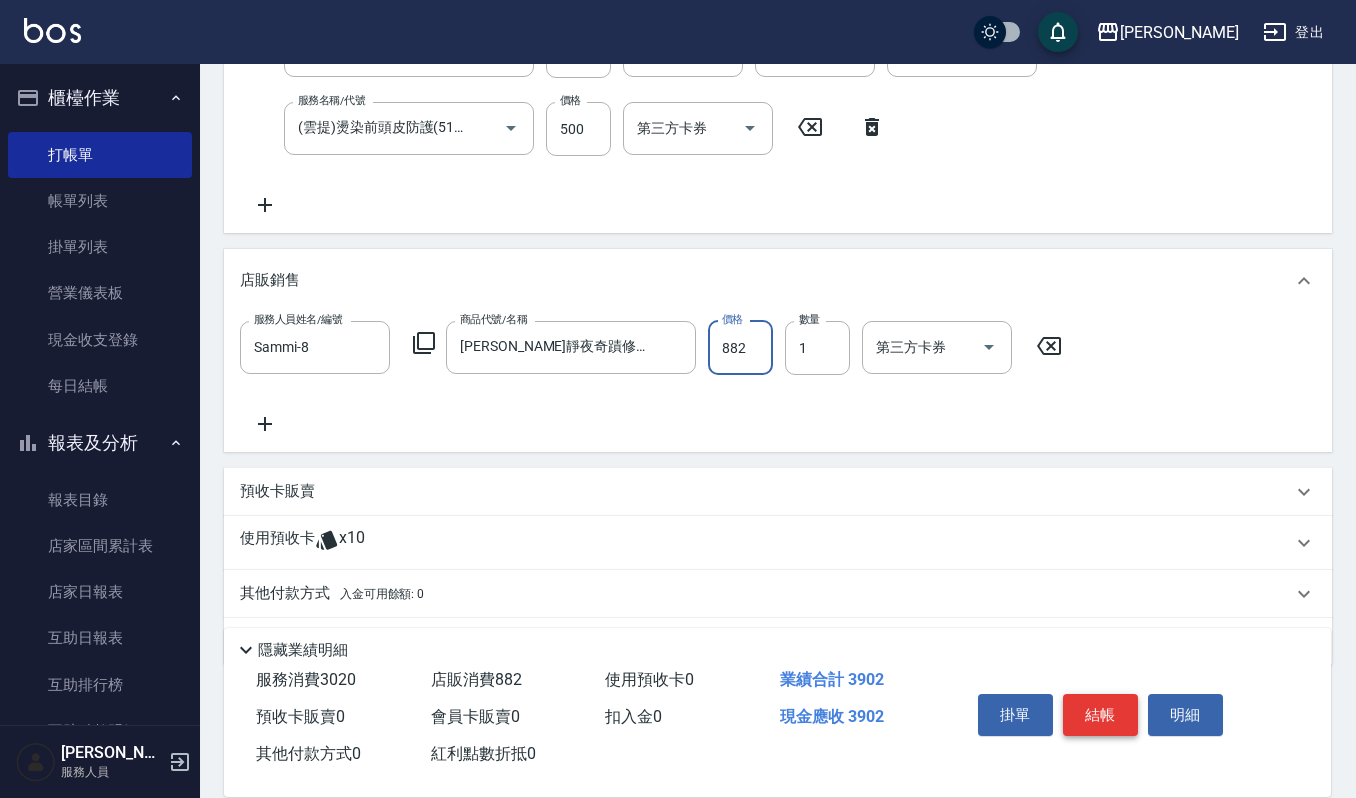 type on "882" 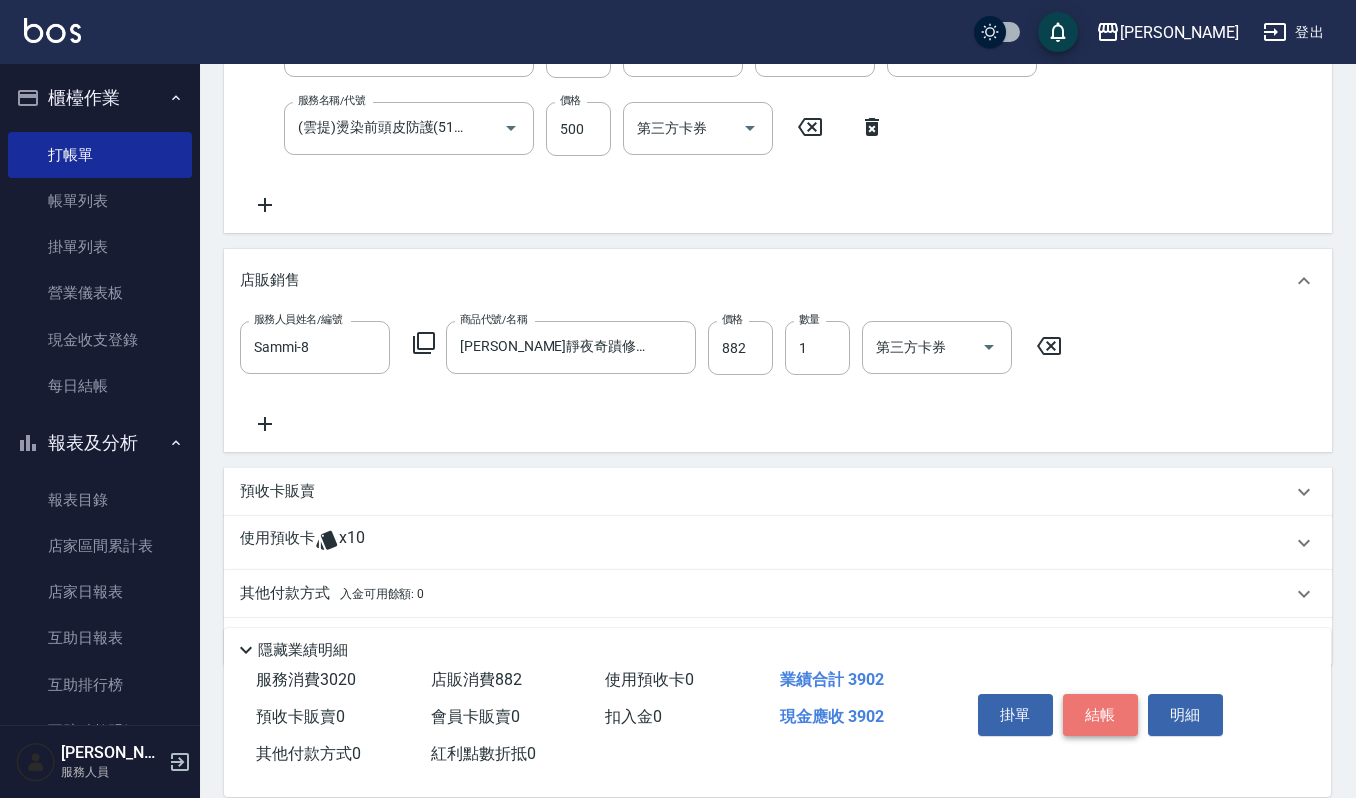 click on "結帳" at bounding box center (1100, 715) 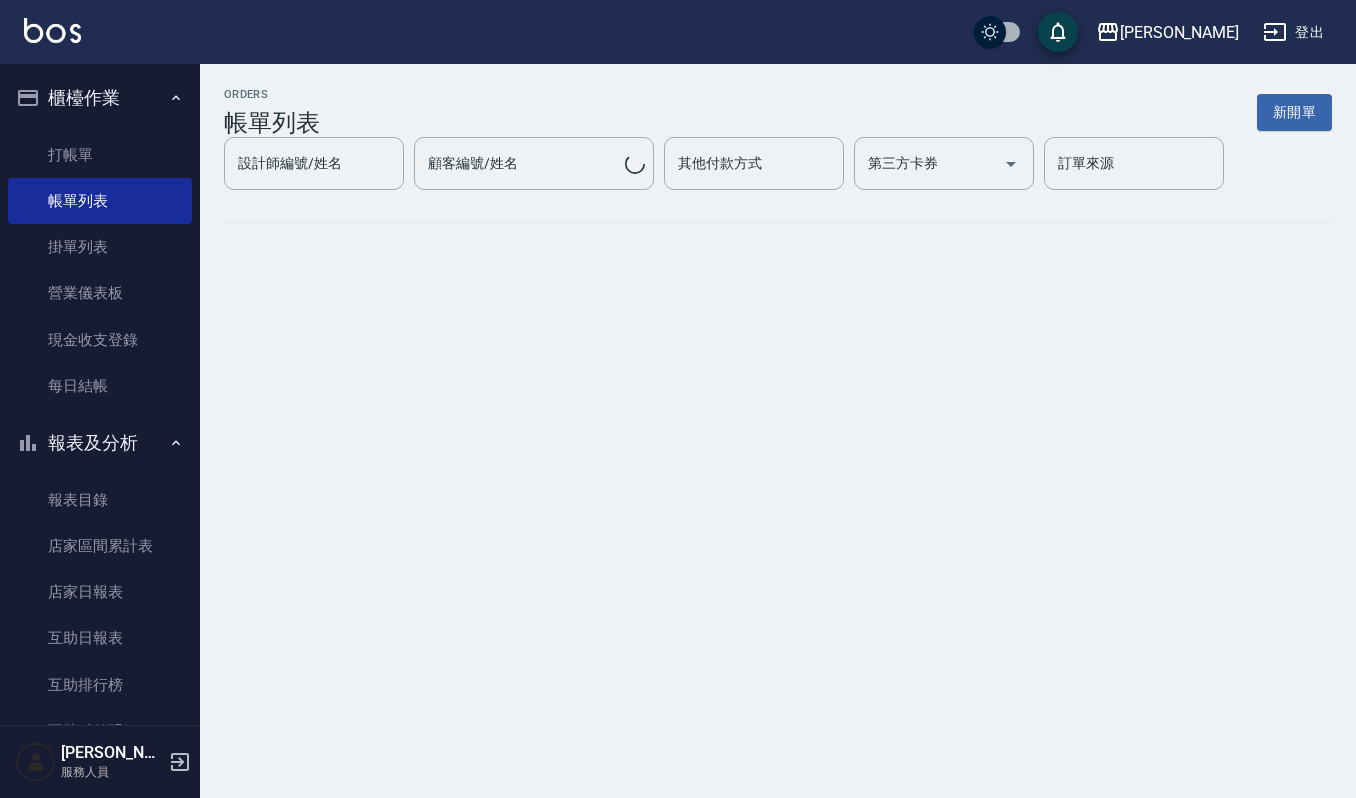 scroll, scrollTop: 0, scrollLeft: 0, axis: both 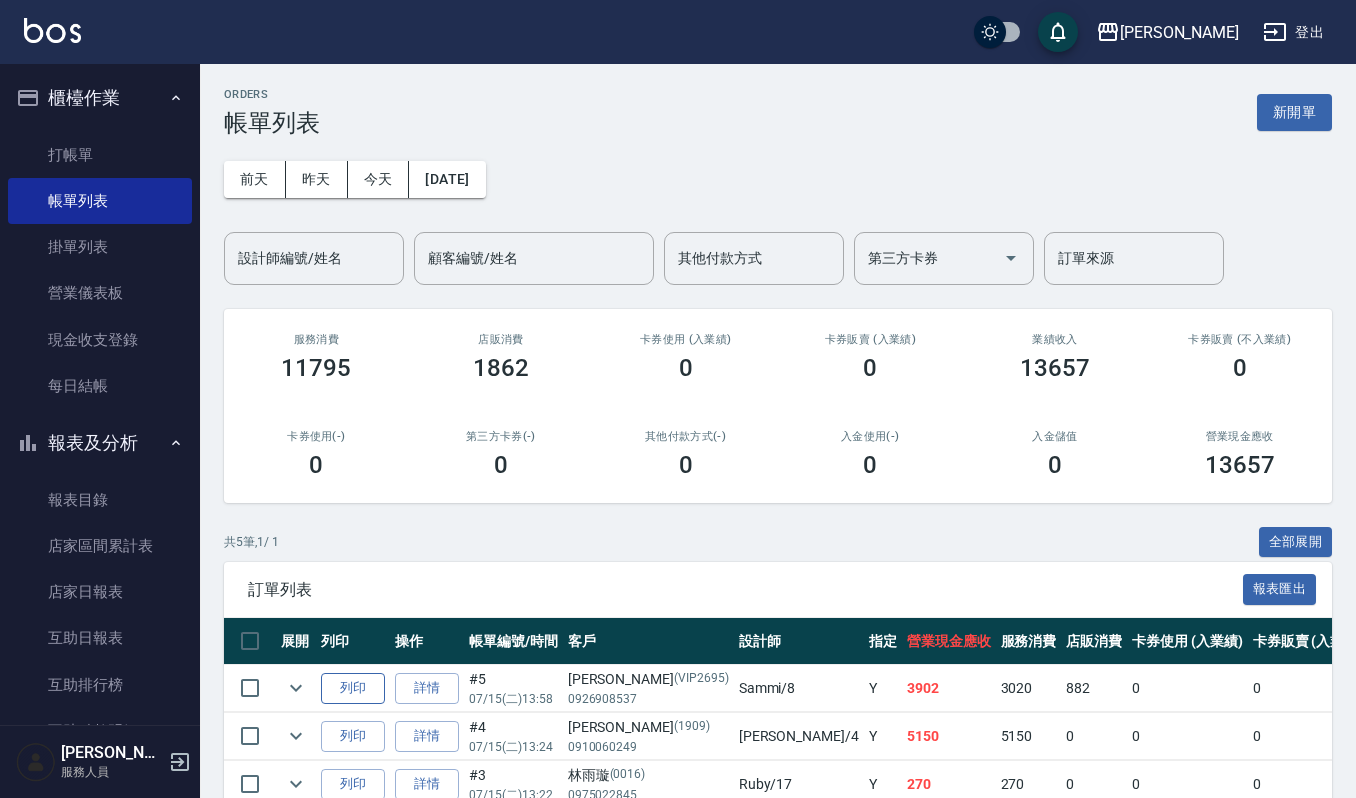 click on "列印" at bounding box center (353, 688) 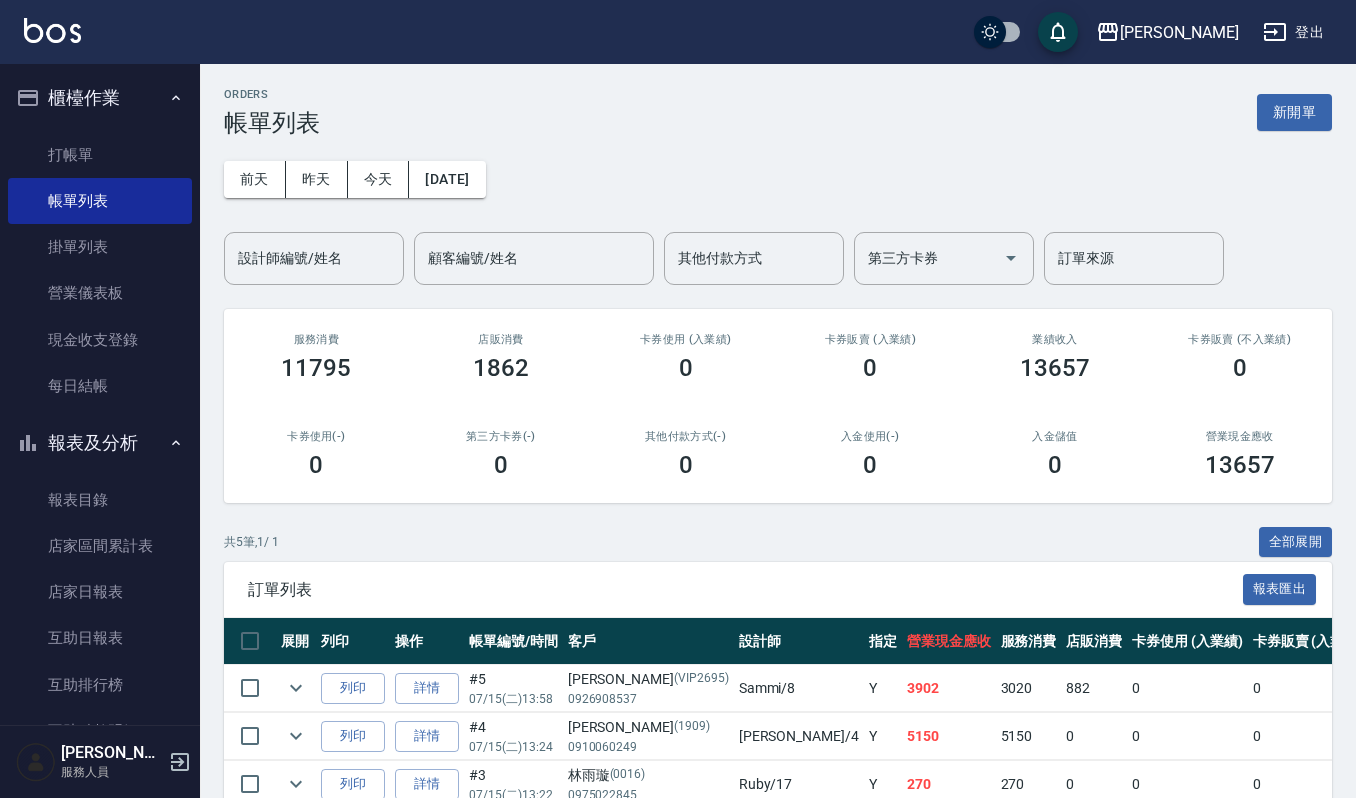 type 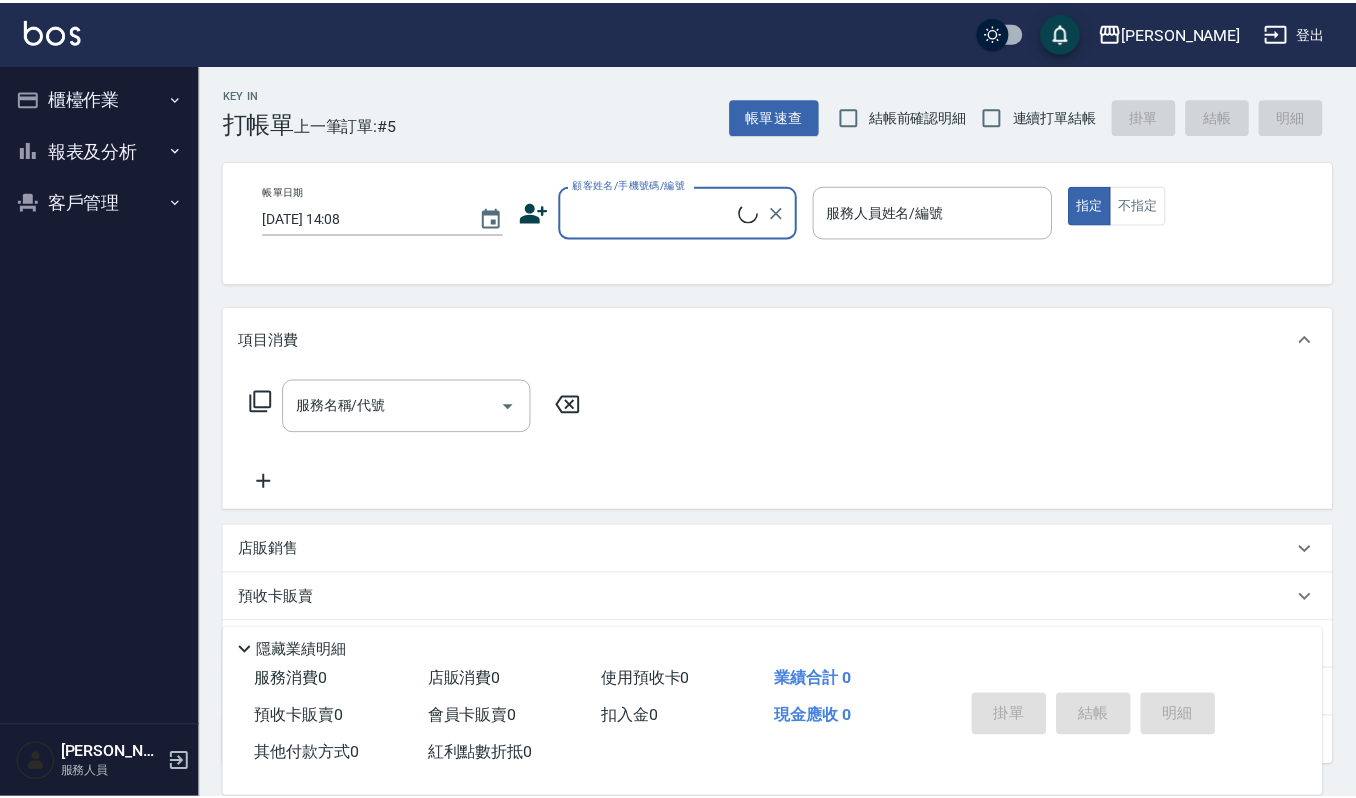 scroll, scrollTop: 0, scrollLeft: 0, axis: both 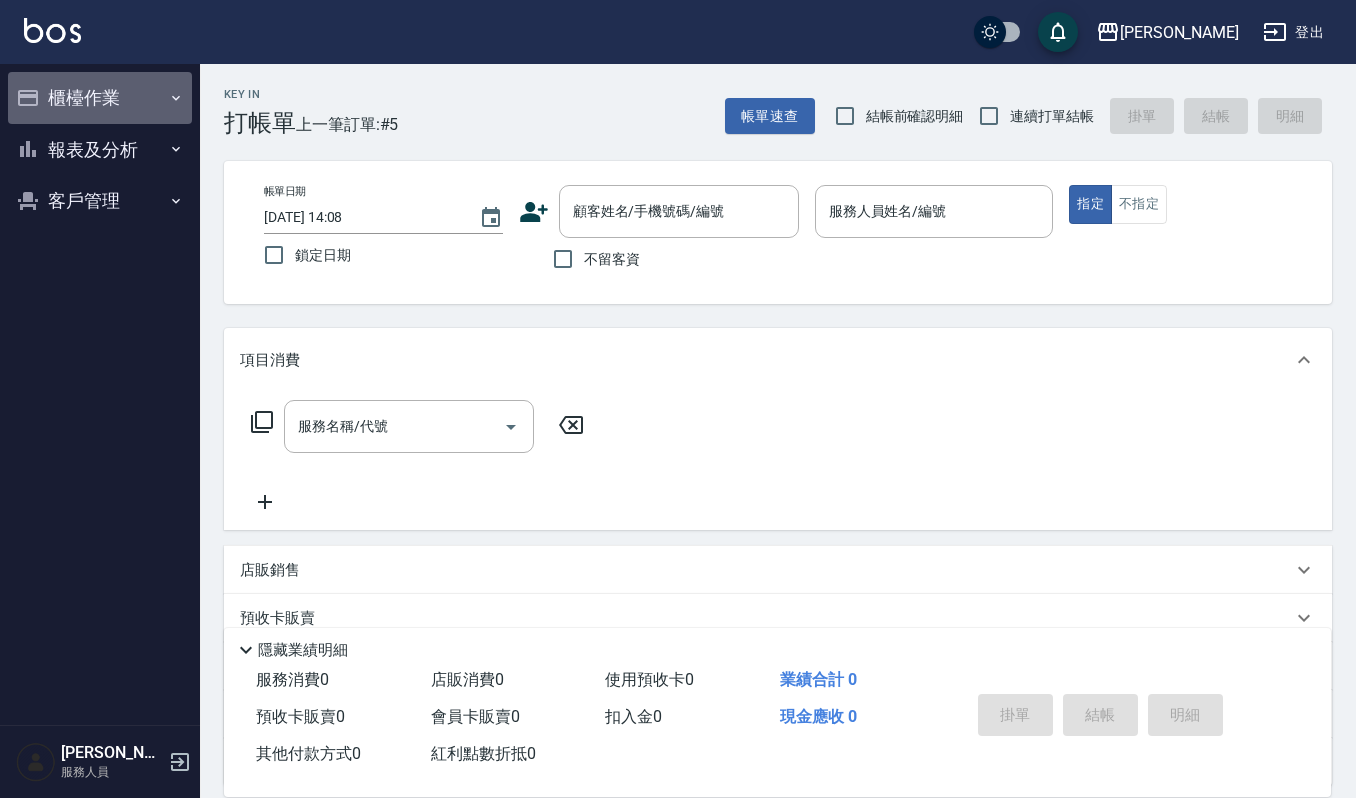 click on "櫃檯作業" at bounding box center [100, 98] 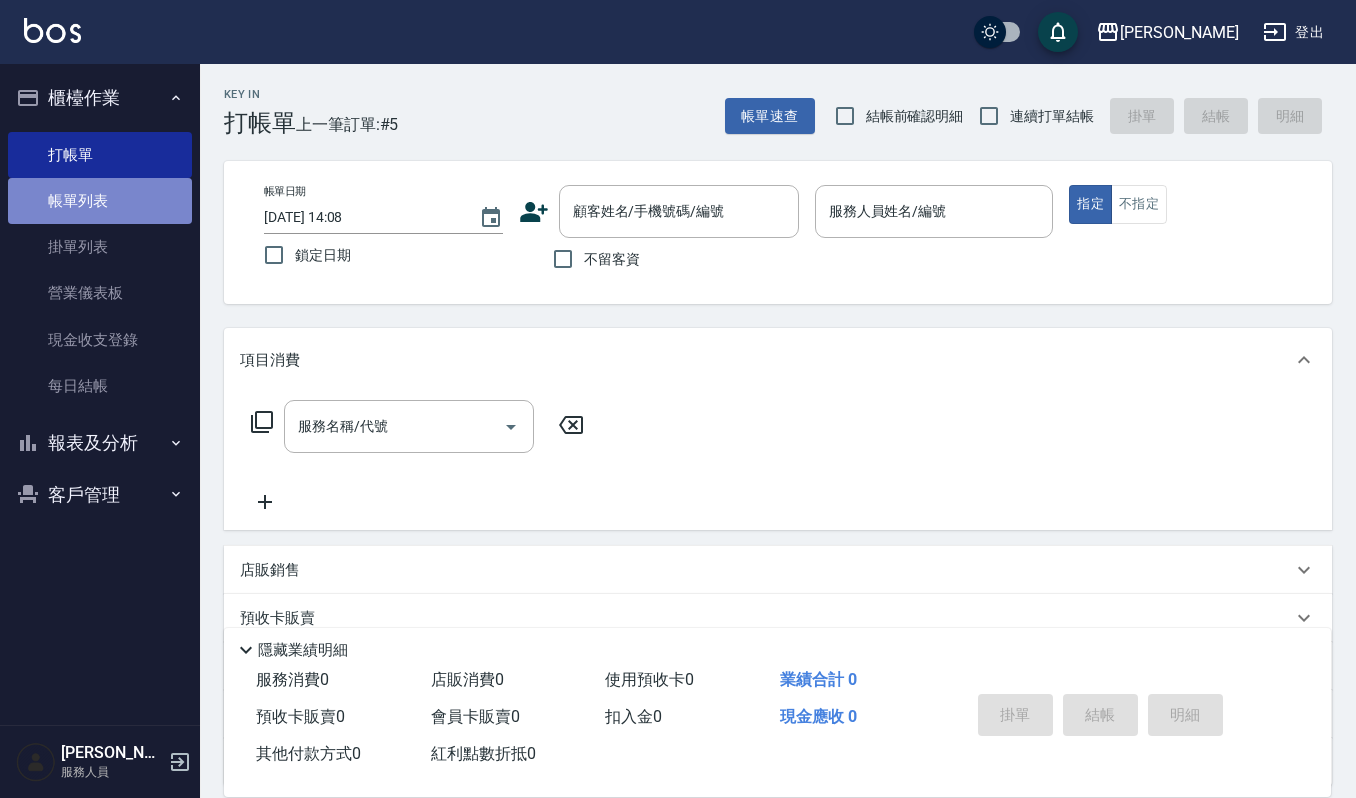 click on "帳單列表" at bounding box center (100, 201) 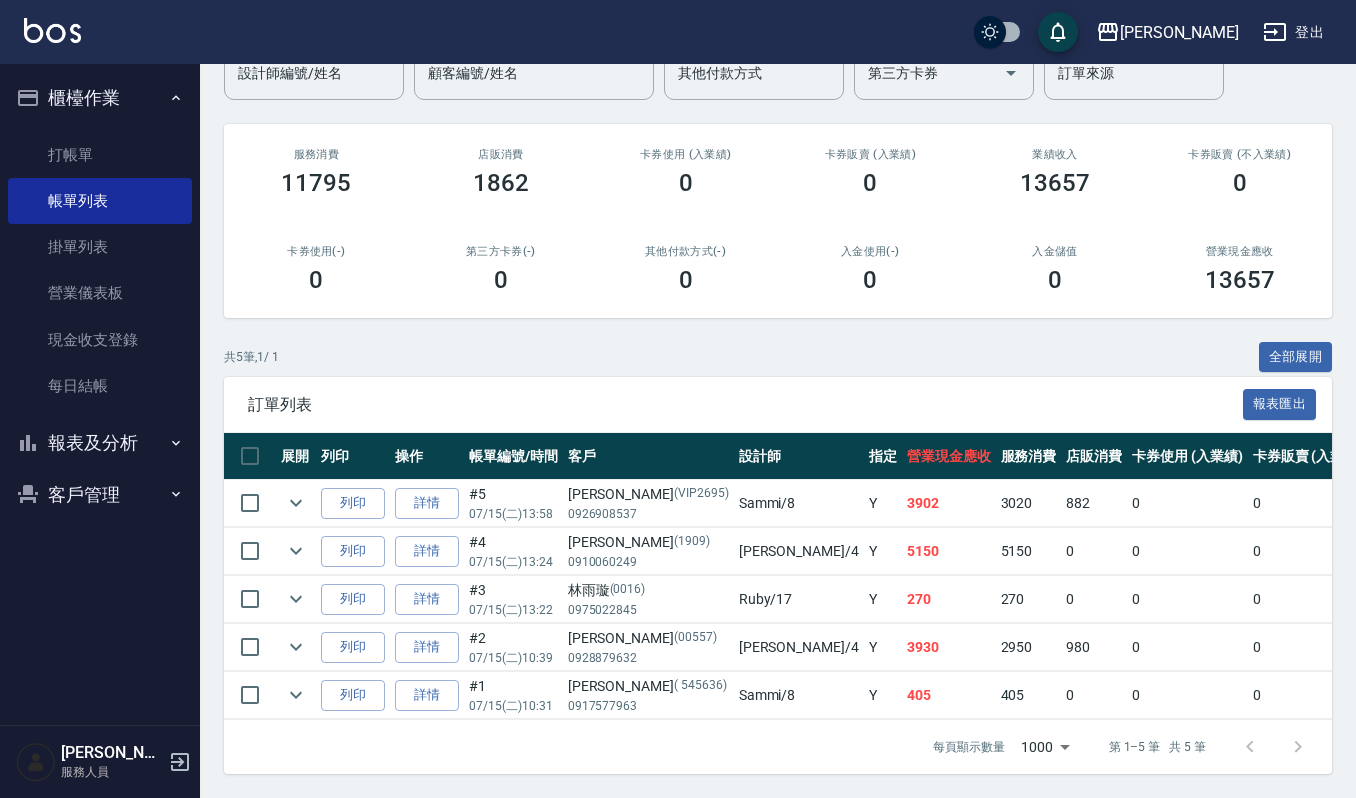scroll, scrollTop: 208, scrollLeft: 0, axis: vertical 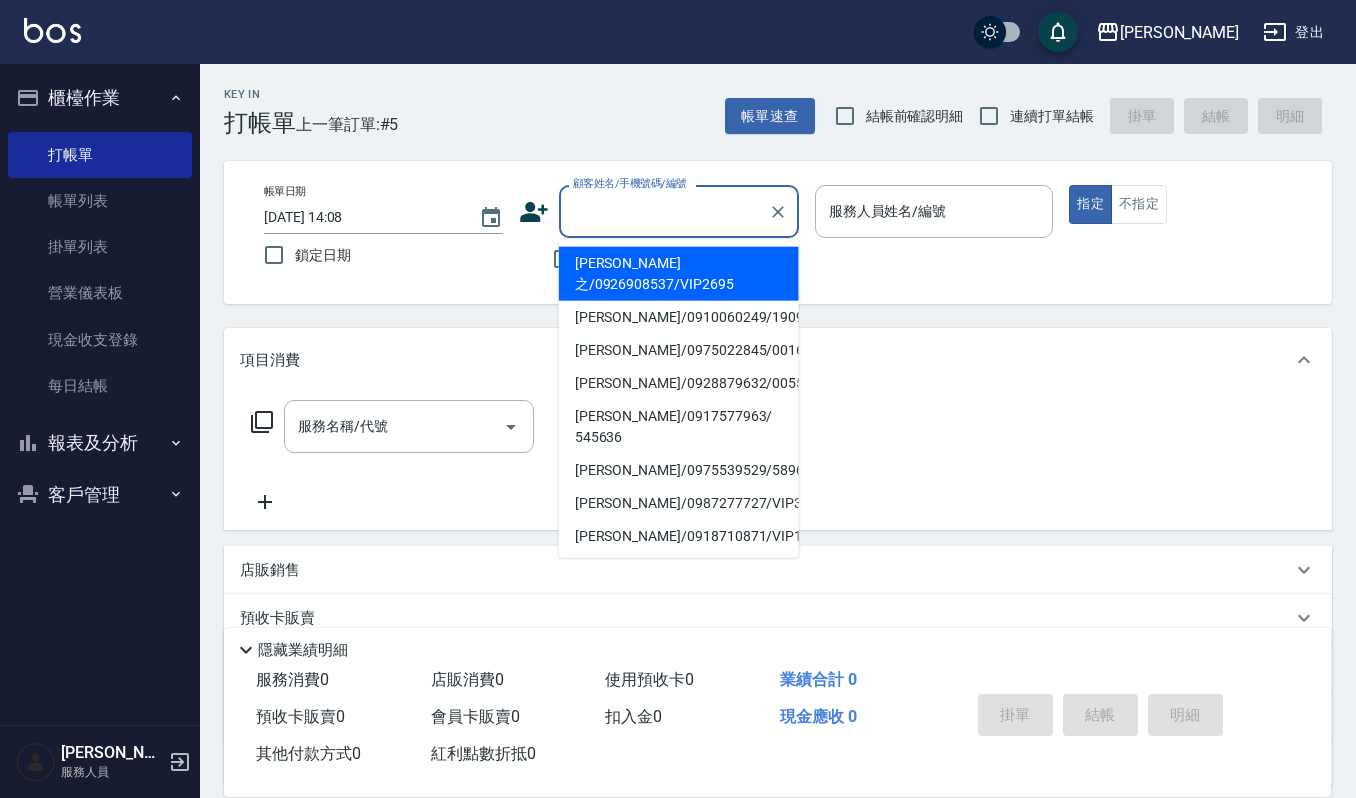 drag, startPoint x: 672, startPoint y: 208, endPoint x: 637, endPoint y: 274, distance: 74.70609 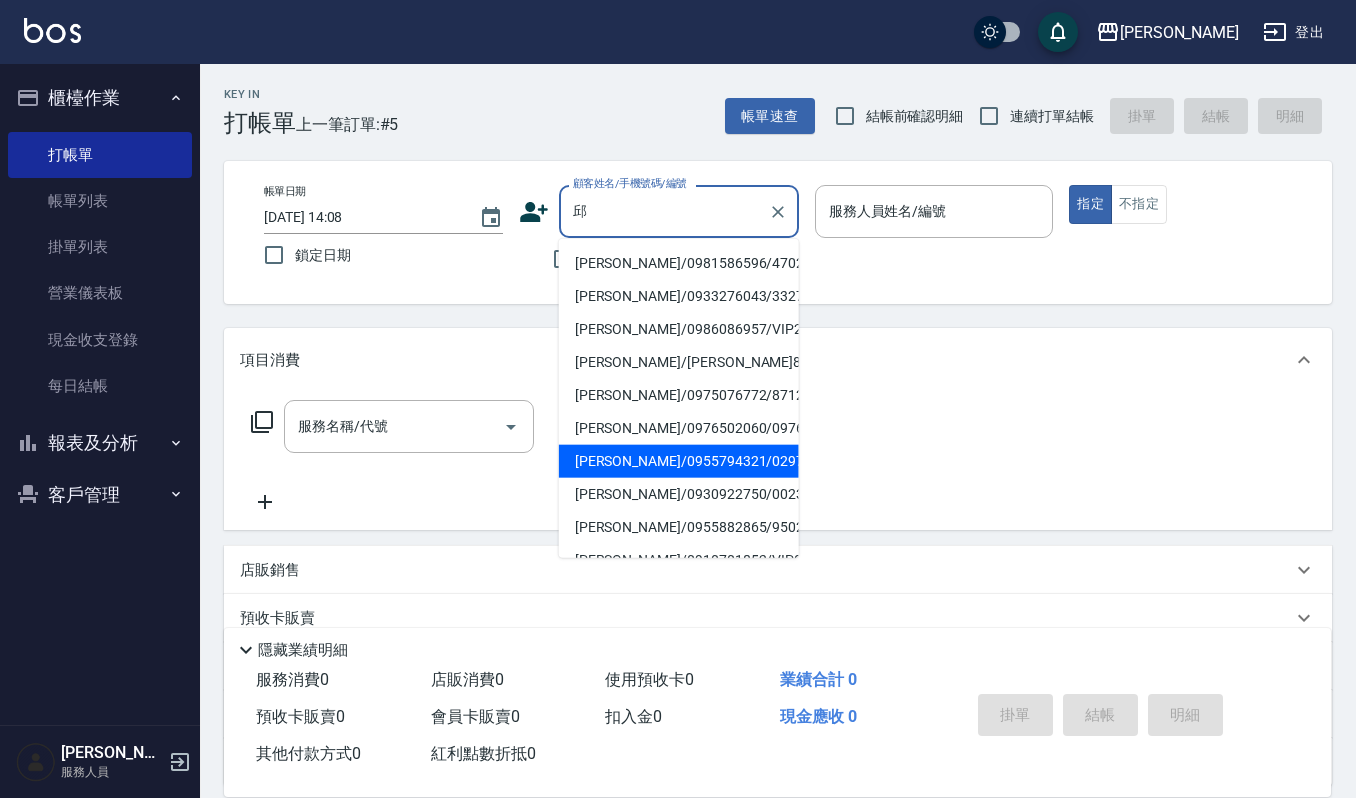 click on "[PERSON_NAME]/0955794321/02974" at bounding box center (679, 461) 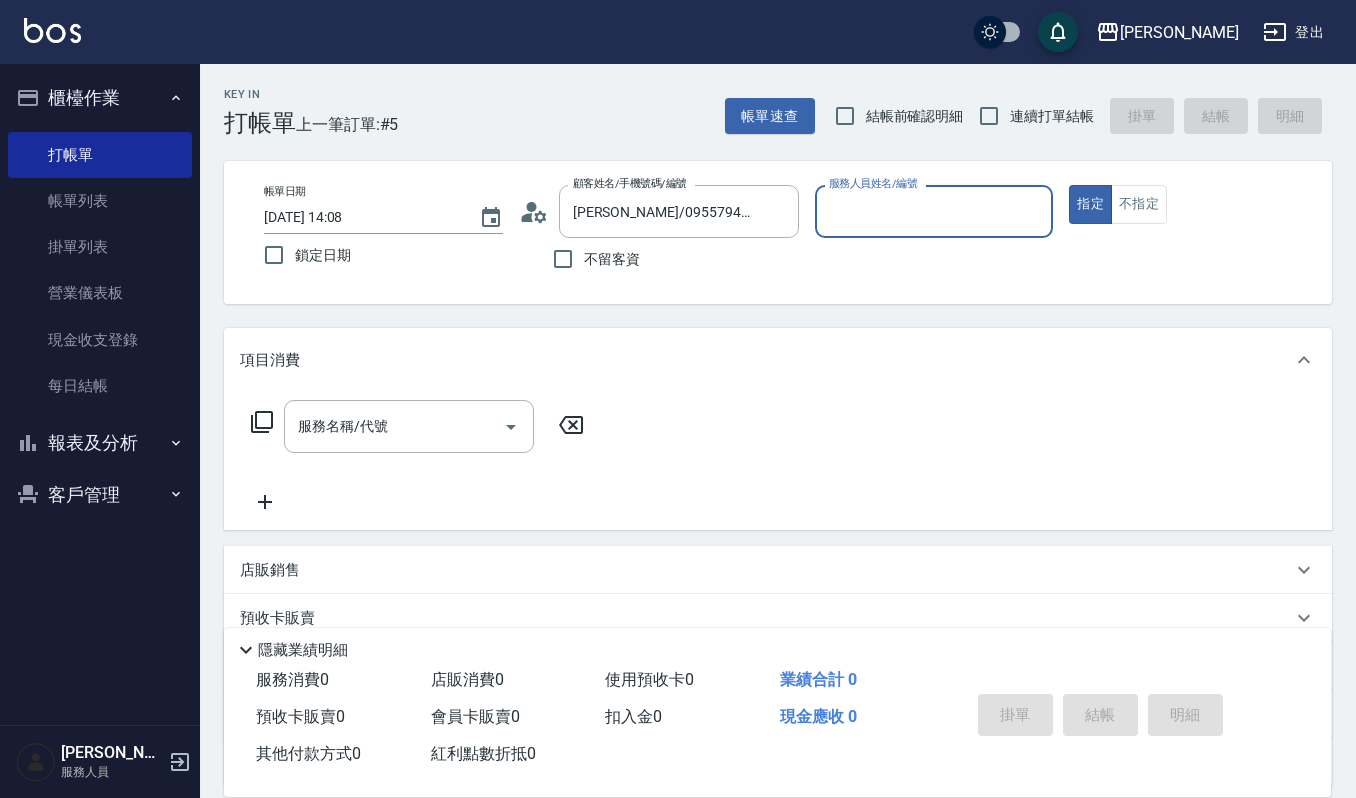 type on "Joalin-6" 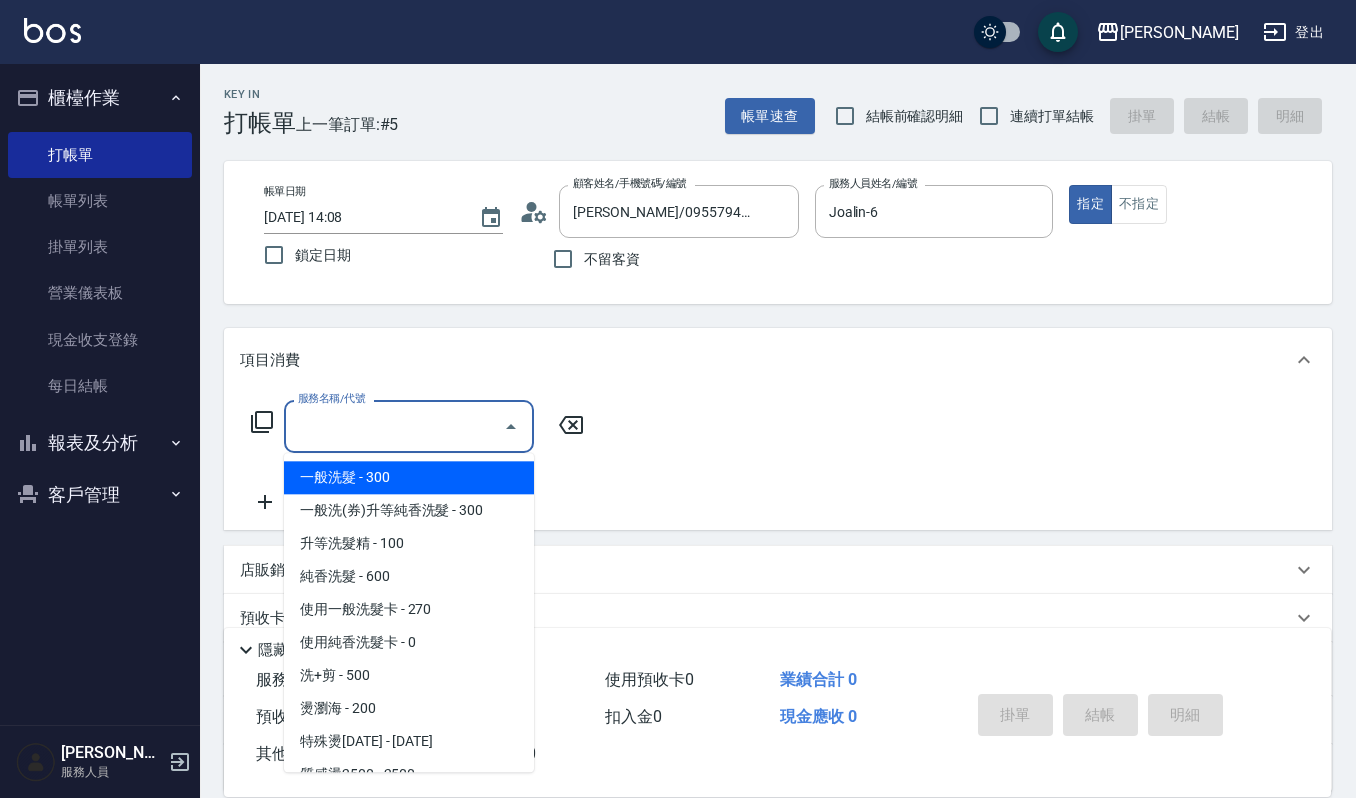click on "服務名稱/代號" at bounding box center (394, 426) 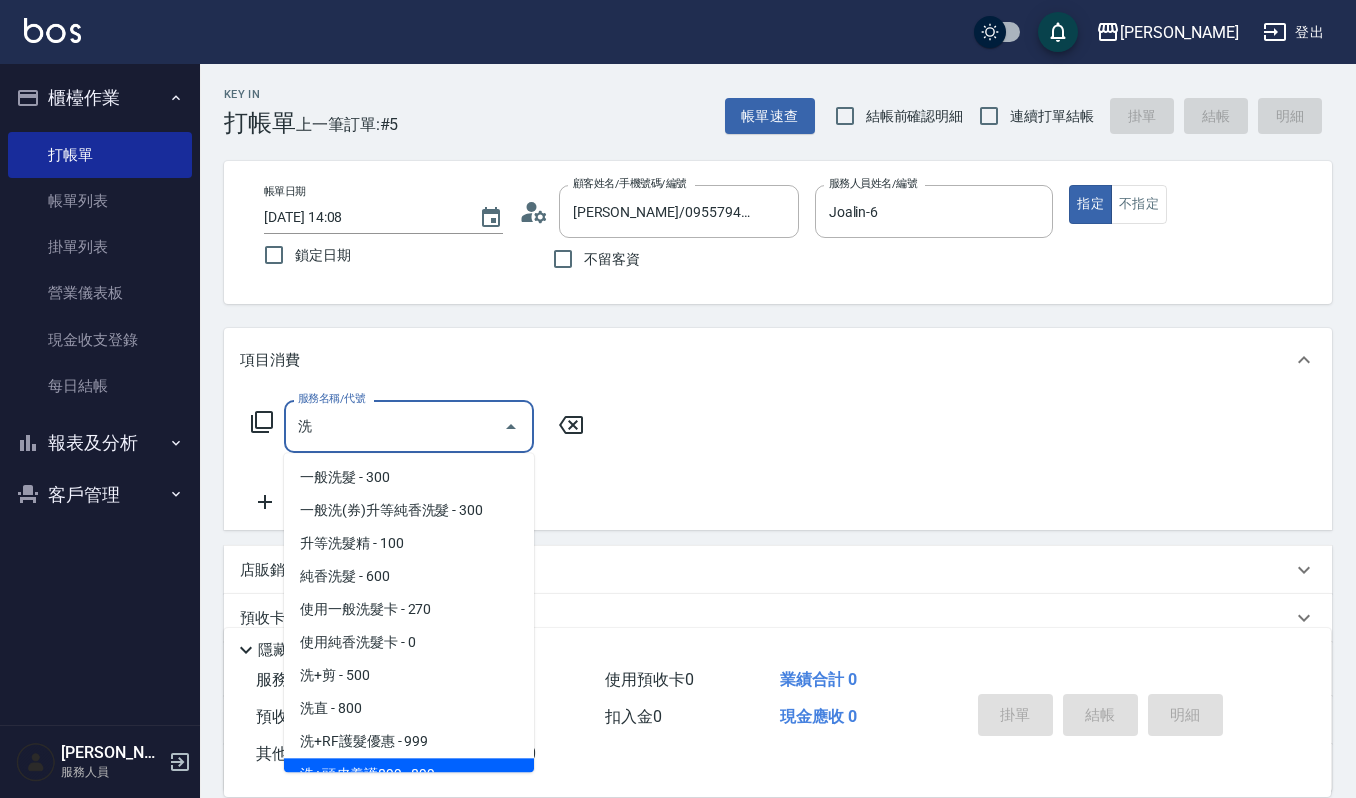 click on "洗+頭皮養護899 - 899" at bounding box center (409, 774) 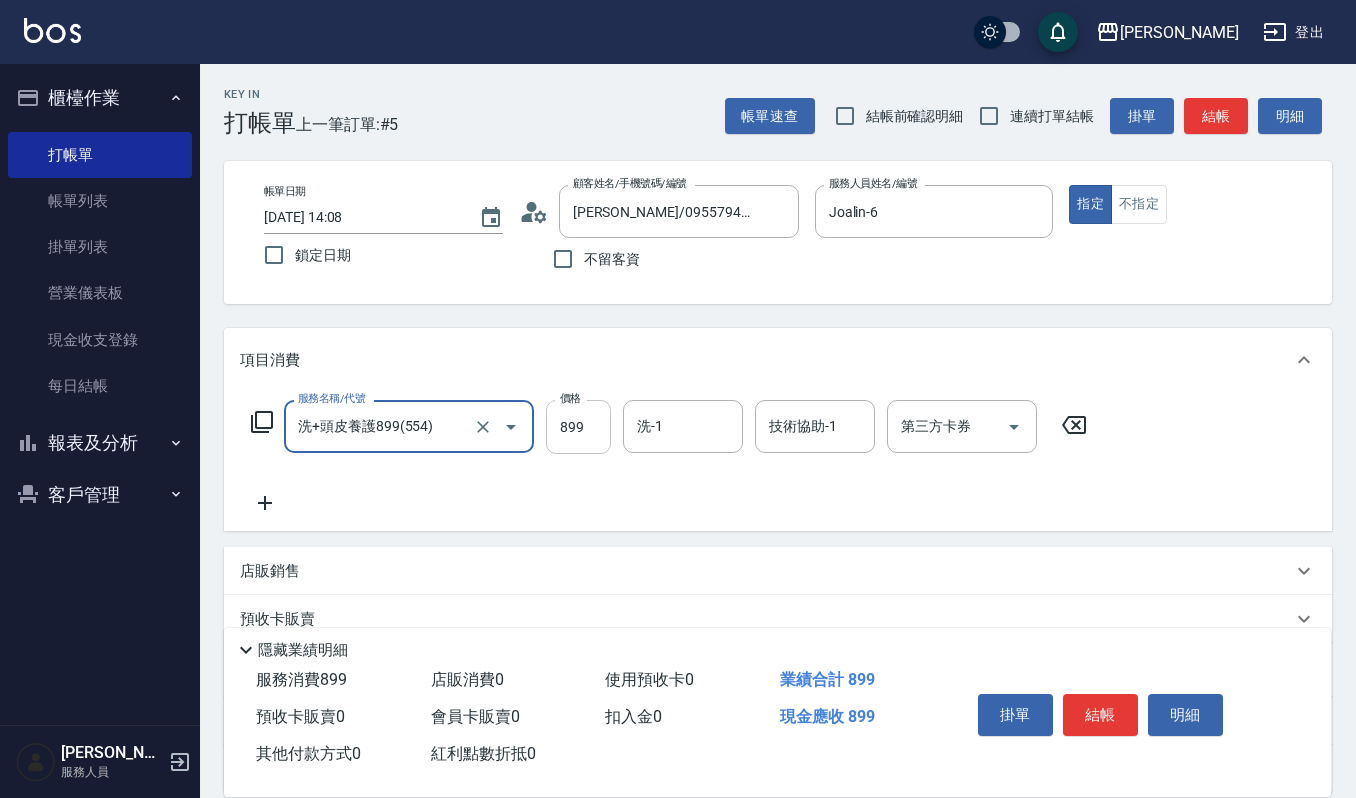 type on "洗+頭皮養護899(554)" 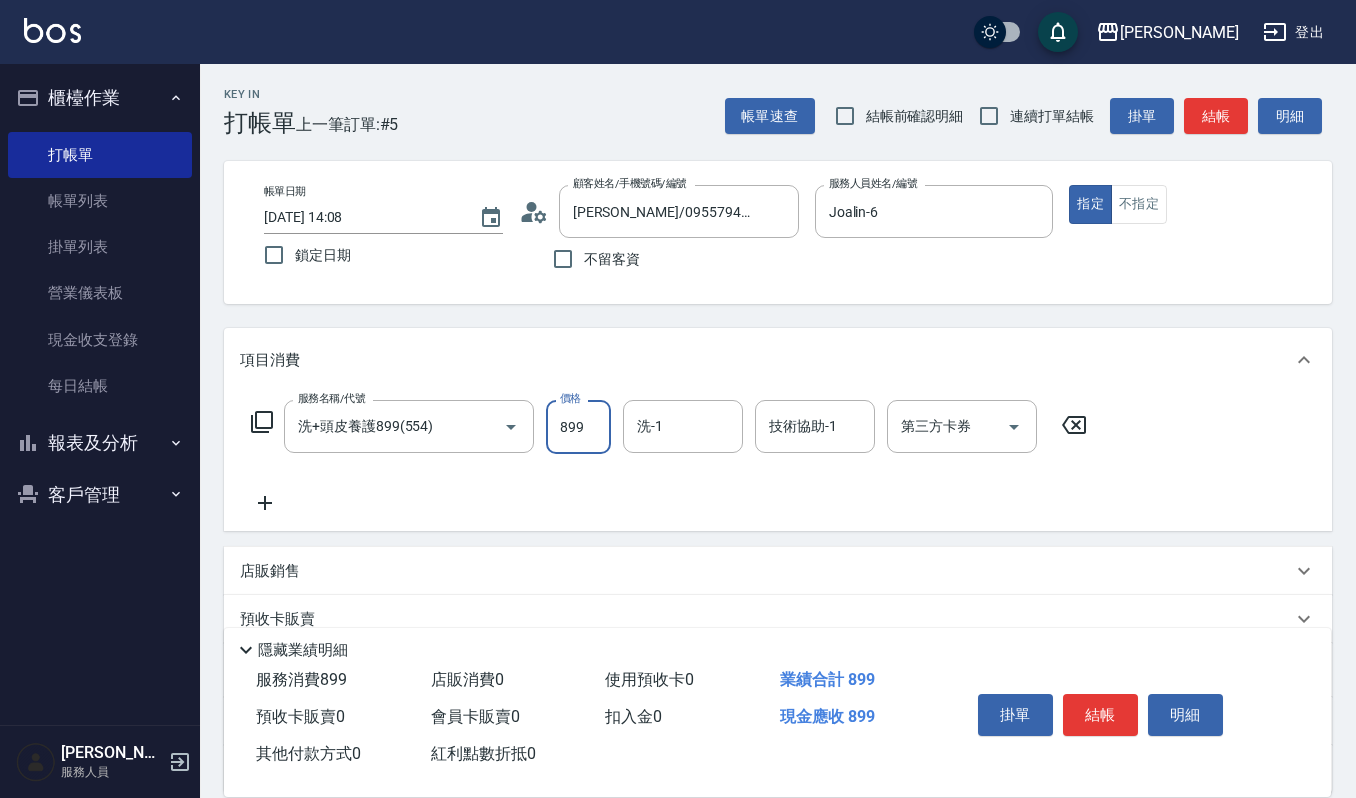 click on "899" at bounding box center [578, 427] 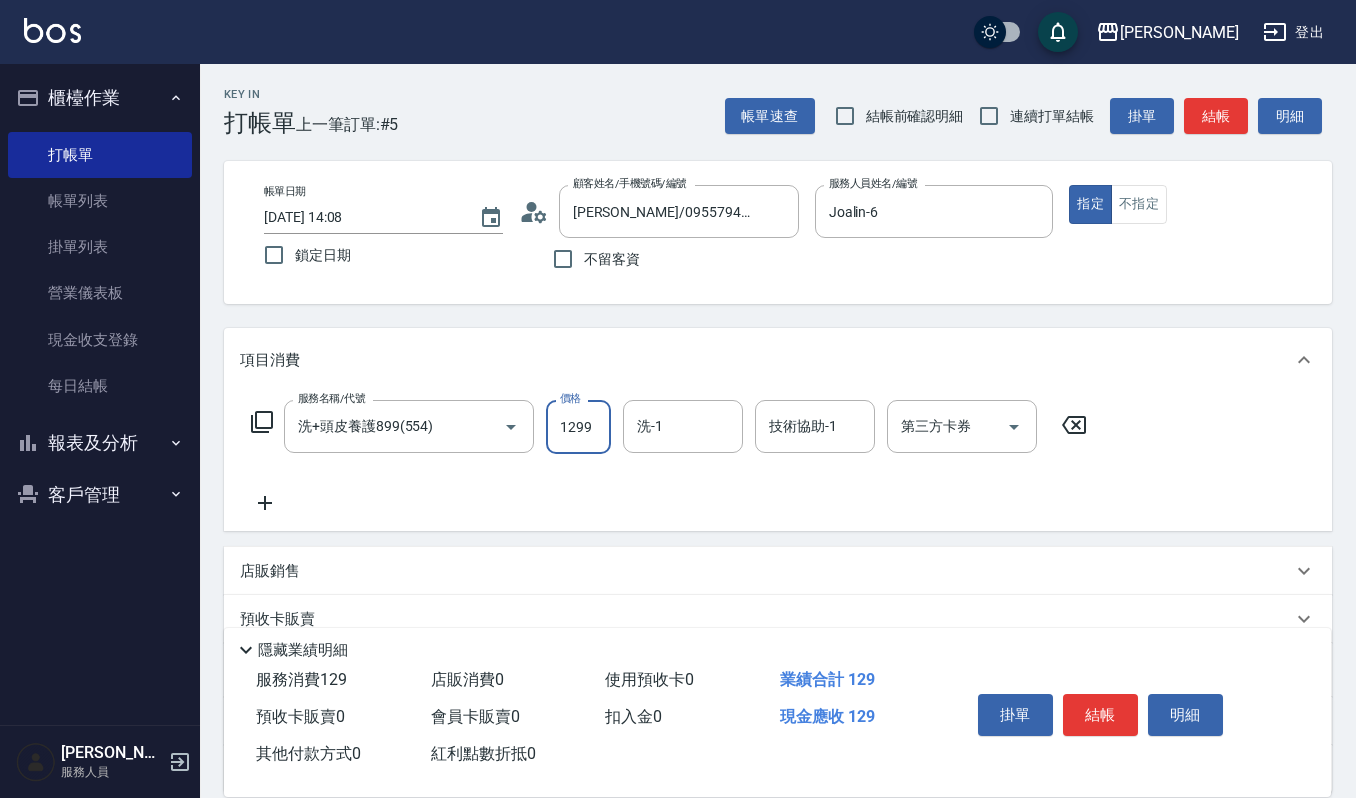 type on "1299" 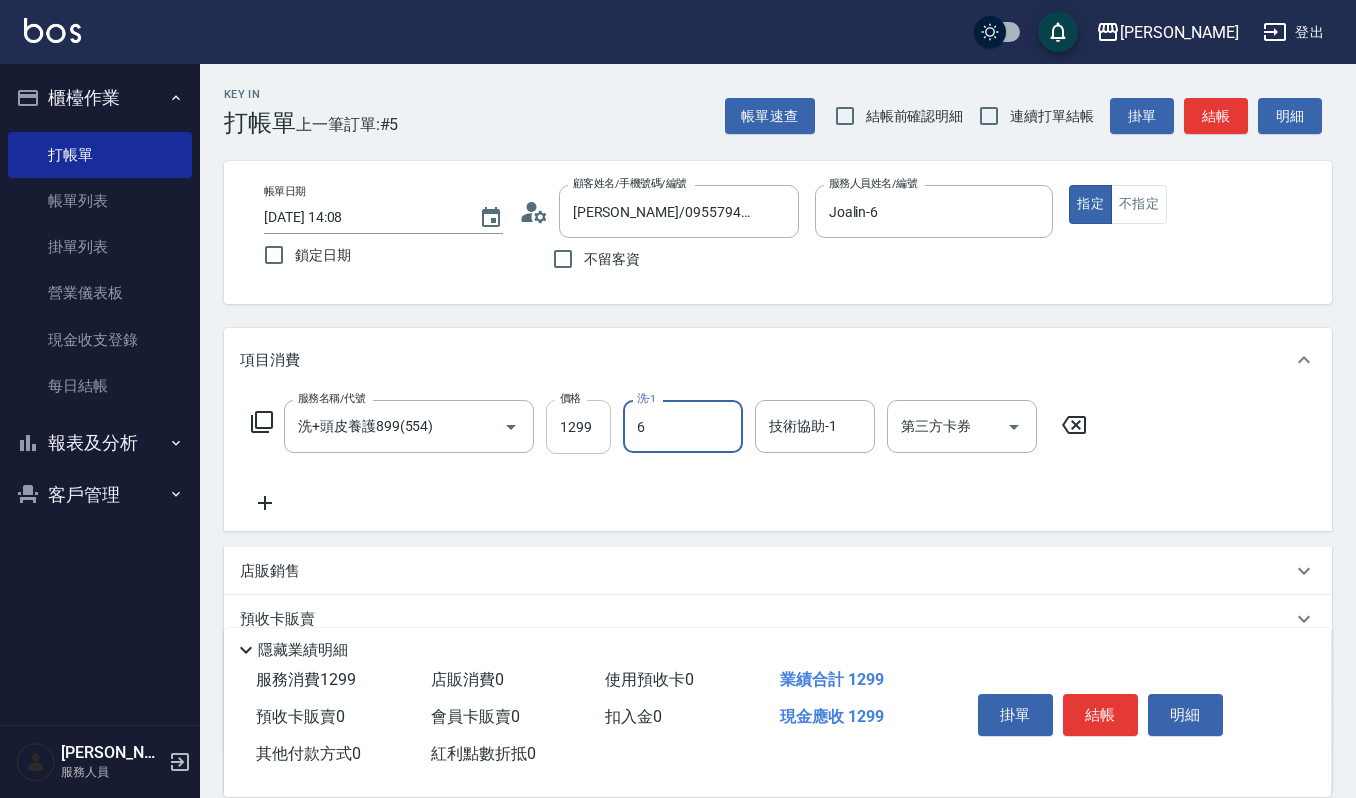 type on "Joalin-6" 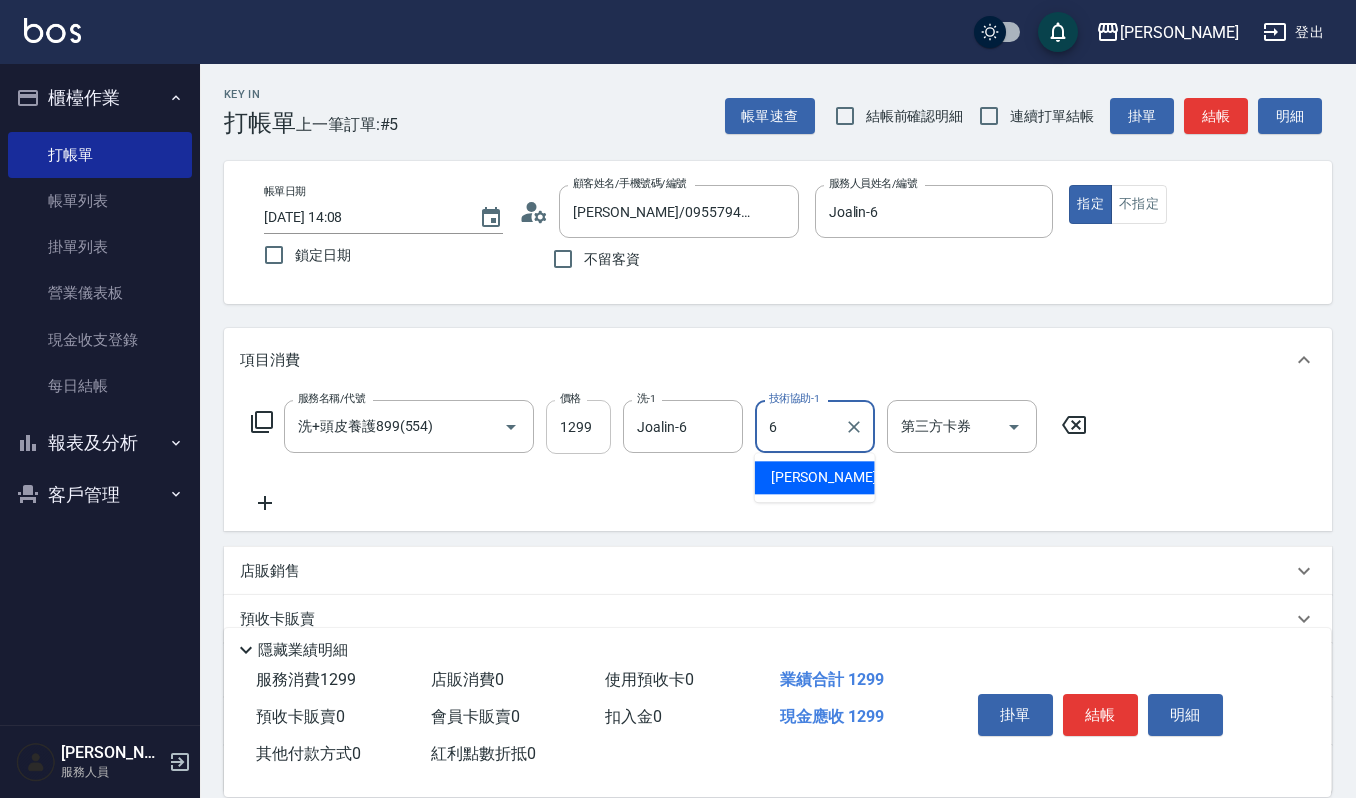 type on "Joalin-6" 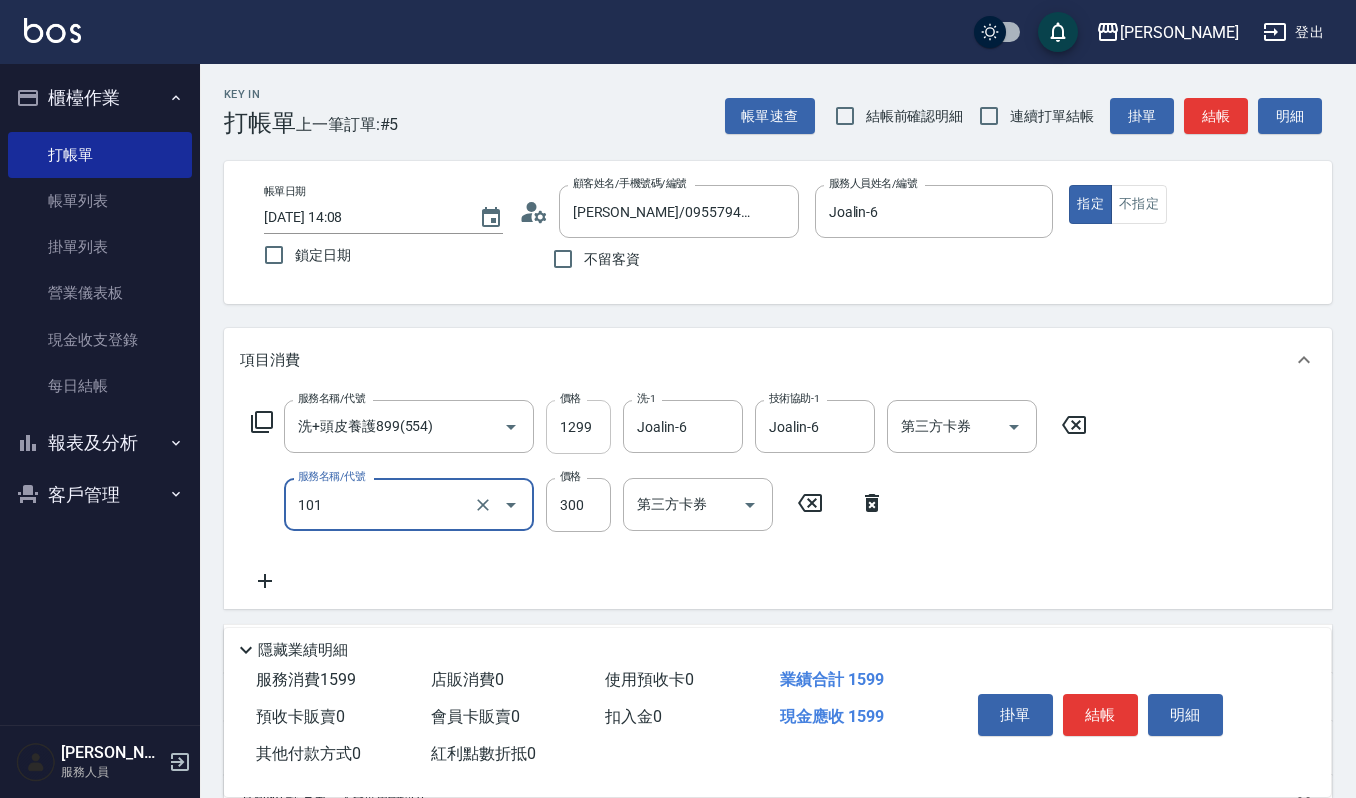 type on "一般洗髮(101)" 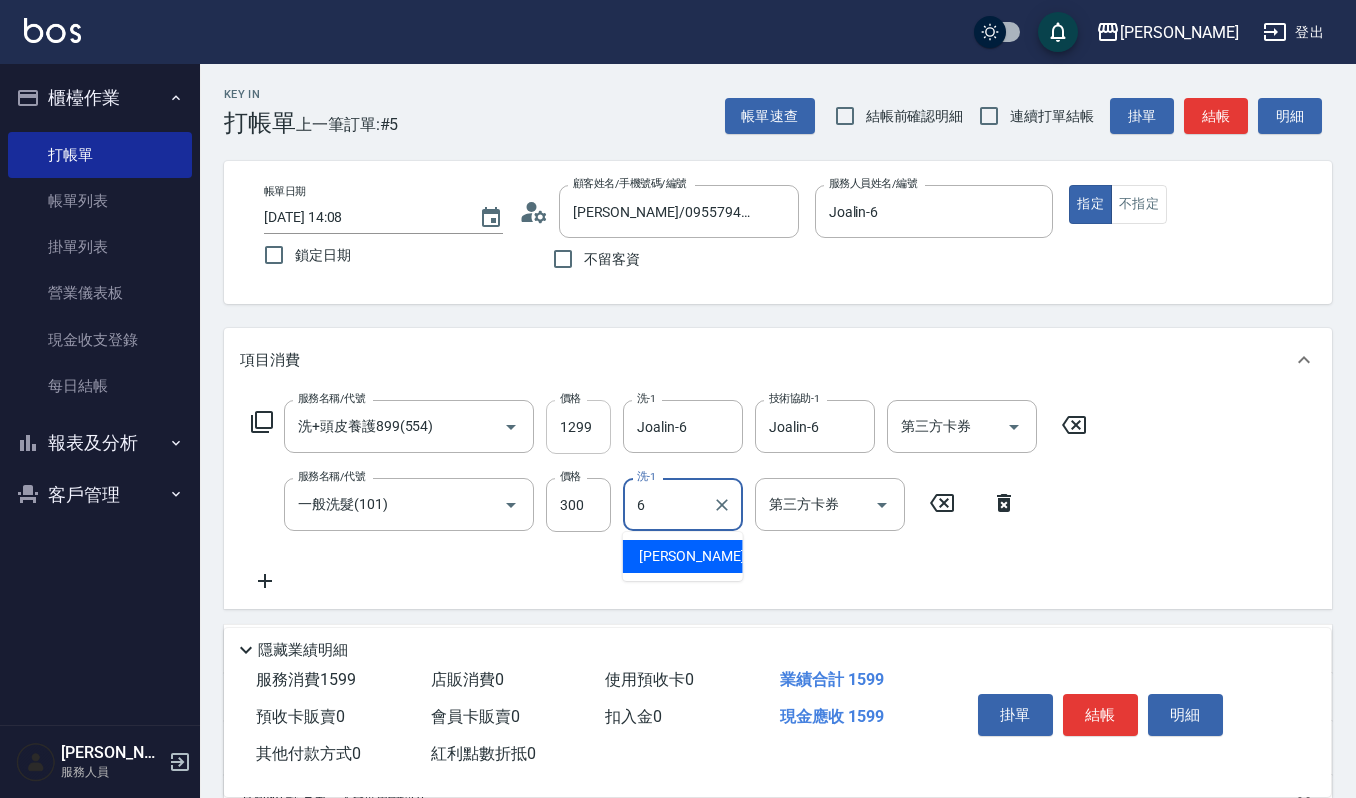 type on "Joalin-6" 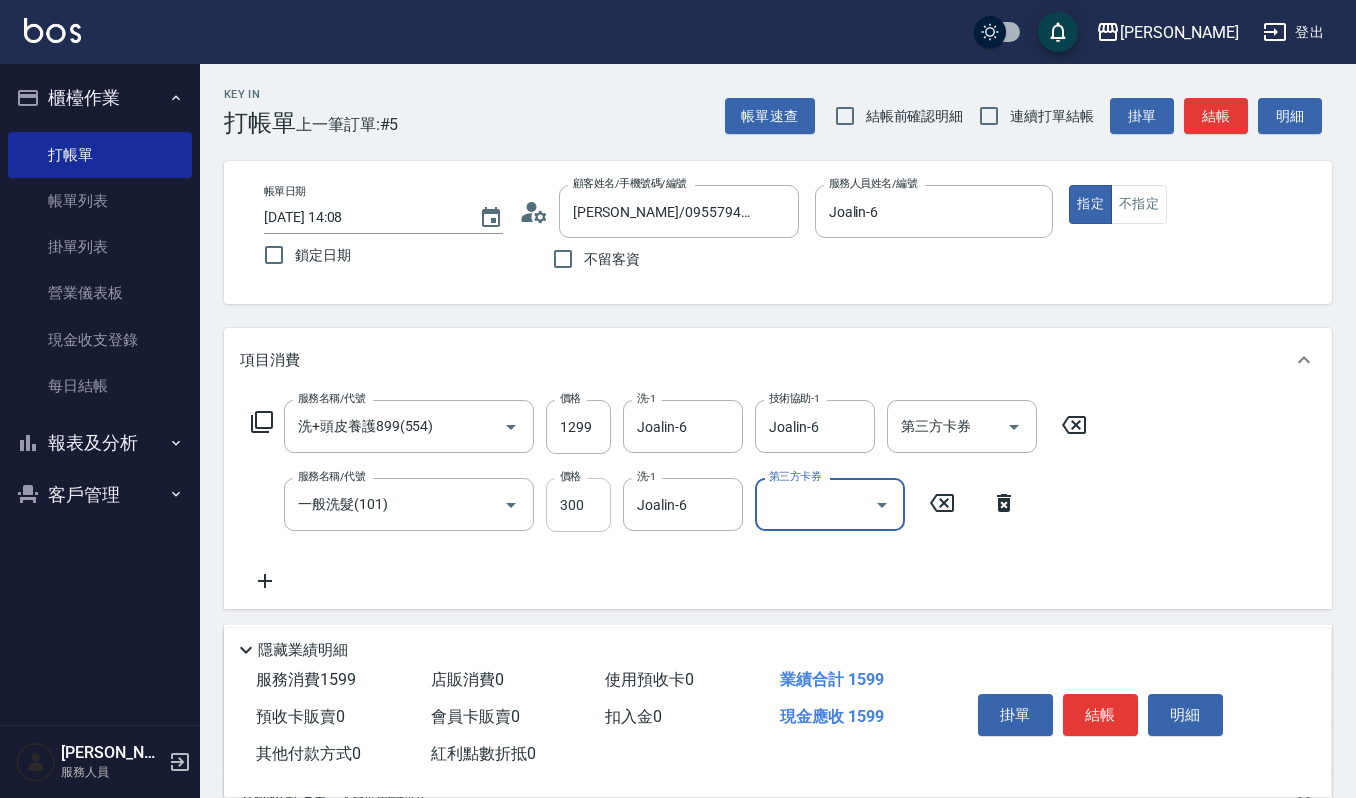 click on "300" at bounding box center (578, 505) 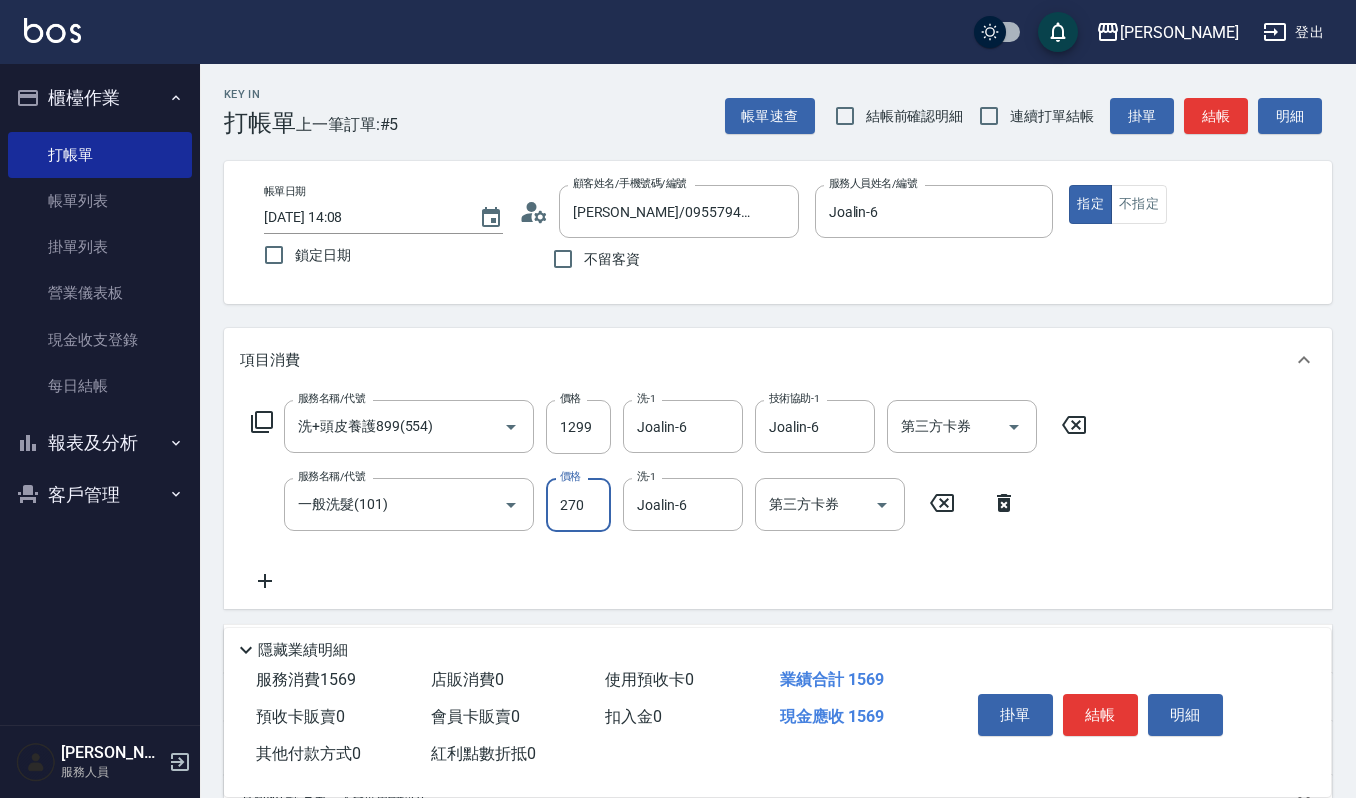 type on "270" 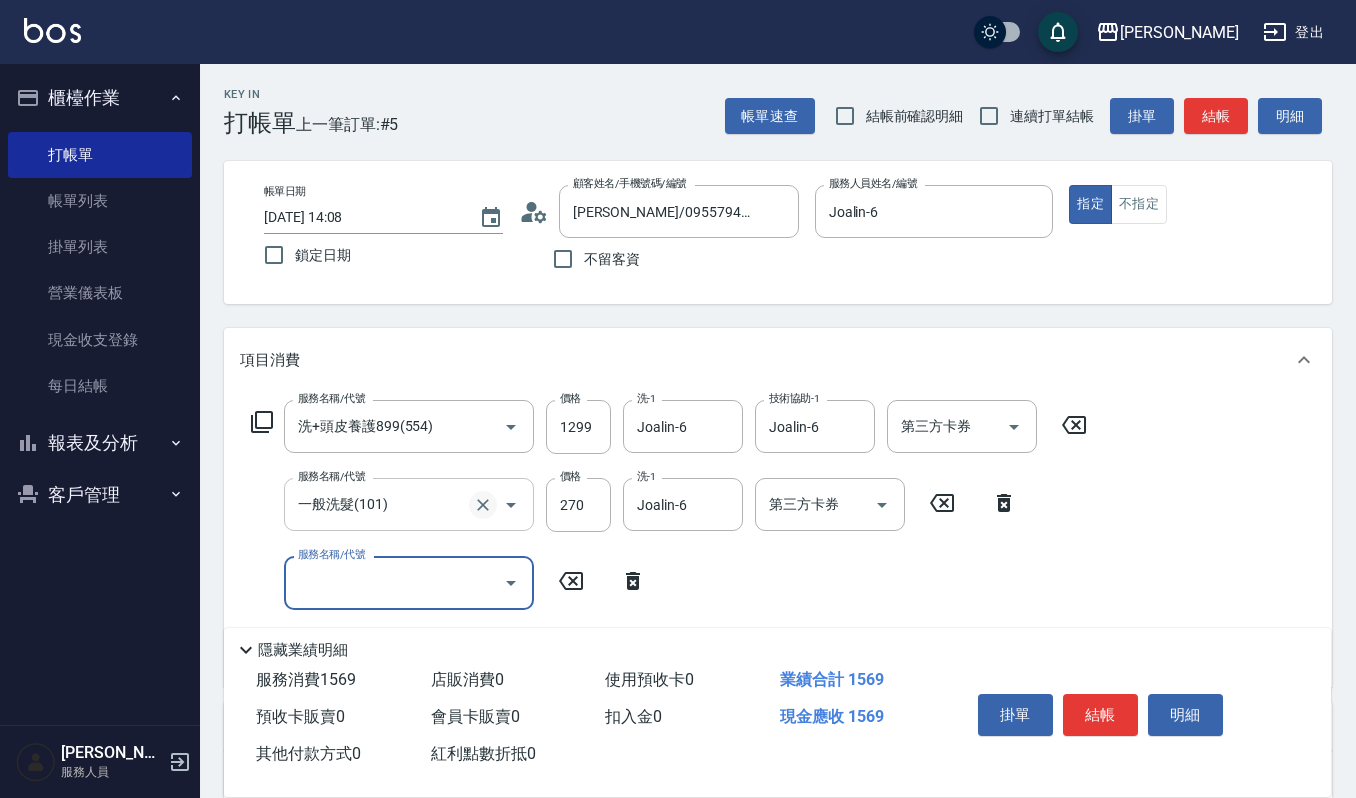 click 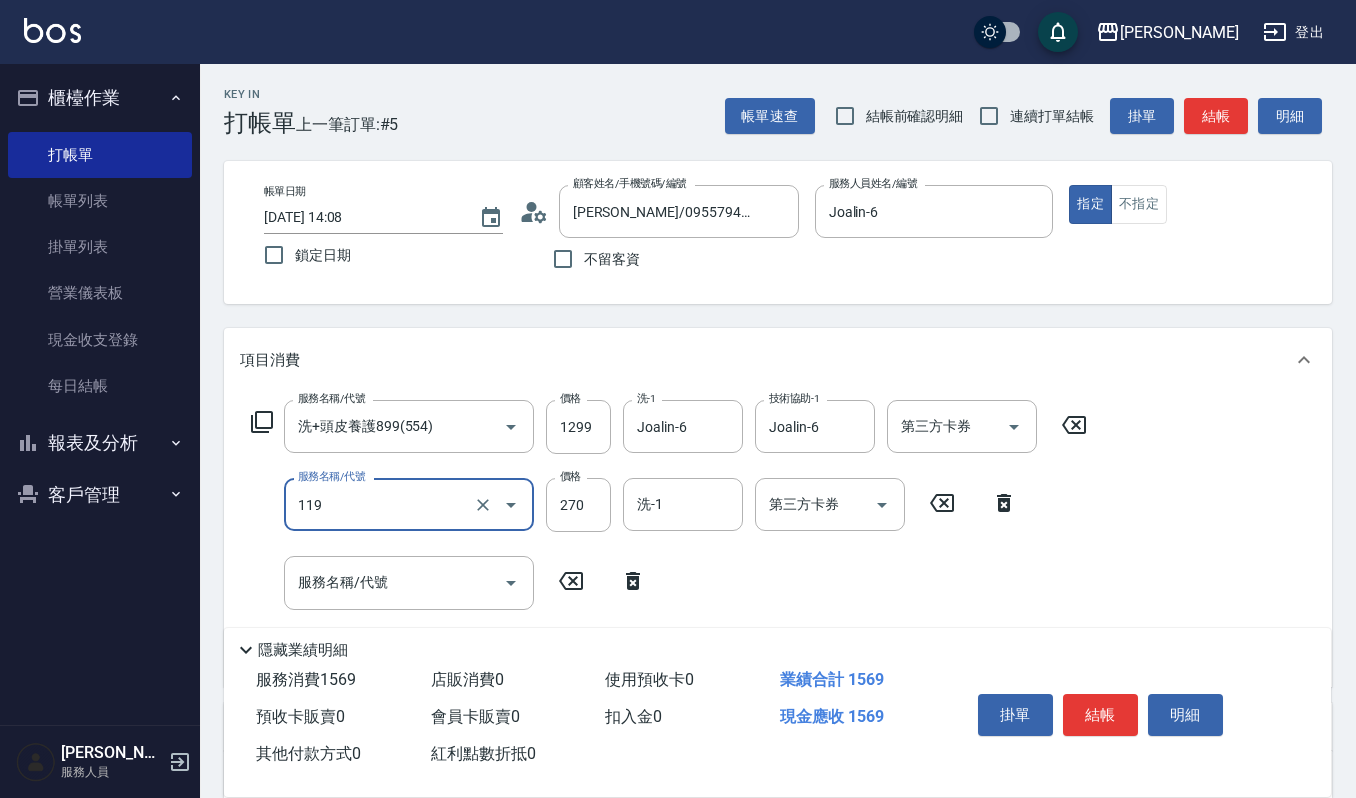 type on "使用一般洗髮卡(119)" 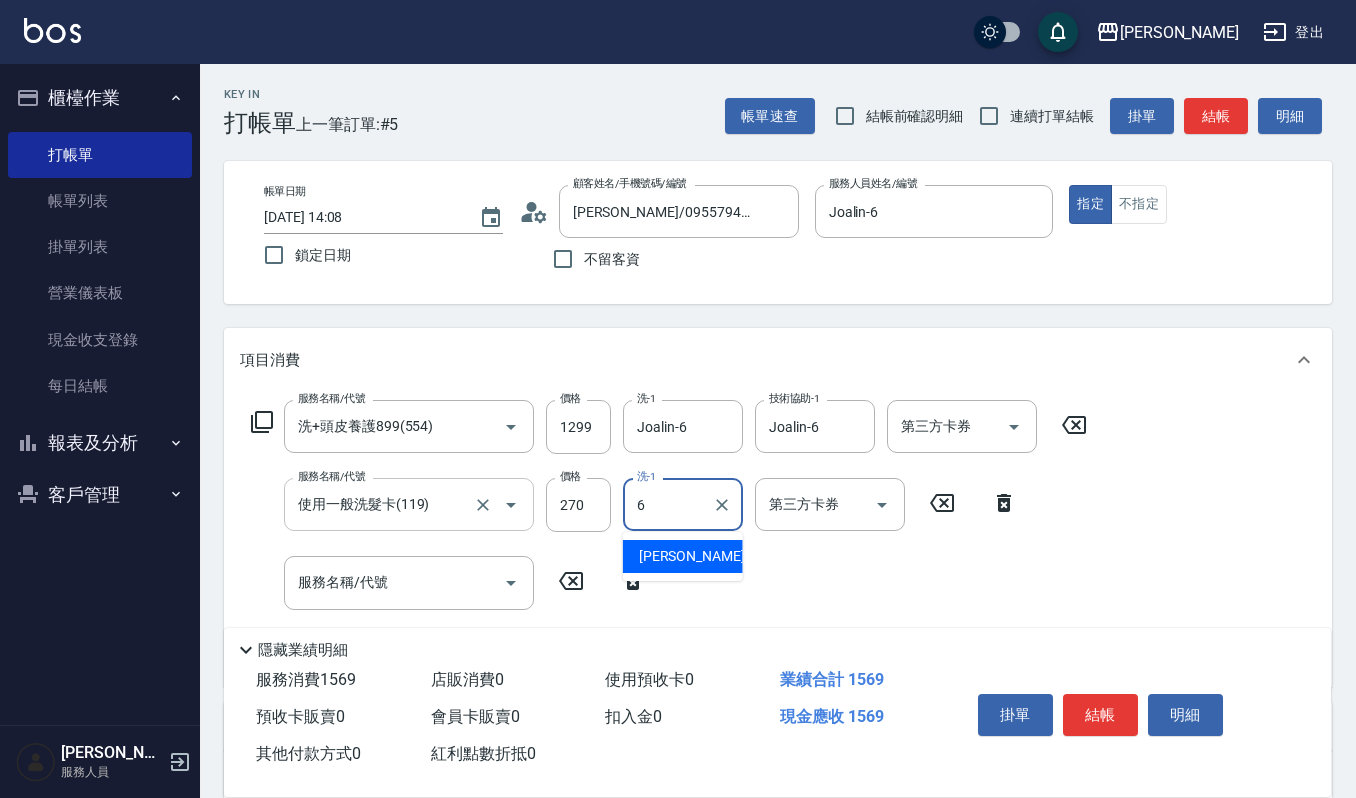 type on "Joalin-6" 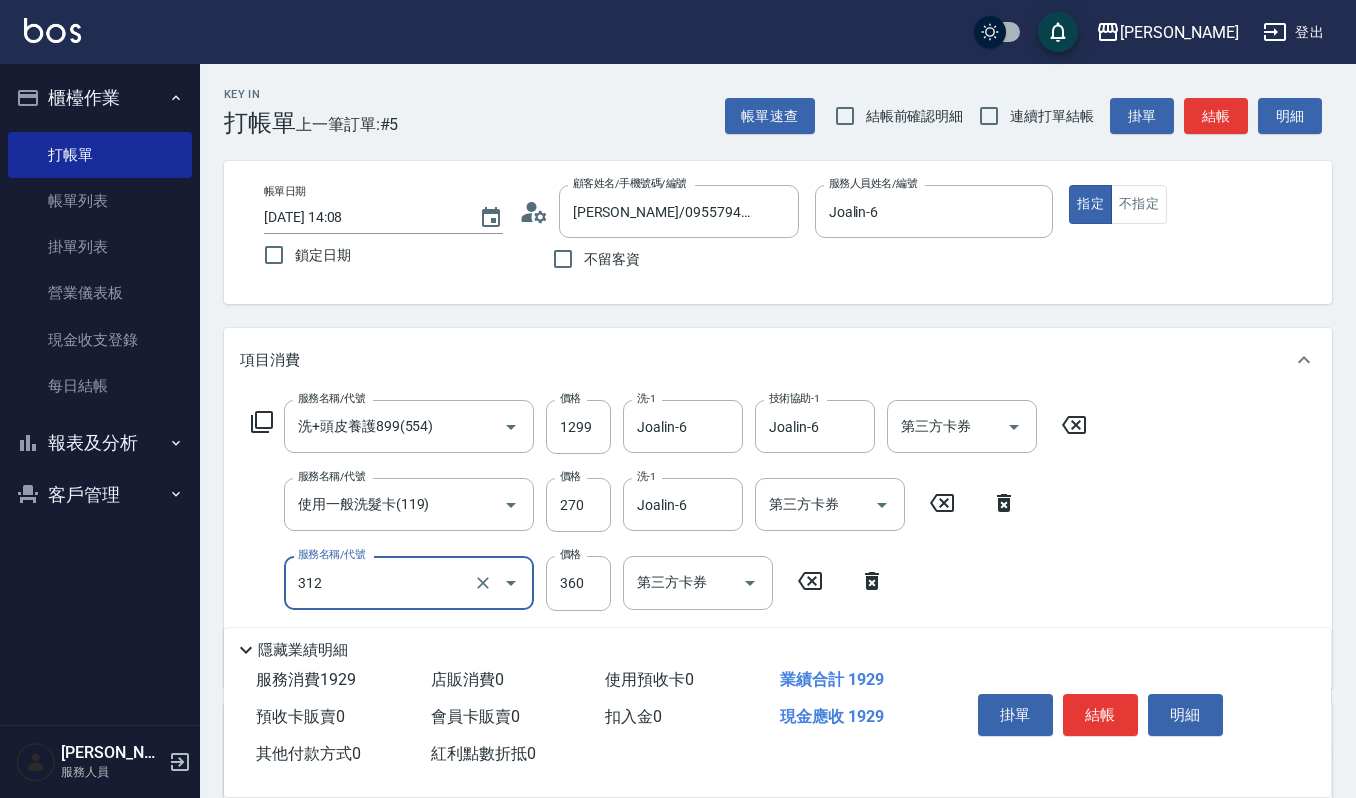 type on "2024剪髮卡400(312)" 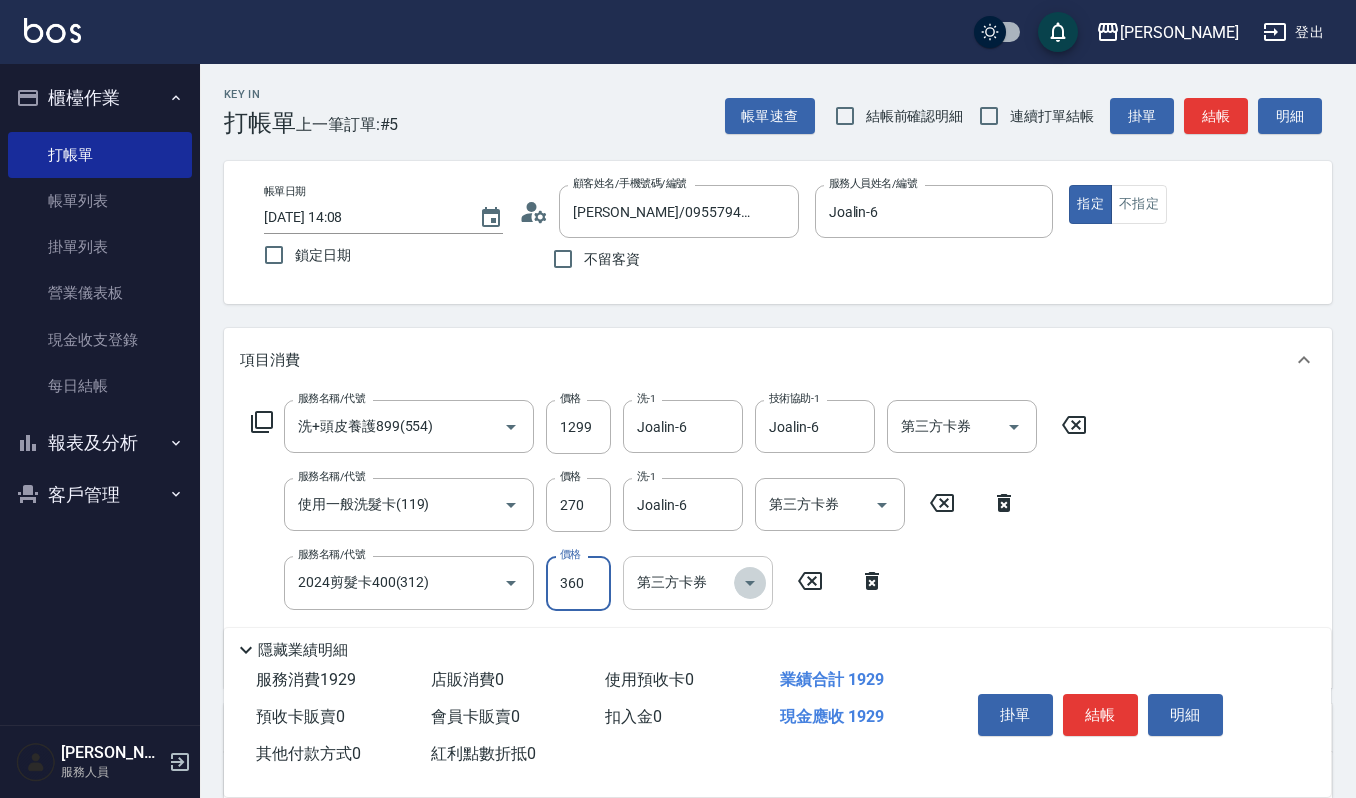 click 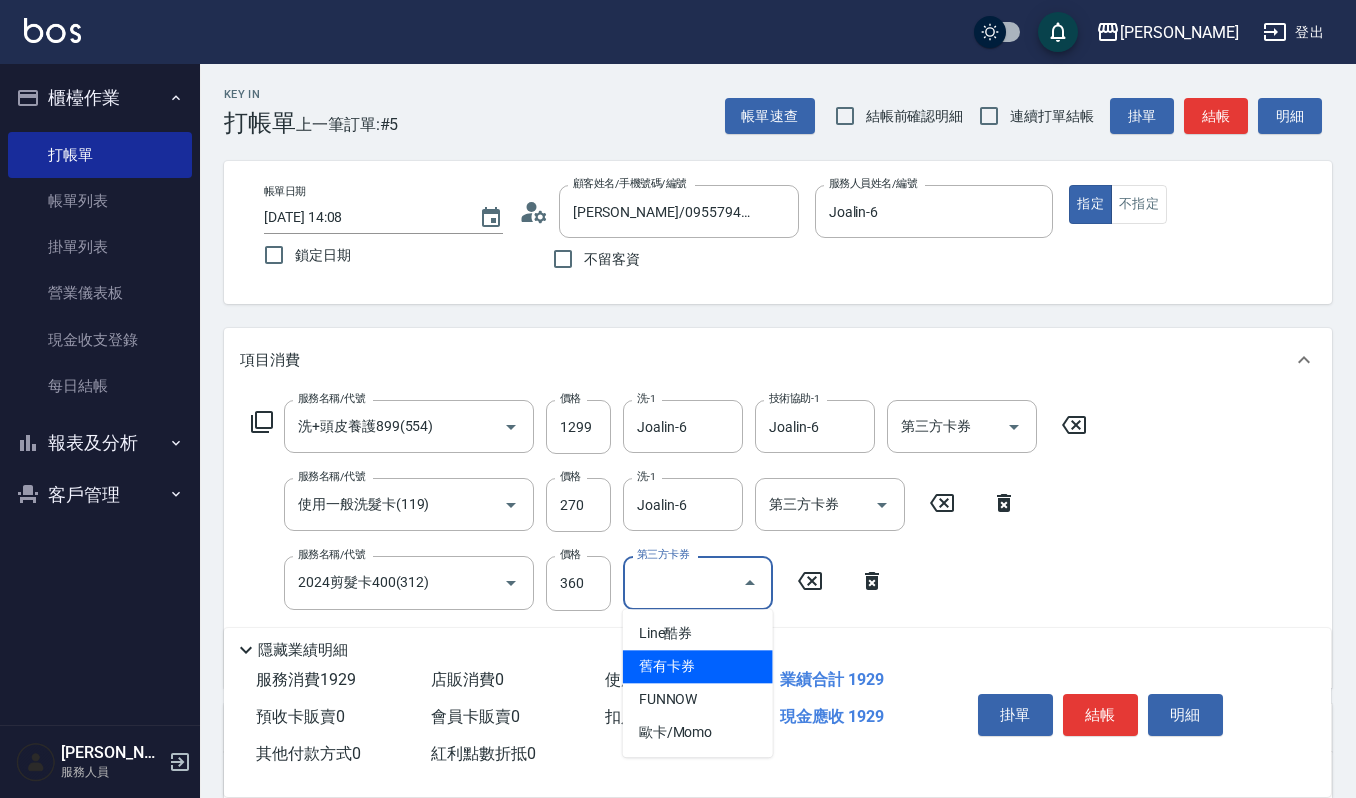 click on "舊有卡券" at bounding box center (698, 666) 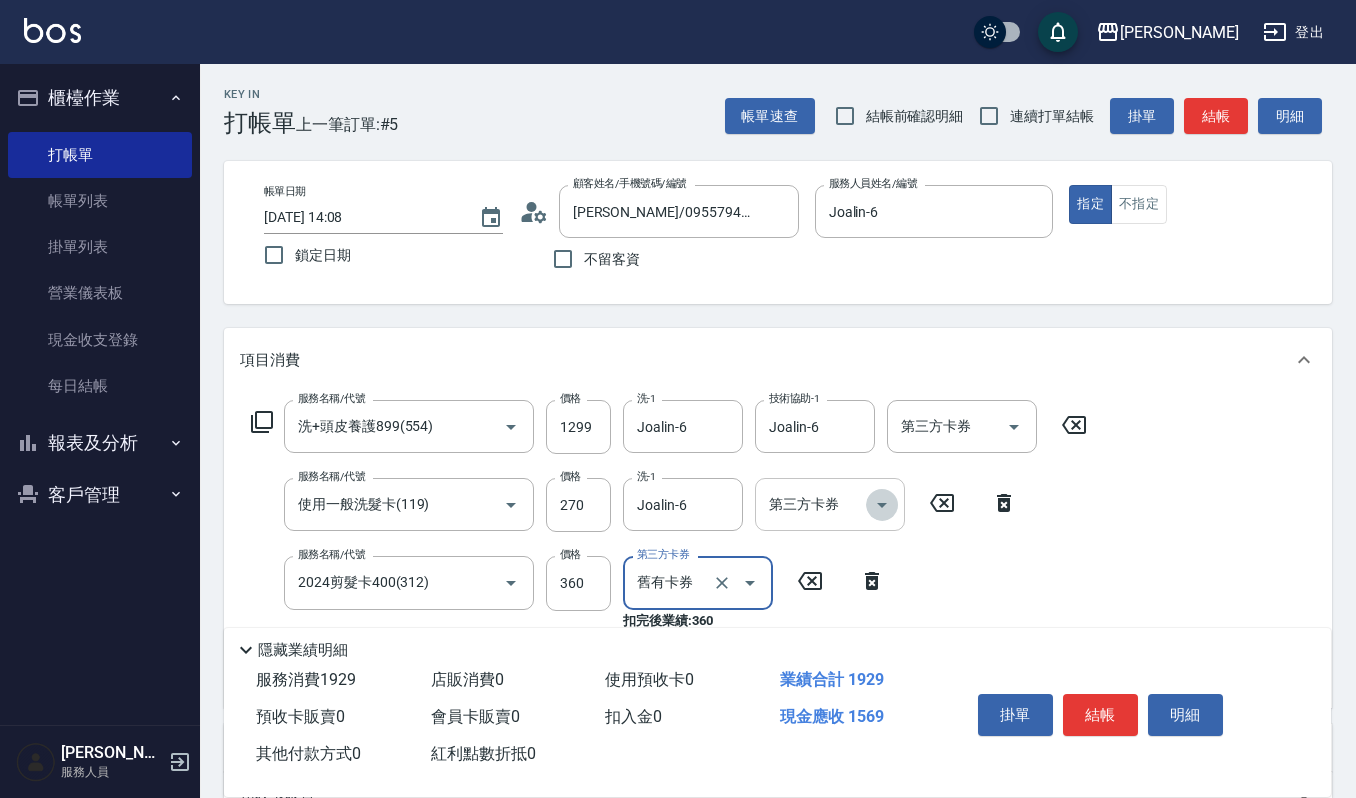 click 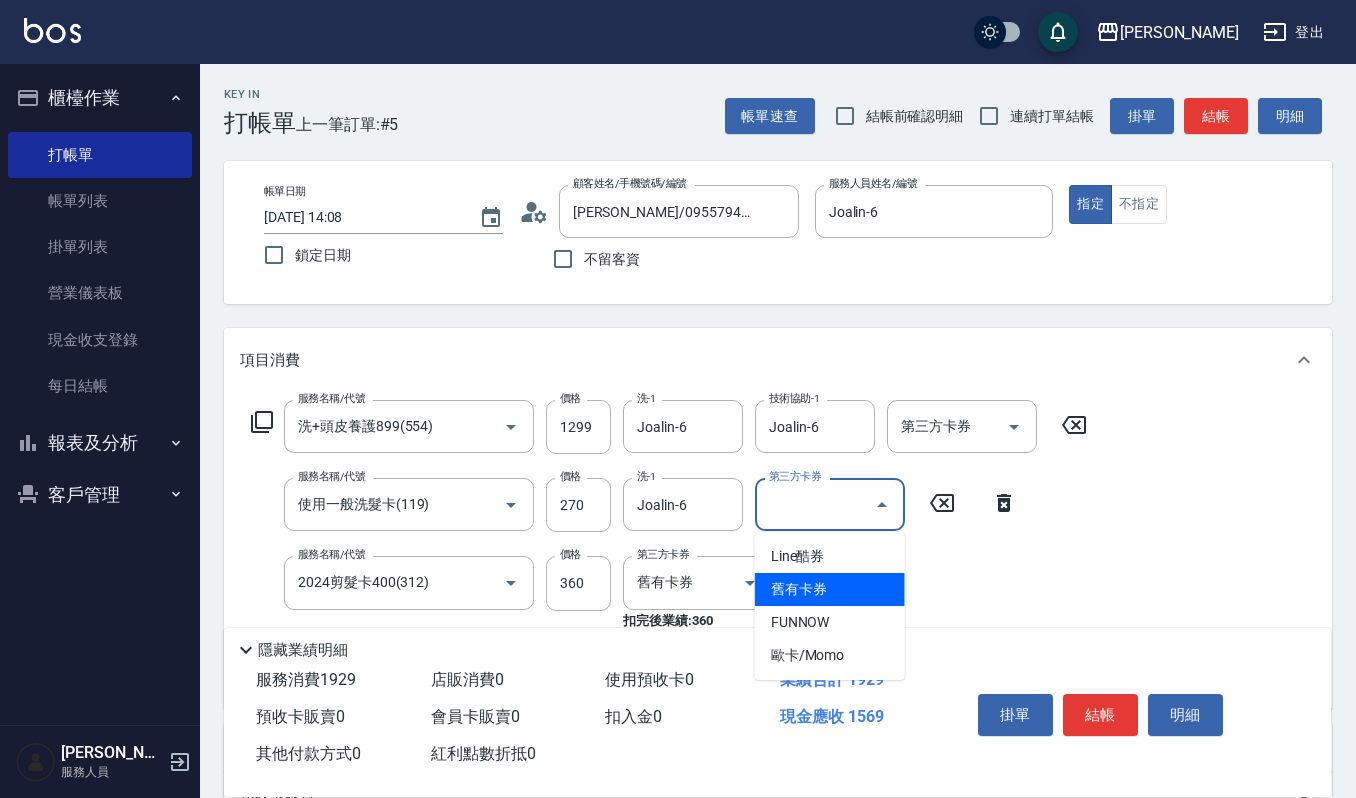 click on "舊有卡券" at bounding box center [830, 589] 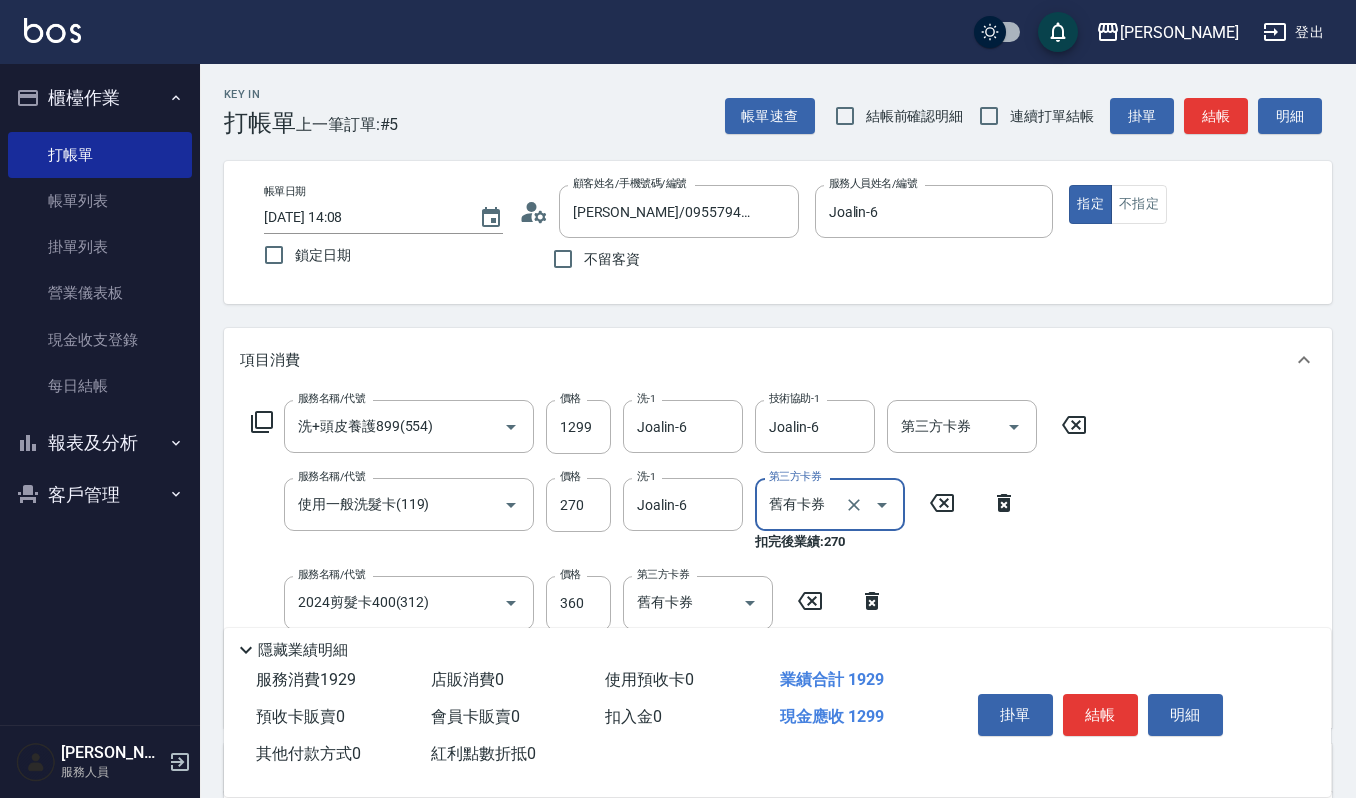 type on "舊有卡券" 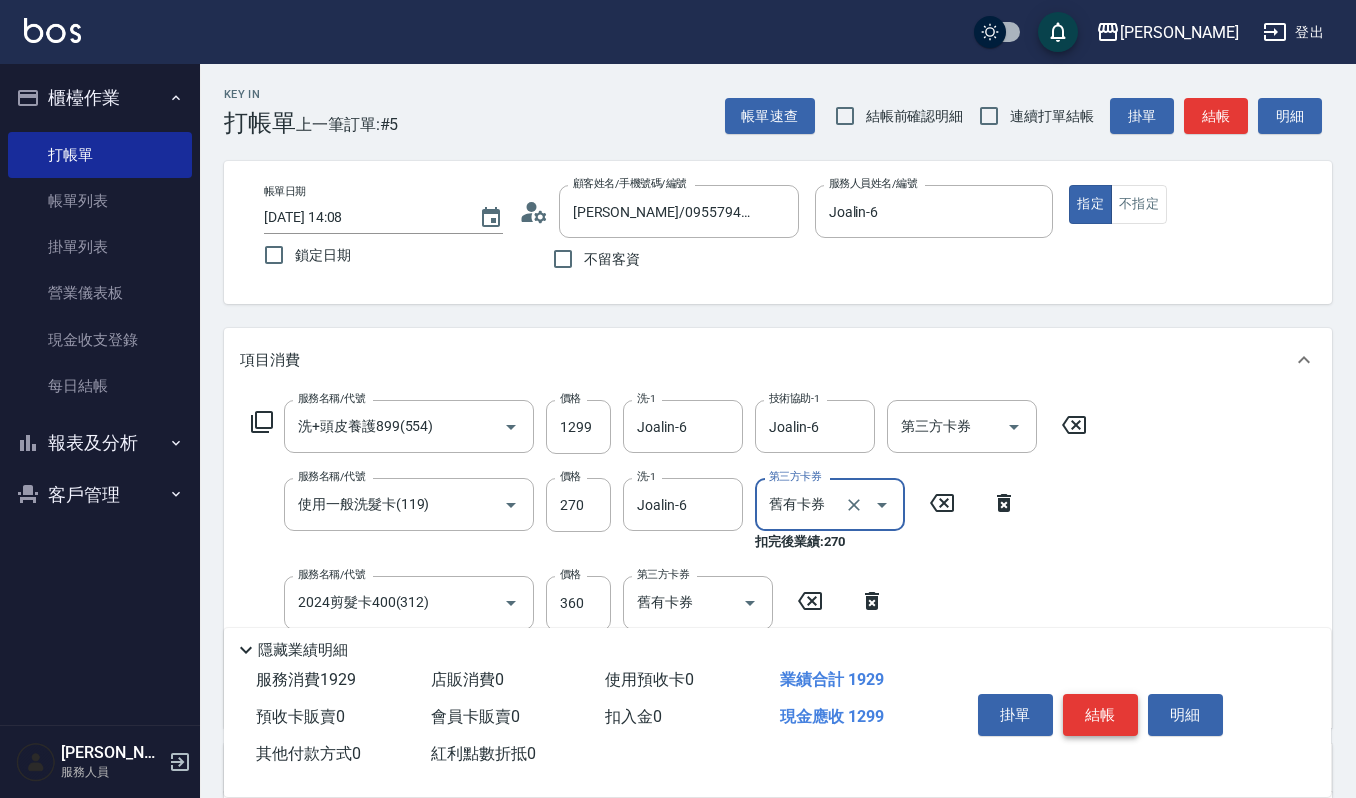 click on "結帳" at bounding box center (1100, 715) 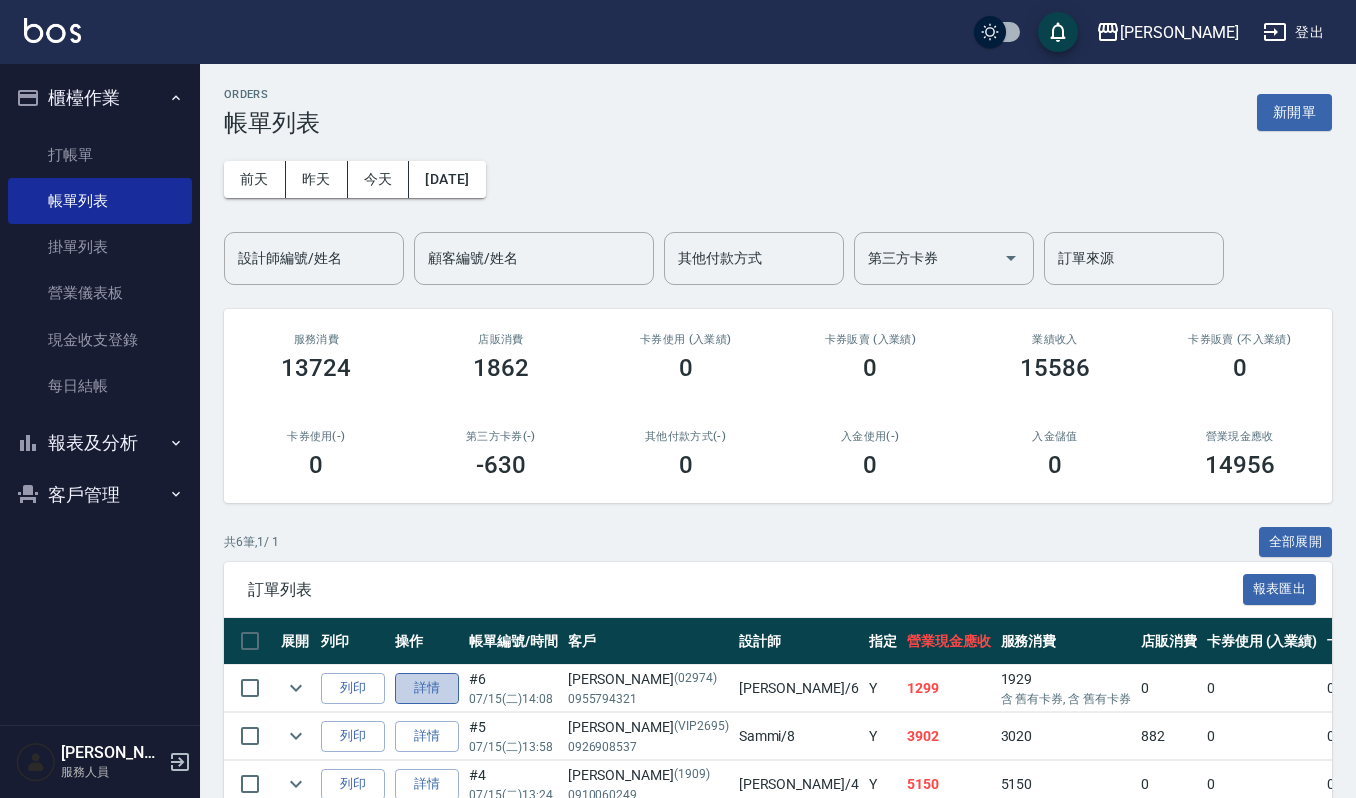 click on "詳情" at bounding box center [427, 688] 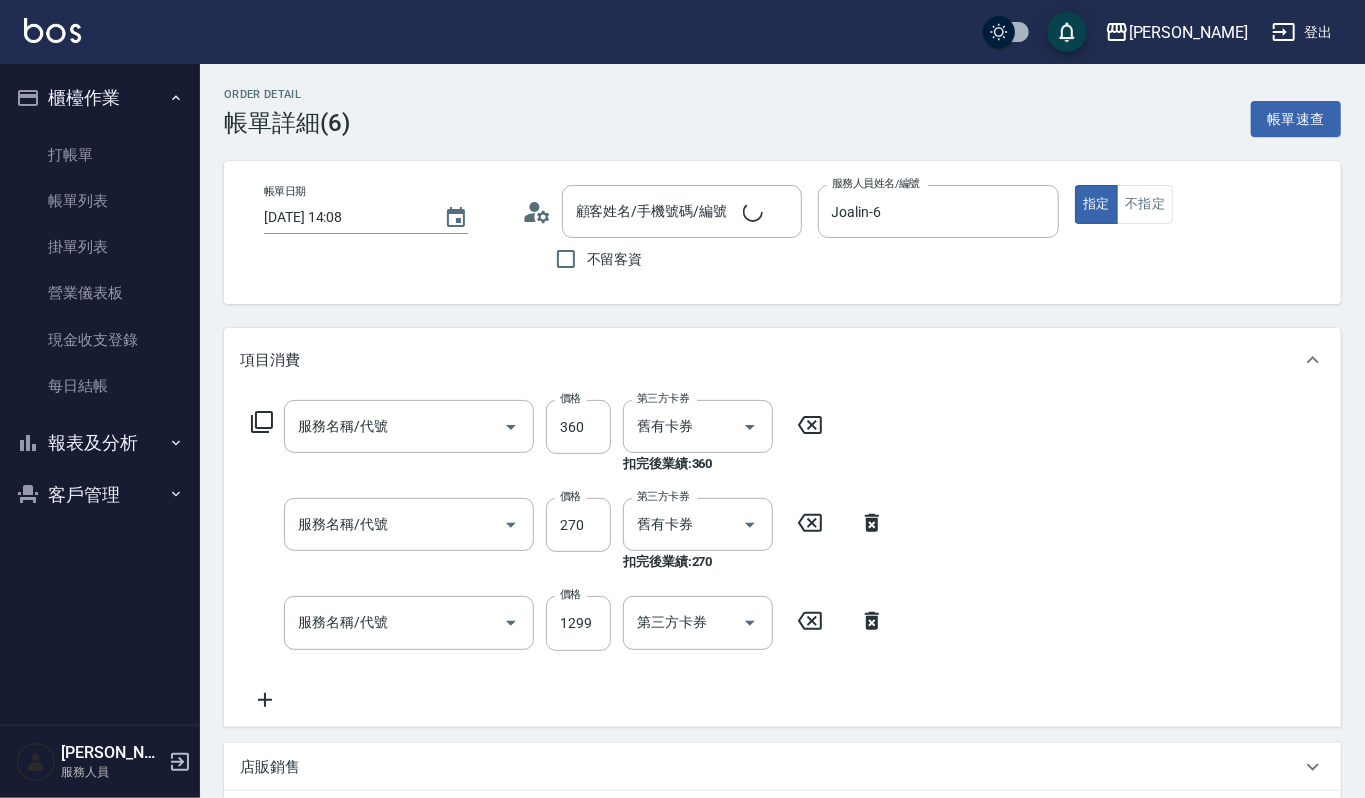 type on "2025/07/15 14:08" 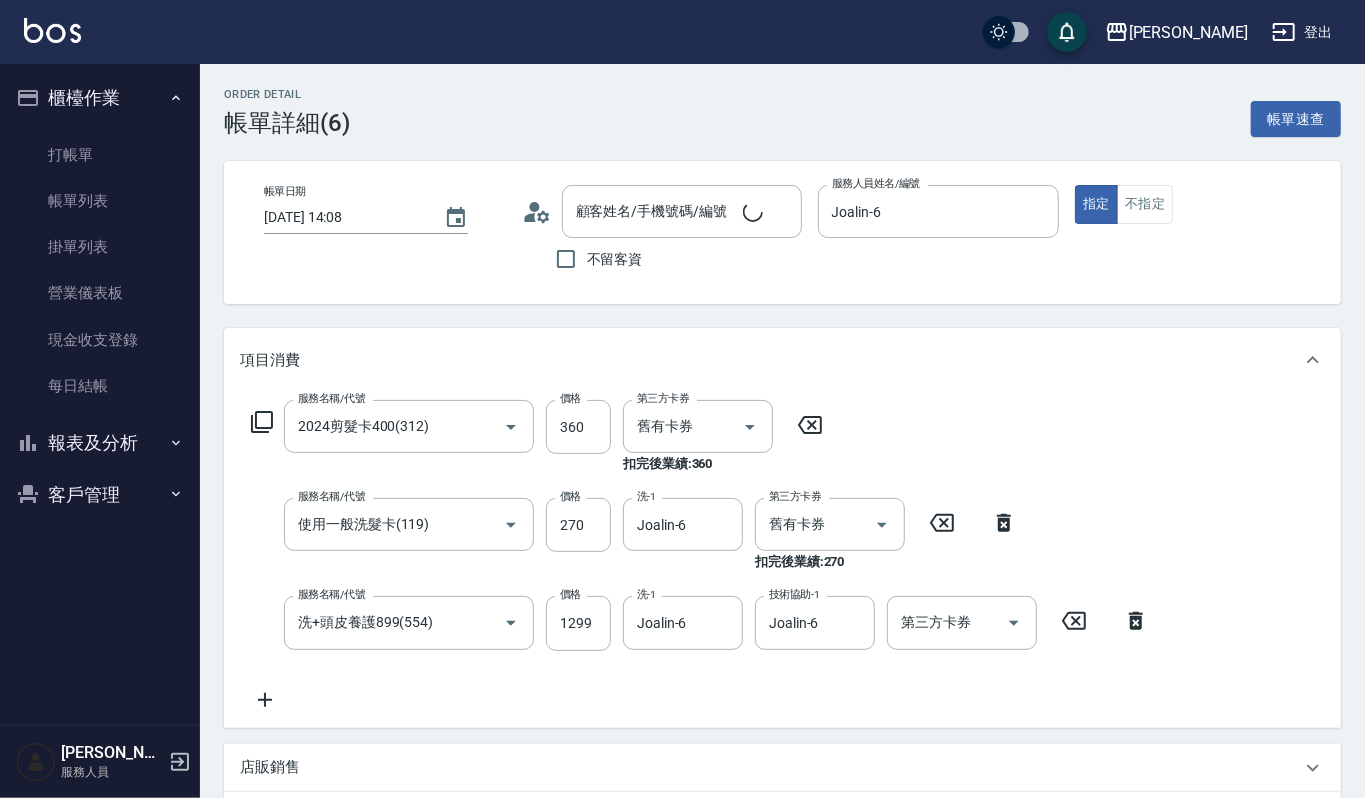 type on "2024剪髮卡400(312)" 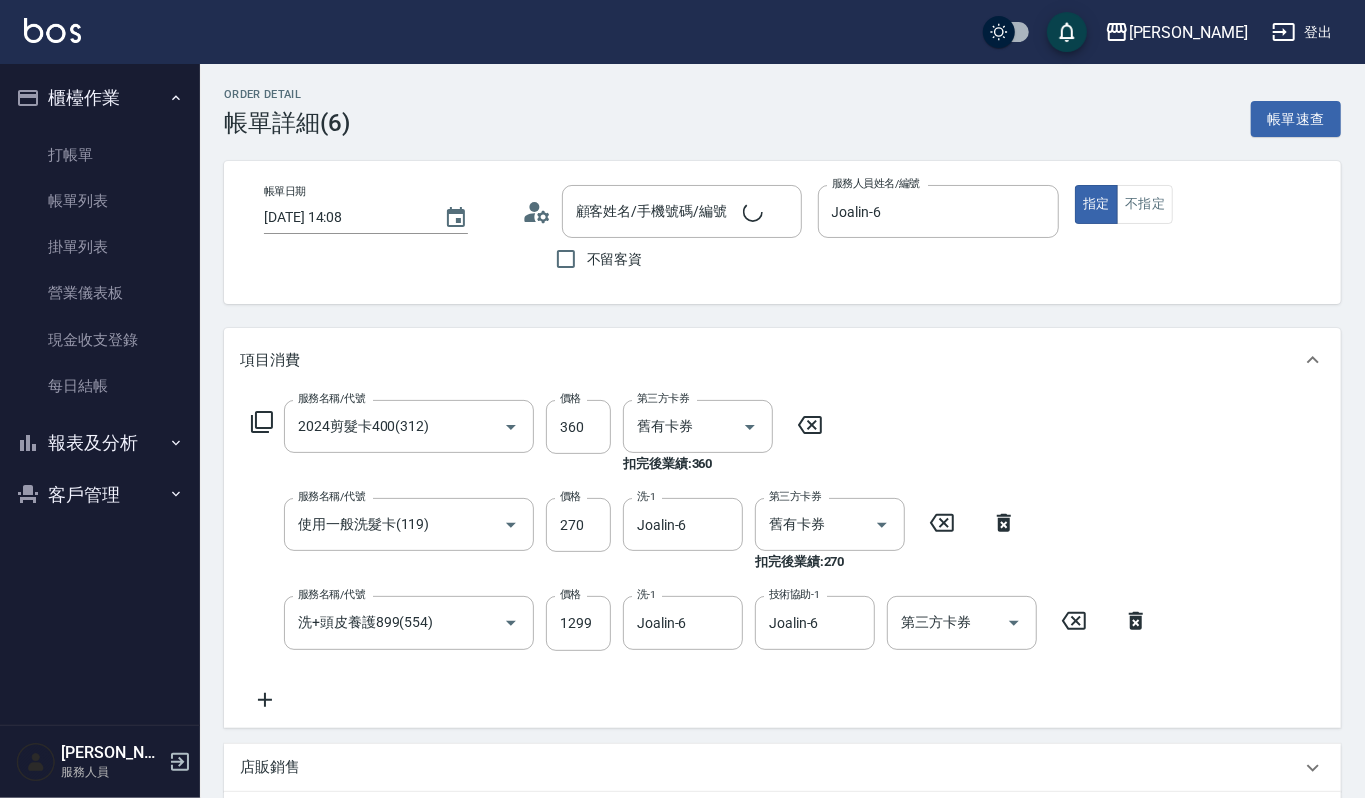 type on "使用一般洗髮卡(119)" 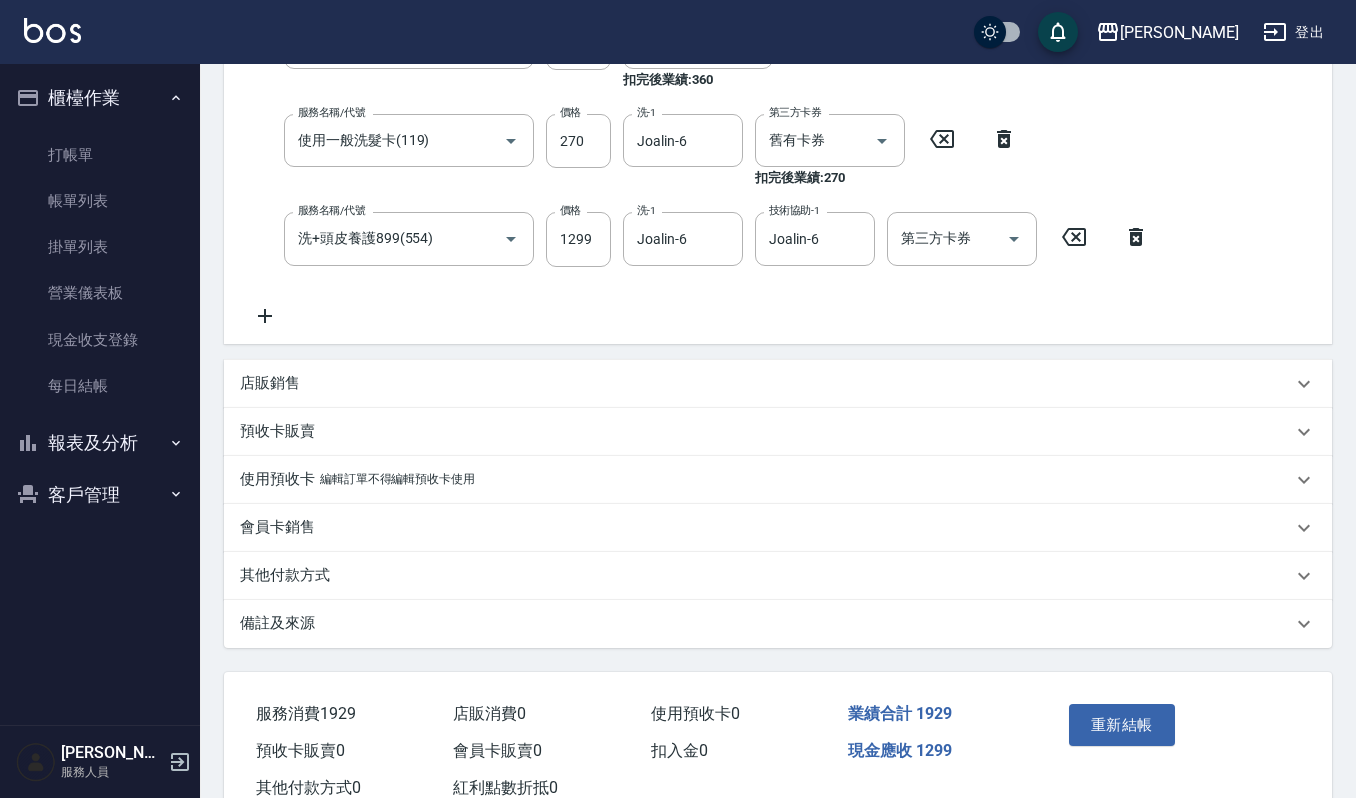 scroll, scrollTop: 445, scrollLeft: 0, axis: vertical 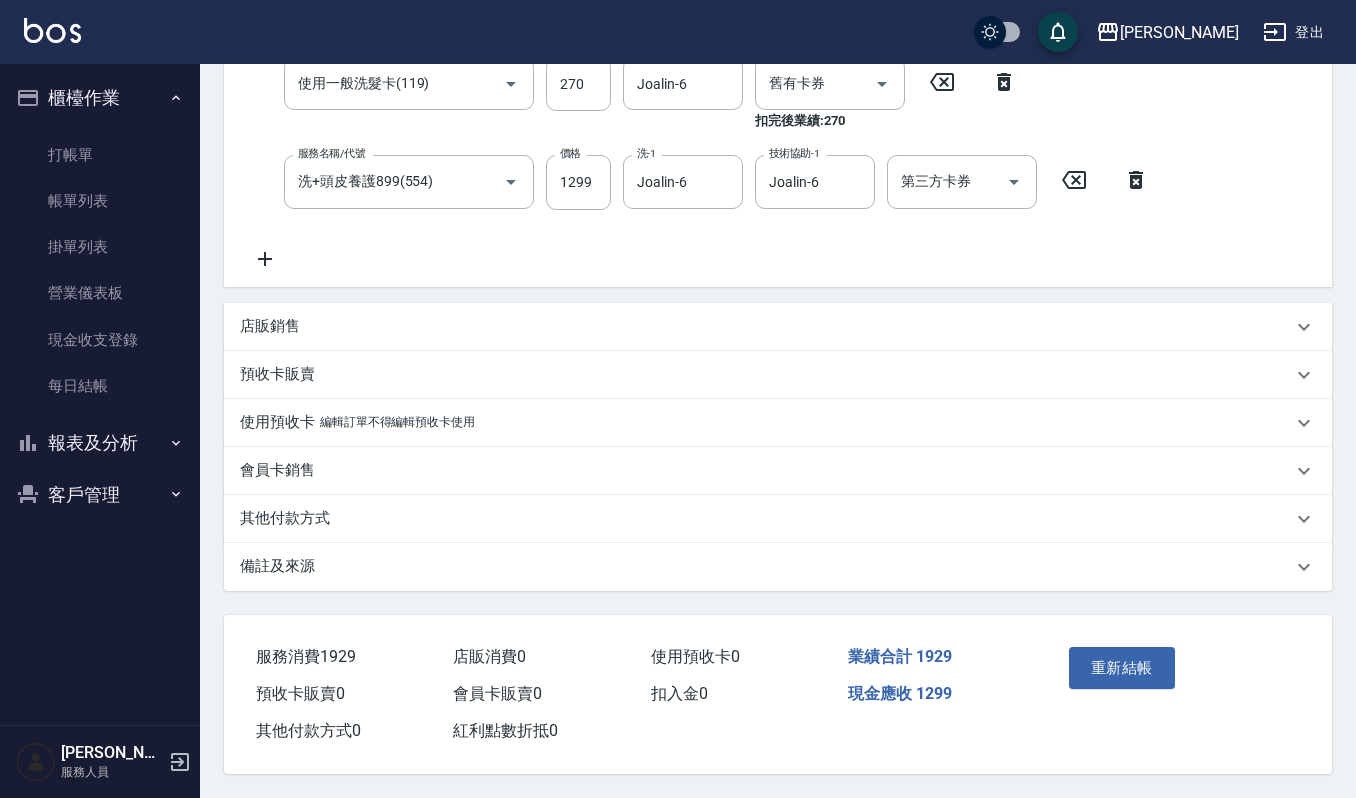 click 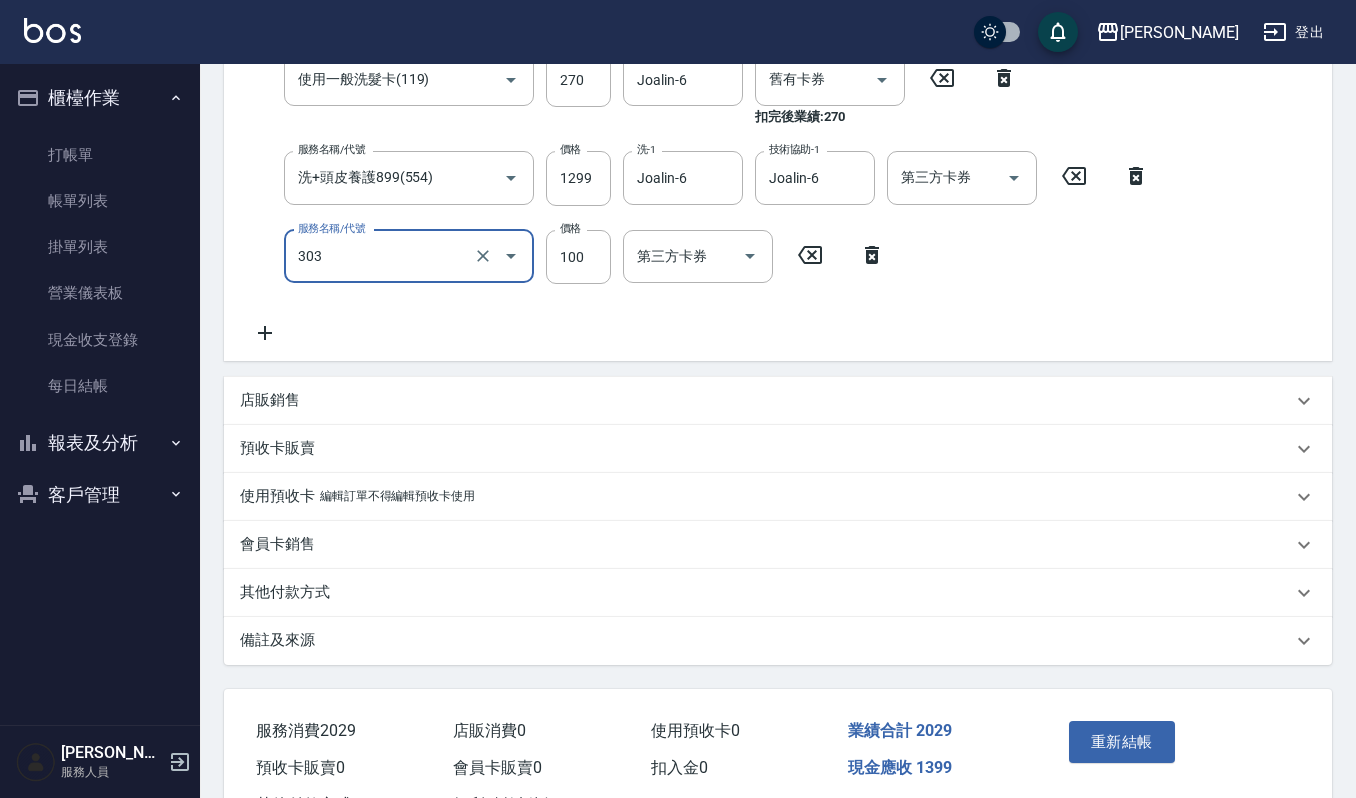 type on "修瀏海(303)" 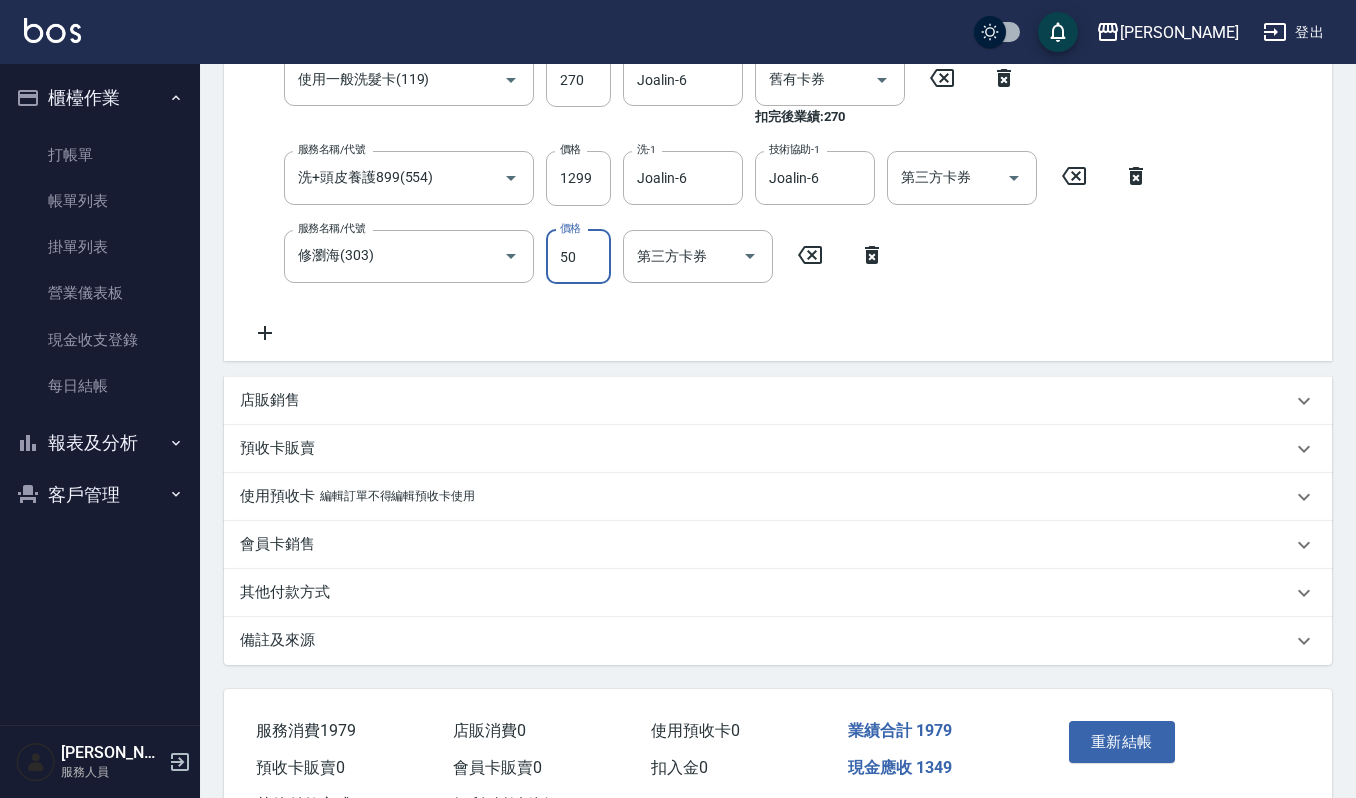 type on "50" 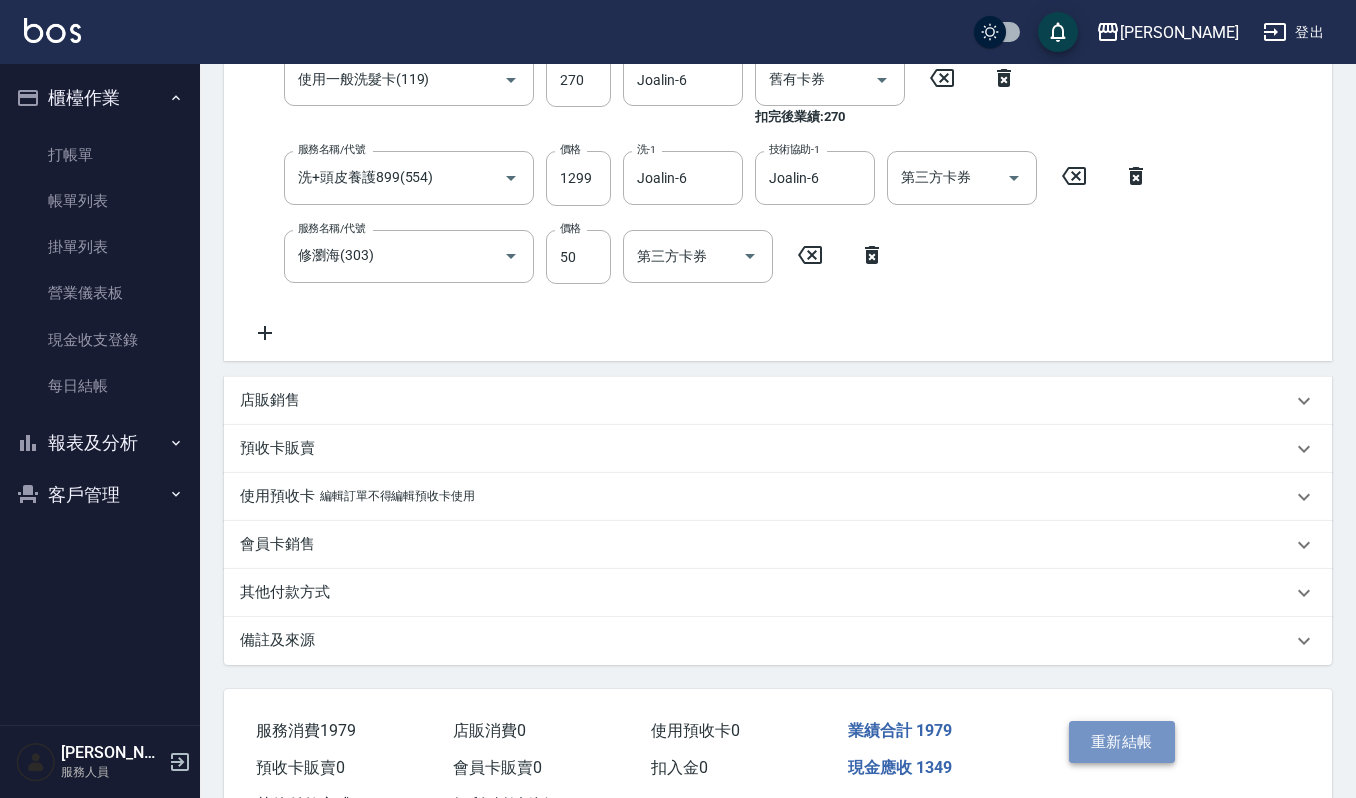 click on "重新結帳" at bounding box center (1122, 742) 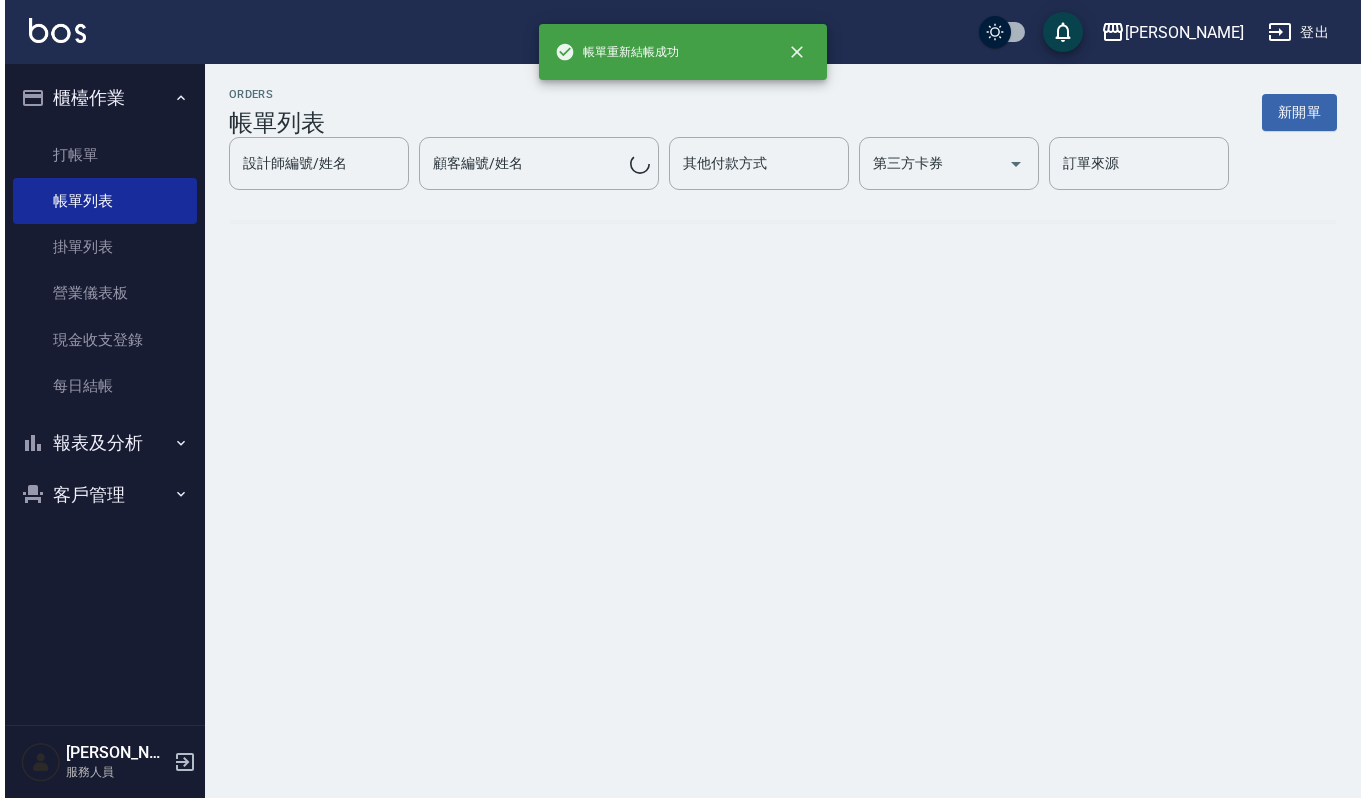 scroll, scrollTop: 0, scrollLeft: 0, axis: both 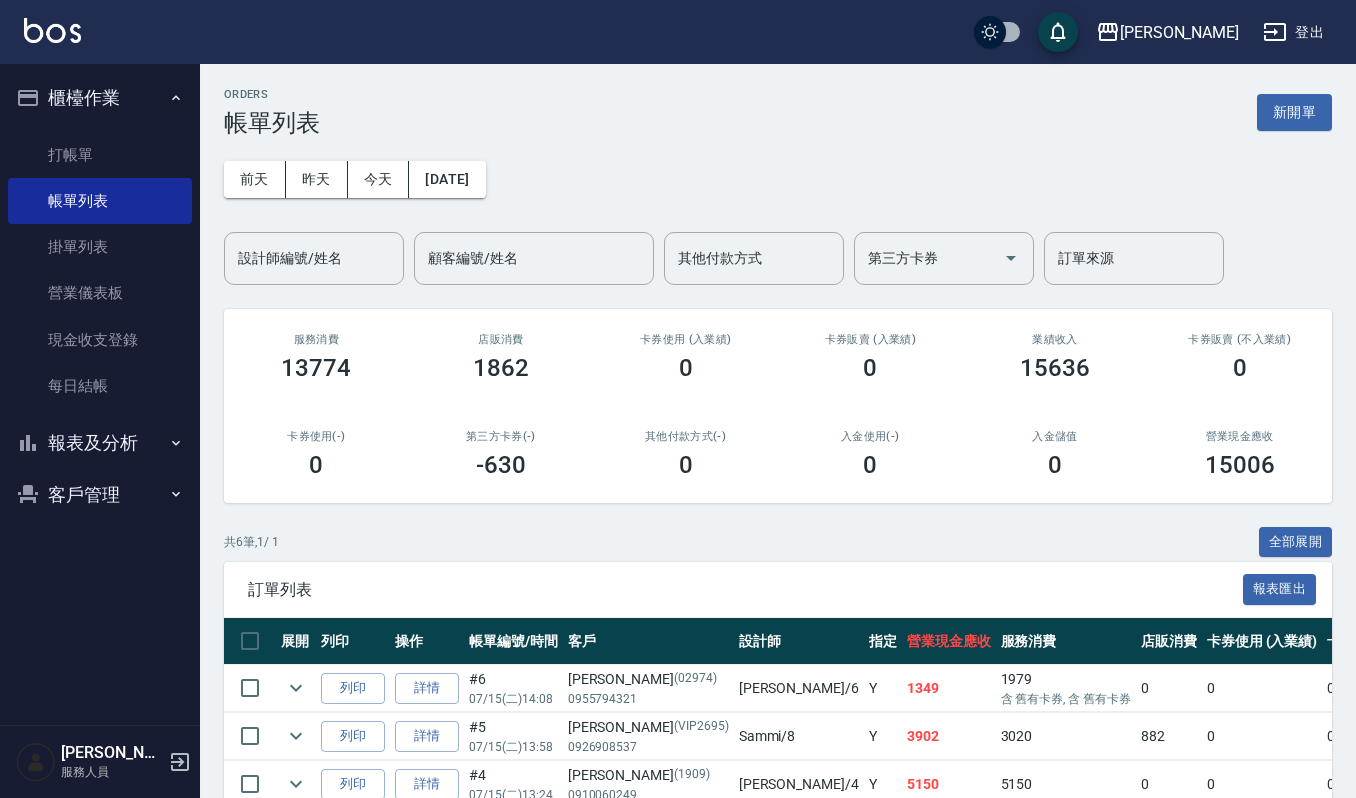 click on "客戶管理" at bounding box center [100, 495] 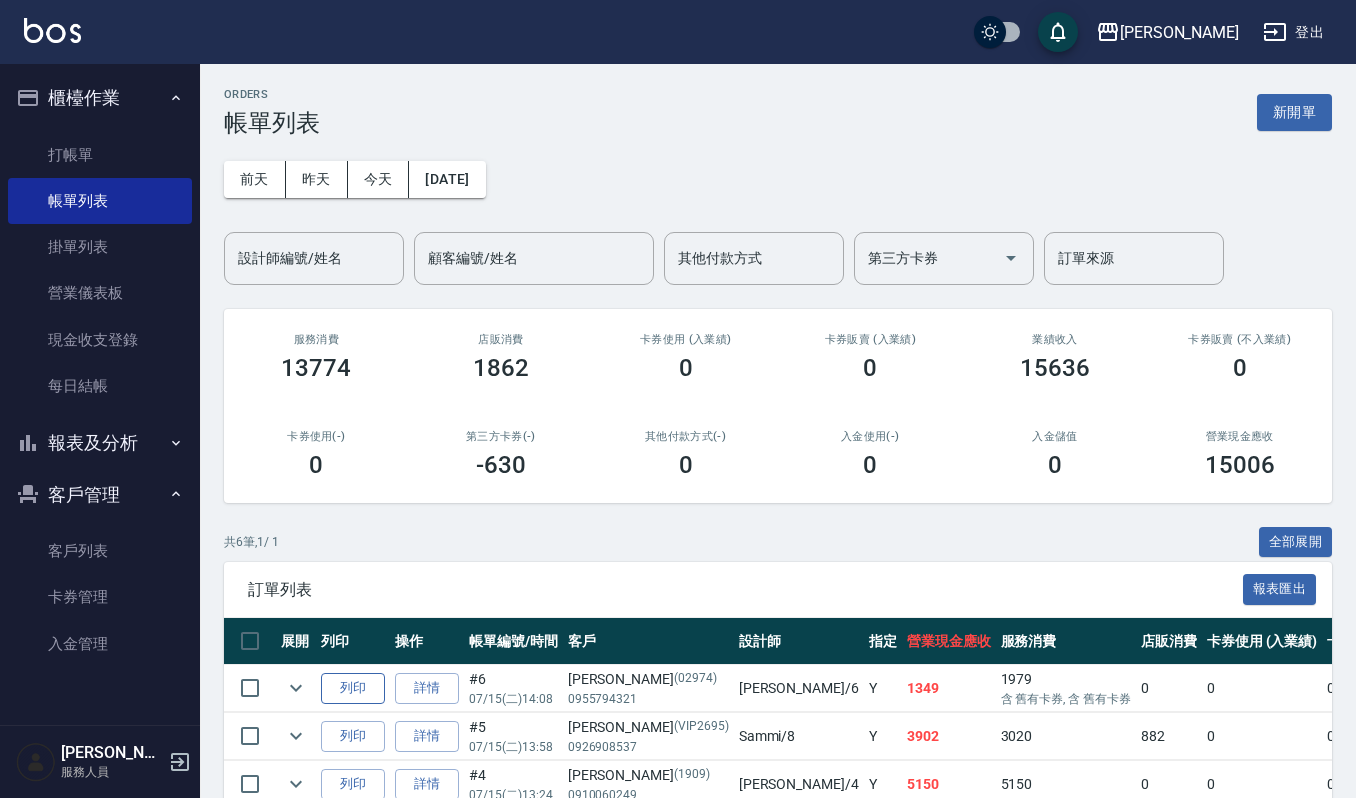 click on "列印" at bounding box center (353, 688) 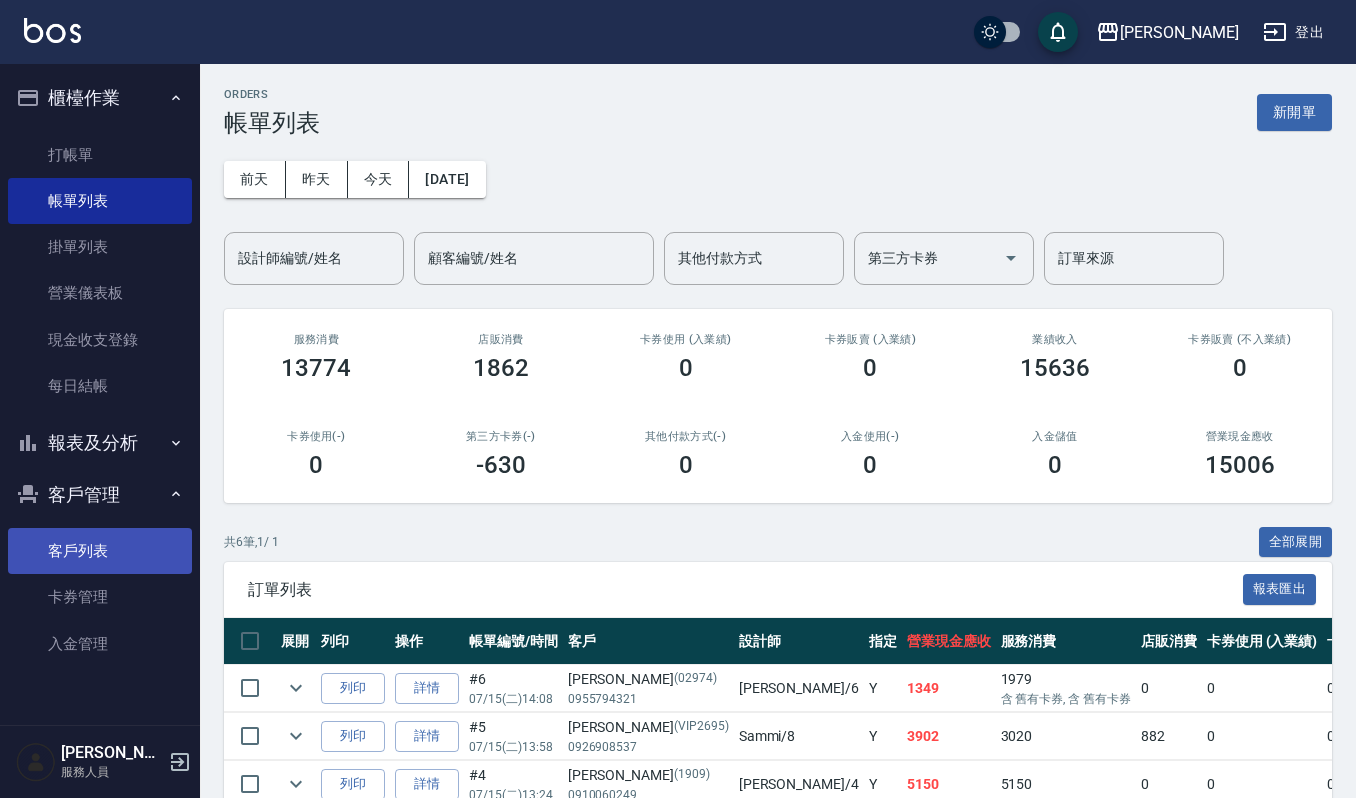 click on "客戶列表" at bounding box center (100, 551) 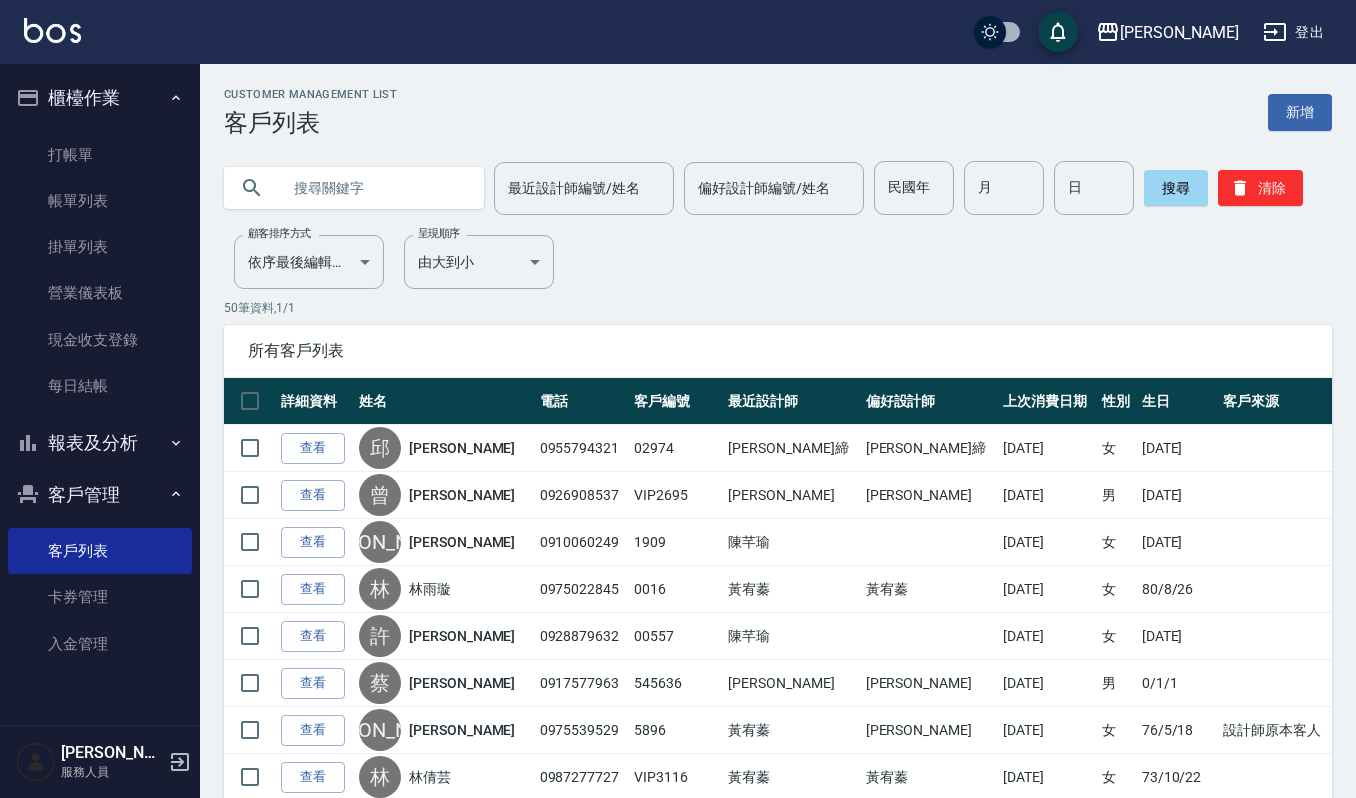 click at bounding box center [374, 188] 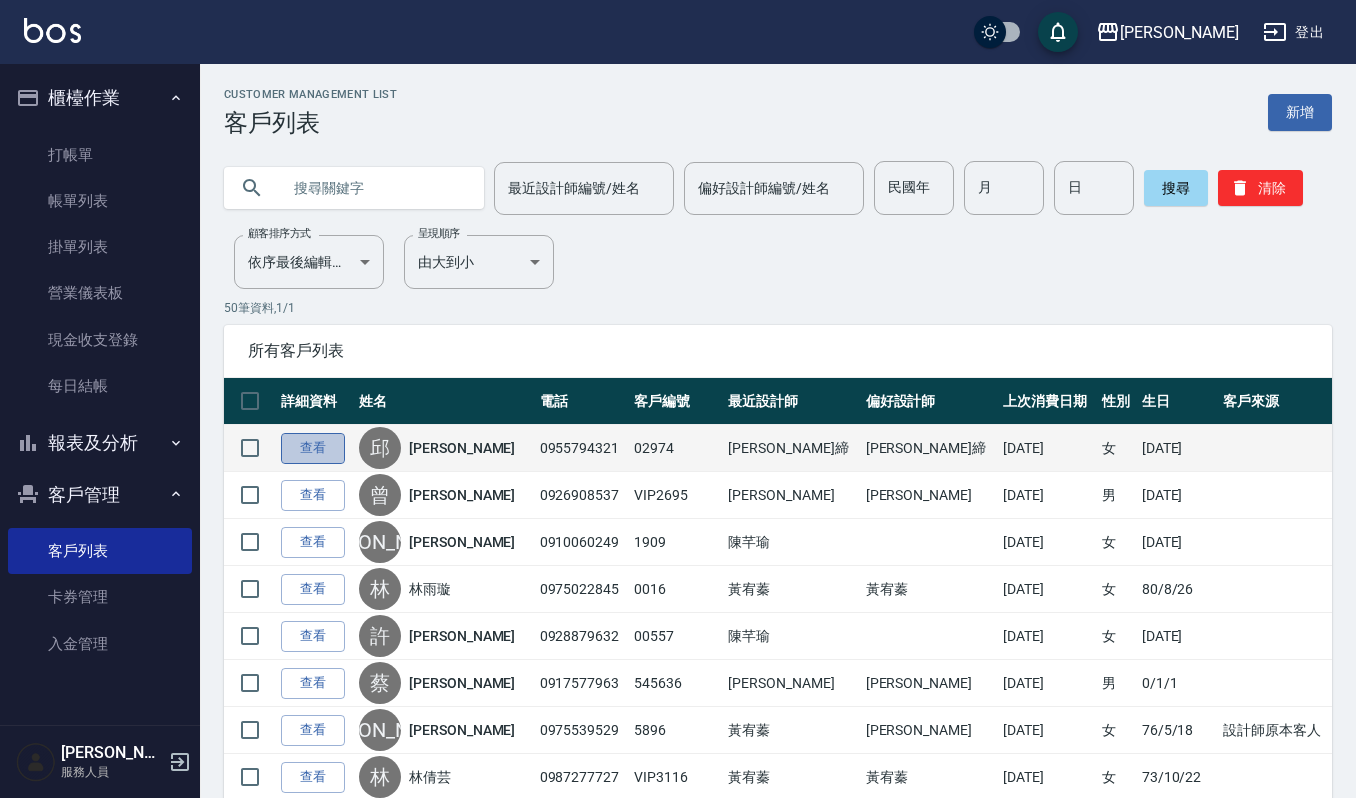 click on "查看" at bounding box center (313, 448) 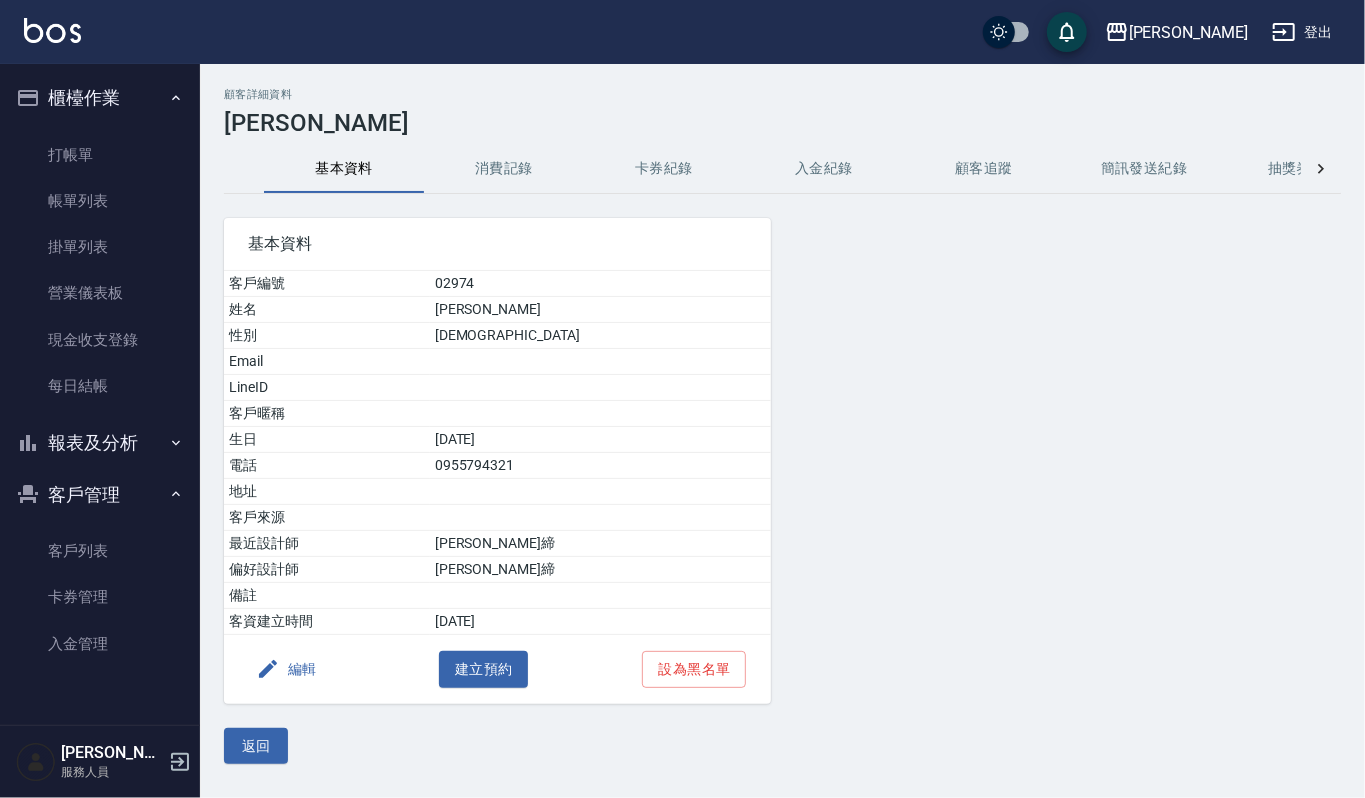 click on "消費記錄" at bounding box center [504, 169] 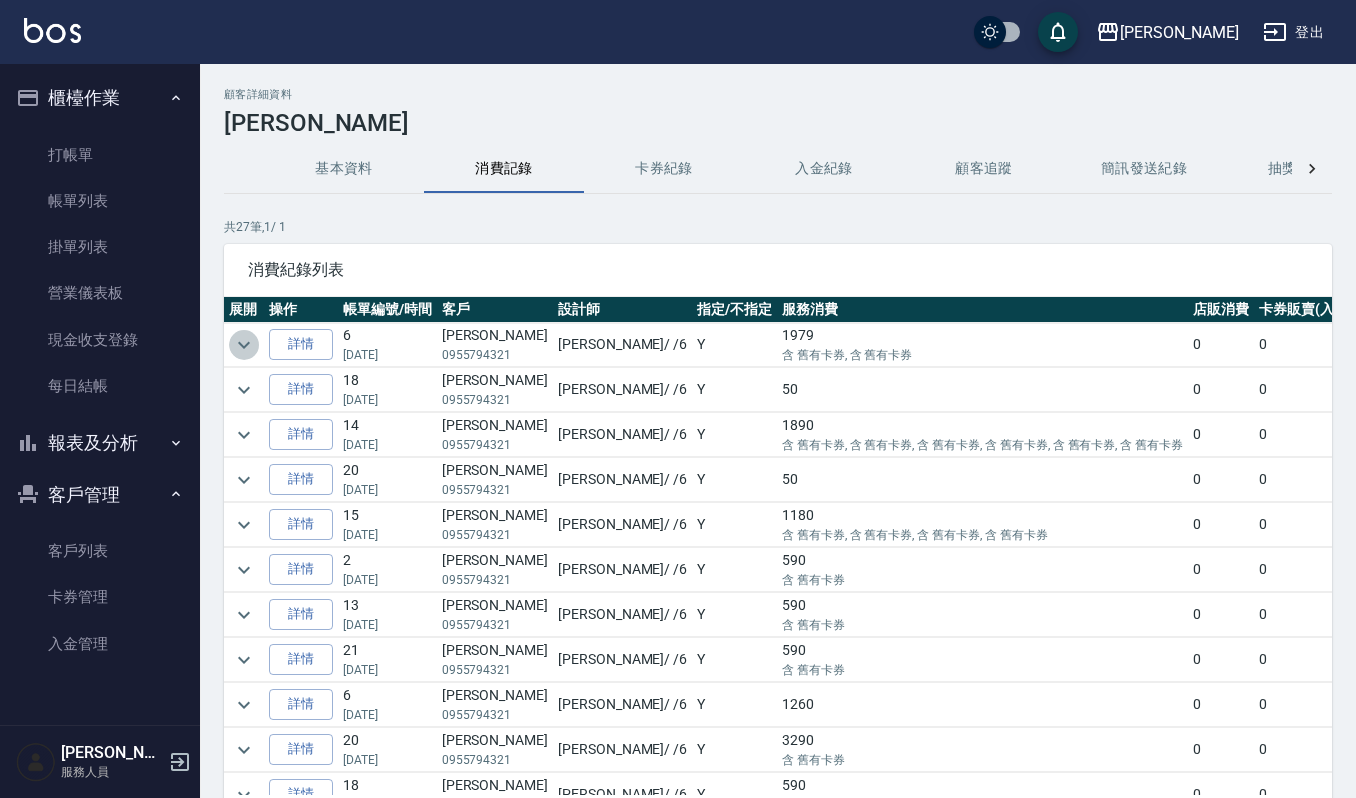 click at bounding box center (244, 345) 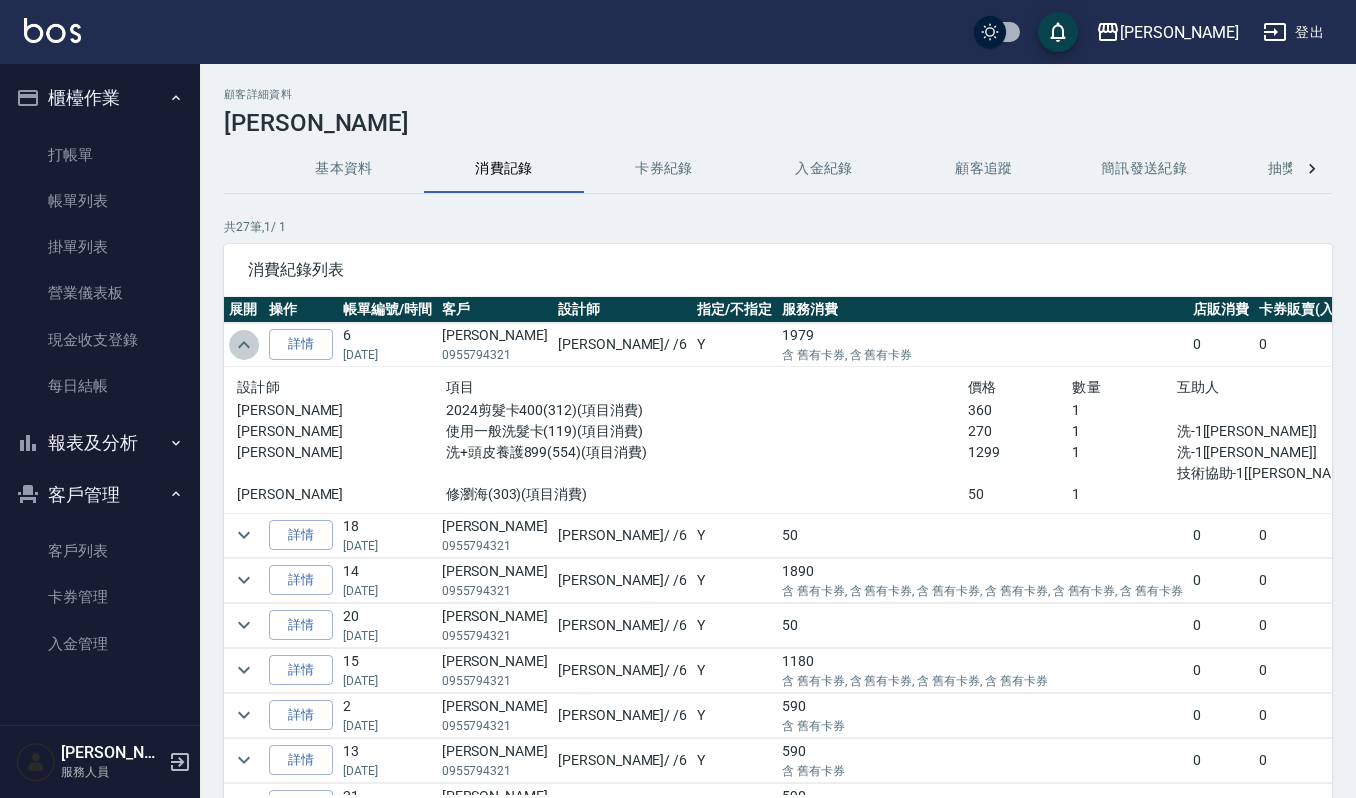 click 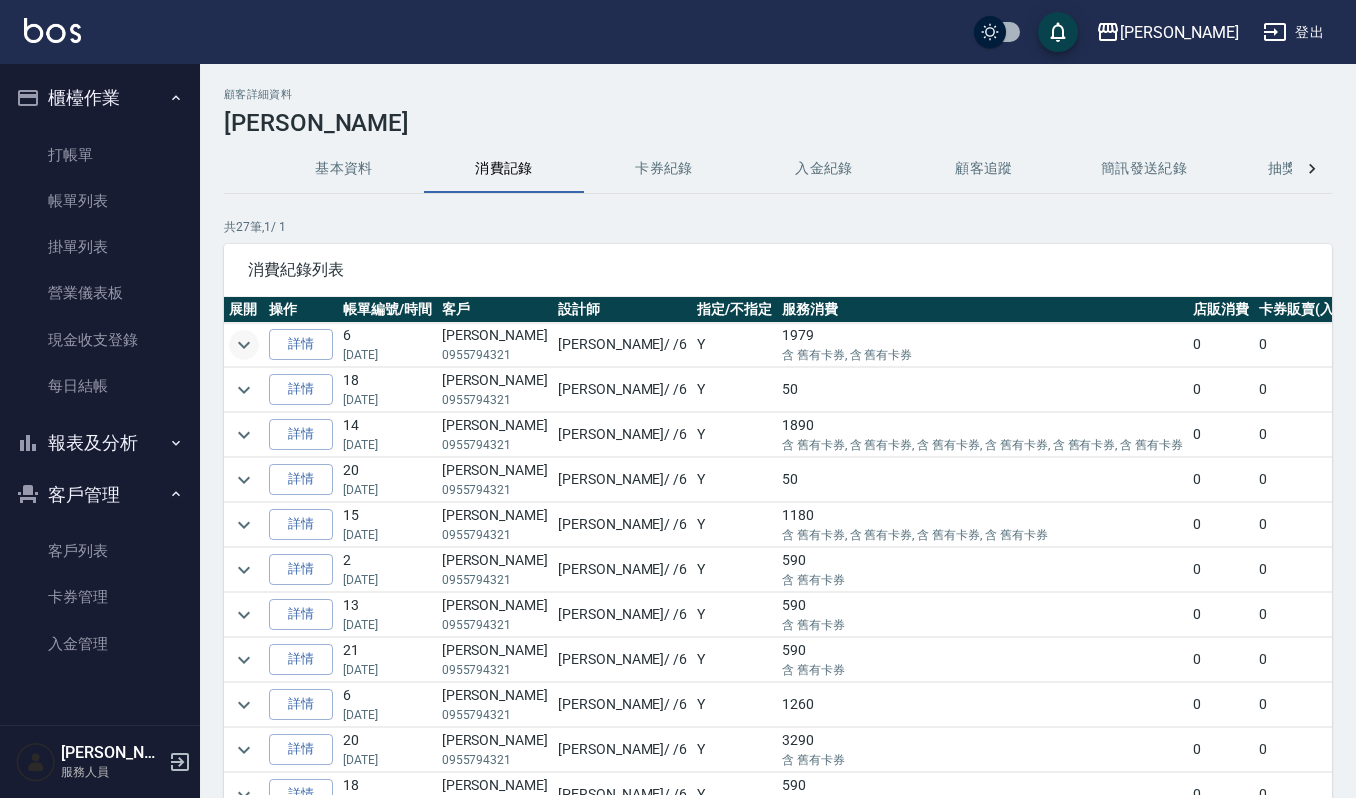 click 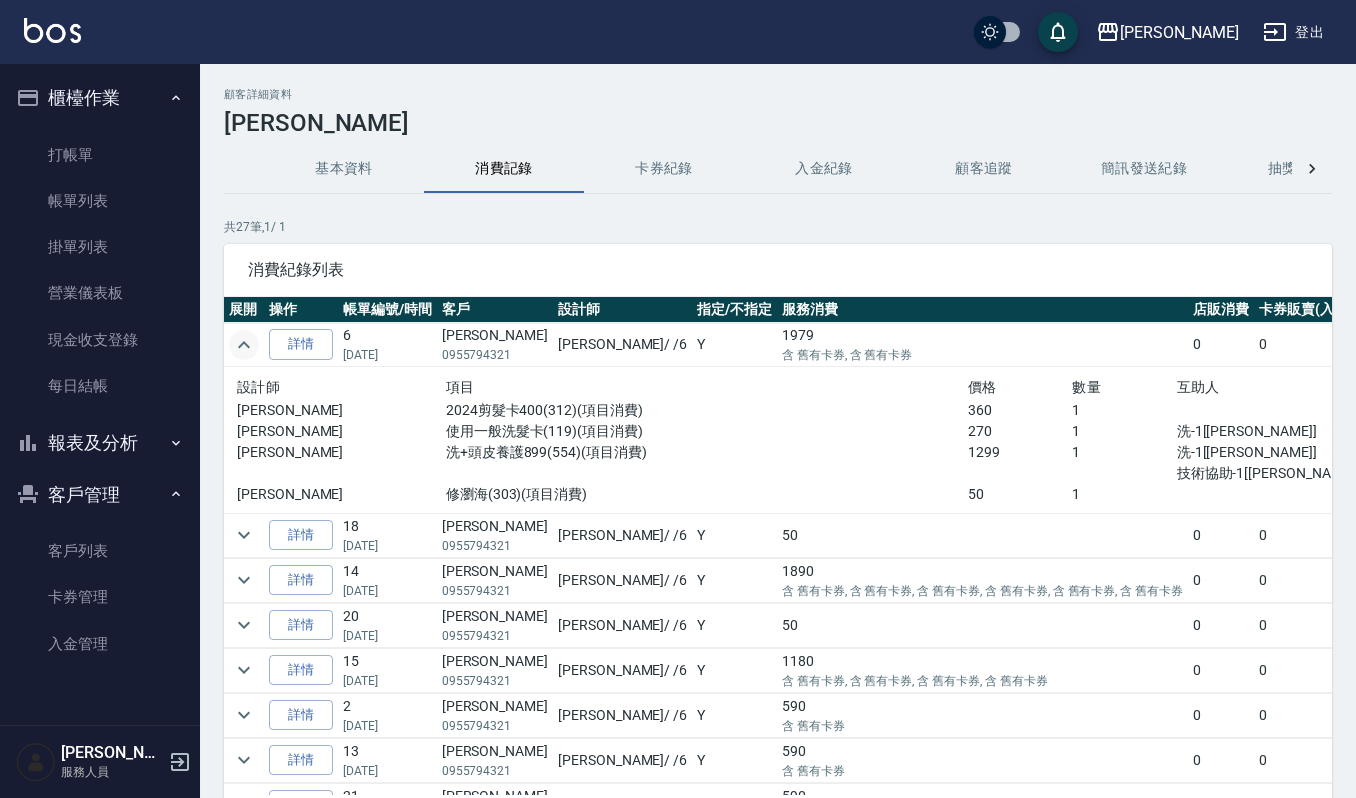 click on "客戶列表 卡券管理 入金管理" at bounding box center (100, 271) 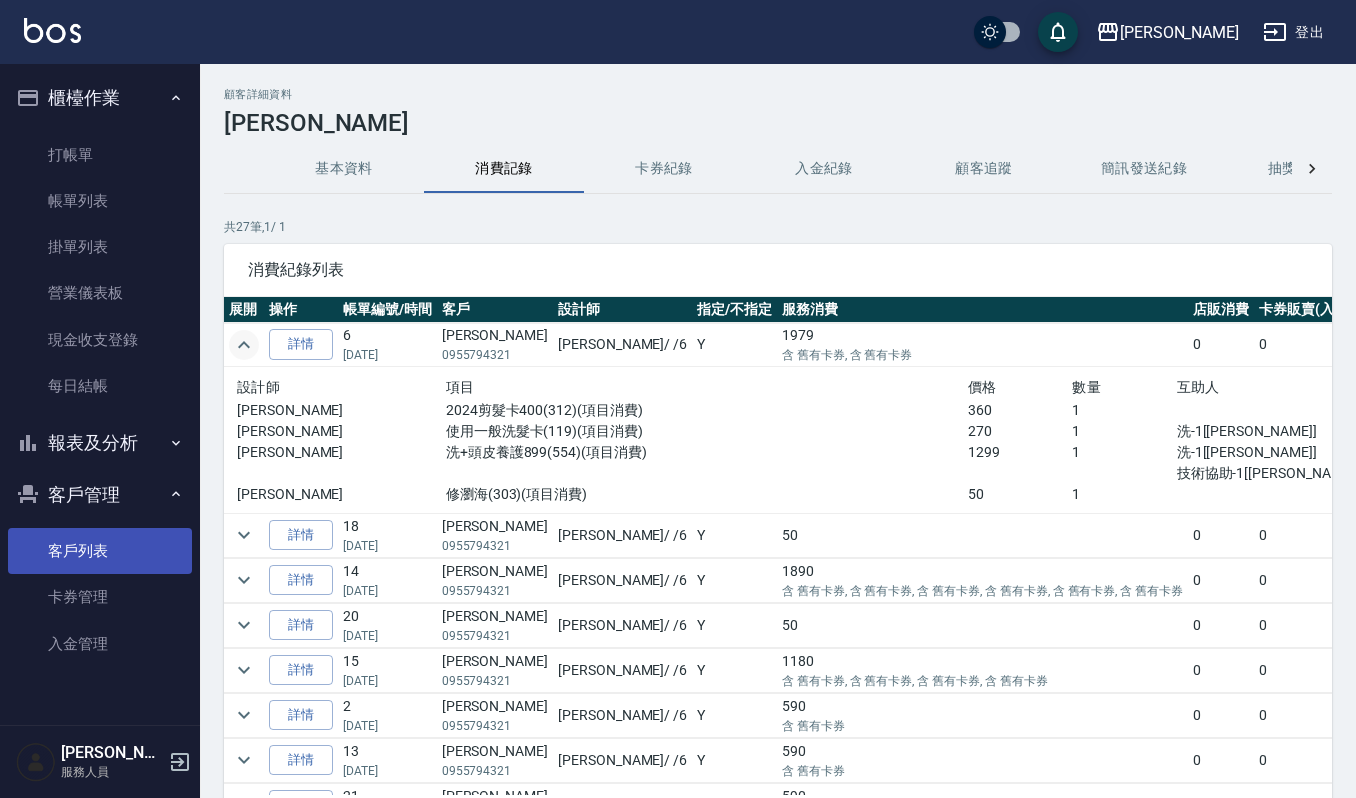 click on "客戶列表" at bounding box center [100, 551] 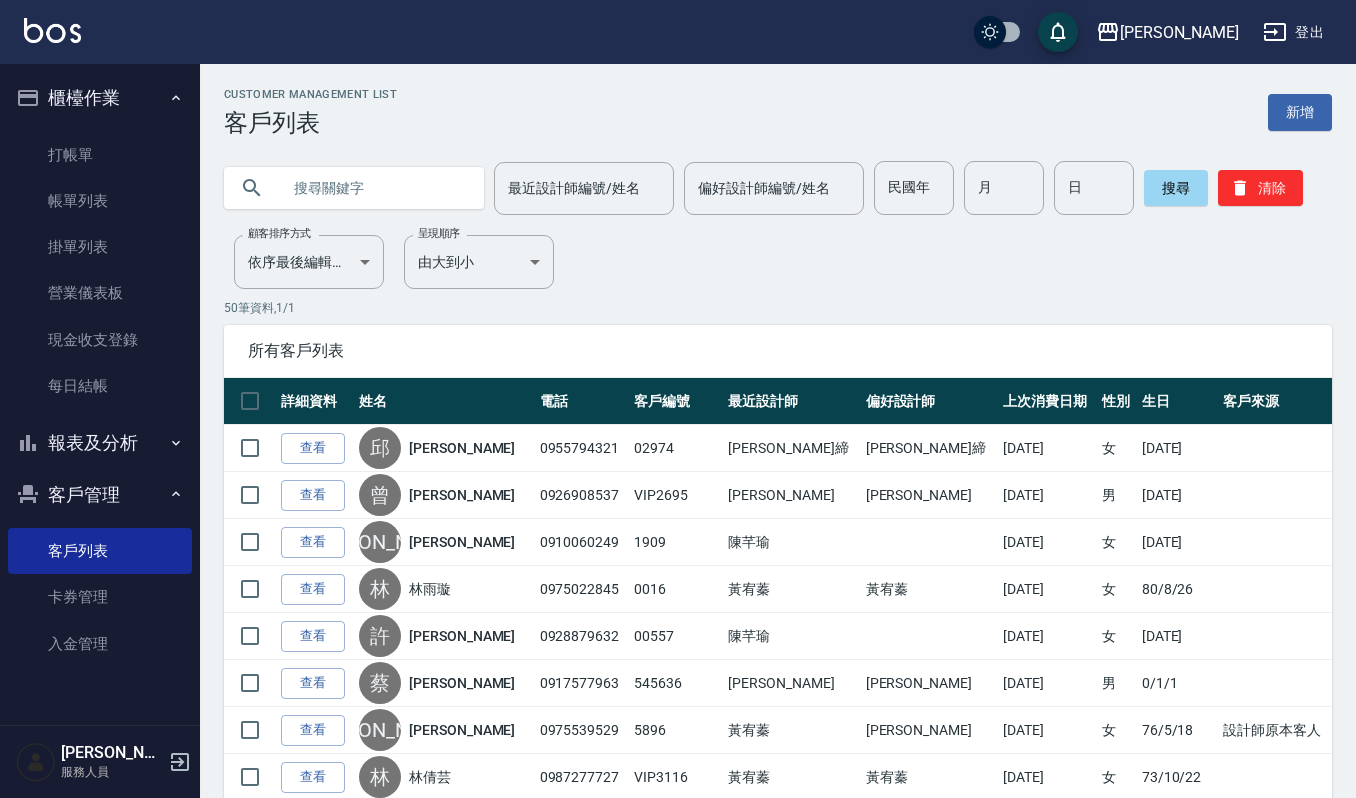 click at bounding box center [374, 188] 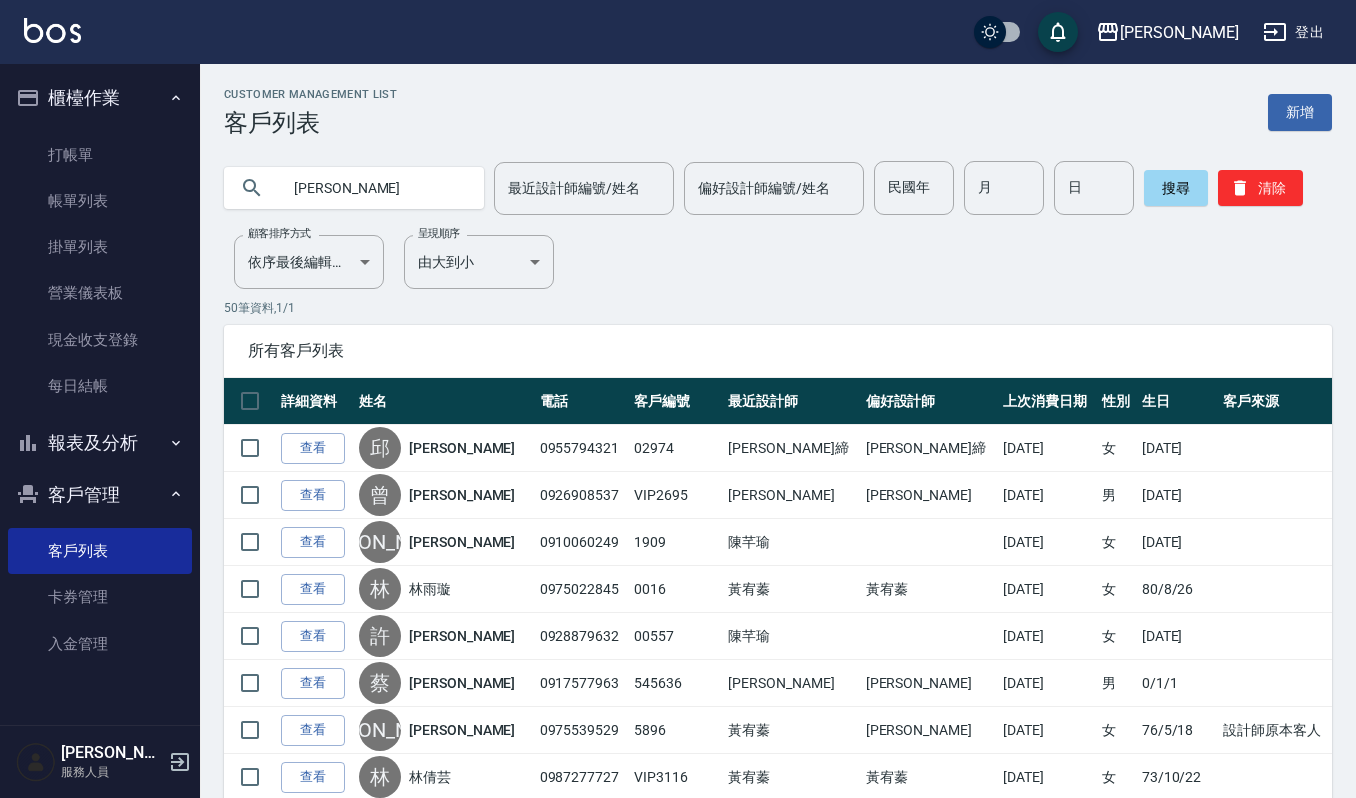type on "林怡君" 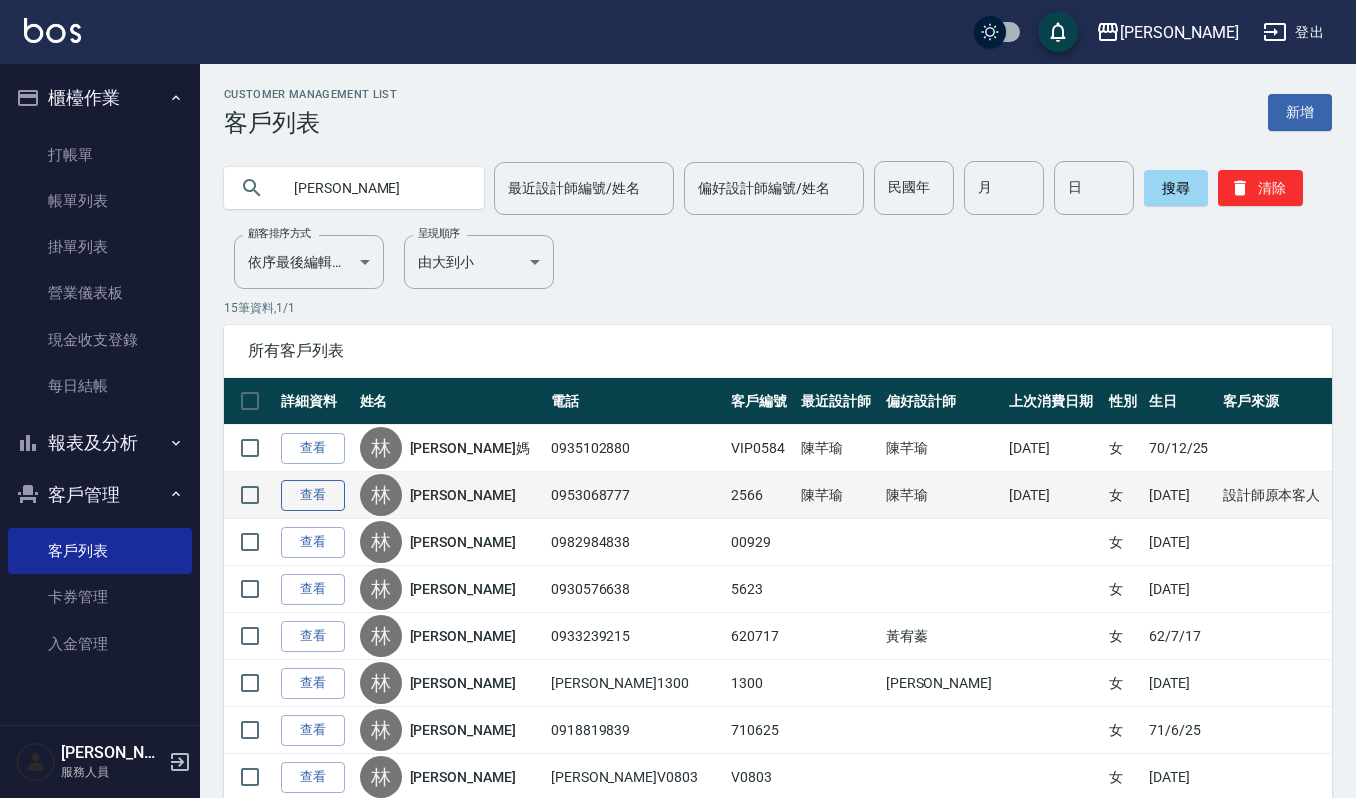 click on "查看" at bounding box center [313, 495] 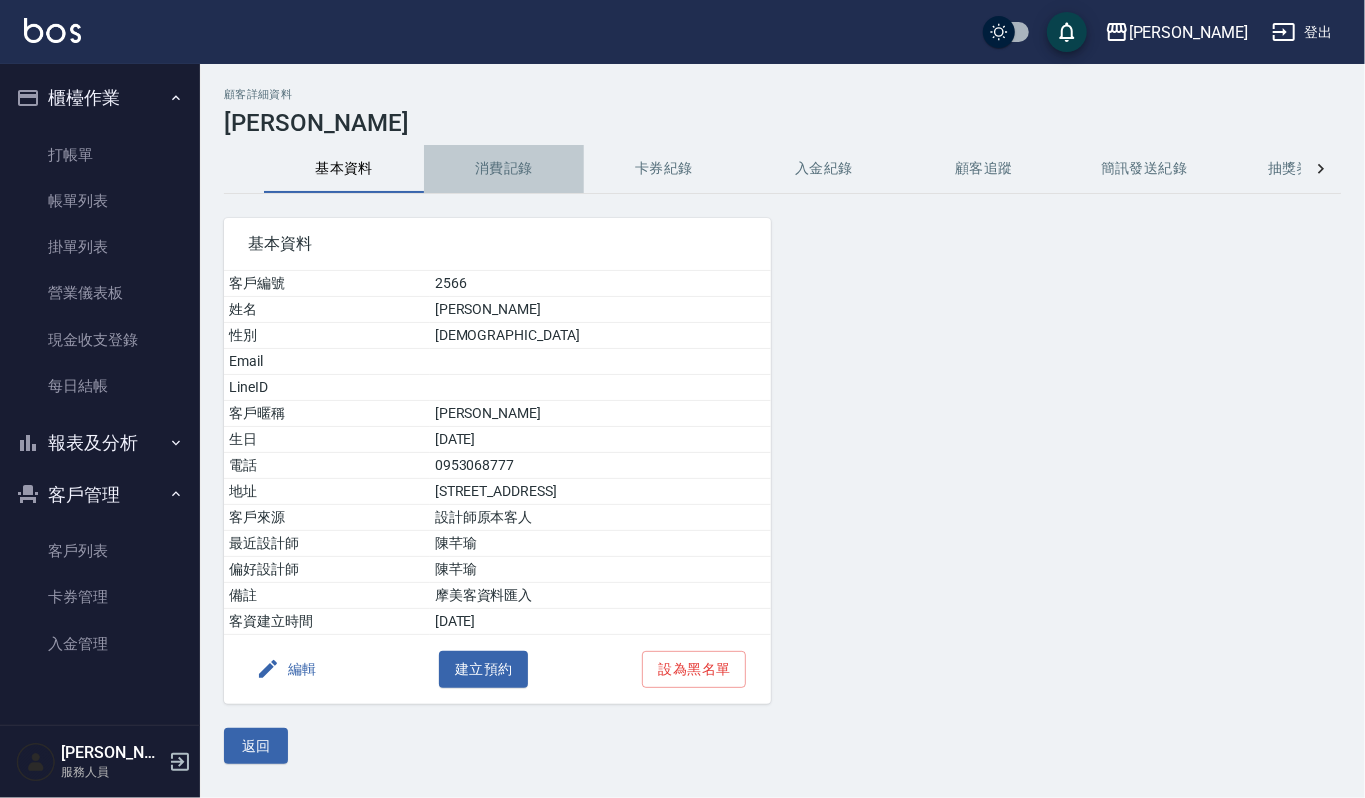 click on "消費記錄" at bounding box center [504, 169] 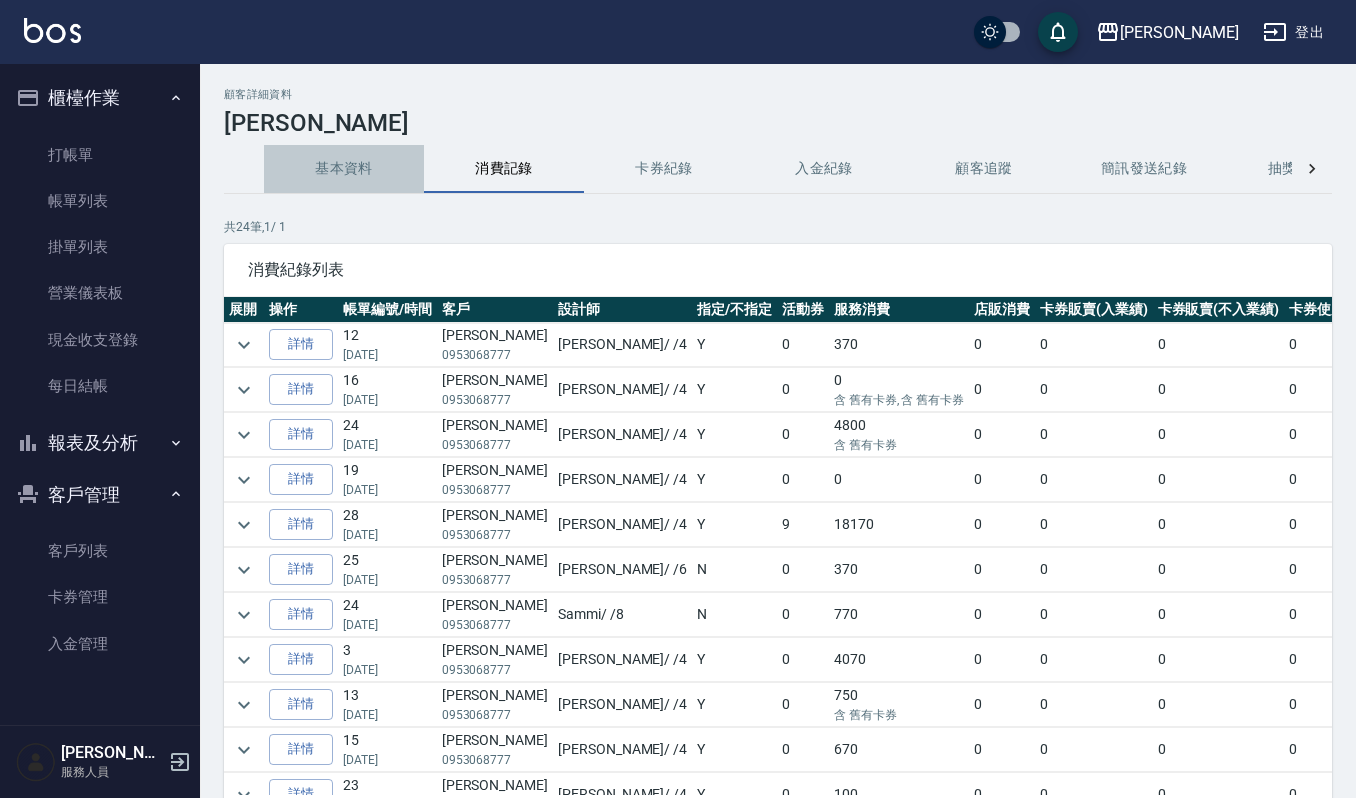 click on "基本資料" at bounding box center (344, 169) 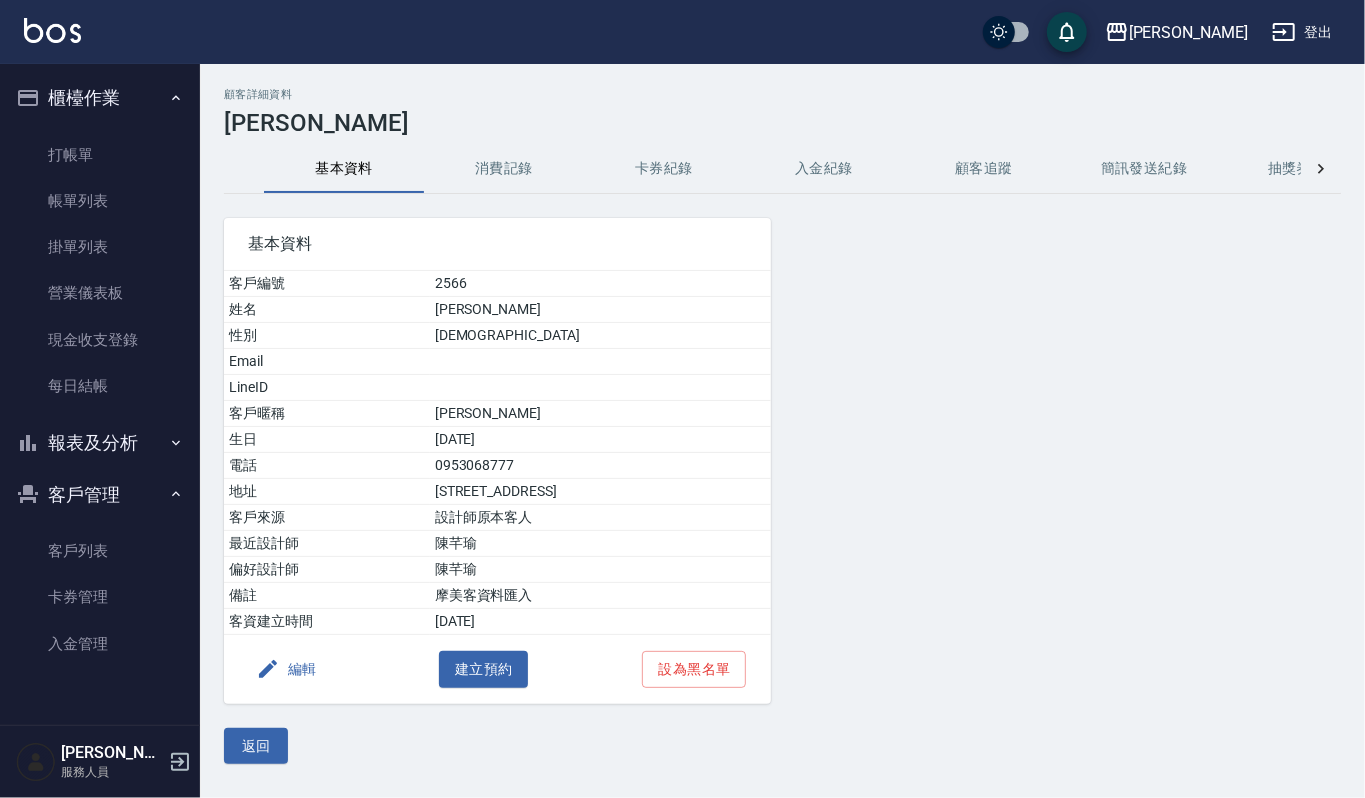 click on "林怡君" at bounding box center (600, 310) 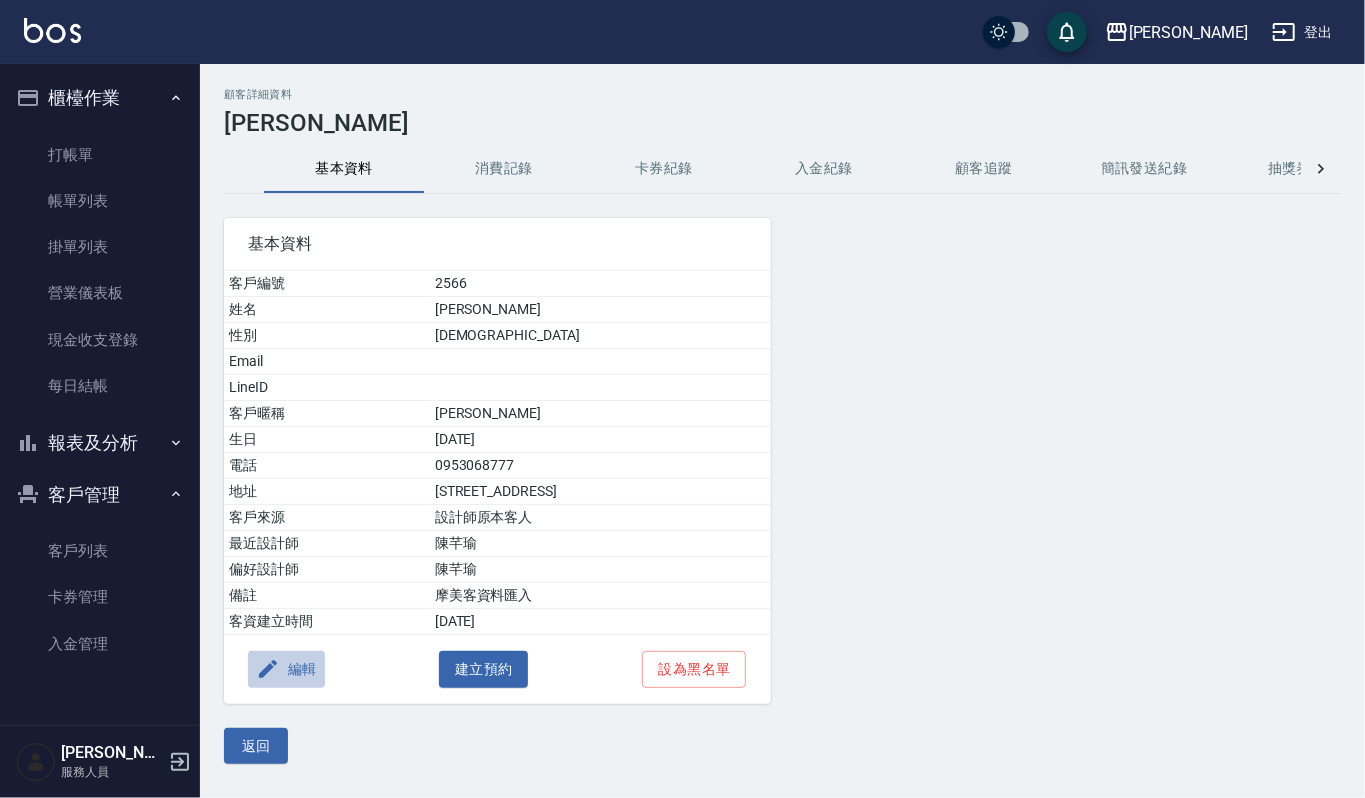 click on "編輯" at bounding box center (286, 669) 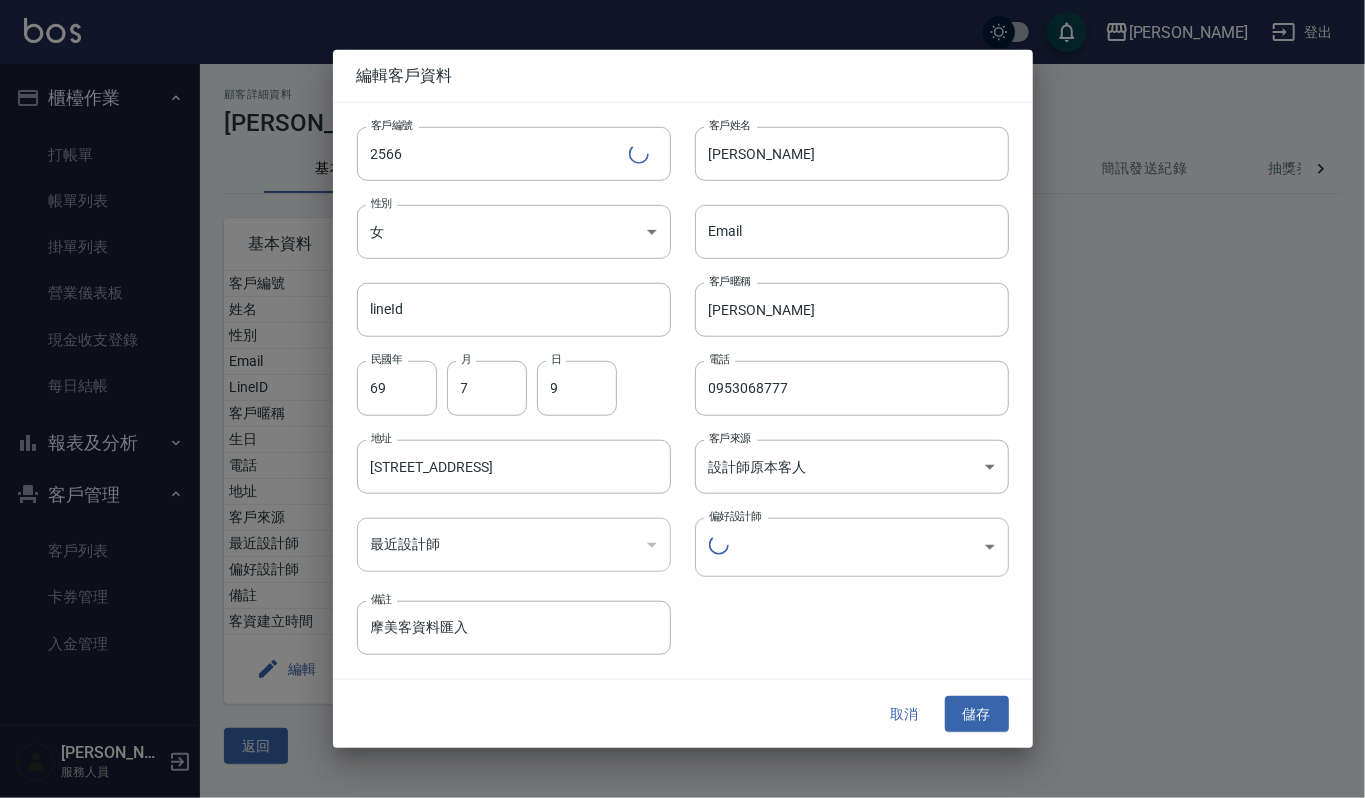 type 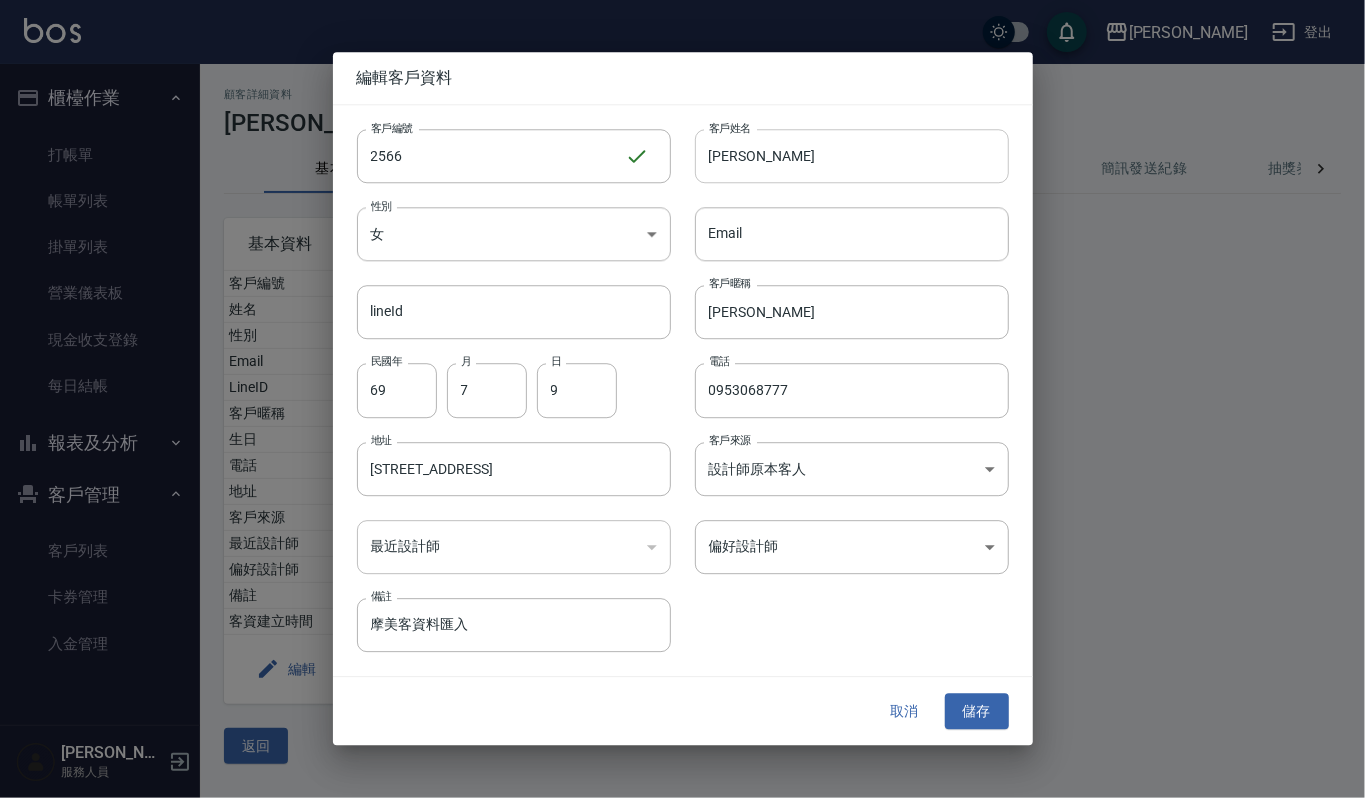 click on "林怡君" at bounding box center (852, 156) 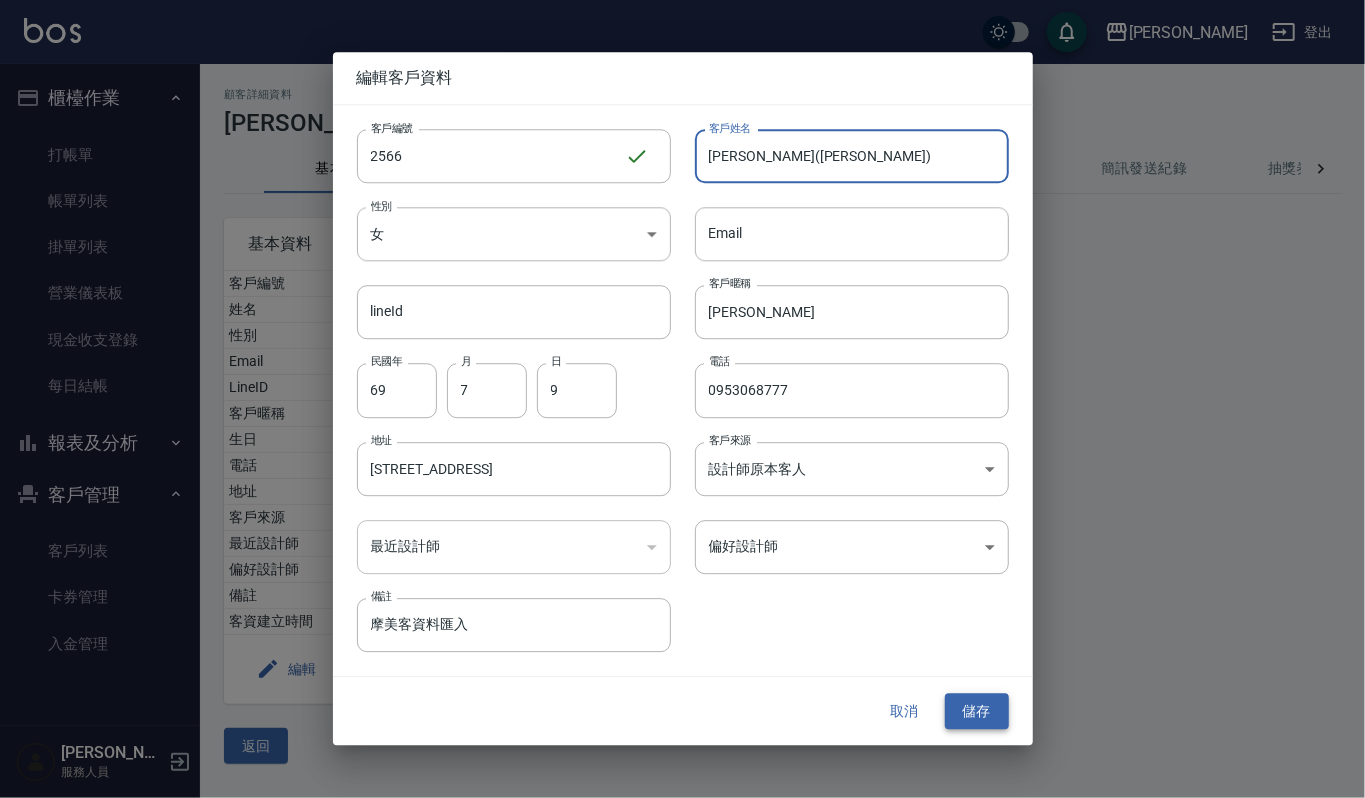 type on "林怡君([PERSON_NAME])" 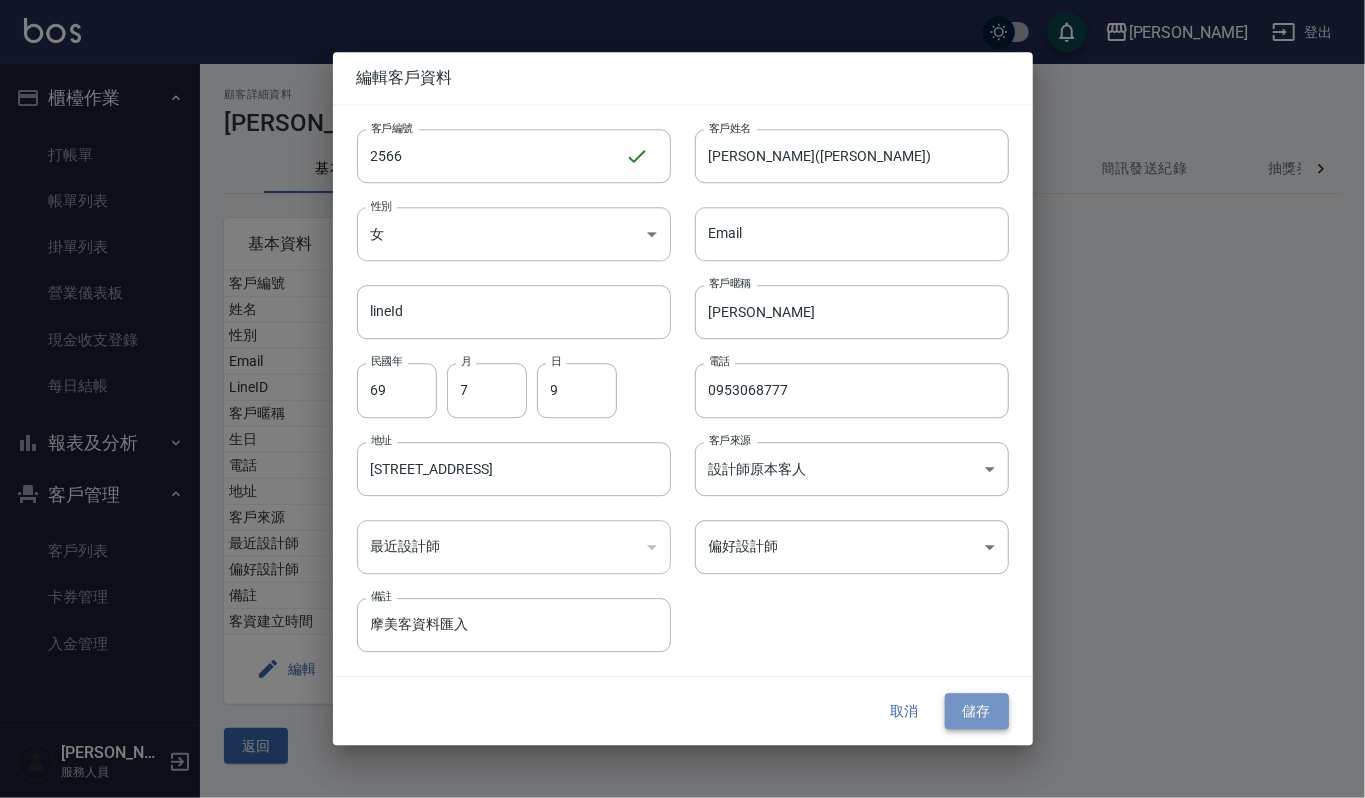 click on "儲存" at bounding box center [977, 711] 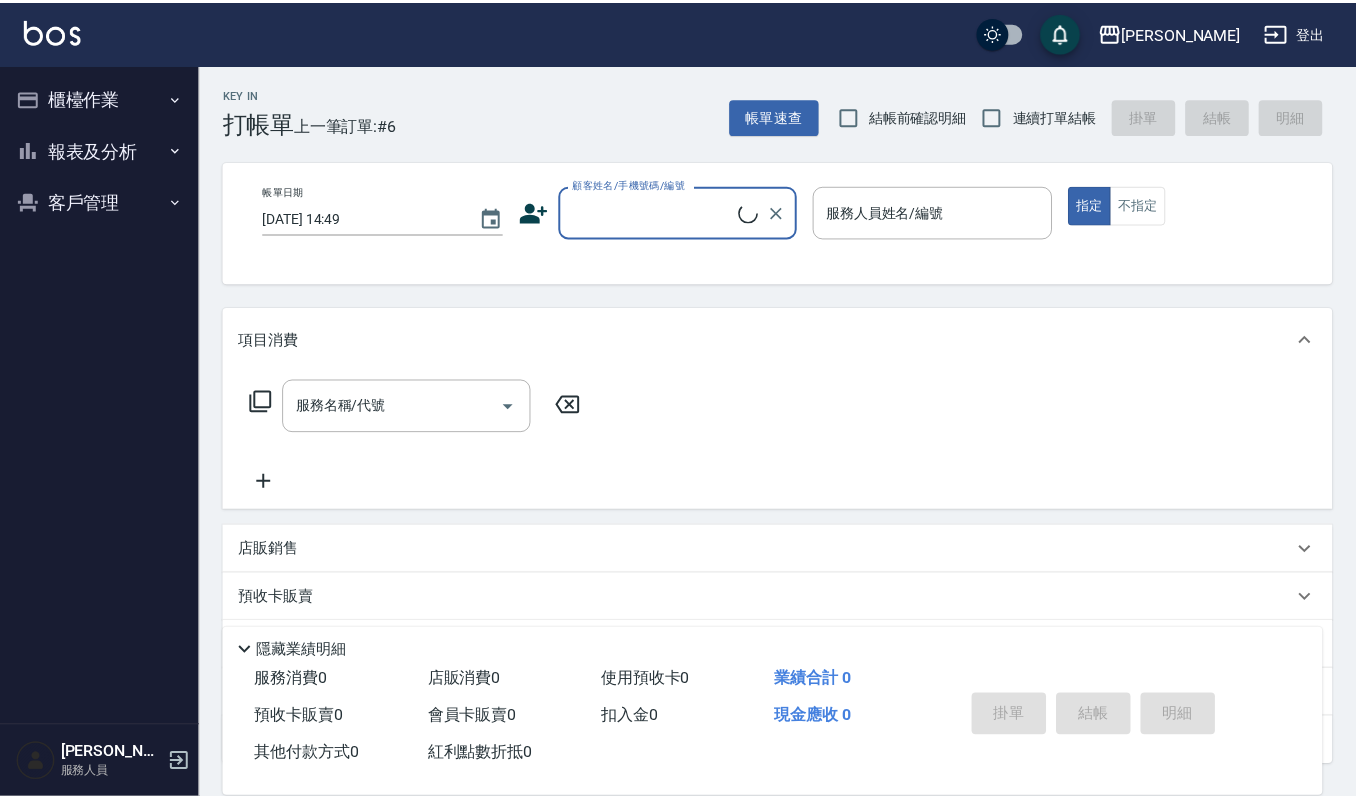 scroll, scrollTop: 0, scrollLeft: 0, axis: both 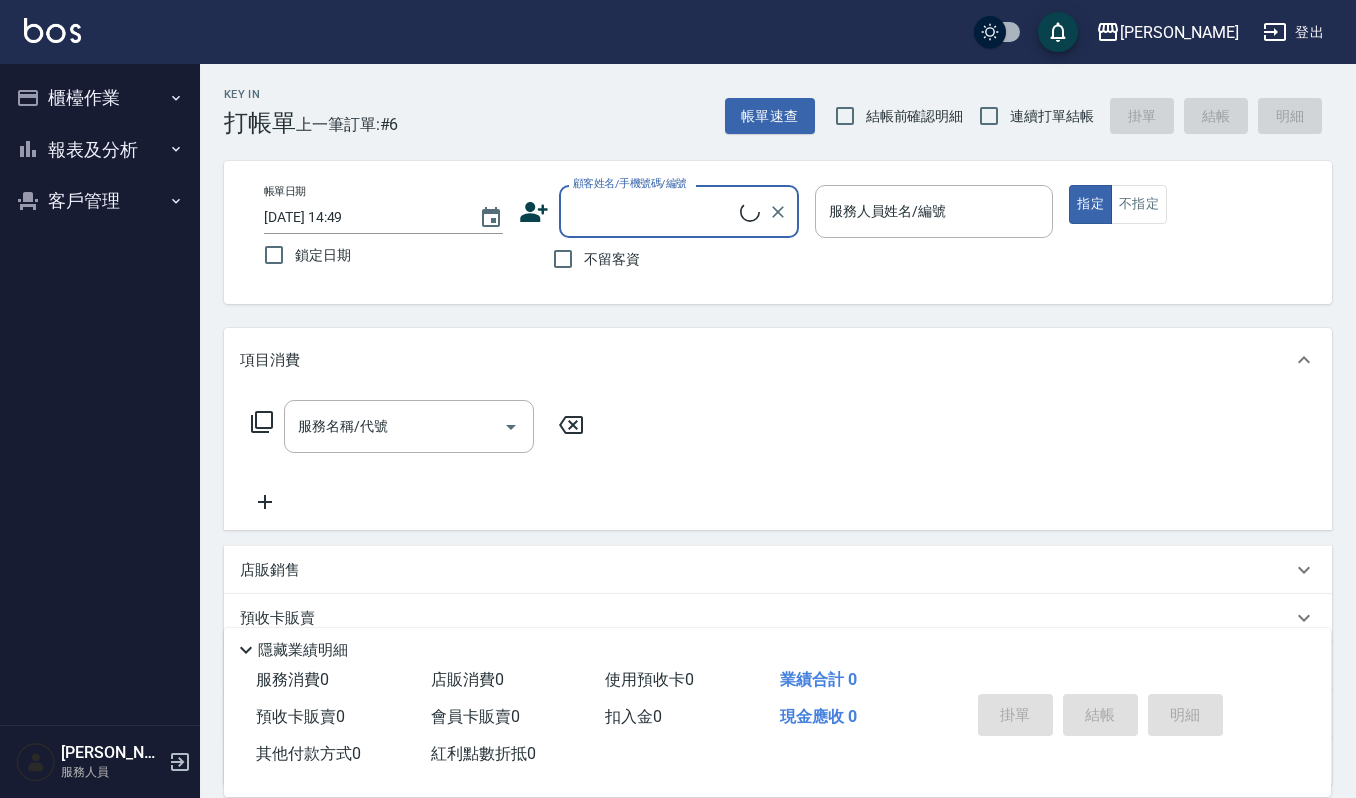 click on "顧客姓名/手機號碼/編號" at bounding box center (654, 211) 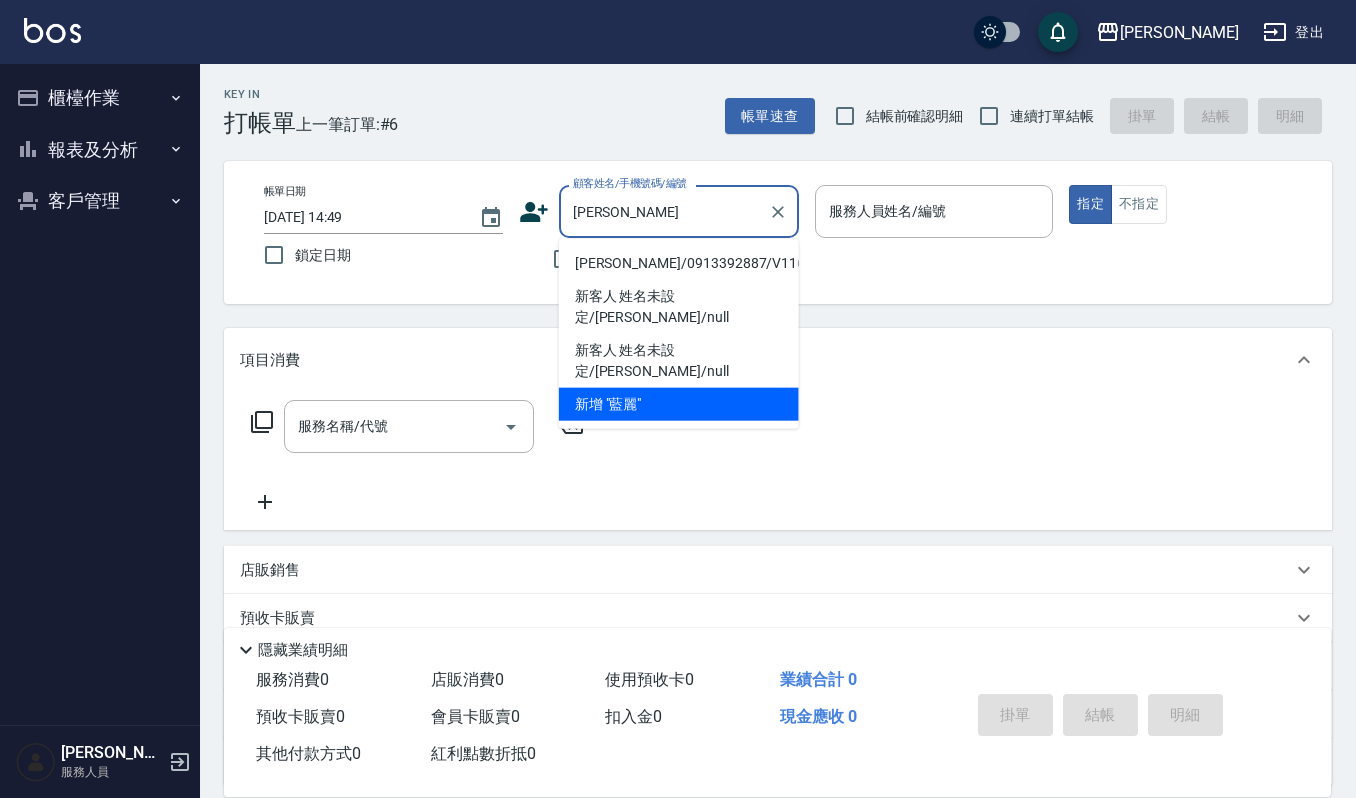 click on "[PERSON_NAME]/0913392887/V1164 新客人 姓名未設定/[PERSON_NAME]/null 新客人 姓名未設定/[PERSON_NAME]/null 新增 "[PERSON_NAME]"" at bounding box center (679, 334) 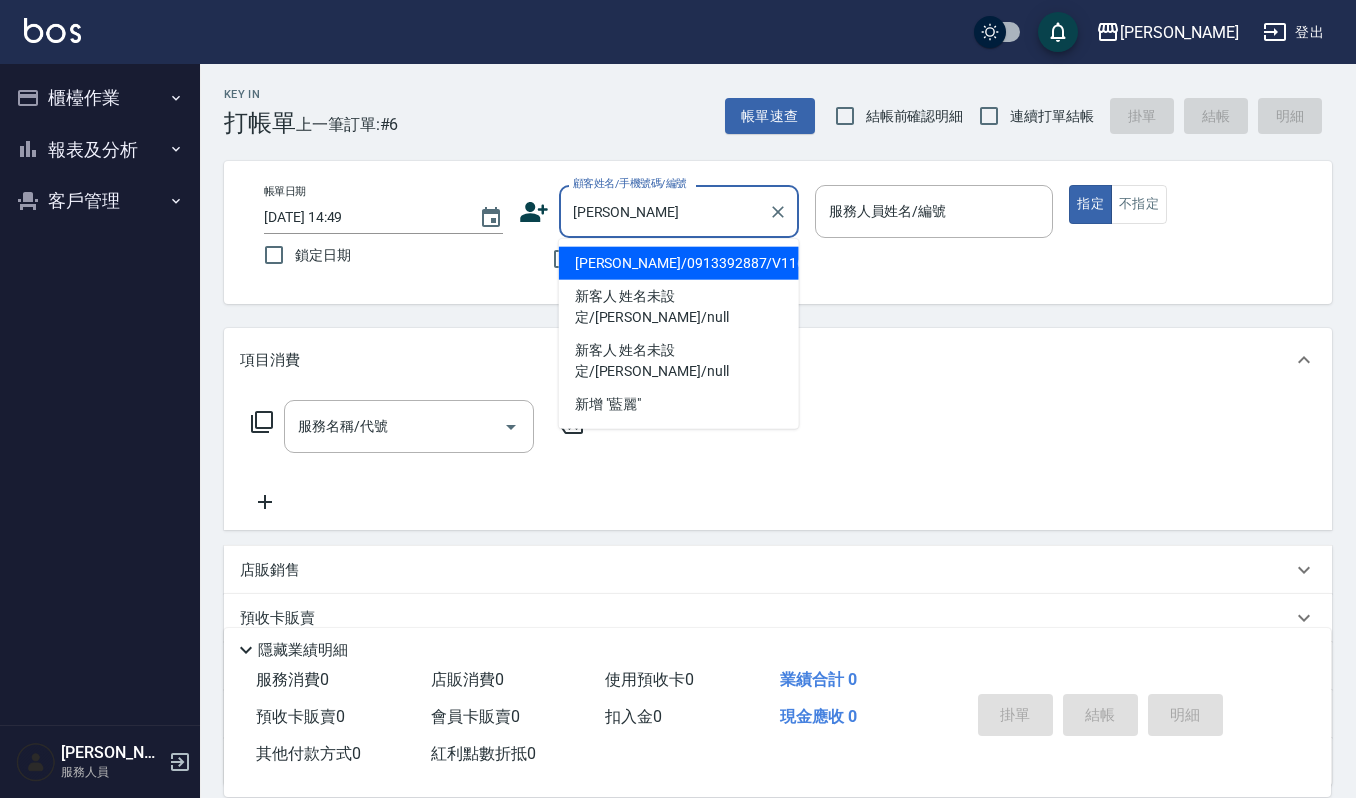 click on "[PERSON_NAME]/0913392887/V1164" at bounding box center (679, 263) 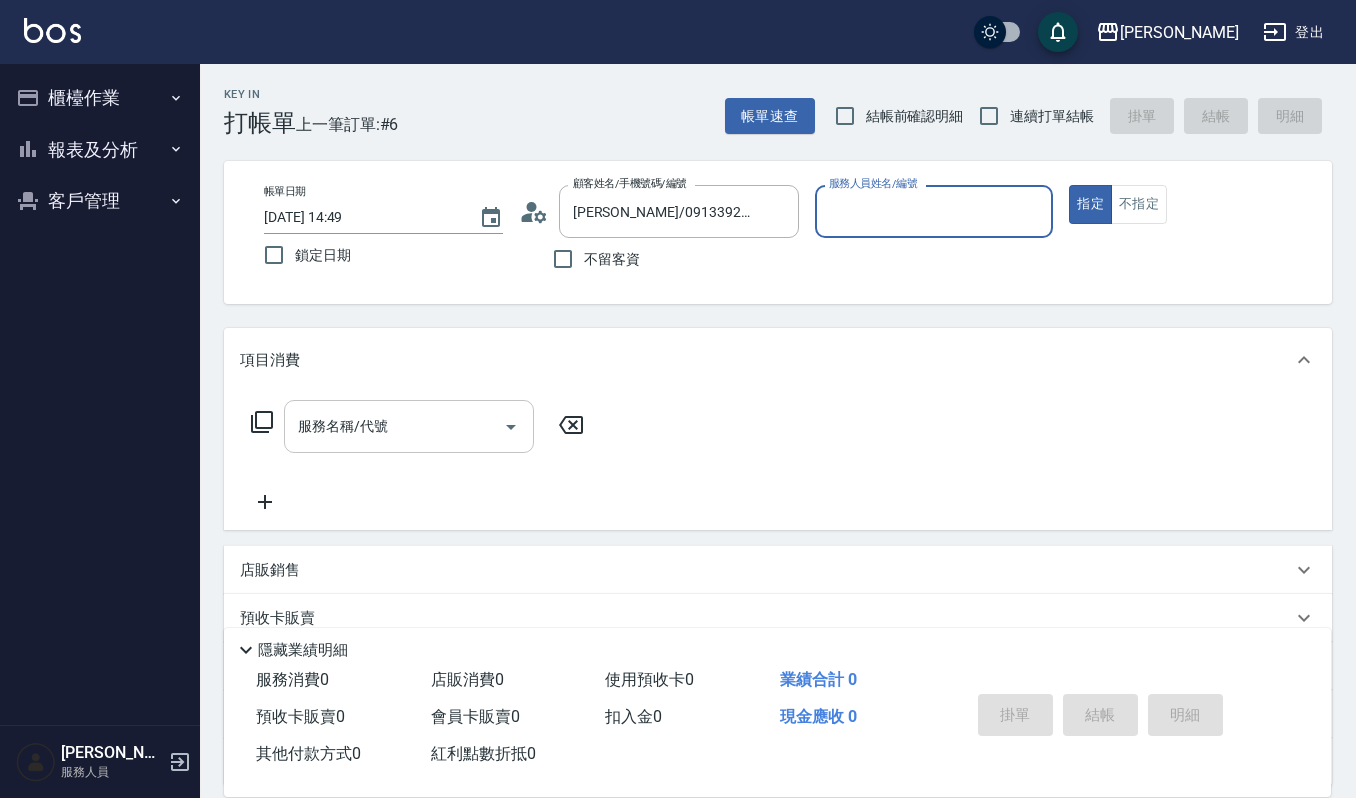 type on "[PERSON_NAME]-4" 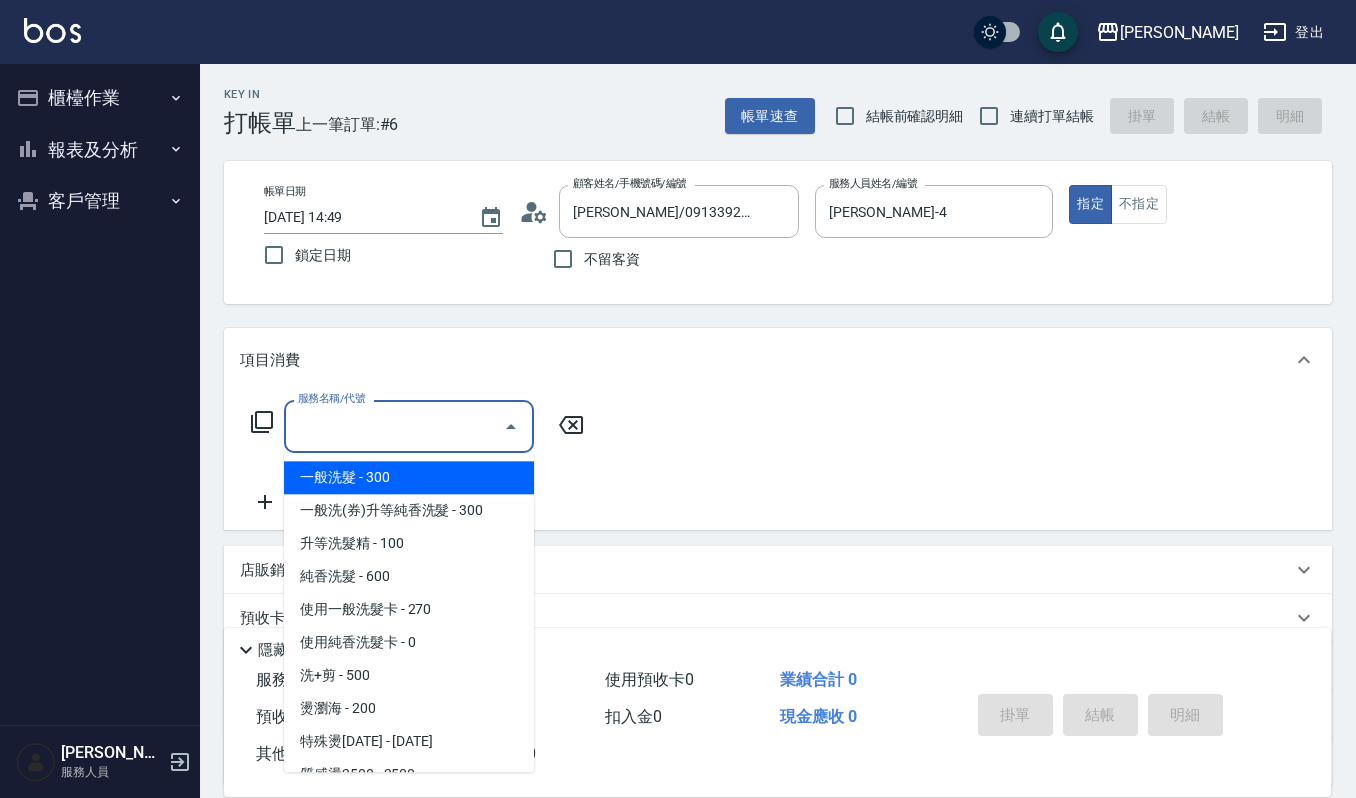 click on "服務名稱/代號" at bounding box center [394, 426] 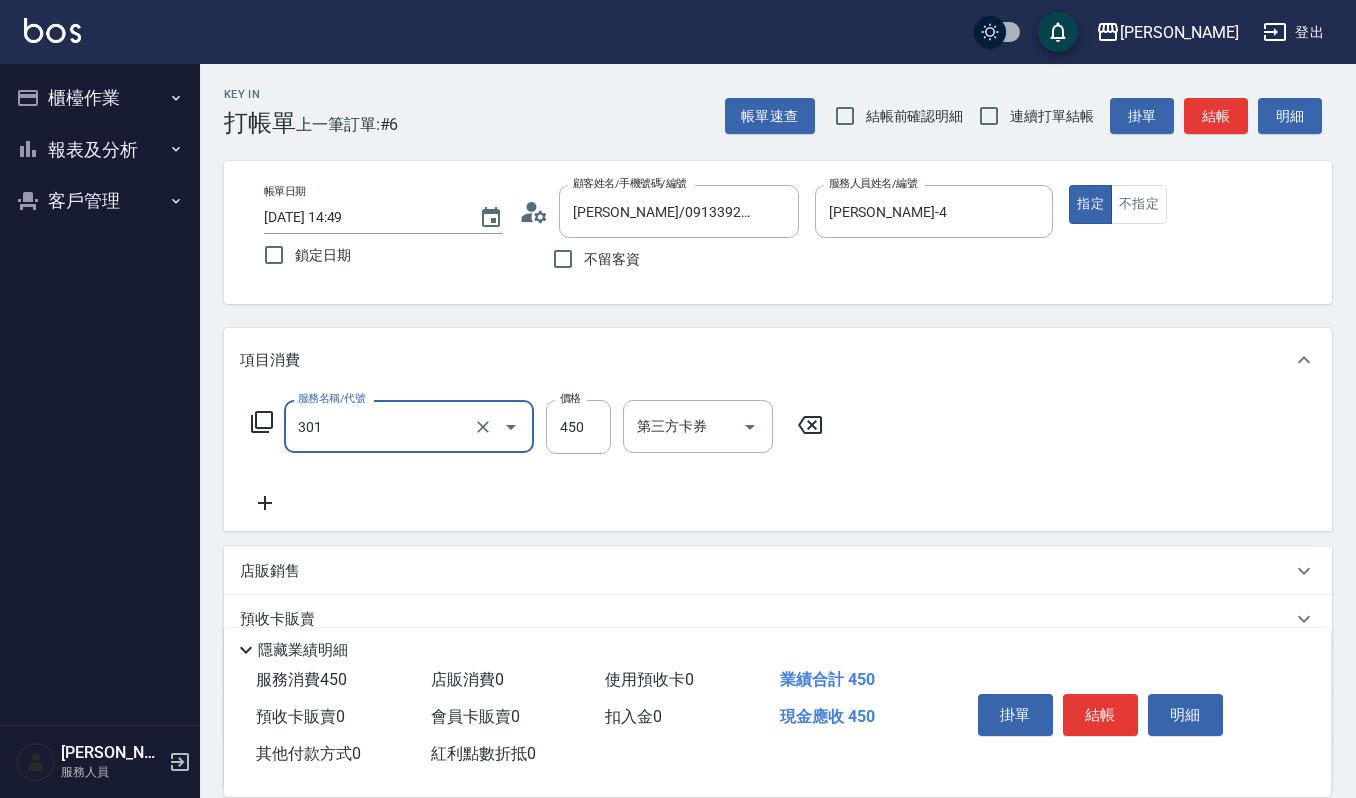 type on "創意剪髮(301)" 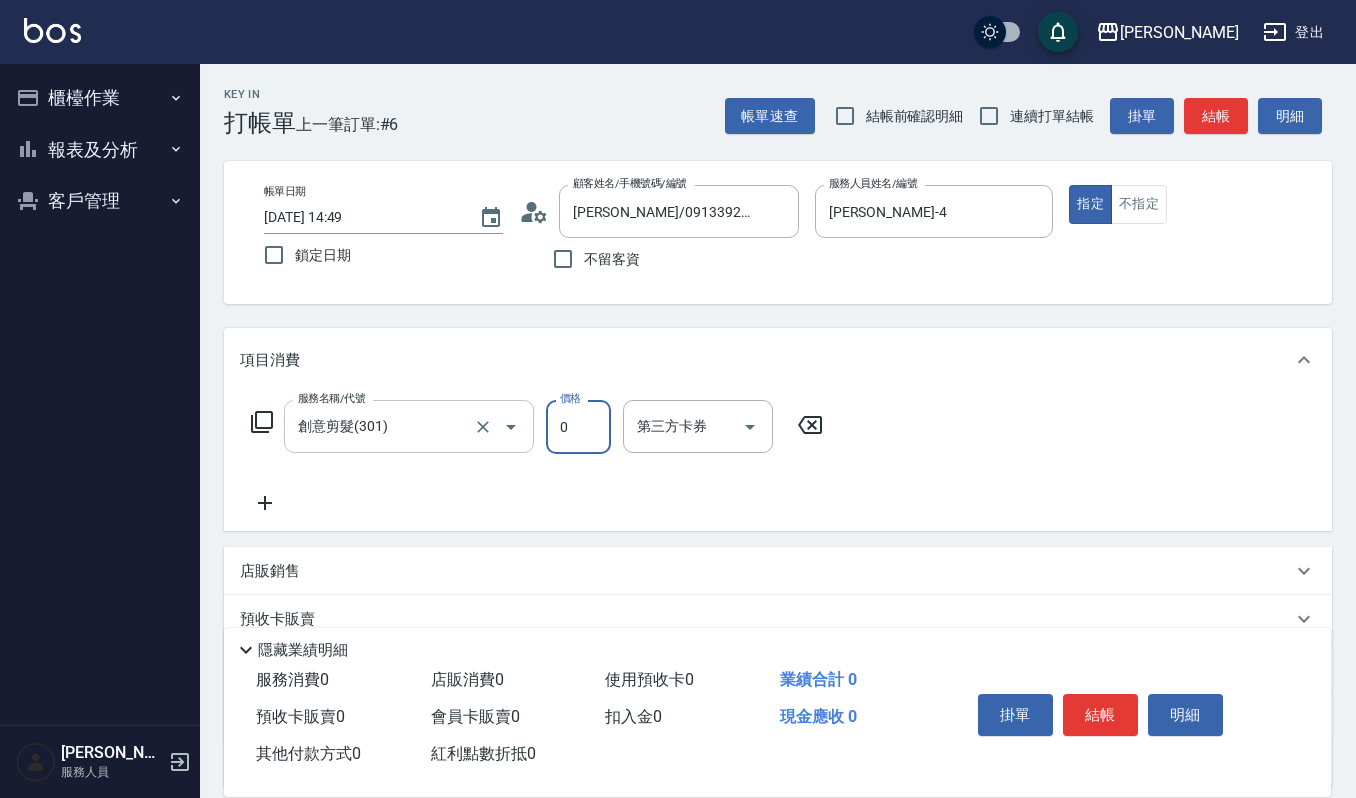 type on "0" 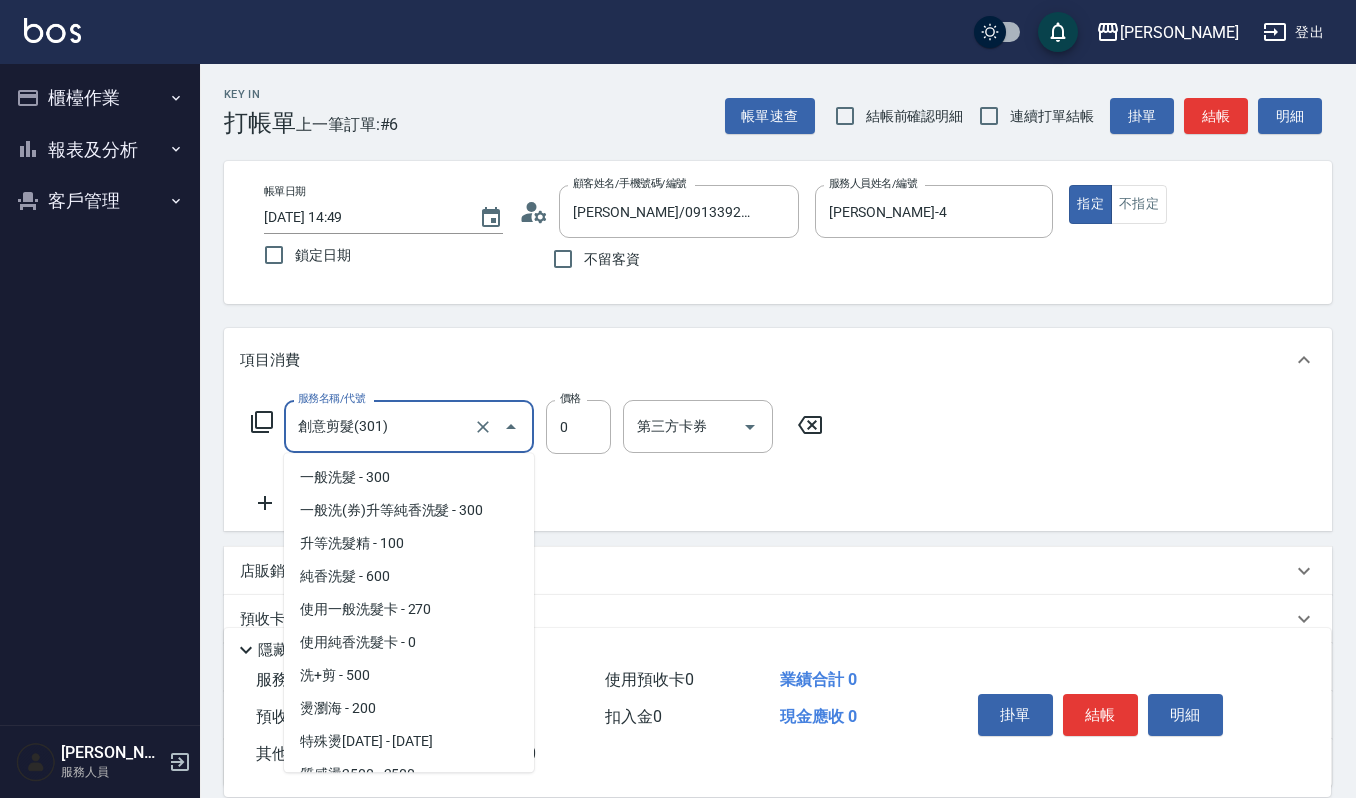 click on "創意剪髮(301)" at bounding box center (381, 426) 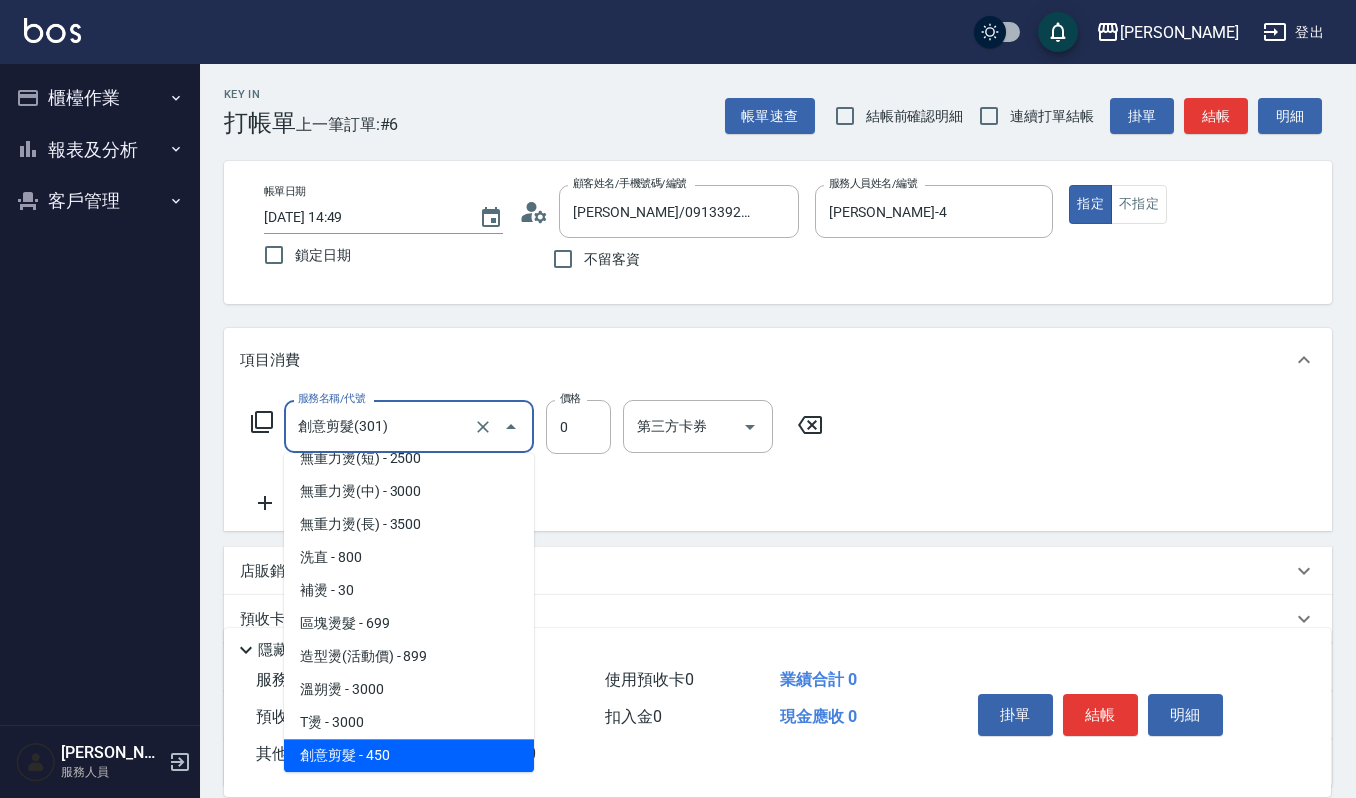 click at bounding box center (497, 426) 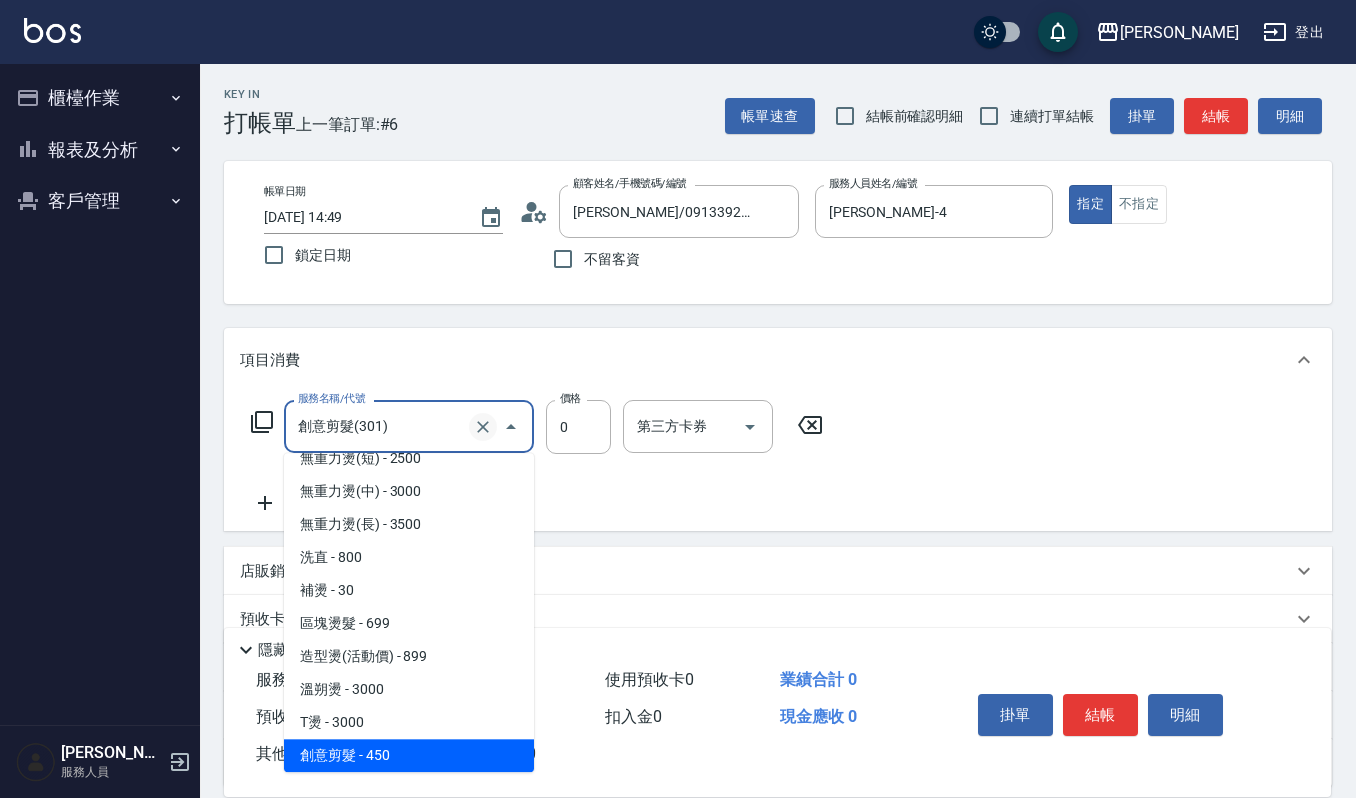 click 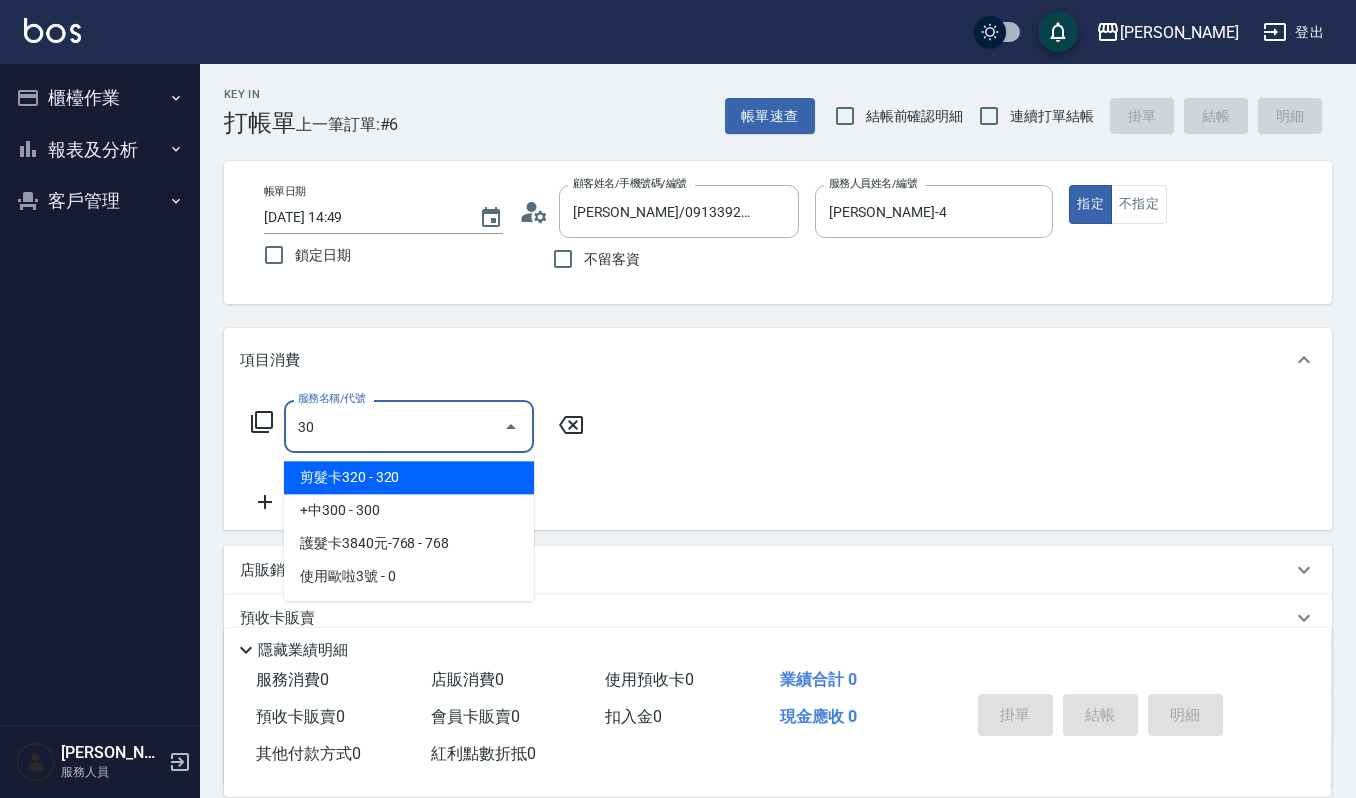scroll, scrollTop: 0, scrollLeft: 0, axis: both 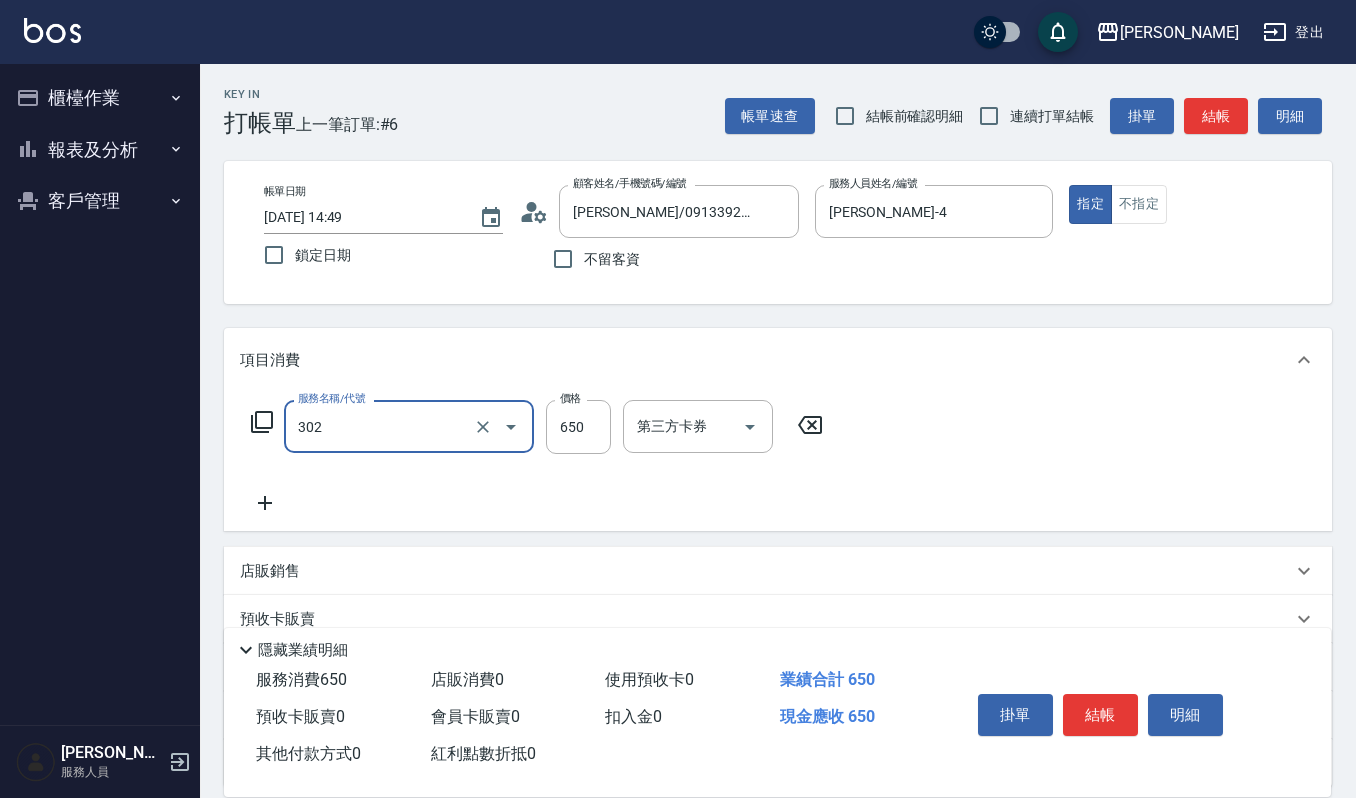type on "經典剪髮-Gill(302)" 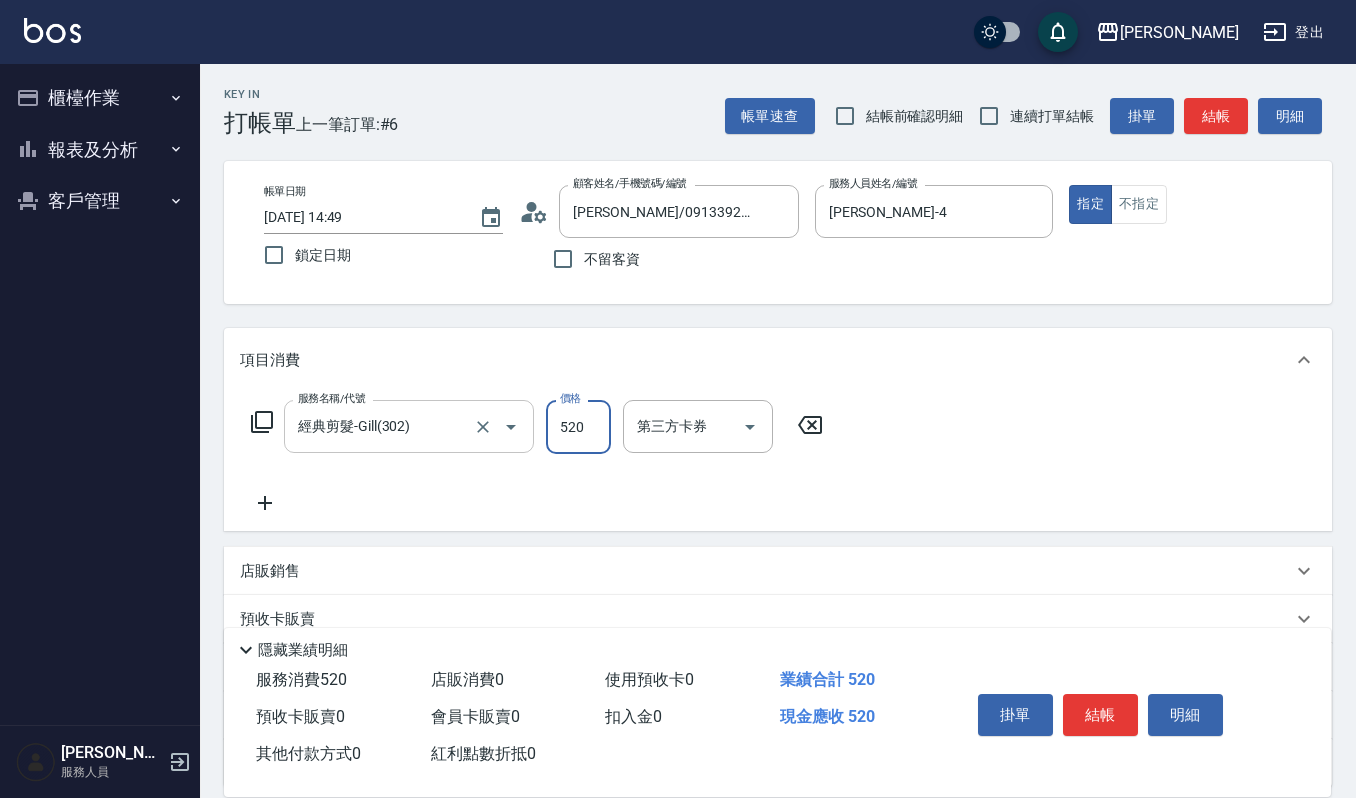 type on "520" 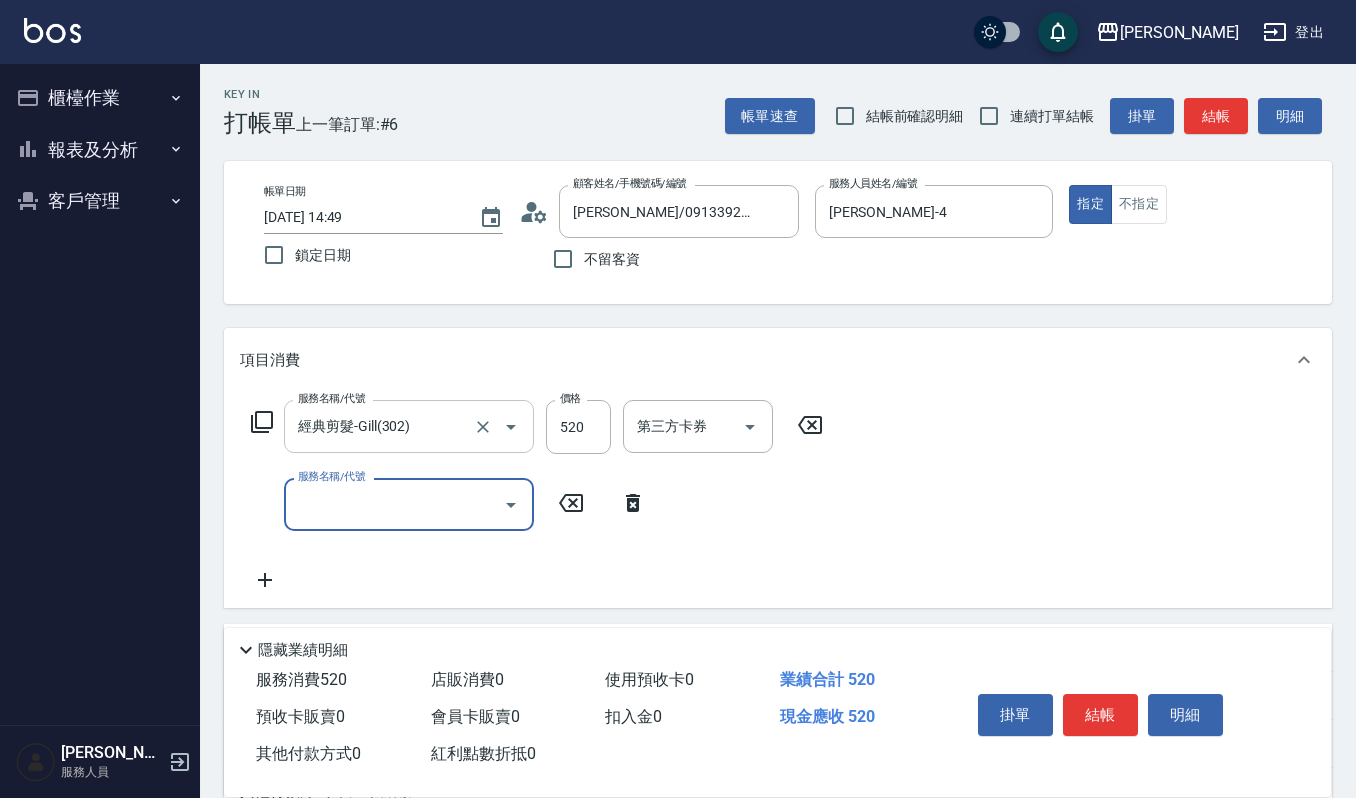 type on "3" 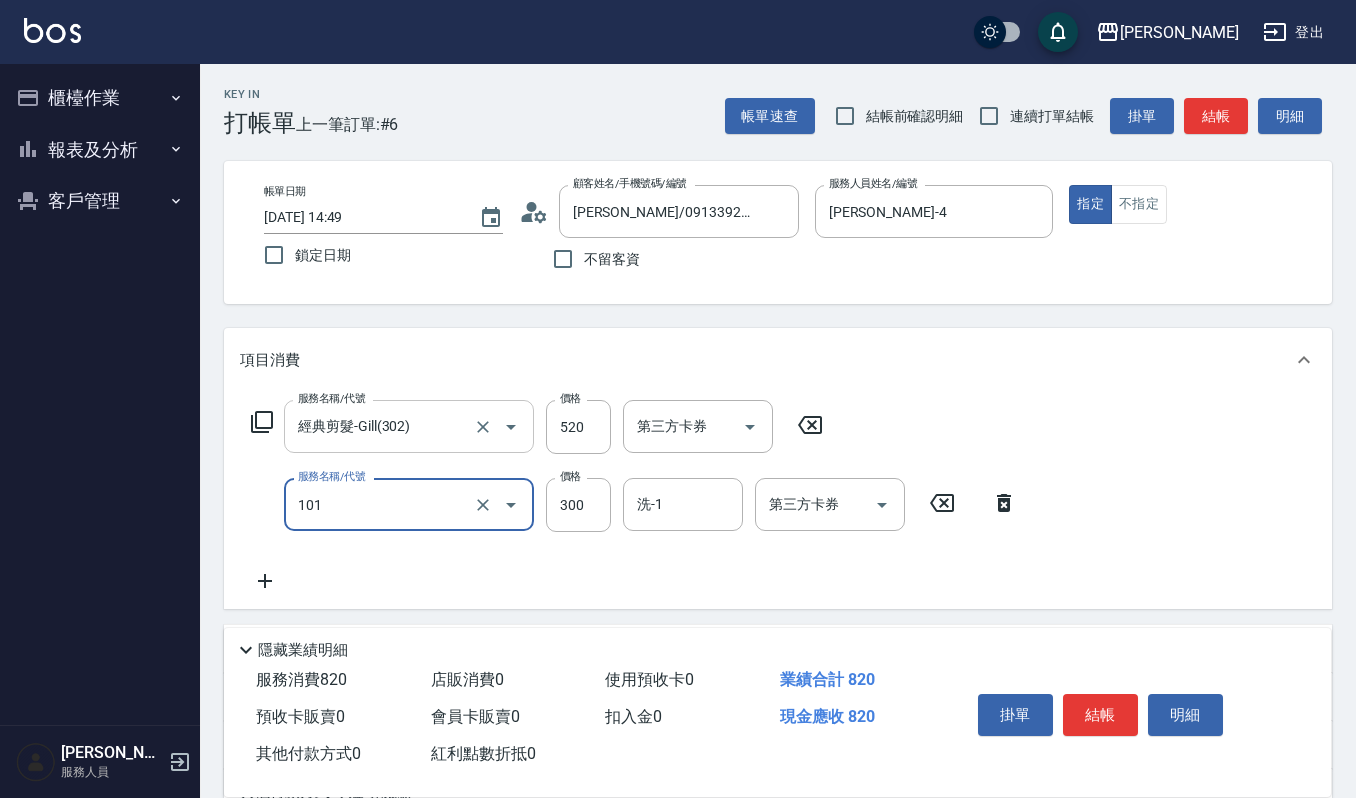 type on "一般洗髮(101)" 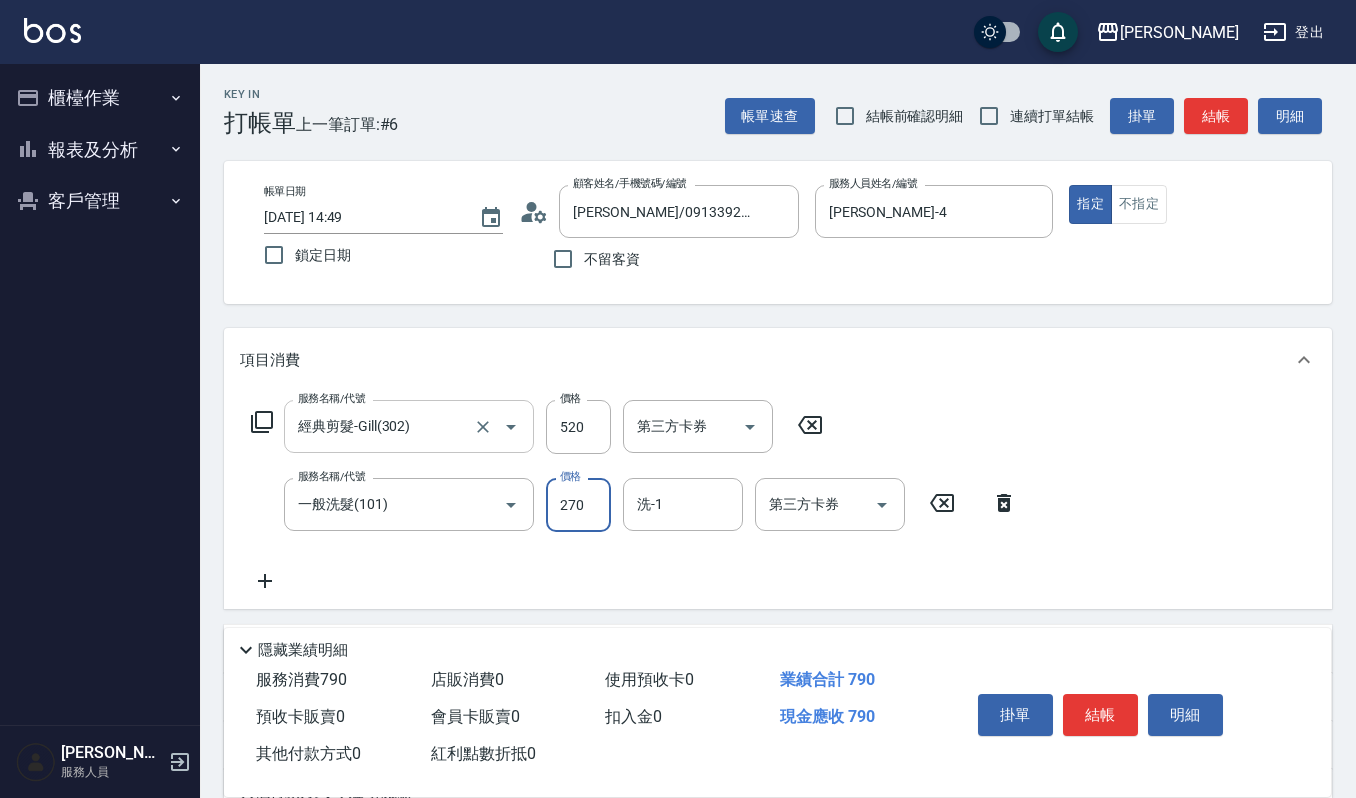 type on "270" 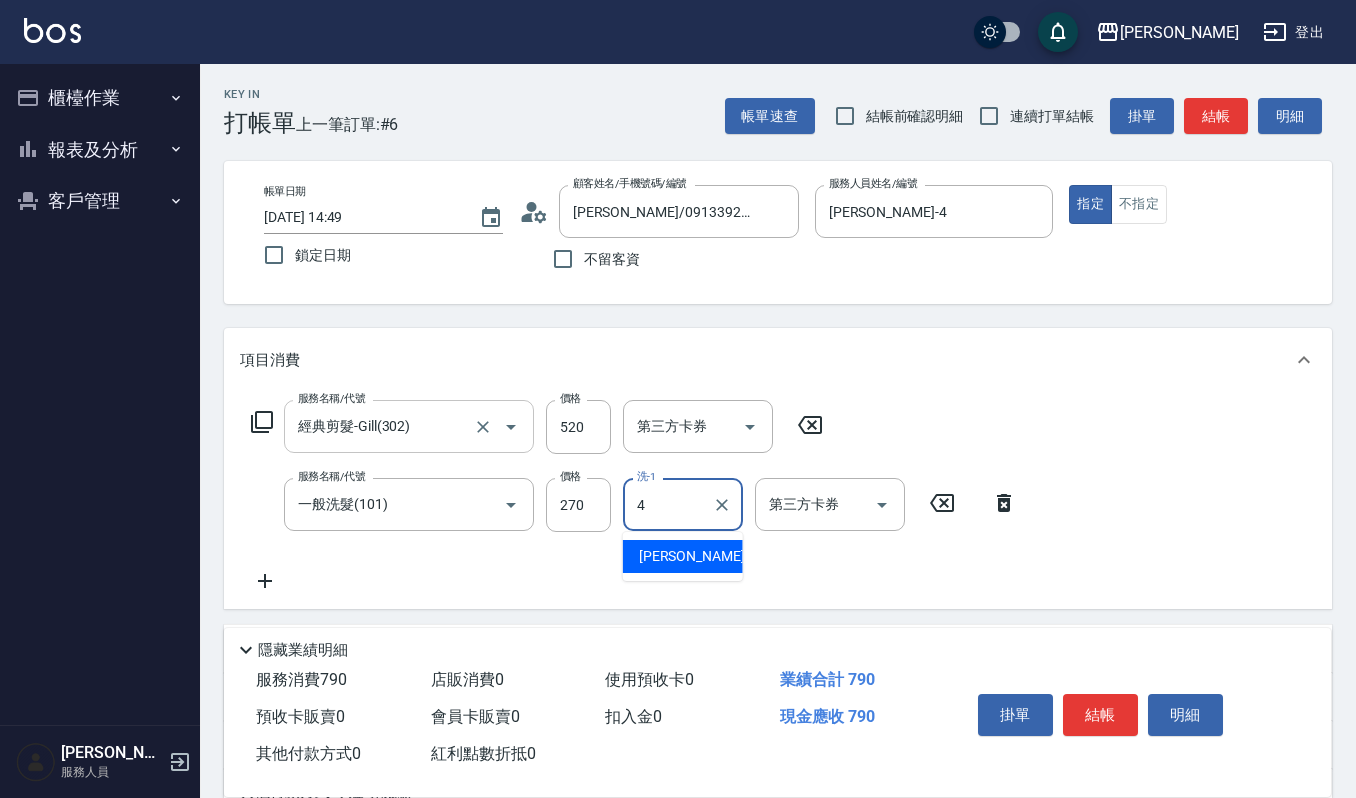type on "[PERSON_NAME]-4" 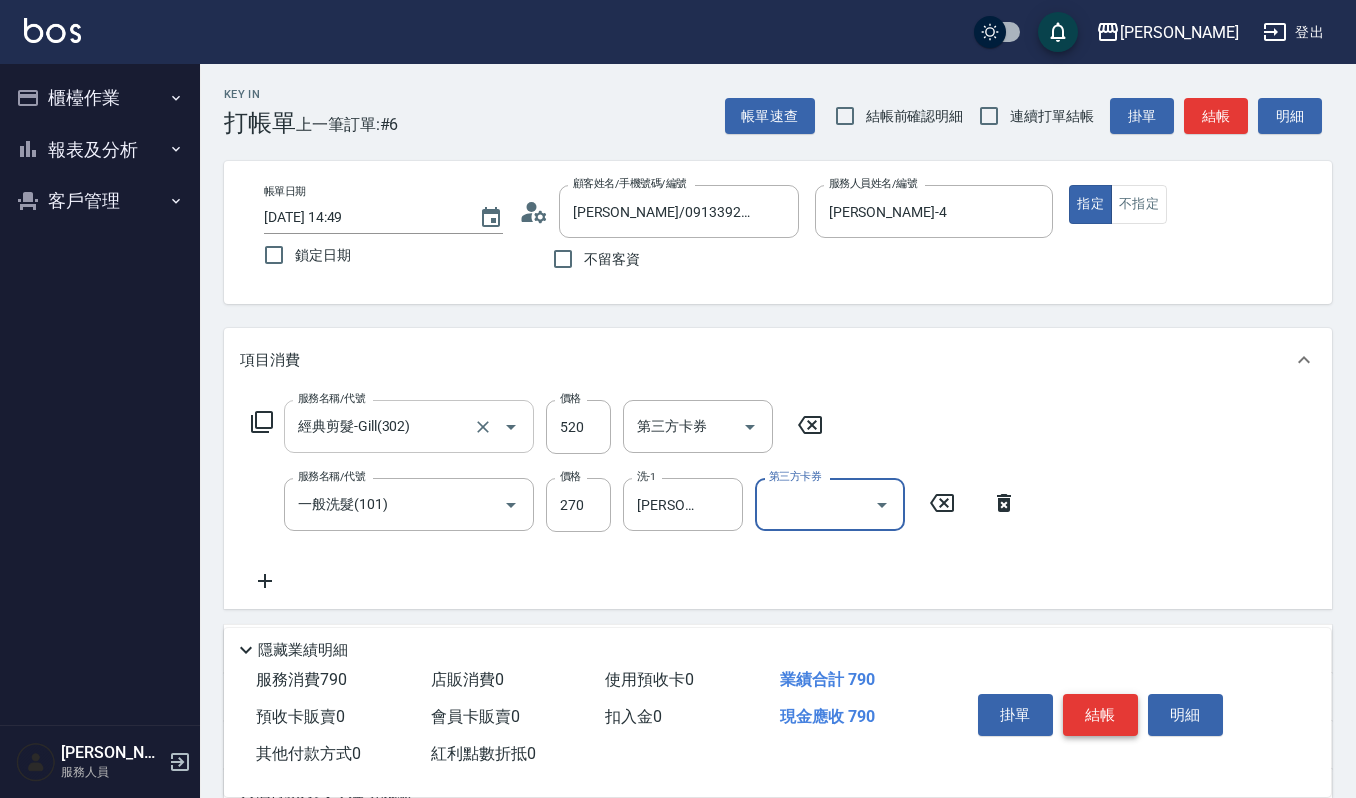 click on "結帳" at bounding box center [1100, 715] 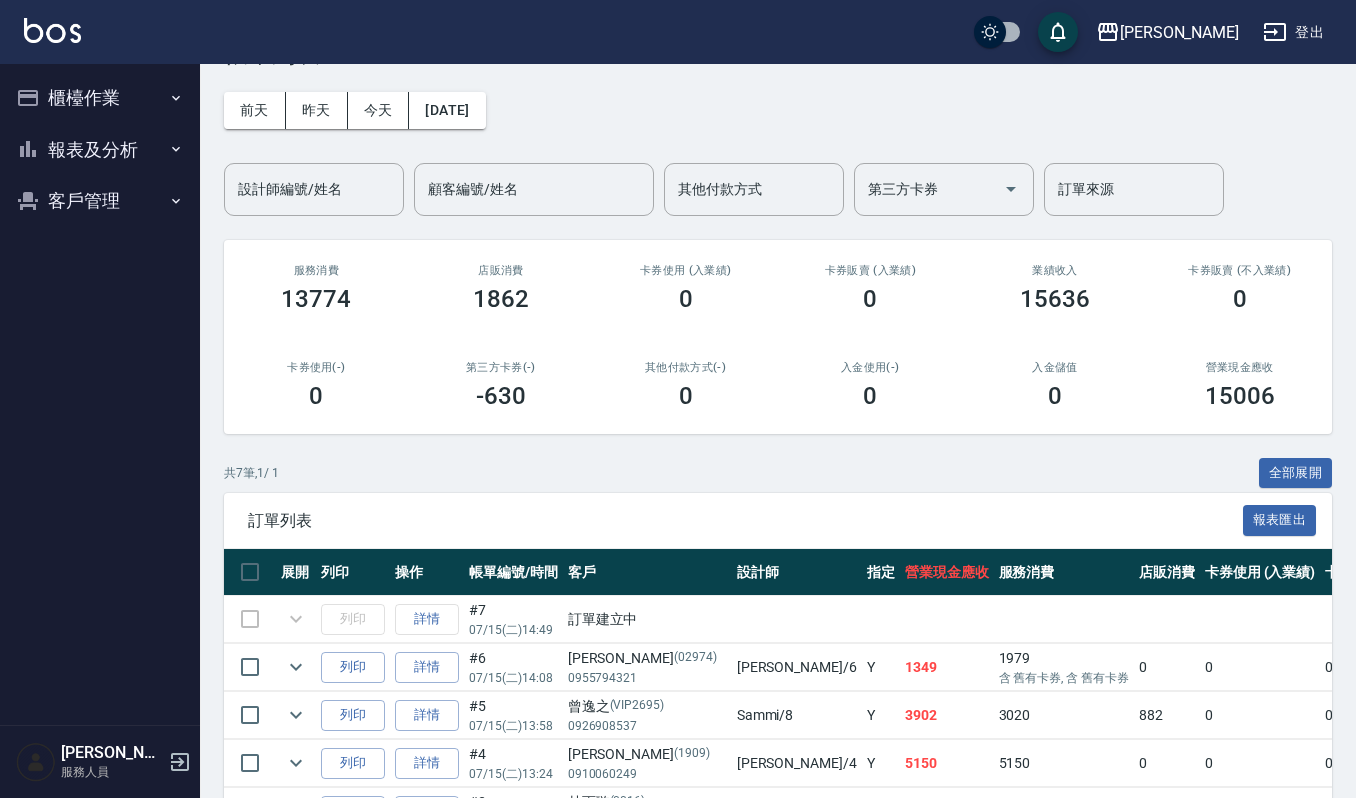 scroll, scrollTop: 121, scrollLeft: 0, axis: vertical 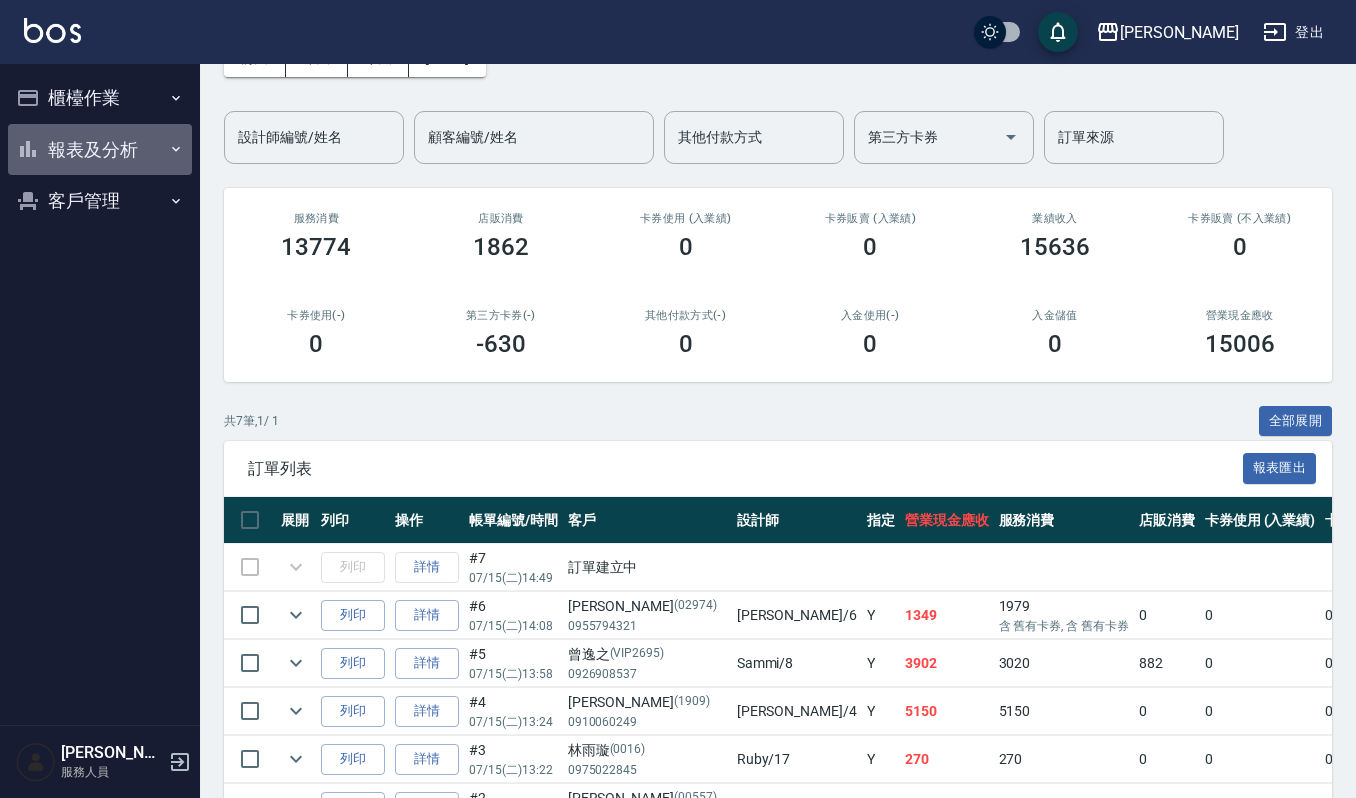 click on "報表及分析" at bounding box center (100, 150) 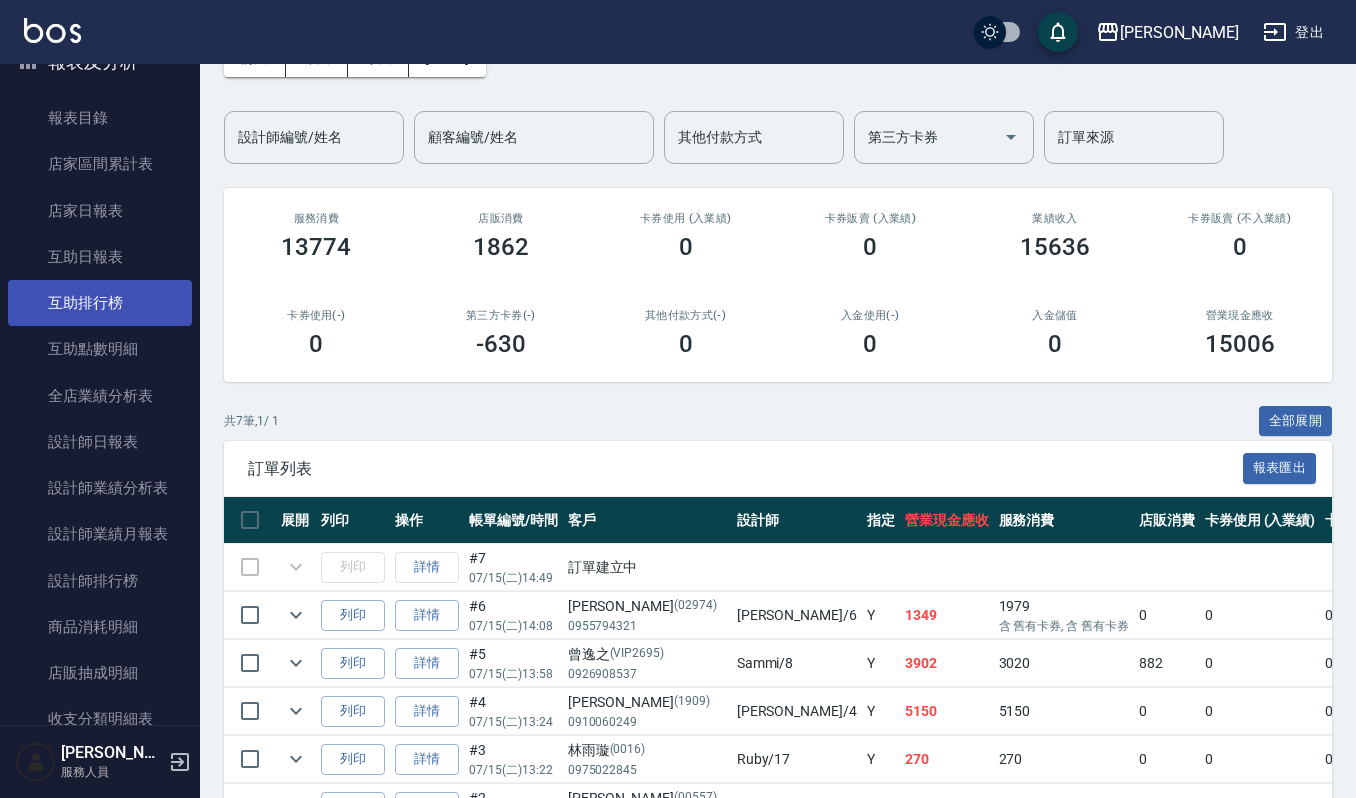 scroll, scrollTop: 189, scrollLeft: 0, axis: vertical 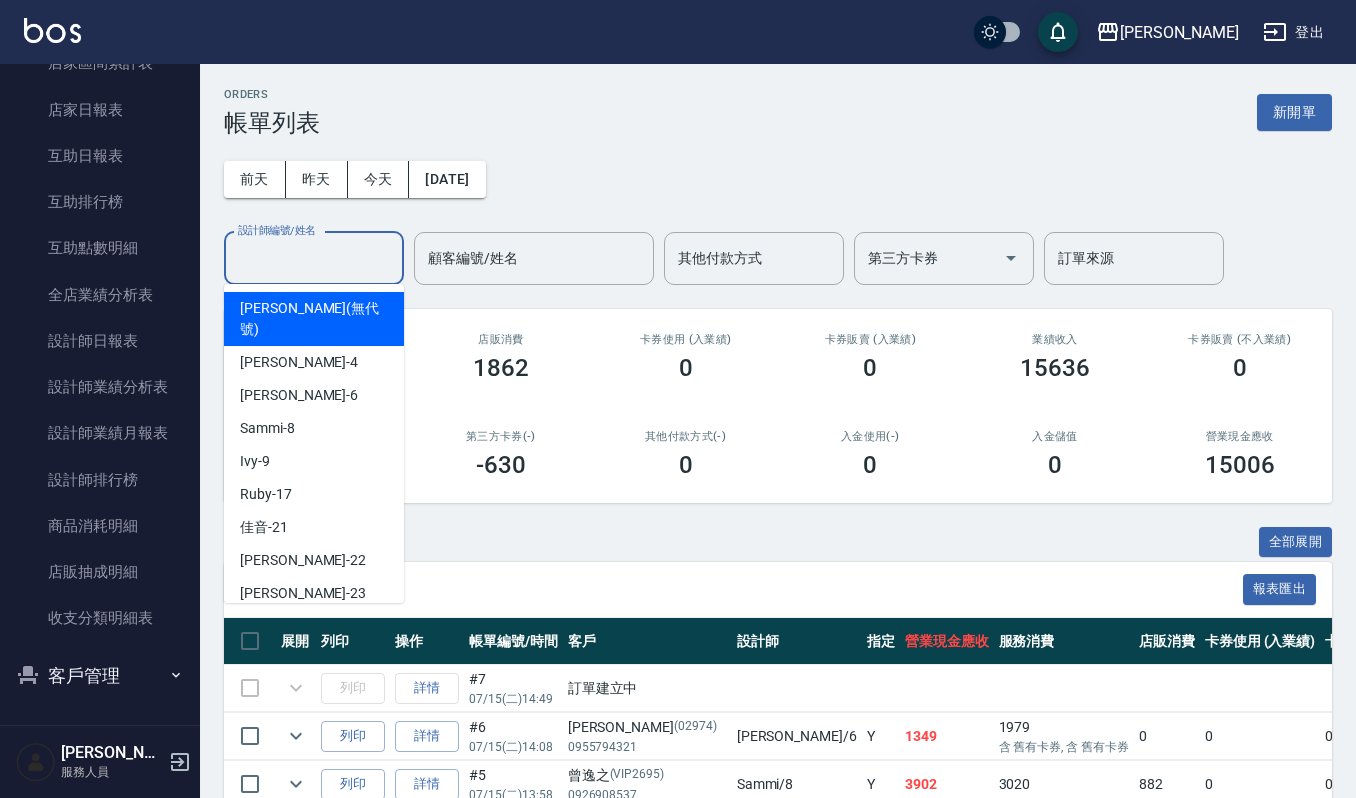 click on "設計師編號/姓名" at bounding box center [314, 258] 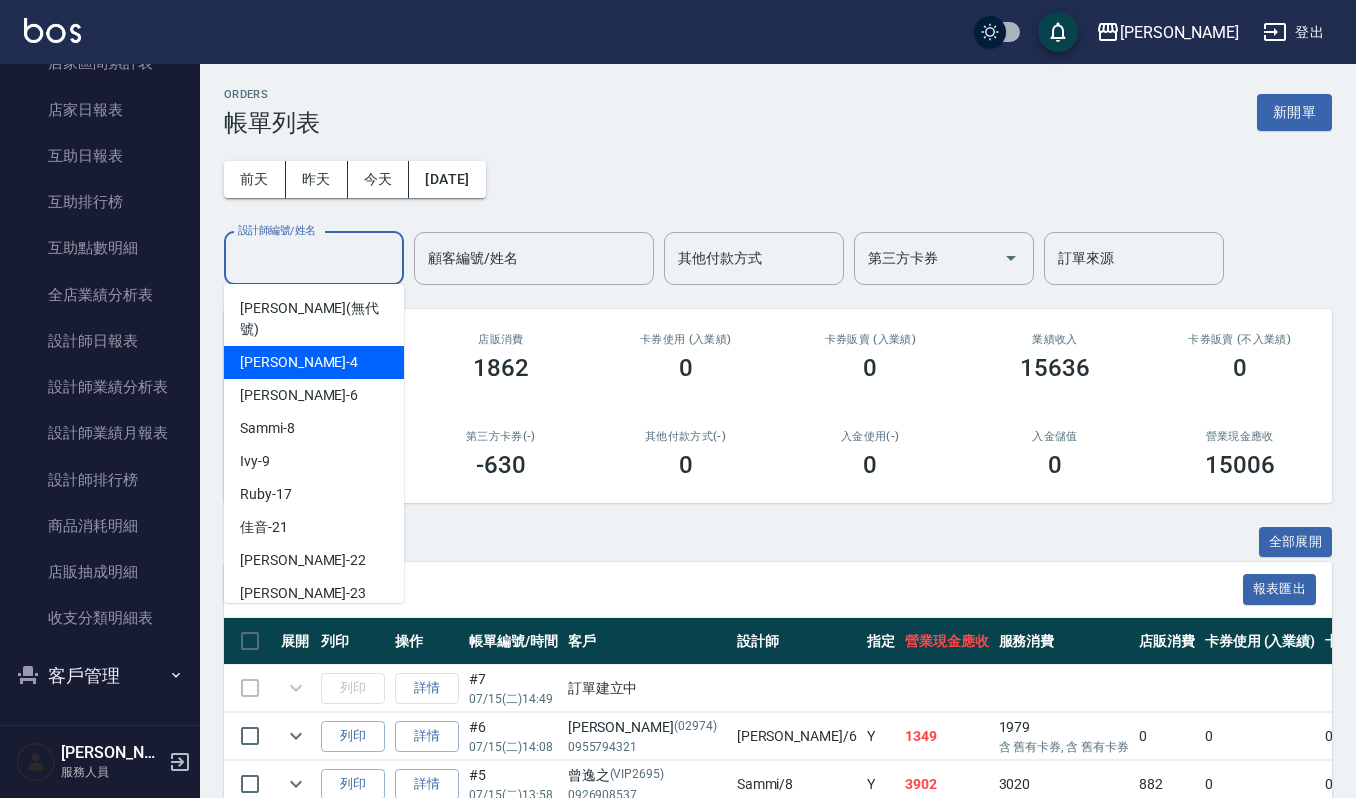 click on "[PERSON_NAME] -4" at bounding box center (314, 362) 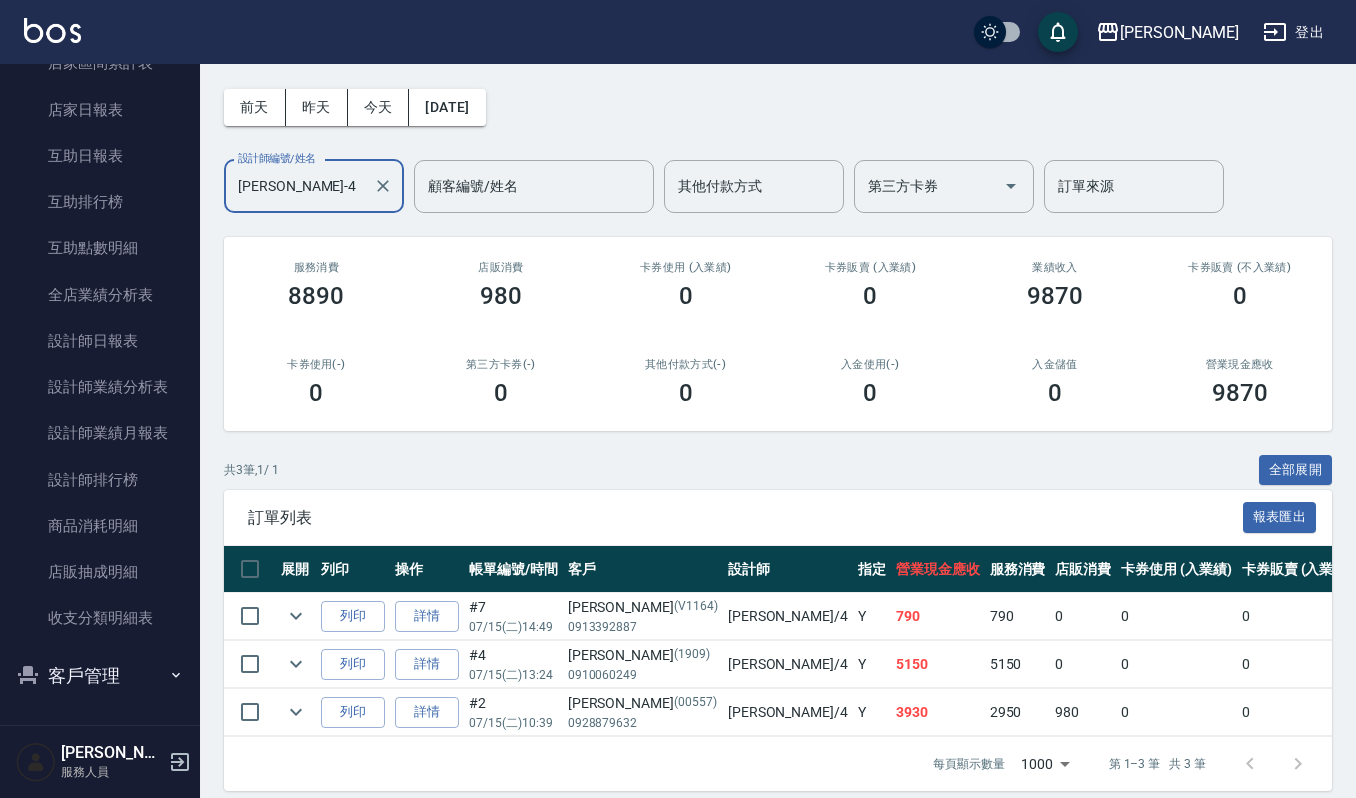 scroll, scrollTop: 110, scrollLeft: 0, axis: vertical 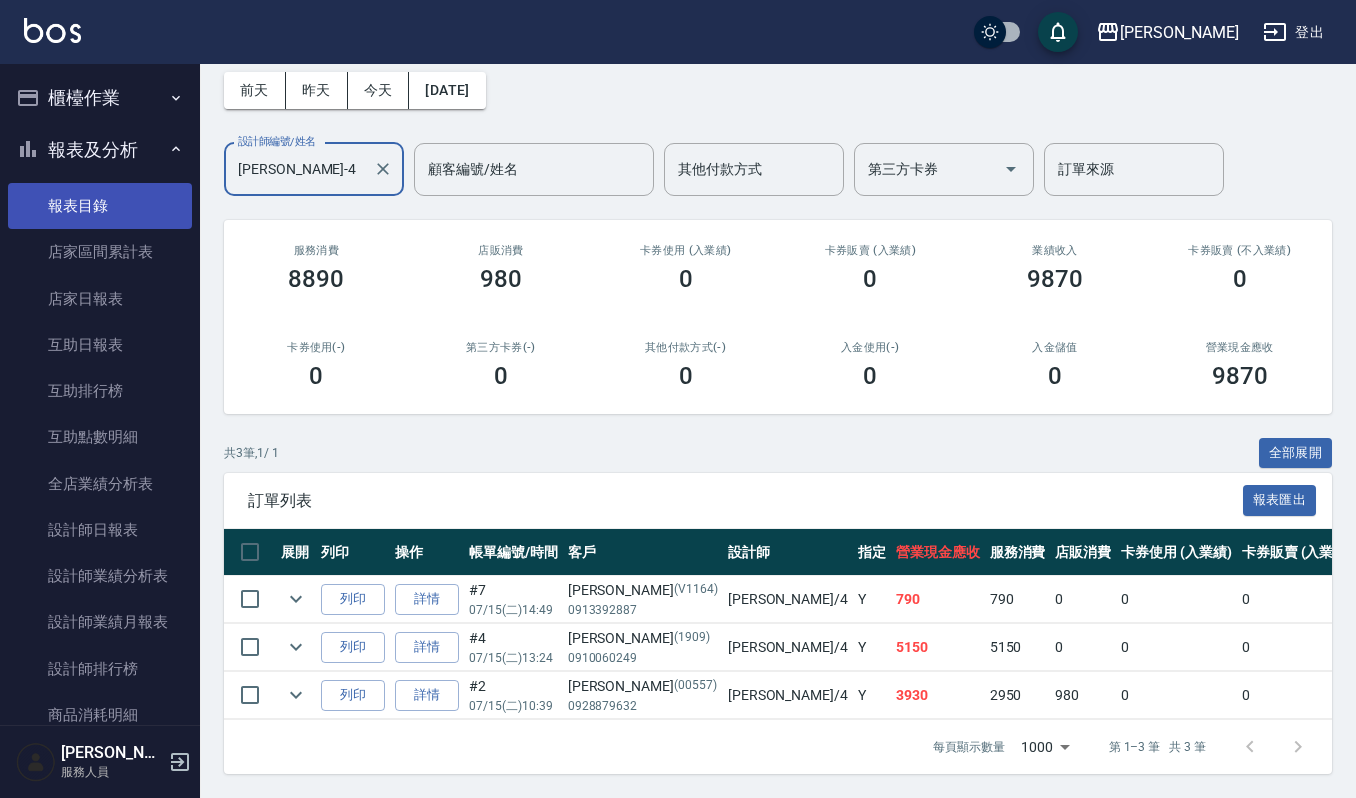 click on "報表目錄" at bounding box center (100, 206) 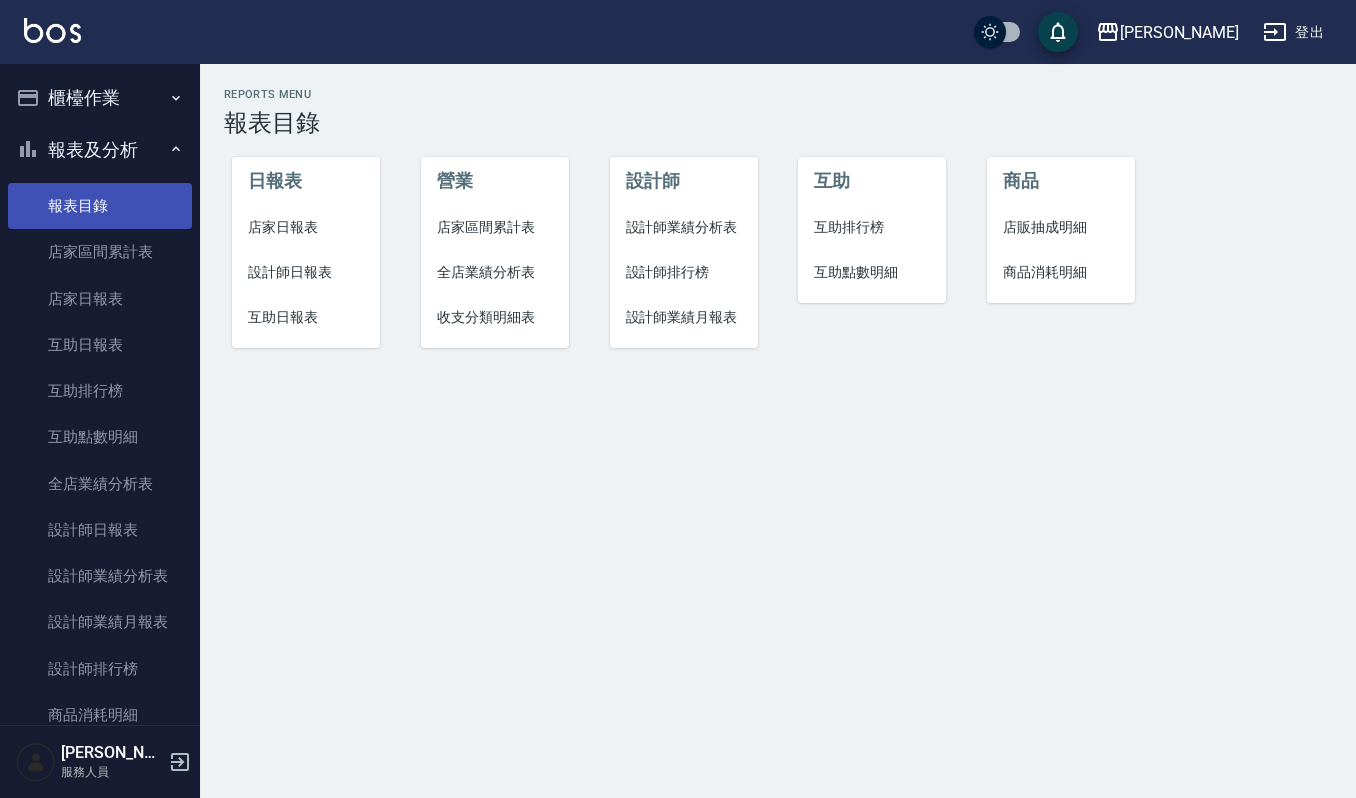scroll, scrollTop: 0, scrollLeft: 0, axis: both 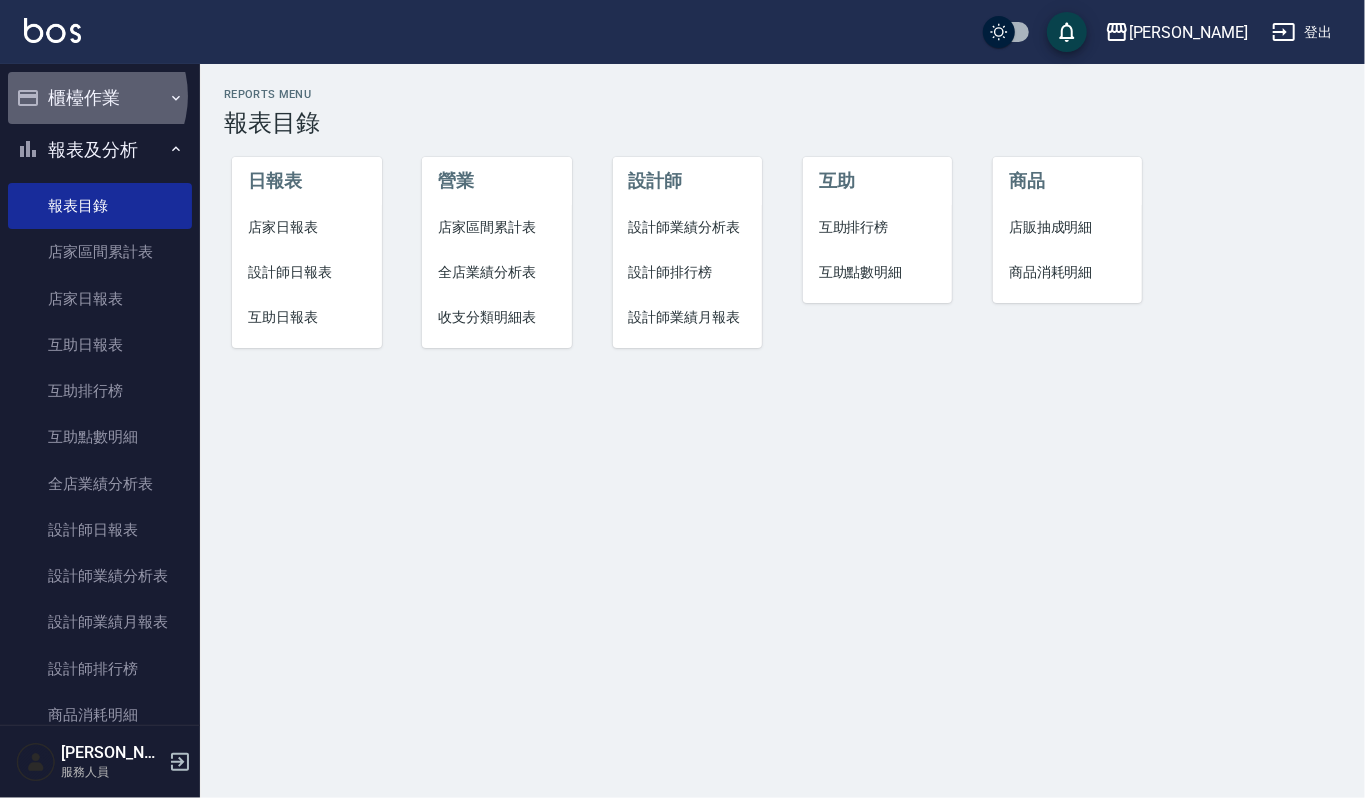click on "櫃檯作業" at bounding box center [100, 98] 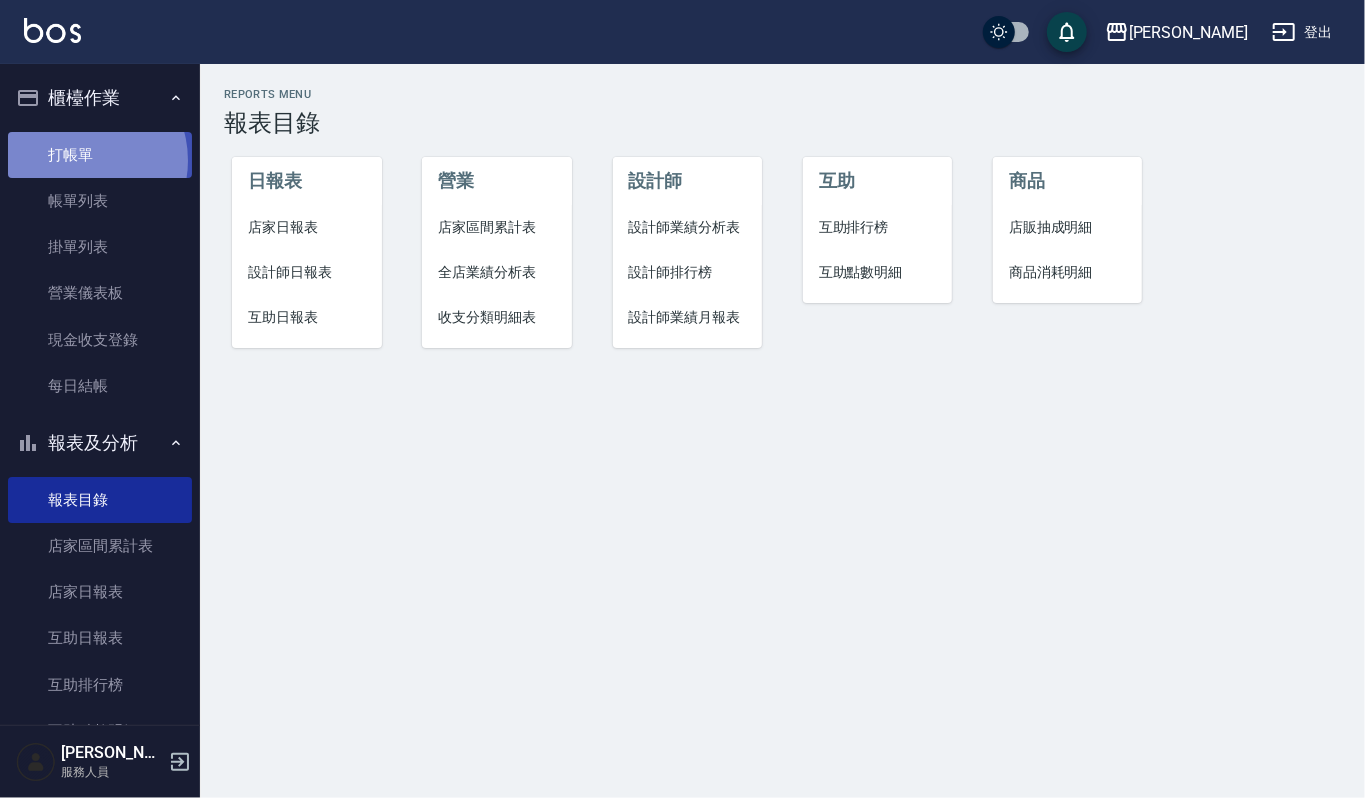 click on "打帳單" at bounding box center (100, 155) 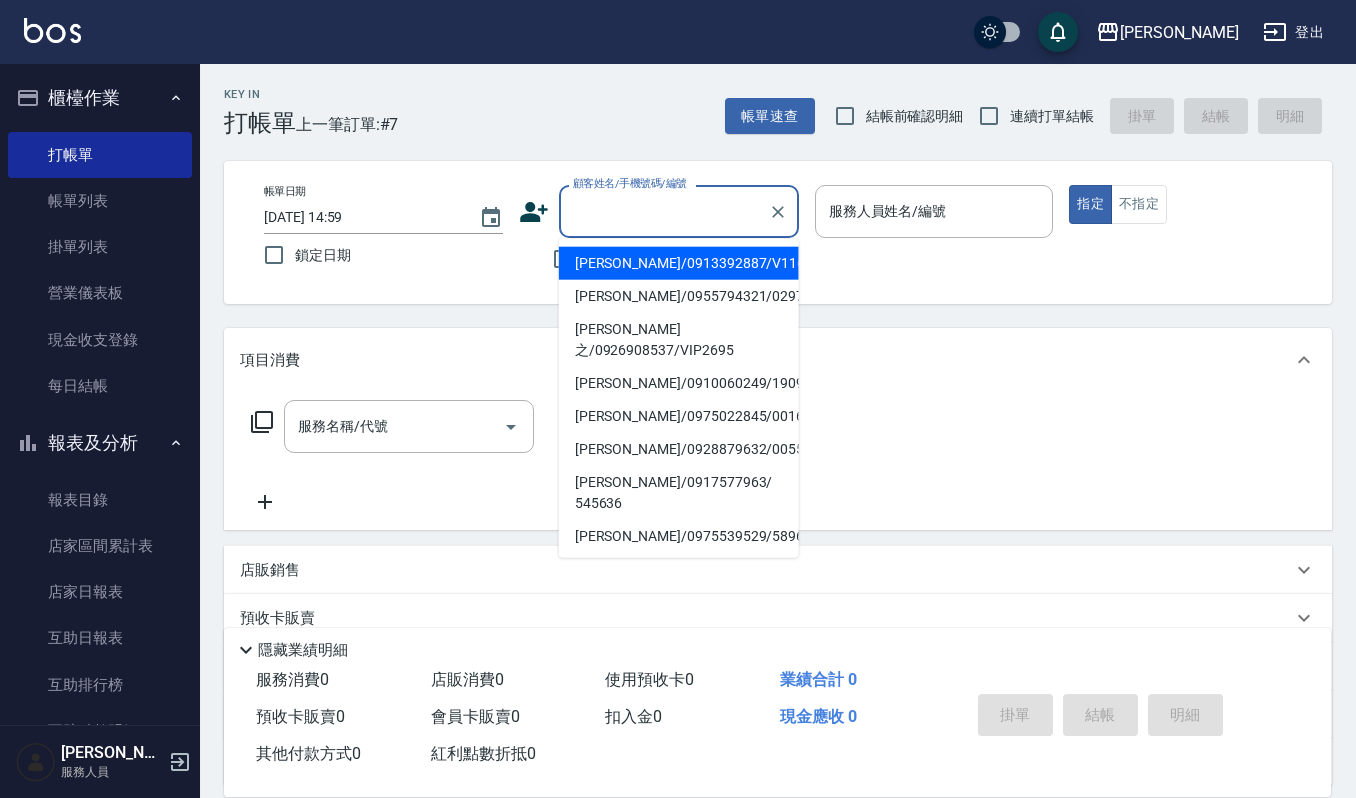 click on "顧客姓名/手機號碼/編號" at bounding box center (664, 211) 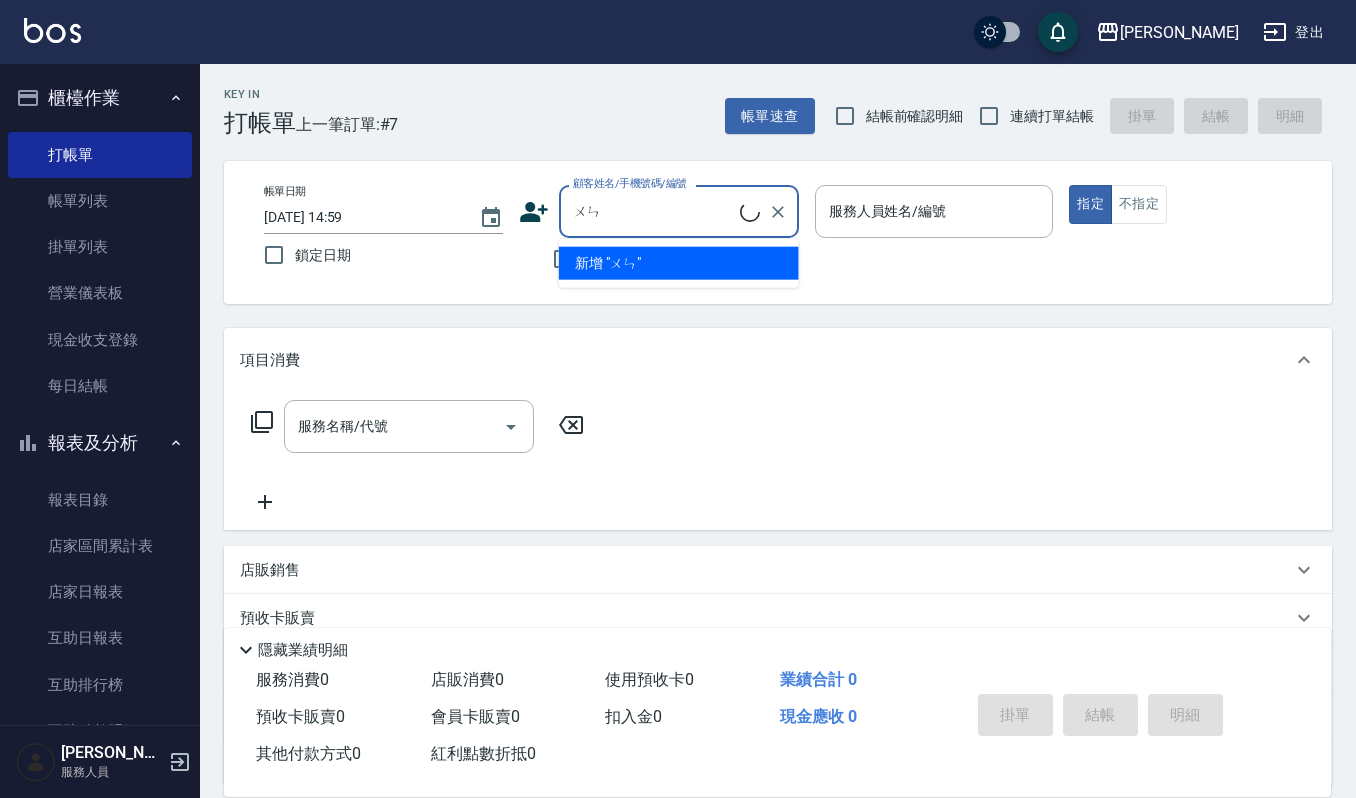 type on "文" 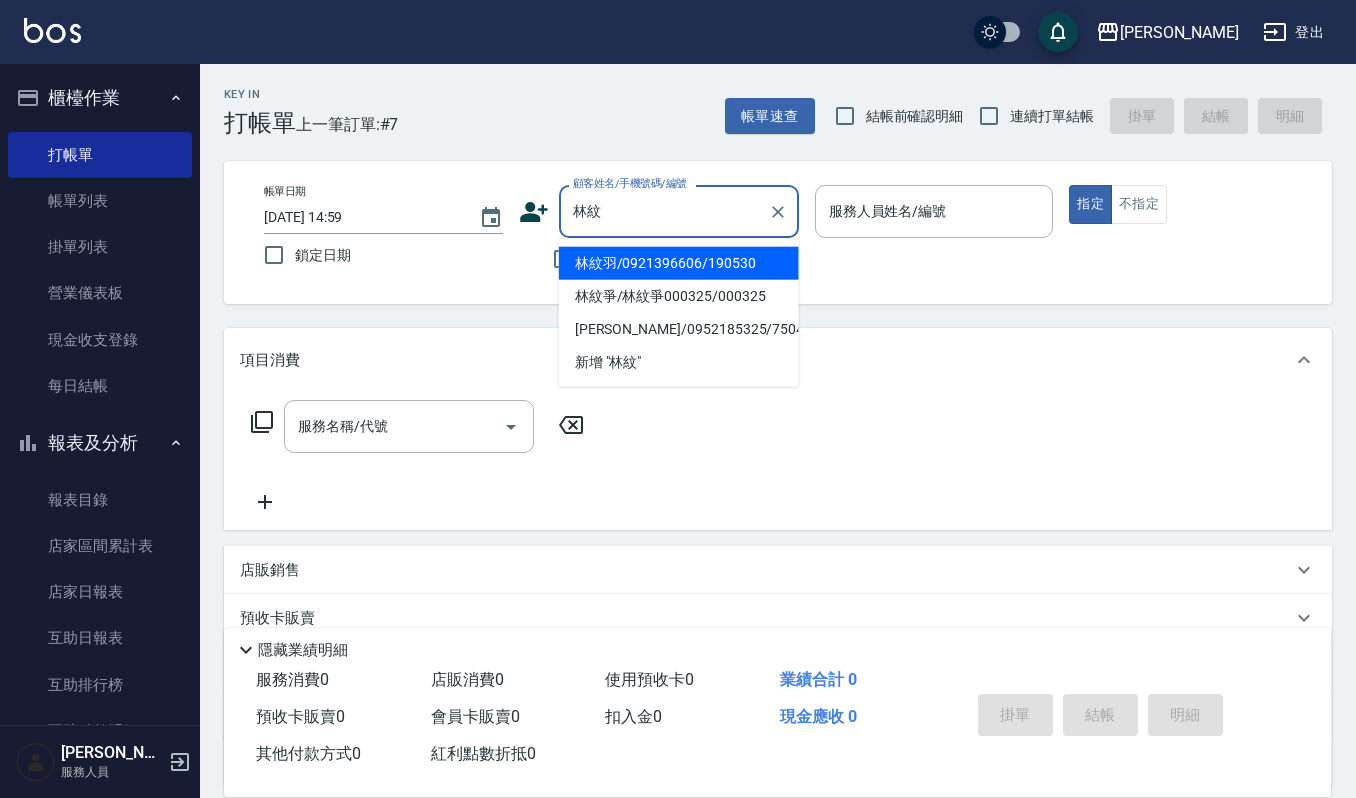 click on "林紋羽/0921396606/190530" at bounding box center (679, 263) 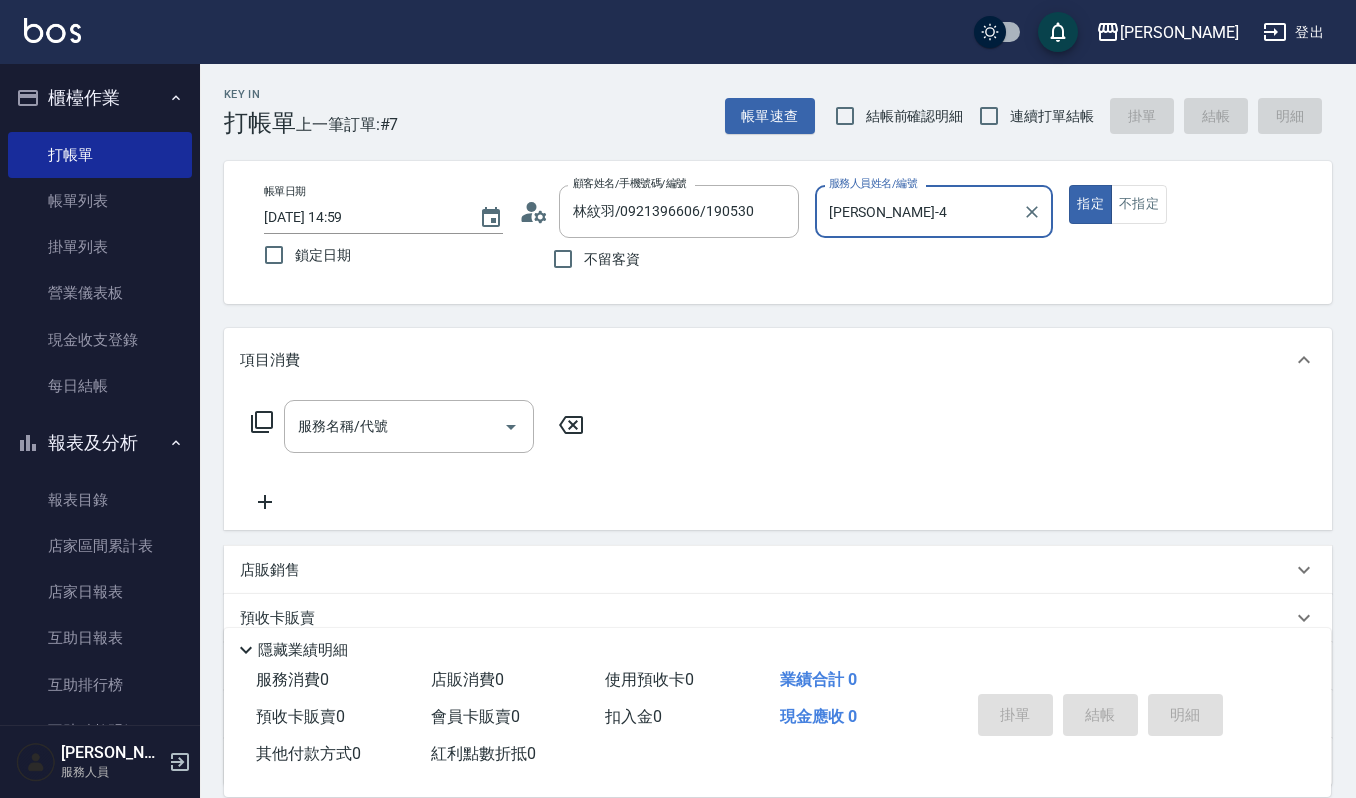 type on "[PERSON_NAME]-4" 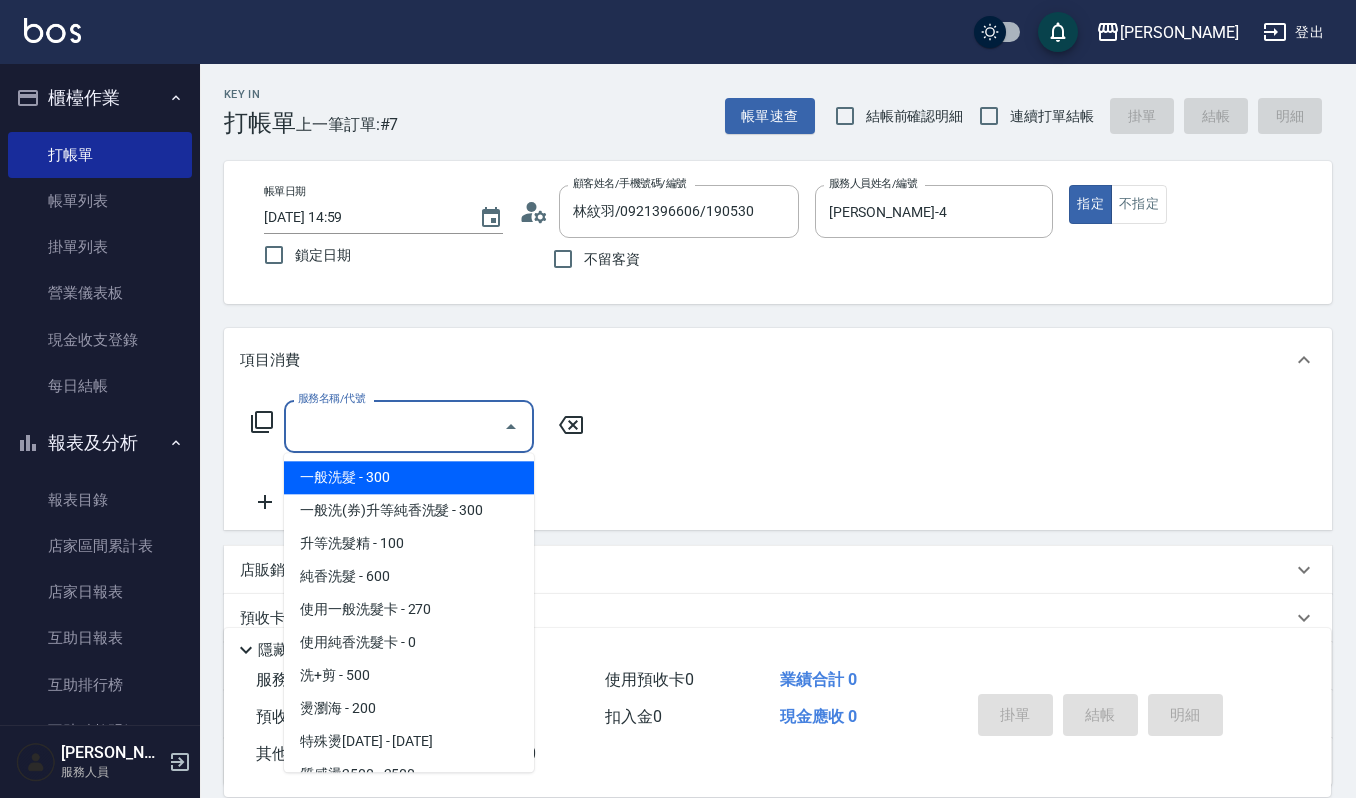 click on "服務名稱/代號" at bounding box center (394, 426) 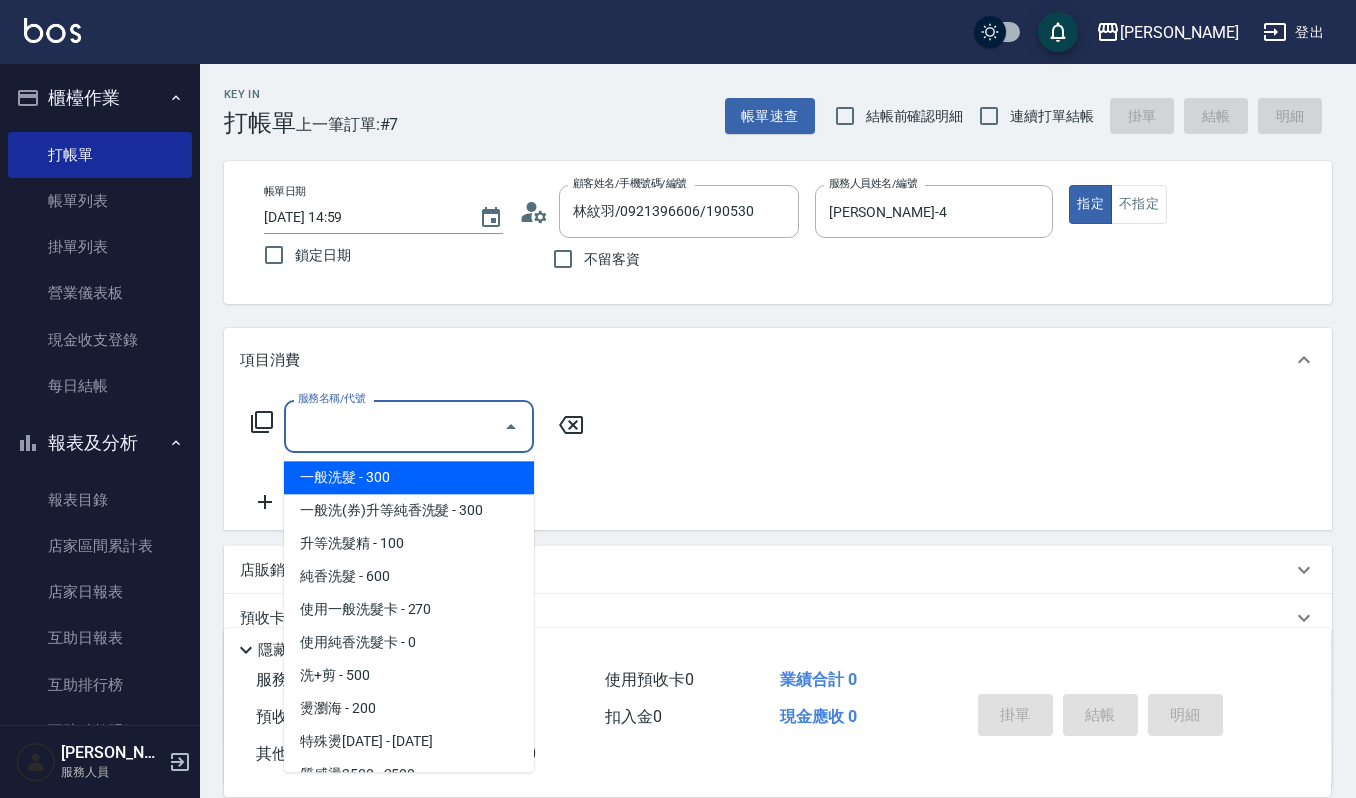click on "一般洗髮 - 300" at bounding box center (409, 477) 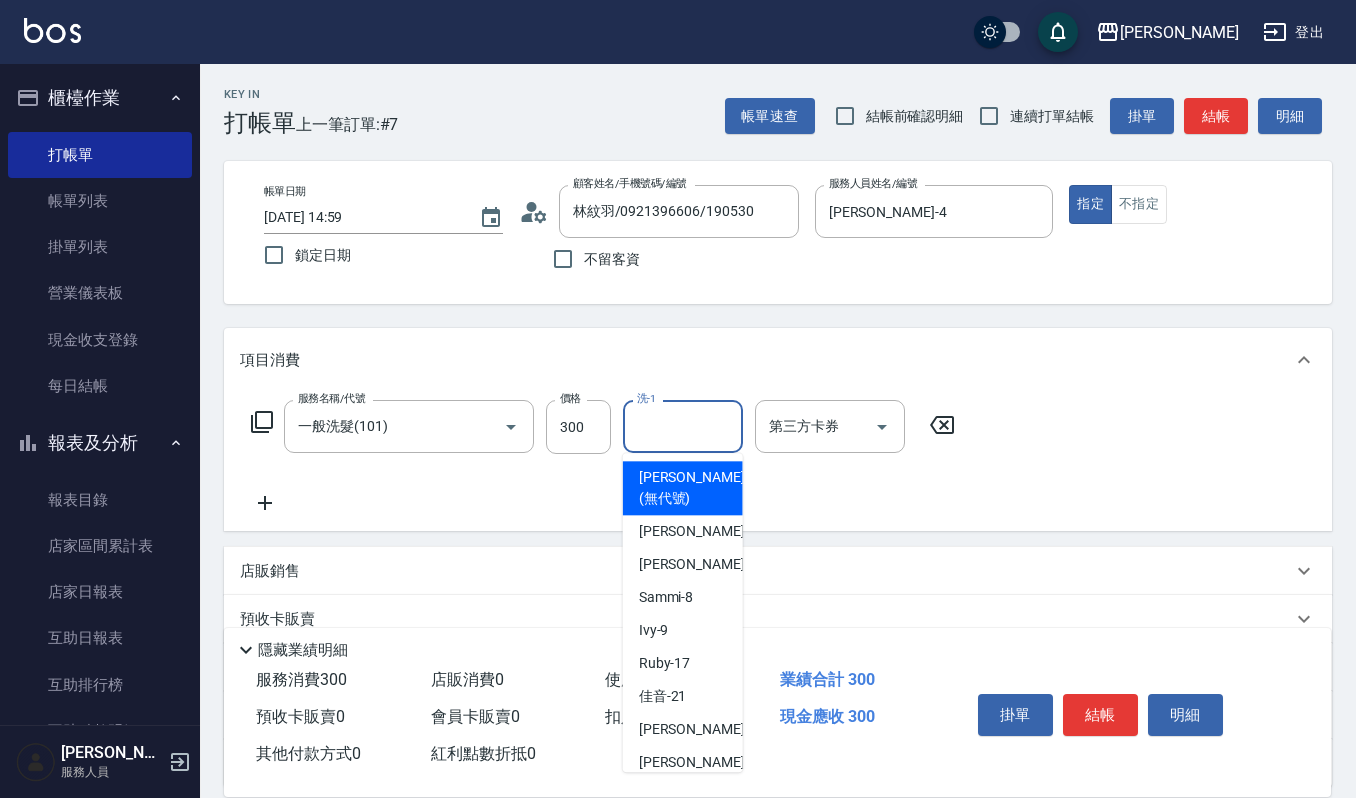 click on "洗-1" at bounding box center (683, 426) 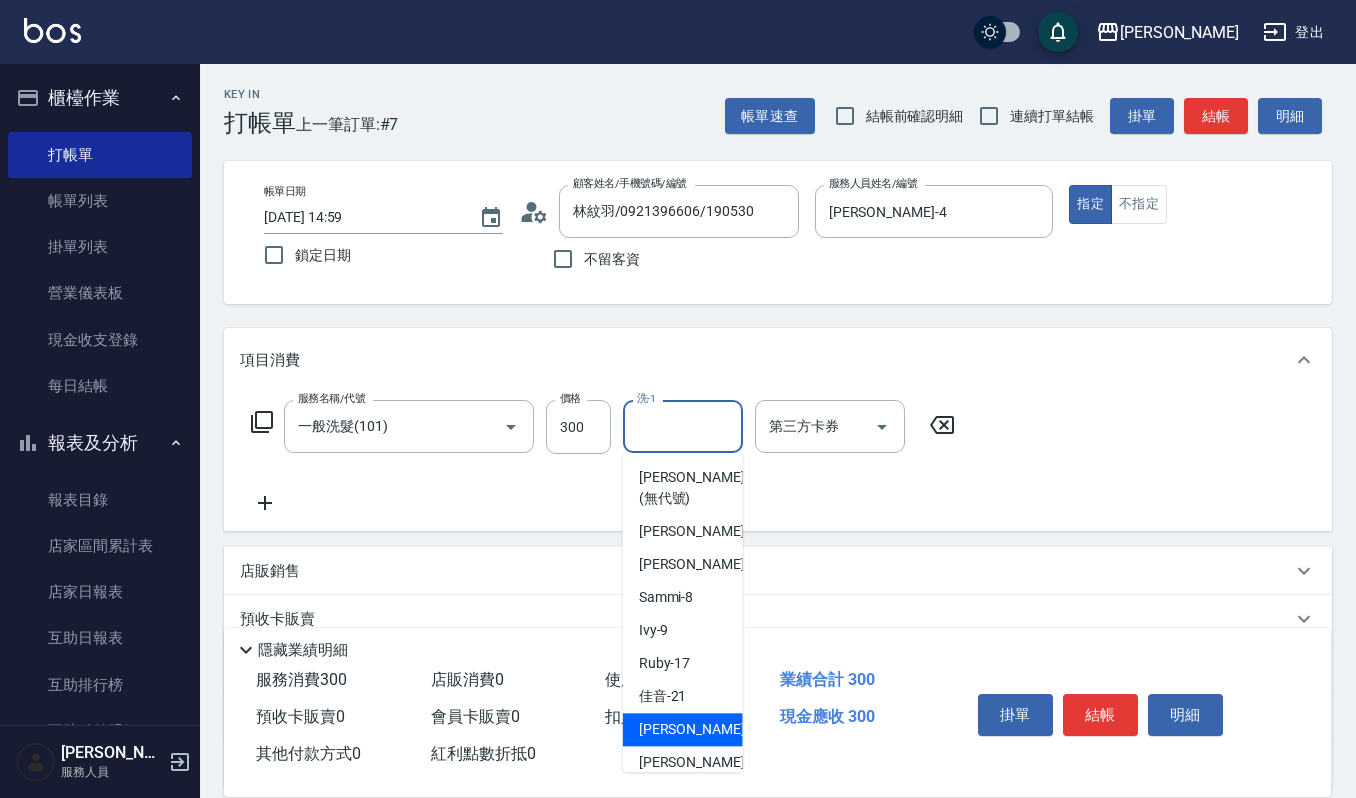click on "[PERSON_NAME] -22" at bounding box center (702, 729) 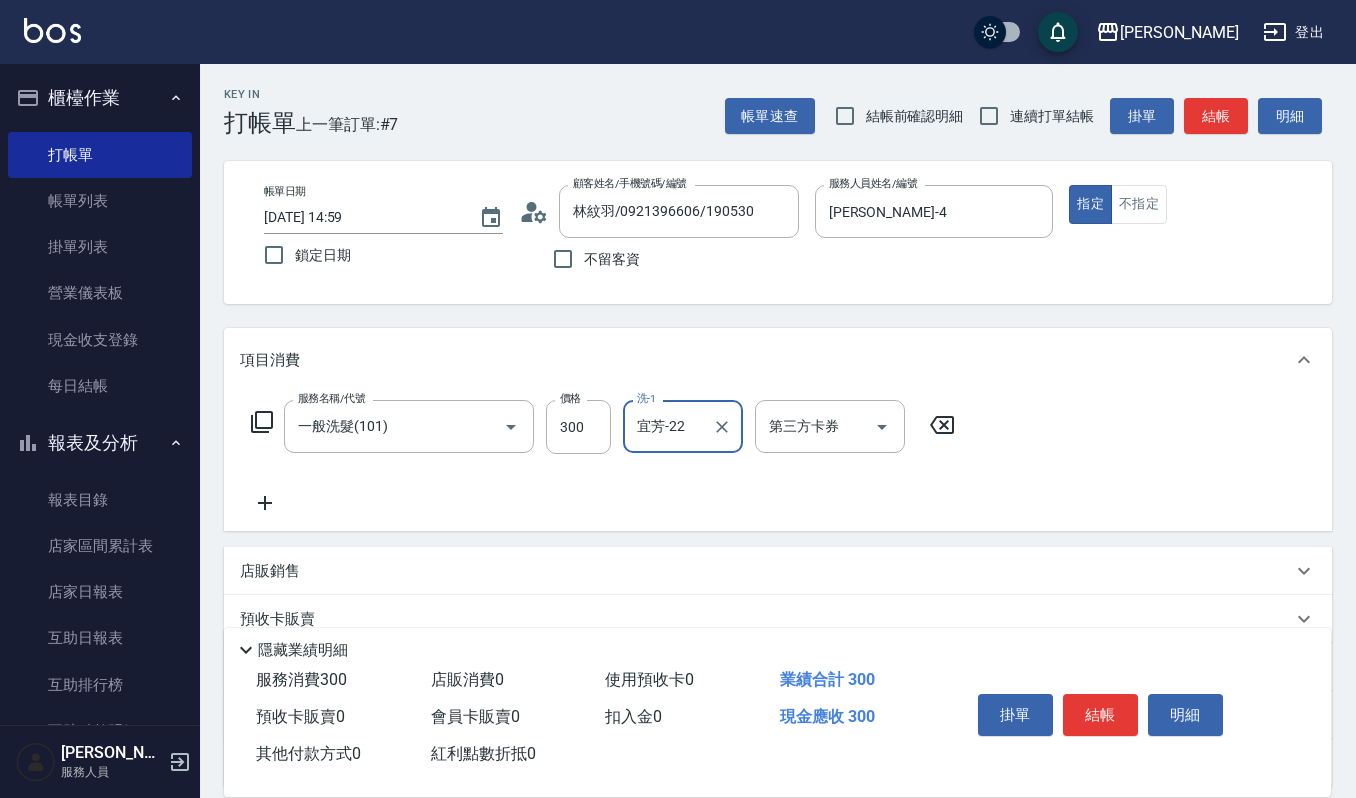 click 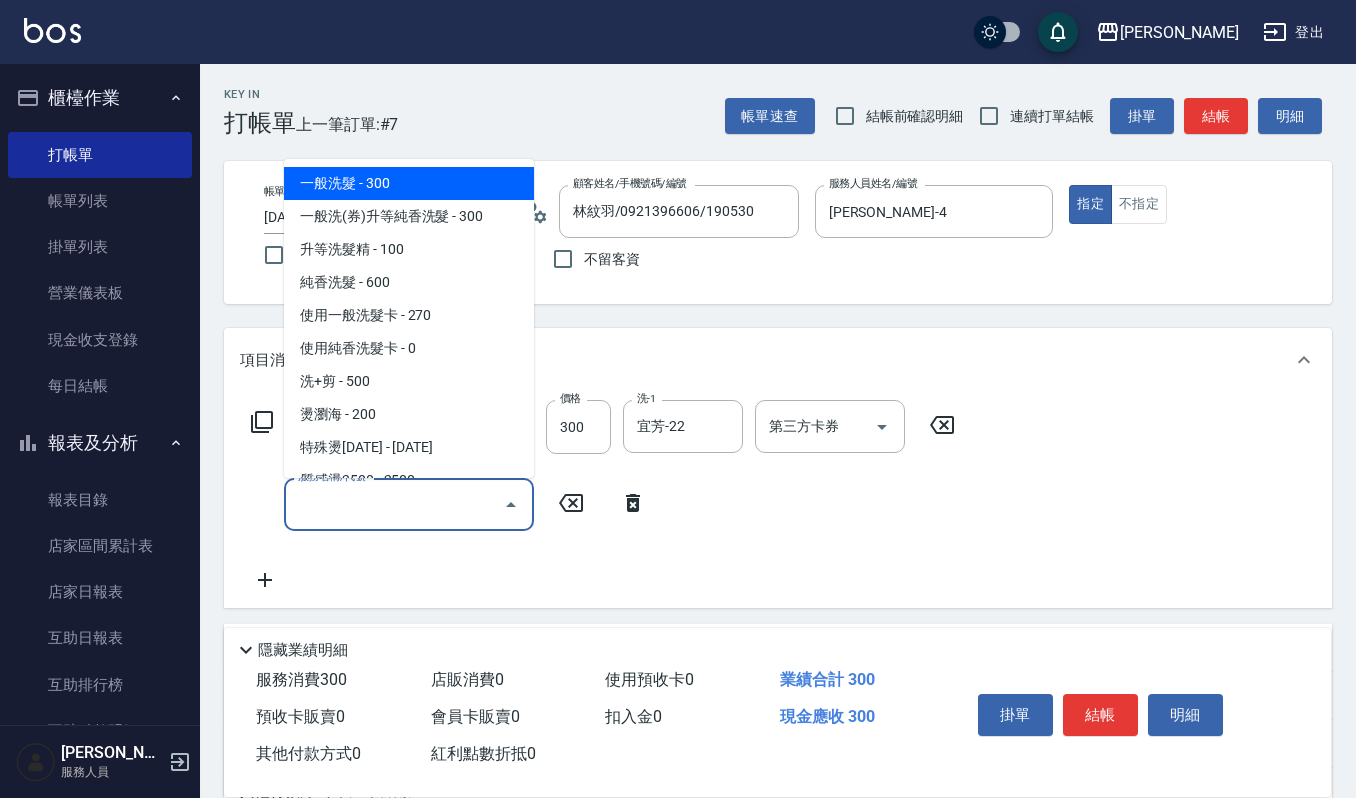 click on "服務名稱/代號" at bounding box center (394, 504) 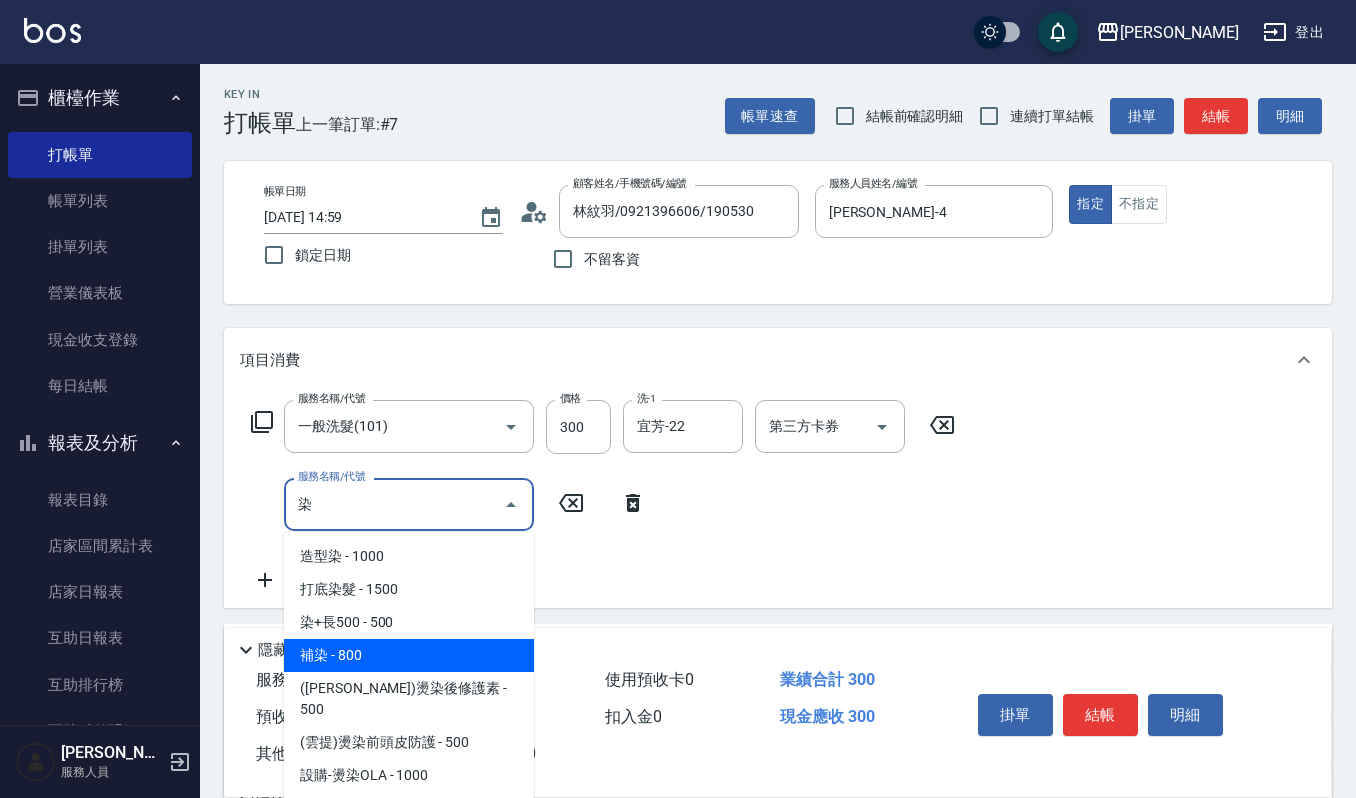 click on "補染 - 800" at bounding box center (409, 655) 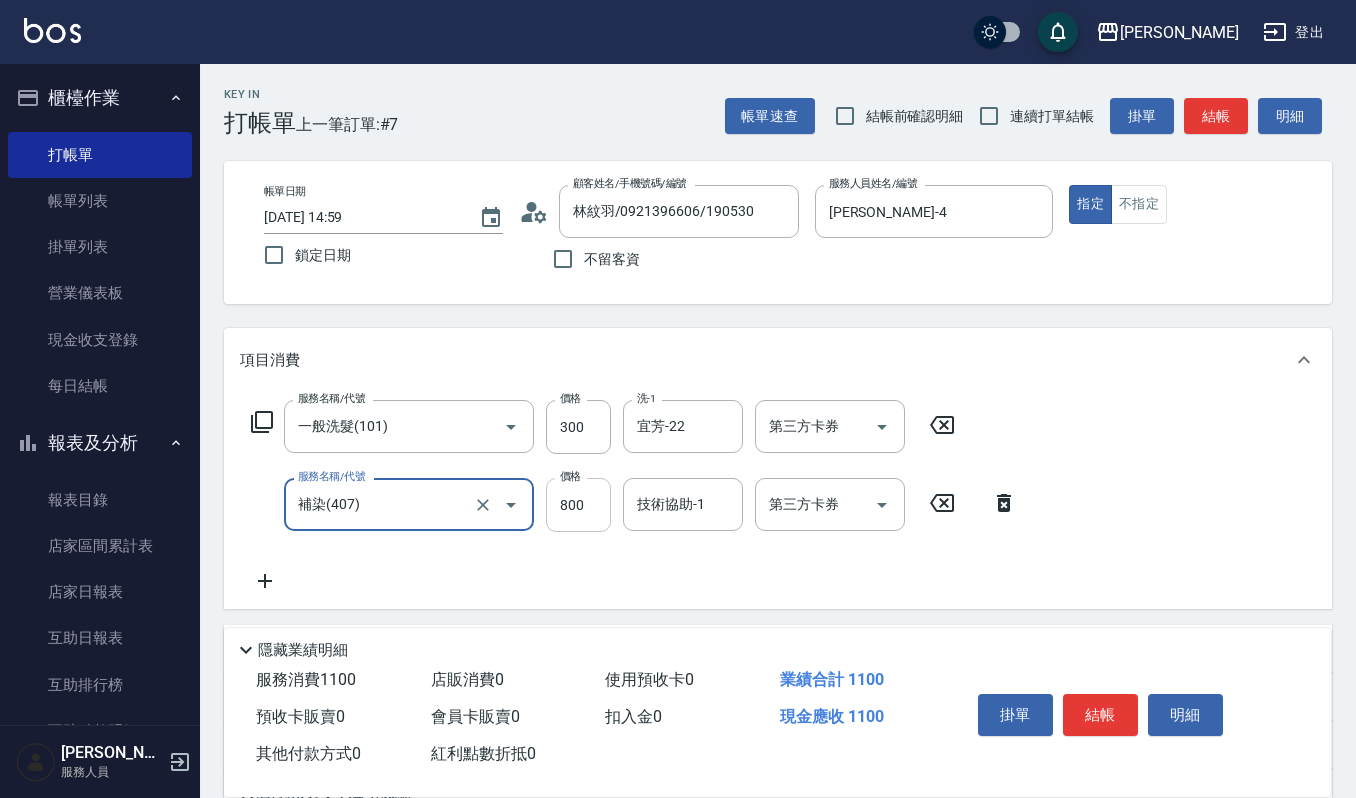 type on "補染(407)" 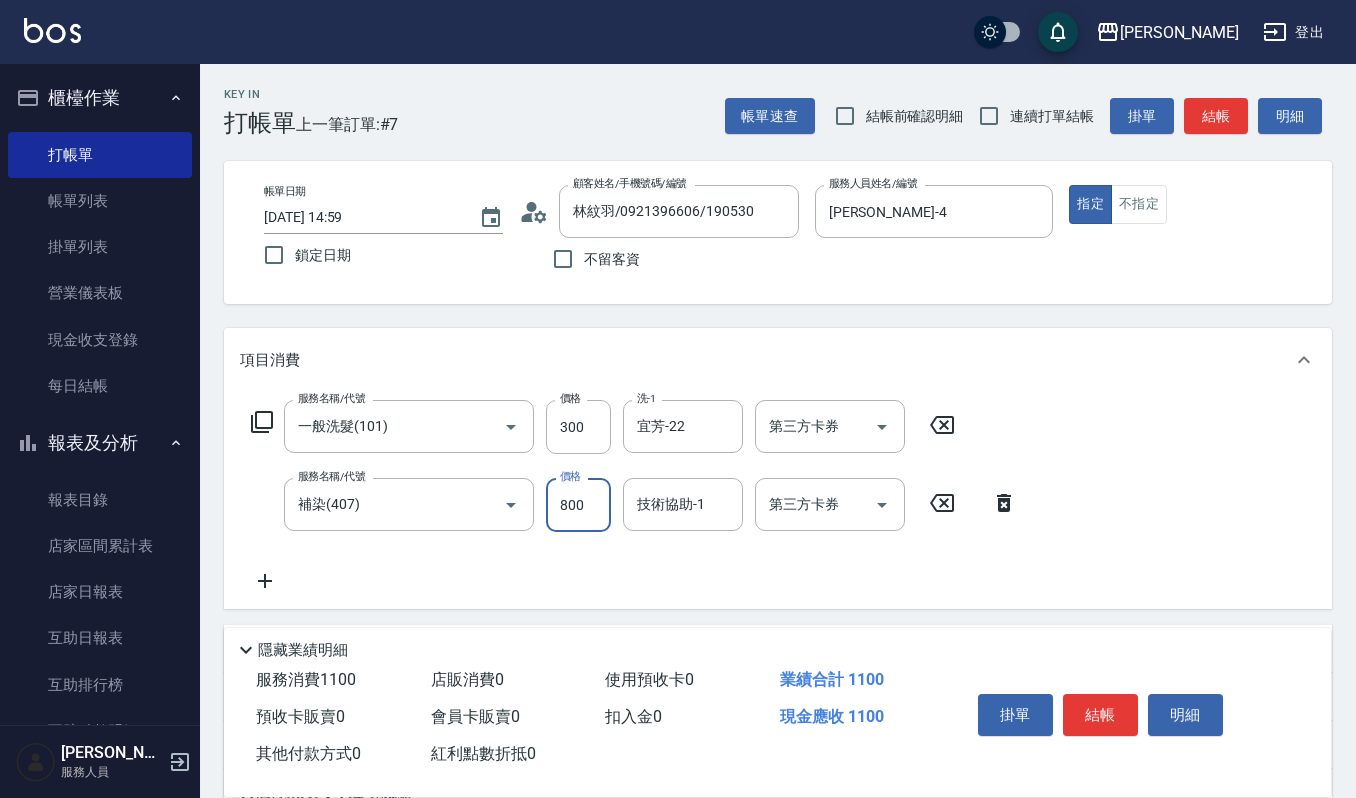 click on "800" at bounding box center [578, 505] 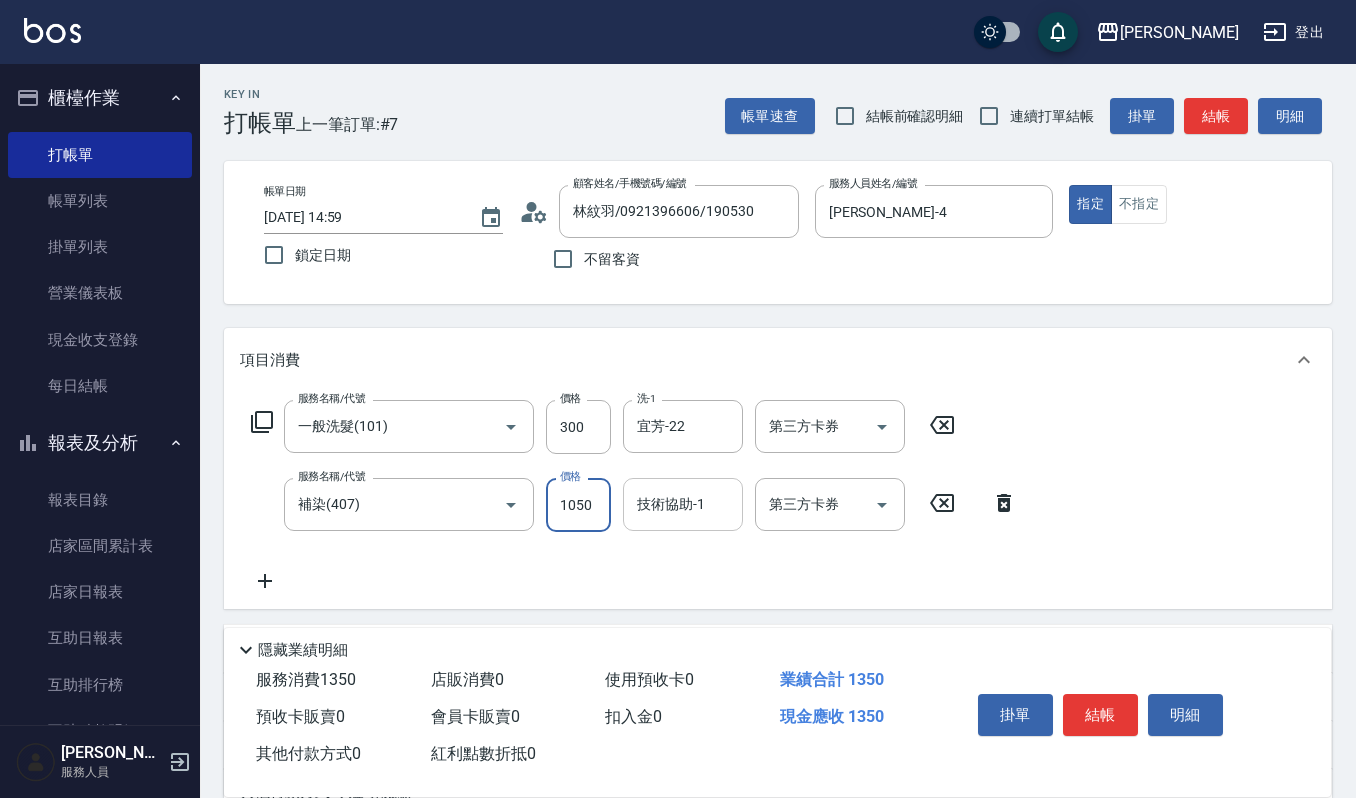 type on "1050" 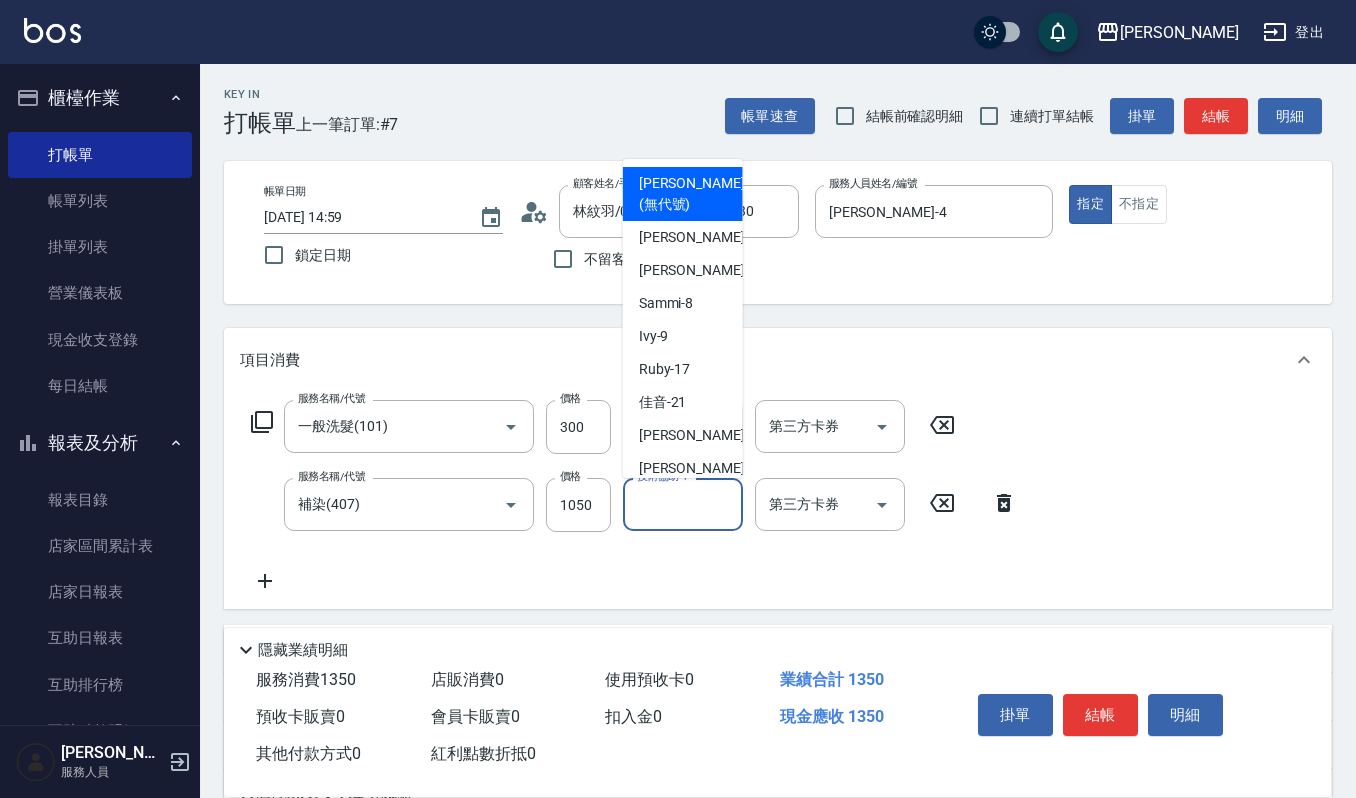 click on "技術協助-1" at bounding box center [683, 504] 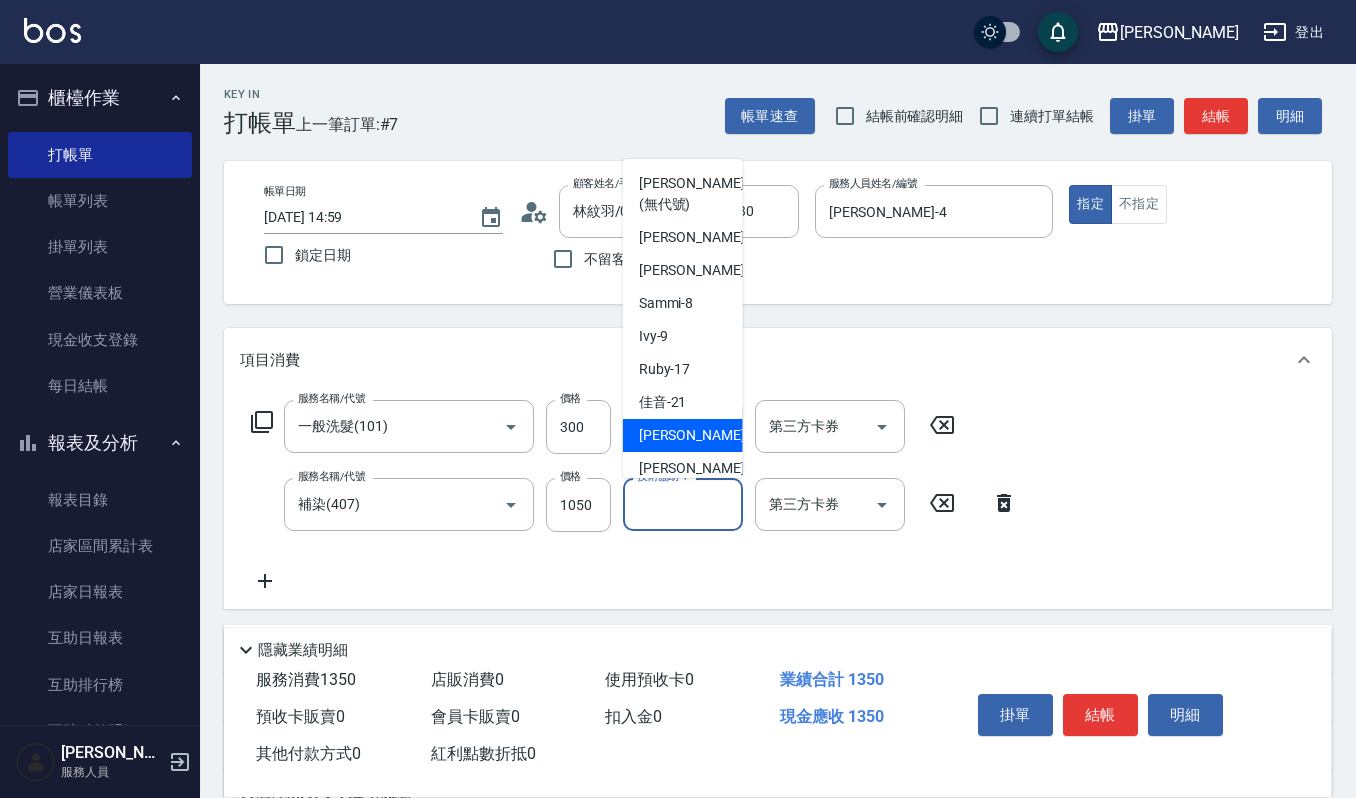 click on "[PERSON_NAME] -22" at bounding box center (702, 435) 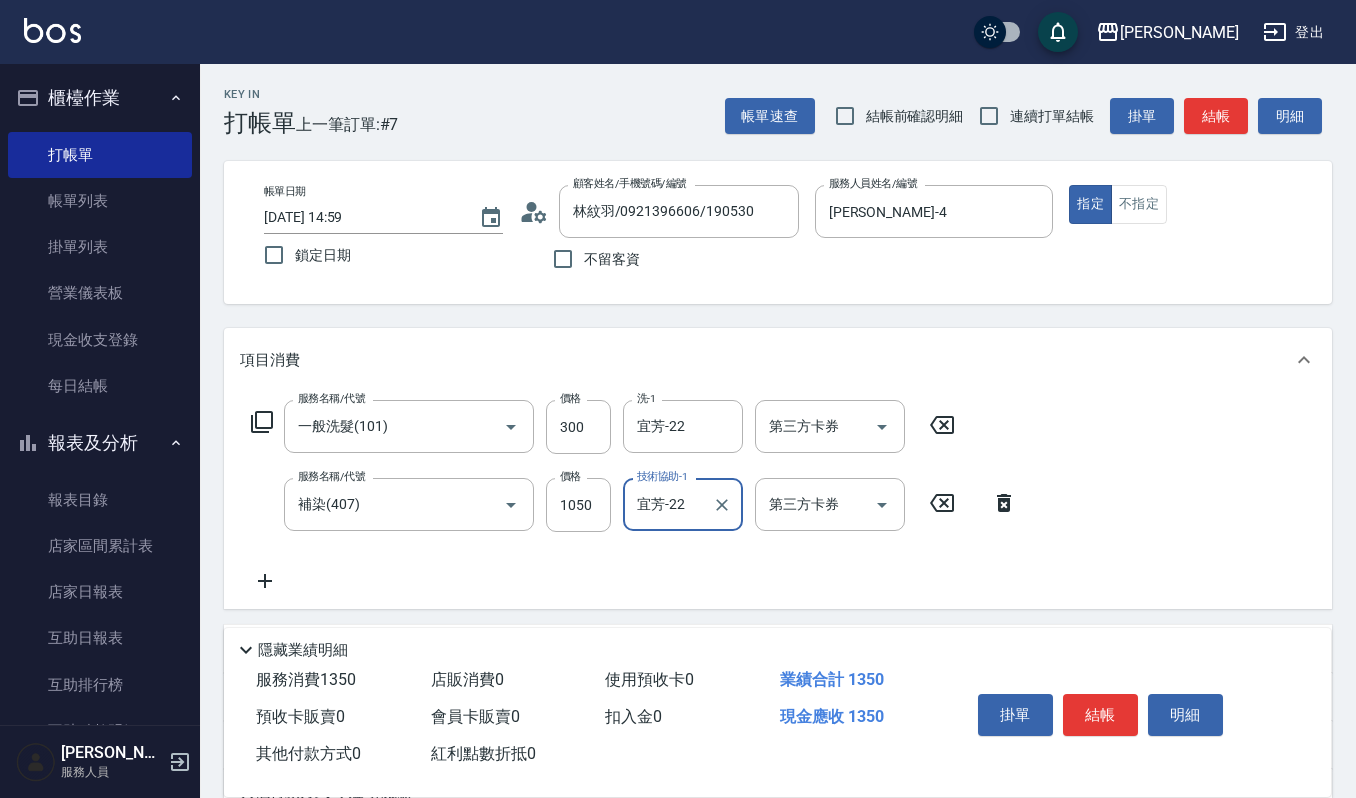 type on "宜芳-22" 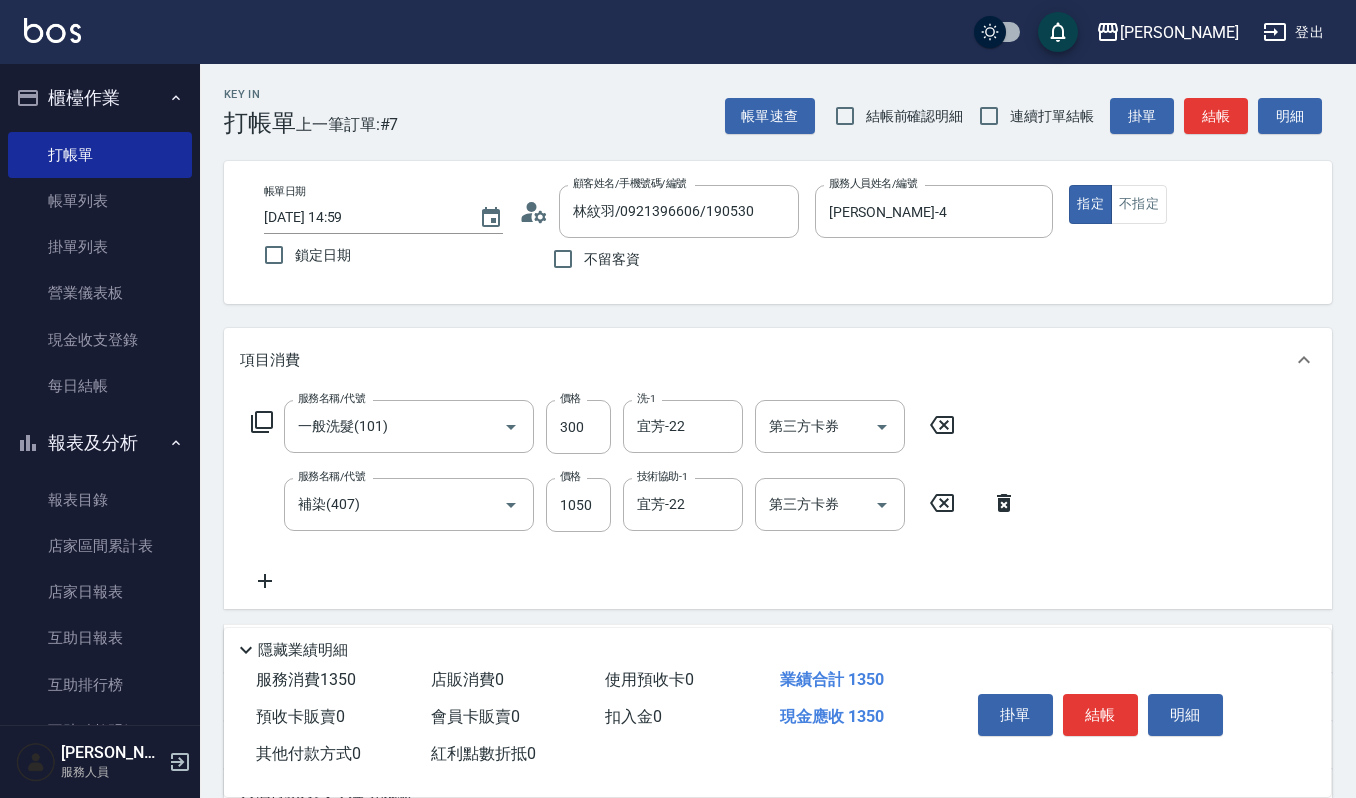 click 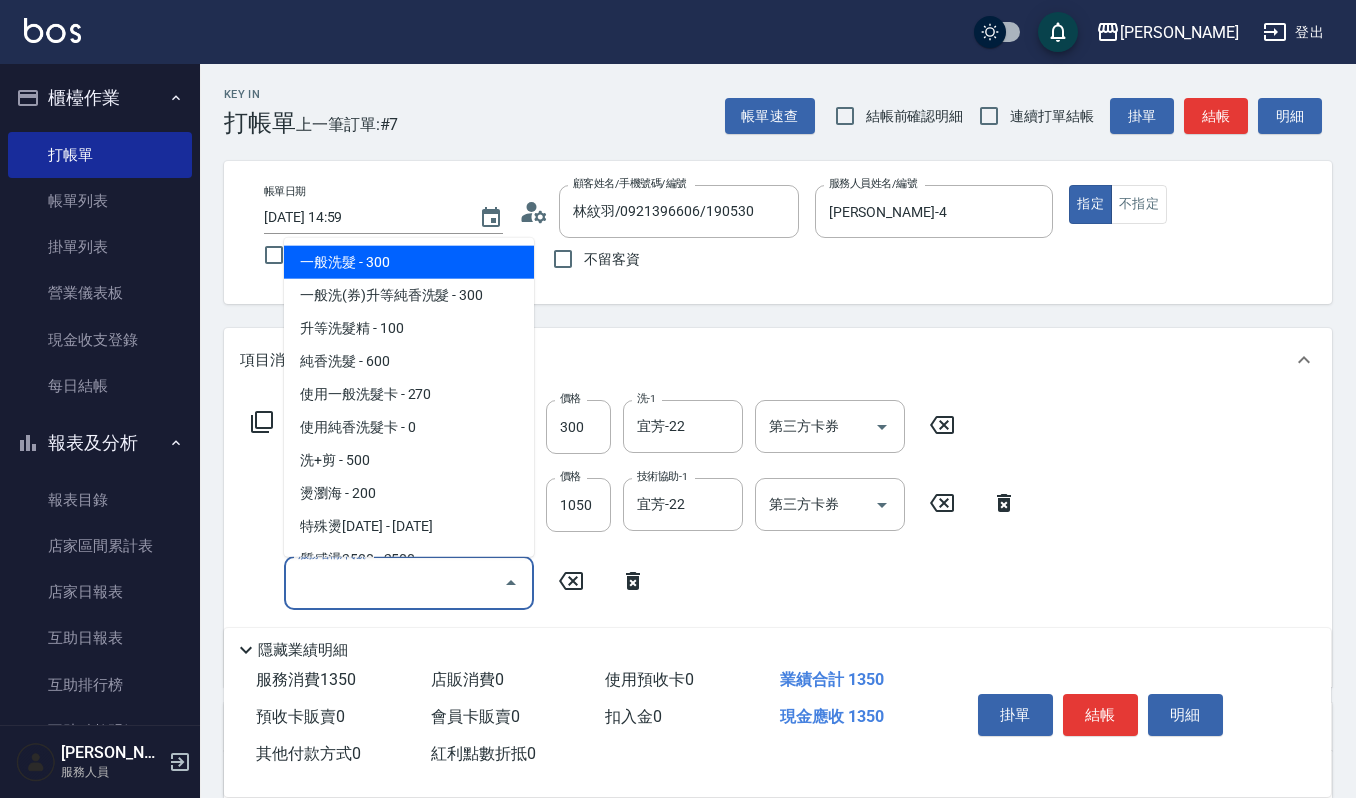 click on "服務名稱/代號" at bounding box center (394, 582) 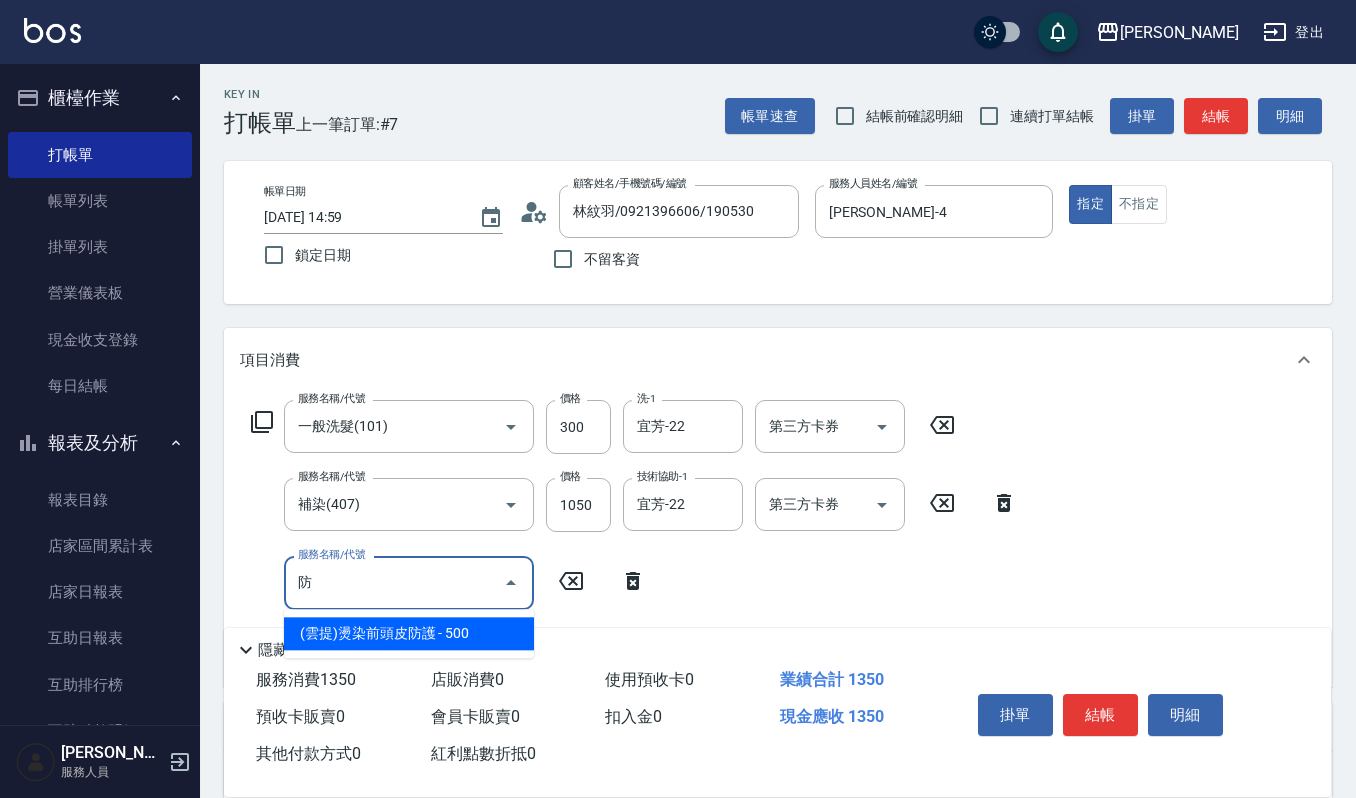 click on "(雲提)燙染前頭皮防護 - 500" at bounding box center [409, 633] 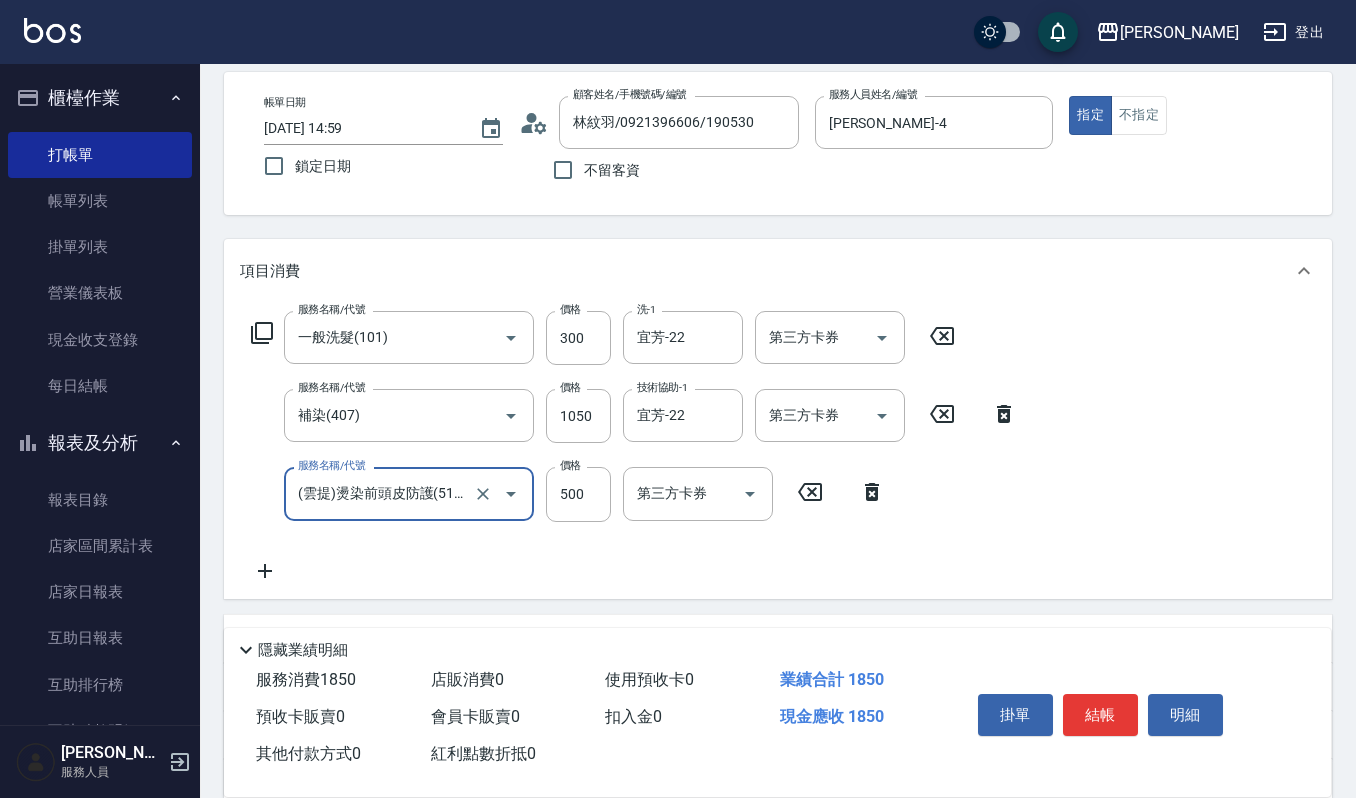 scroll, scrollTop: 133, scrollLeft: 0, axis: vertical 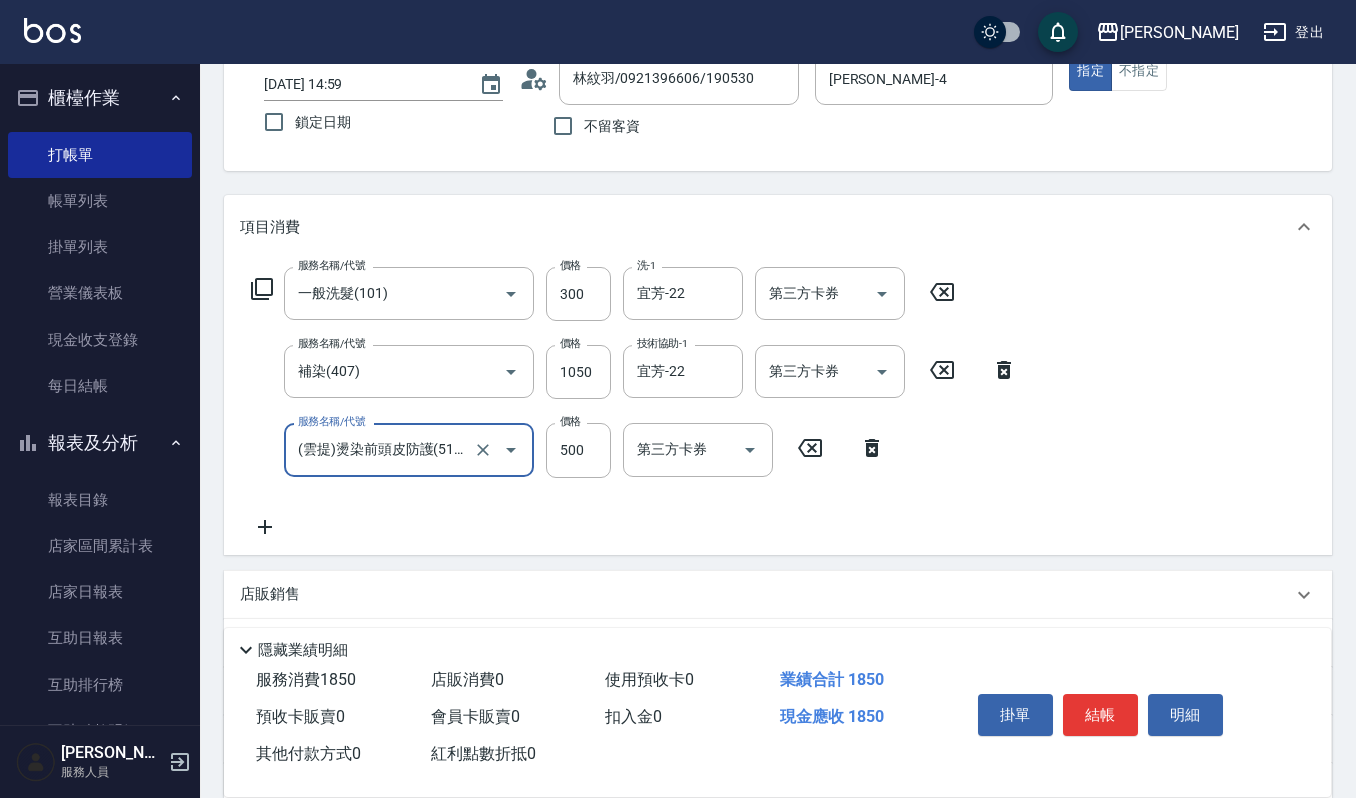 type on "(雲提)燙染前頭皮防護(518)" 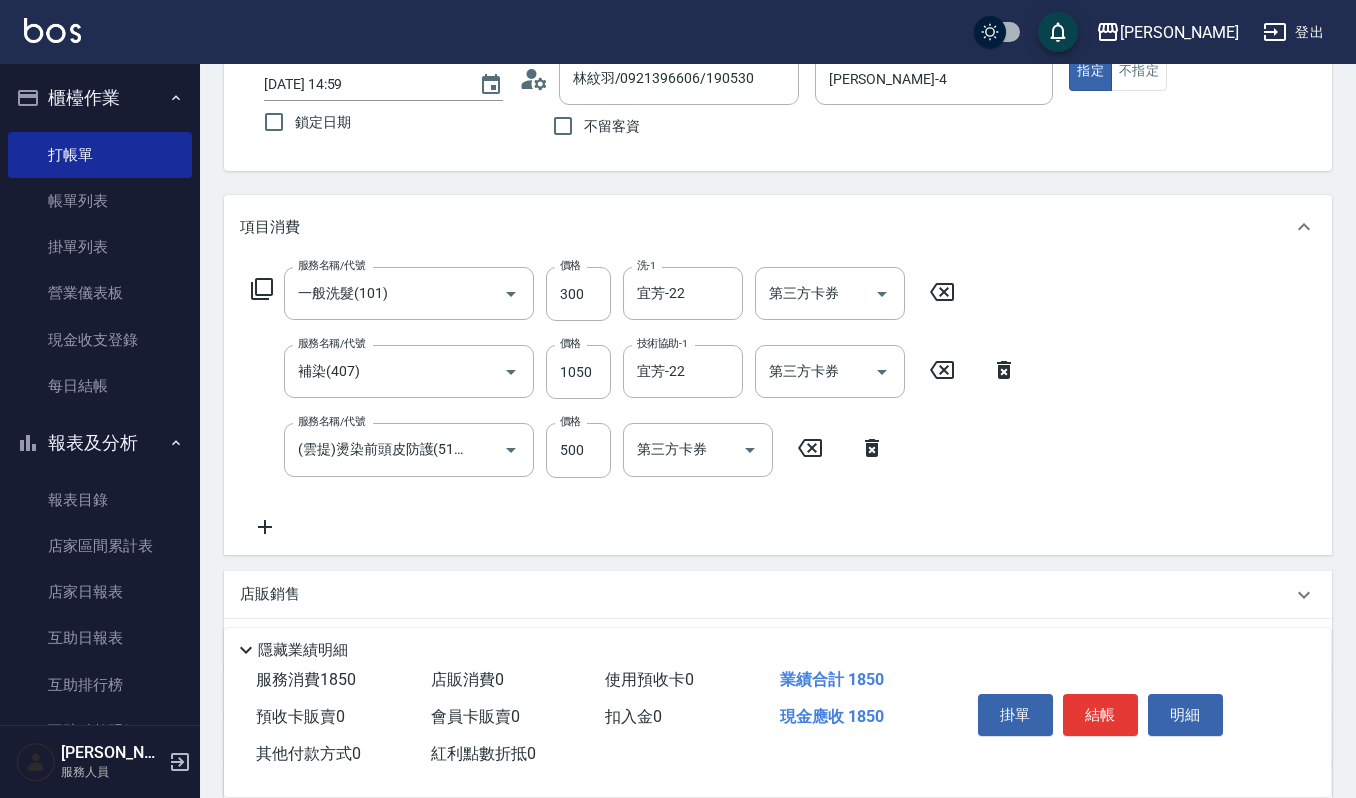 click 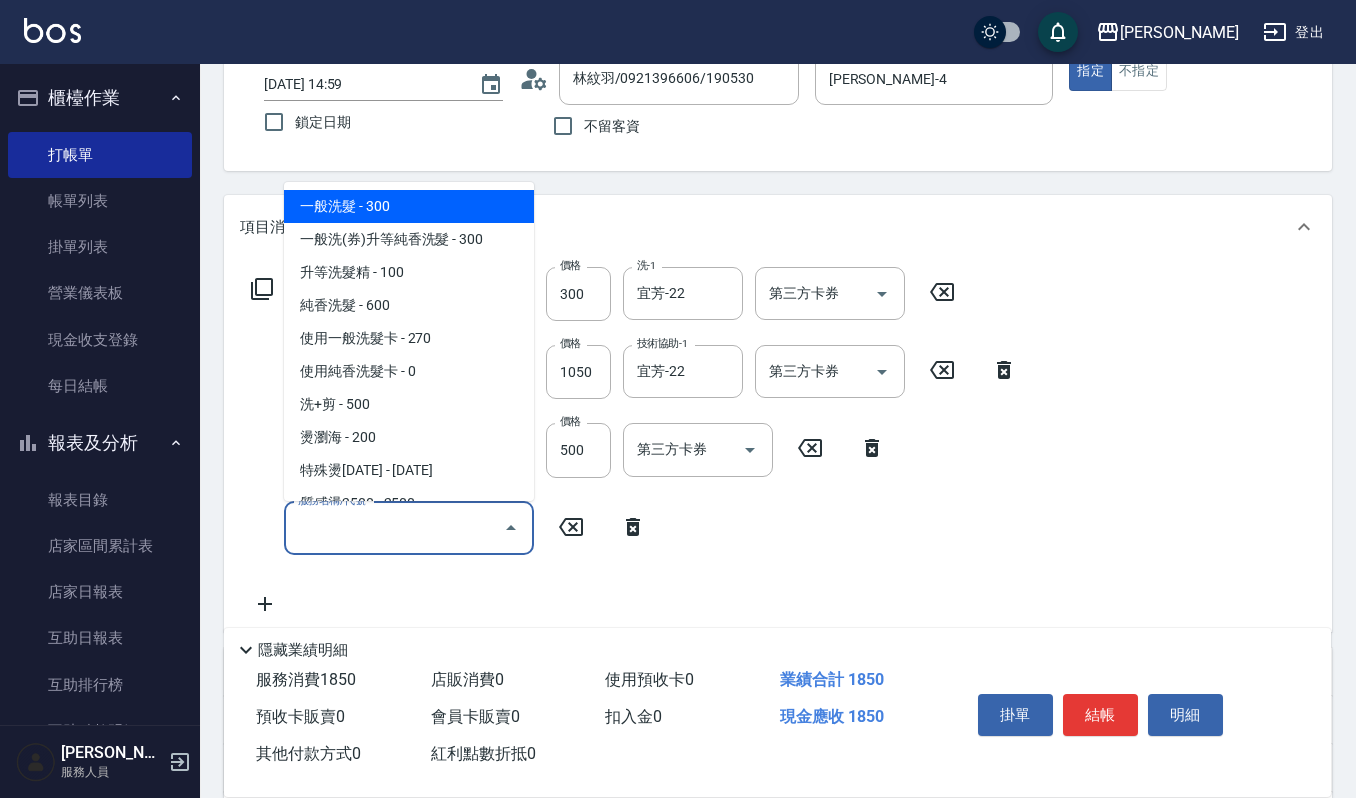 click on "服務名稱/代號" at bounding box center (394, 528) 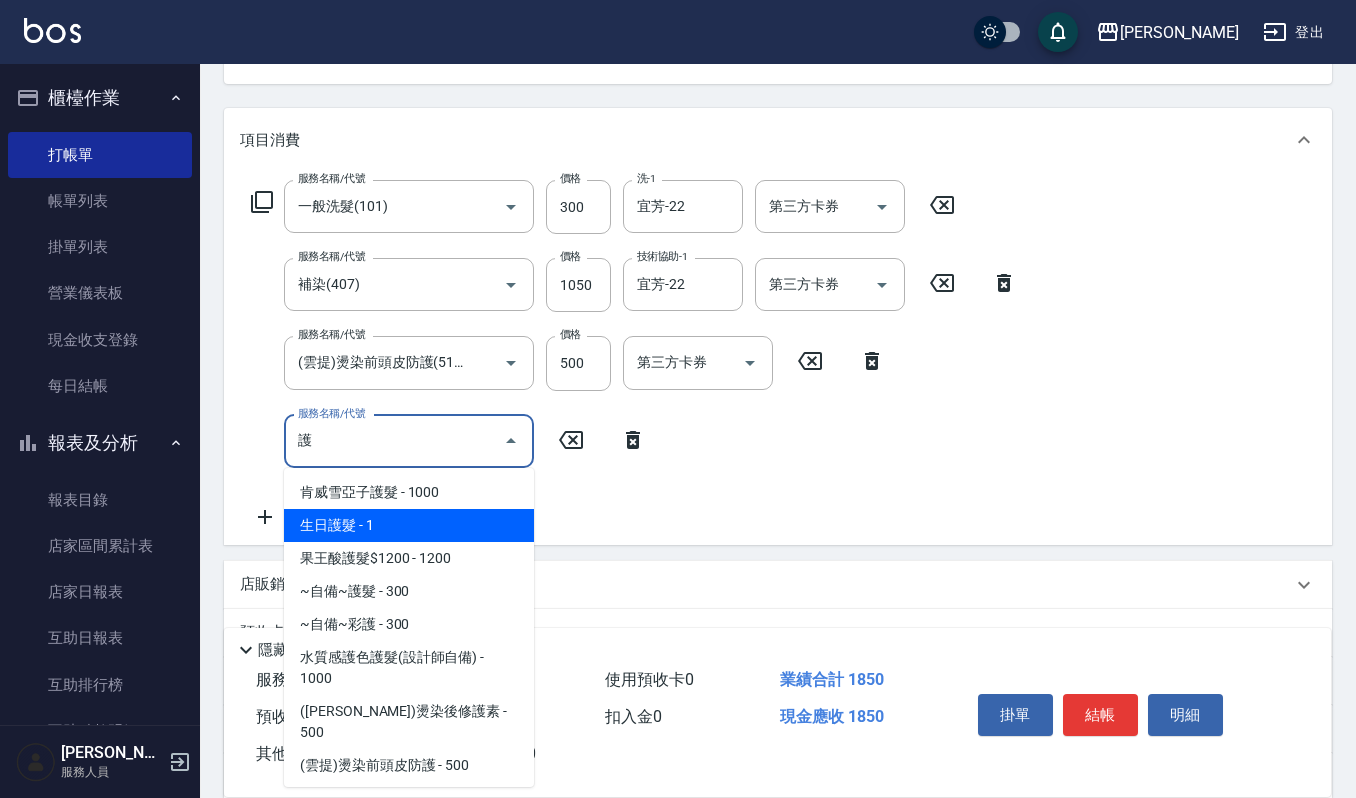 scroll, scrollTop: 266, scrollLeft: 0, axis: vertical 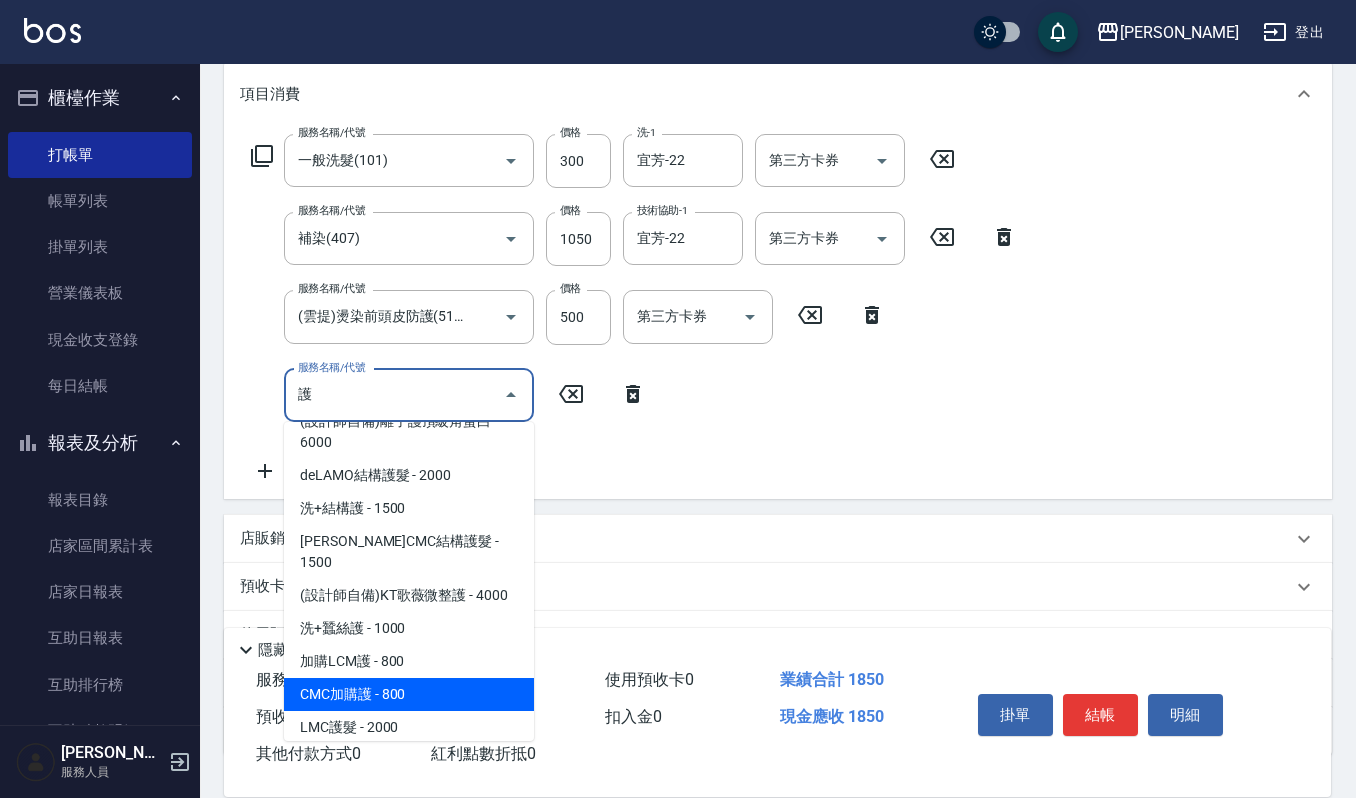click on "(肯葳)燙染後修護素 - 500" at bounding box center (409, -150) 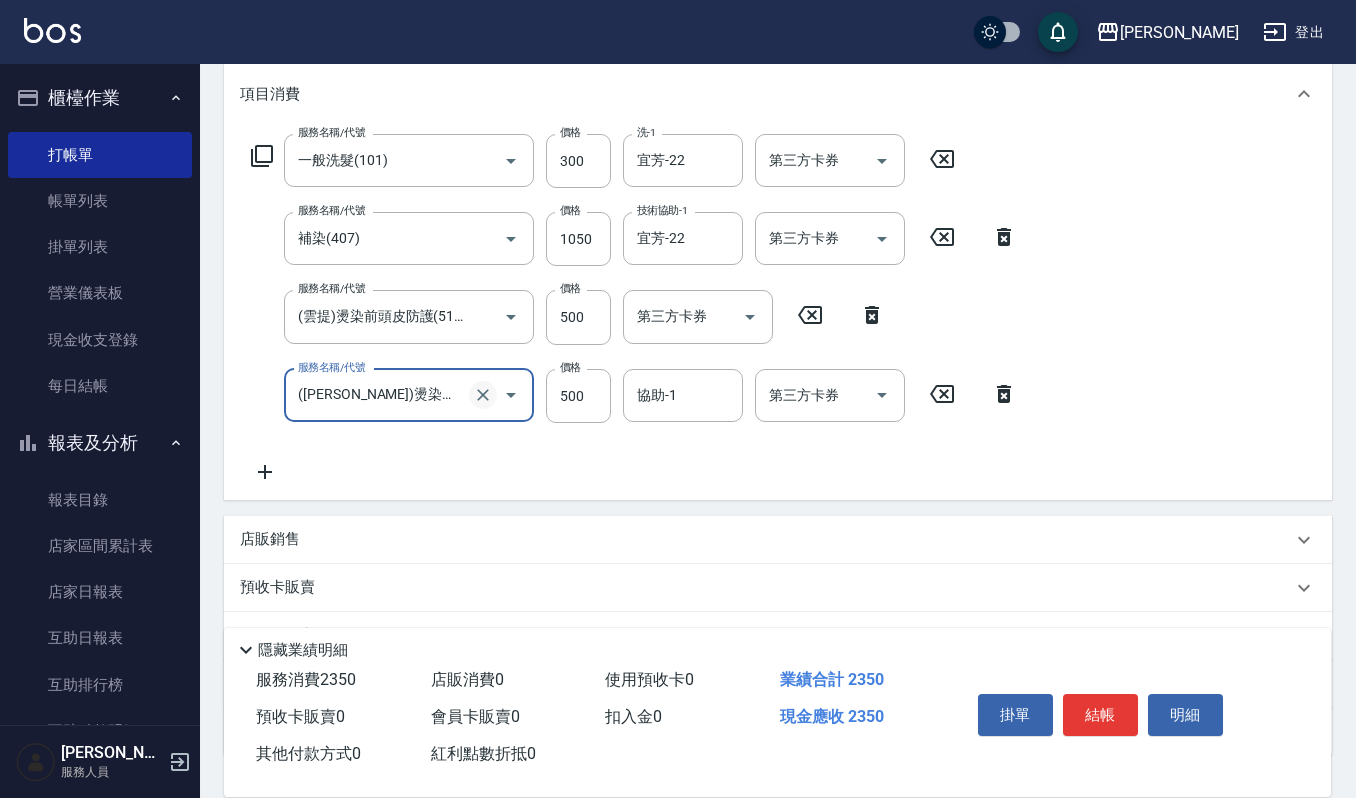 click 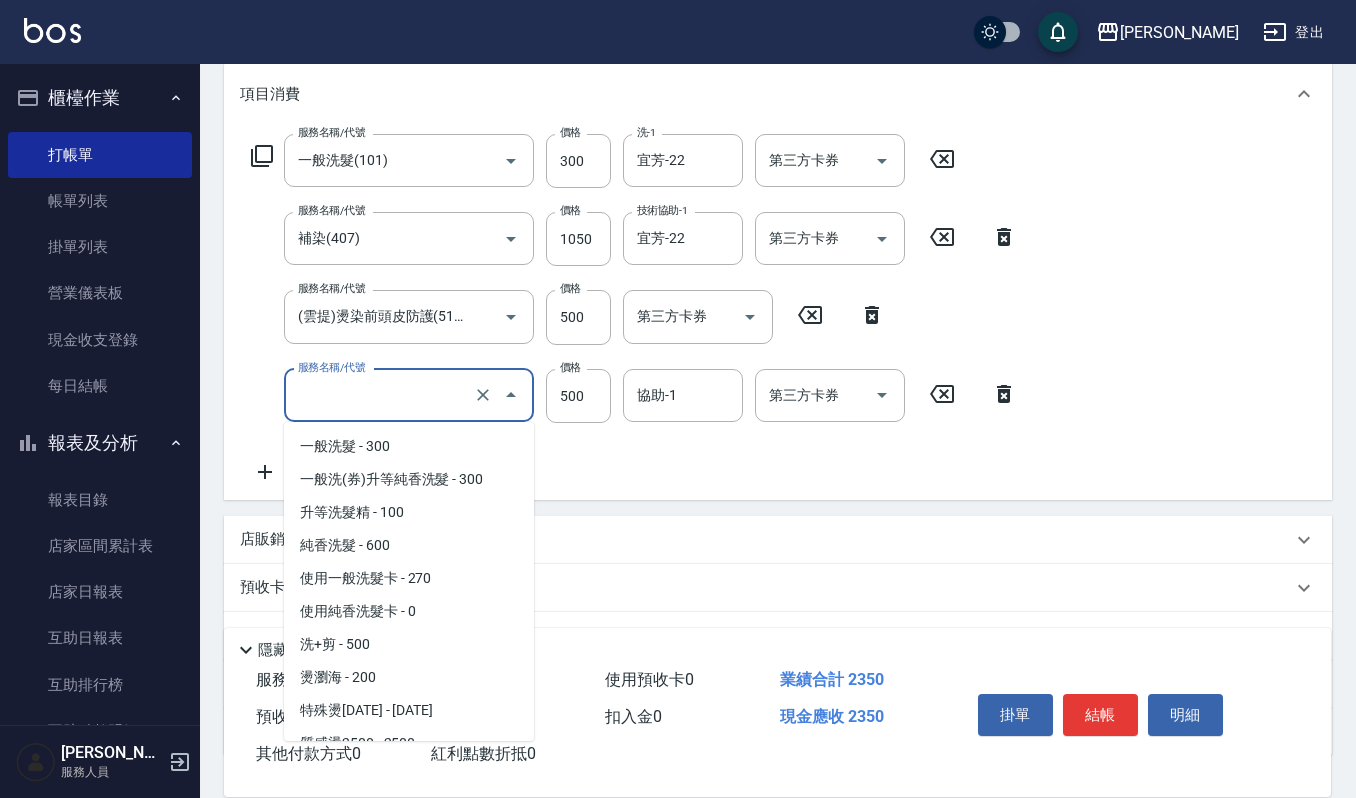 click on "服務名稱/代號" at bounding box center (381, 395) 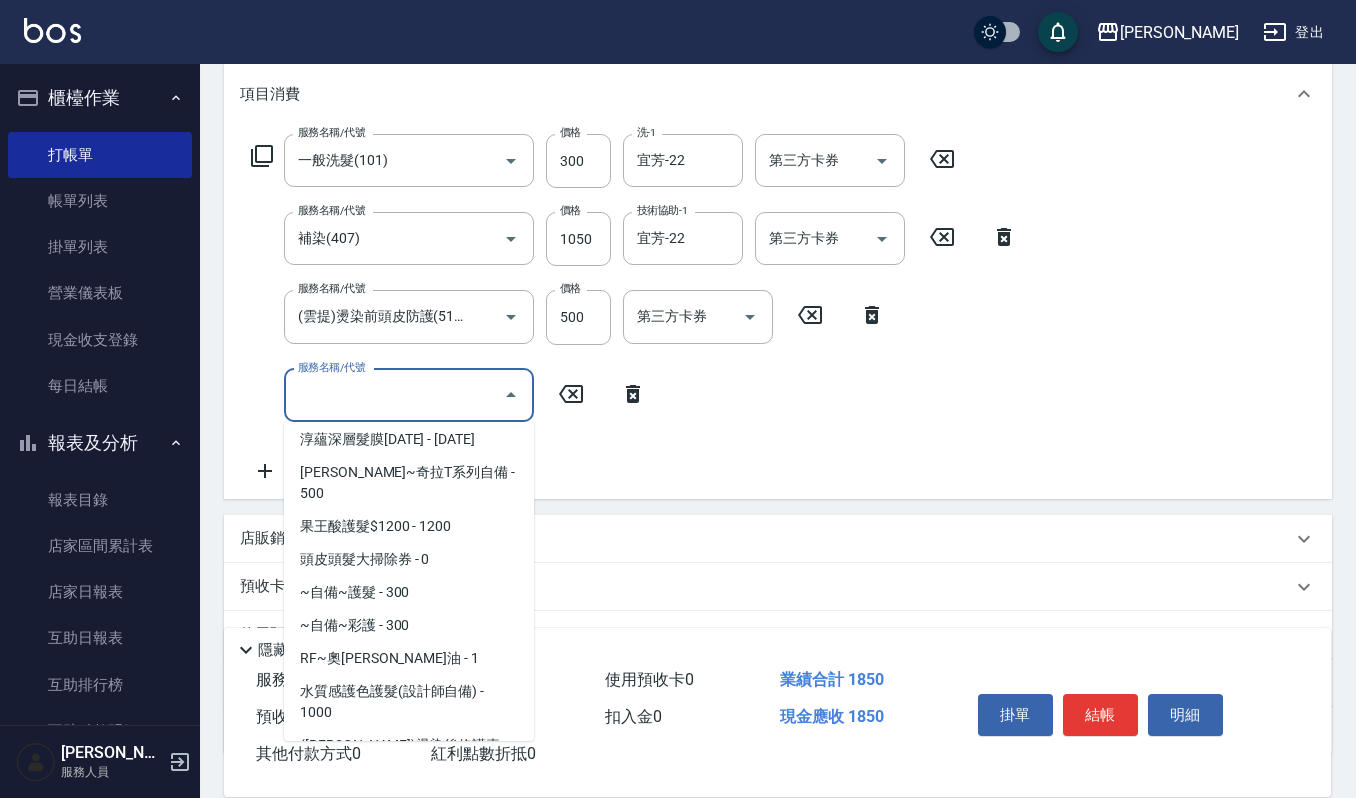 scroll, scrollTop: 0, scrollLeft: 0, axis: both 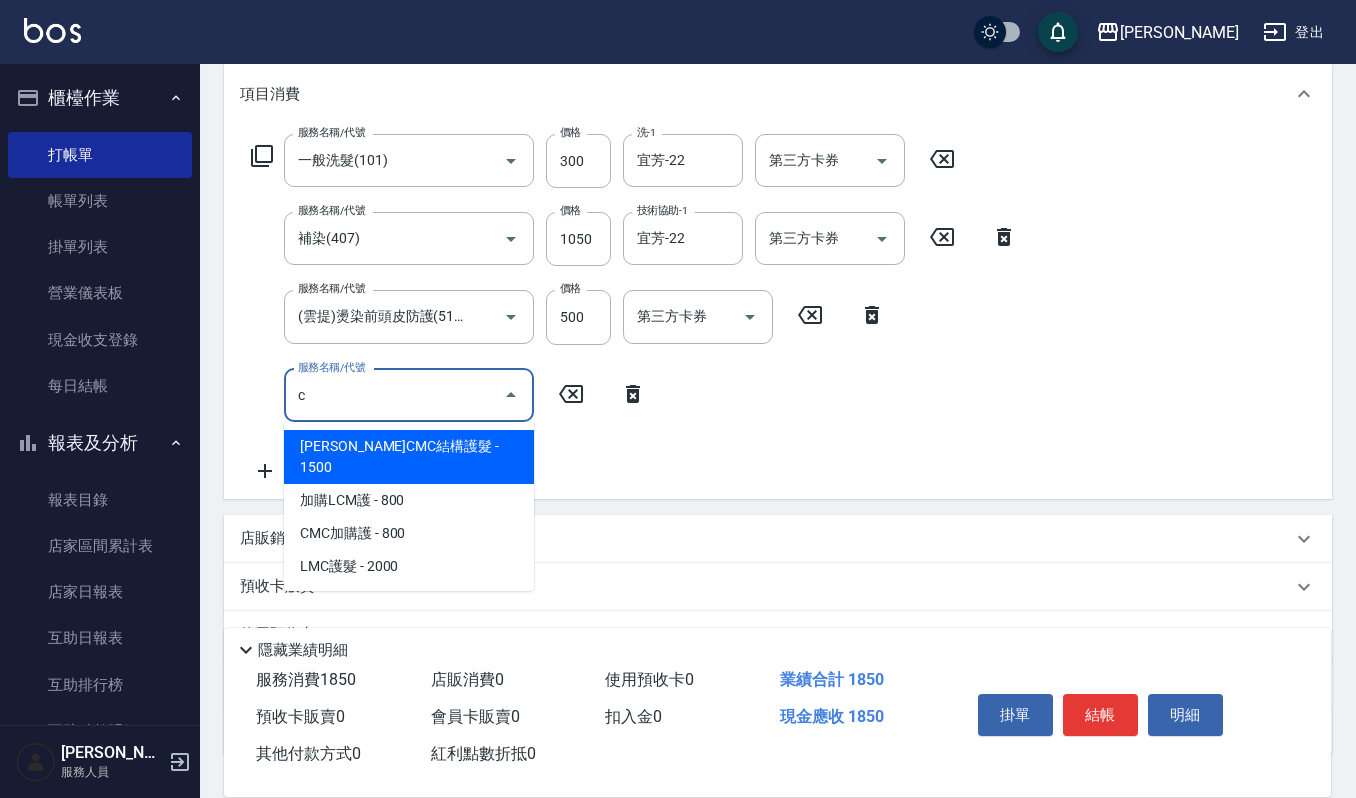 click on "荷昀CMC結構護髮 - 1500" at bounding box center (409, 457) 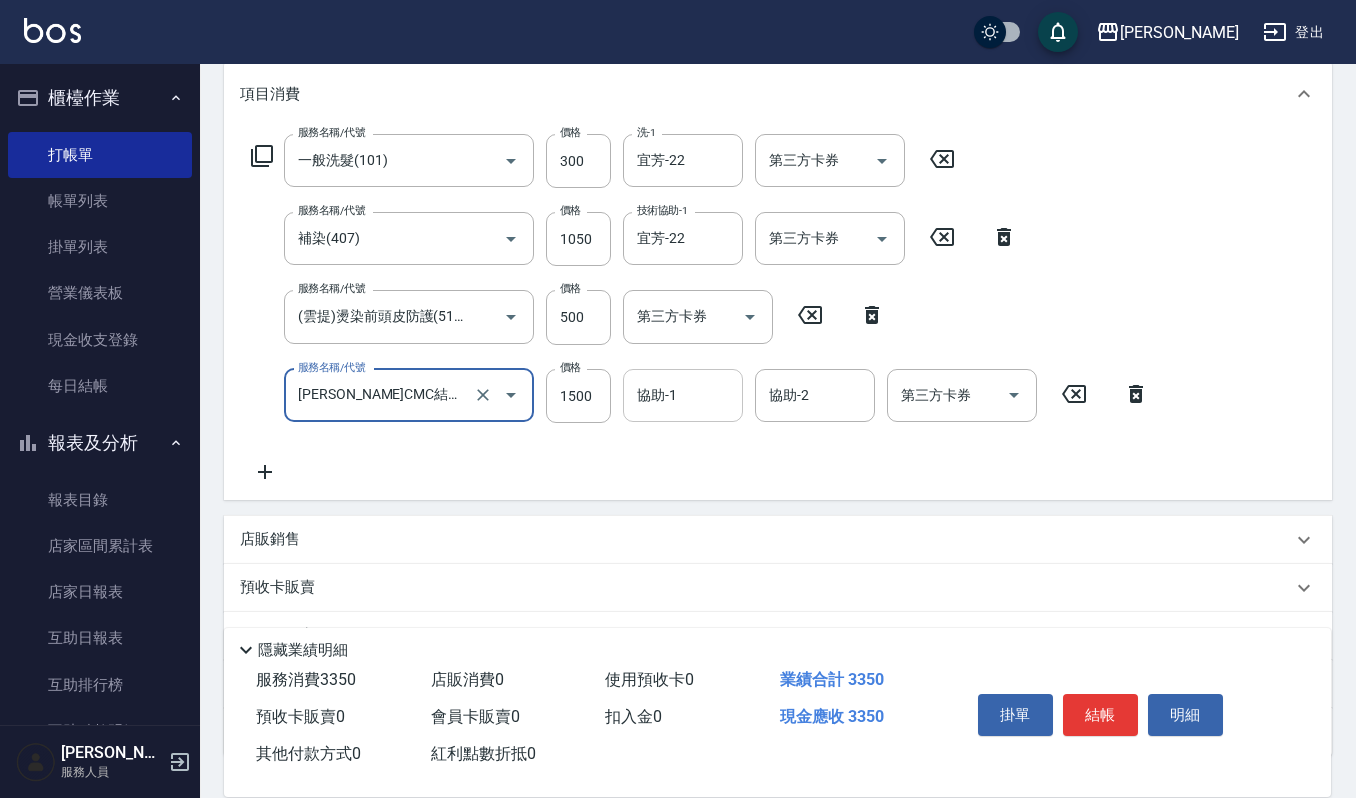 type on "荷昀CMC結構護髮(585)" 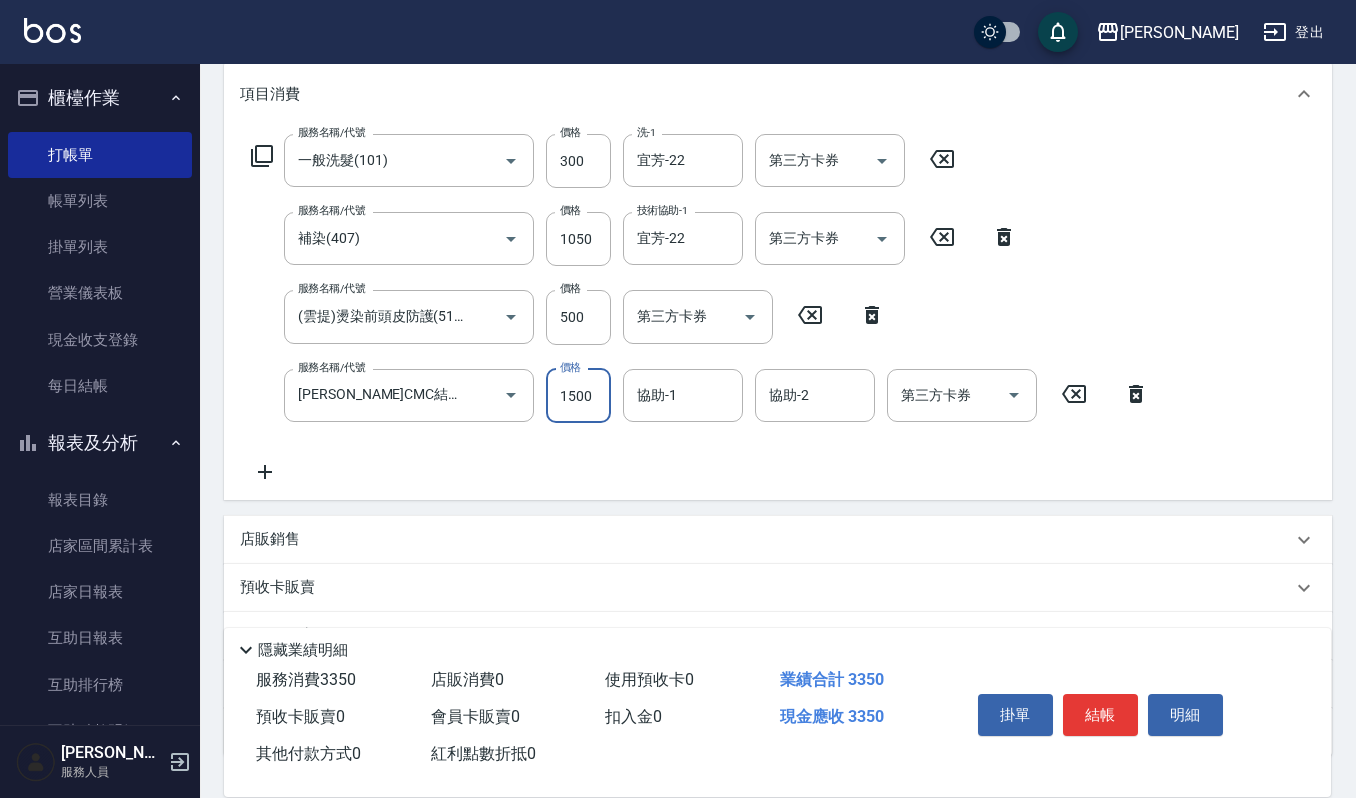 click on "1500" at bounding box center [578, 396] 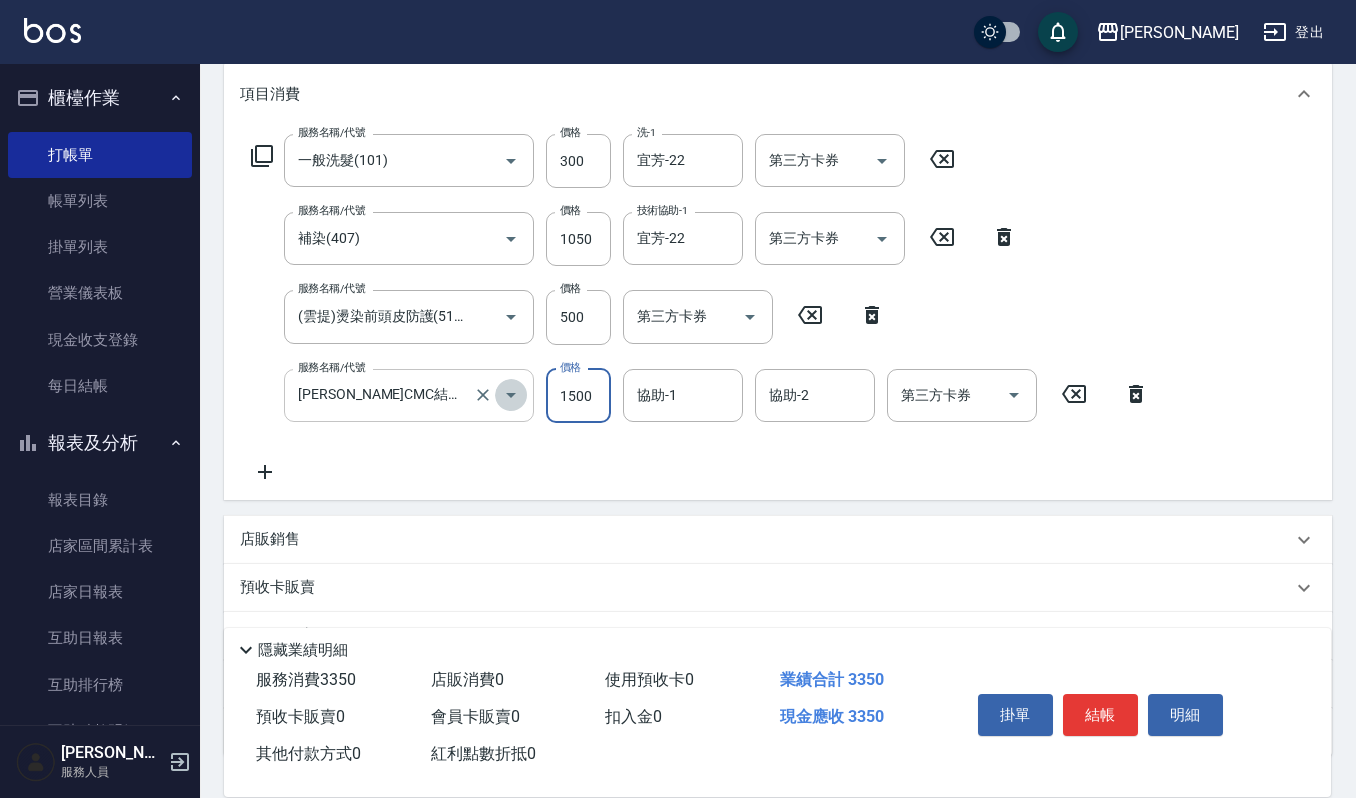 click 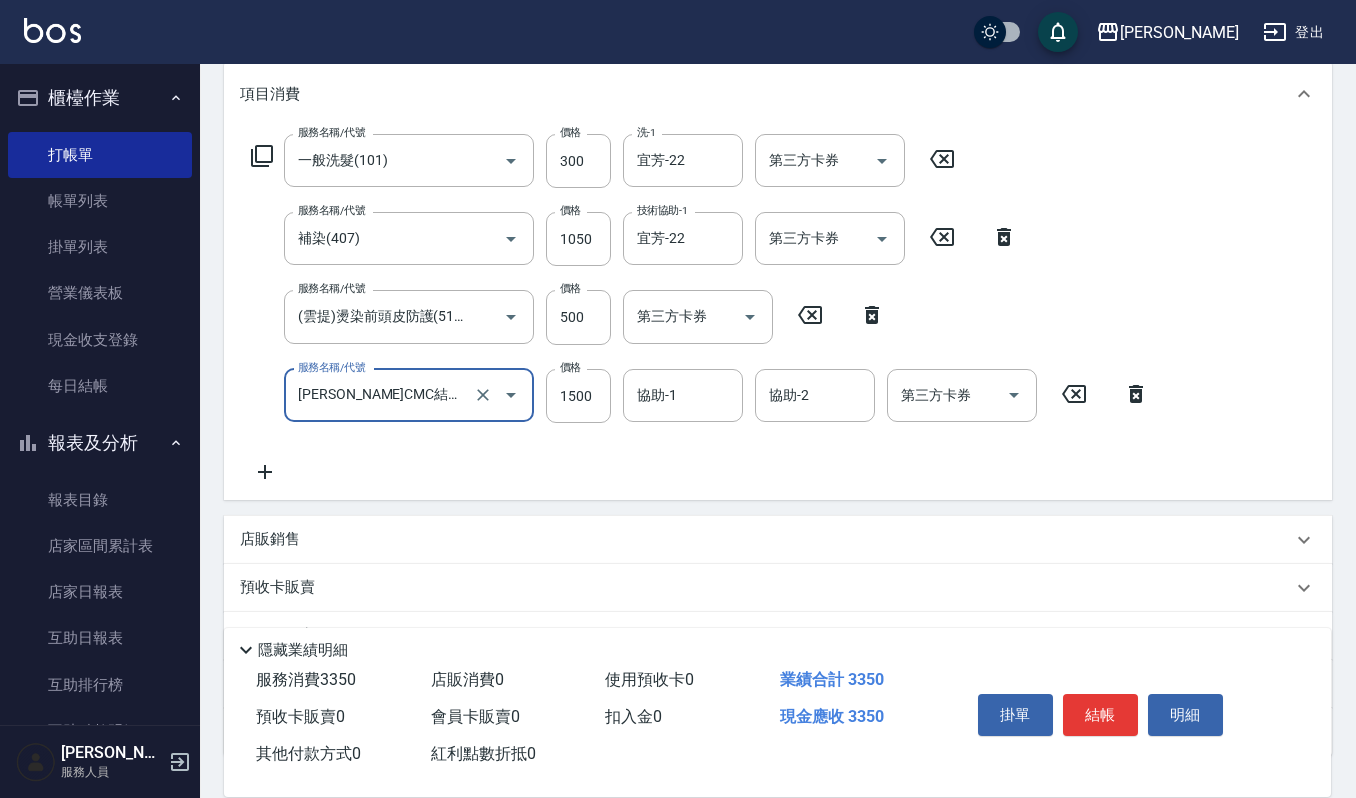 scroll, scrollTop: 0, scrollLeft: 0, axis: both 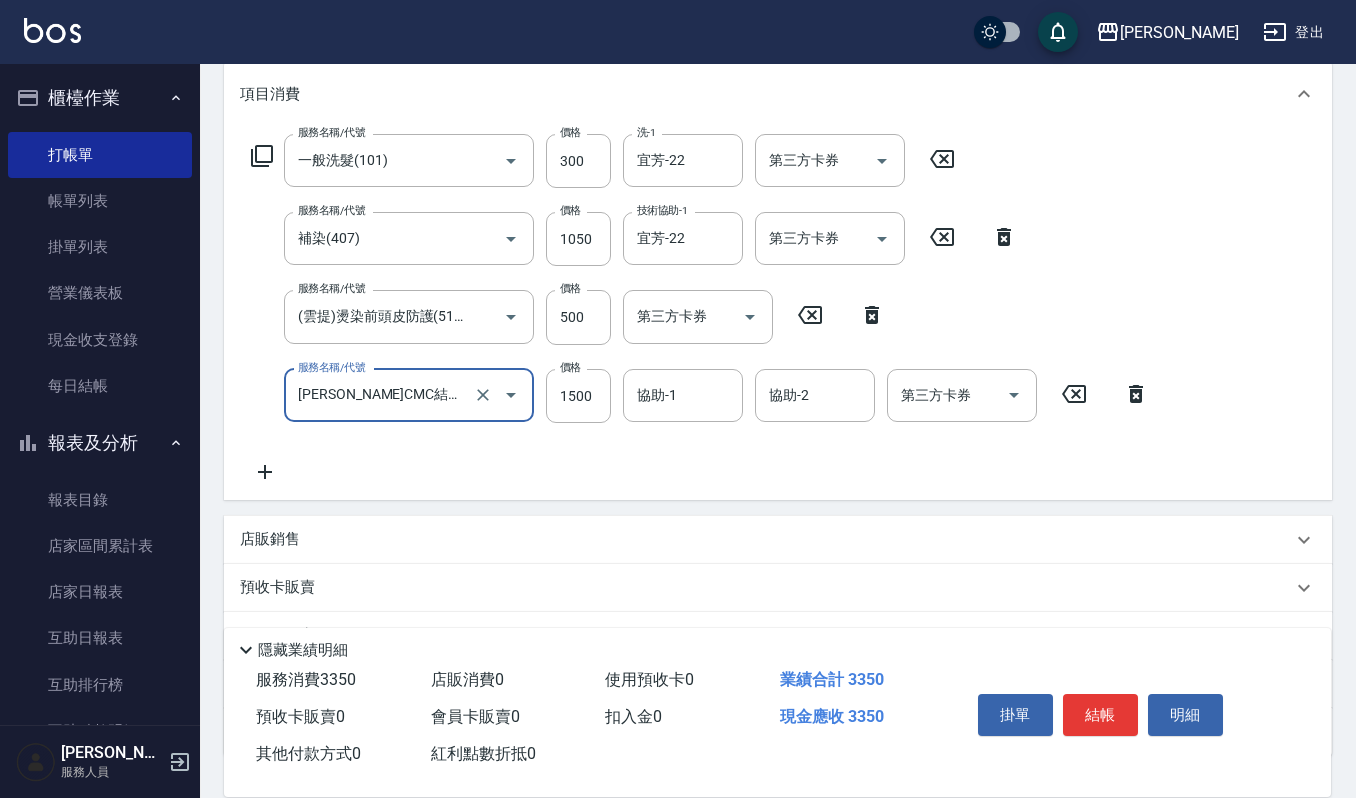 click 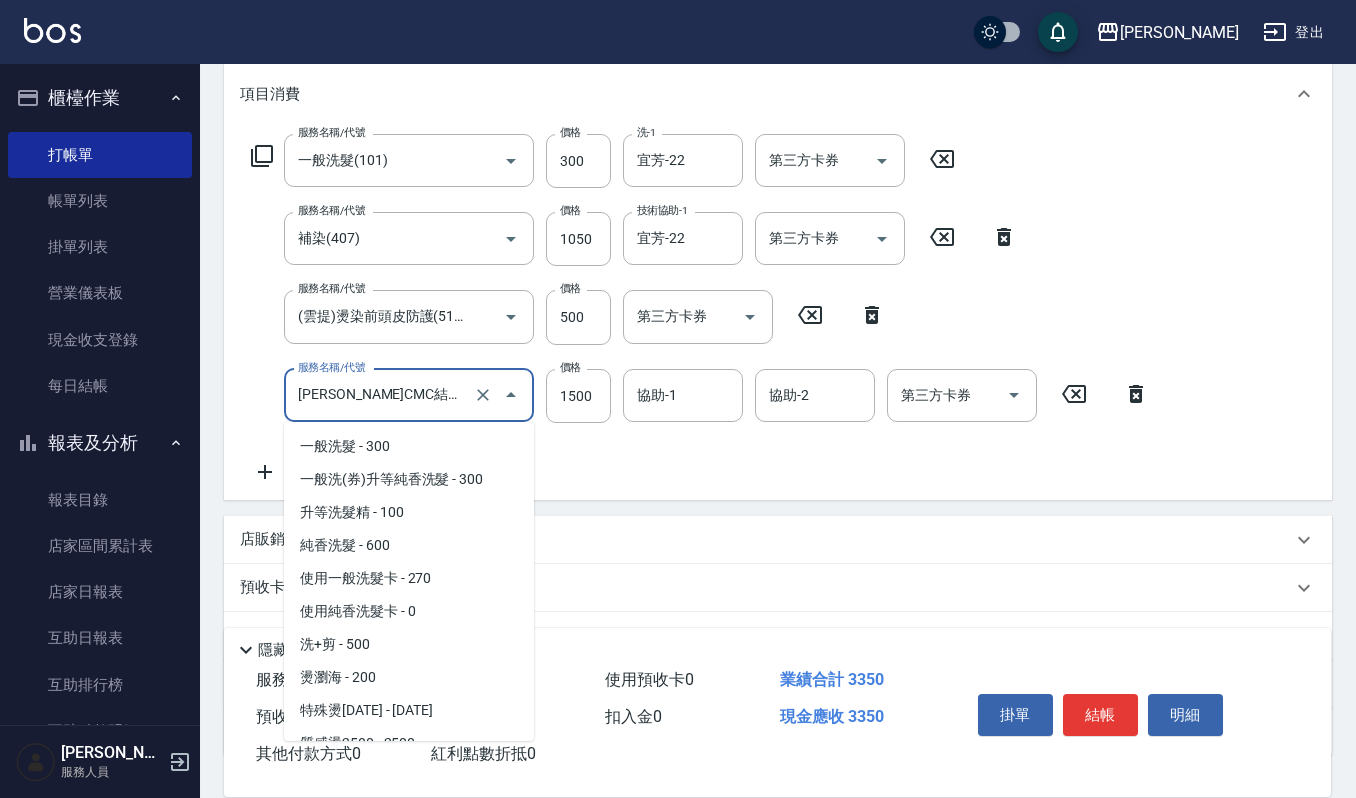 scroll, scrollTop: 2502, scrollLeft: 0, axis: vertical 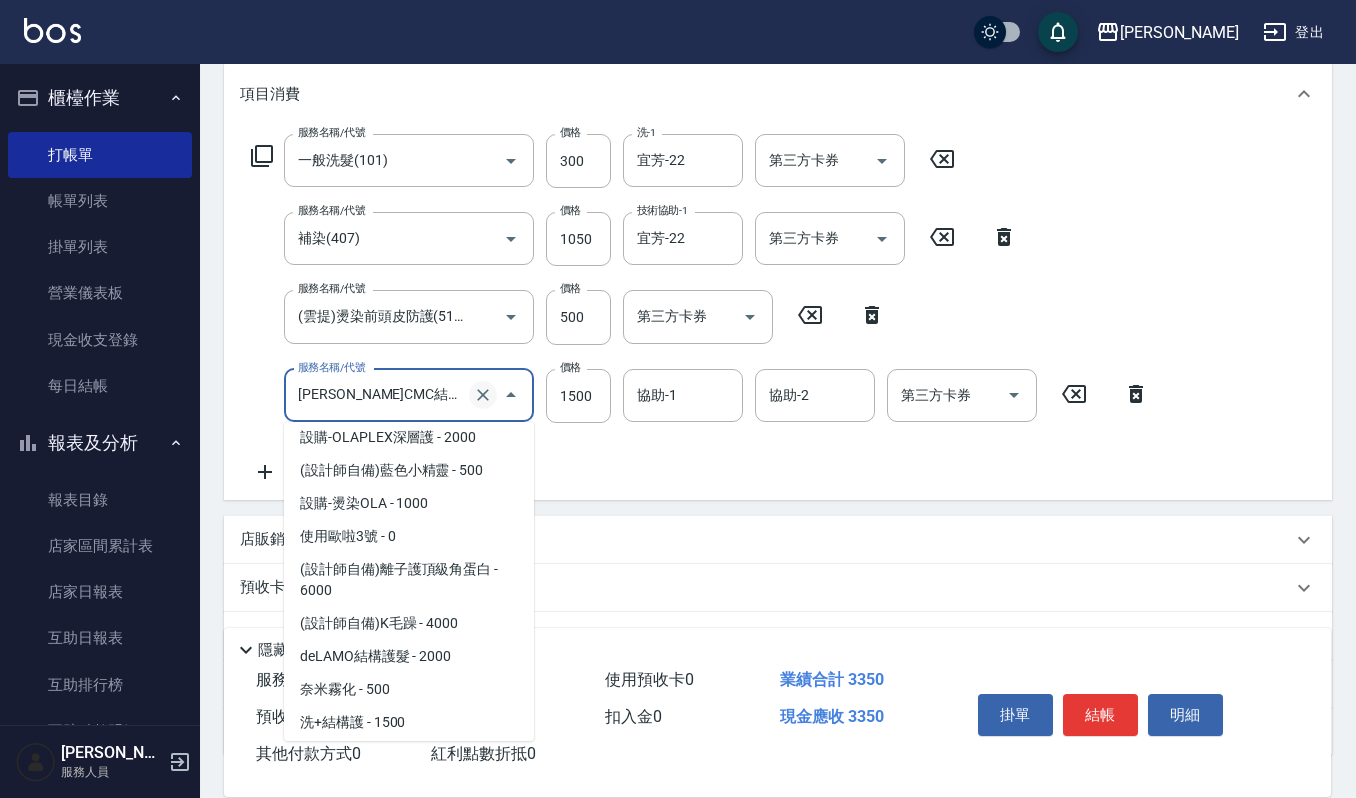 click 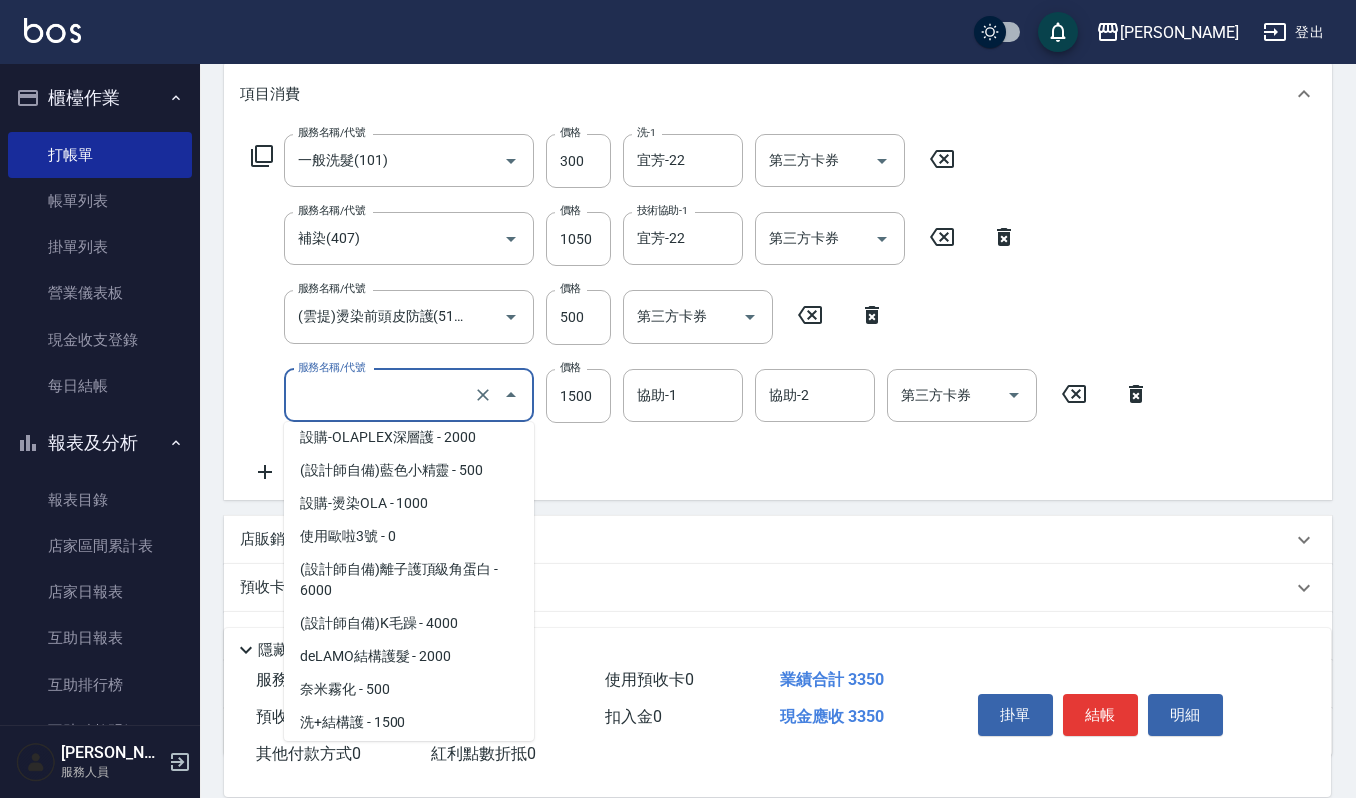 click on "服務名稱/代號" at bounding box center [381, 395] 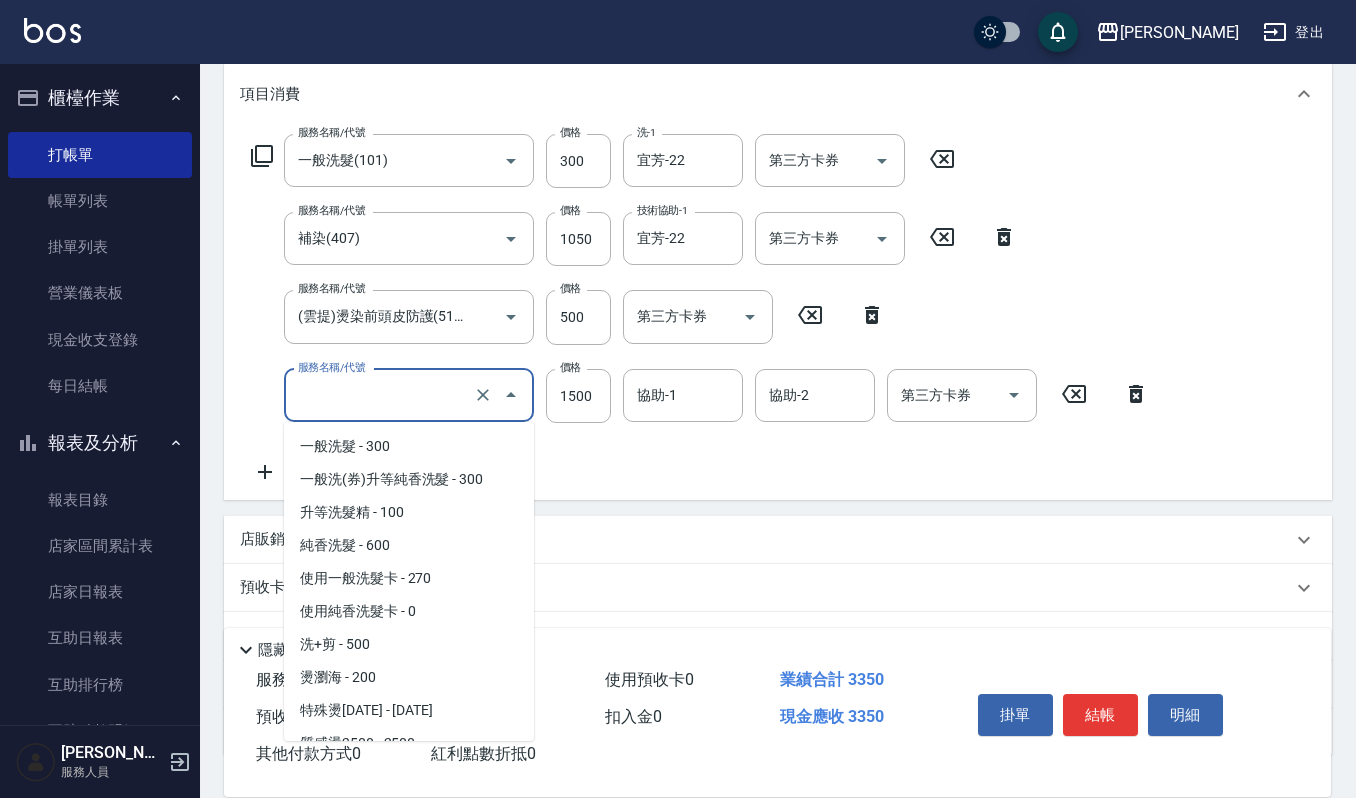 click on "服務名稱/代號" at bounding box center [381, 395] 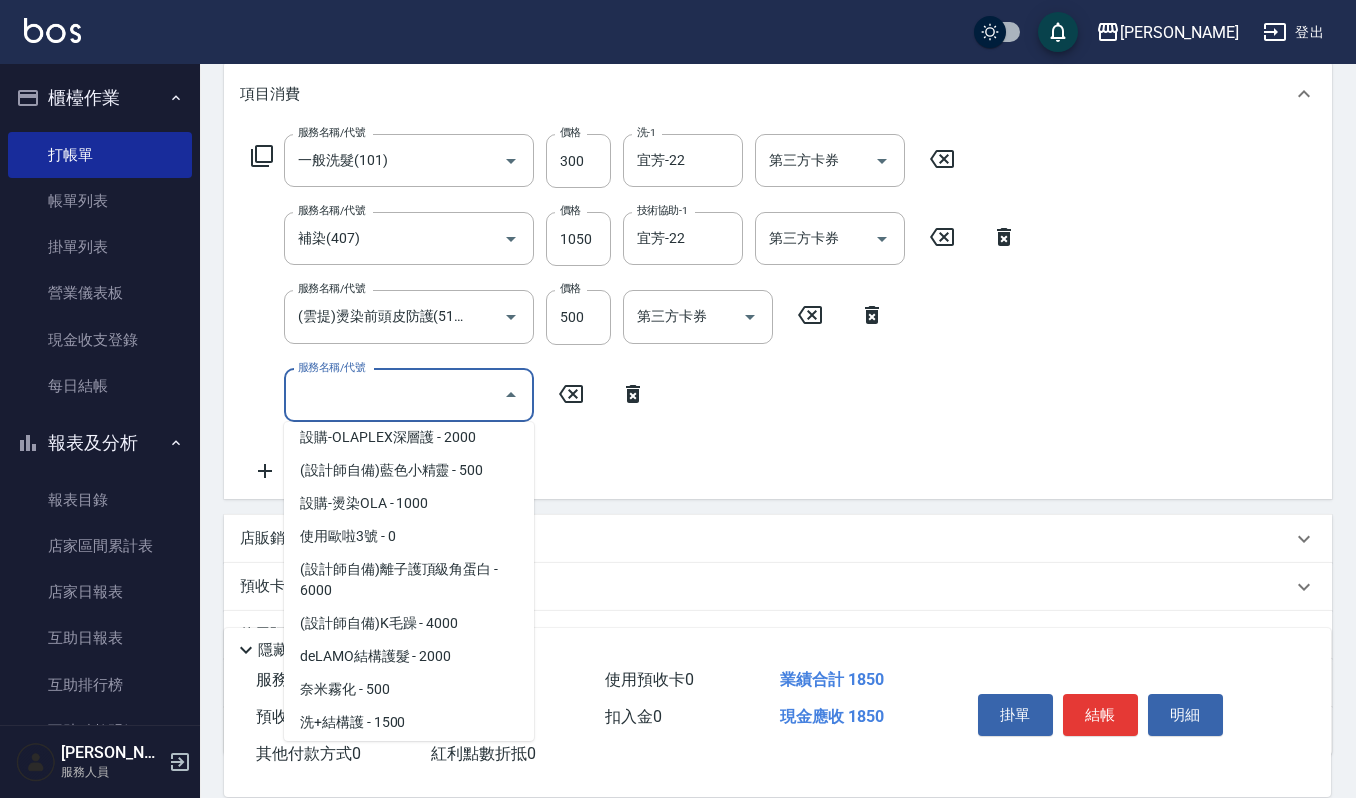 scroll, scrollTop: 0, scrollLeft: 0, axis: both 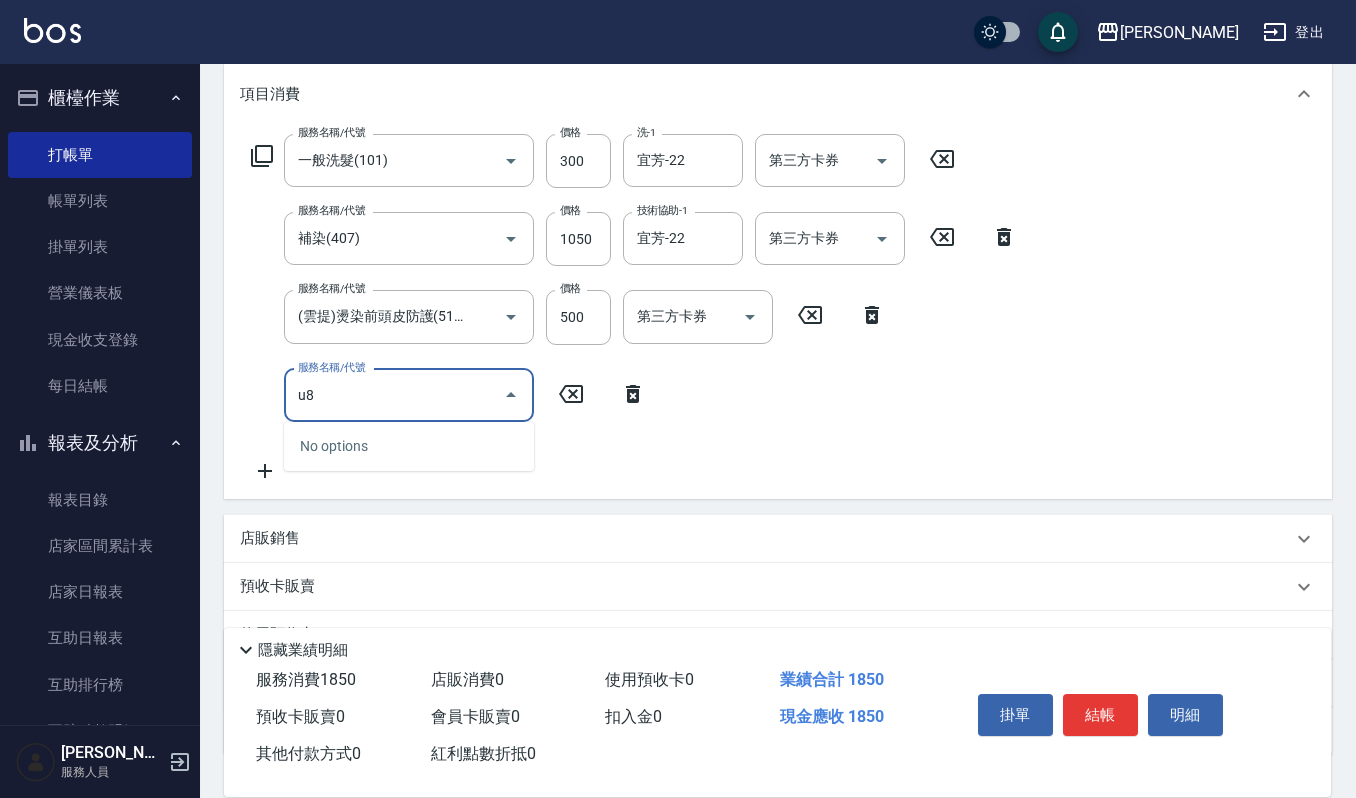 type on "u" 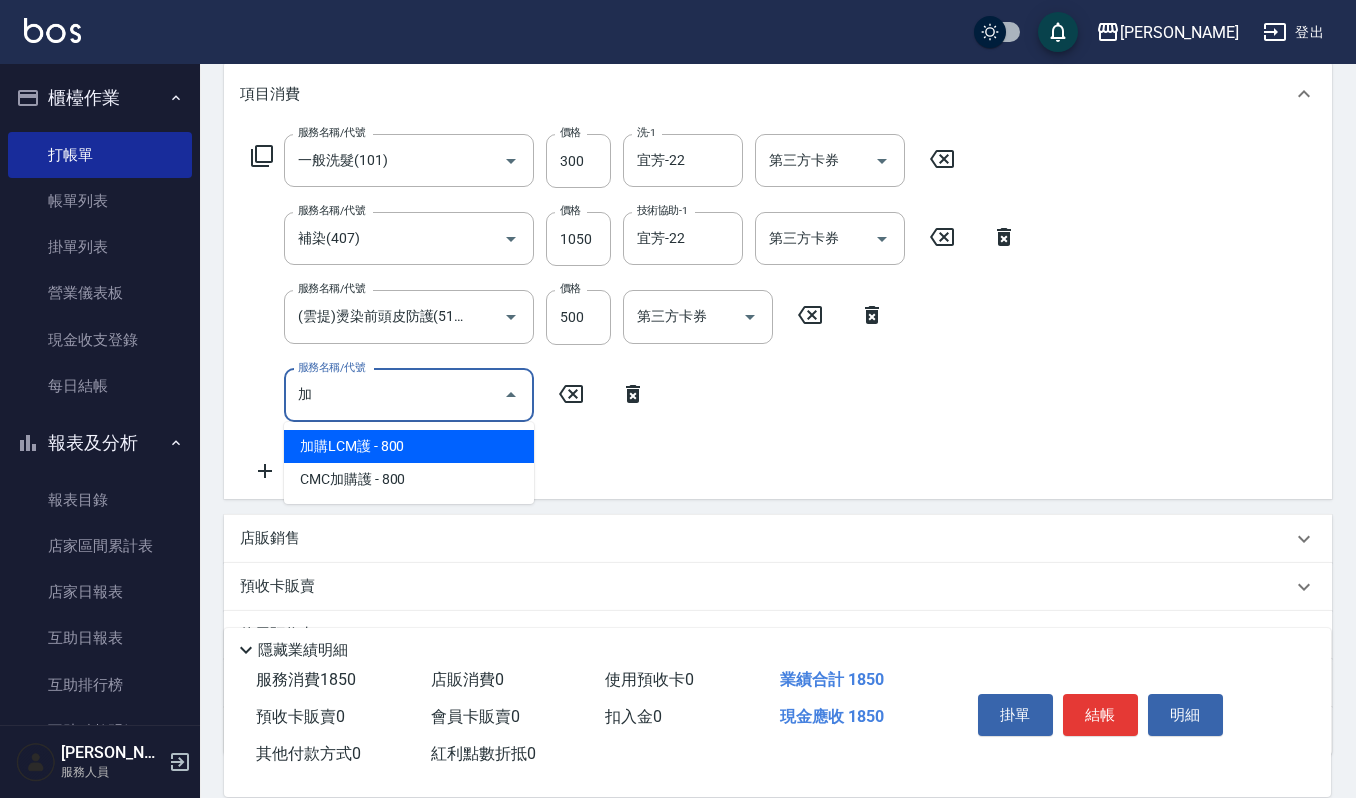 click on "加購LCM護 - 800" at bounding box center [409, 446] 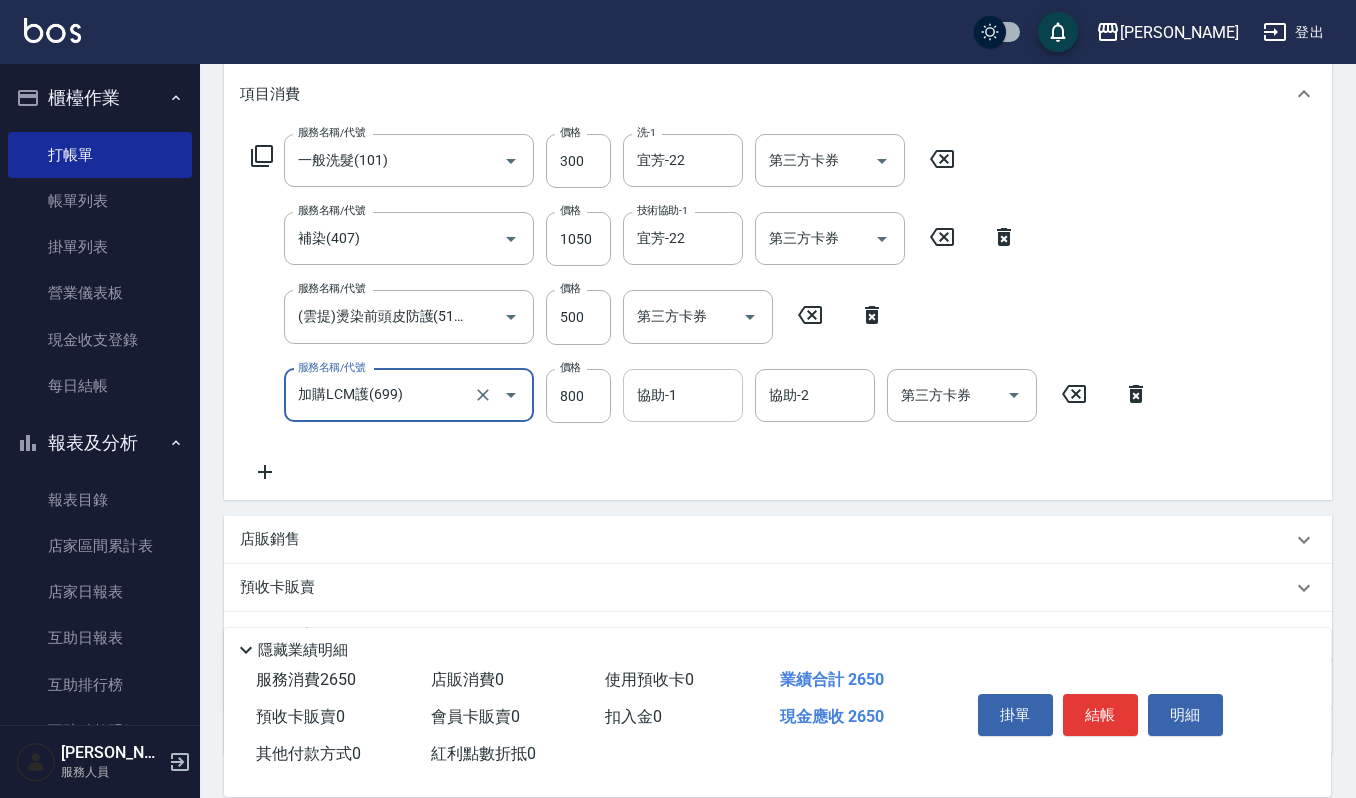 type on "加購LCM護(699)" 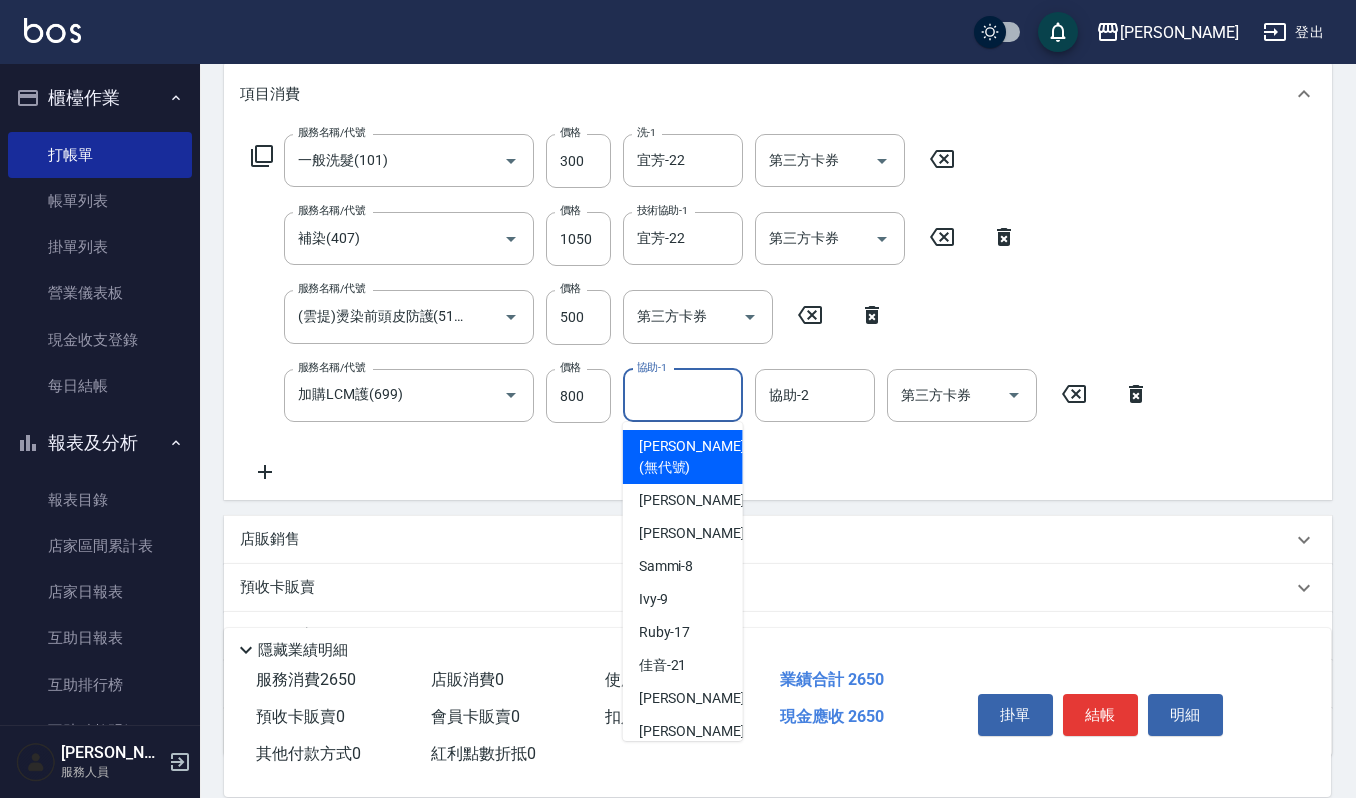 click on "協助-1" at bounding box center (683, 395) 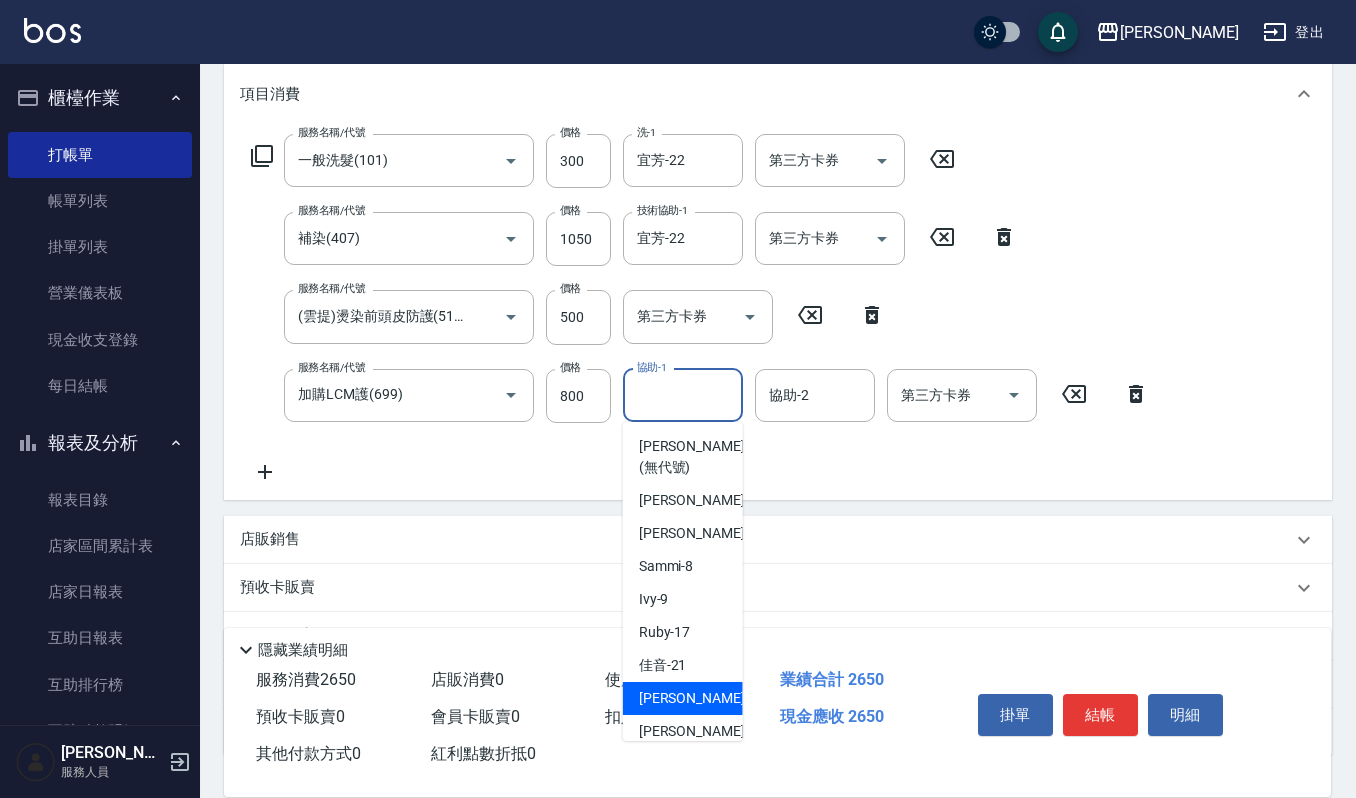 click on "宜芳 -22" at bounding box center (683, 698) 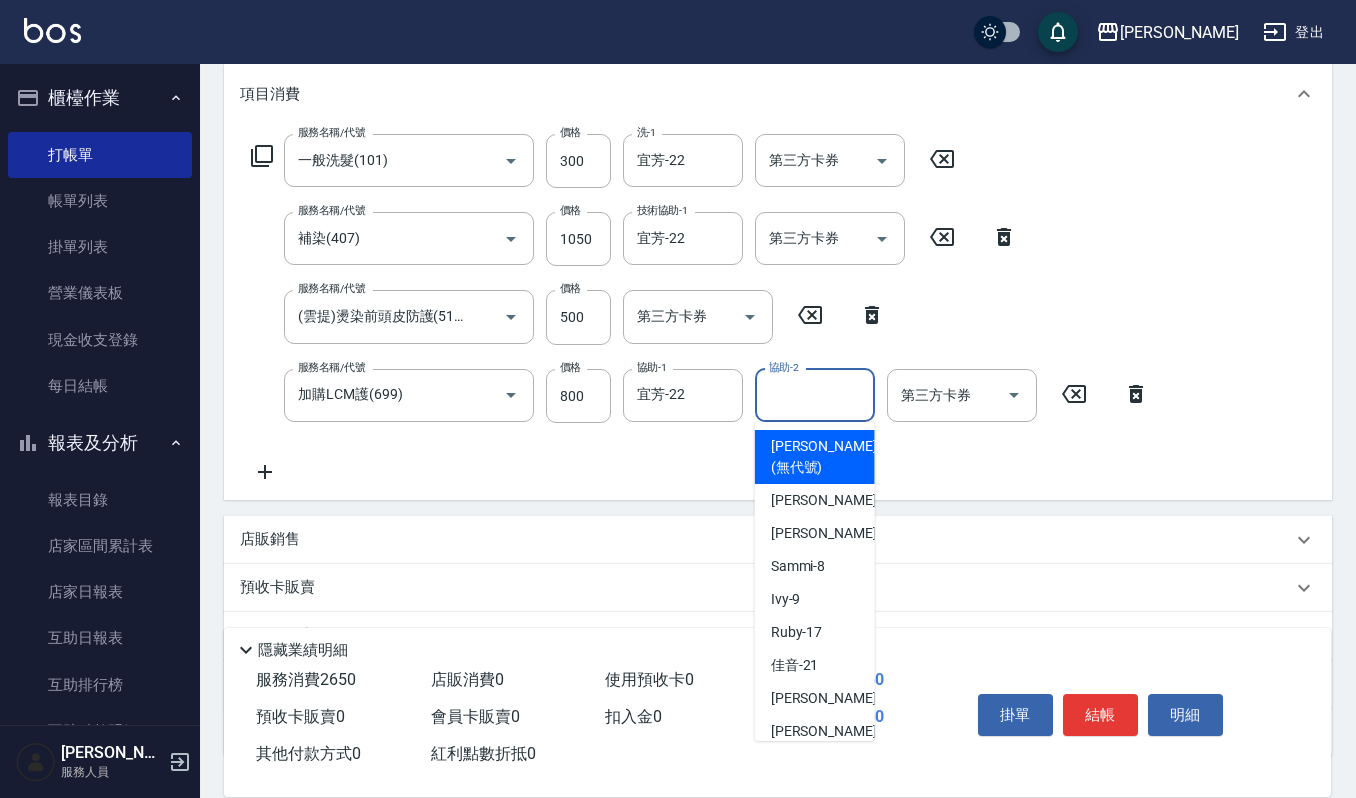 click on "協助-2" at bounding box center (815, 395) 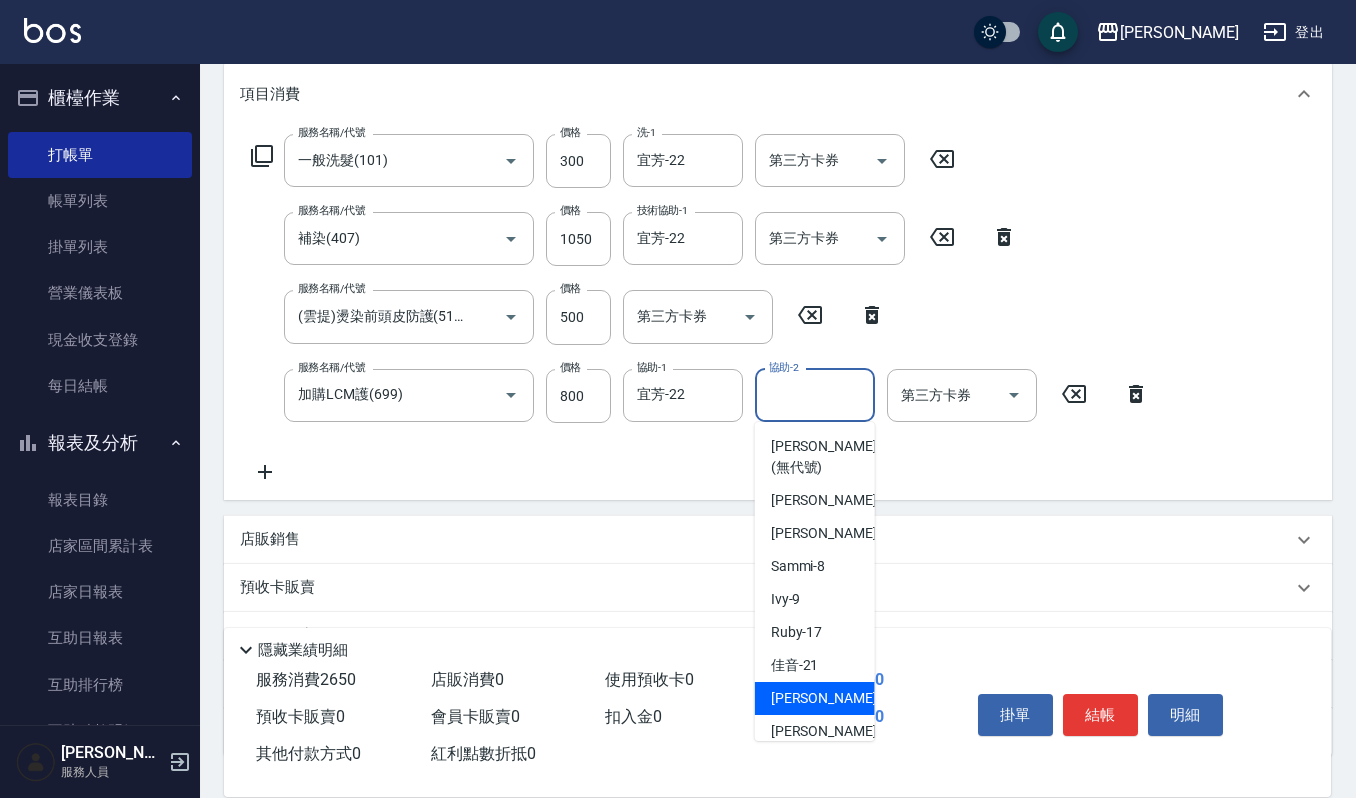 click on "宜芳 -22" at bounding box center [834, 698] 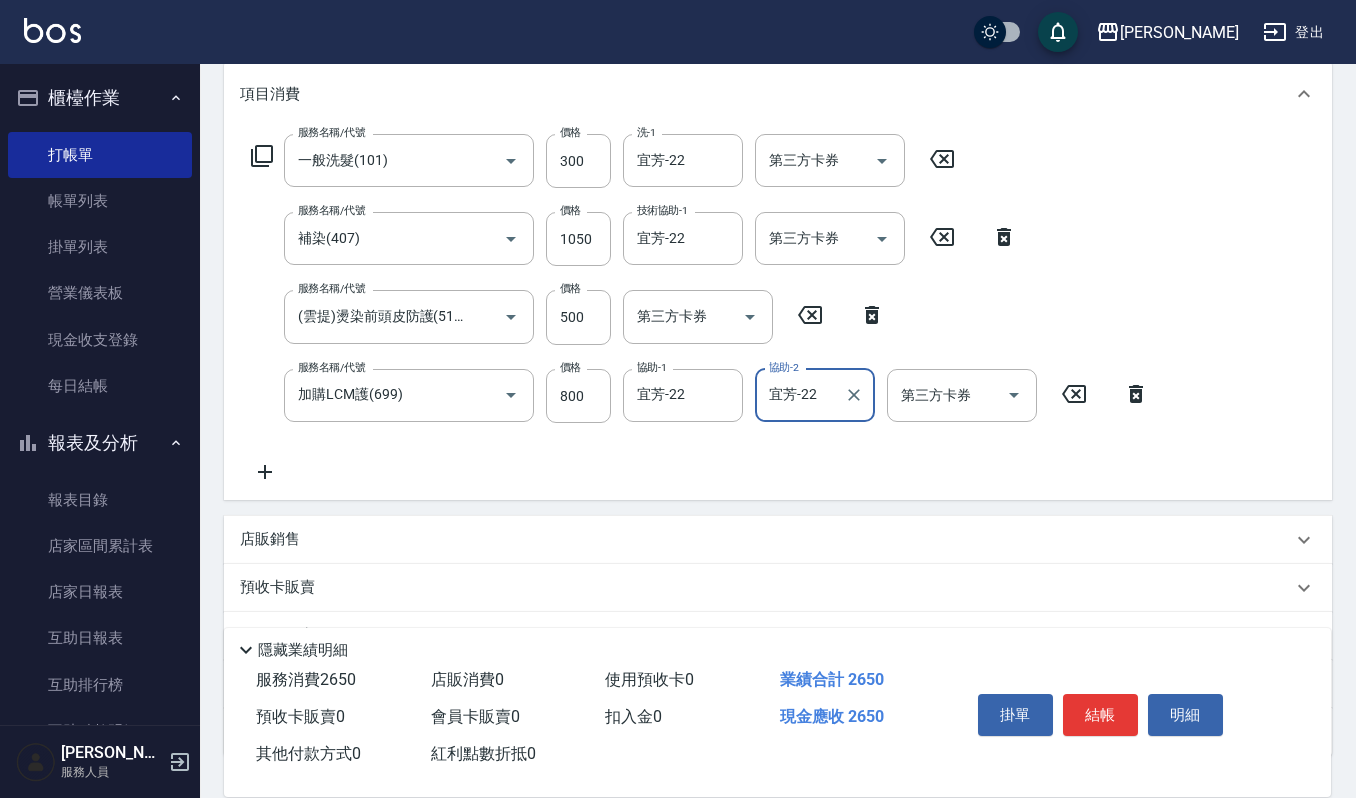 click 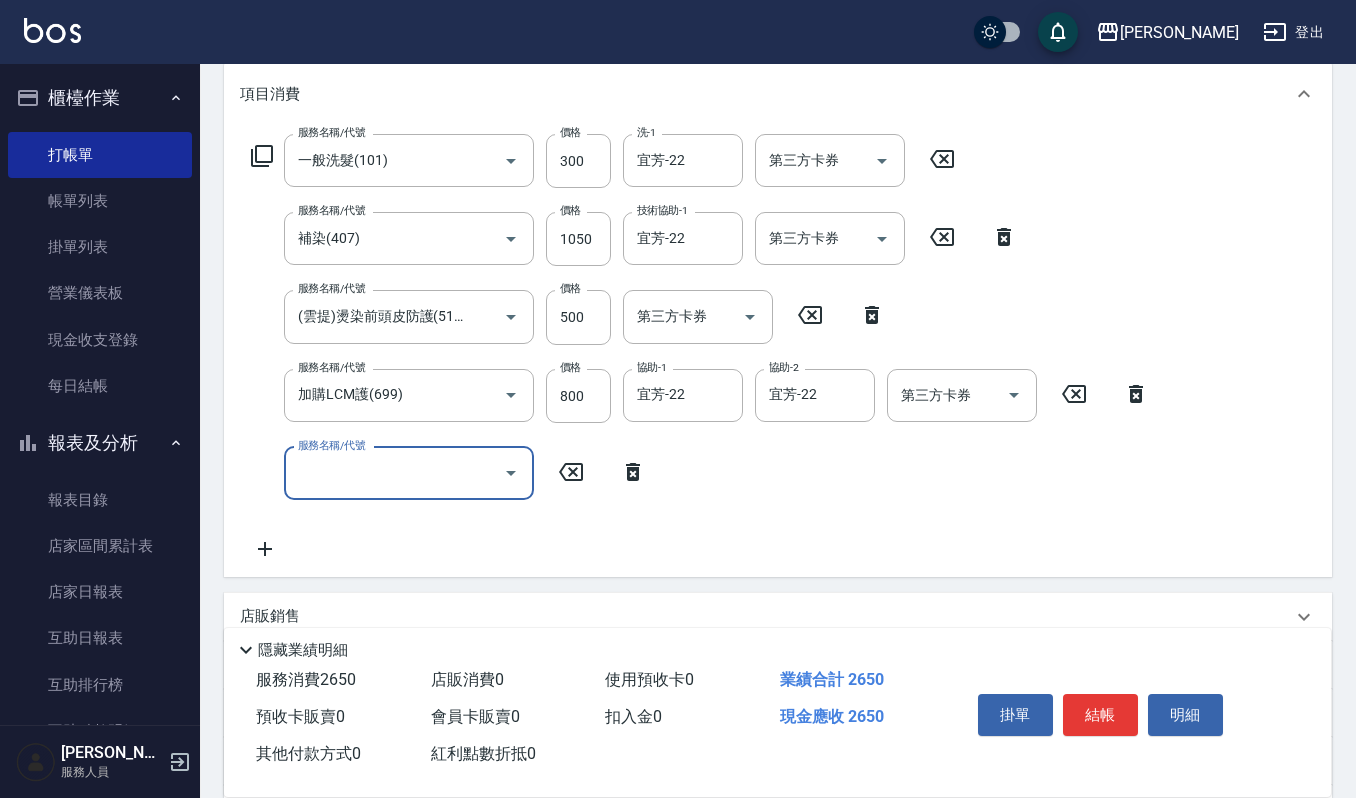 scroll, scrollTop: 0, scrollLeft: 0, axis: both 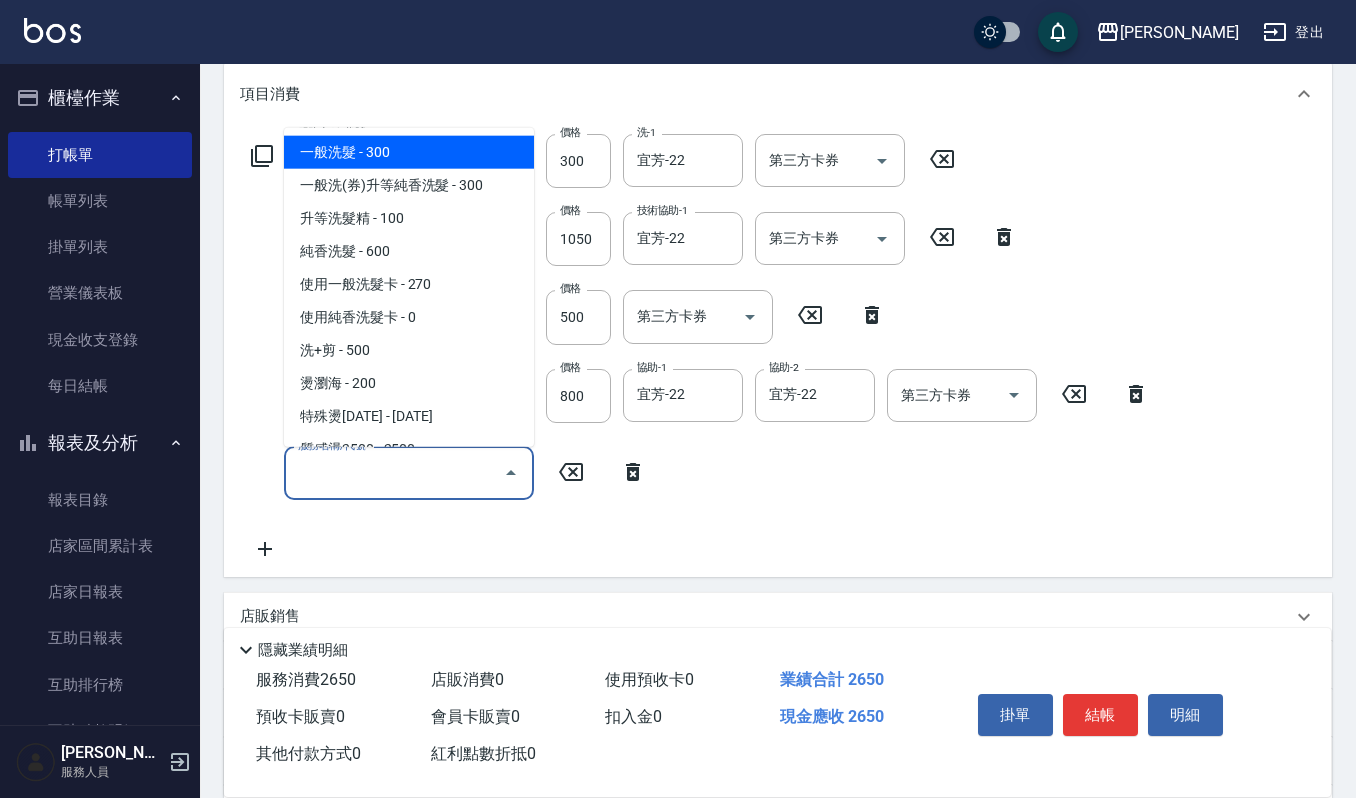 click on "服務名稱/代號" at bounding box center (394, 473) 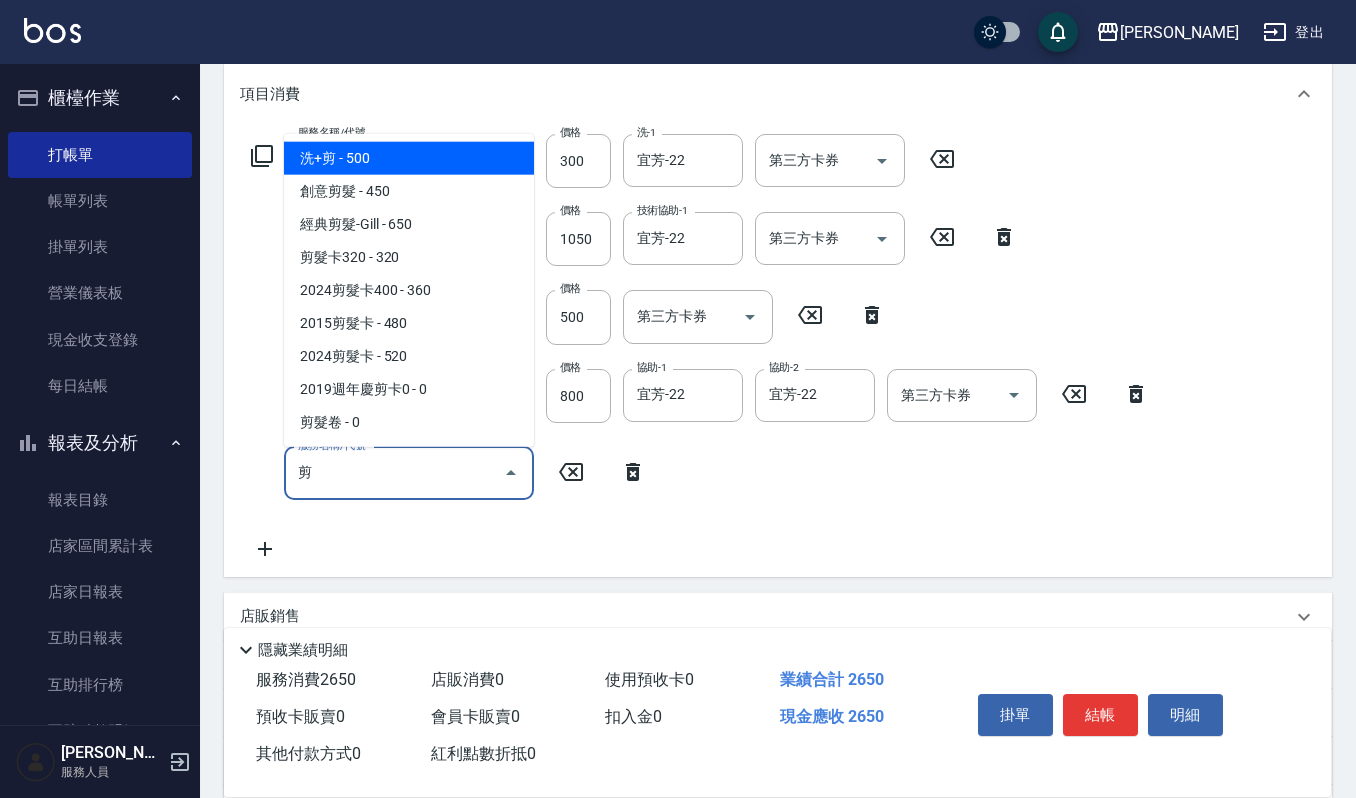 click on "經典剪髮-Gill - 650" at bounding box center (409, 224) 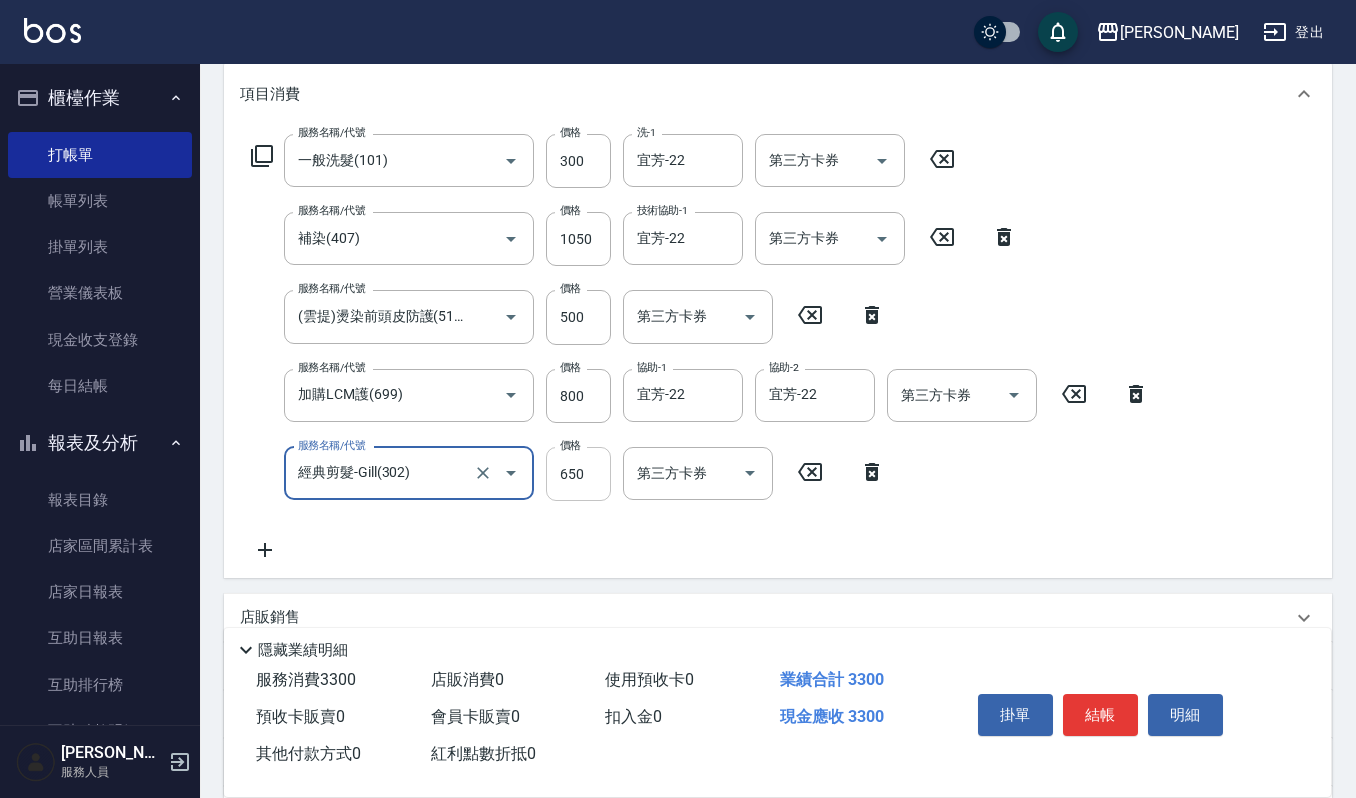 type on "經典剪髮-Gill(302)" 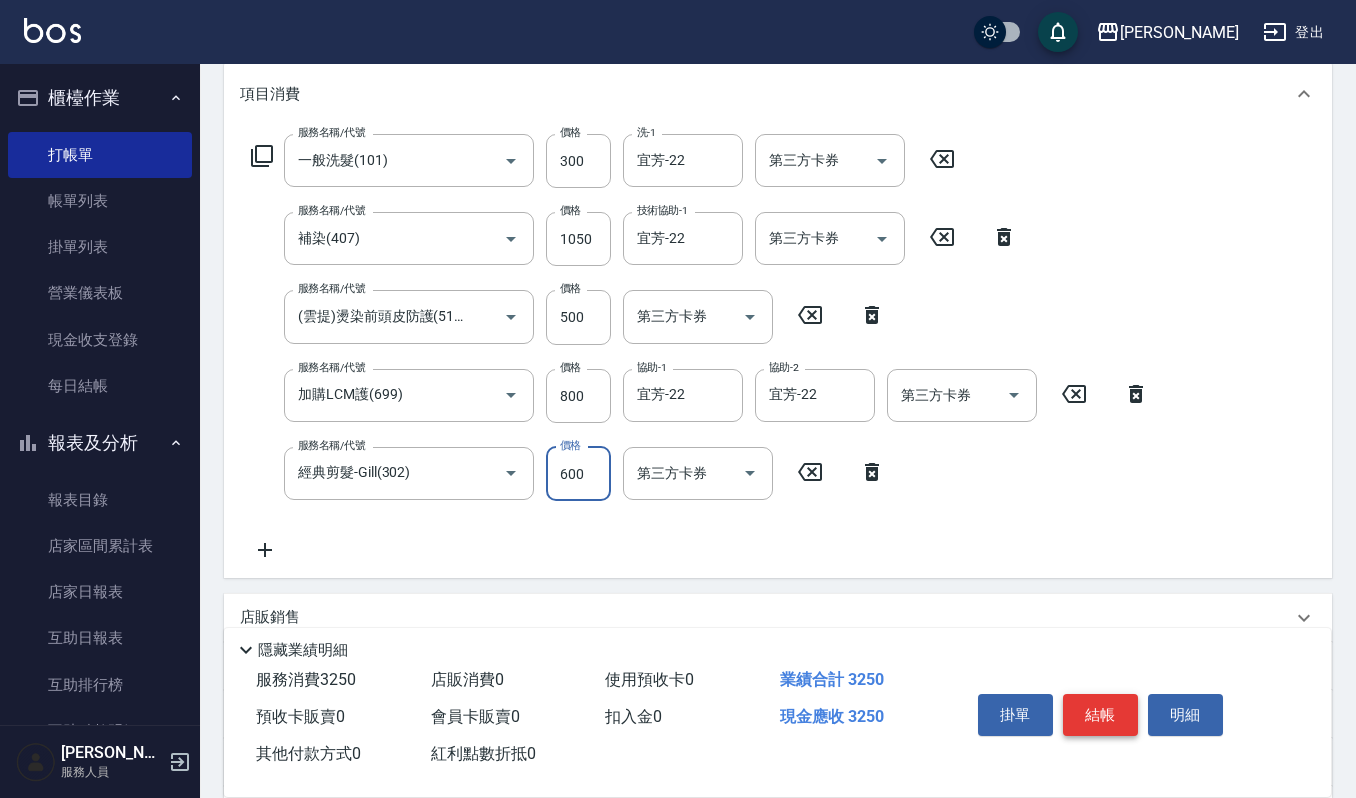 type on "600" 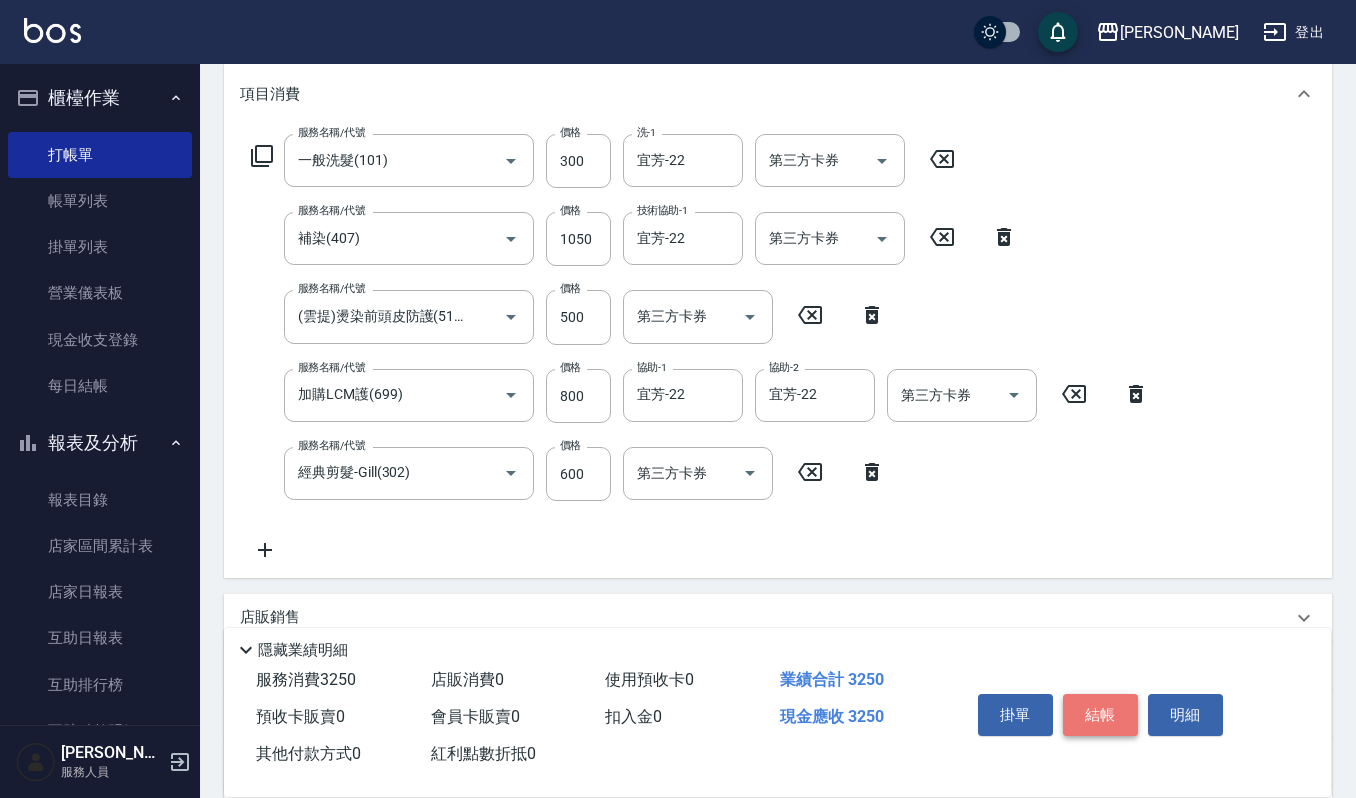 click on "結帳" at bounding box center [1100, 715] 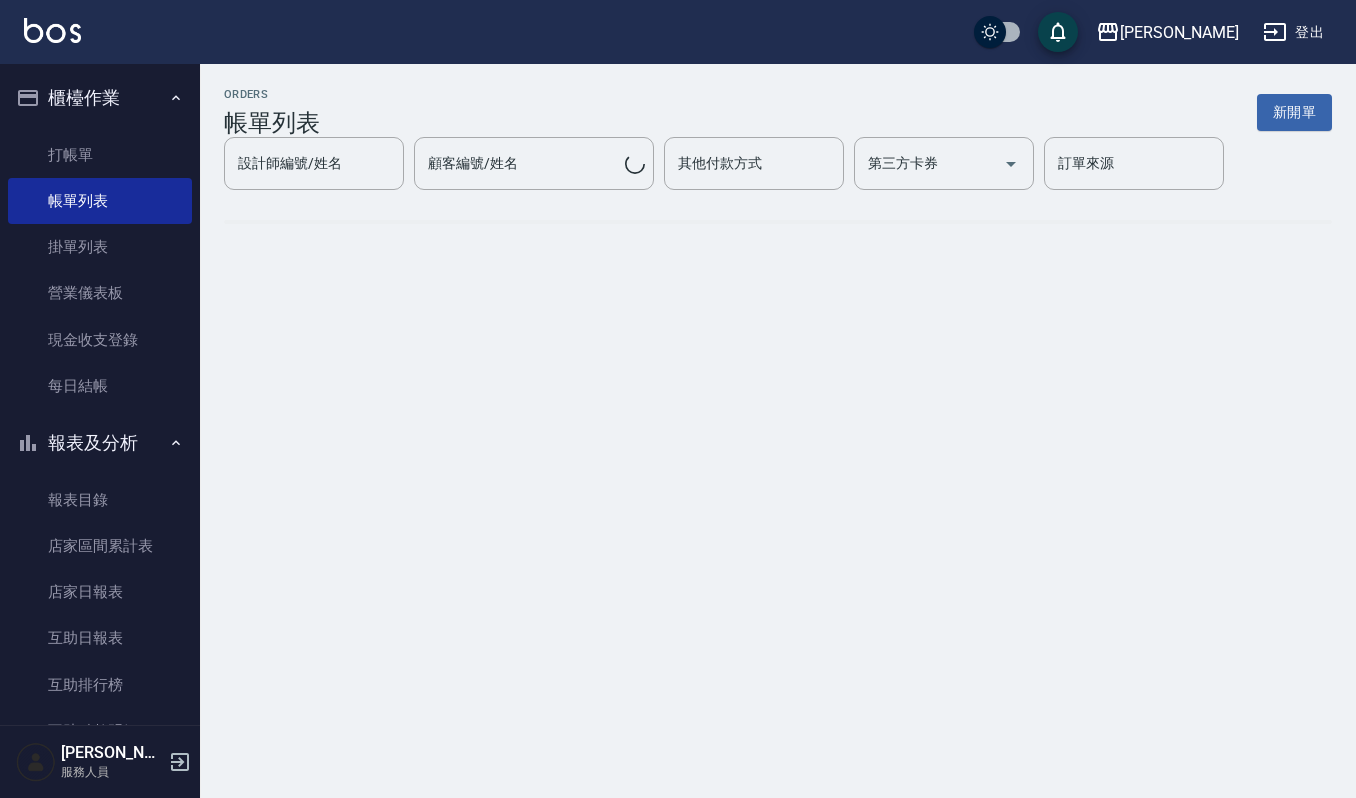 scroll, scrollTop: 0, scrollLeft: 0, axis: both 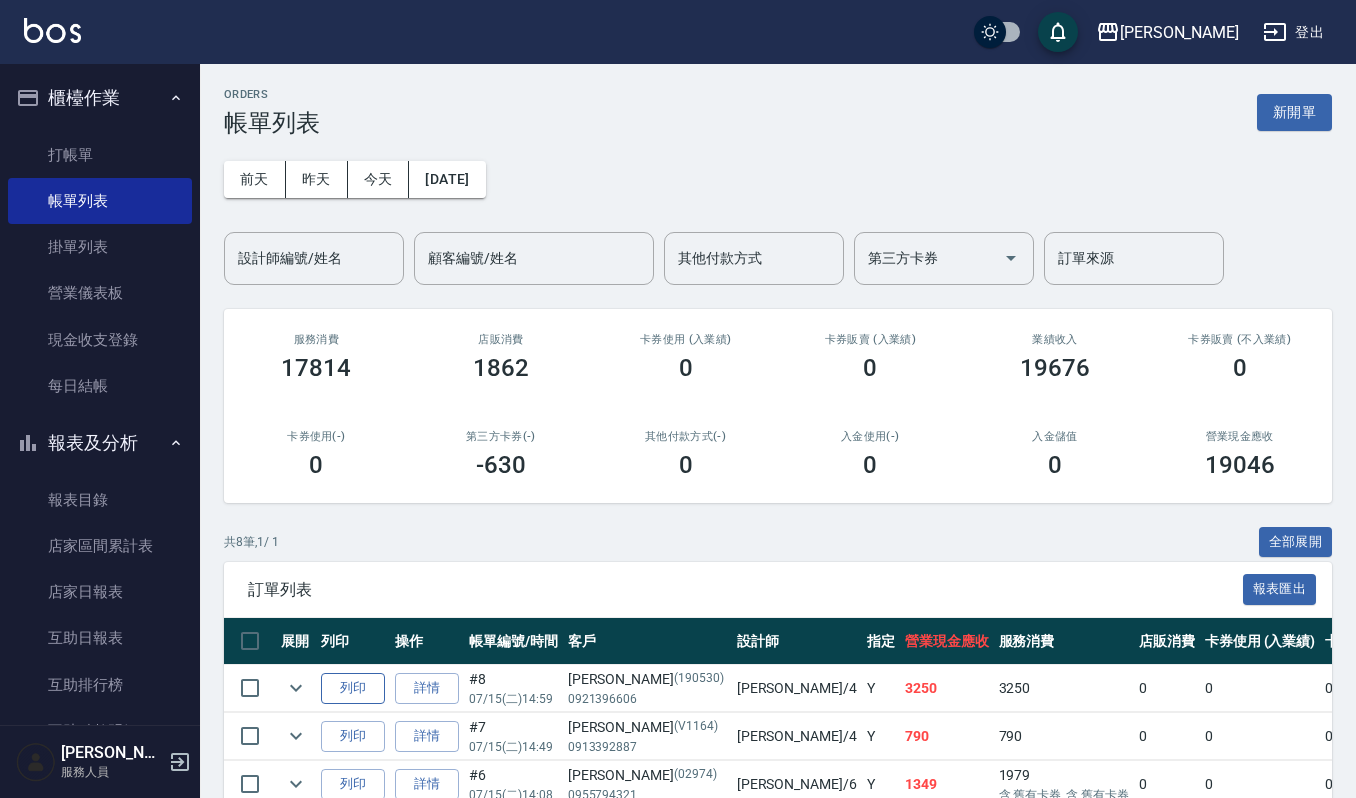 click on "列印" at bounding box center (353, 688) 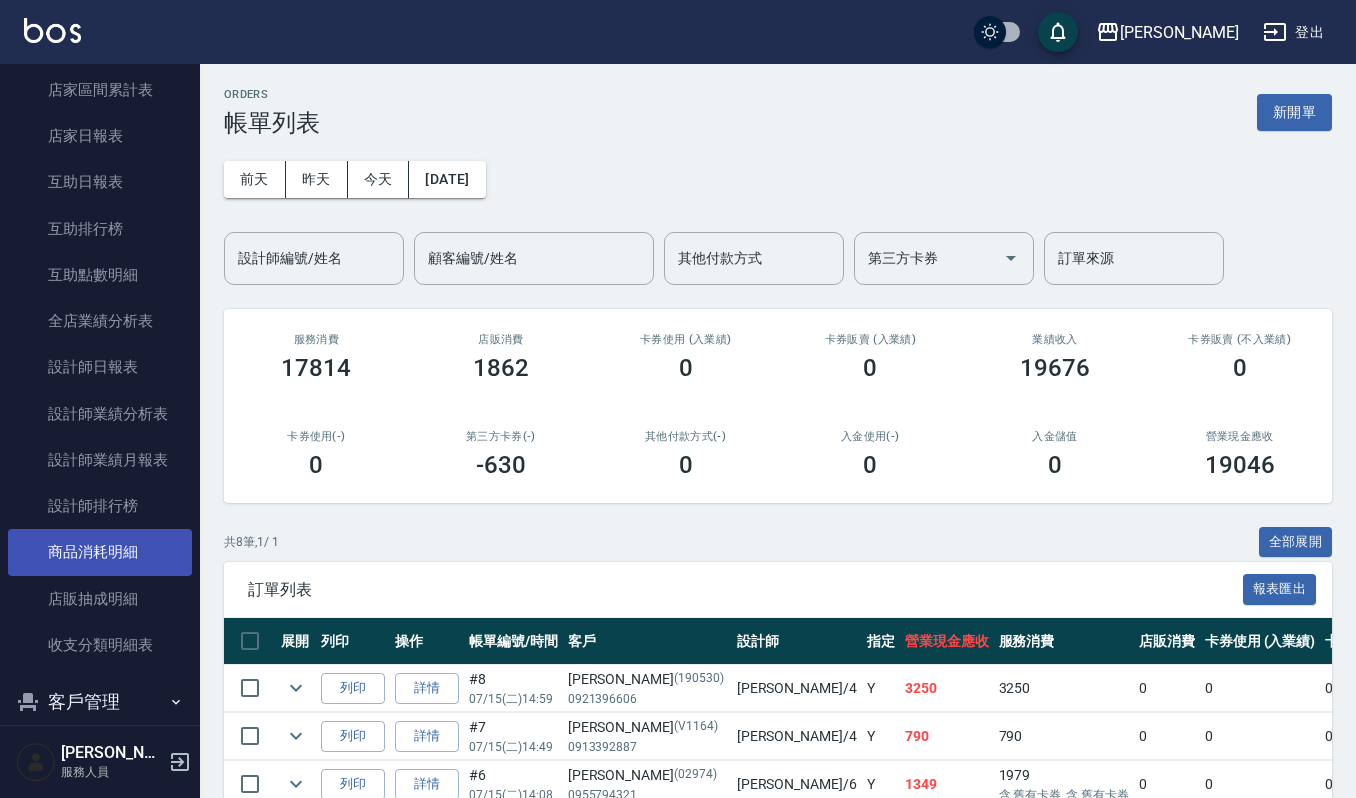scroll, scrollTop: 482, scrollLeft: 0, axis: vertical 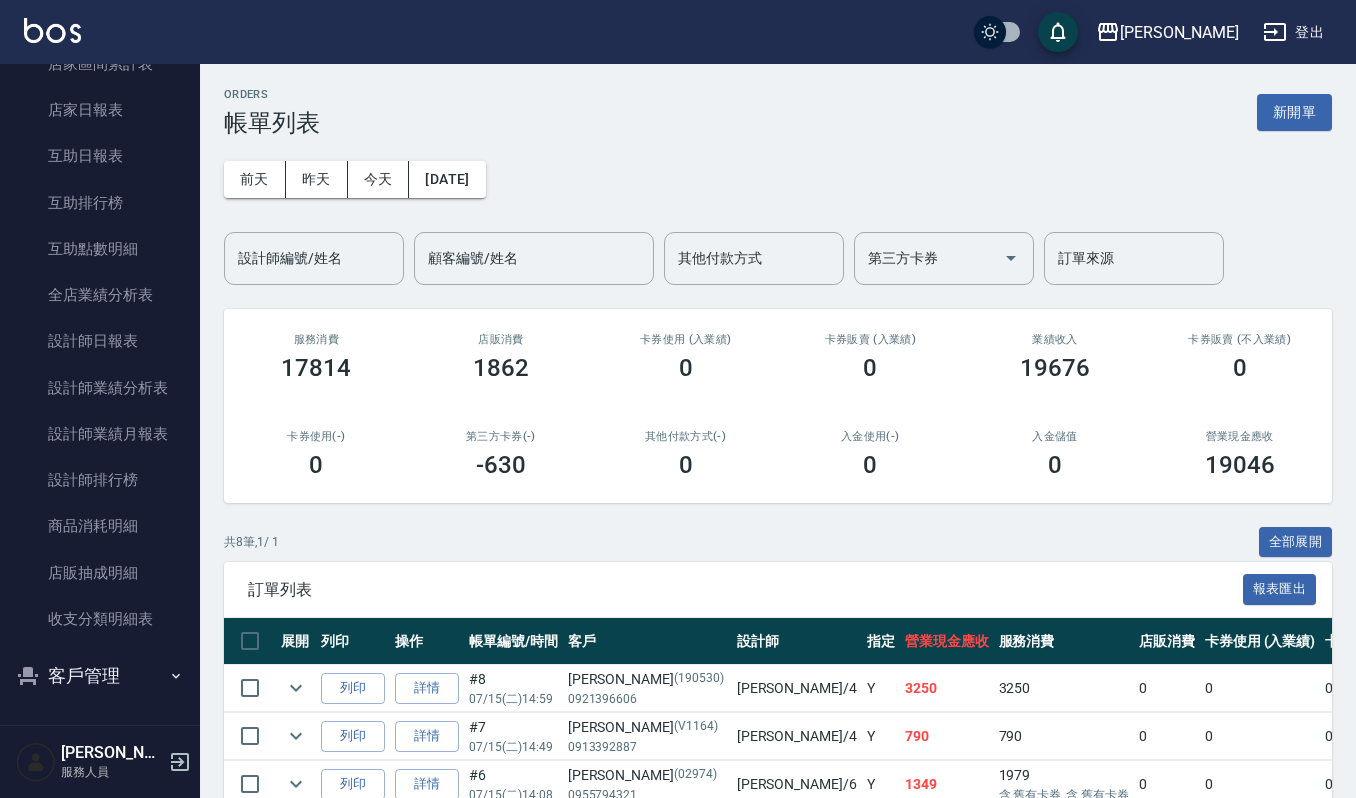 click on "客戶管理" at bounding box center [100, 676] 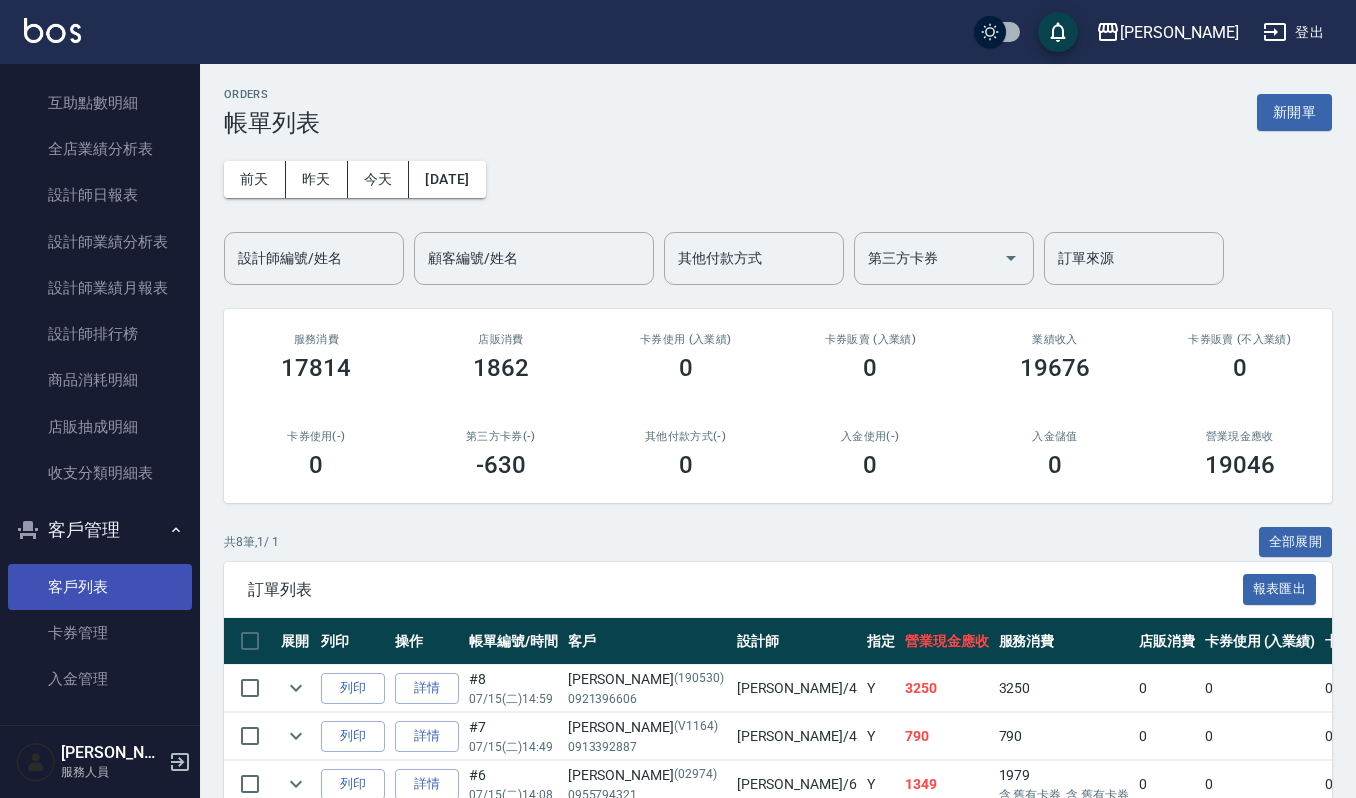 scroll, scrollTop: 637, scrollLeft: 0, axis: vertical 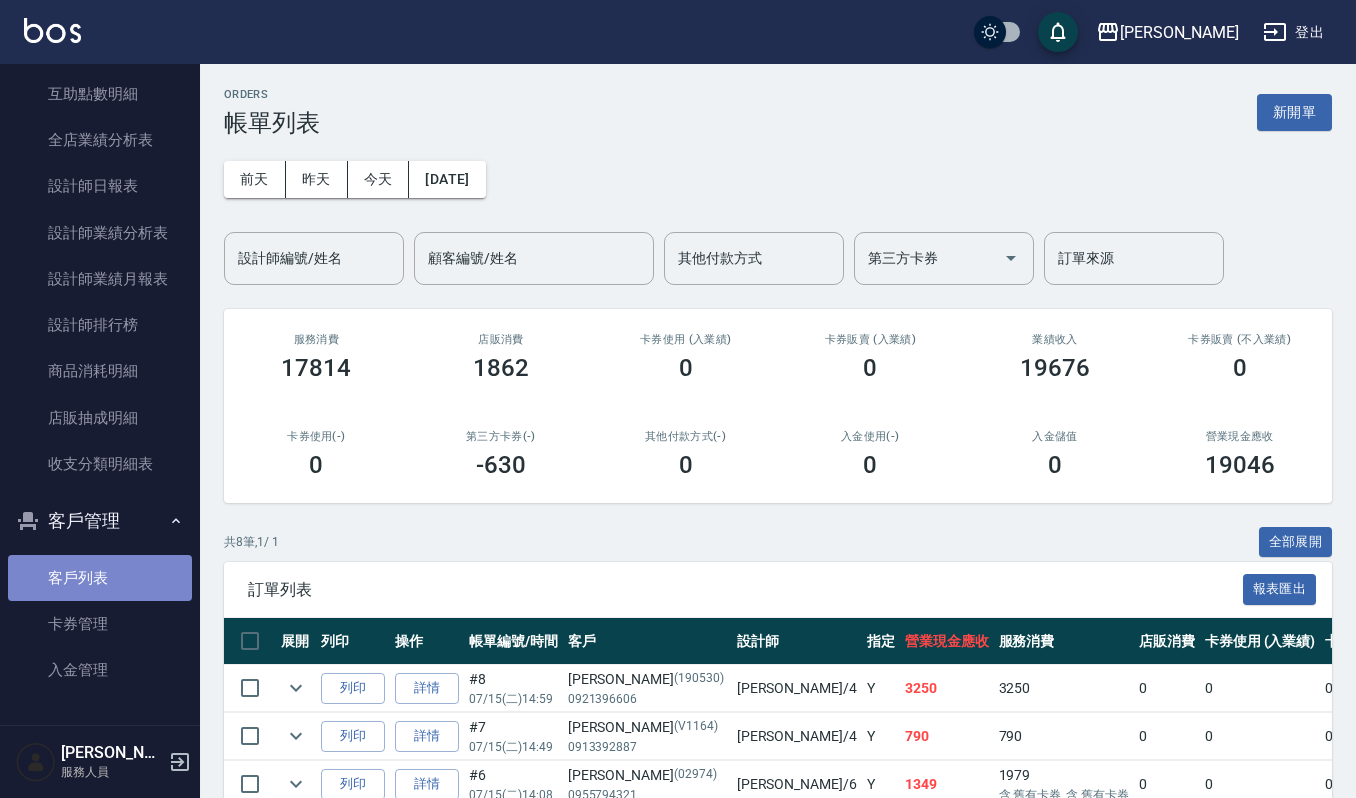 click on "客戶列表" at bounding box center (100, 578) 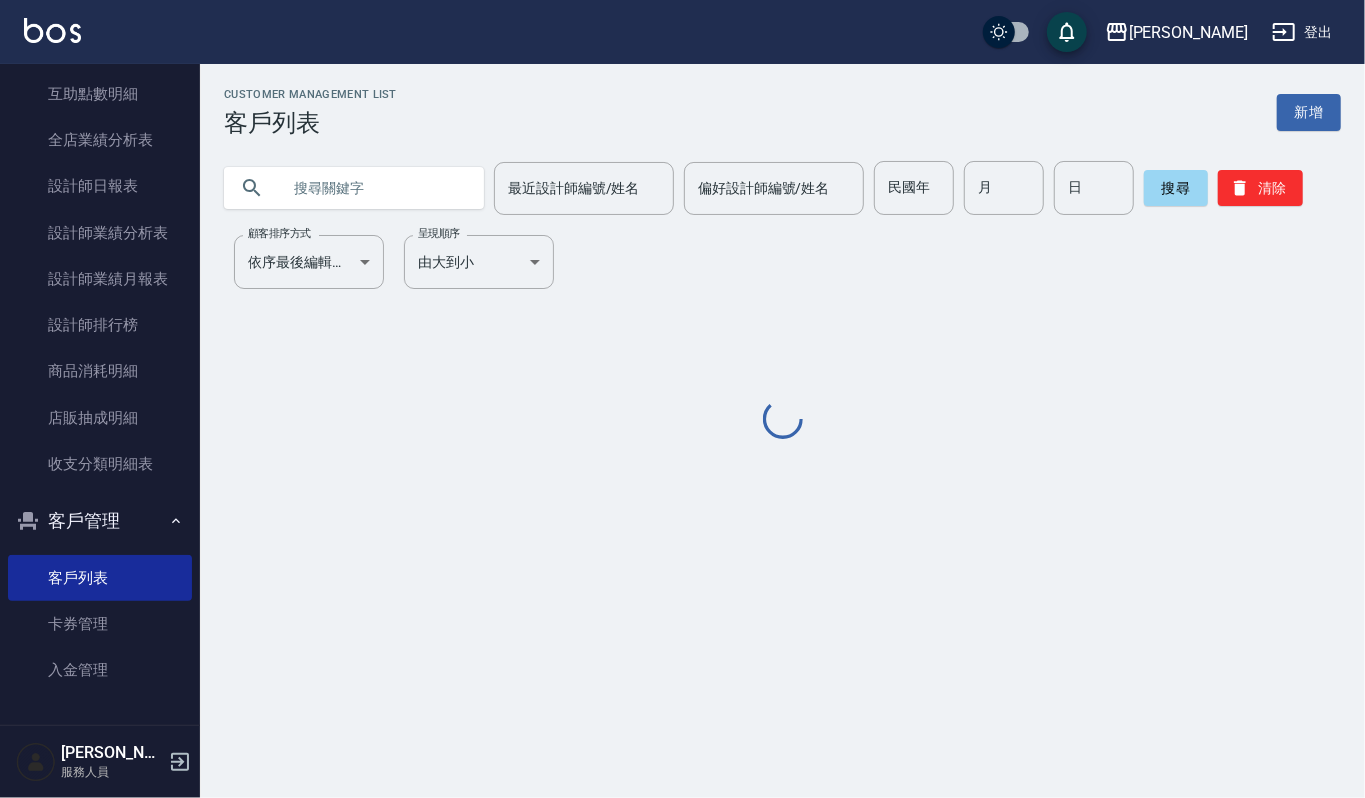 click at bounding box center (374, 188) 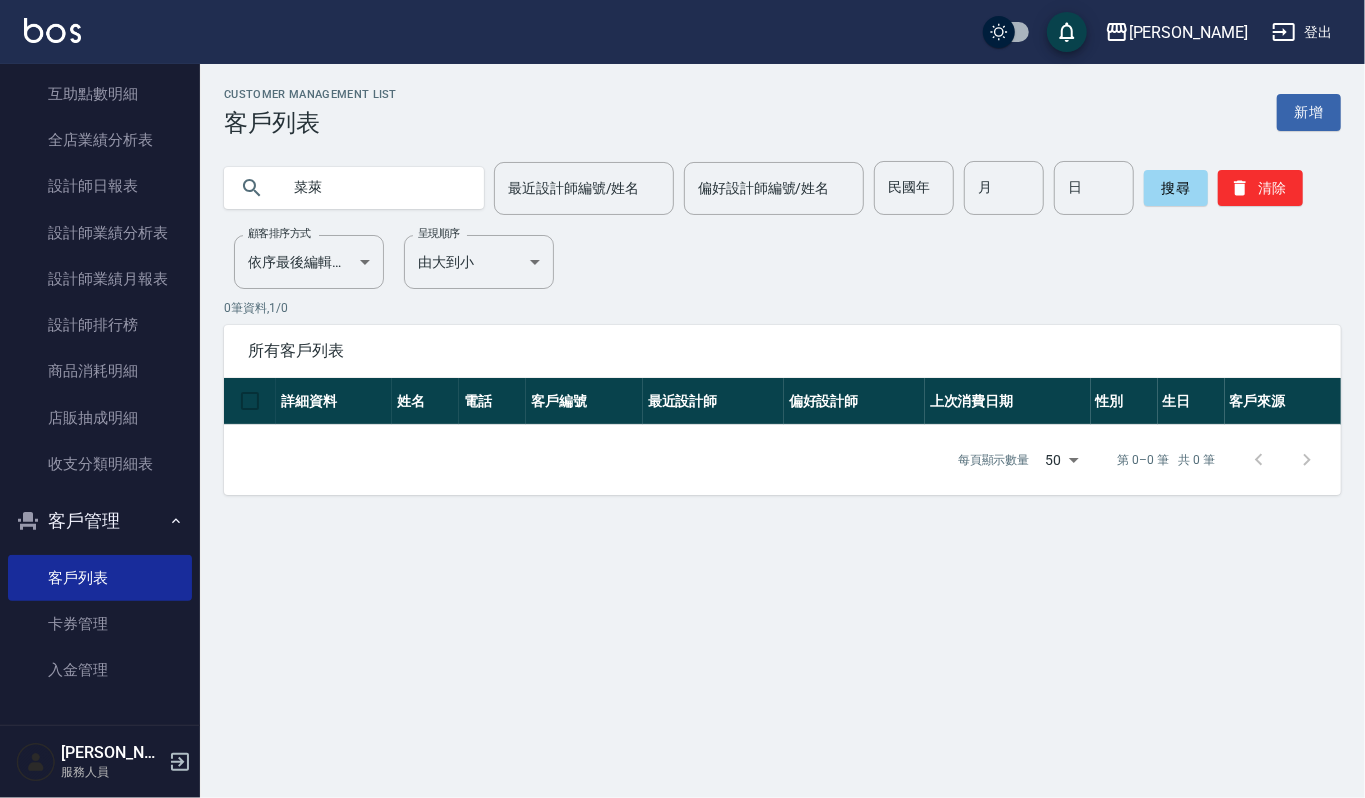 click on "菜萊" at bounding box center (374, 188) 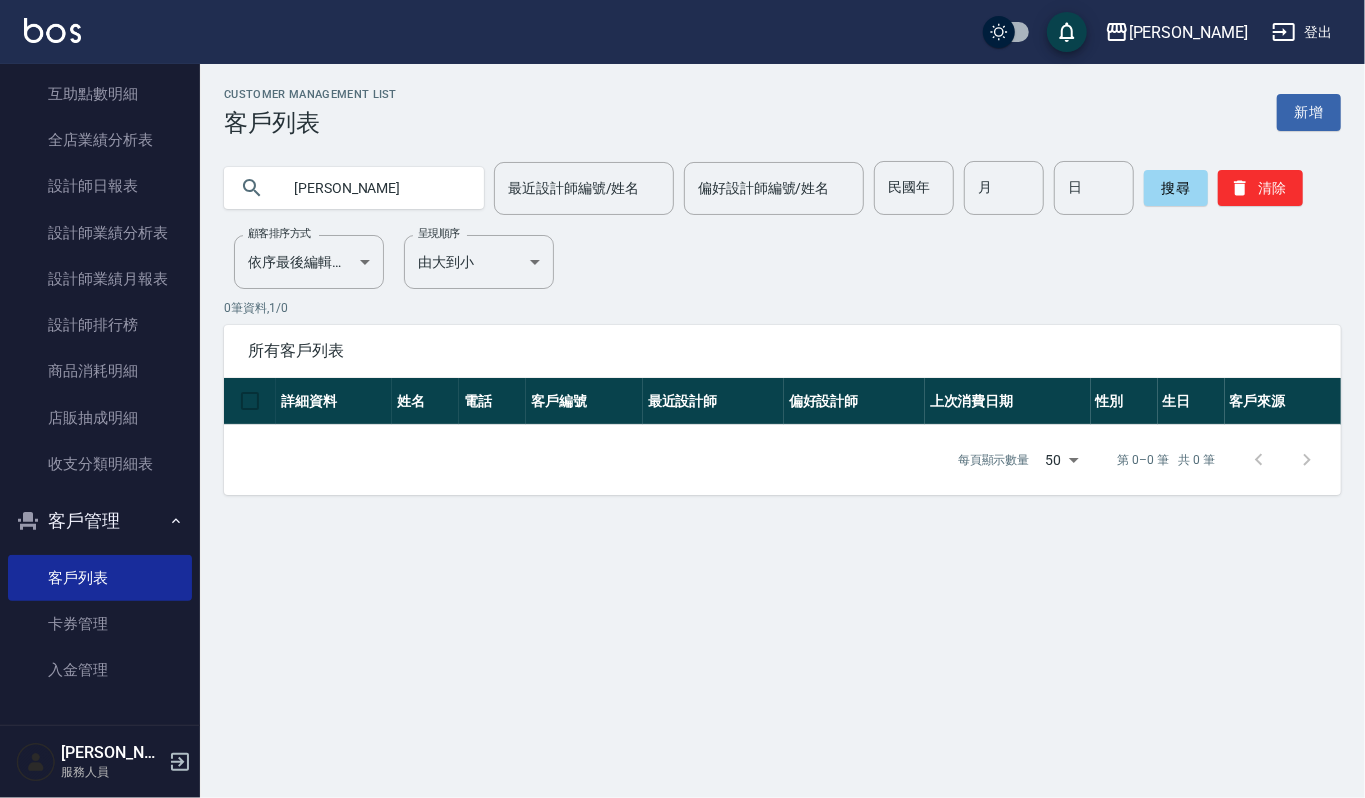 type on "蔡萊" 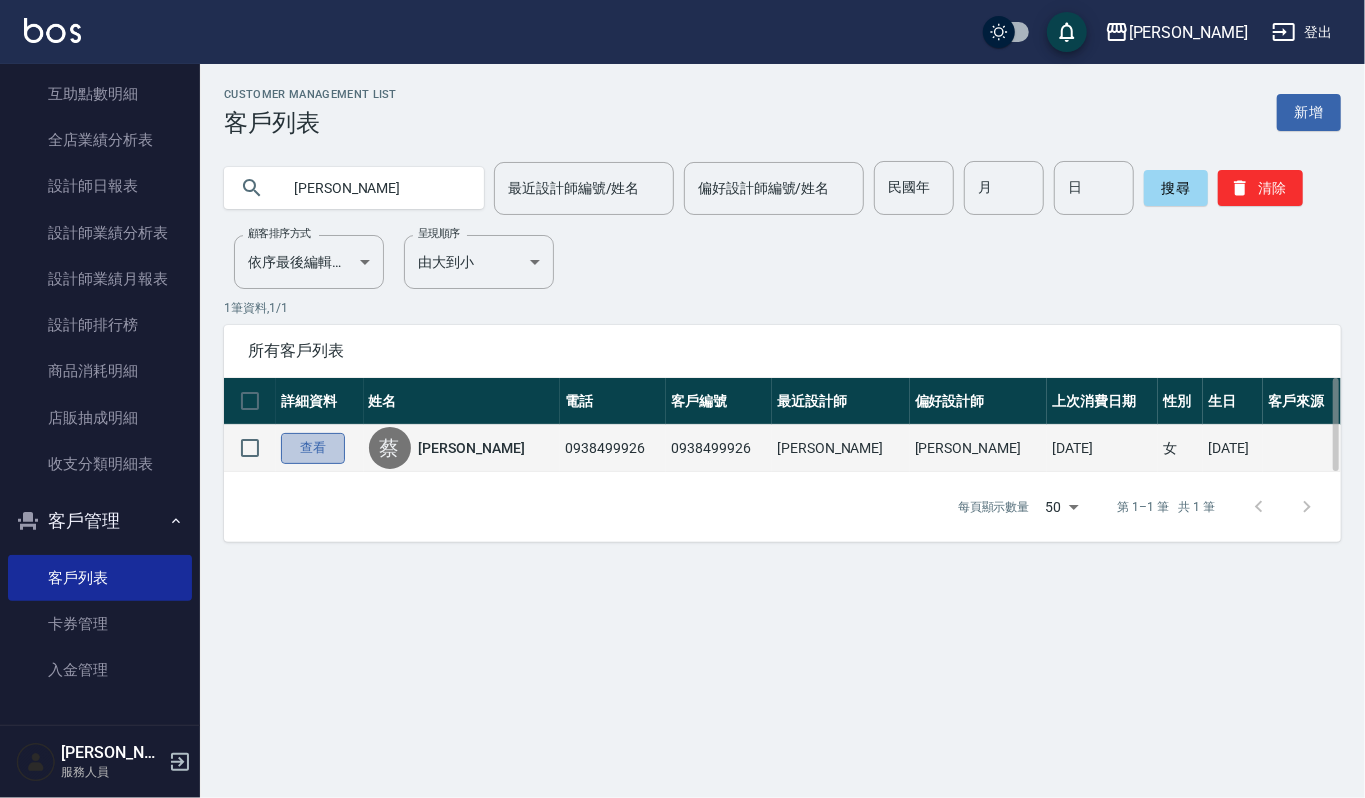 click on "查看" at bounding box center [313, 448] 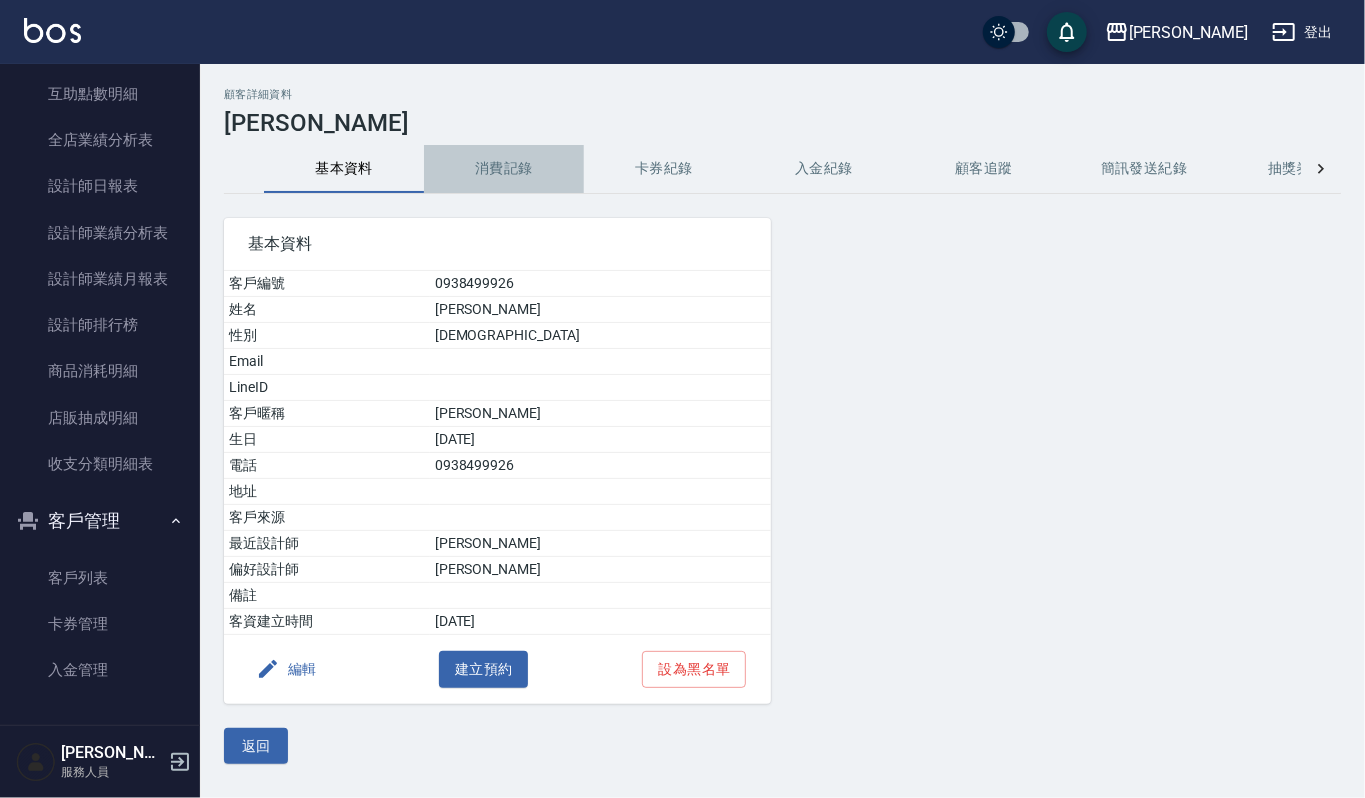 click on "消費記錄" at bounding box center [504, 169] 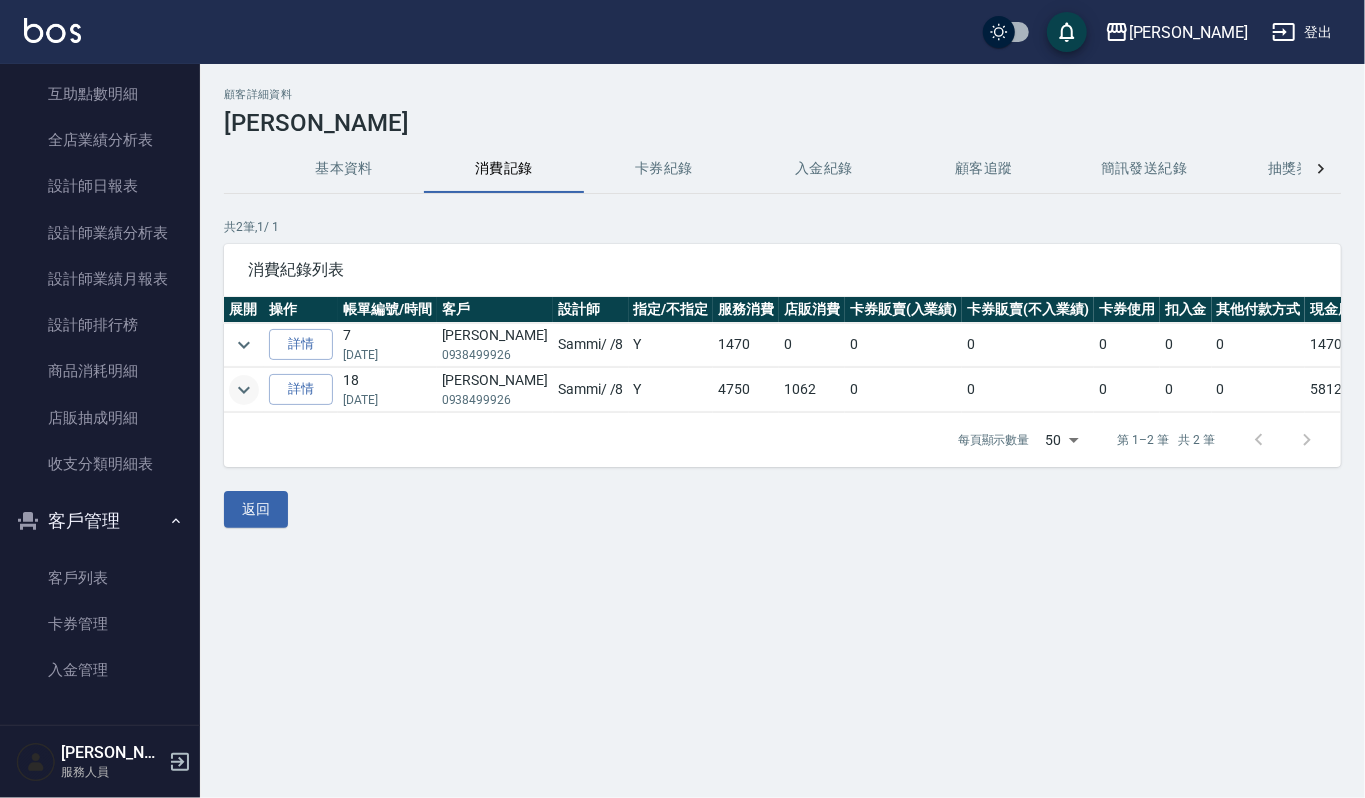 click 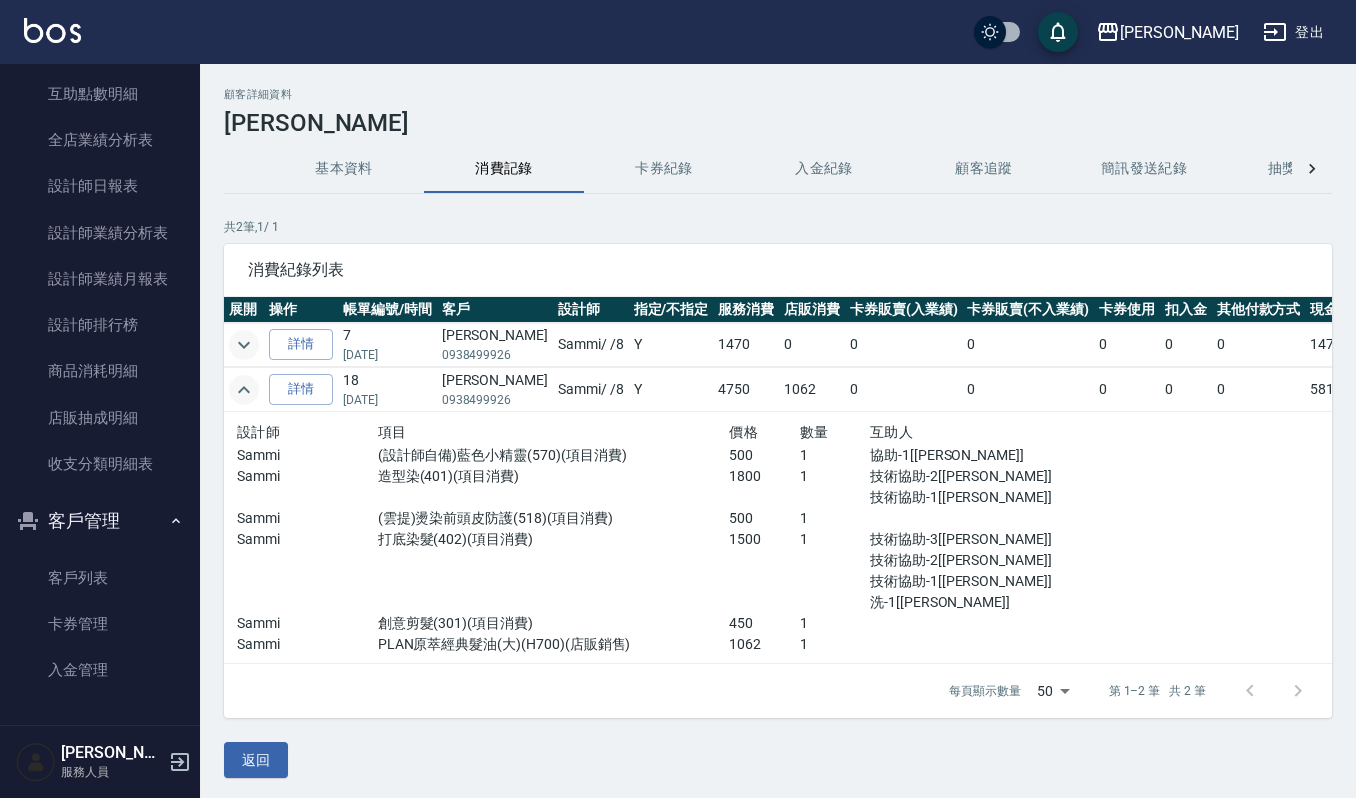click at bounding box center [244, 345] 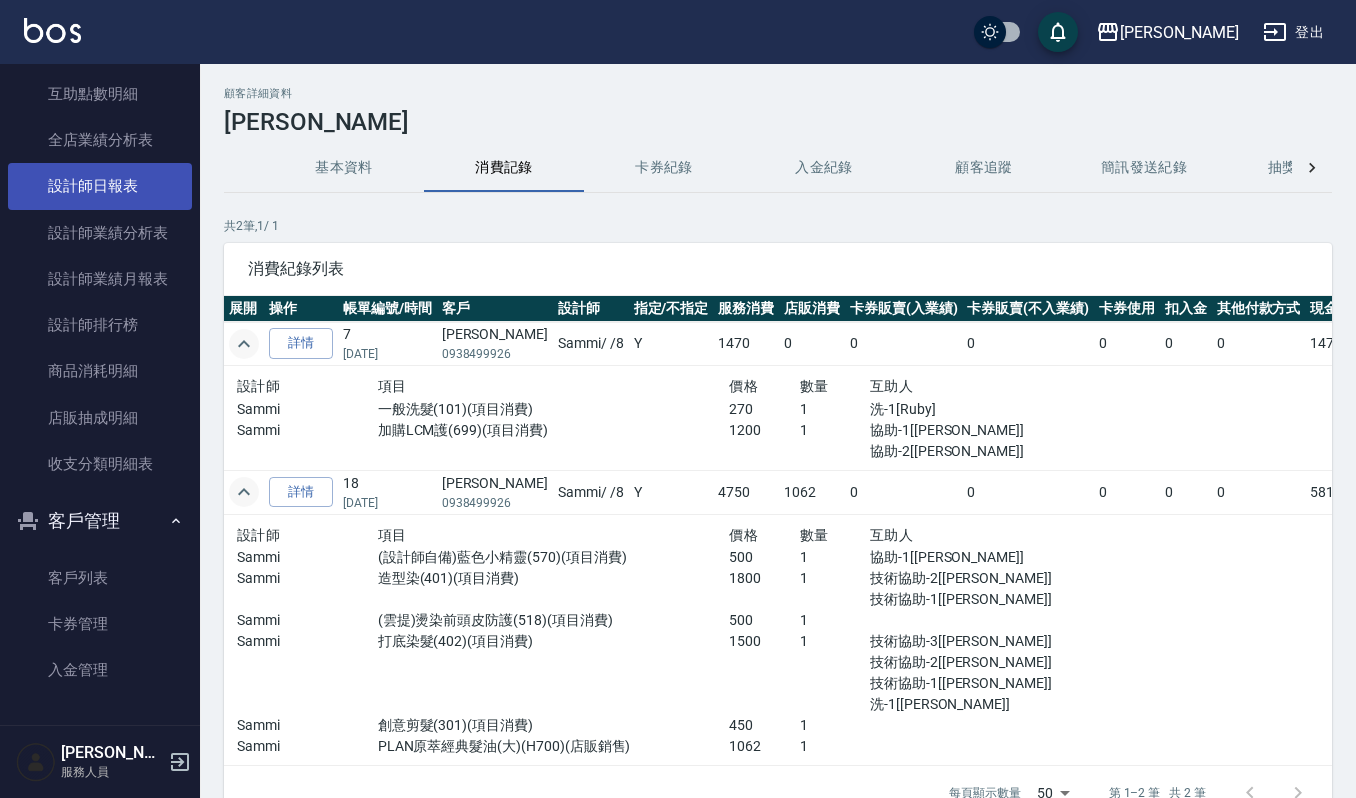 scroll, scrollTop: 0, scrollLeft: 0, axis: both 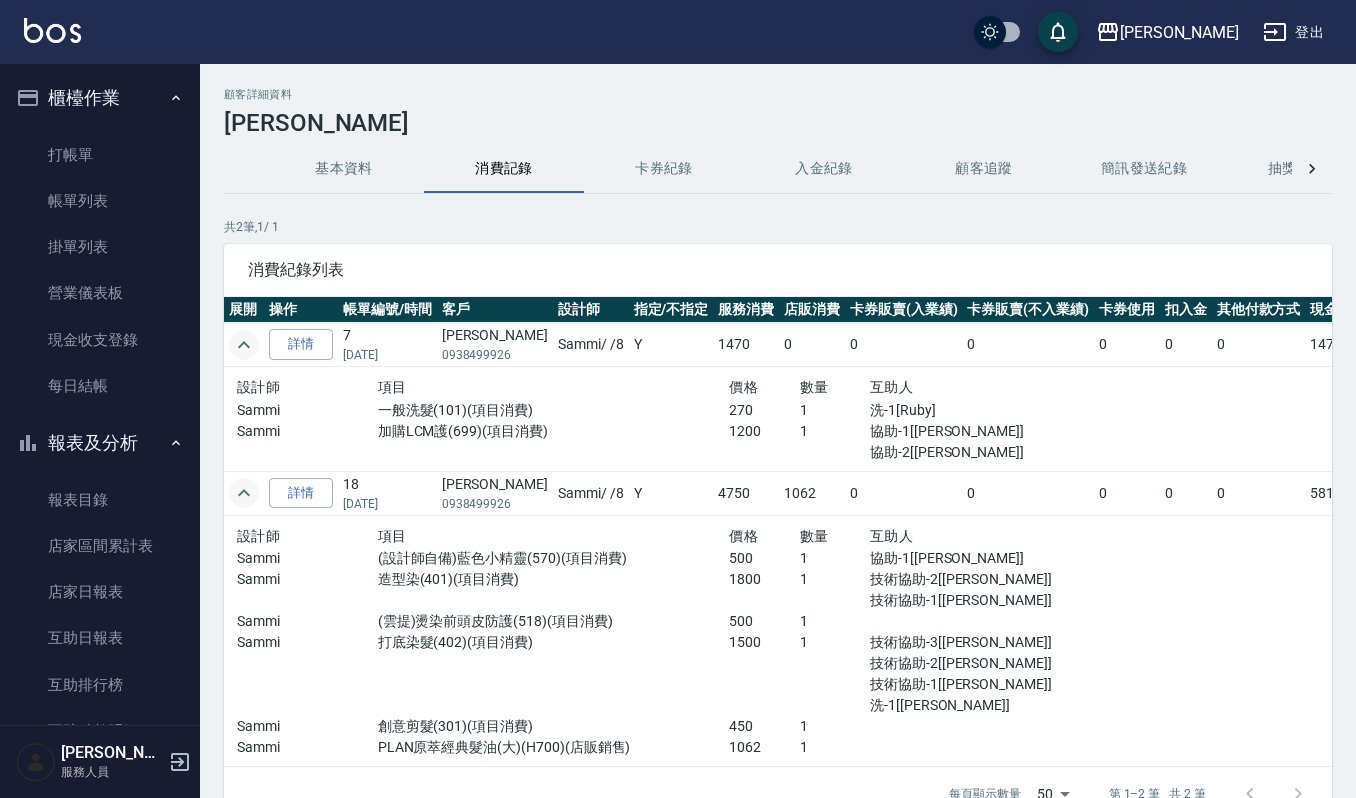 click on "打帳單 帳單列表 掛單列表 營業儀表板 現金收支登錄 每日結帳" at bounding box center (100, 271) 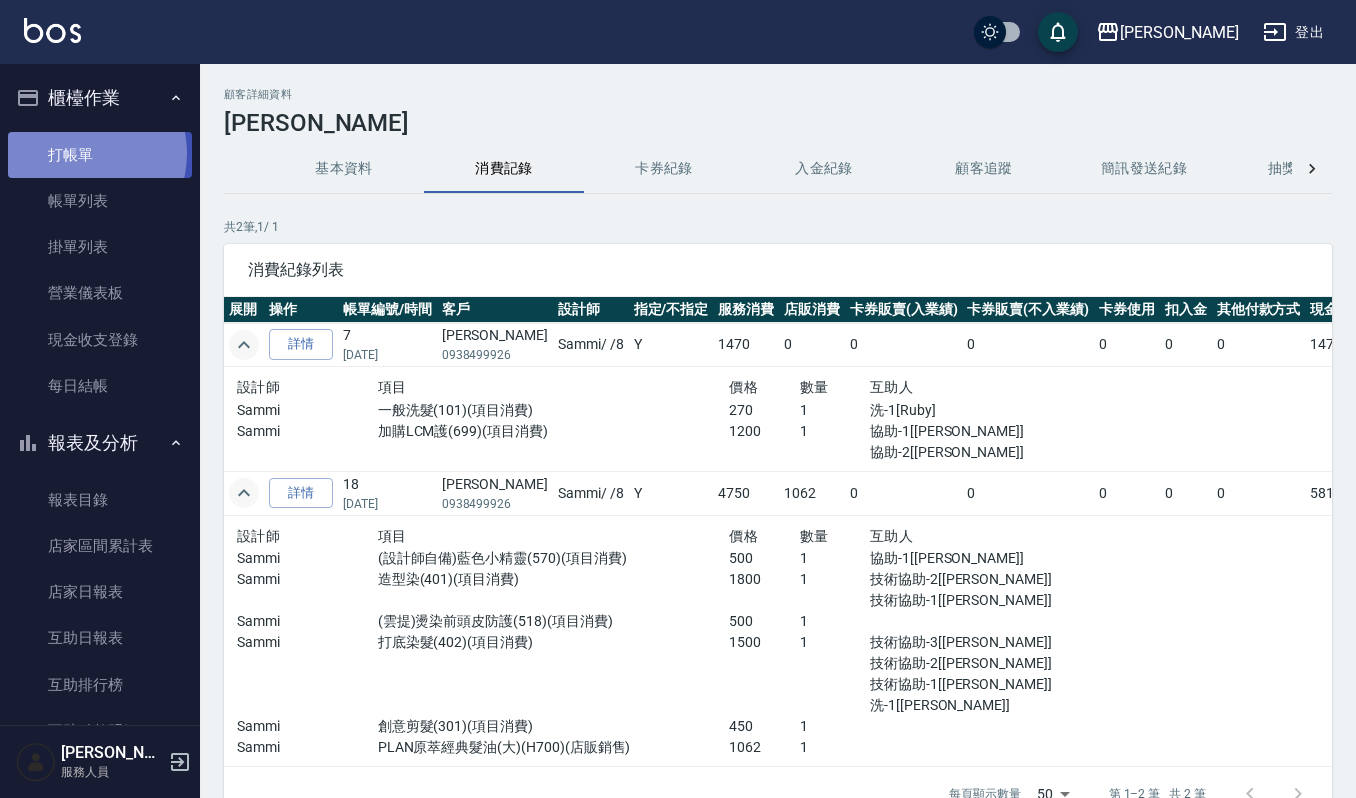 click on "打帳單" at bounding box center (100, 155) 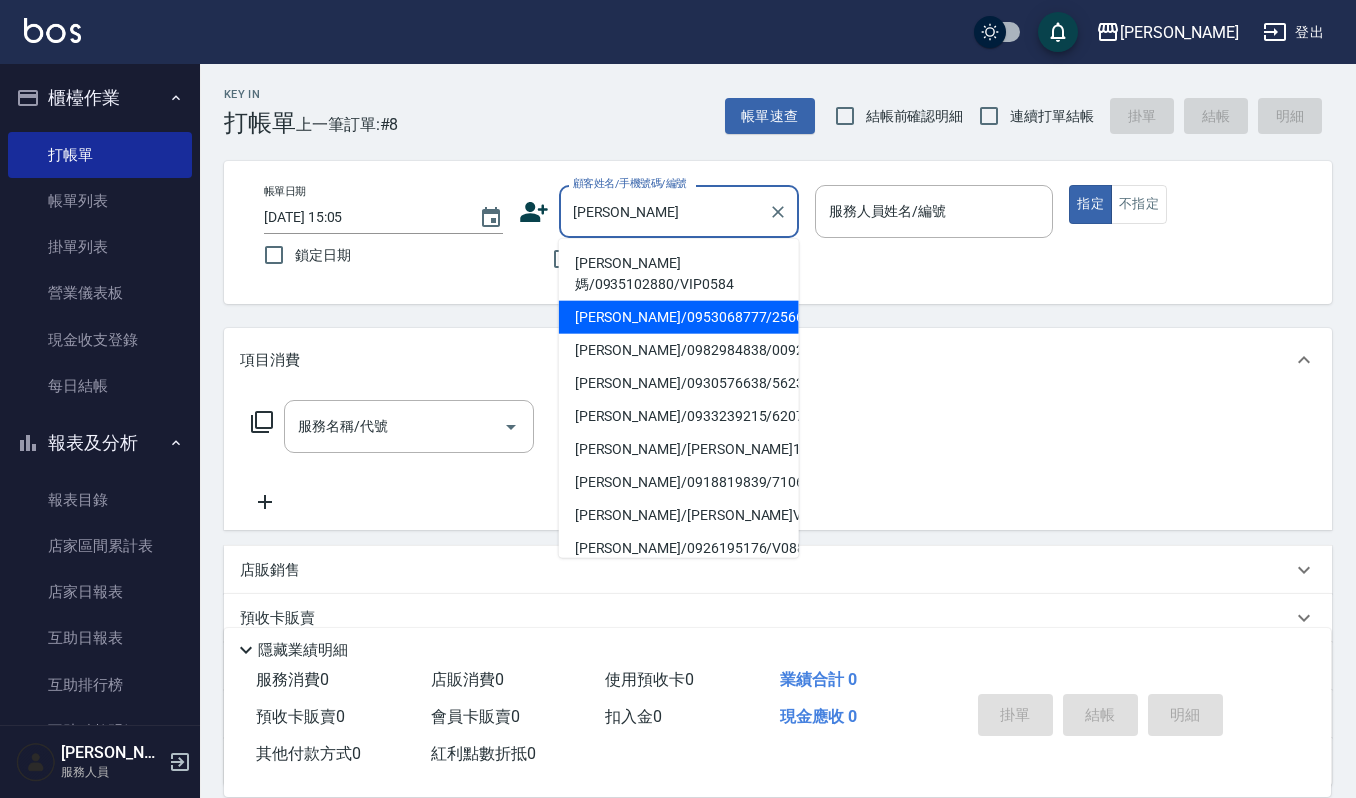 type on "林怡君" 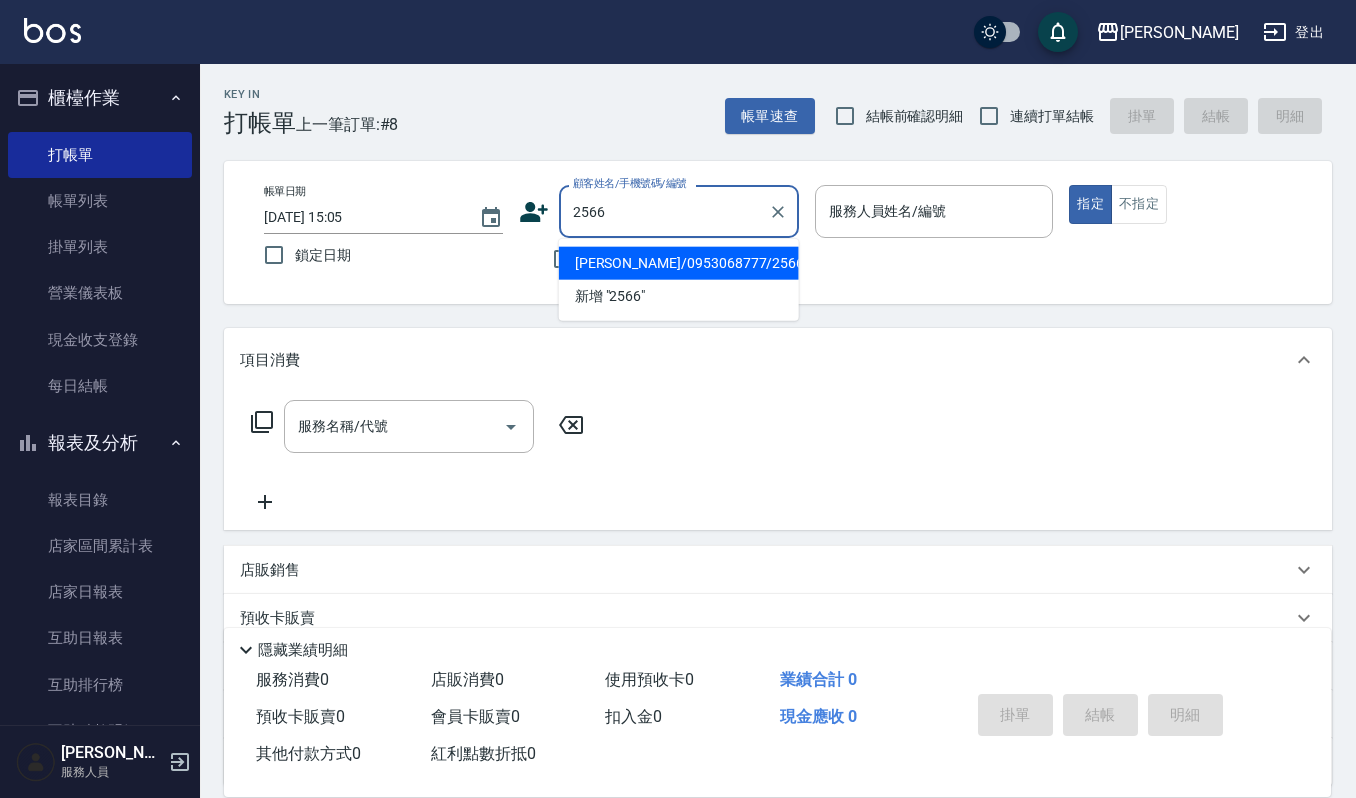 type on "林怡君/0953068777/2566" 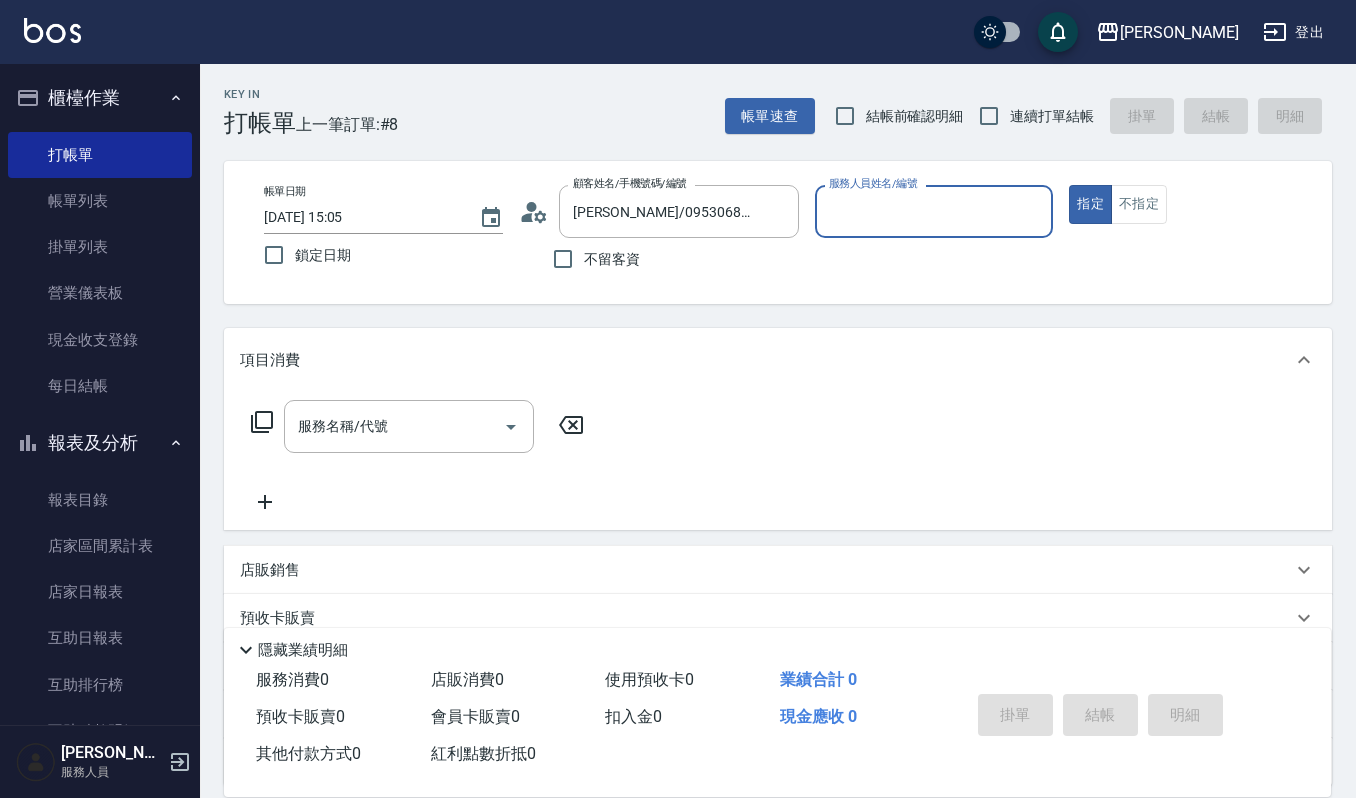 click on "指定" at bounding box center [1090, 204] 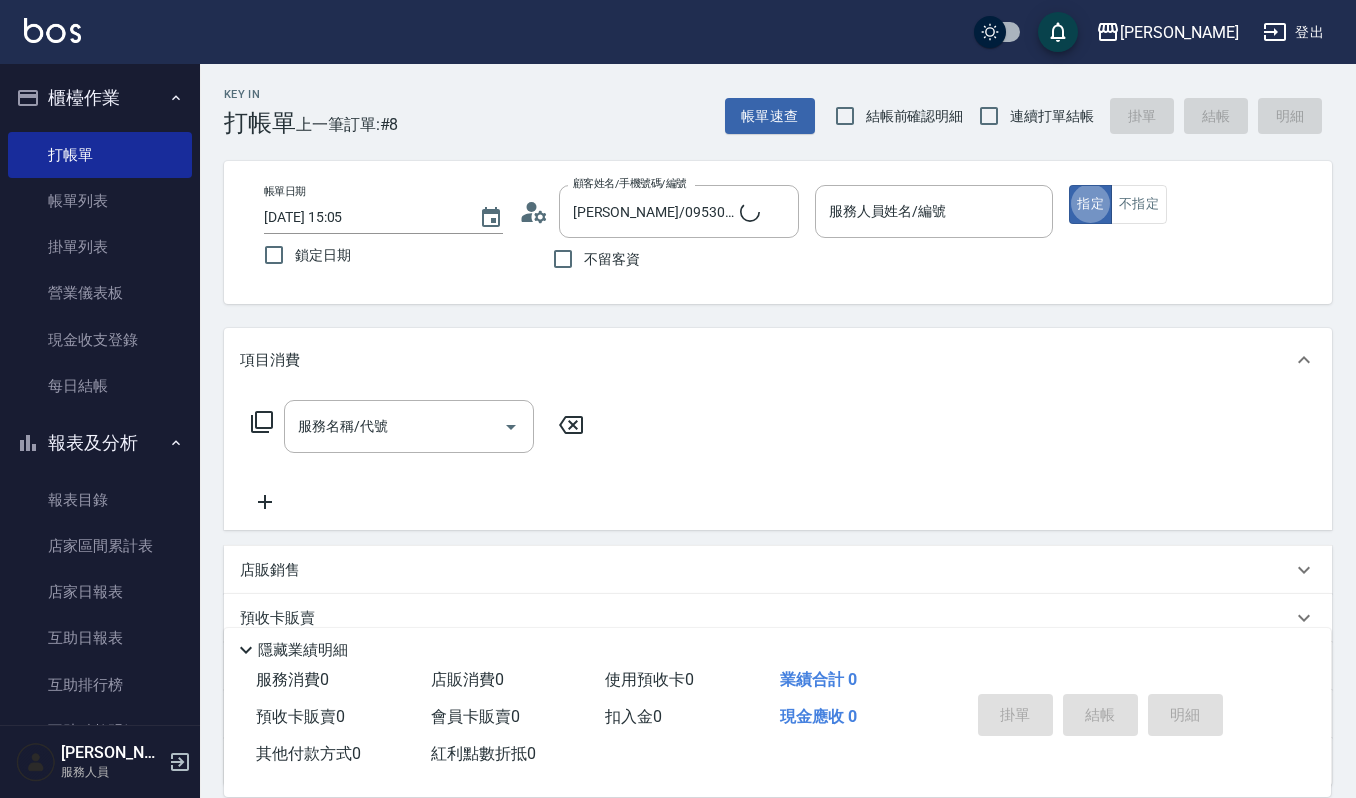 type on "林怡君(Amy)/0953068777/2566" 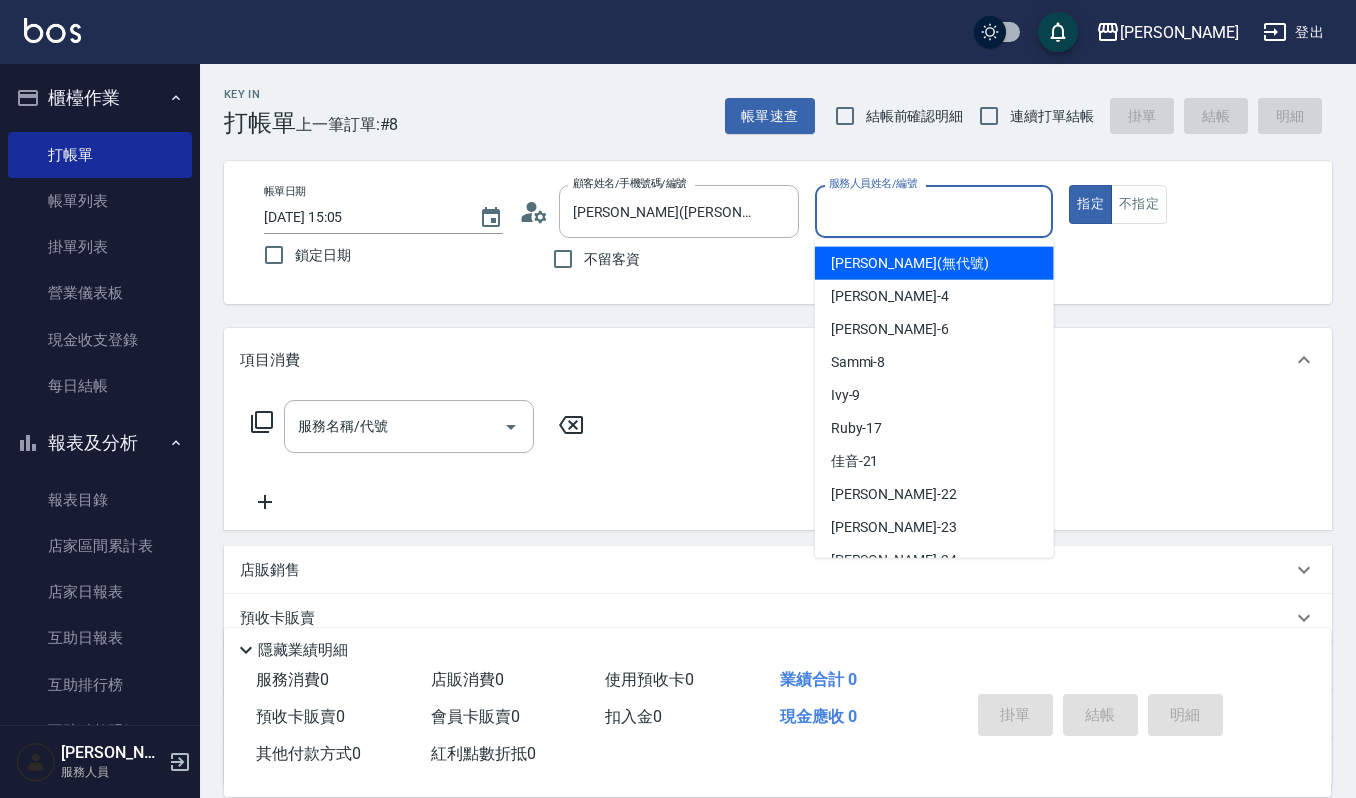 click on "服務人員姓名/編號" at bounding box center (934, 211) 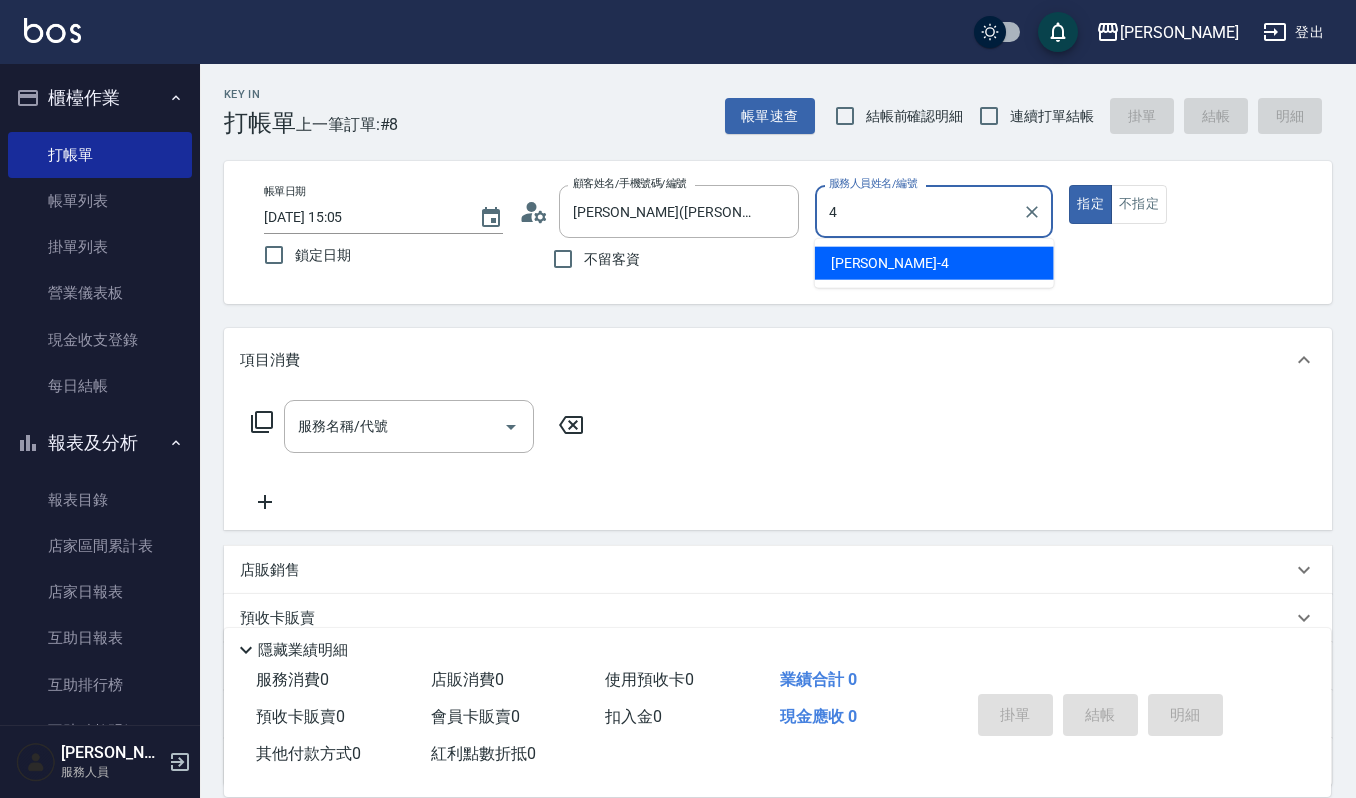 type on "吉兒-4" 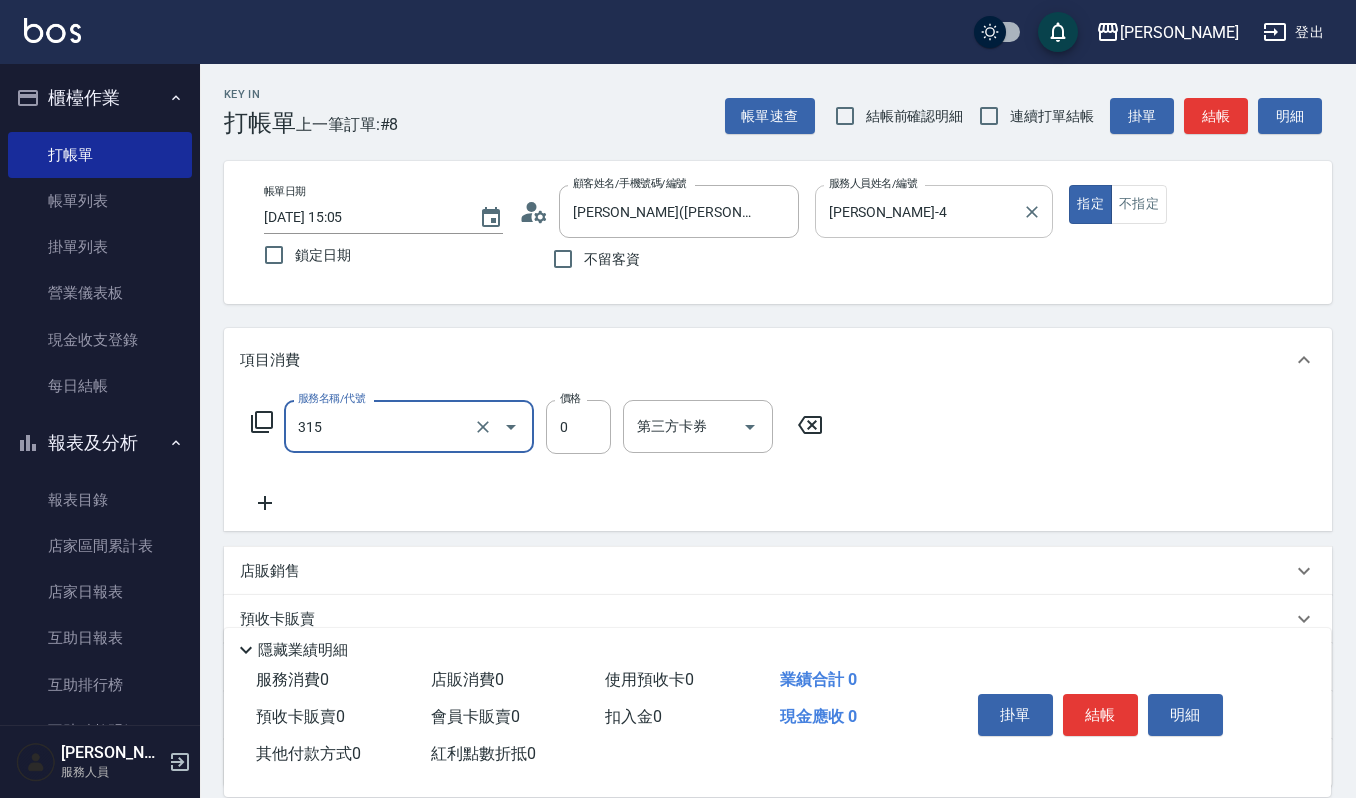 type on "2019週年慶剪卡0(315)" 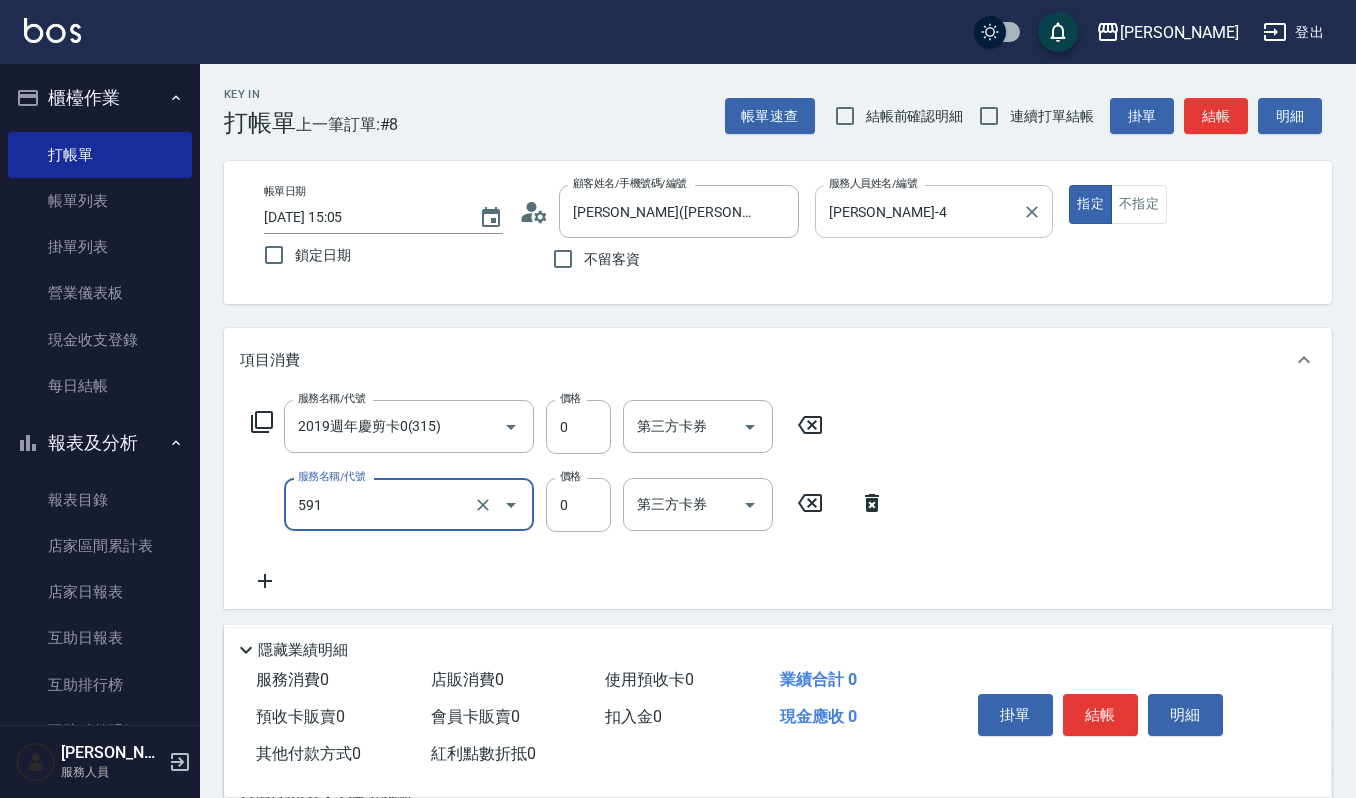 type on "使用2段結構卡卷0(591)" 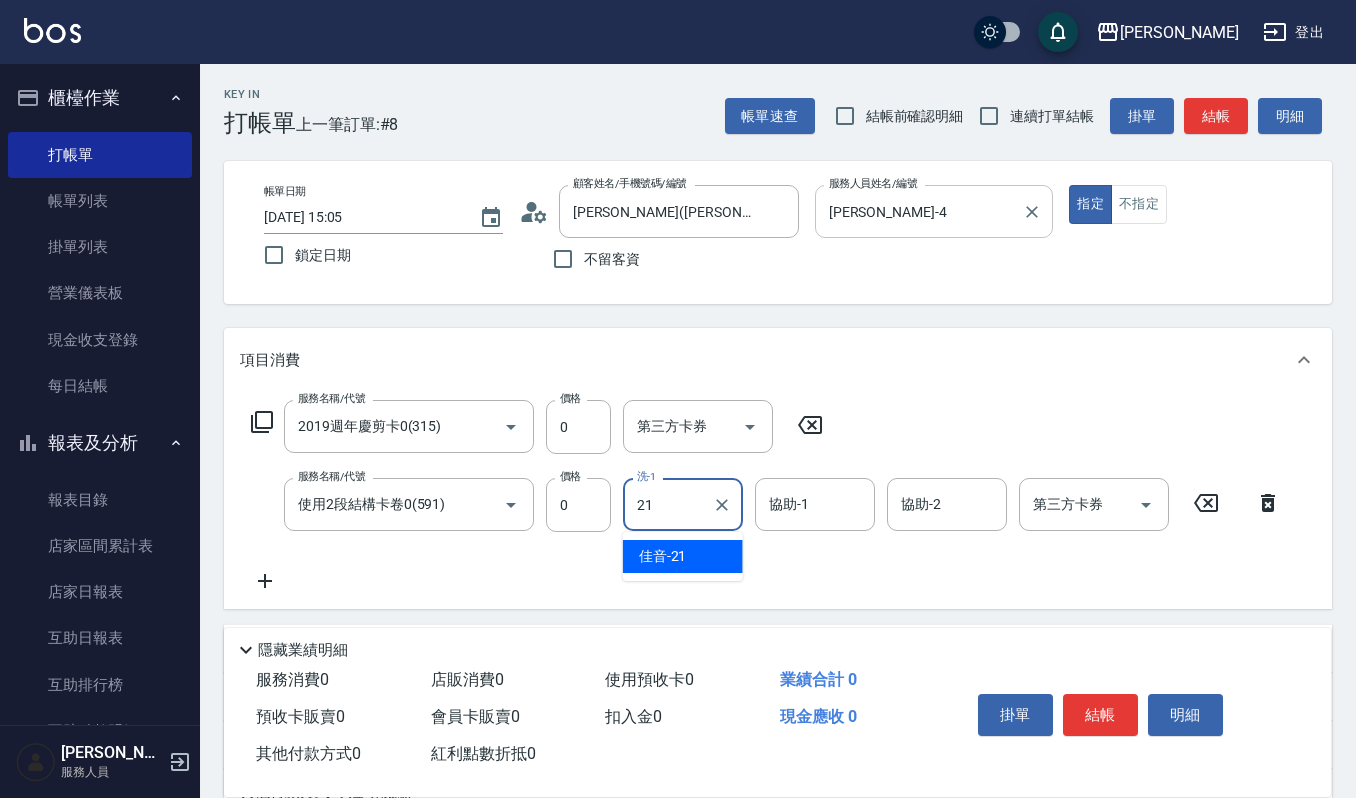 type on "佳音-21" 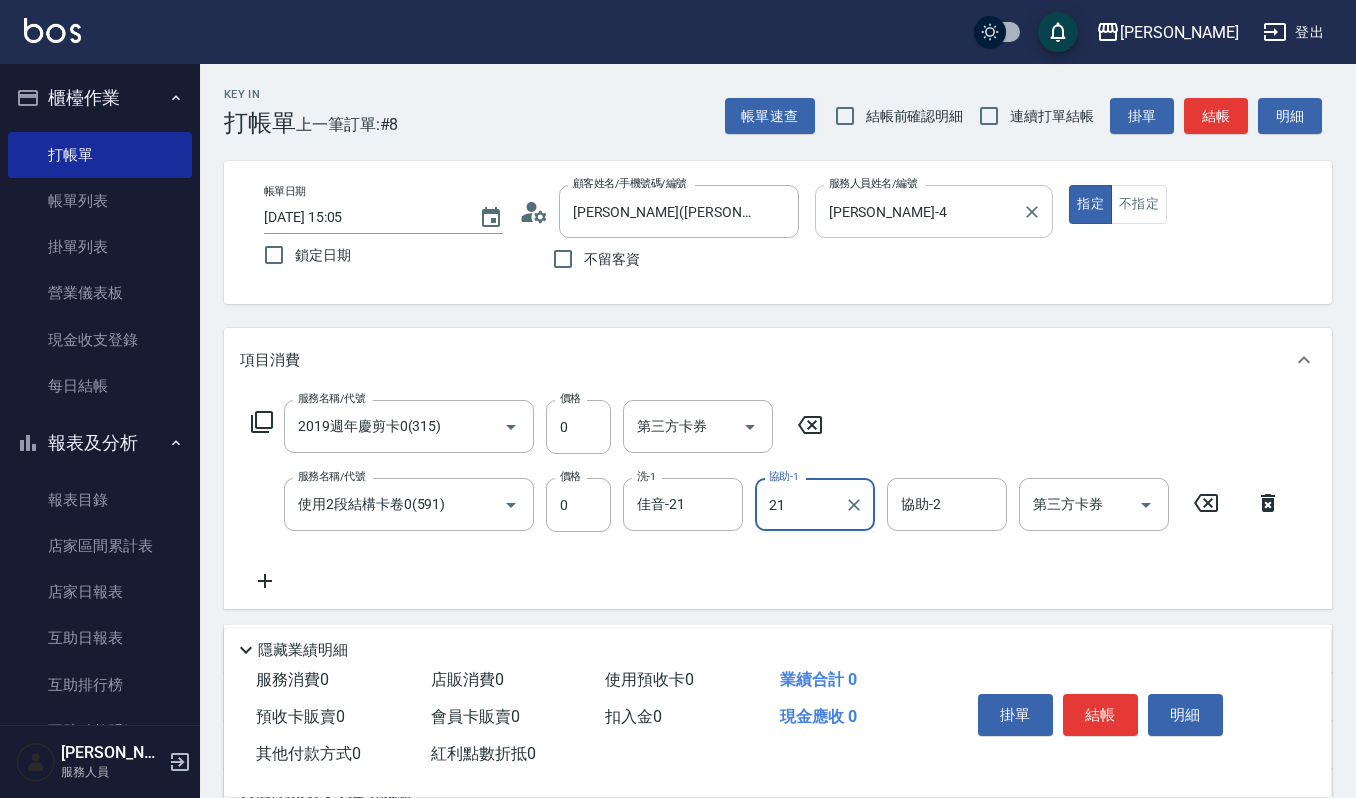 type on "佳音-21" 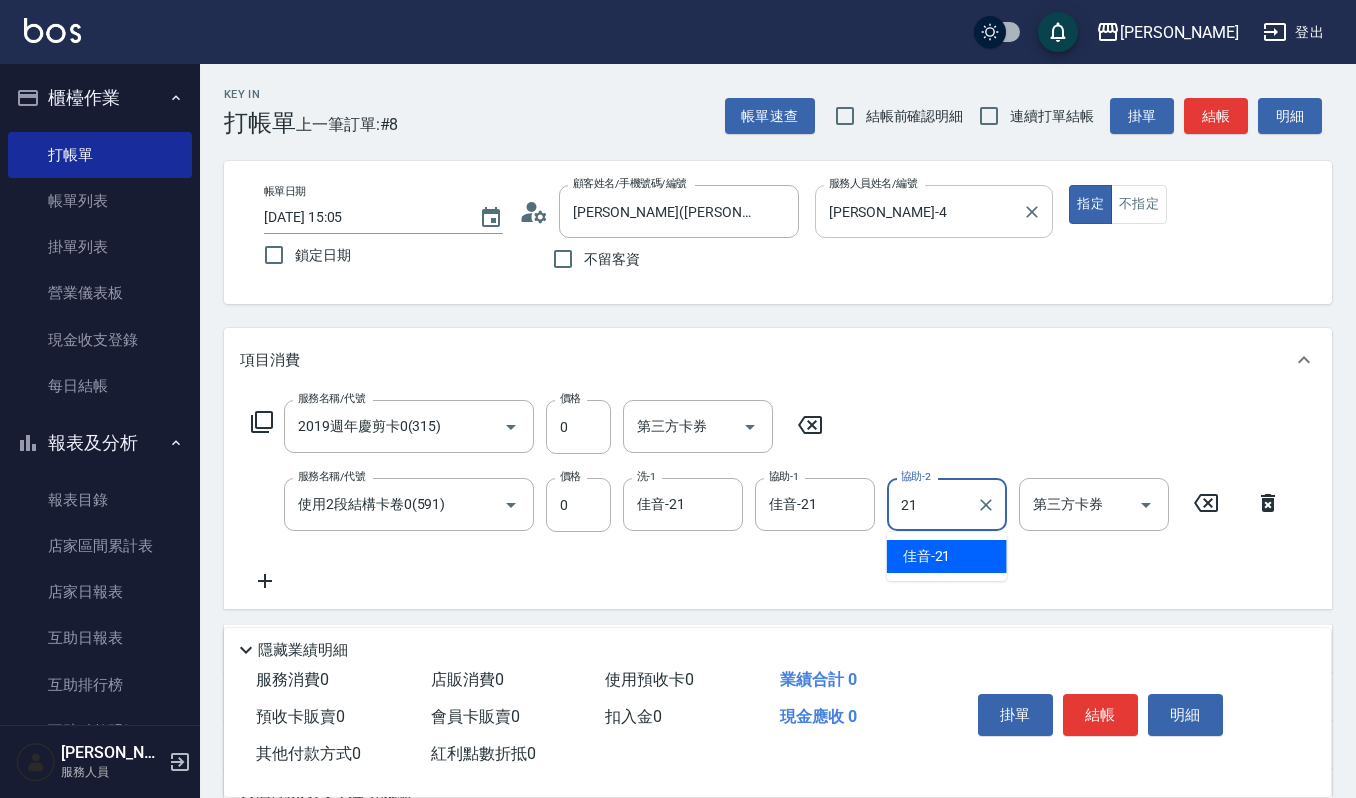 type on "佳音-21" 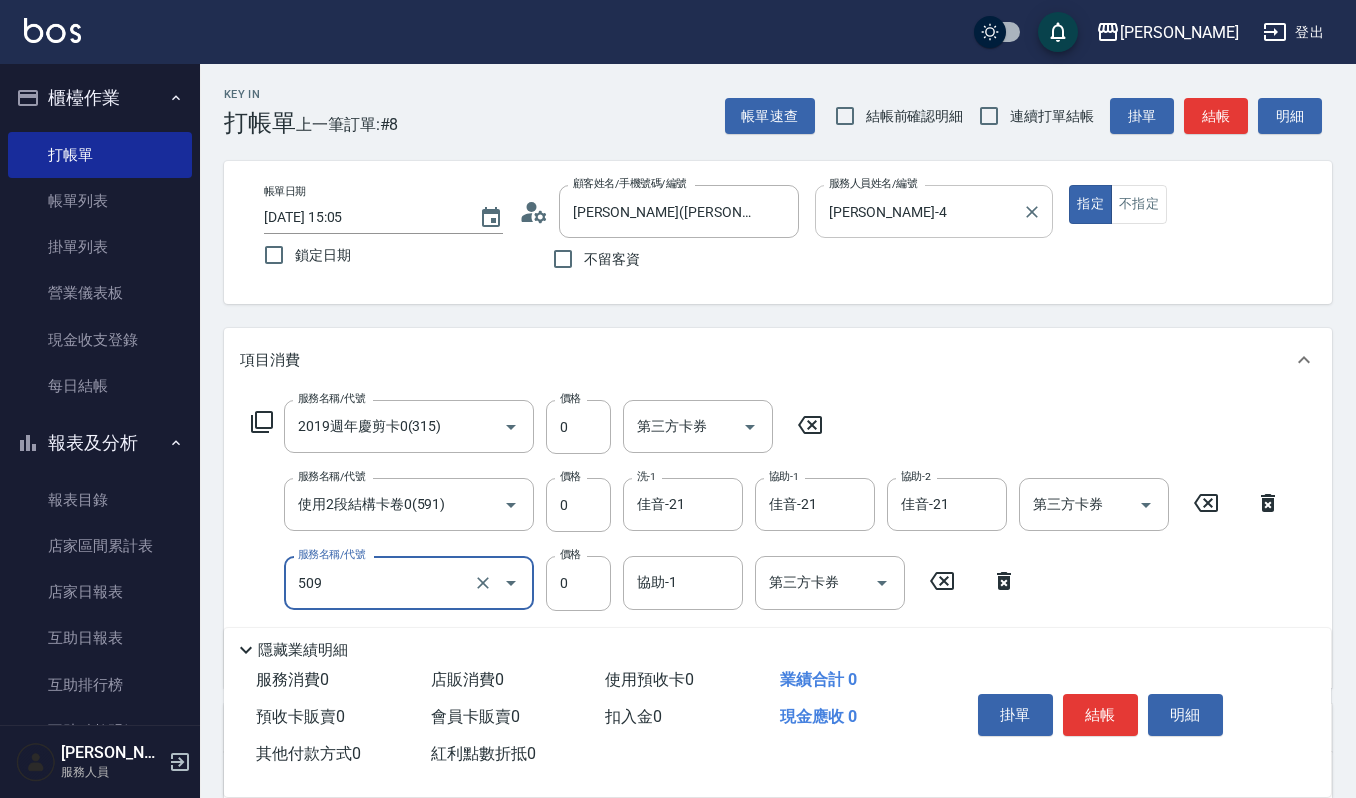 type on "頭皮頭髮大掃除券(509)" 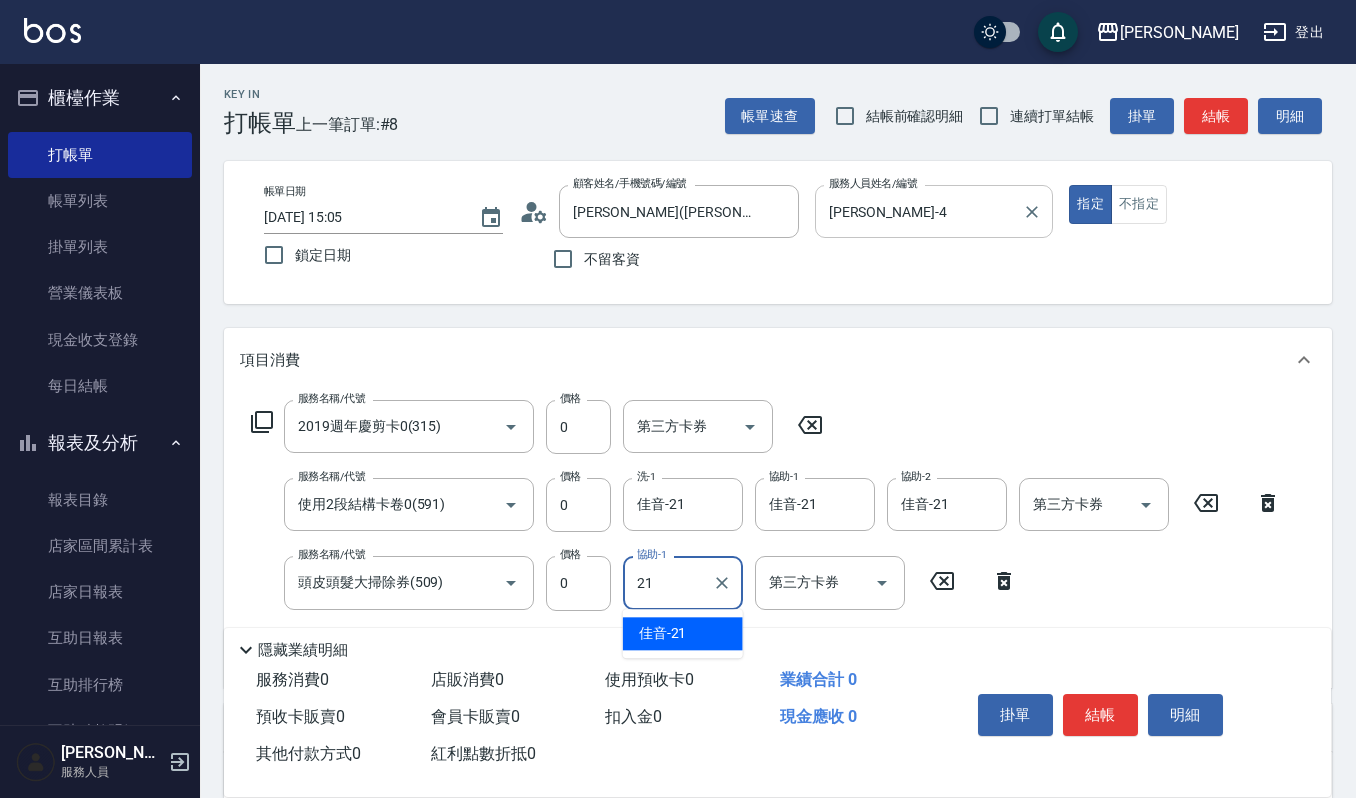 type on "佳音-21" 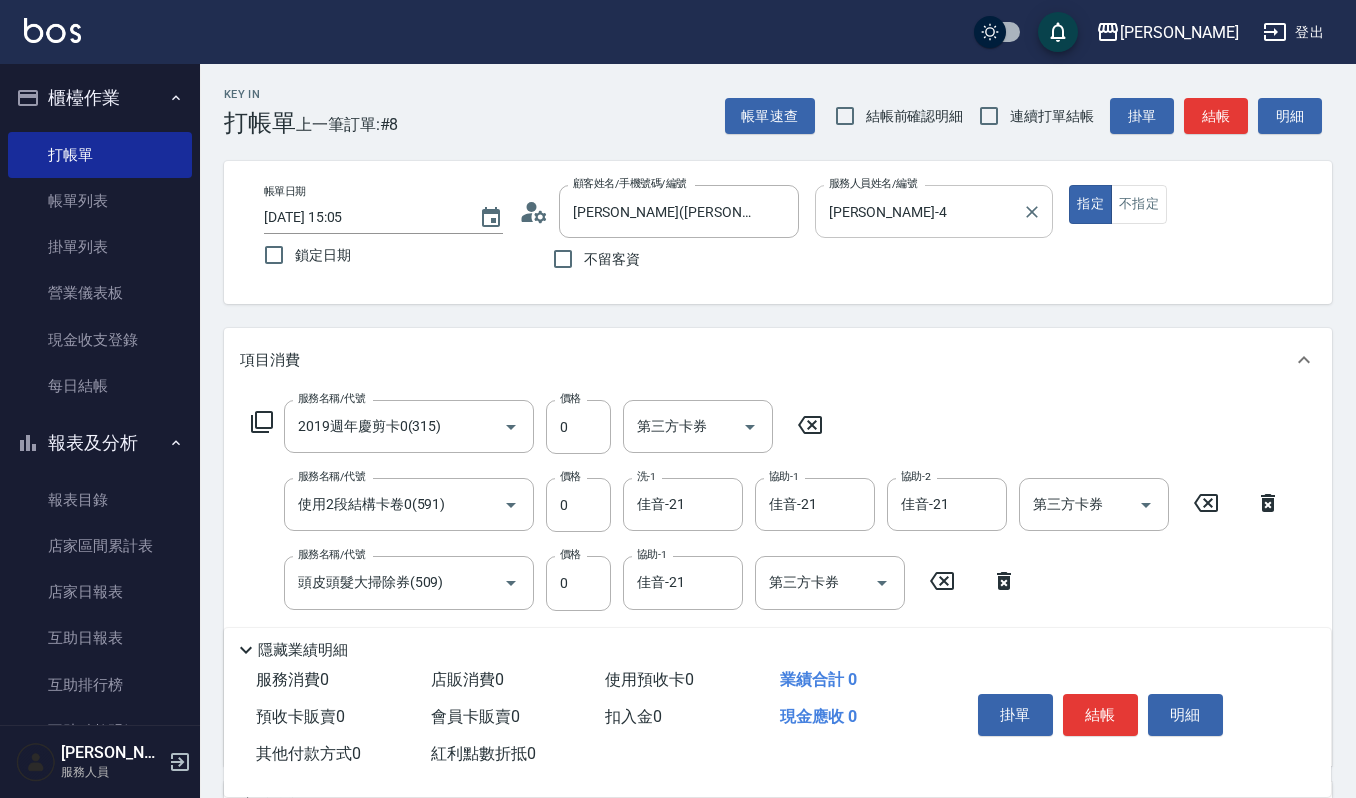 type on "頭皮頭髮大掃除券(509)" 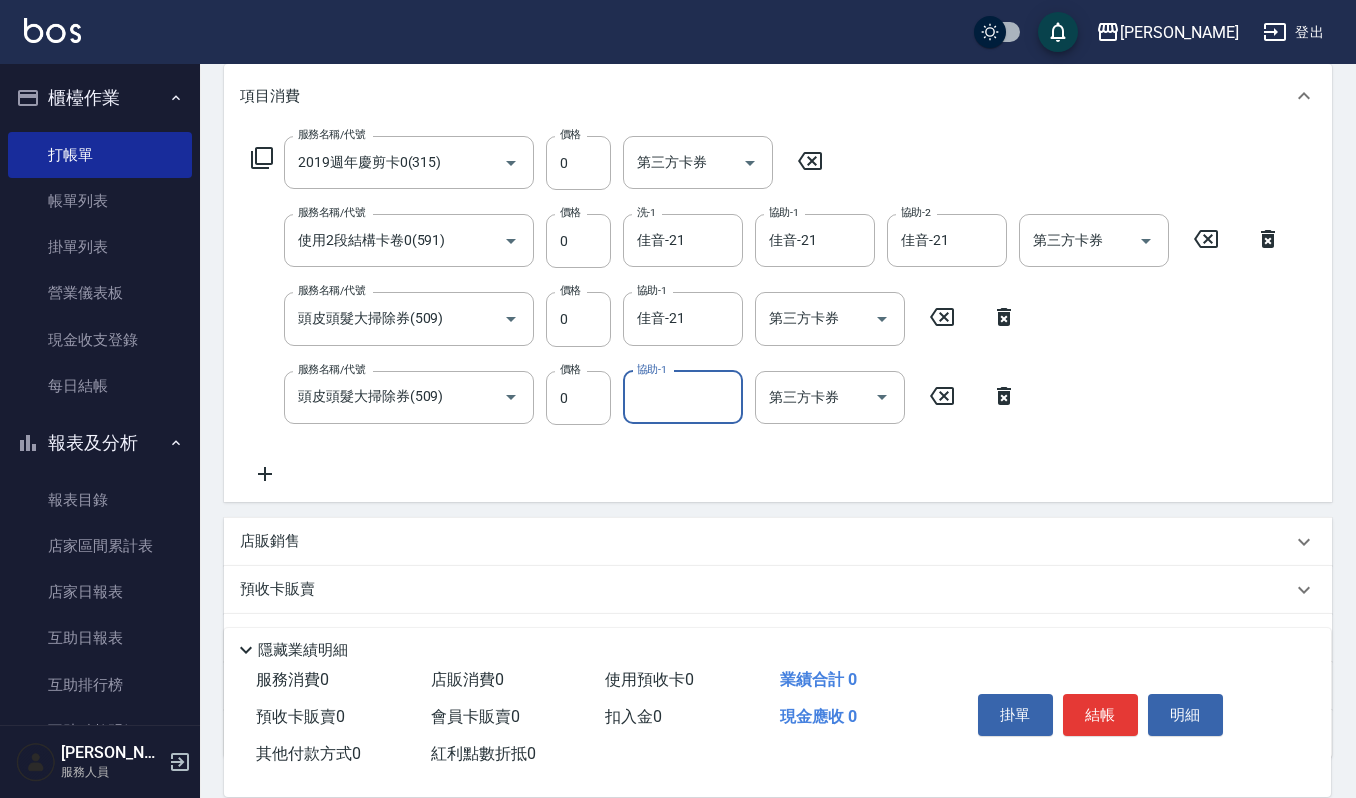 scroll, scrollTop: 266, scrollLeft: 0, axis: vertical 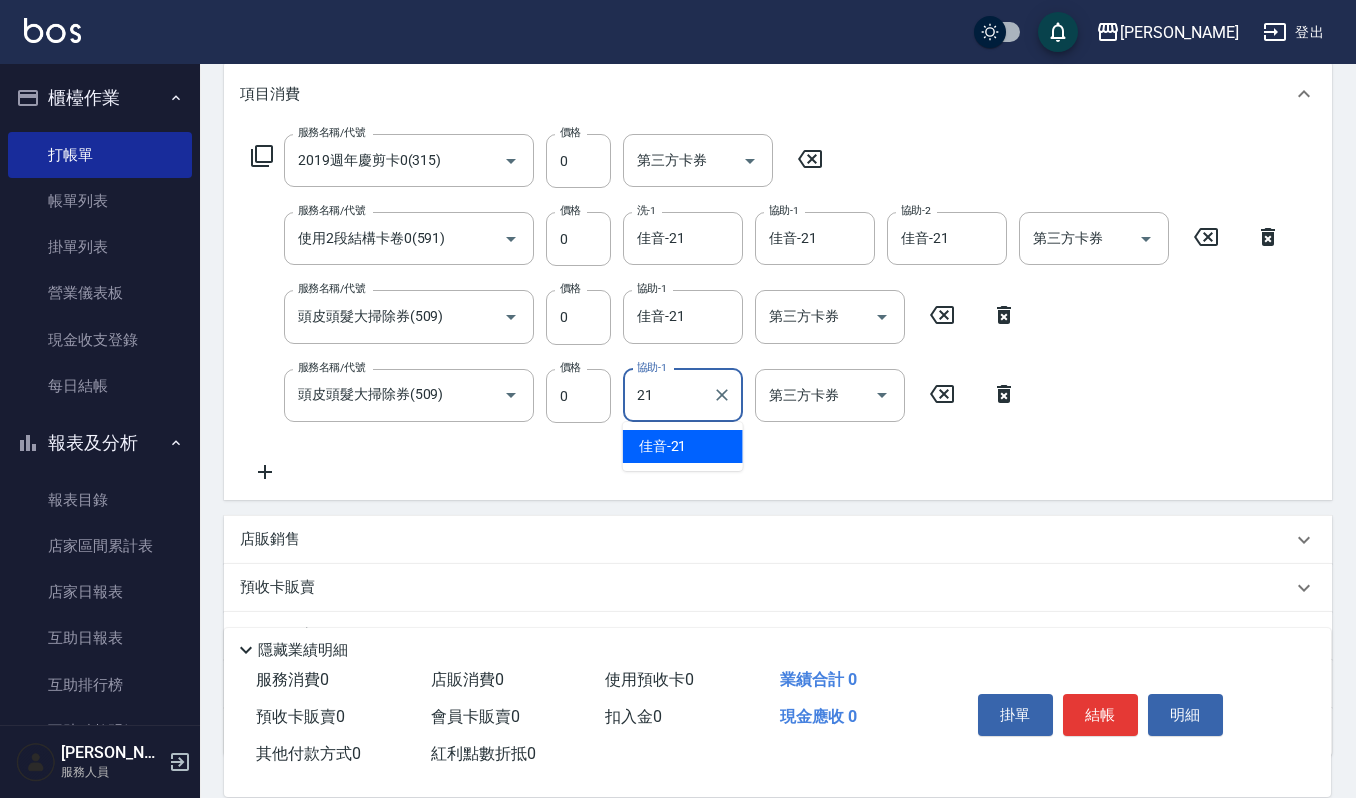 type on "佳音-21" 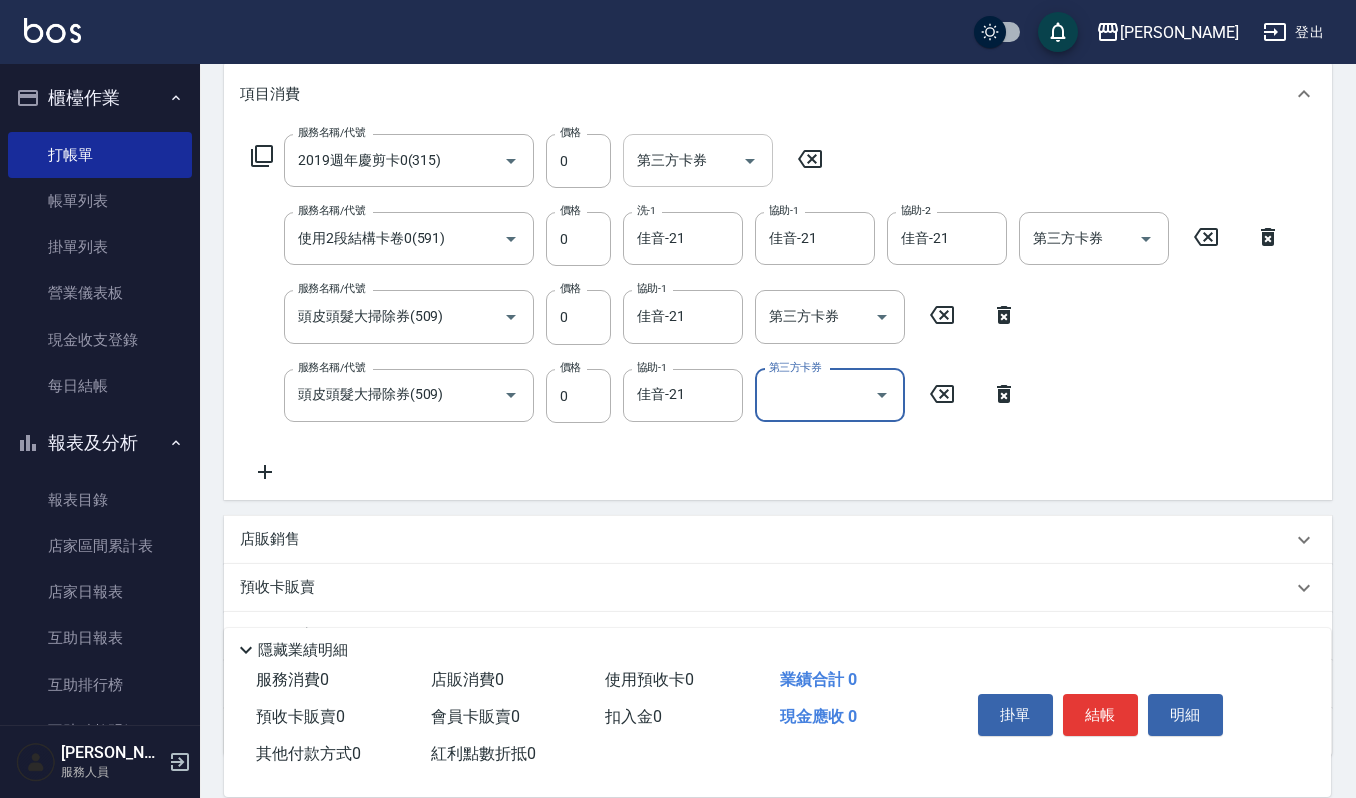 drag, startPoint x: 737, startPoint y: 145, endPoint x: 749, endPoint y: 156, distance: 16.27882 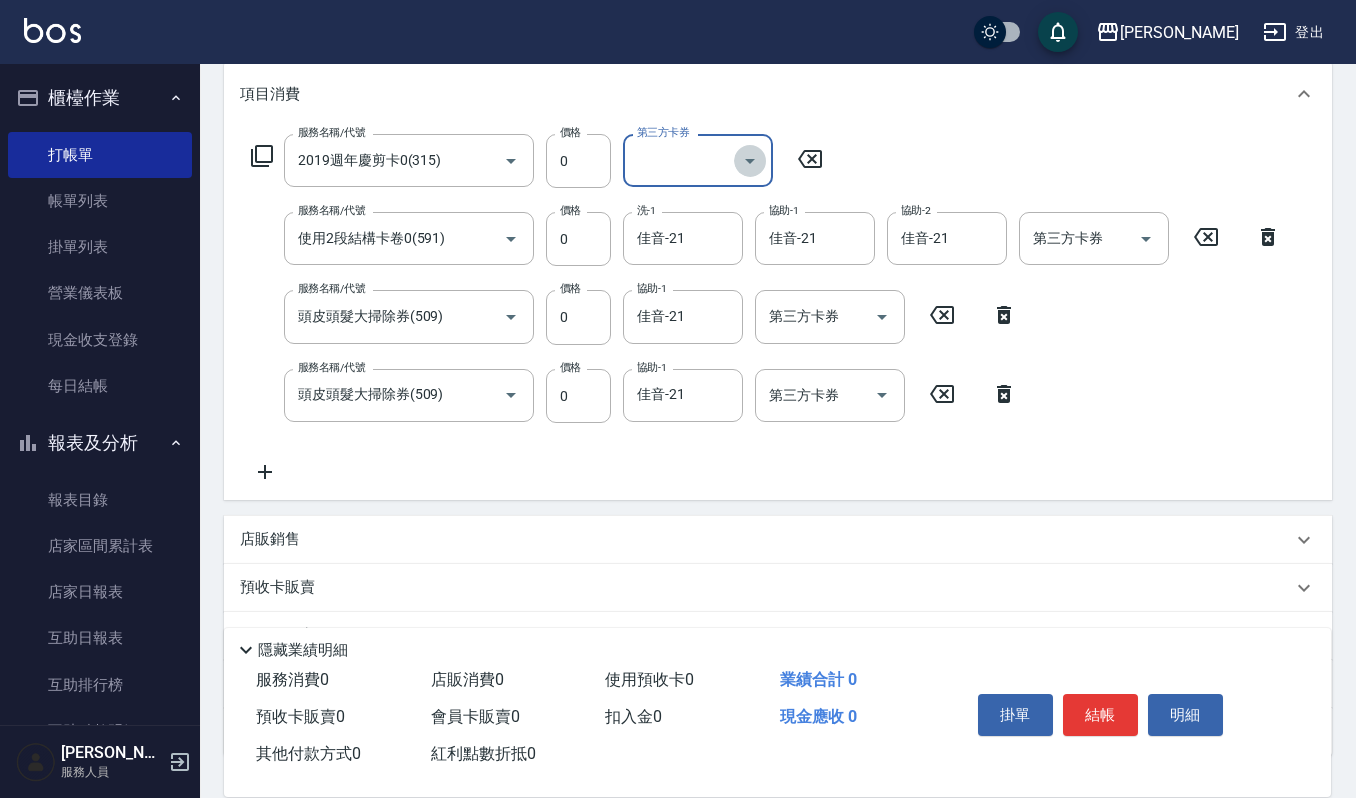click 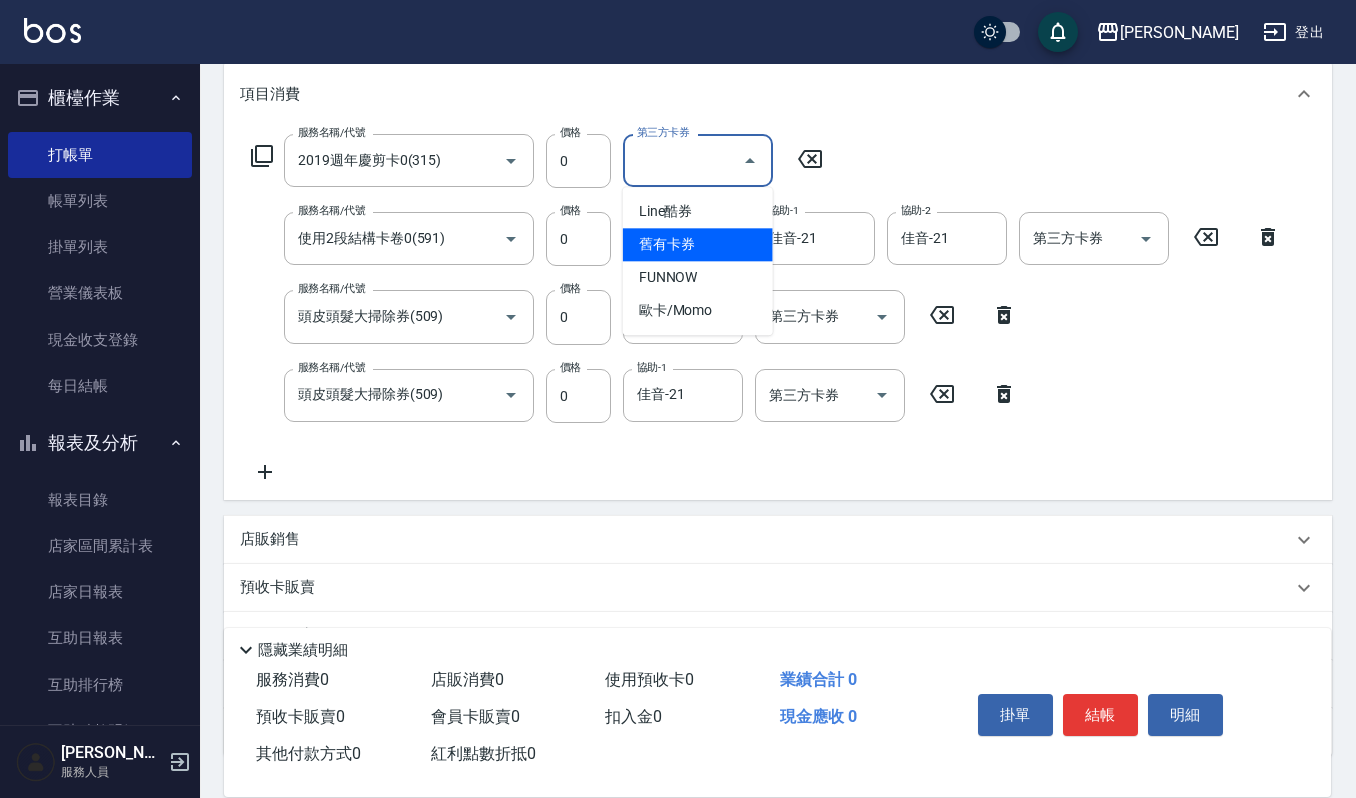 click on "舊有卡券" at bounding box center [698, 244] 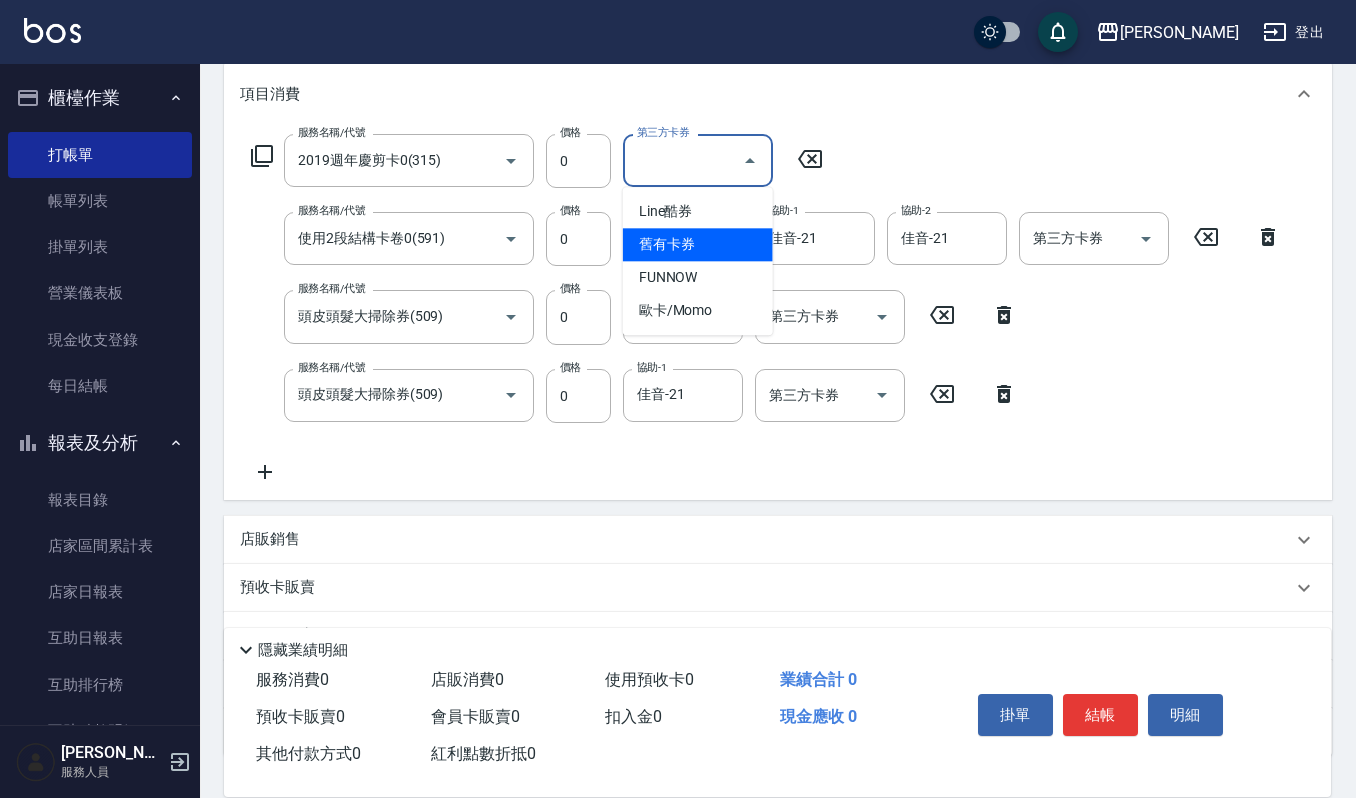 type on "舊有卡券" 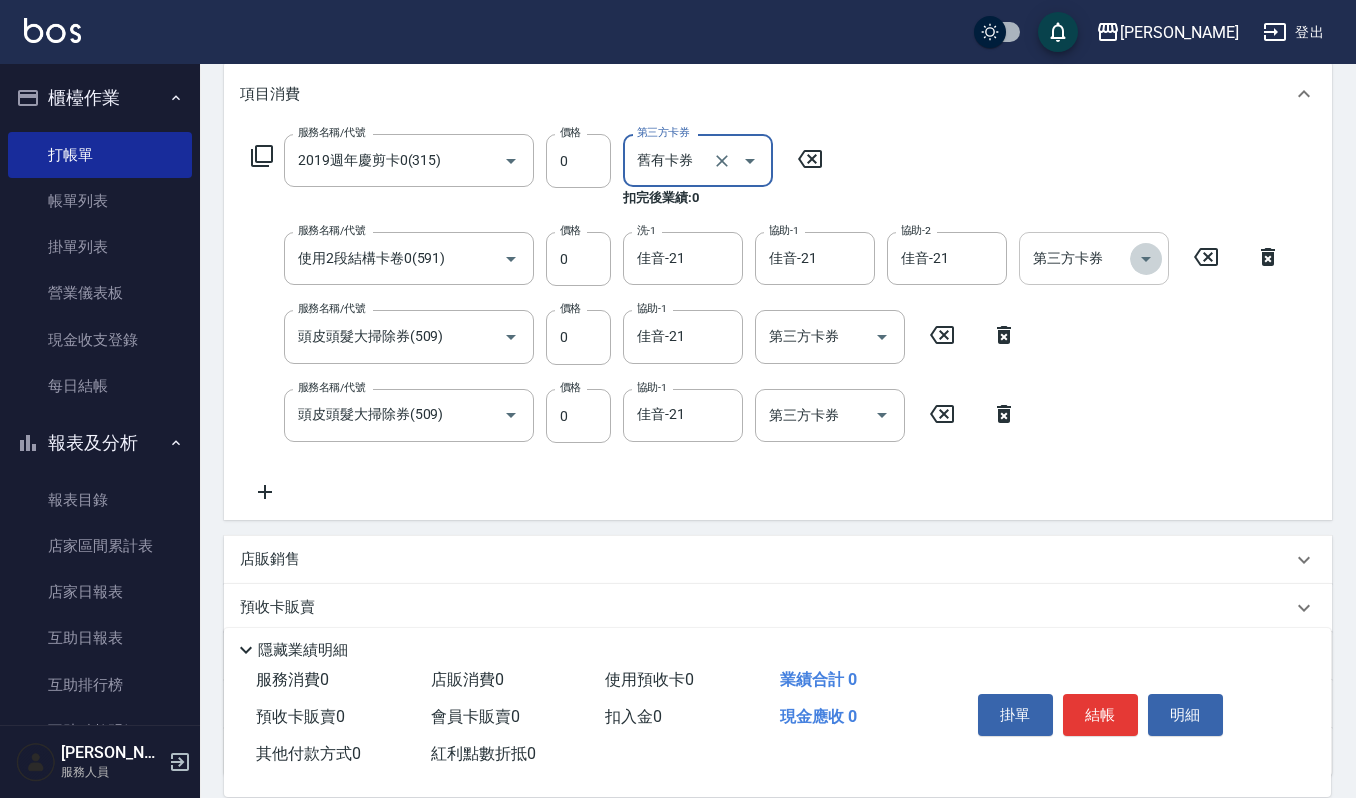 click 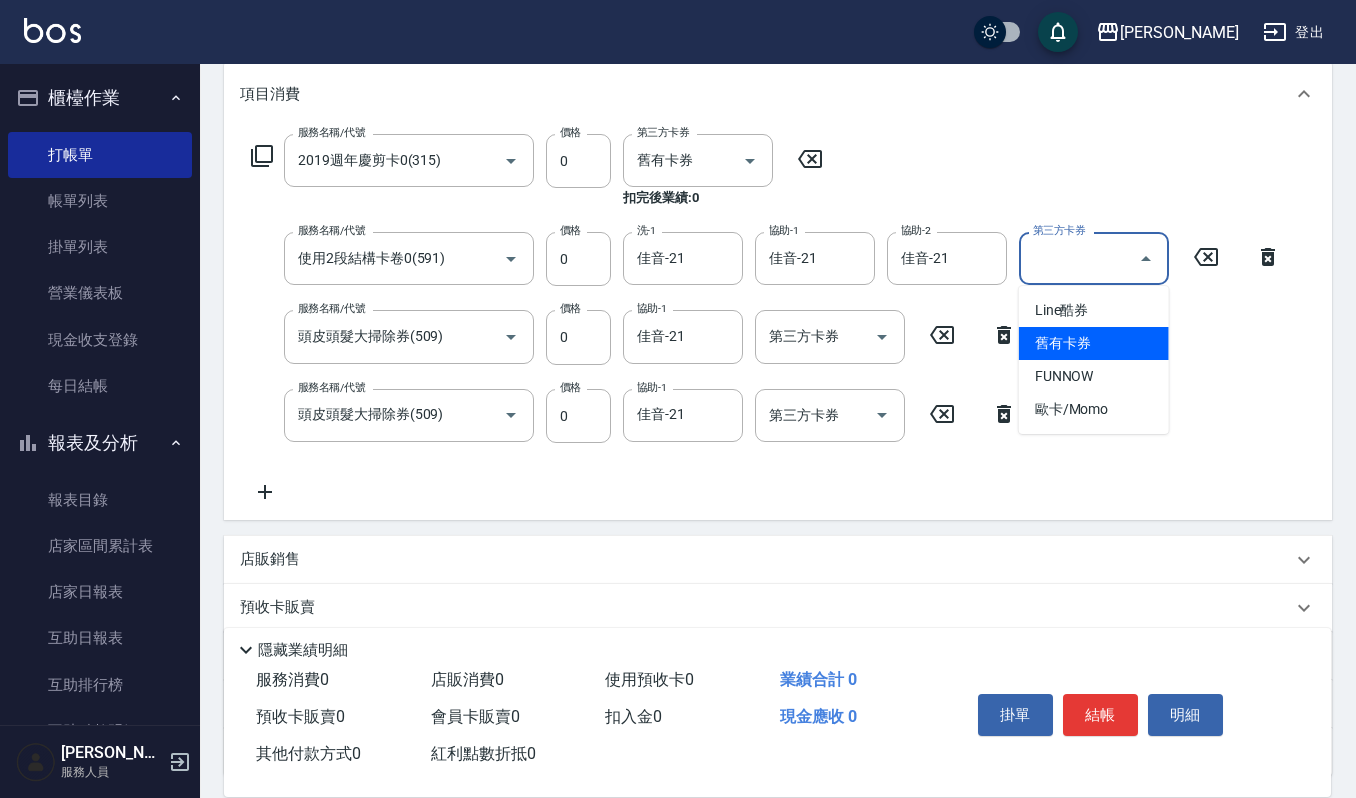 click on "舊有卡券" at bounding box center [1094, 343] 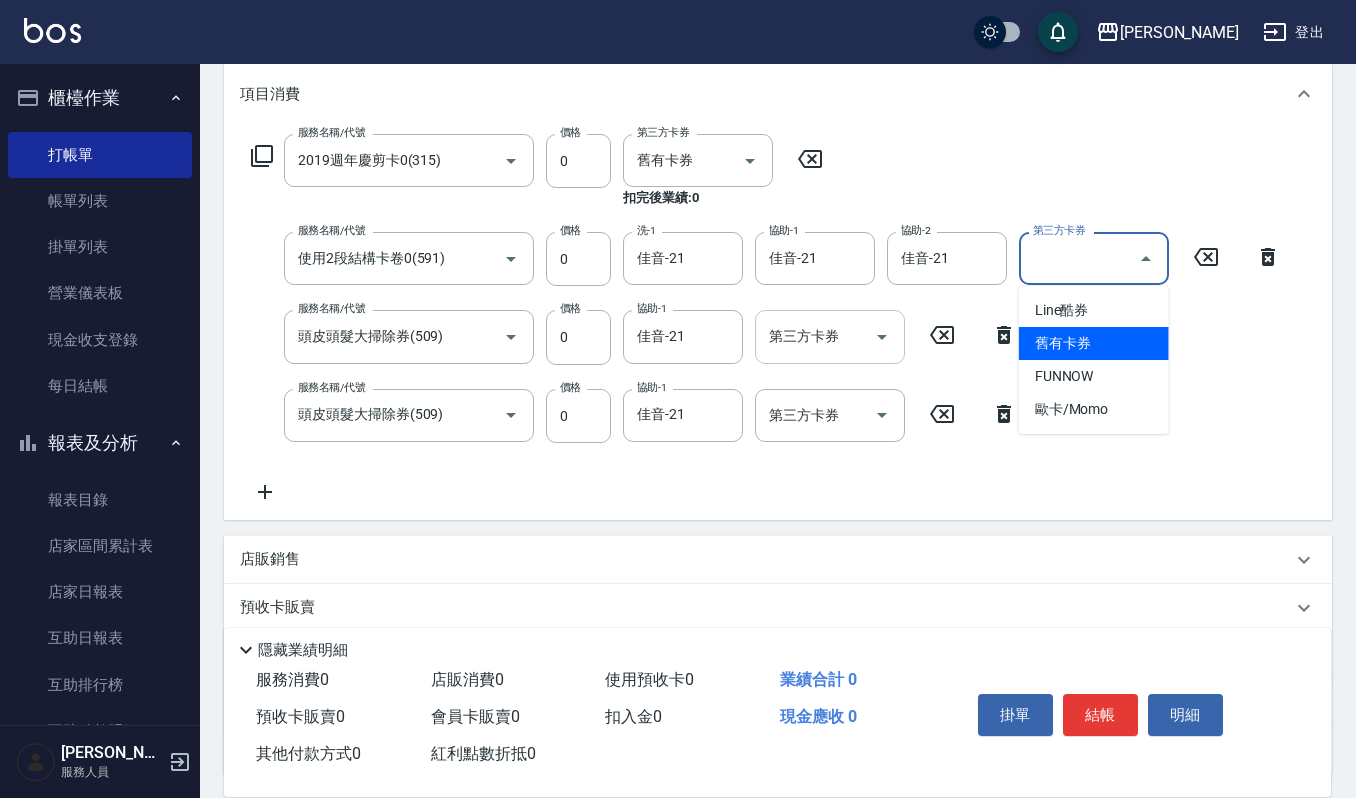 type on "舊有卡券" 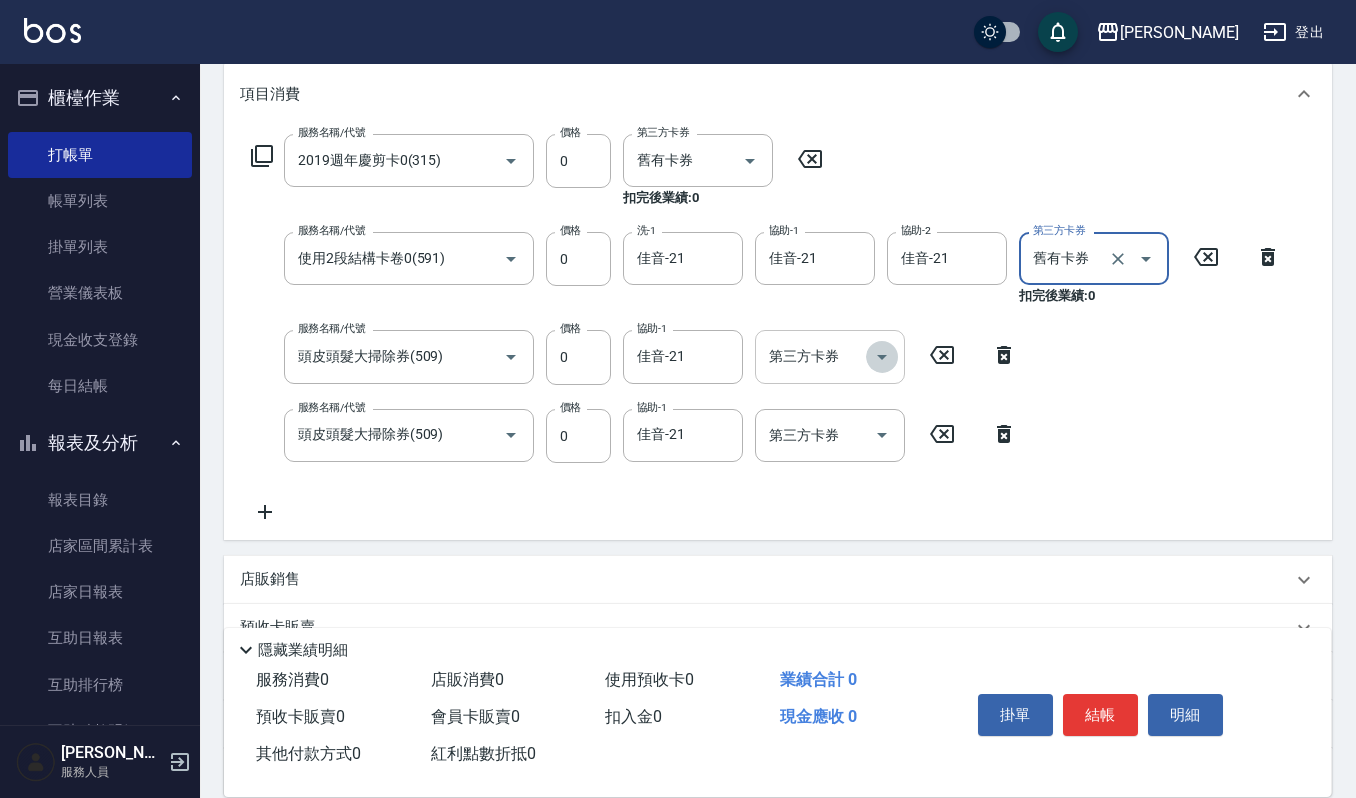 click at bounding box center [882, 357] 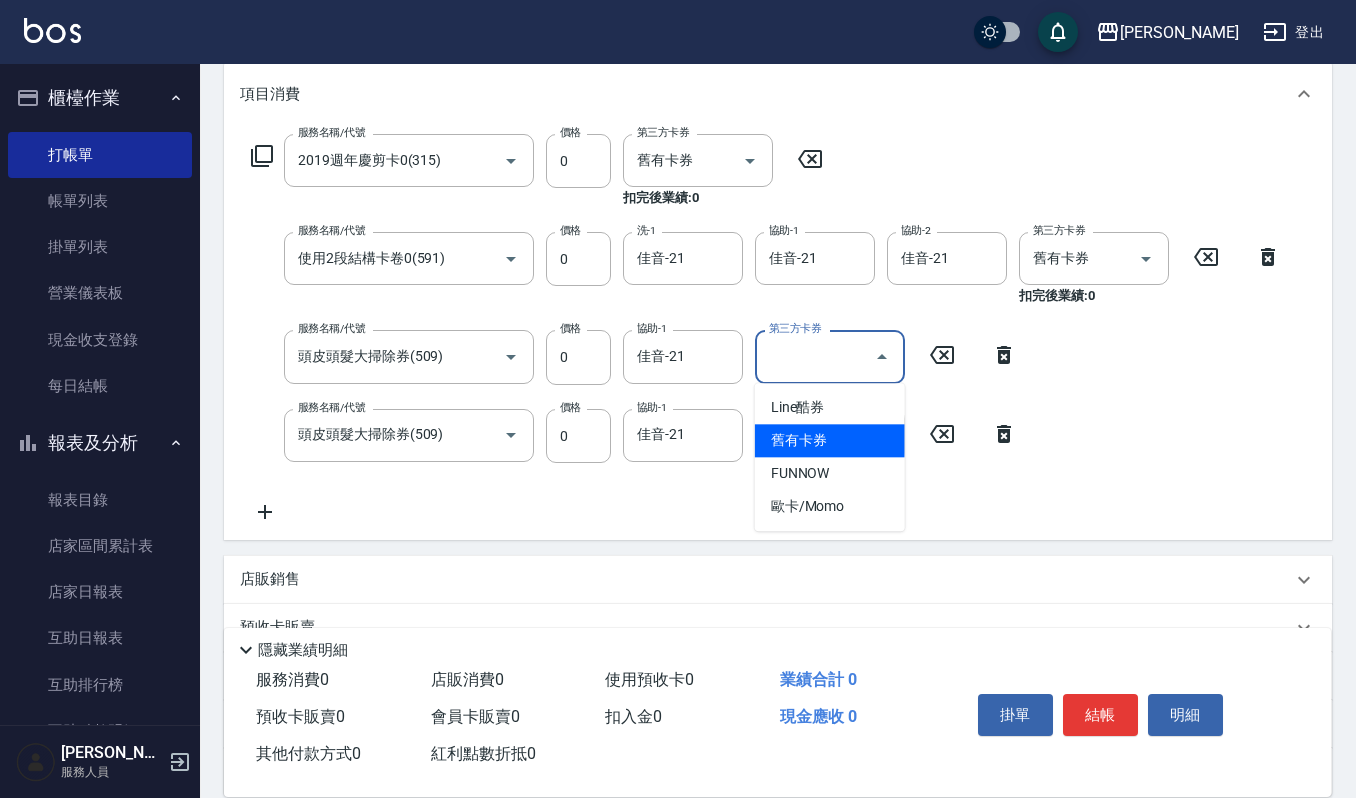 click on "舊有卡券" at bounding box center (830, 440) 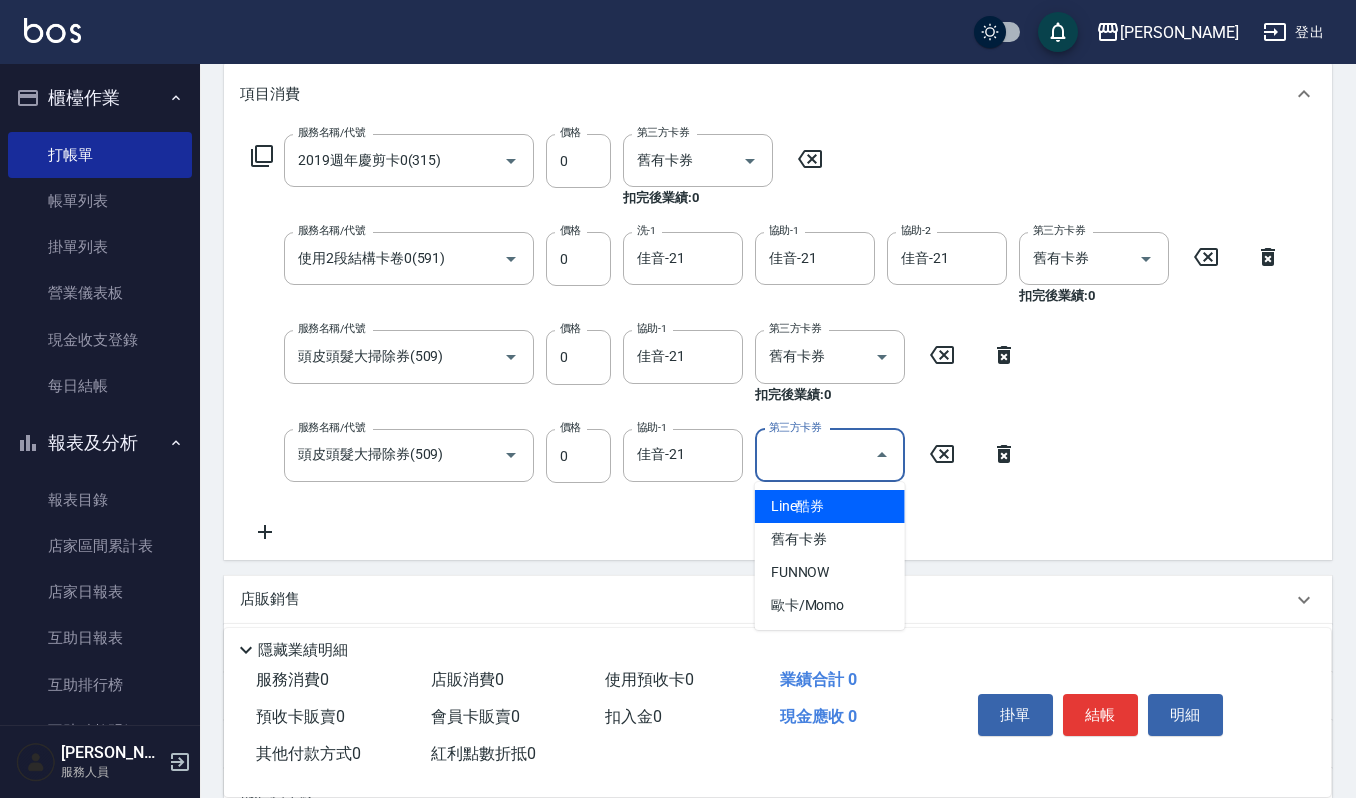 click on "第三方卡券" at bounding box center [815, 455] 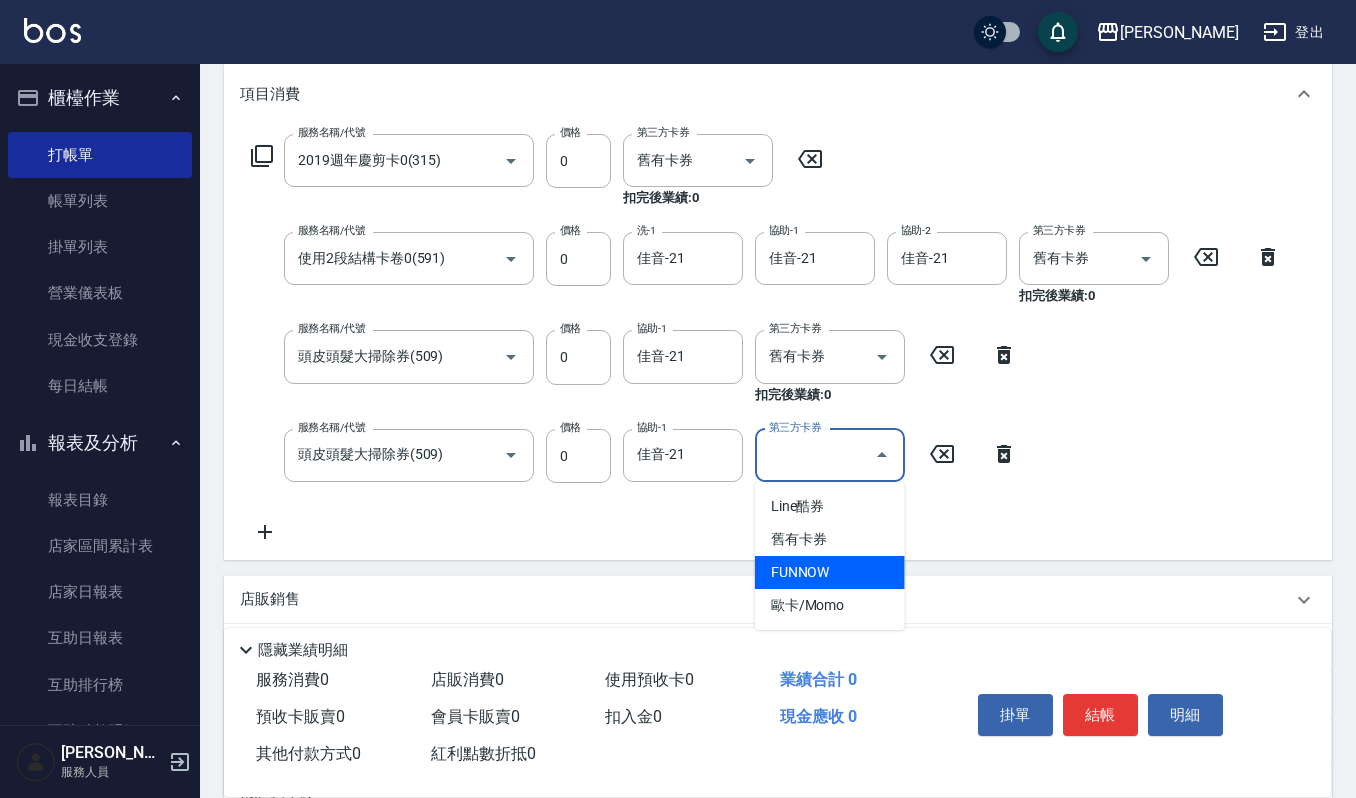 click on "FUNNOW" at bounding box center [830, 572] 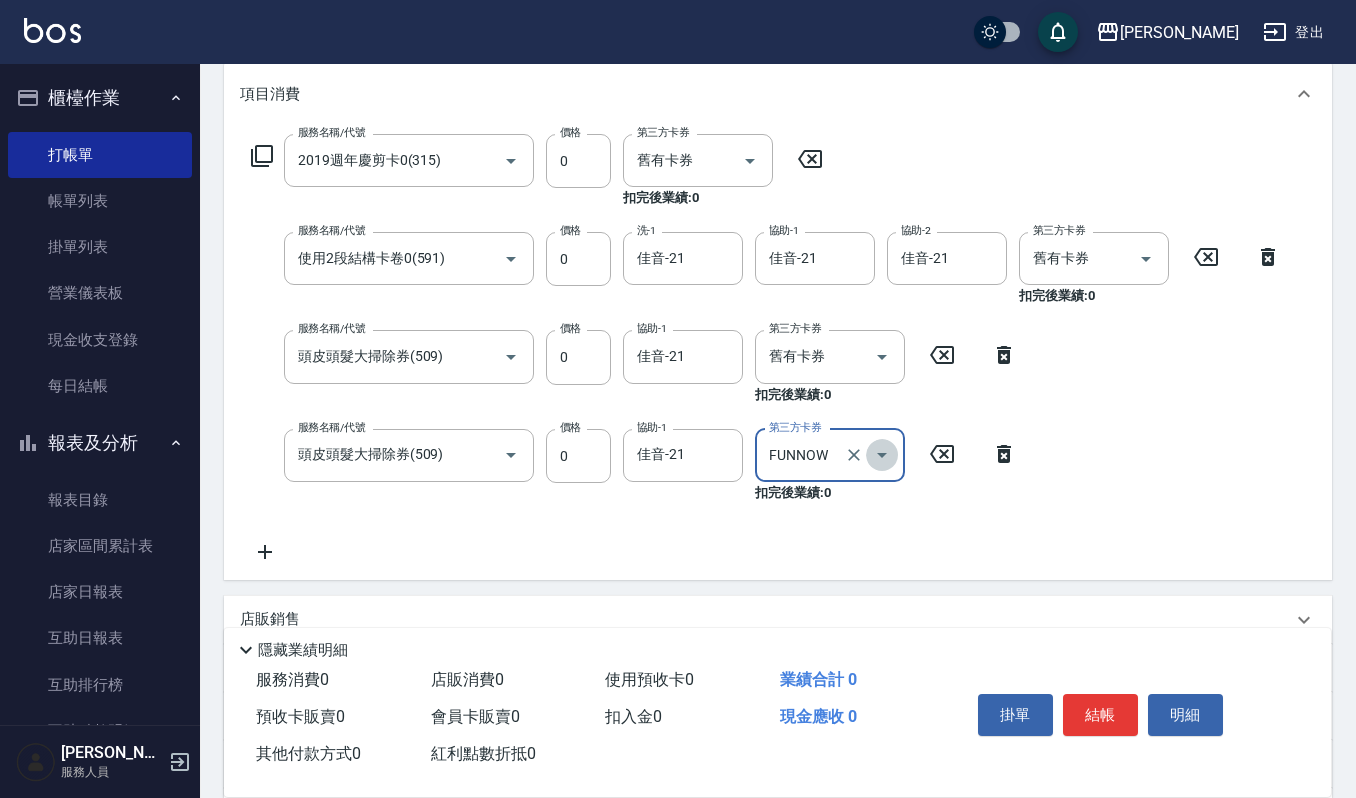 click 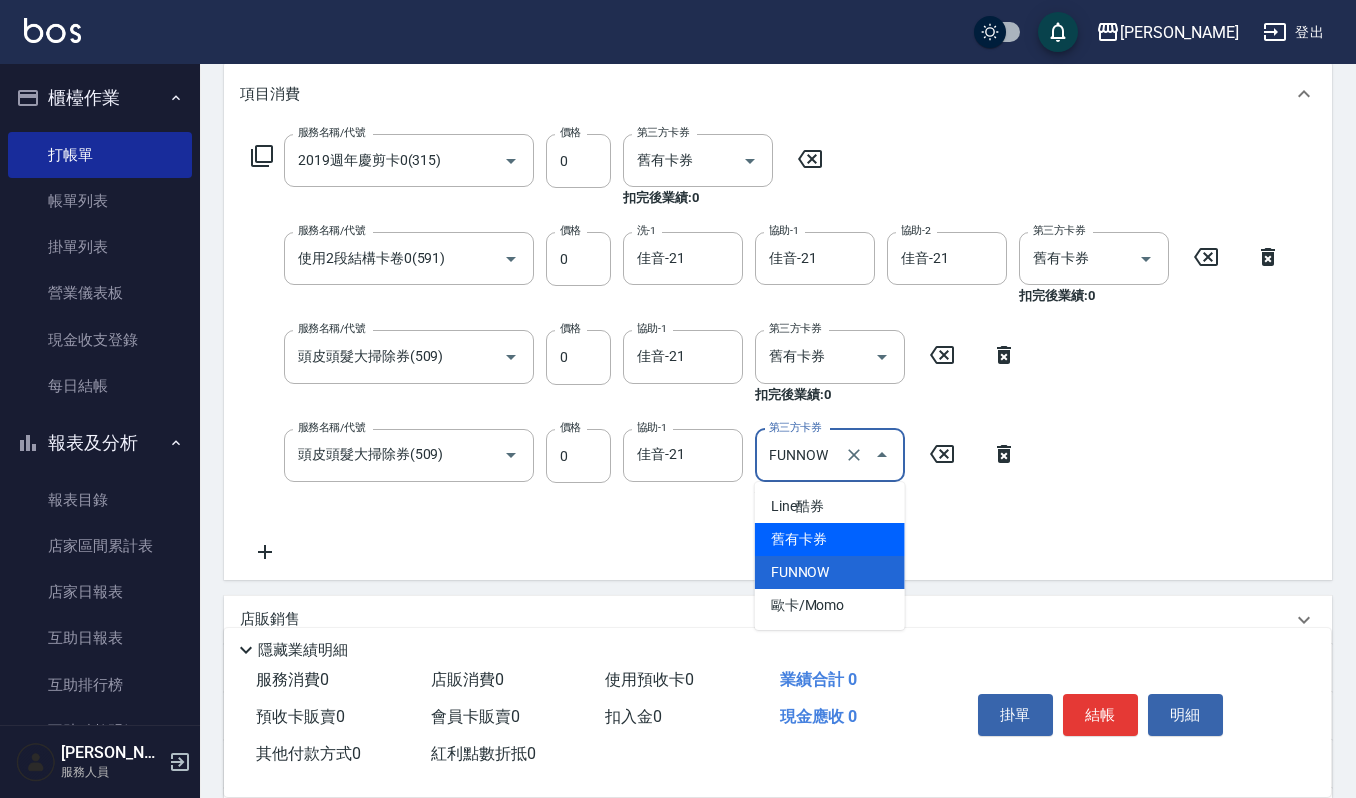 click on "舊有卡券" at bounding box center (830, 539) 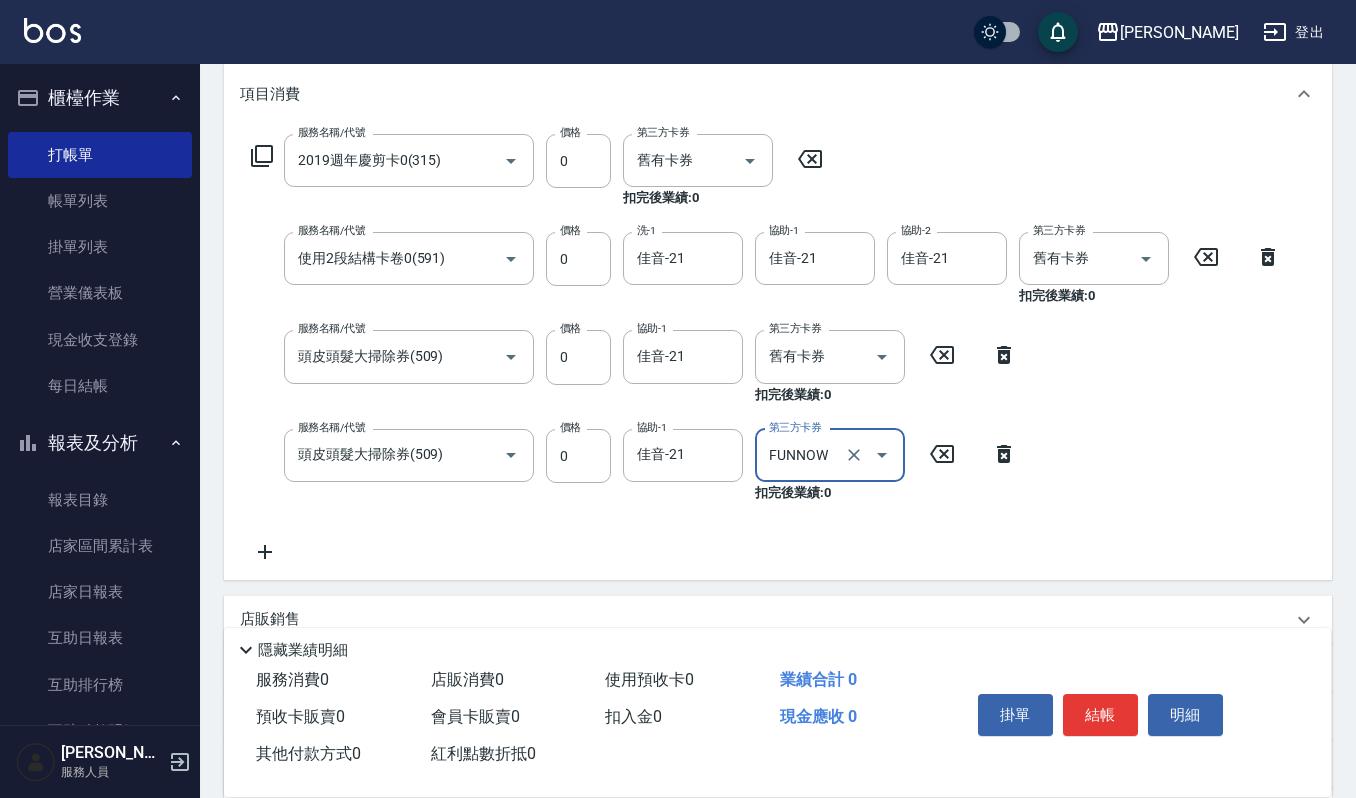 type on "舊有卡券" 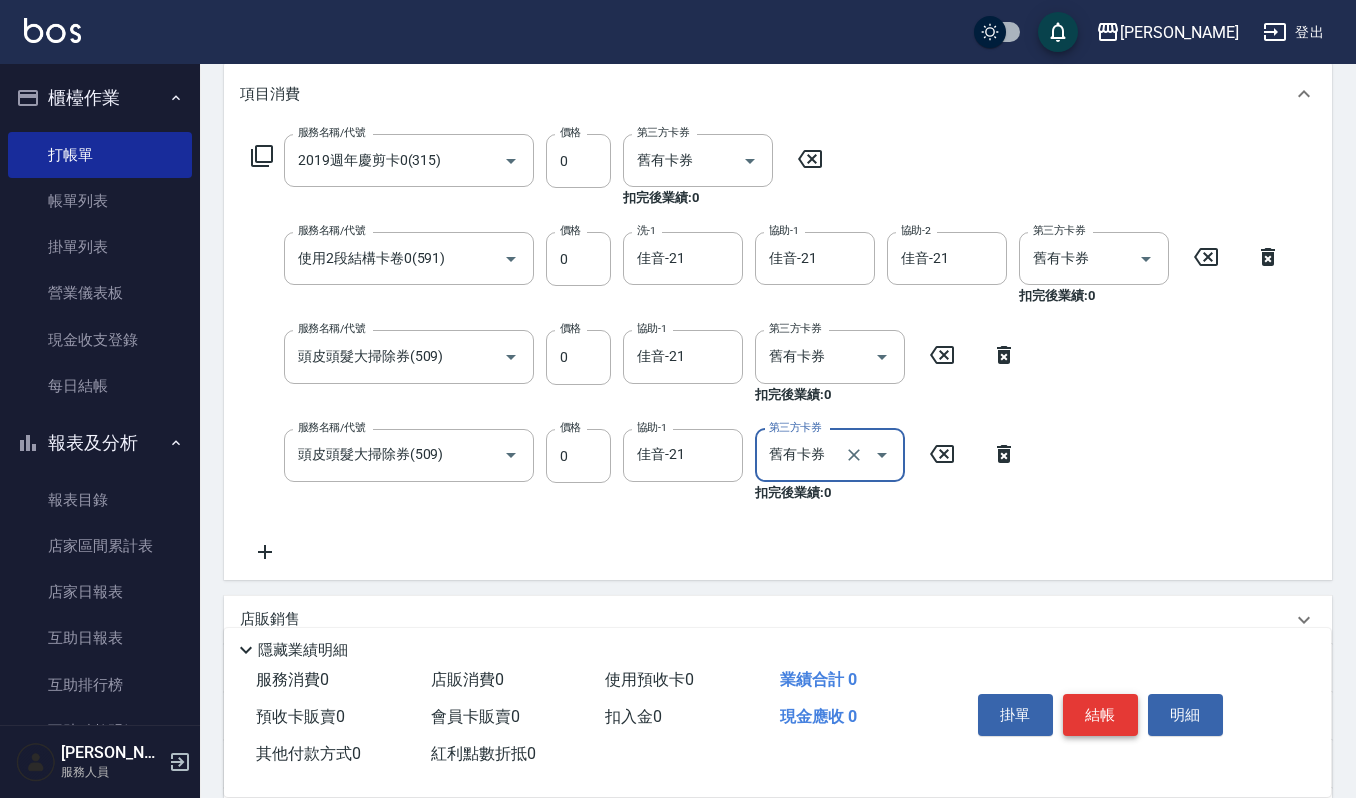 click on "結帳" at bounding box center (1100, 715) 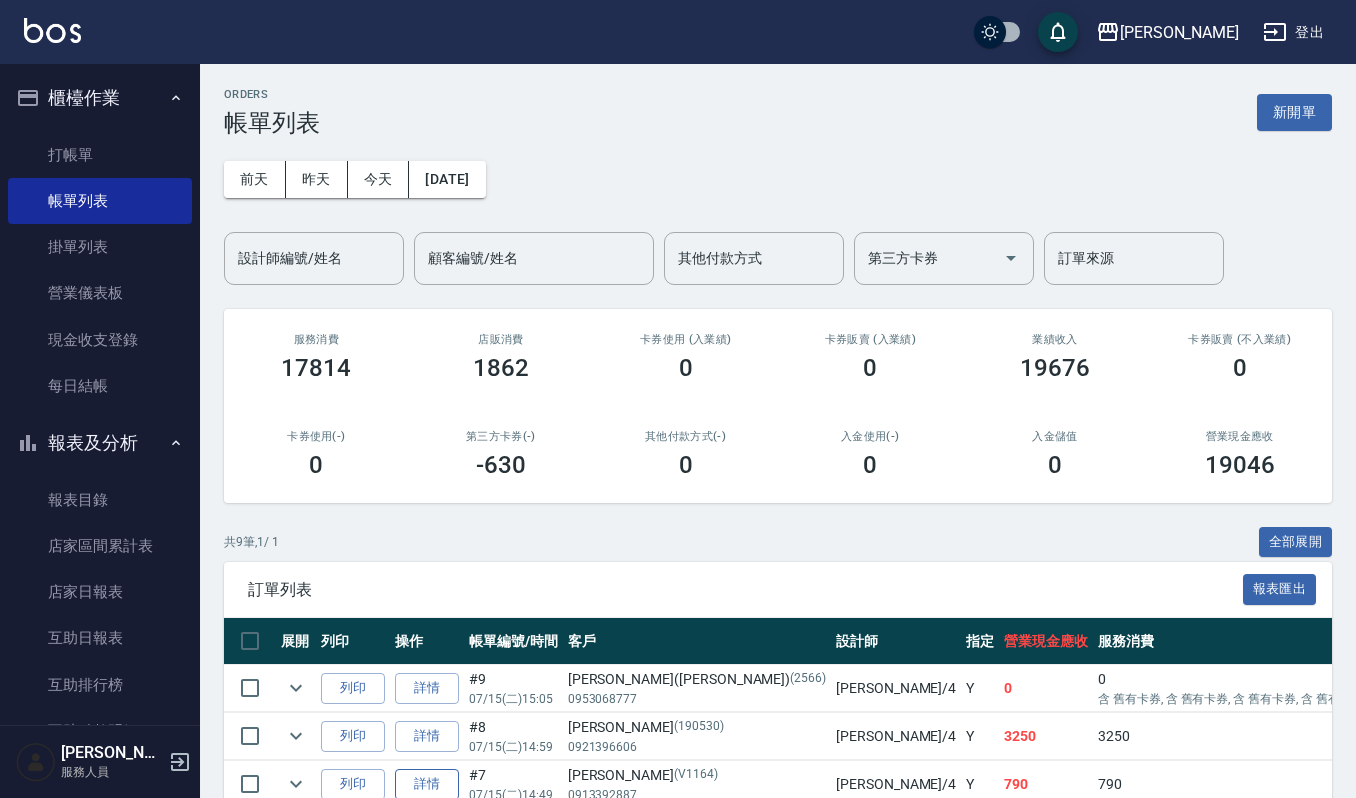 scroll, scrollTop: 133, scrollLeft: 0, axis: vertical 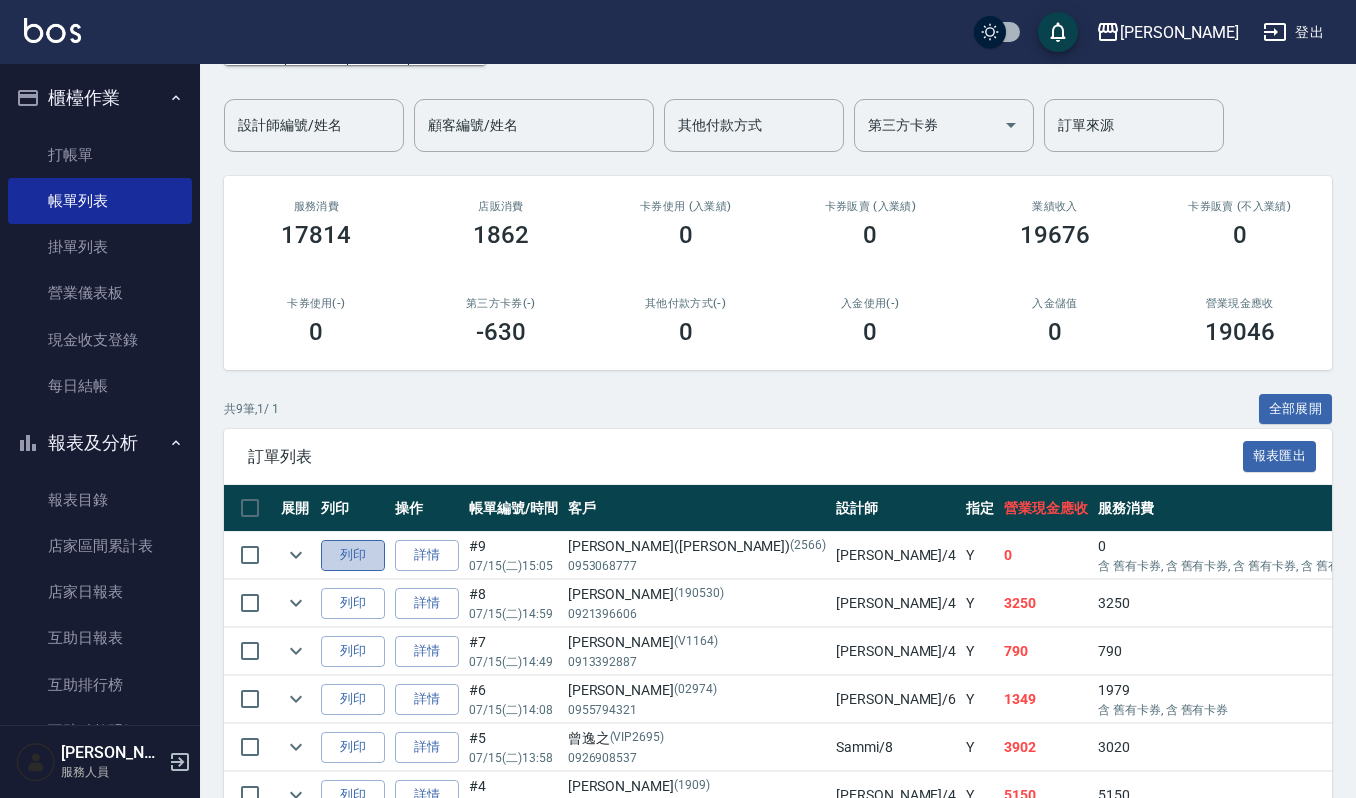 click on "列印" at bounding box center [353, 555] 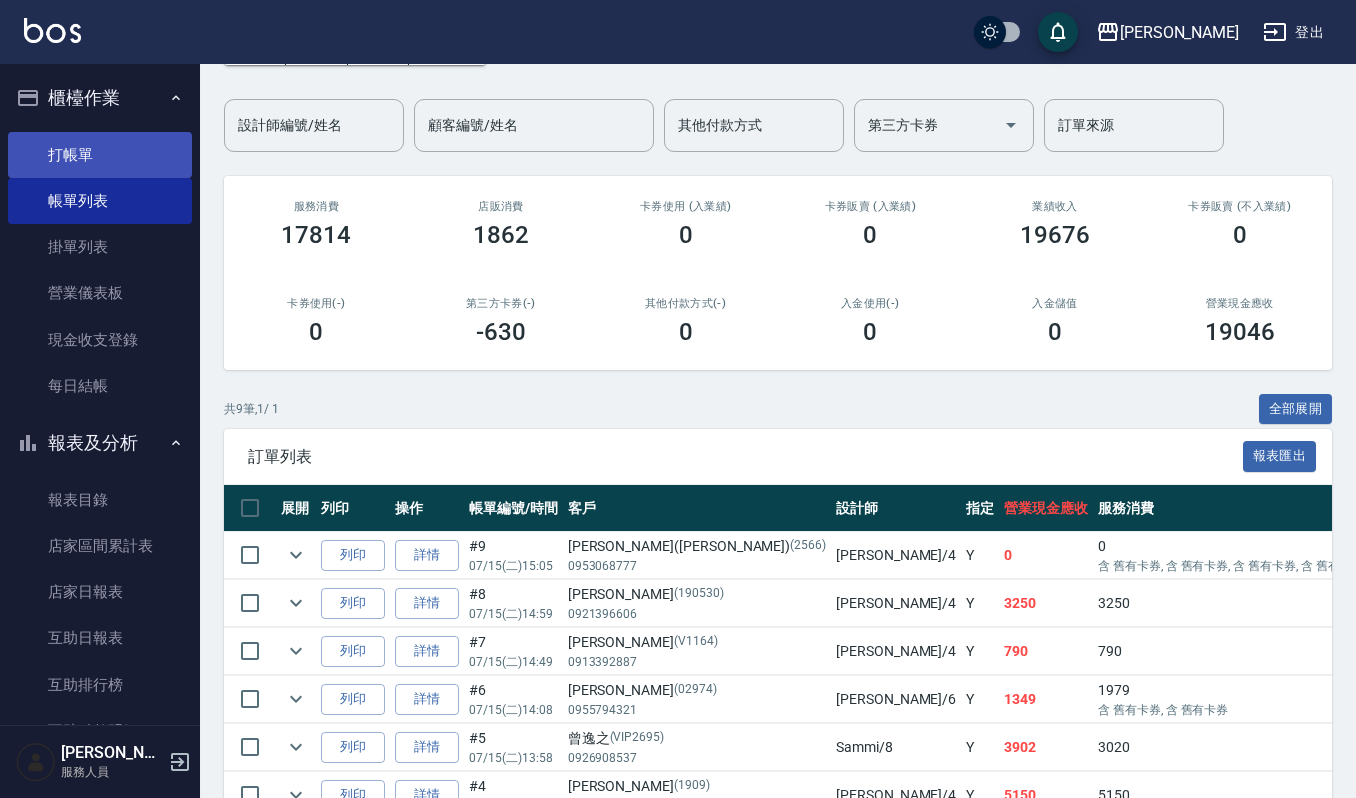 click on "打帳單" at bounding box center (100, 155) 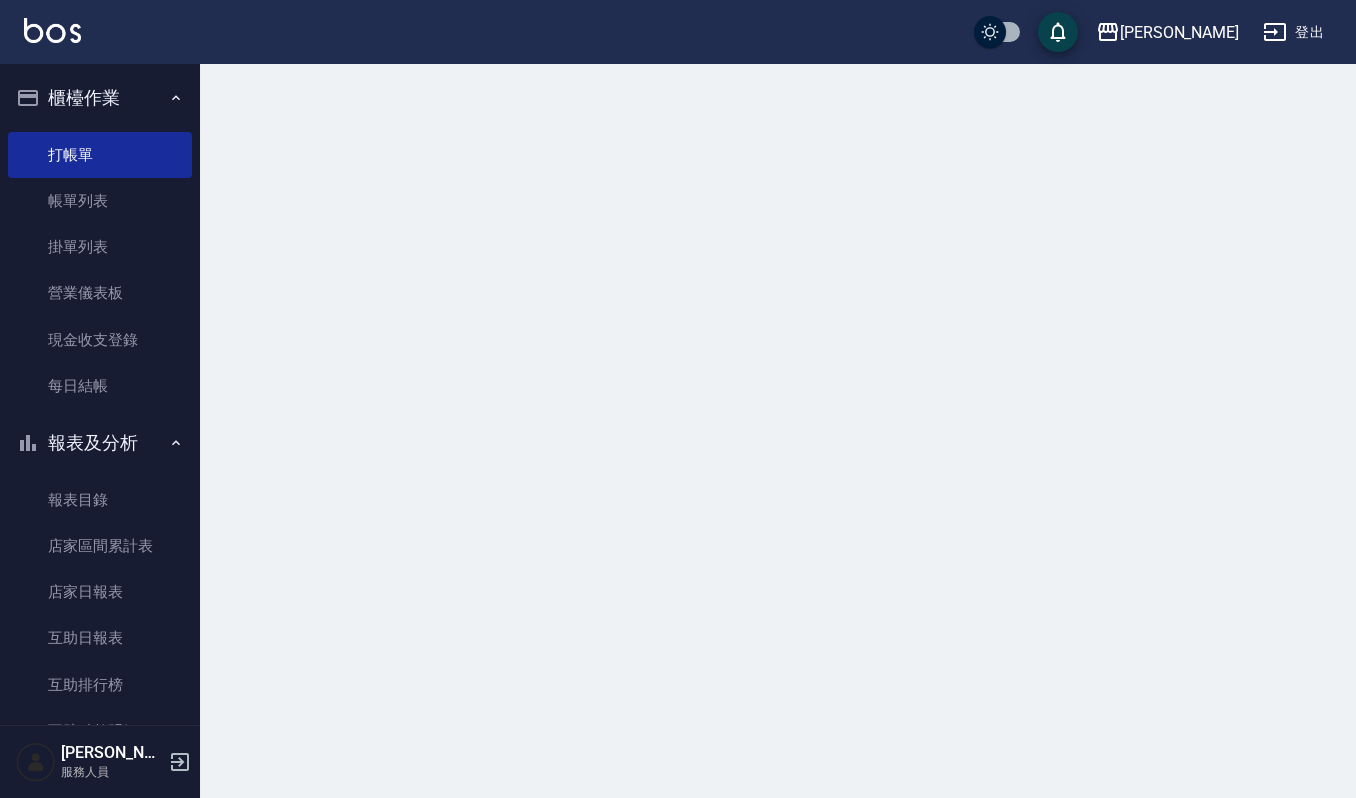 scroll, scrollTop: 0, scrollLeft: 0, axis: both 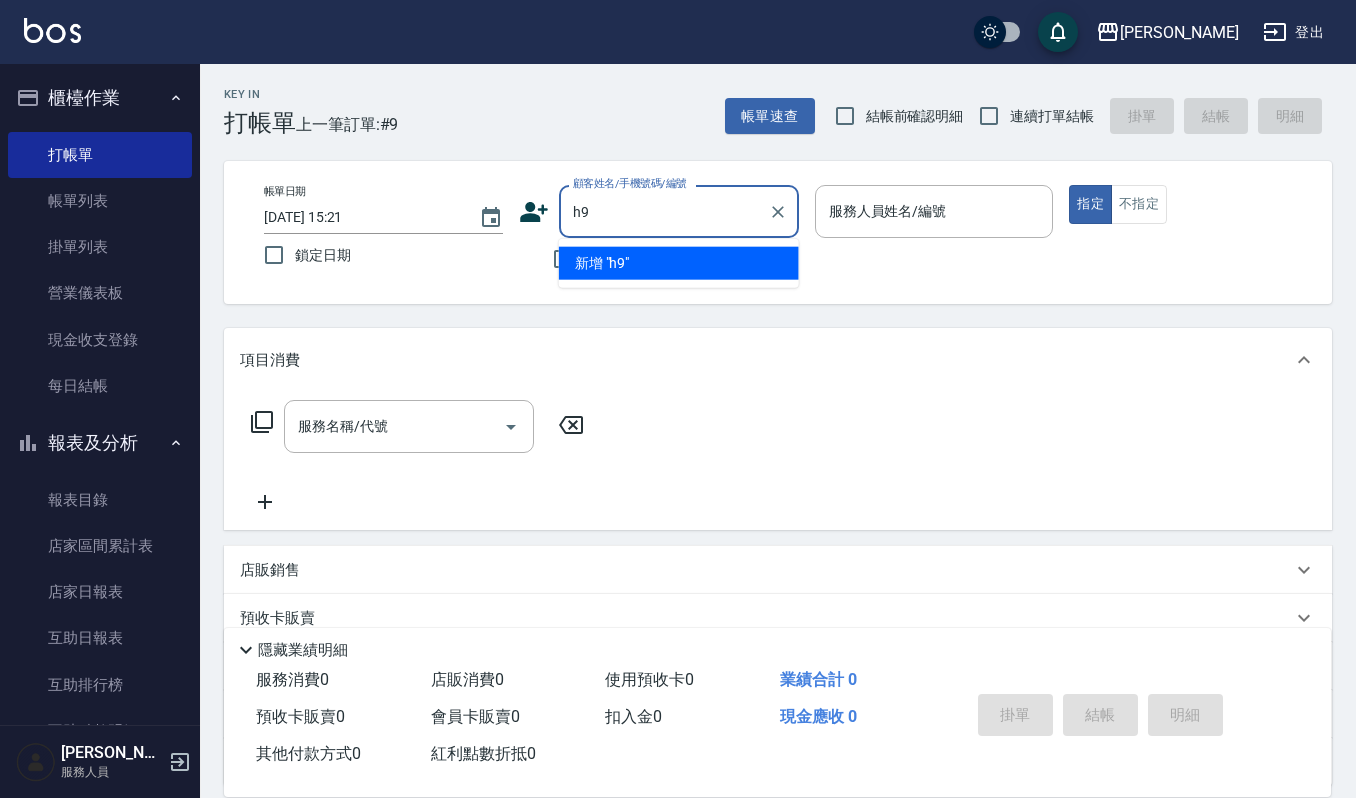 type on "h" 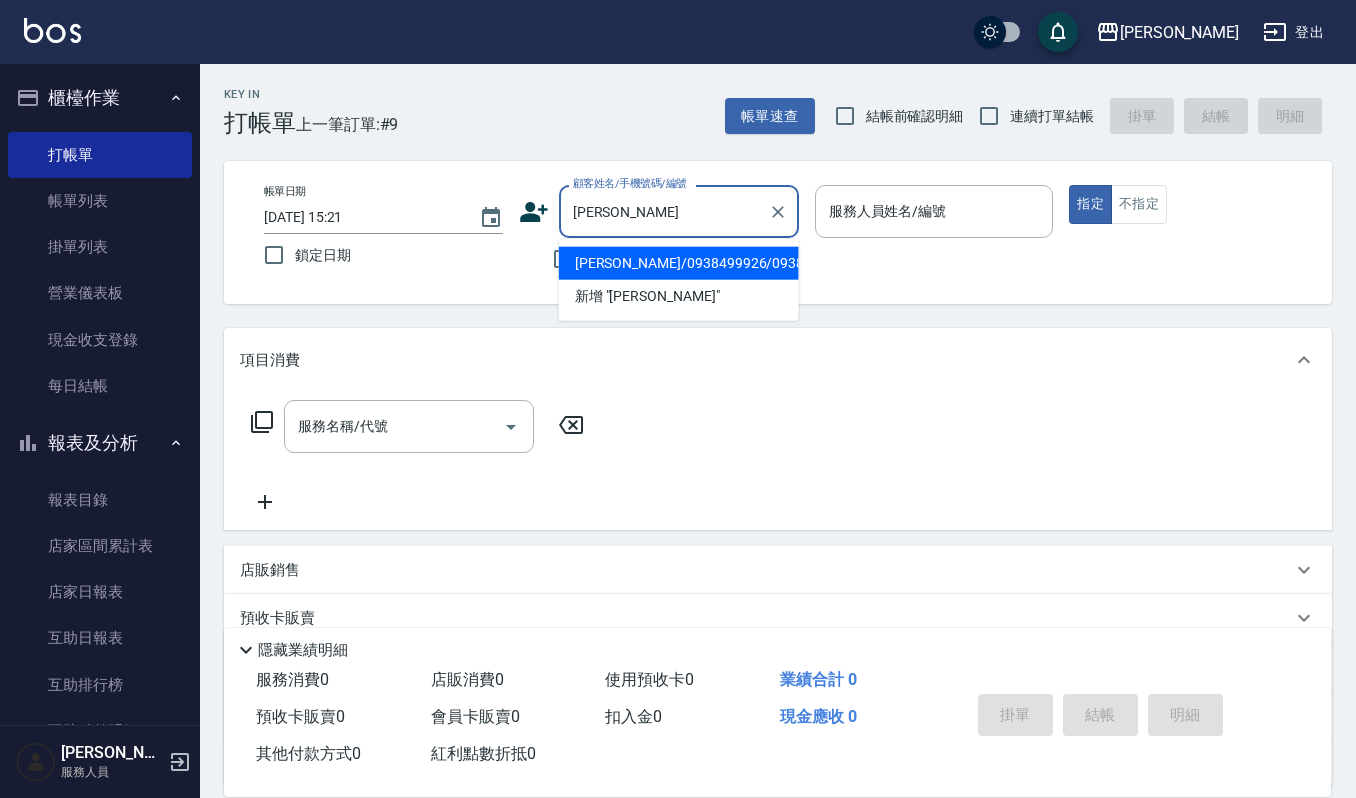 click on "蔡萊菈/0938499926/0938499926" at bounding box center (679, 263) 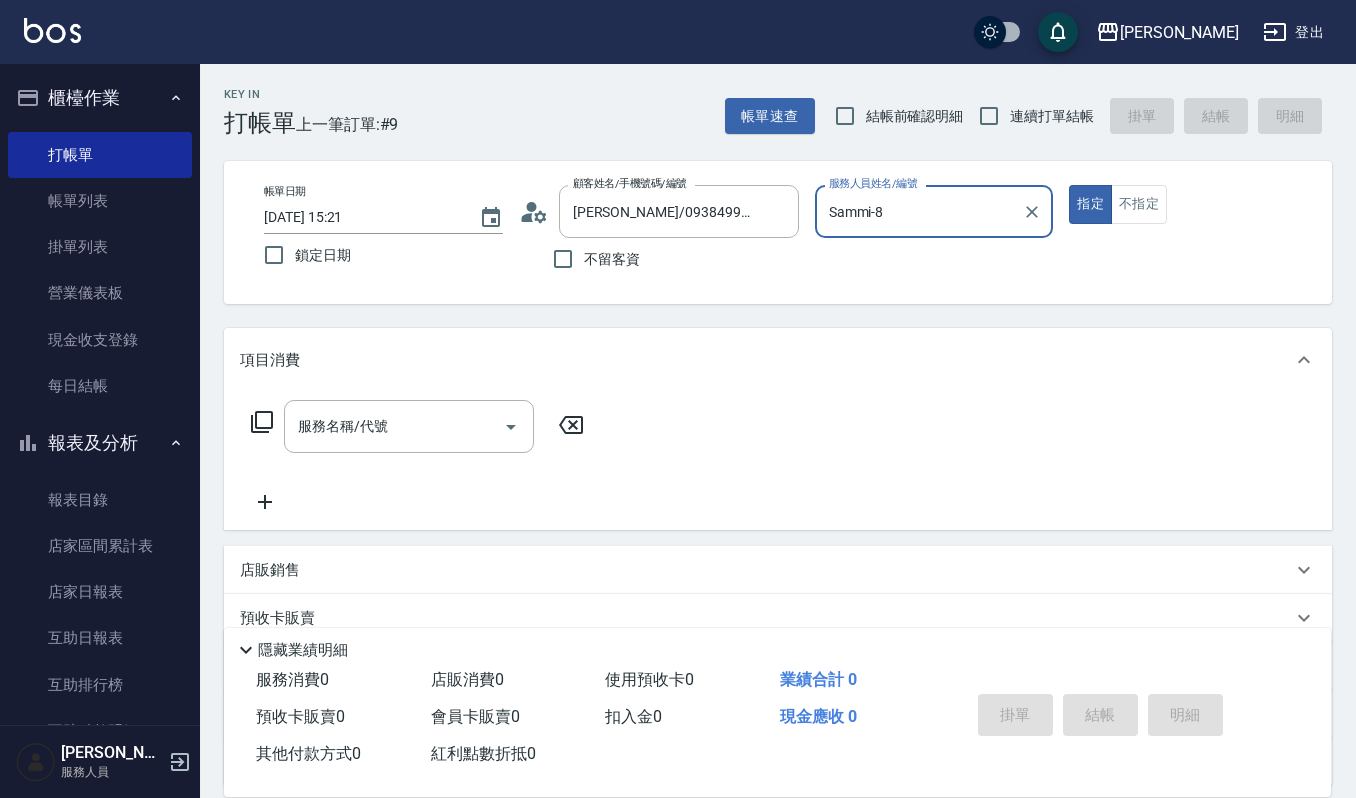 type on "Sammi-8" 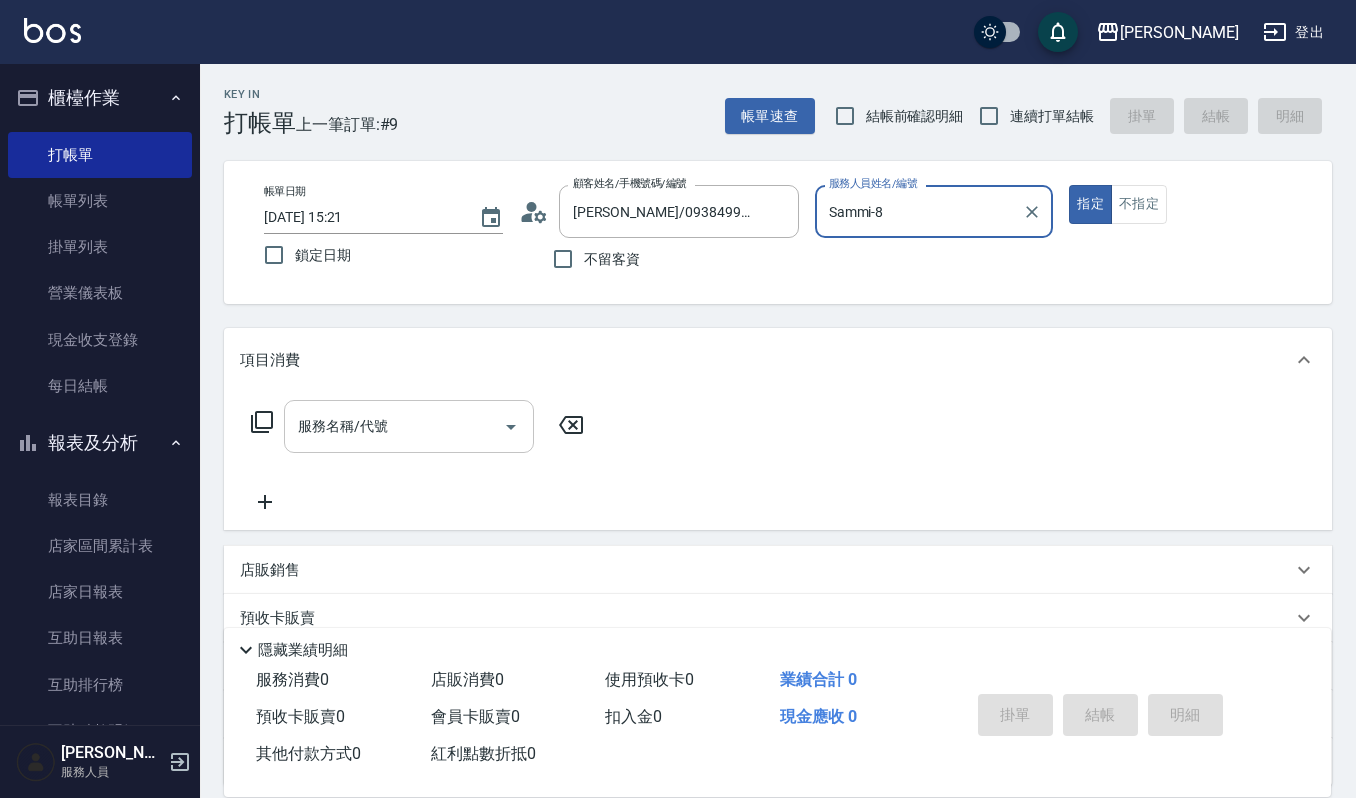 click on "服務名稱/代號" at bounding box center [394, 426] 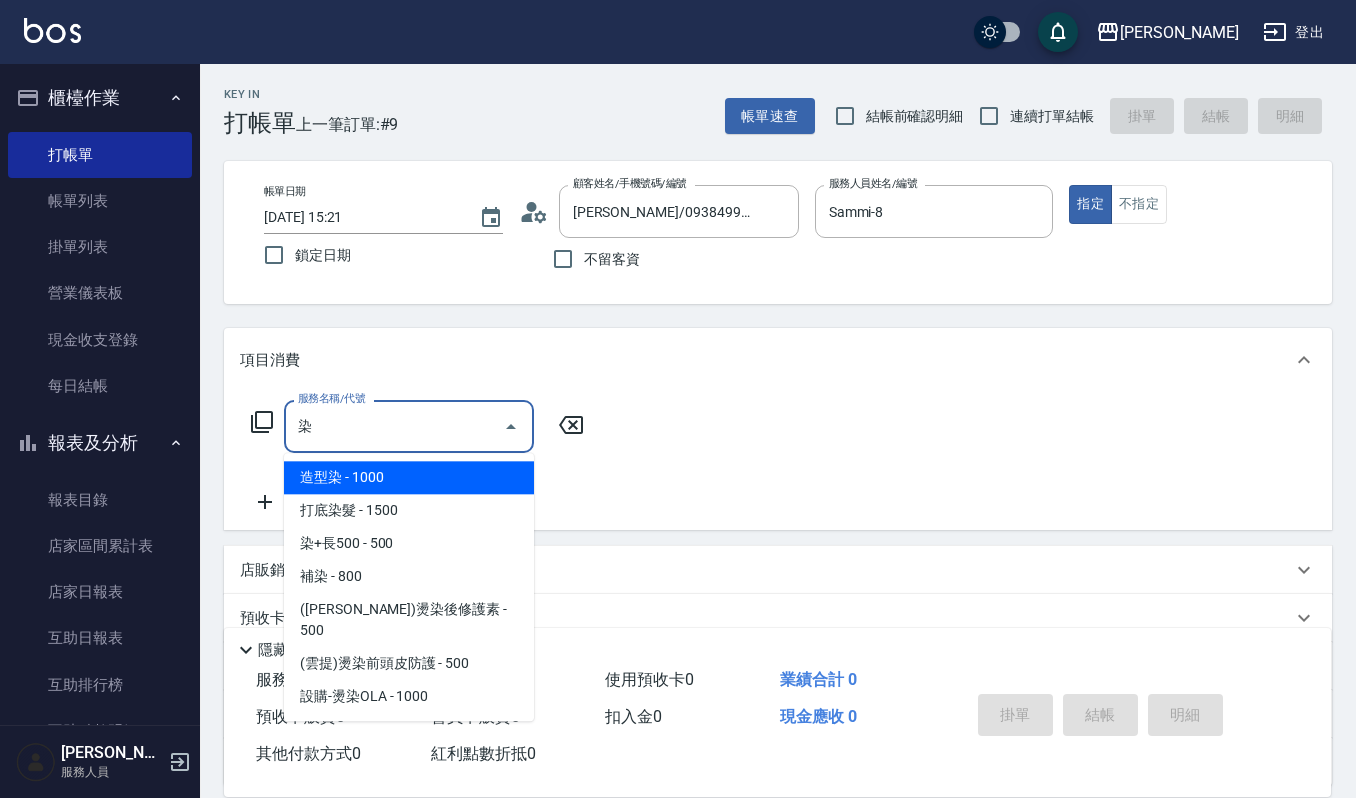 click on "造型染 - 1000" at bounding box center (409, 477) 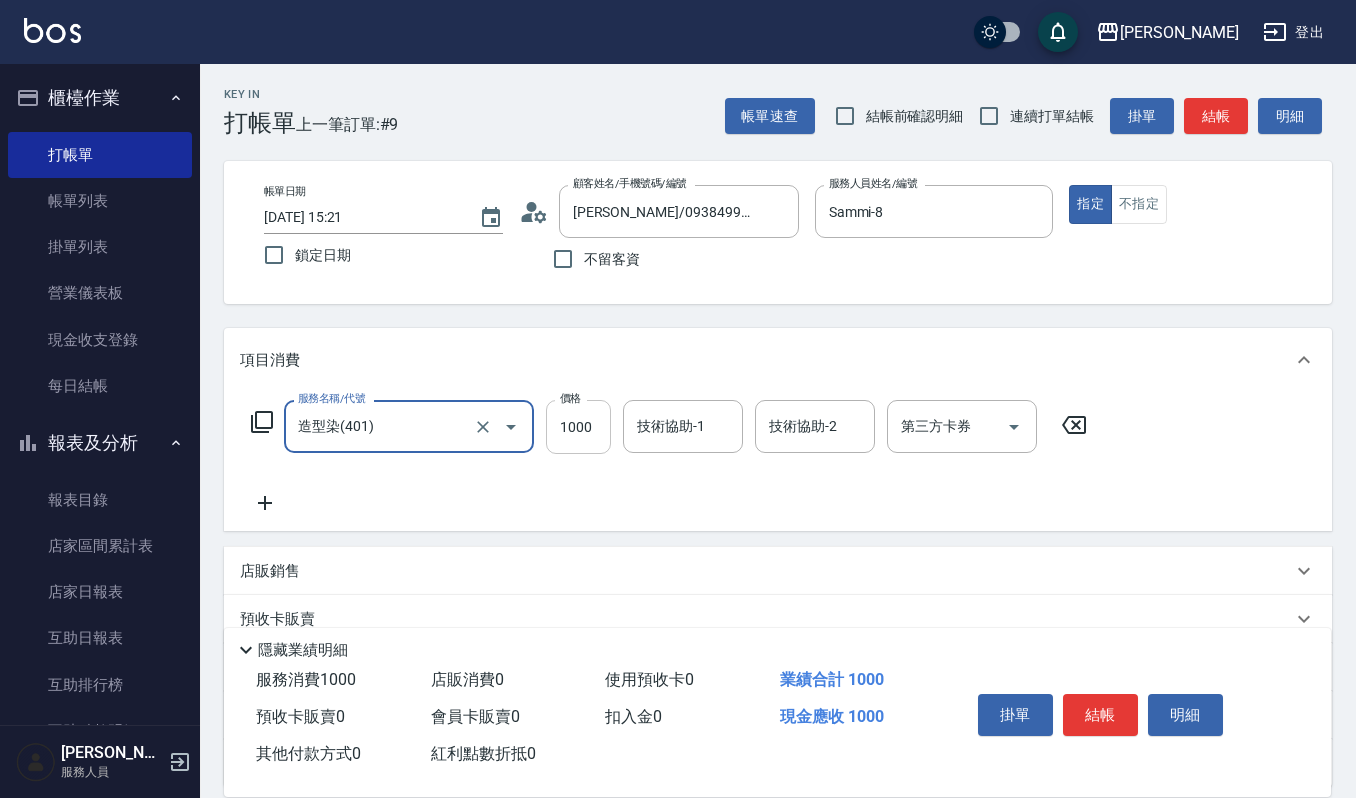 type on "造型染(401)" 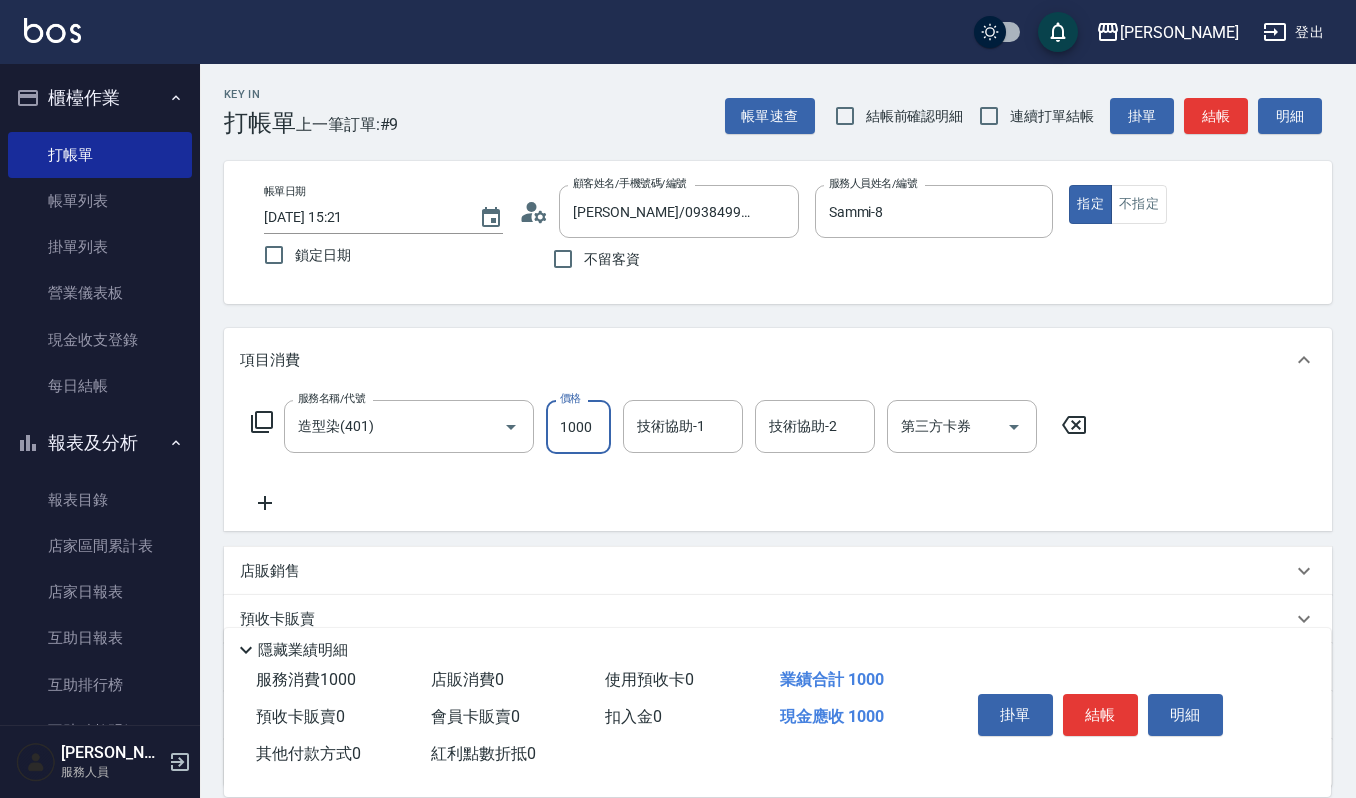 click on "1000" at bounding box center [578, 427] 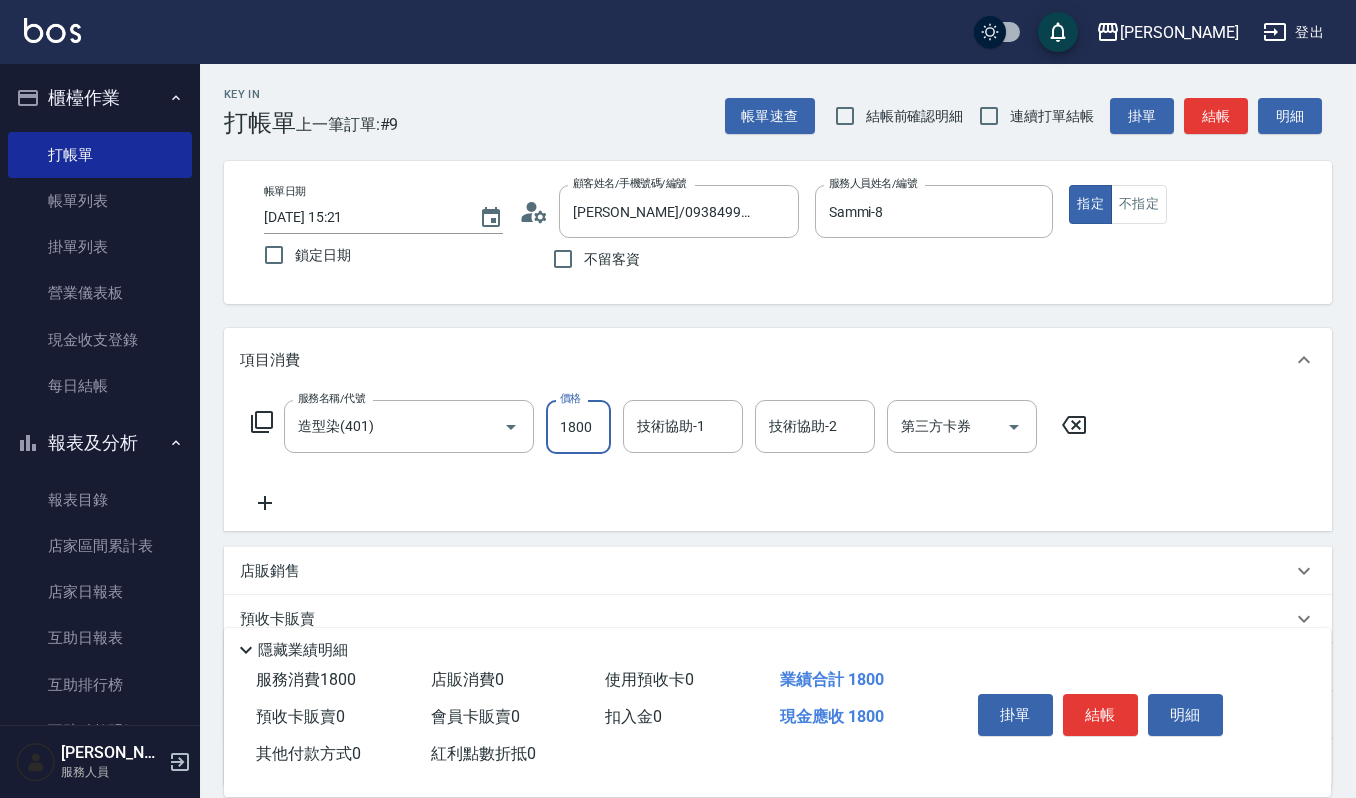 type on "1800" 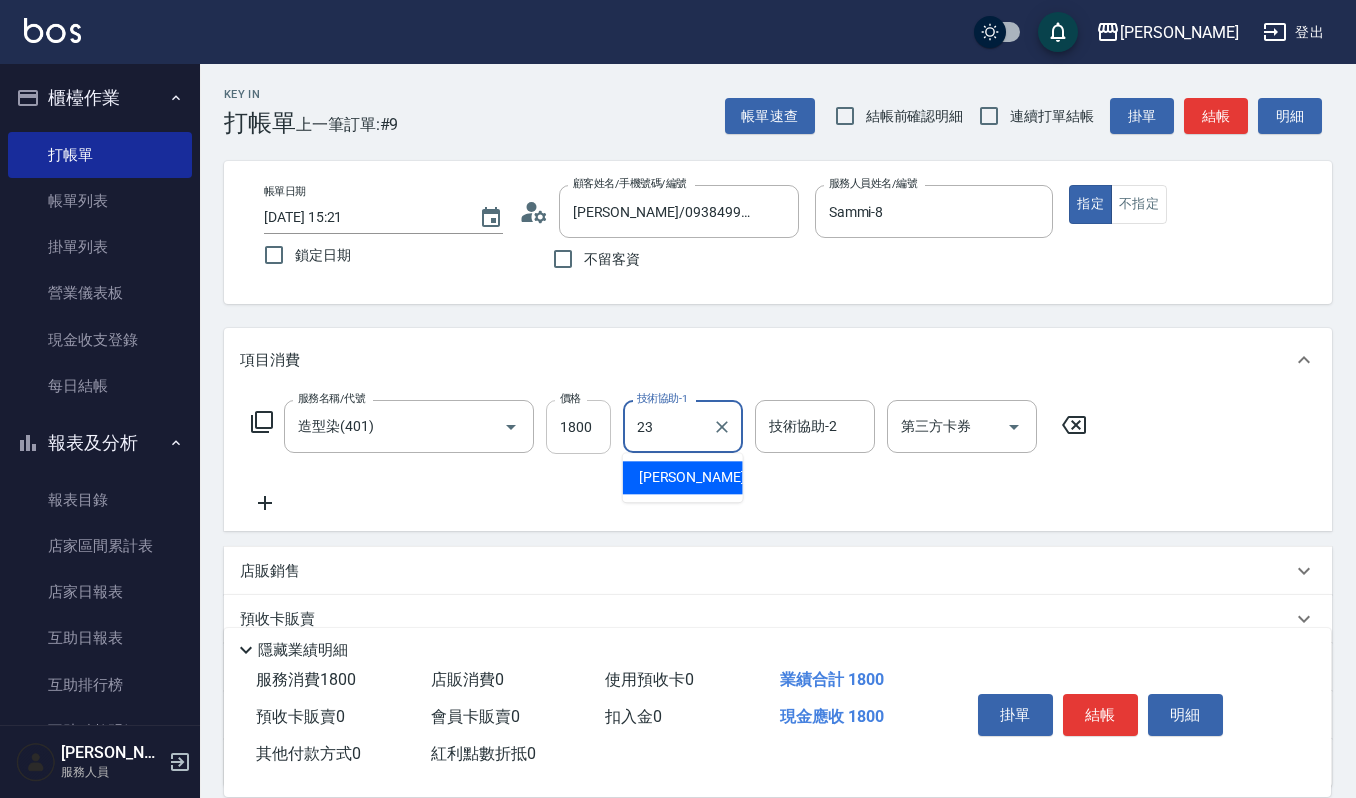 type on "郁涵-23" 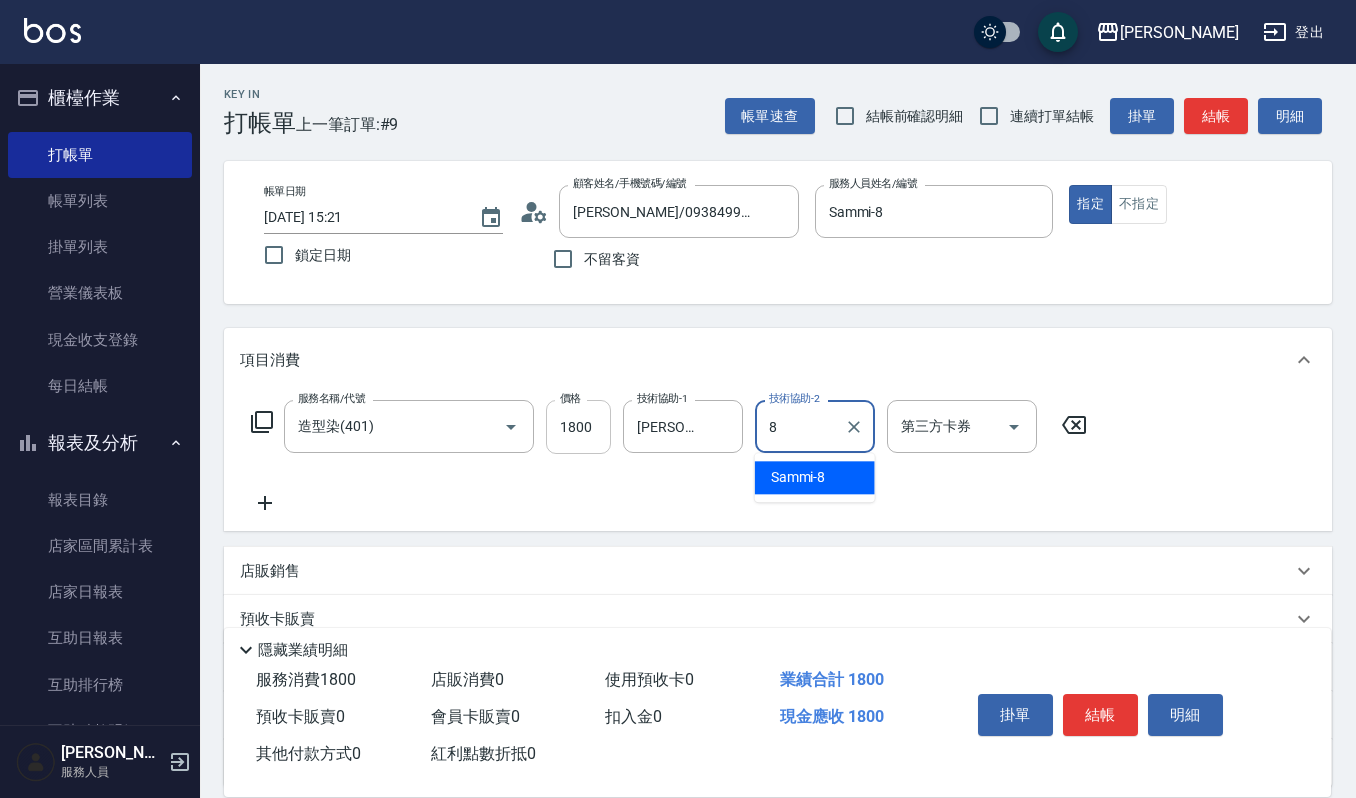 type on "Sammi-8" 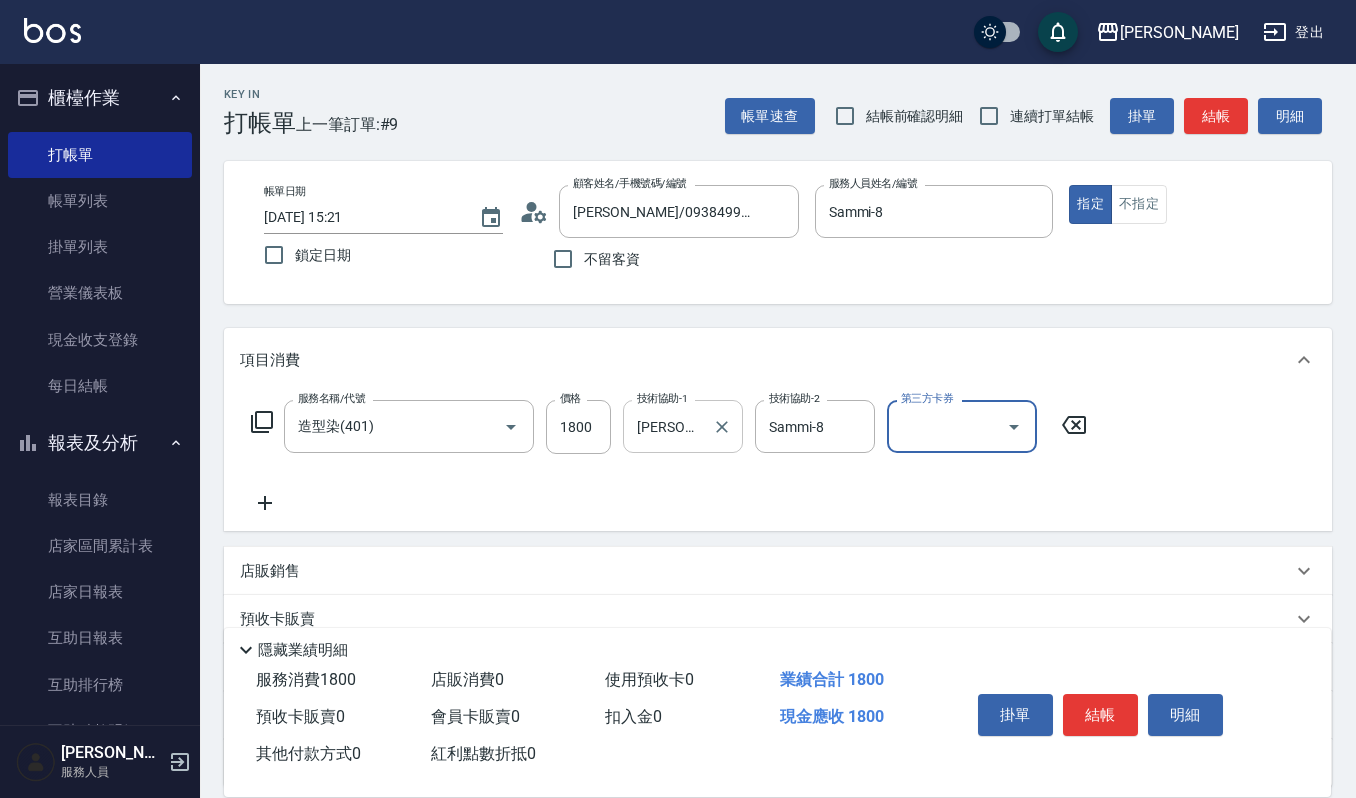 click on "郁涵-23" at bounding box center (668, 426) 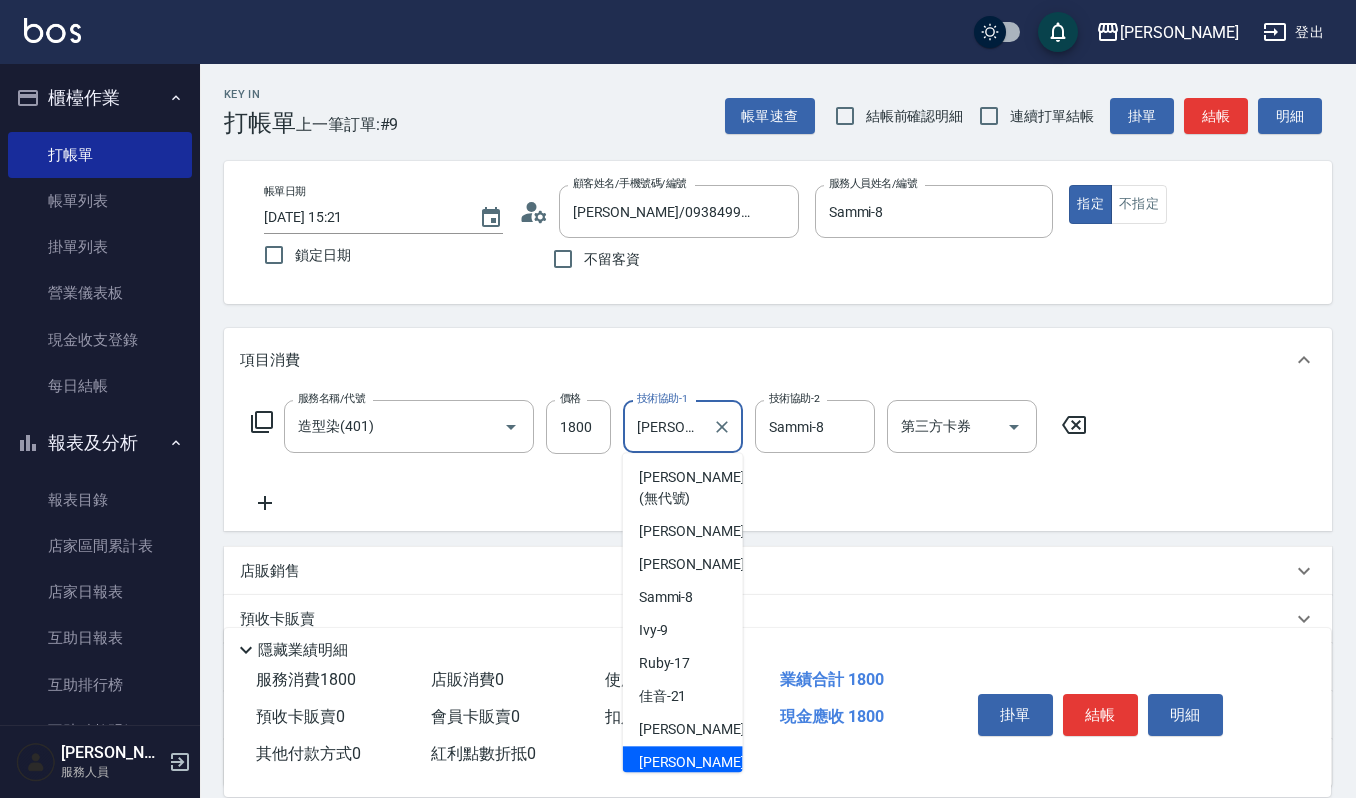 scroll, scrollTop: 6, scrollLeft: 0, axis: vertical 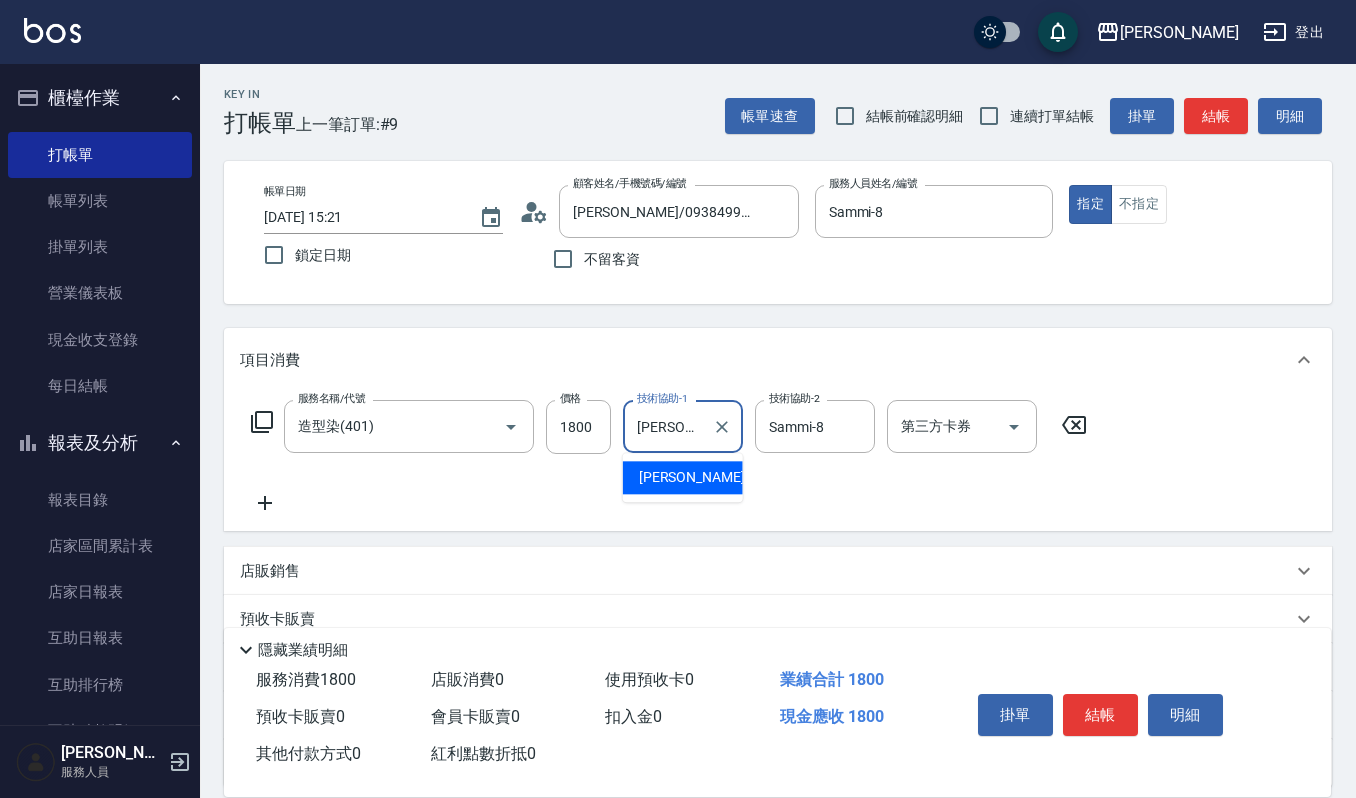 type on "郁" 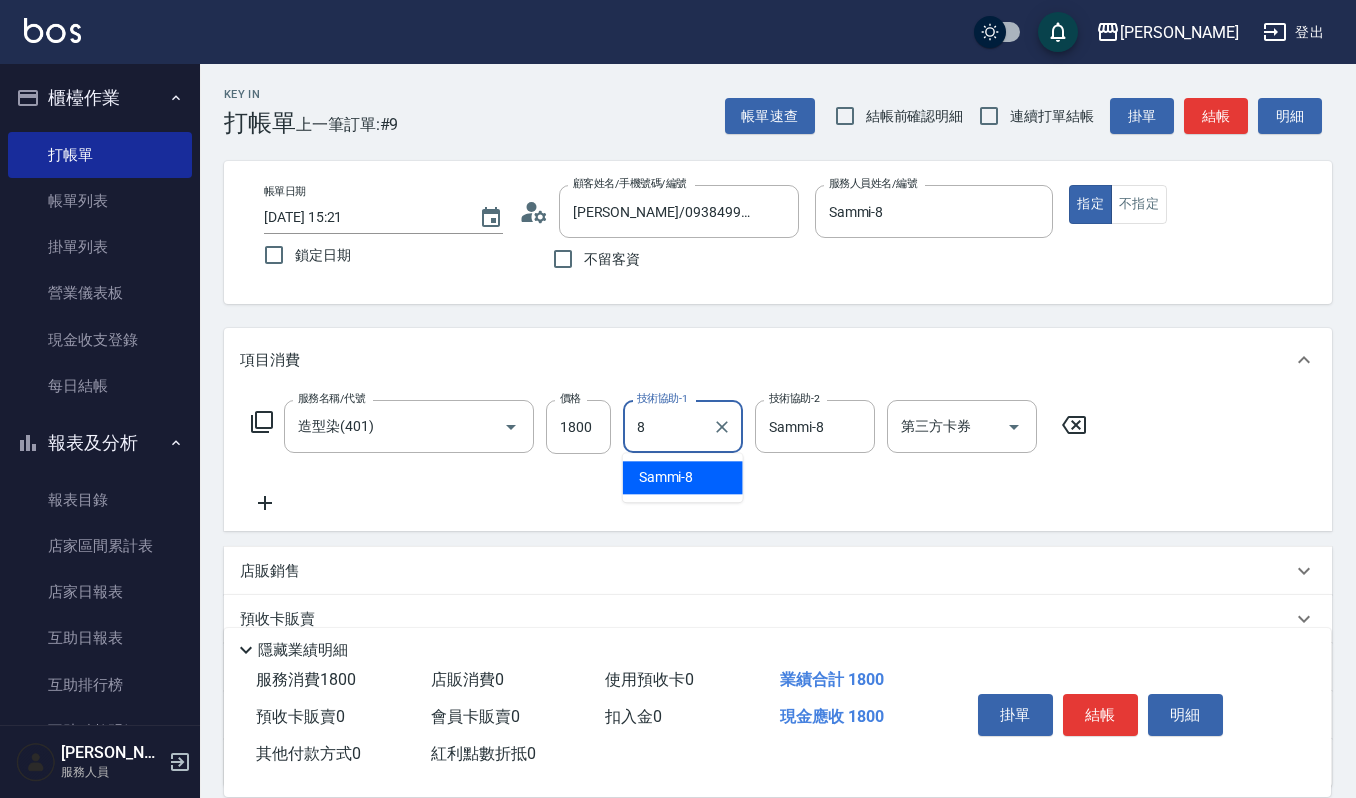 type on "Sammi-8" 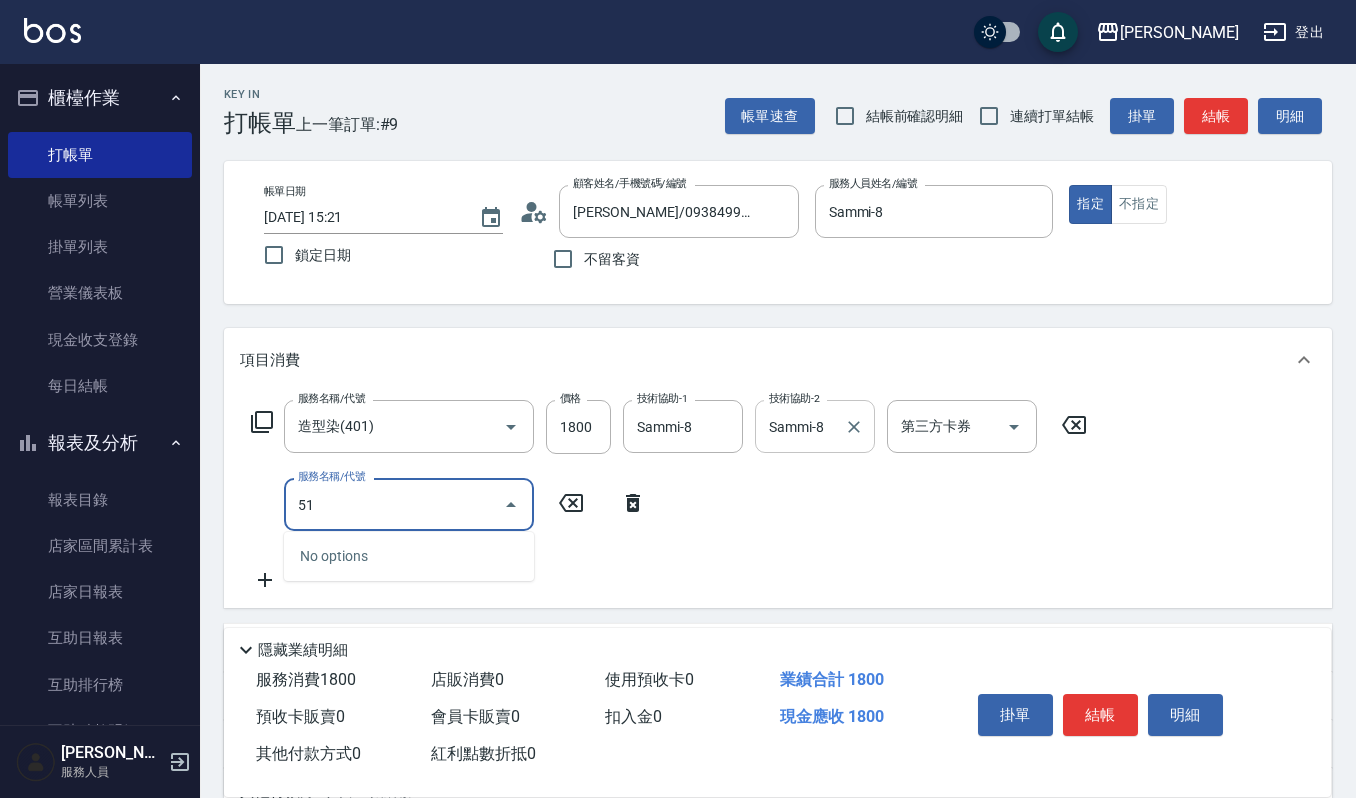 type on "5" 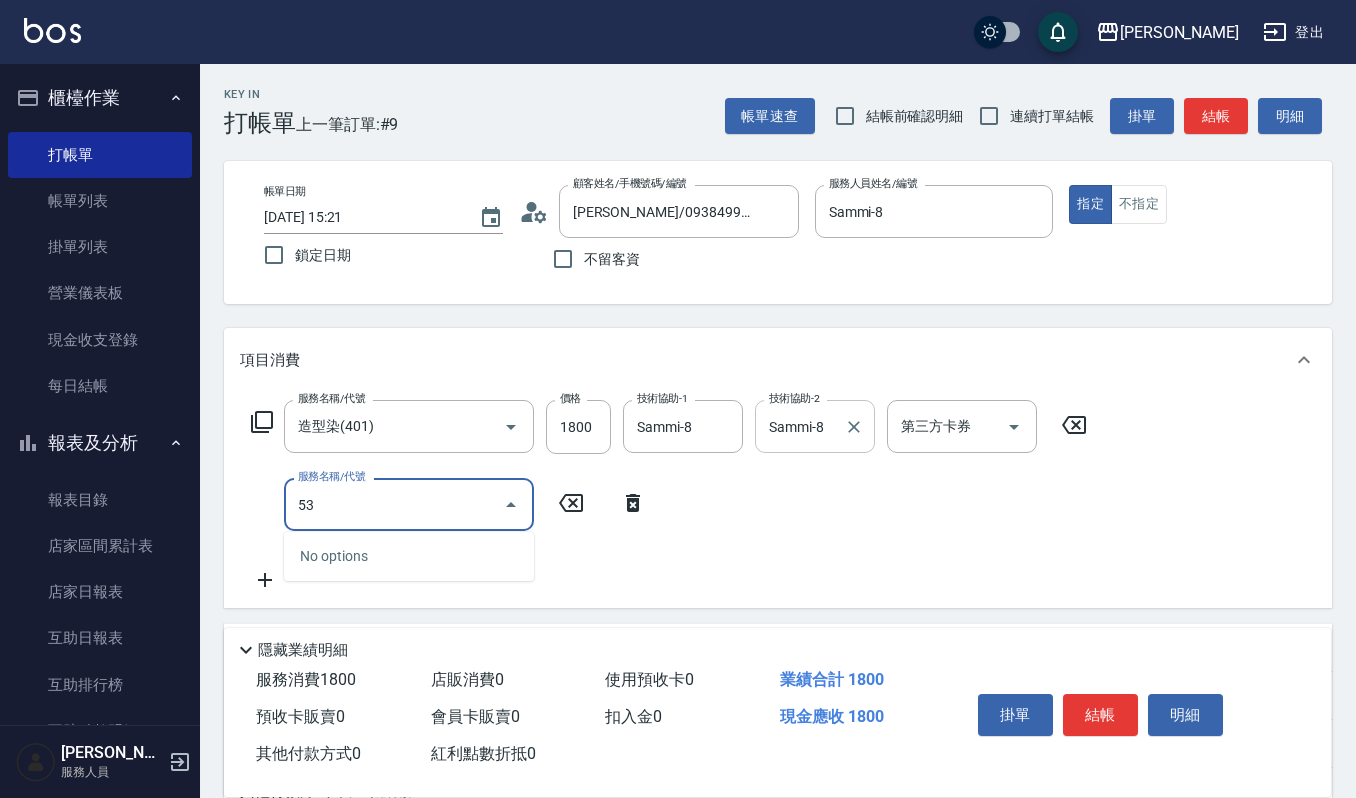 type on "5" 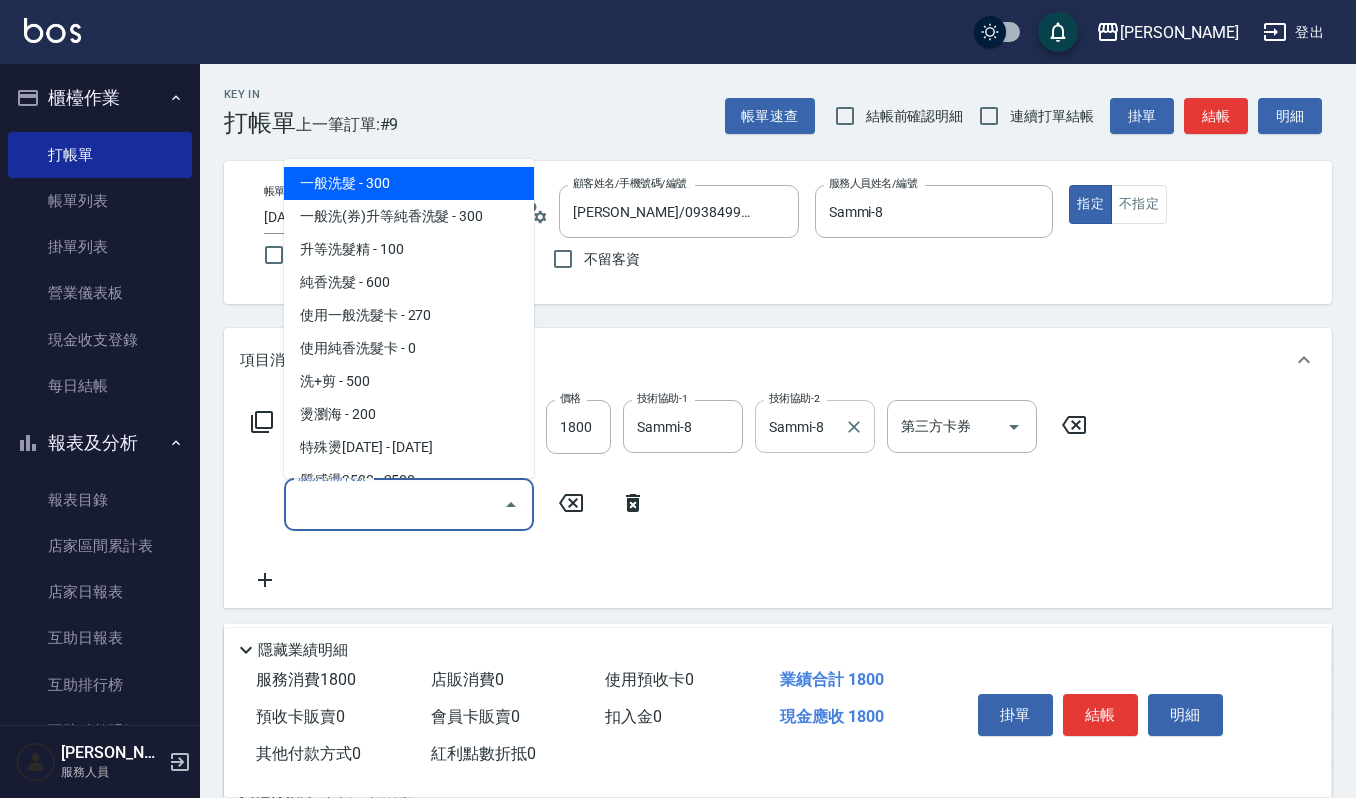 type on "9" 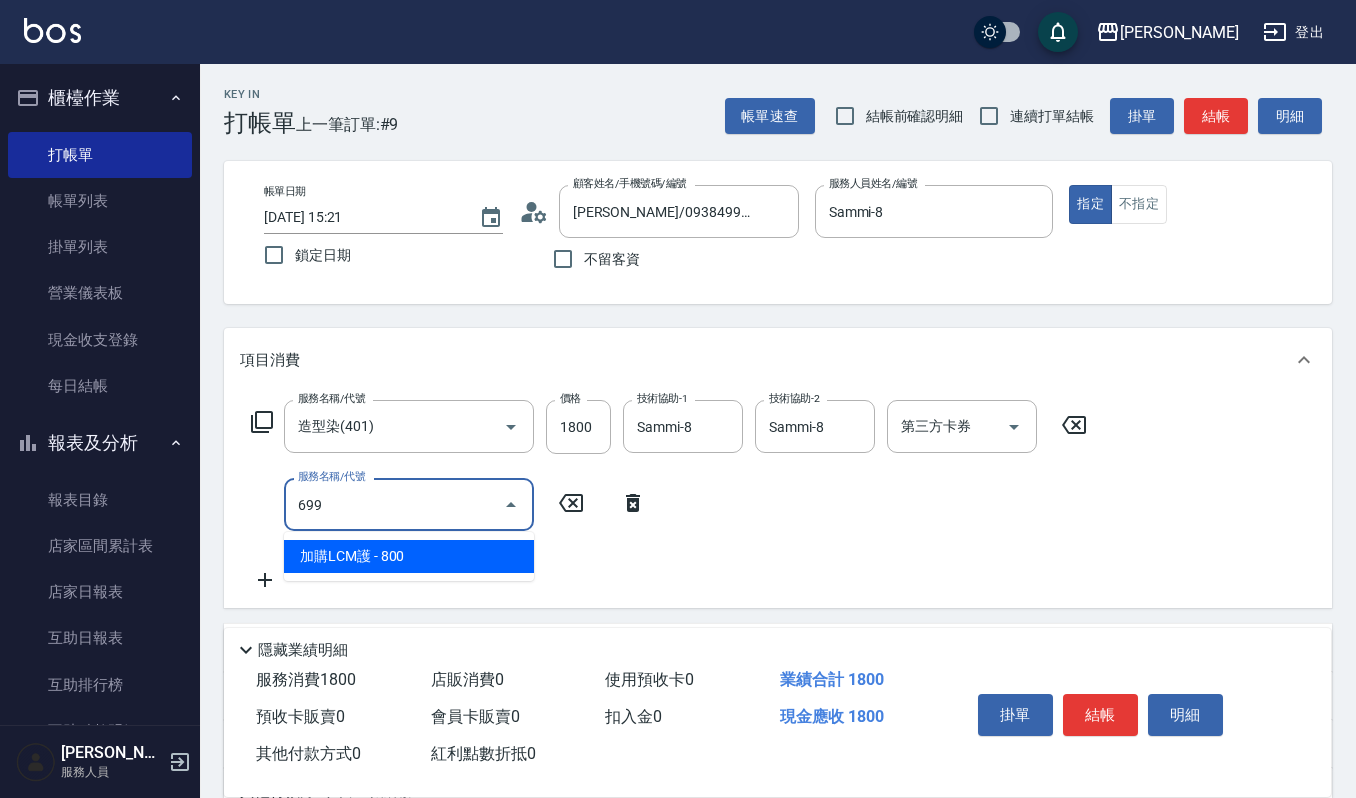 type on "加購LCM護(699)" 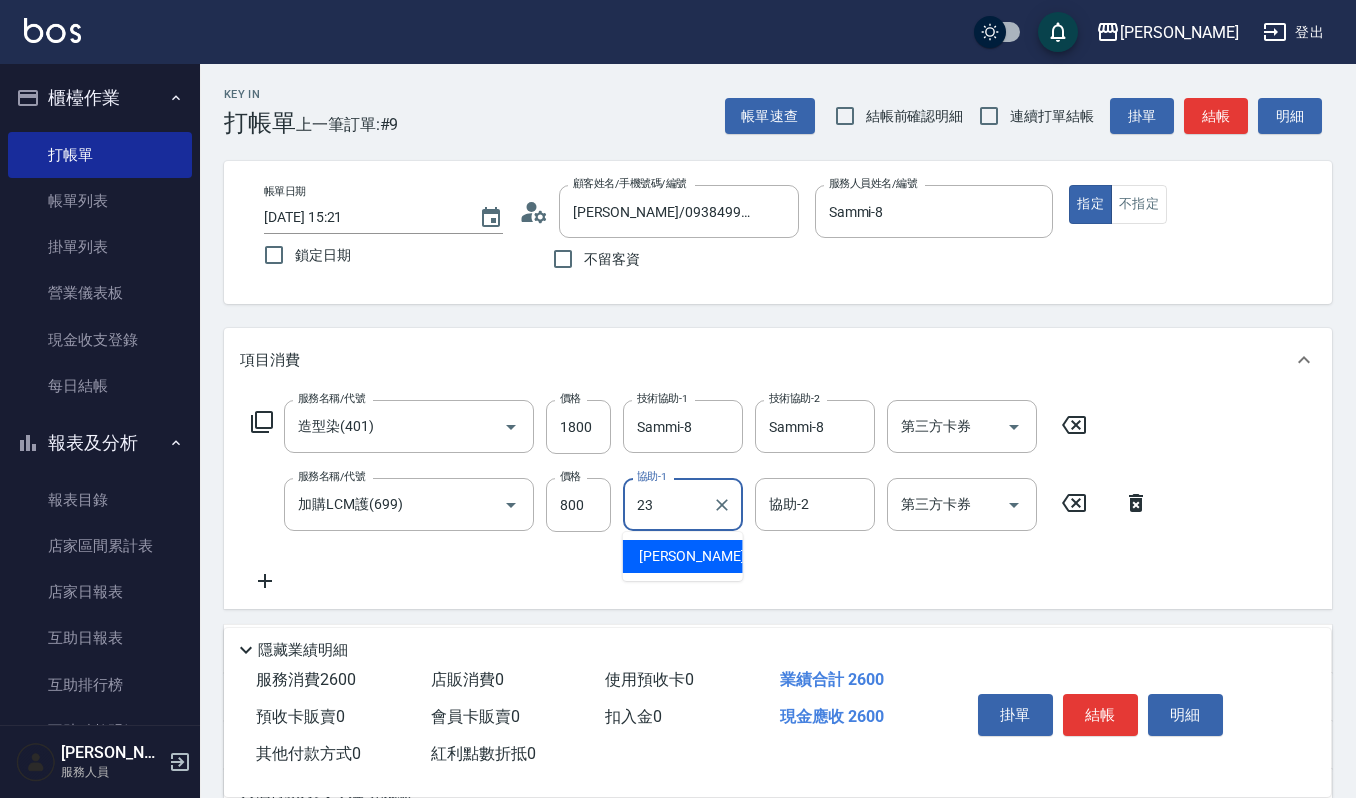 type on "郁涵-23" 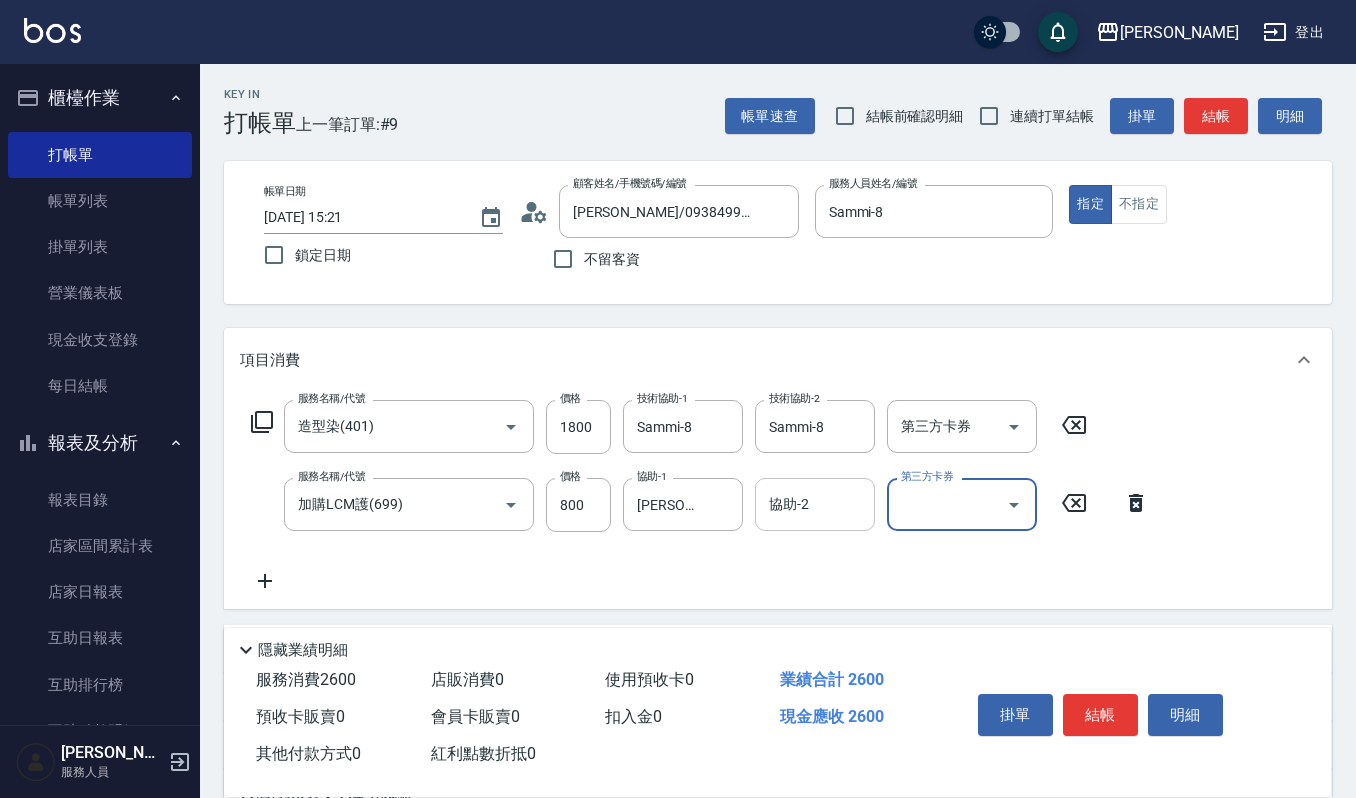 click on "協助-2" at bounding box center [815, 504] 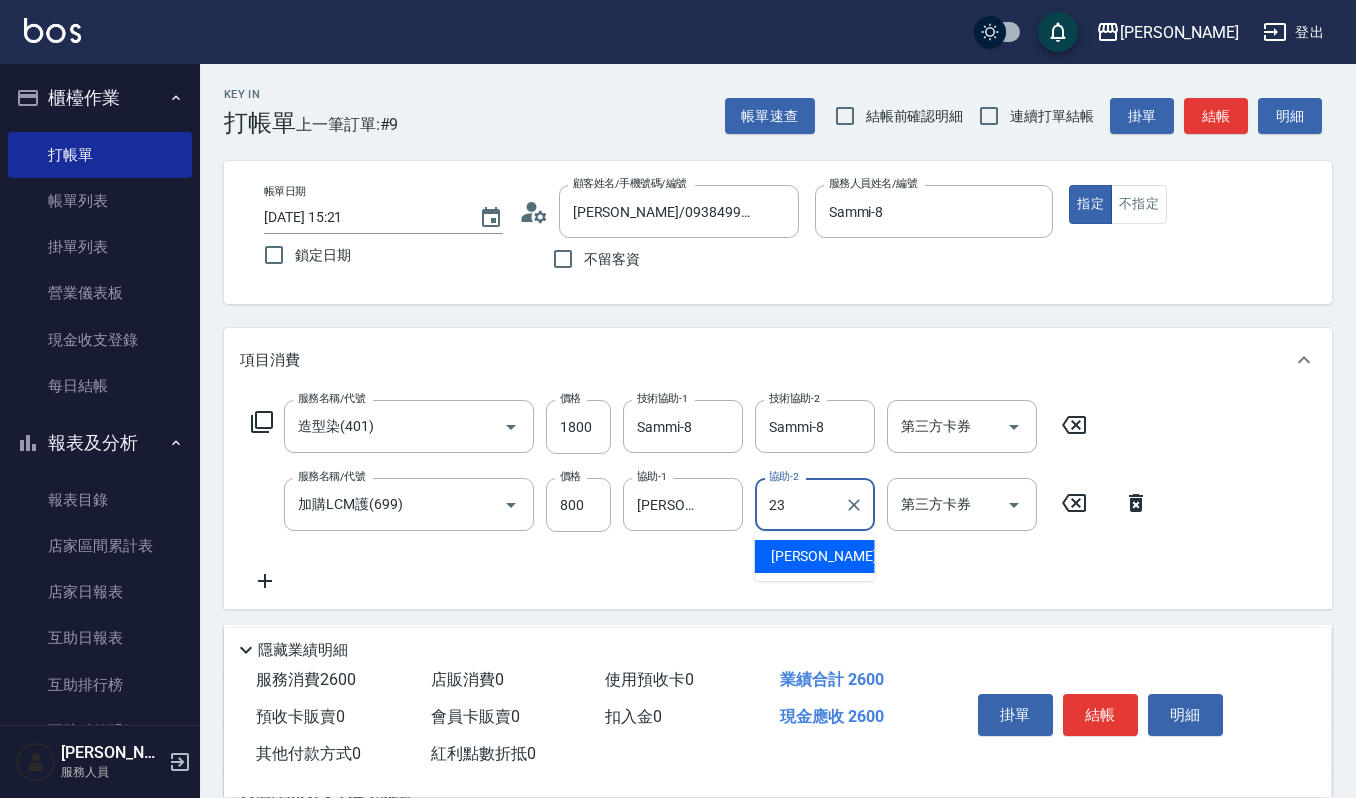 type on "郁涵-23" 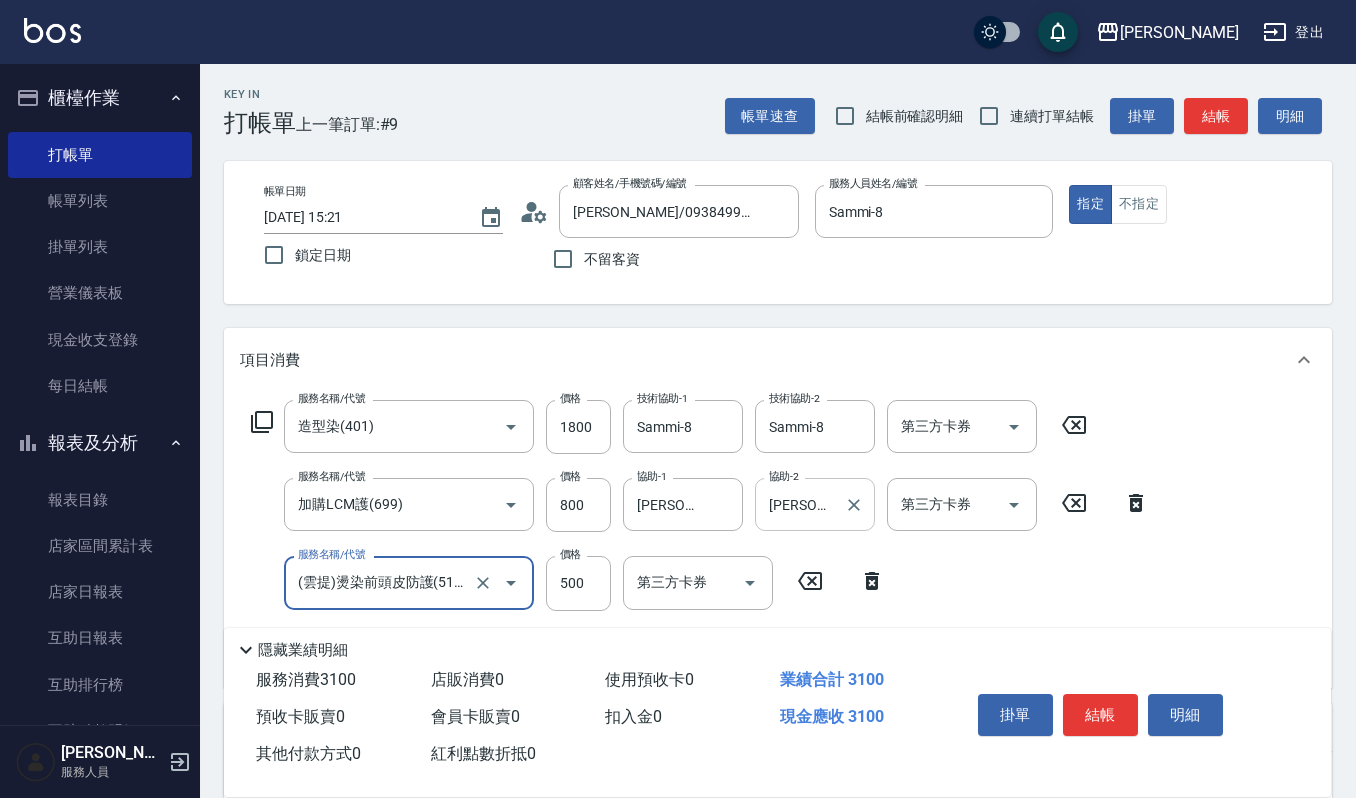 type on "(雲提)燙染前頭皮防護(518)" 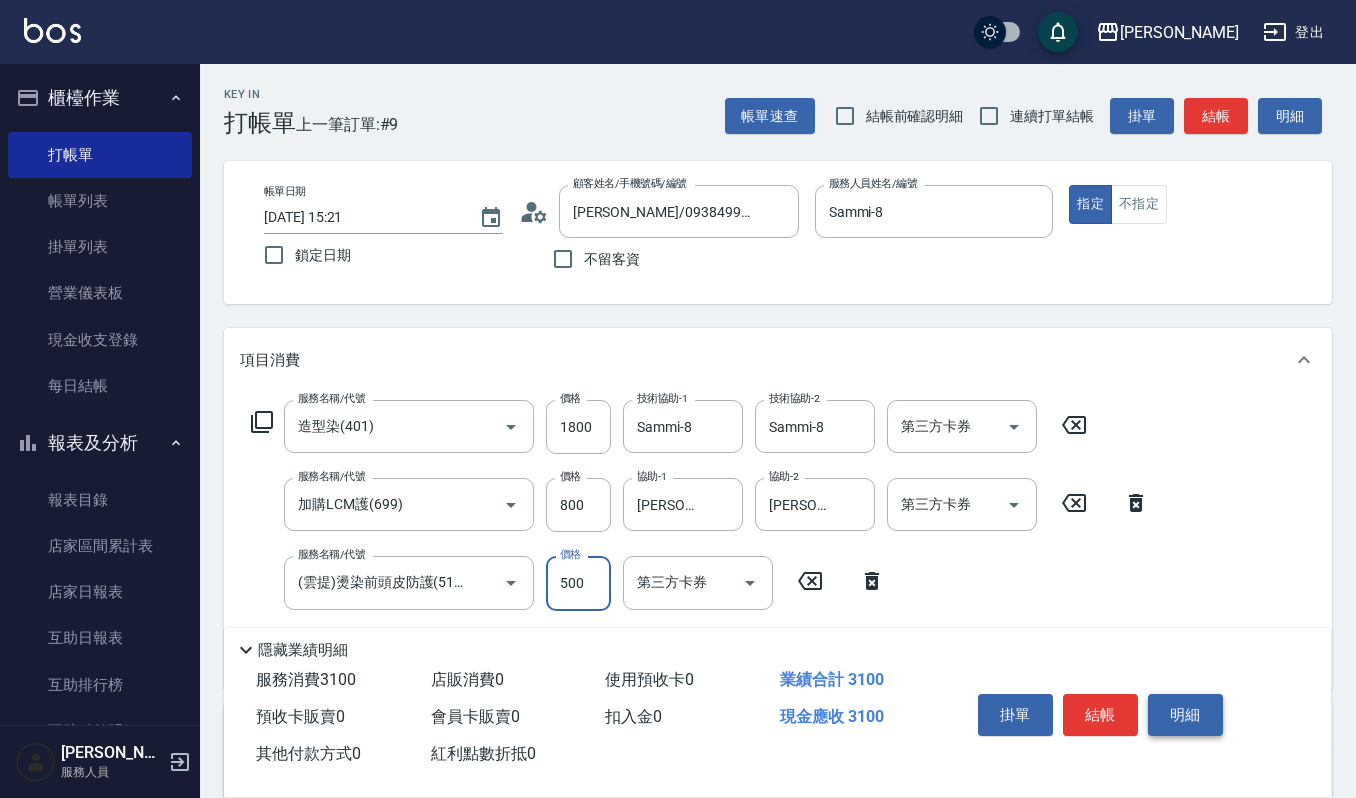 click on "明細" at bounding box center [1185, 715] 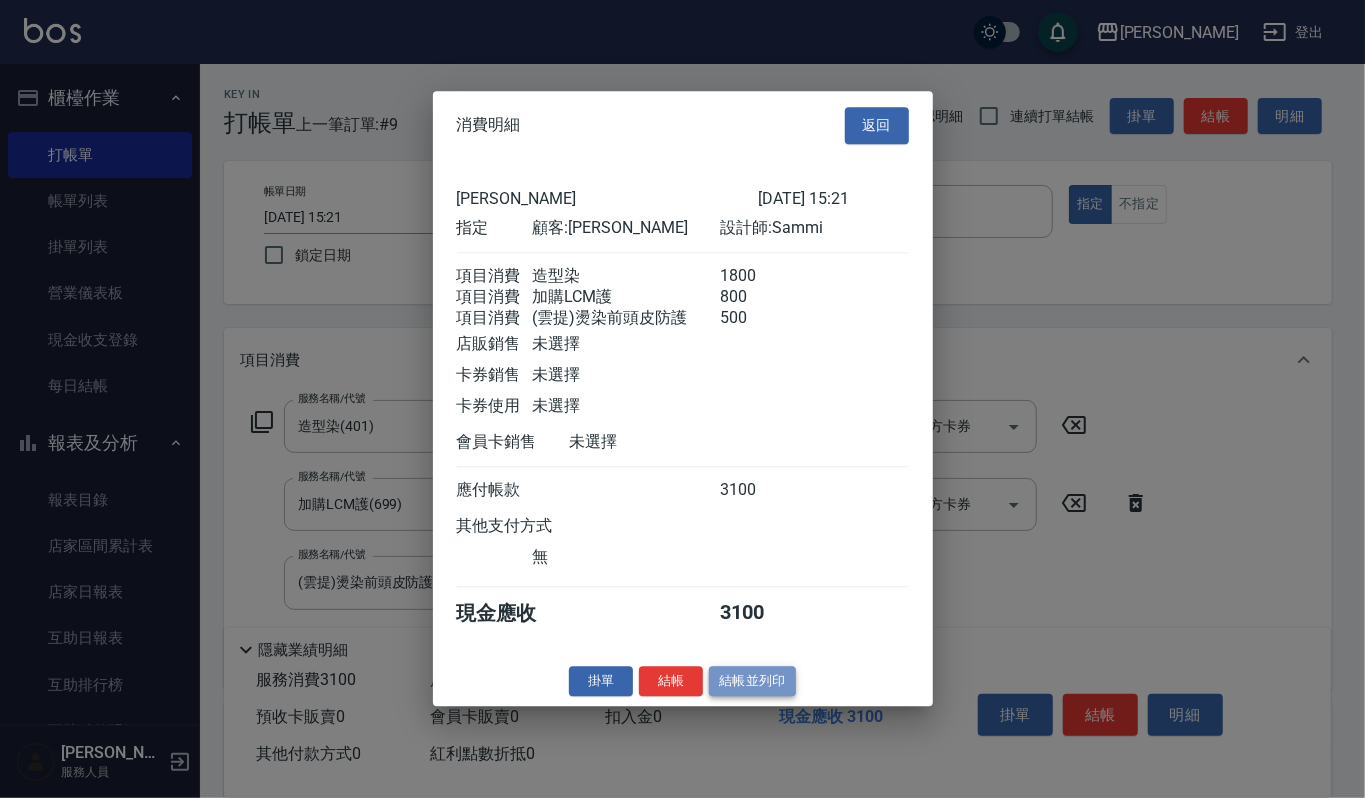 click on "結帳並列印" at bounding box center (752, 681) 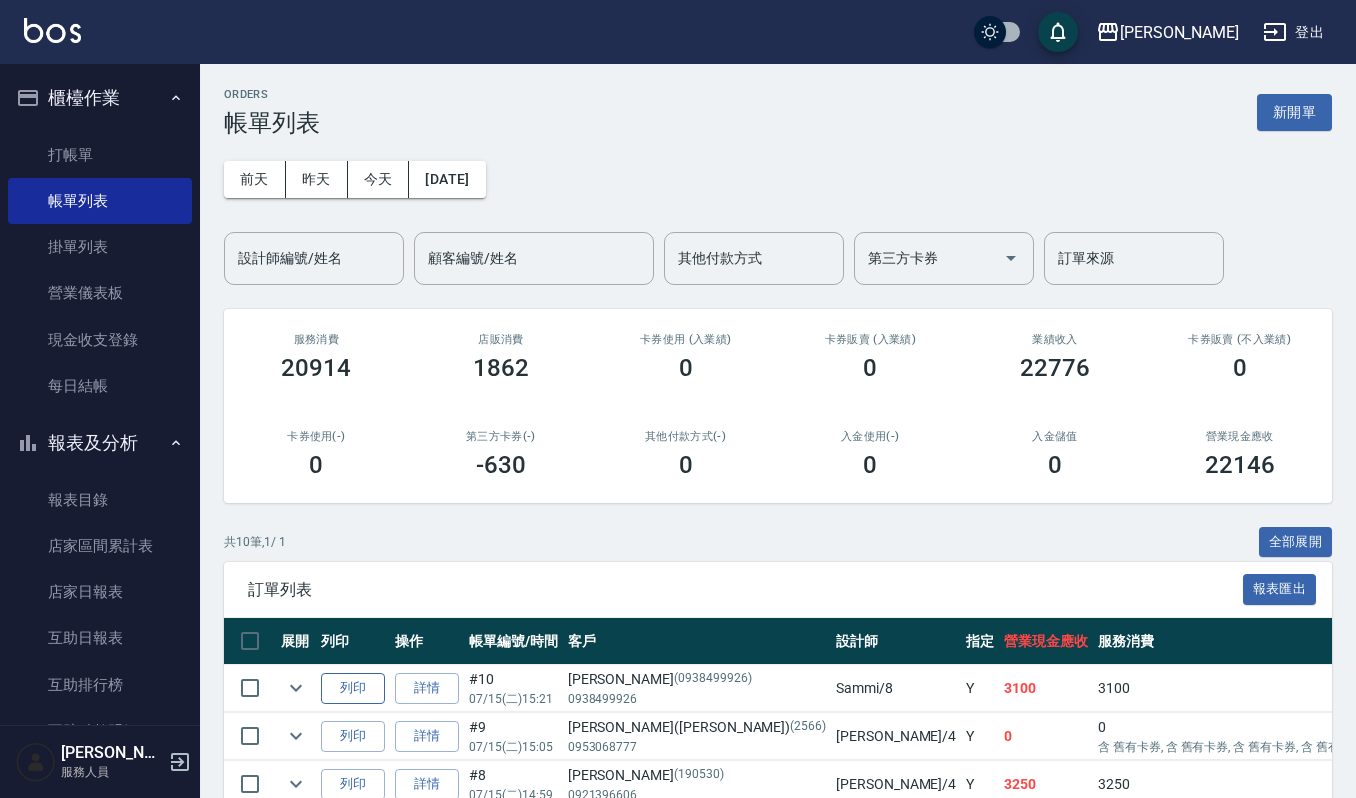 click on "列印" at bounding box center [353, 688] 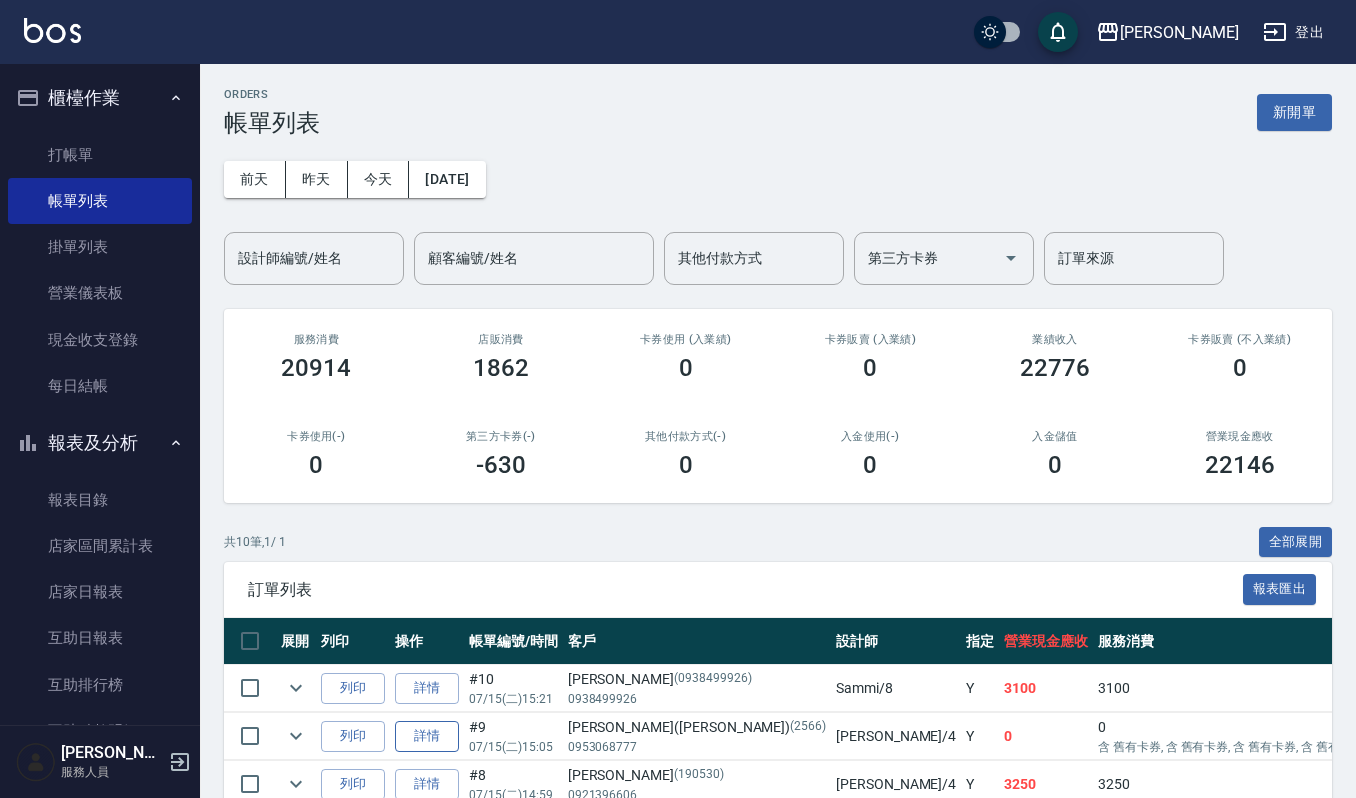 click on "詳情" at bounding box center [427, 736] 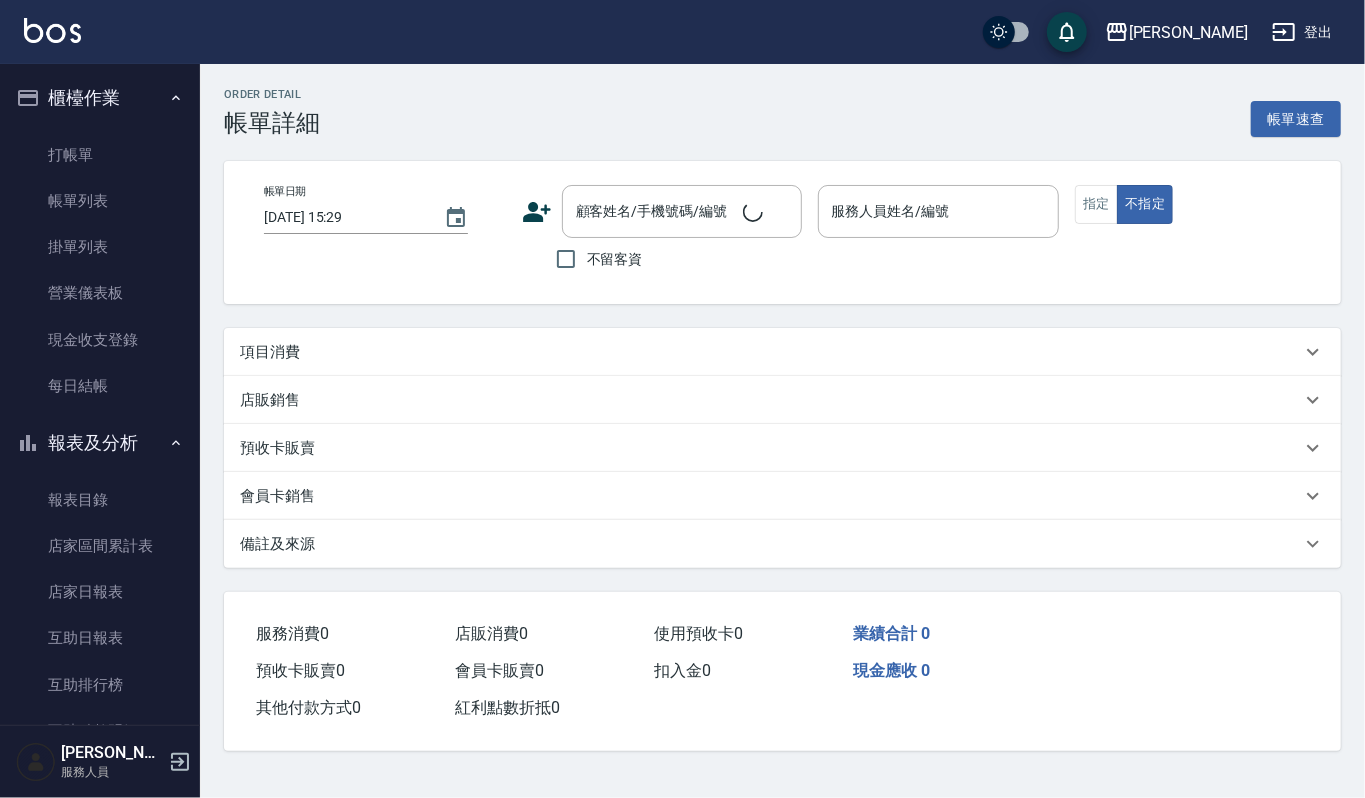 type on "2025/07/15 15:05" 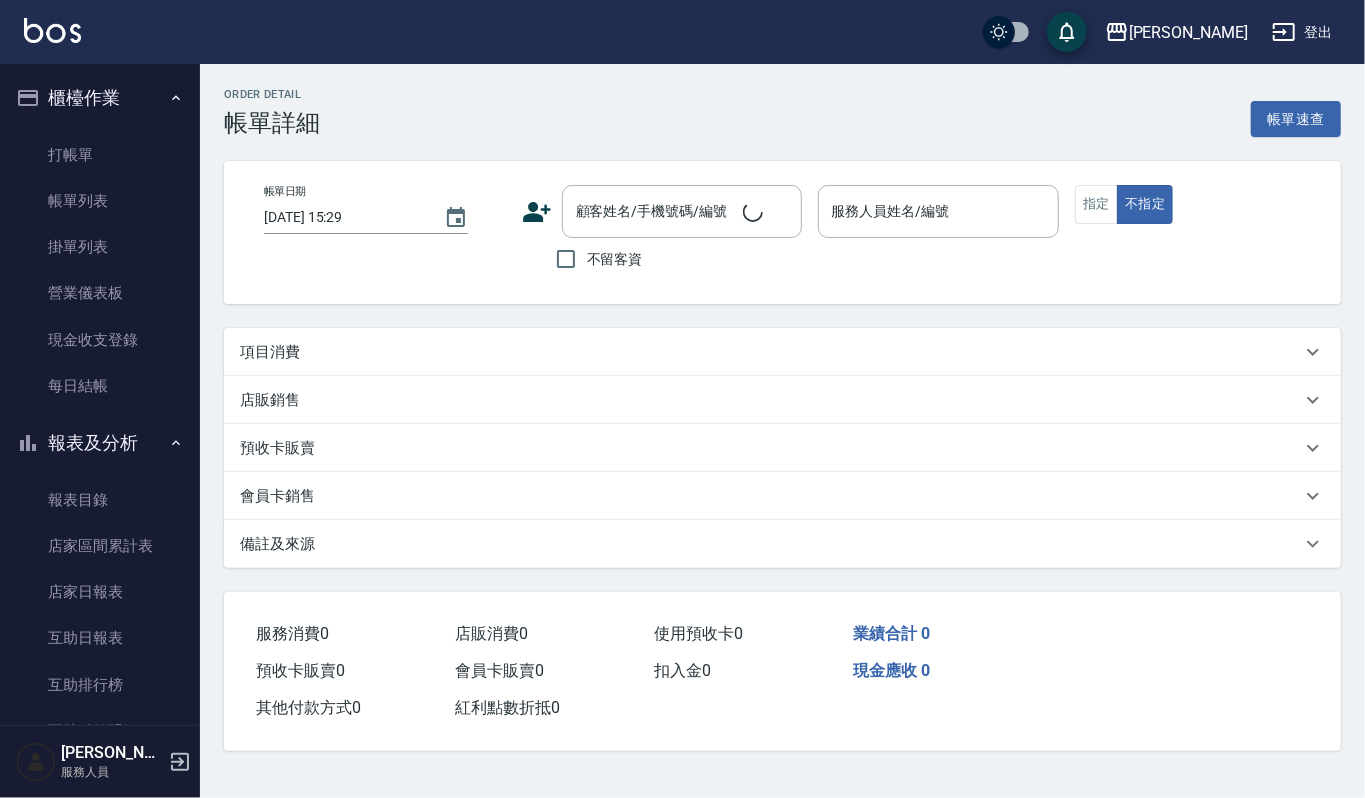 type on "吉兒-4" 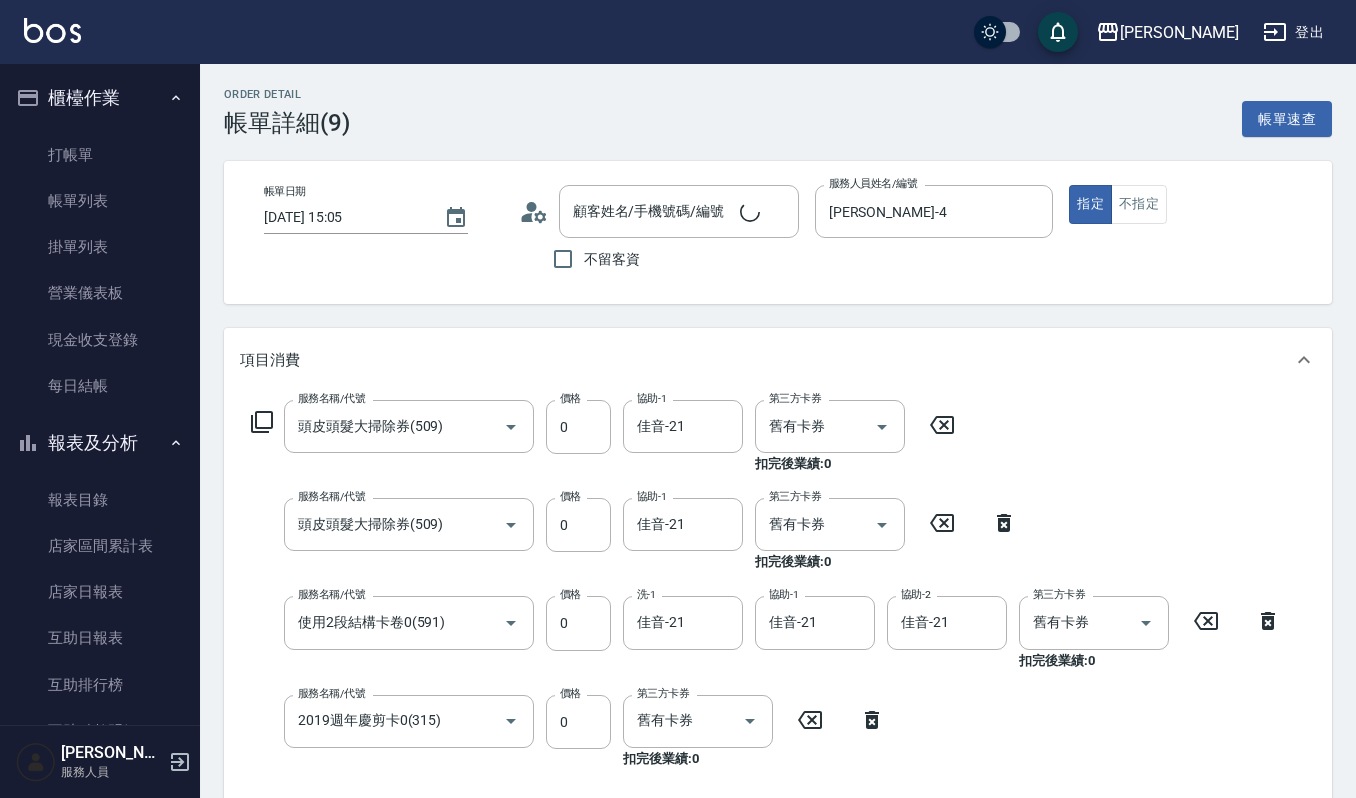 type on "林怡君(Amy)/0953068777/2566" 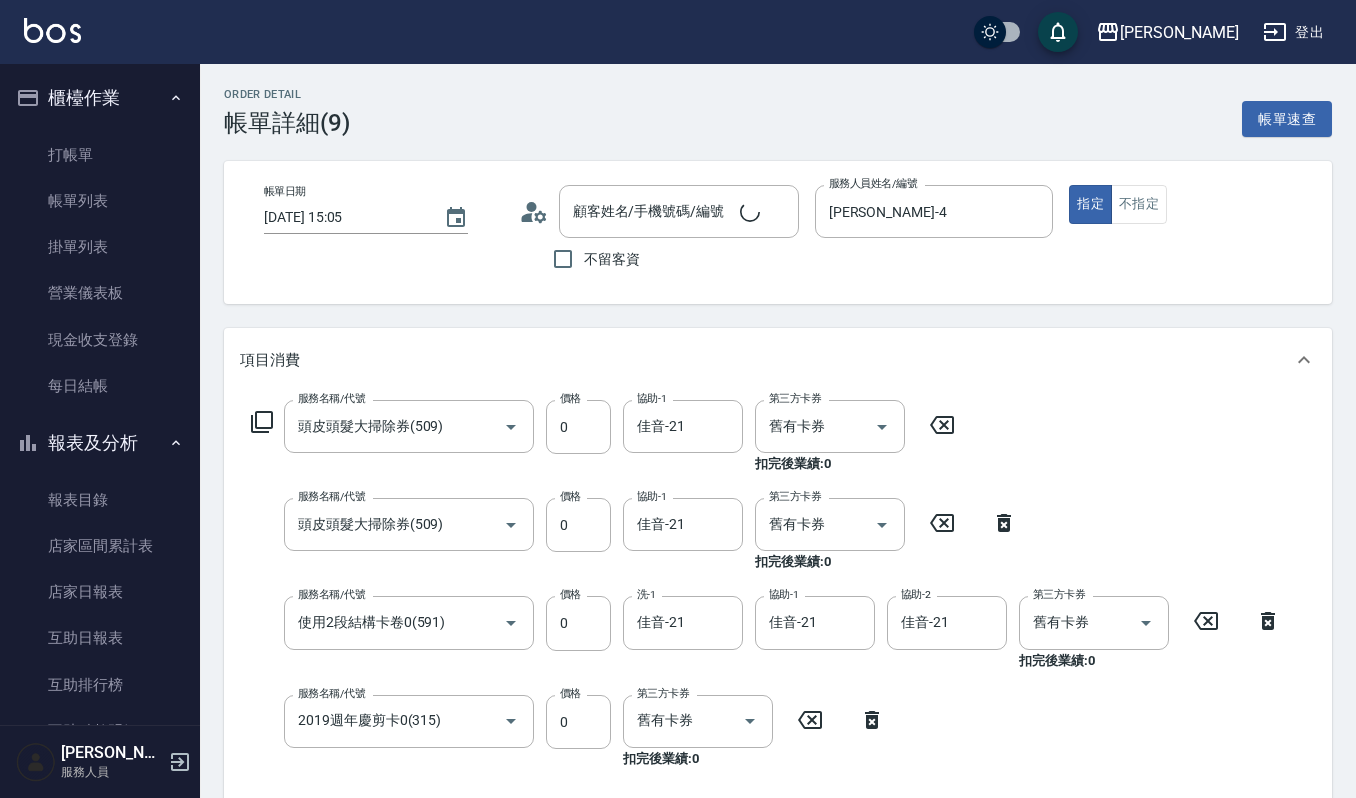 type on "頭皮頭髮大掃除券(509)" 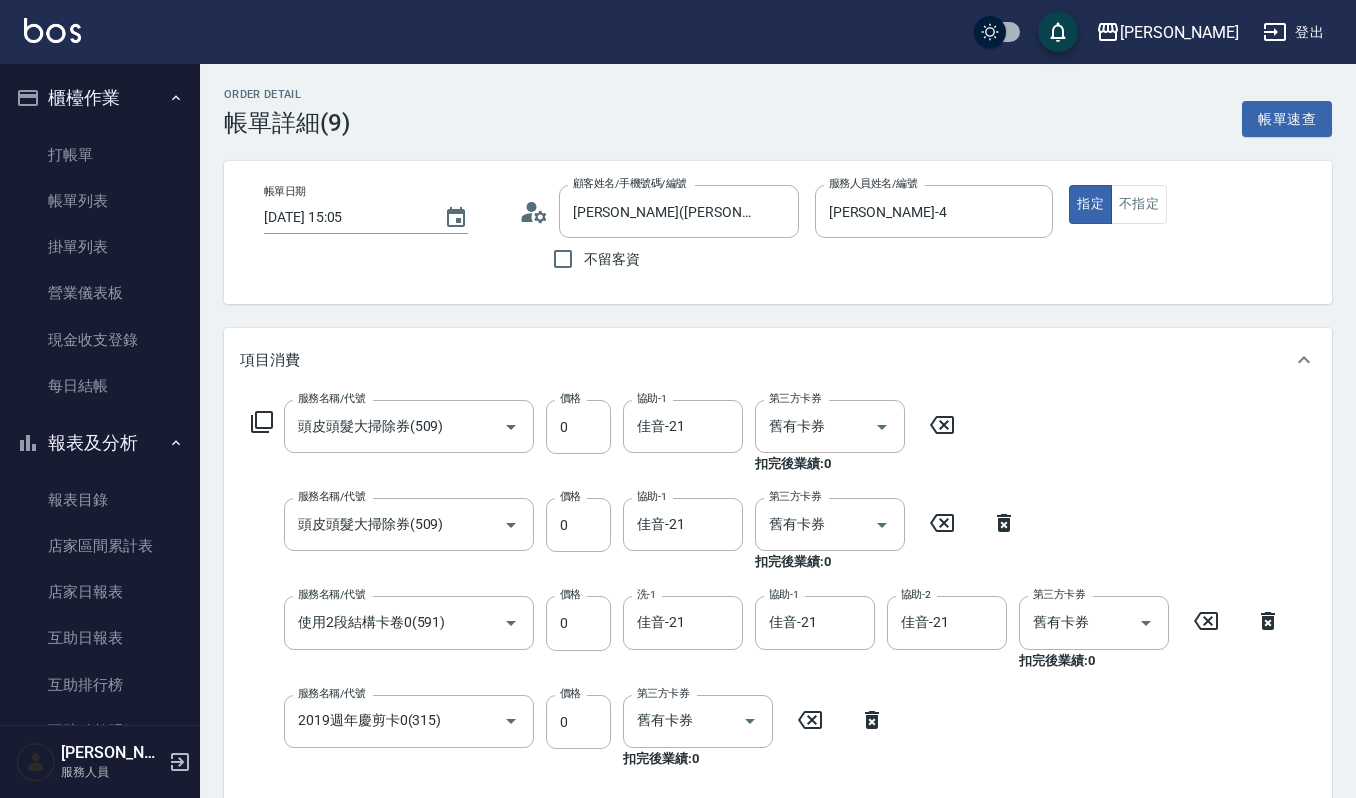 click 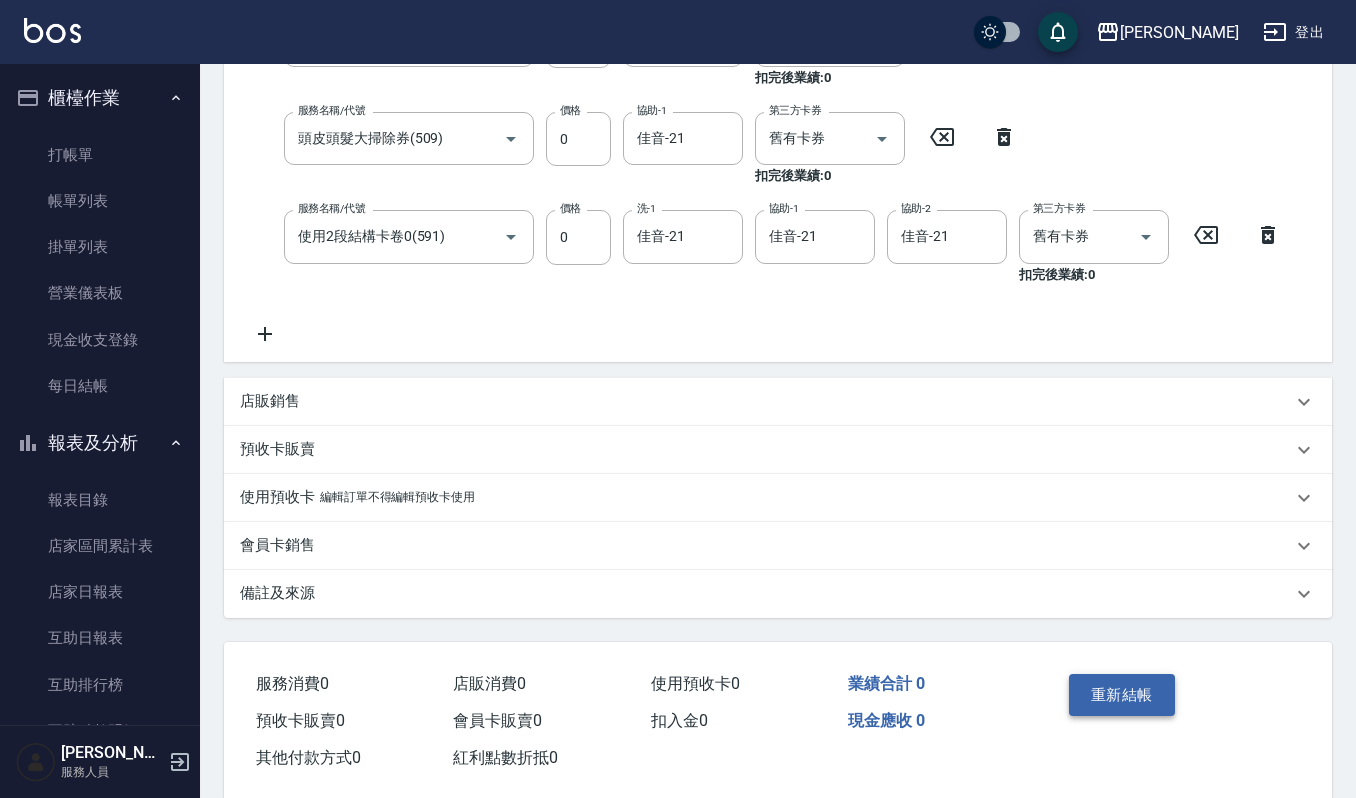 scroll, scrollTop: 400, scrollLeft: 0, axis: vertical 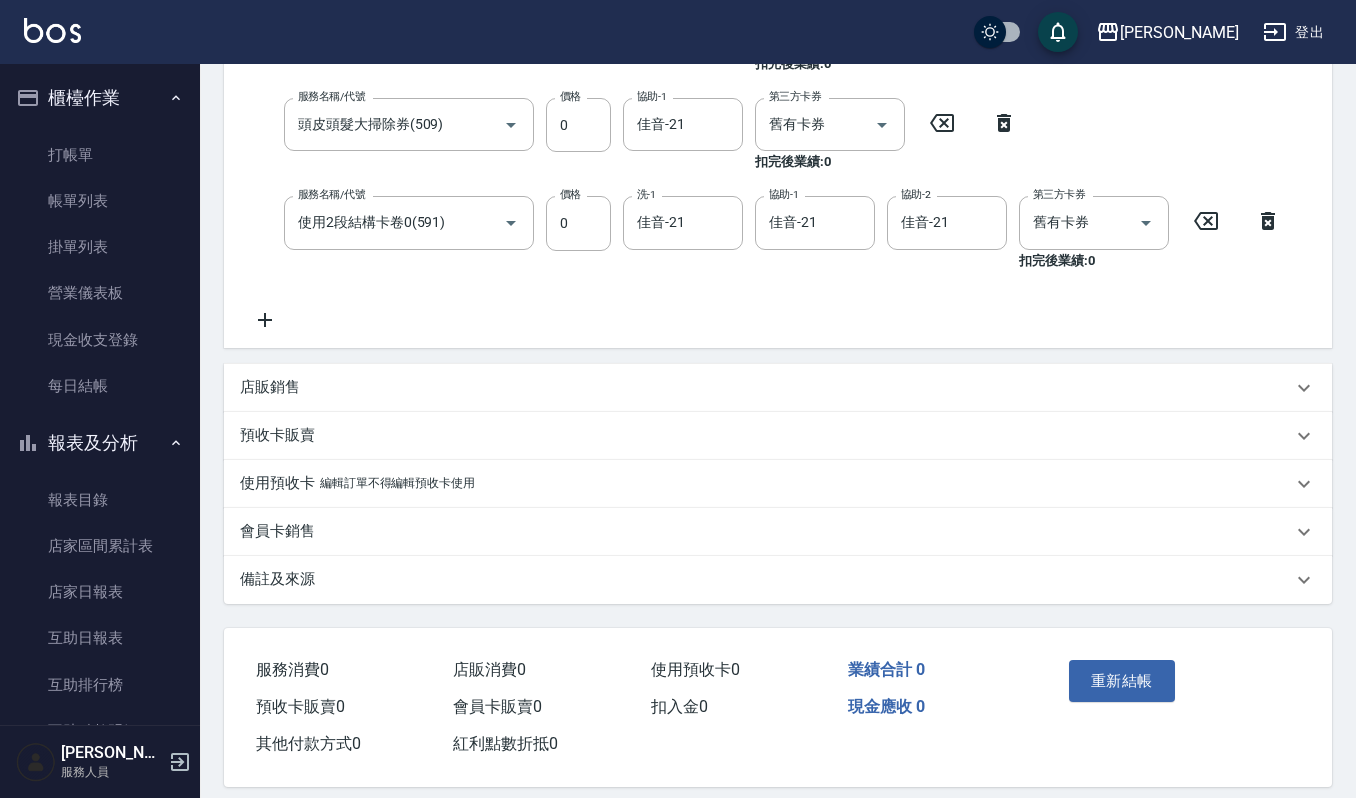 click on "重新結帳" at bounding box center (1117, 695) 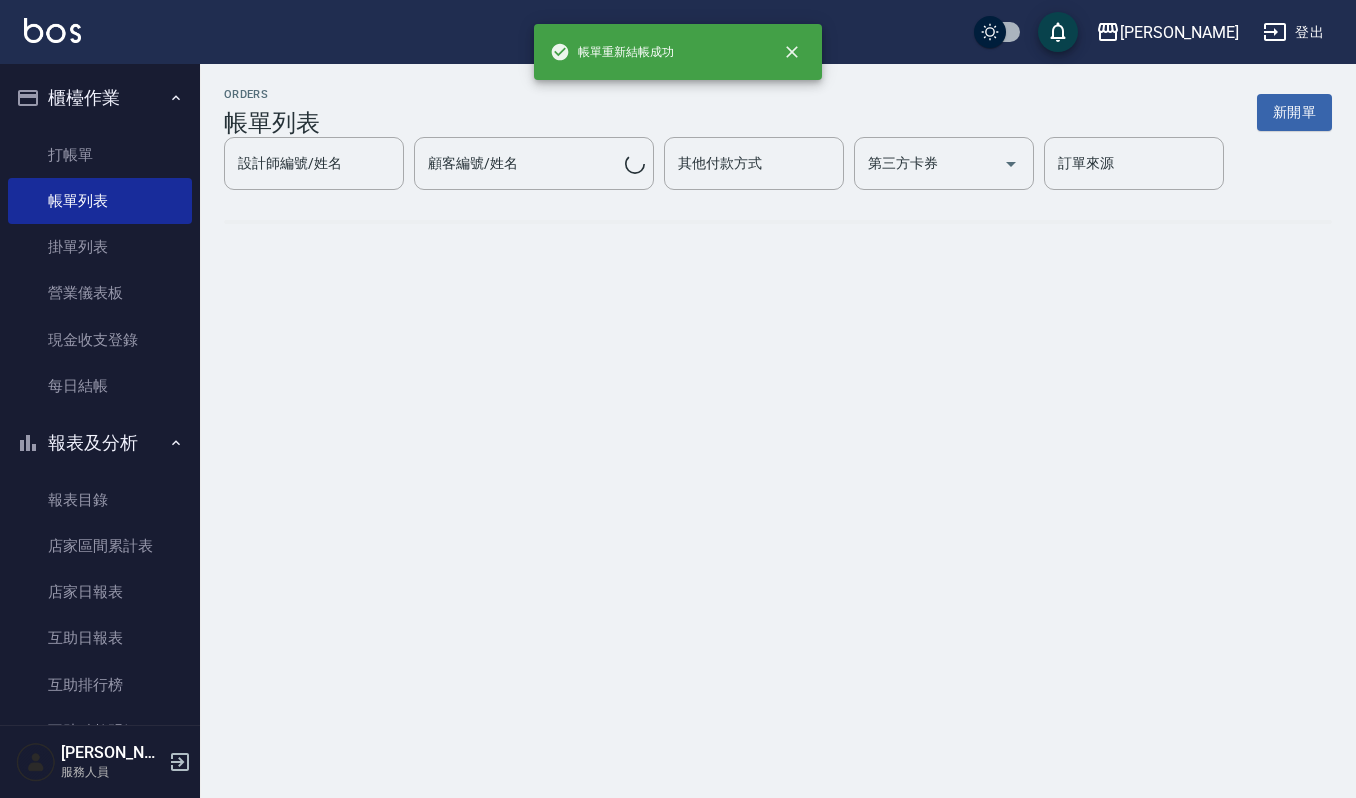 scroll, scrollTop: 0, scrollLeft: 0, axis: both 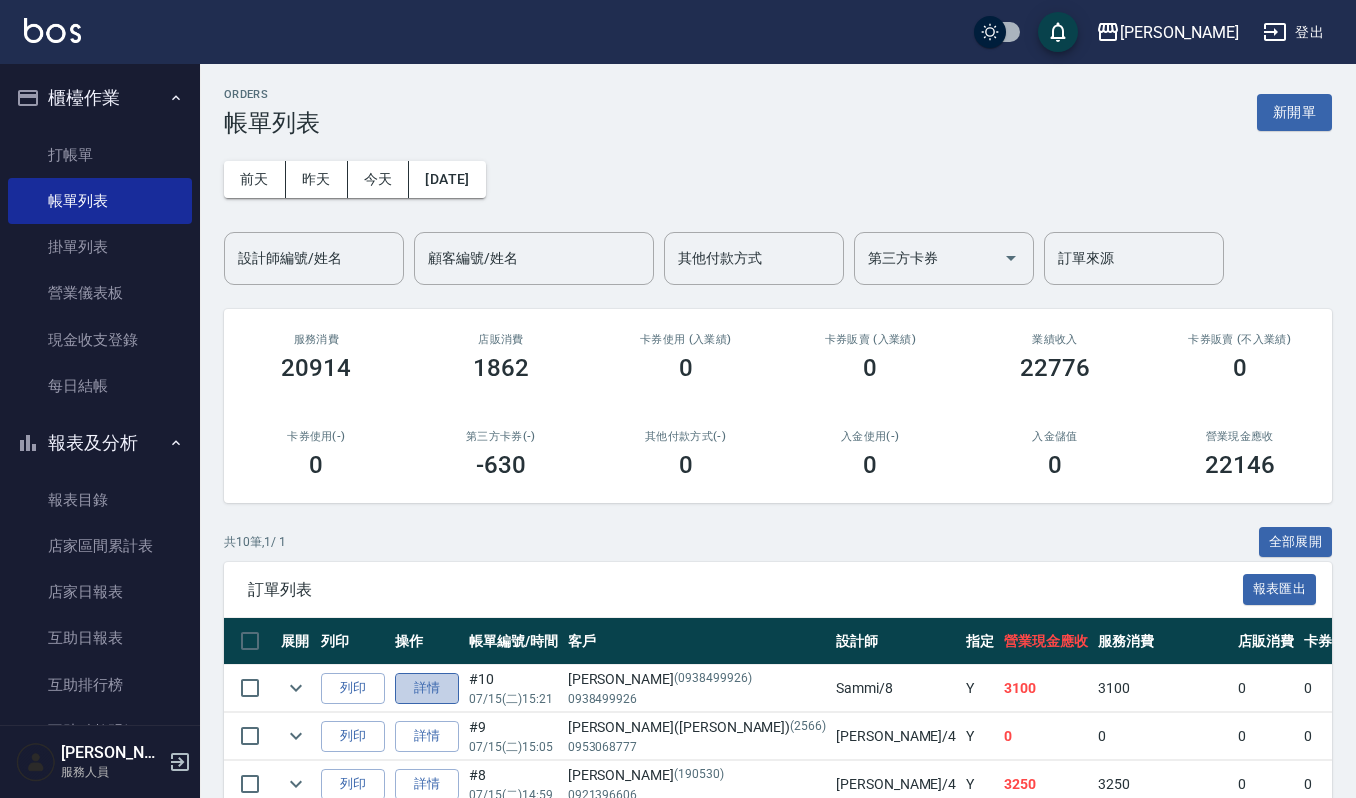 click on "詳情" at bounding box center (427, 688) 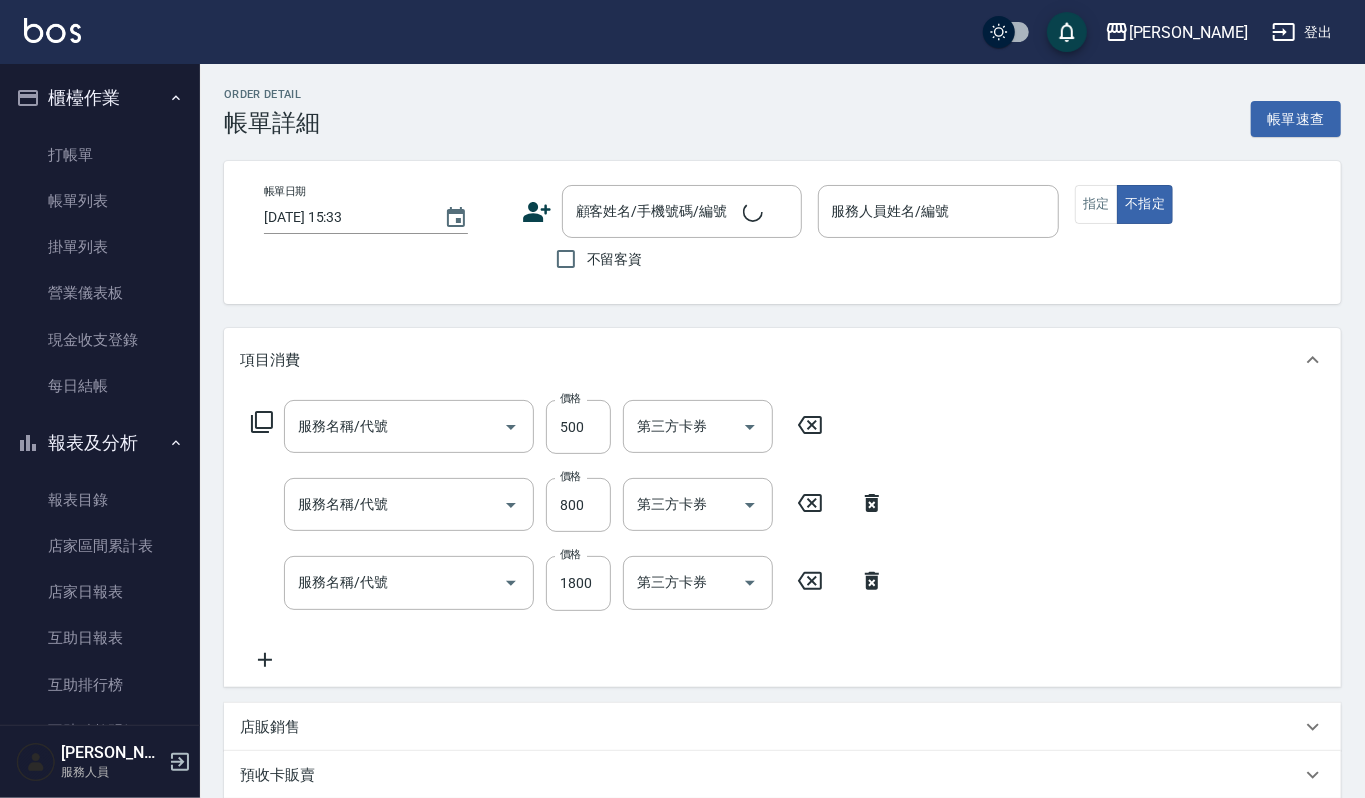 type on "2025/07/15 15:21" 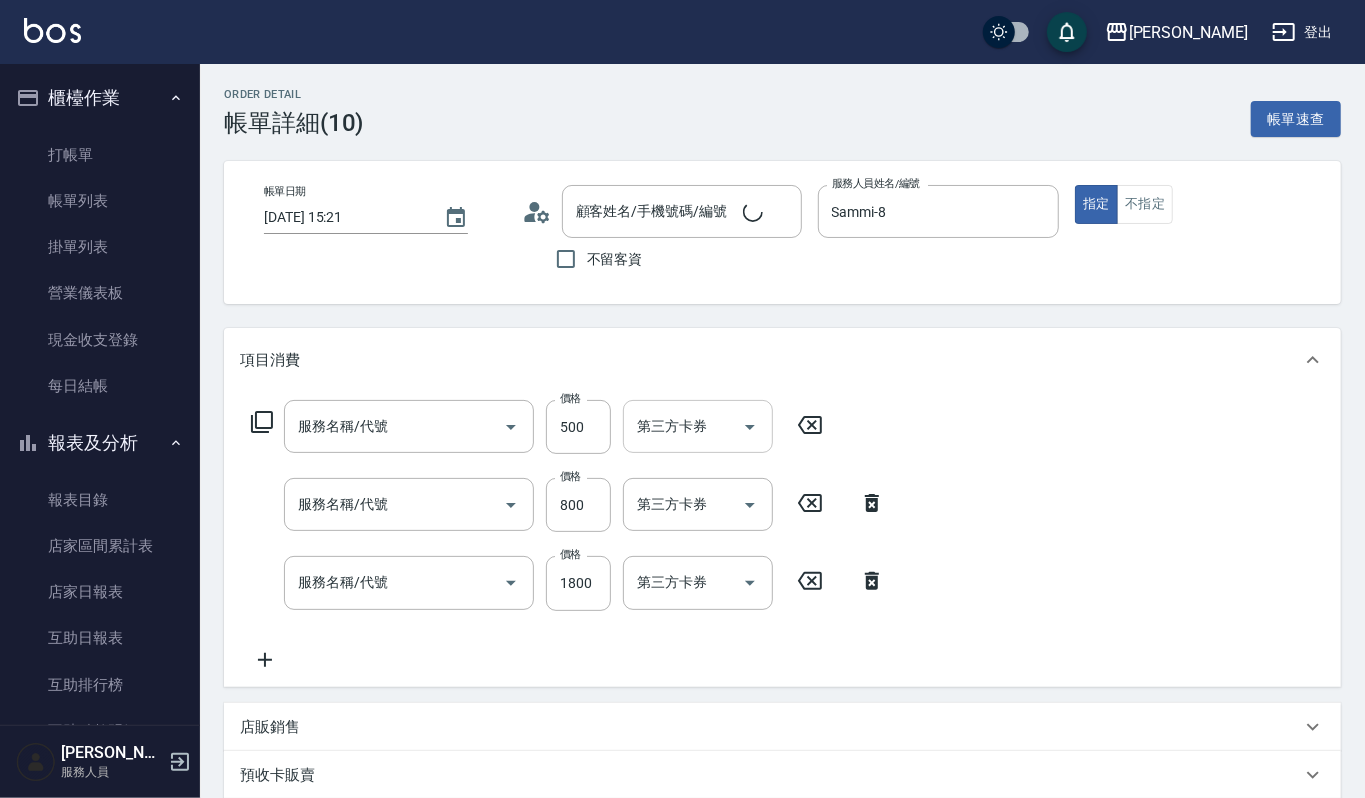 type on "(雲提)燙染前頭皮防護(518)" 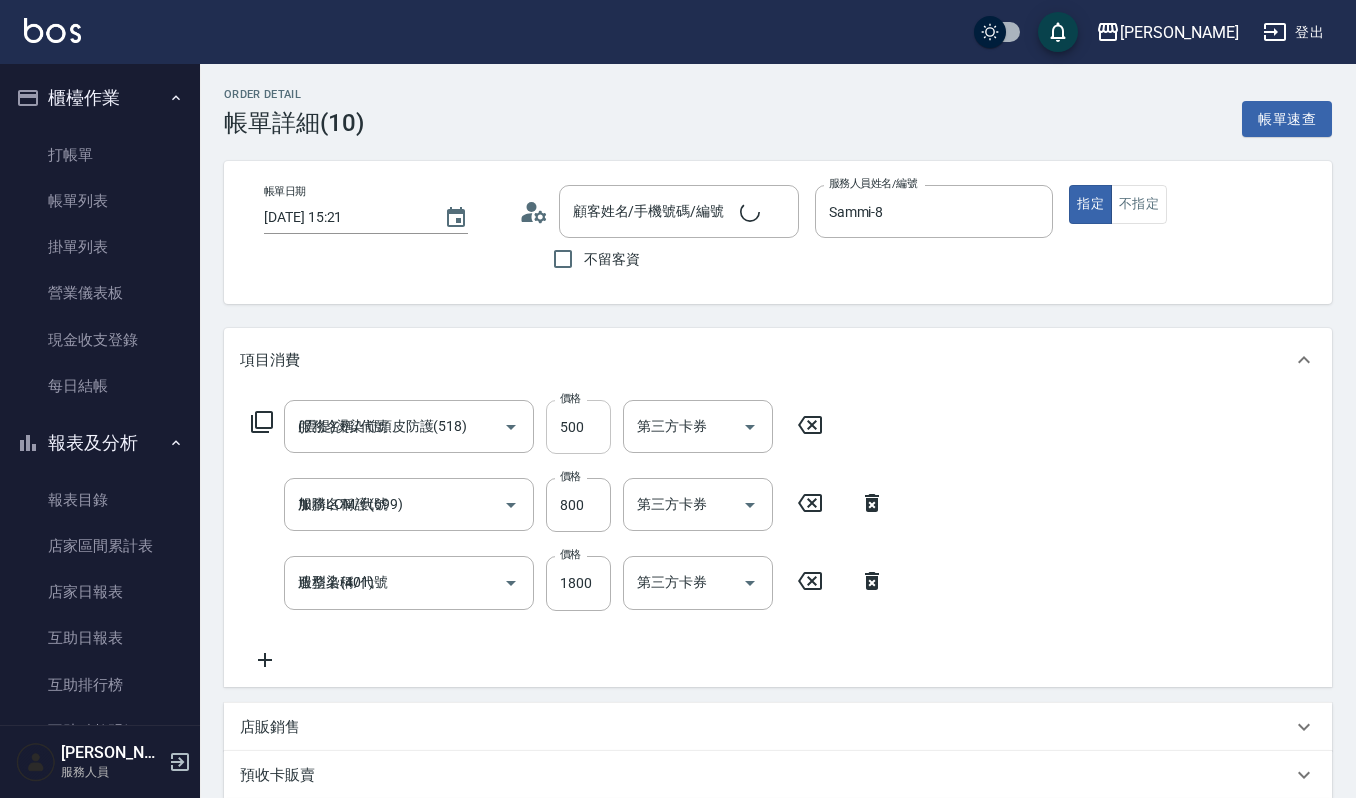 type on "蔡萊菈/0938499926/0938499926" 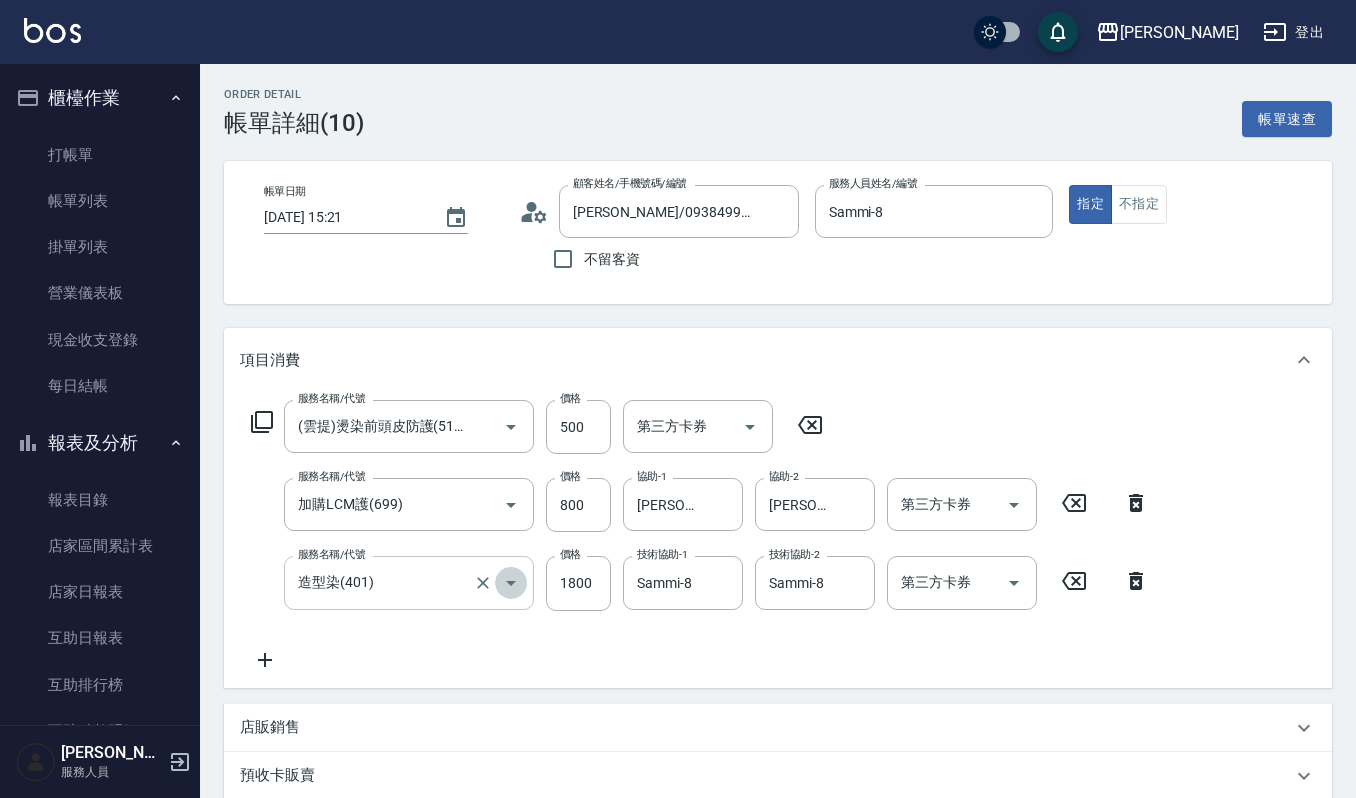 click 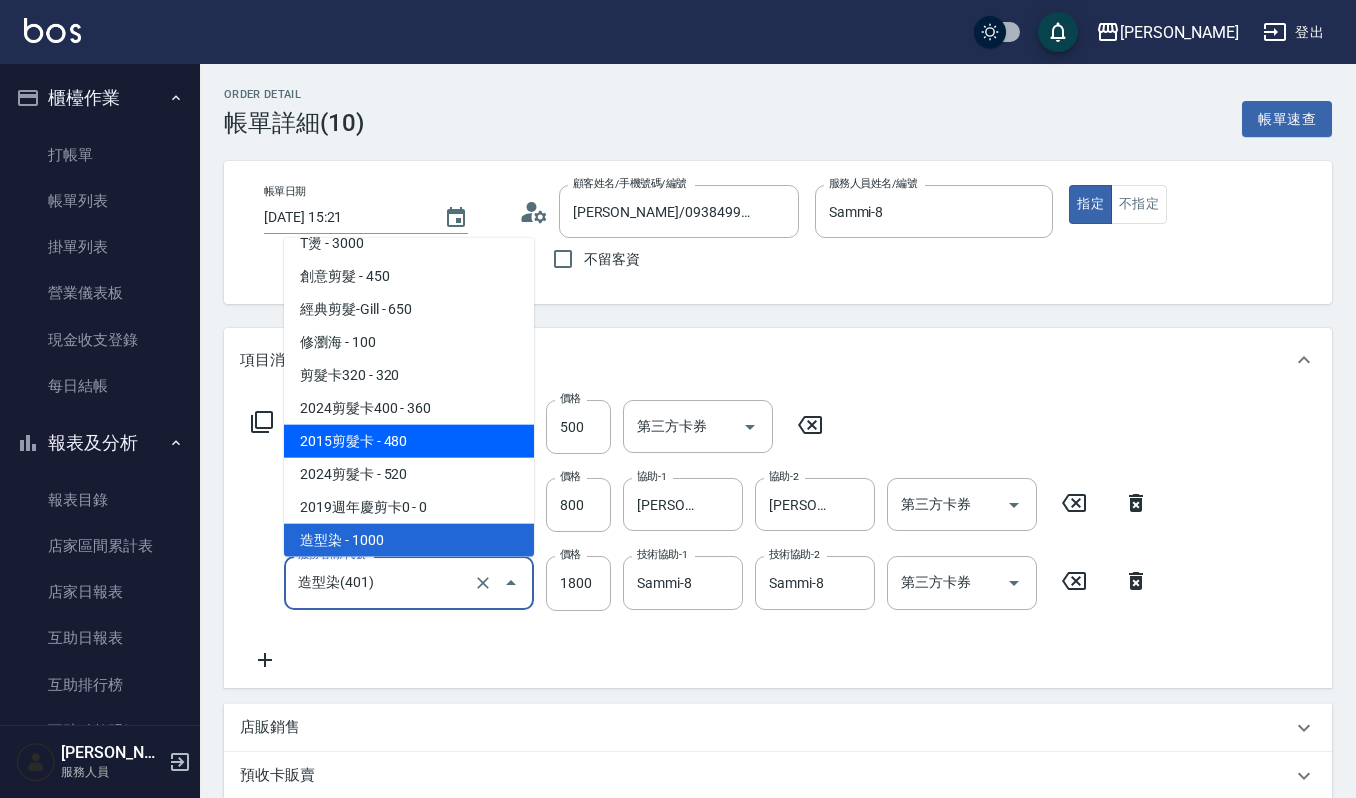 scroll, scrollTop: 780, scrollLeft: 0, axis: vertical 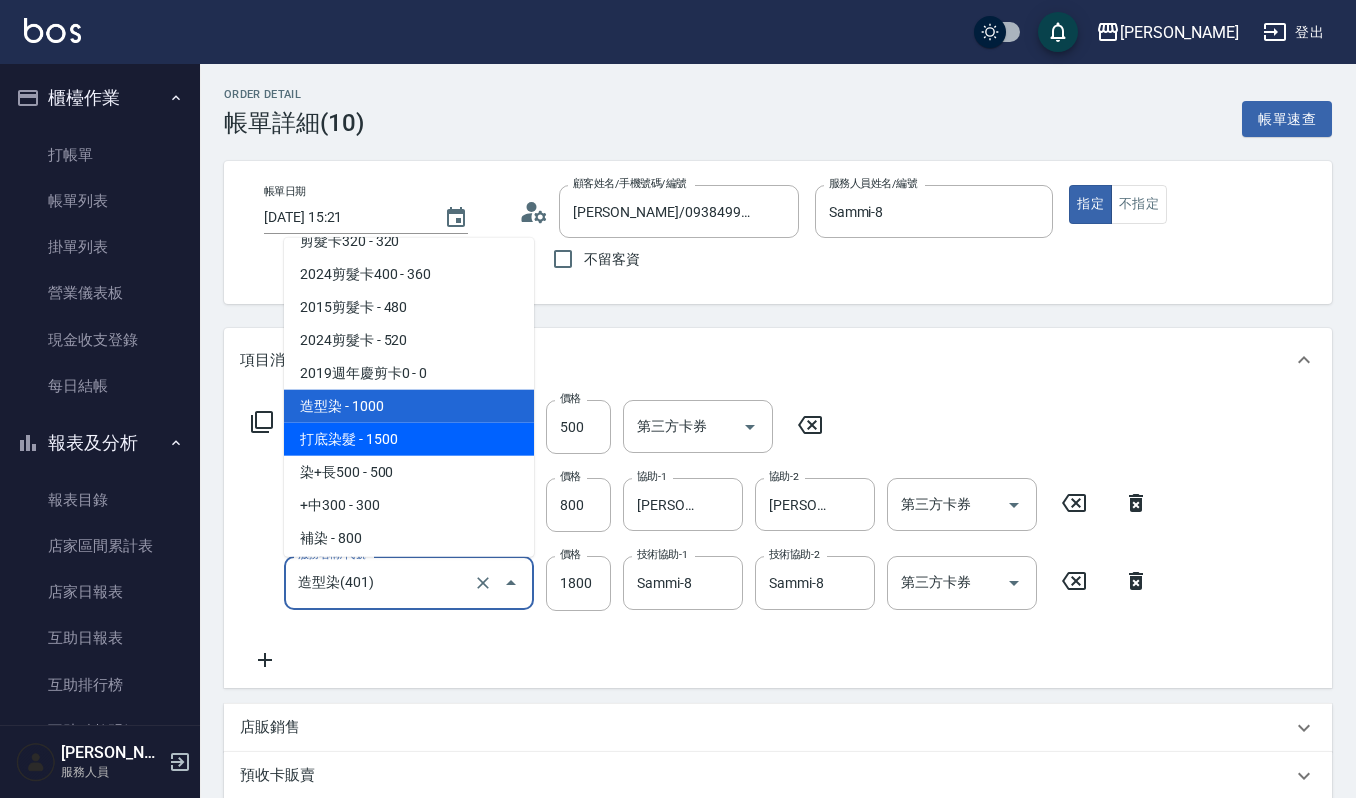 click on "打底染髮 - 1500" at bounding box center (409, 438) 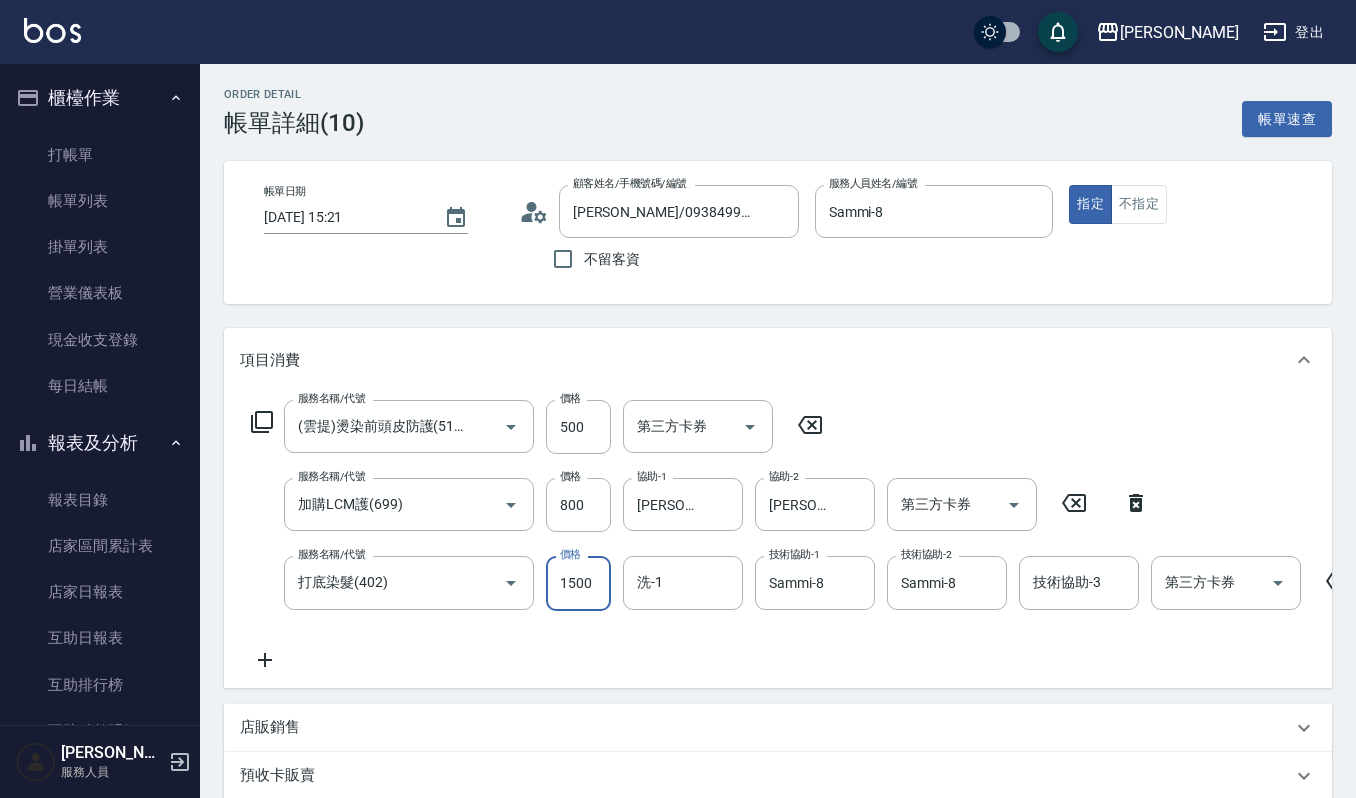 click on "1500" at bounding box center [578, 583] 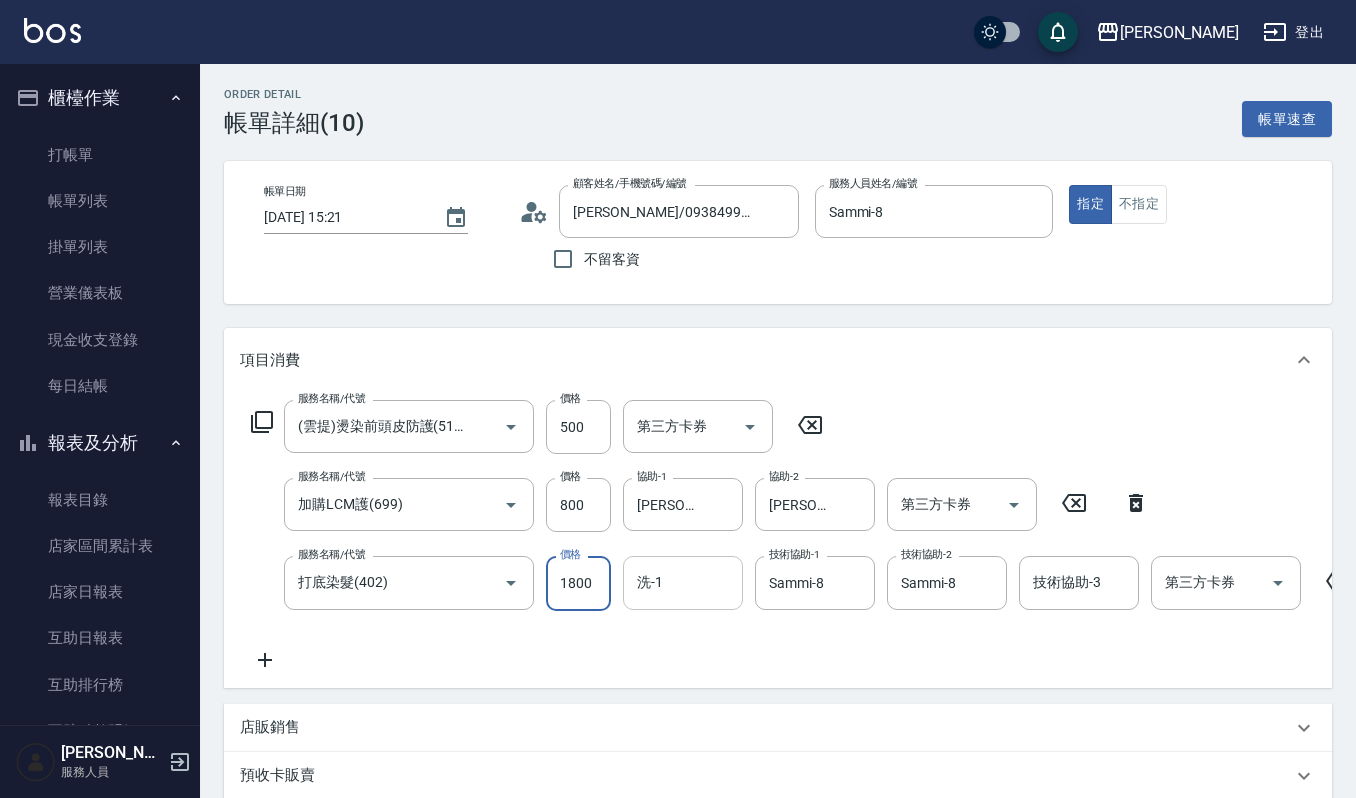 type on "1800" 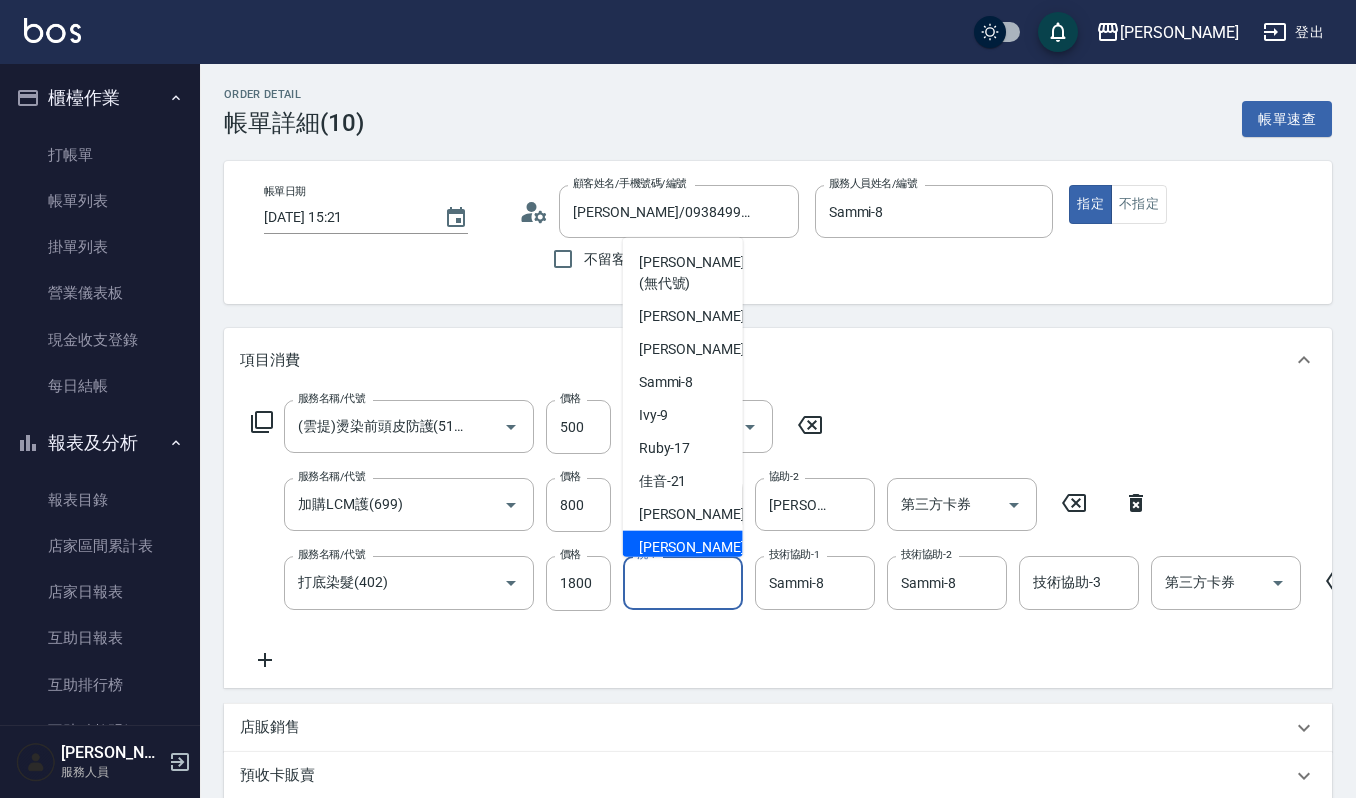 click on "郁涵 -23" at bounding box center (702, 546) 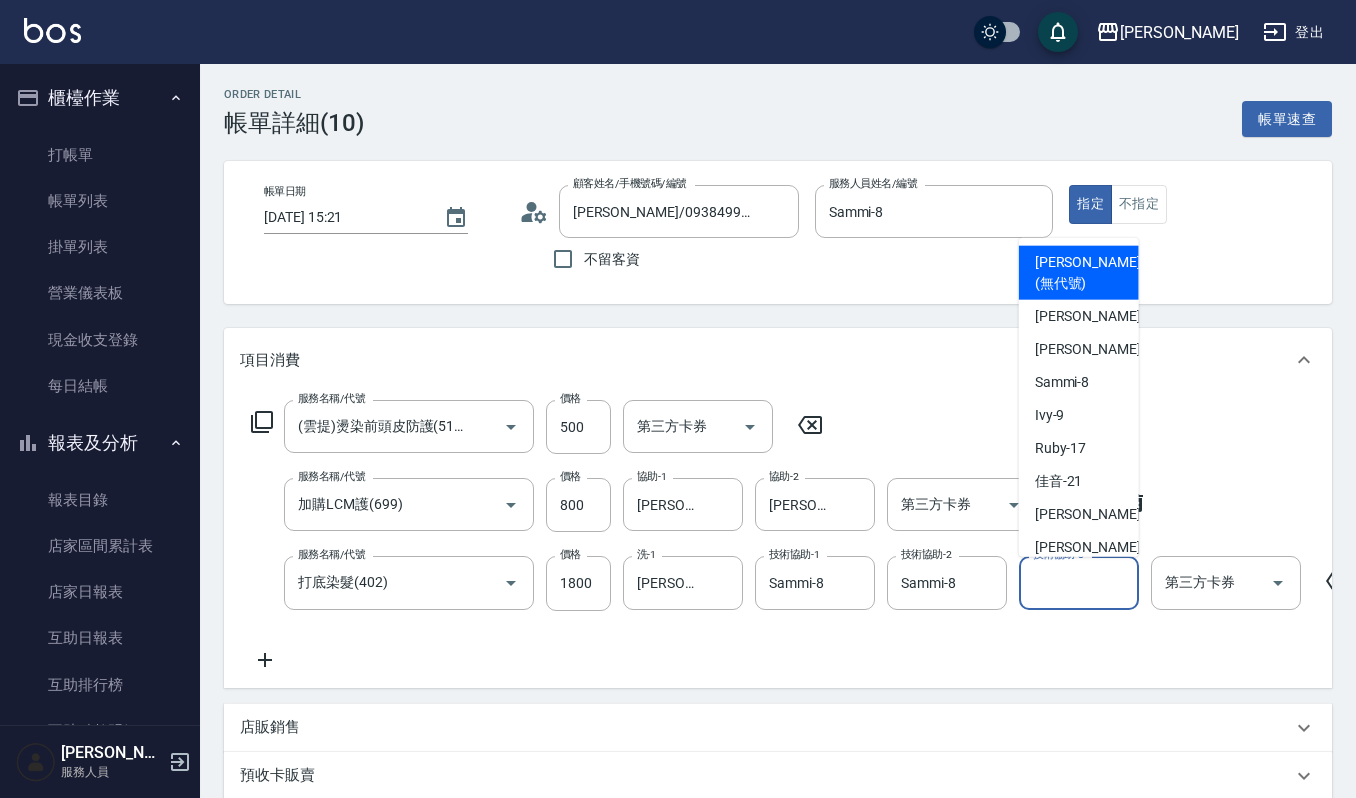 click on "技術協助-3" at bounding box center [1079, 582] 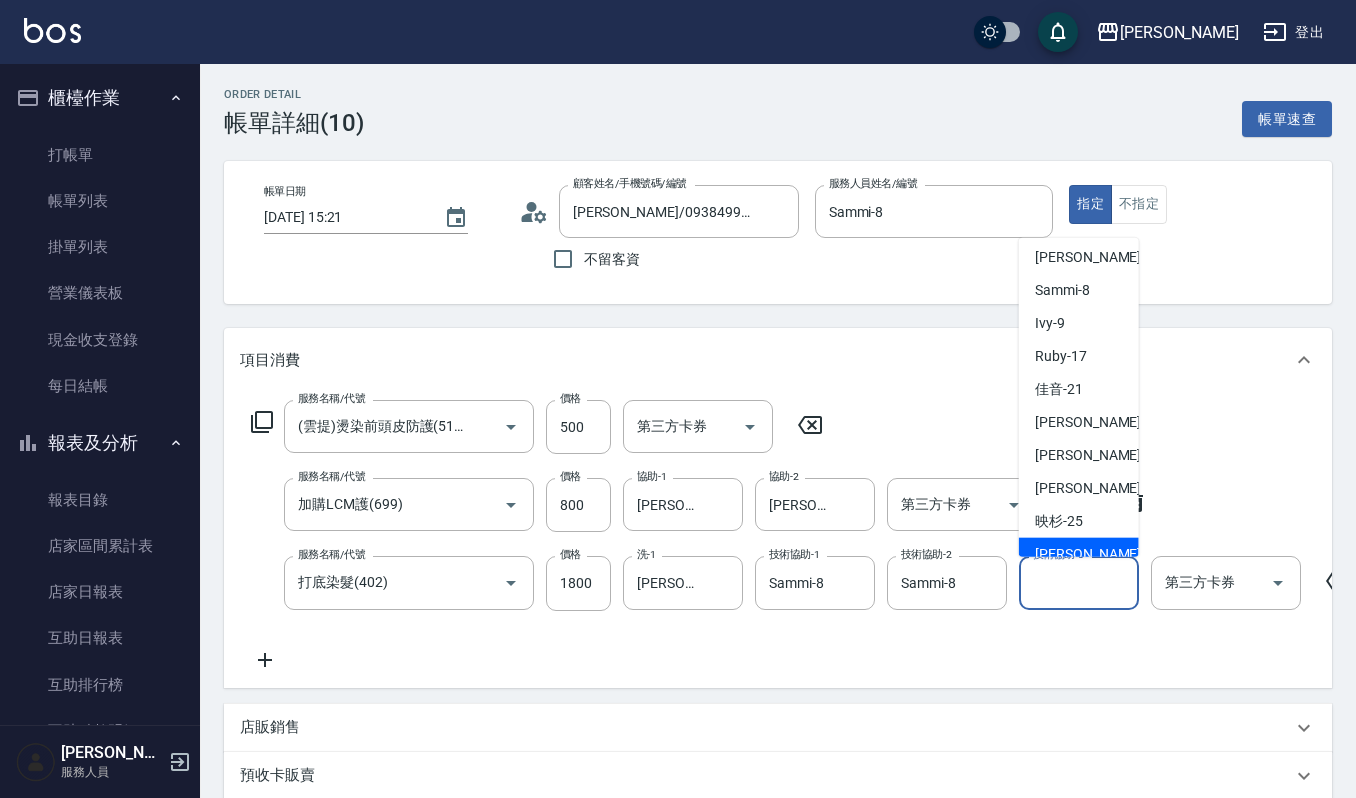 scroll, scrollTop: 133, scrollLeft: 0, axis: vertical 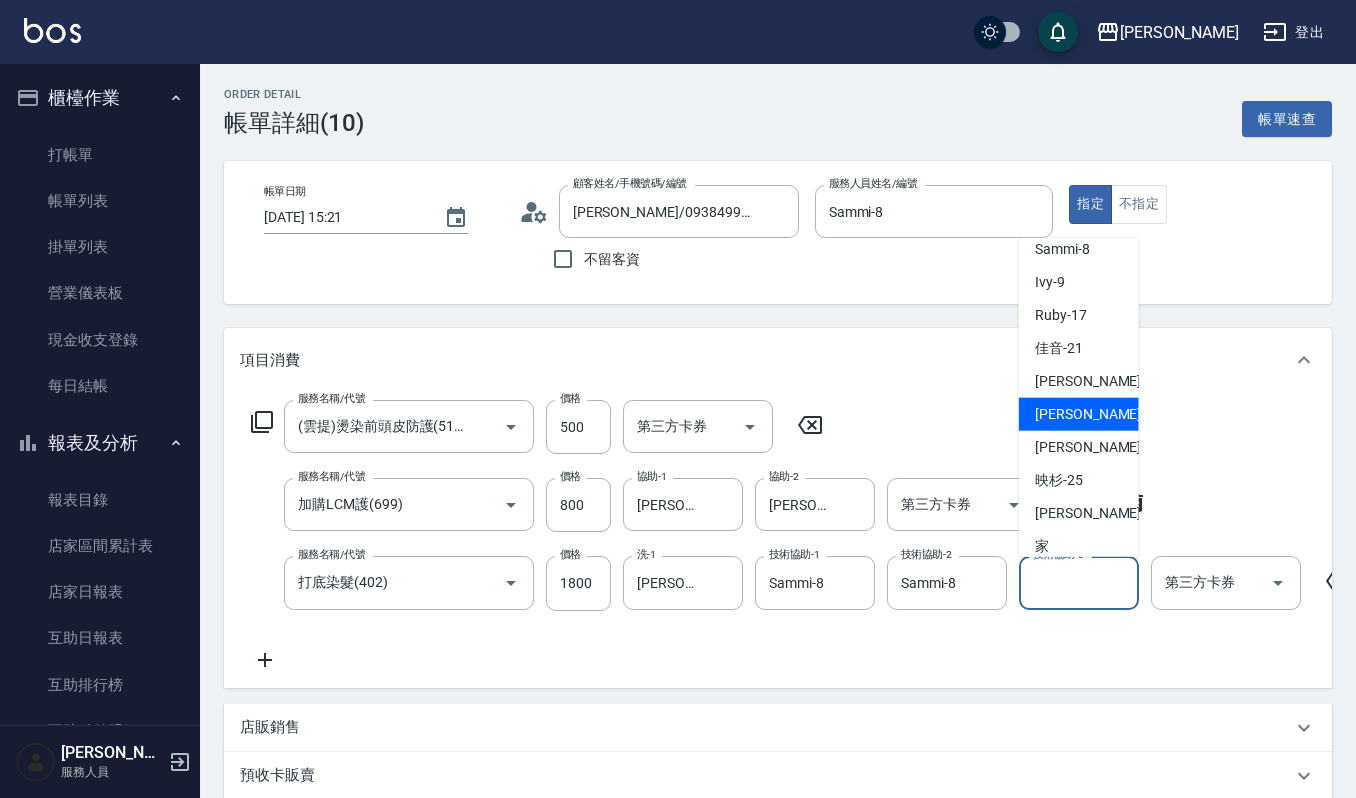 click on "郁涵 -23" at bounding box center (1098, 413) 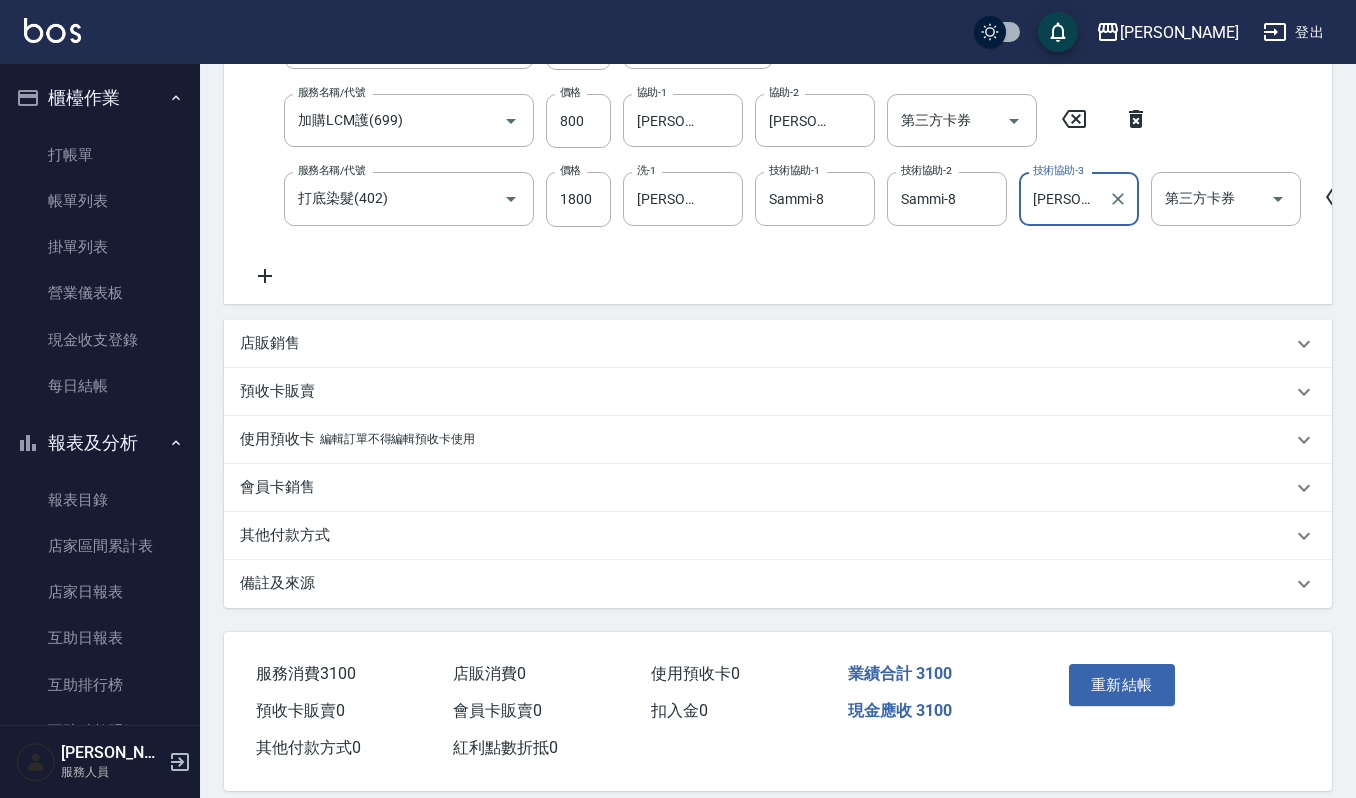 scroll, scrollTop: 425, scrollLeft: 0, axis: vertical 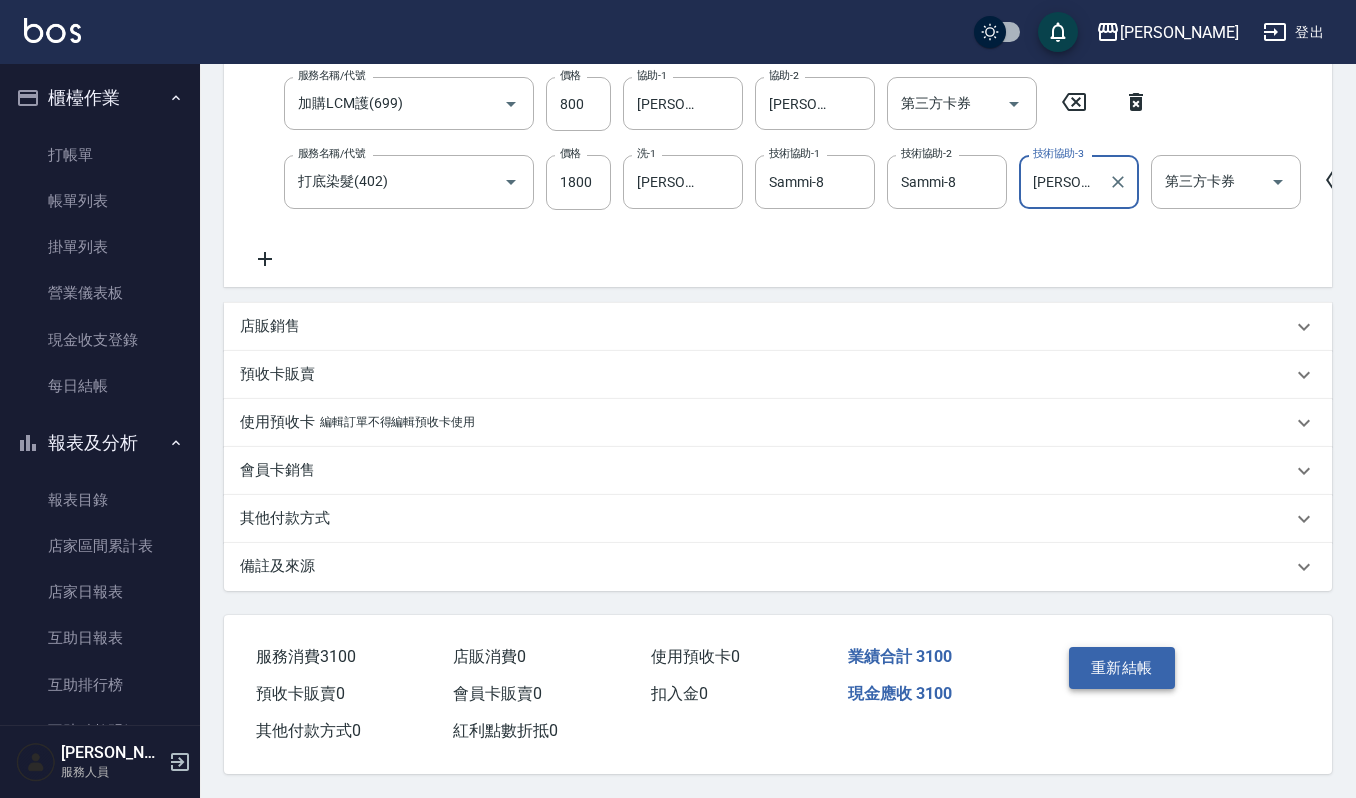 click on "重新結帳" at bounding box center [1122, 668] 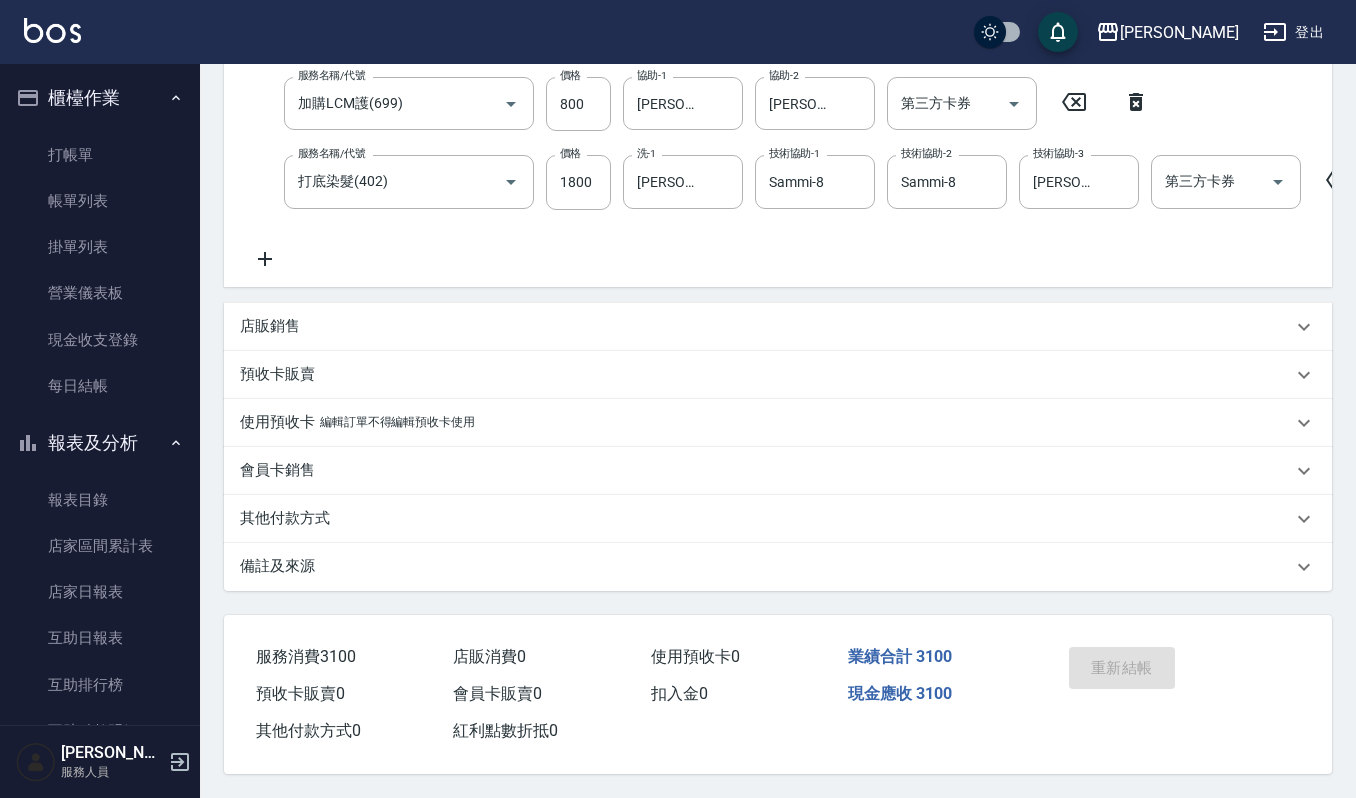 scroll, scrollTop: 0, scrollLeft: 0, axis: both 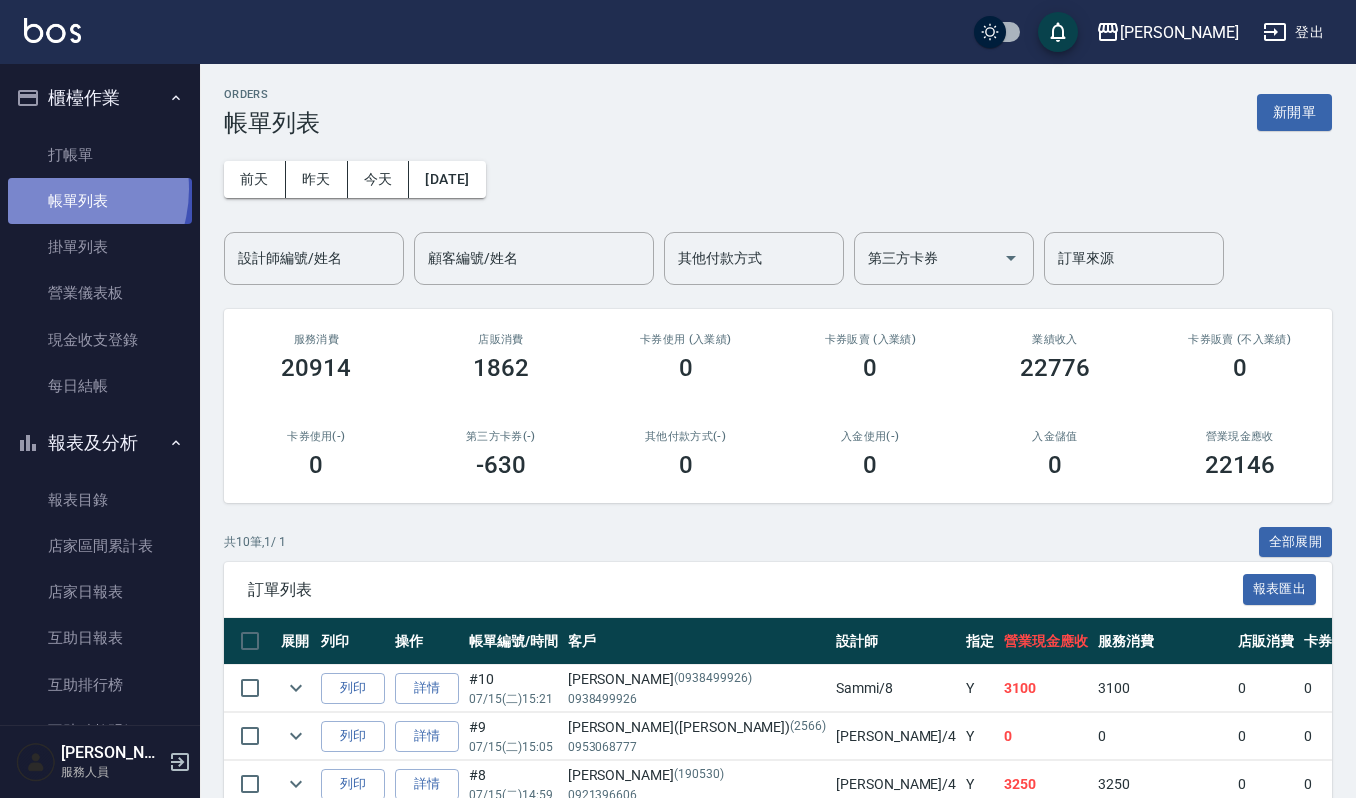 click on "帳單列表" at bounding box center (100, 201) 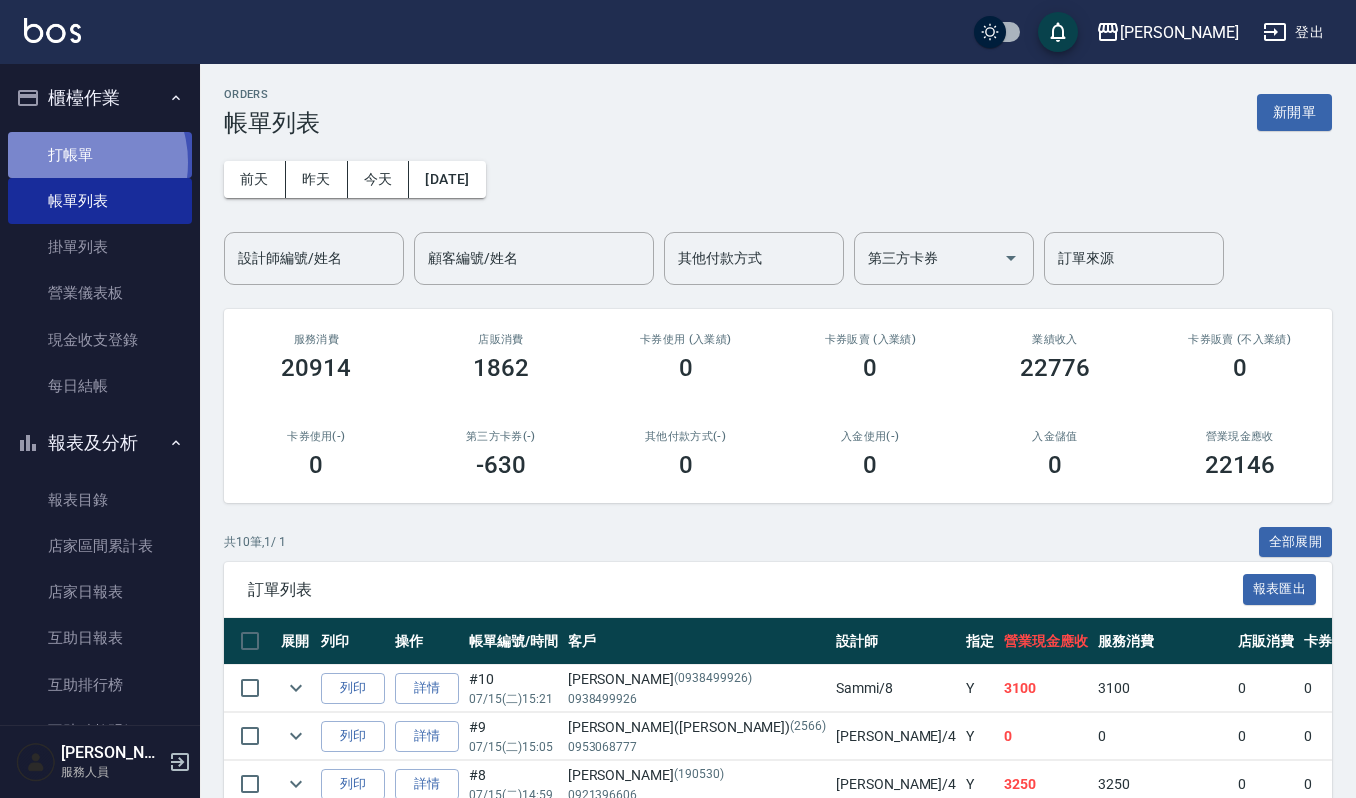 click on "打帳單" at bounding box center [100, 155] 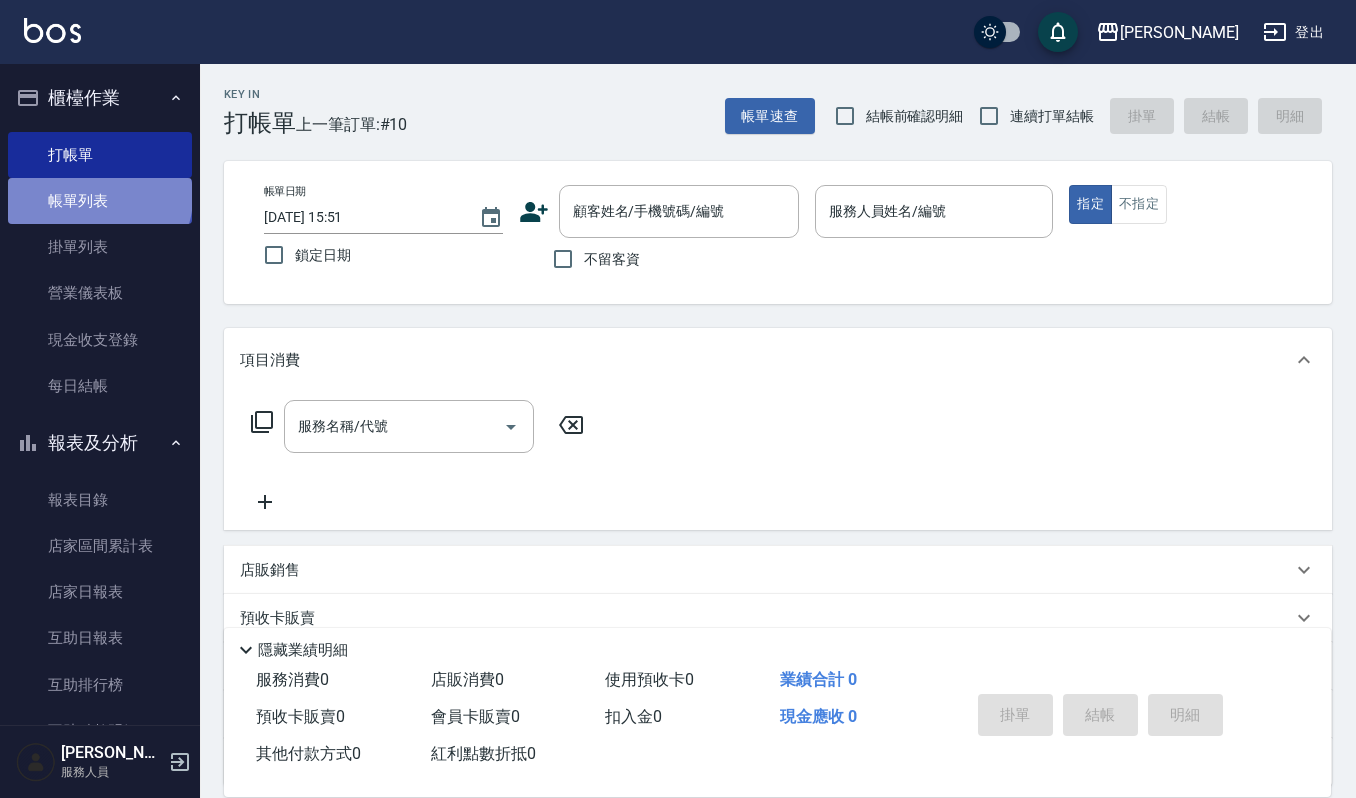 click on "帳單列表" at bounding box center (100, 201) 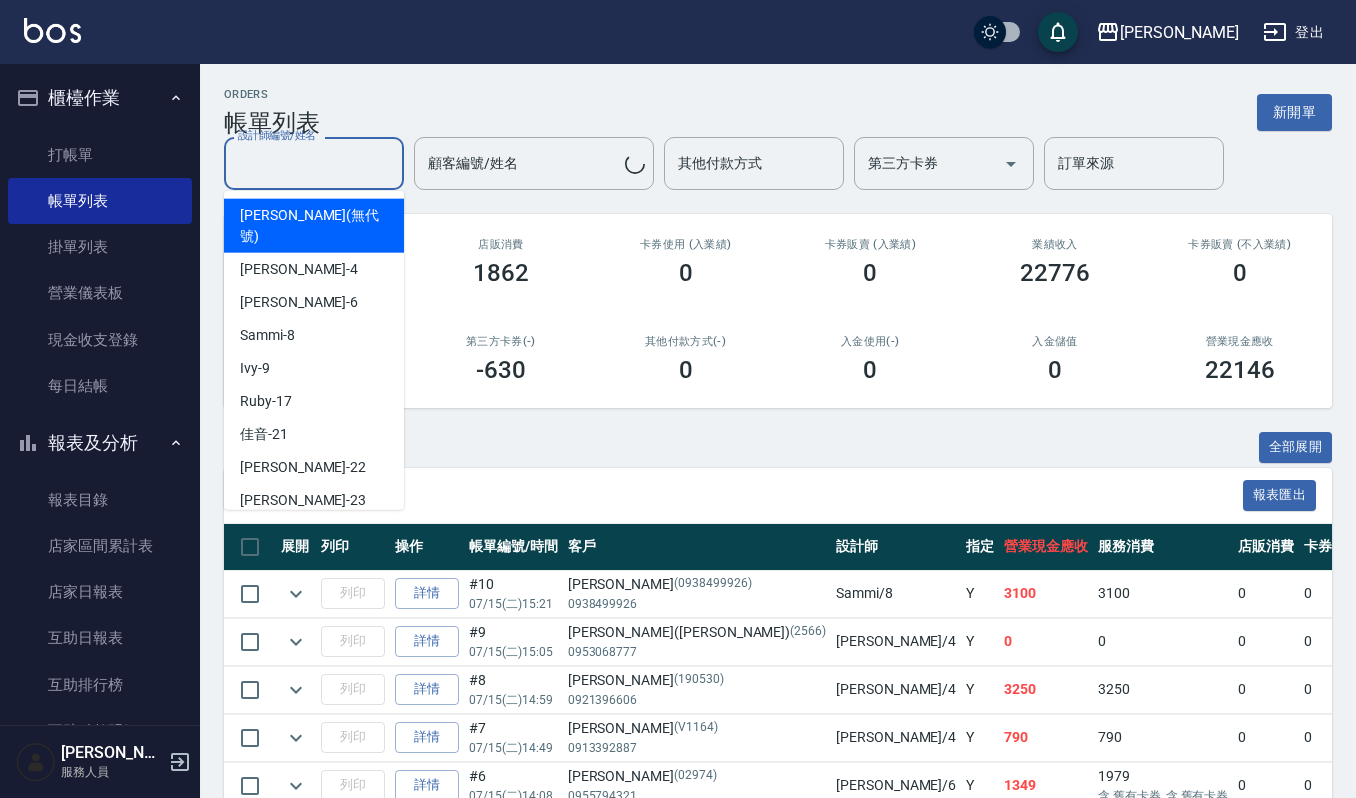 click on "設計師編號/姓名" at bounding box center [314, 163] 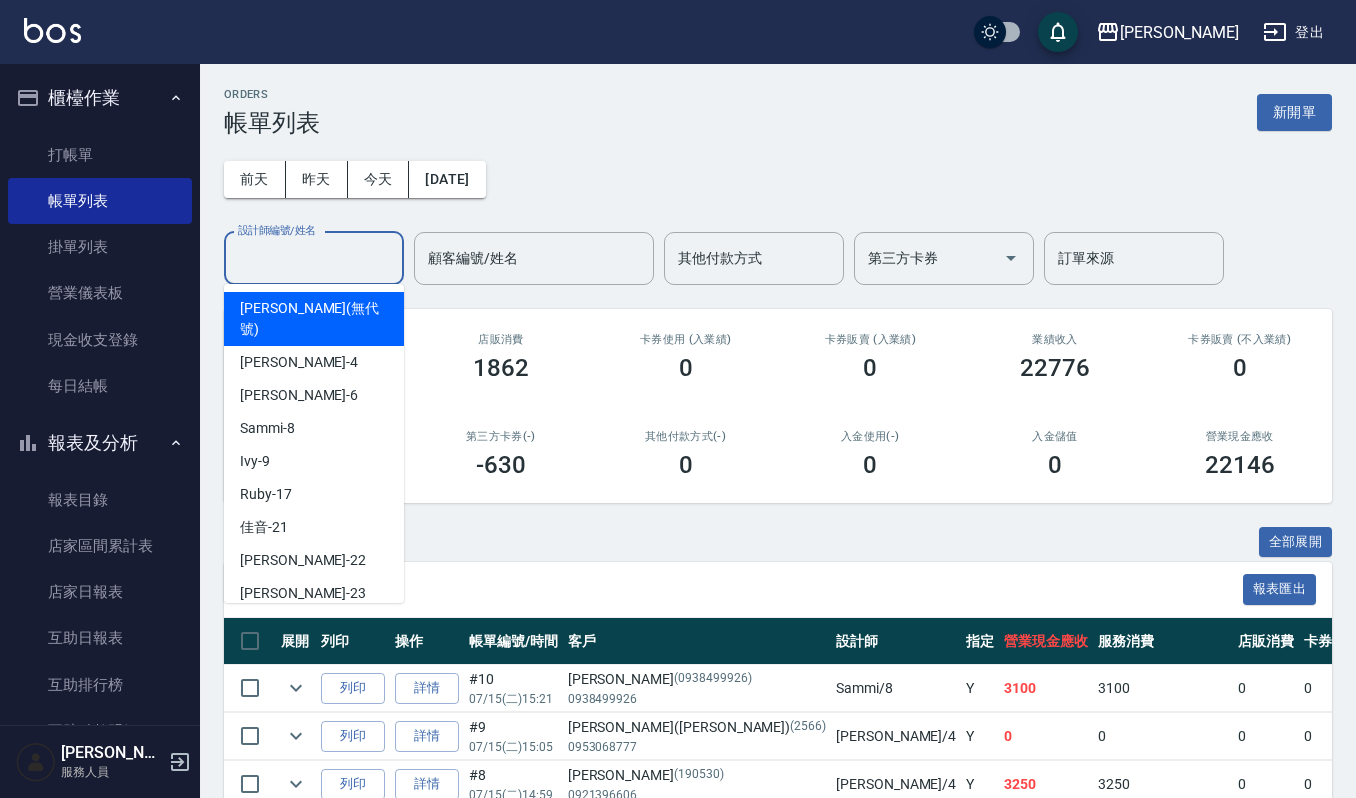 click on "傑森上越 (無代號)" at bounding box center [314, 319] 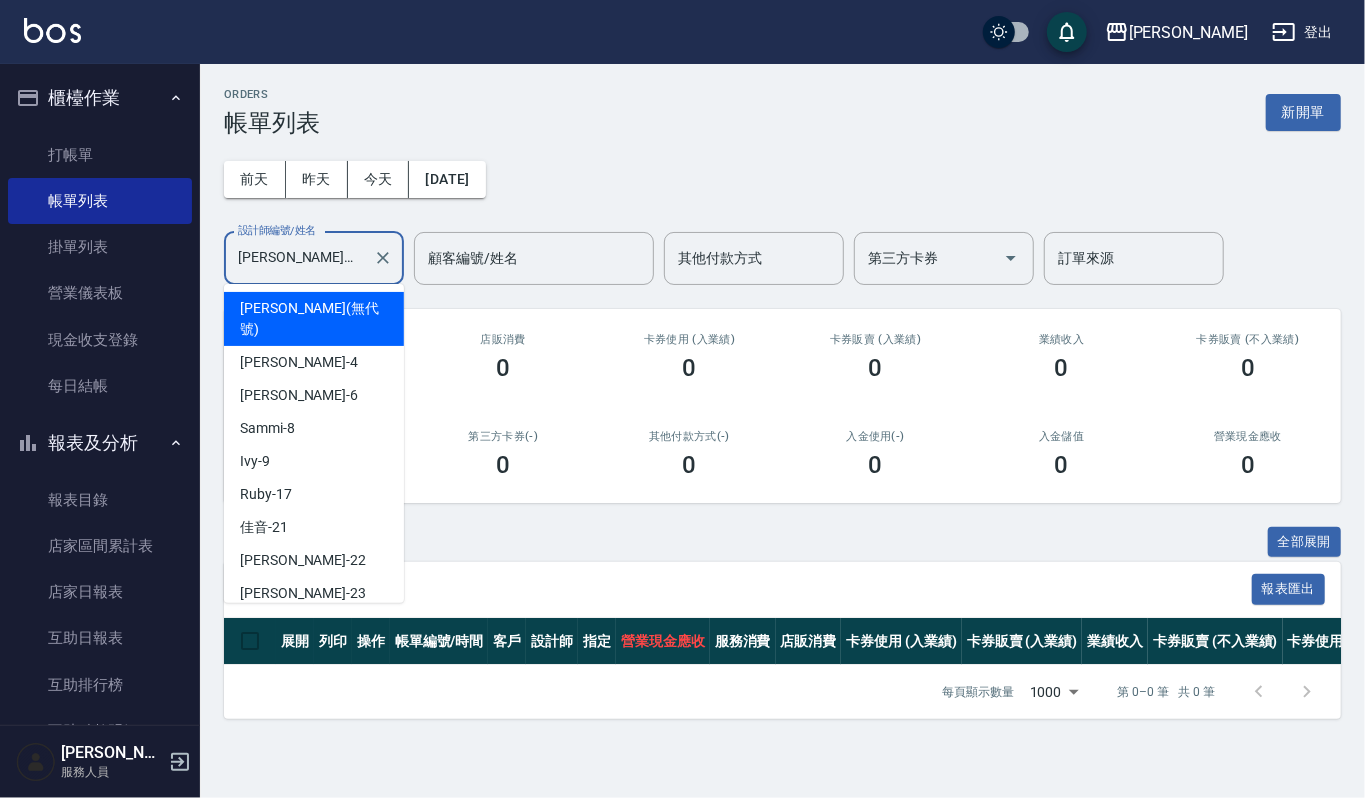 click on "傑森上越(無代號)" at bounding box center [299, 258] 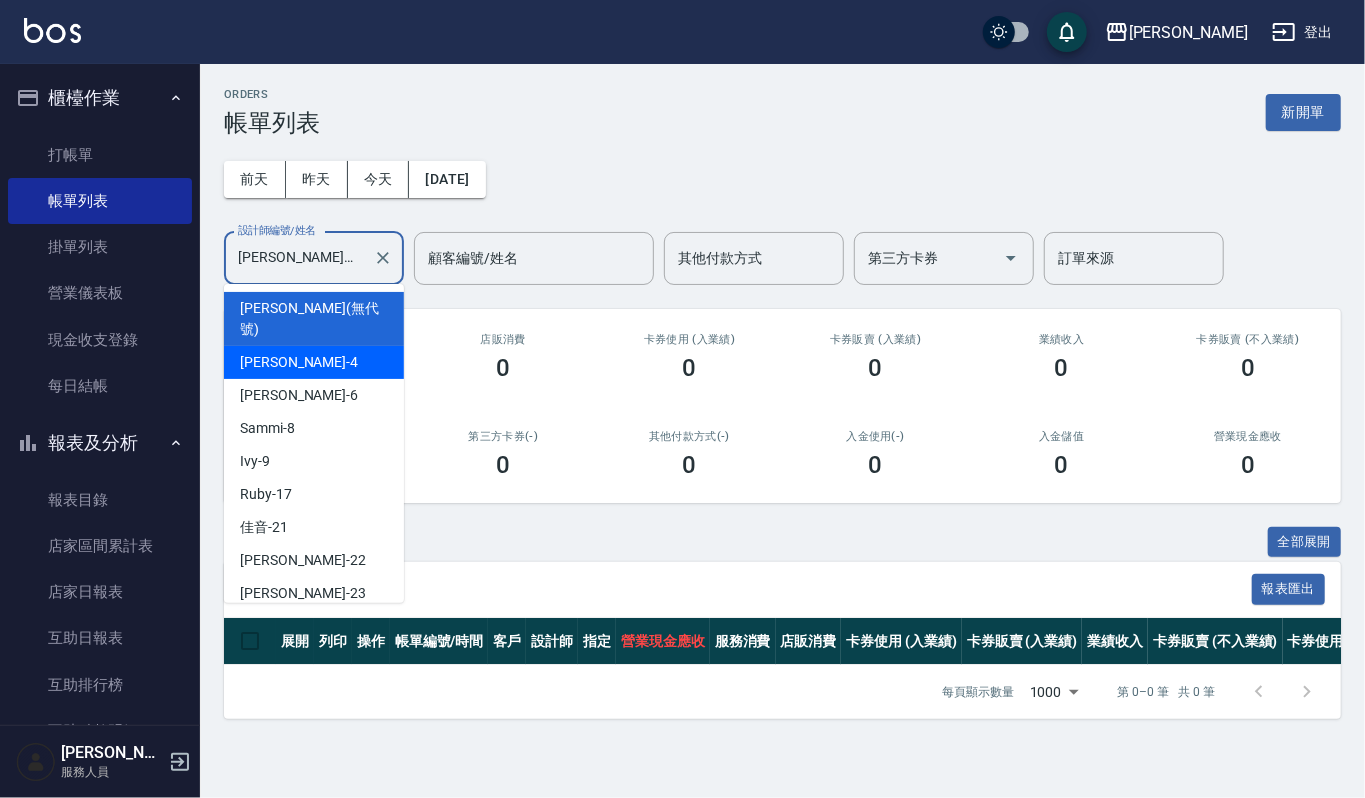 click on "吉兒 -4" at bounding box center [314, 362] 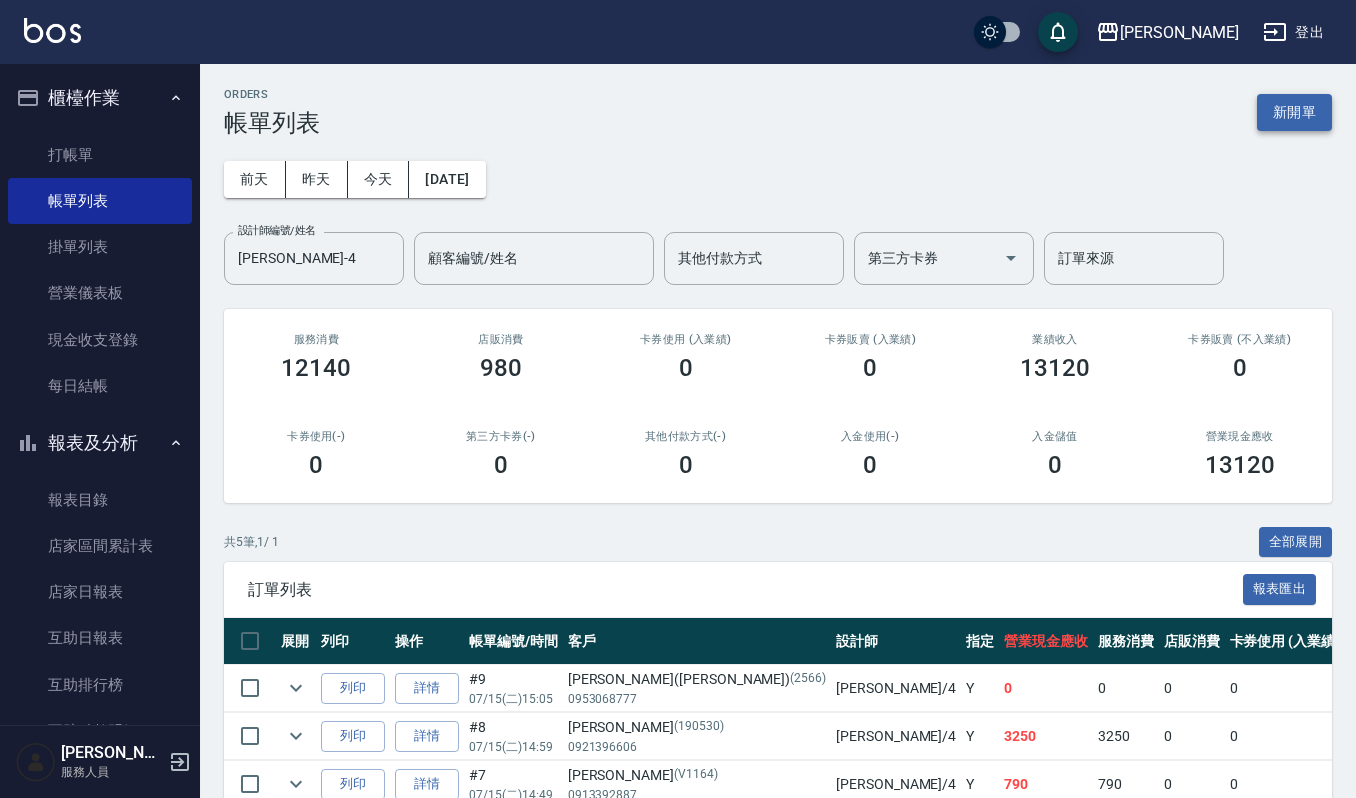 click on "新開單" at bounding box center [1294, 112] 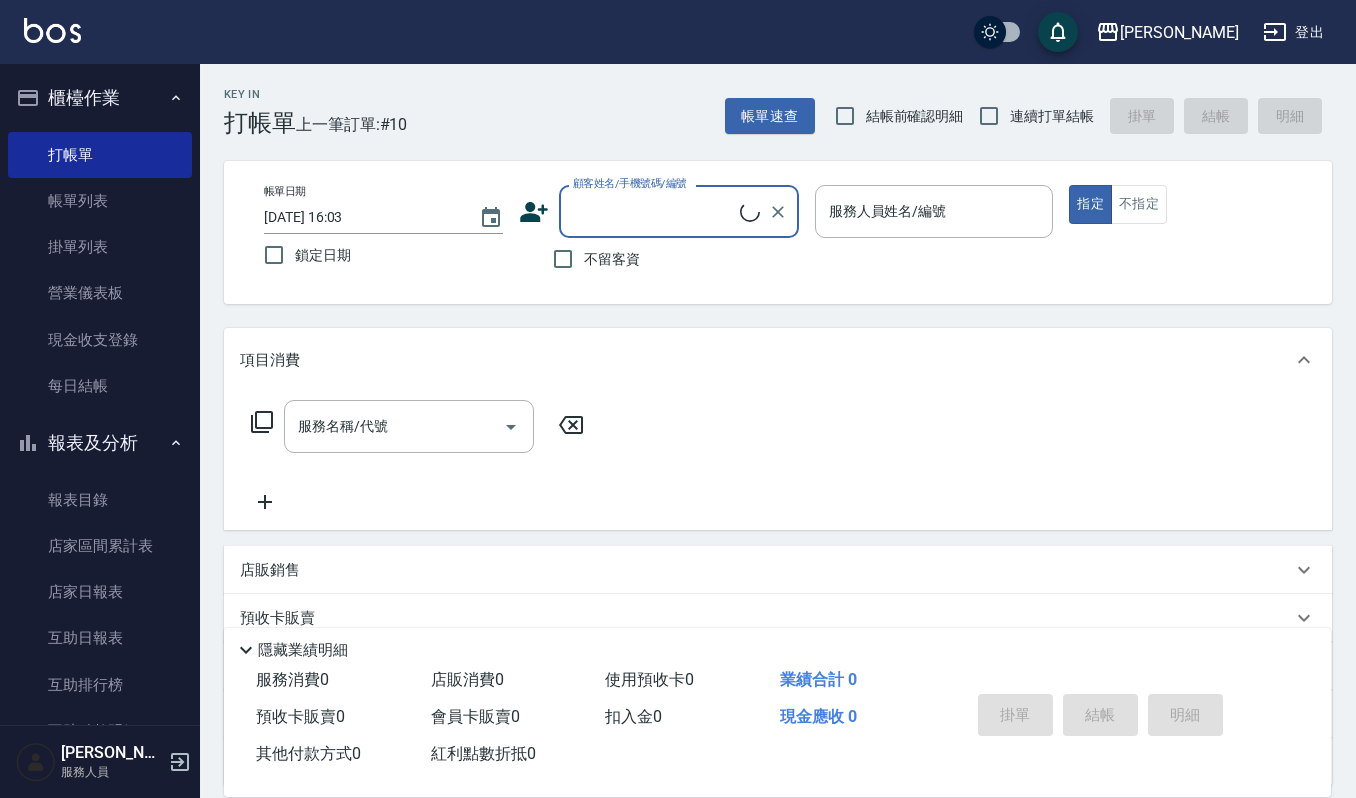 click on "顧客姓名/手機號碼/編號" at bounding box center [654, 211] 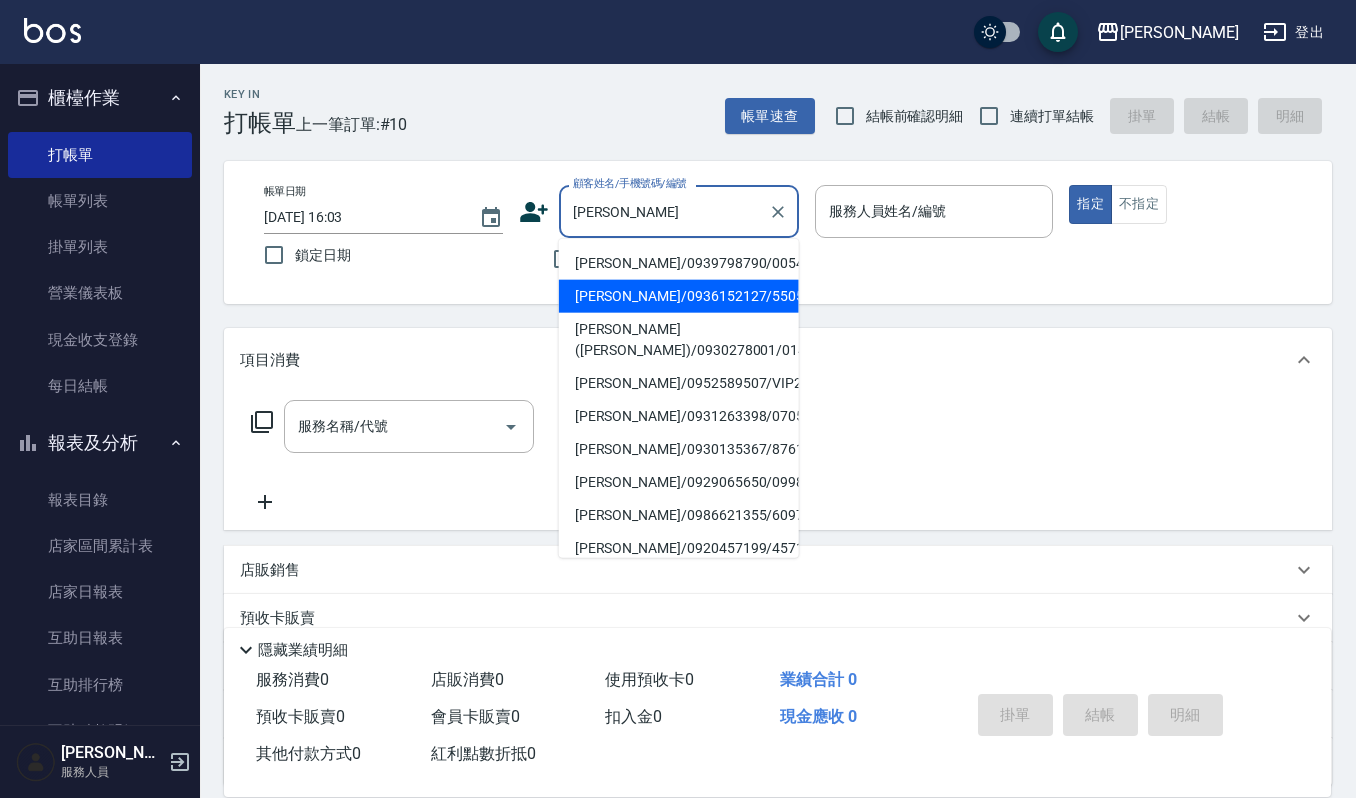 drag, startPoint x: 665, startPoint y: 280, endPoint x: 669, endPoint y: 294, distance: 14.56022 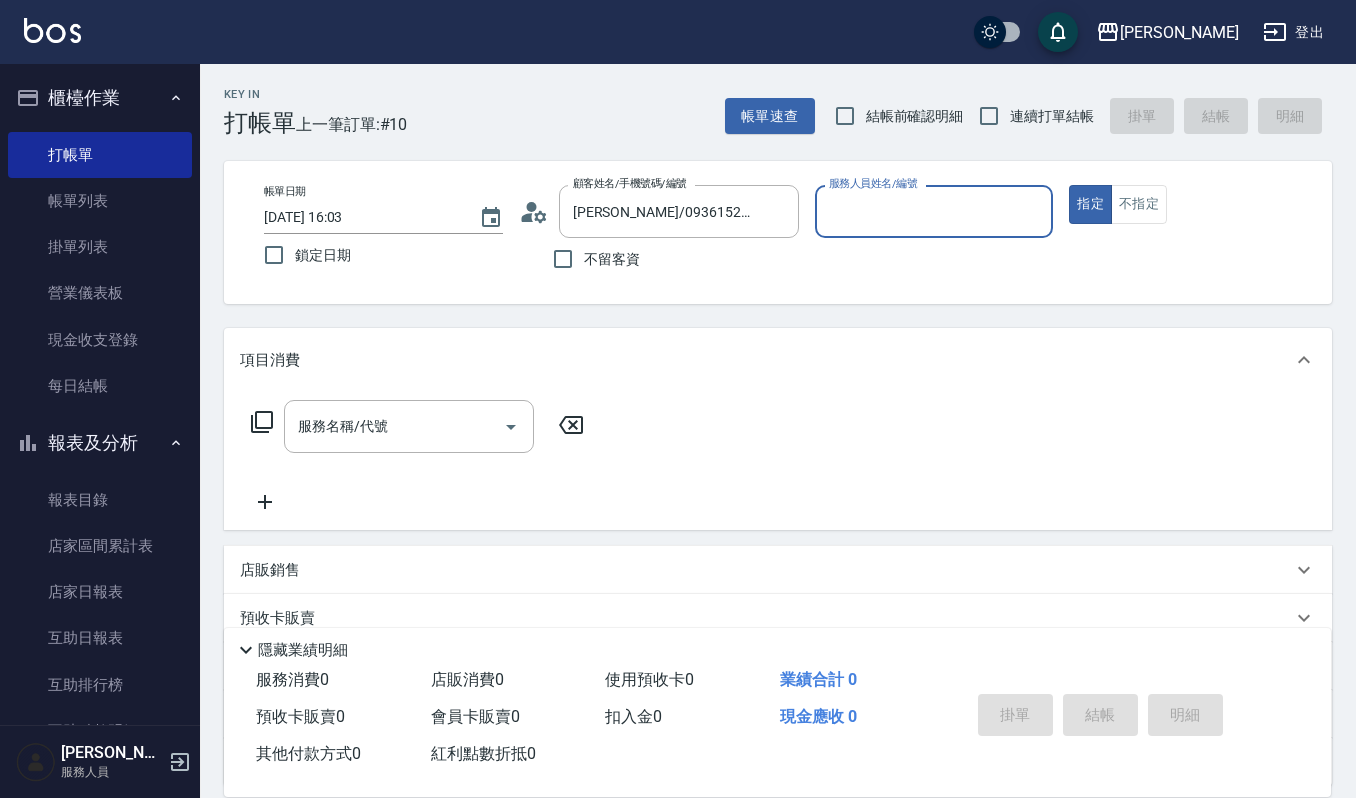type on "吉兒-4" 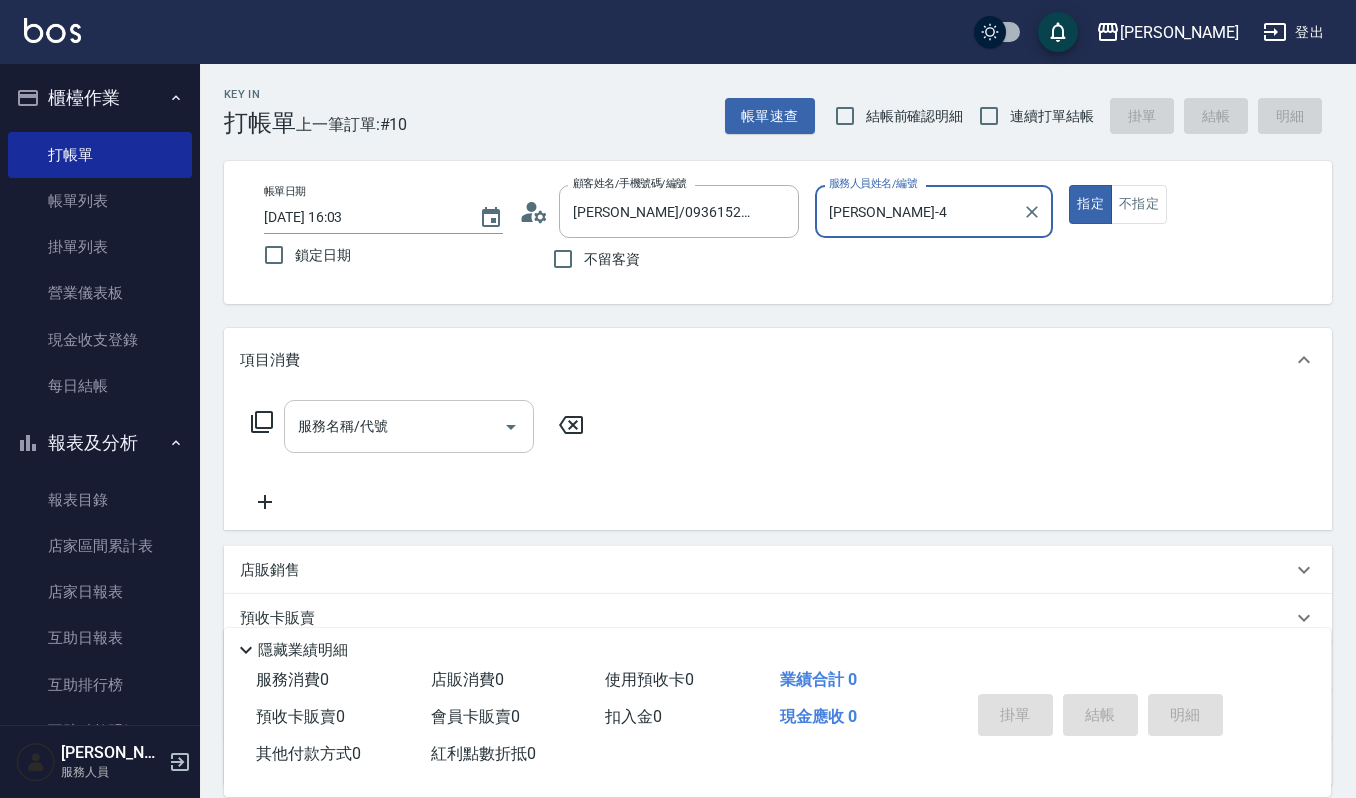 click on "服務名稱/代號" at bounding box center [394, 426] 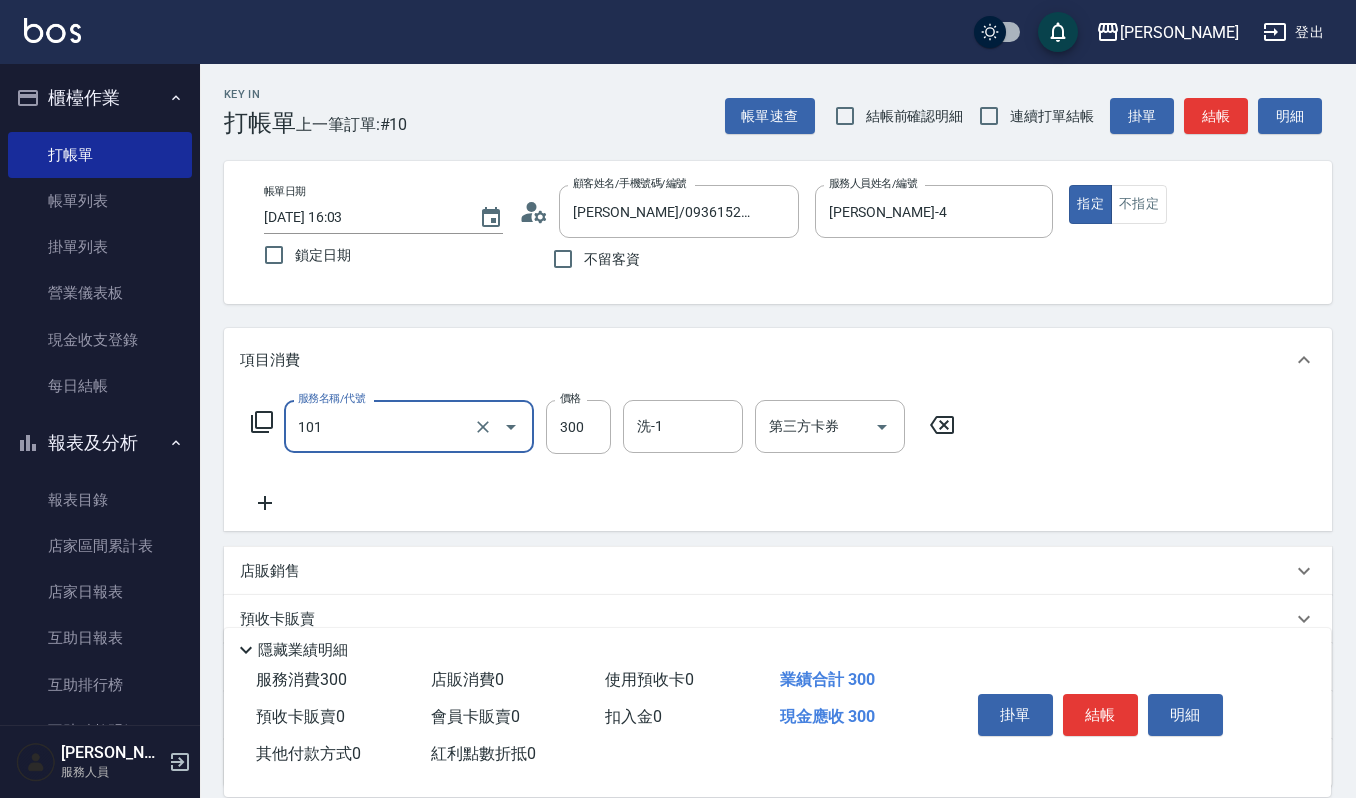 type on "一般洗髮(101)" 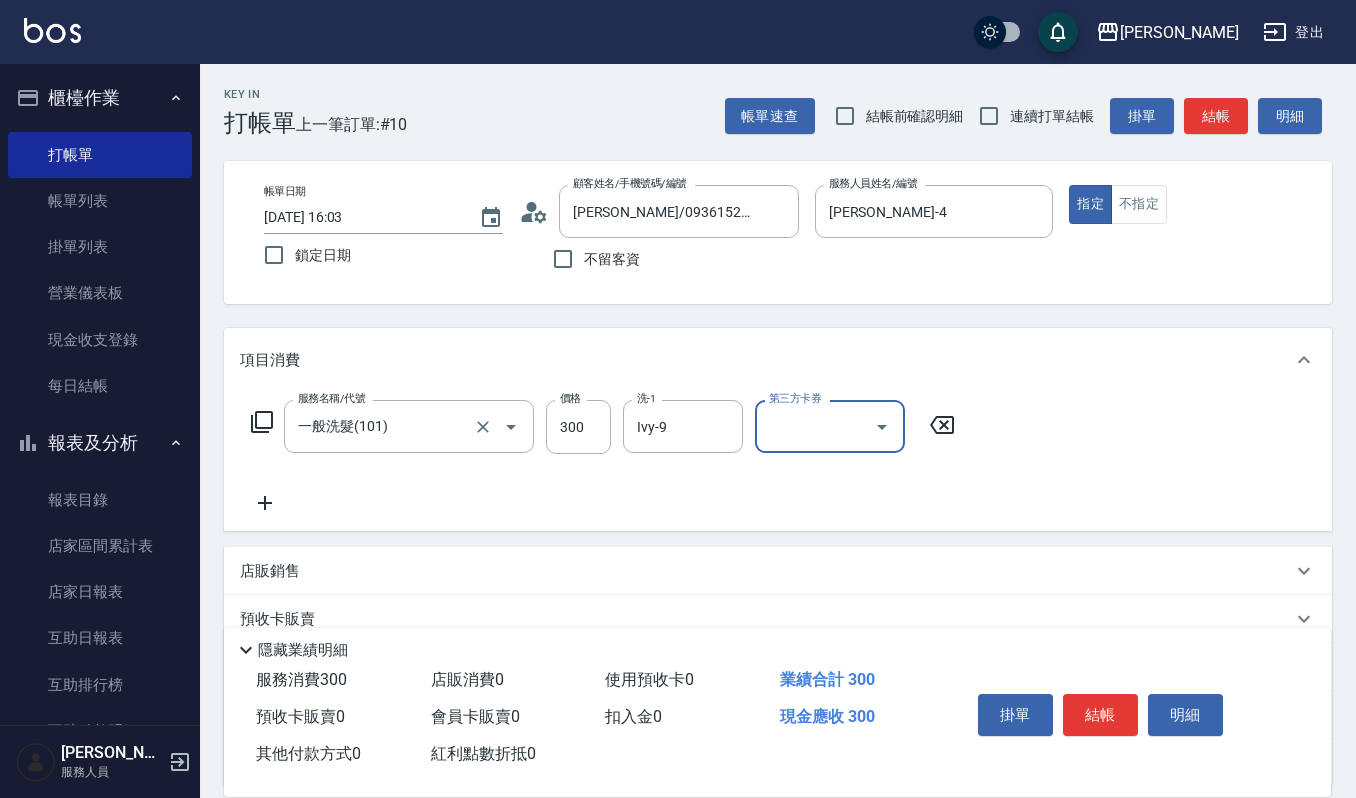 drag, startPoint x: 690, startPoint y: 420, endPoint x: 305, endPoint y: 397, distance: 385.6864 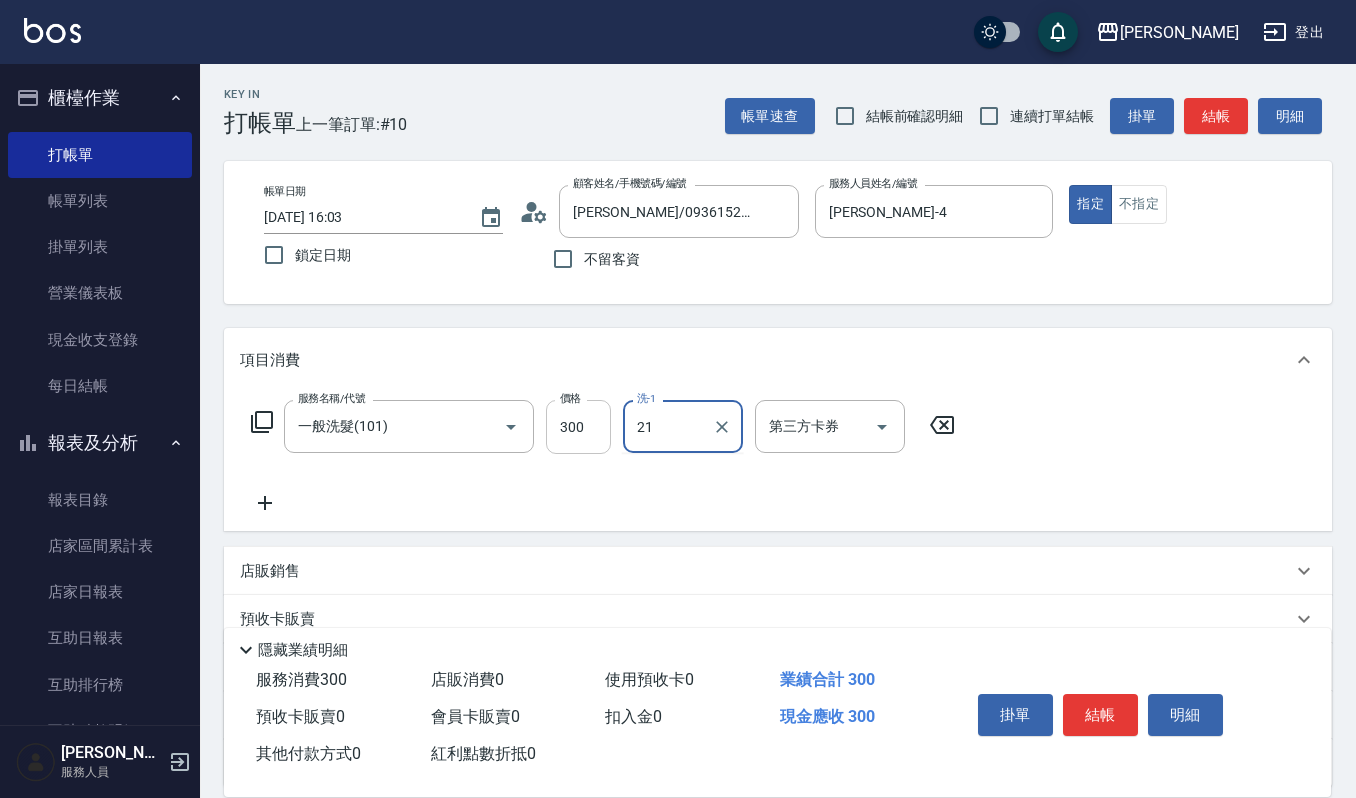 type on "佳音-21" 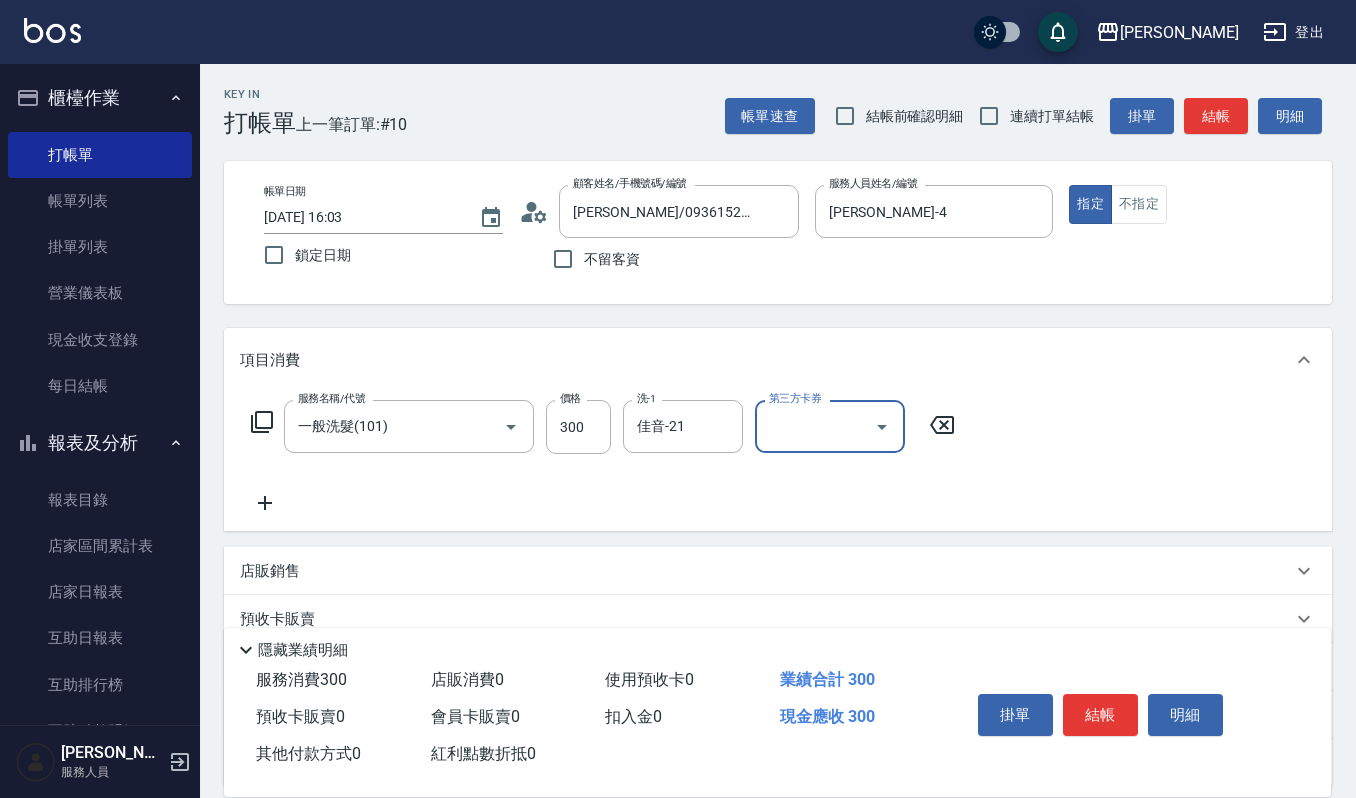 click on "掛單 結帳 明細" at bounding box center [1100, 717] 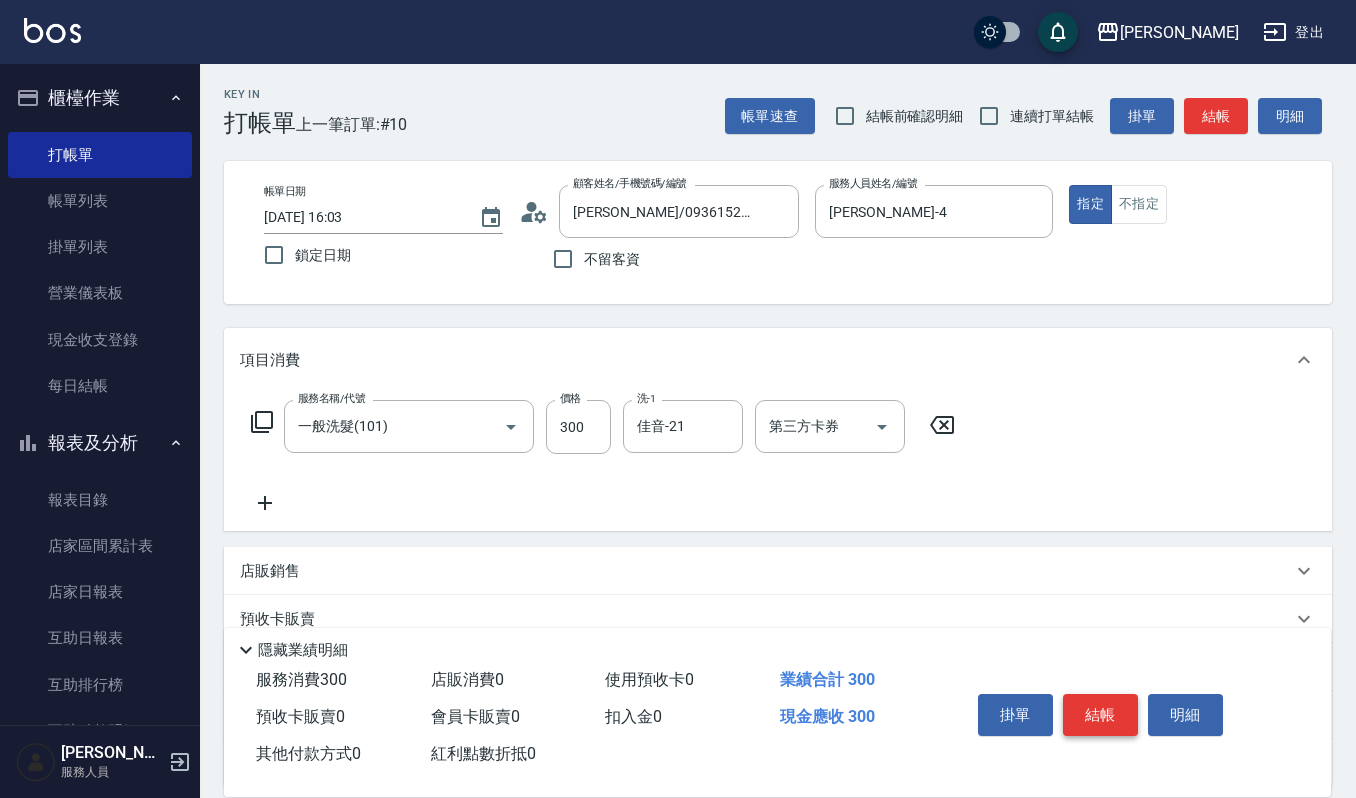 click on "結帳" at bounding box center [1100, 715] 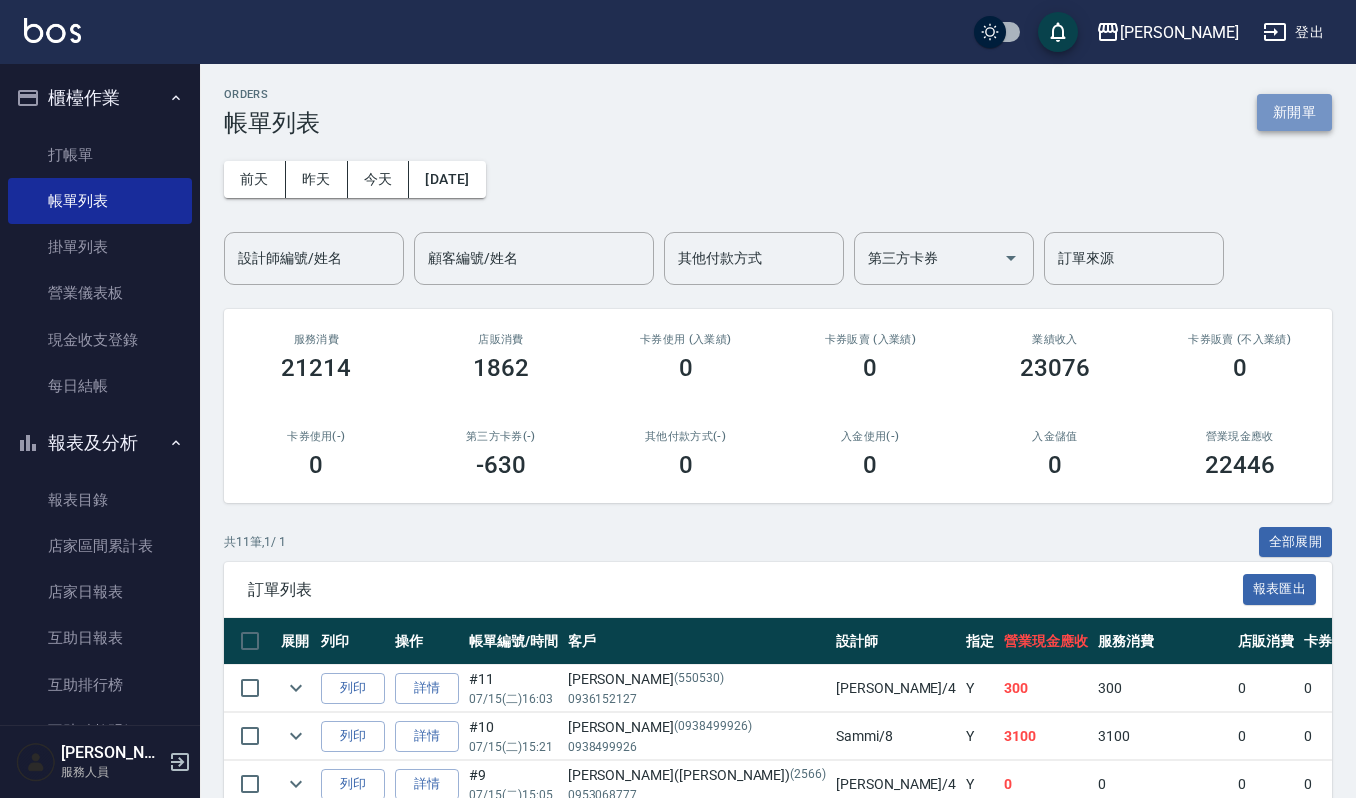 click on "新開單" at bounding box center [1294, 112] 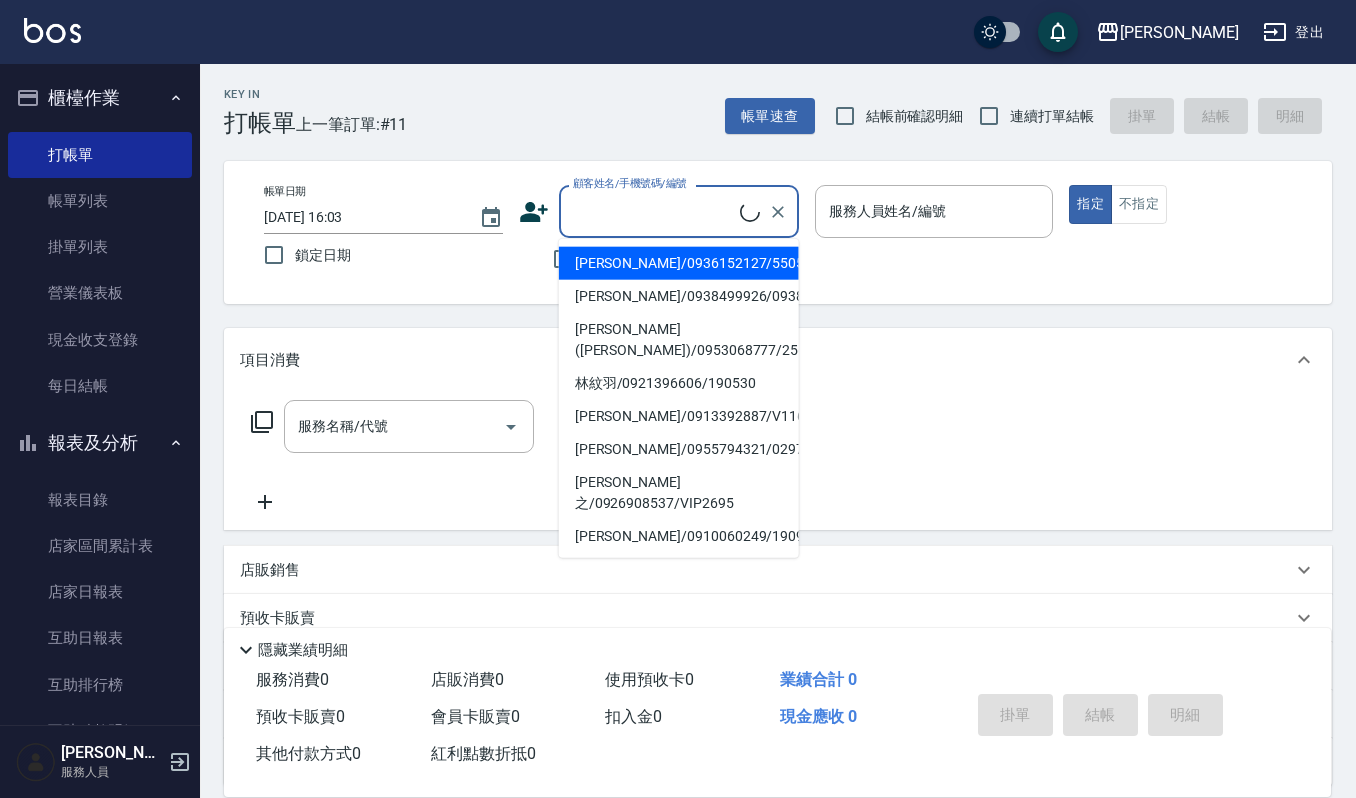 click on "顧客姓名/手機號碼/編號" at bounding box center [654, 211] 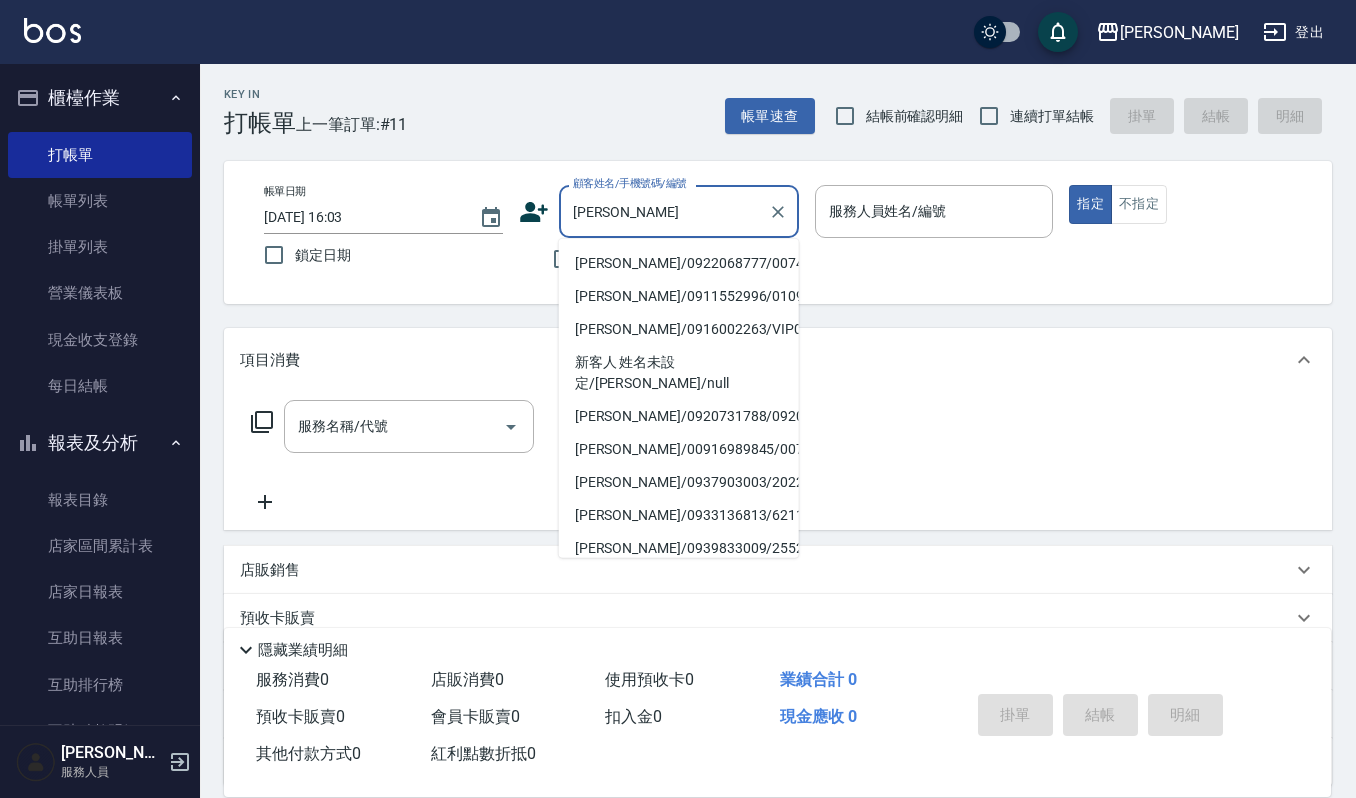 type on "蔡佳" 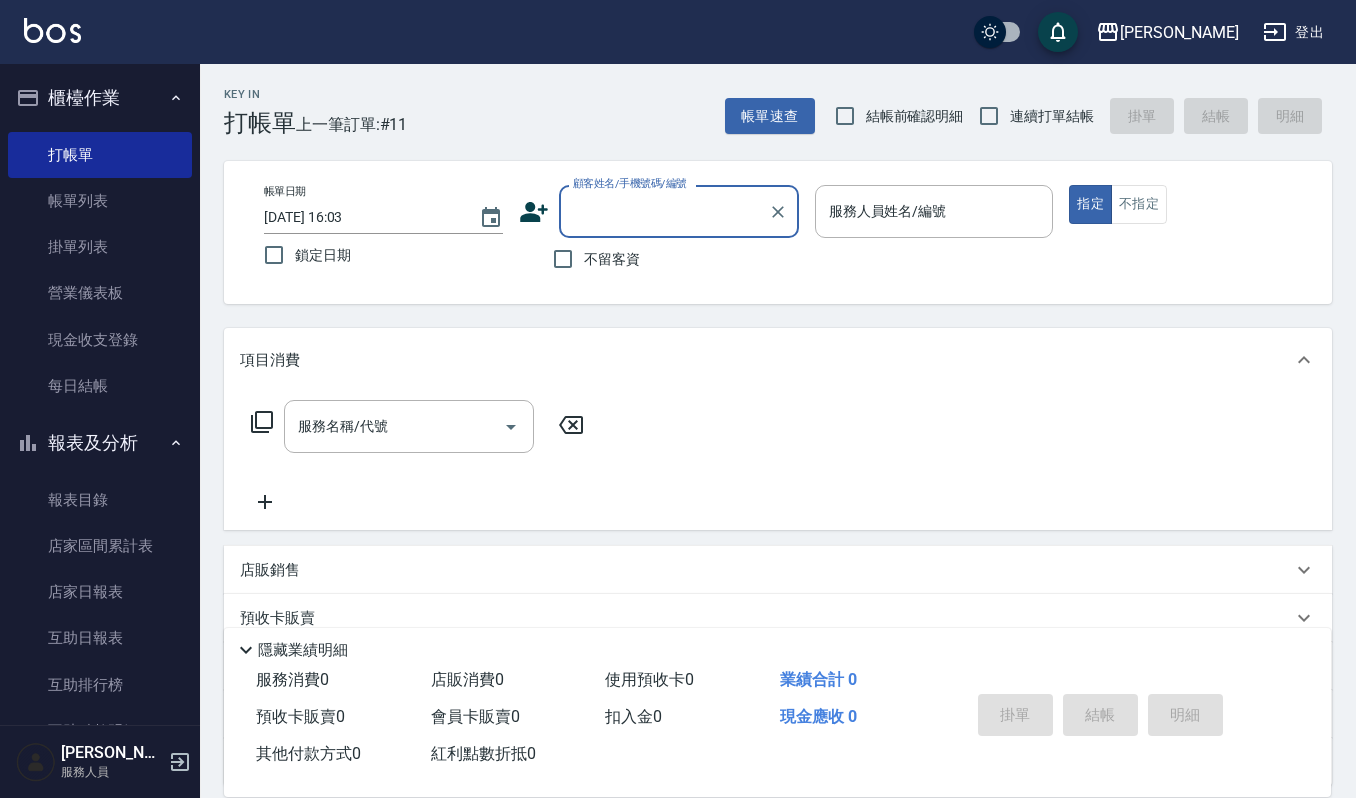 click on "顧客姓名/手機號碼/編號" at bounding box center (664, 211) 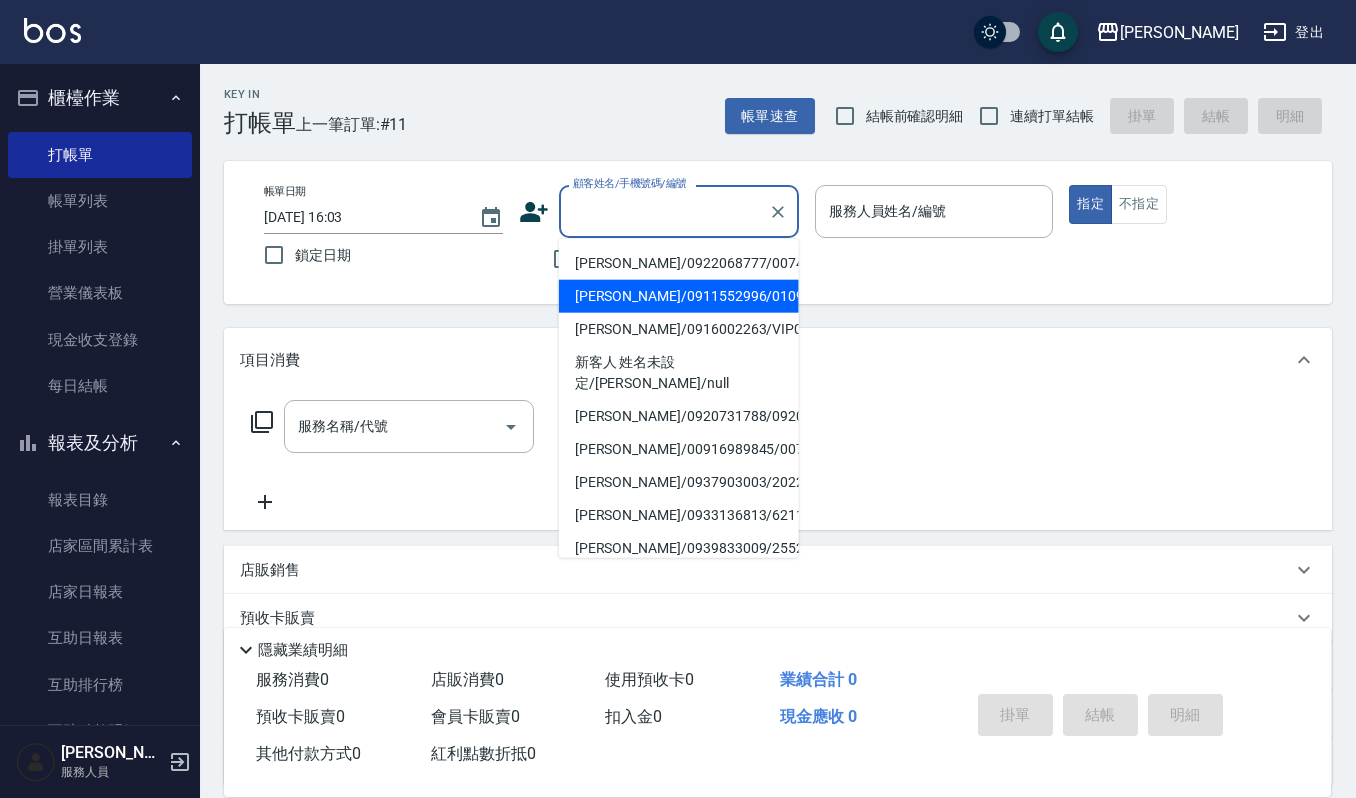 click on "蔡佳蓁vivi/0911552996/01090413" at bounding box center [679, 296] 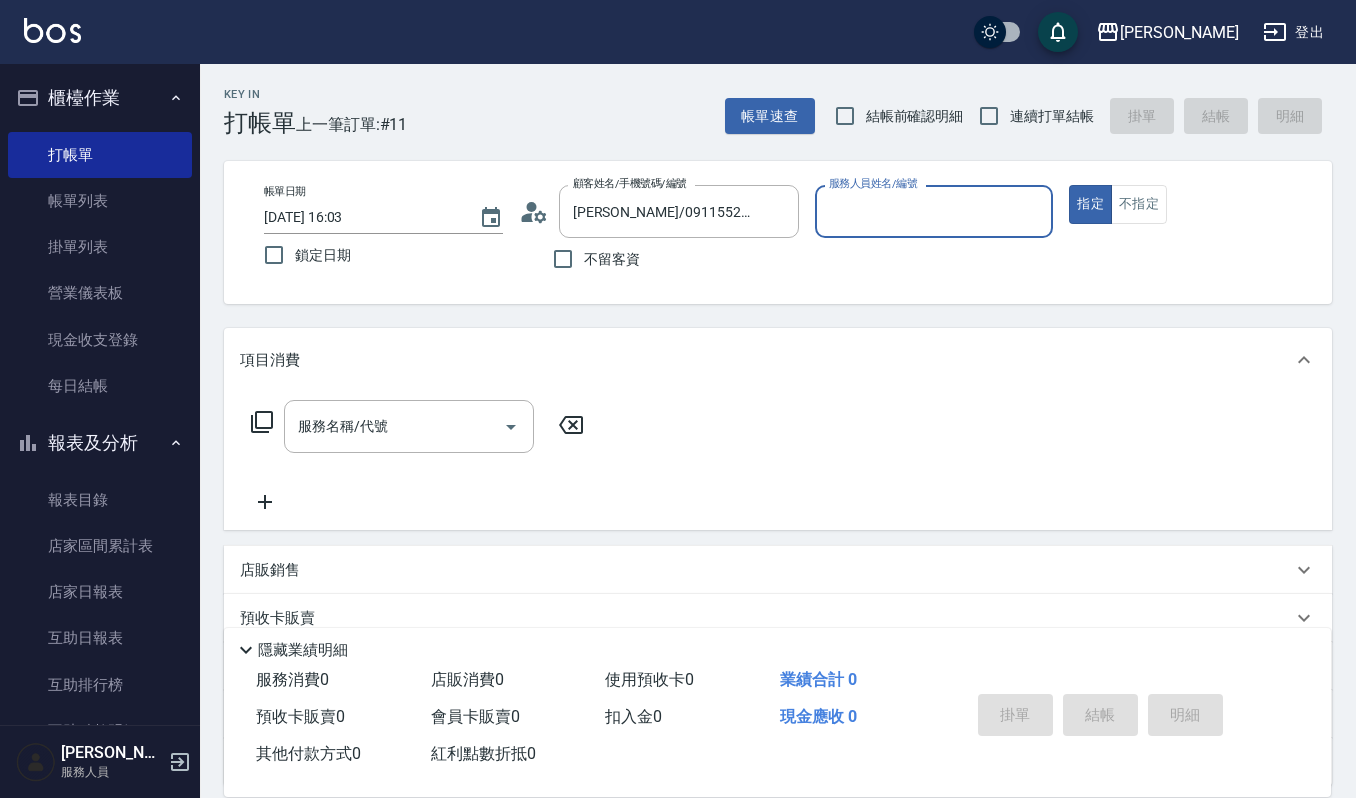 type on "Sammi-8" 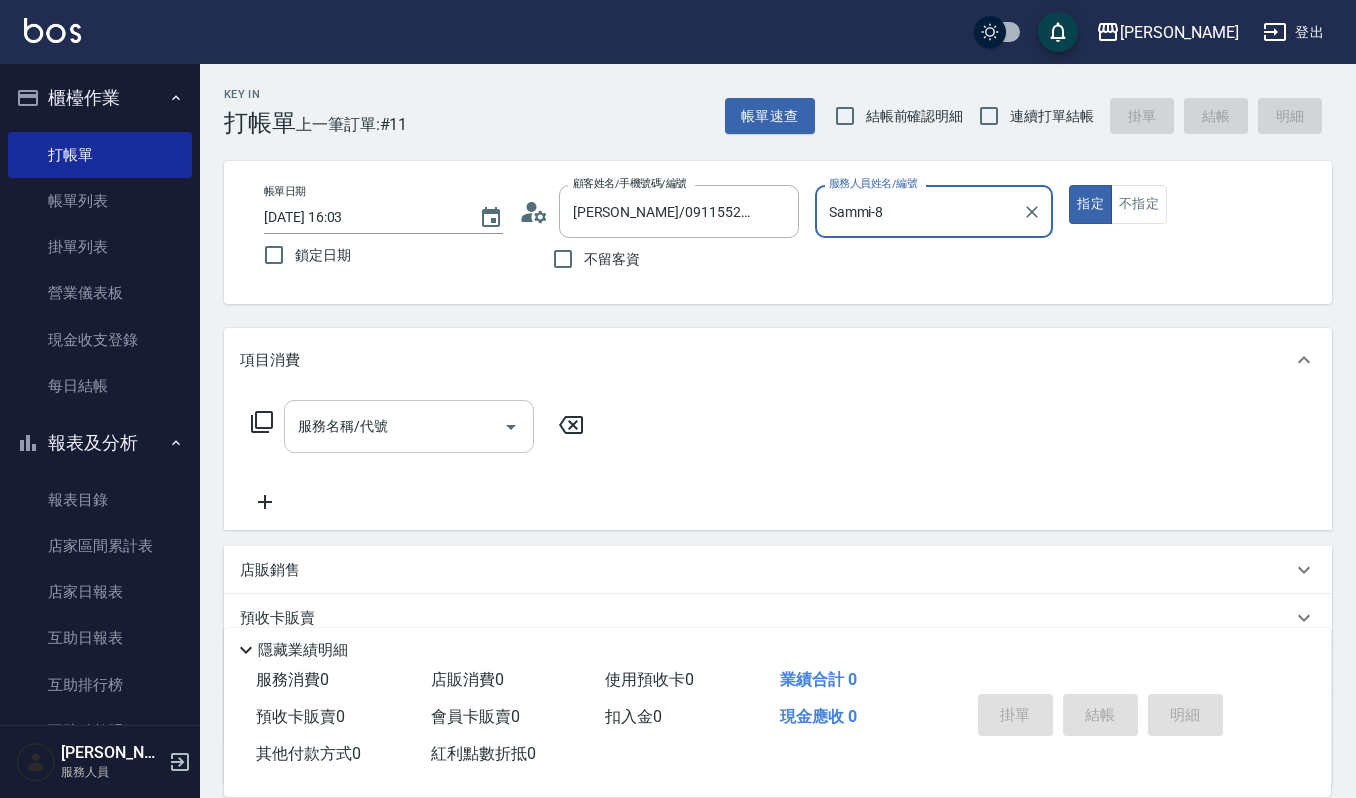 click on "服務名稱/代號" at bounding box center (394, 426) 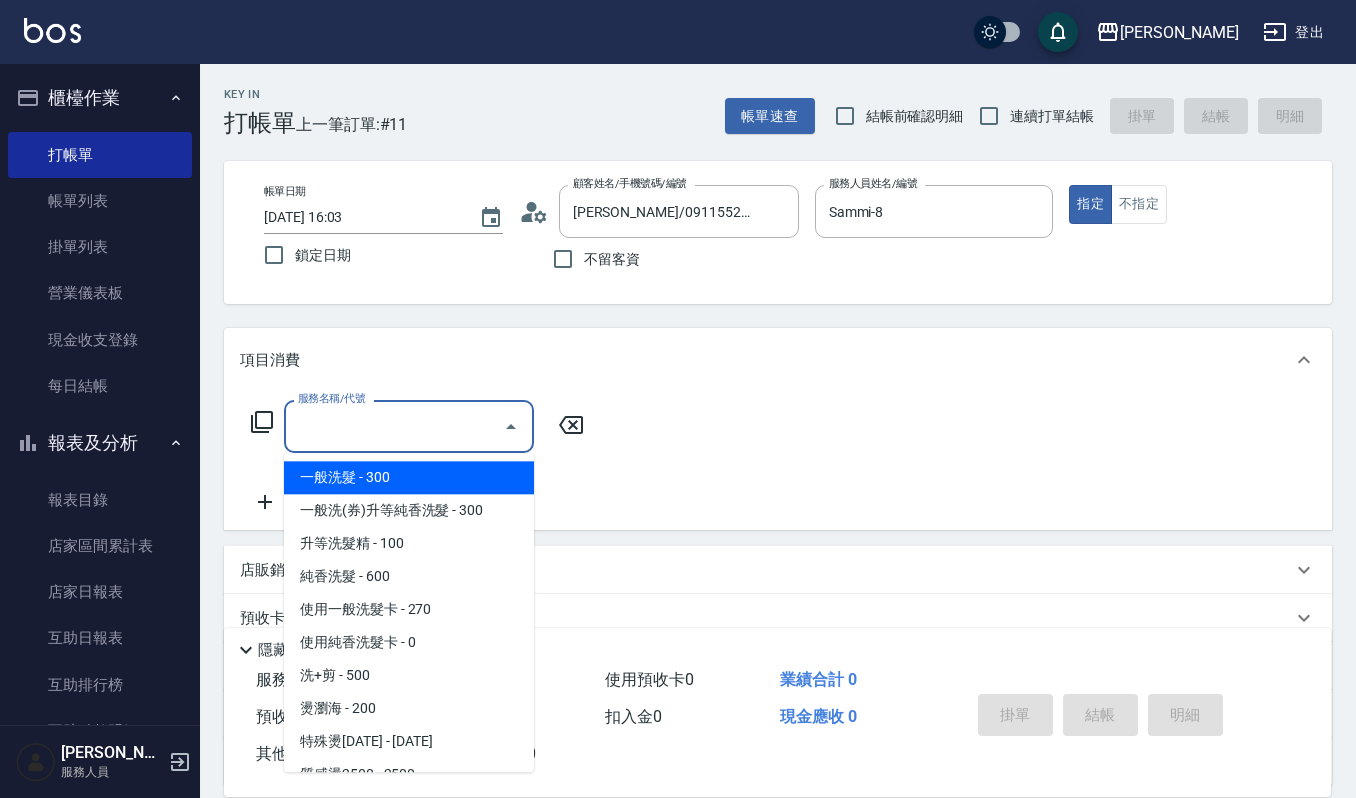type on "1" 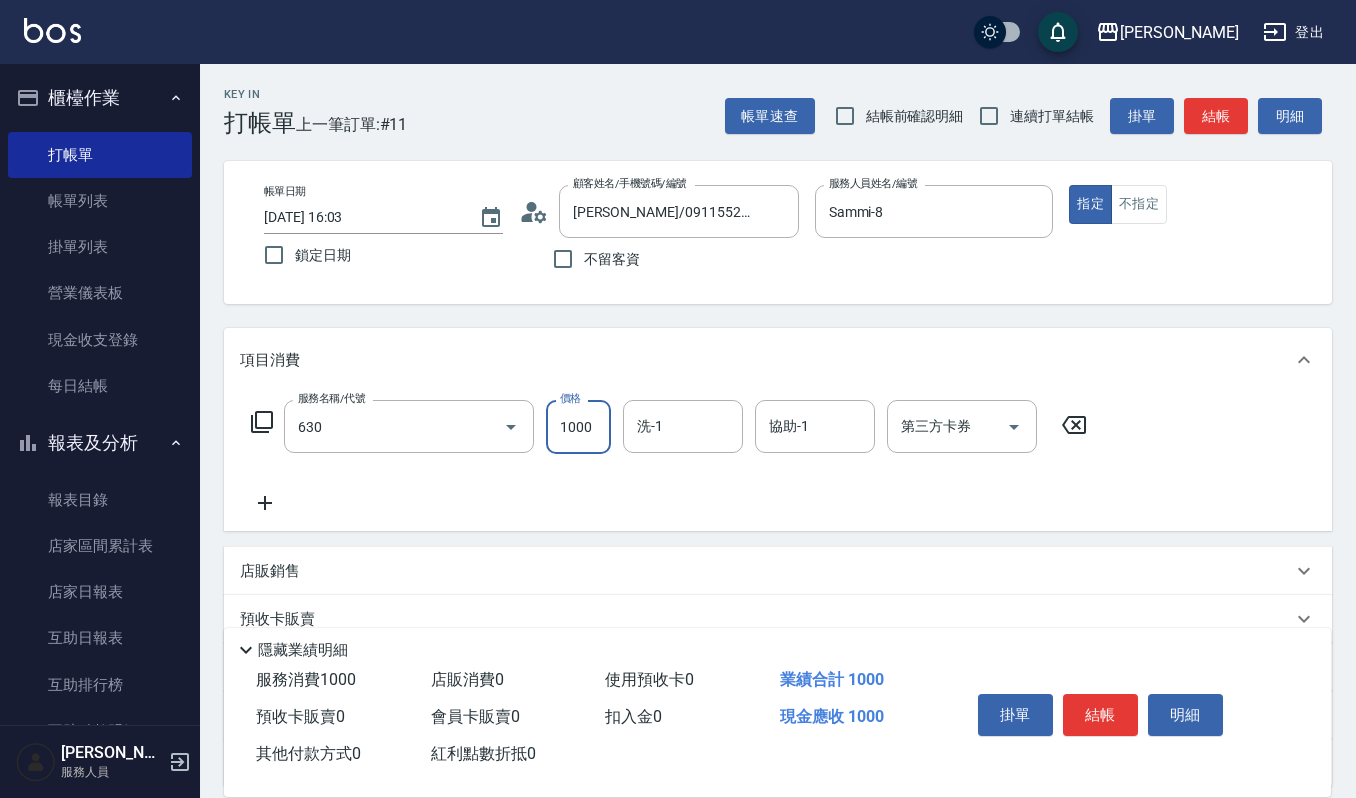 type on "洗+頭皮保養(630)" 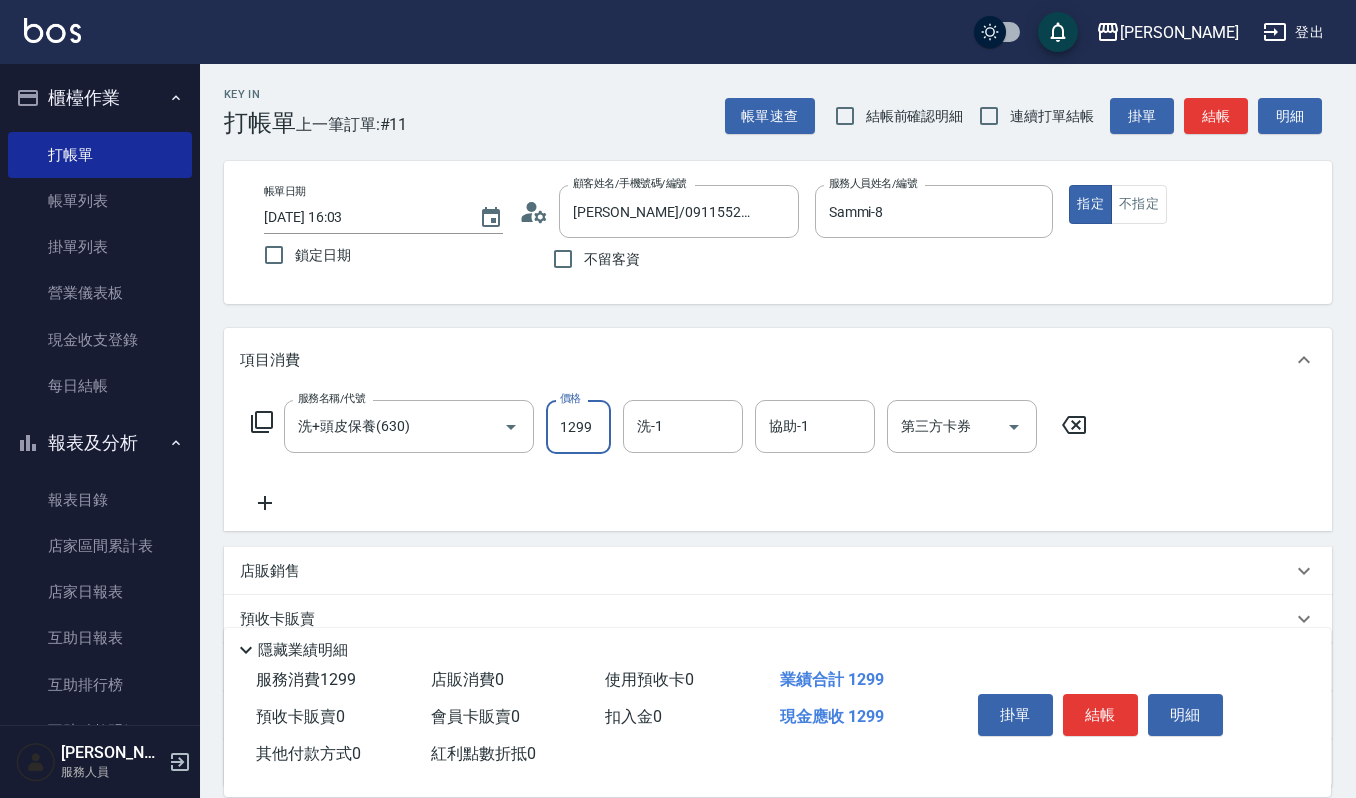 type on "1299" 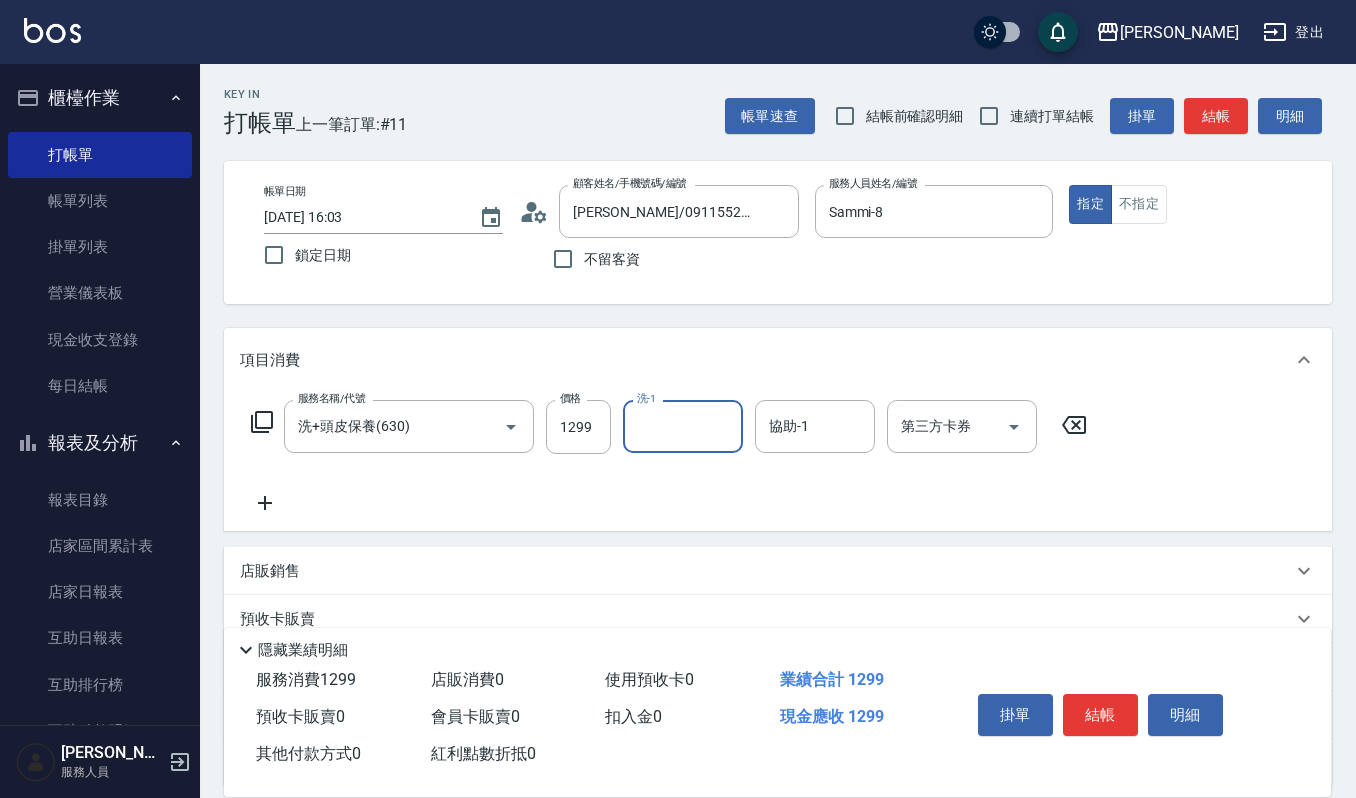 type on "4" 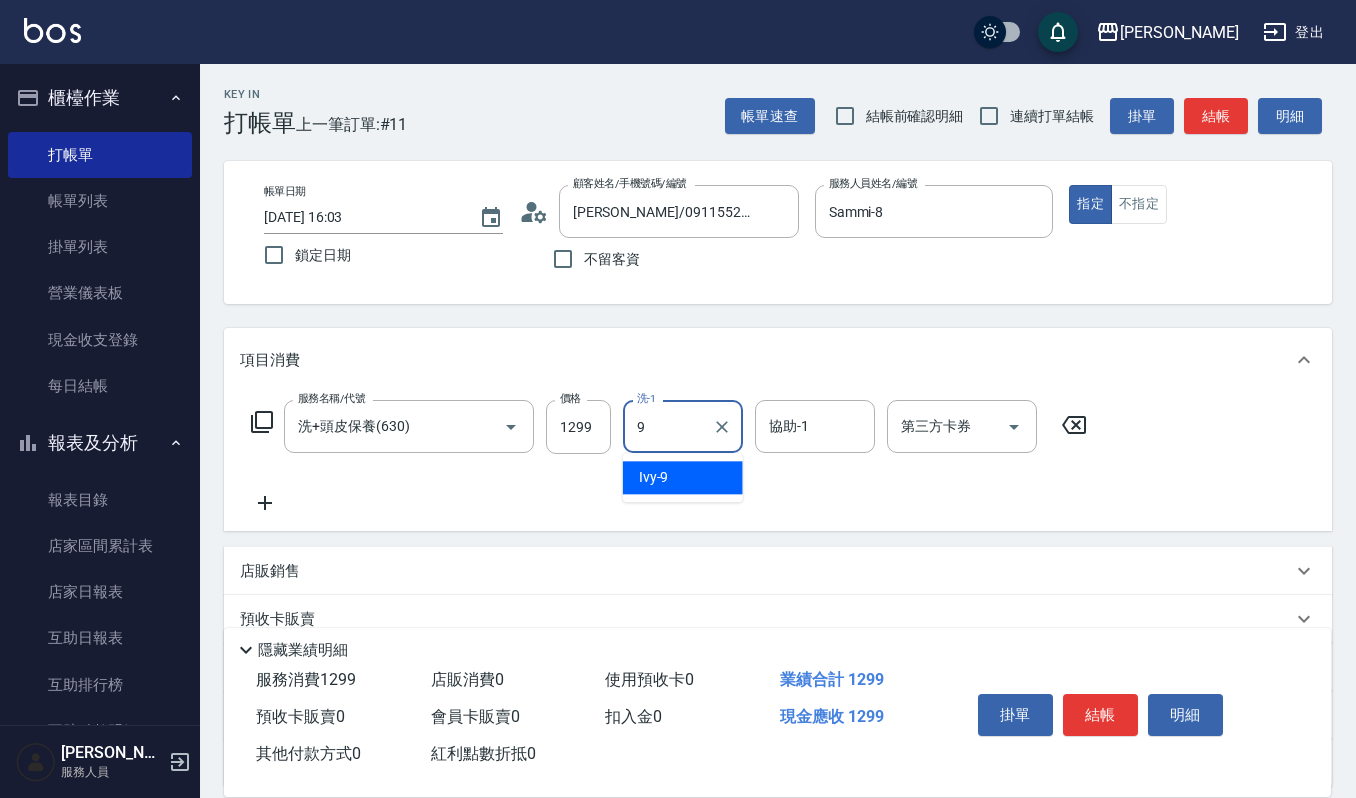type on "Ivy-9" 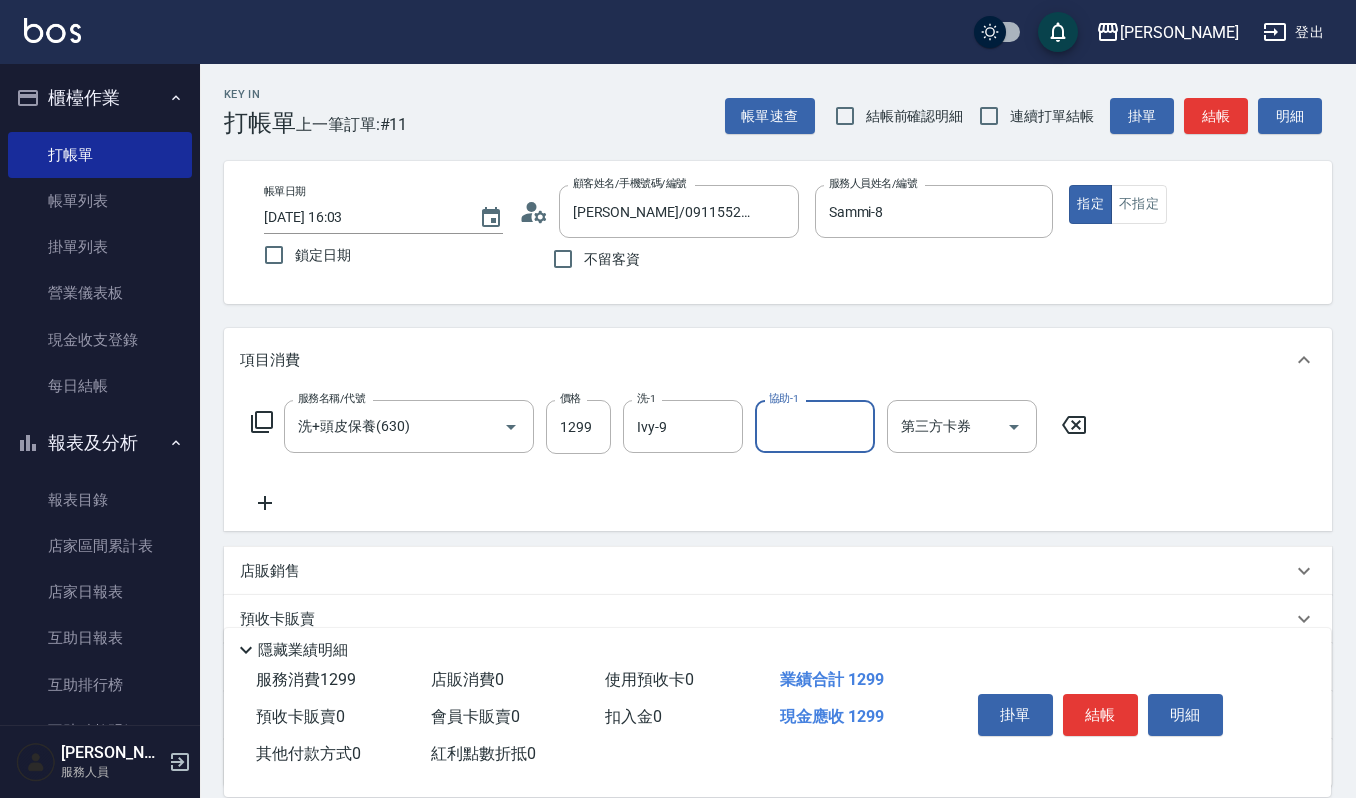 type on "1" 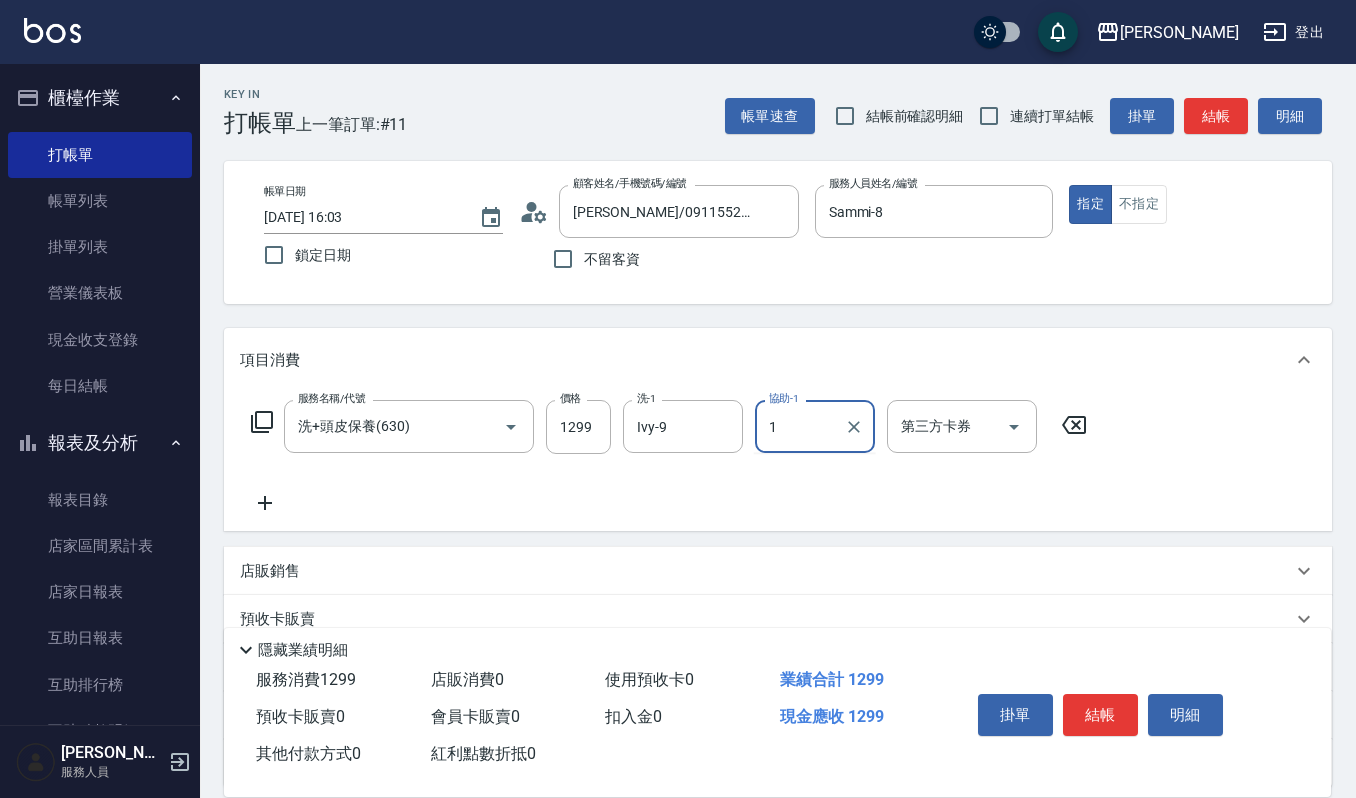 type 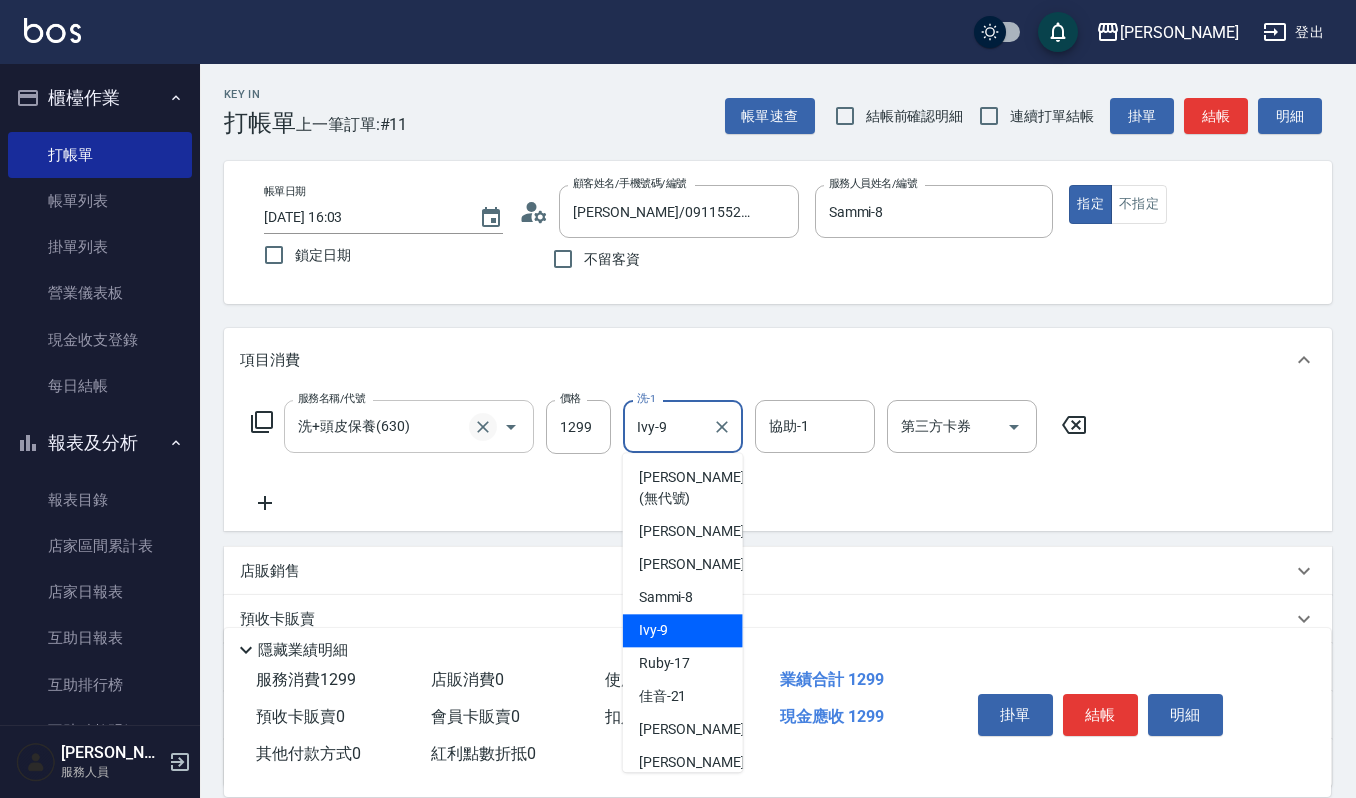 drag, startPoint x: 693, startPoint y: 437, endPoint x: 490, endPoint y: 428, distance: 203.1994 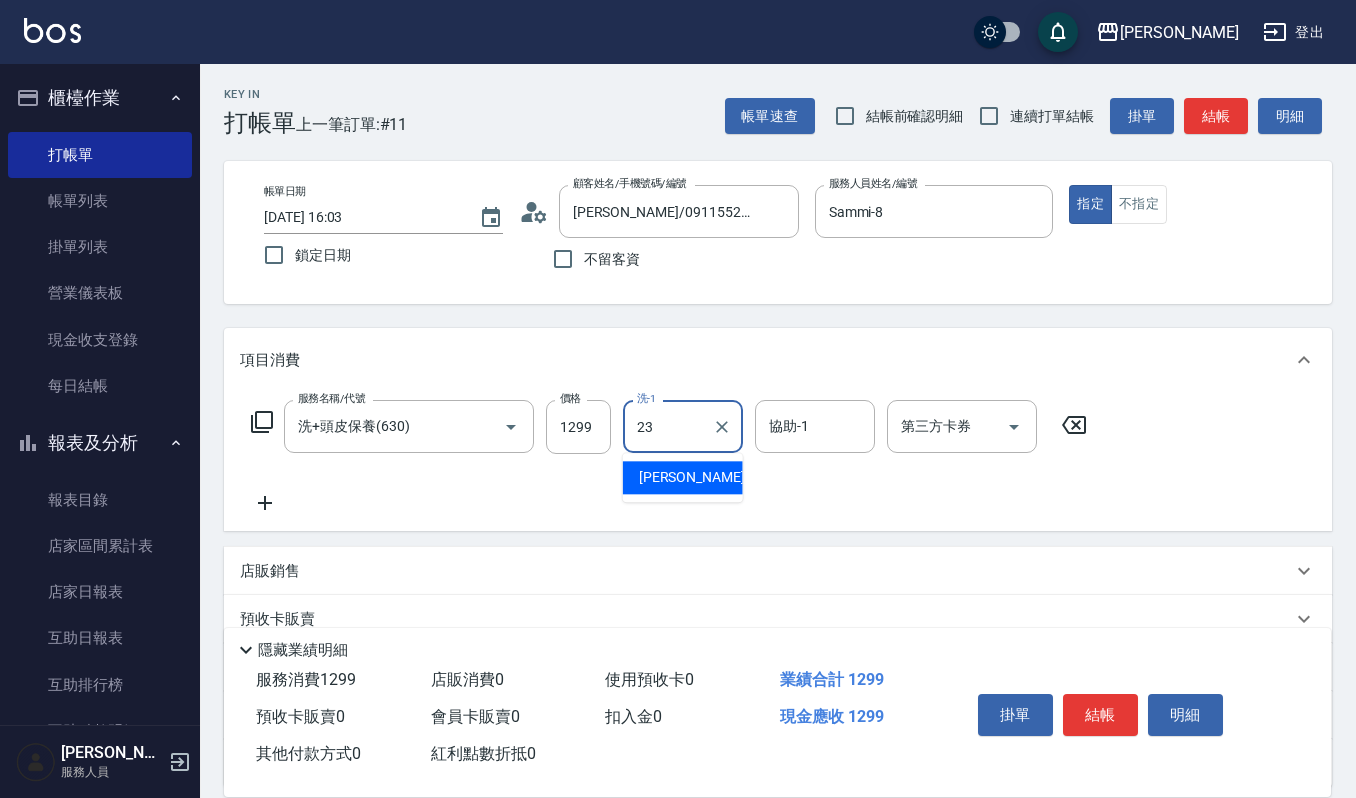 type on "郁涵-23" 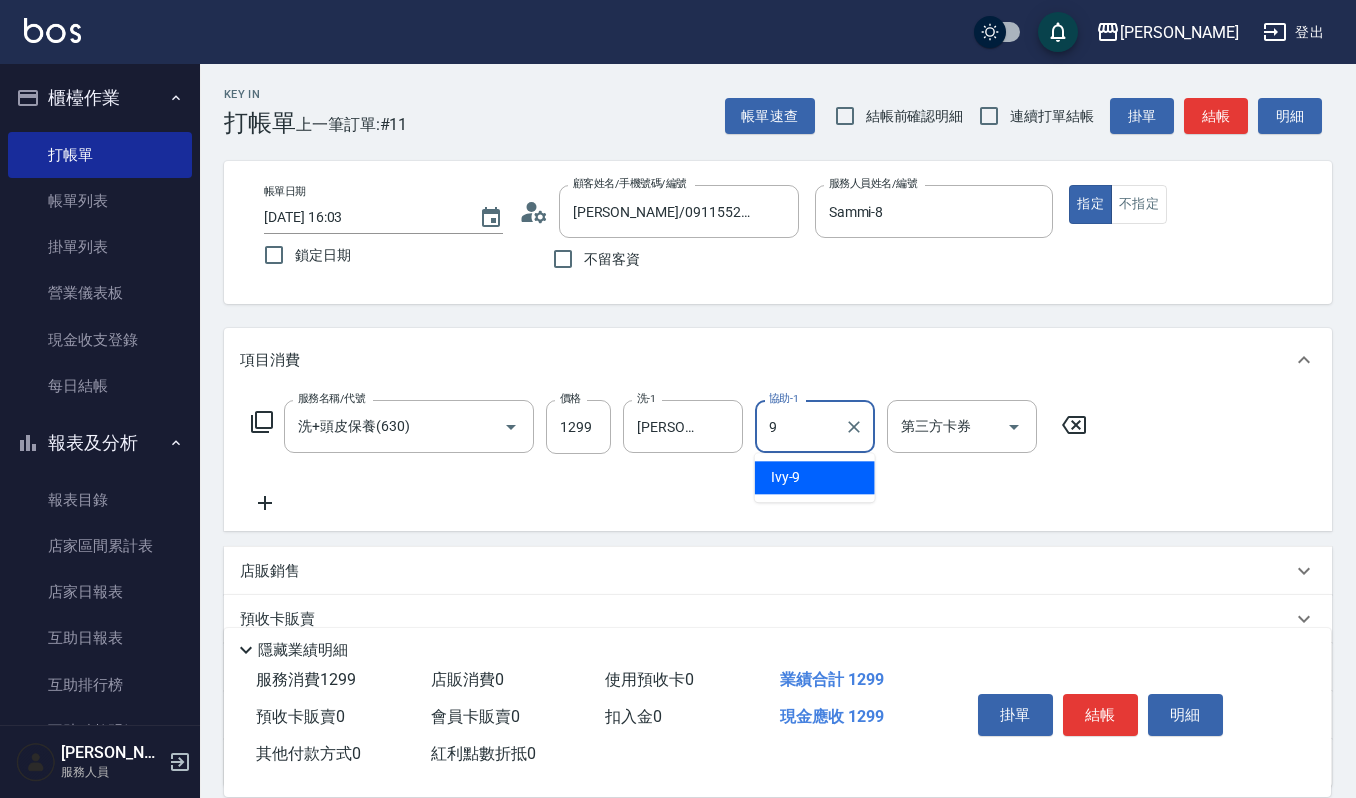 type on "Ivy-9" 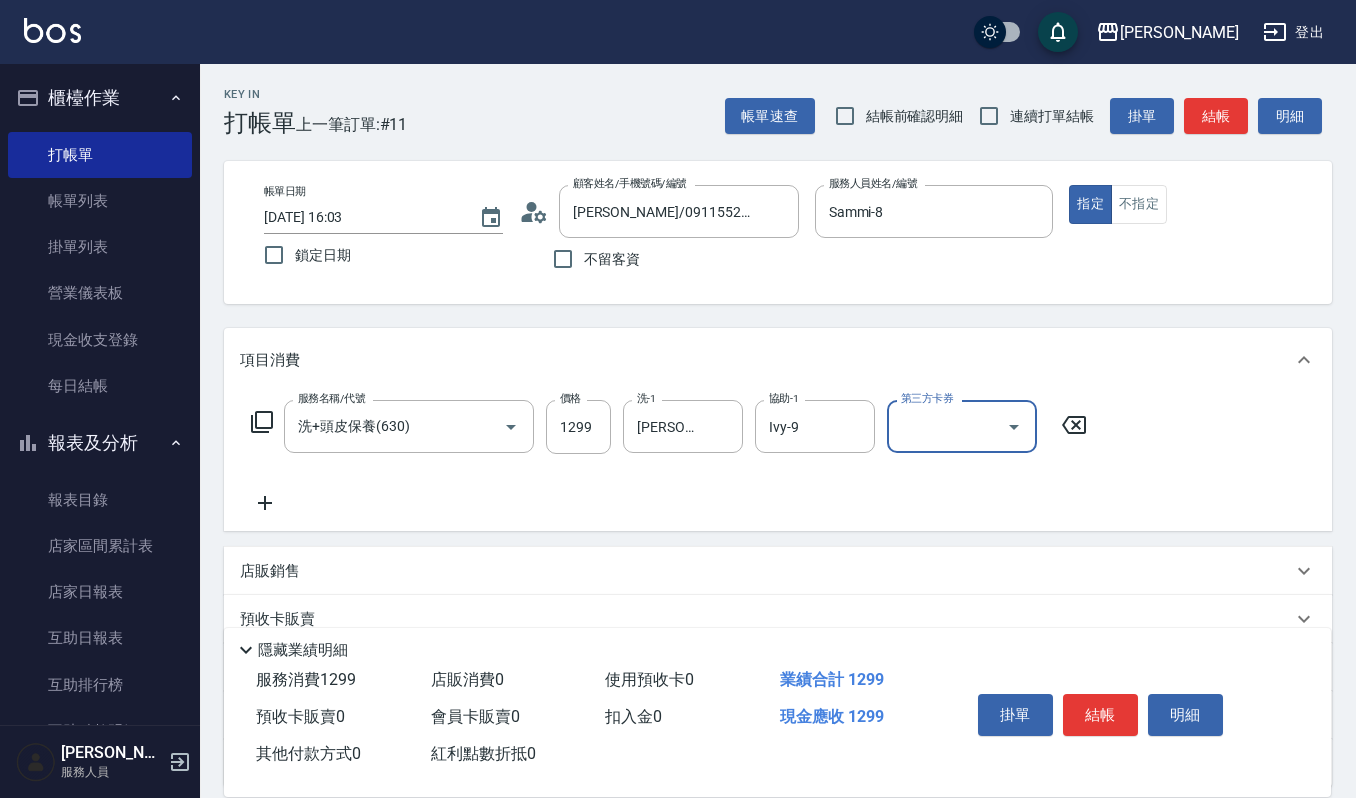click 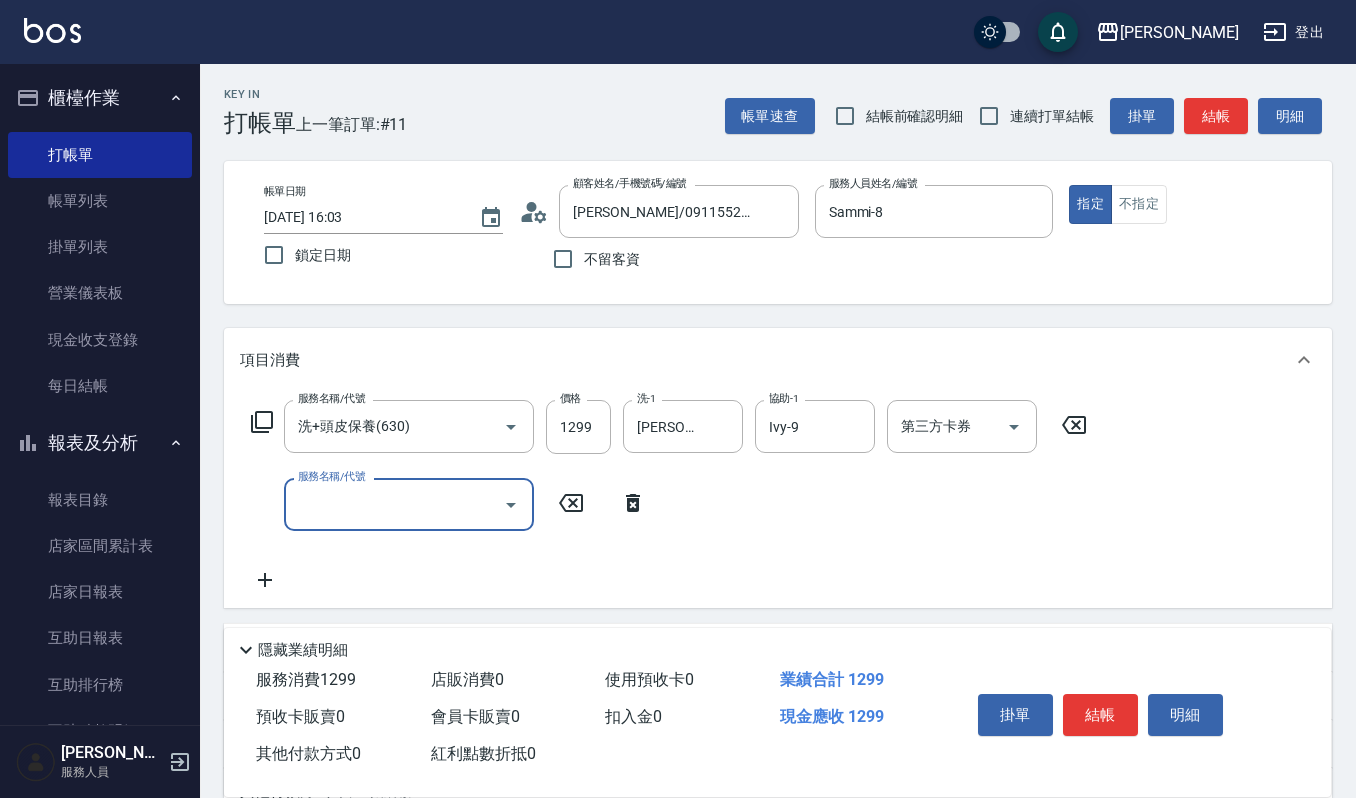 click 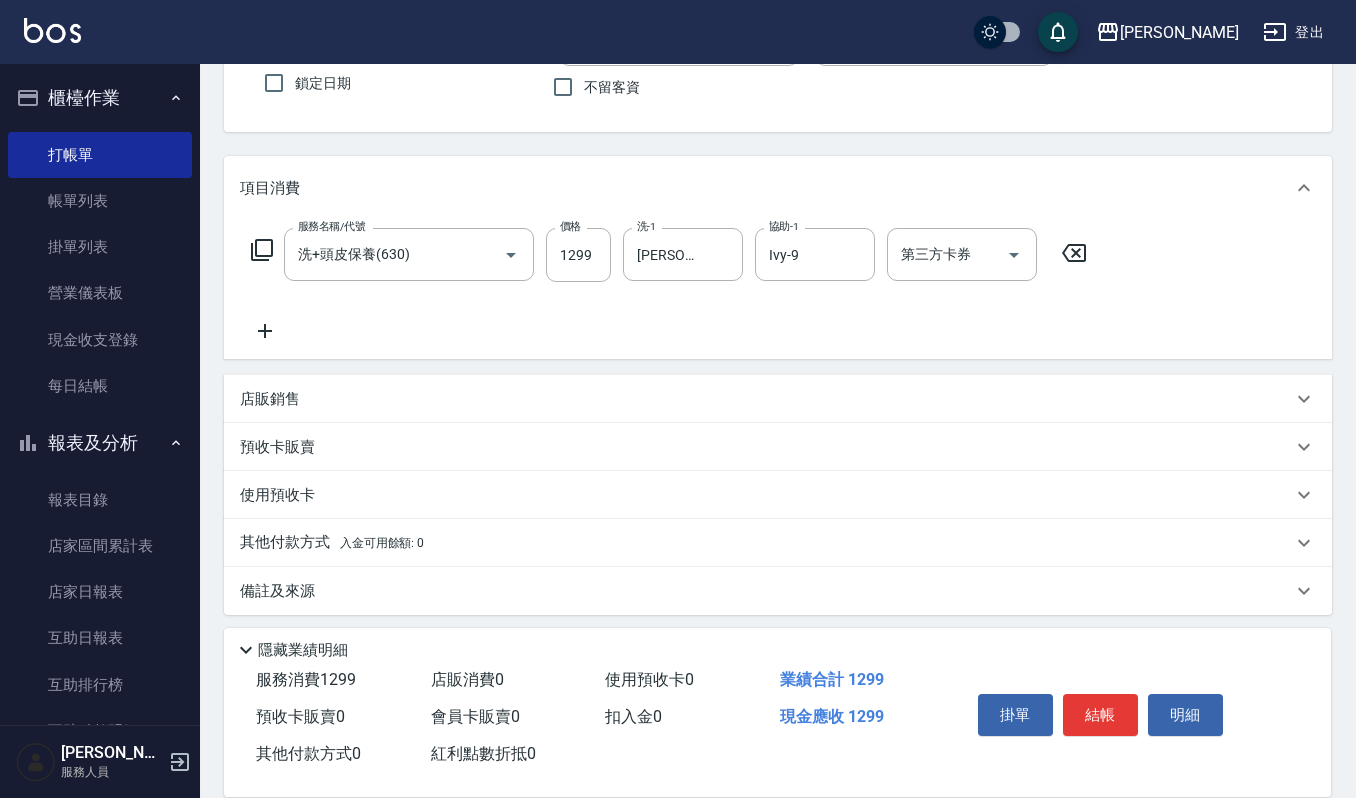 scroll, scrollTop: 176, scrollLeft: 0, axis: vertical 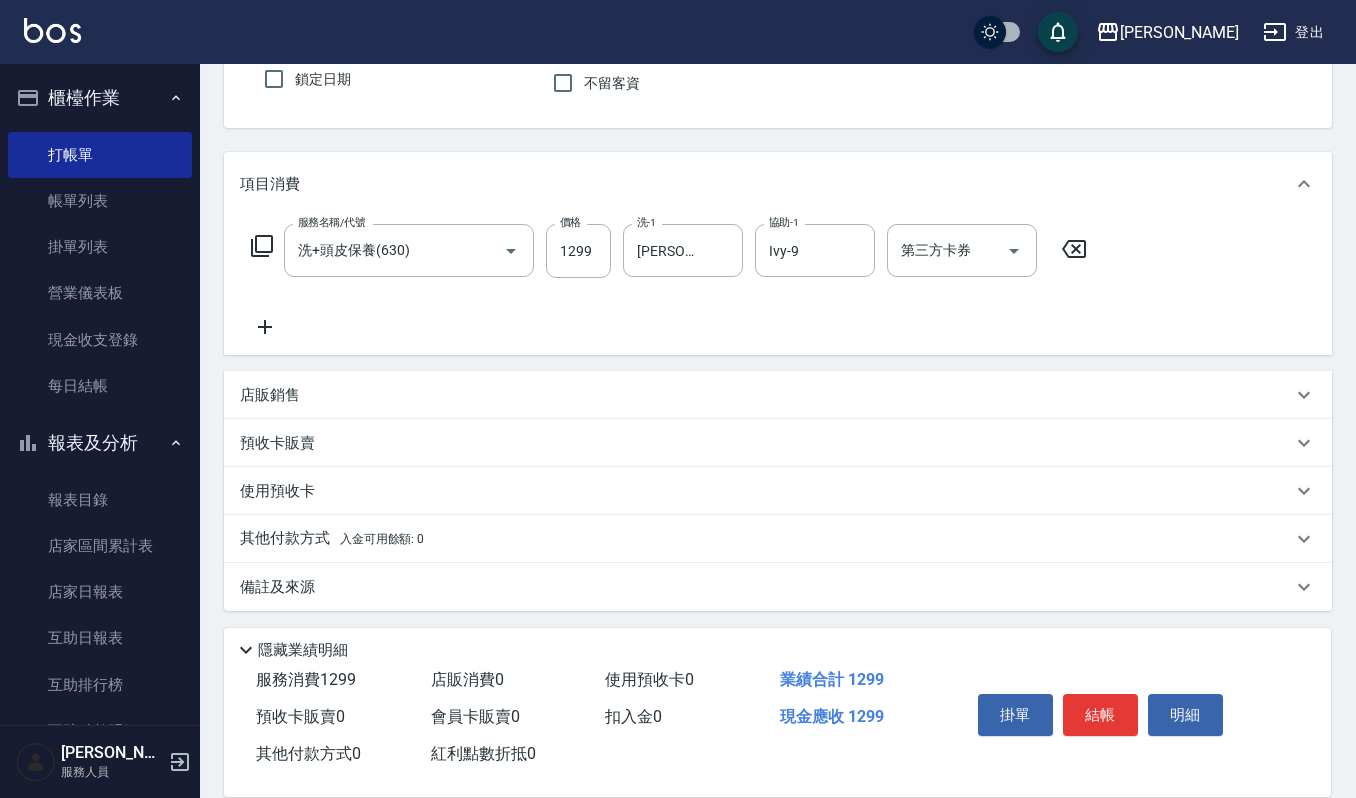 click on "店販銷售" at bounding box center (766, 395) 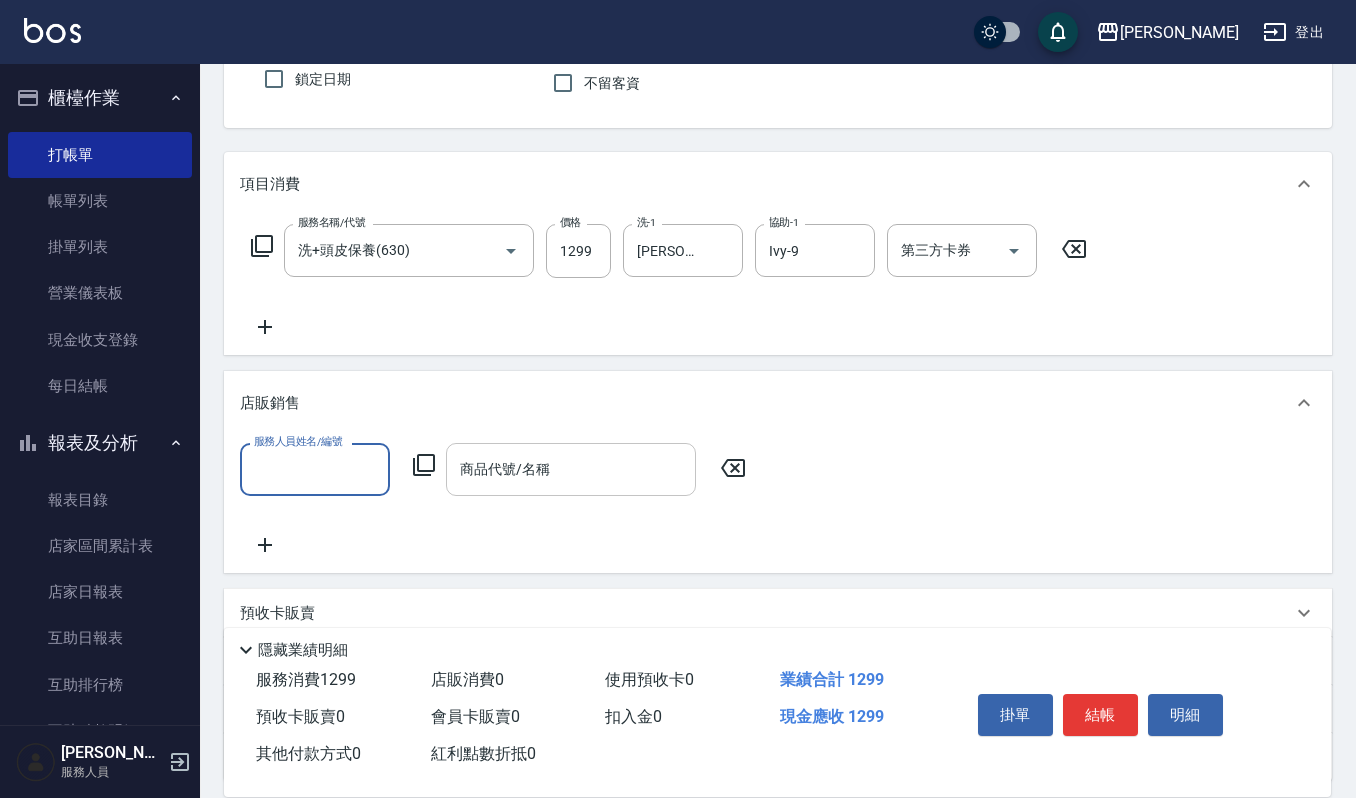 scroll, scrollTop: 0, scrollLeft: 0, axis: both 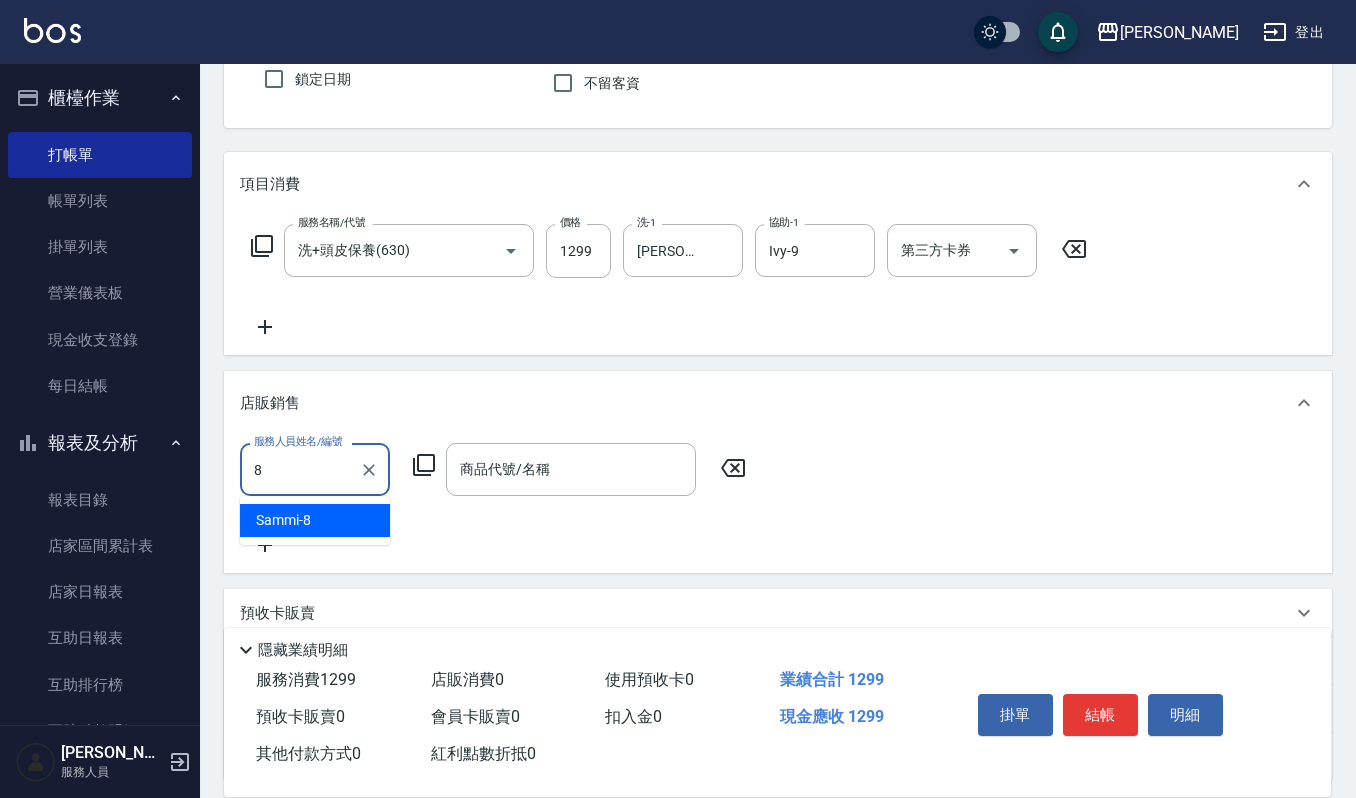 type on "Sammi-8" 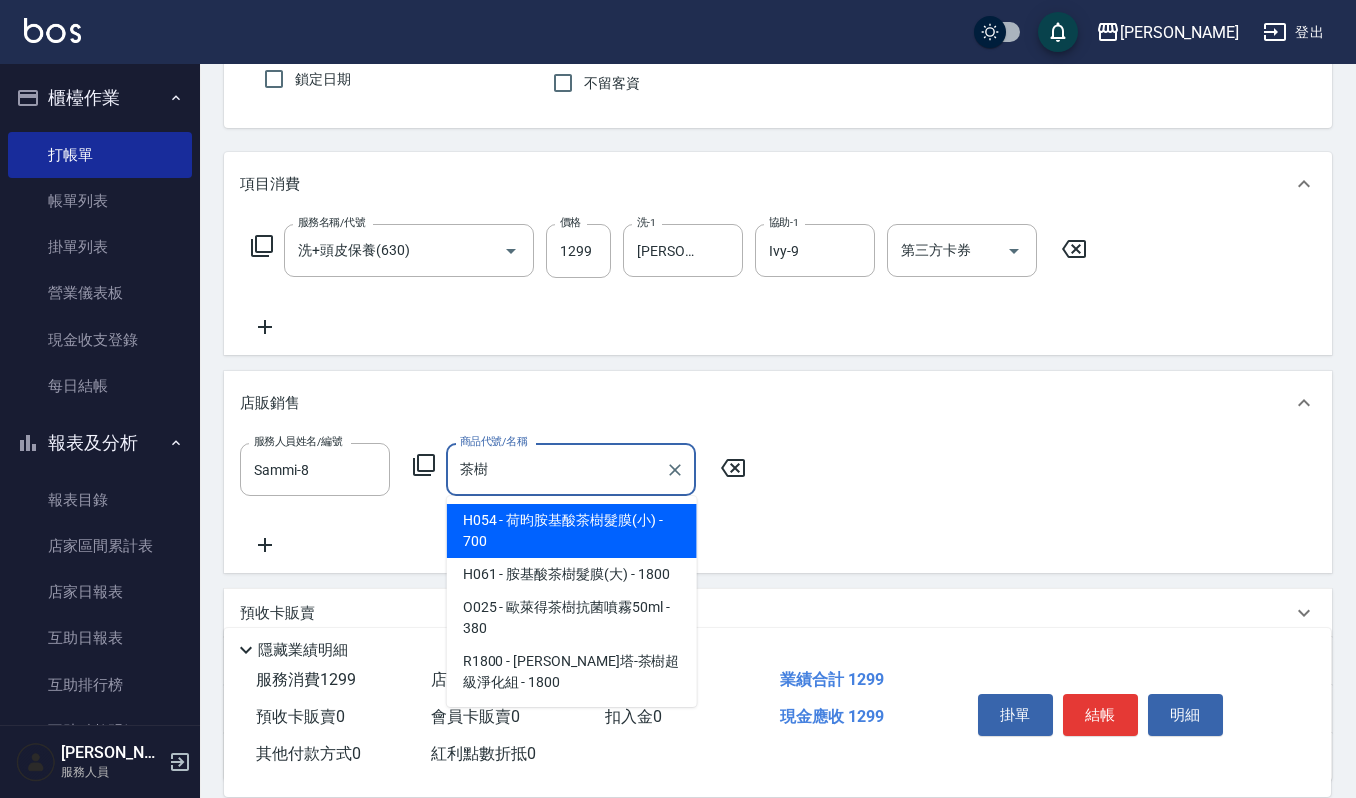 type on "茶" 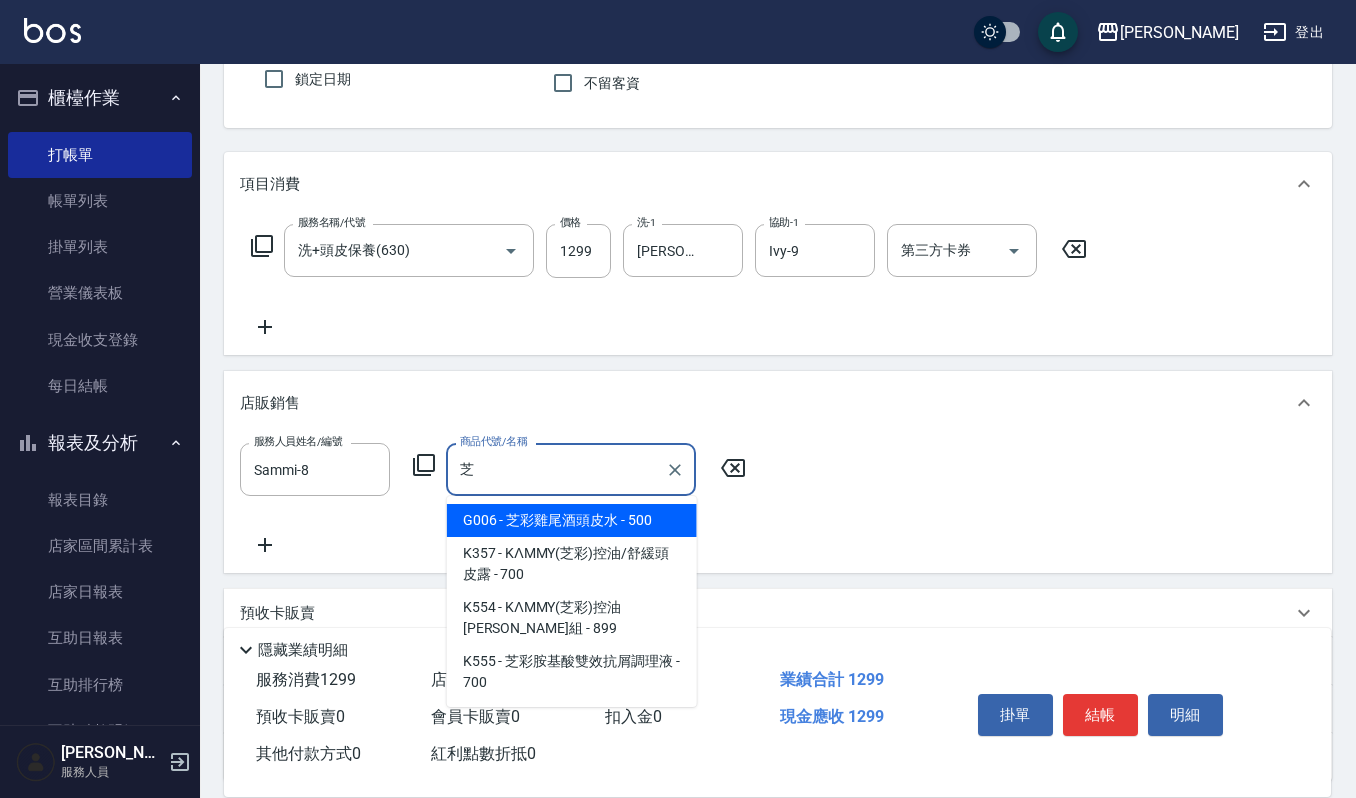 type on "芝彩雞尾酒頭皮水" 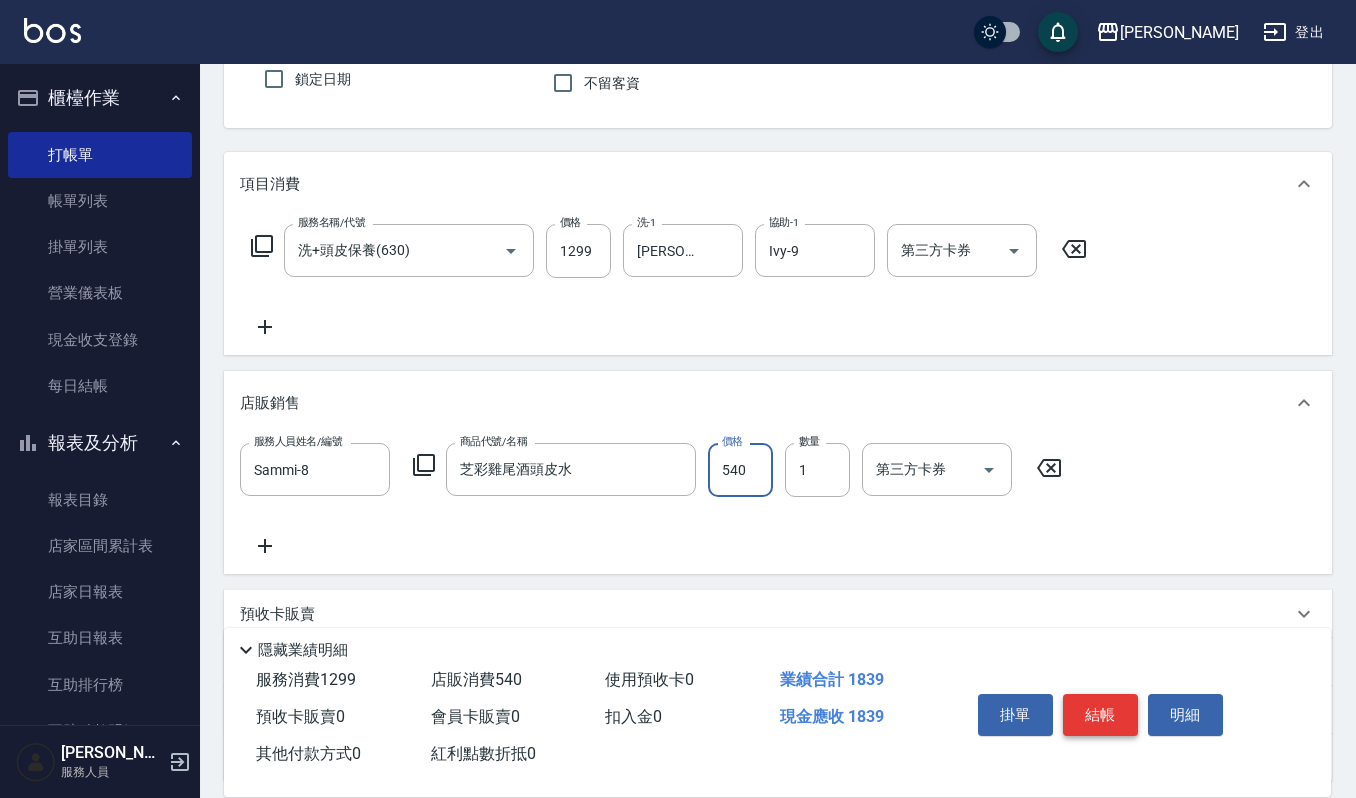 type on "540" 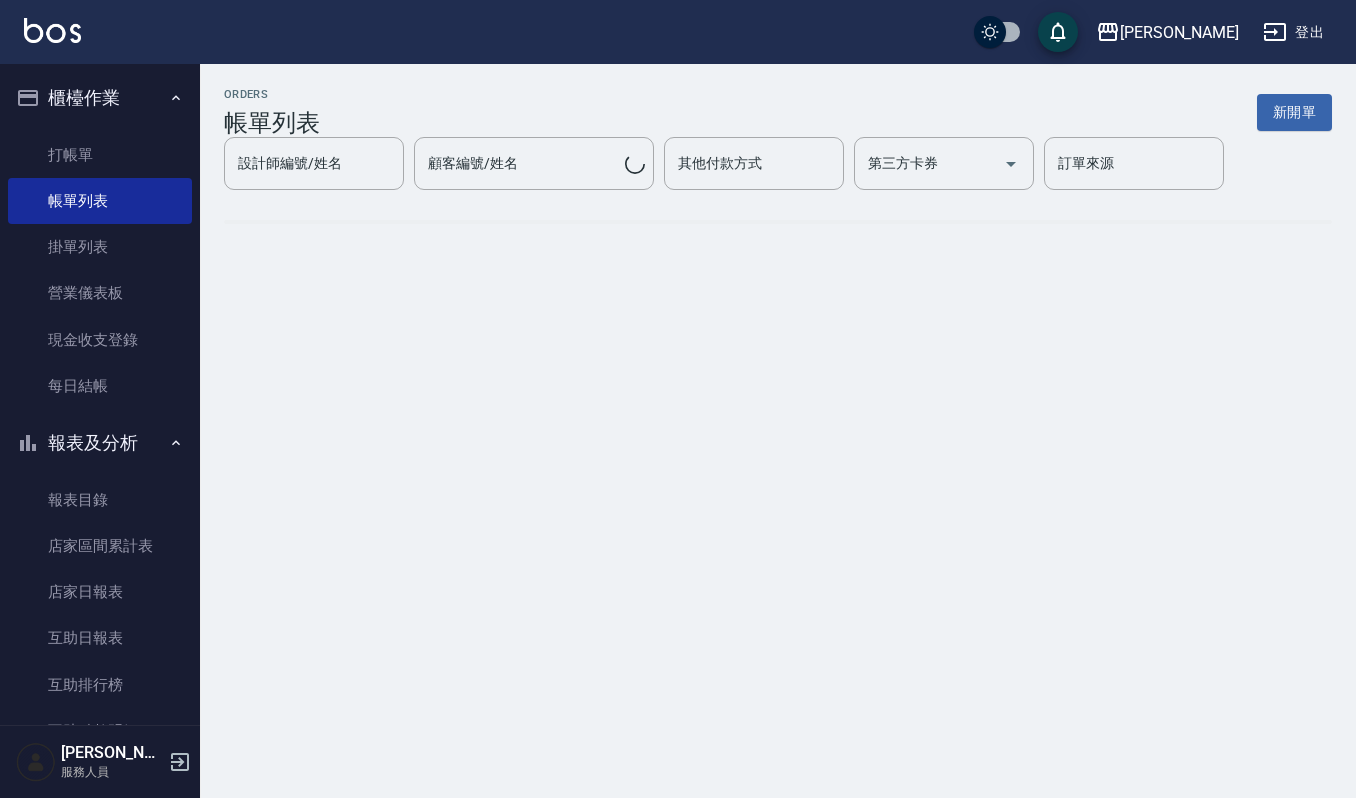 scroll, scrollTop: 0, scrollLeft: 0, axis: both 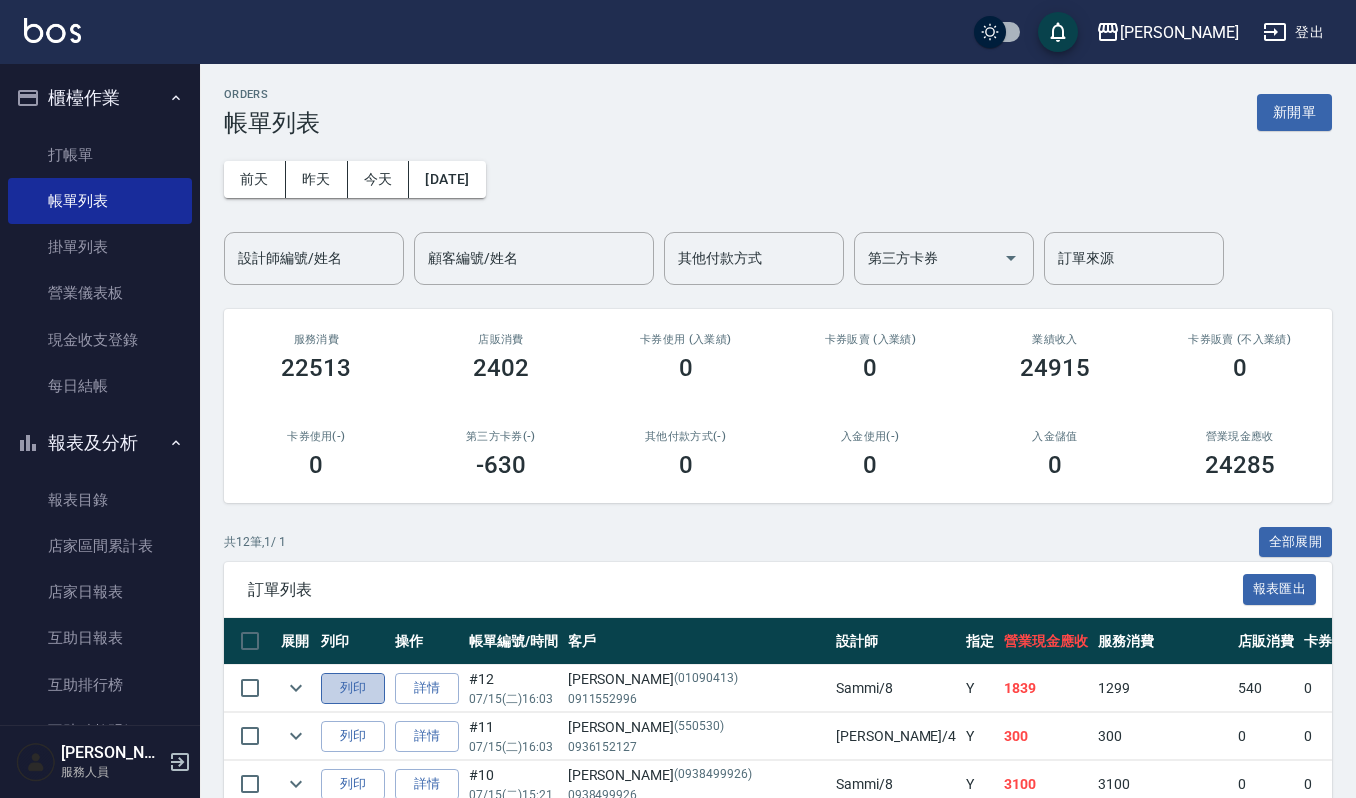 click on "列印" at bounding box center (353, 688) 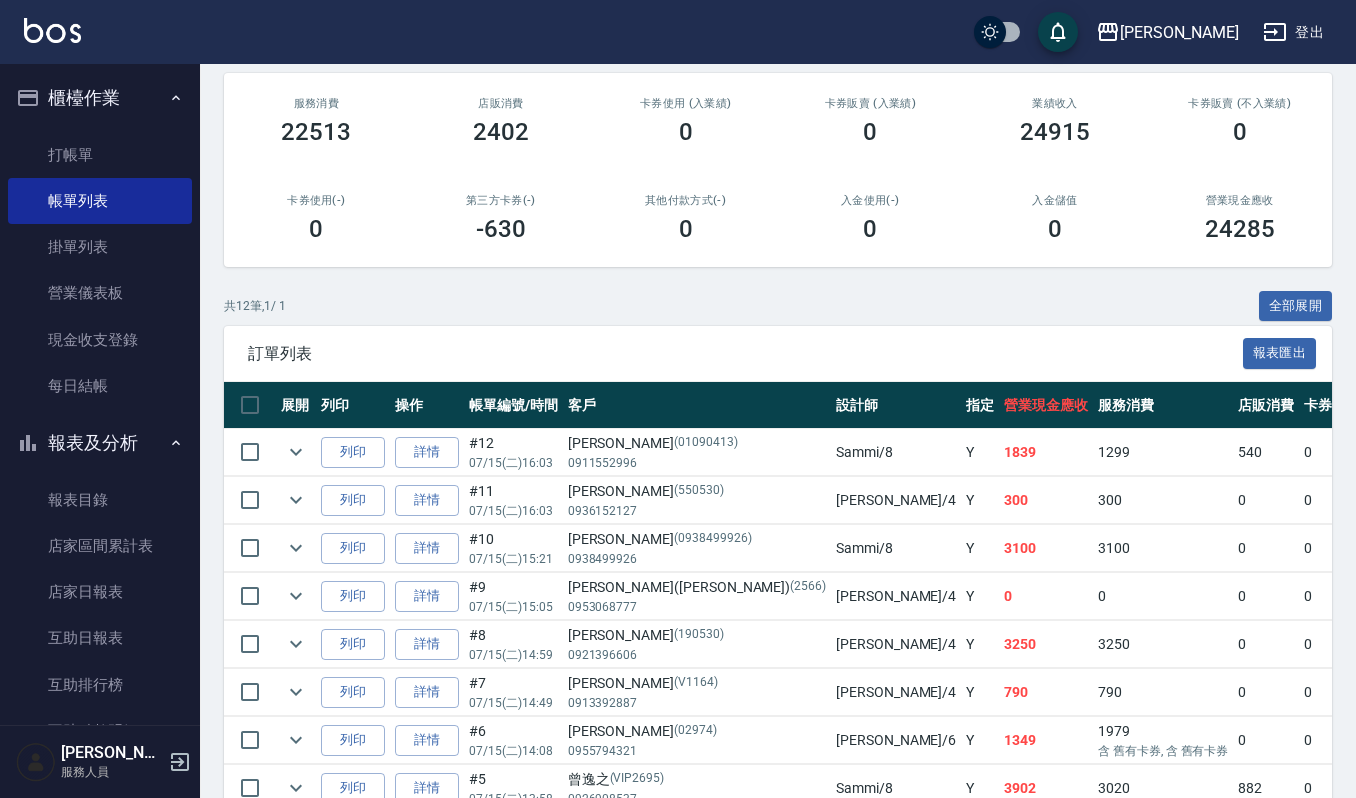 scroll, scrollTop: 0, scrollLeft: 0, axis: both 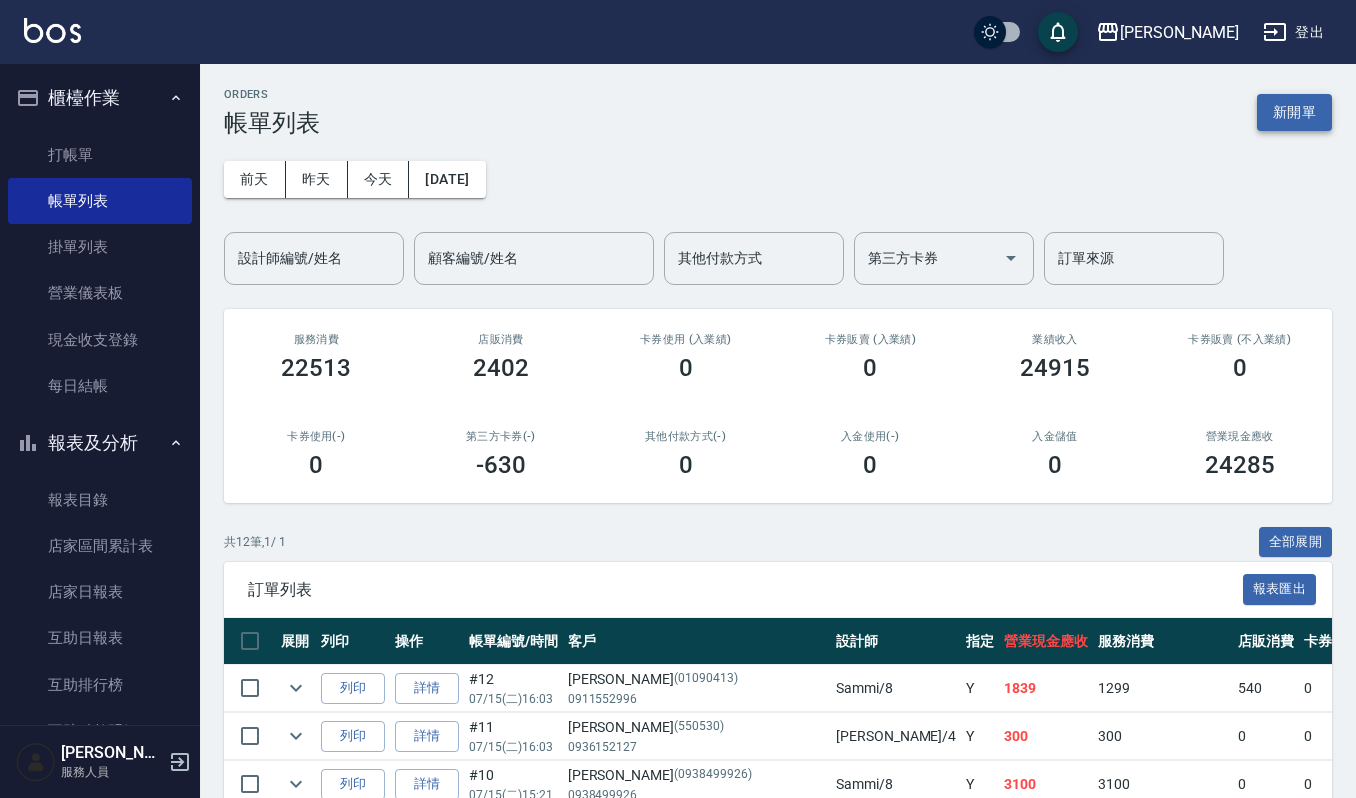 click on "新開單" at bounding box center (1294, 112) 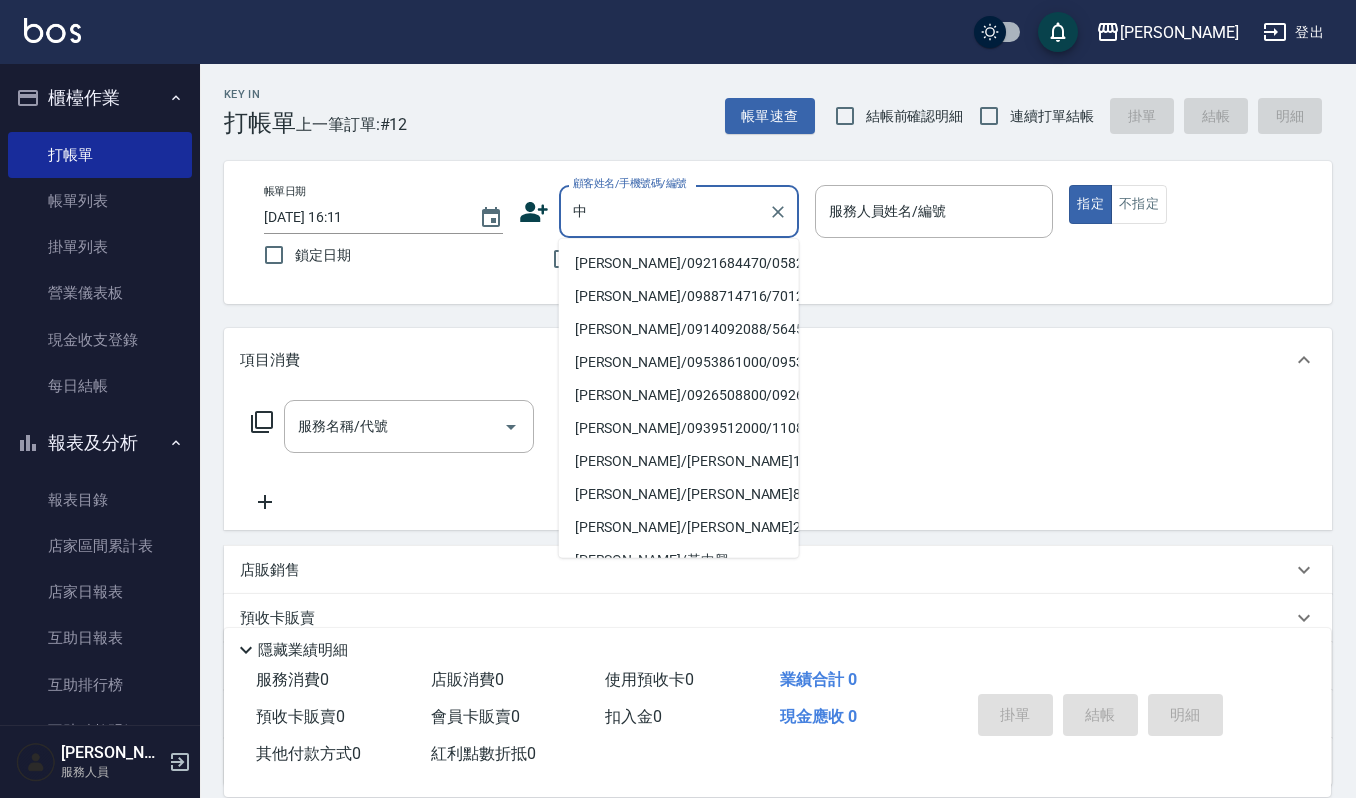 type on "鐘" 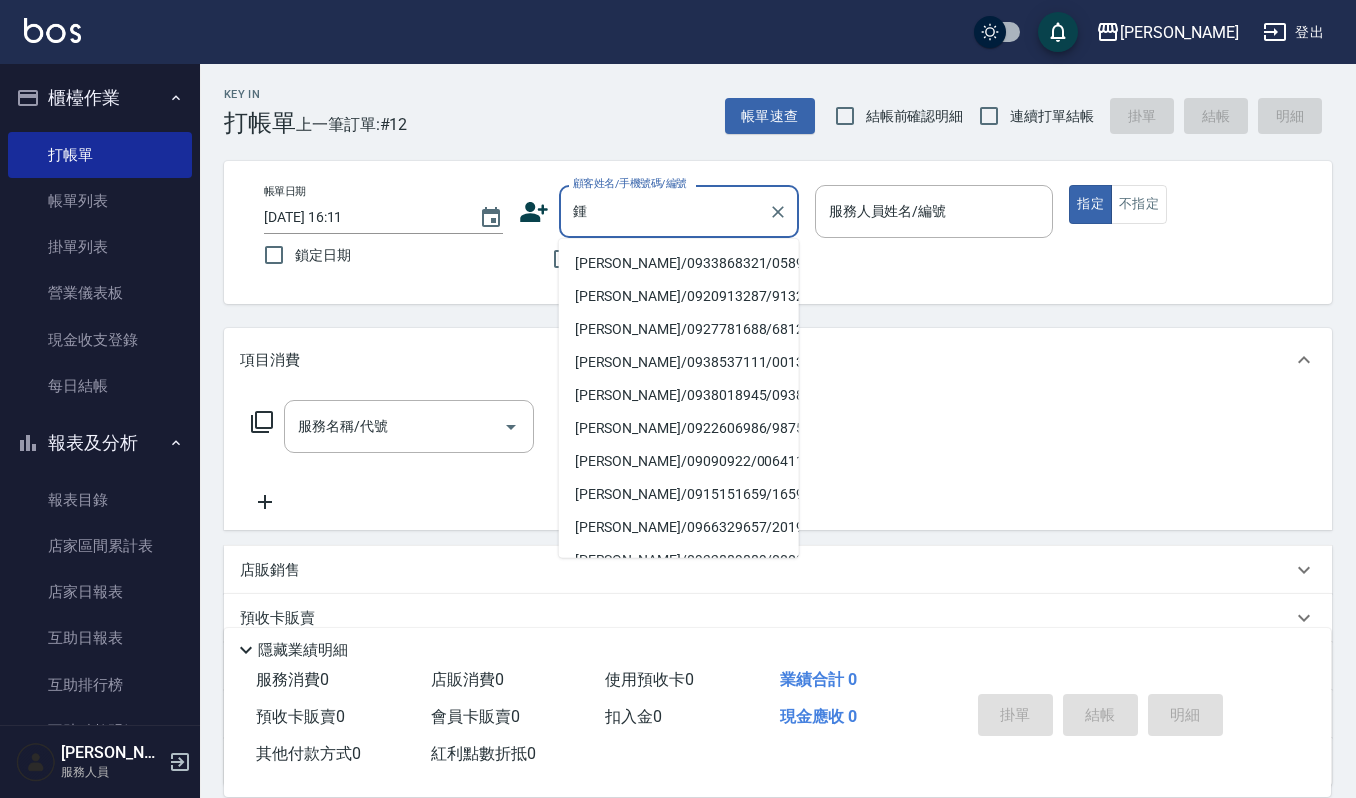 click on "鍾季岑/0933868321/05896" at bounding box center (679, 263) 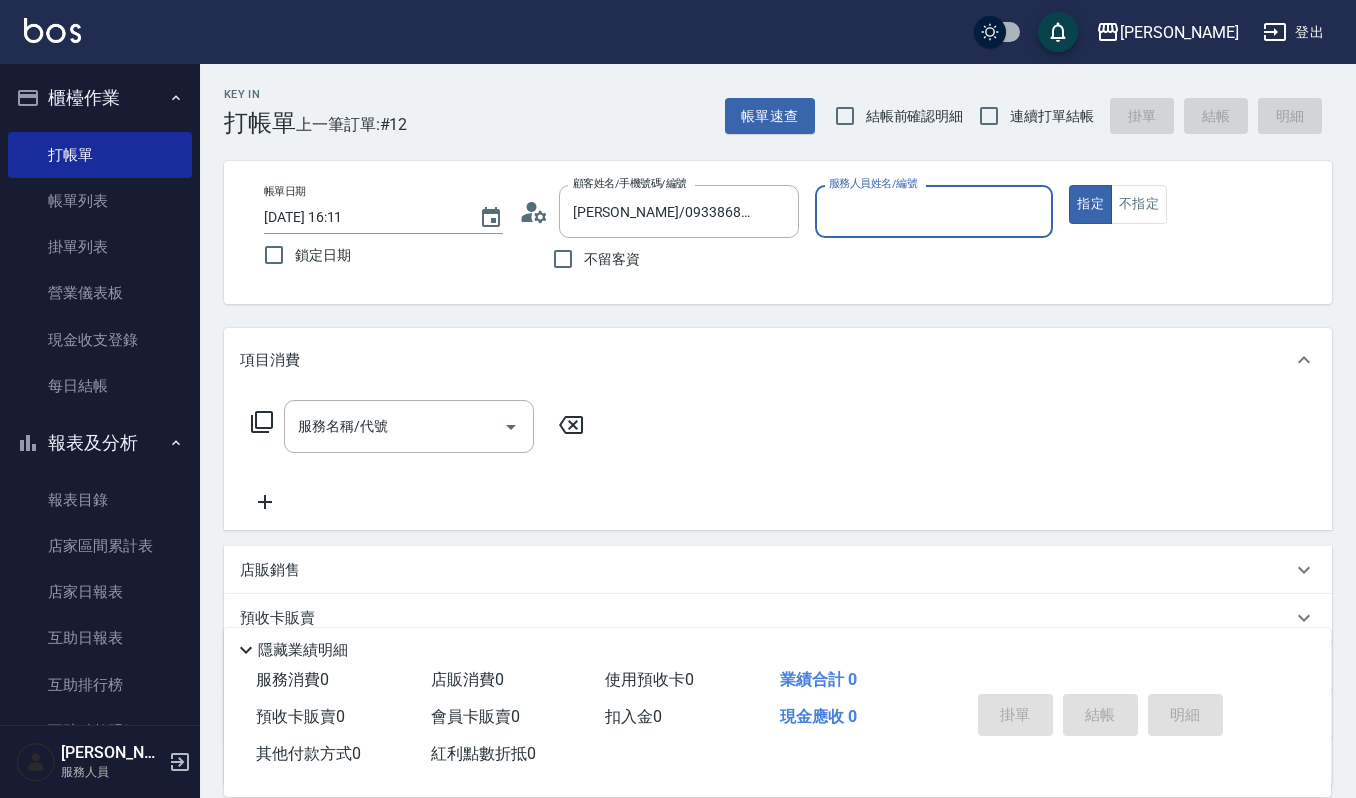 click 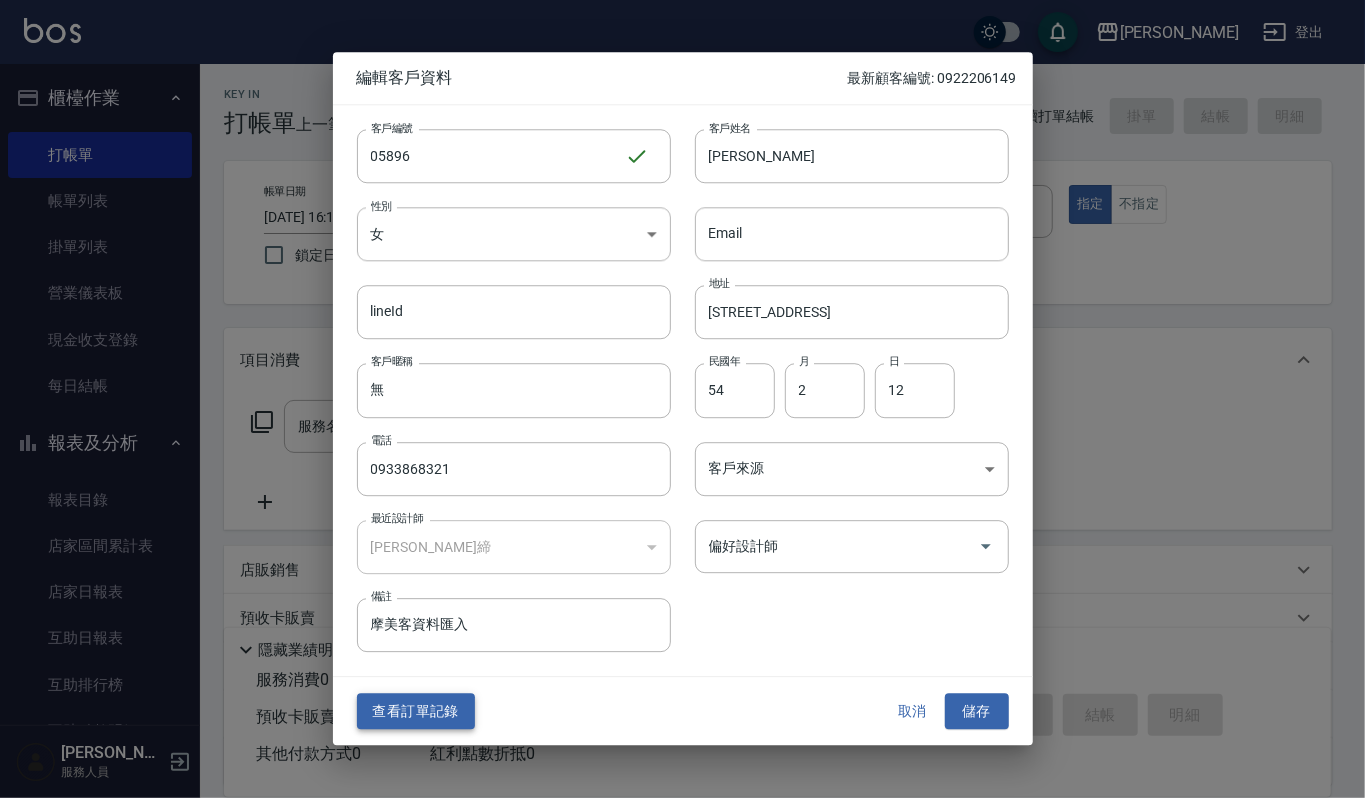 click on "查看訂單記錄" at bounding box center [416, 711] 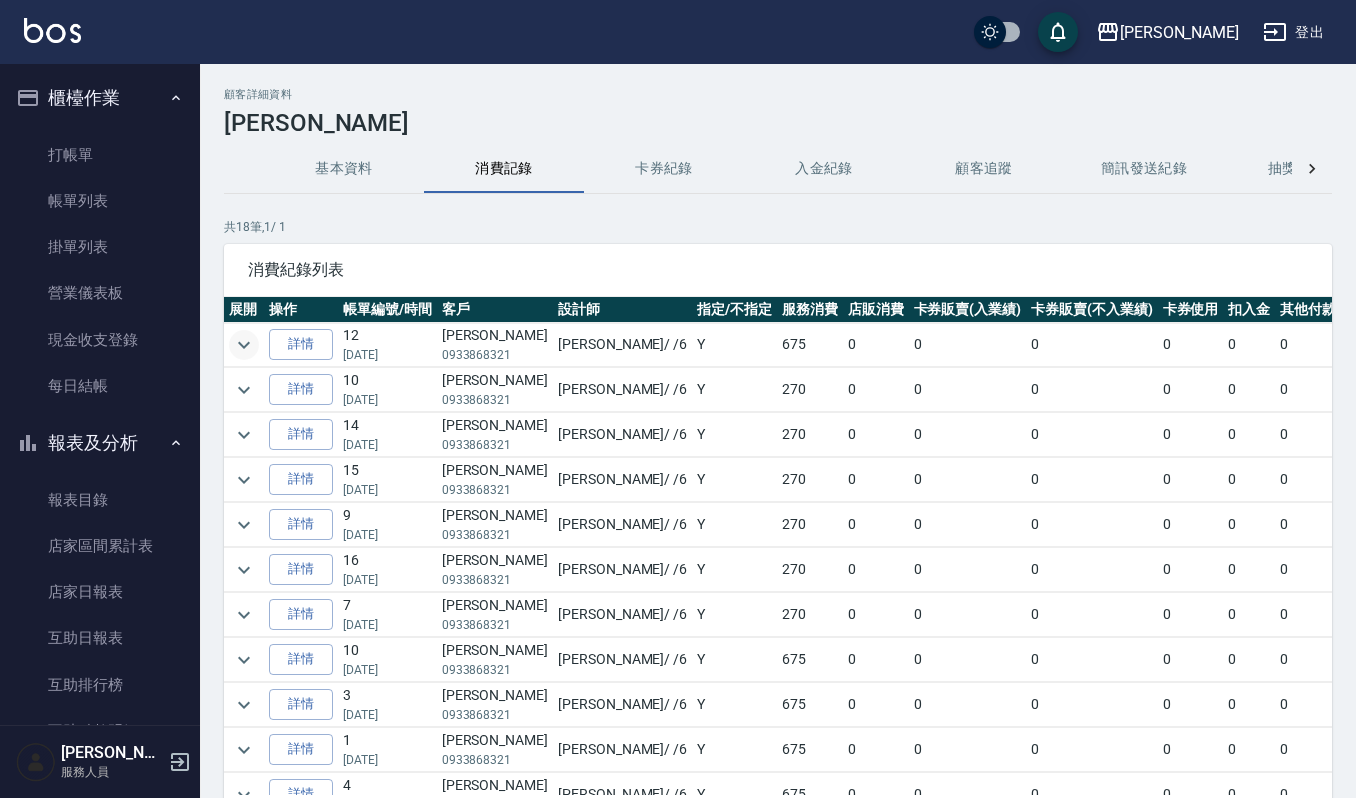 click 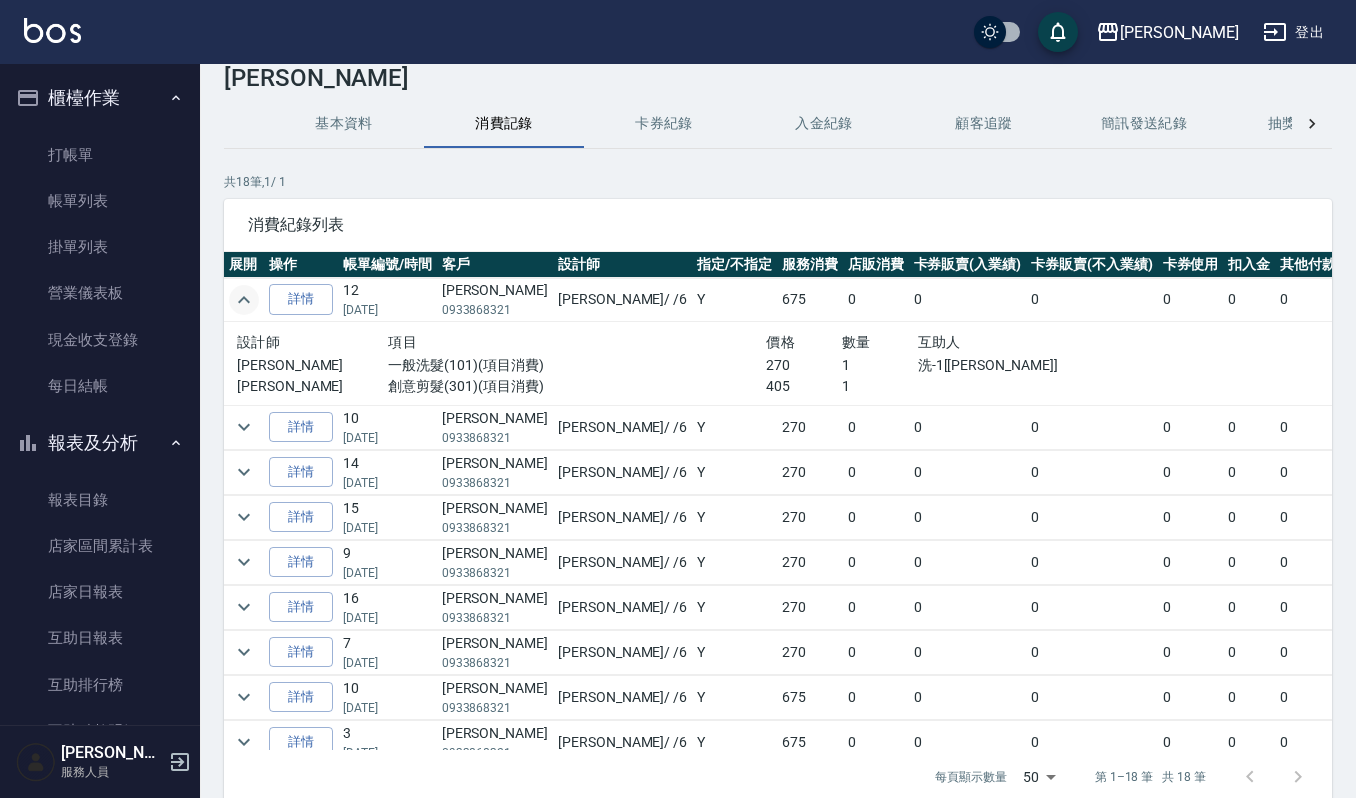 scroll, scrollTop: 0, scrollLeft: 0, axis: both 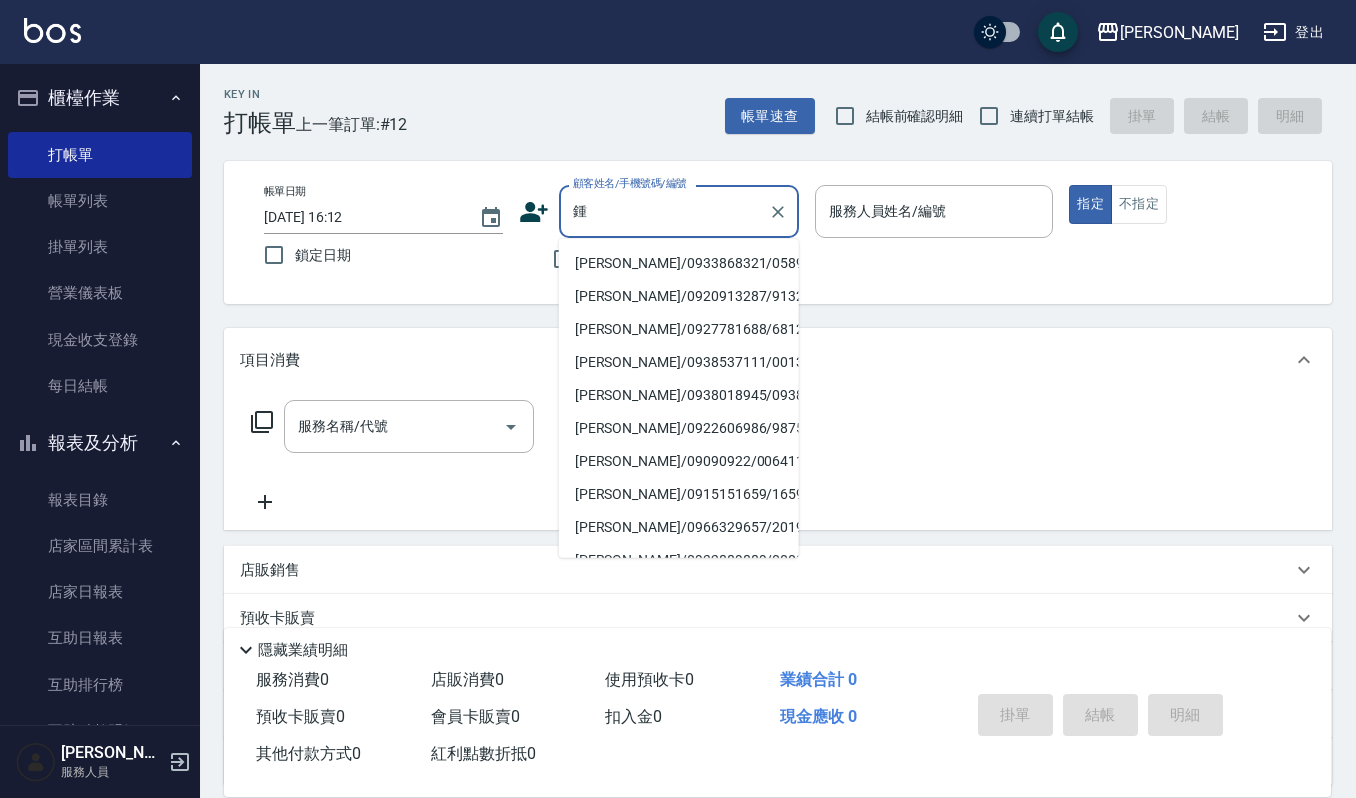 click on "鍾季岑/0933868321/05896" at bounding box center [679, 263] 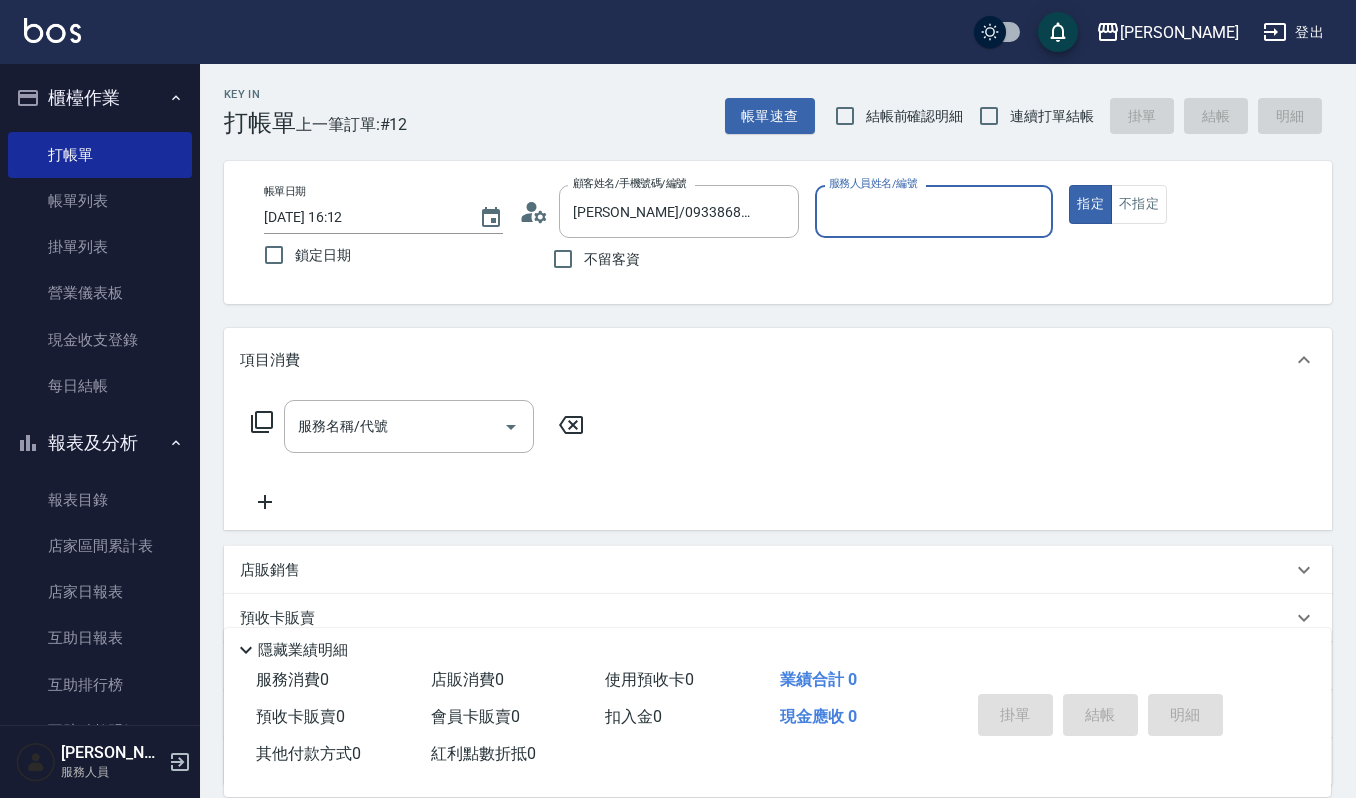 click on "服務人員姓名/編號" at bounding box center [934, 211] 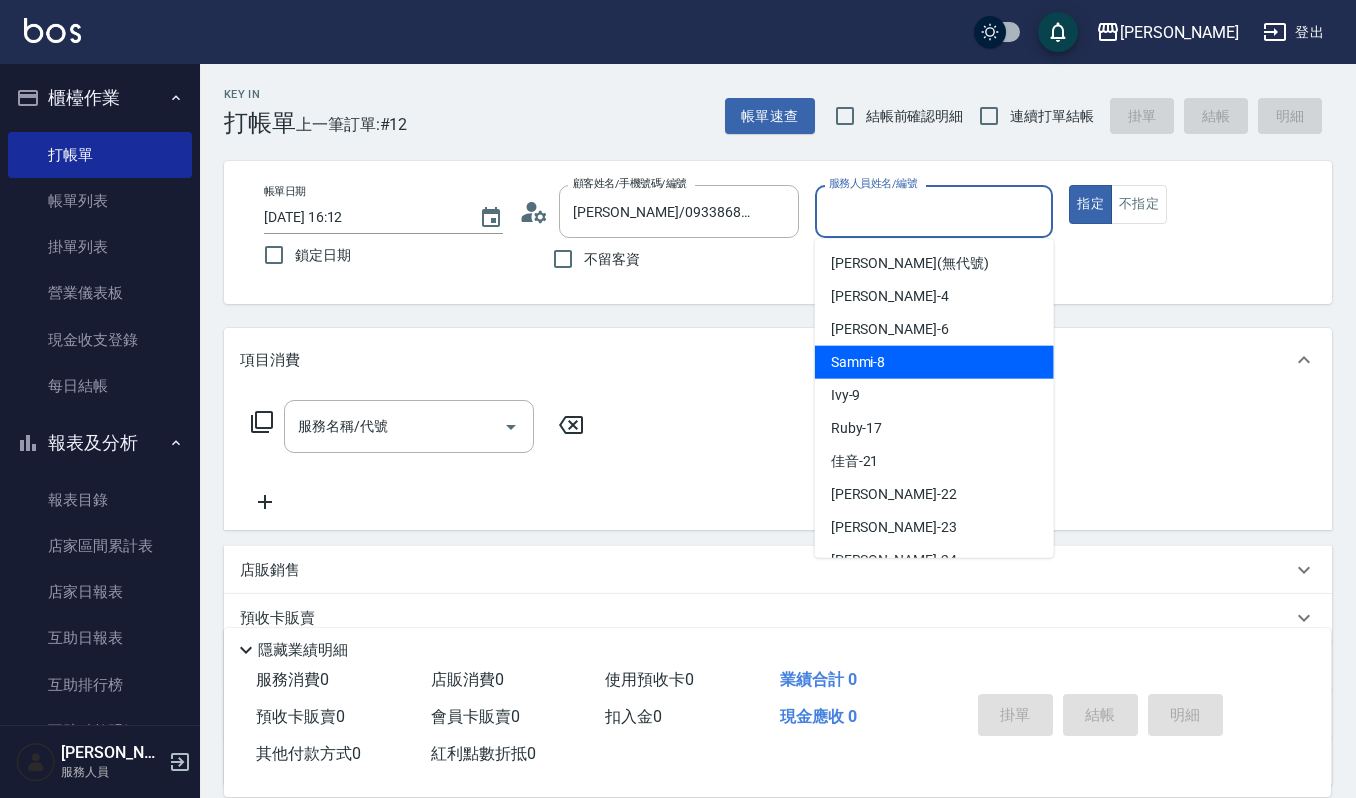 click on "Joalin -6" at bounding box center [934, 329] 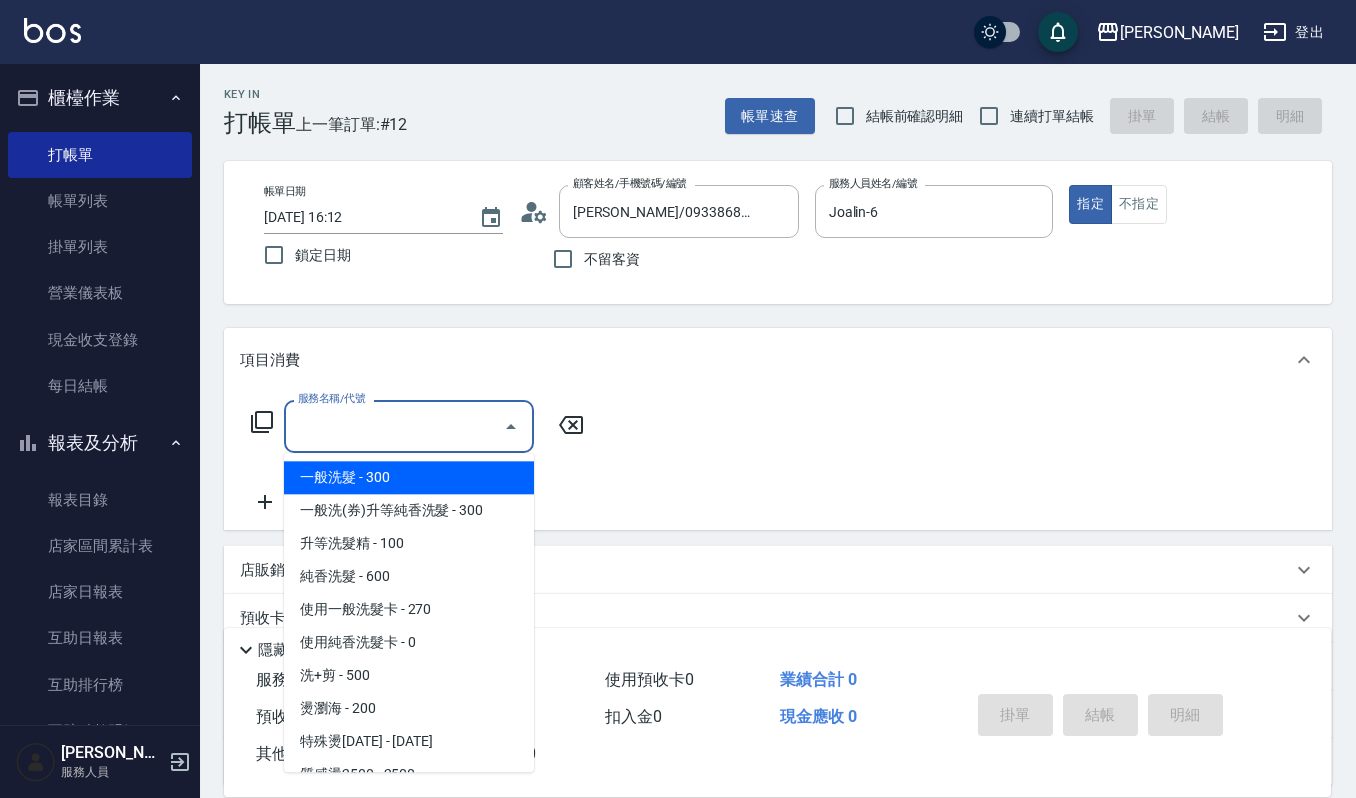 click on "服務名稱/代號" at bounding box center [394, 426] 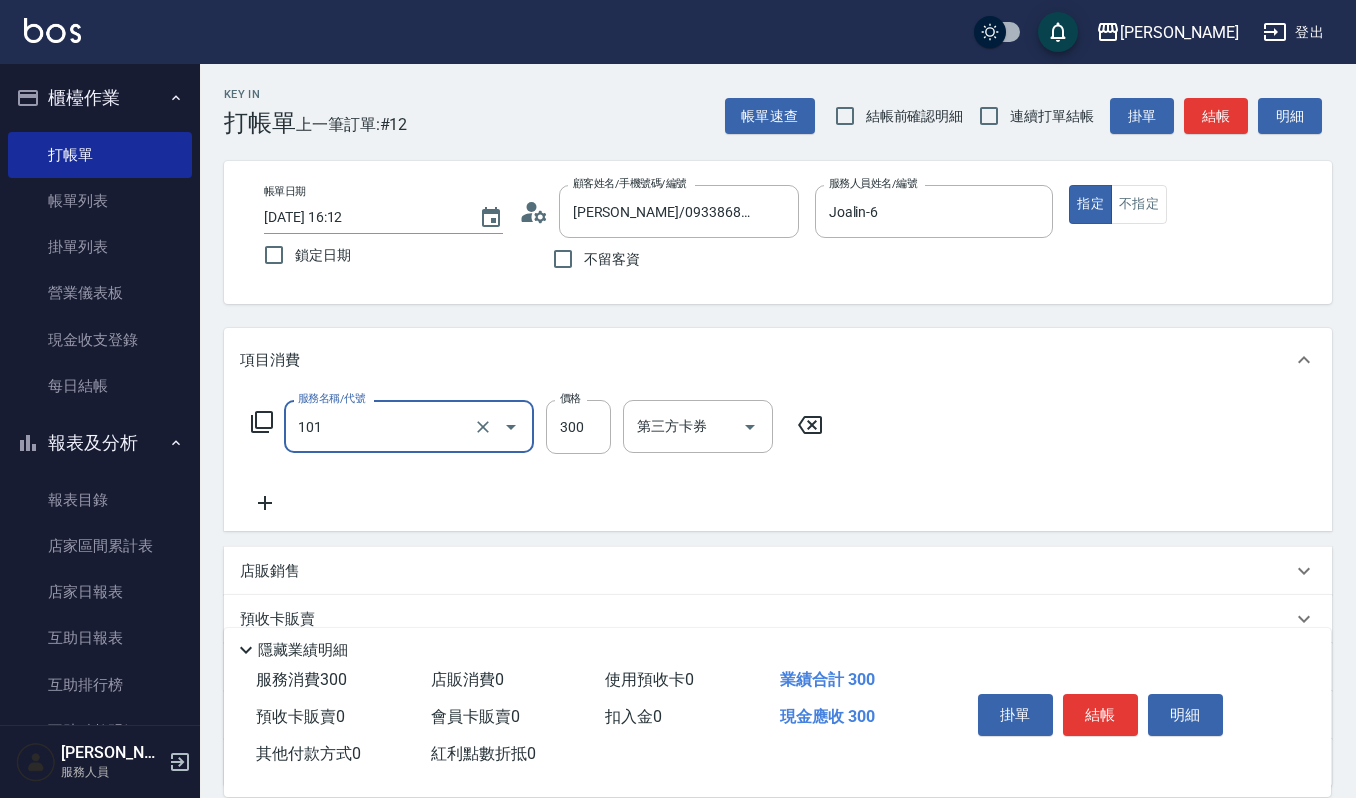 type on "一般洗髮(101)" 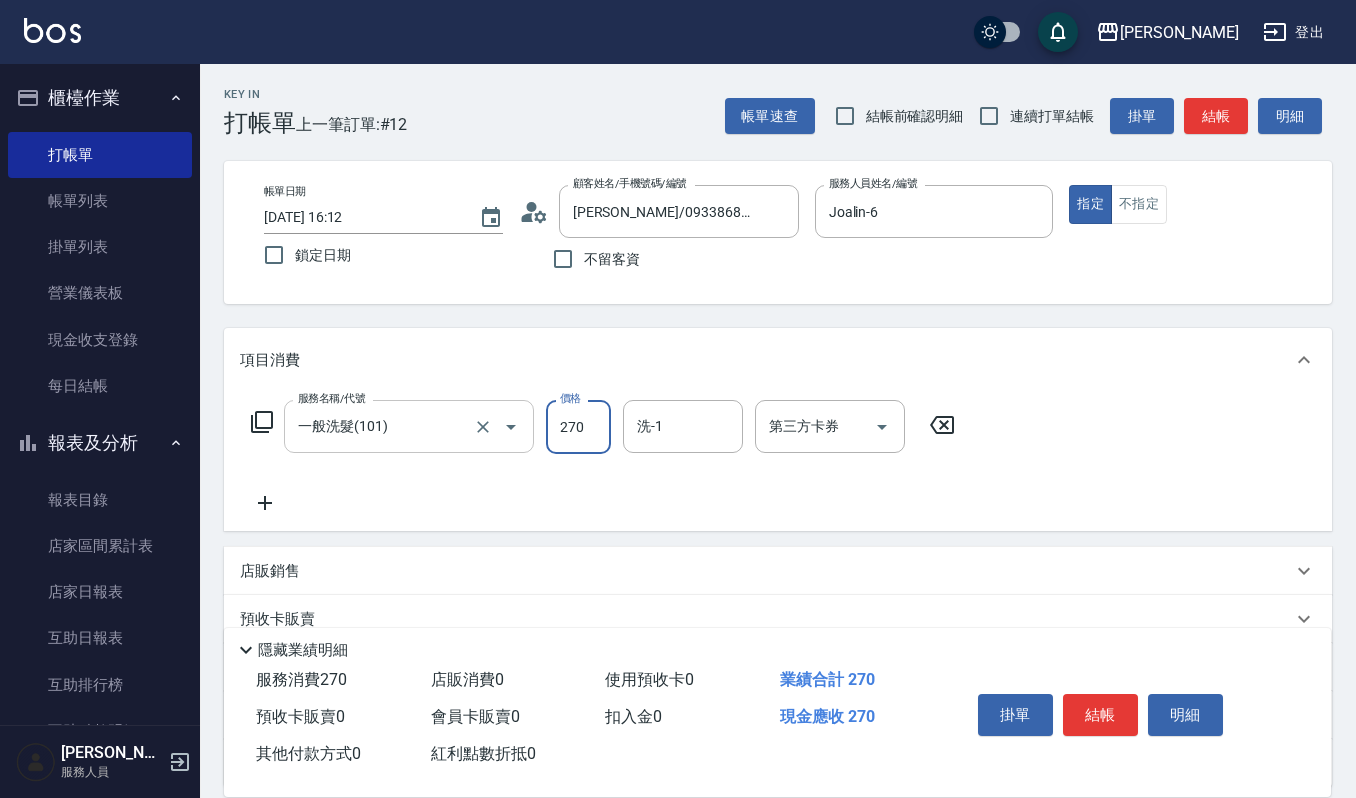 type on "270" 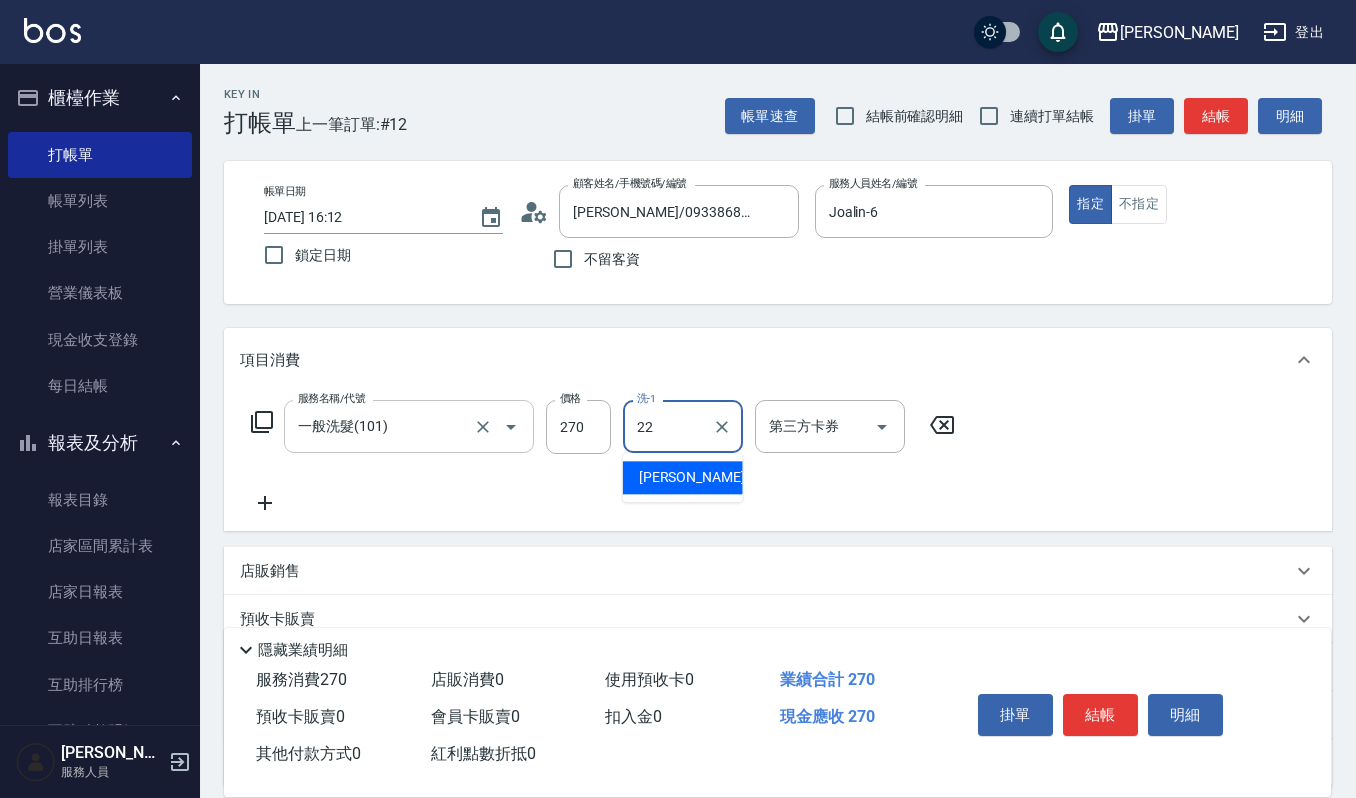 type on "宜芳-22" 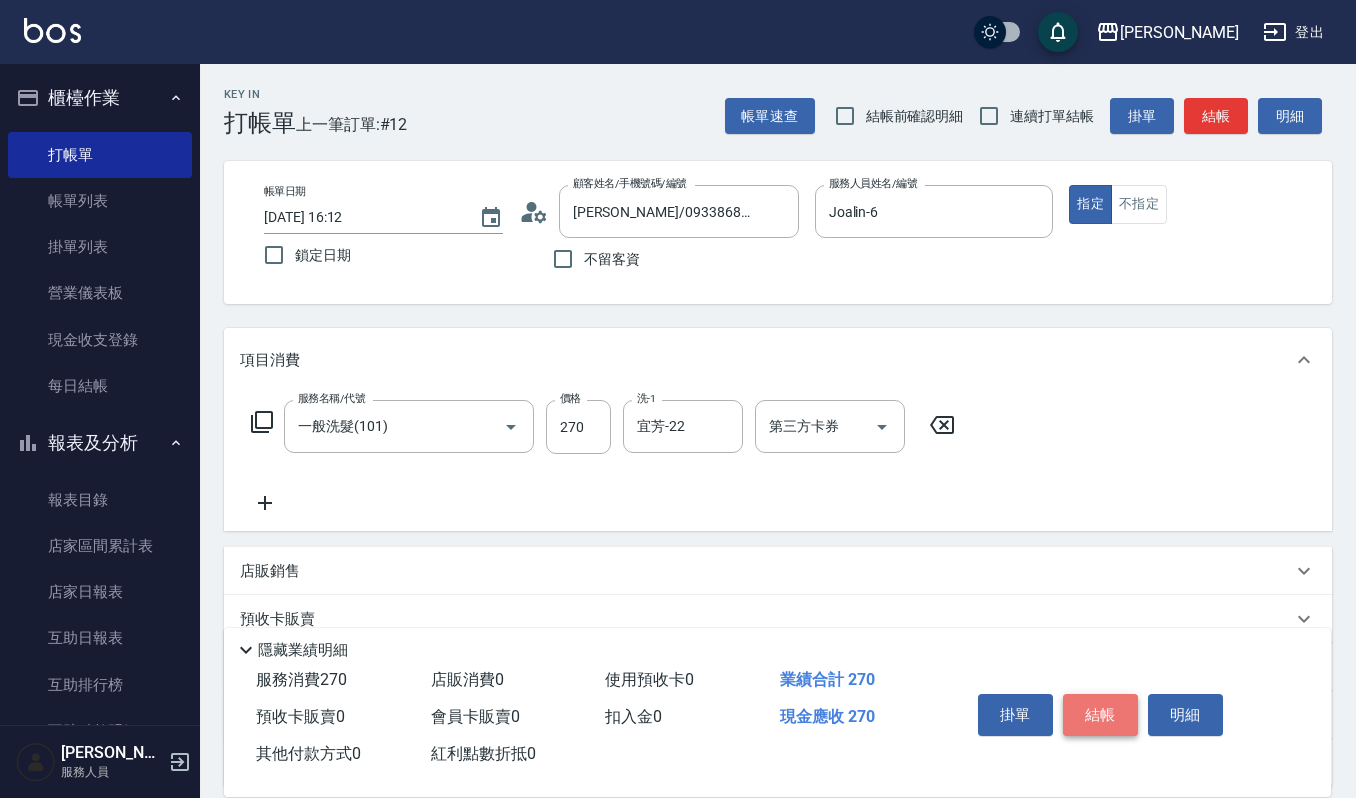 click on "結帳" at bounding box center [1100, 715] 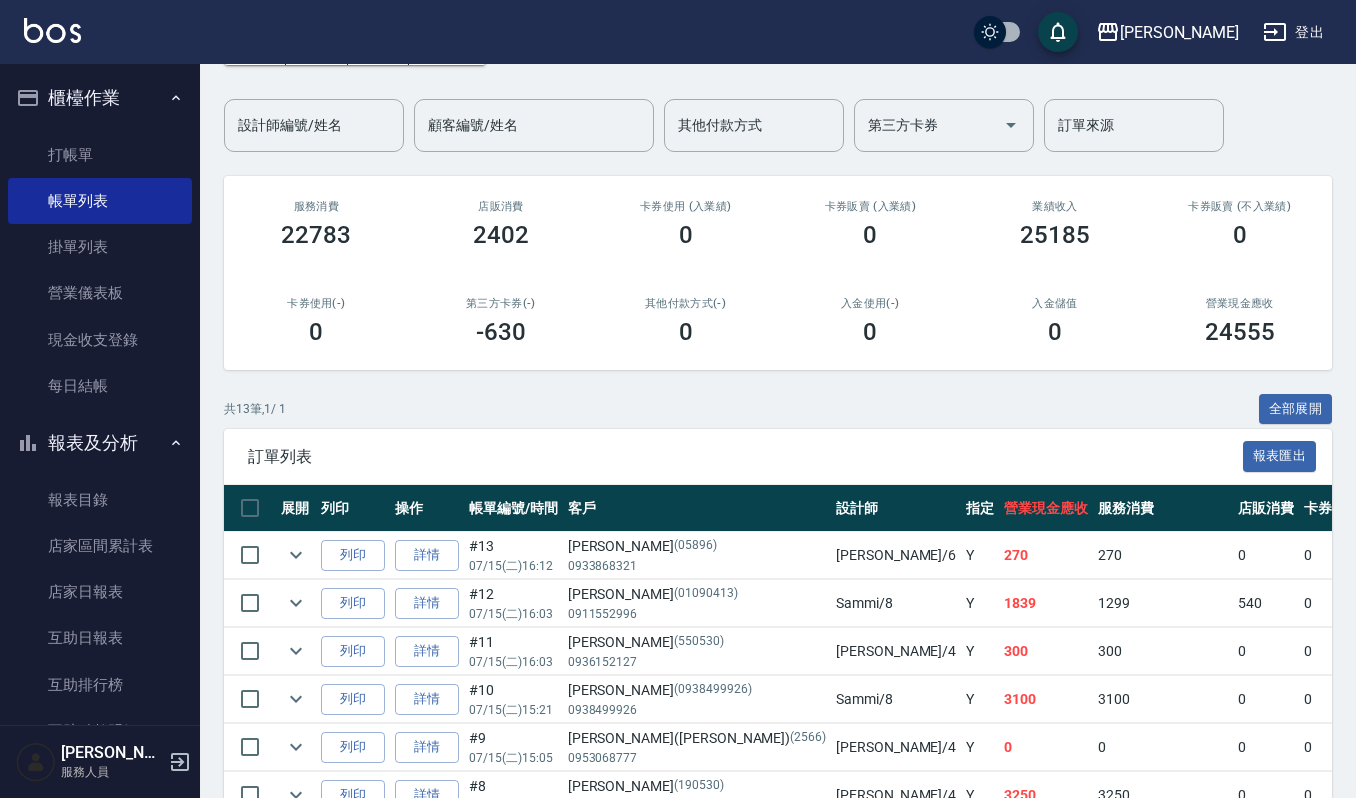 scroll, scrollTop: 266, scrollLeft: 0, axis: vertical 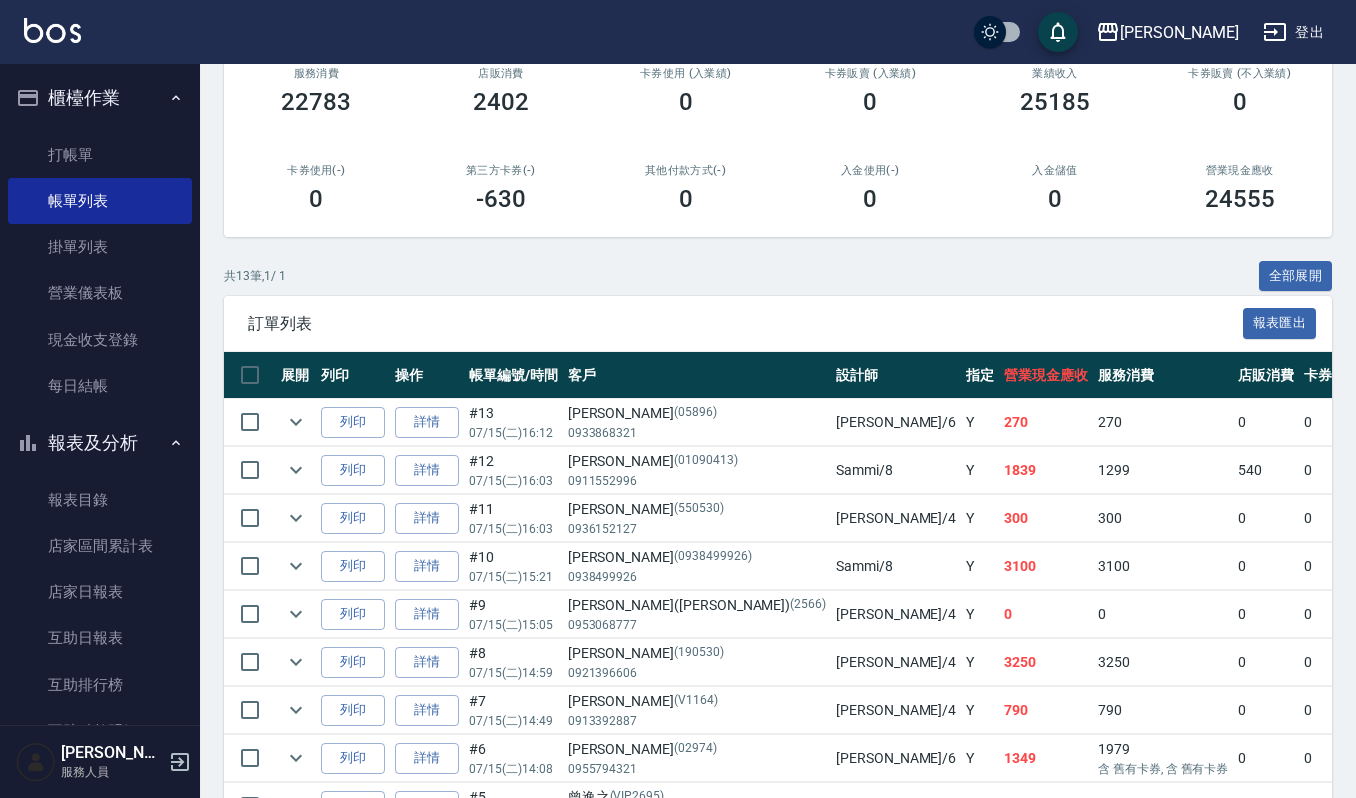 click on "訂單列表 報表匯出" at bounding box center [778, 323] 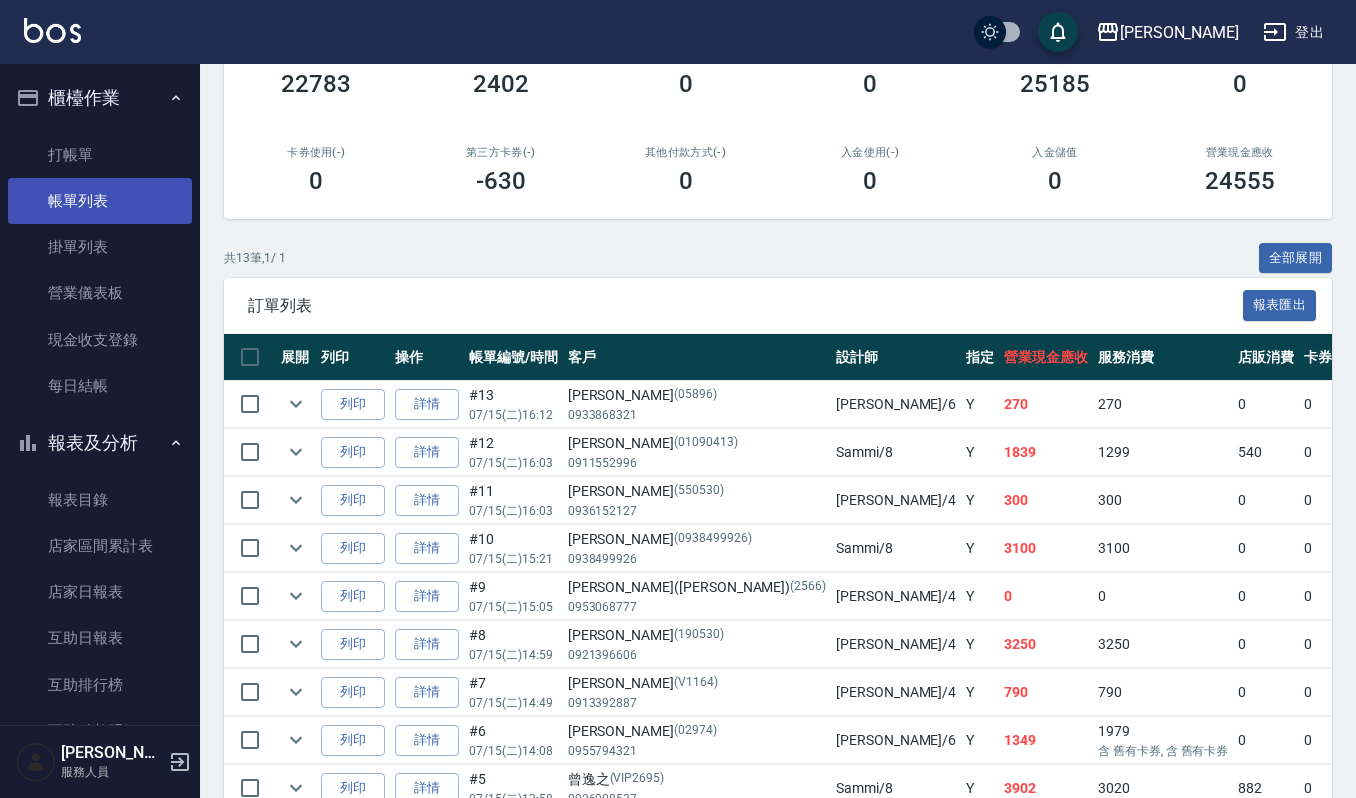 scroll, scrollTop: 0, scrollLeft: 0, axis: both 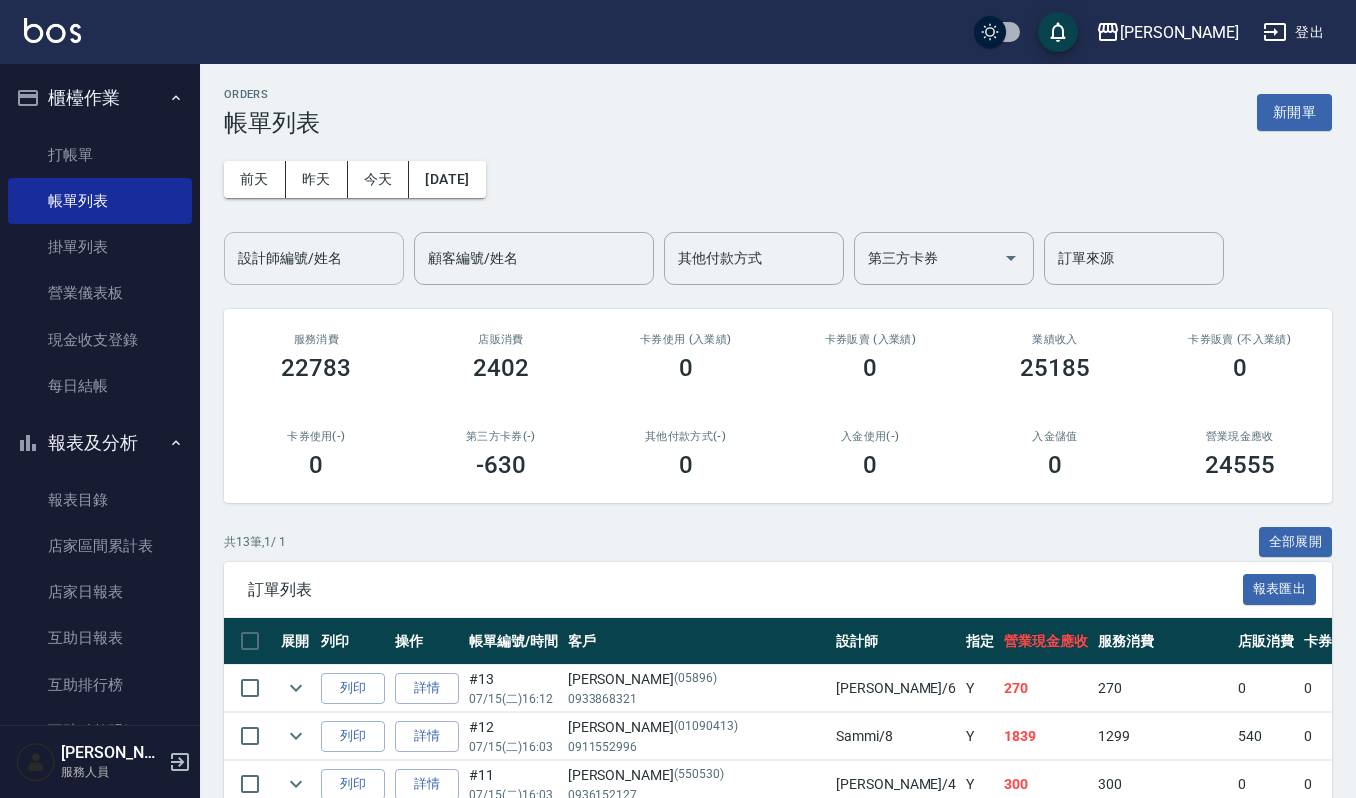 click on "設計師編號/姓名" at bounding box center (314, 258) 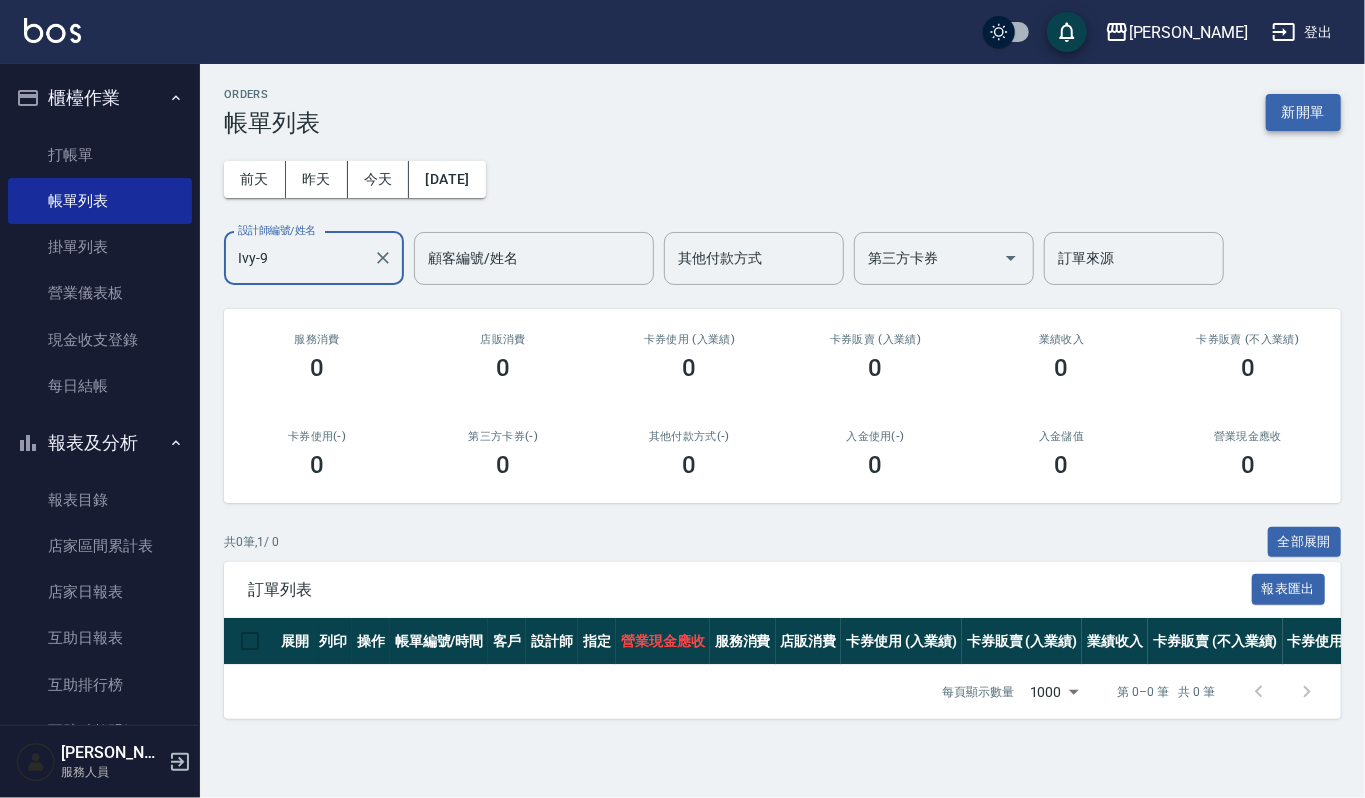 type on "Ivy-9" 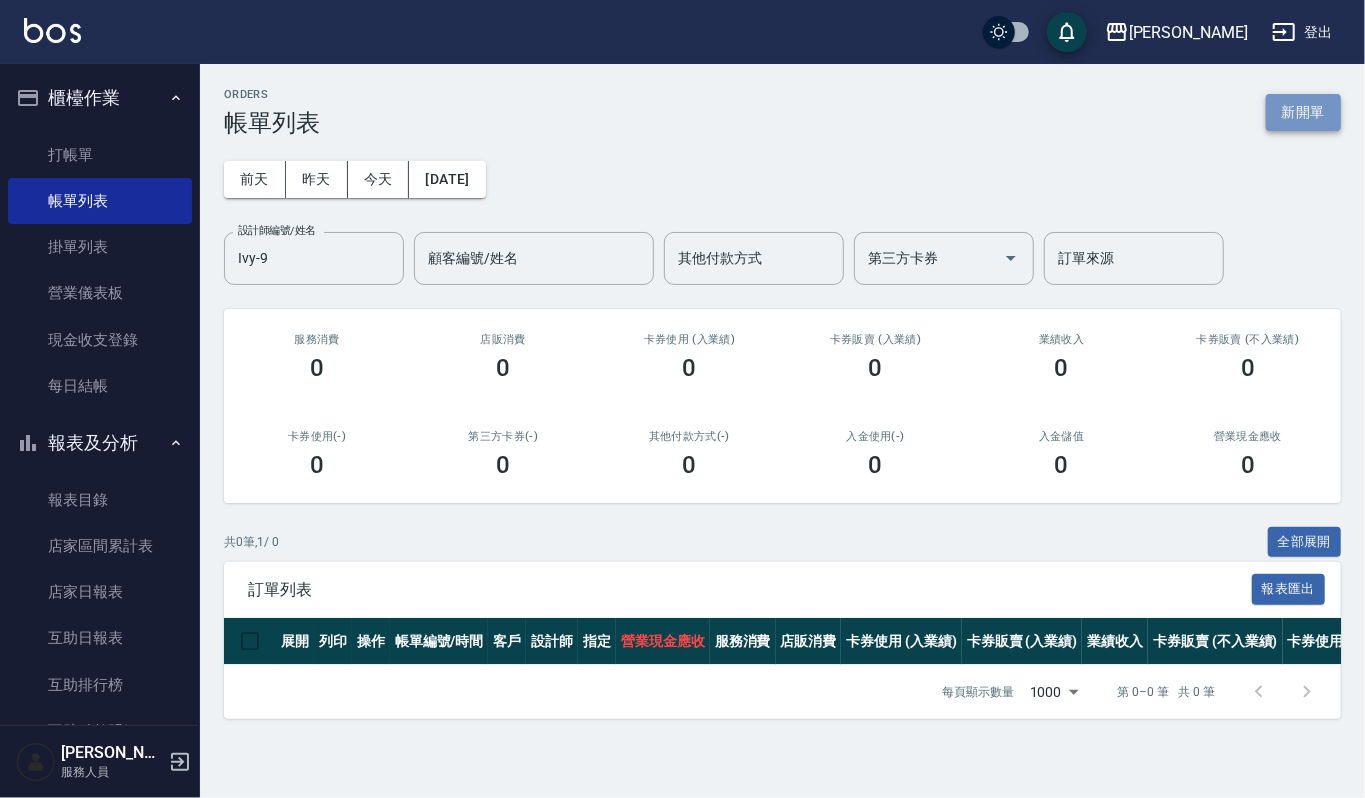click on "新開單" at bounding box center [1303, 112] 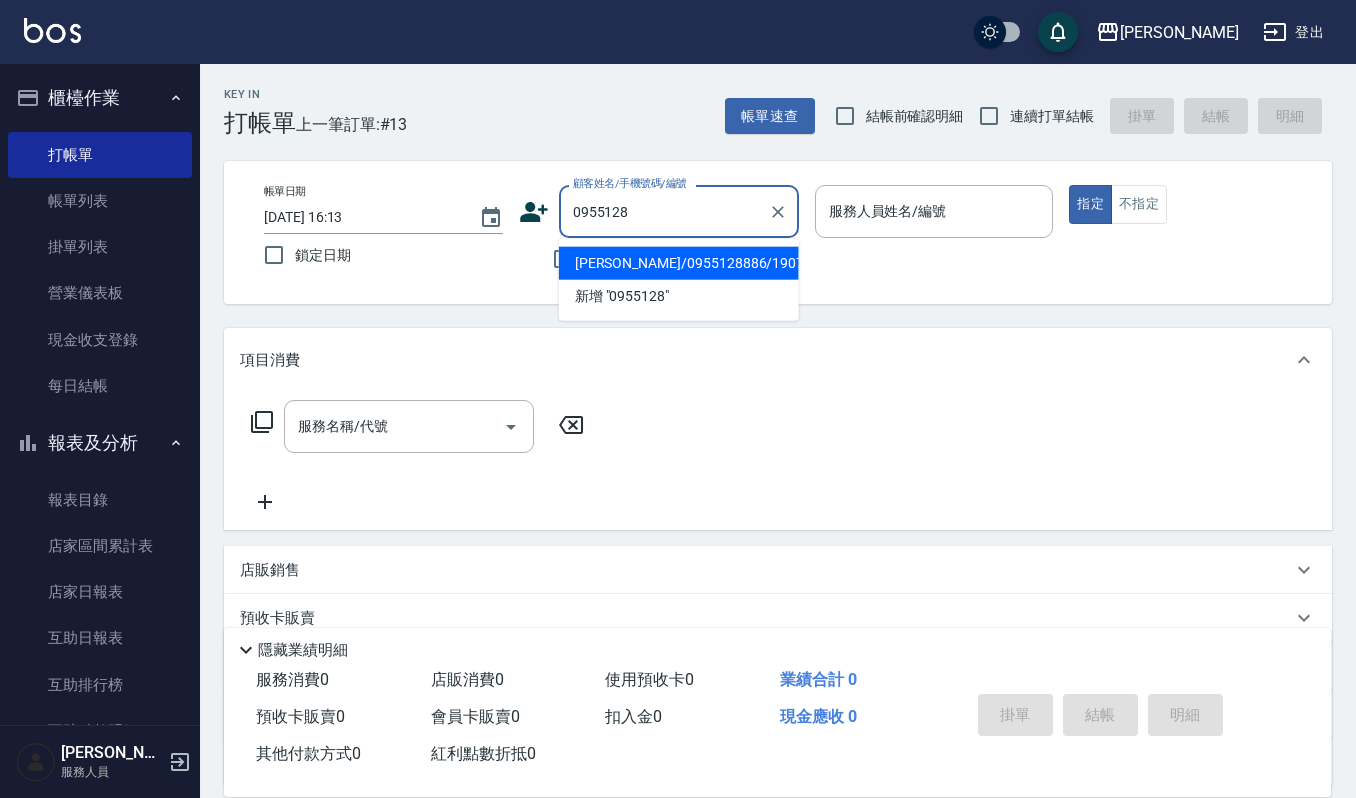 click on "陳秀櫻/0955128886/190716" at bounding box center (679, 263) 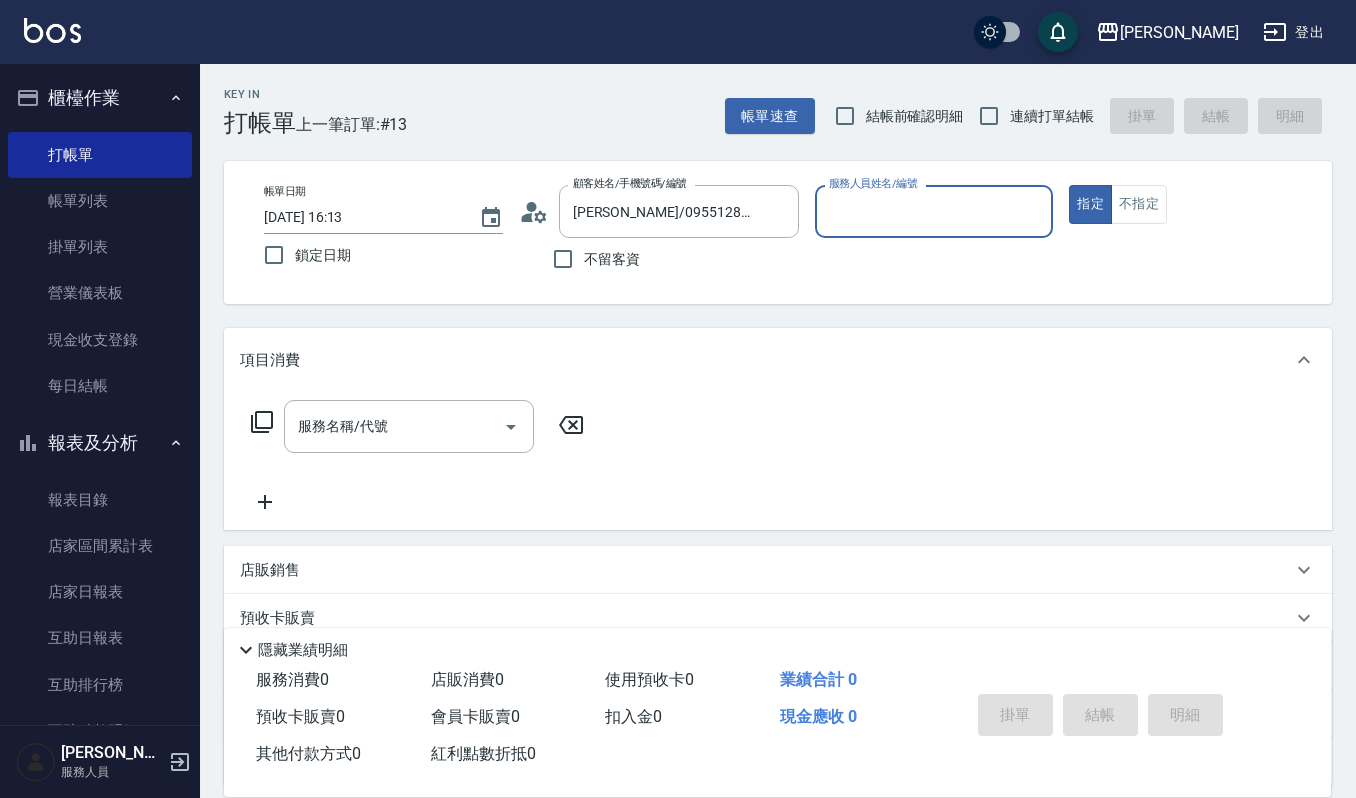 type on "Ivy-9" 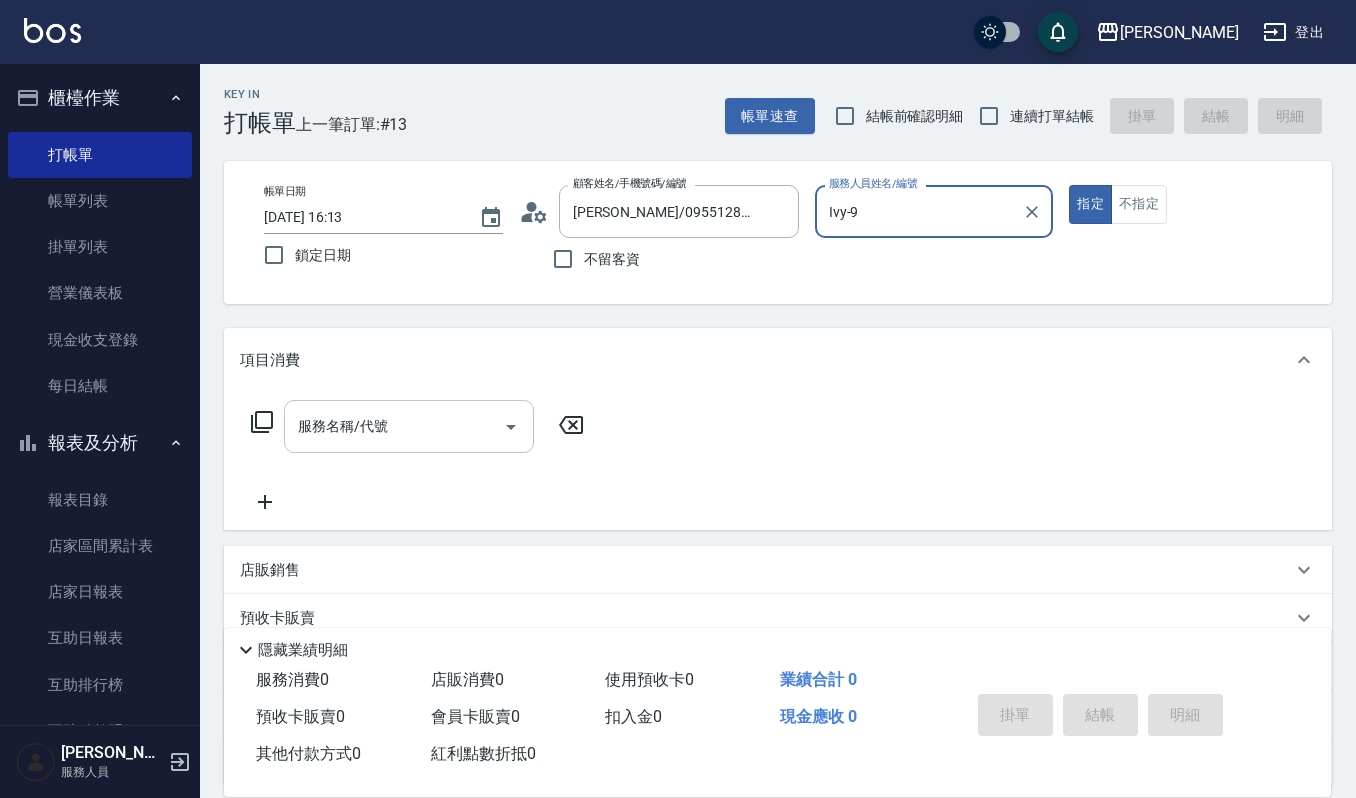 click on "服務名稱/代號" at bounding box center (394, 426) 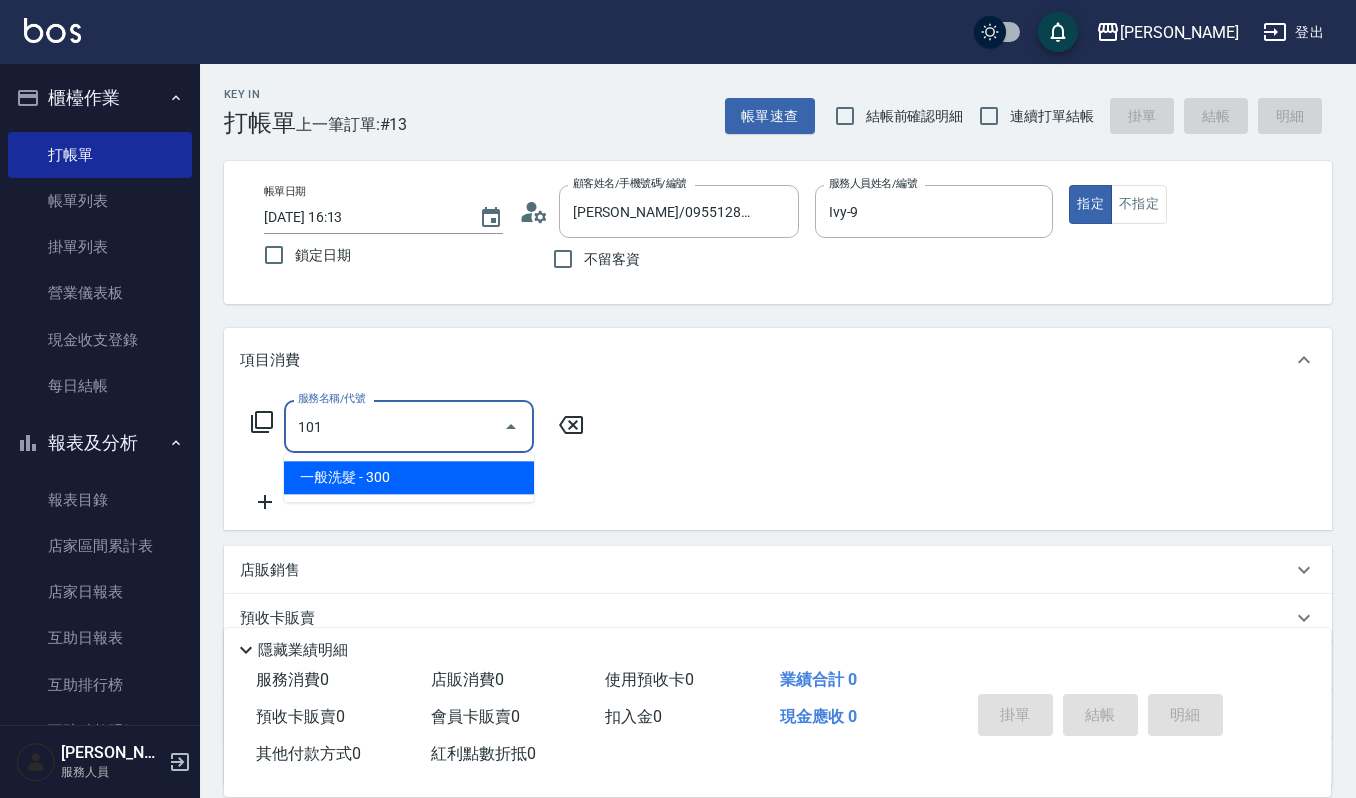 type on "一般洗髮(101)" 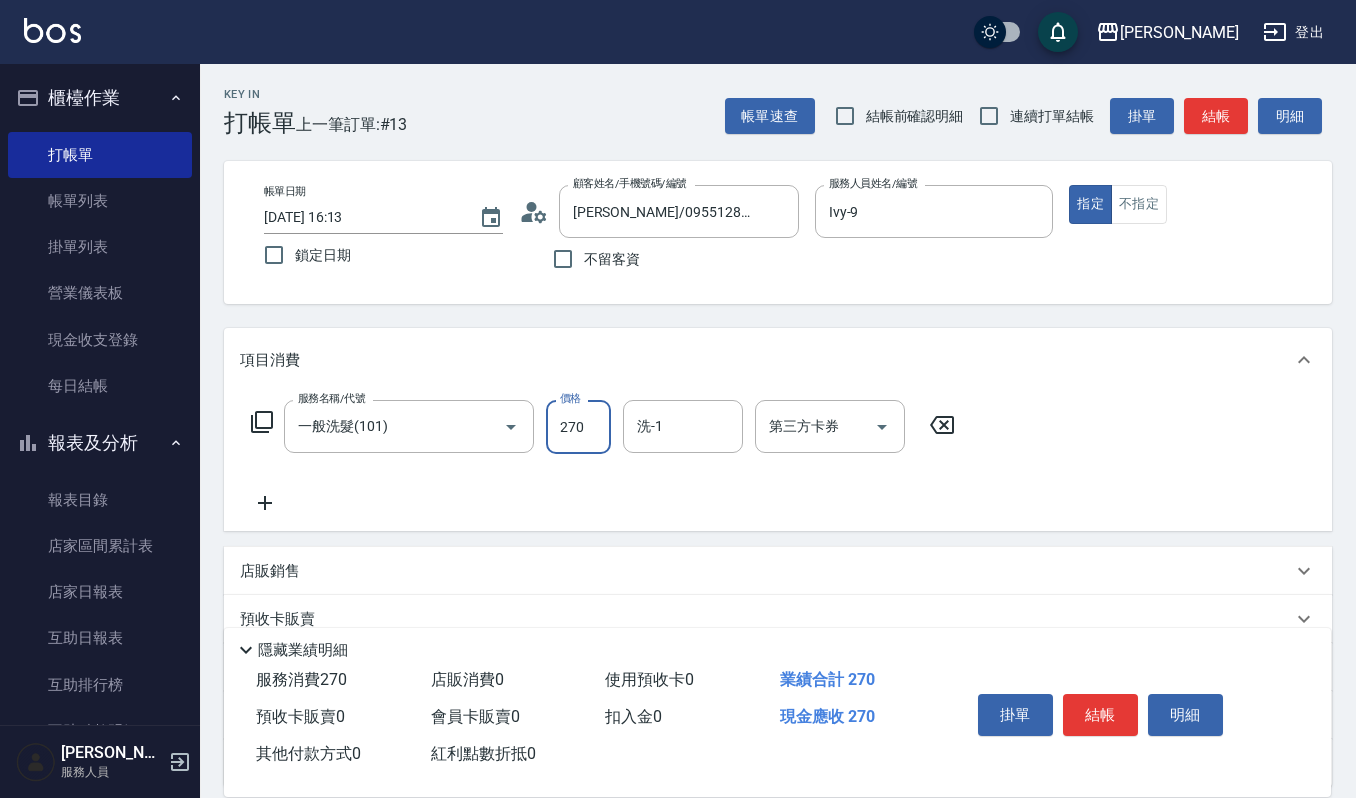 type on "270" 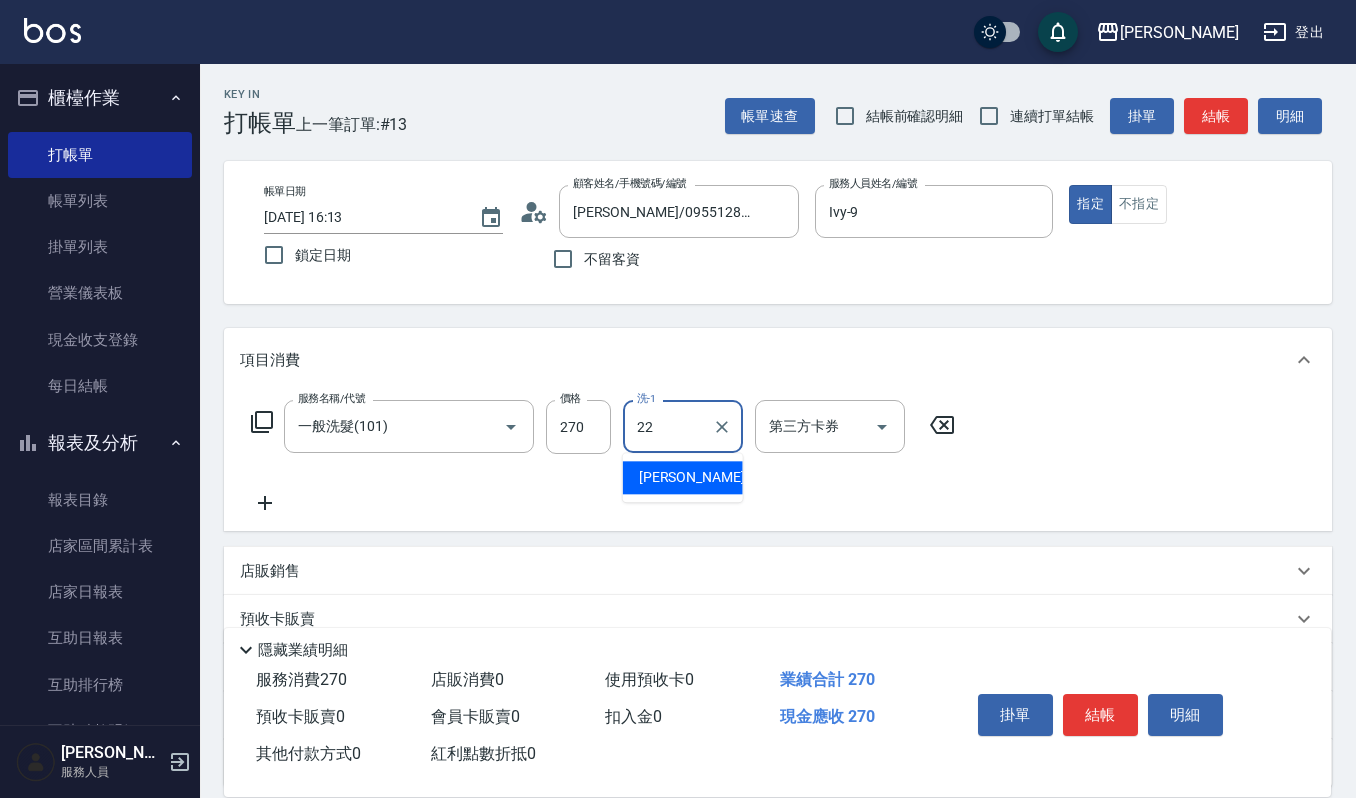 type on "宜芳-22" 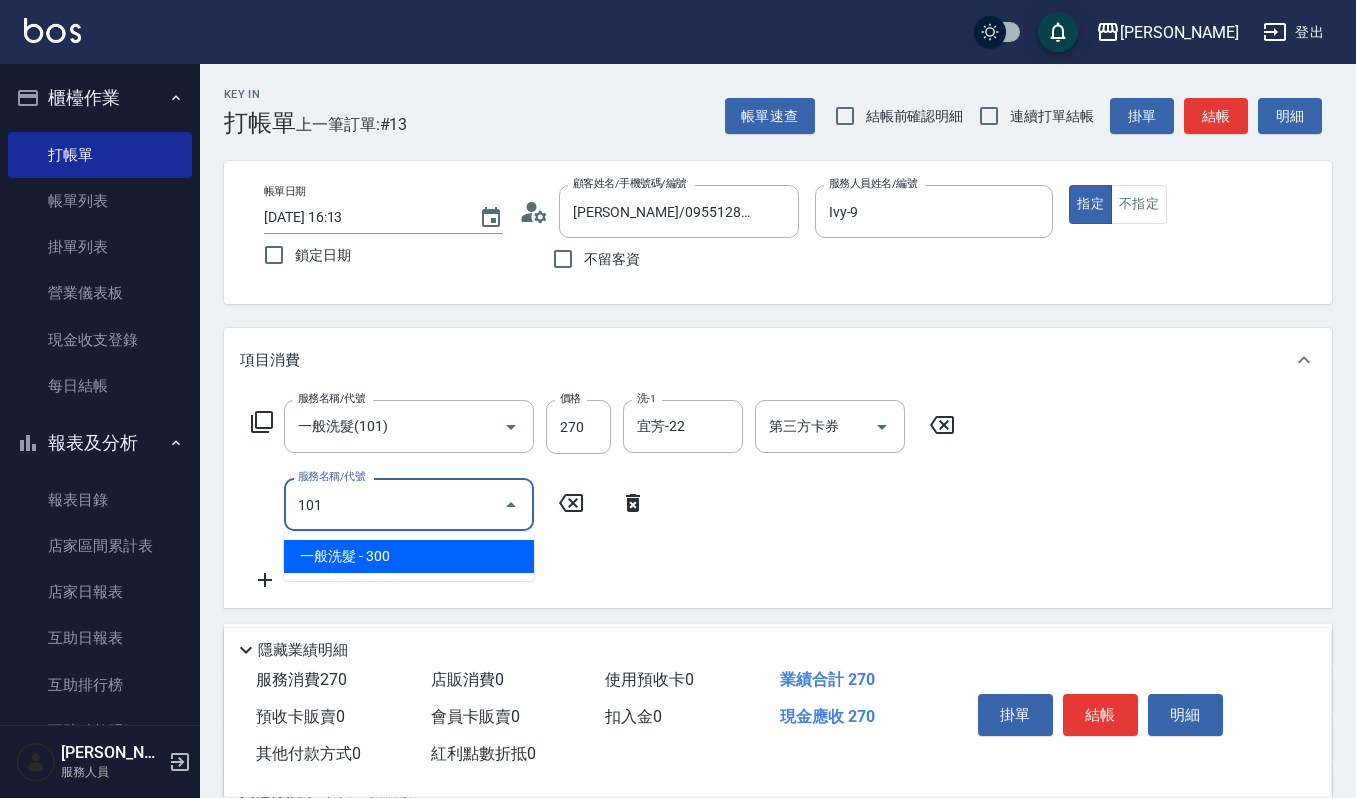 type on "一般洗髮(101)" 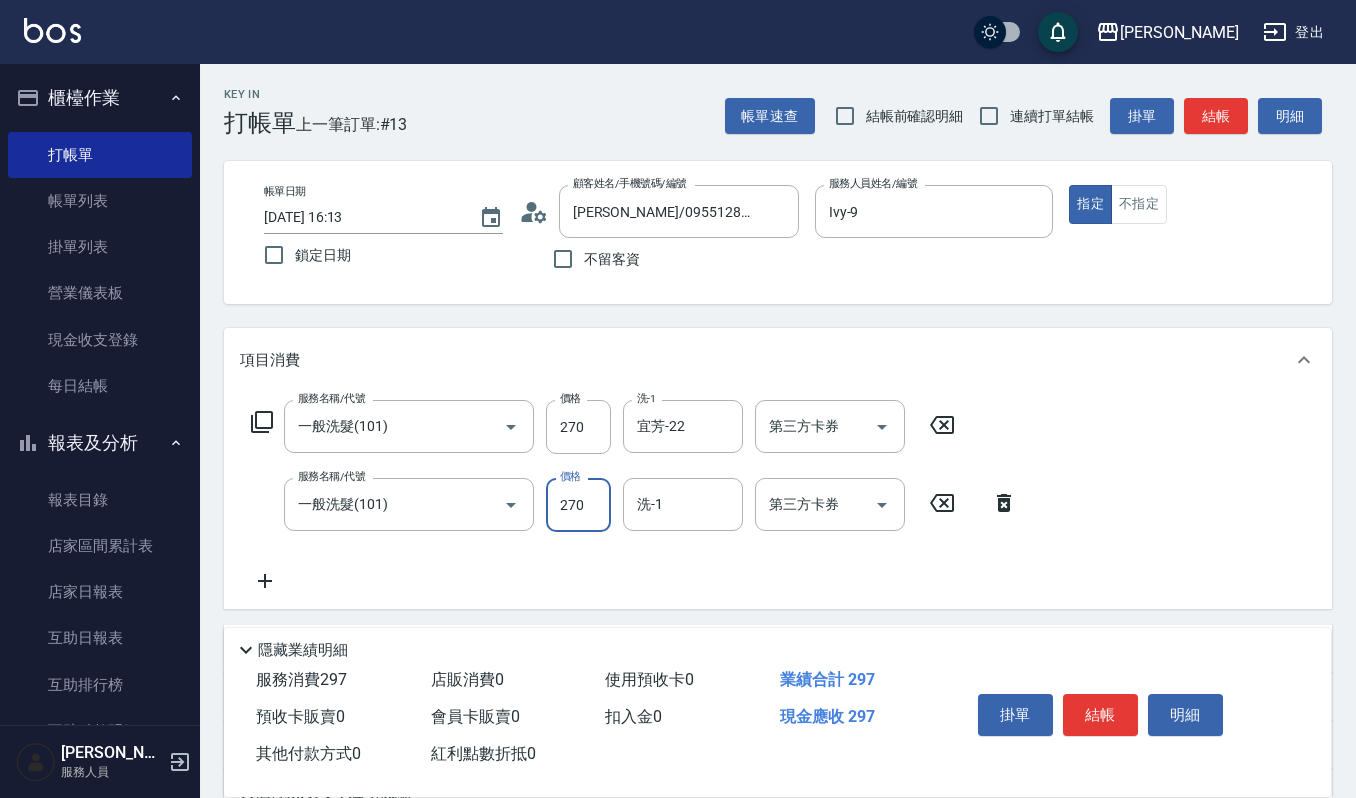 type on "270" 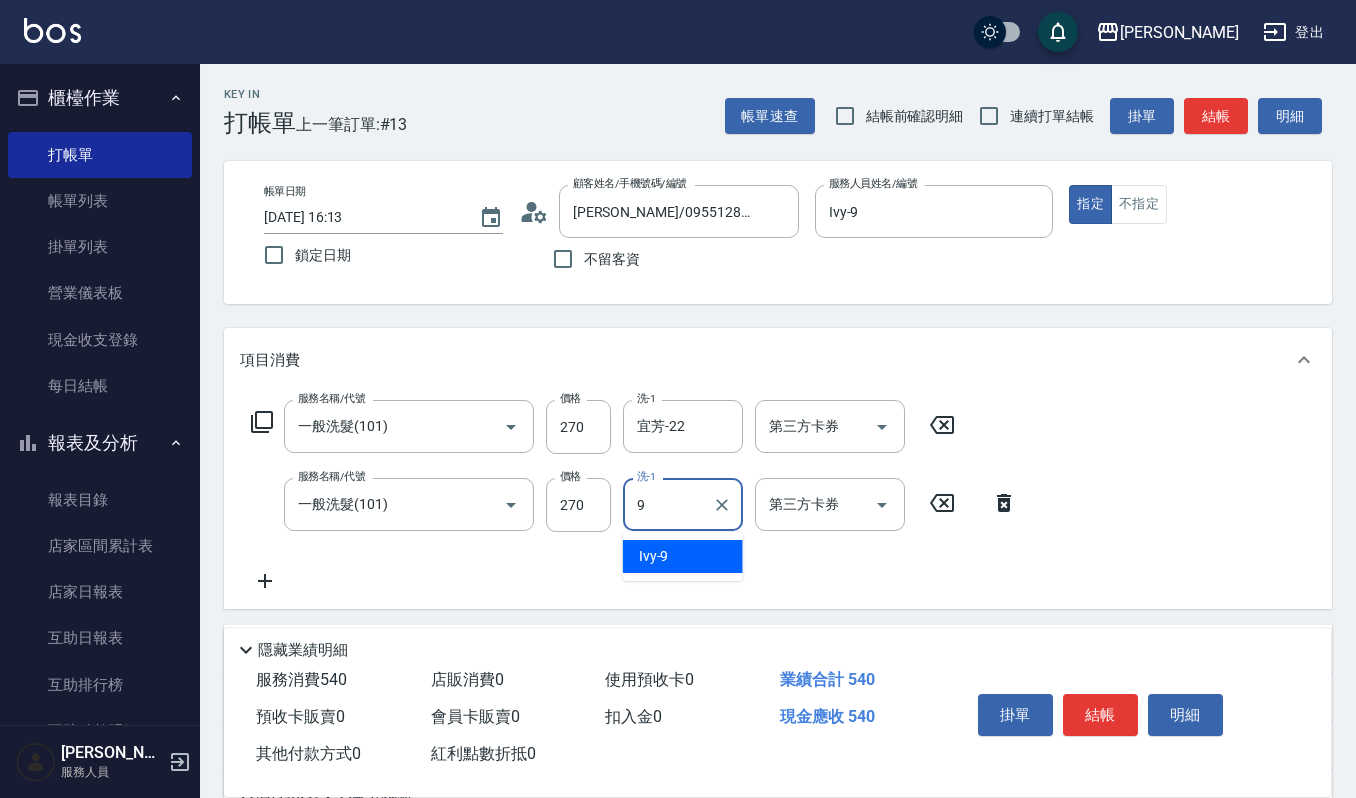 type on "Ivy-9" 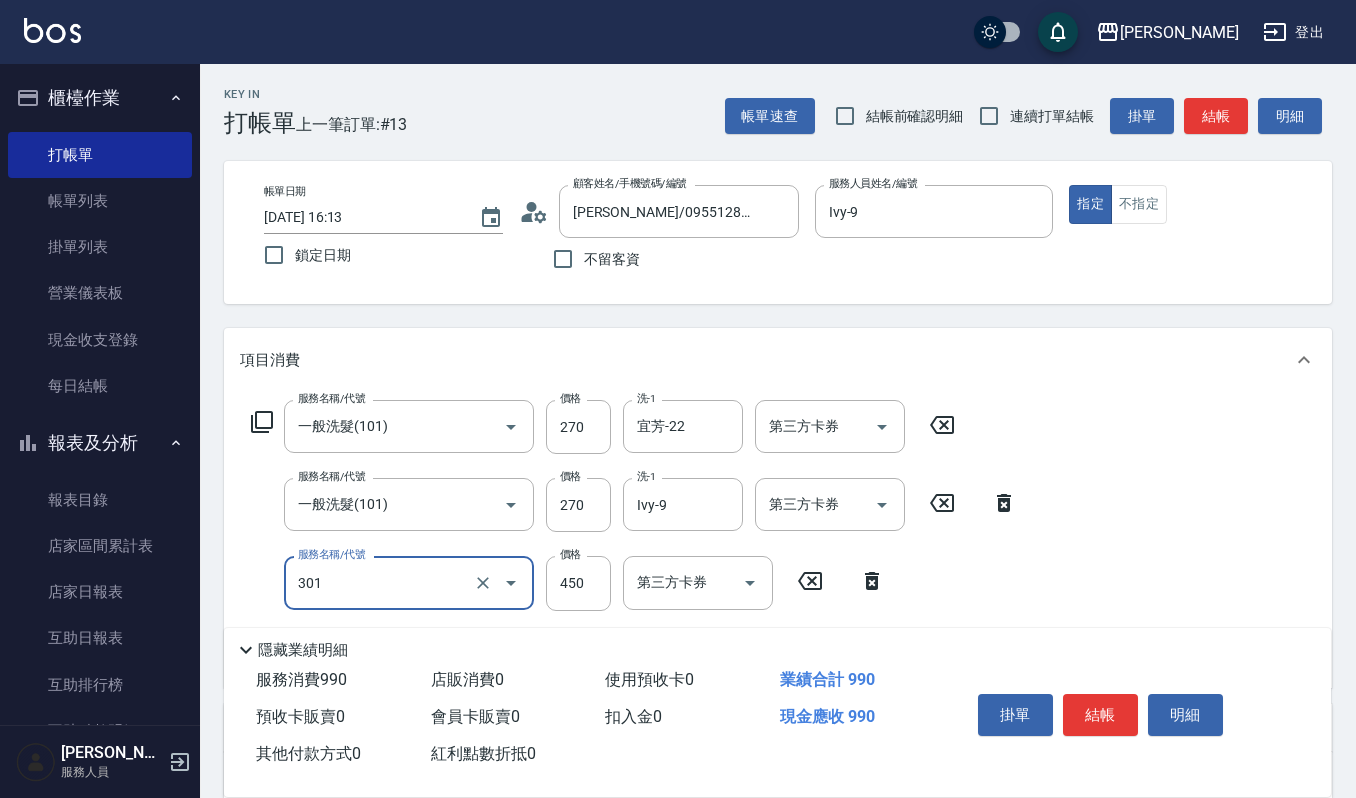 type on "創意剪髮(301)" 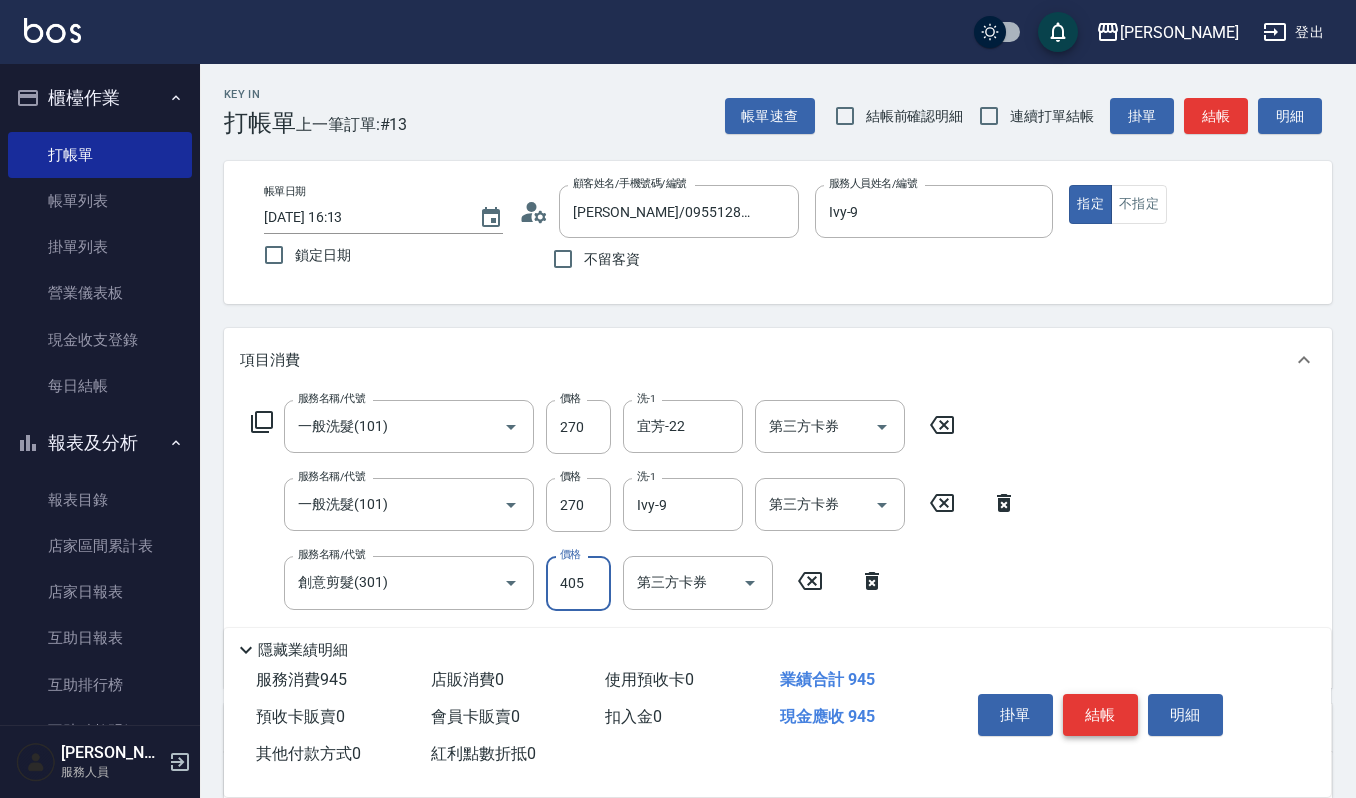 type on "405" 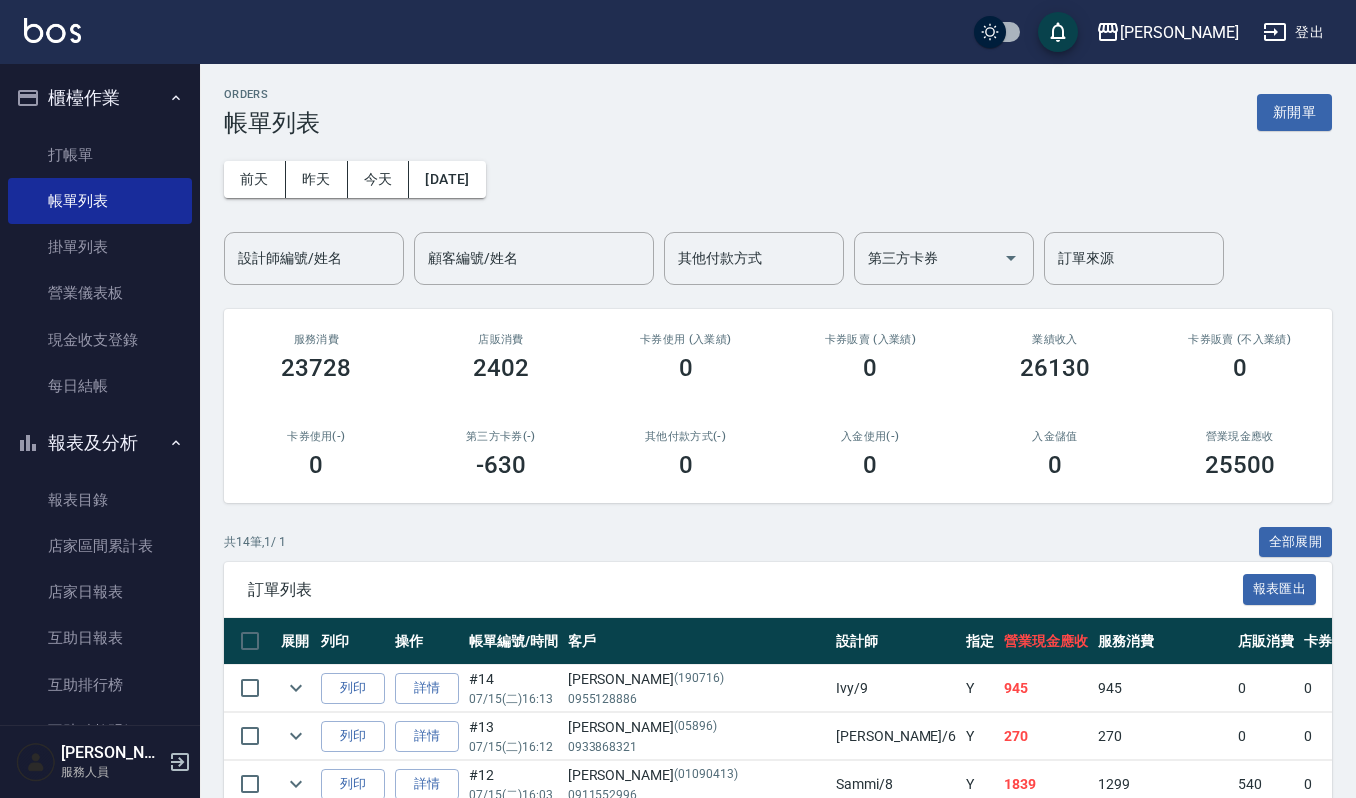 scroll, scrollTop: 266, scrollLeft: 0, axis: vertical 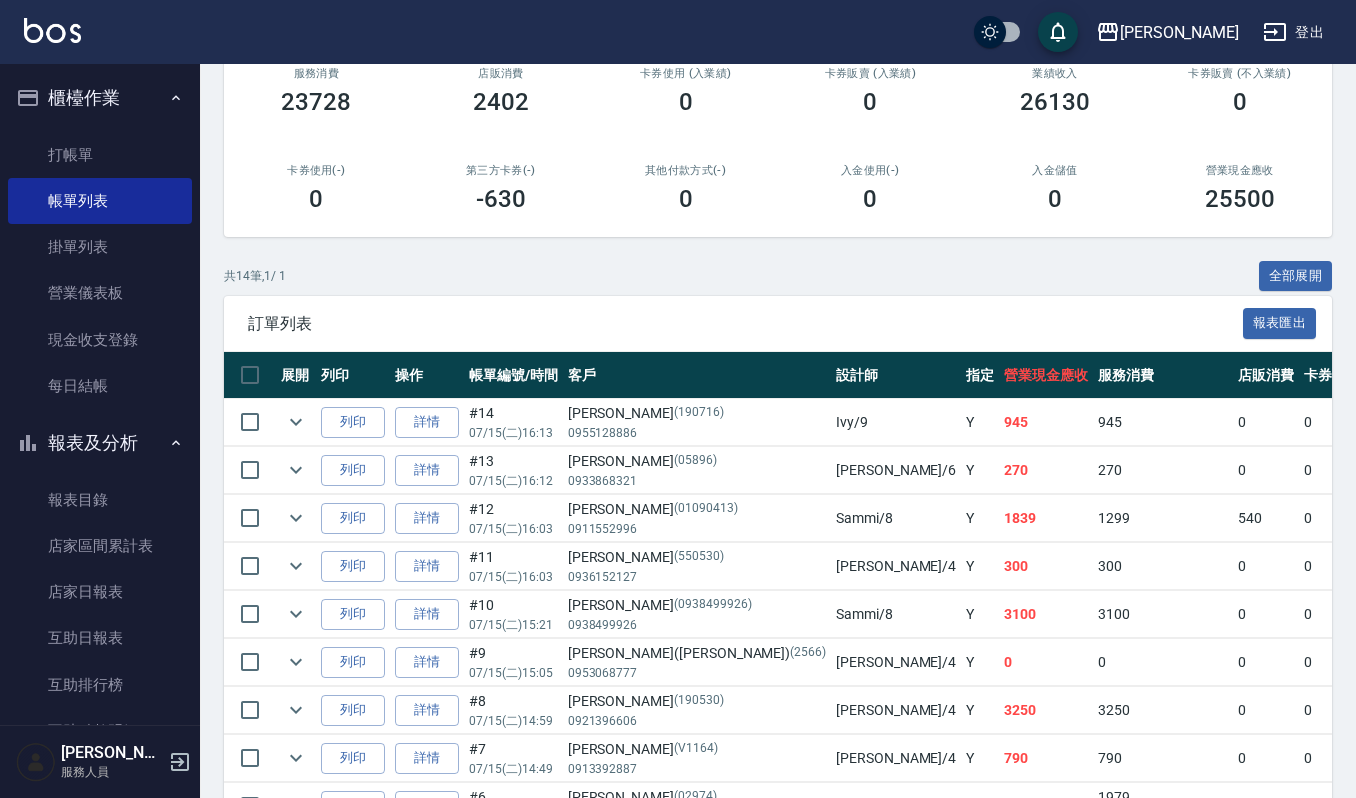 click on "訂單列表" at bounding box center [745, 324] 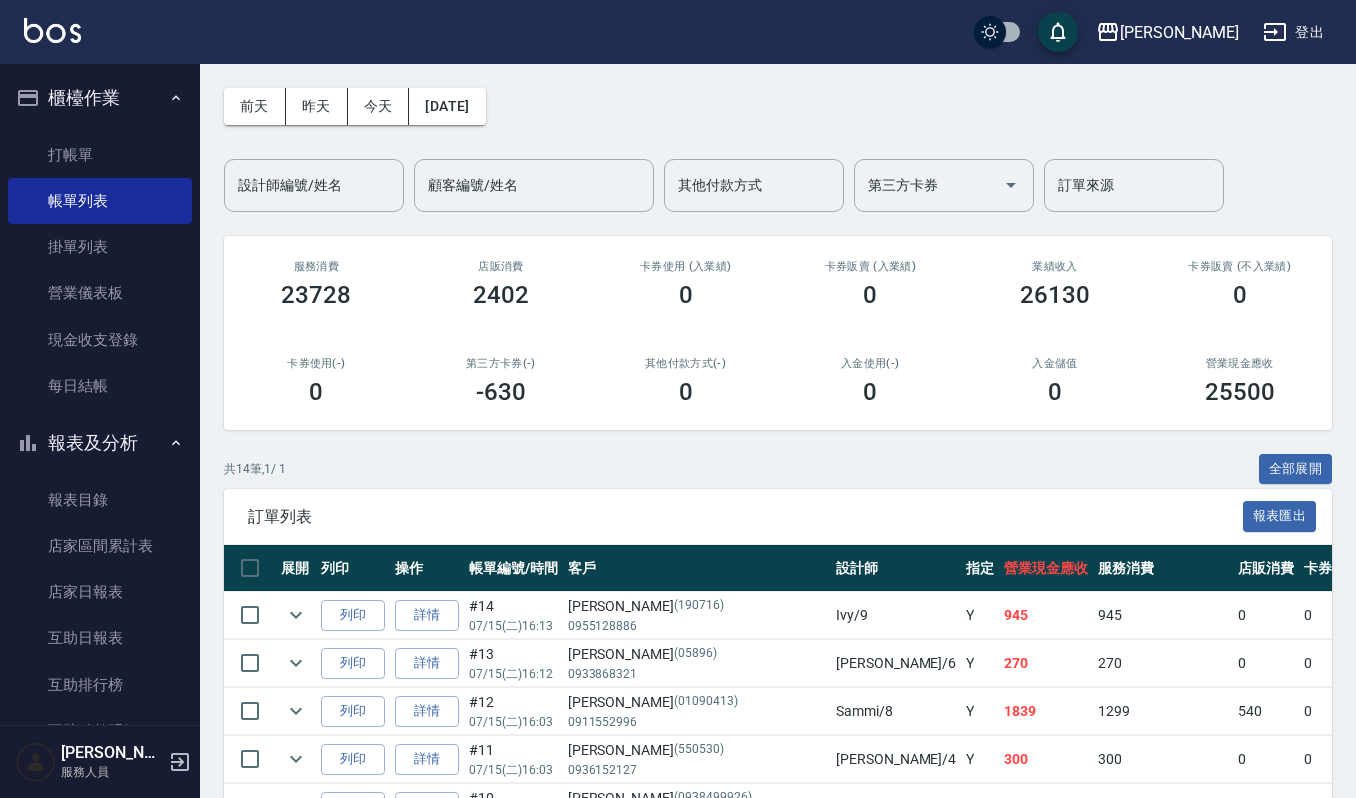 scroll, scrollTop: 0, scrollLeft: 0, axis: both 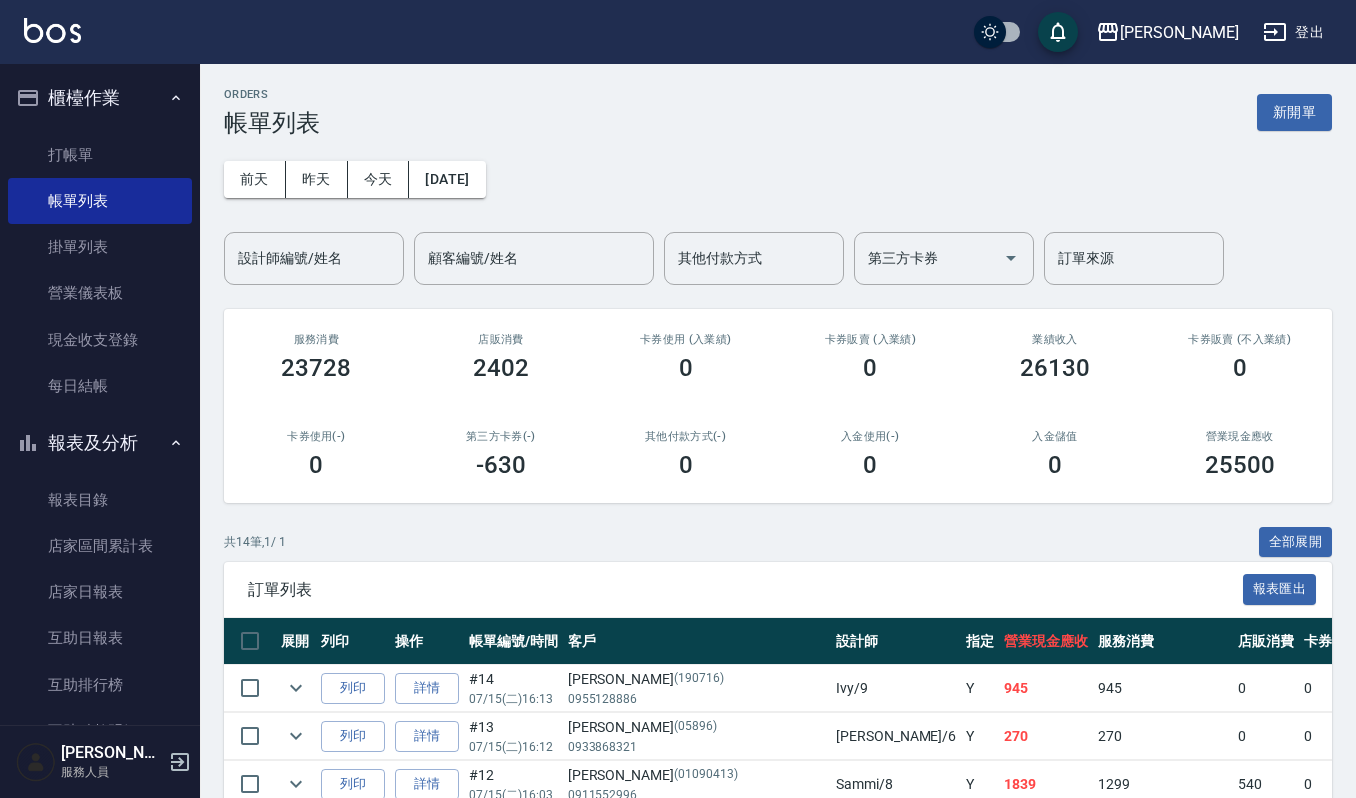 click on "ORDERS 帳單列表 新開單 前天 昨天 今天 2025/07/15 設計師編號/姓名 設計師編號/姓名 顧客編號/姓名 顧客編號/姓名 其他付款方式 其他付款方式 第三方卡券 第三方卡券 訂單來源 訂單來源 服務消費 23728 店販消費 2402 卡券使用 (入業績) 0 卡券販賣 (入業績) 0 業績收入 26130 卡券販賣 (不入業績) 0 卡券使用(-) 0 第三方卡券(-) -630 其他付款方式(-) 0 入金使用(-) 0 入金儲值 0 營業現金應收 25500 共  14  筆,  1  /   1 全部展開 訂單列表 報表匯出 展開 列印 操作 帳單編號/時間 客戶 設計師 指定 營業現金應收 服務消費 店販消費 卡券使用 (入業績) 卡券販賣 (入業績) 業績收入 卡券販賣 (不入業績) 卡券使用(-) 第三方卡券(-) 其他付款方式(-) 入金使用(-) 備註 訂單來源 列印 詳情 #14 07/15 (二) 16:13 陳秀櫻 (190716) 0955128886 Ivy /9 Y 945 945 0 0 0 945 0 0 0 0 0 列印 詳情 #13 07/15 (二) 16:12 鍾季岑 (05896) /6" at bounding box center (778, 739) 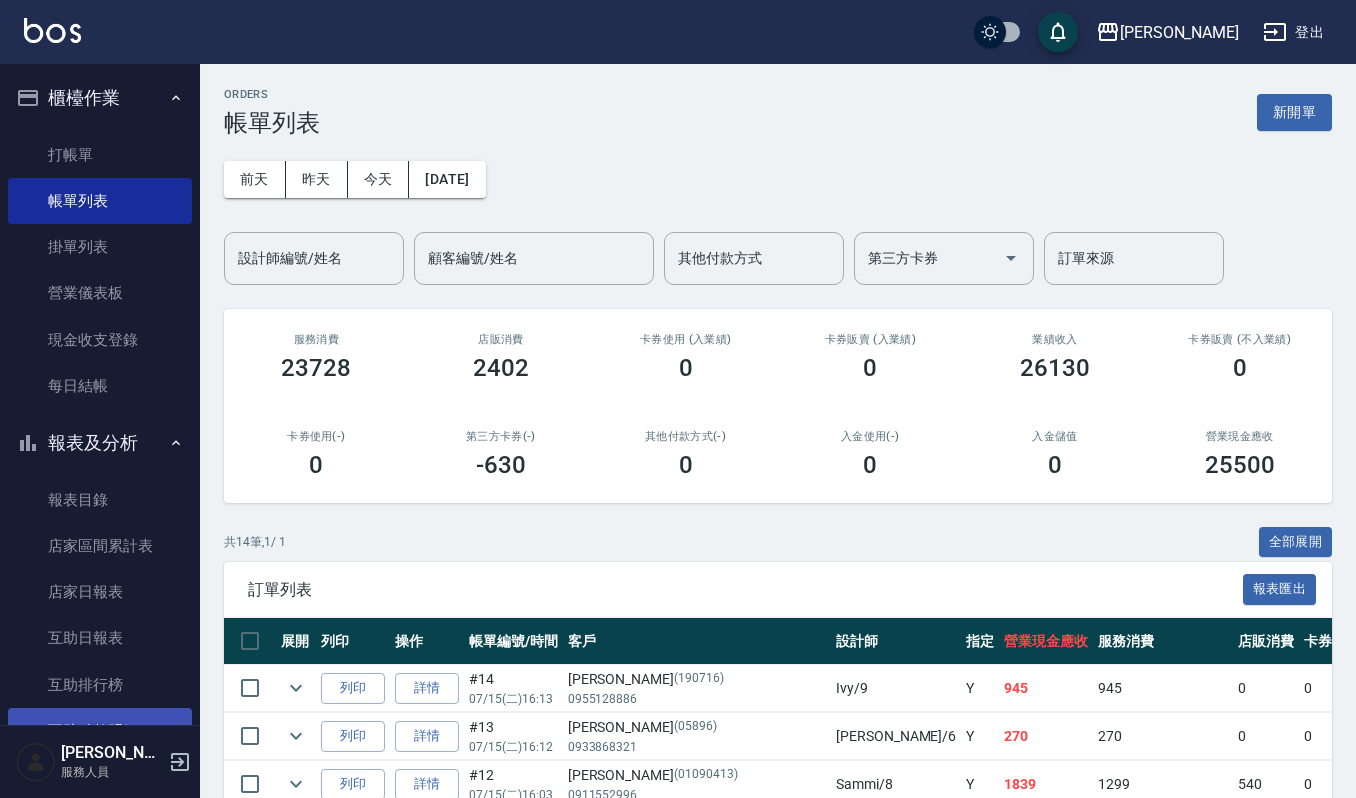 scroll, scrollTop: 533, scrollLeft: 0, axis: vertical 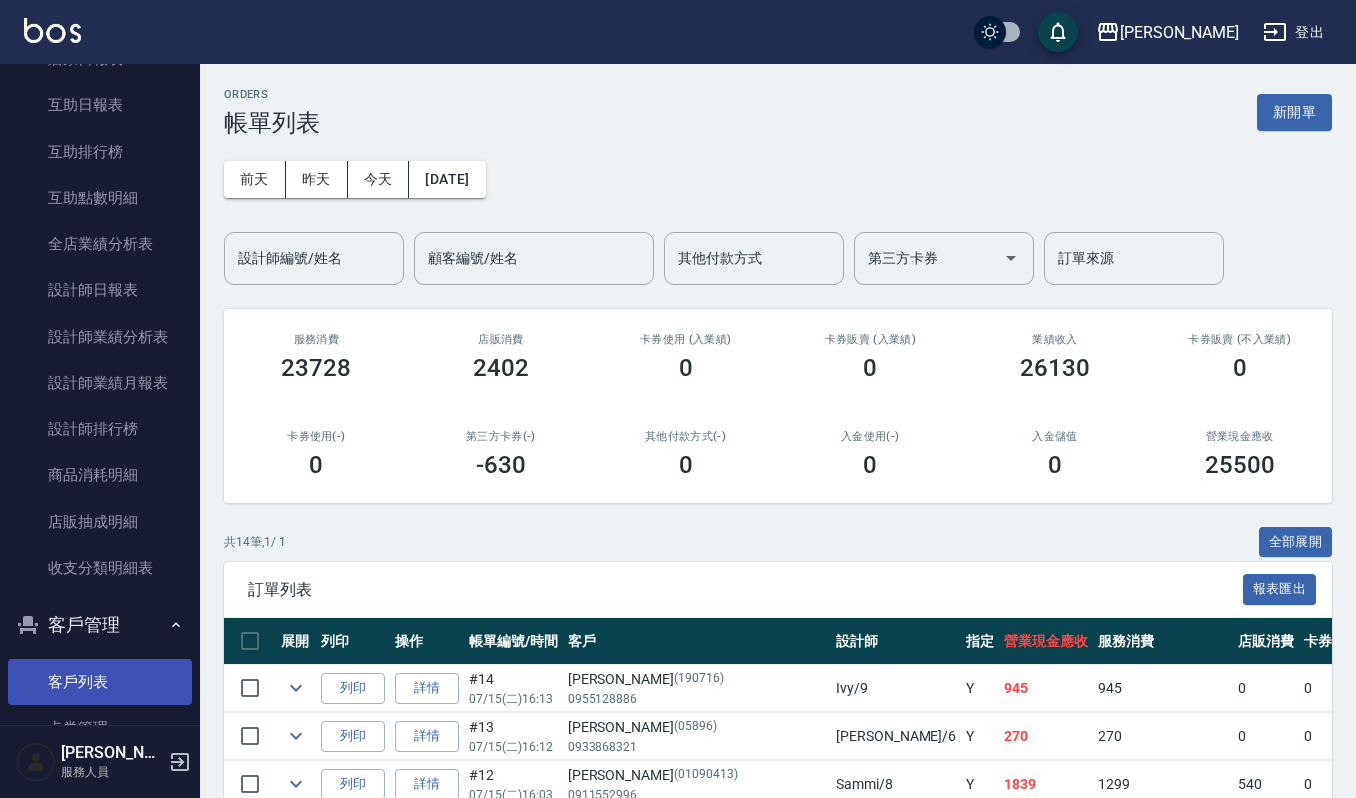 click on "客戶列表" at bounding box center [100, 682] 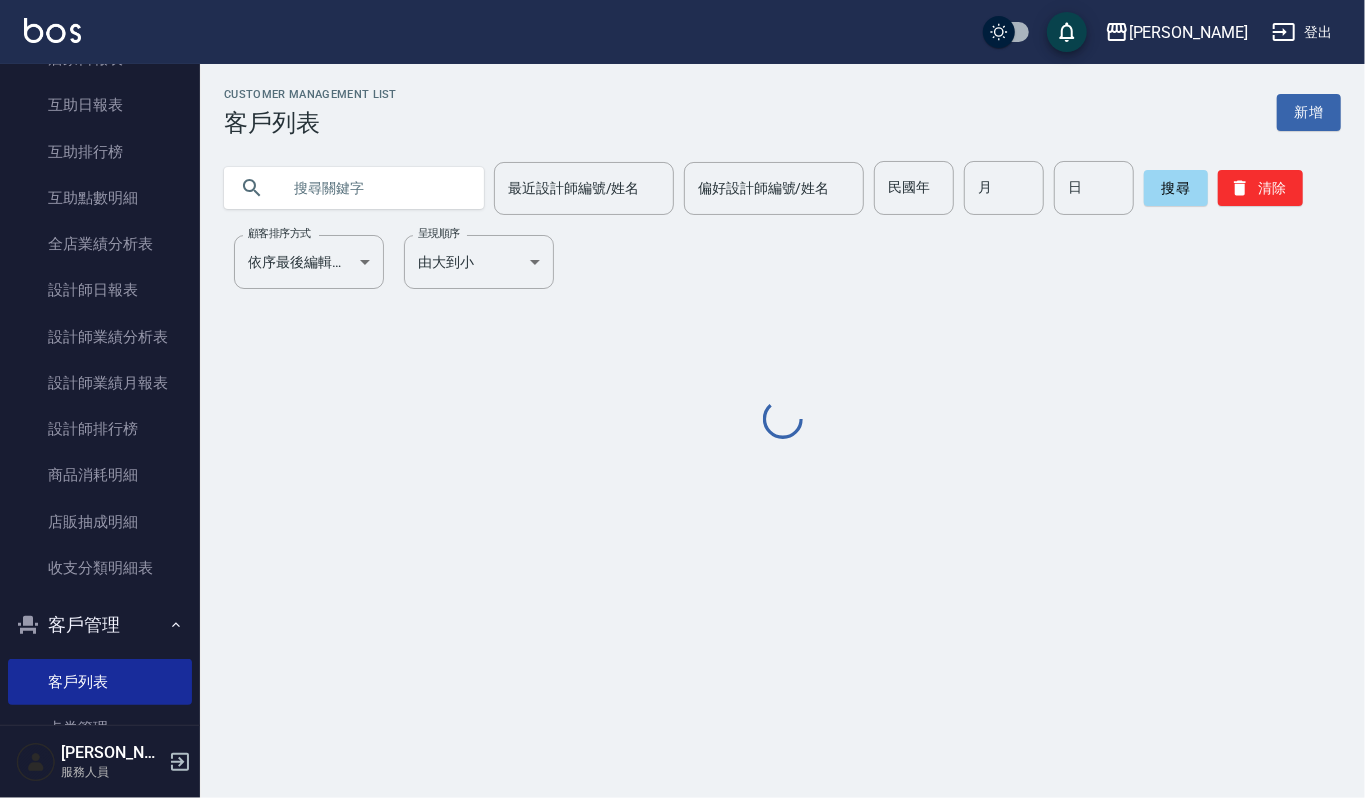 click at bounding box center [374, 188] 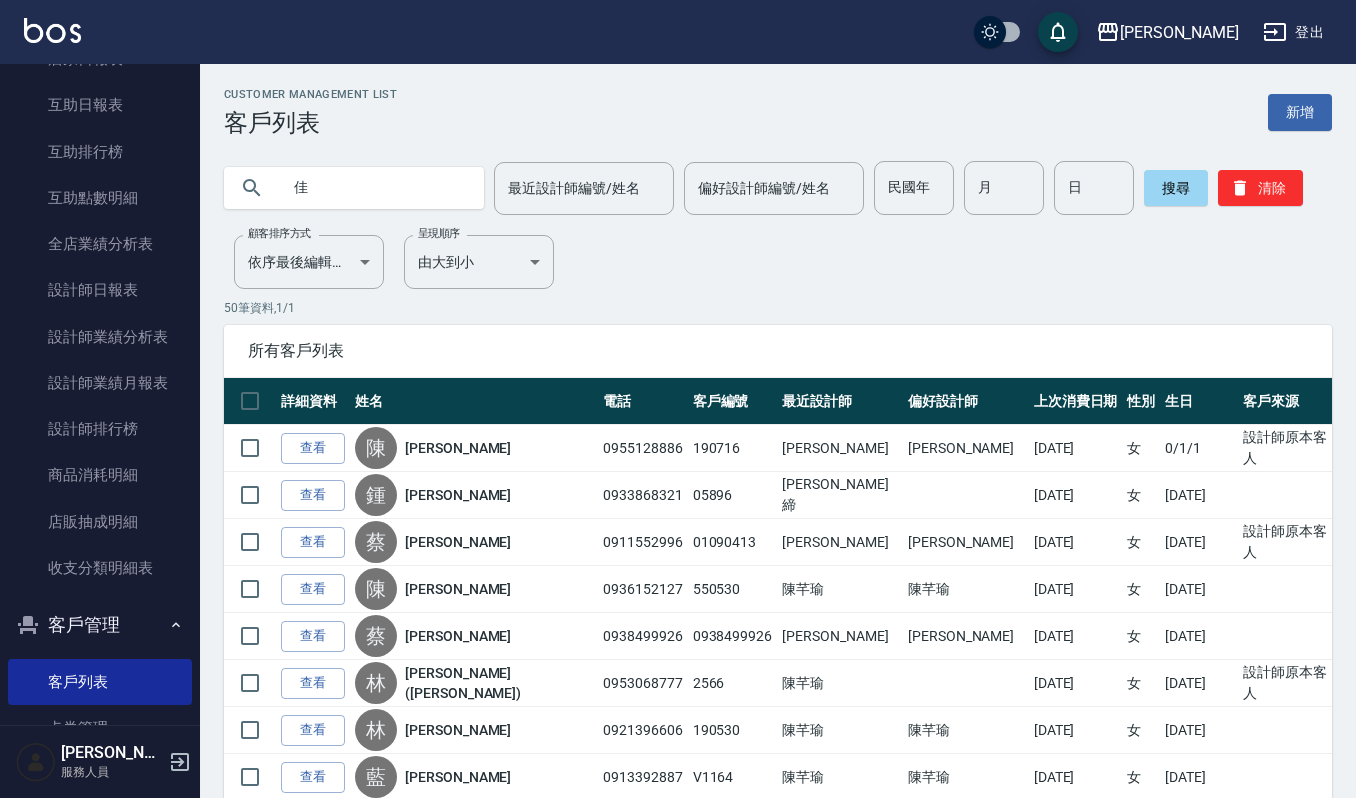 type on "佳" 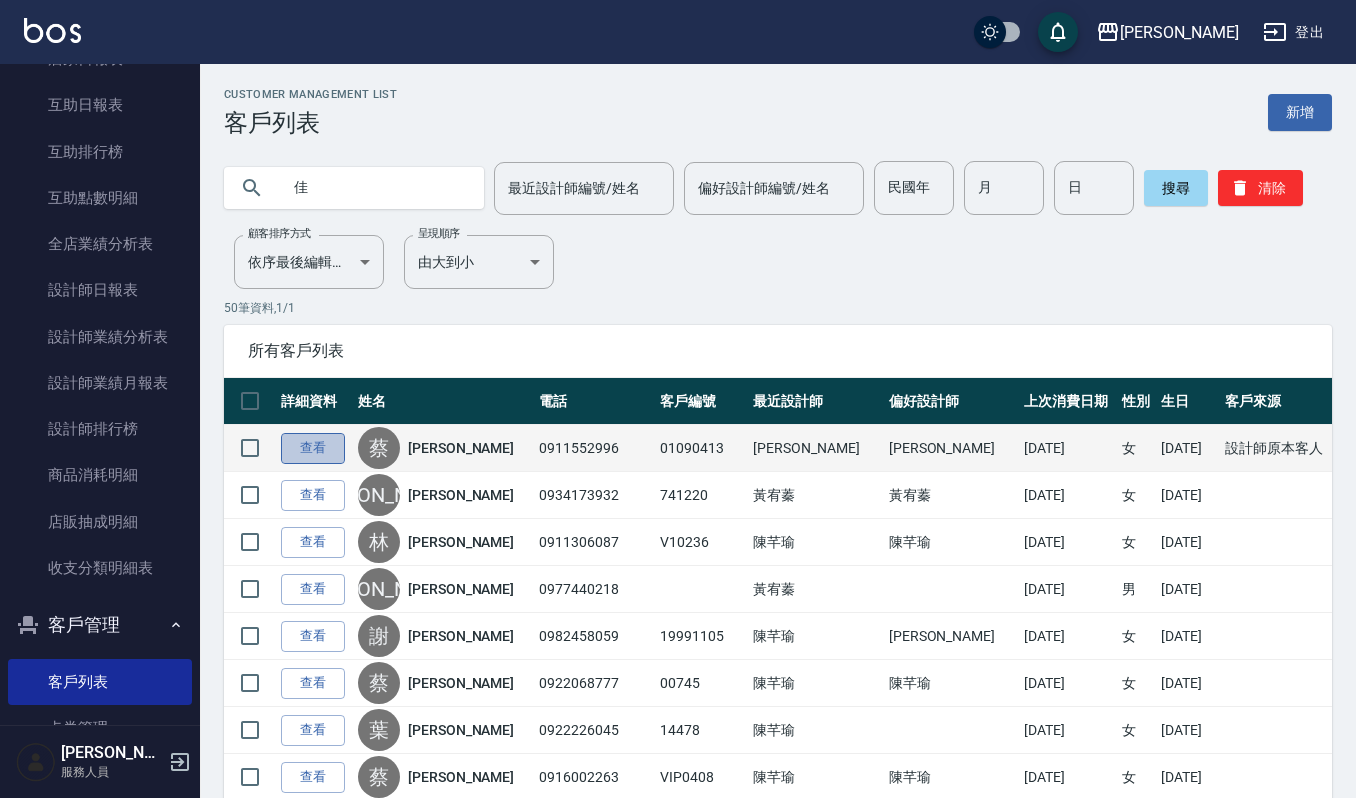 click on "查看" at bounding box center (313, 448) 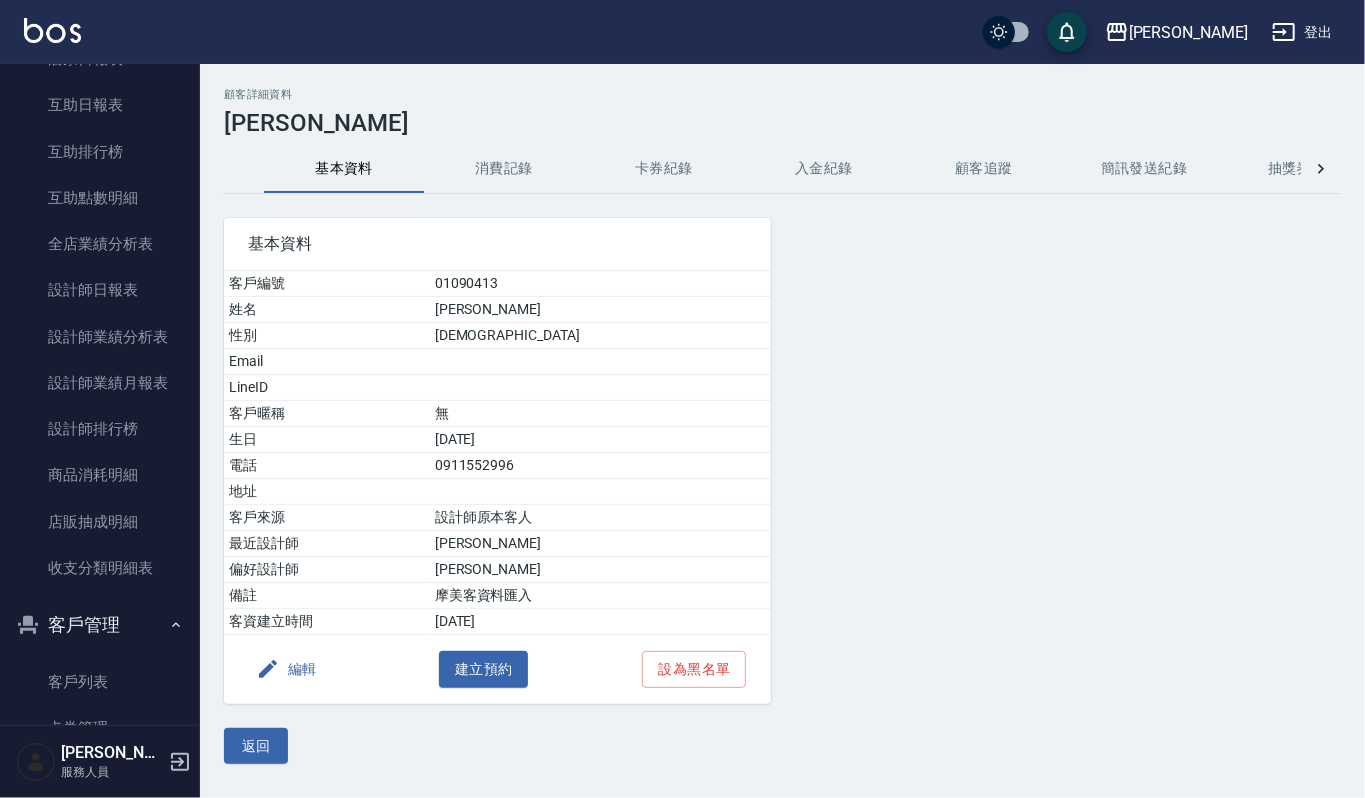 click on "消費記錄" at bounding box center (504, 169) 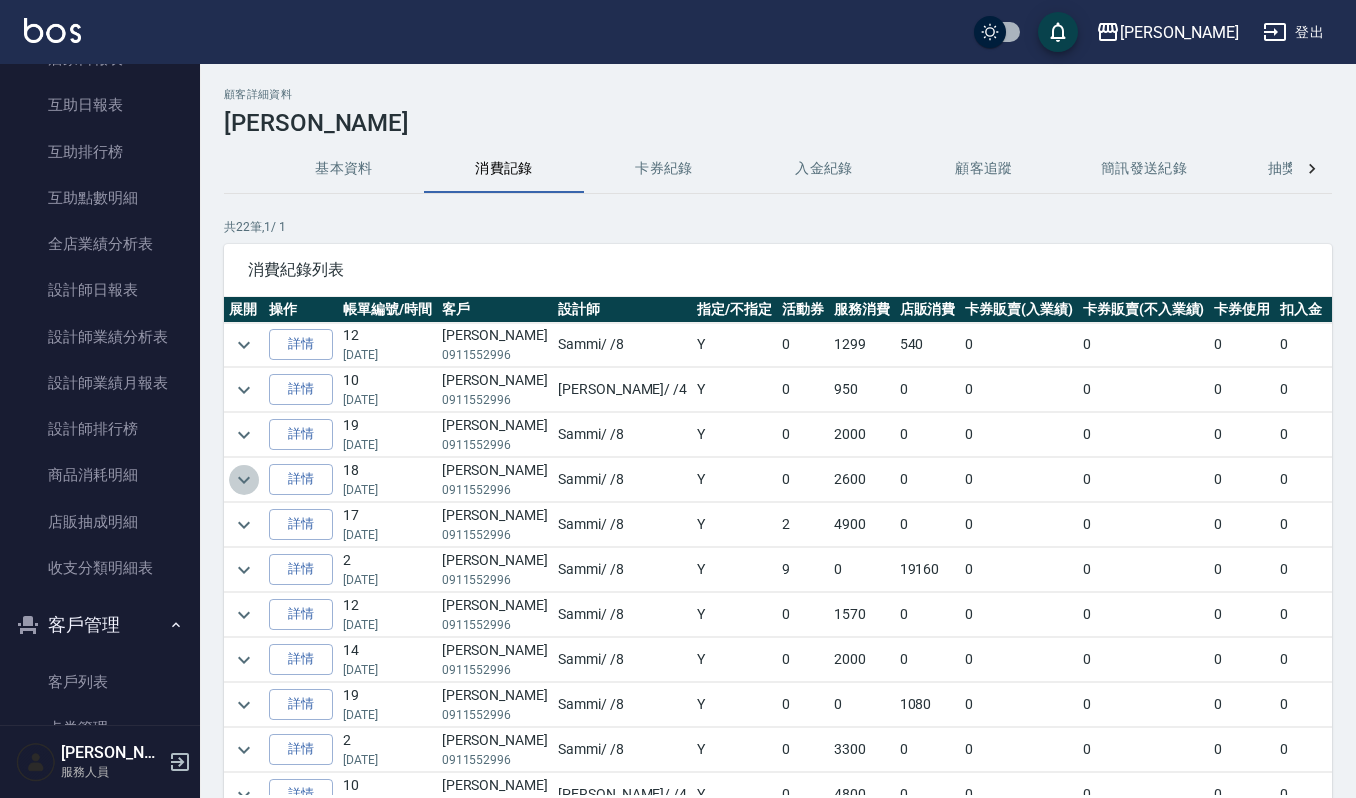 click 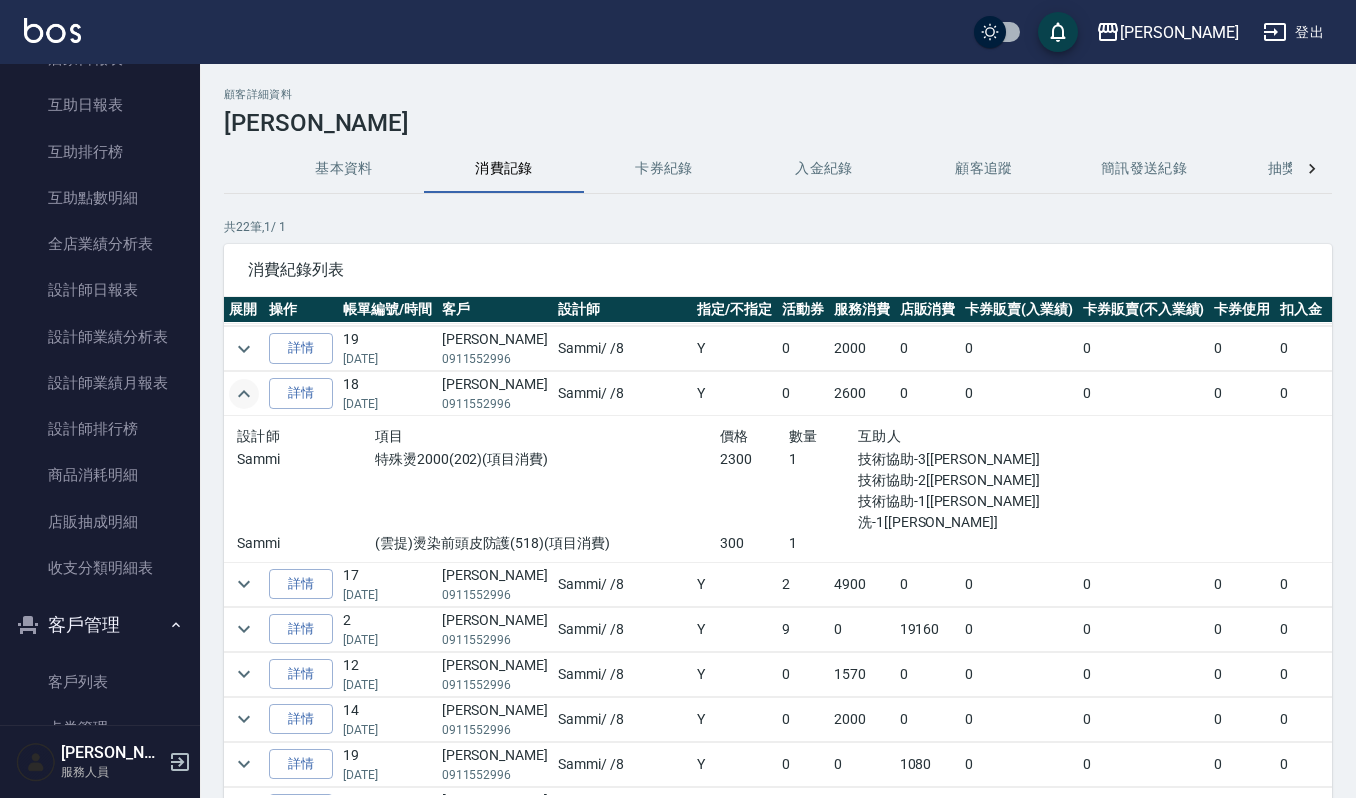 scroll, scrollTop: 133, scrollLeft: 0, axis: vertical 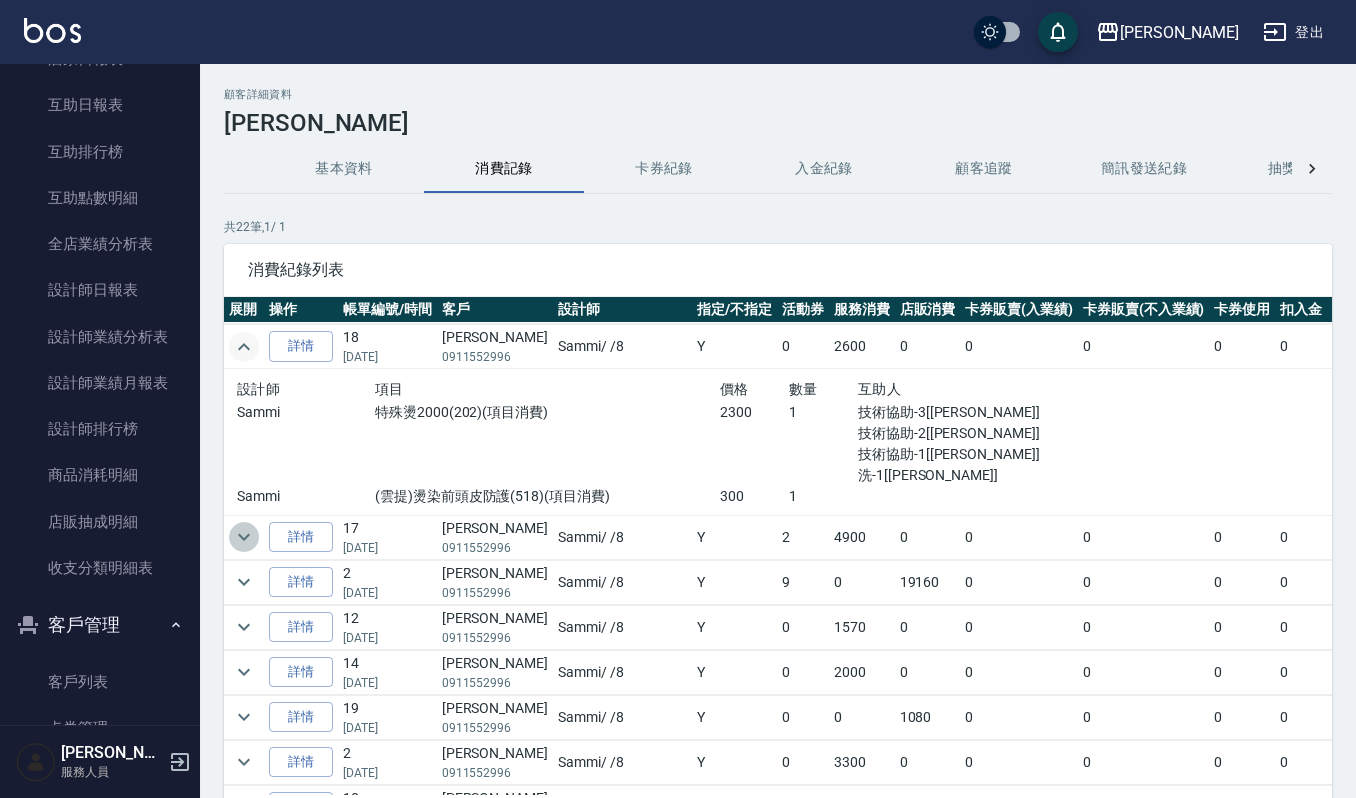 click 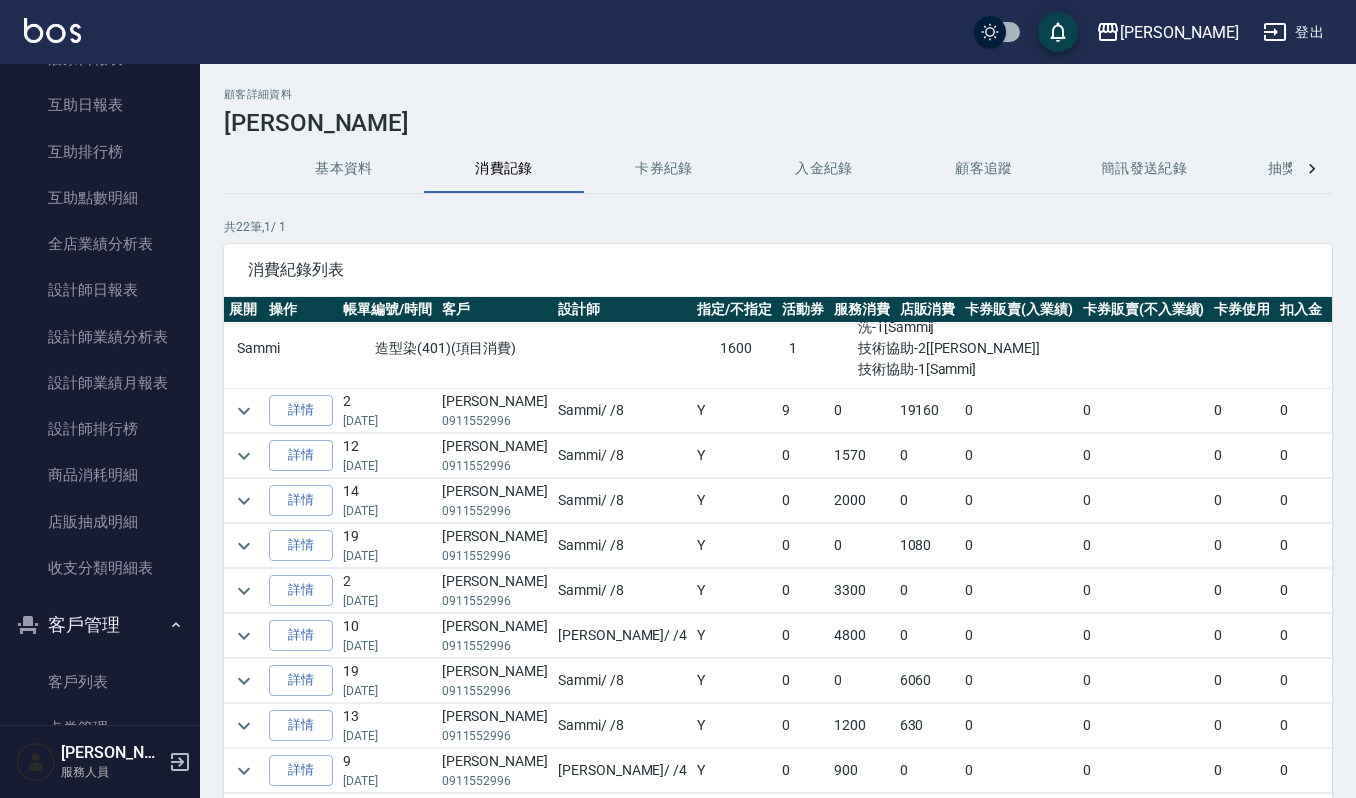 scroll, scrollTop: 533, scrollLeft: 0, axis: vertical 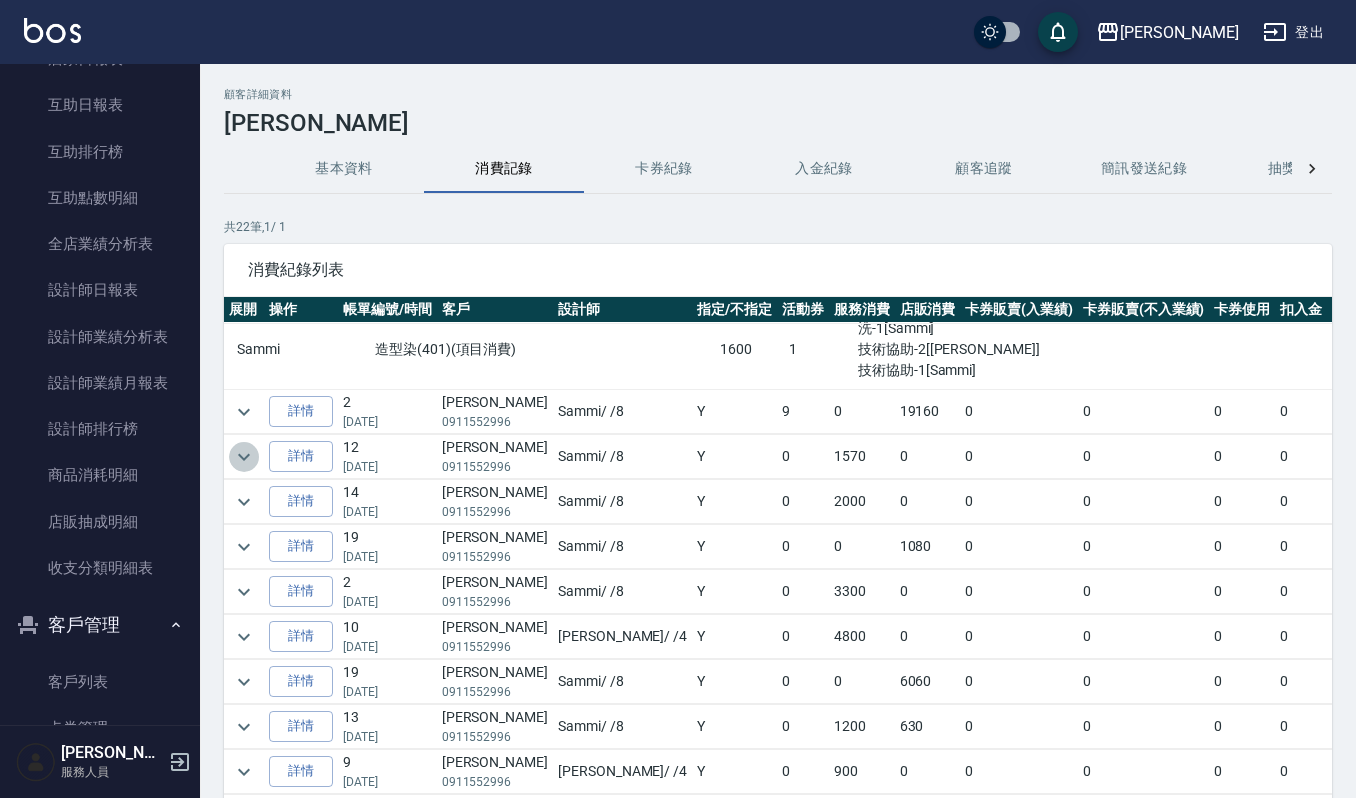 click 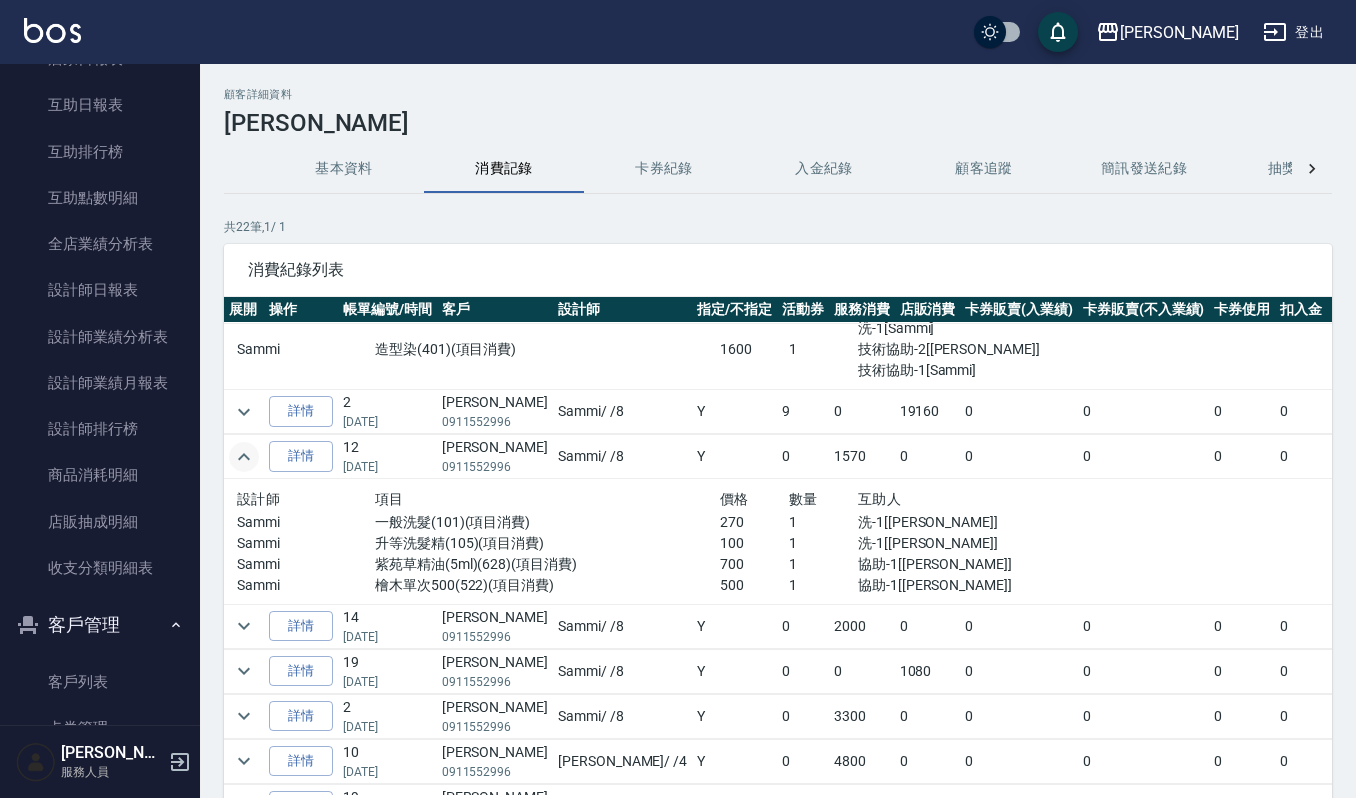 scroll, scrollTop: 666, scrollLeft: 0, axis: vertical 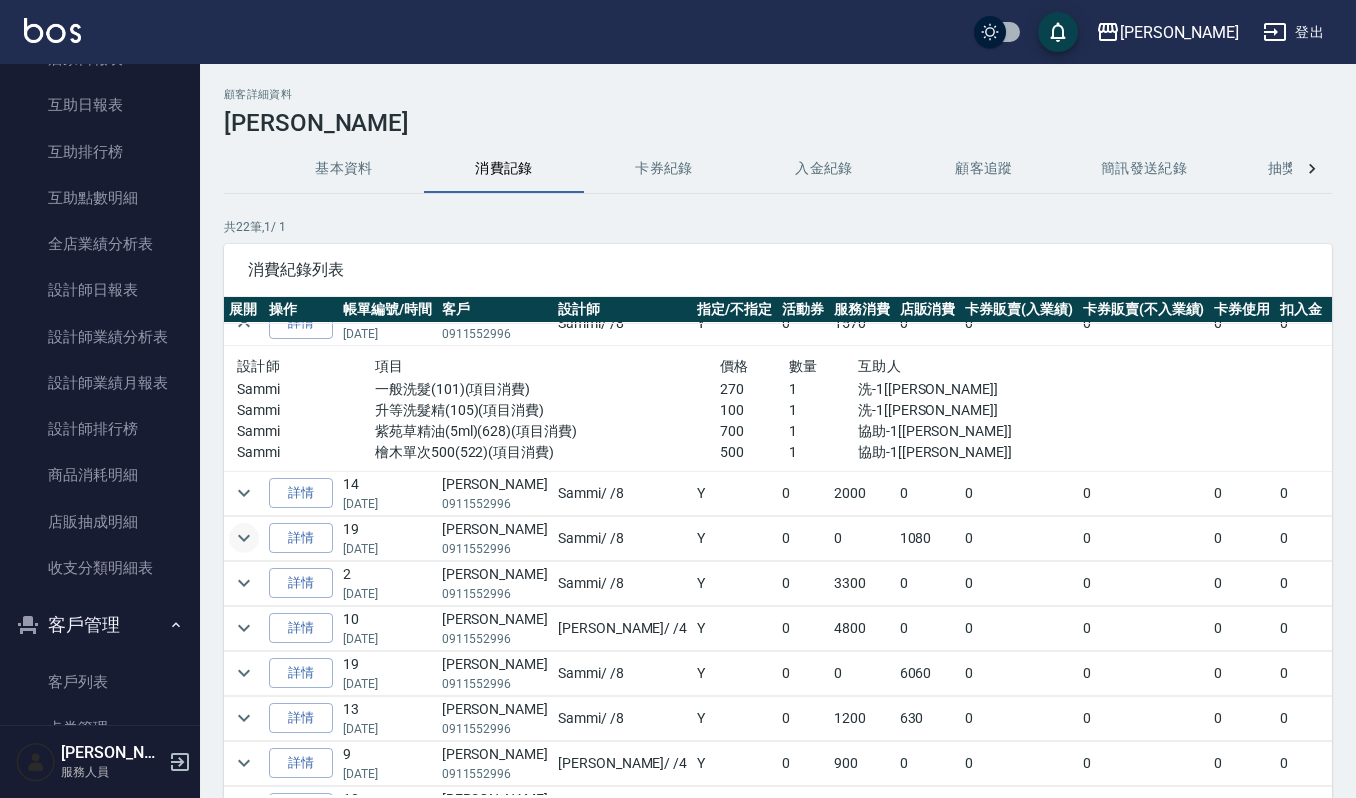 click 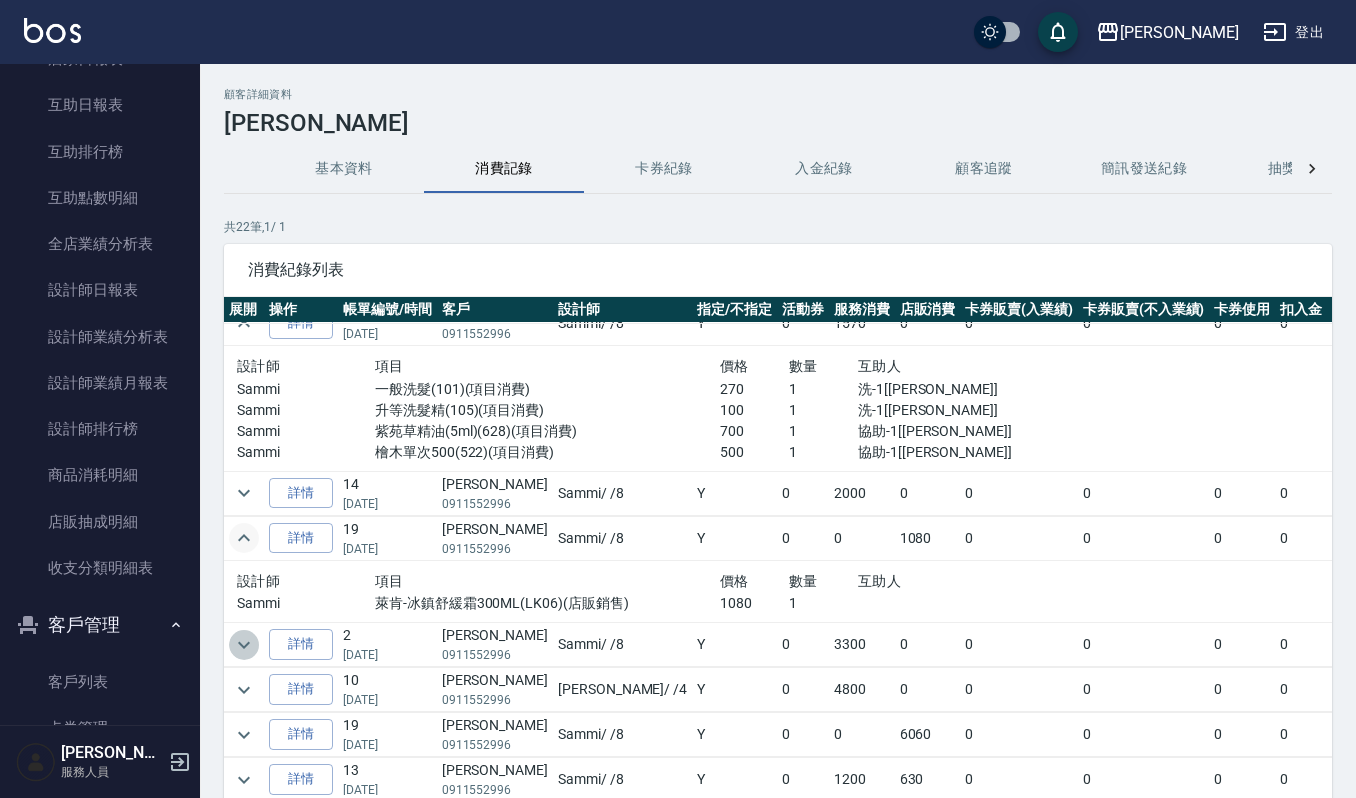 click 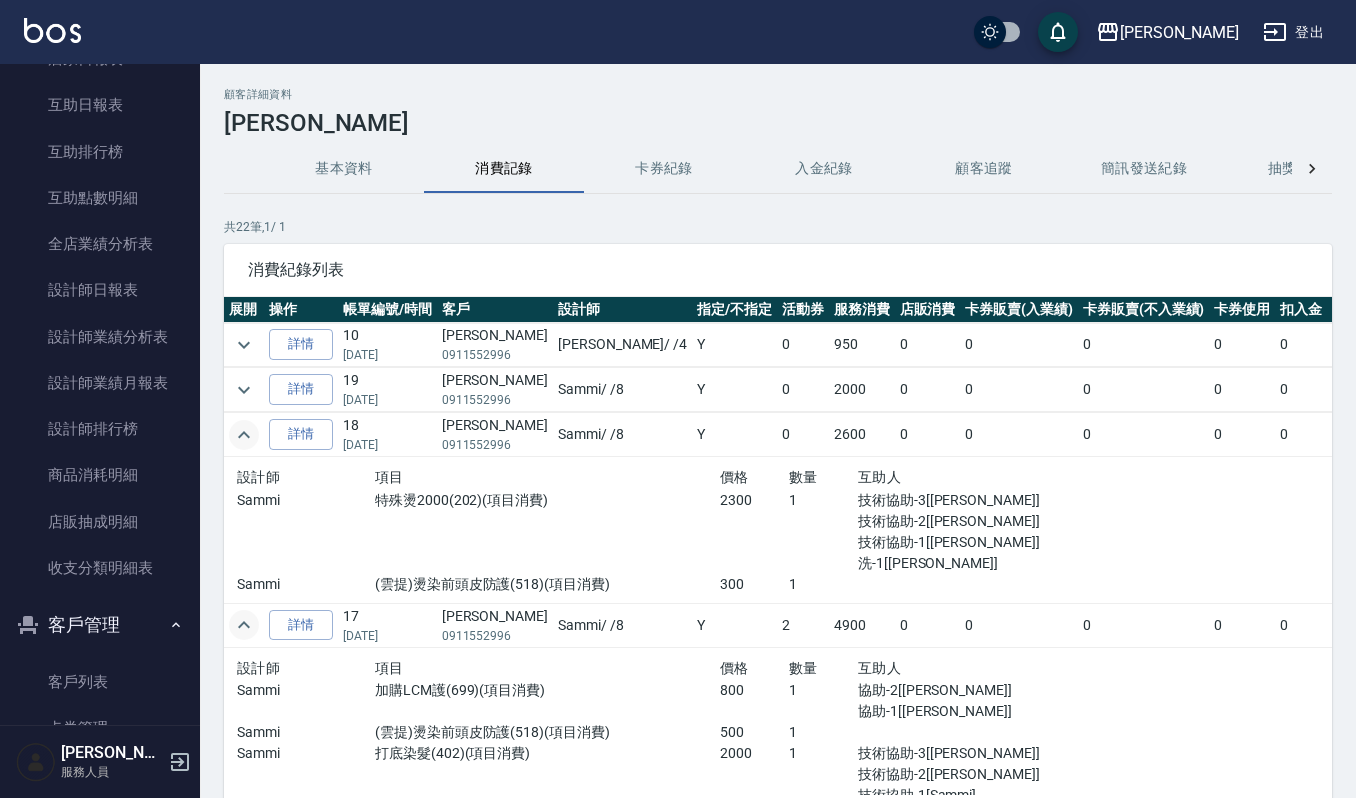 scroll, scrollTop: 0, scrollLeft: 0, axis: both 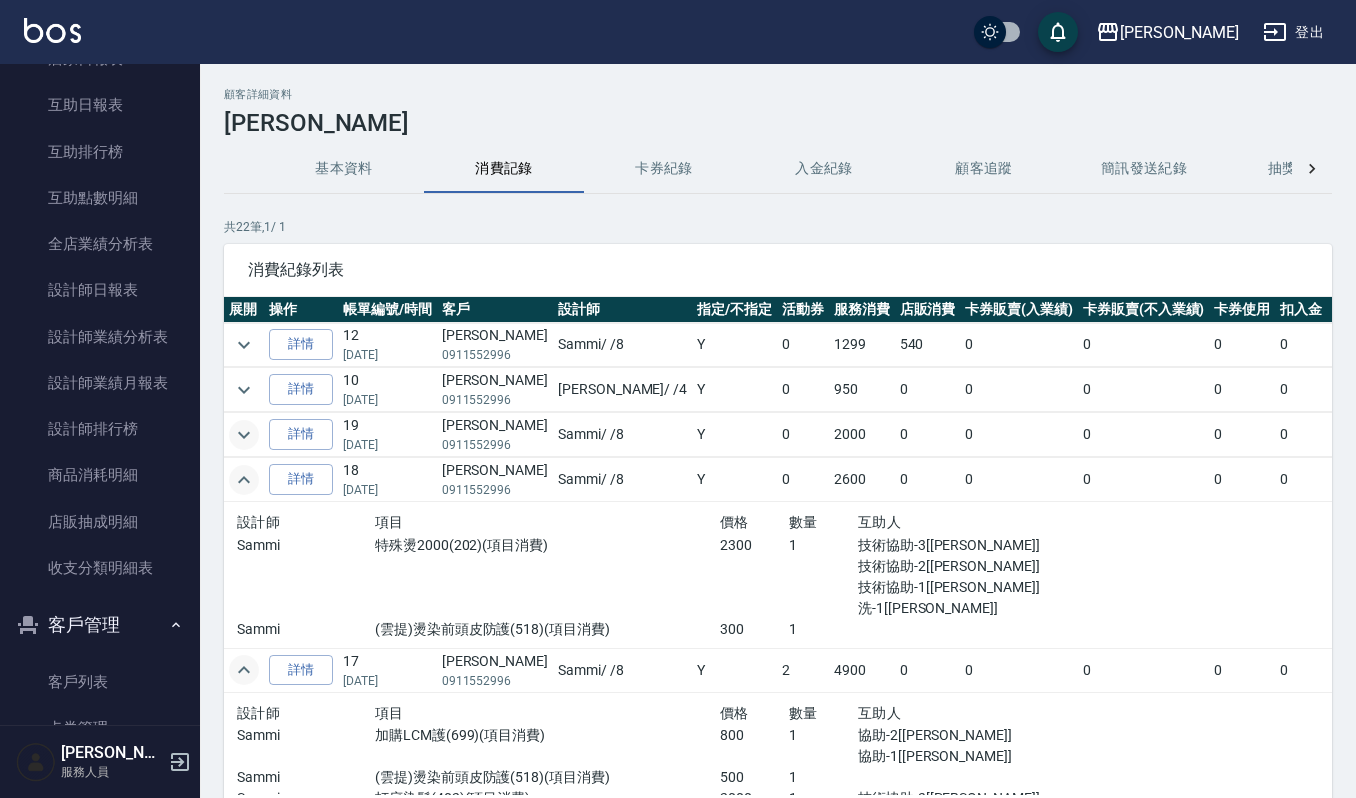 click 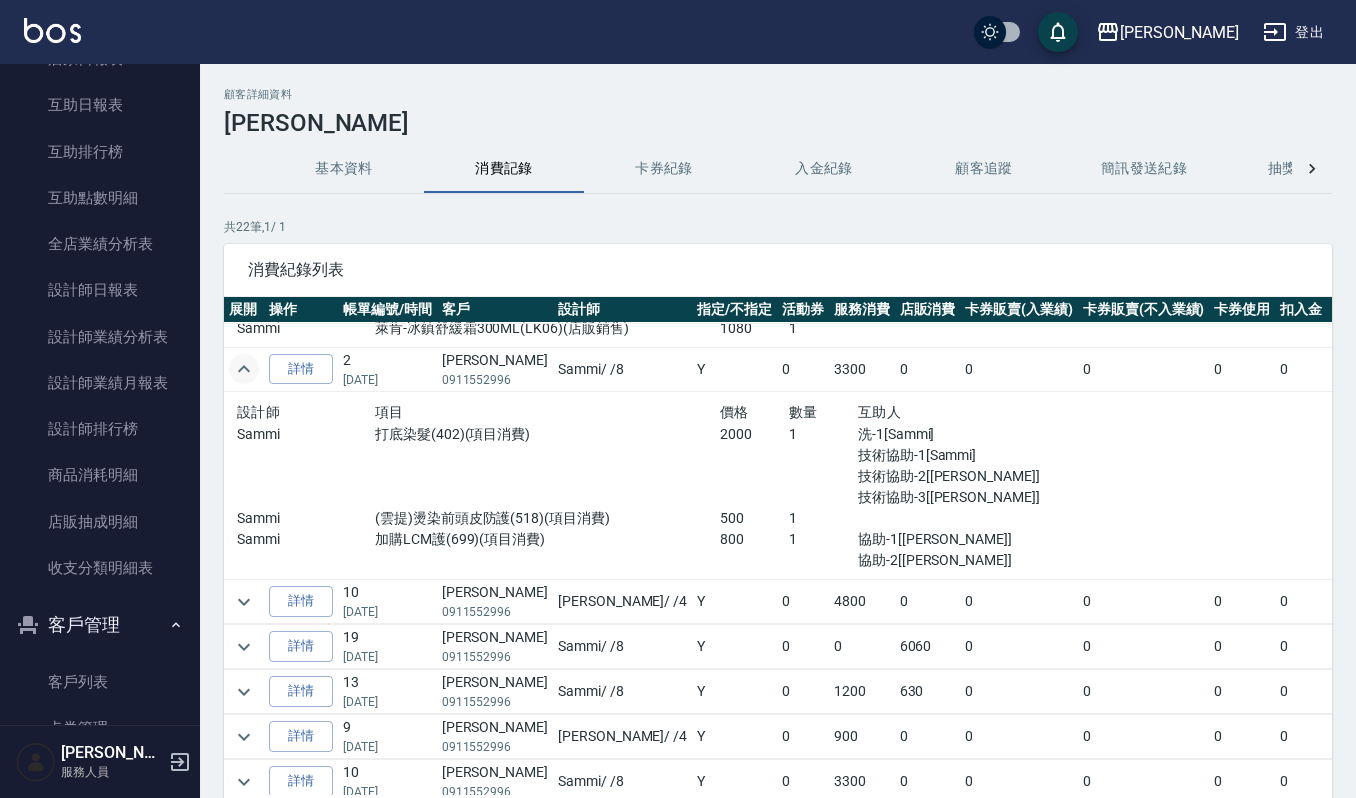 scroll, scrollTop: 1200, scrollLeft: 0, axis: vertical 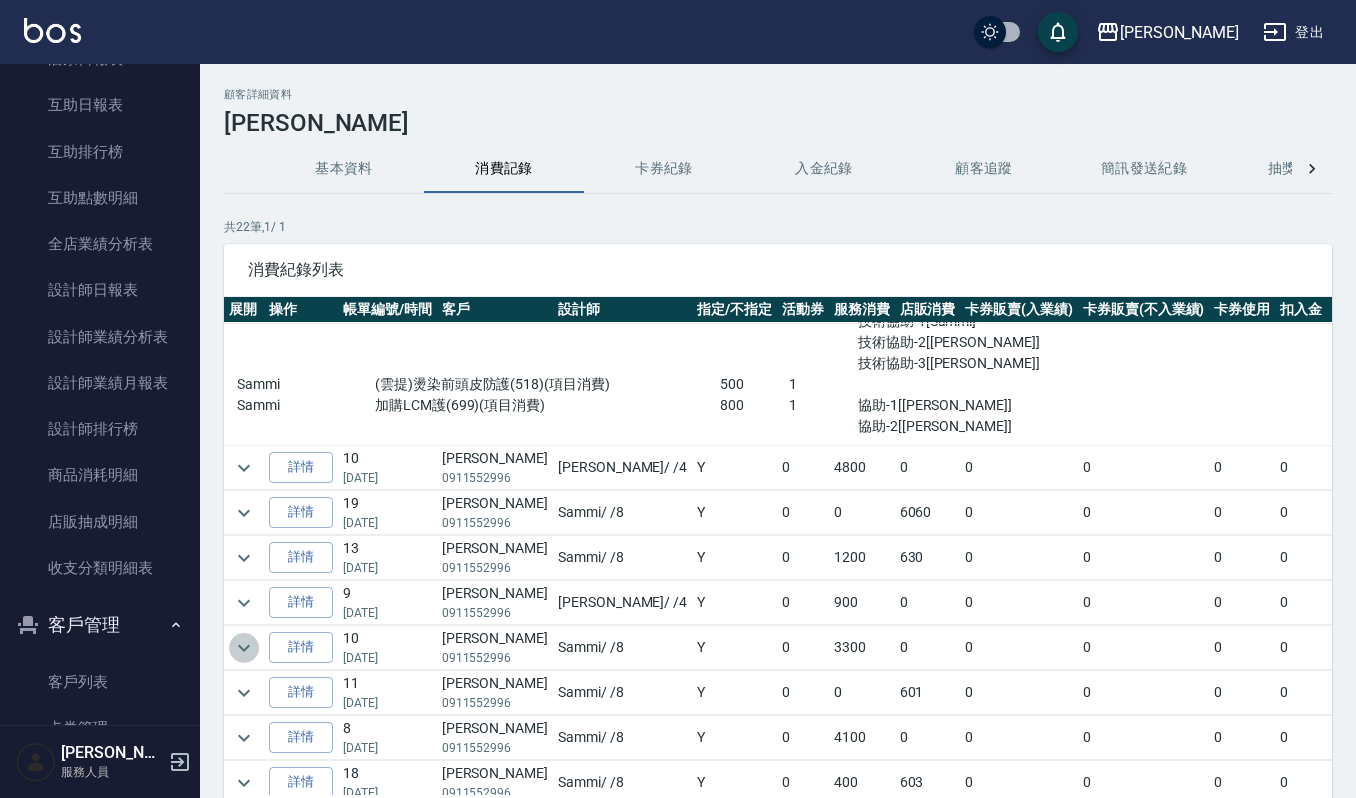 click 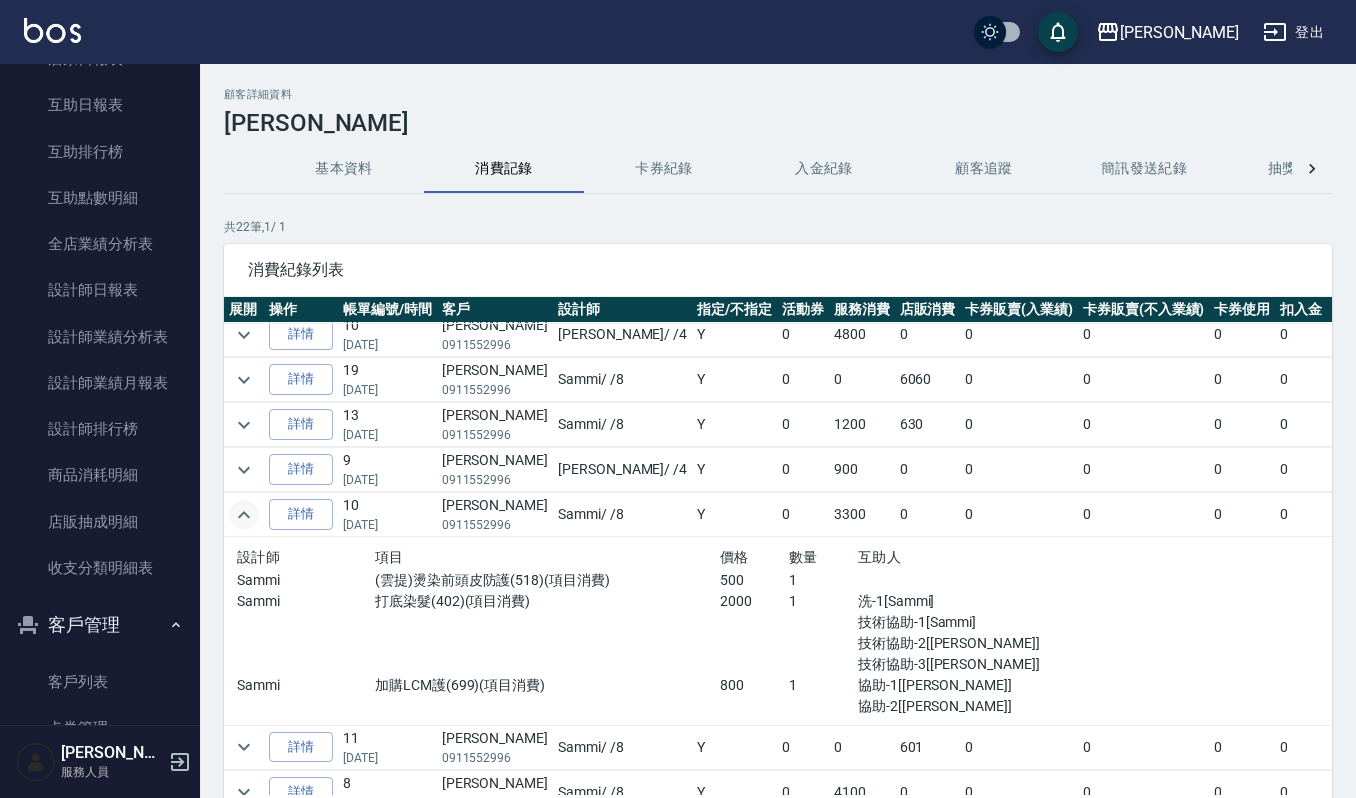 scroll, scrollTop: 1600, scrollLeft: 0, axis: vertical 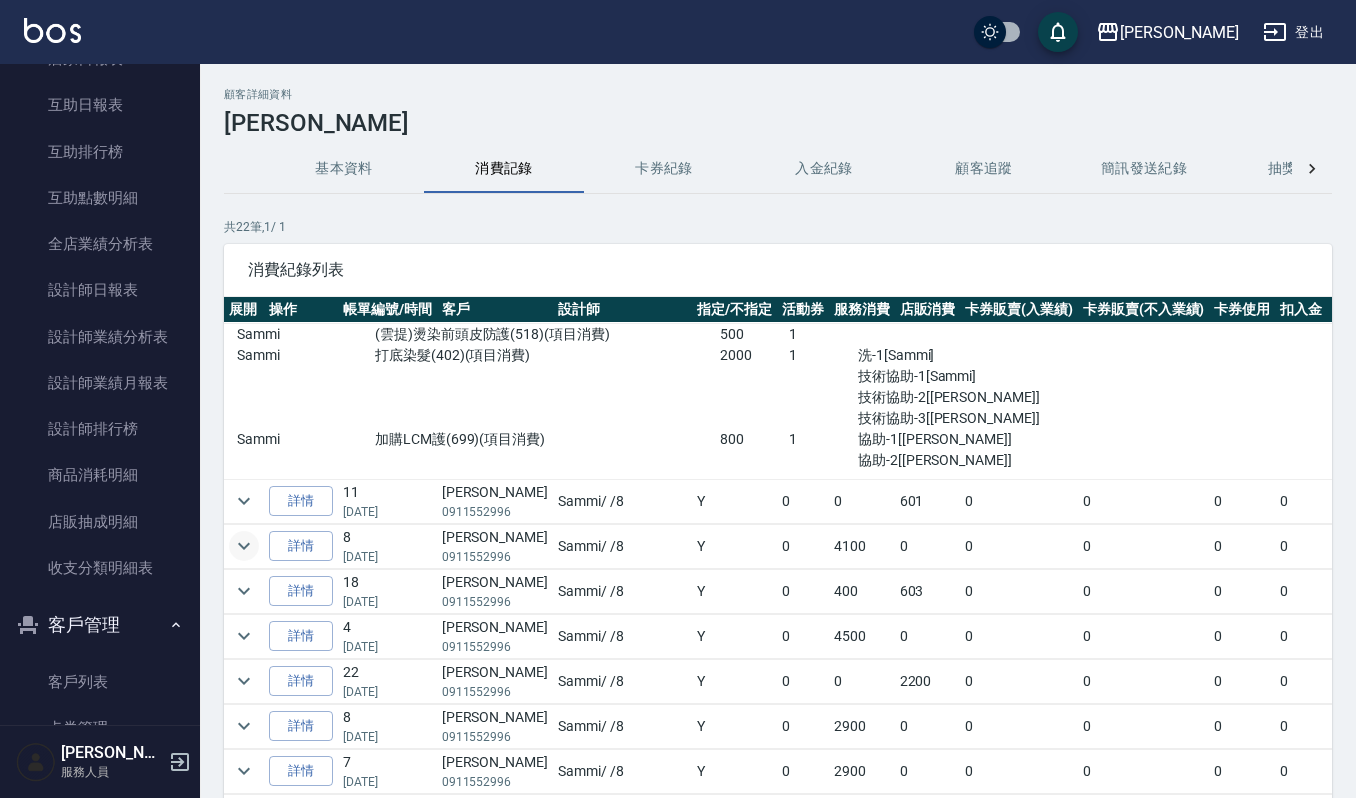 click 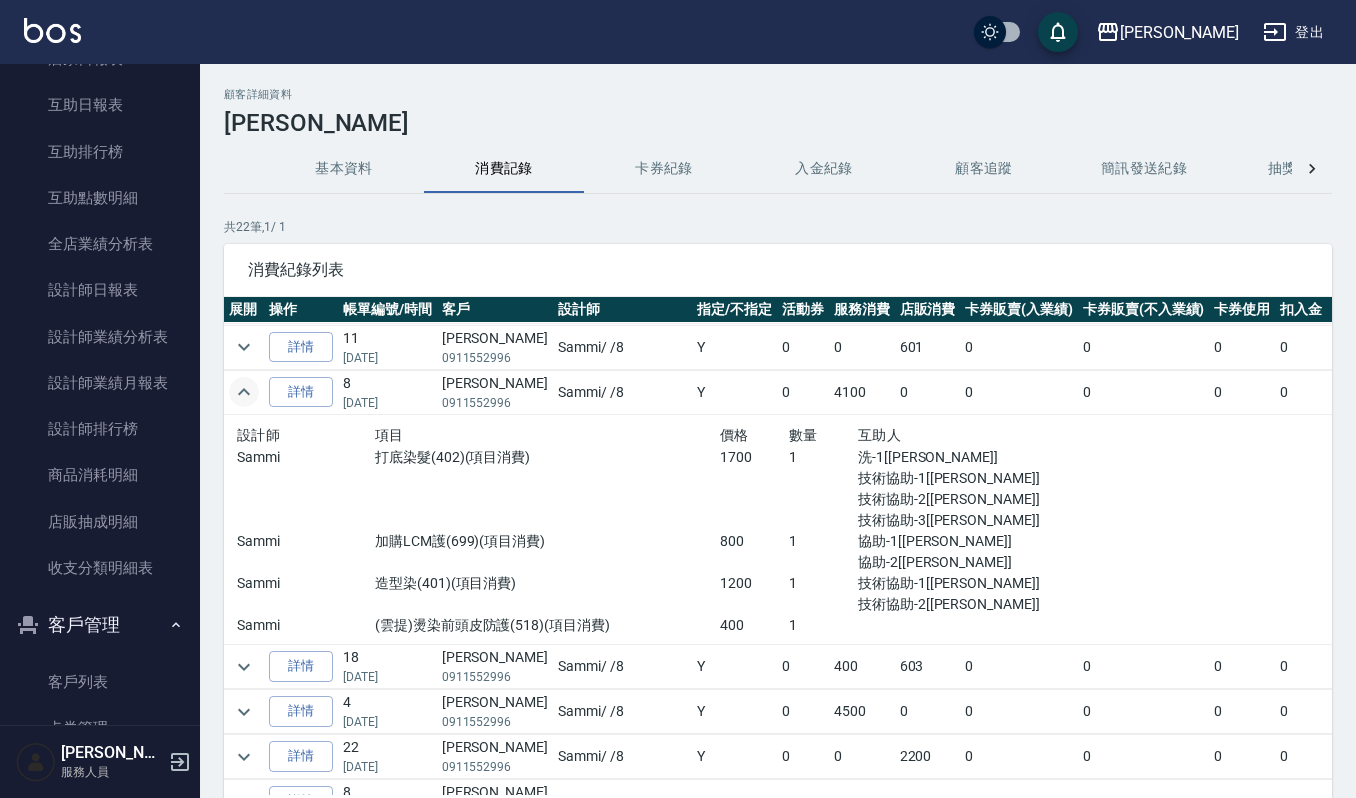 scroll, scrollTop: 1842, scrollLeft: 0, axis: vertical 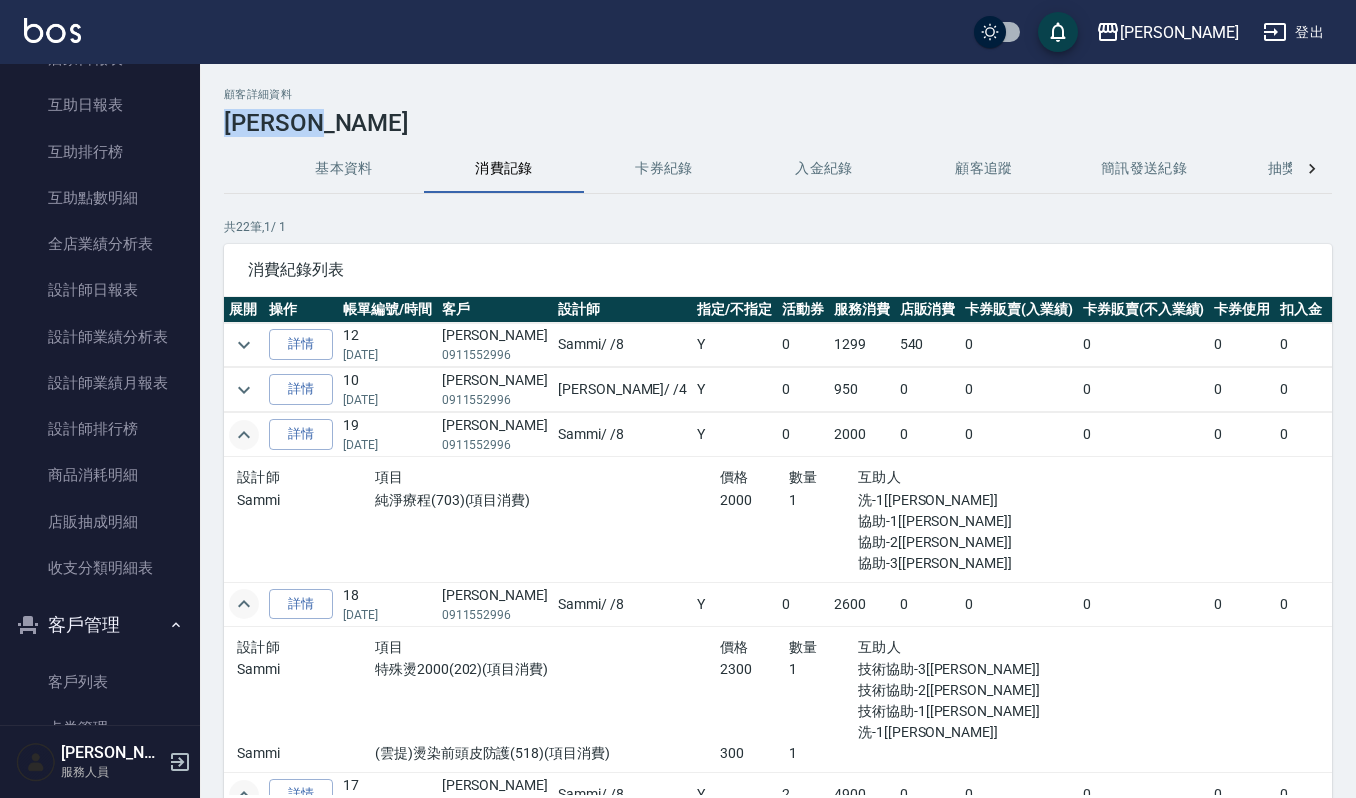 drag, startPoint x: 225, startPoint y: 121, endPoint x: 340, endPoint y: 124, distance: 115.03912 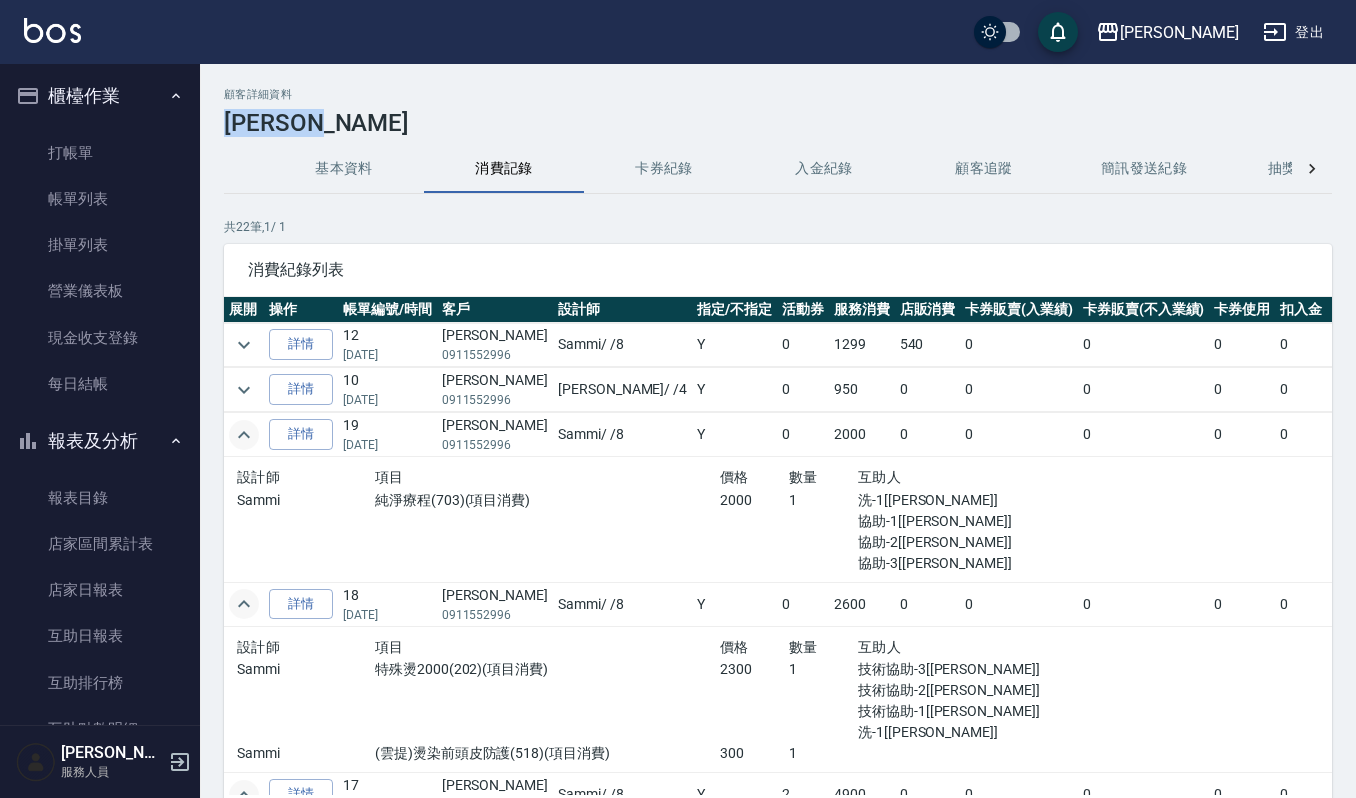 scroll, scrollTop: 0, scrollLeft: 0, axis: both 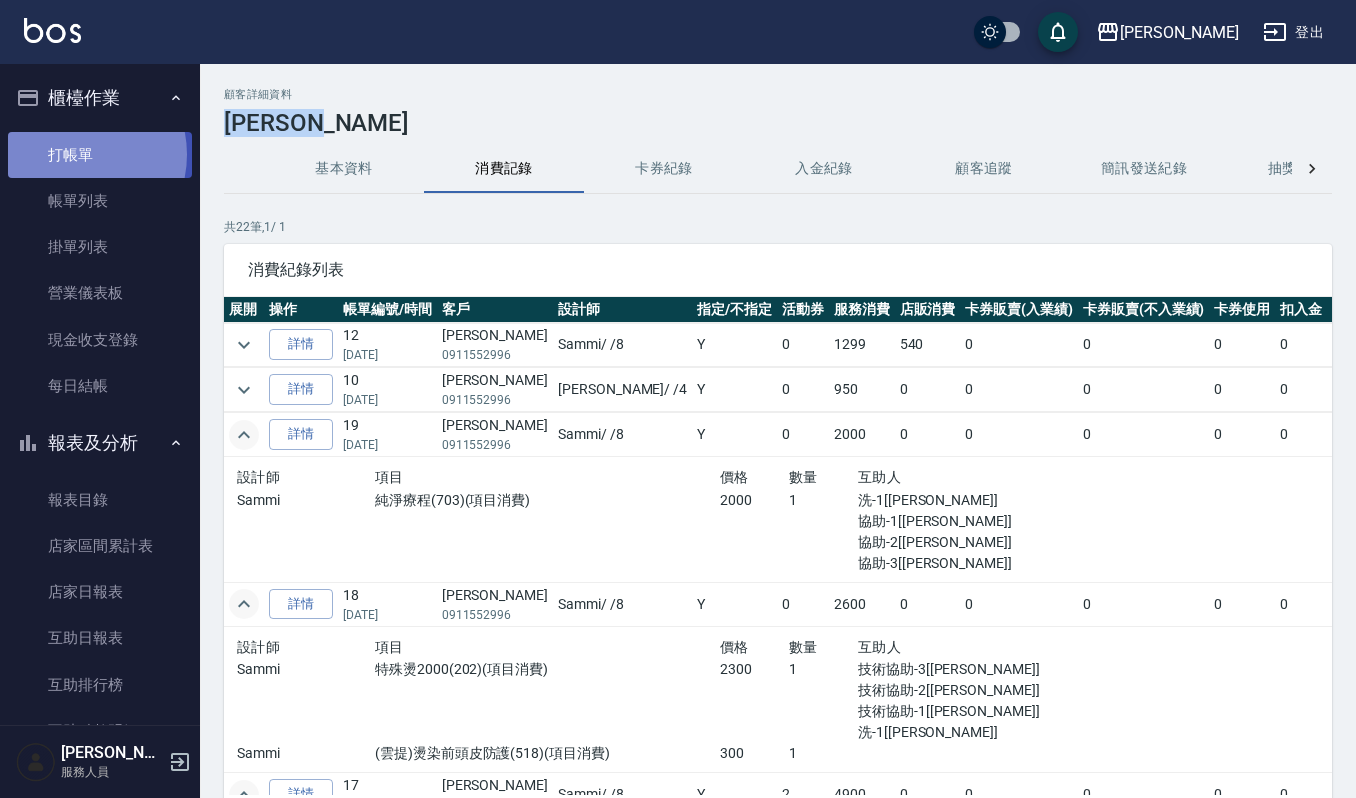 click on "打帳單" at bounding box center (100, 155) 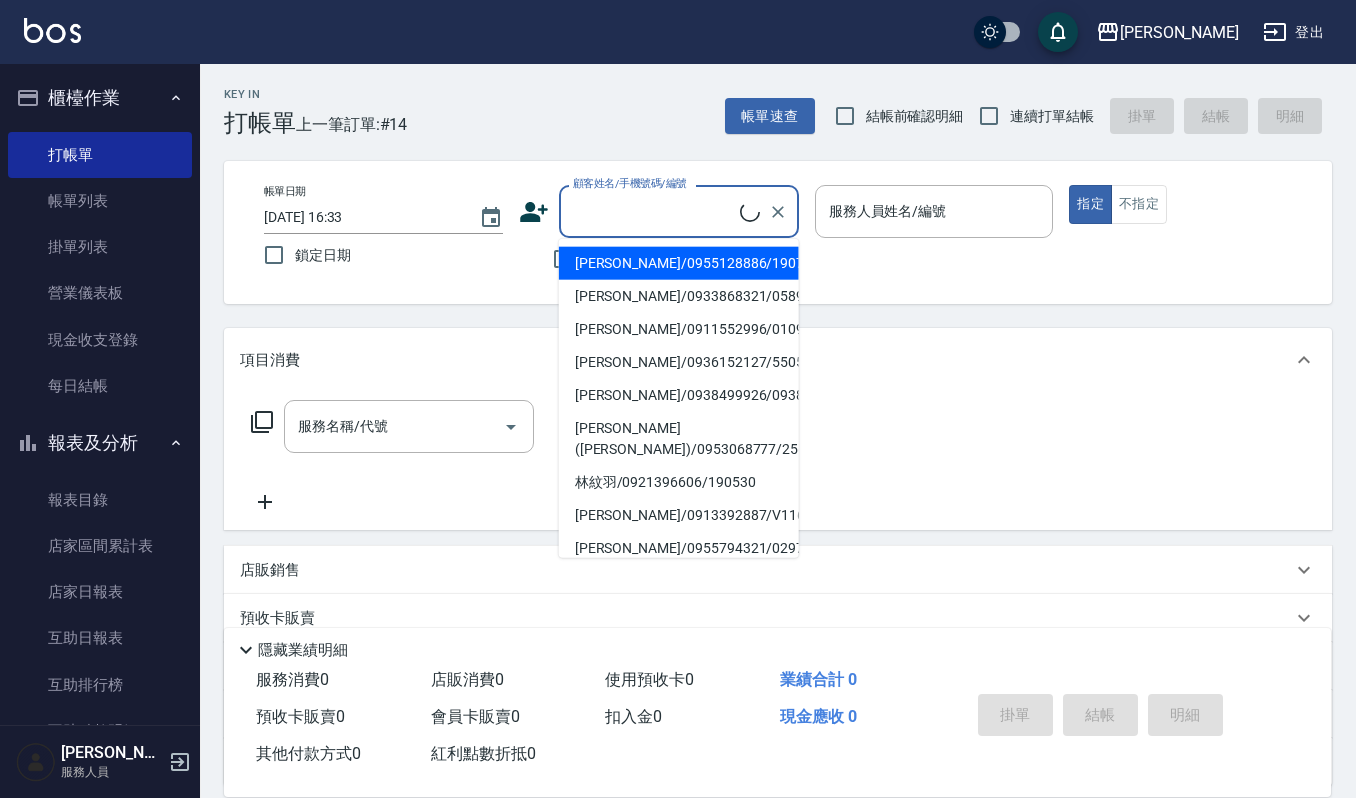 click on "顧客姓名/手機號碼/編號" at bounding box center (654, 211) 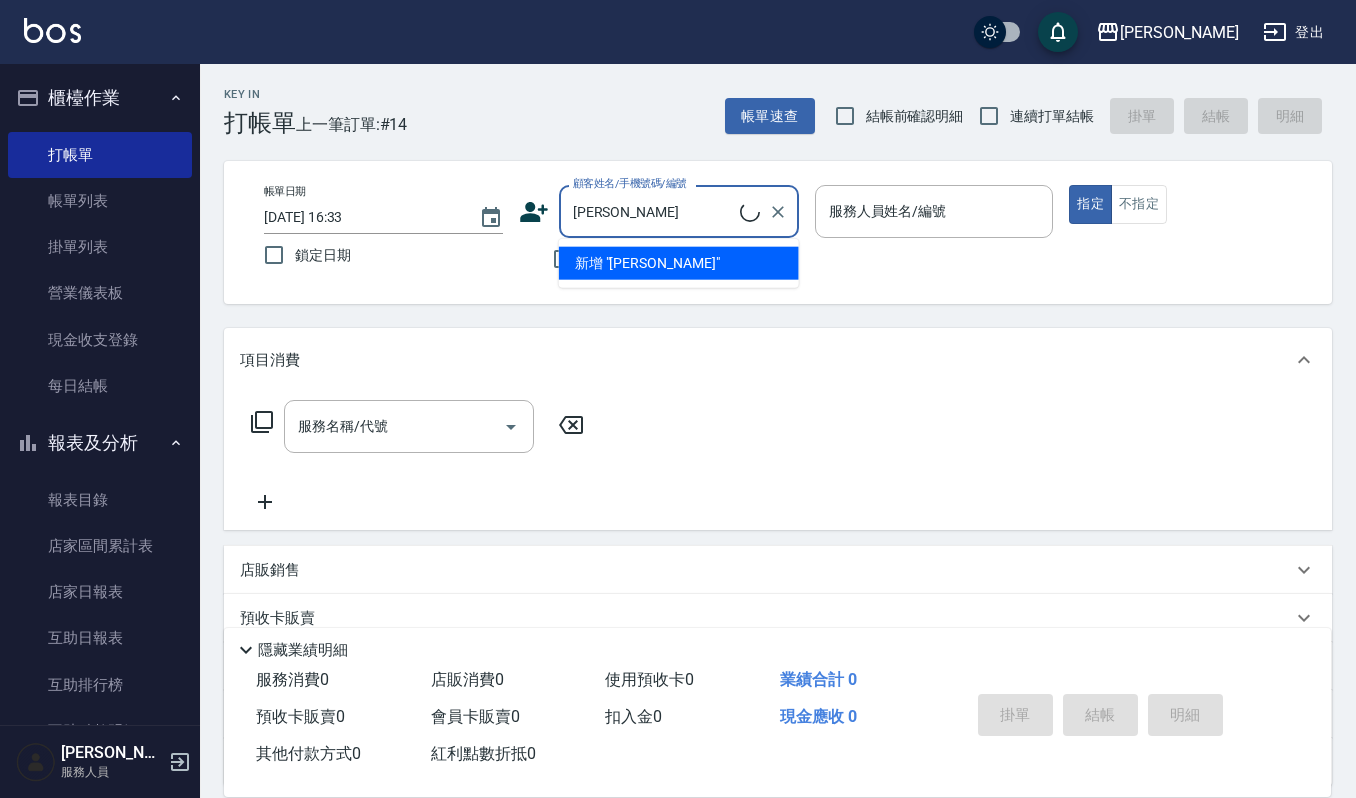type on "蔡佳蓁vivi/0911552996/01090413" 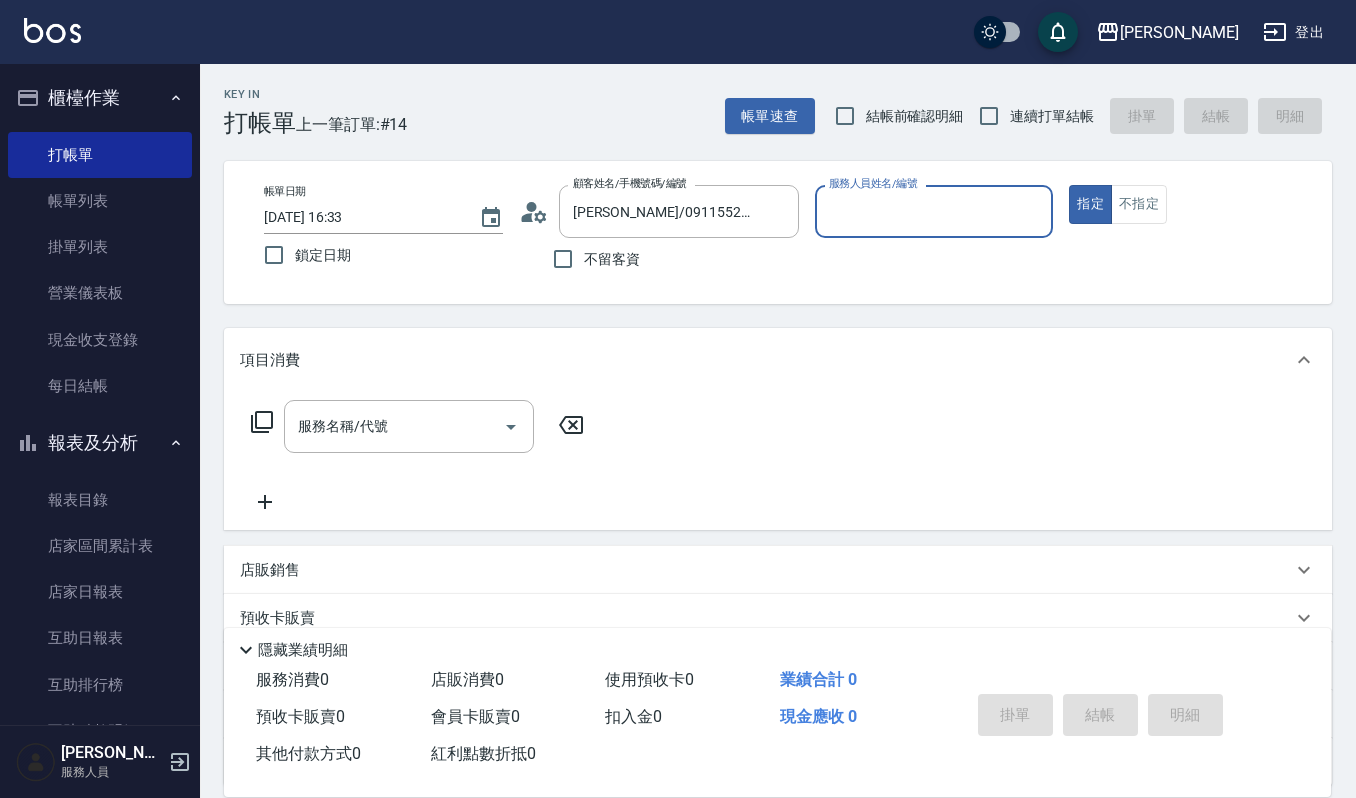 type on "Sammi-8" 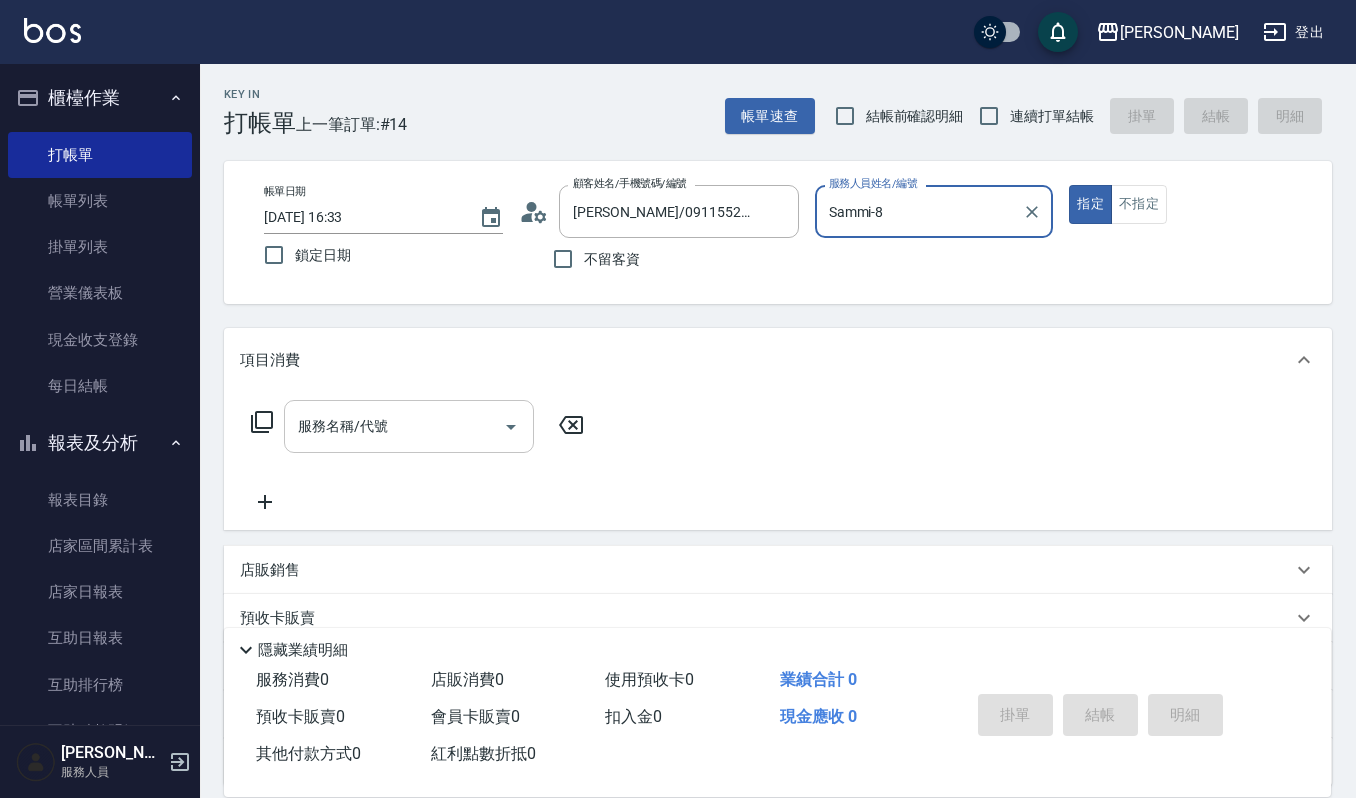 click 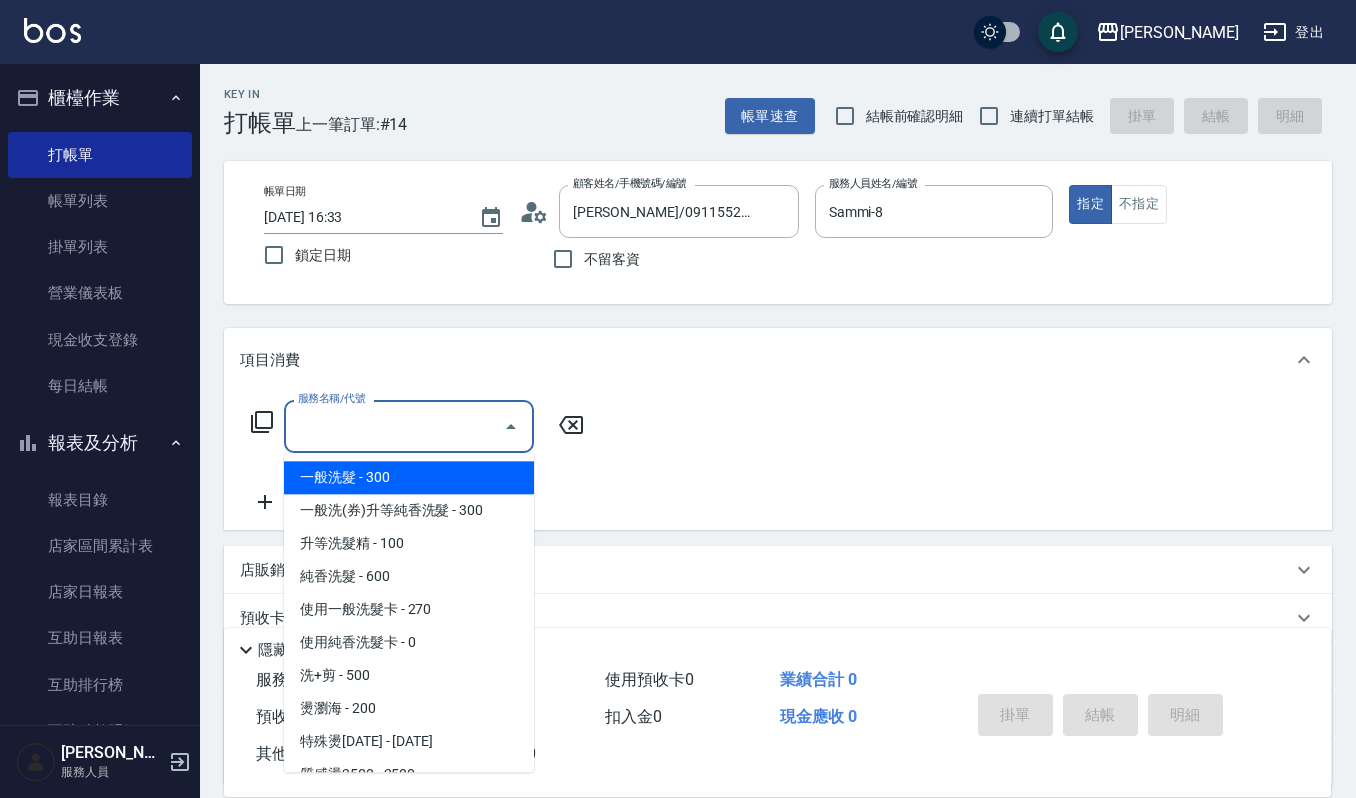 click on "一般洗髮 - 300" at bounding box center [409, 477] 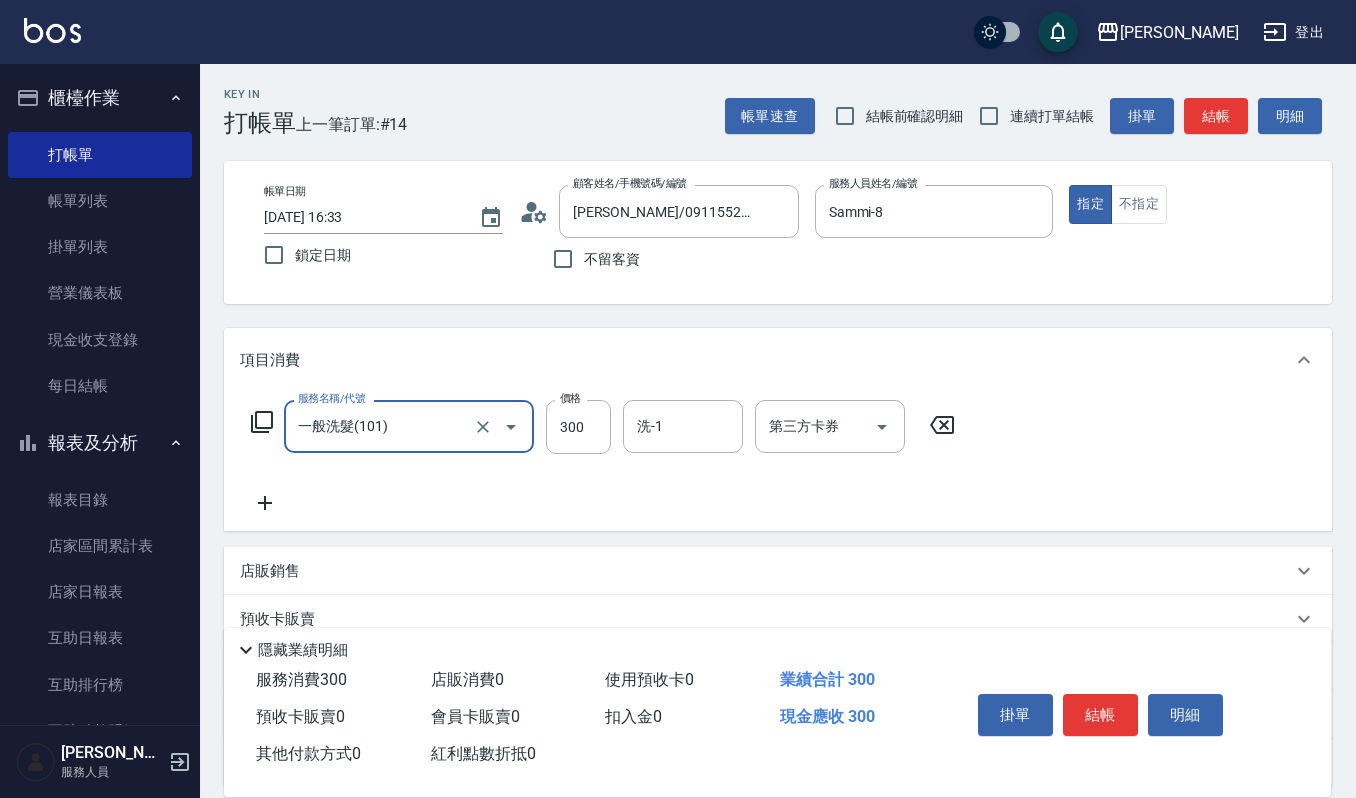 drag, startPoint x: 584, startPoint y: 424, endPoint x: 618, endPoint y: 413, distance: 35.735138 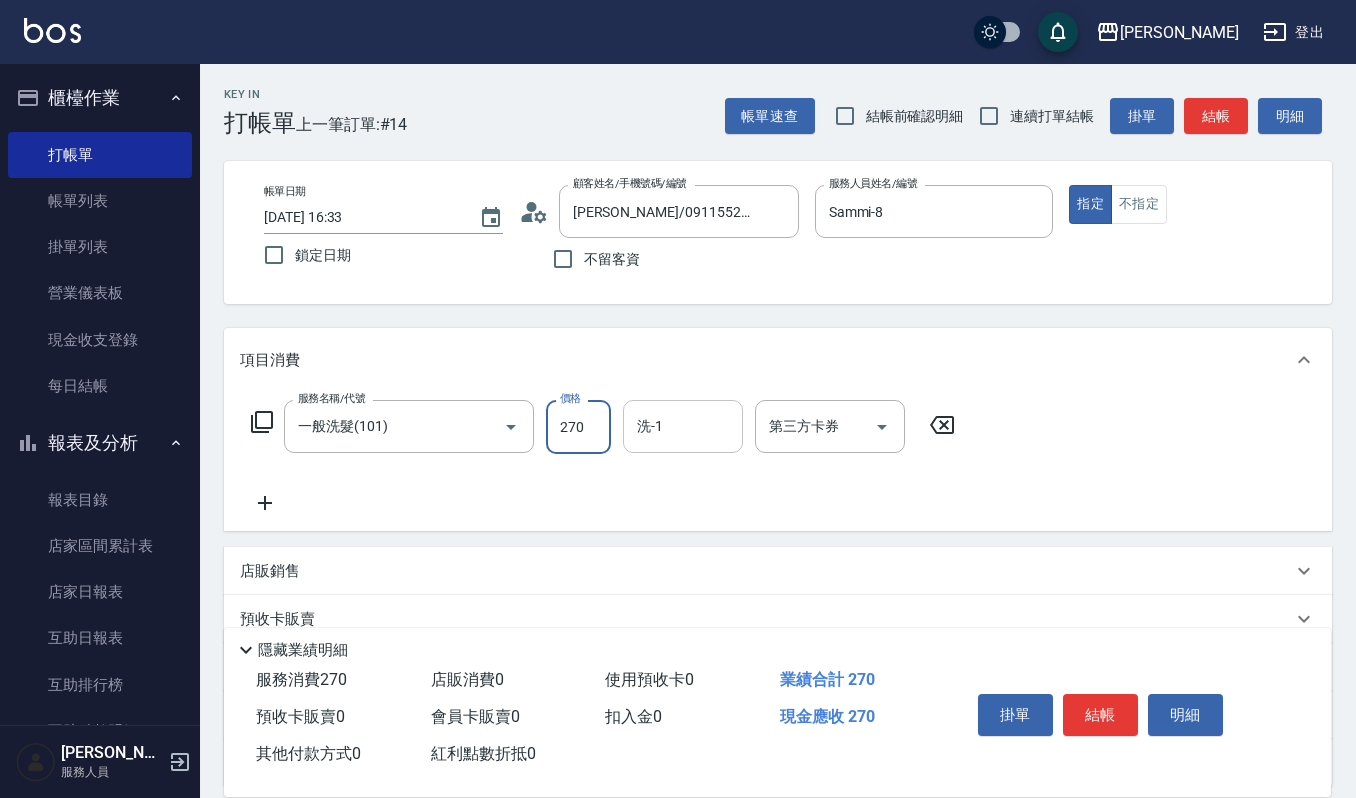 type on "270" 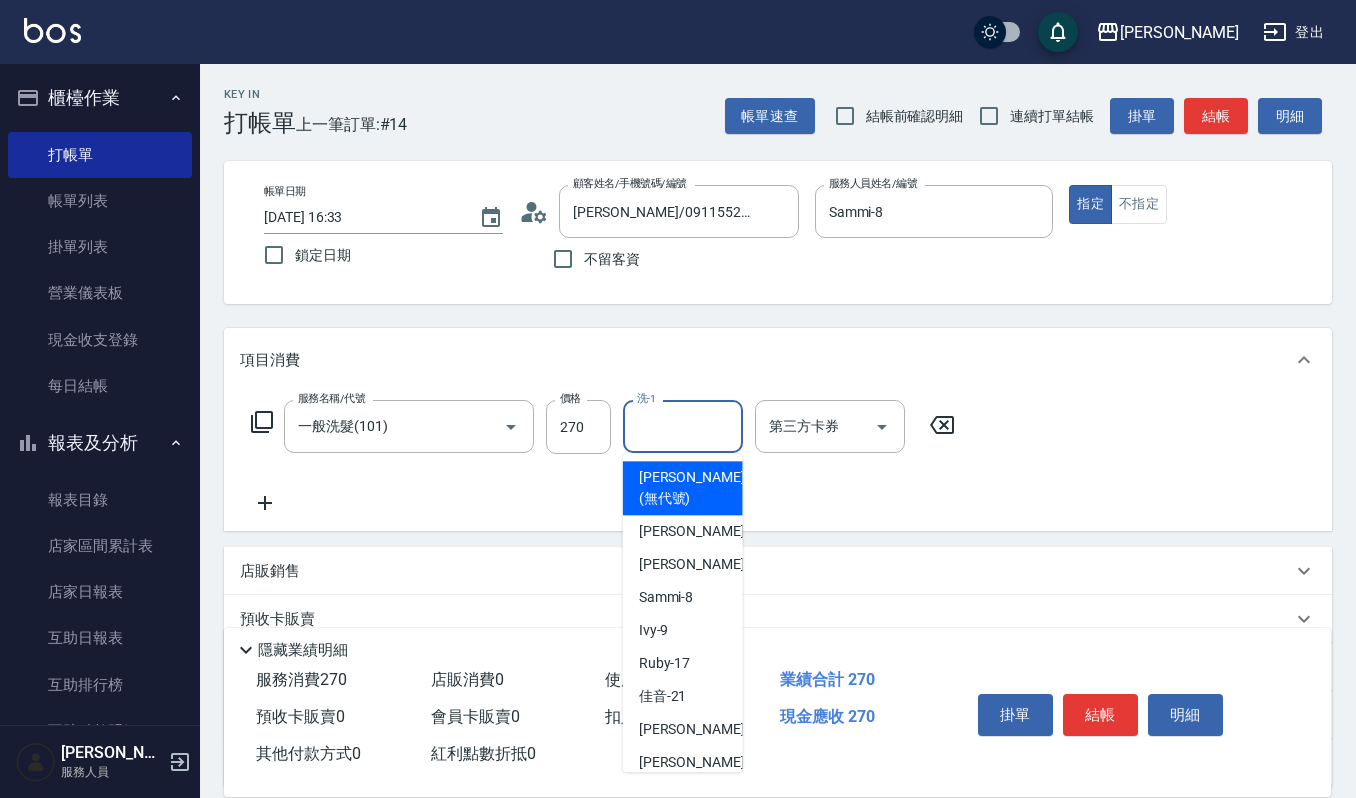 click on "洗-1" at bounding box center (683, 426) 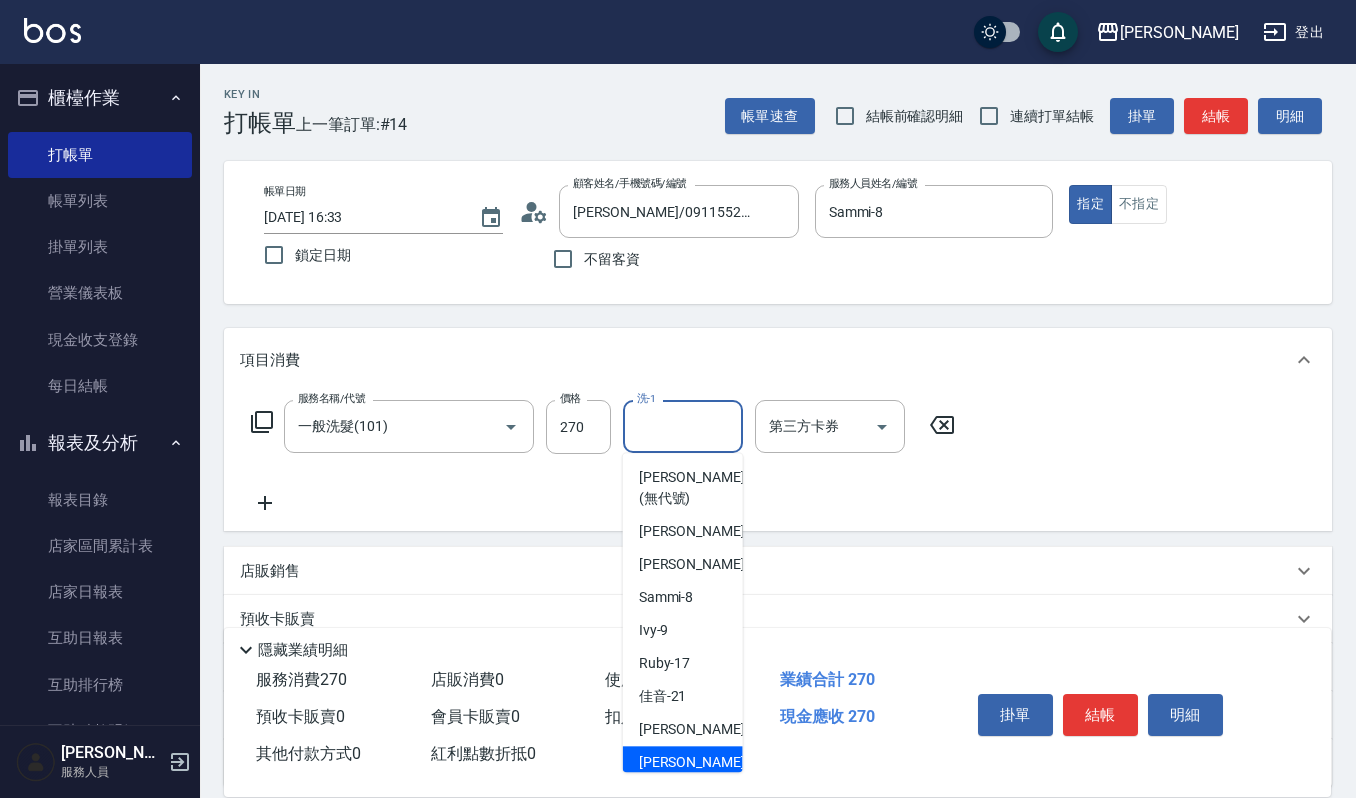 click on "郁涵 -23" at bounding box center [702, 762] 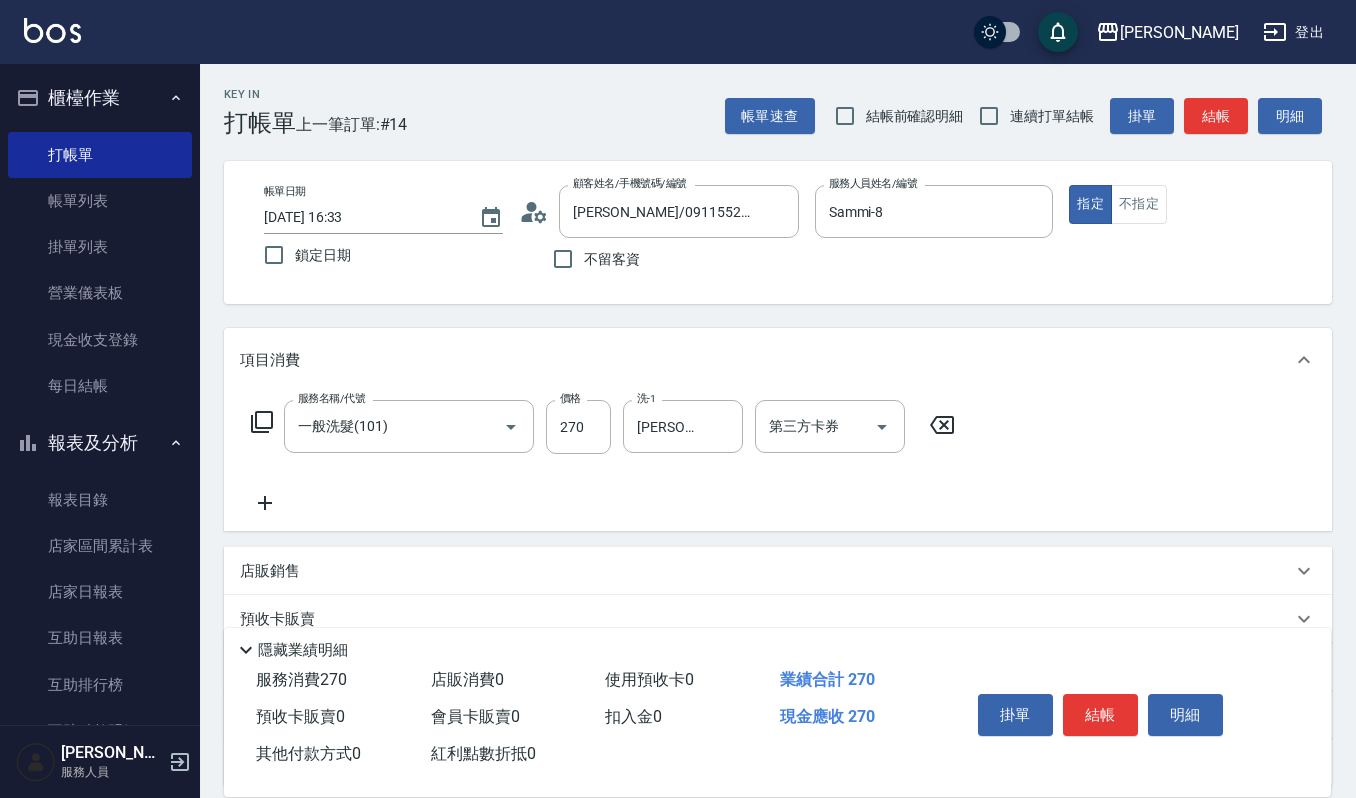 click 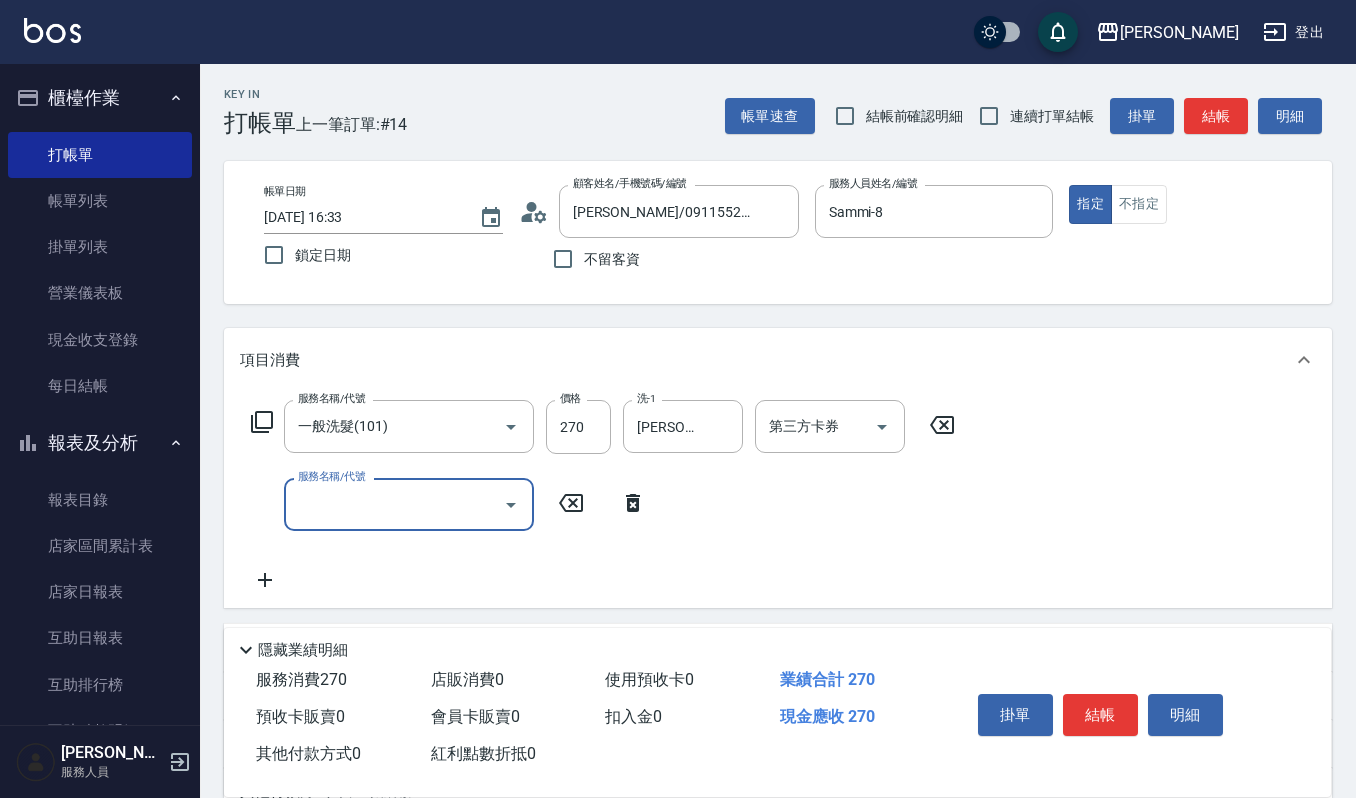 click 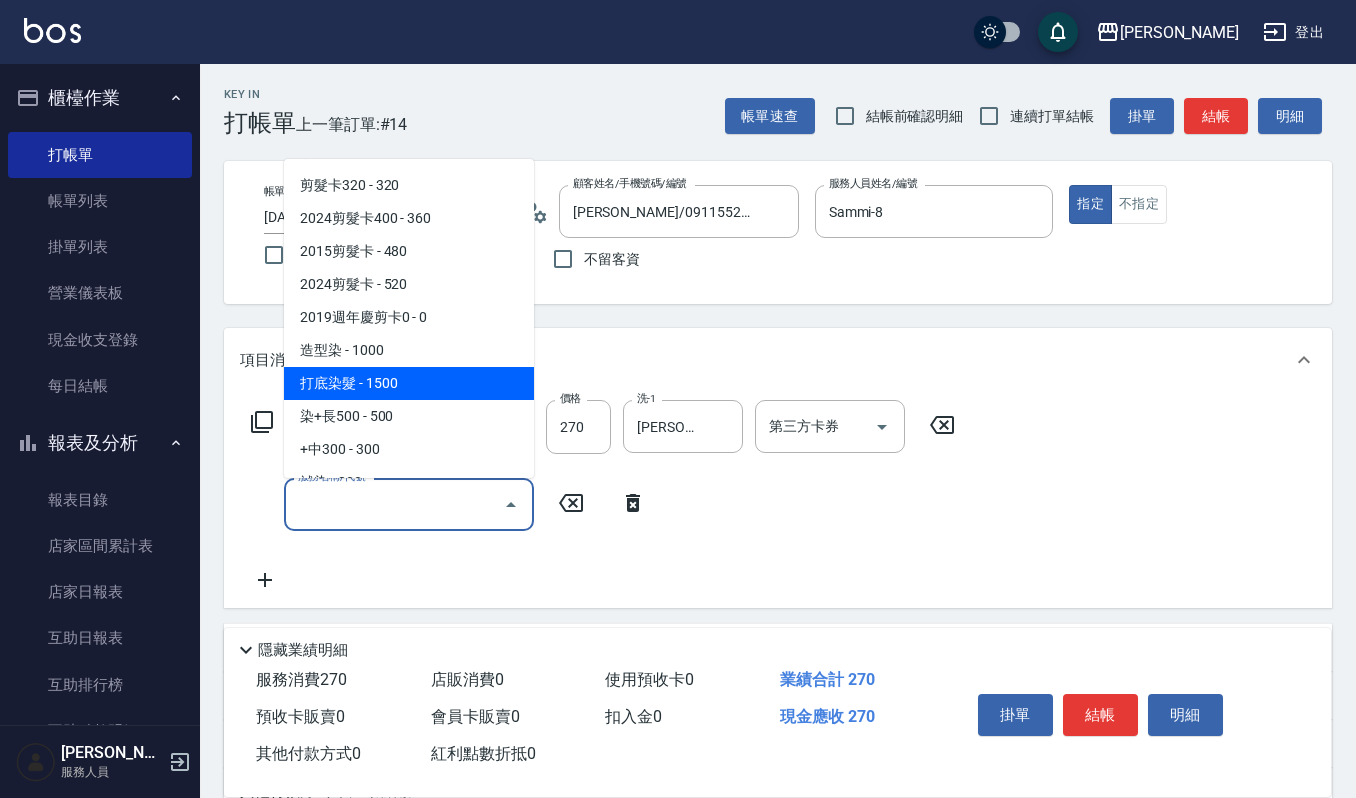 scroll, scrollTop: 800, scrollLeft: 0, axis: vertical 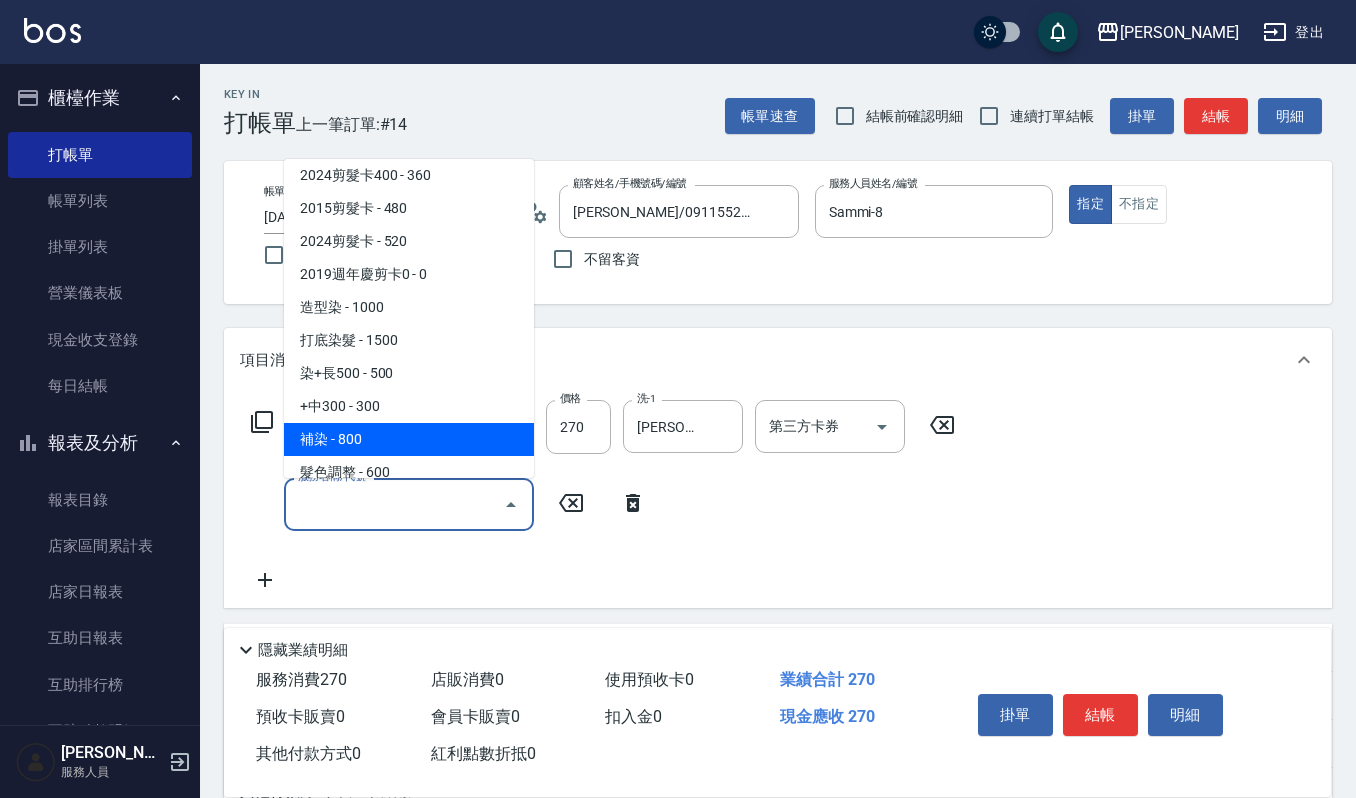click on "補染 - 800" at bounding box center (409, 439) 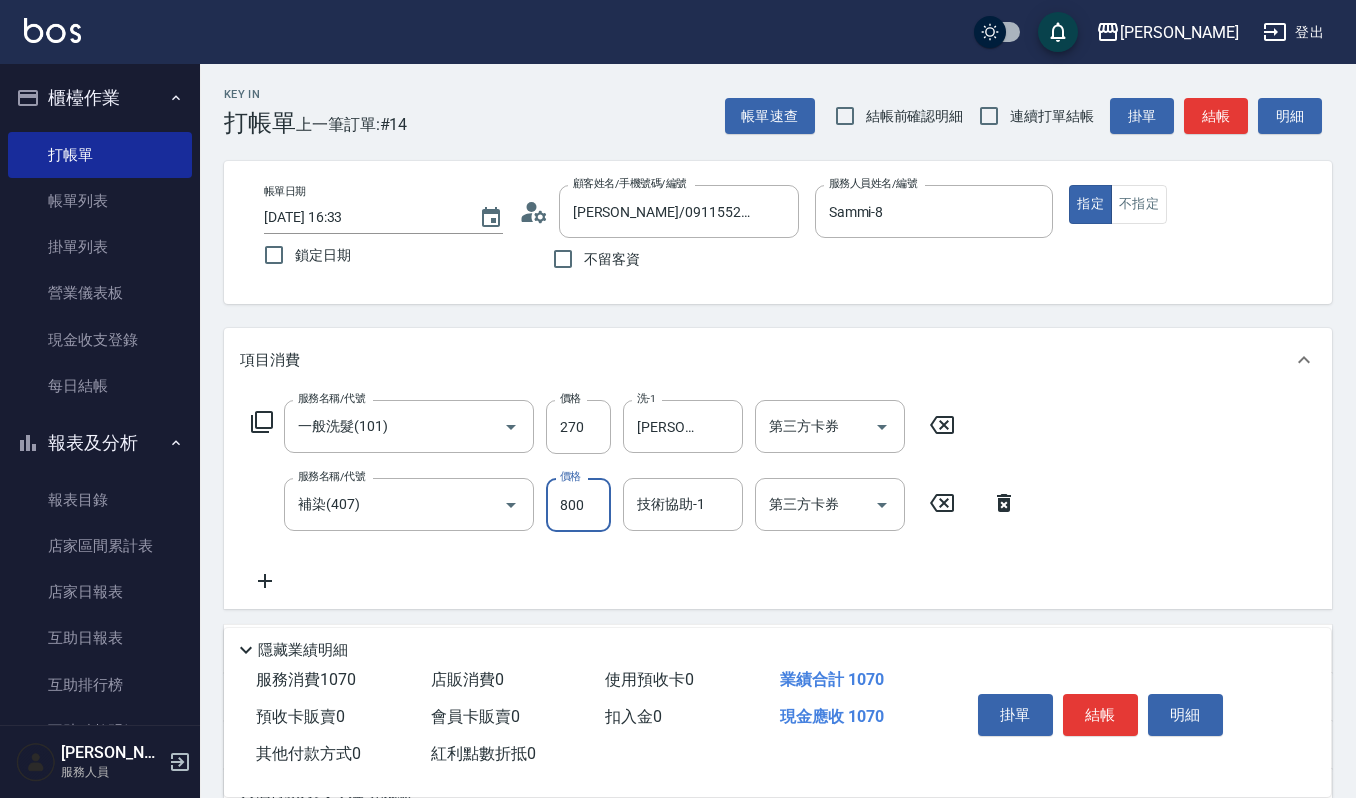 drag, startPoint x: 589, startPoint y: 501, endPoint x: 600, endPoint y: 490, distance: 15.556349 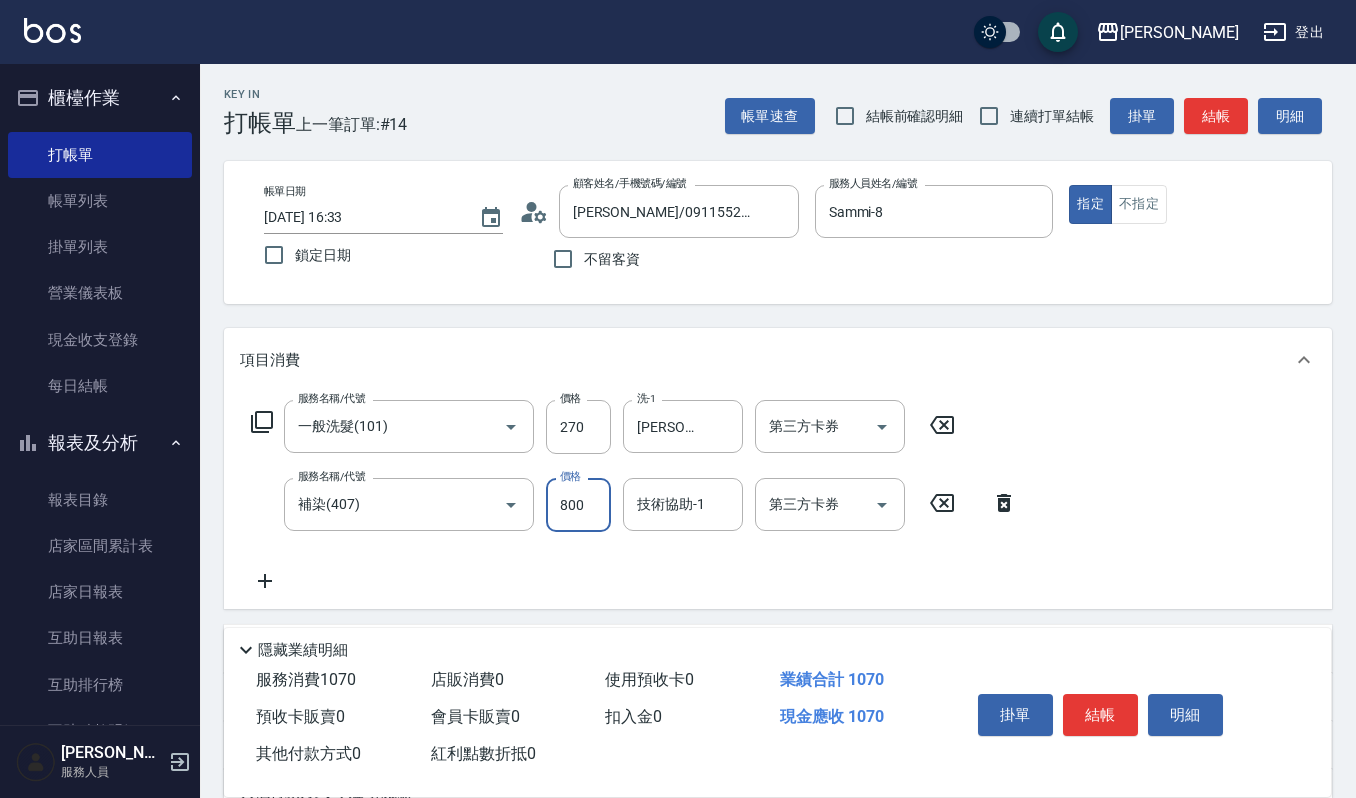 click on "800" at bounding box center [578, 505] 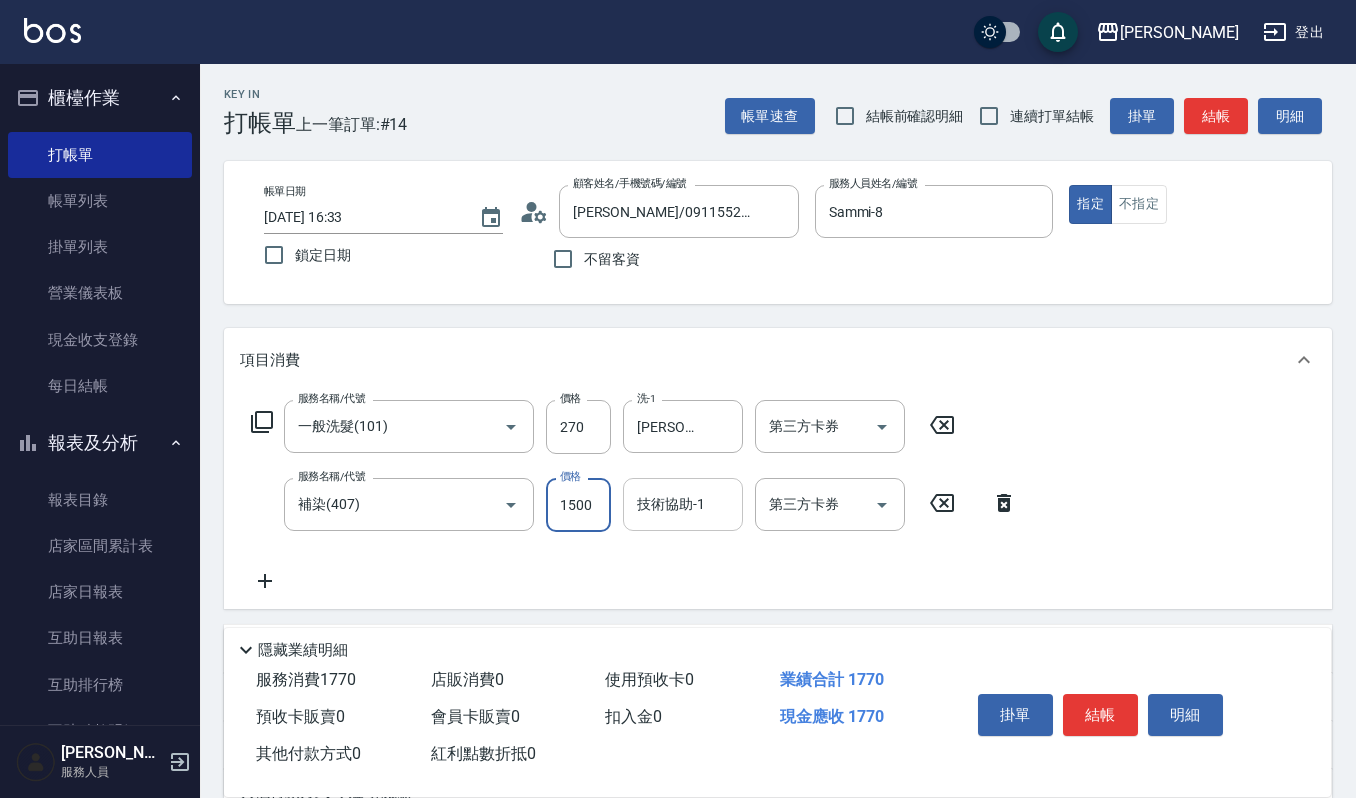 type on "1500" 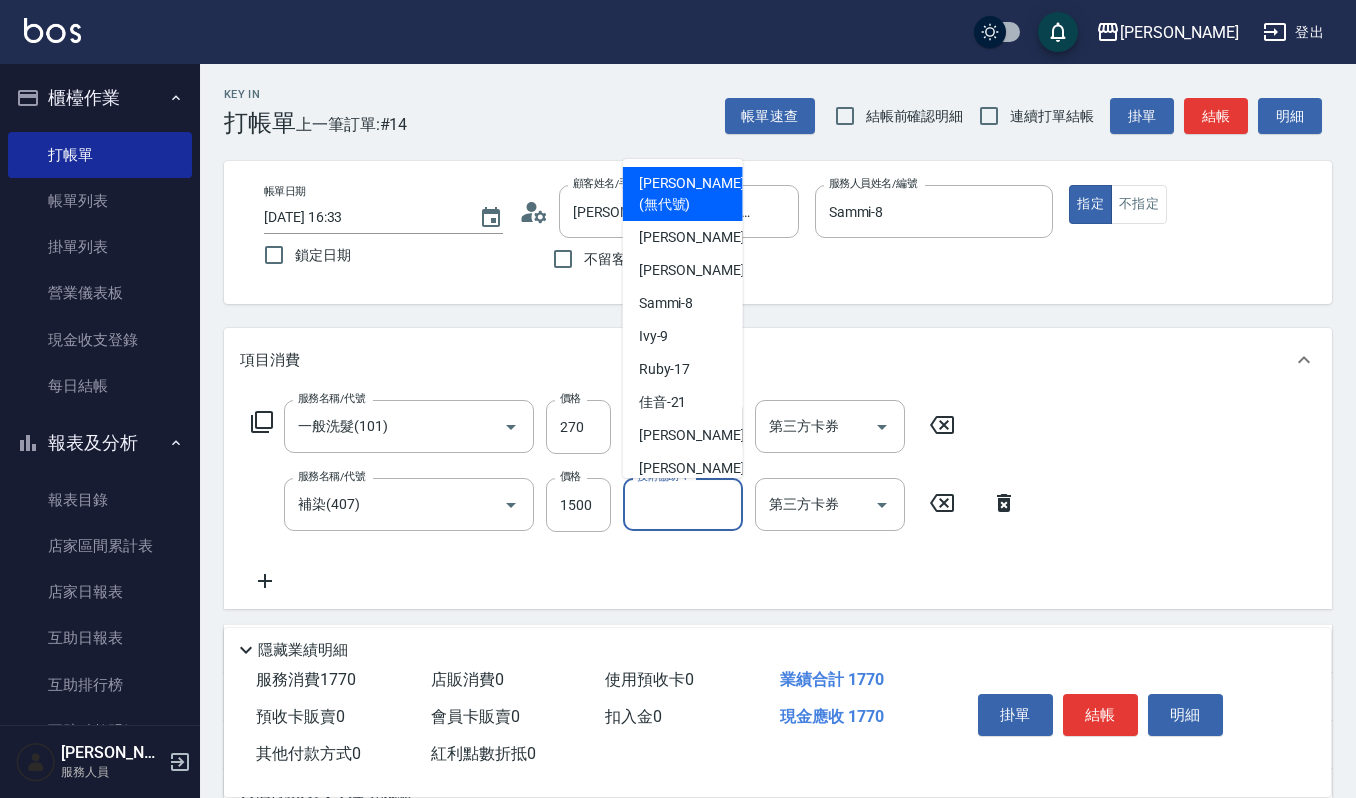 click on "技術協助-1" at bounding box center (683, 504) 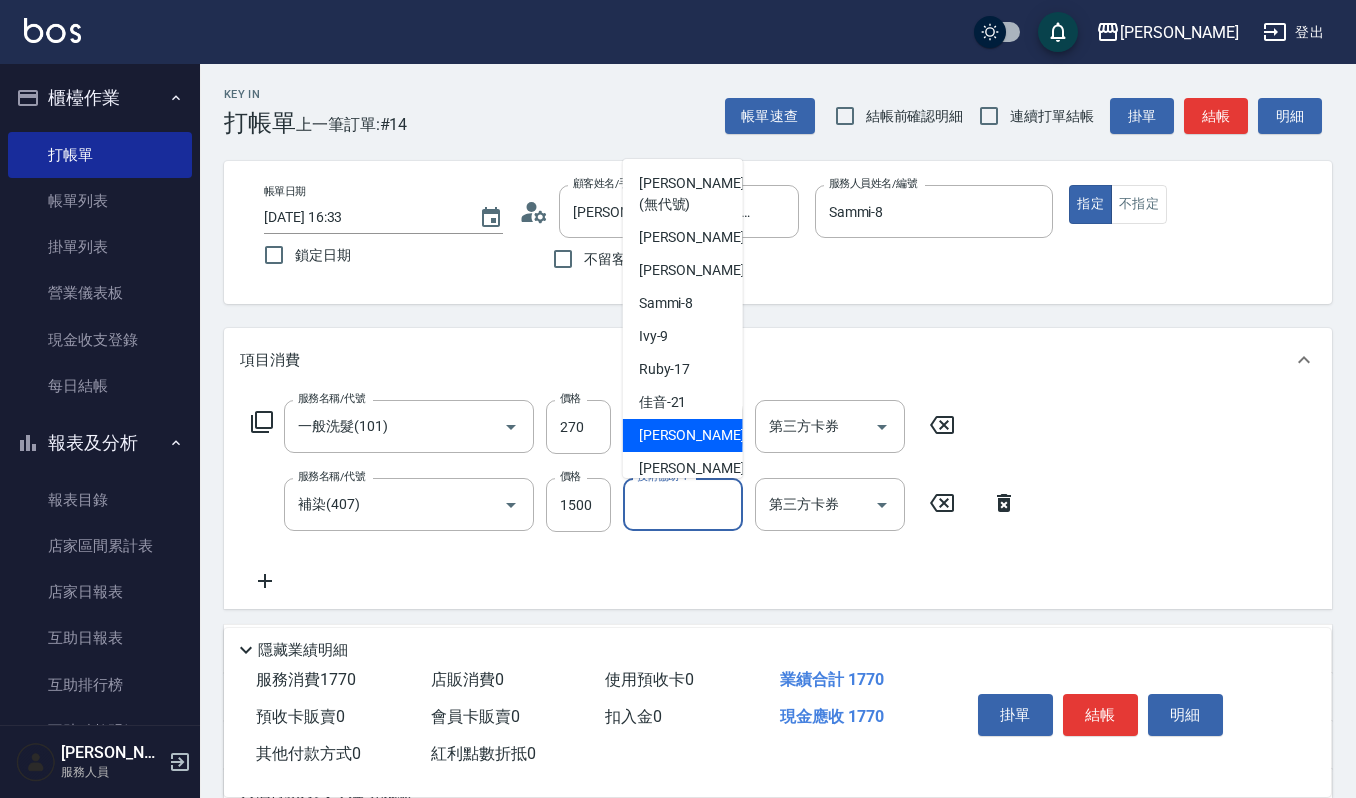 scroll, scrollTop: 133, scrollLeft: 0, axis: vertical 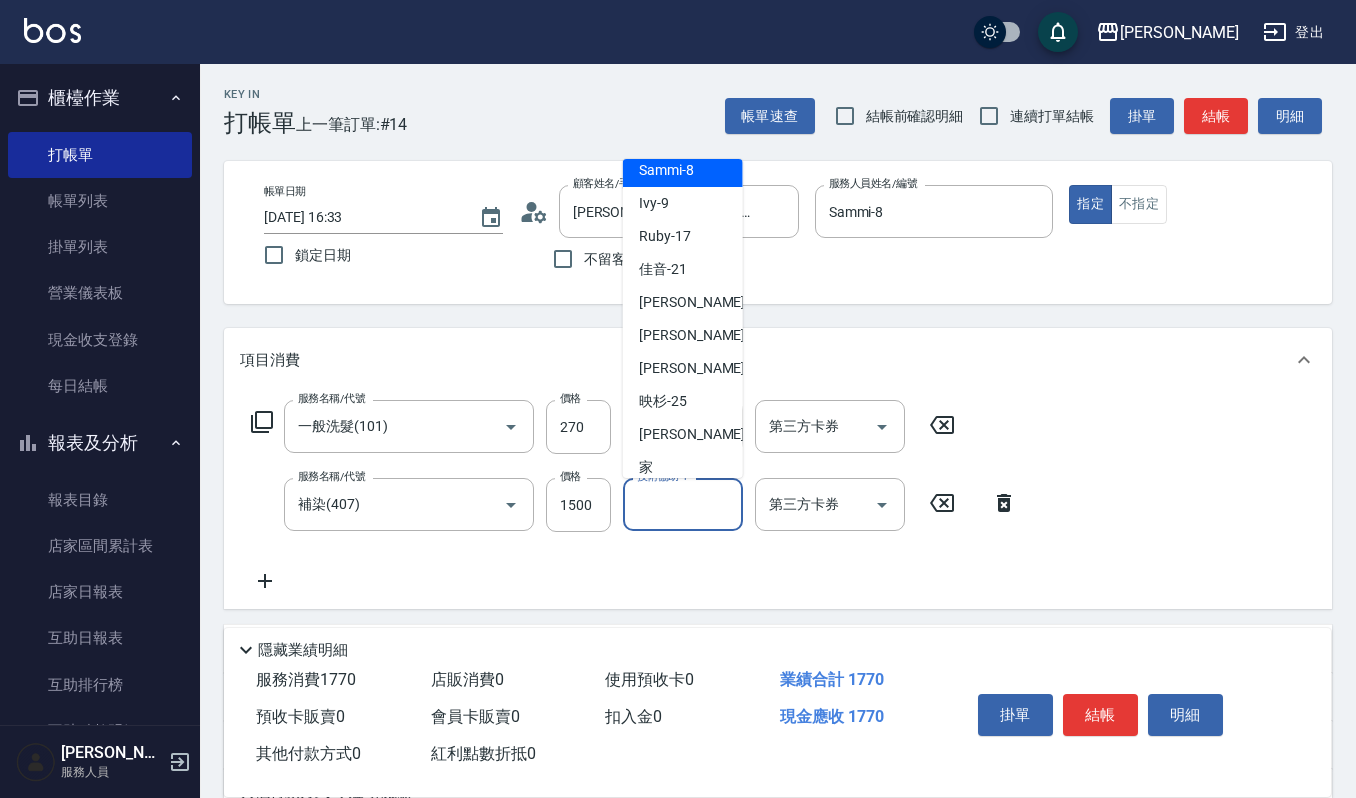 click on "Sammi -8" at bounding box center (683, 170) 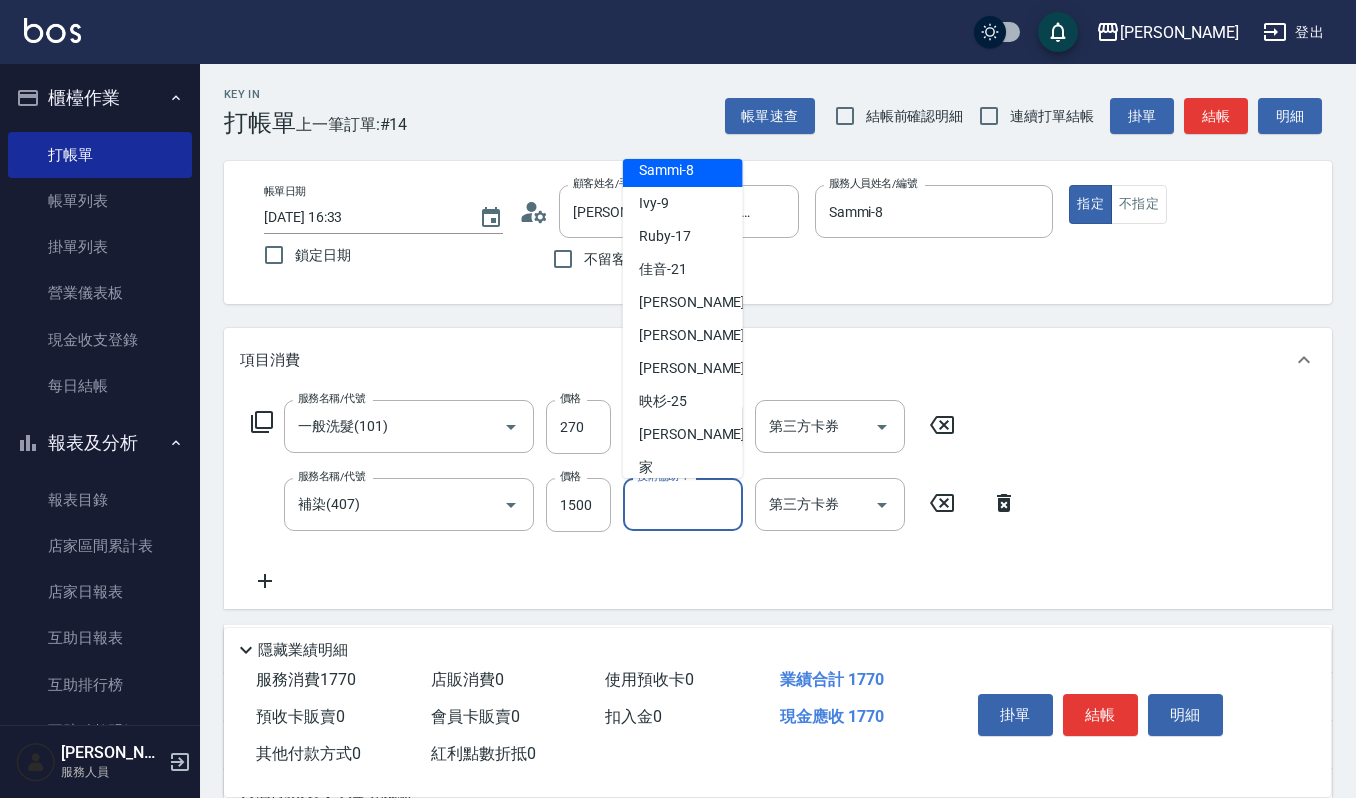 type on "Sammi-8" 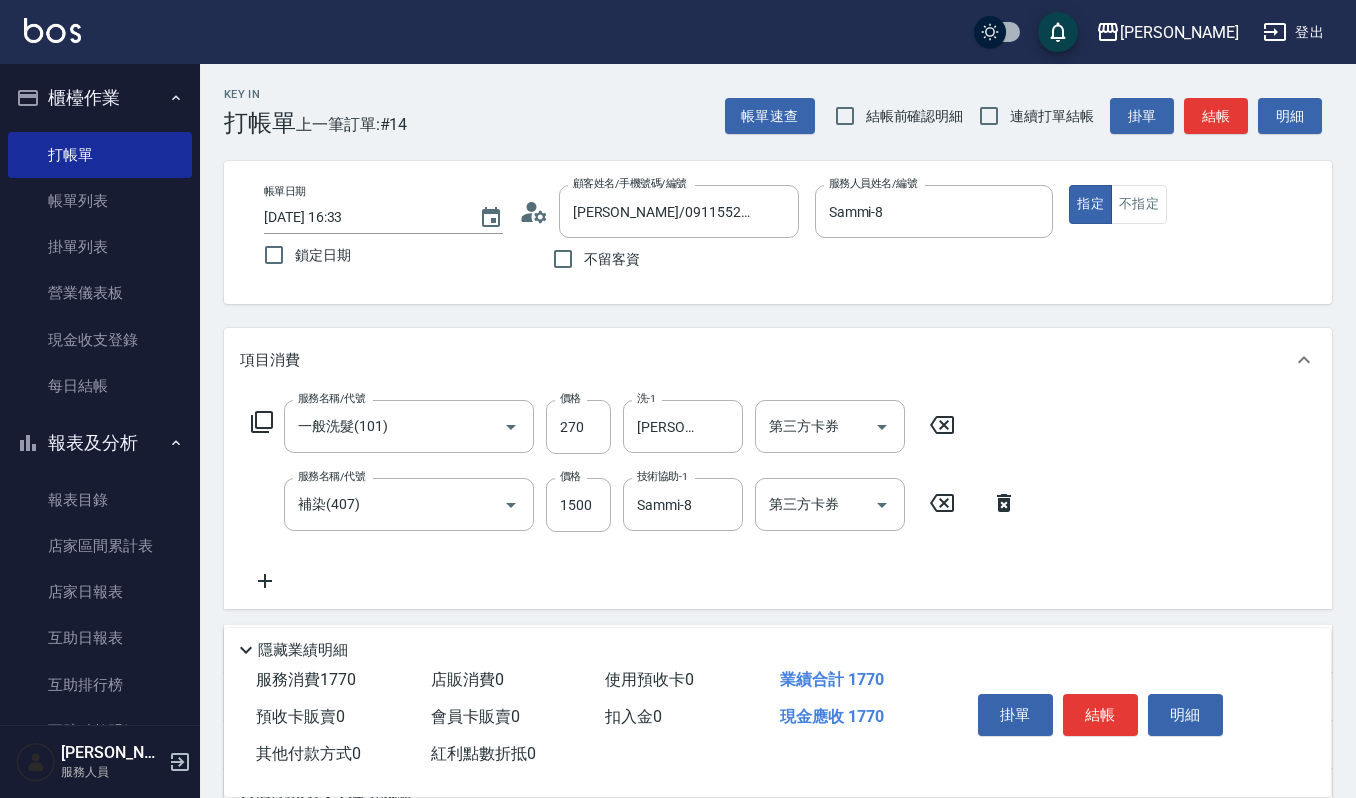 click 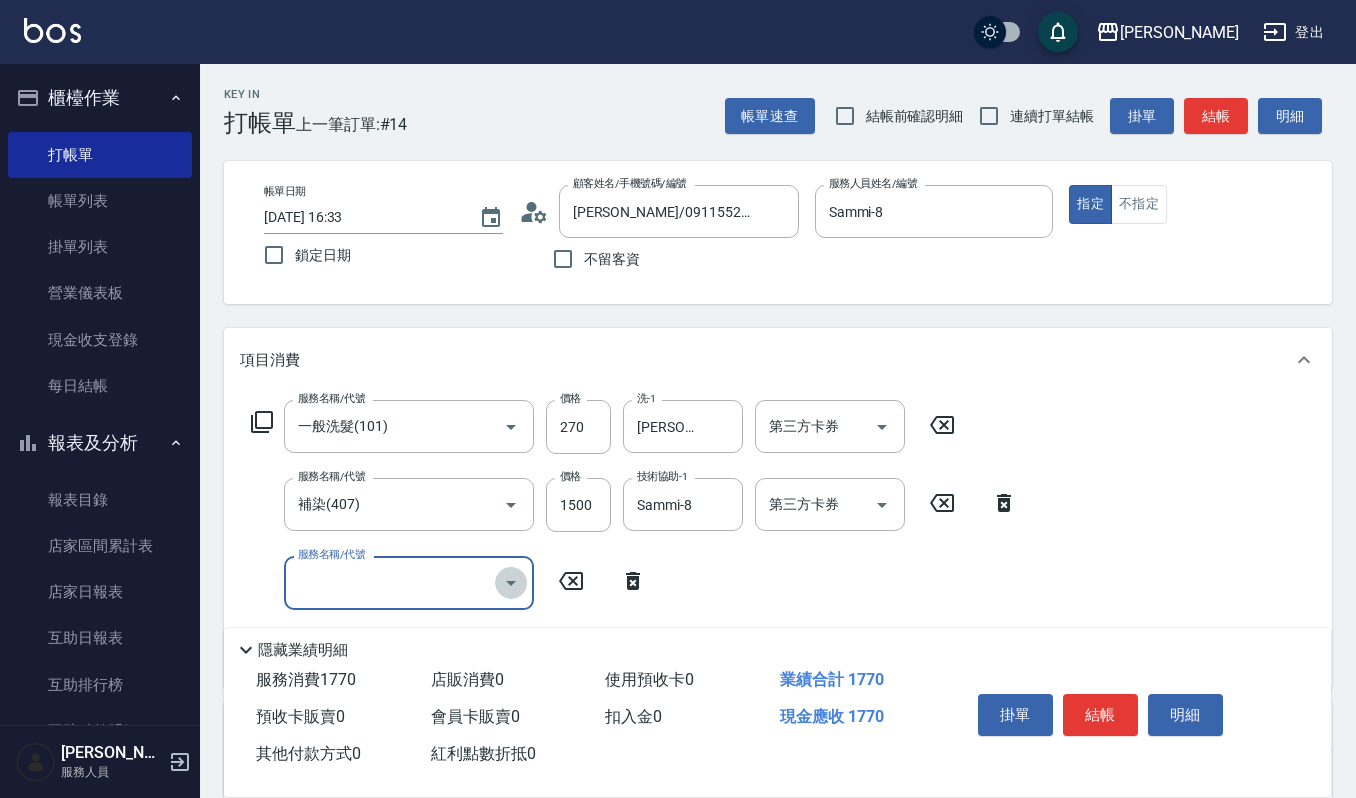 click 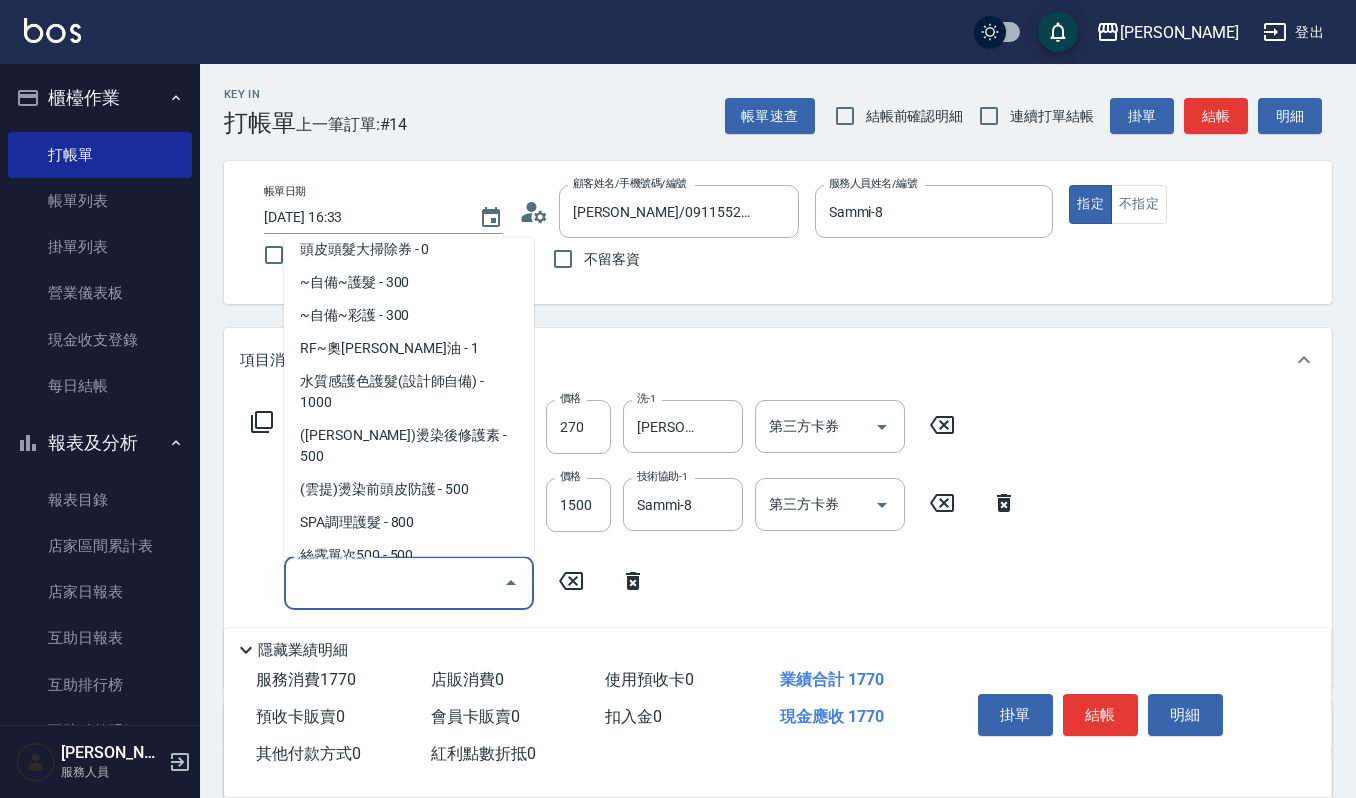 scroll, scrollTop: 1333, scrollLeft: 0, axis: vertical 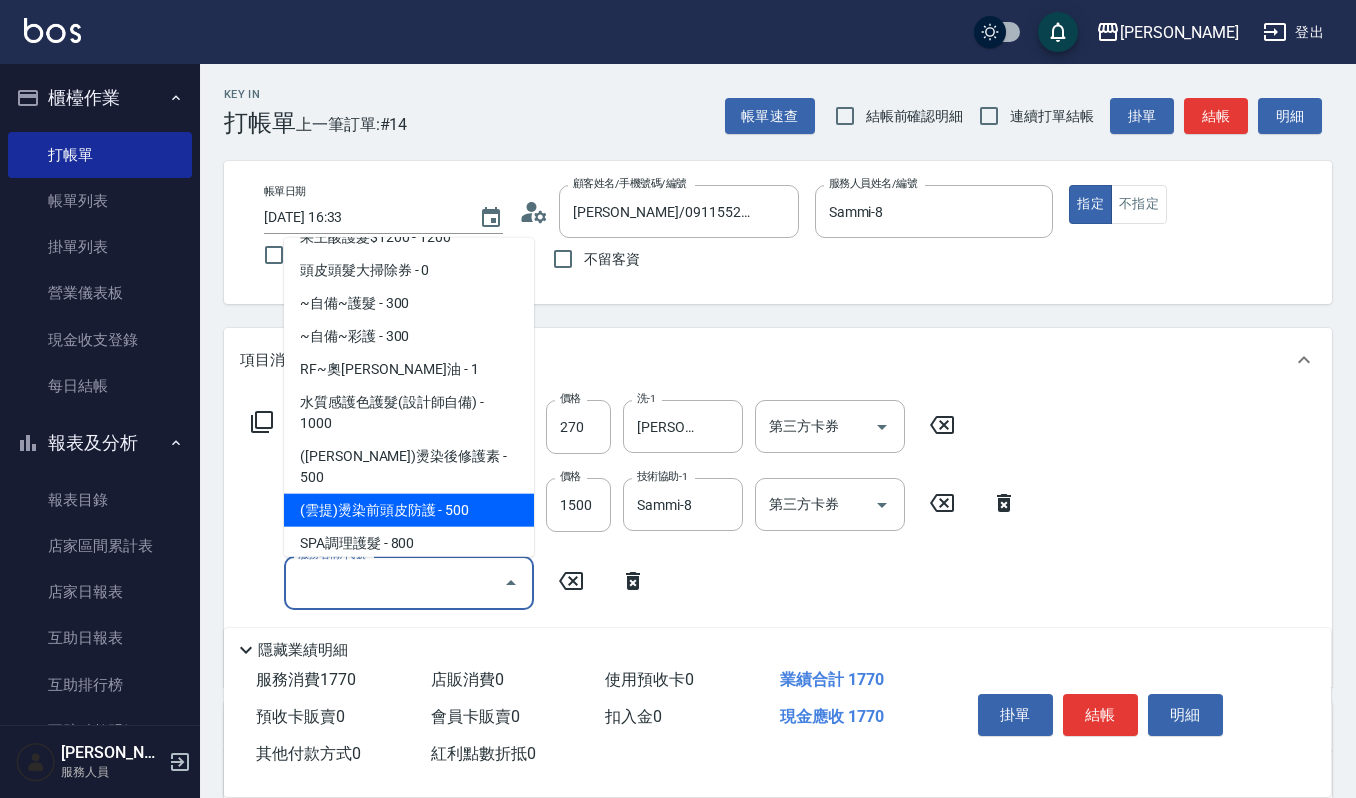click on "(雲提)燙染前頭皮防護 - 500" at bounding box center [409, 509] 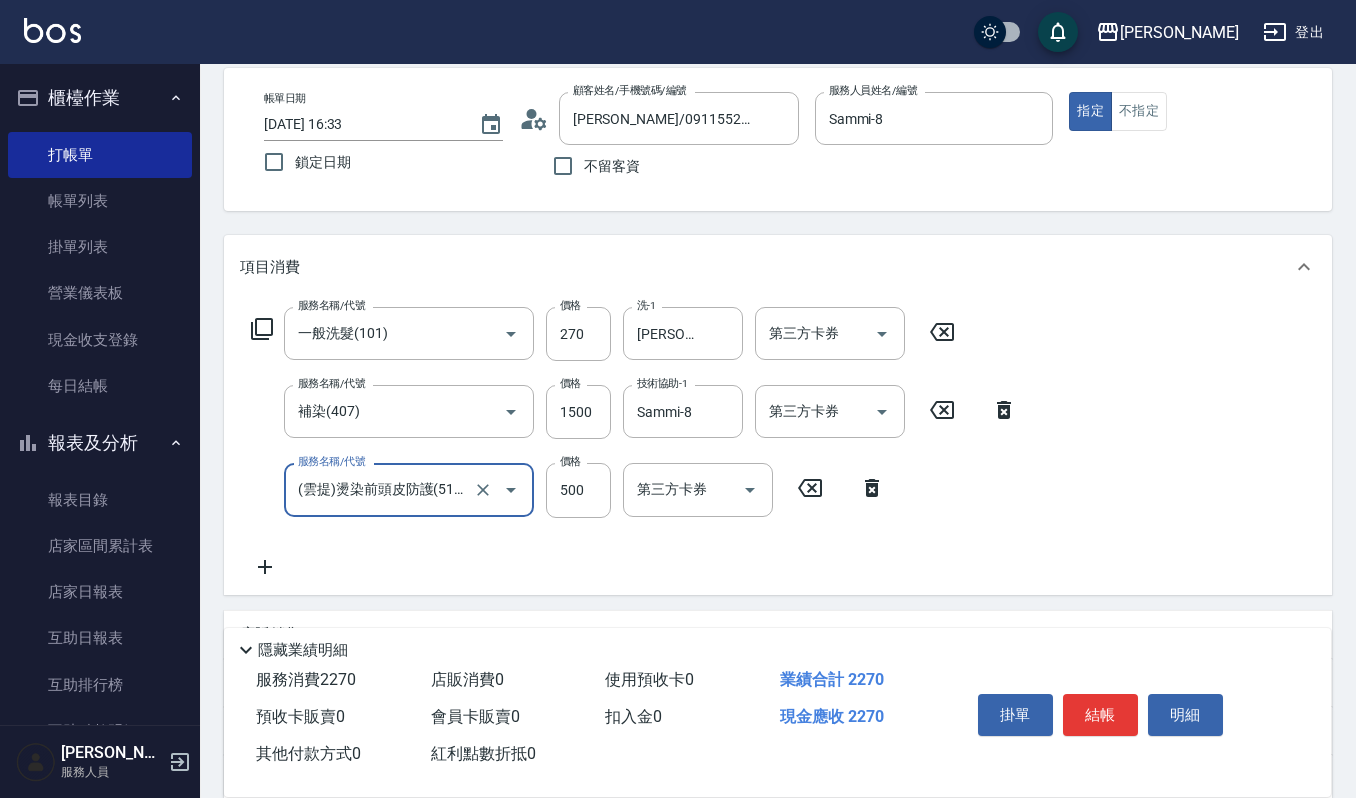scroll, scrollTop: 133, scrollLeft: 0, axis: vertical 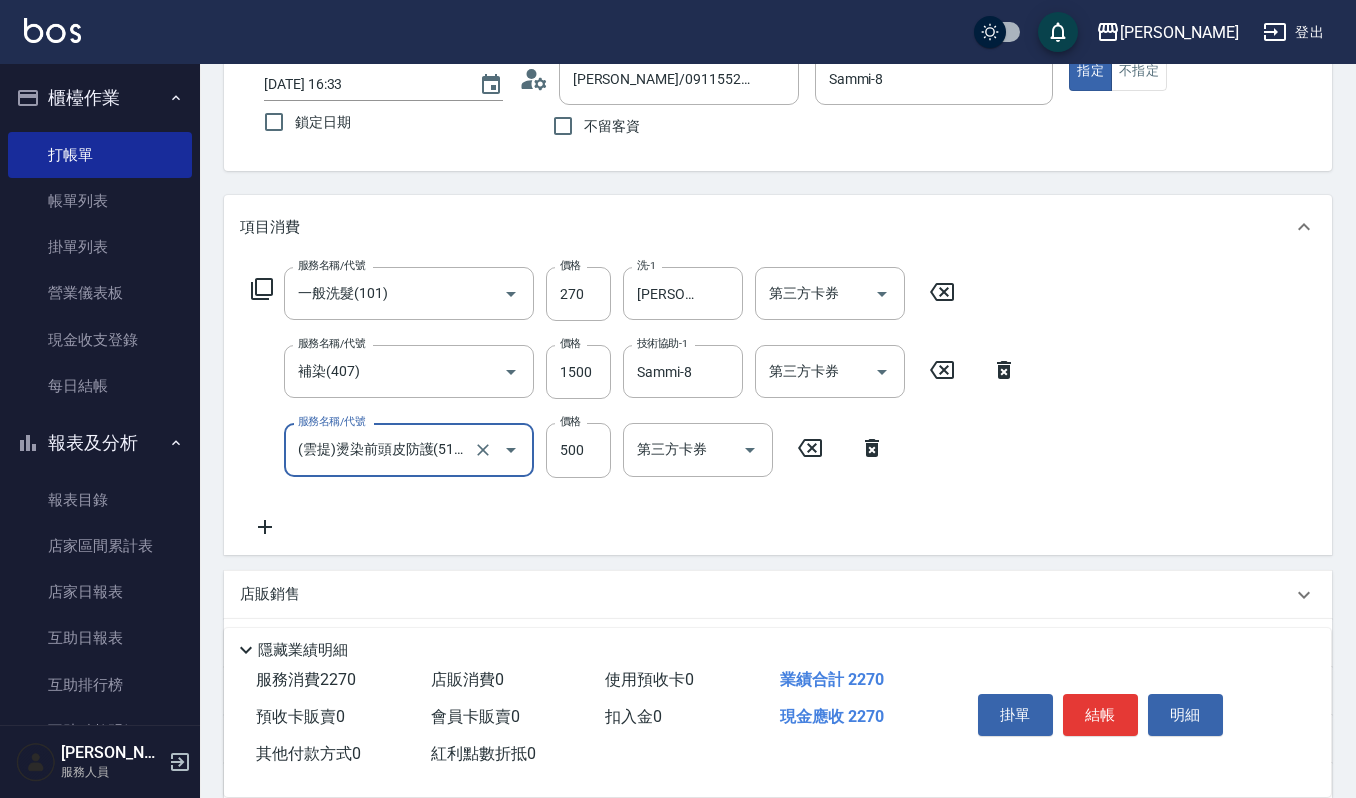 click 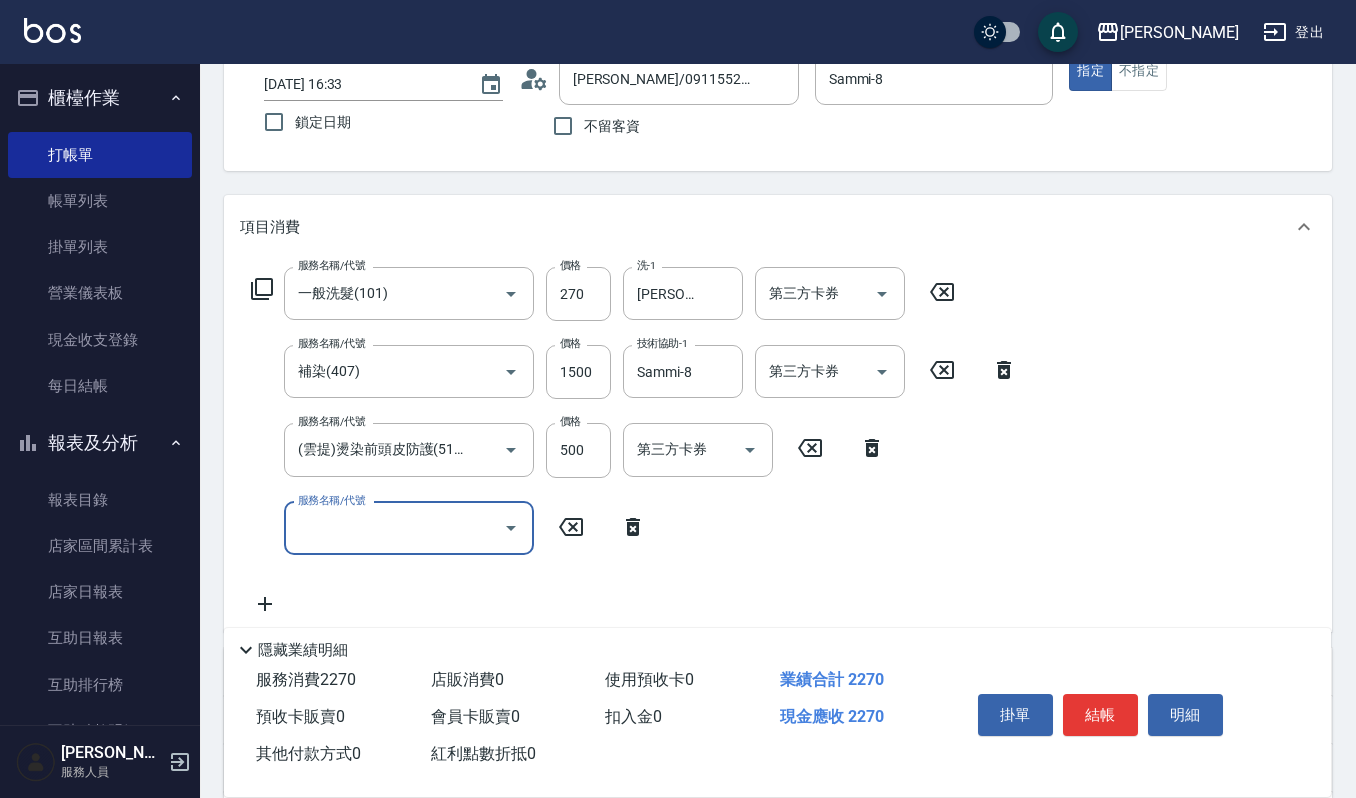 click 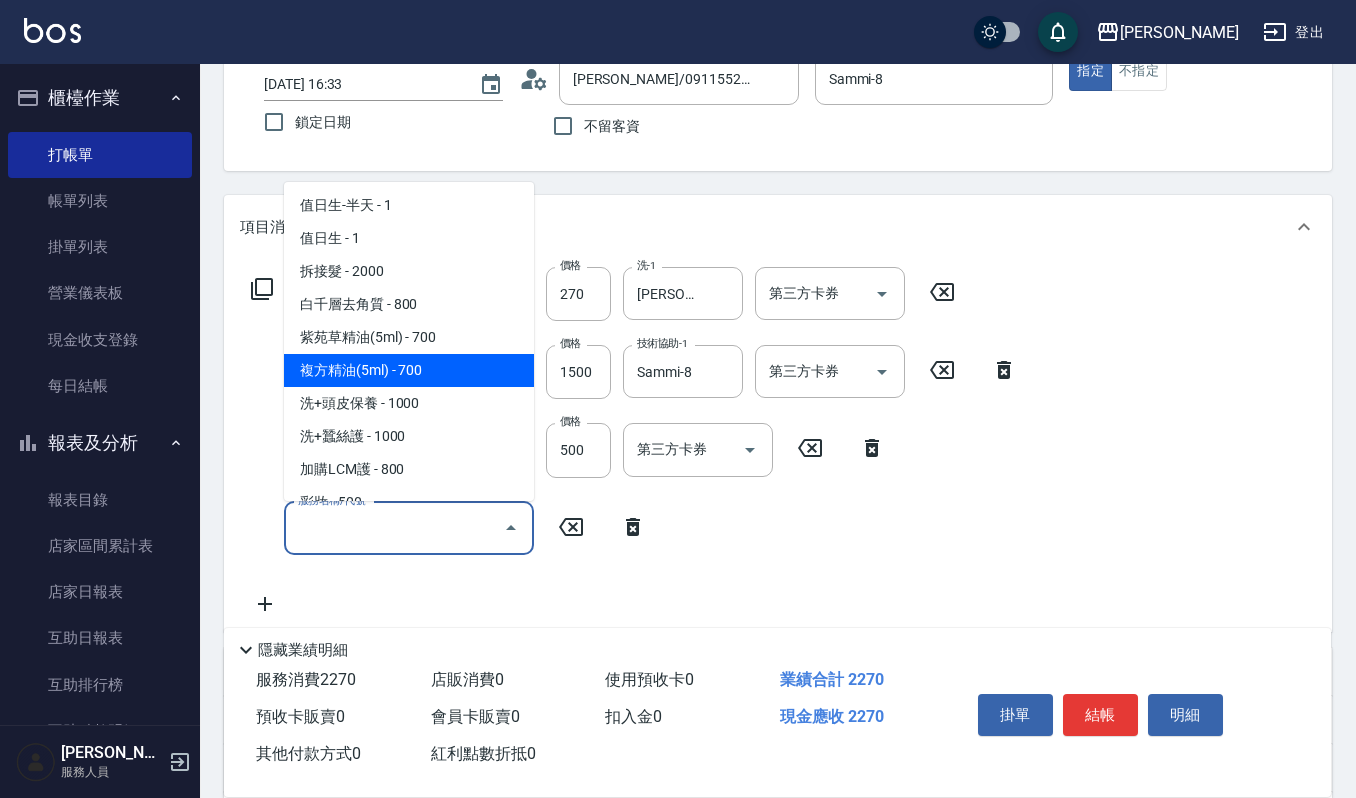 scroll, scrollTop: 3333, scrollLeft: 0, axis: vertical 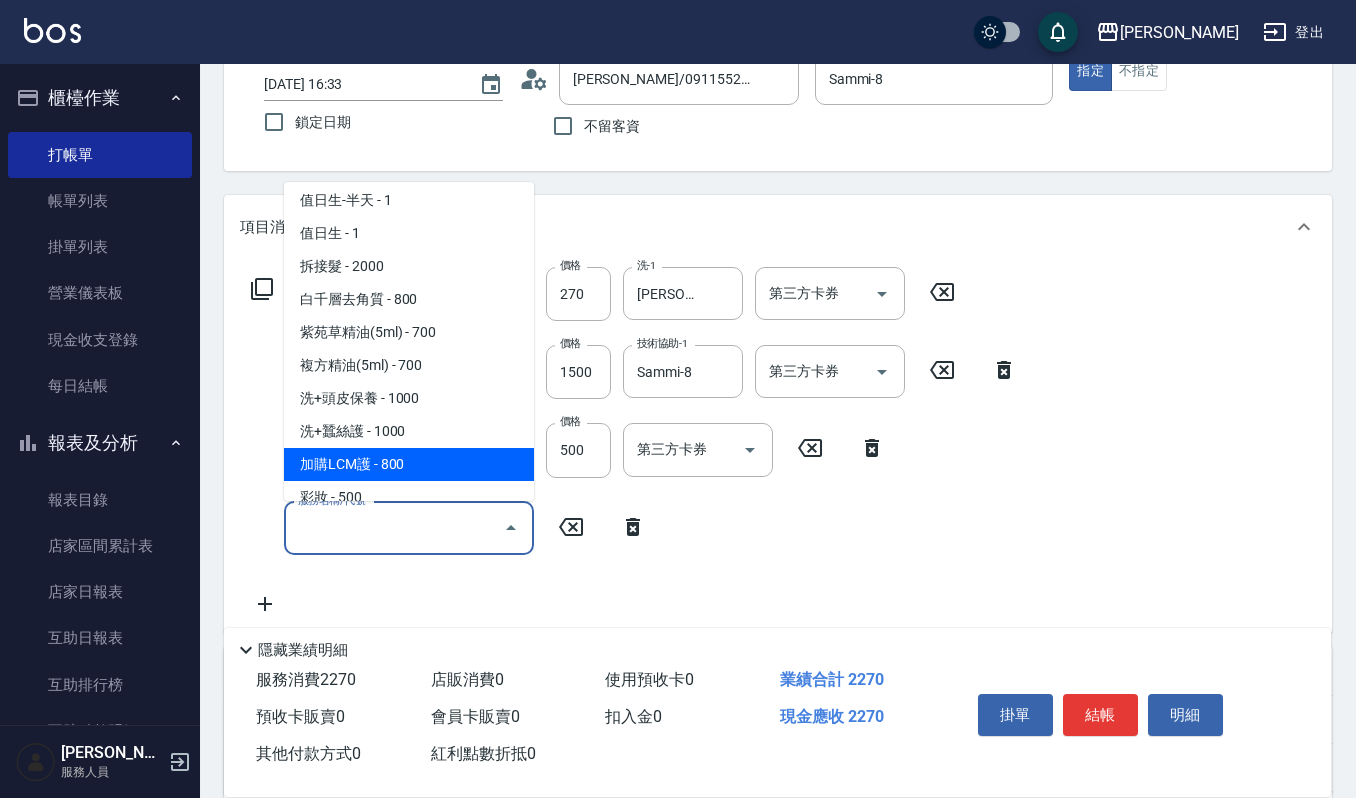 click on "加購LCM護 - 800" at bounding box center (409, 464) 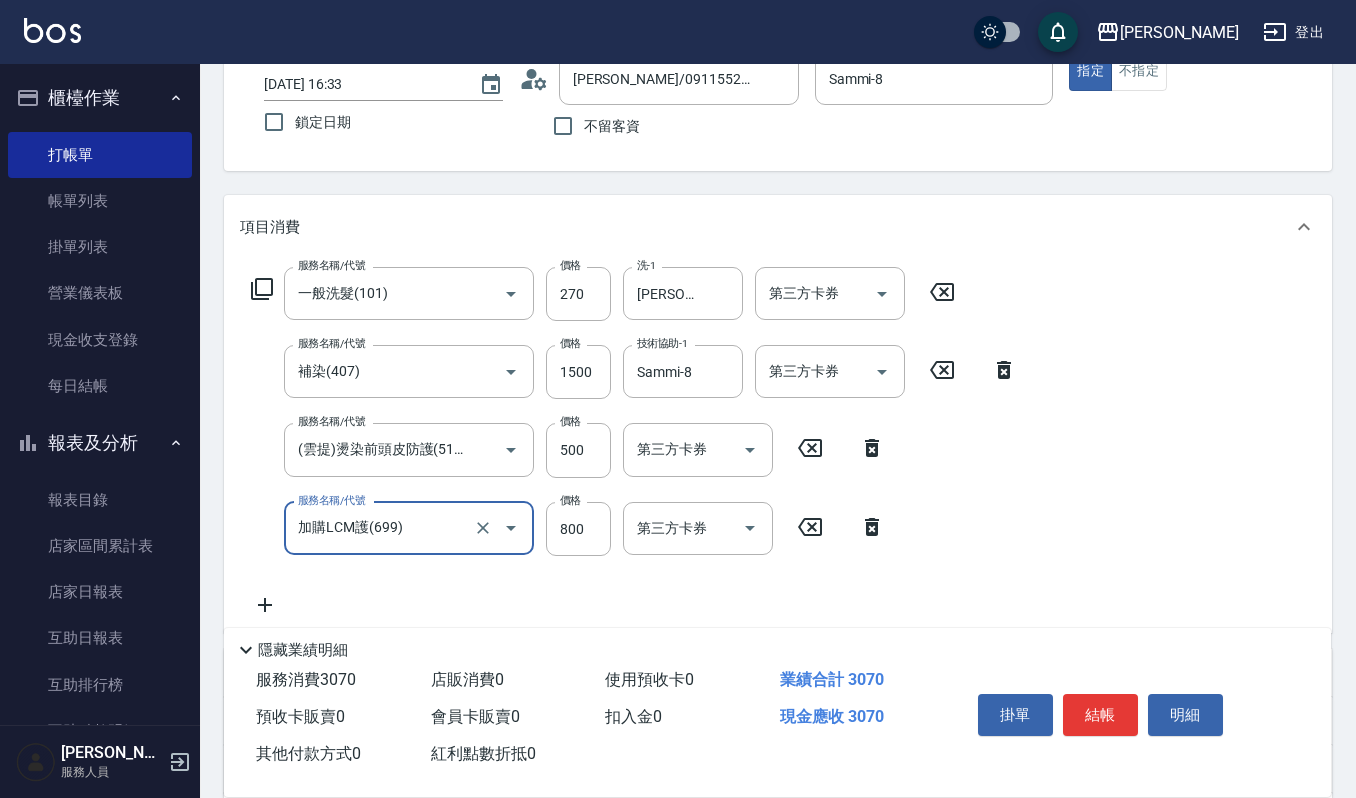 type on "加購LCM護(699)" 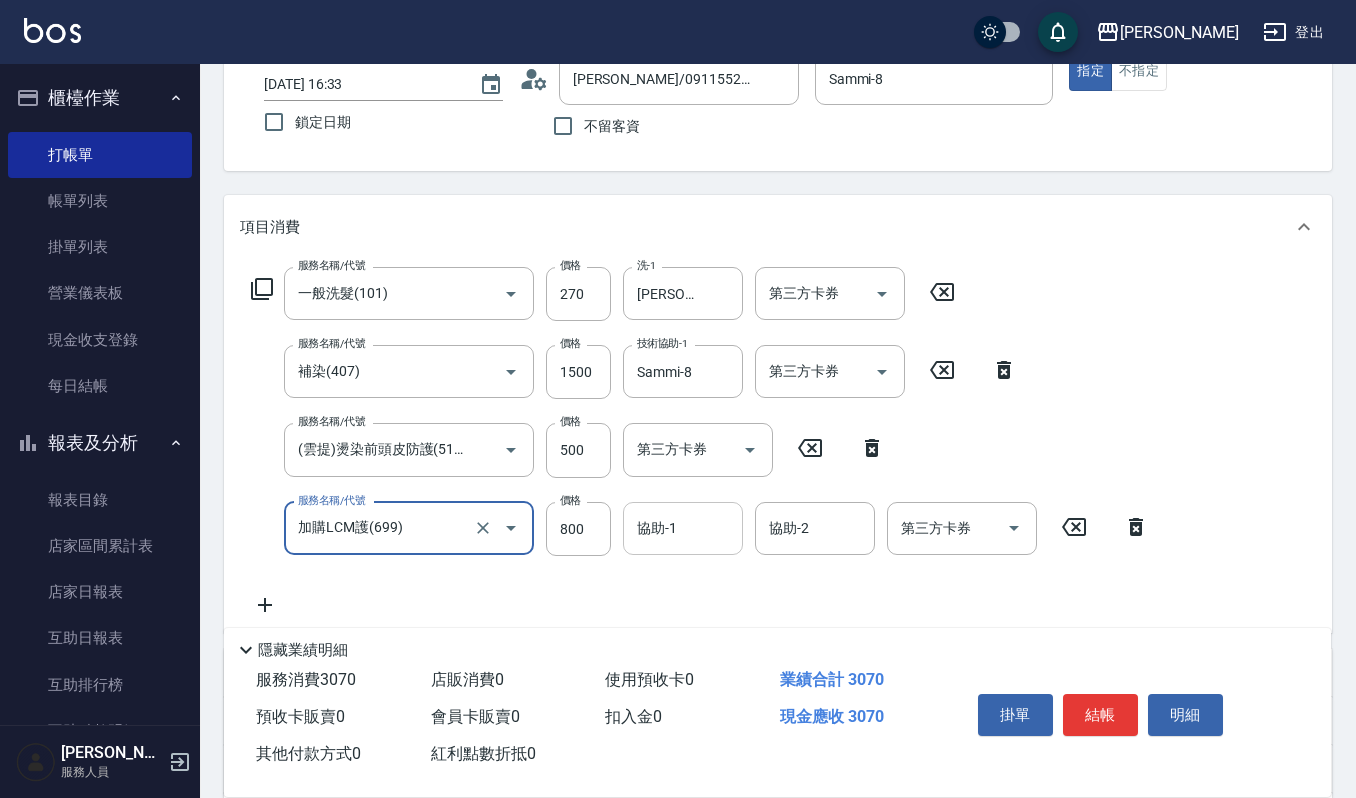 click on "協助-1" at bounding box center [683, 528] 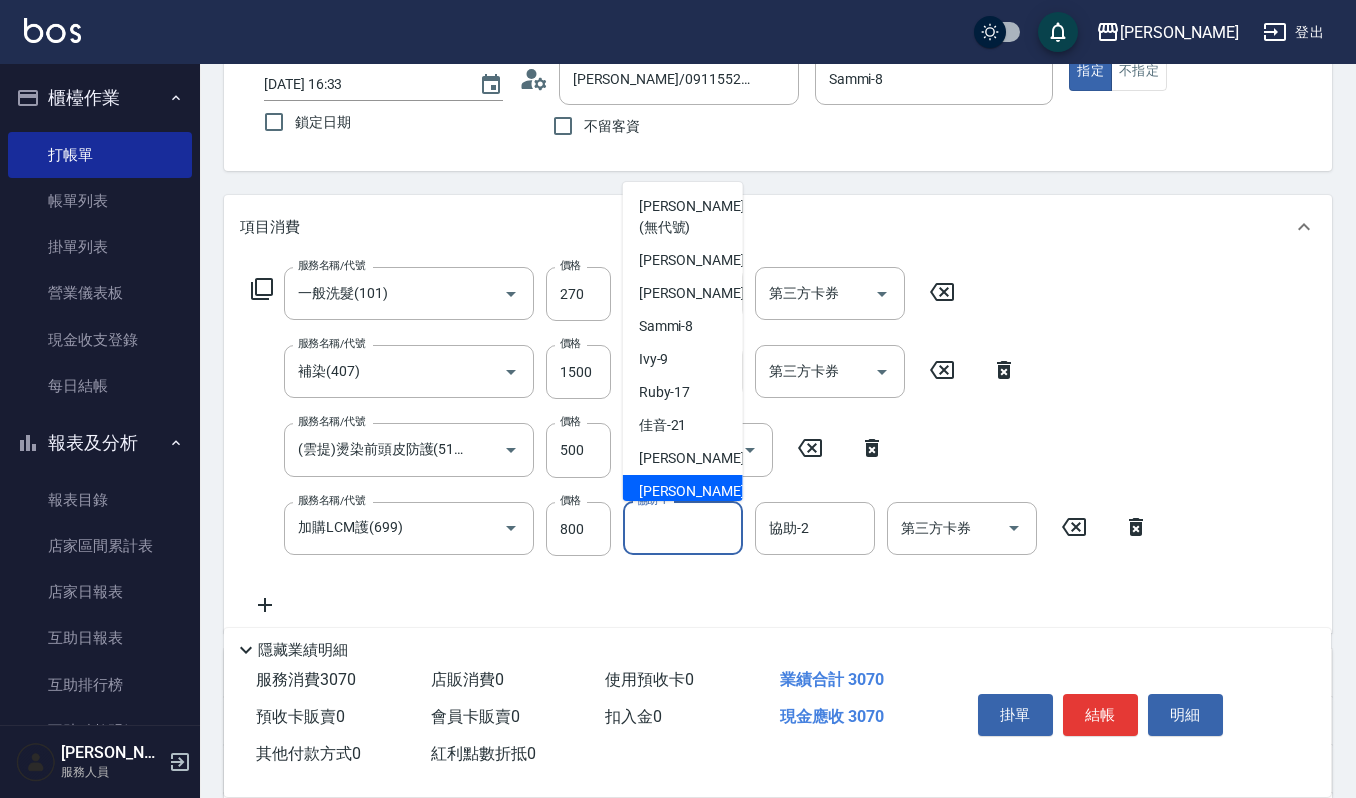 click on "郁涵 -23" at bounding box center [683, 491] 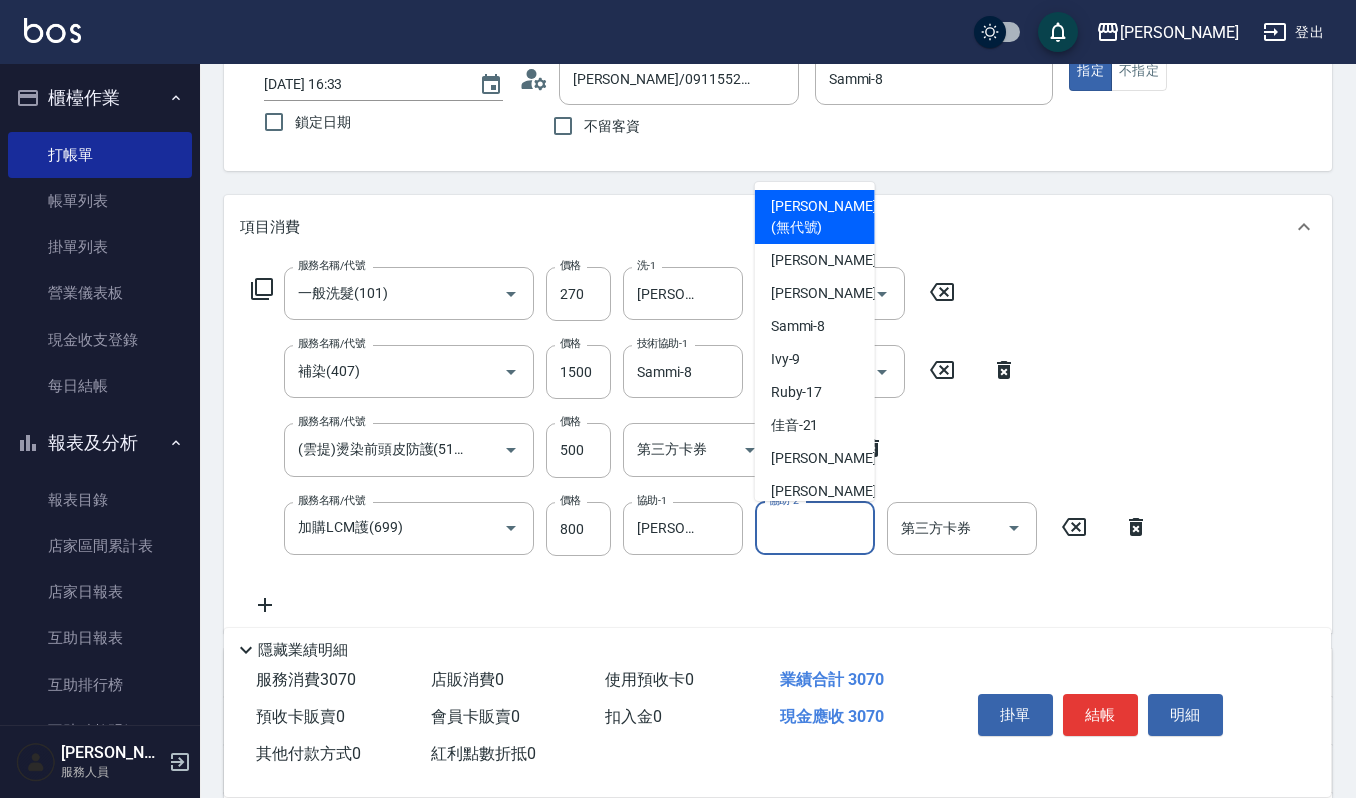 click on "協助-2" at bounding box center (815, 528) 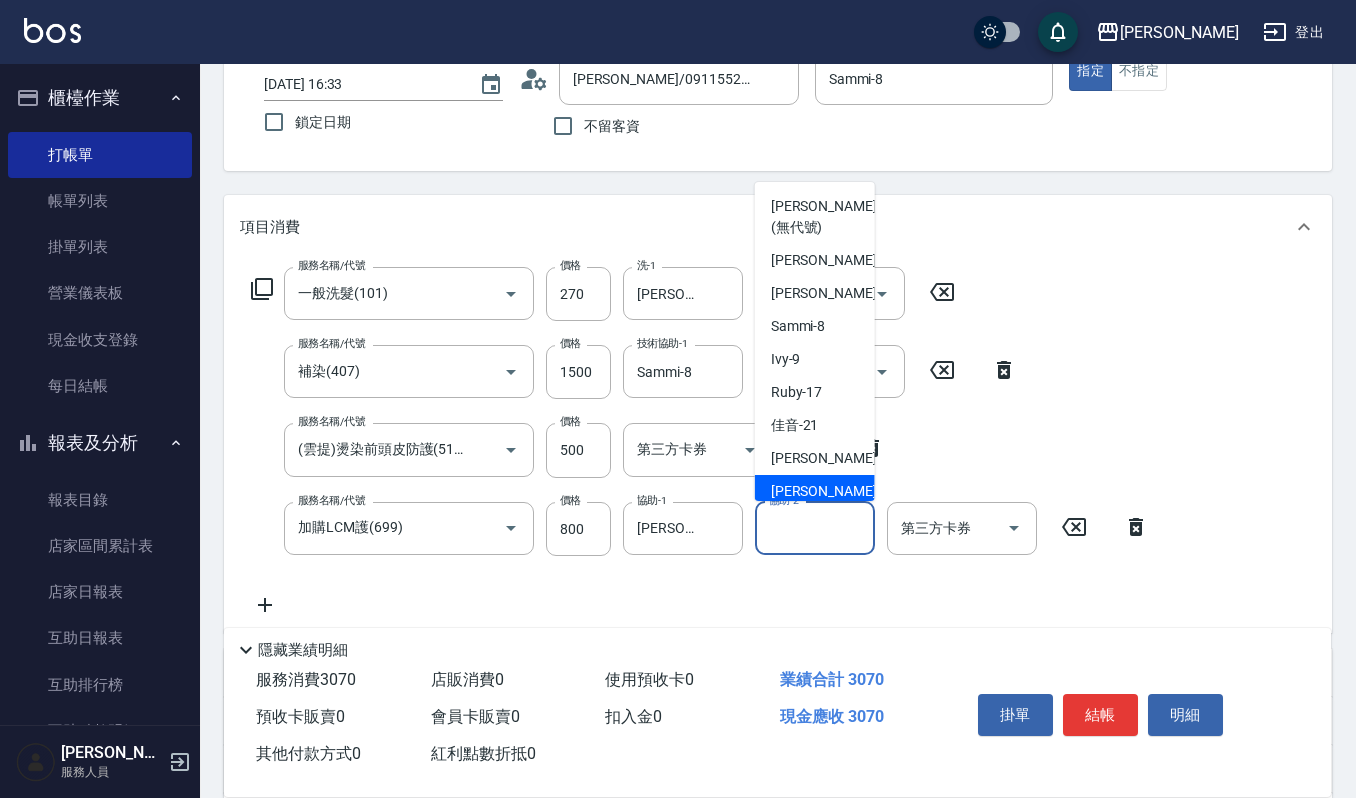 click on "郁涵 -23" at bounding box center [834, 491] 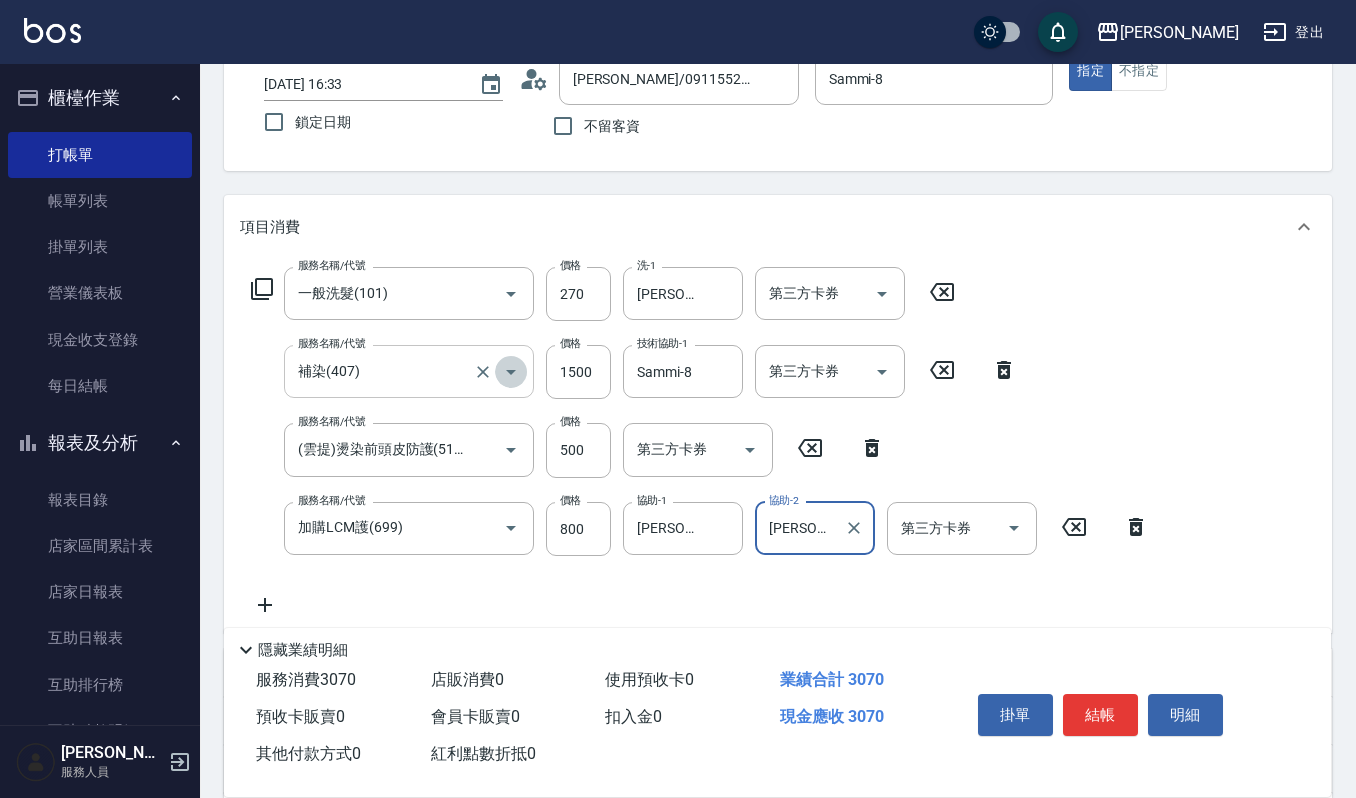 click 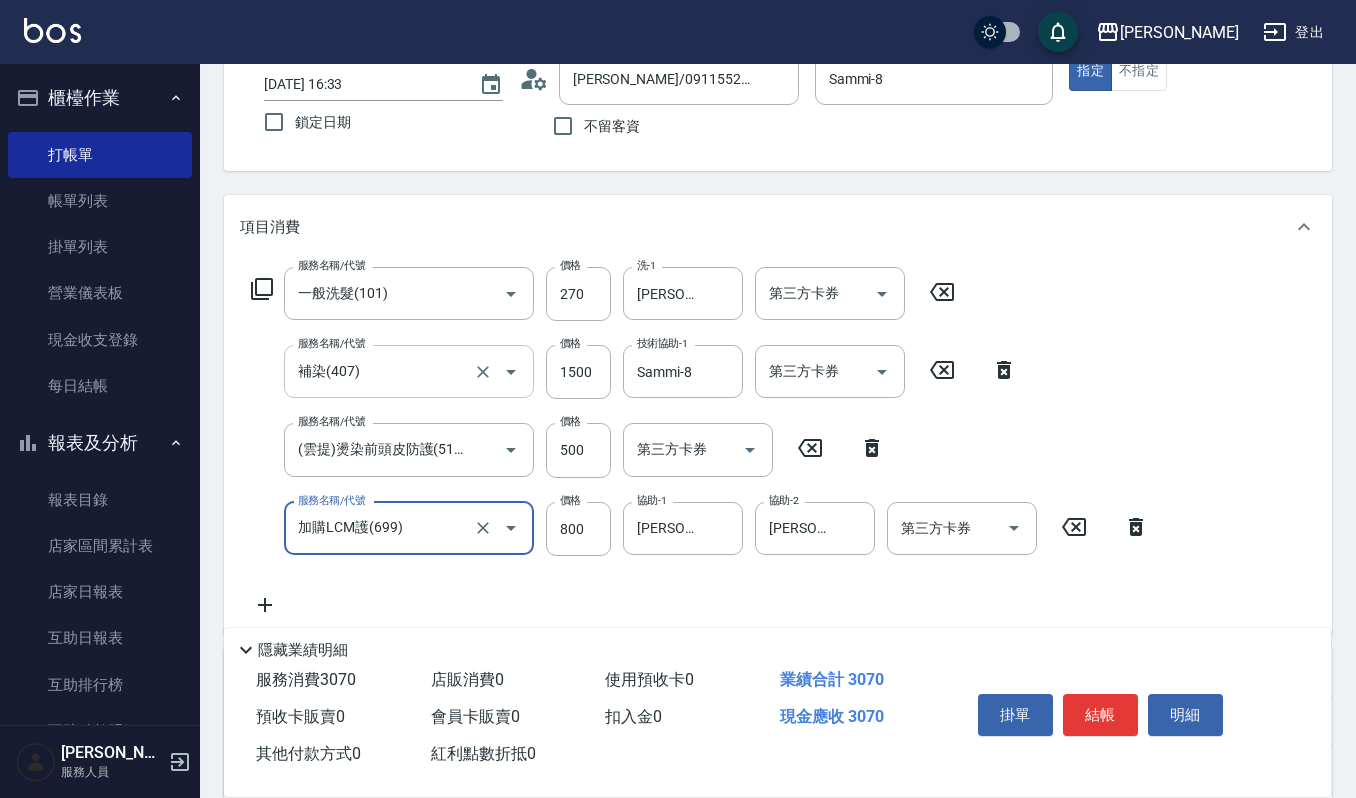 click 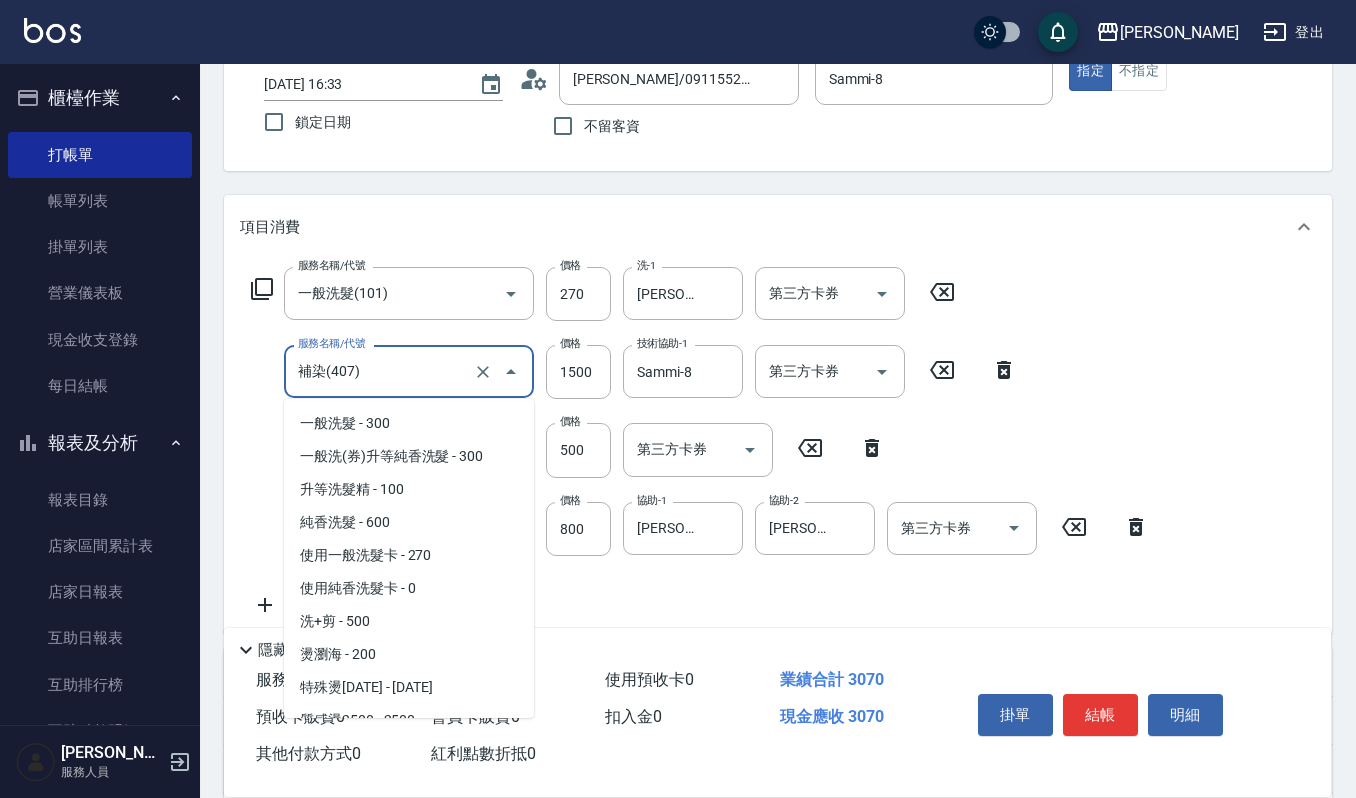 scroll, scrollTop: 778, scrollLeft: 0, axis: vertical 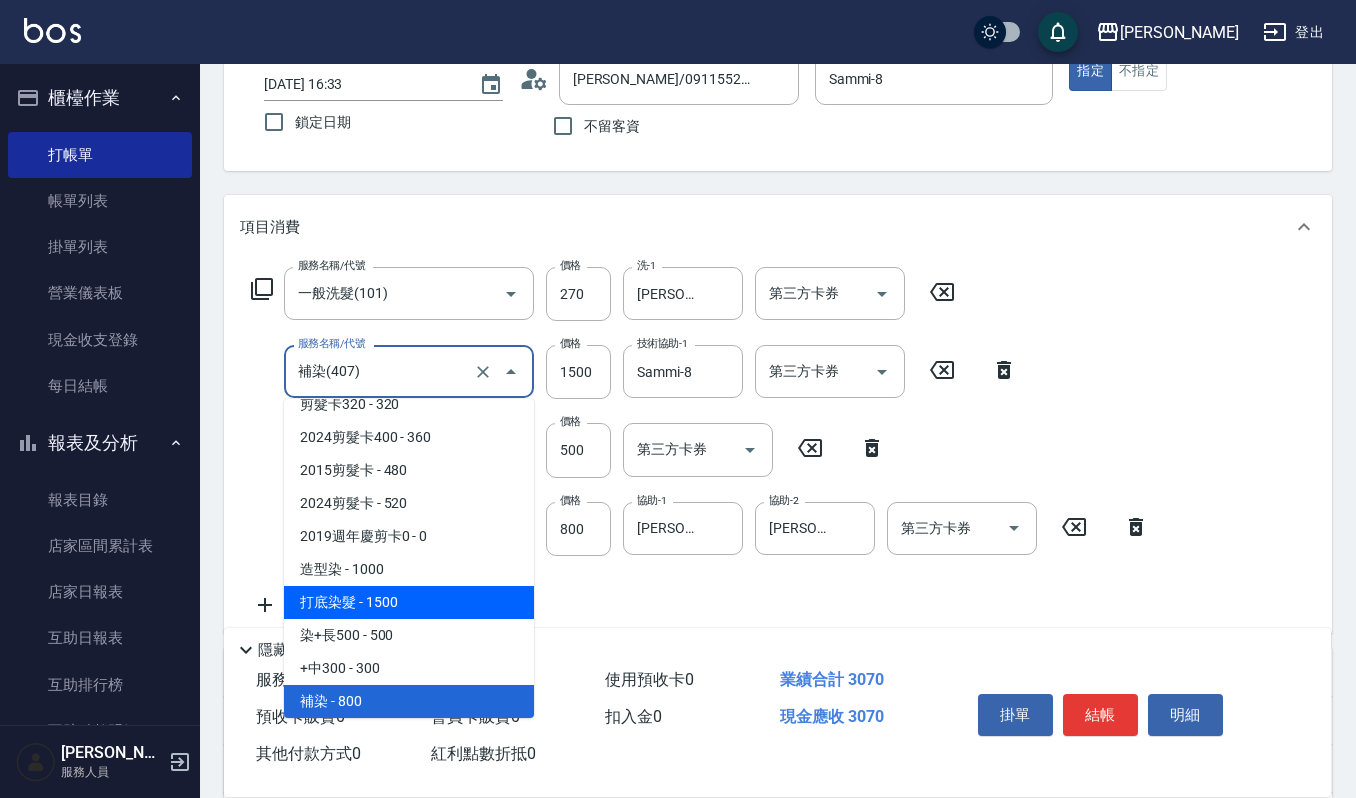 click on "打底染髮 - 1500" at bounding box center (409, 602) 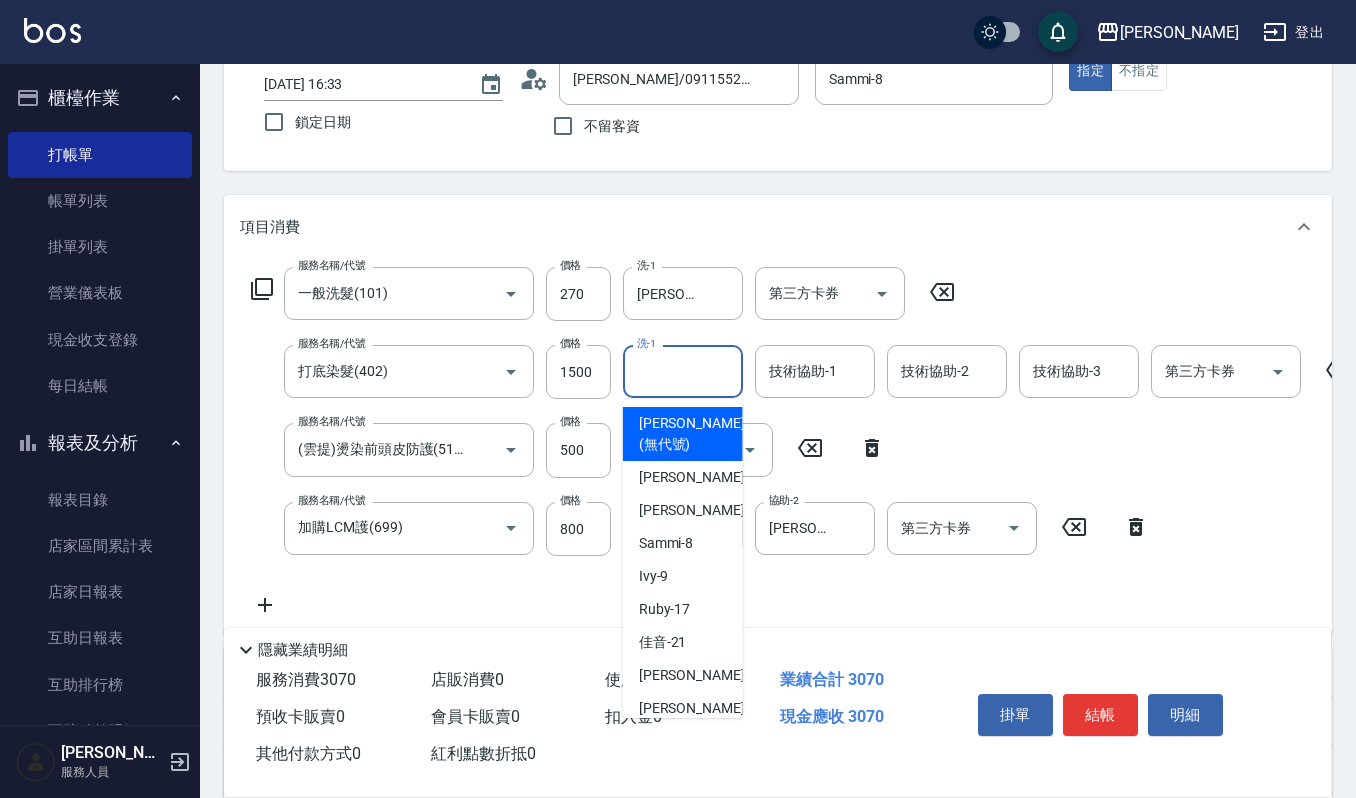 click on "洗-1" at bounding box center (683, 371) 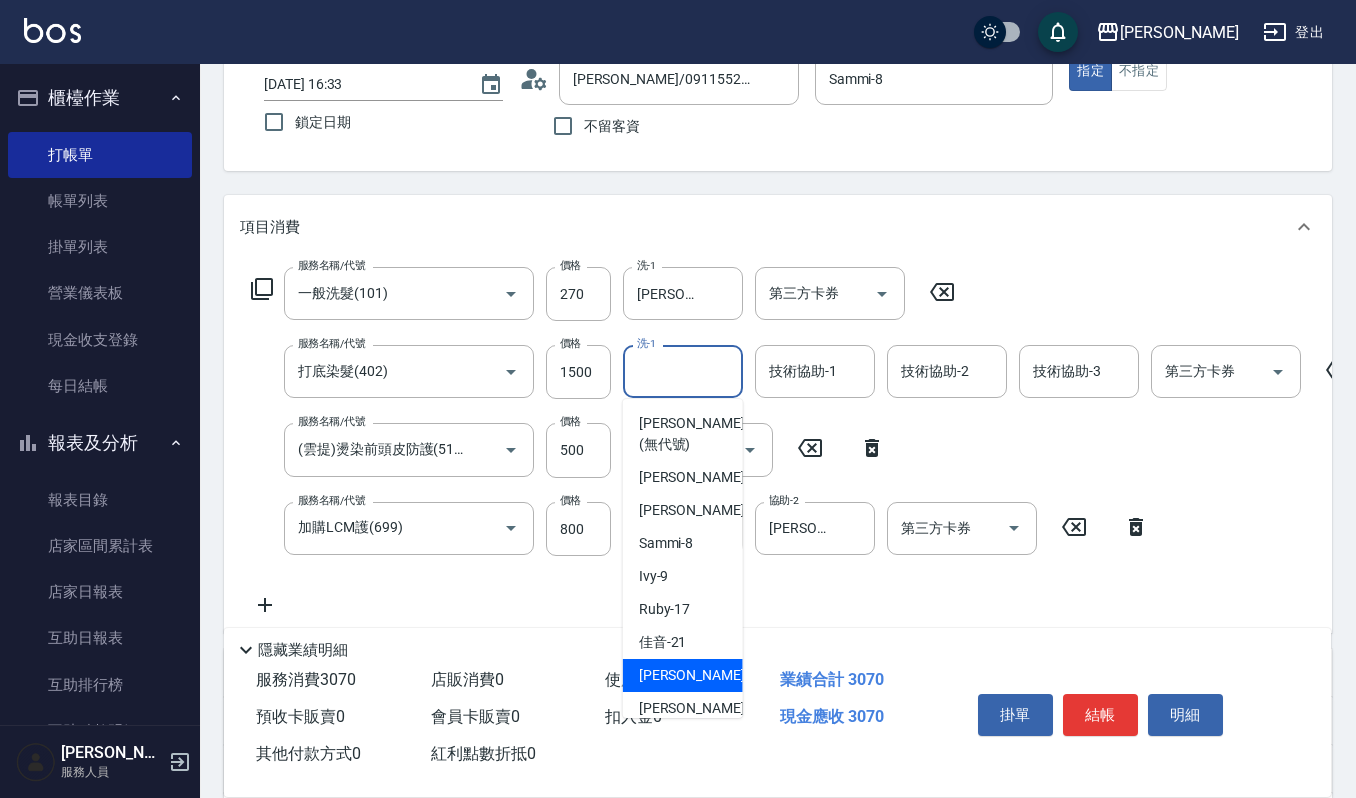 scroll, scrollTop: 133, scrollLeft: 0, axis: vertical 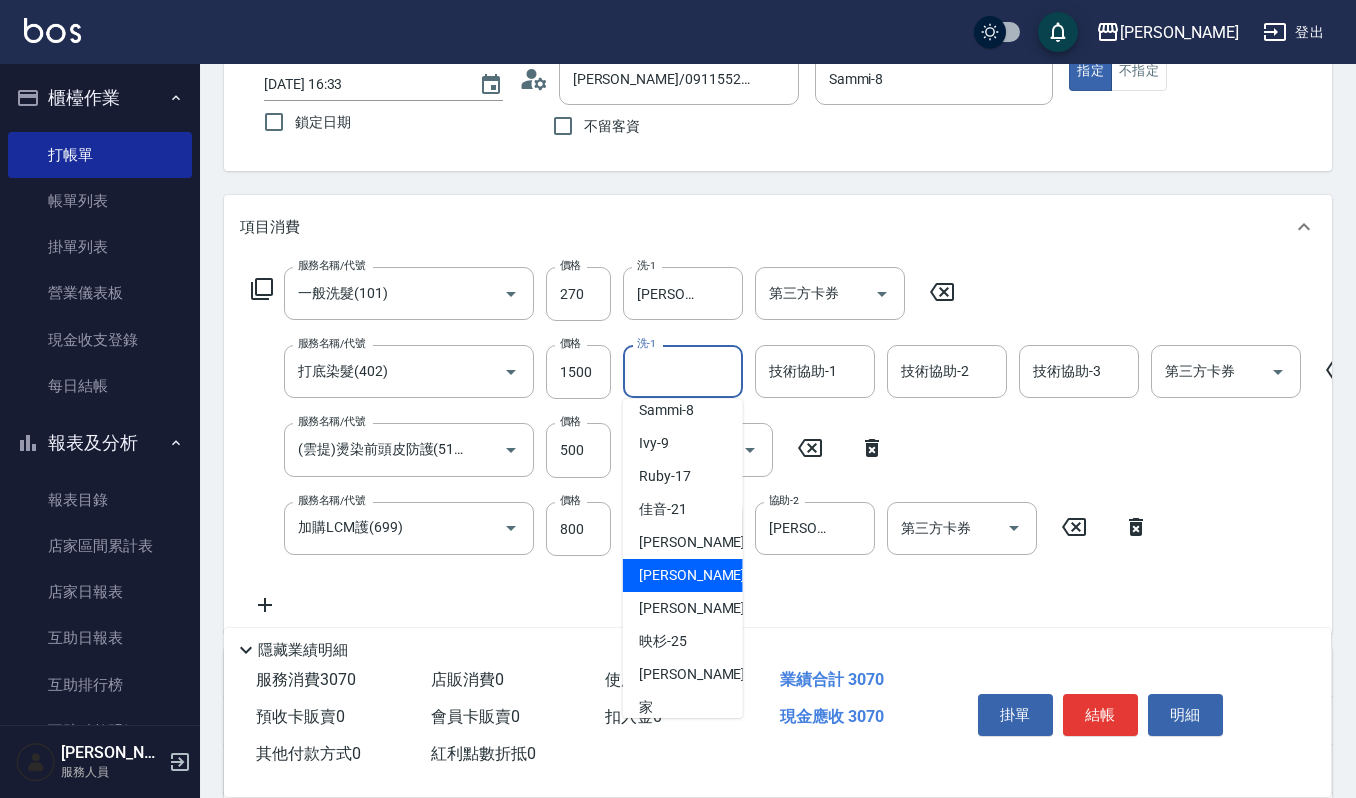 click on "郁涵 -23" at bounding box center [702, 575] 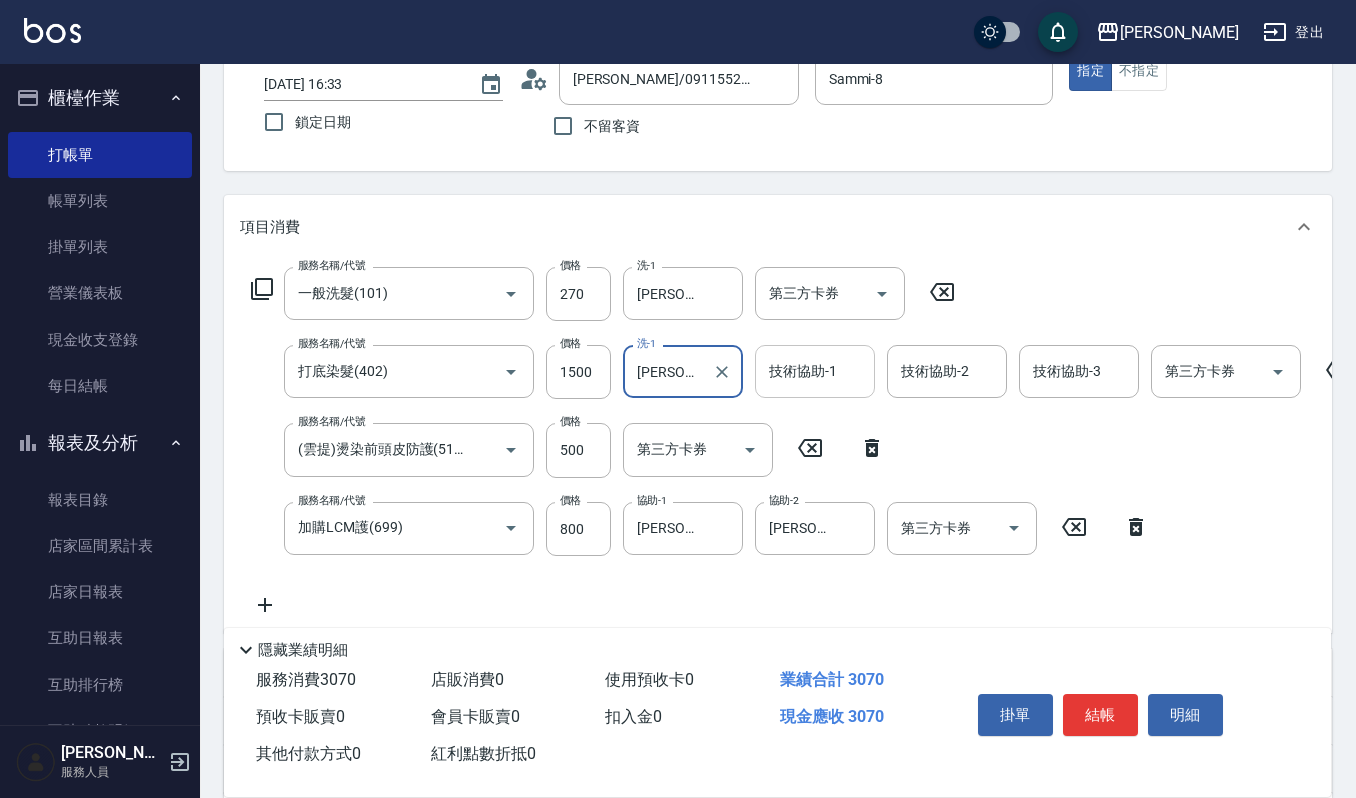 click on "技術協助-1" at bounding box center (815, 371) 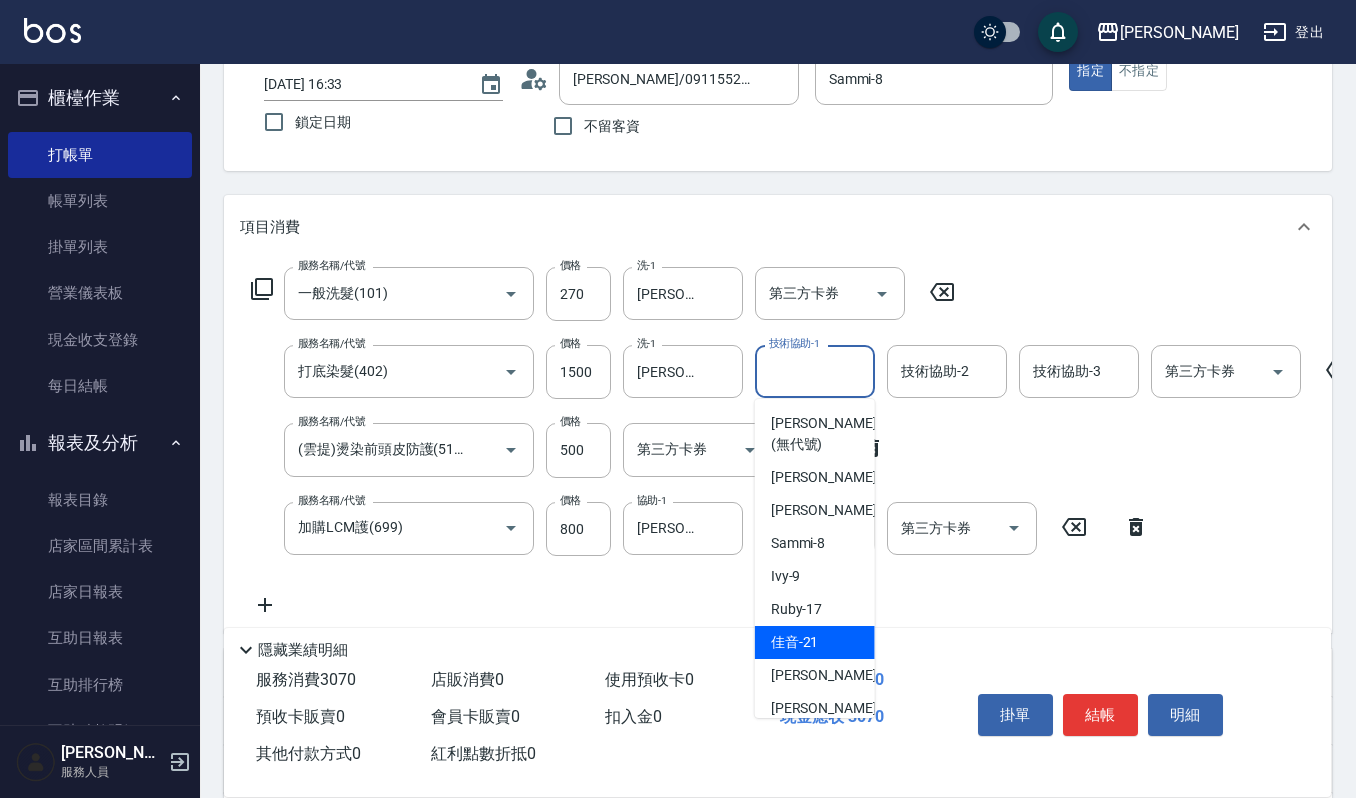scroll, scrollTop: 133, scrollLeft: 0, axis: vertical 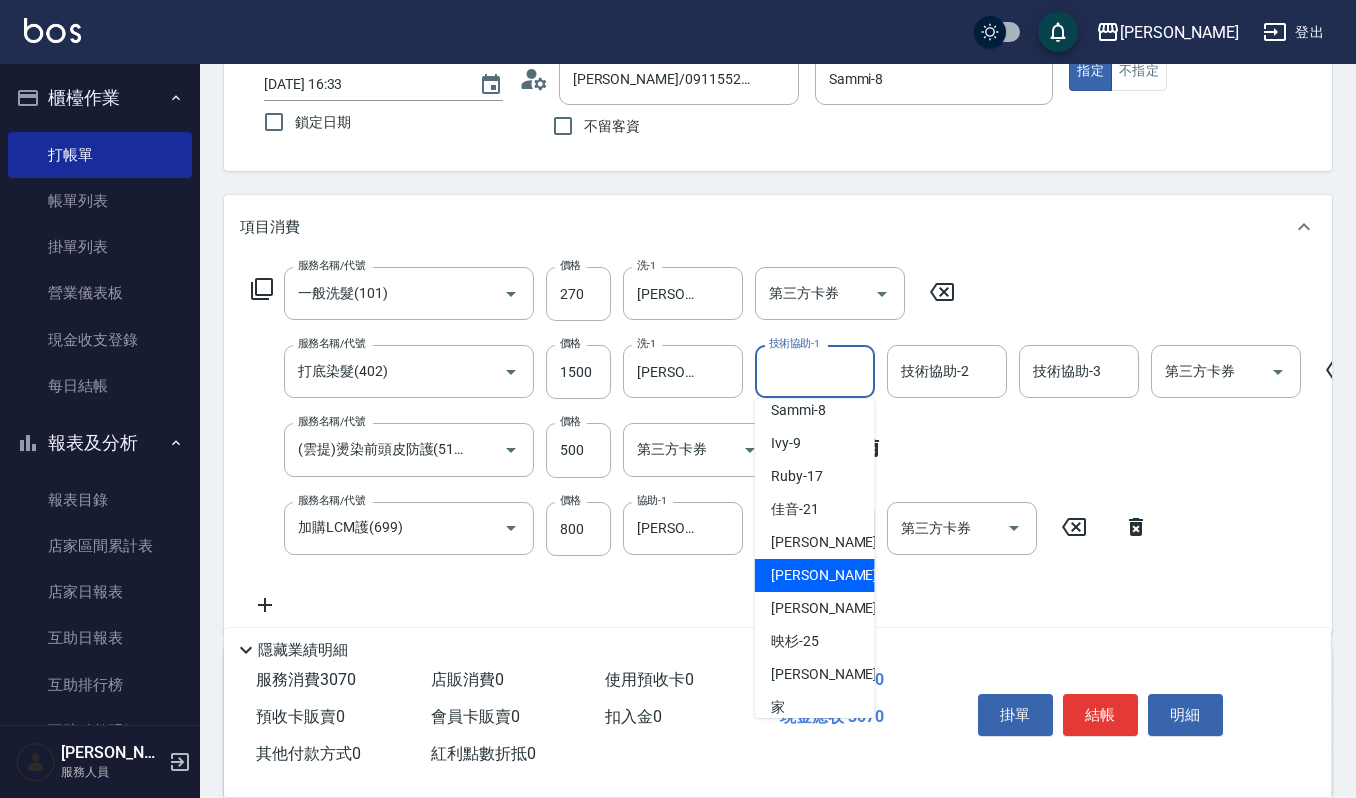 click on "郁涵 -23" at bounding box center (834, 575) 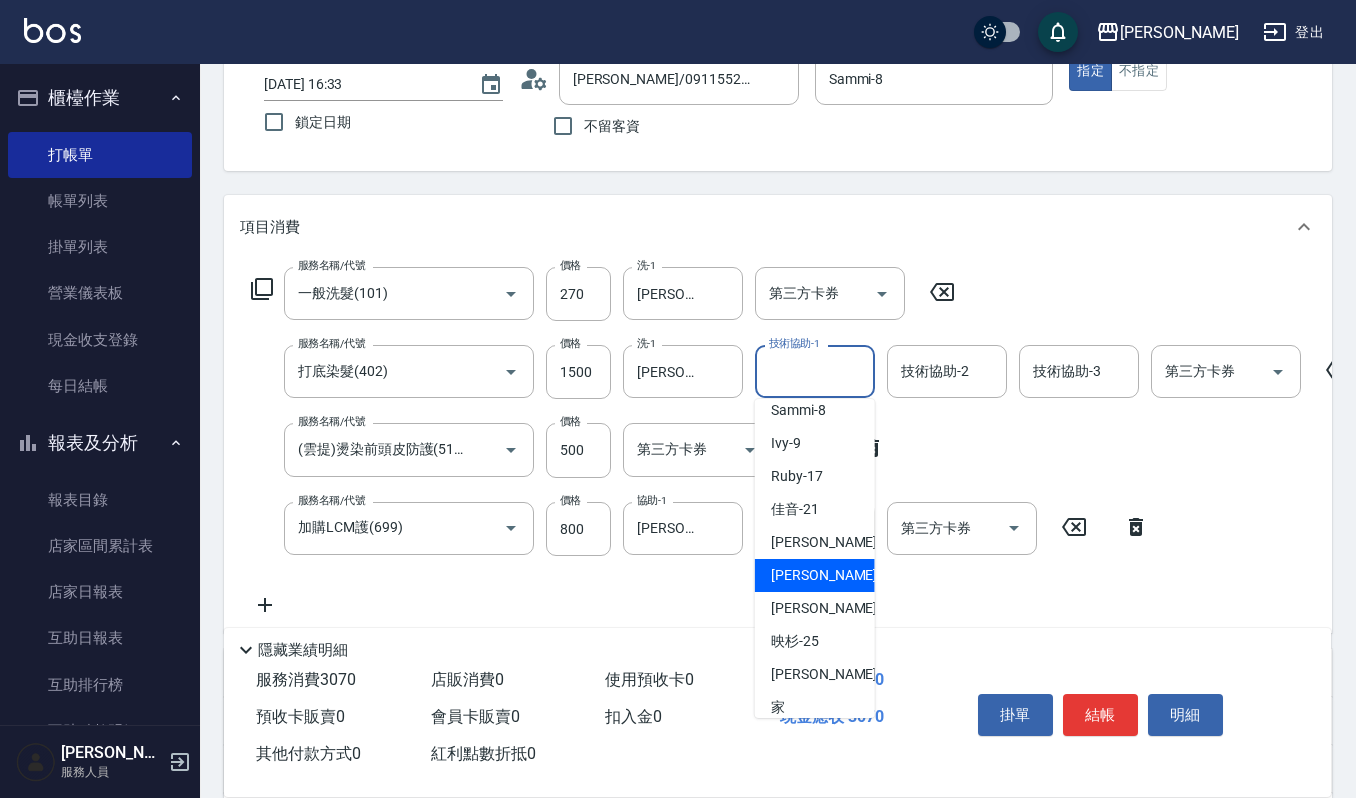 type on "郁涵-23" 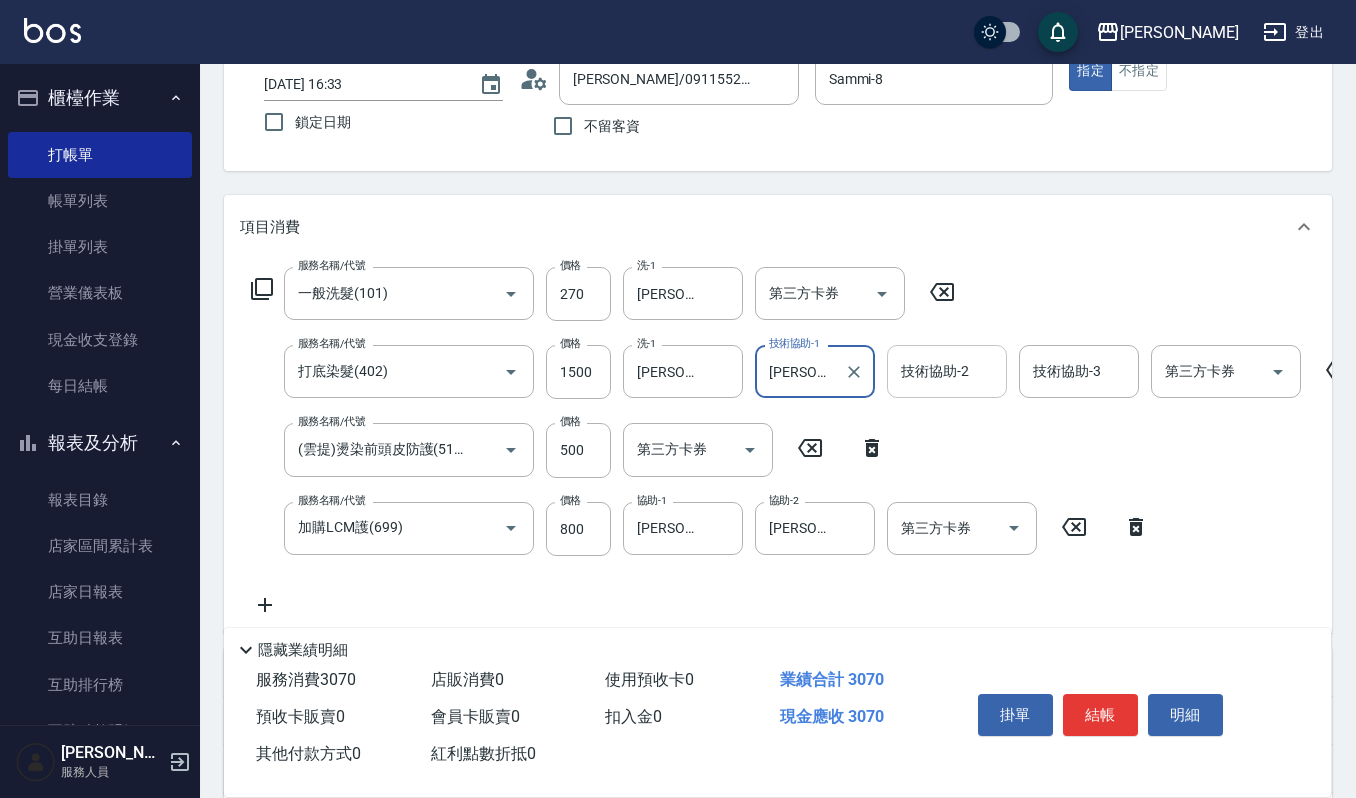click on "技術協助-2" at bounding box center (947, 371) 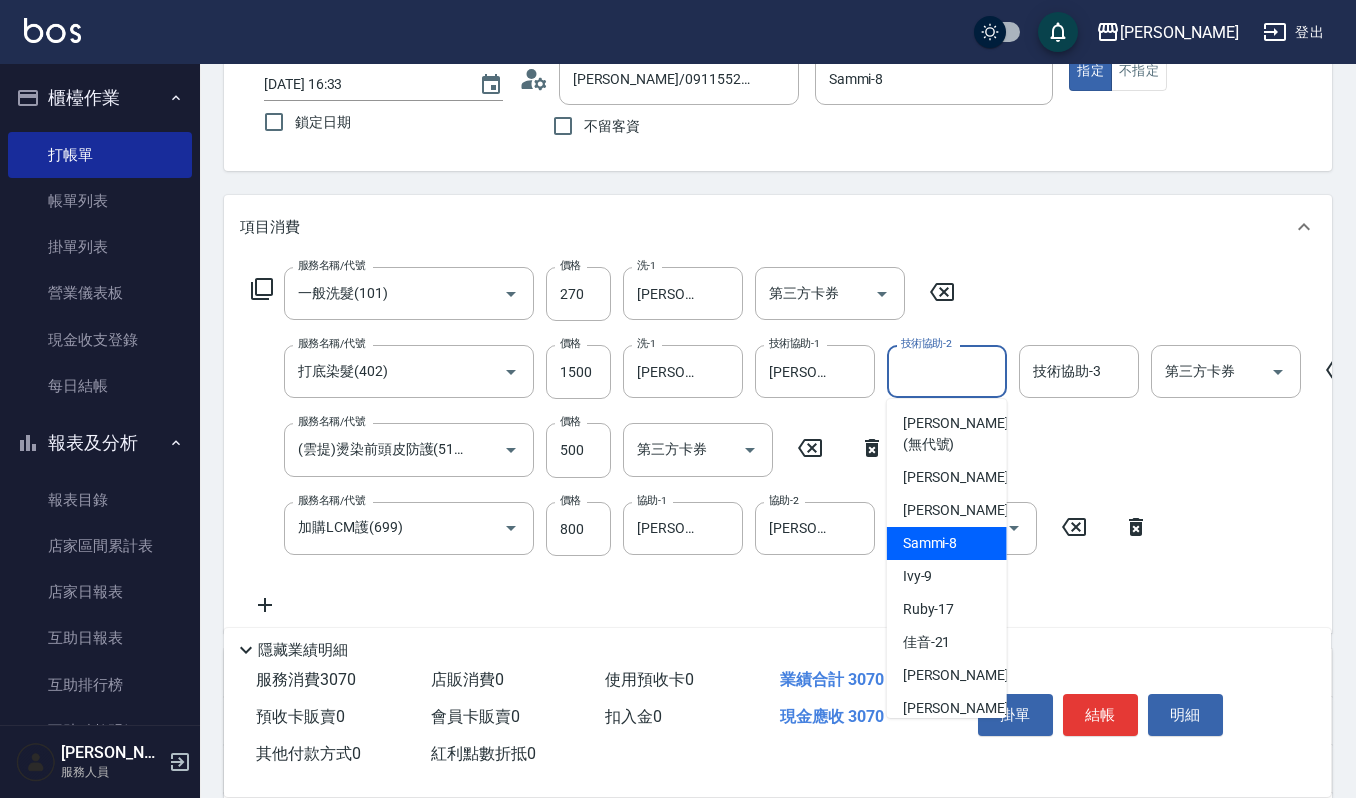 click on "Sammi -8" at bounding box center [930, 543] 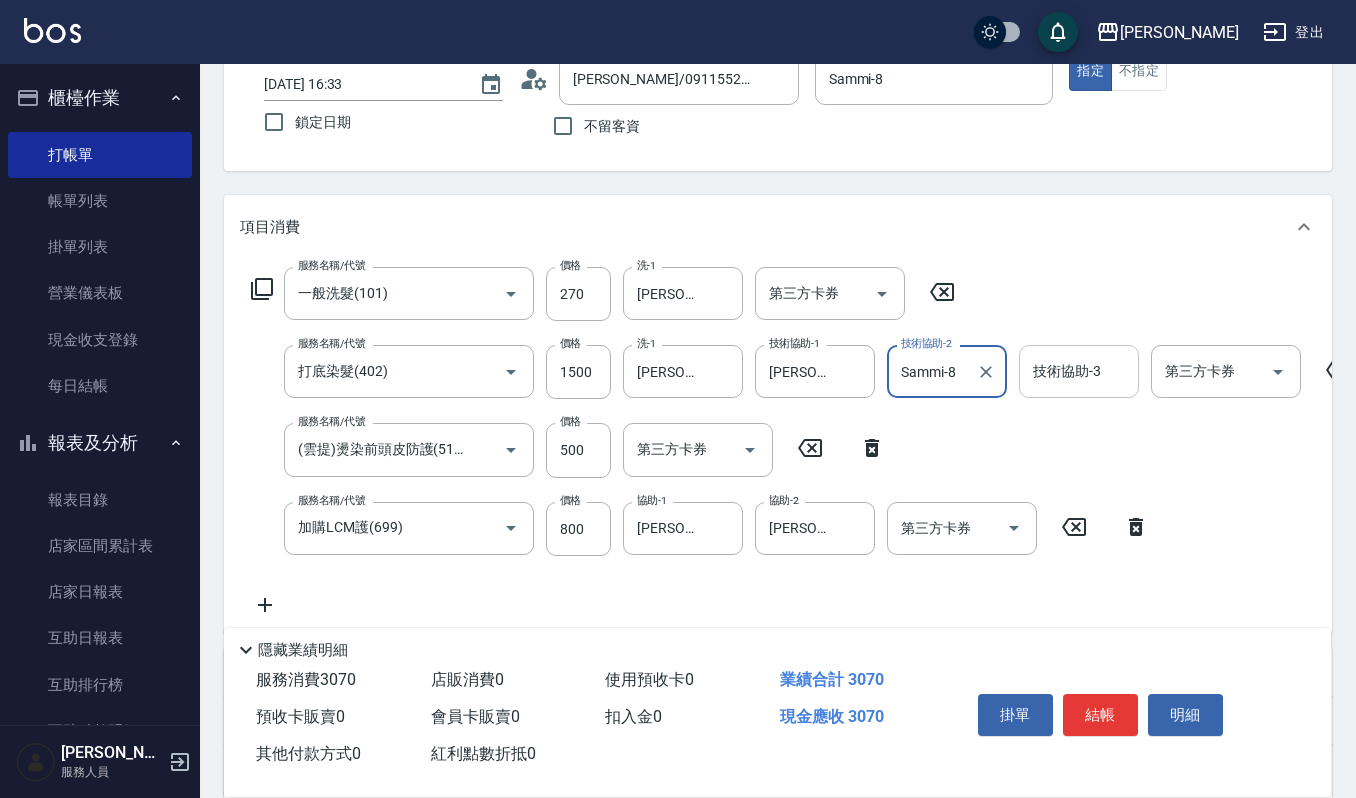 click on "技術協助-3 技術協助-3" at bounding box center [1079, 371] 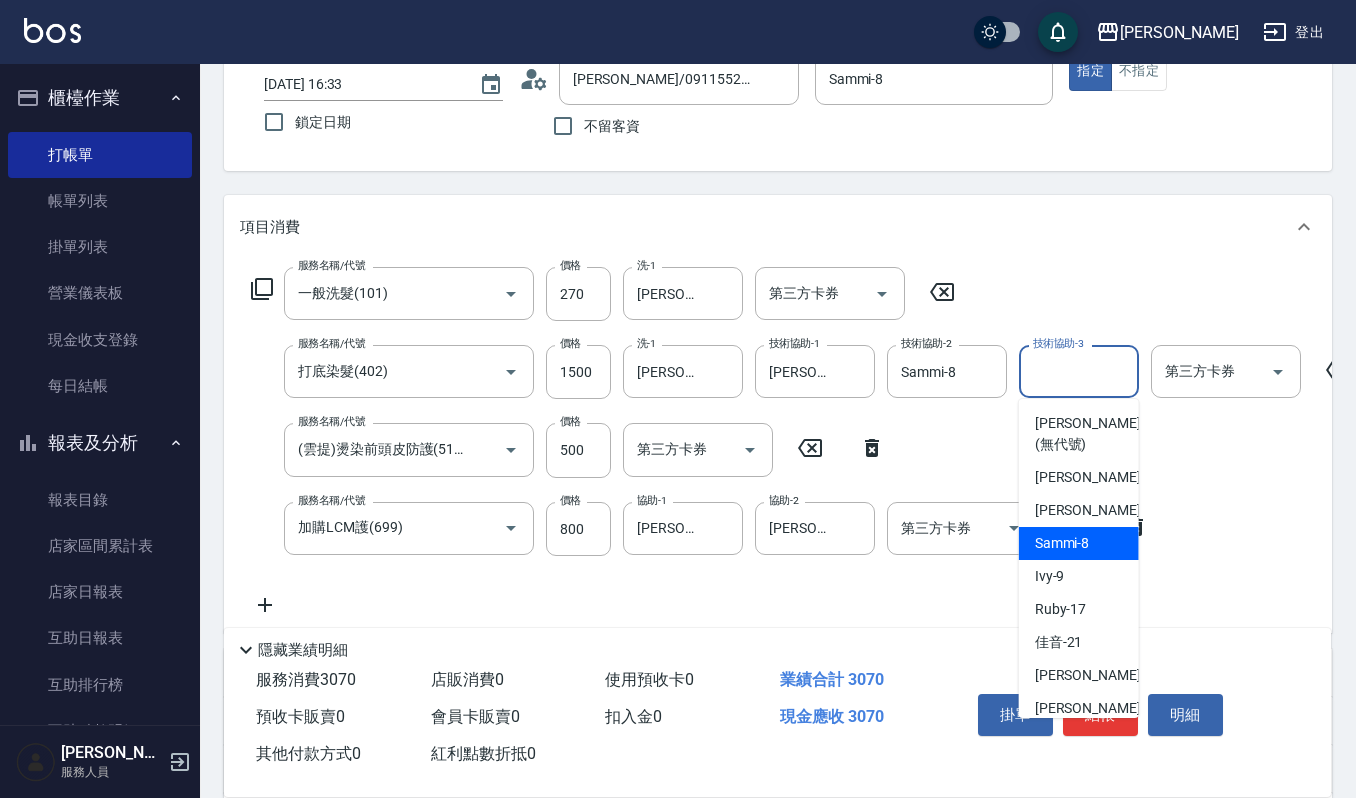 click on "Sammi -8" at bounding box center [1062, 543] 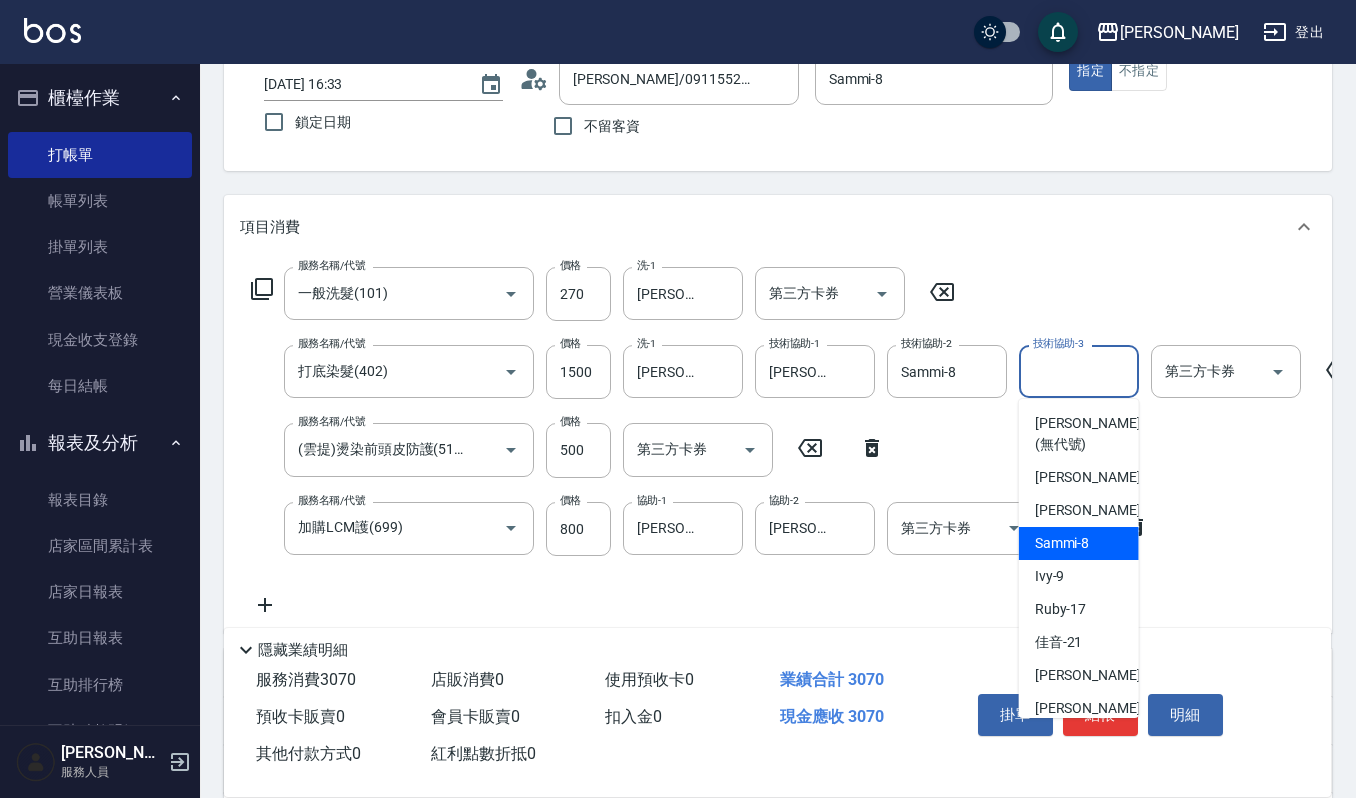 type on "Sammi-8" 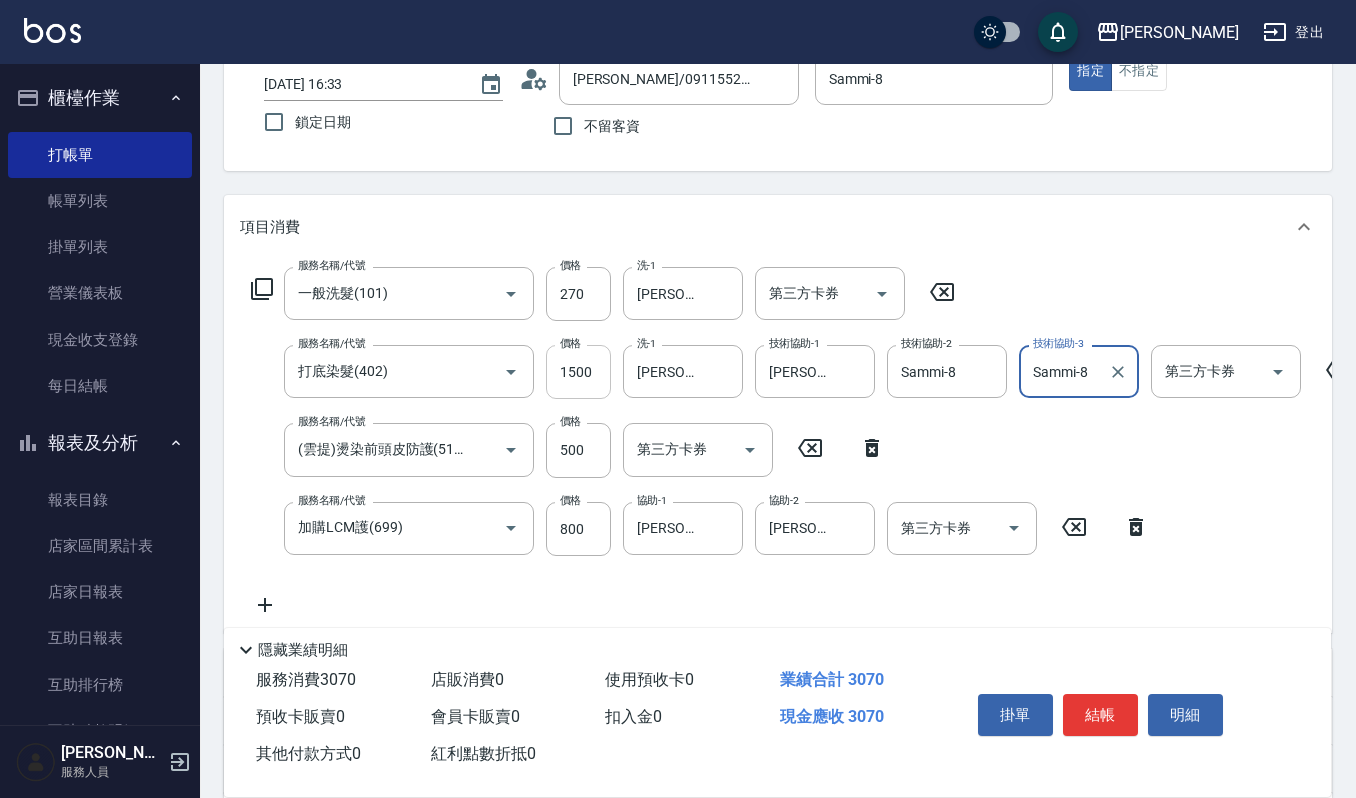 click on "1500" at bounding box center (578, 372) 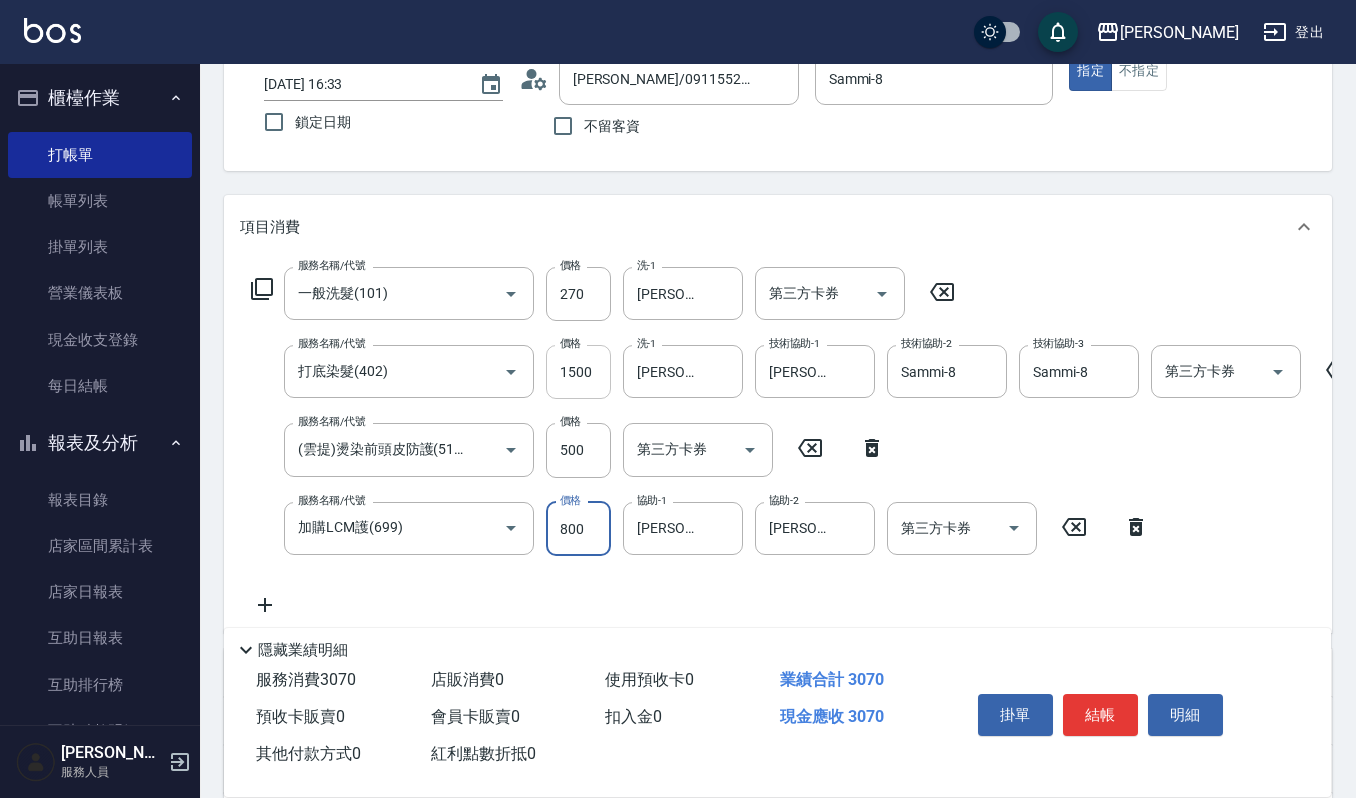 click on "1500" at bounding box center (578, 372) 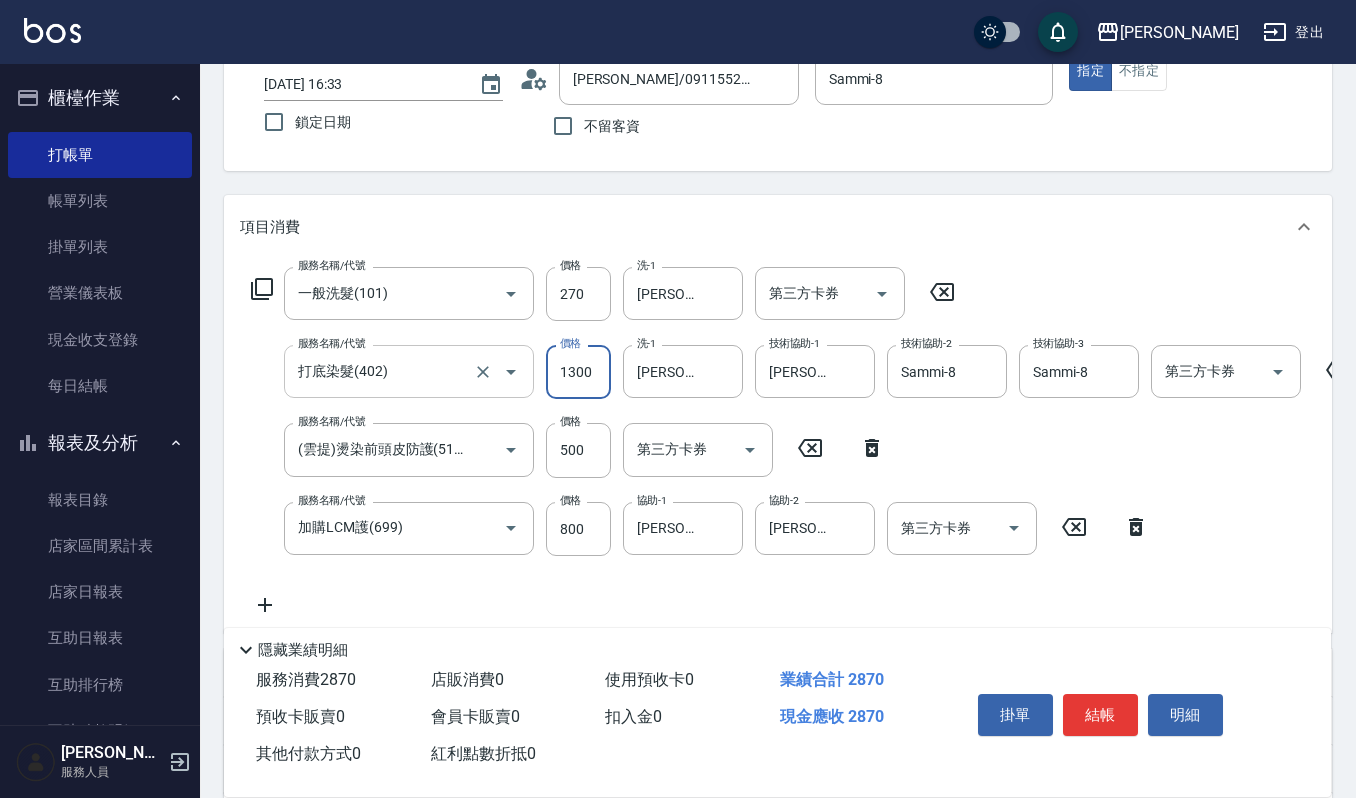 click 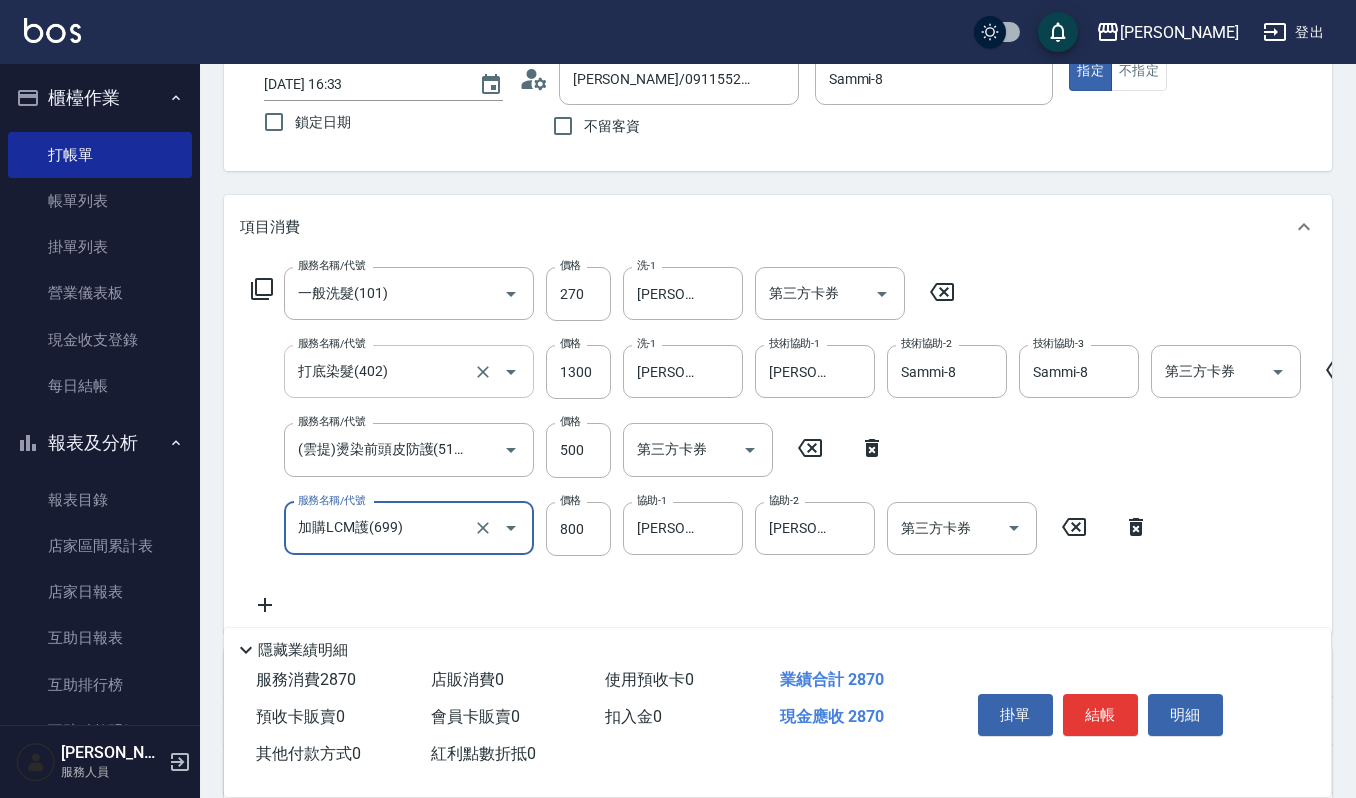 scroll, scrollTop: 0, scrollLeft: 0, axis: both 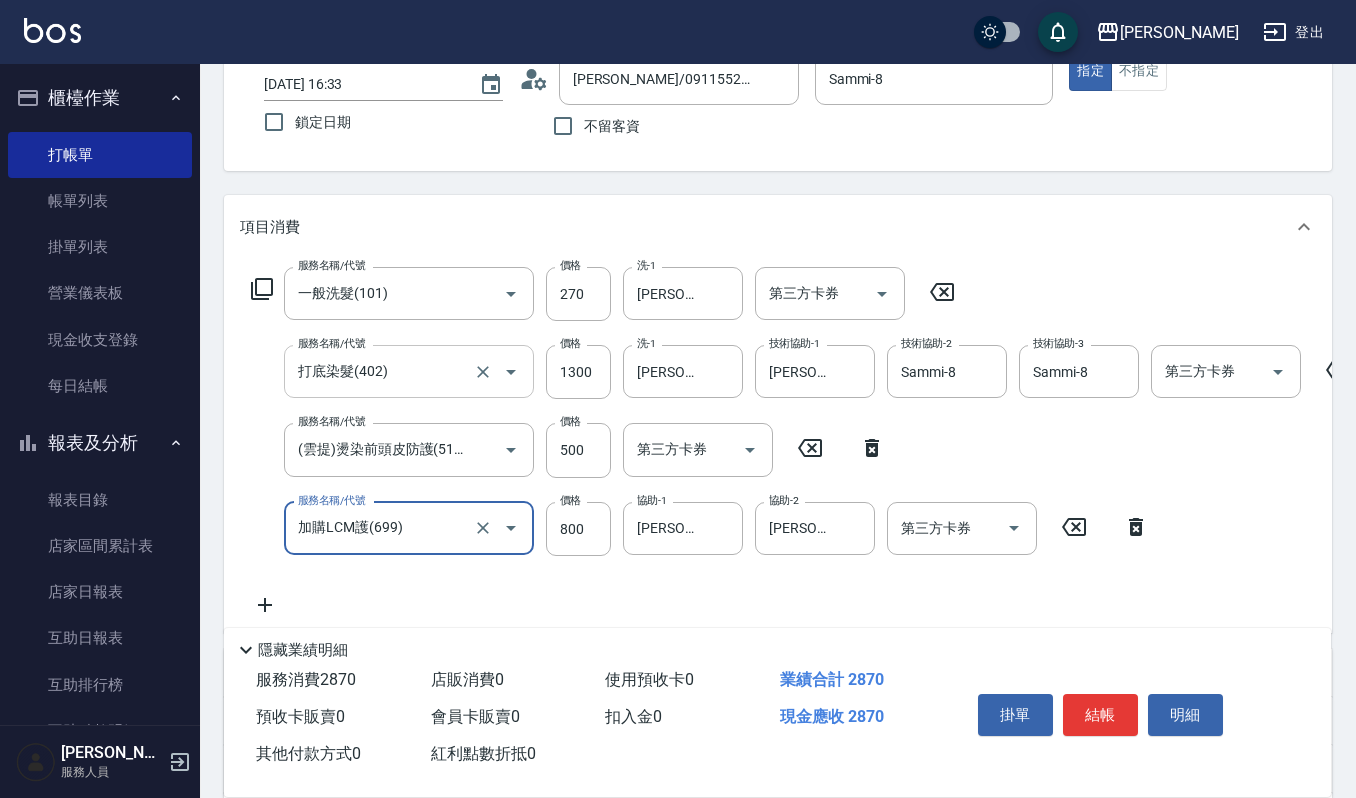 click 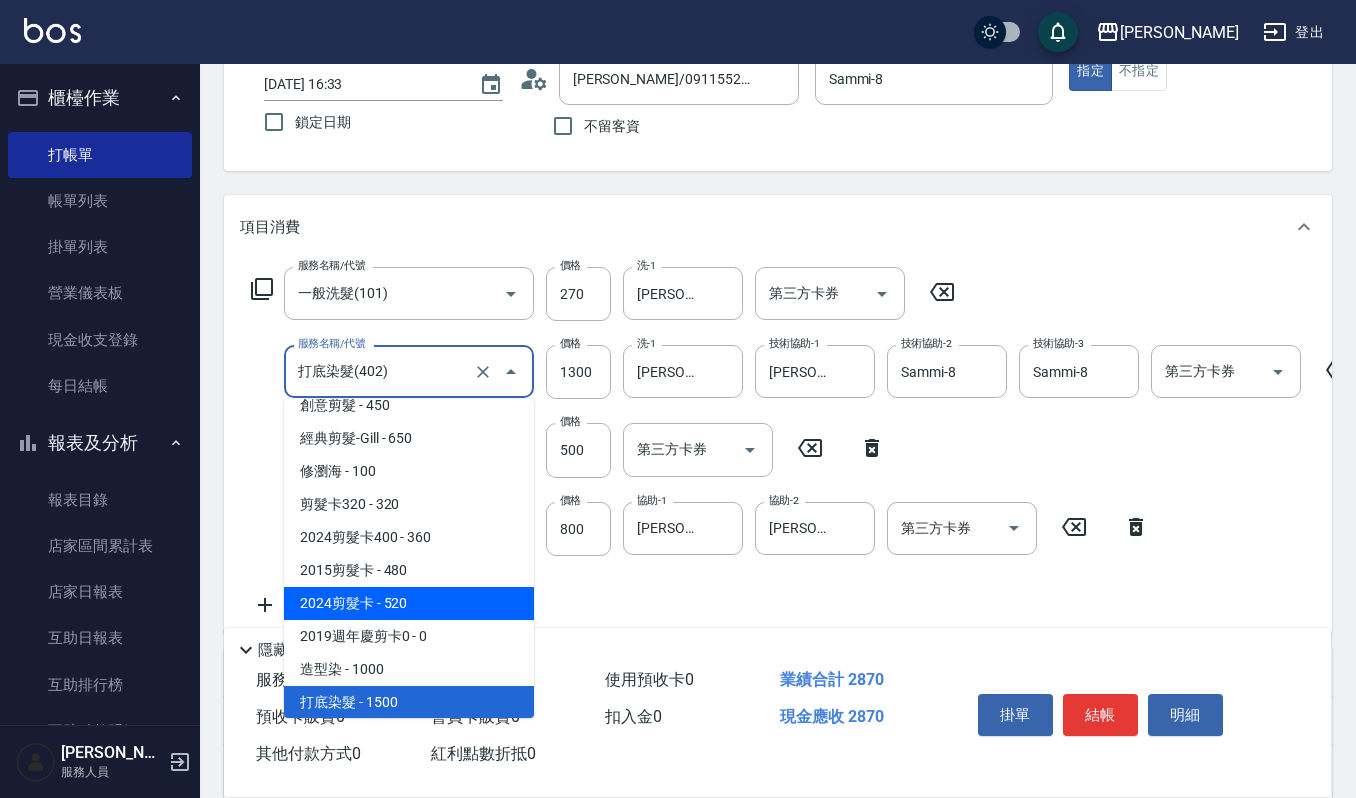 scroll, scrollTop: 945, scrollLeft: 0, axis: vertical 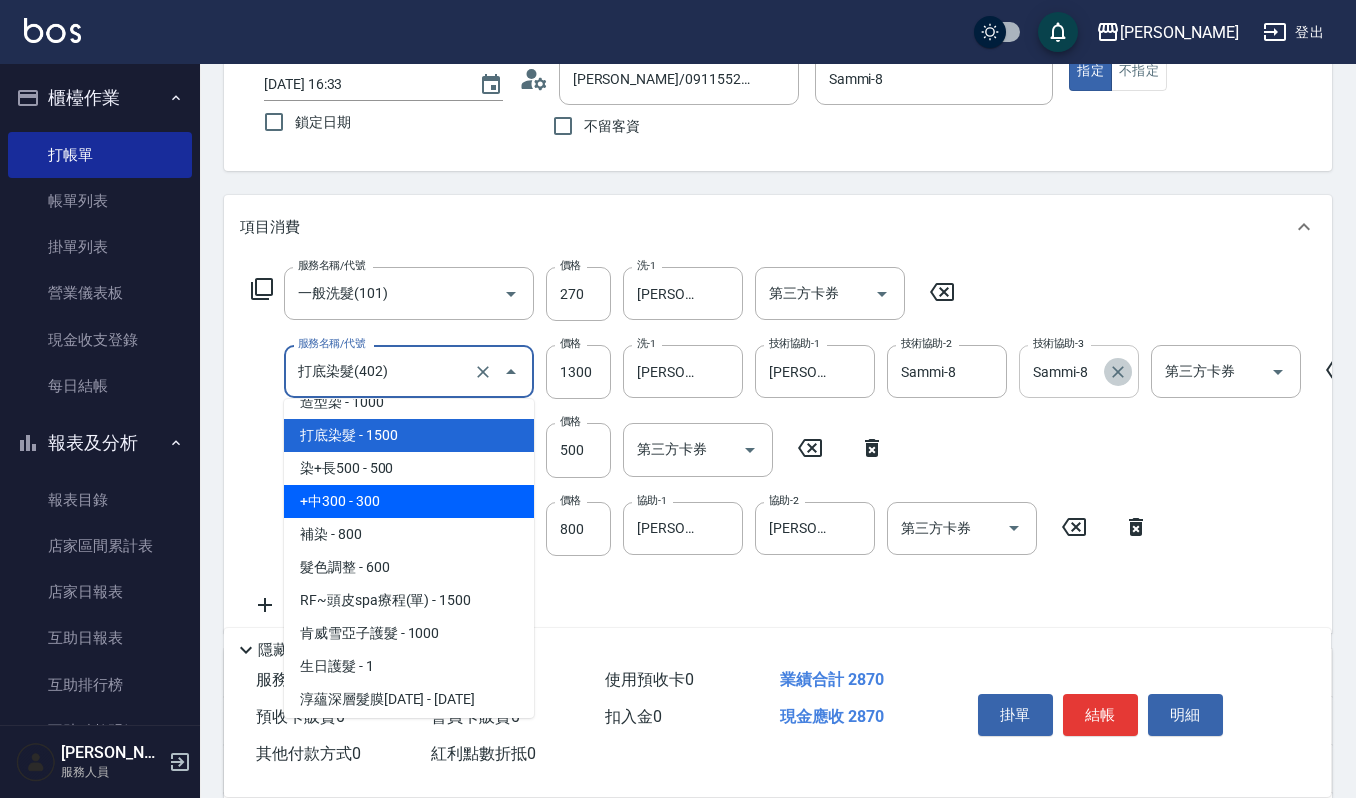 click at bounding box center (1118, 372) 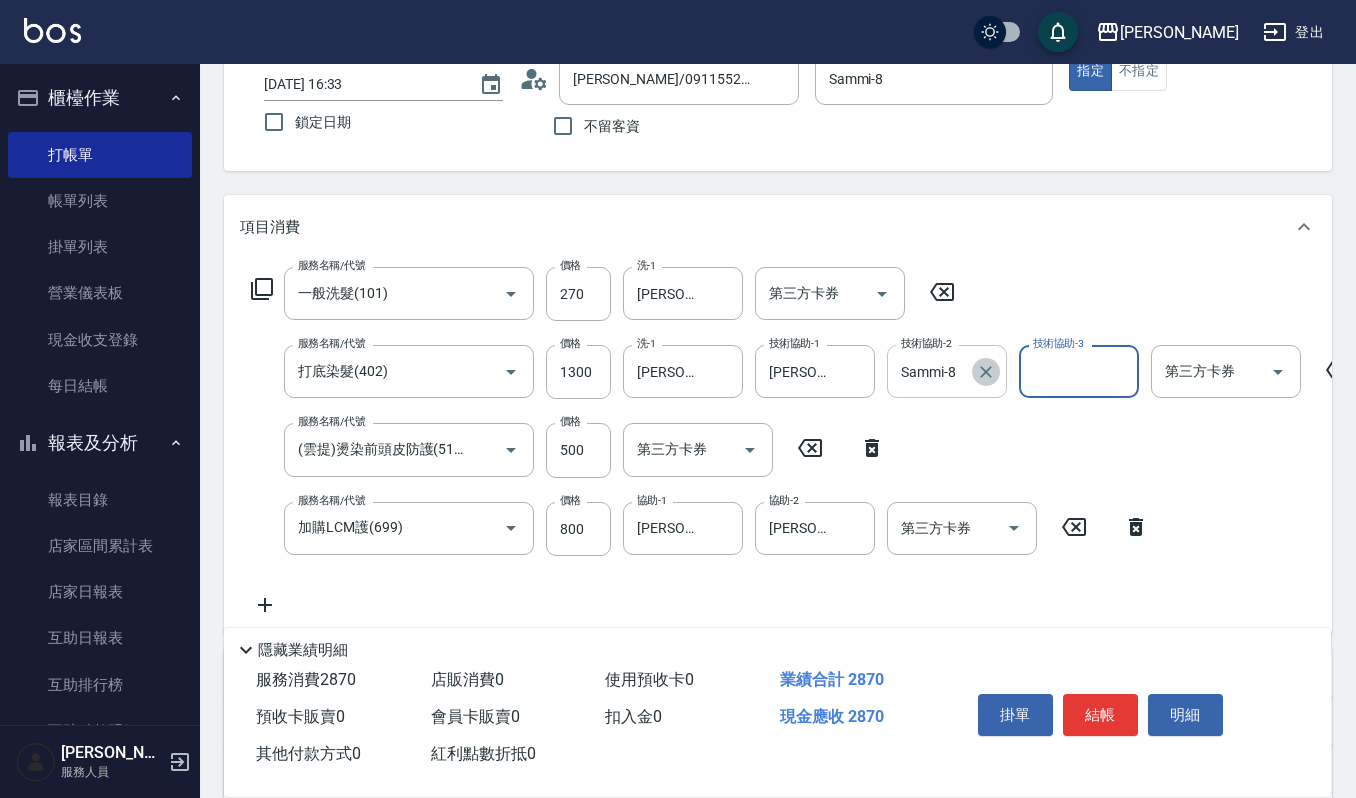 click 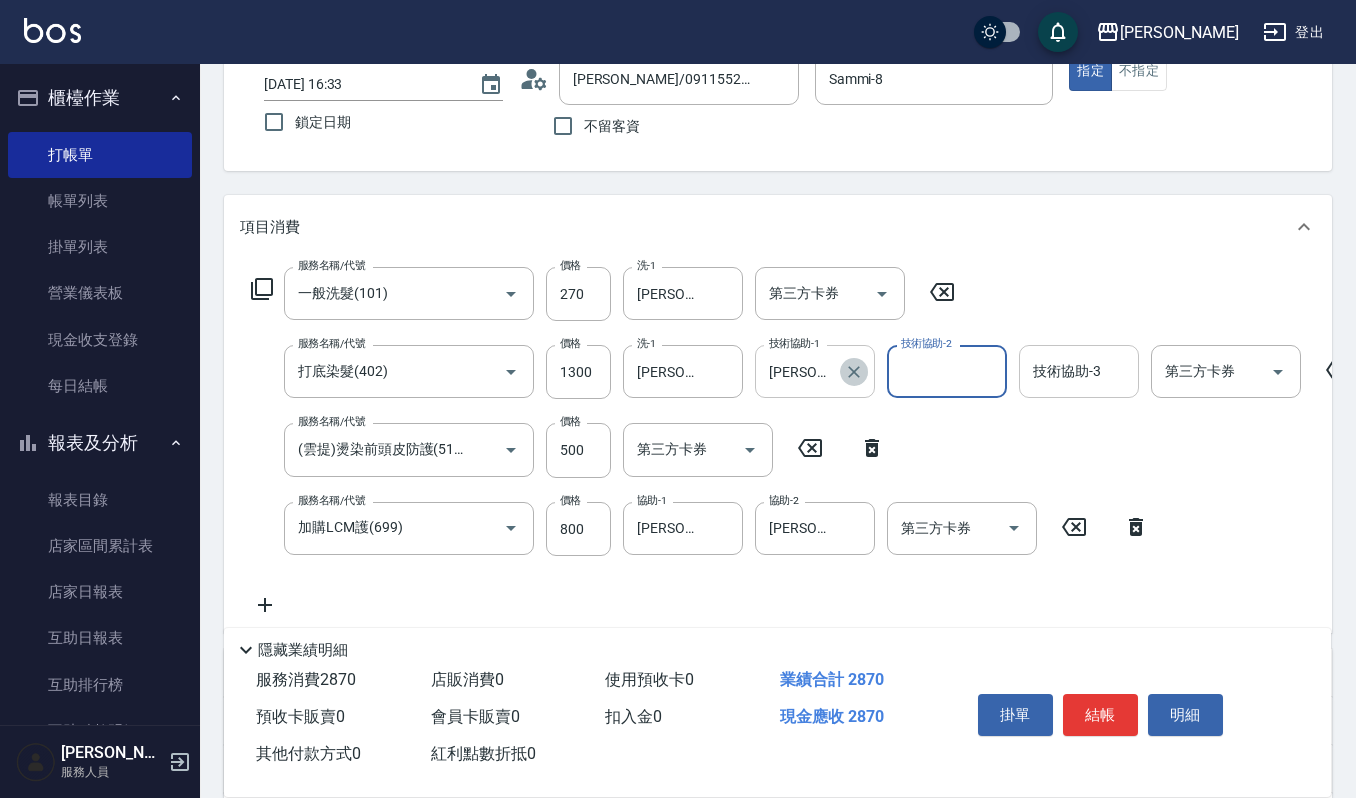 click 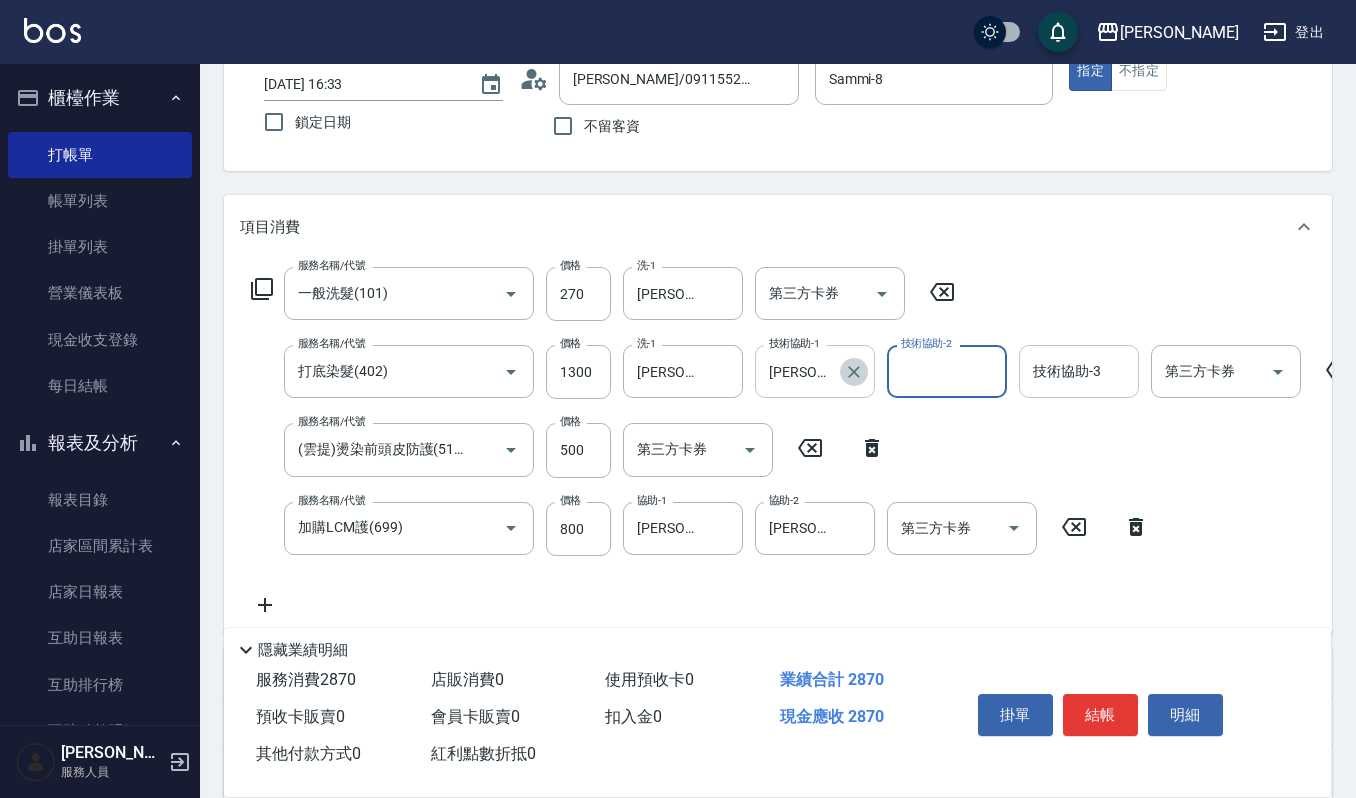 type 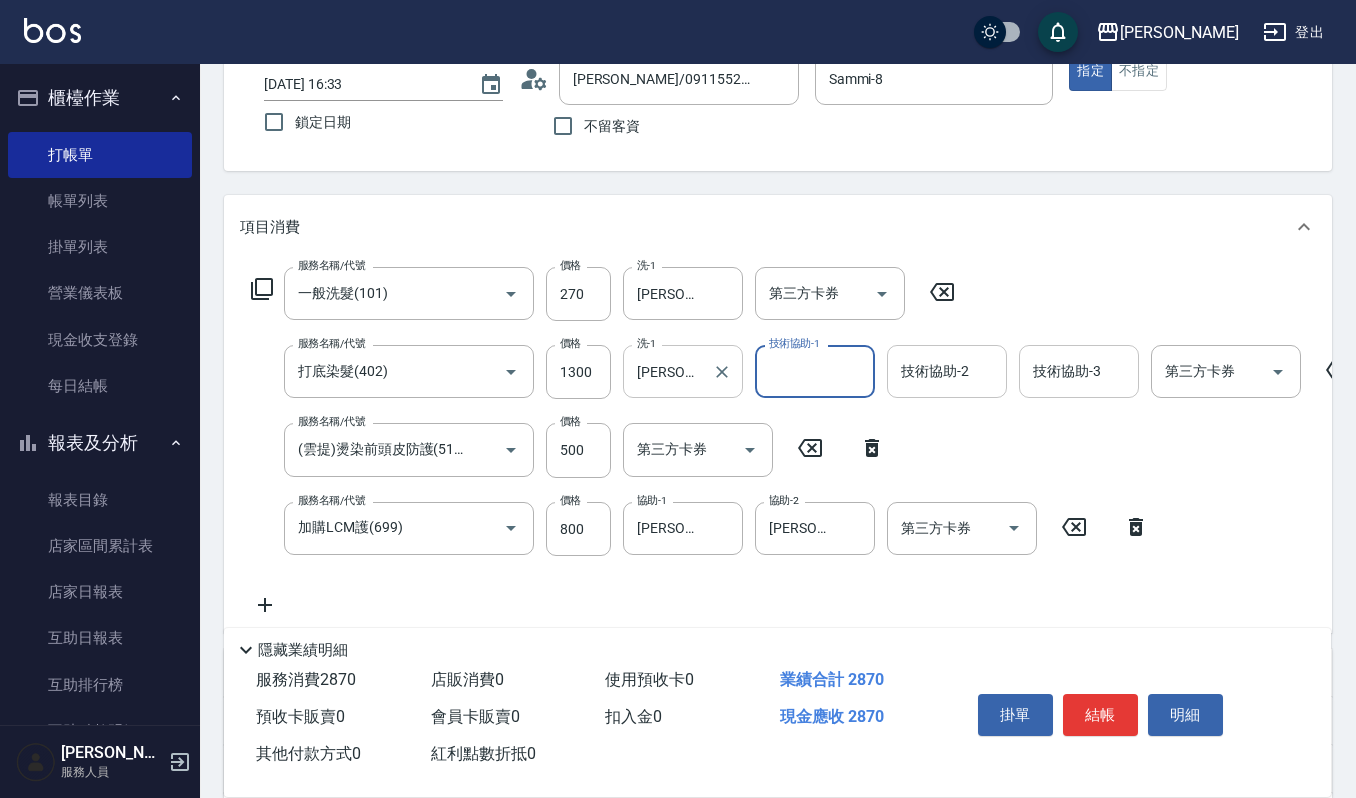 click on "郁涵-23" at bounding box center [668, 371] 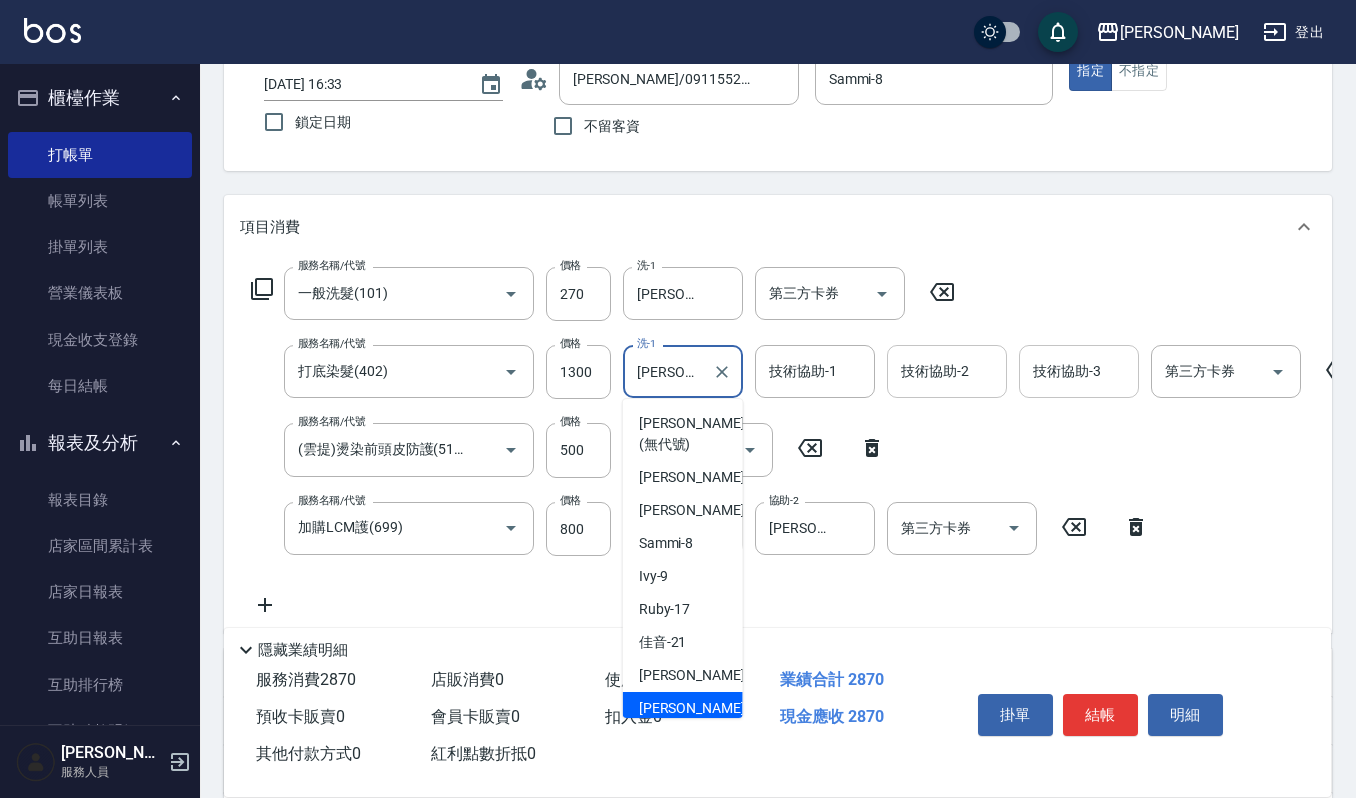 scroll, scrollTop: 6, scrollLeft: 0, axis: vertical 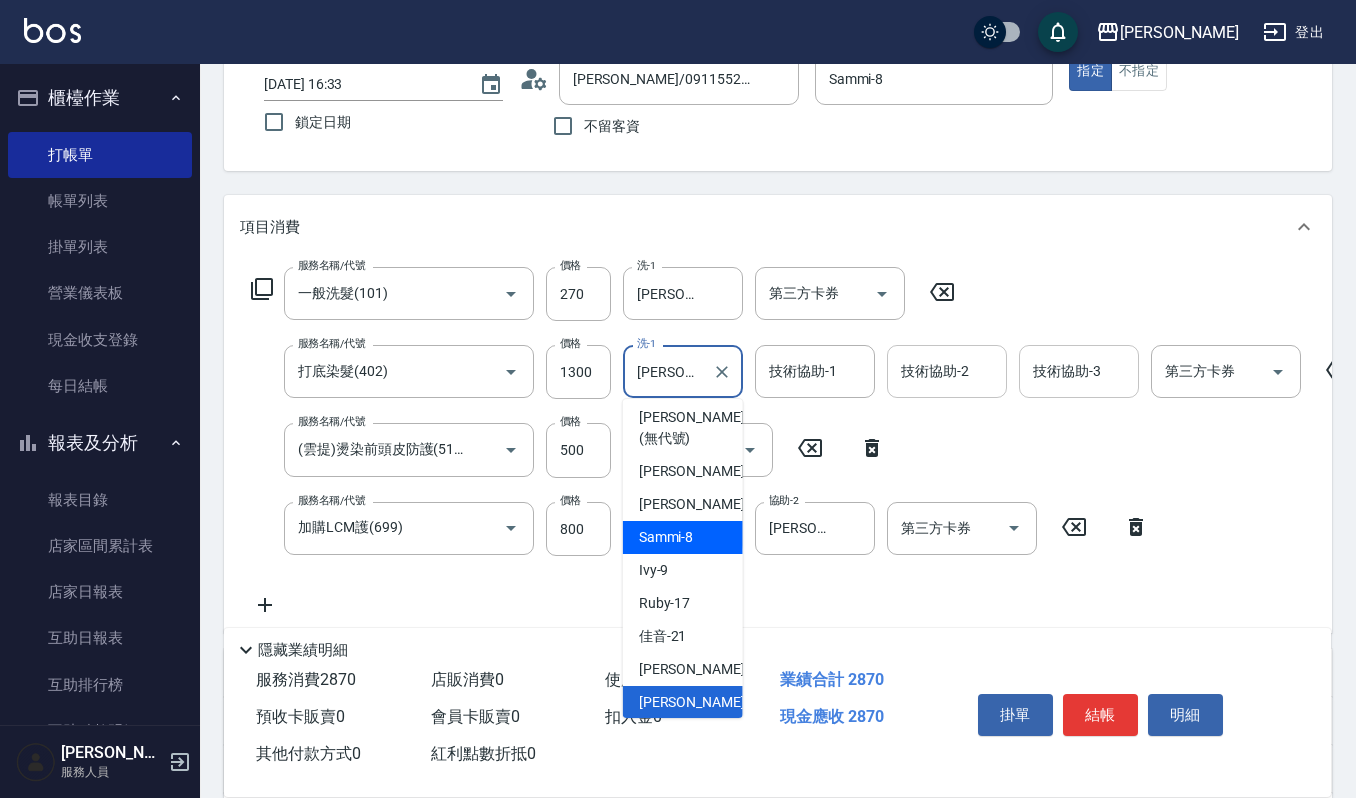 click on "Sammi -8" at bounding box center (666, 537) 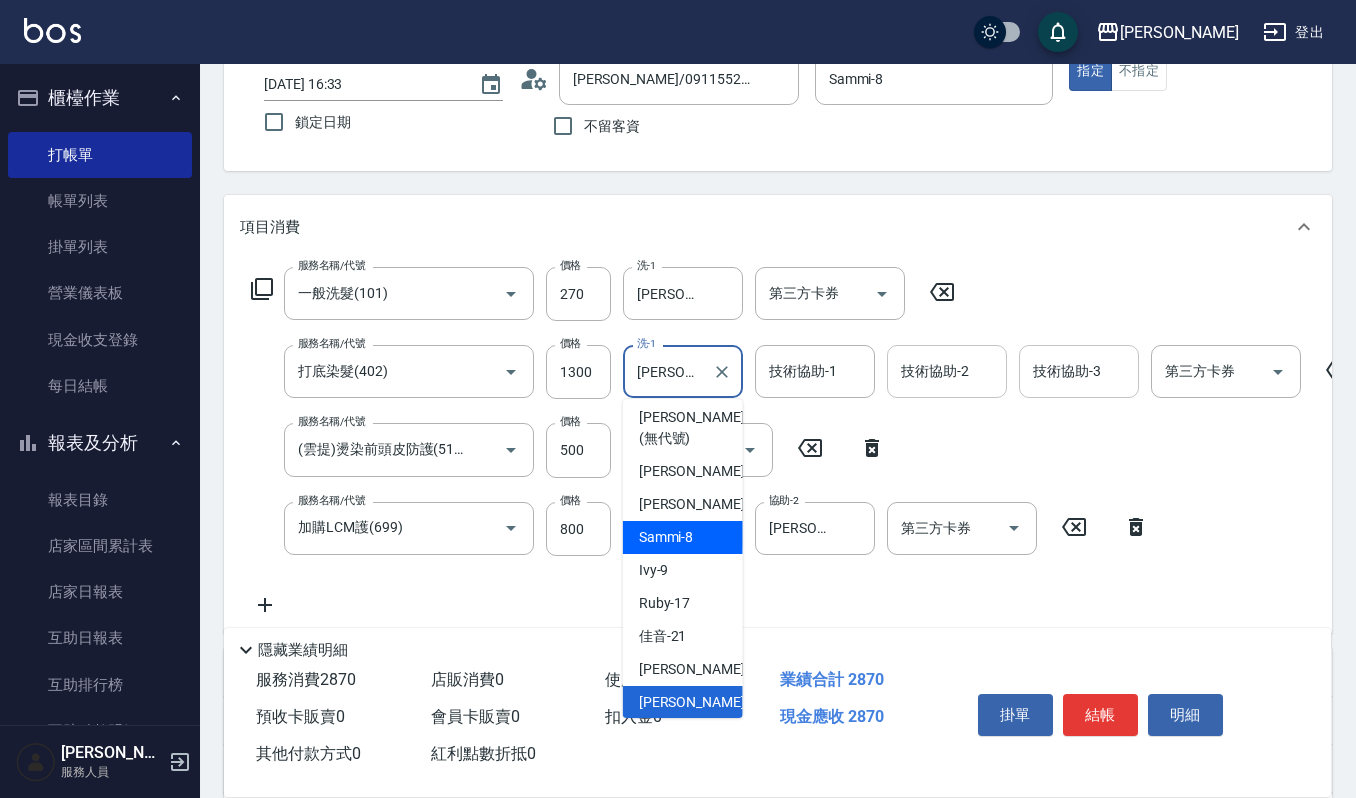 type on "Sammi-8" 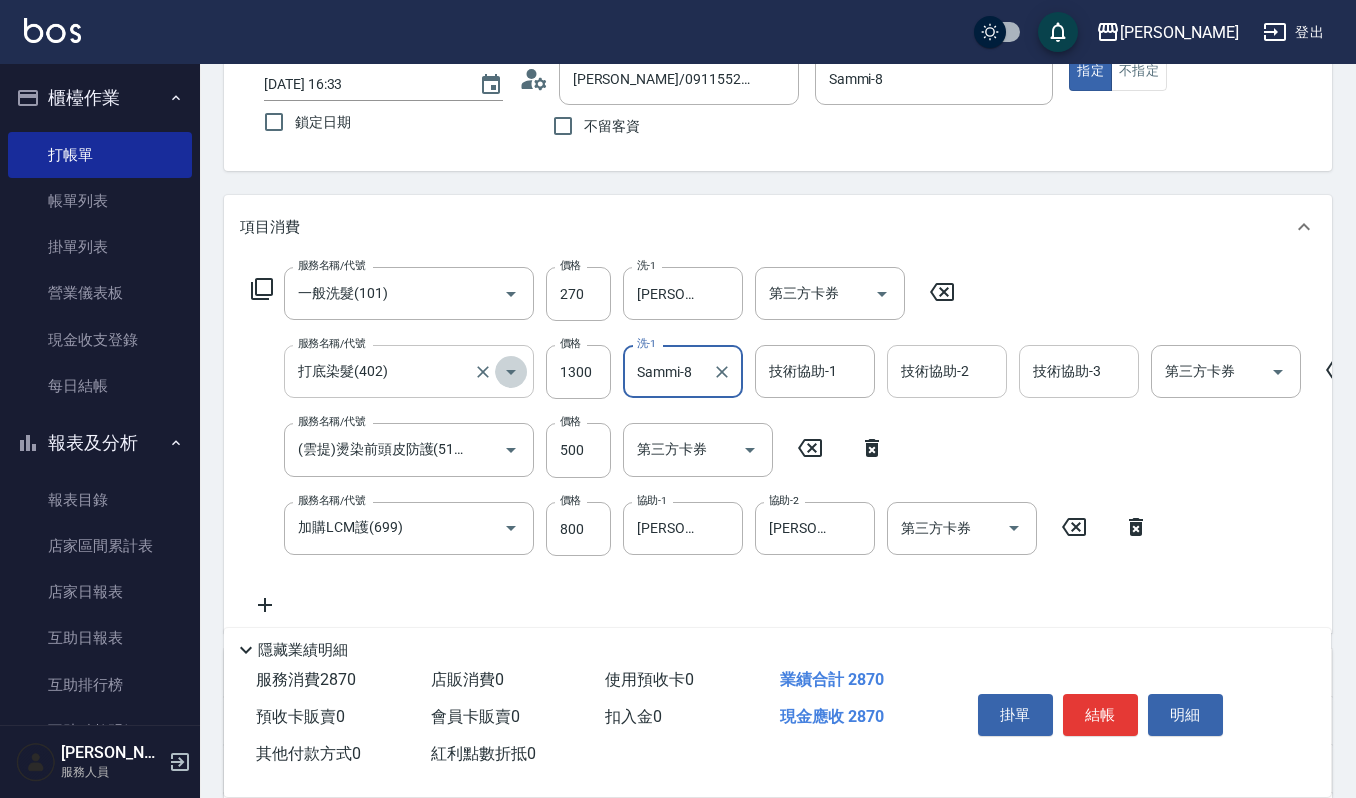 click 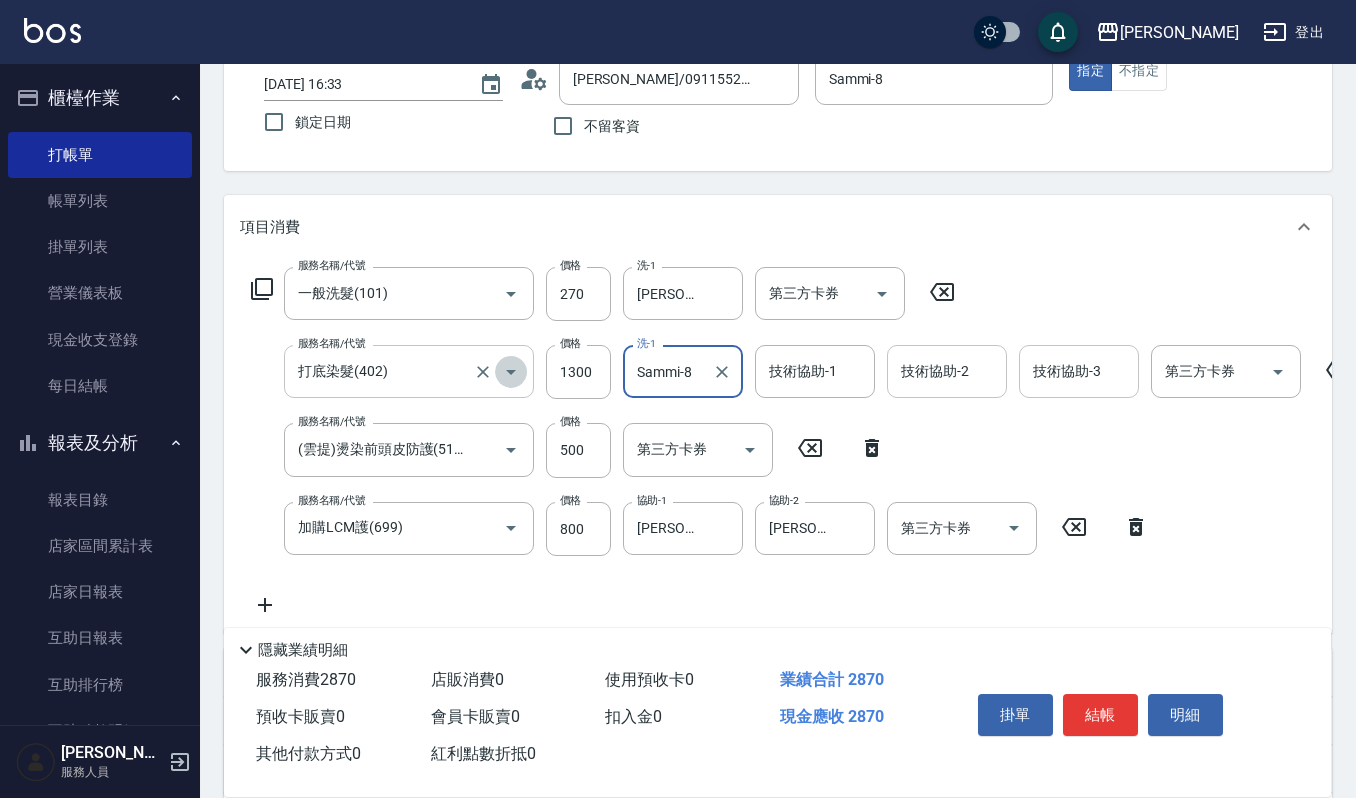 scroll, scrollTop: 0, scrollLeft: 0, axis: both 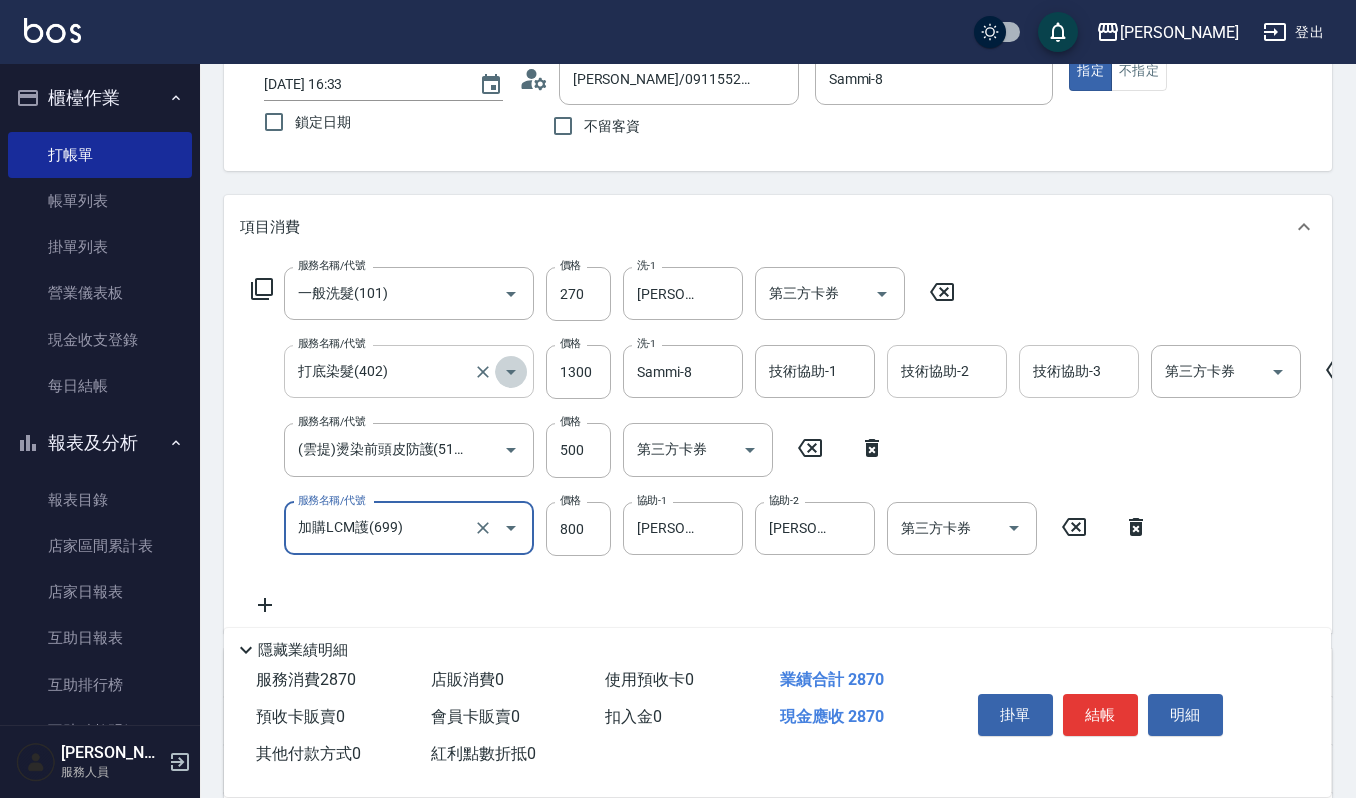 click 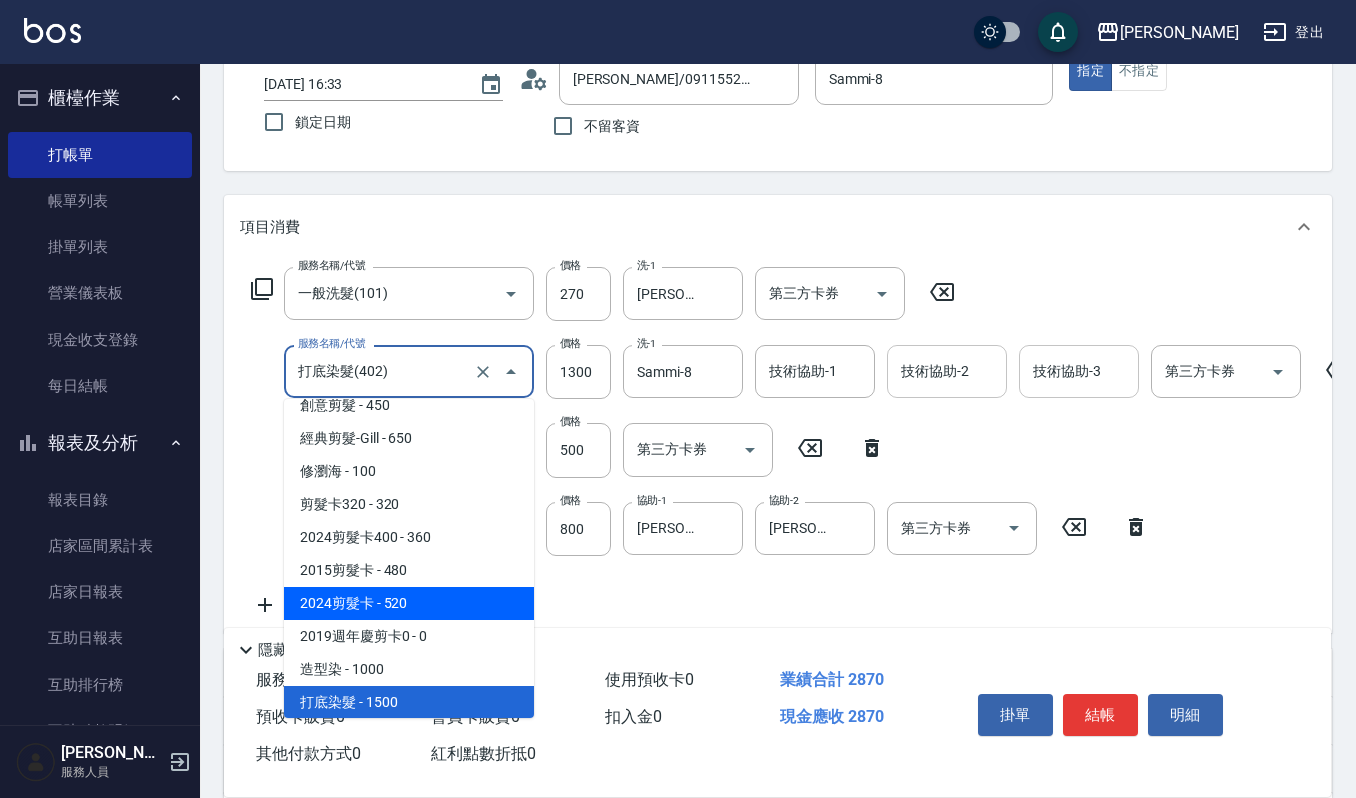 scroll, scrollTop: 945, scrollLeft: 0, axis: vertical 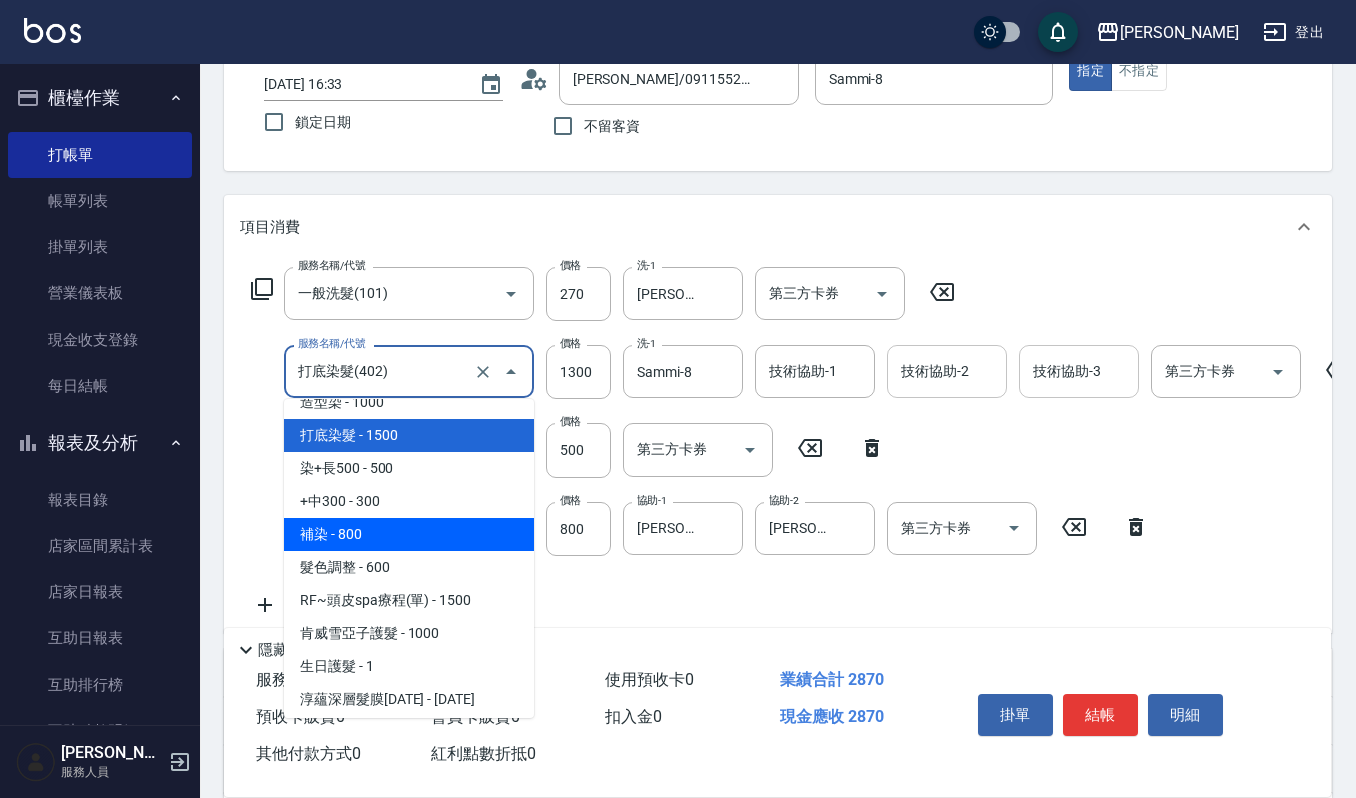 click on "補染 - 800" at bounding box center [409, 534] 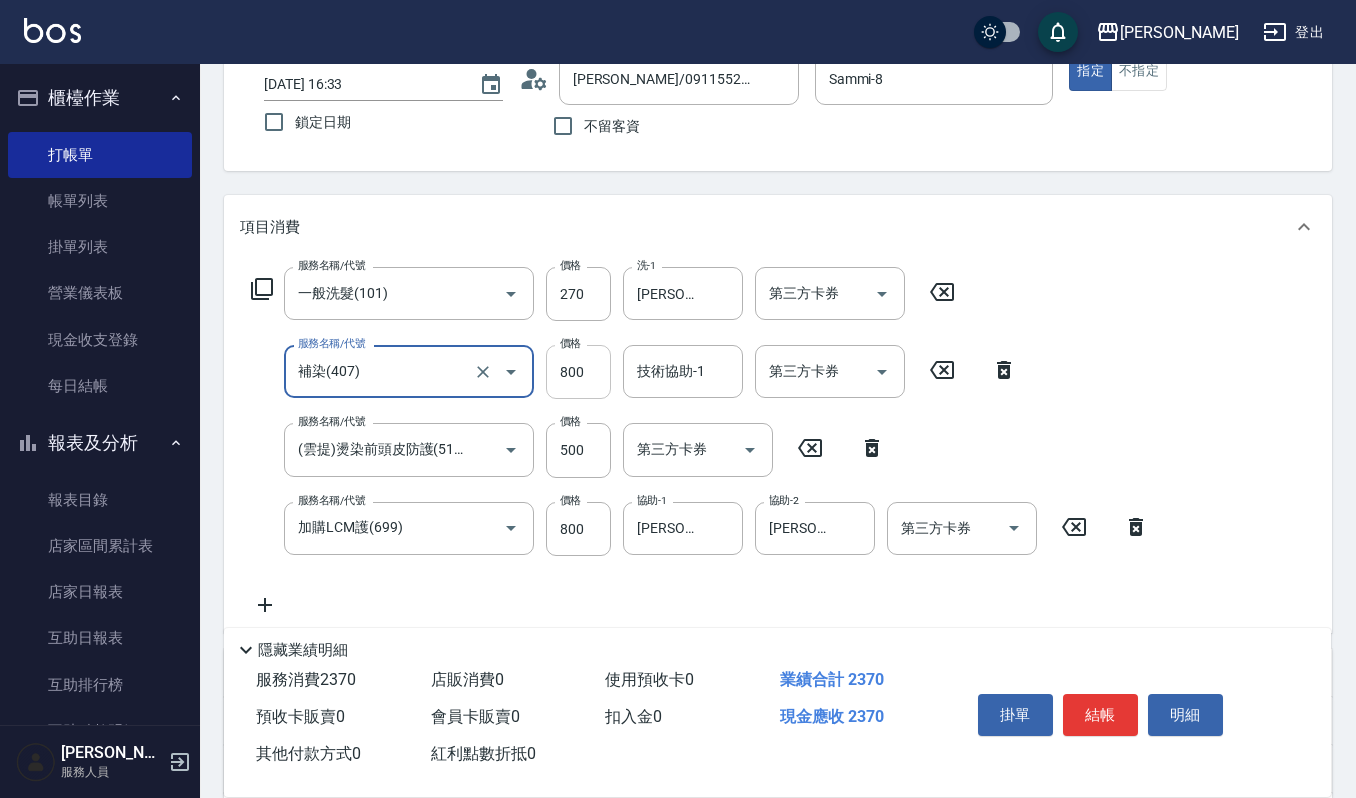 click on "800" at bounding box center [578, 372] 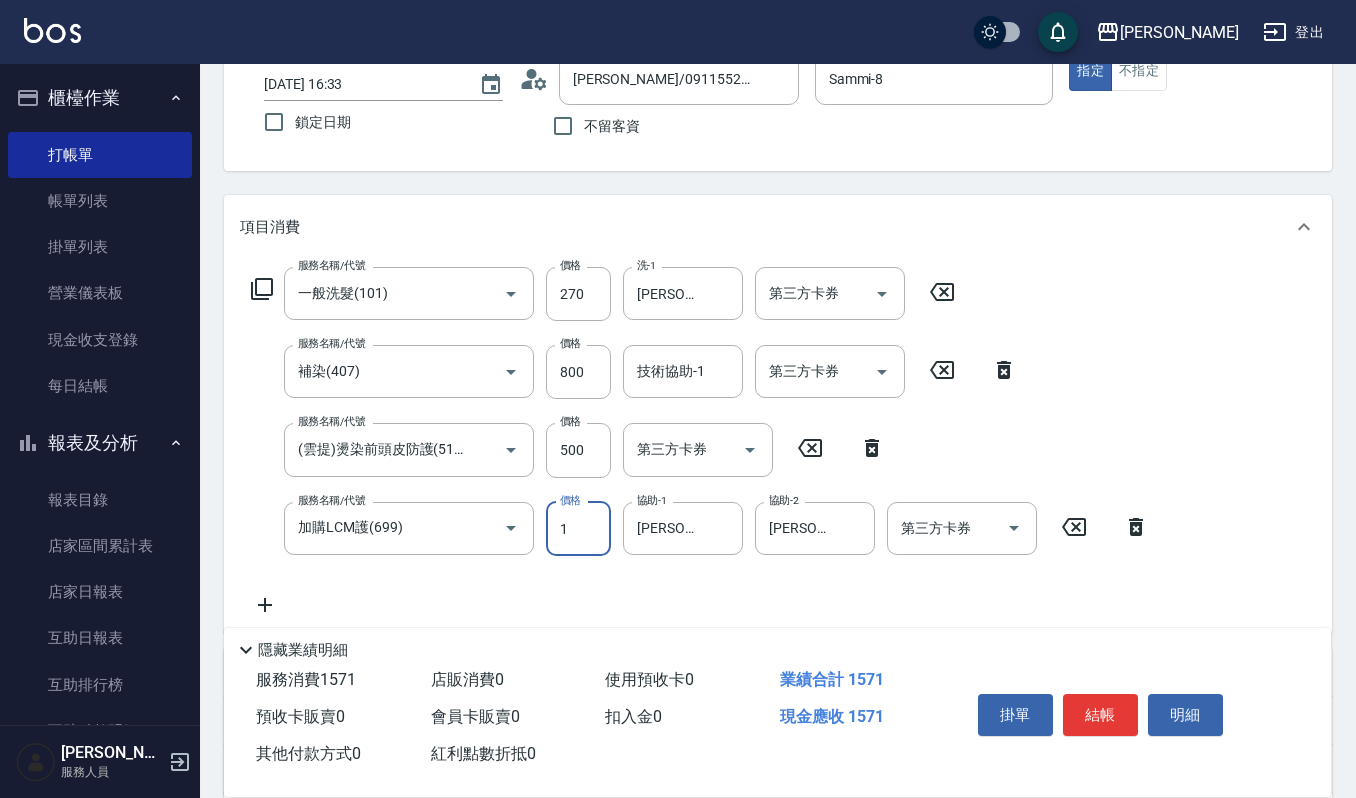 click on "1" at bounding box center (578, 529) 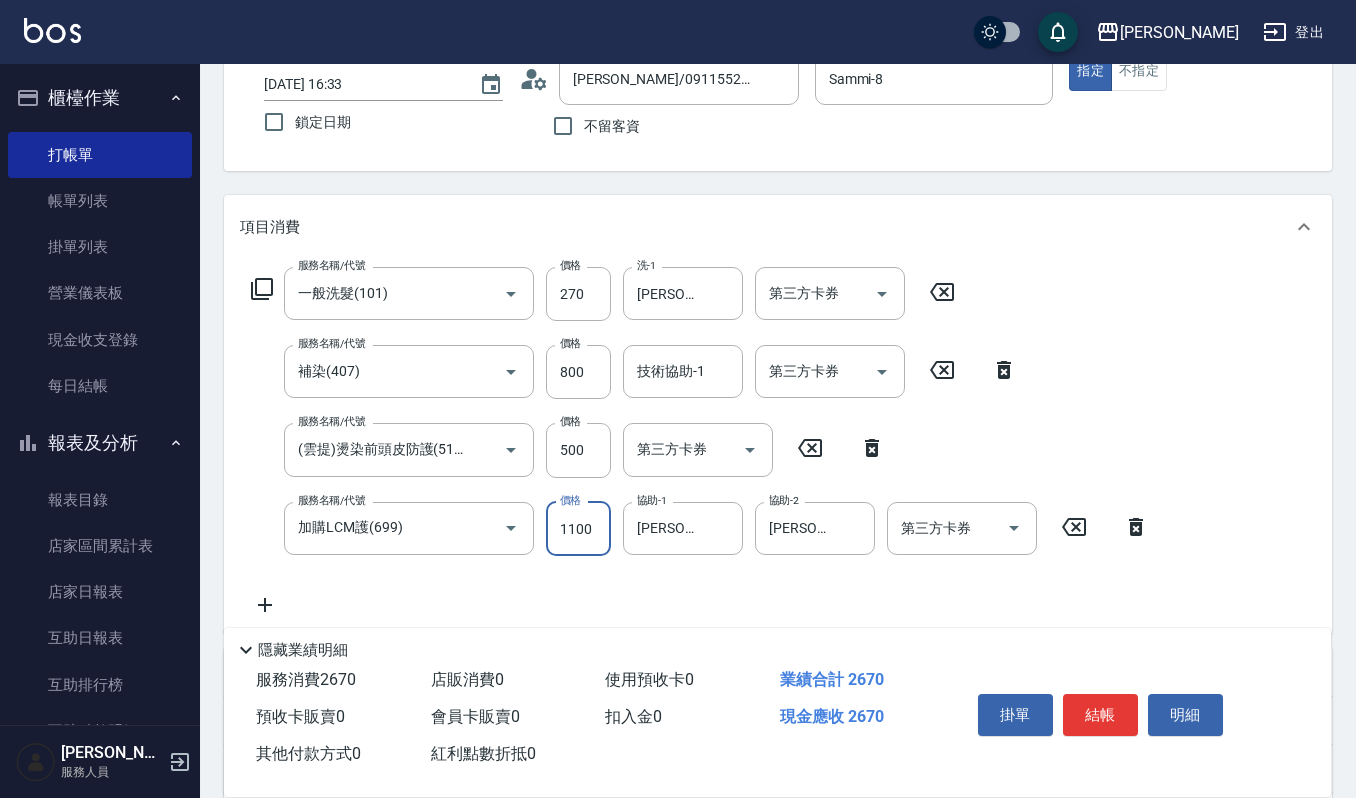 click on "1100" at bounding box center [578, 529] 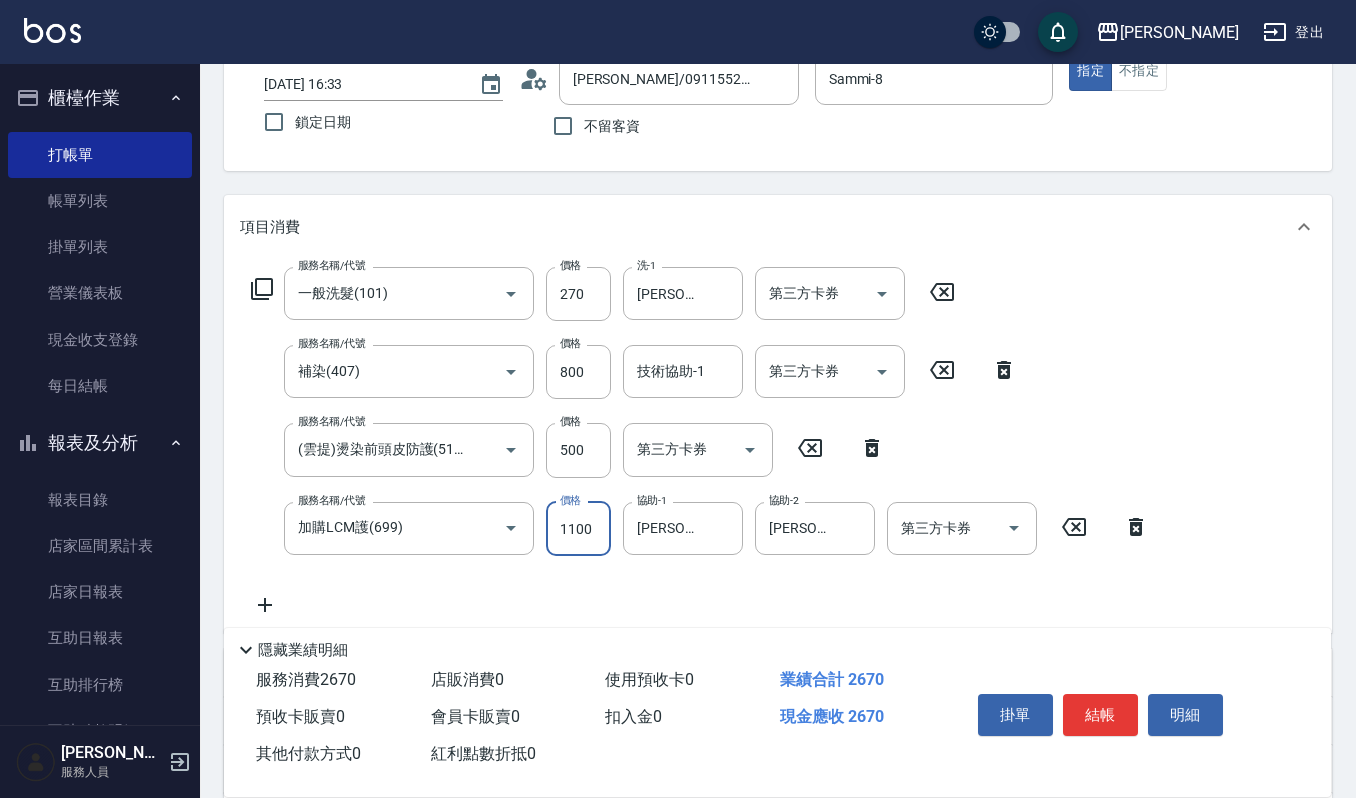 click on "1100" at bounding box center (578, 529) 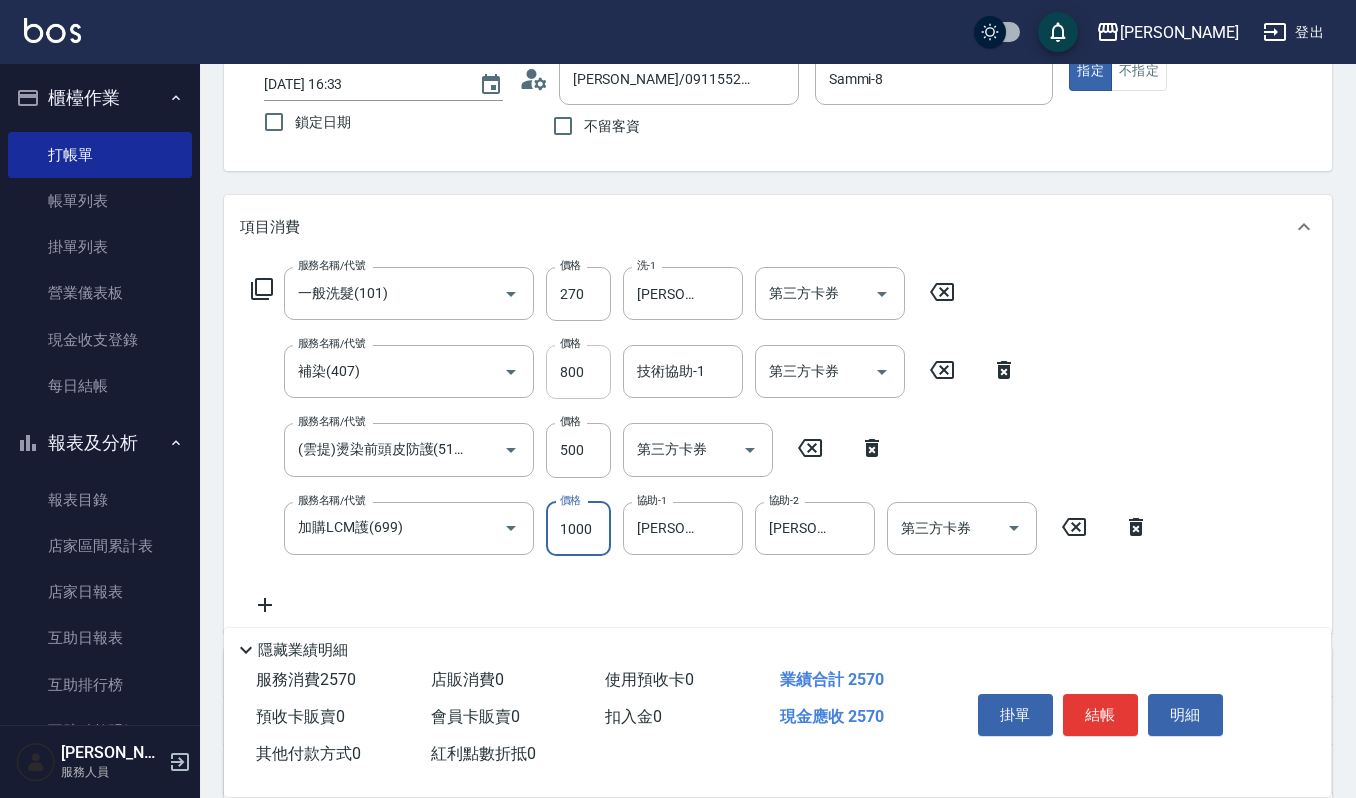 type on "1000" 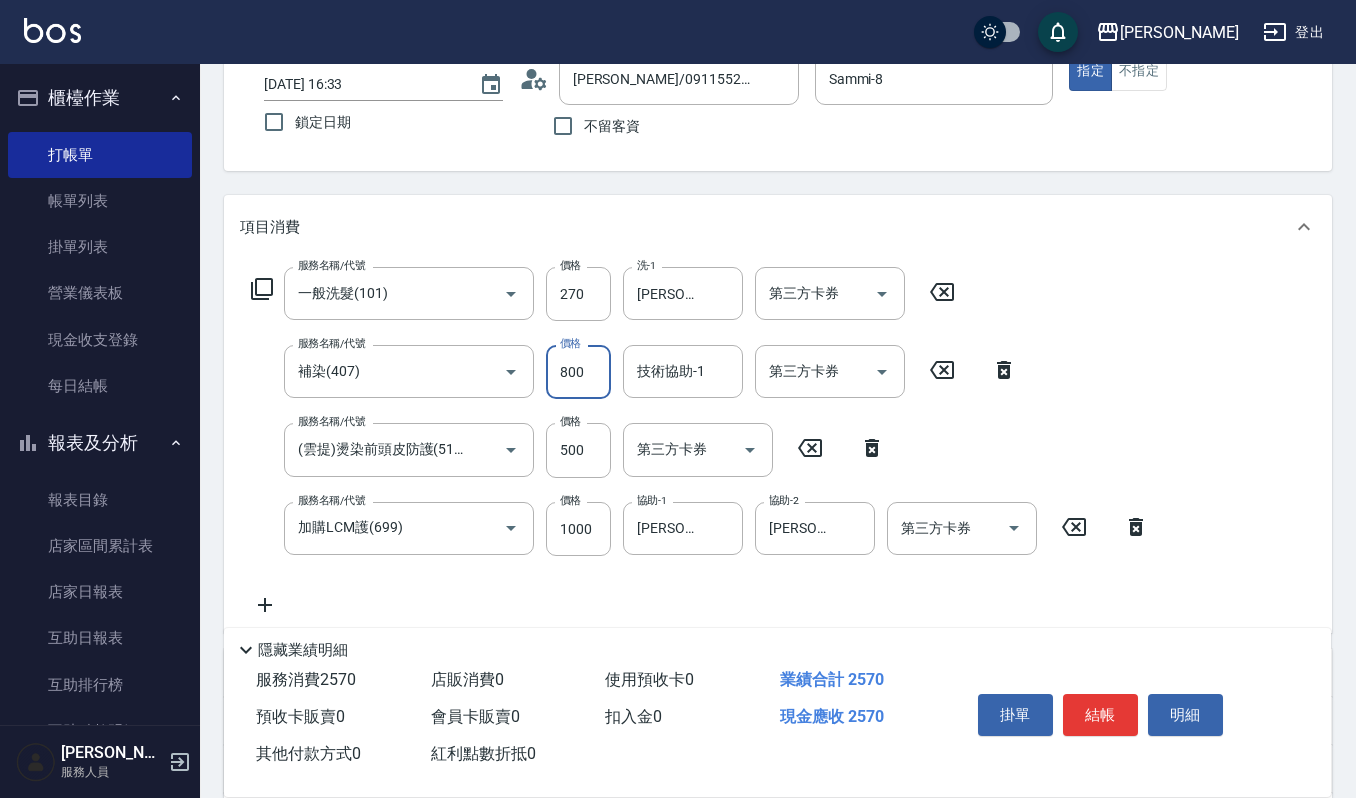 click on "800" at bounding box center (578, 372) 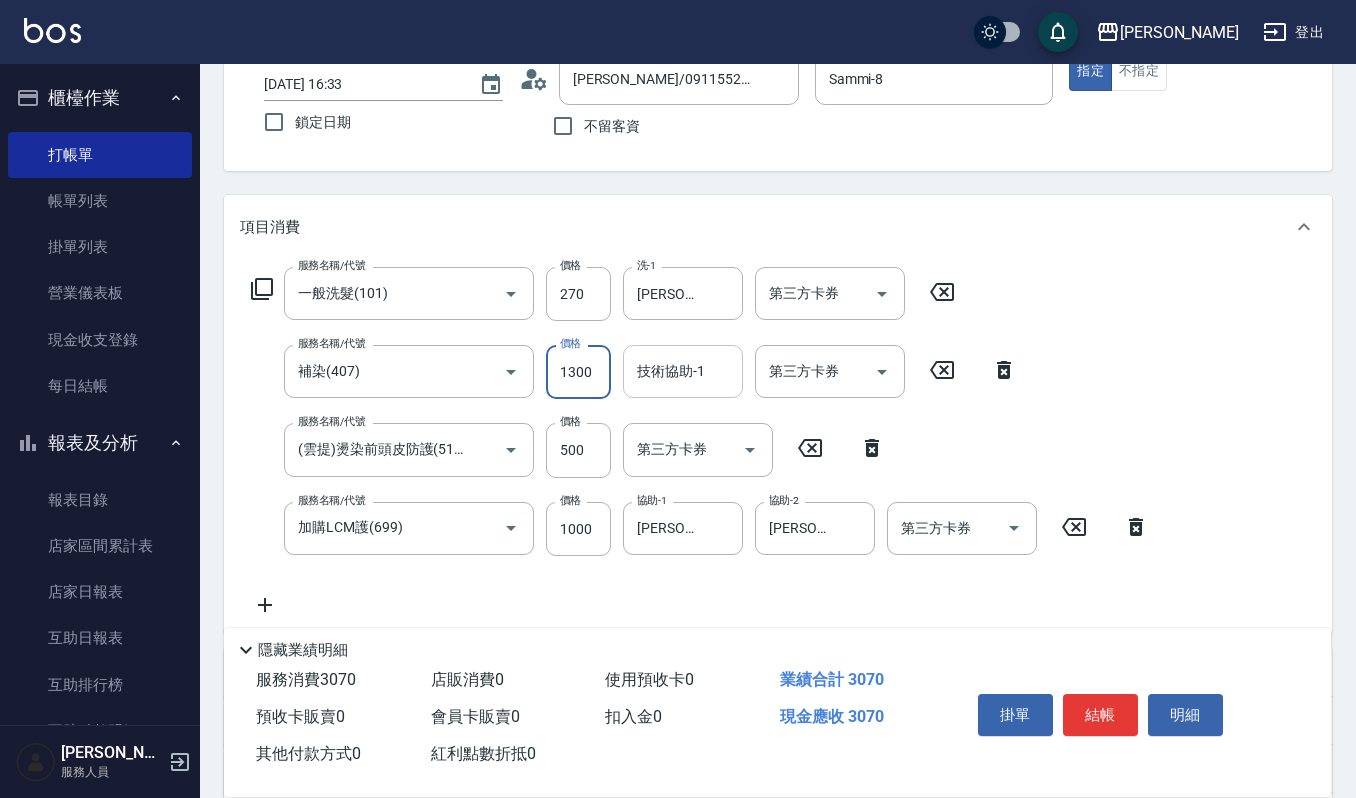 type on "1300" 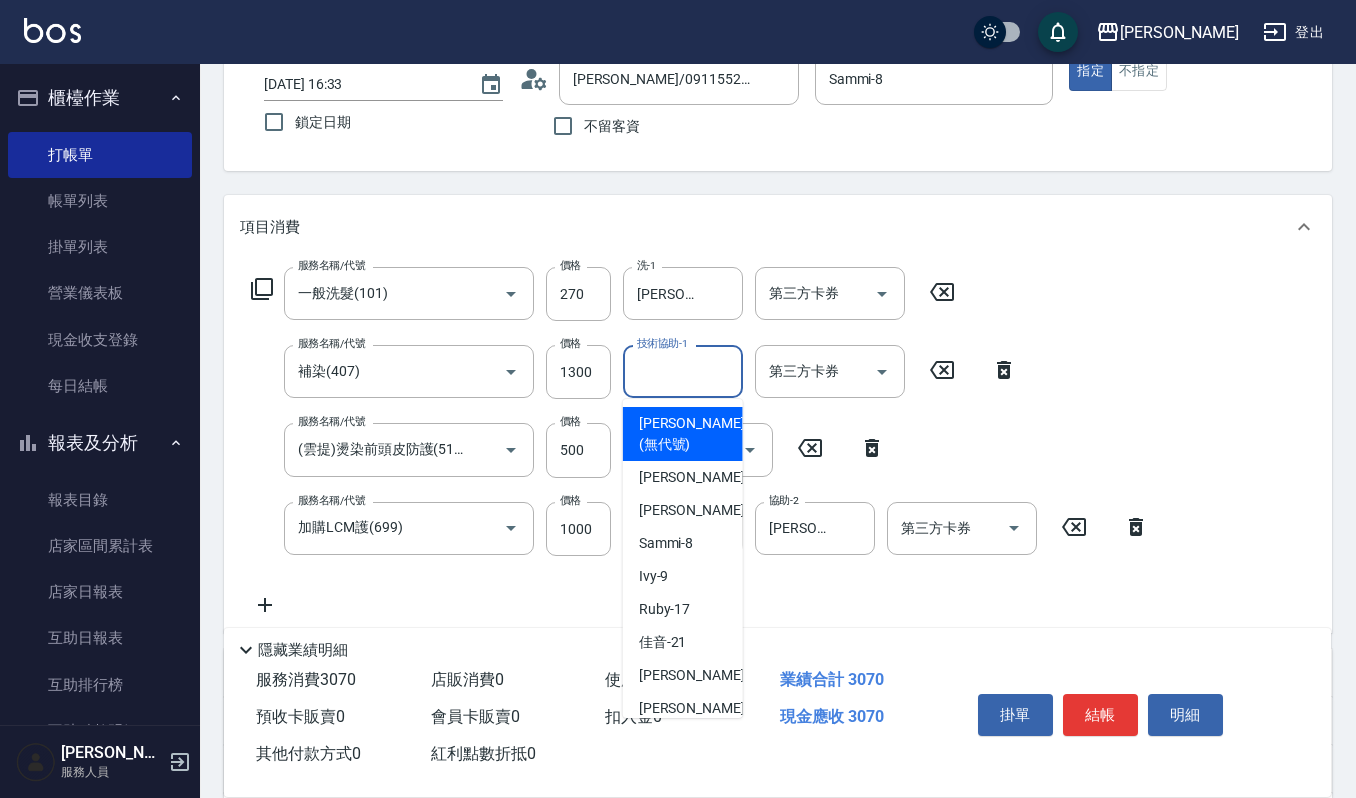 click on "技術協助-1" at bounding box center (683, 371) 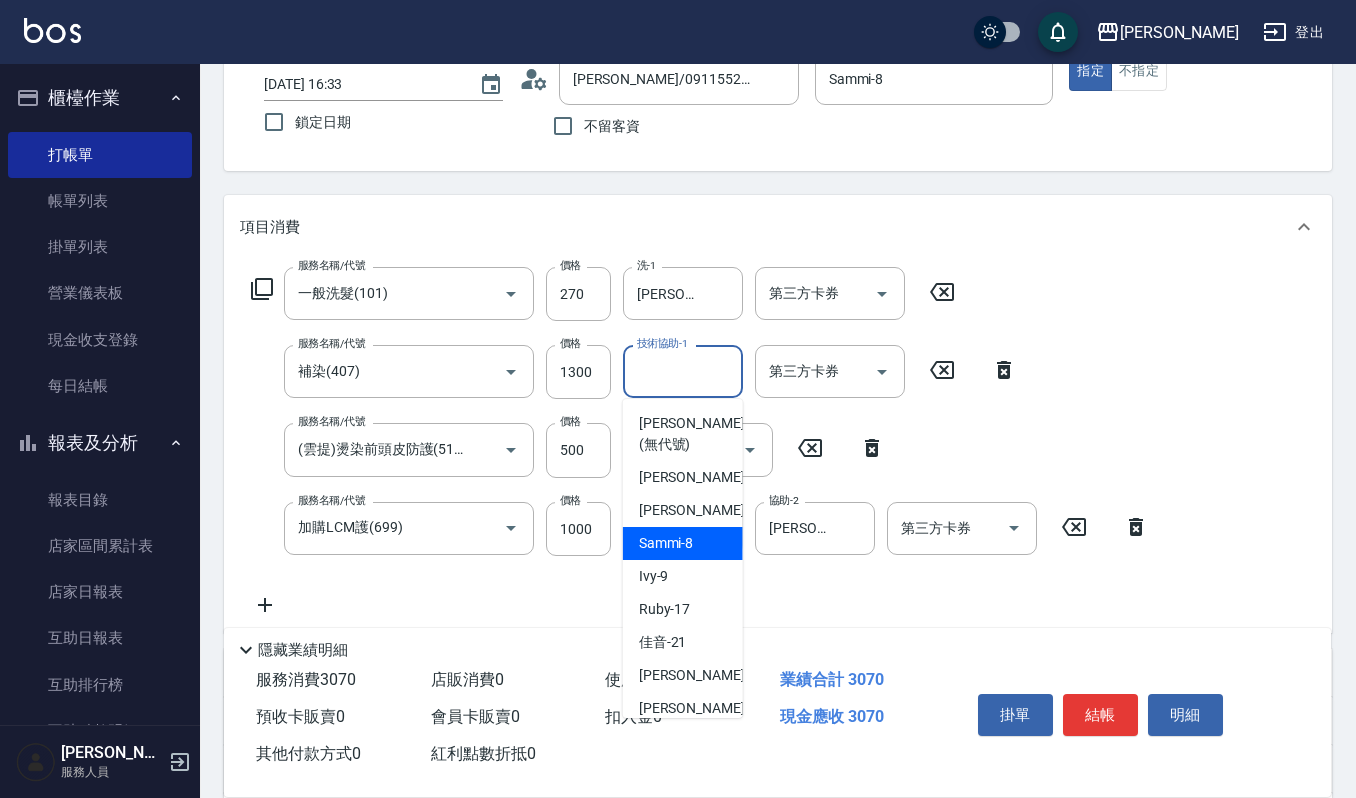 click on "Sammi -8" at bounding box center (666, 543) 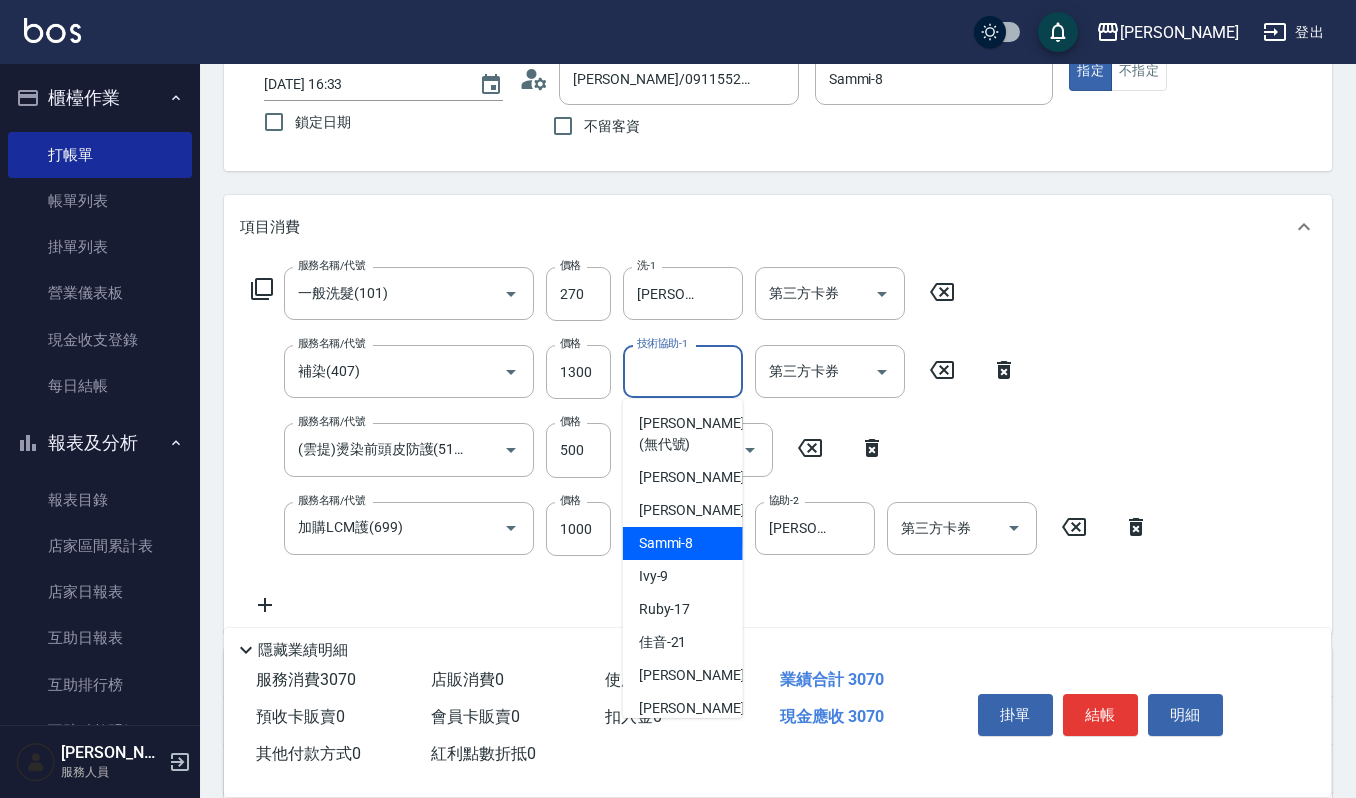 type on "Sammi-8" 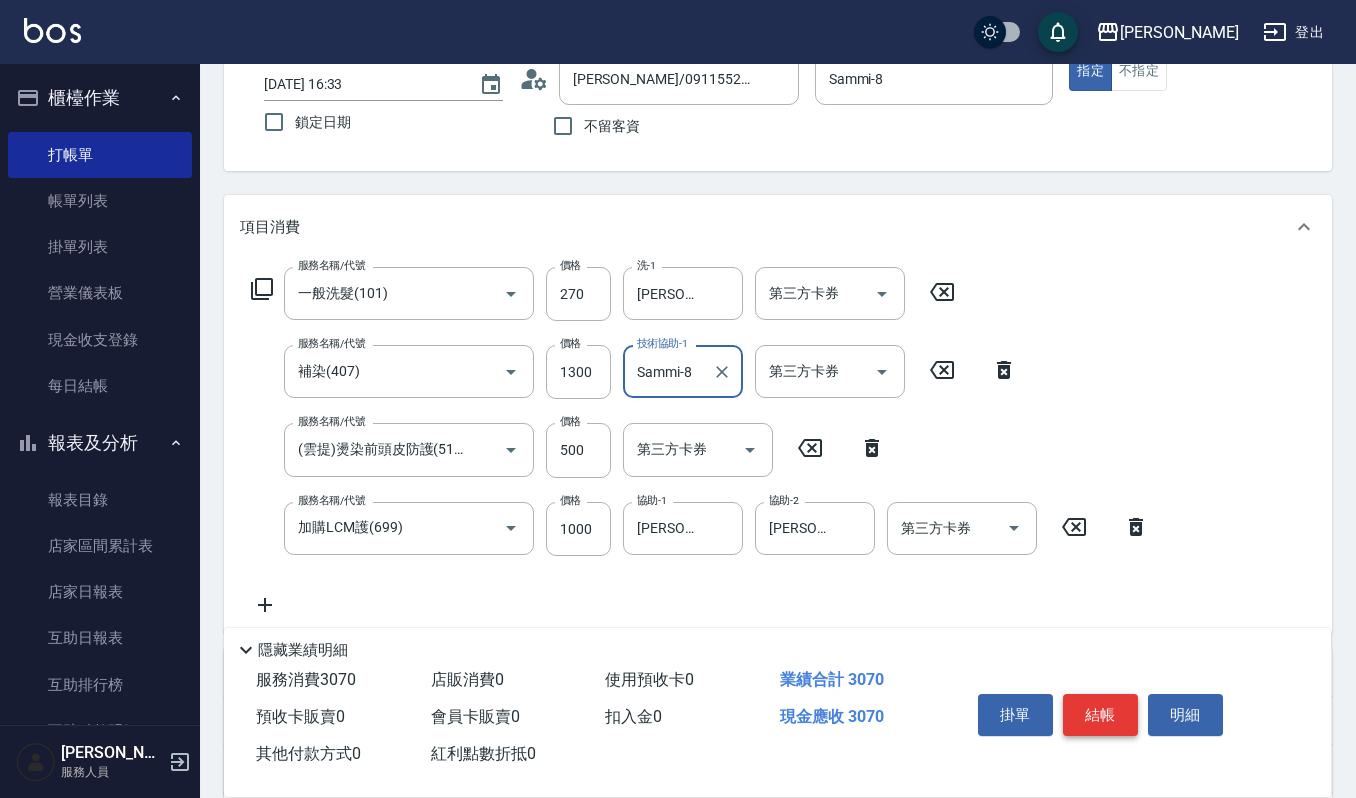click on "結帳" at bounding box center (1100, 715) 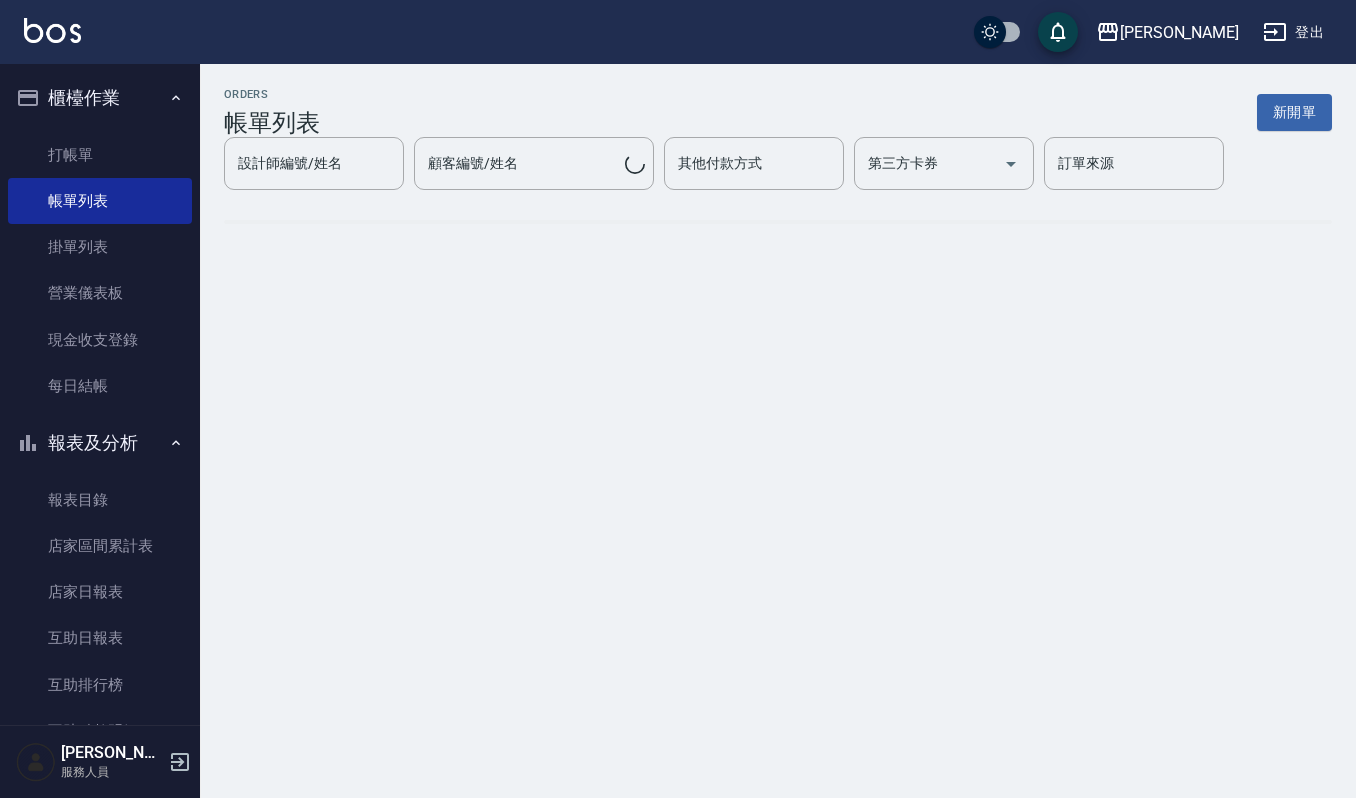 scroll, scrollTop: 0, scrollLeft: 0, axis: both 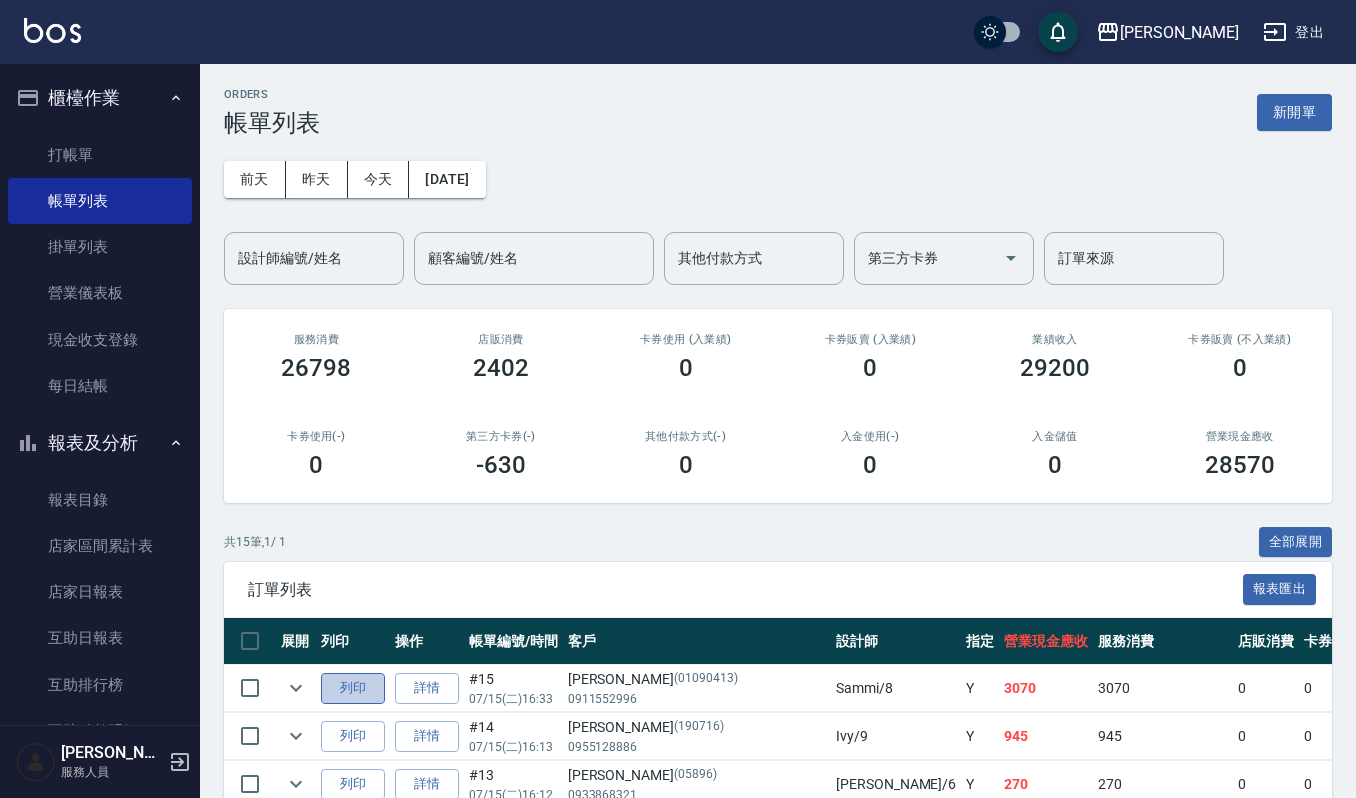 click on "列印" at bounding box center [353, 688] 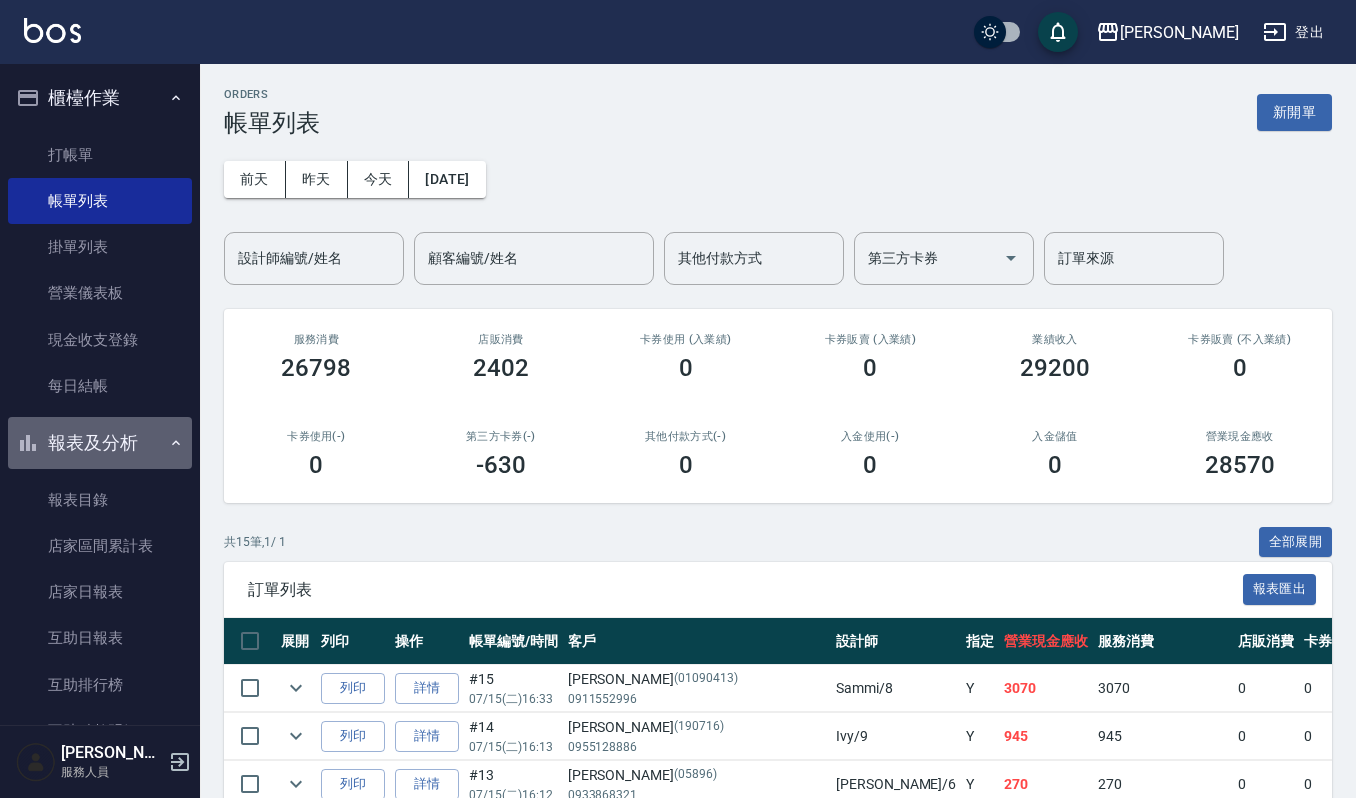 click on "報表及分析" at bounding box center [100, 443] 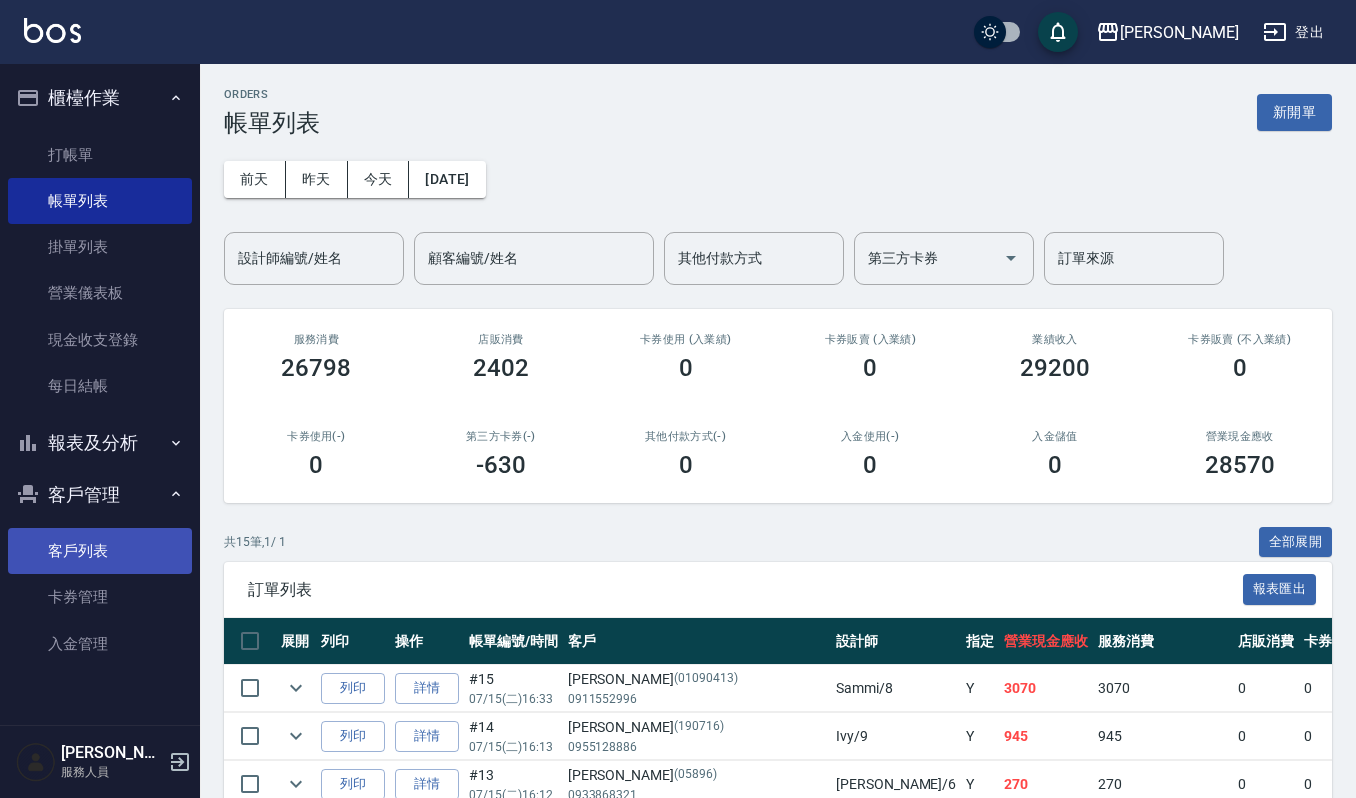 click on "客戶列表" at bounding box center [100, 551] 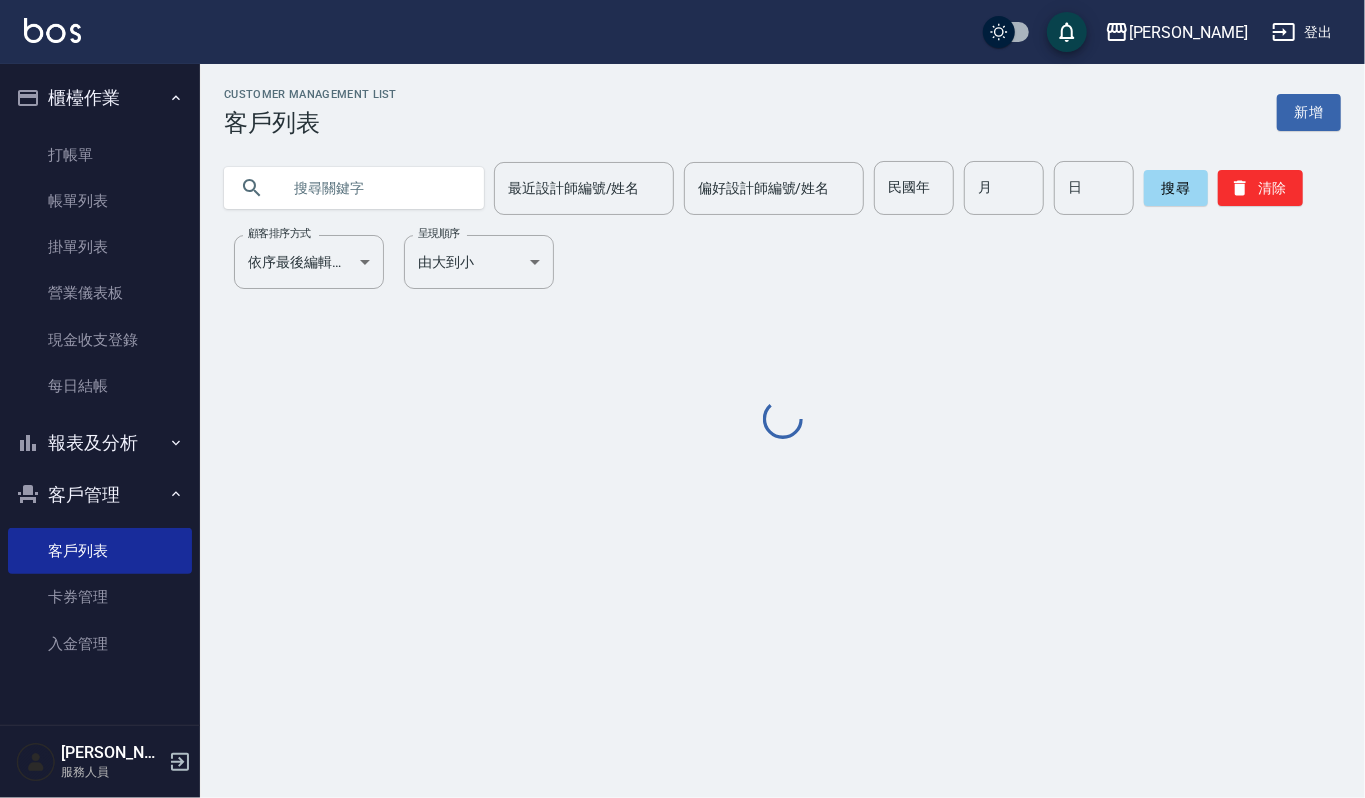 click at bounding box center [374, 188] 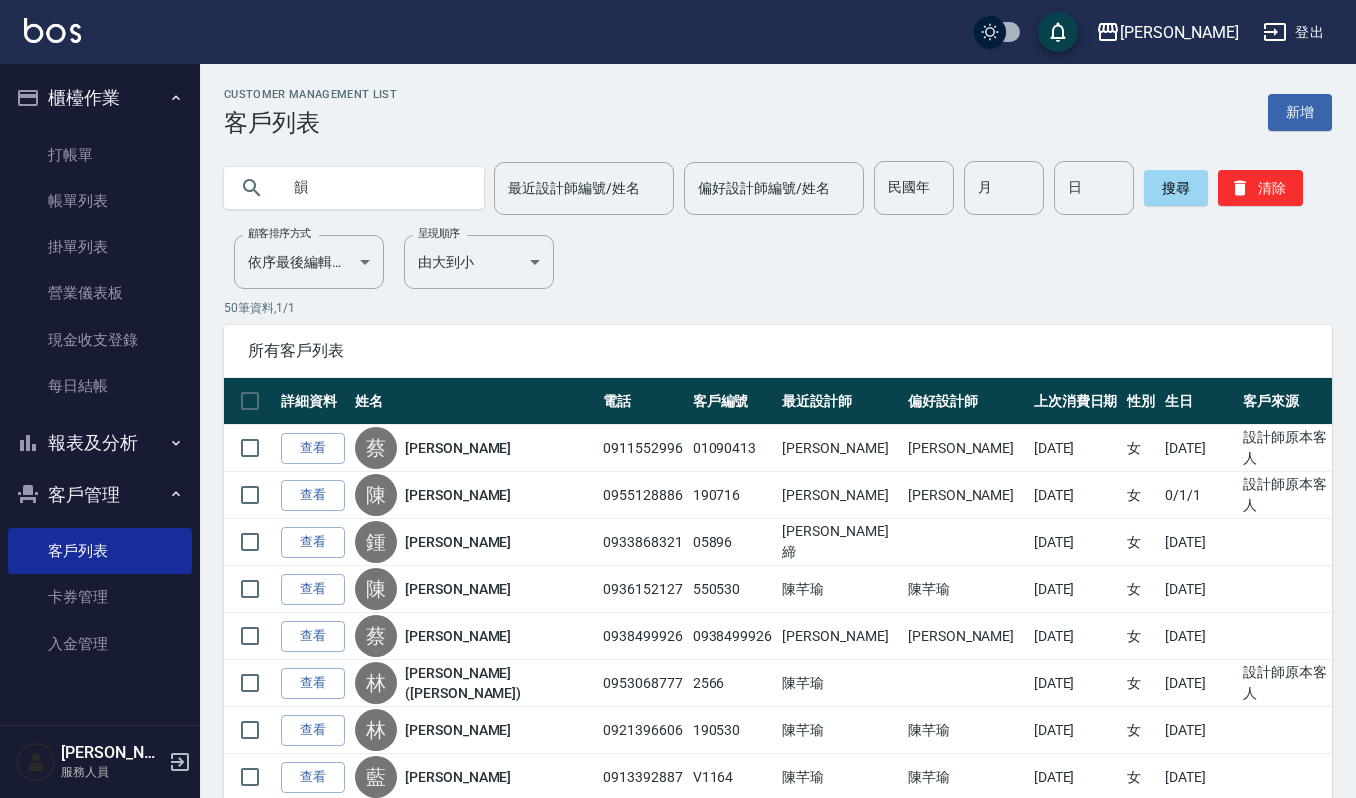 type on "韻" 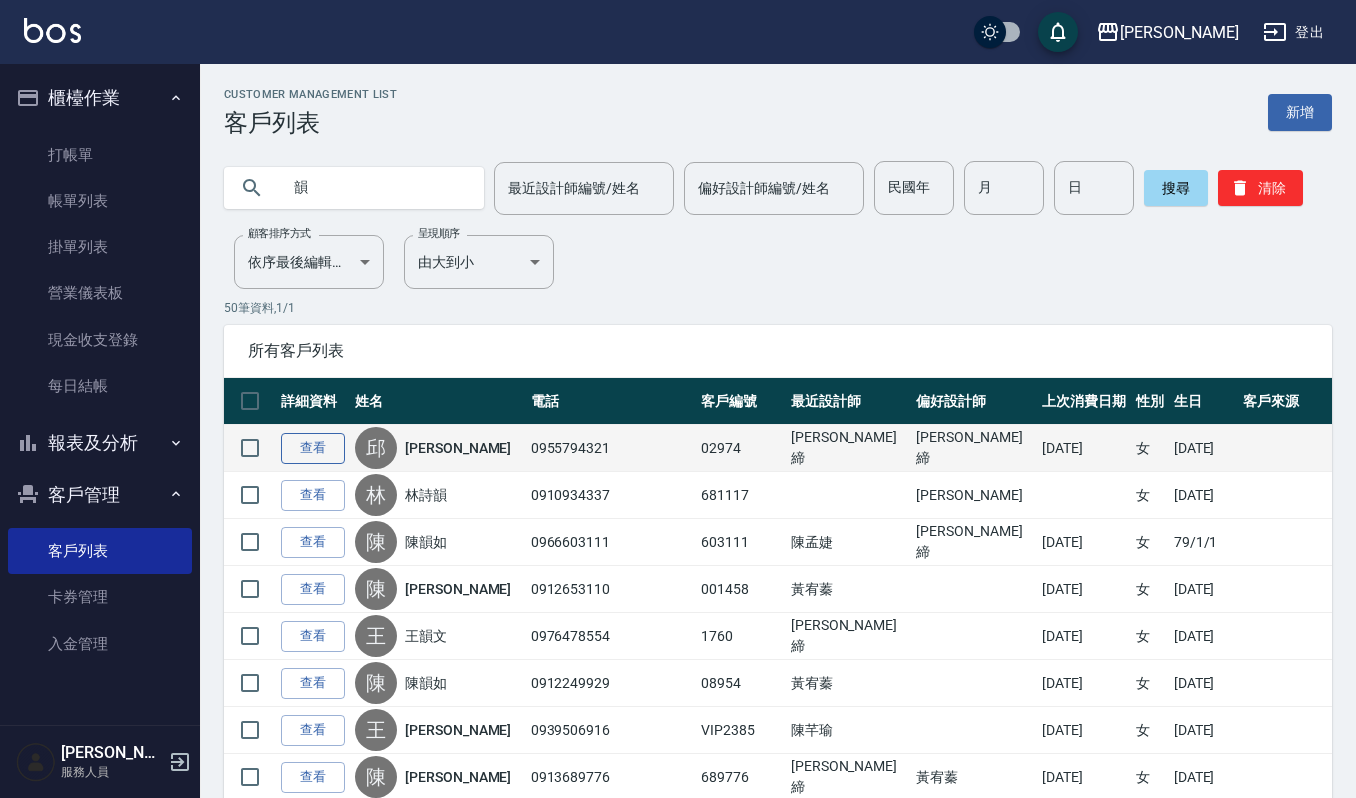 click on "查看" at bounding box center (313, 448) 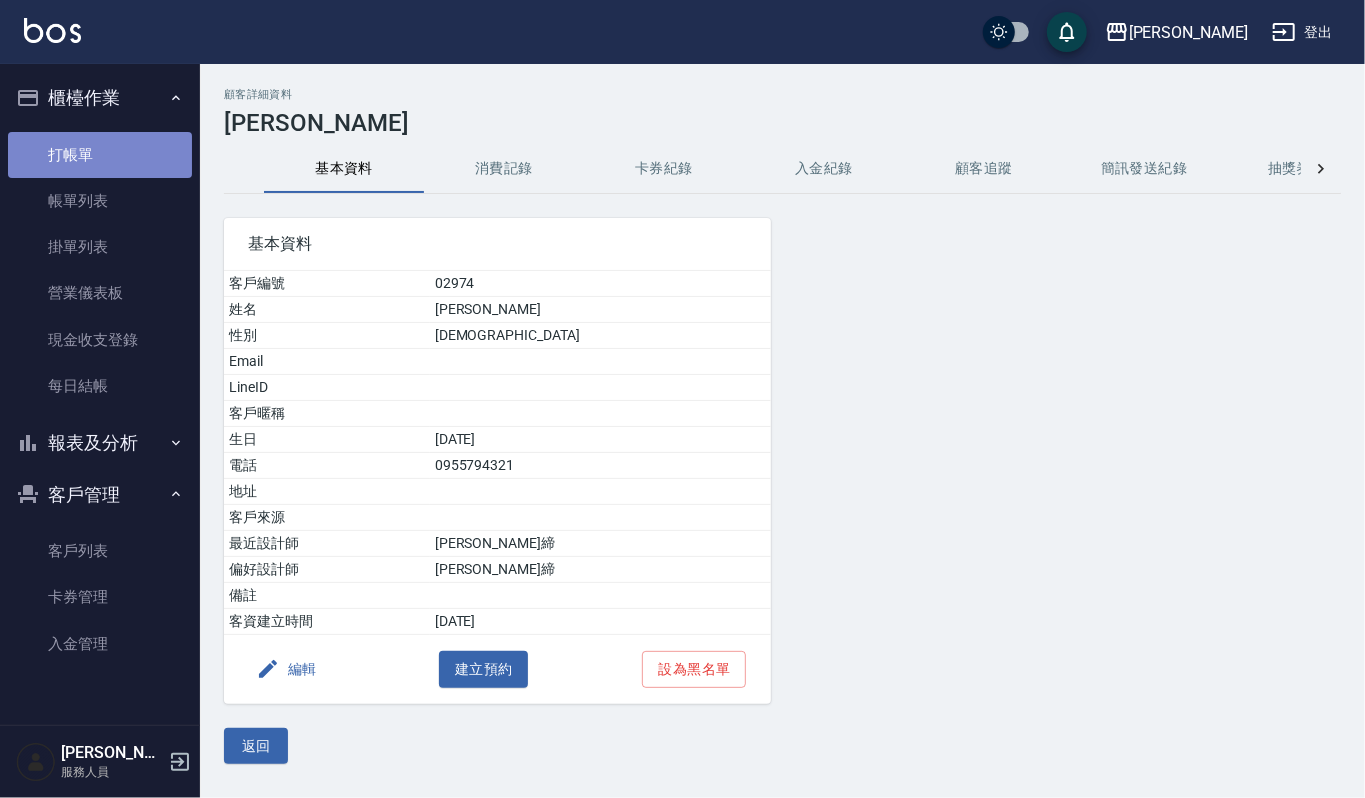 click on "打帳單" at bounding box center [100, 155] 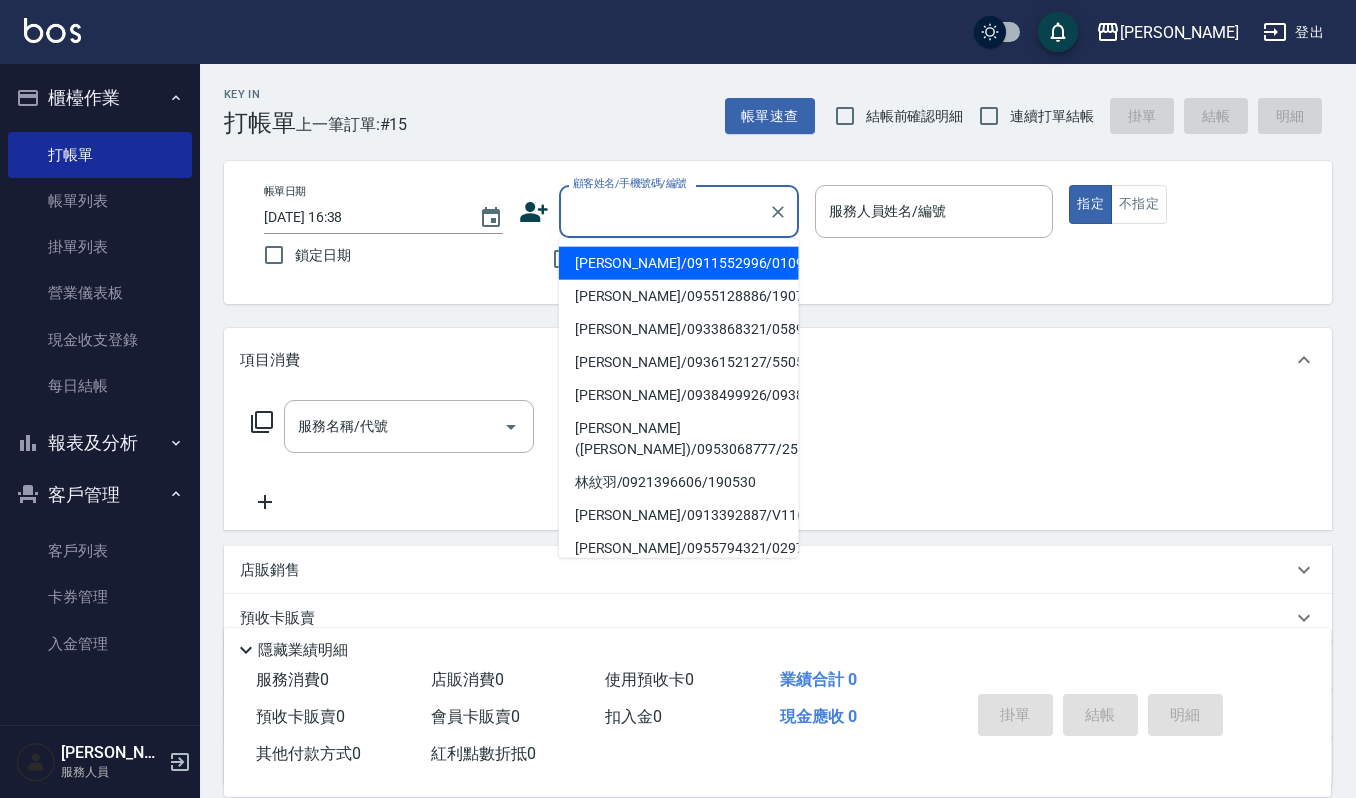 click on "顧客姓名/手機號碼/編號" at bounding box center (664, 211) 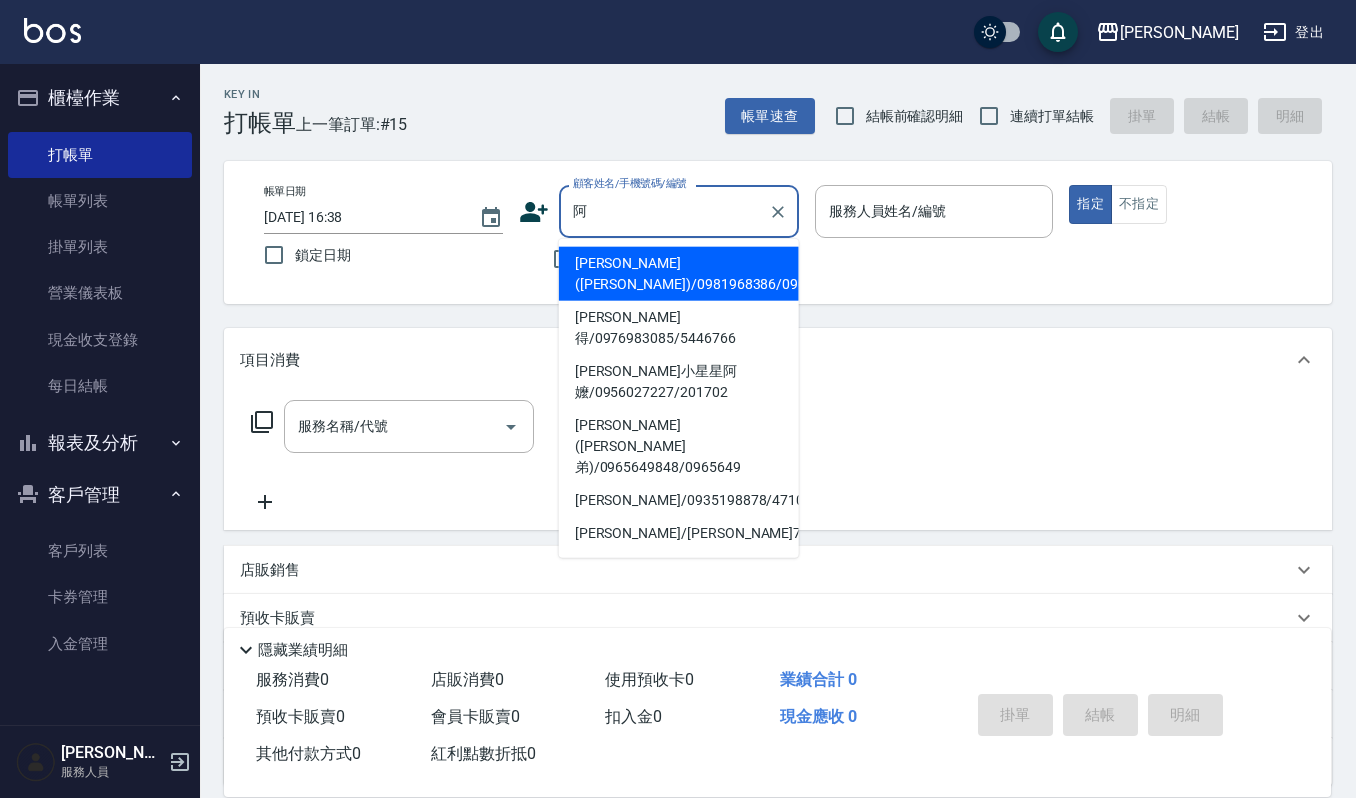 click on "陳璟賢(阿得弟)/0965649848/0965649" at bounding box center [679, 446] 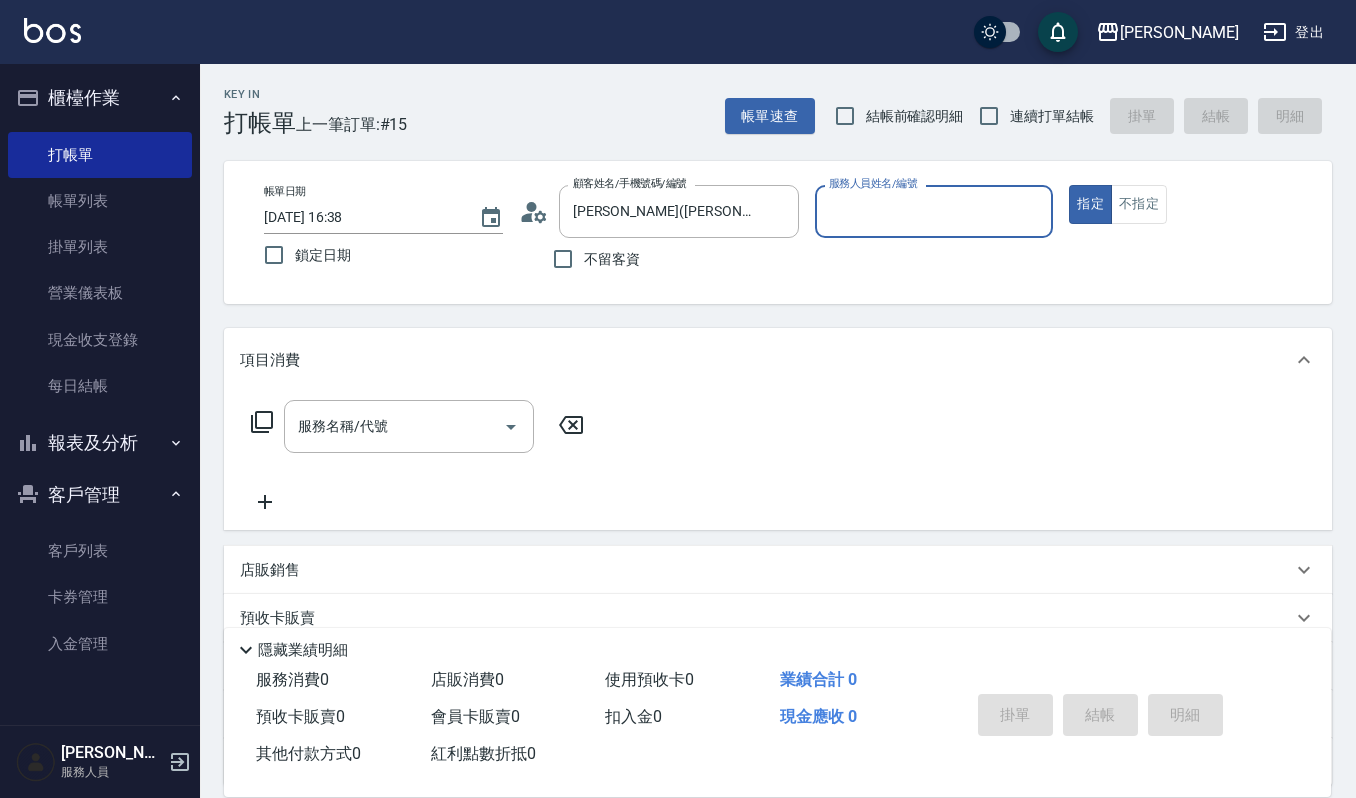 type on "Sammi-8" 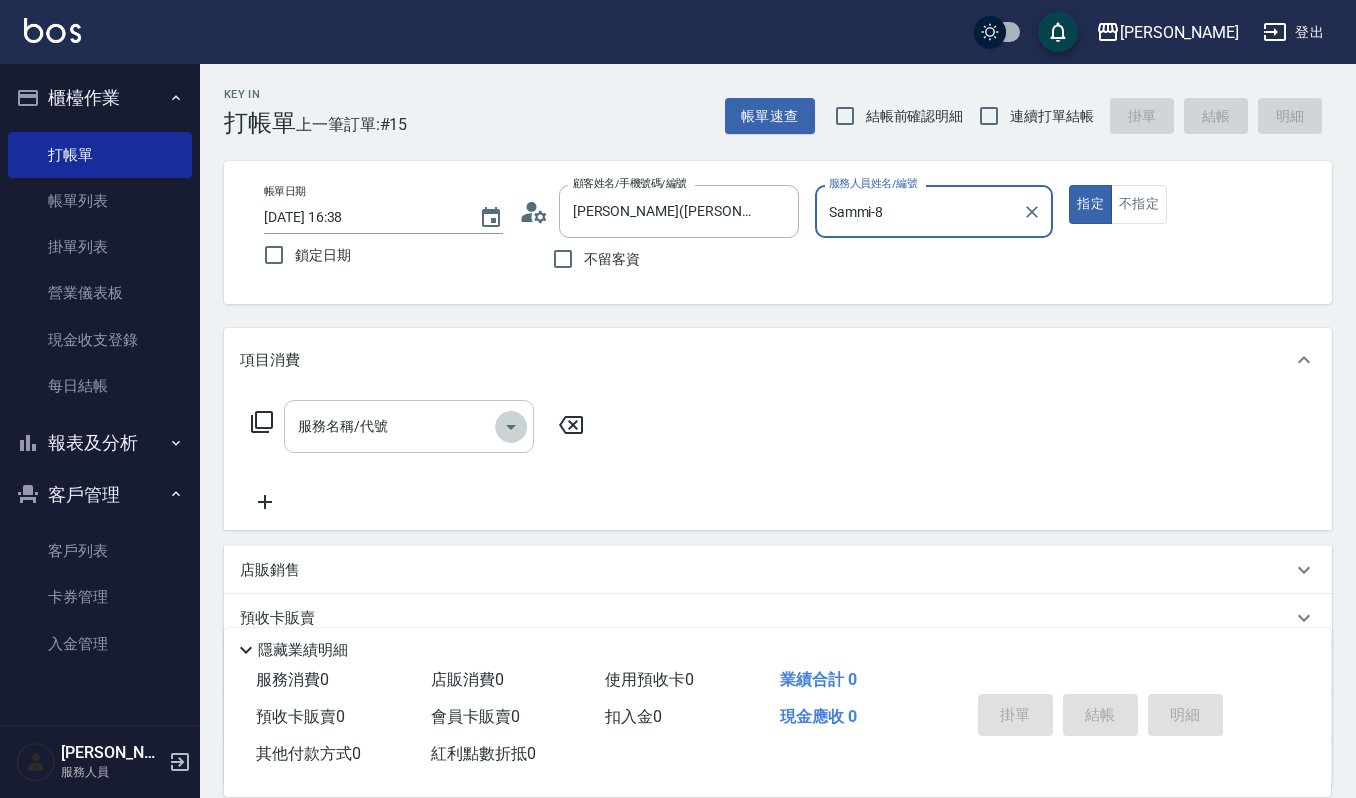 click 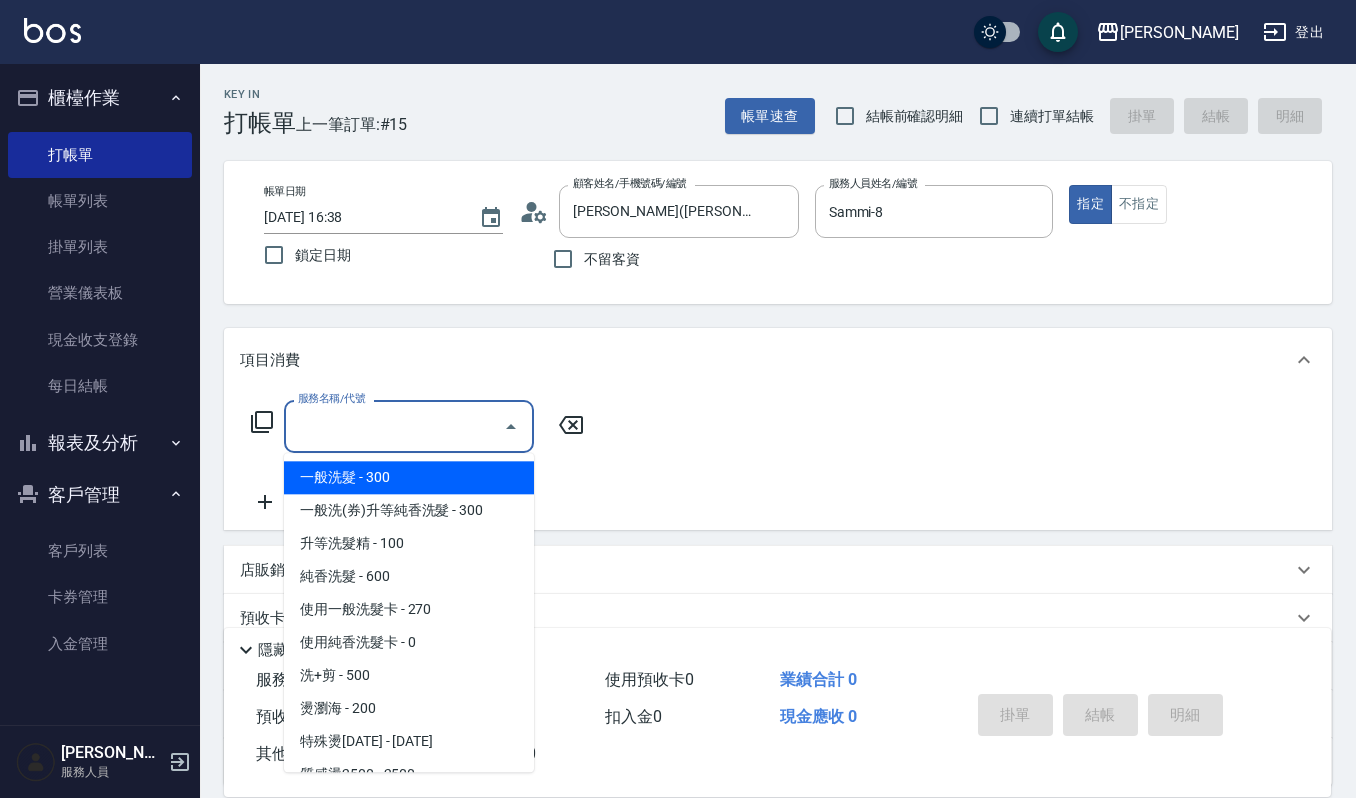 click on "一般洗髮 - 300" at bounding box center [409, 477] 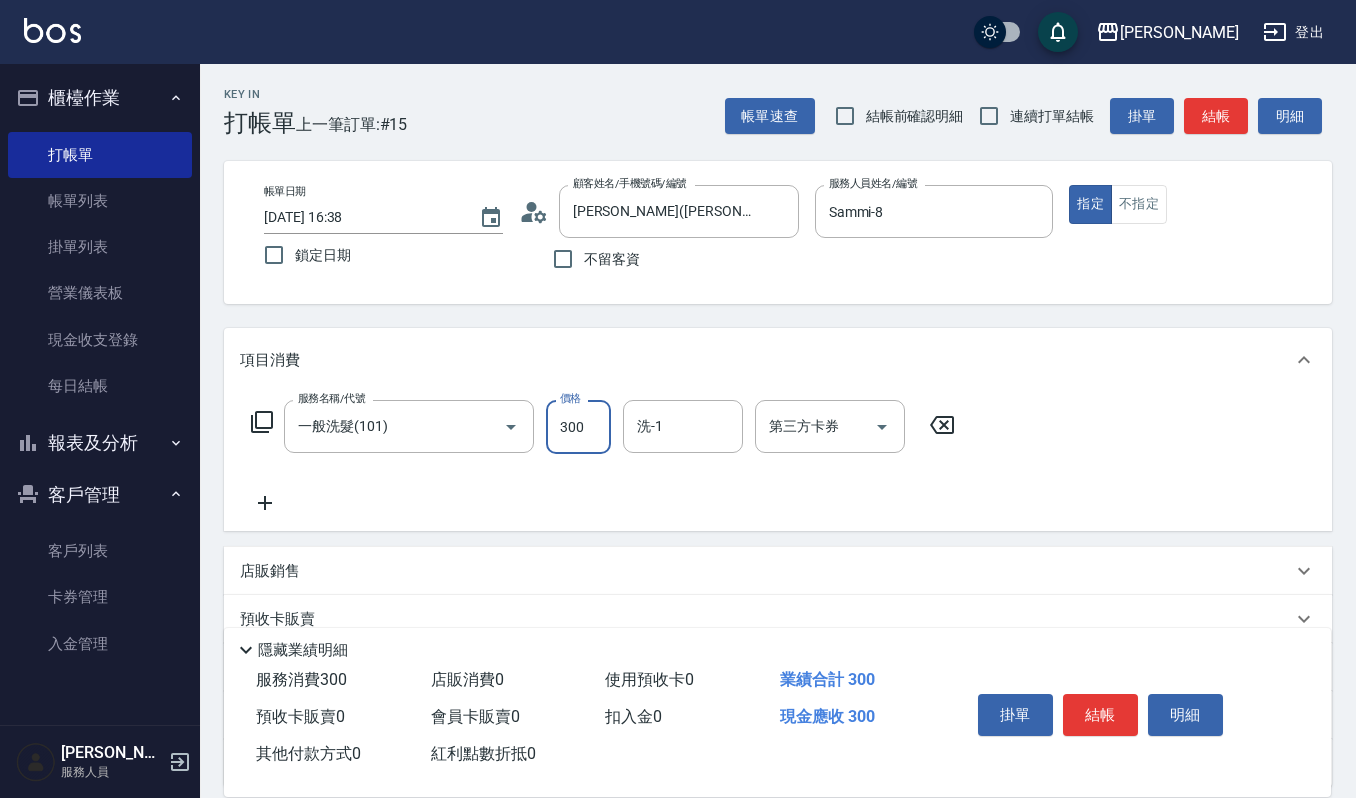 click on "300" at bounding box center [578, 427] 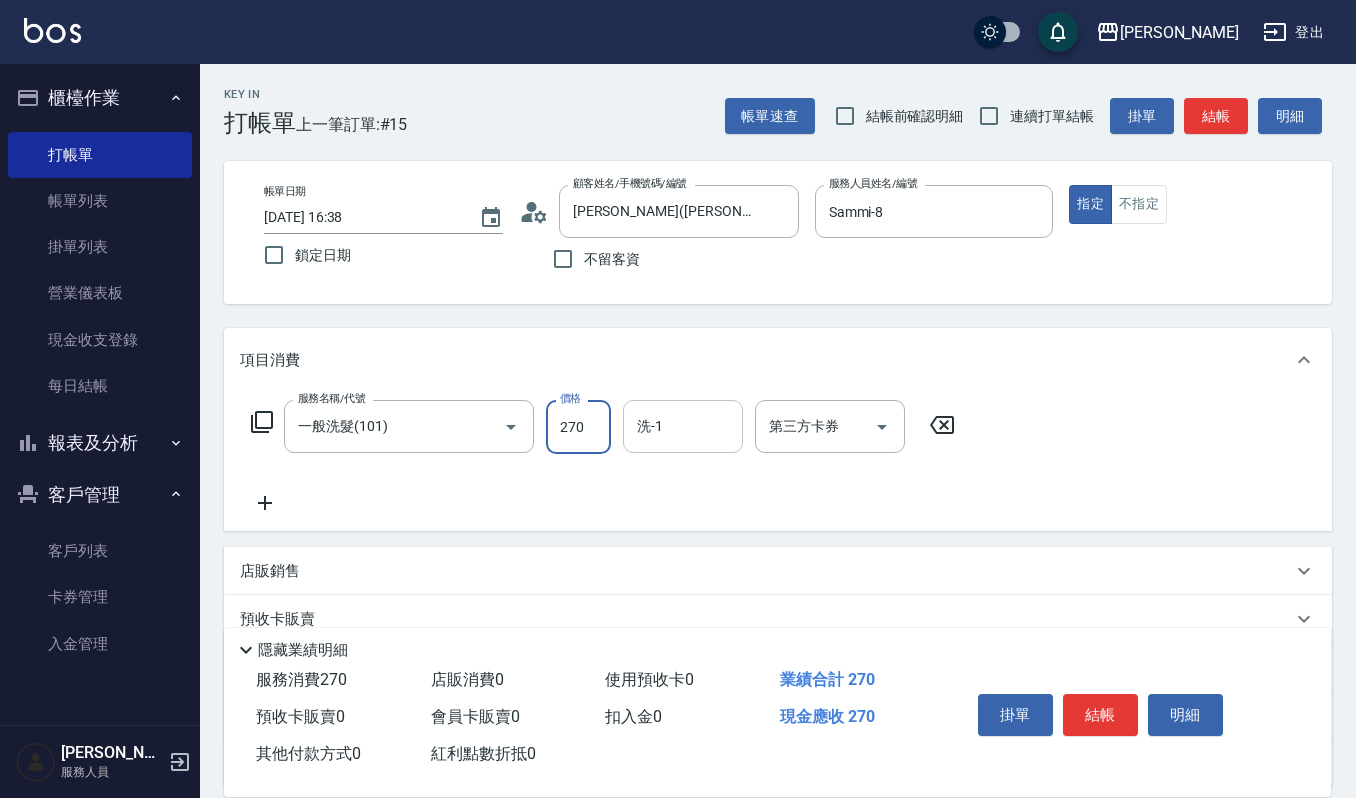 type on "270" 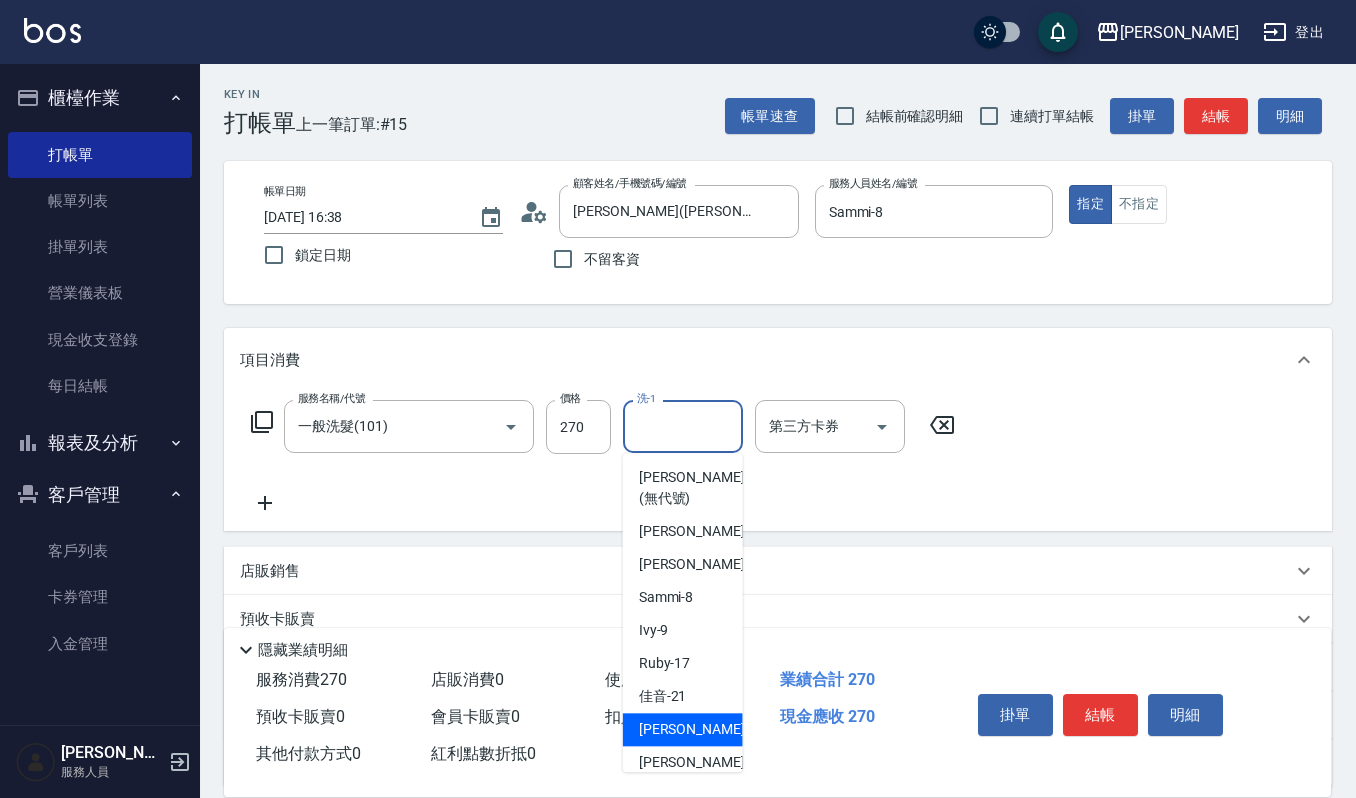 click on "宜芳 -22" at bounding box center (702, 729) 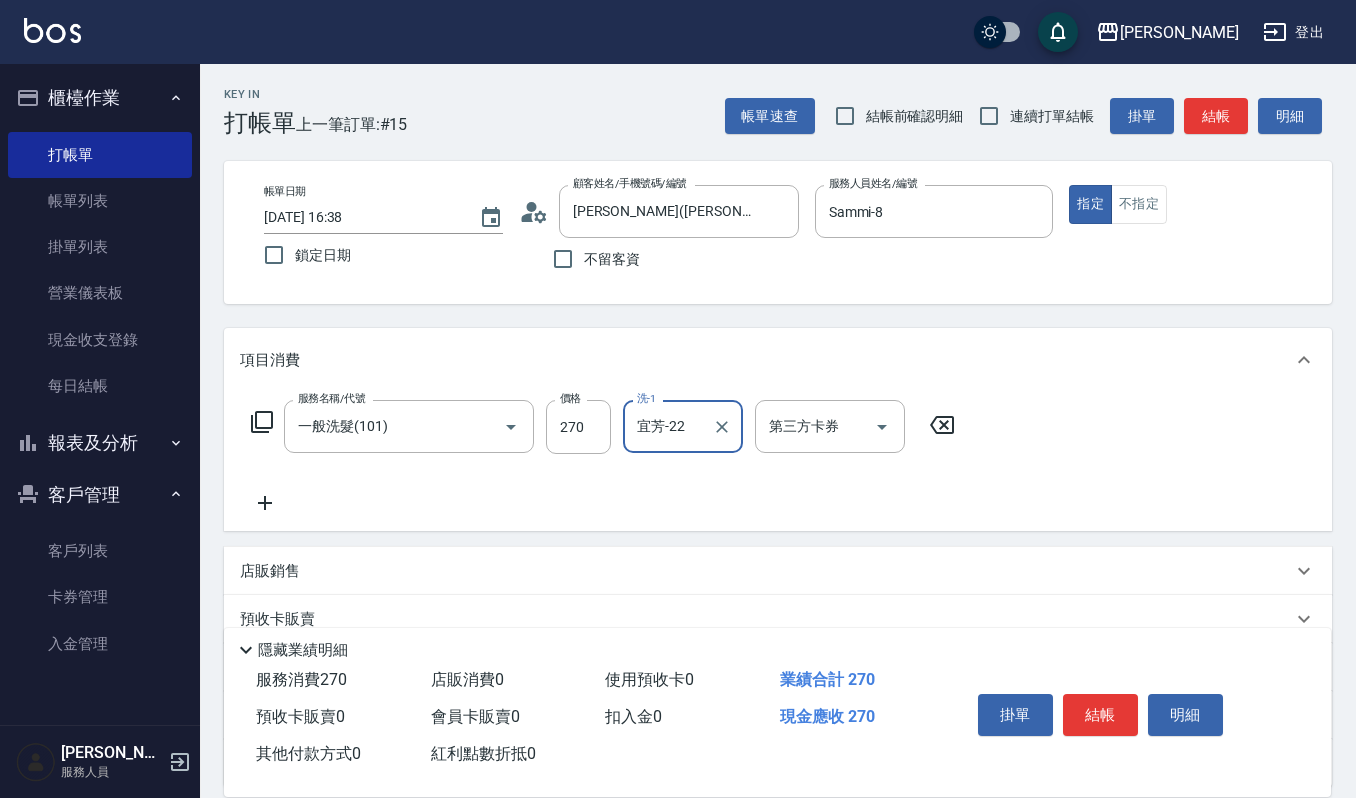 click 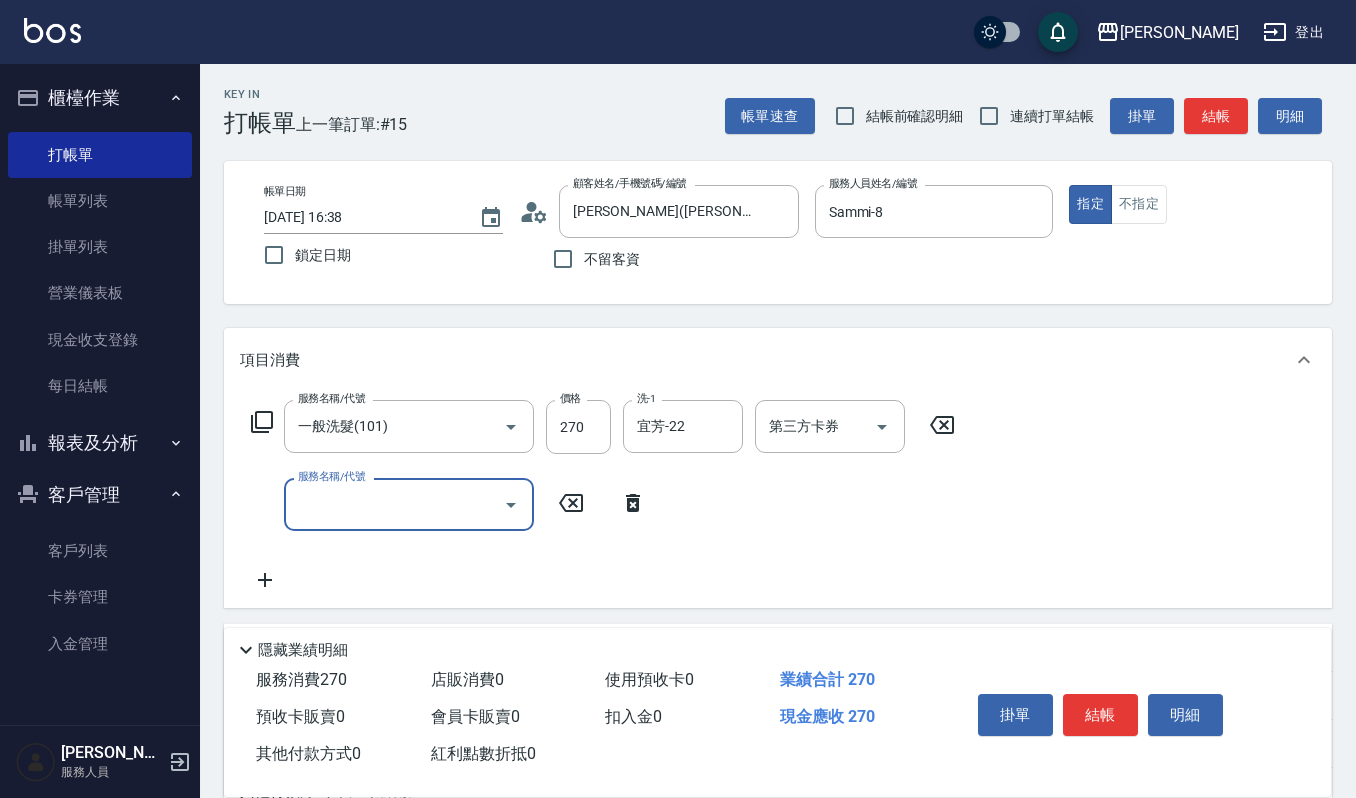 click 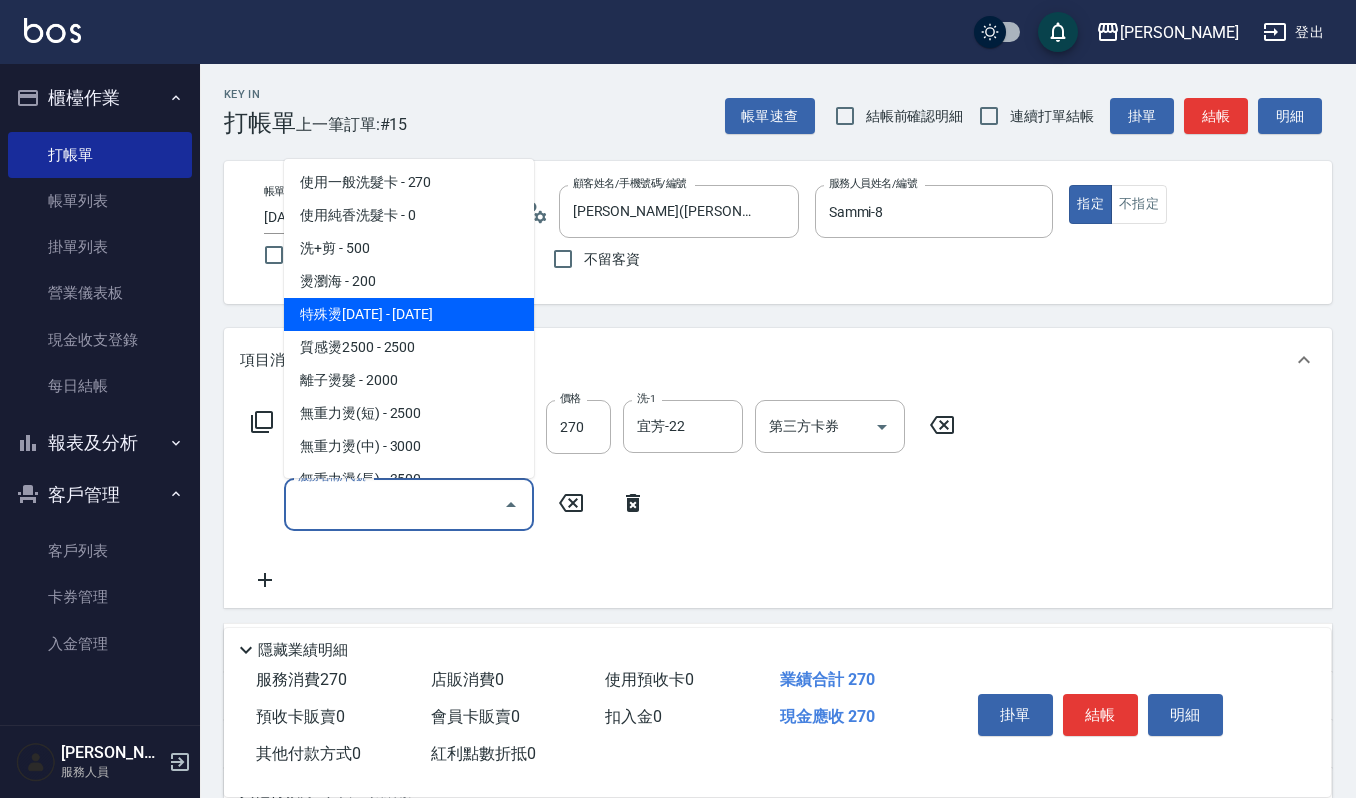 scroll, scrollTop: 666, scrollLeft: 0, axis: vertical 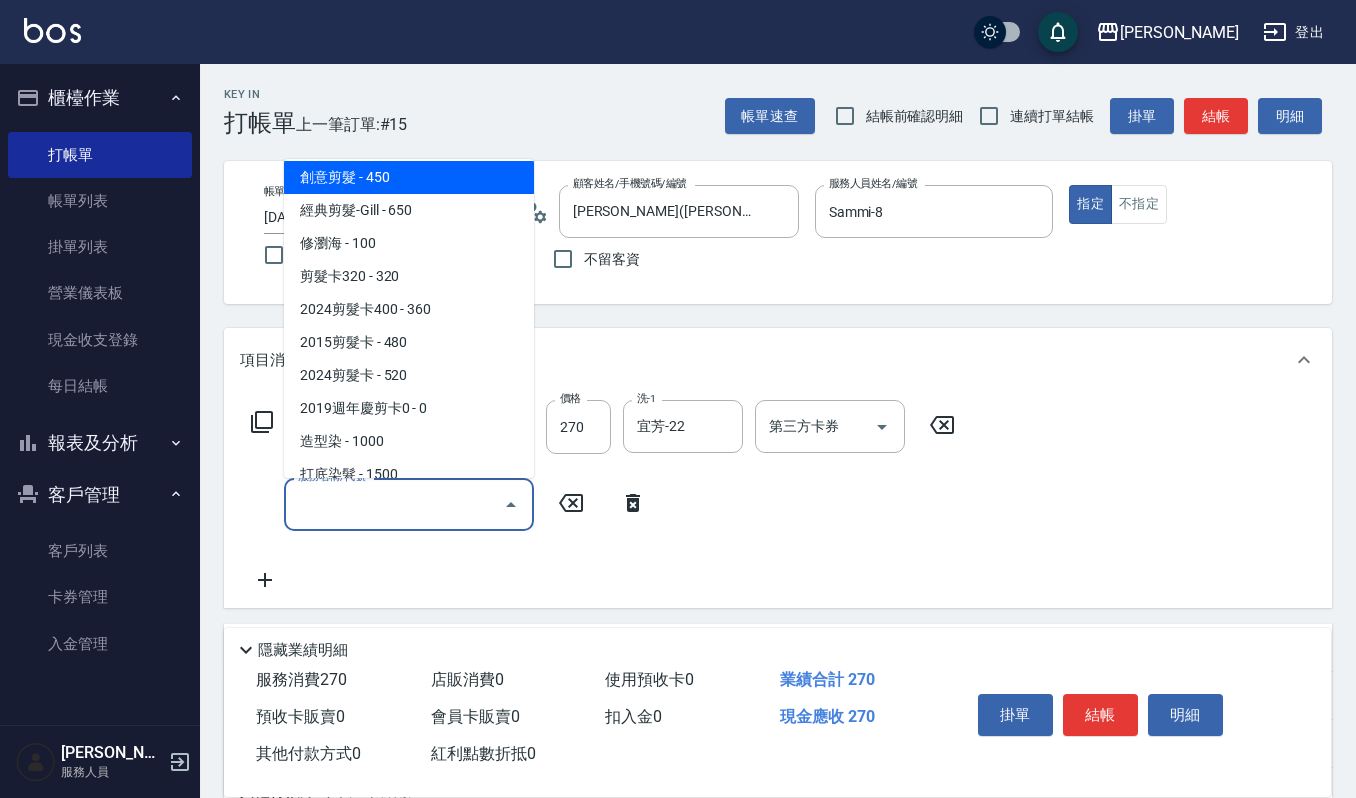 click on "創意剪髮 - 450" at bounding box center [409, 177] 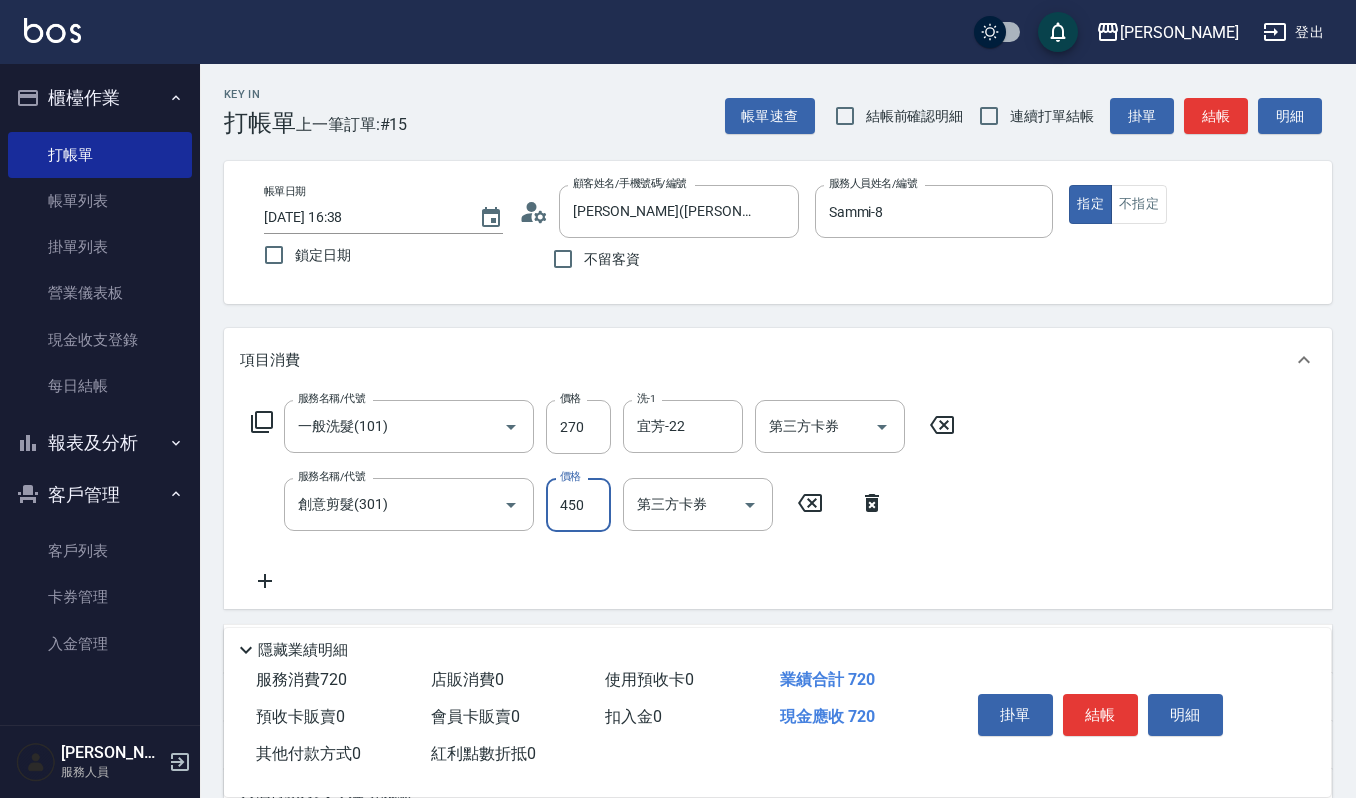 click on "450" at bounding box center [578, 505] 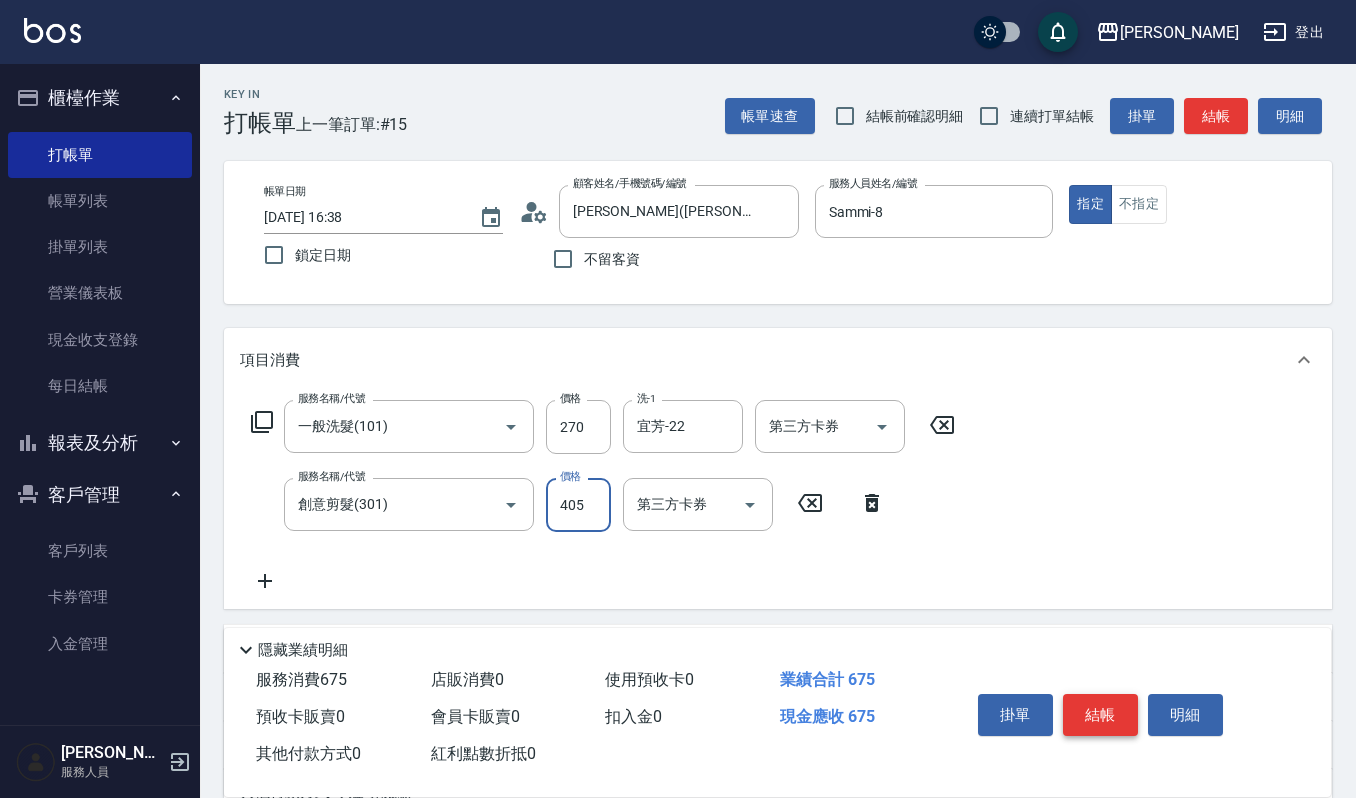 type on "405" 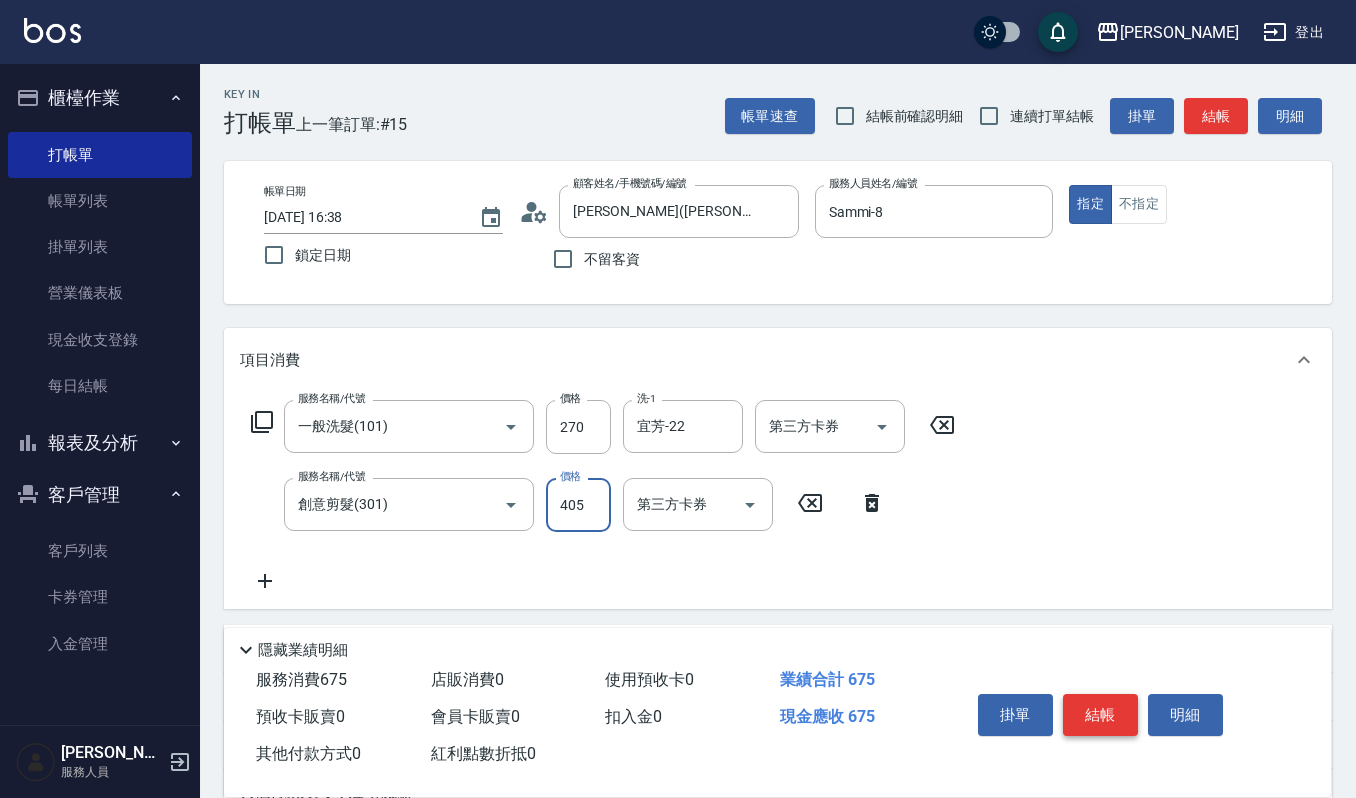 click on "結帳" at bounding box center [1100, 715] 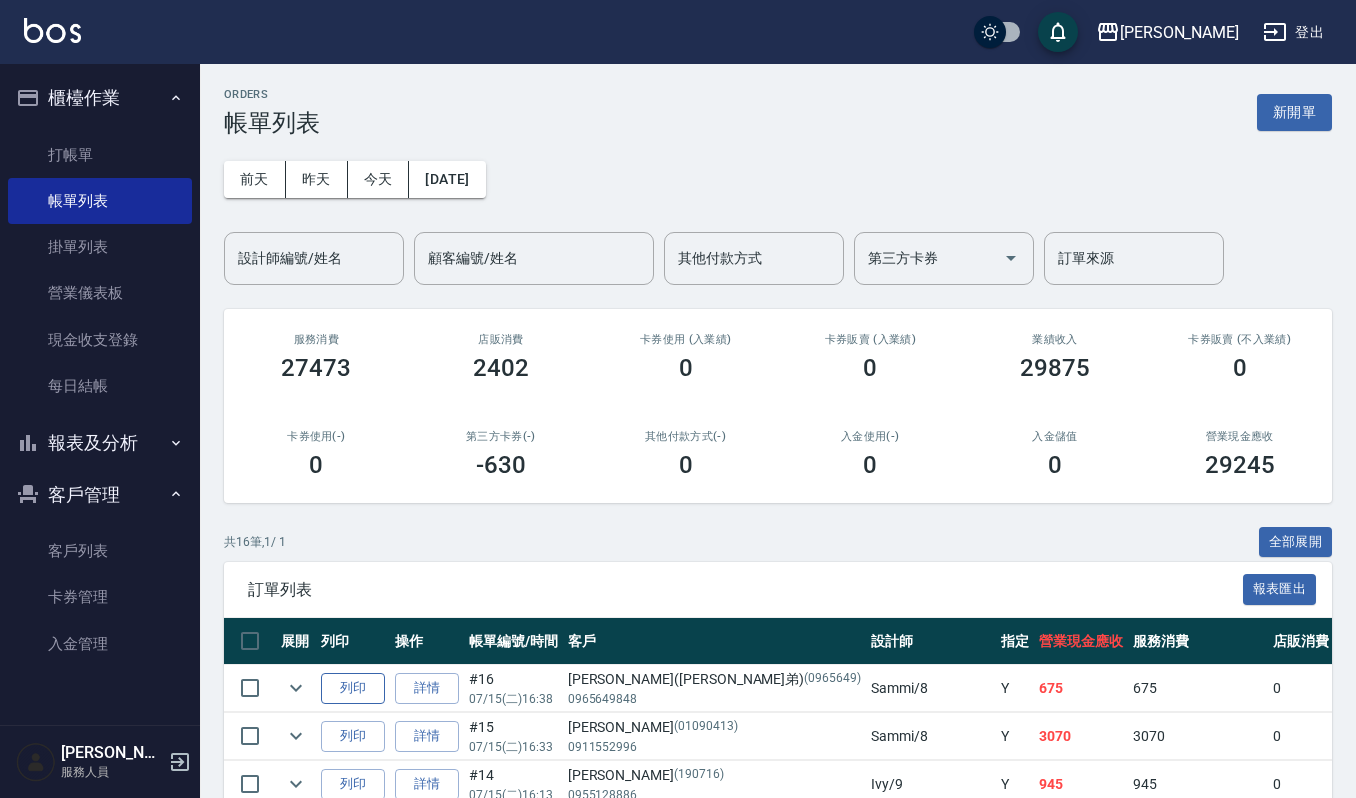 click on "列印" at bounding box center (353, 688) 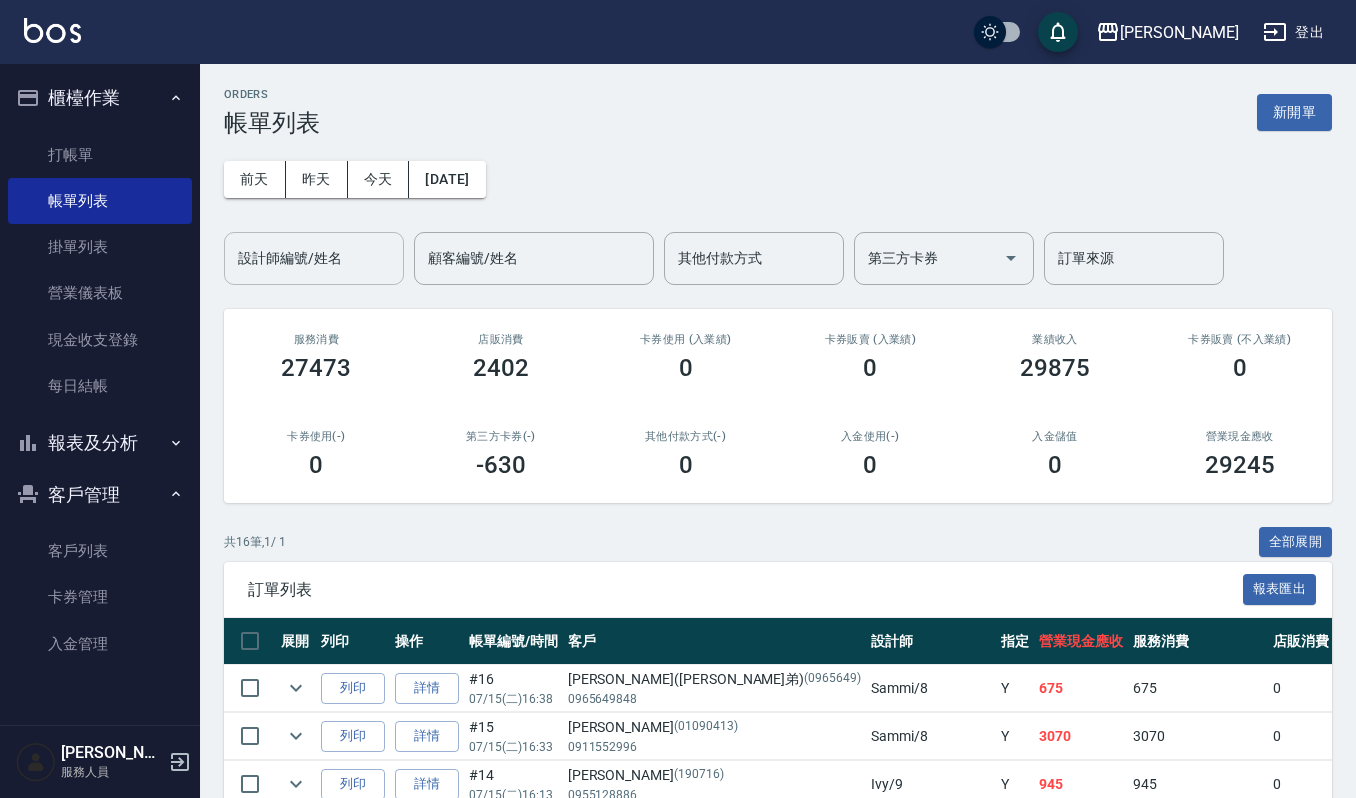 click on "設計師編號/姓名" at bounding box center (314, 258) 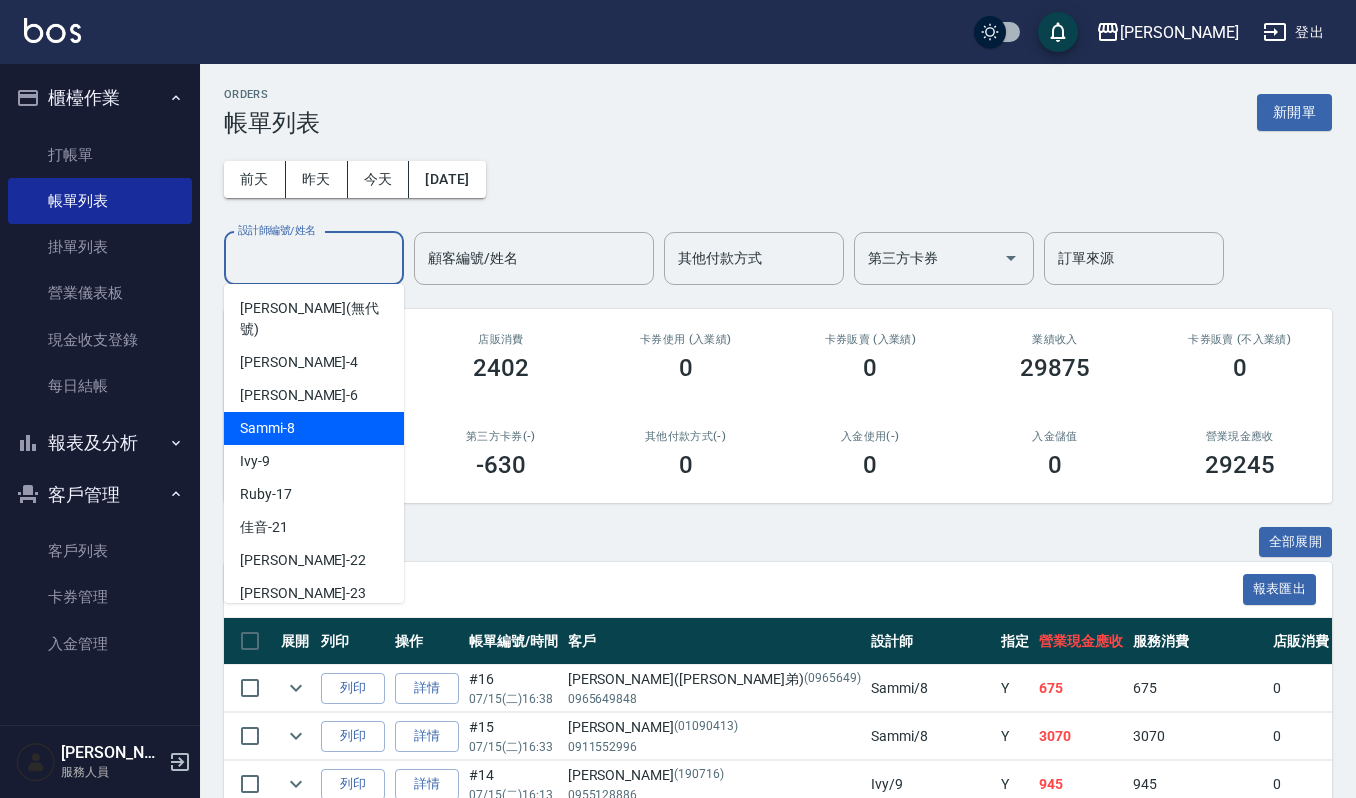 click on "Sammi -8" at bounding box center [267, 428] 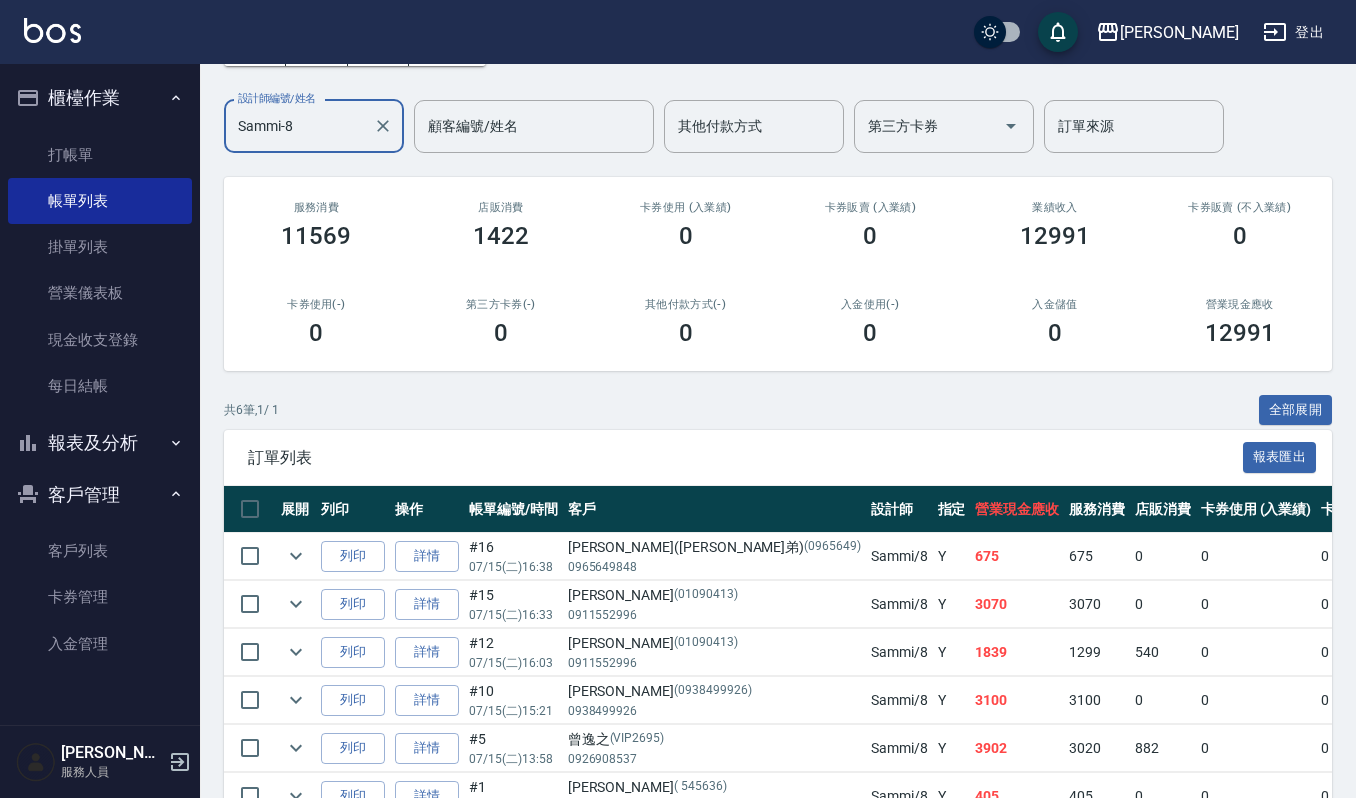scroll, scrollTop: 257, scrollLeft: 0, axis: vertical 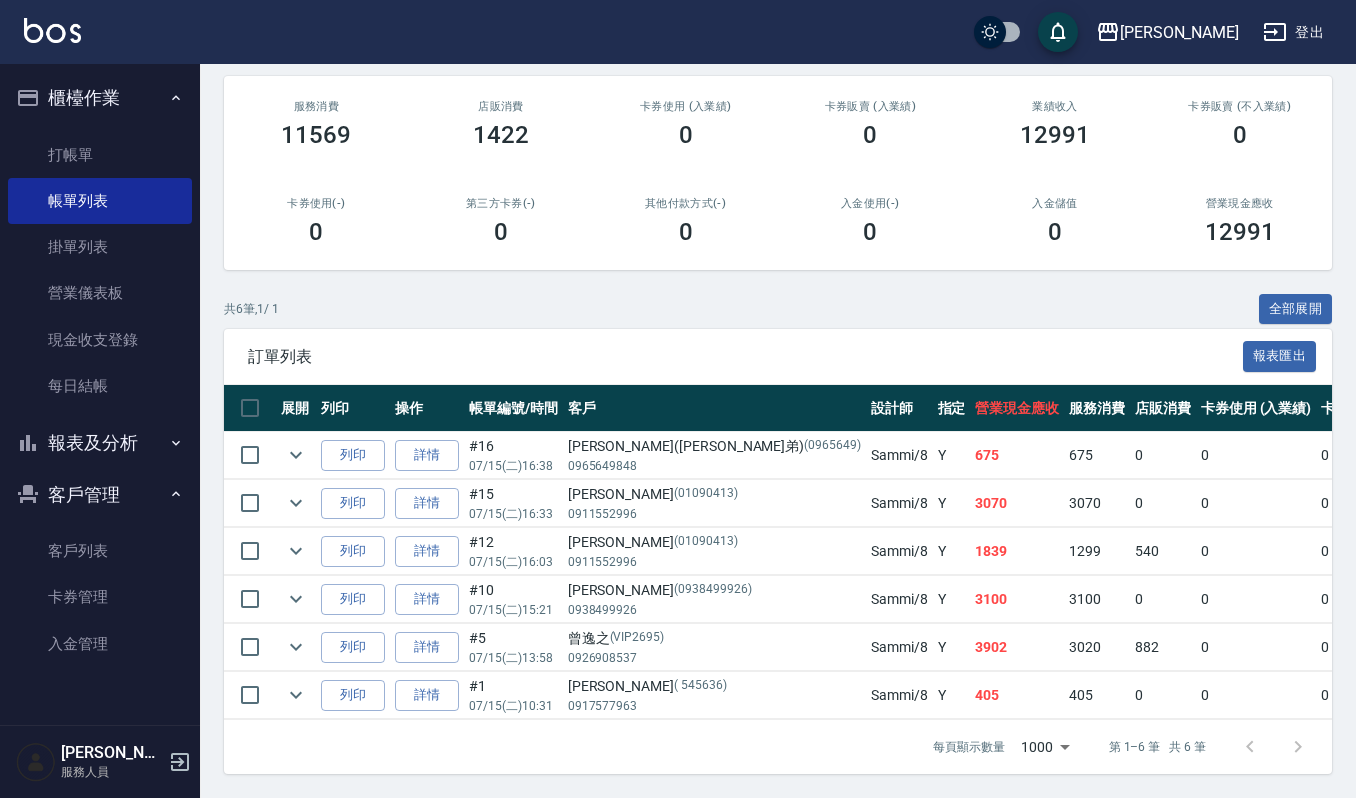 click on "報表及分析" at bounding box center (100, 443) 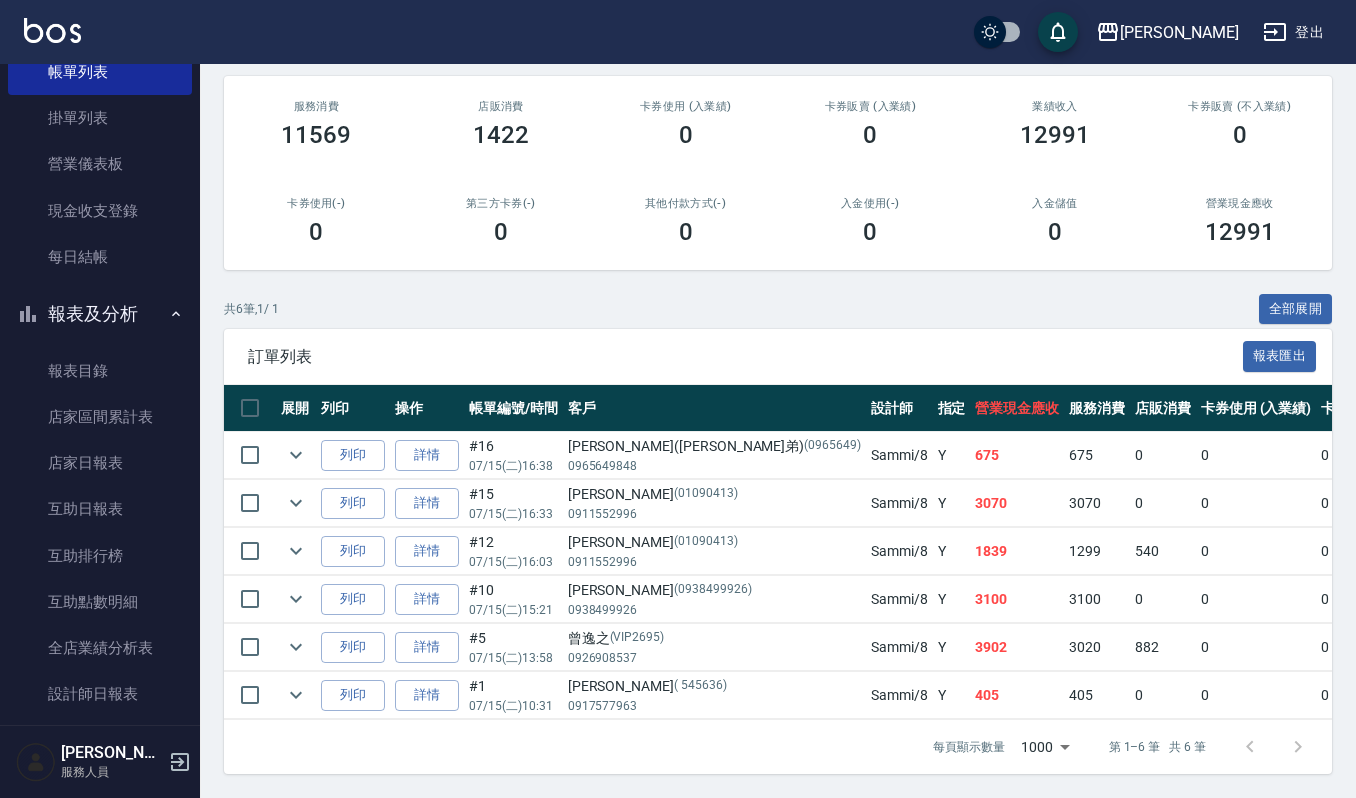 scroll, scrollTop: 533, scrollLeft: 0, axis: vertical 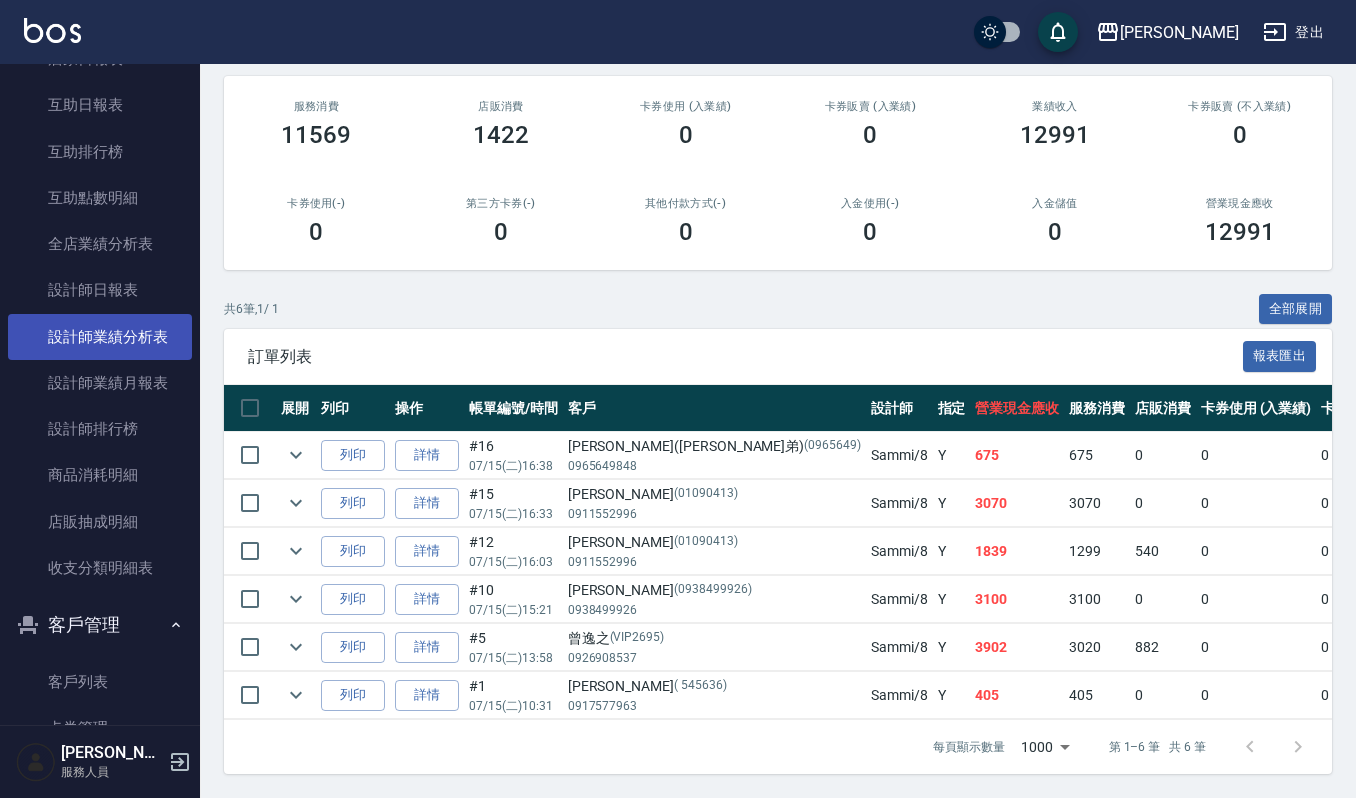 click on "設計師業績分析表" at bounding box center [100, 337] 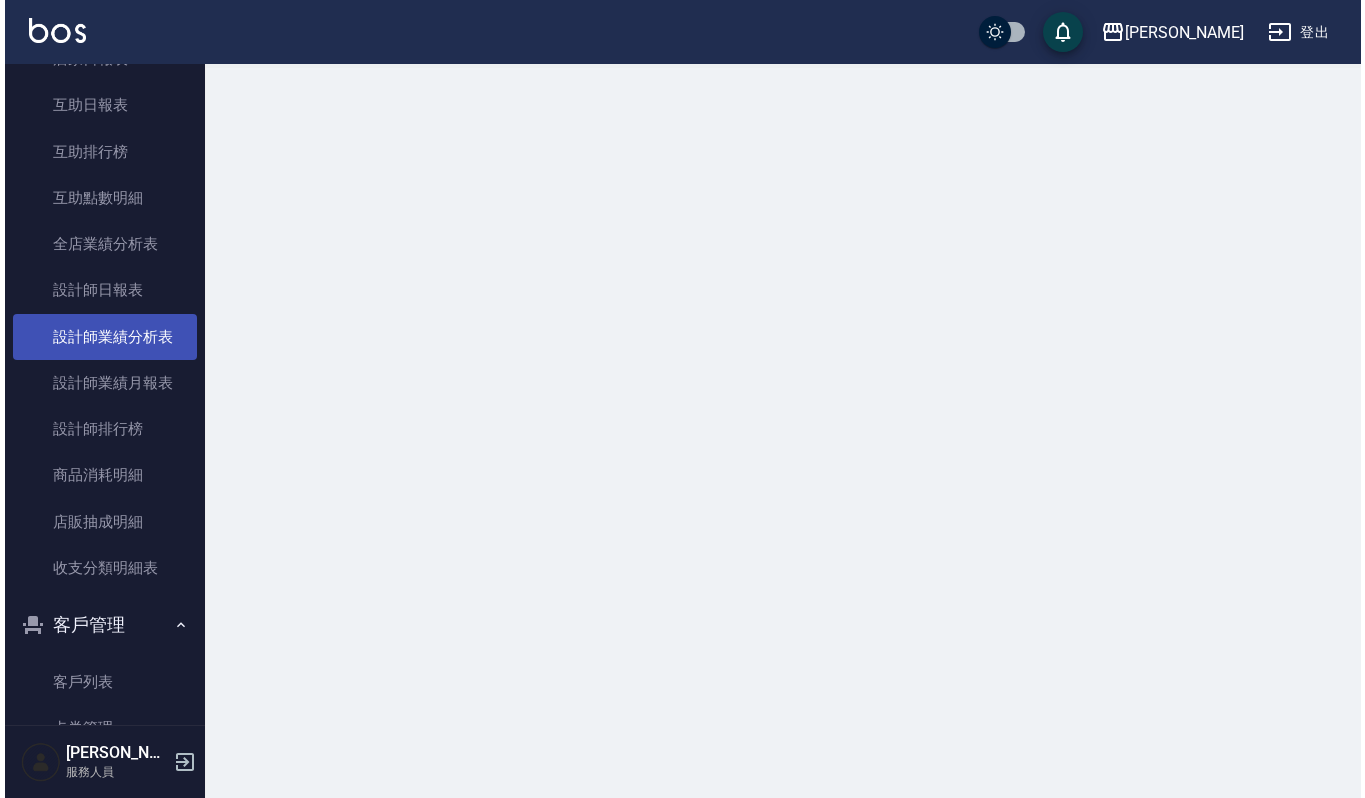 scroll, scrollTop: 0, scrollLeft: 0, axis: both 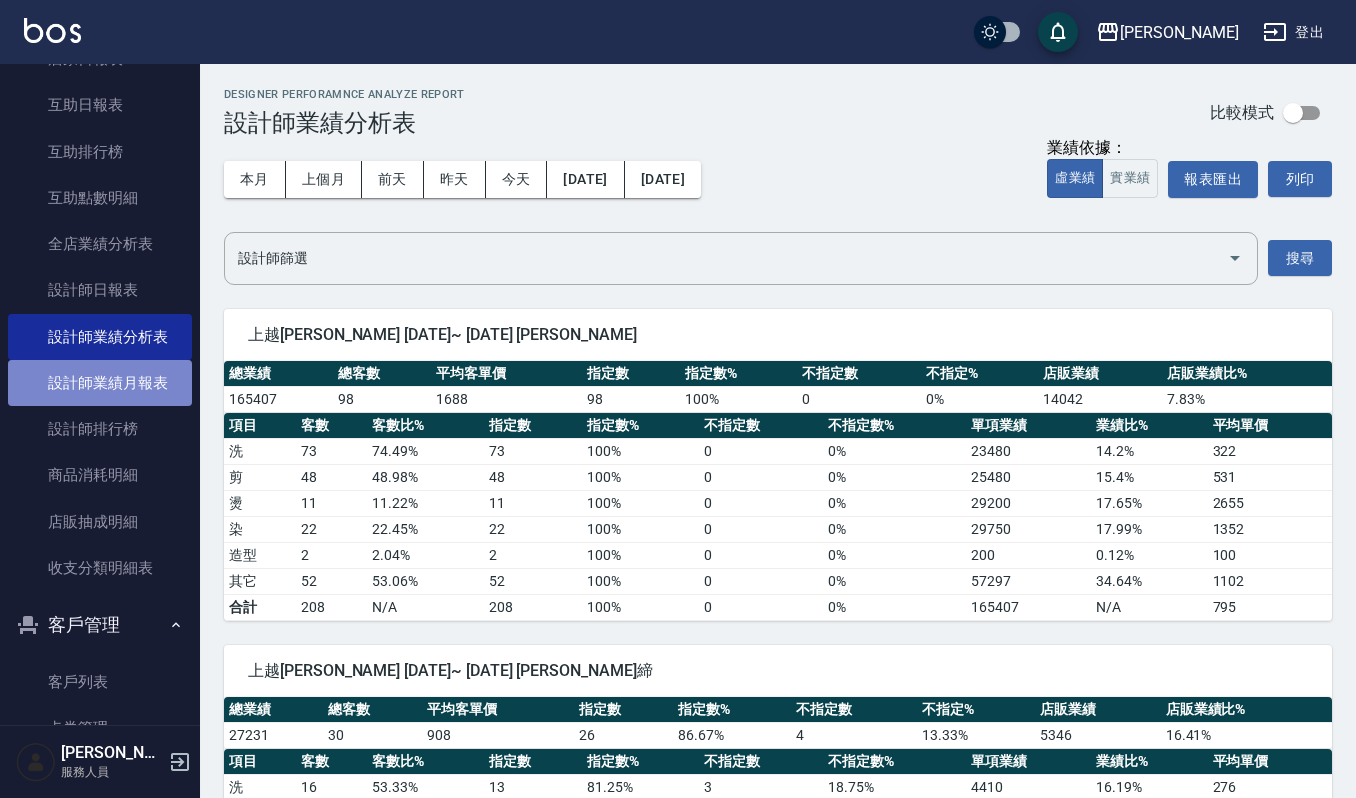 click on "設計師業績月報表" at bounding box center [100, 383] 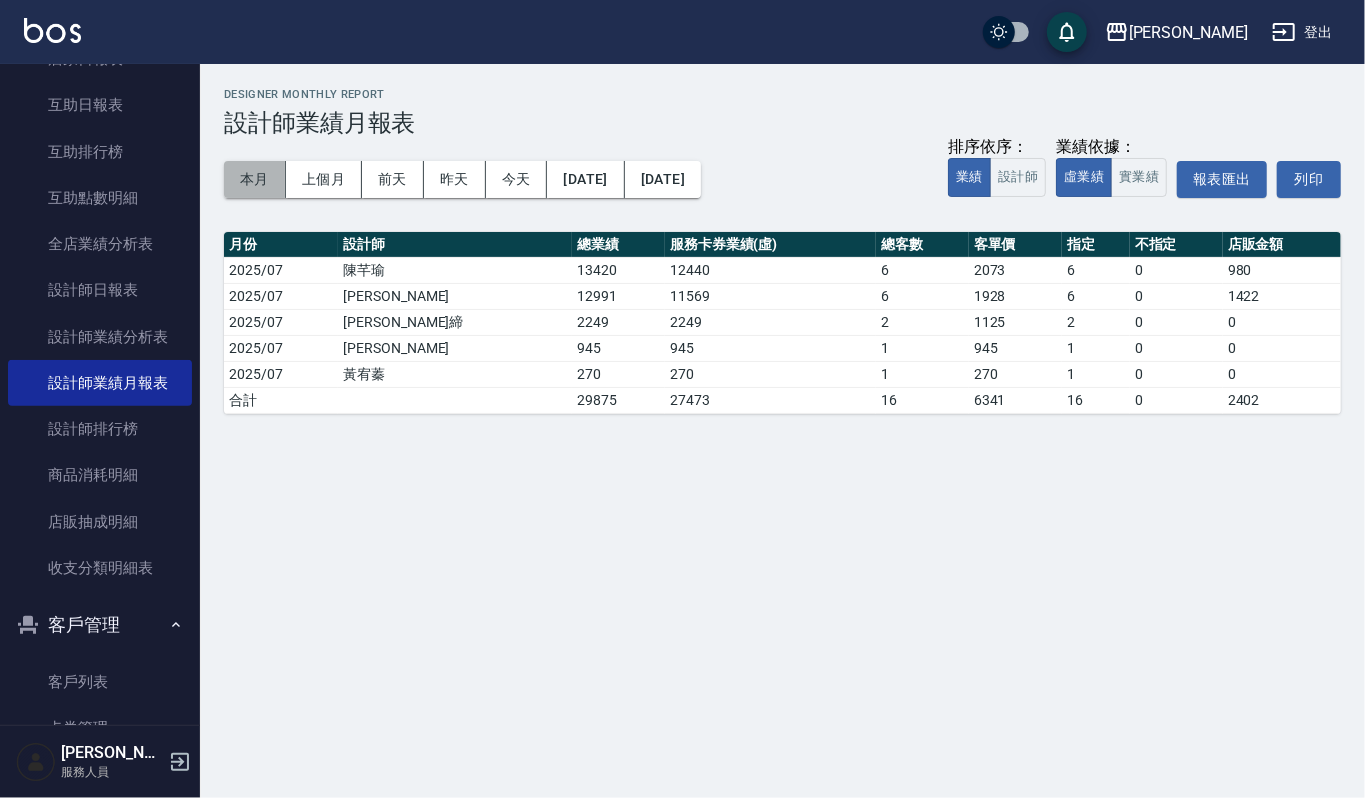 click on "本月" at bounding box center [255, 179] 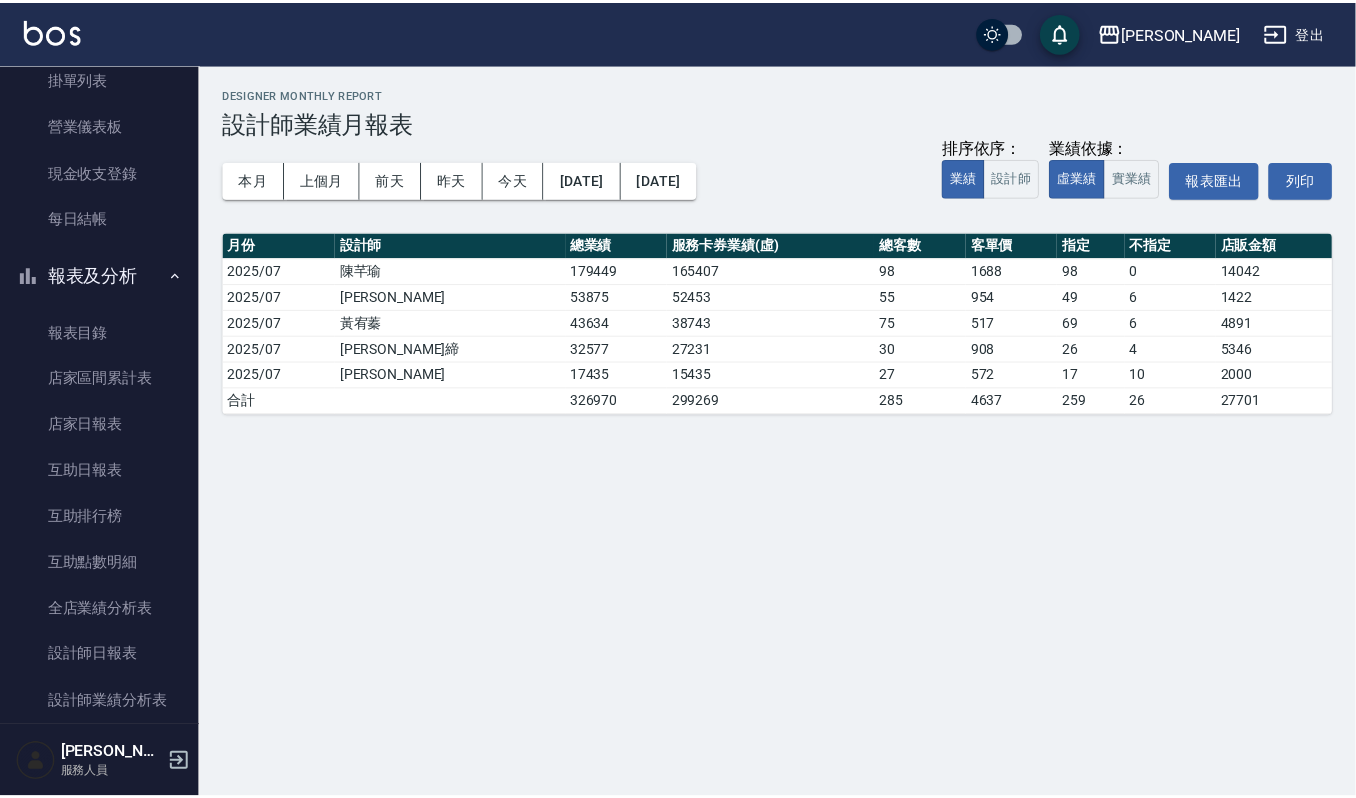 scroll, scrollTop: 0, scrollLeft: 0, axis: both 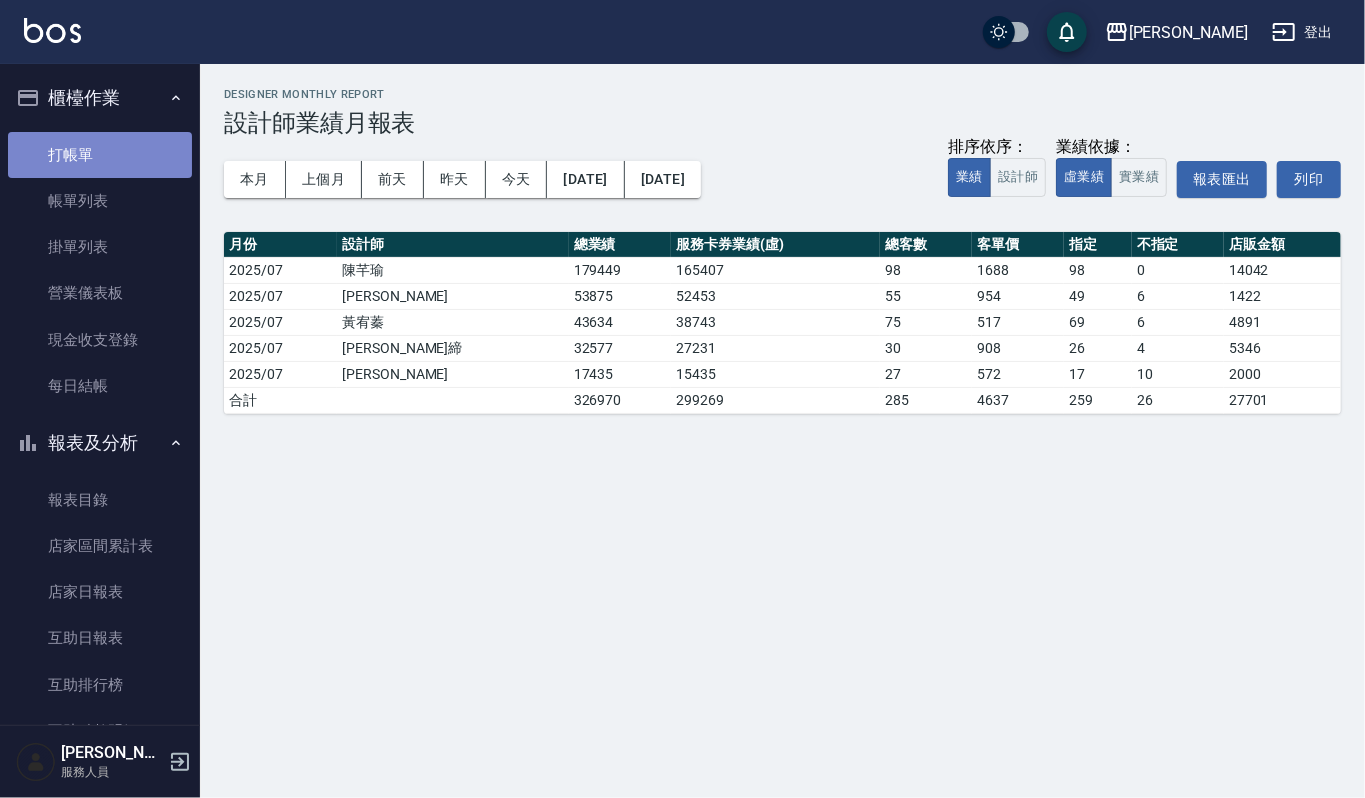 click on "打帳單" at bounding box center (100, 155) 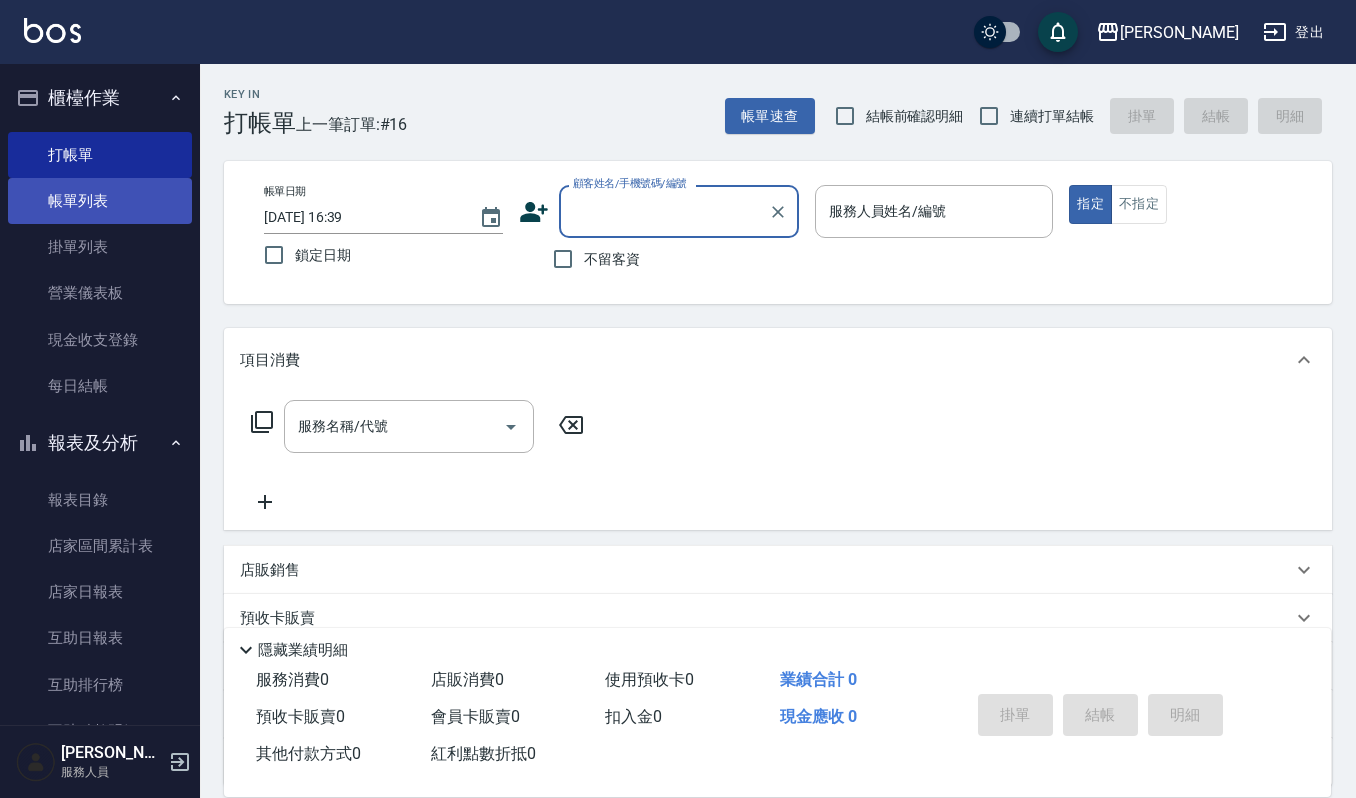 click on "帳單列表" at bounding box center (100, 201) 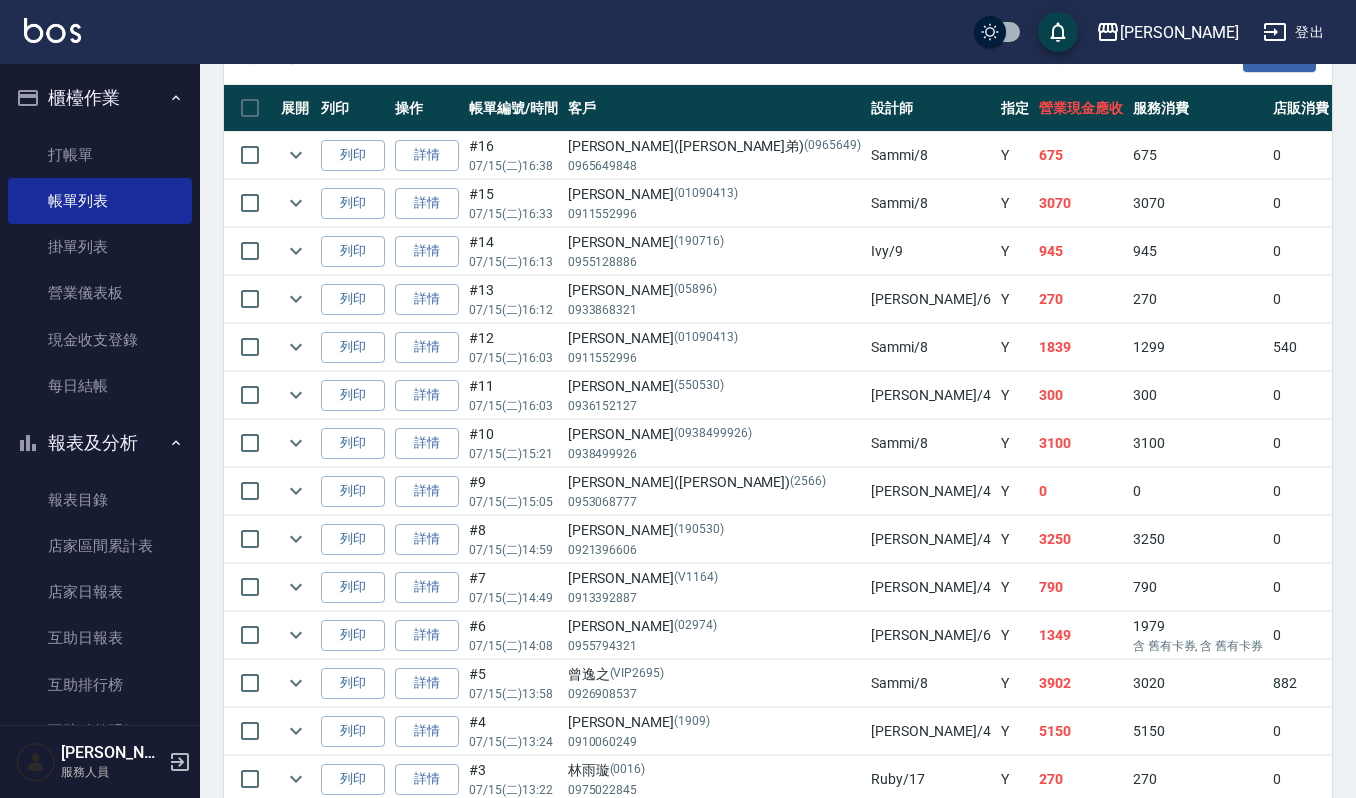 scroll, scrollTop: 400, scrollLeft: 0, axis: vertical 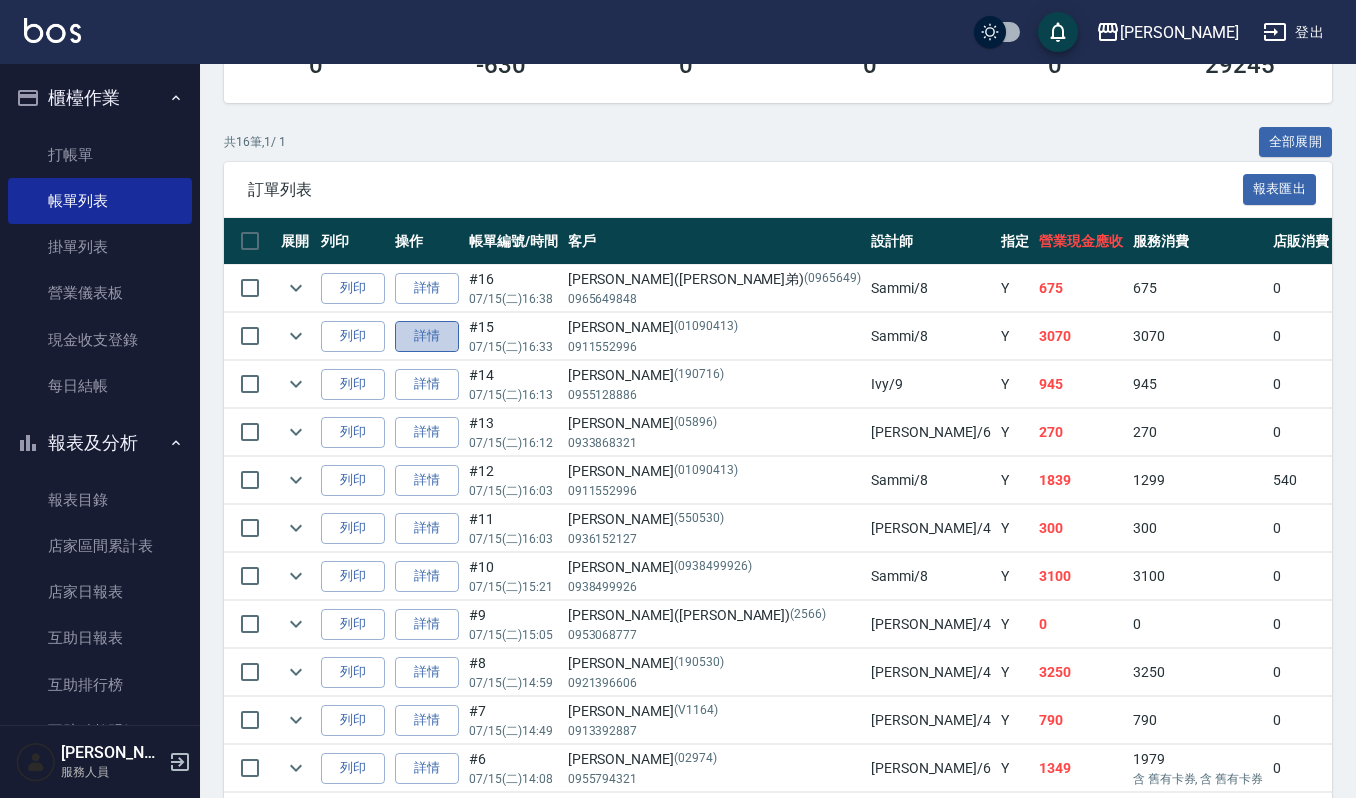 click on "詳情" at bounding box center (427, 336) 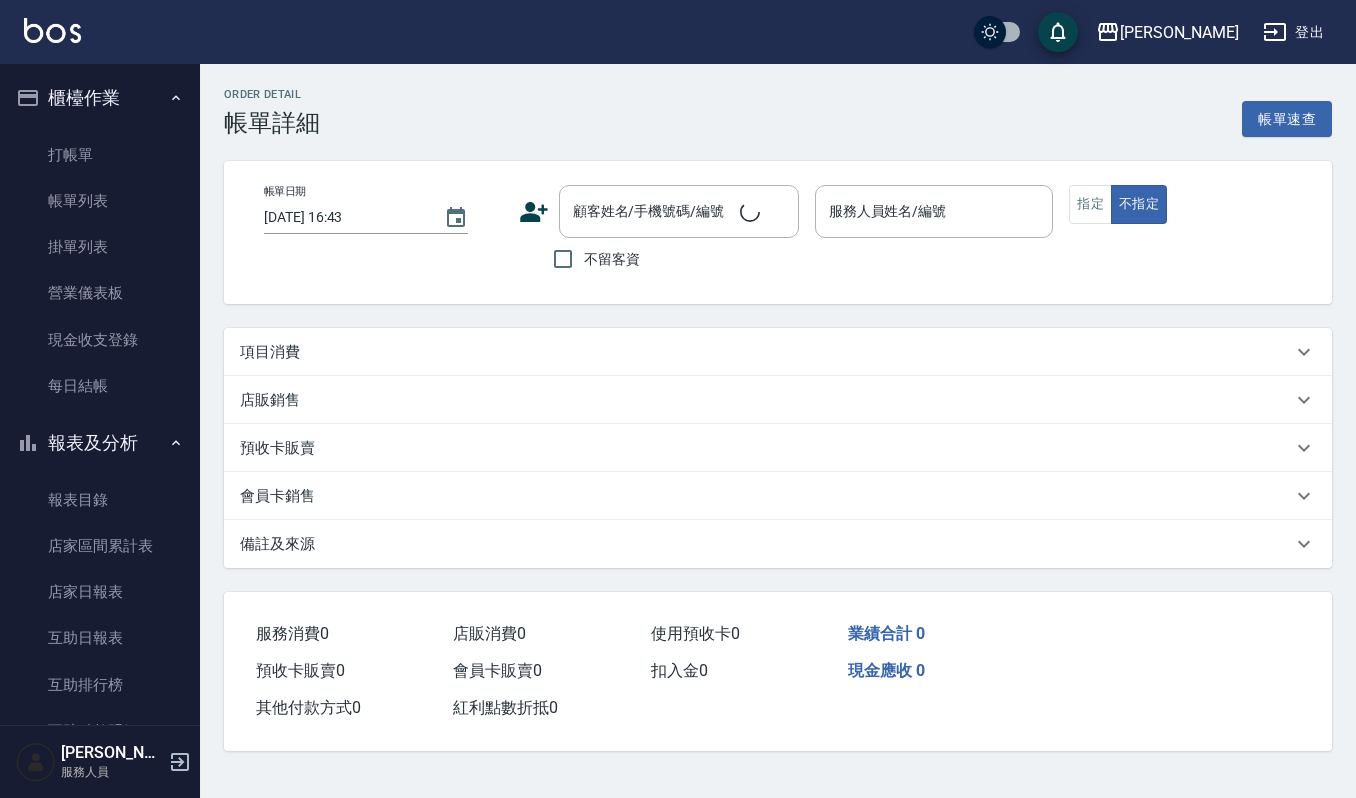 scroll, scrollTop: 0, scrollLeft: 0, axis: both 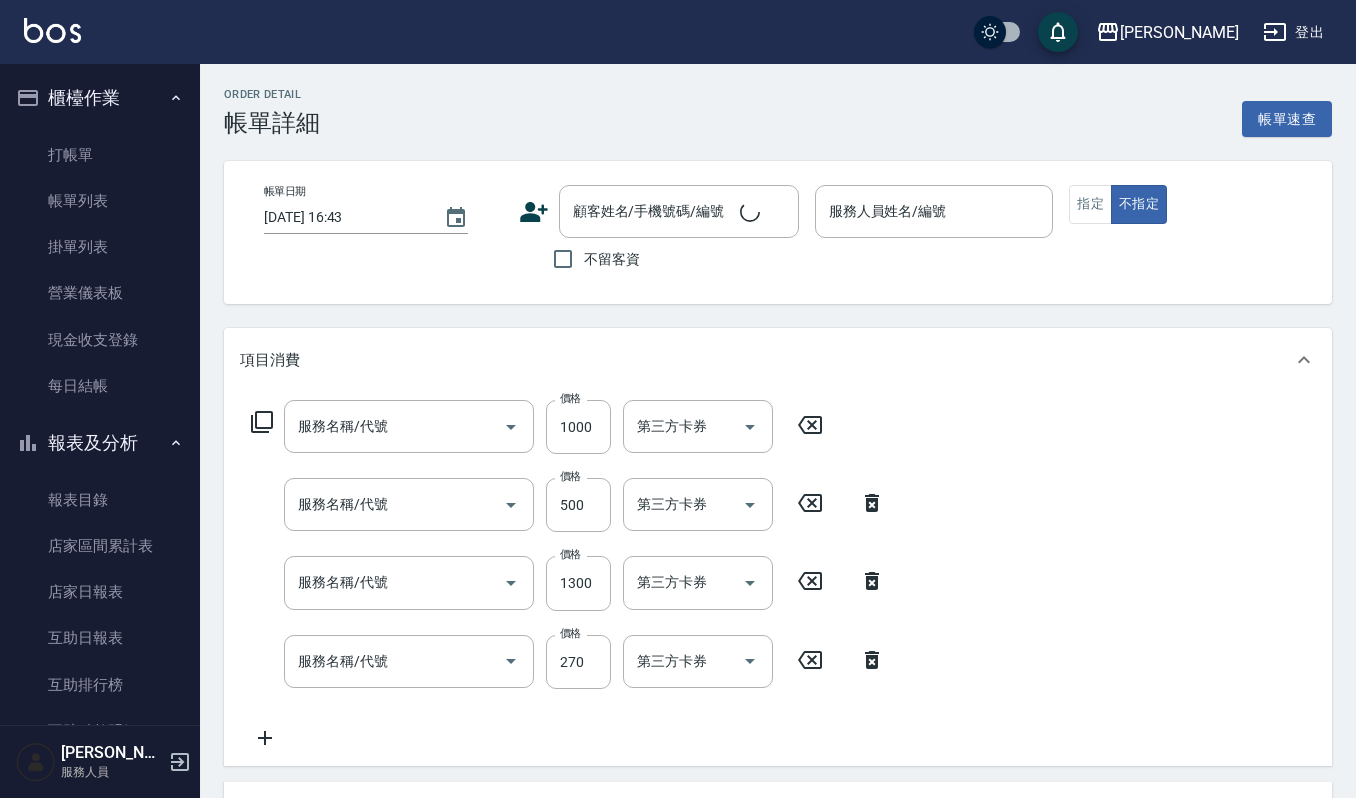 type on "2025/07/15 16:33" 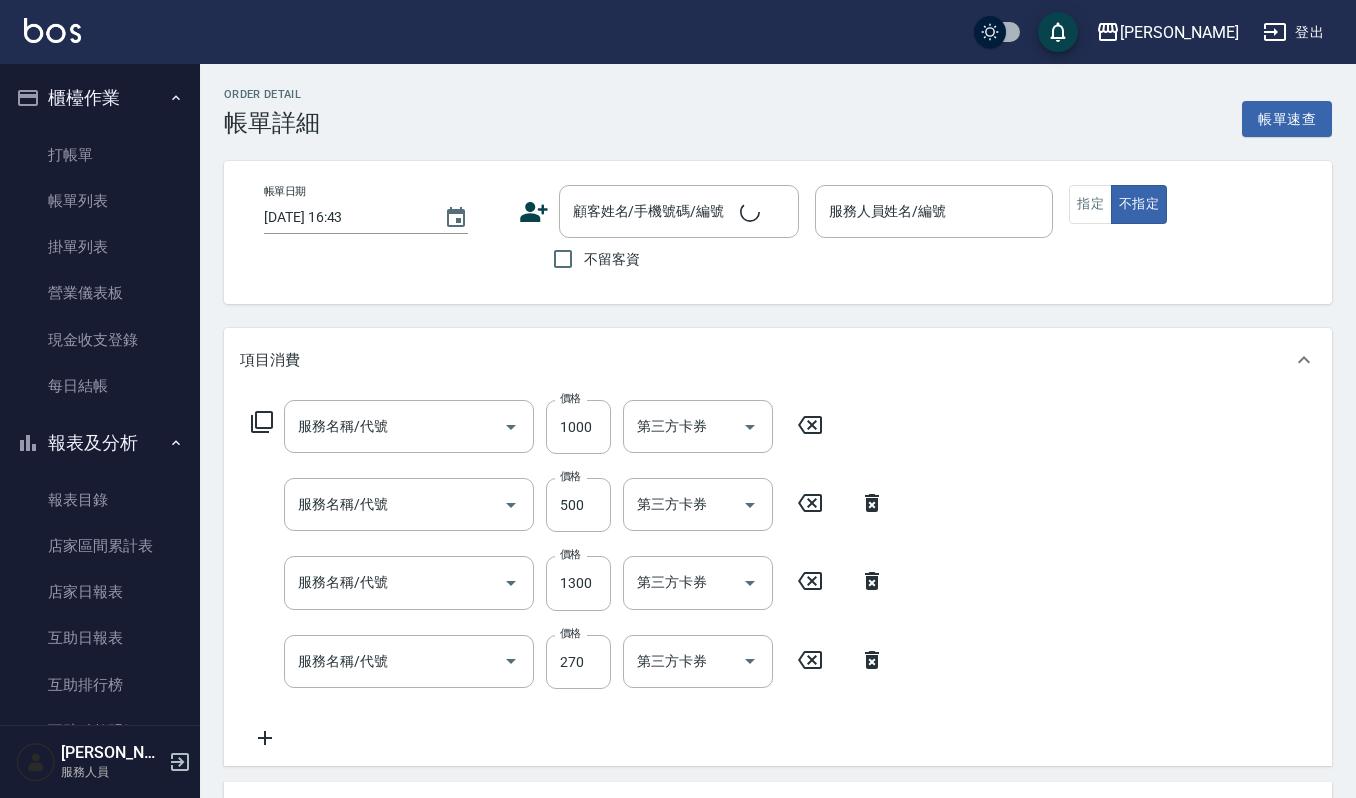 type on "Sammi-8" 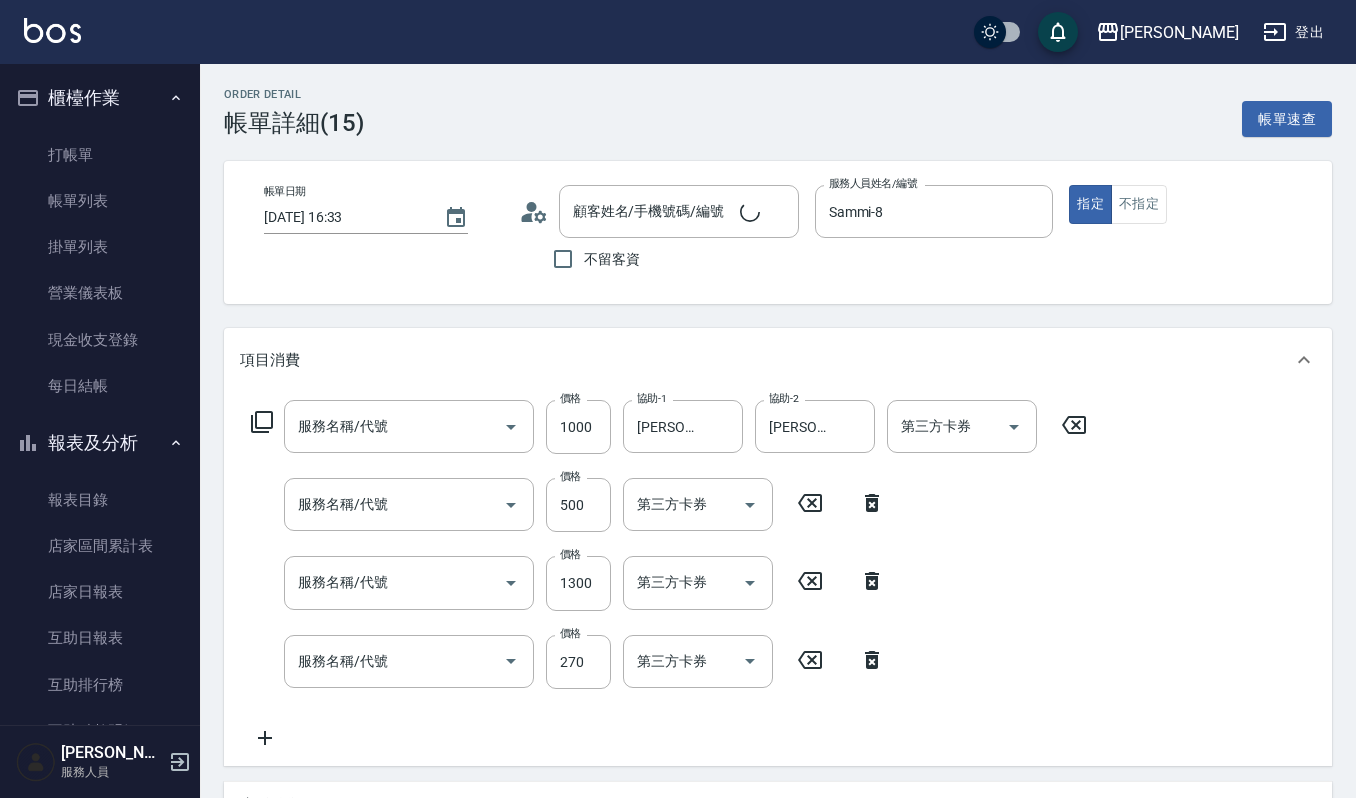 type on "加購LCM護(699)" 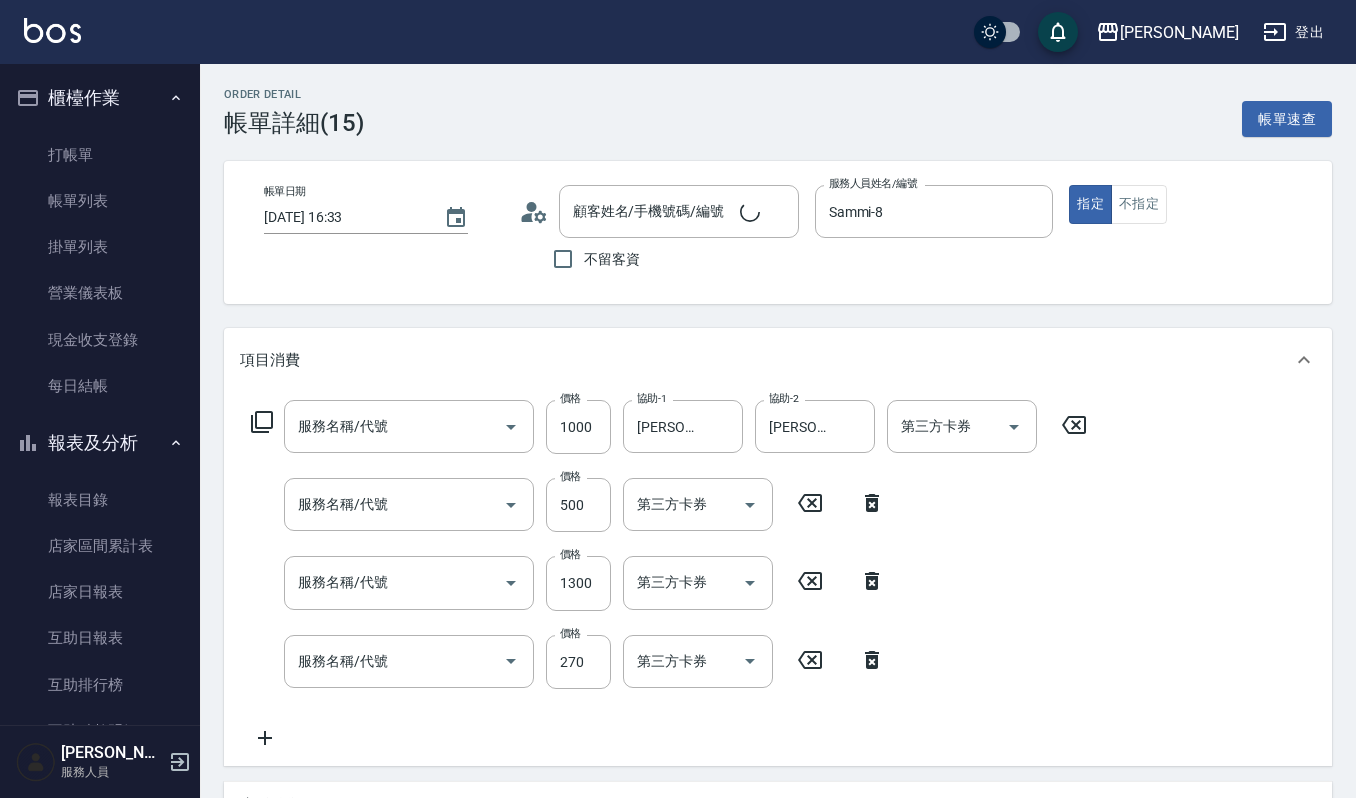 type on "(雲提)燙染前頭皮防護(518)" 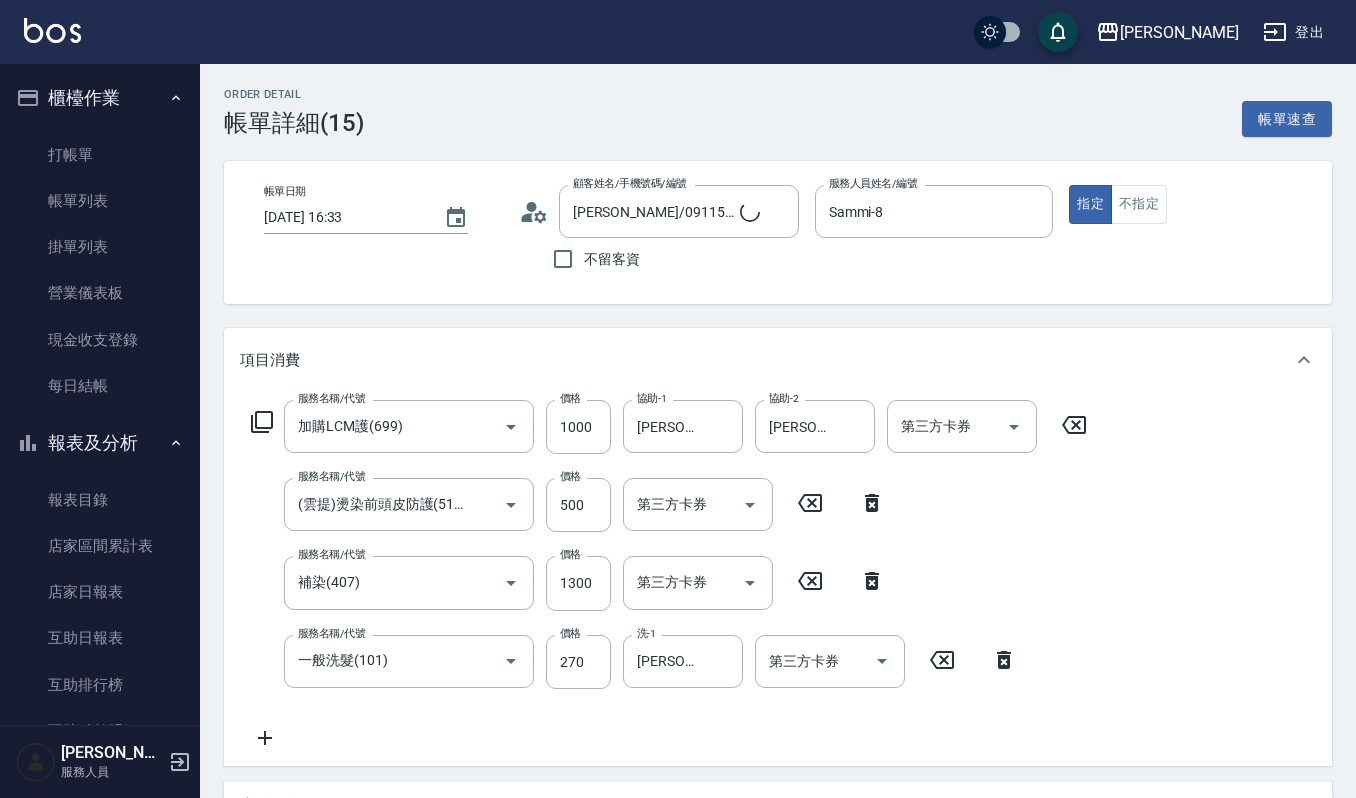 type on "蔡佳蓁vivi/0911552996/01090413" 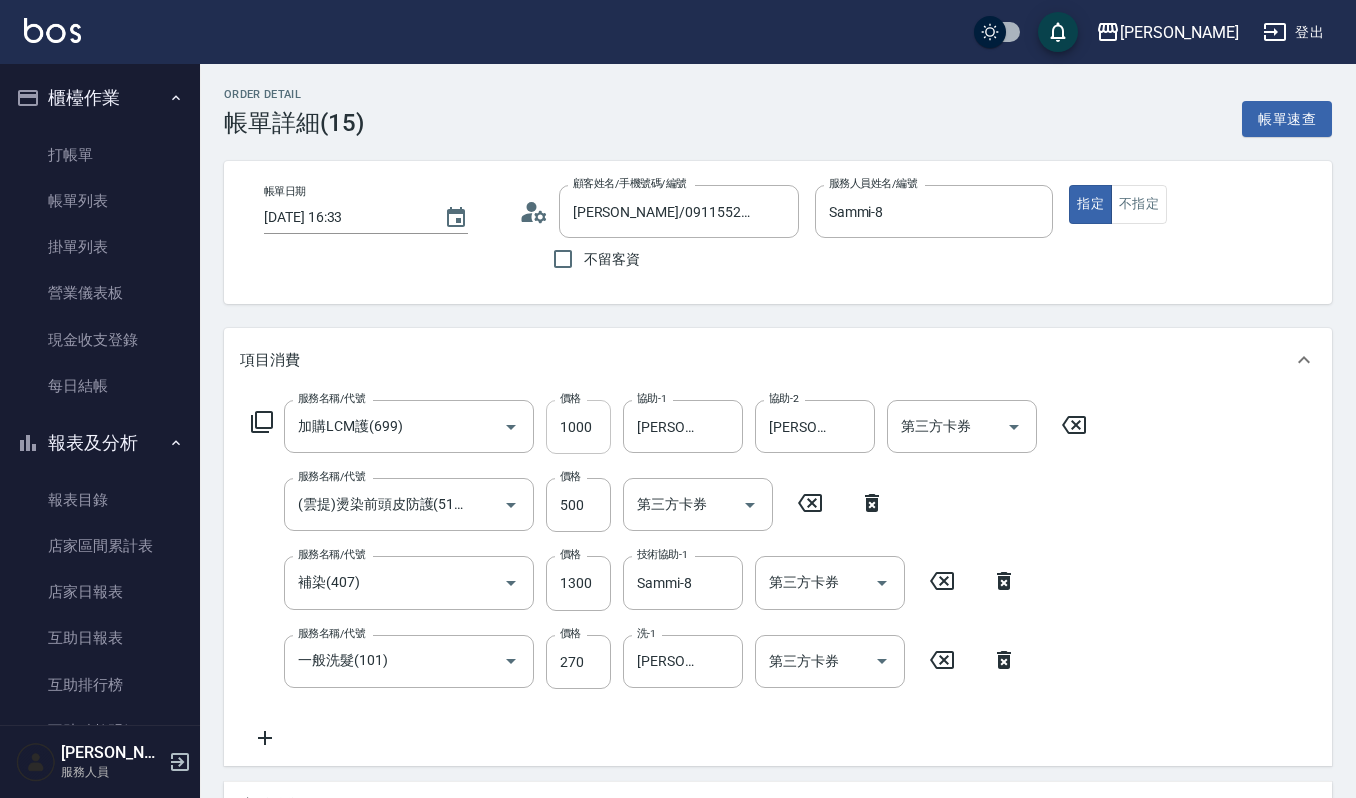 click on "1000" at bounding box center [578, 427] 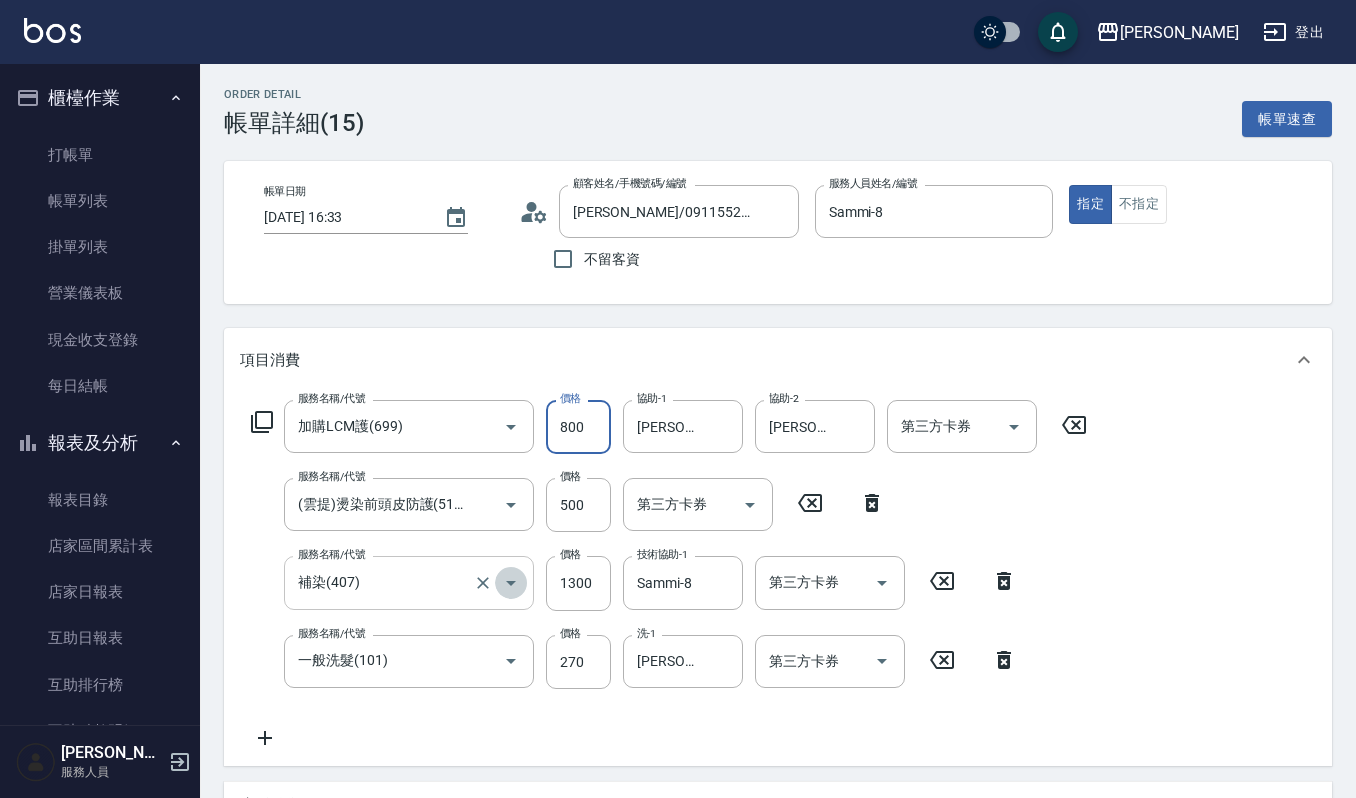 click 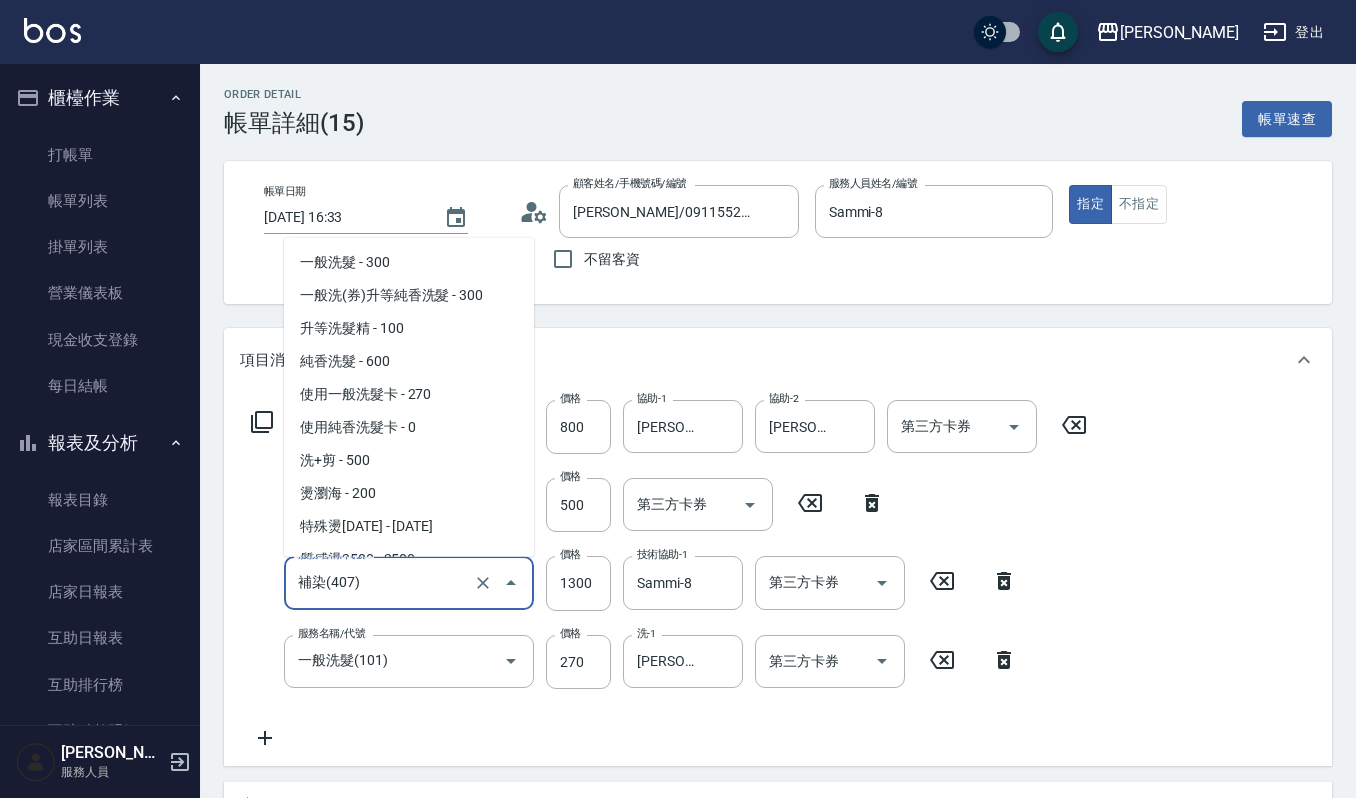 scroll, scrollTop: 778, scrollLeft: 0, axis: vertical 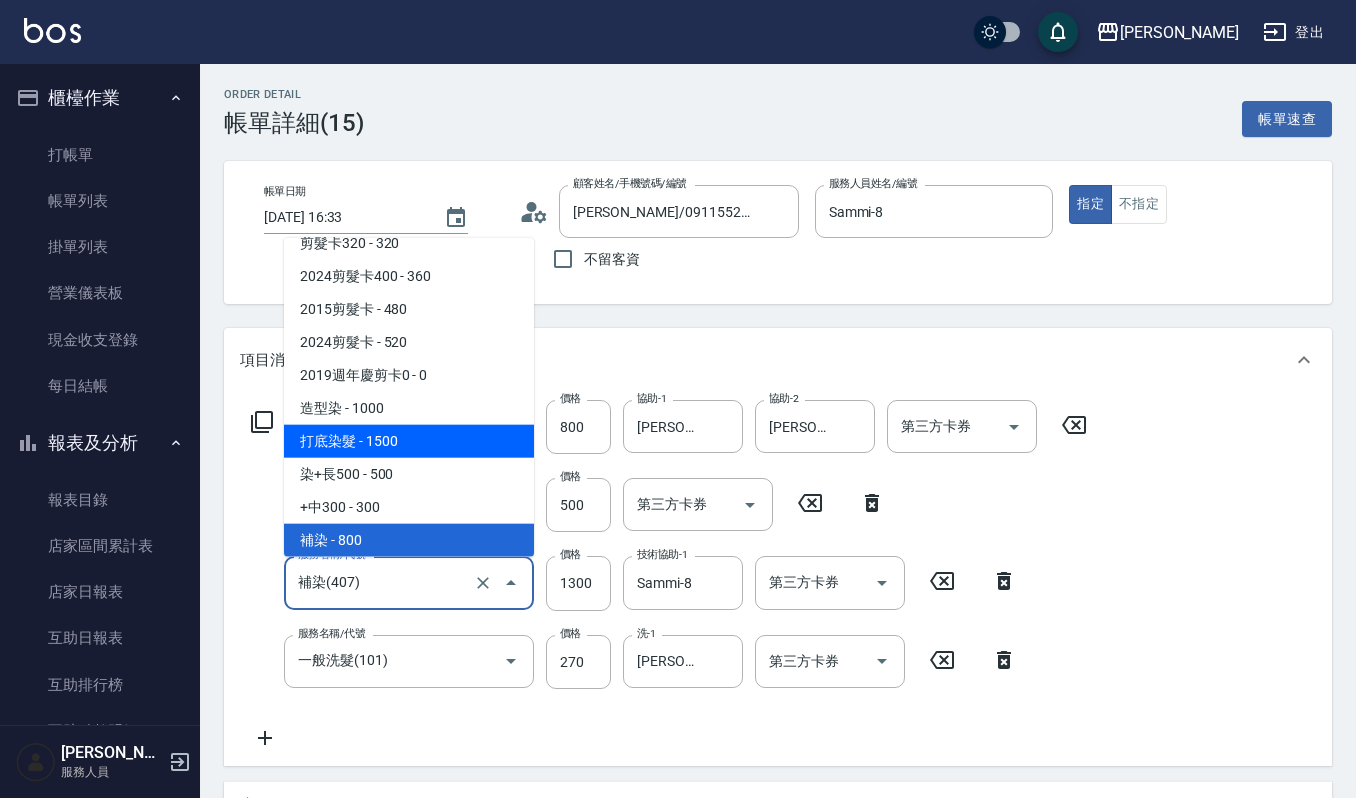 click on "打底染髮 - 1500" at bounding box center [409, 440] 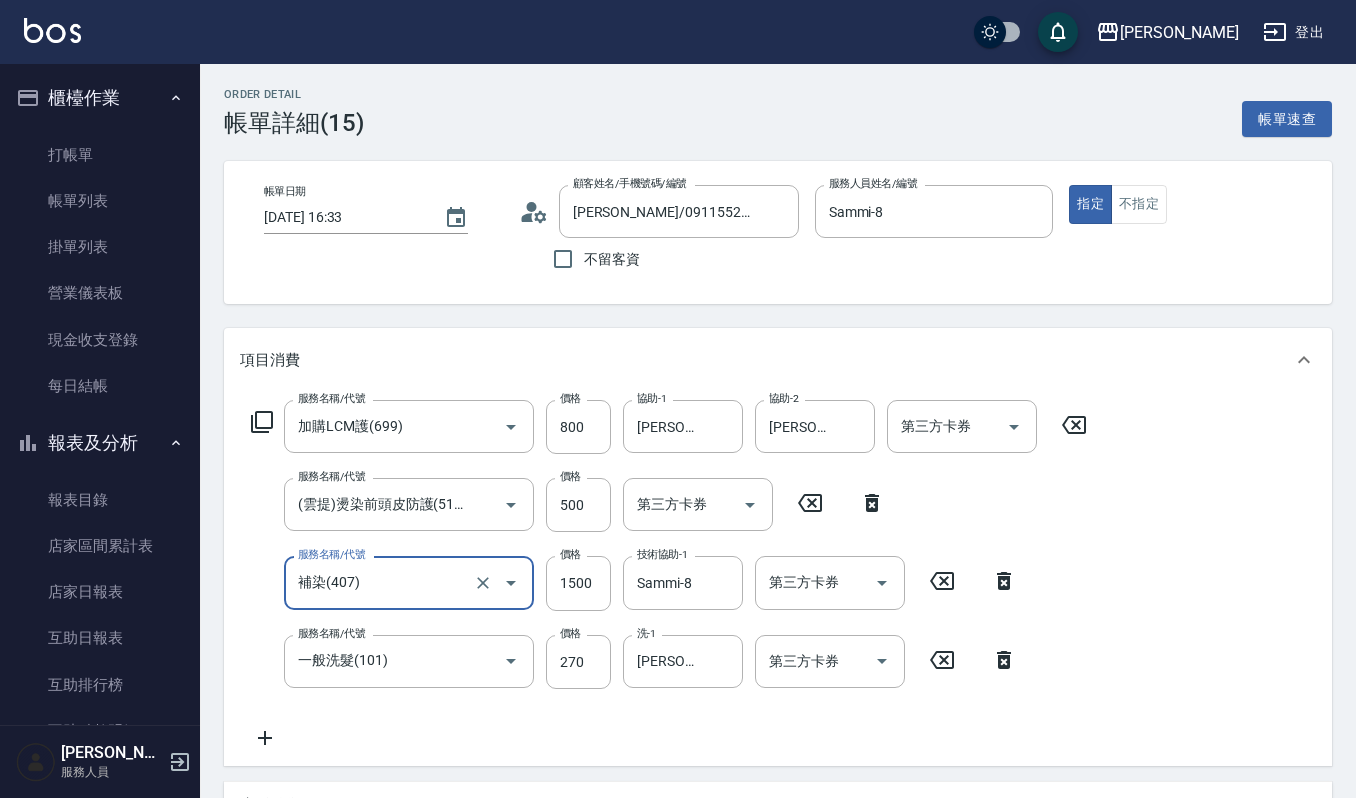 type on "打底染髮(402)" 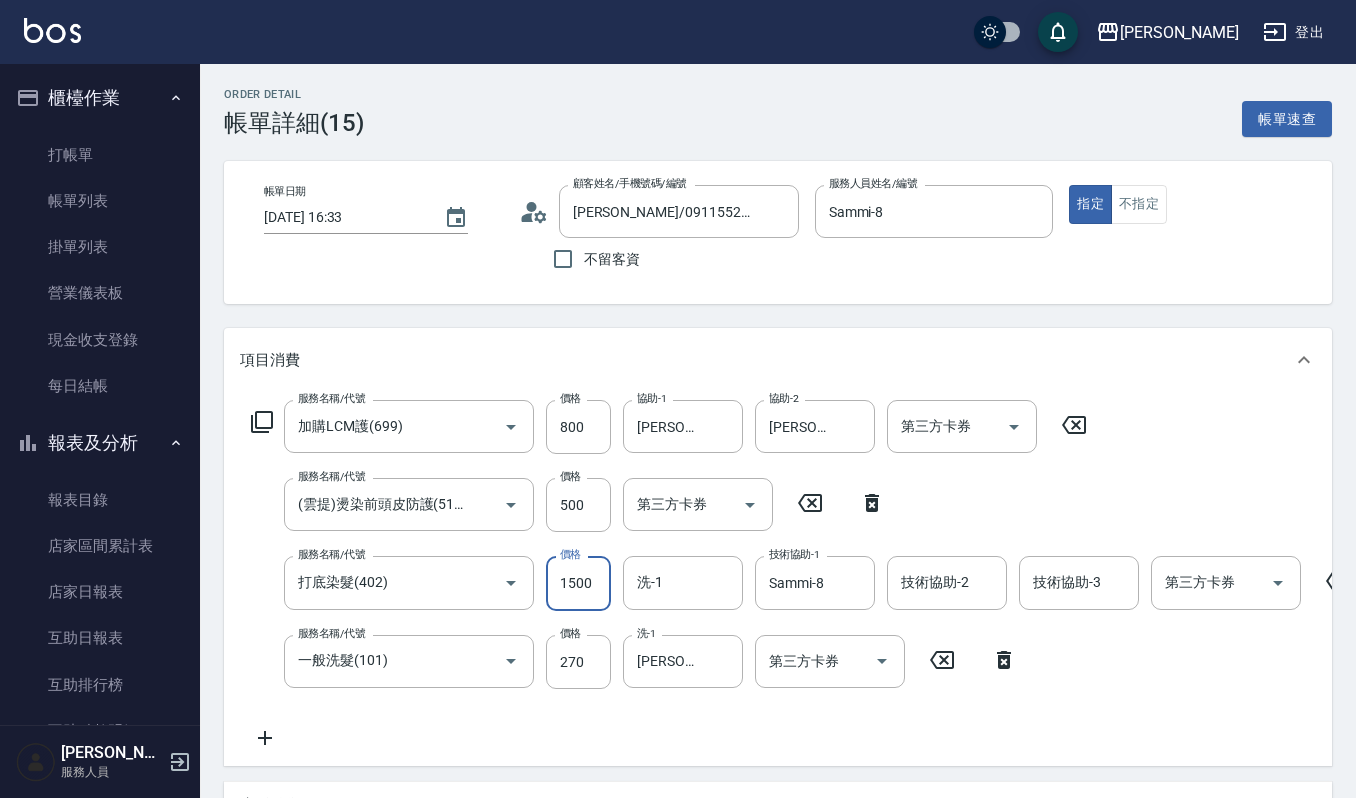 click on "1500" at bounding box center [578, 583] 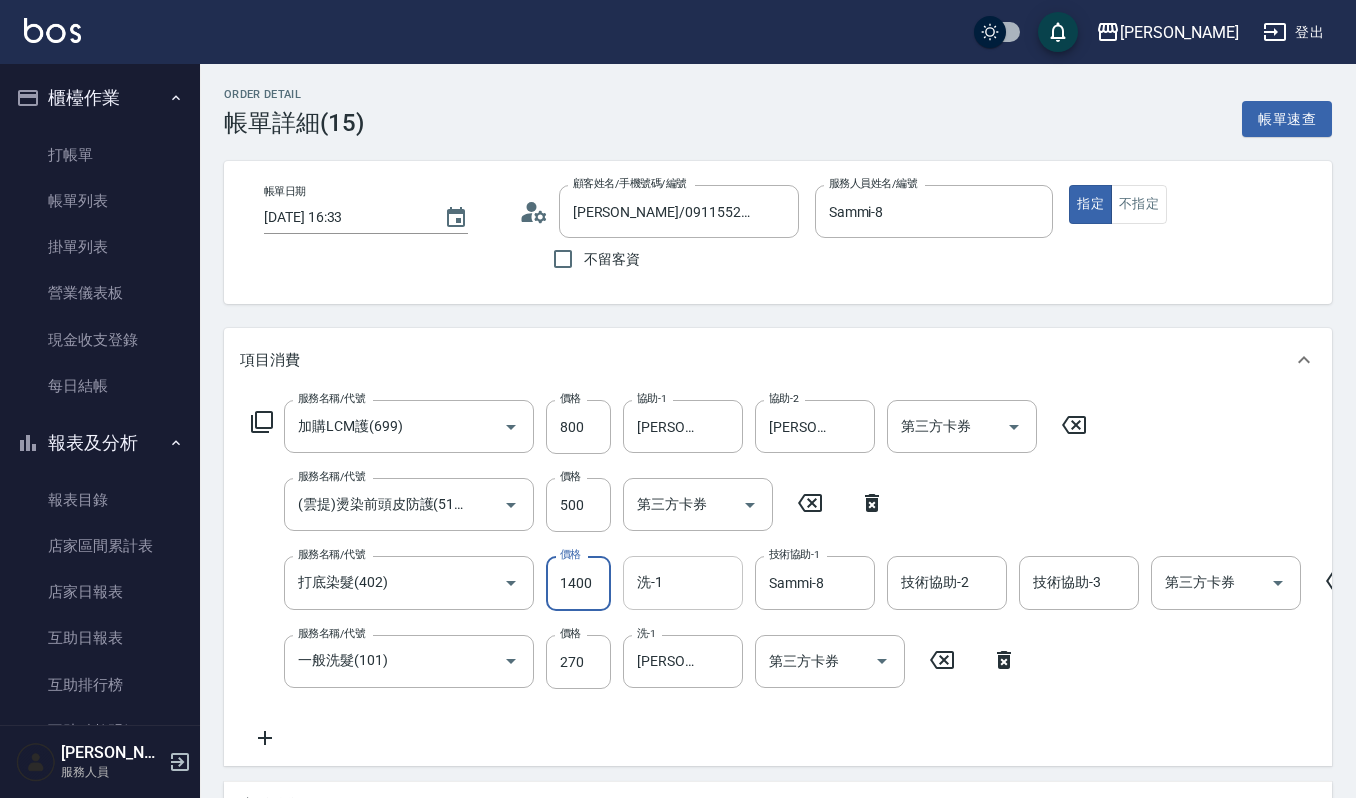 type on "1400" 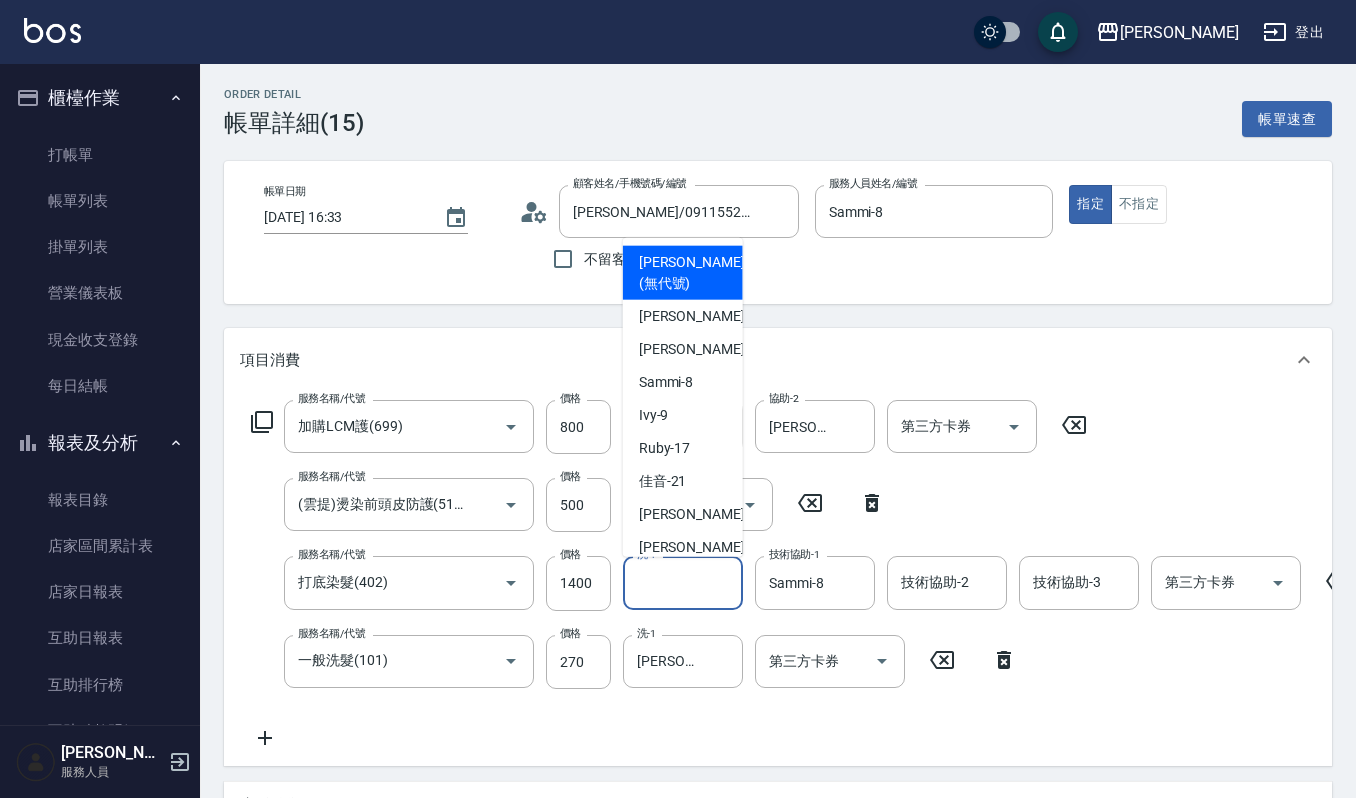 click on "洗-1 洗-1" at bounding box center [683, 582] 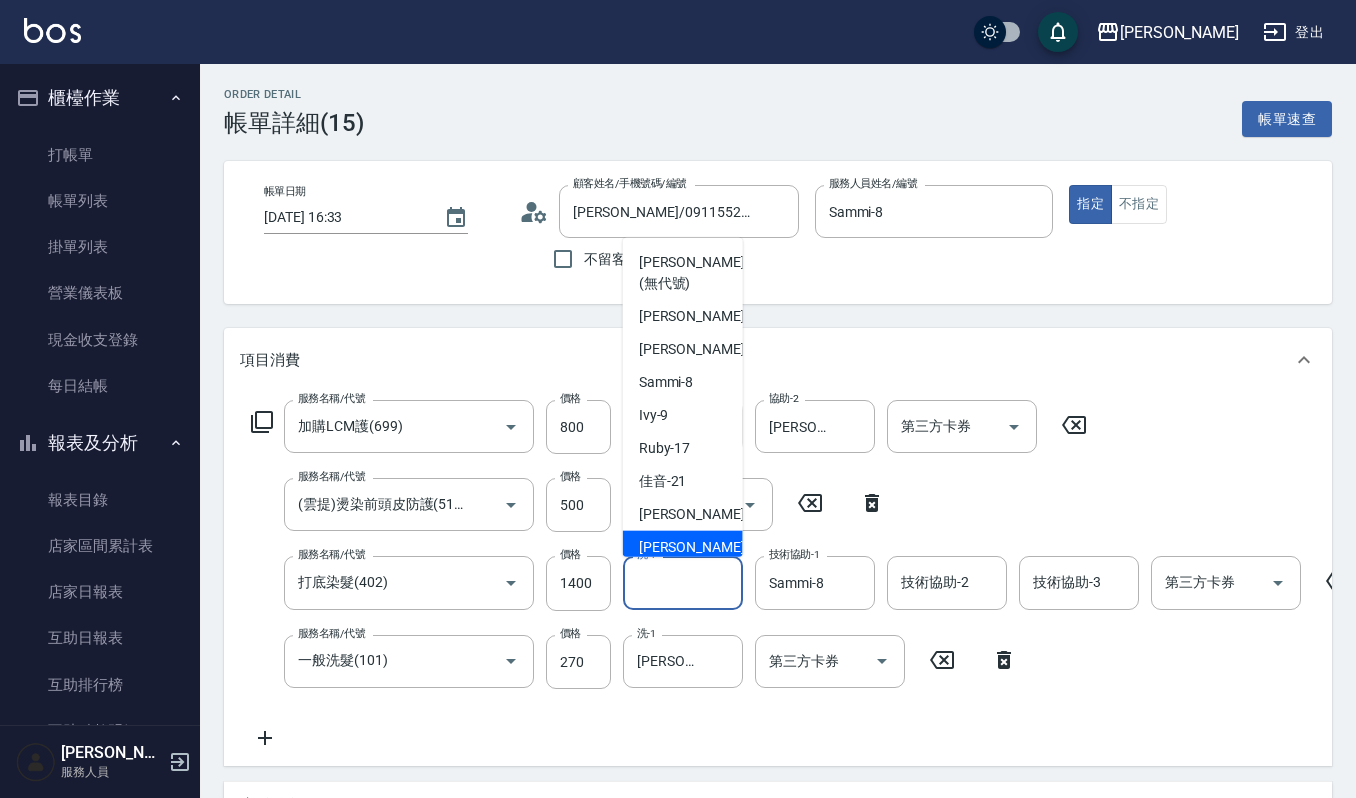 click on "郁涵 -23" at bounding box center [702, 546] 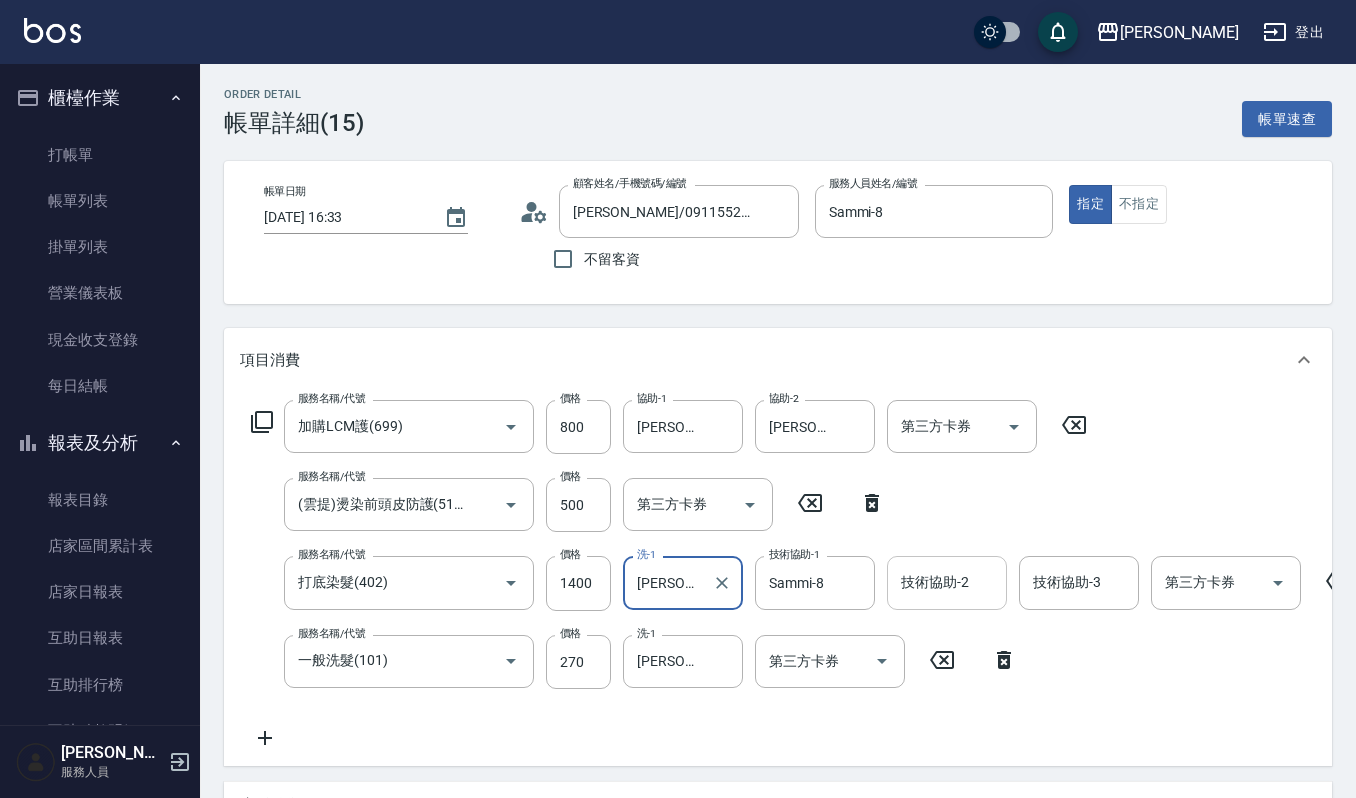 click on "技術協助-2" at bounding box center [947, 582] 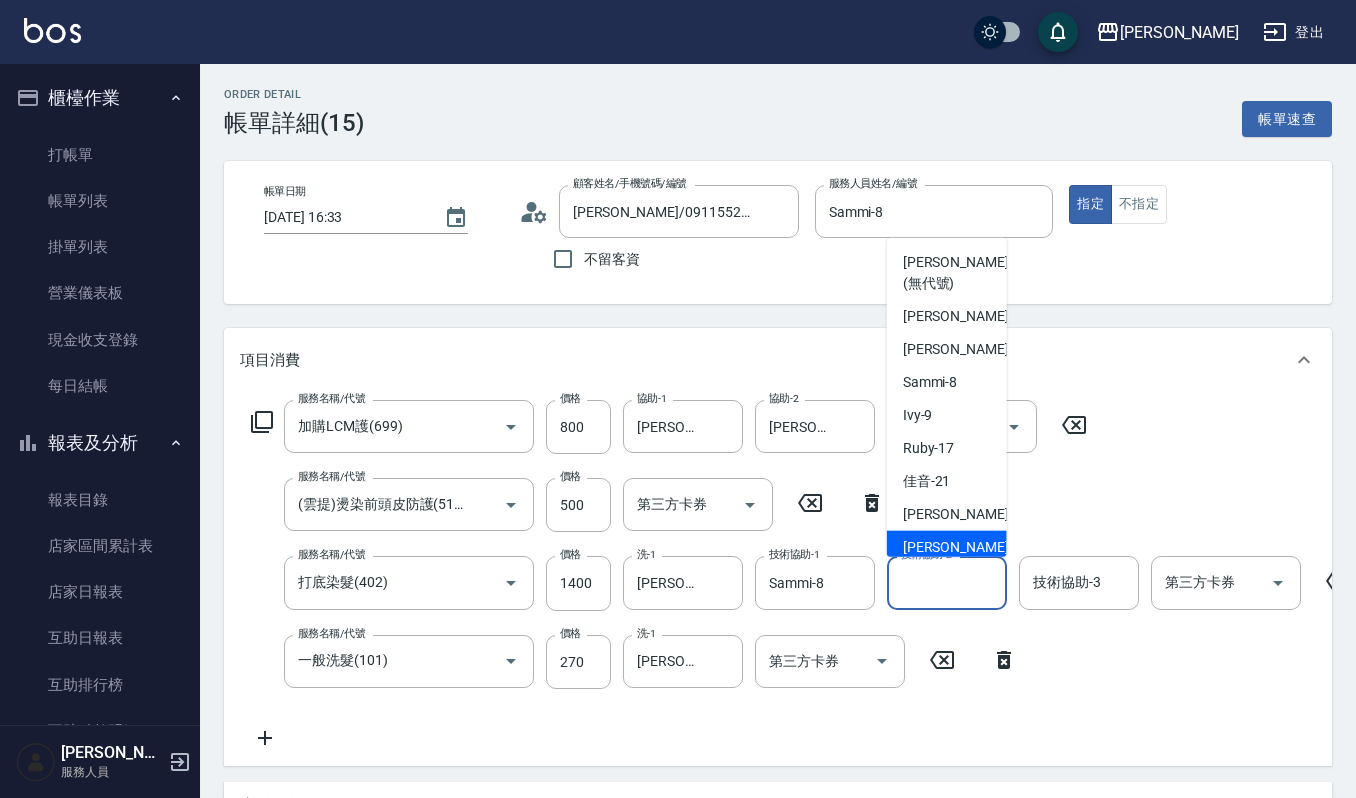 click on "郁涵 -23" at bounding box center [966, 546] 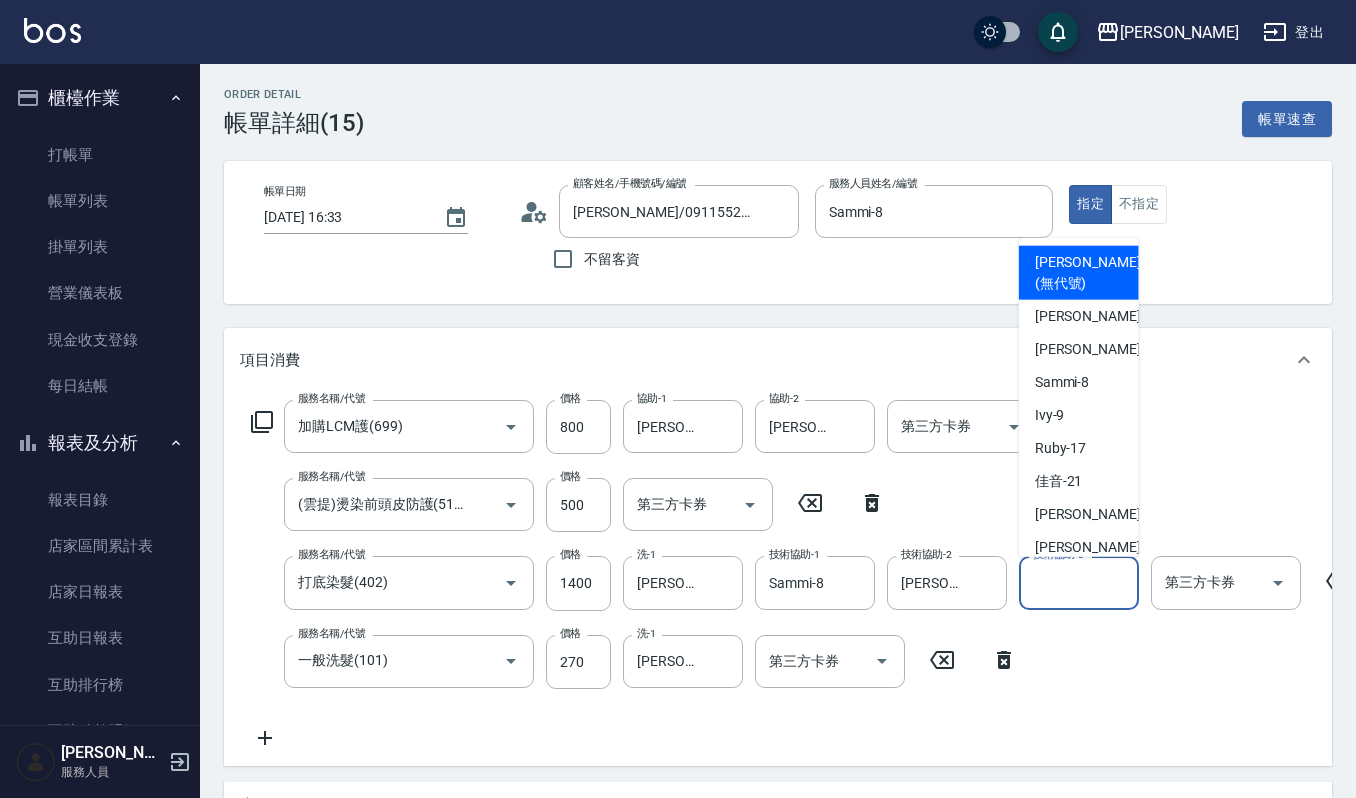 click on "技術協助-3" at bounding box center (1079, 582) 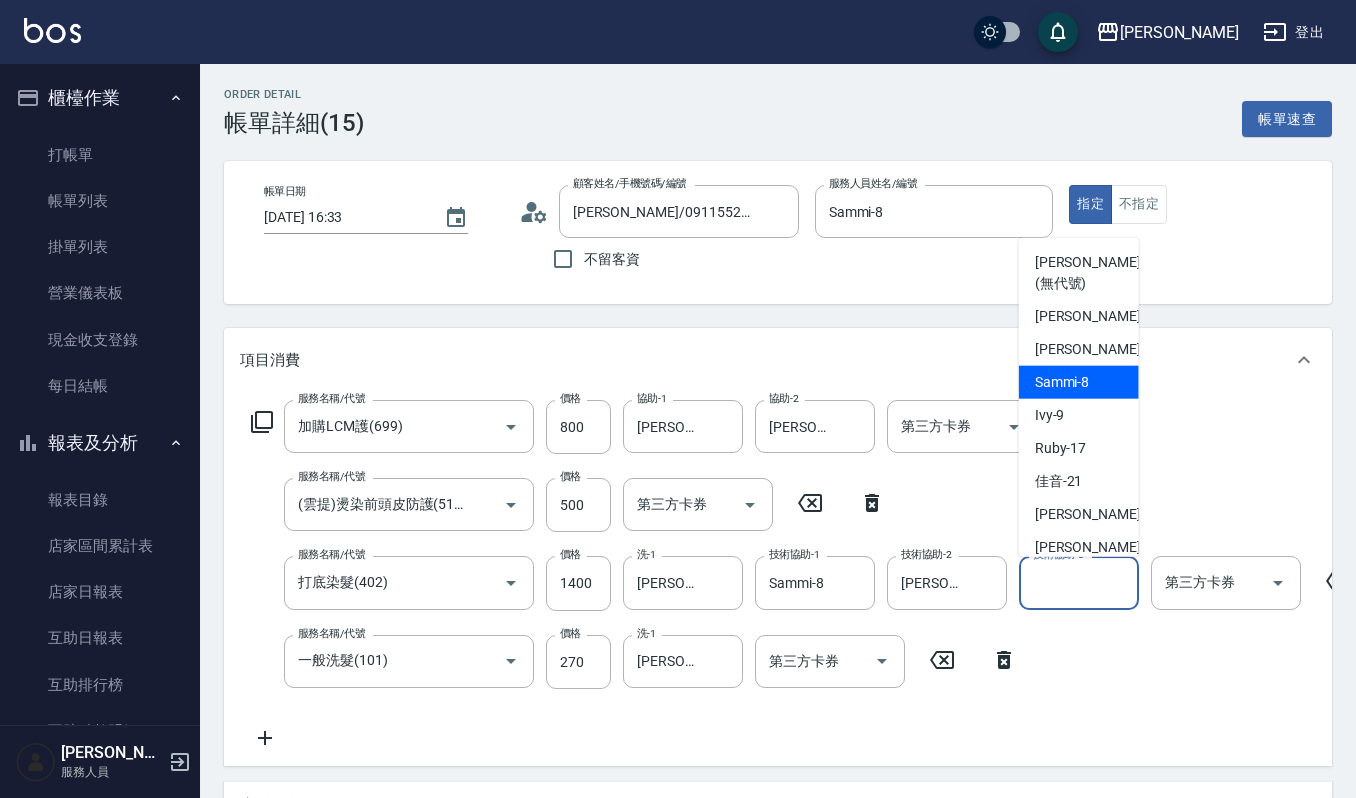 click on "Sammi -8" at bounding box center (1079, 381) 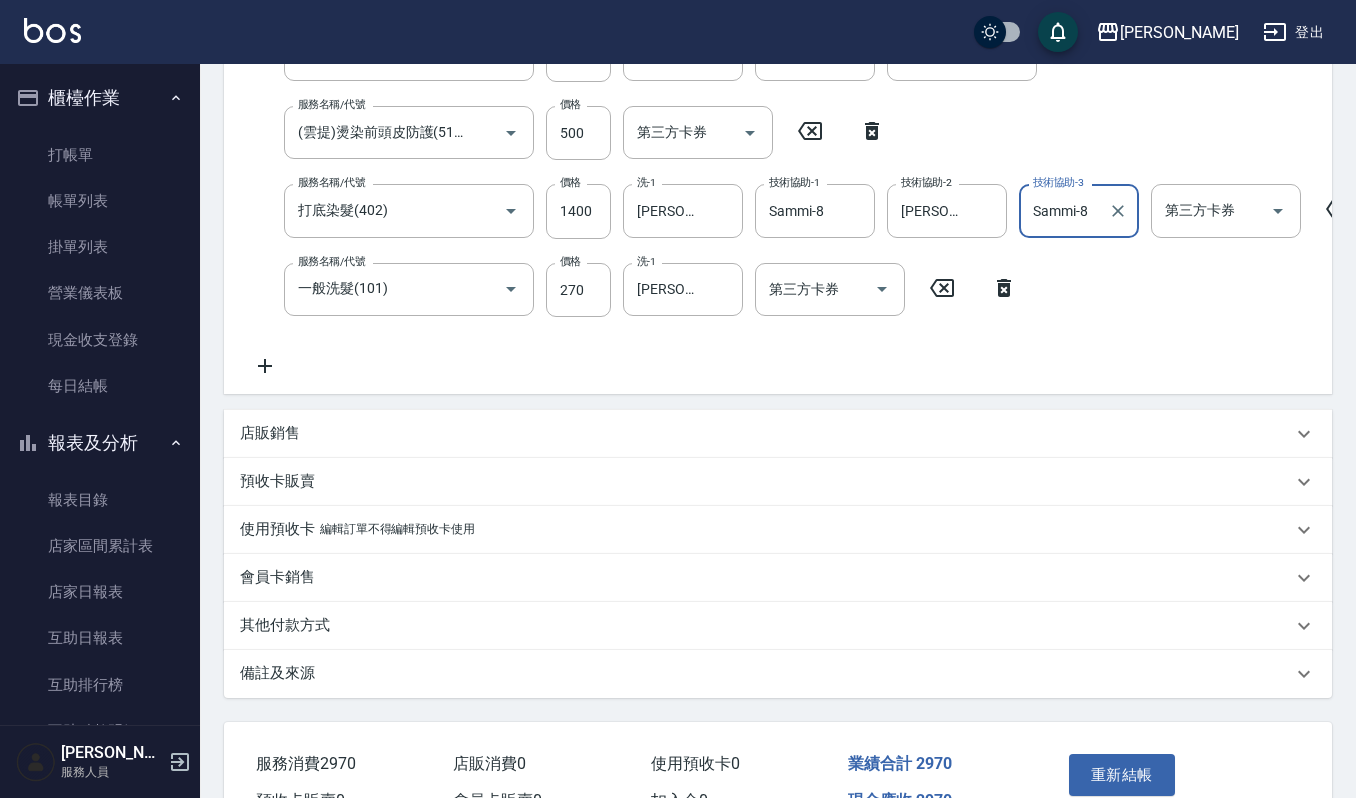 scroll, scrollTop: 470, scrollLeft: 0, axis: vertical 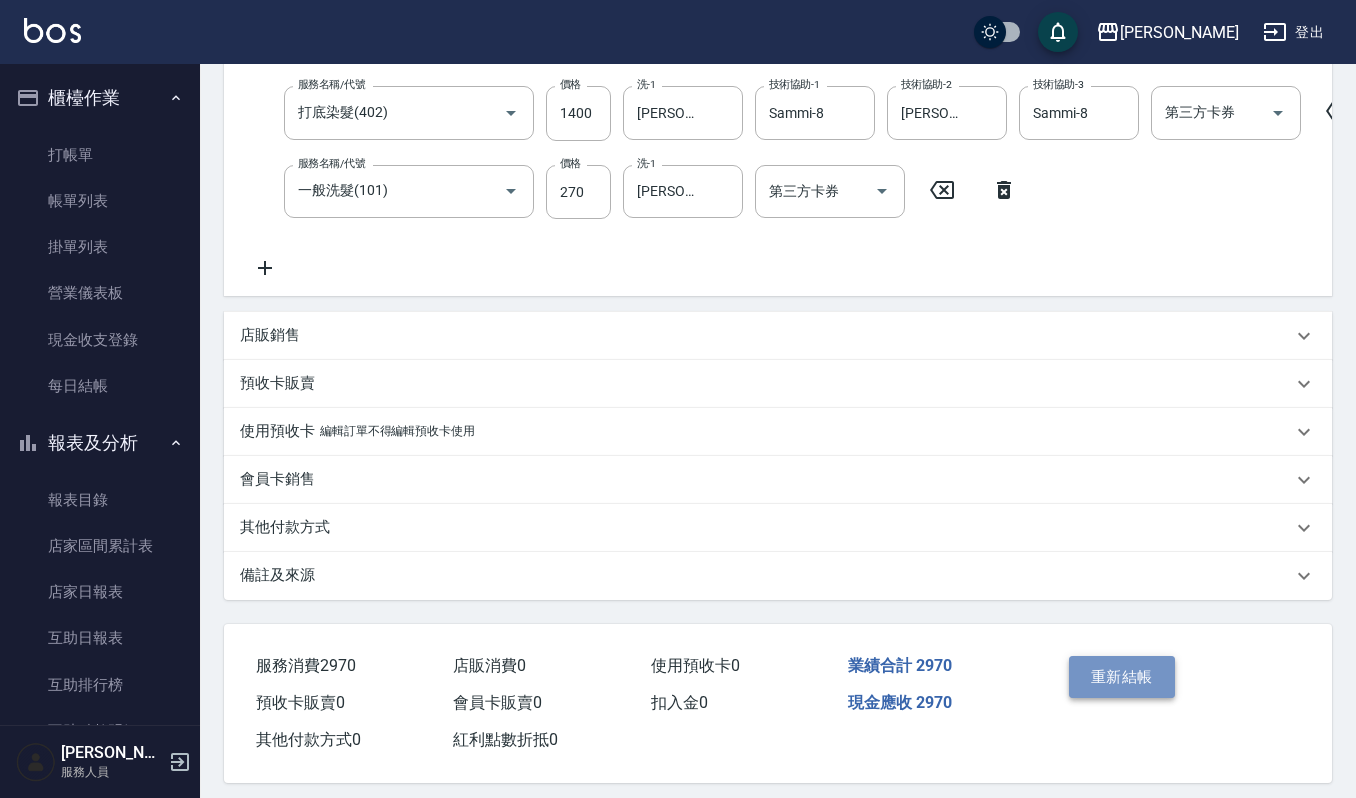 click on "重新結帳" at bounding box center (1122, 677) 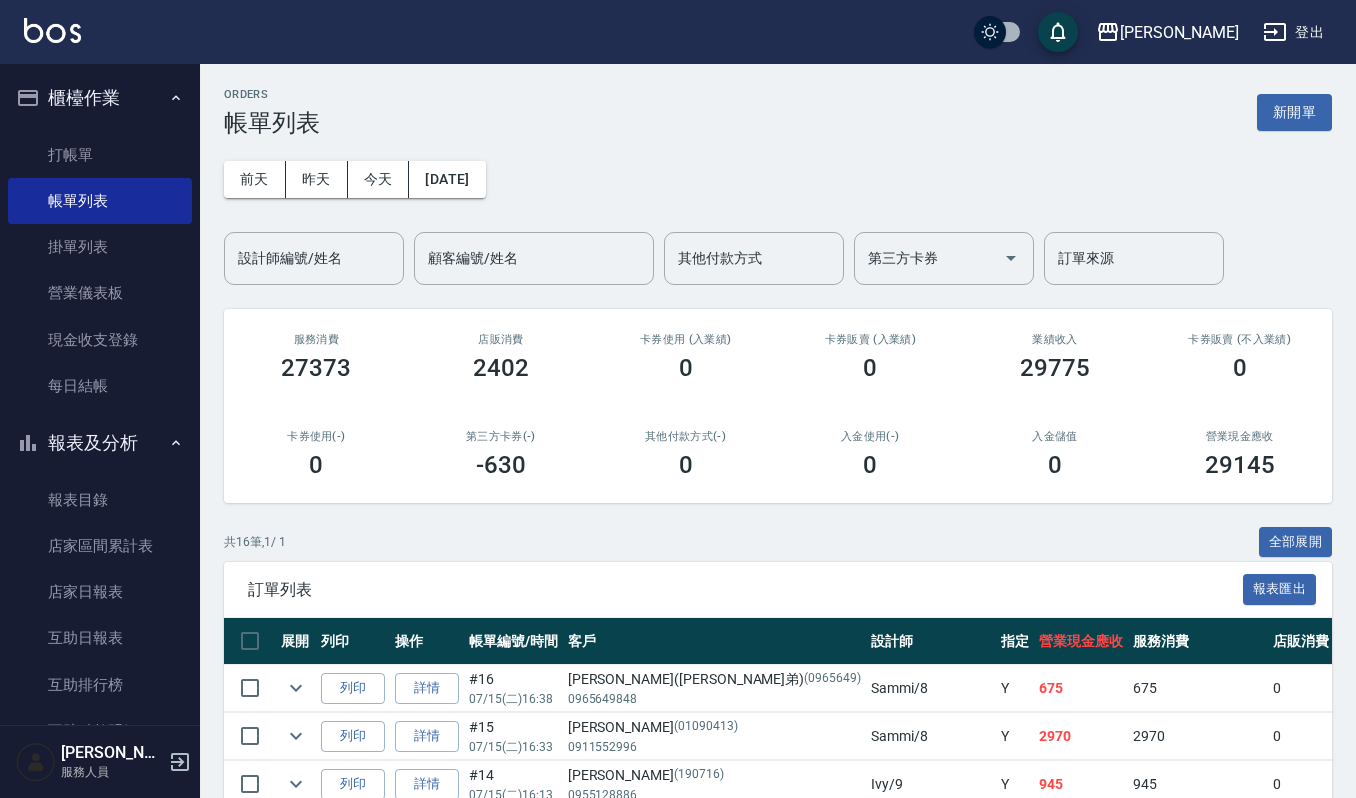 scroll, scrollTop: 133, scrollLeft: 0, axis: vertical 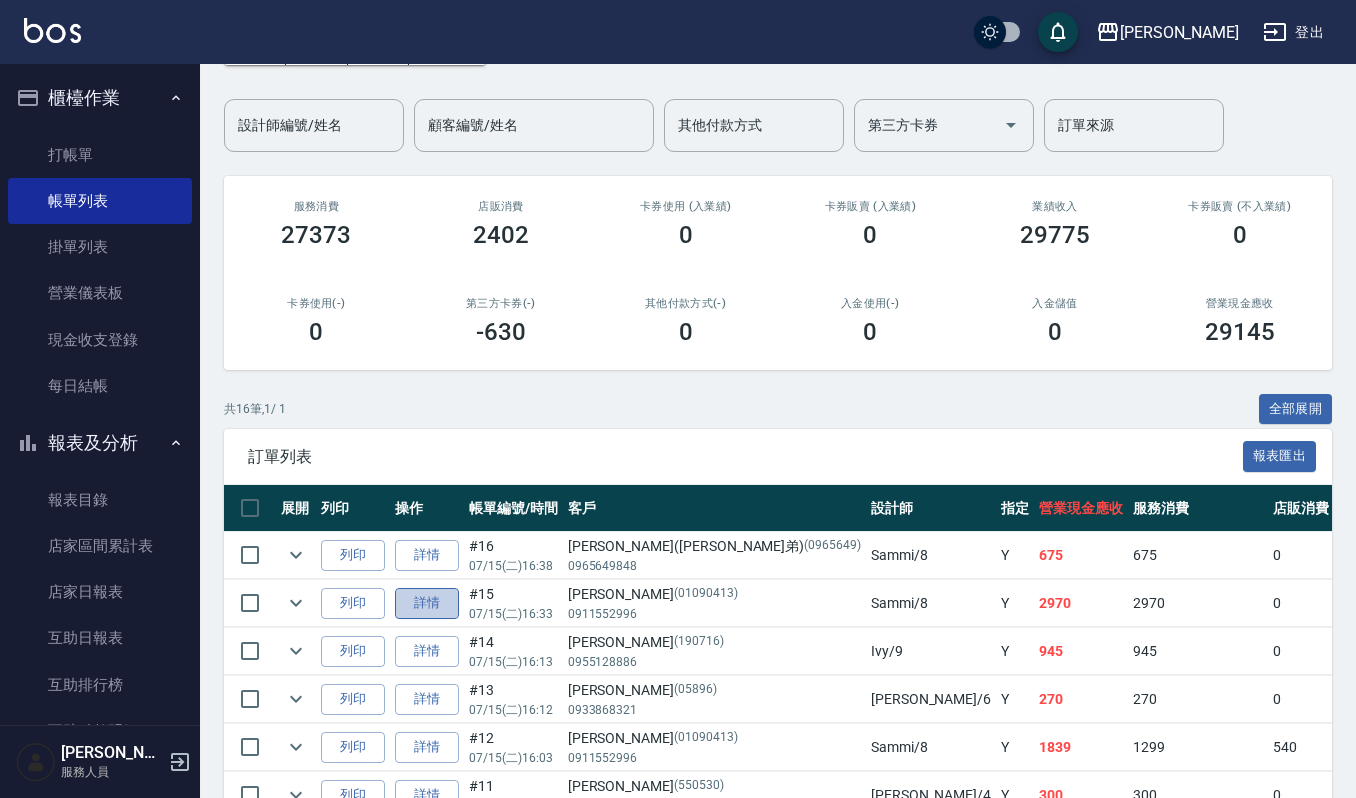 click on "詳情" at bounding box center (427, 603) 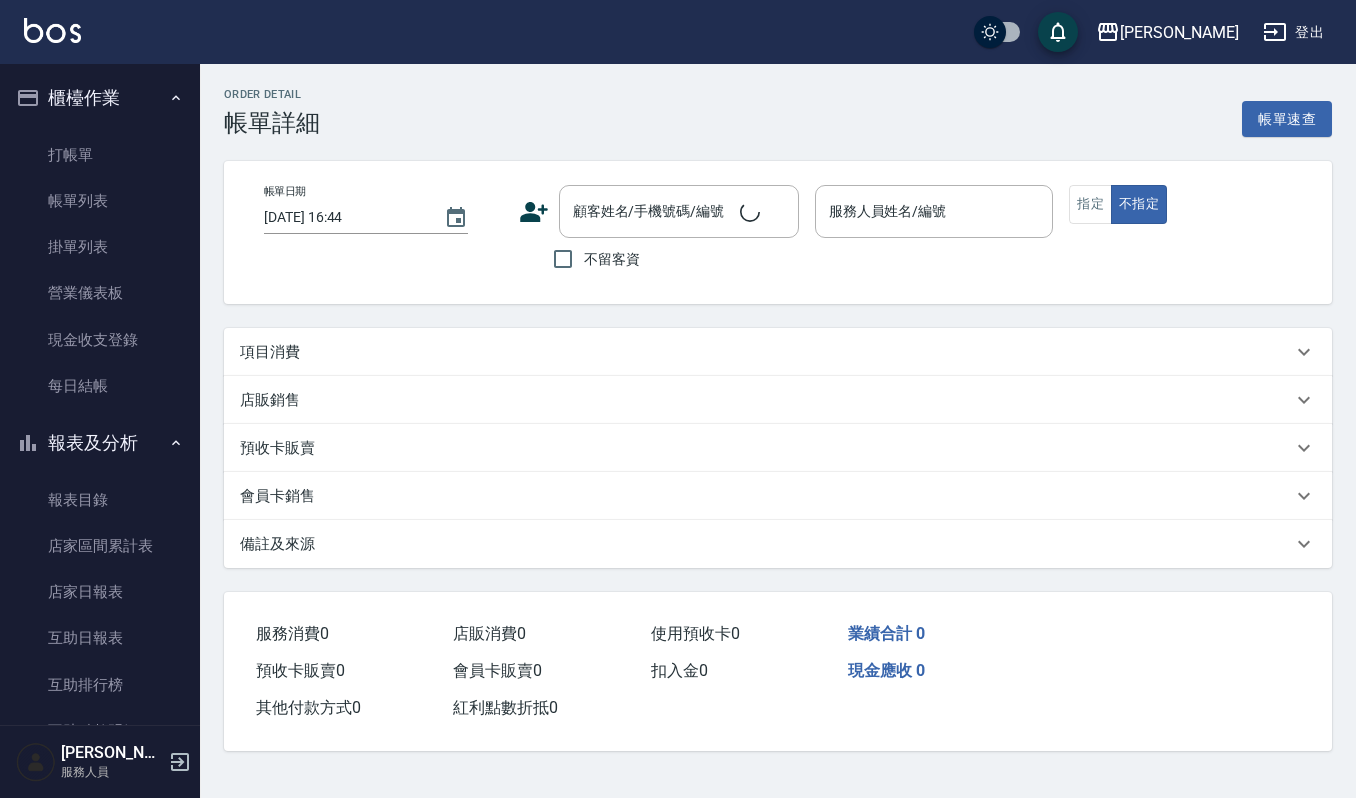scroll, scrollTop: 0, scrollLeft: 0, axis: both 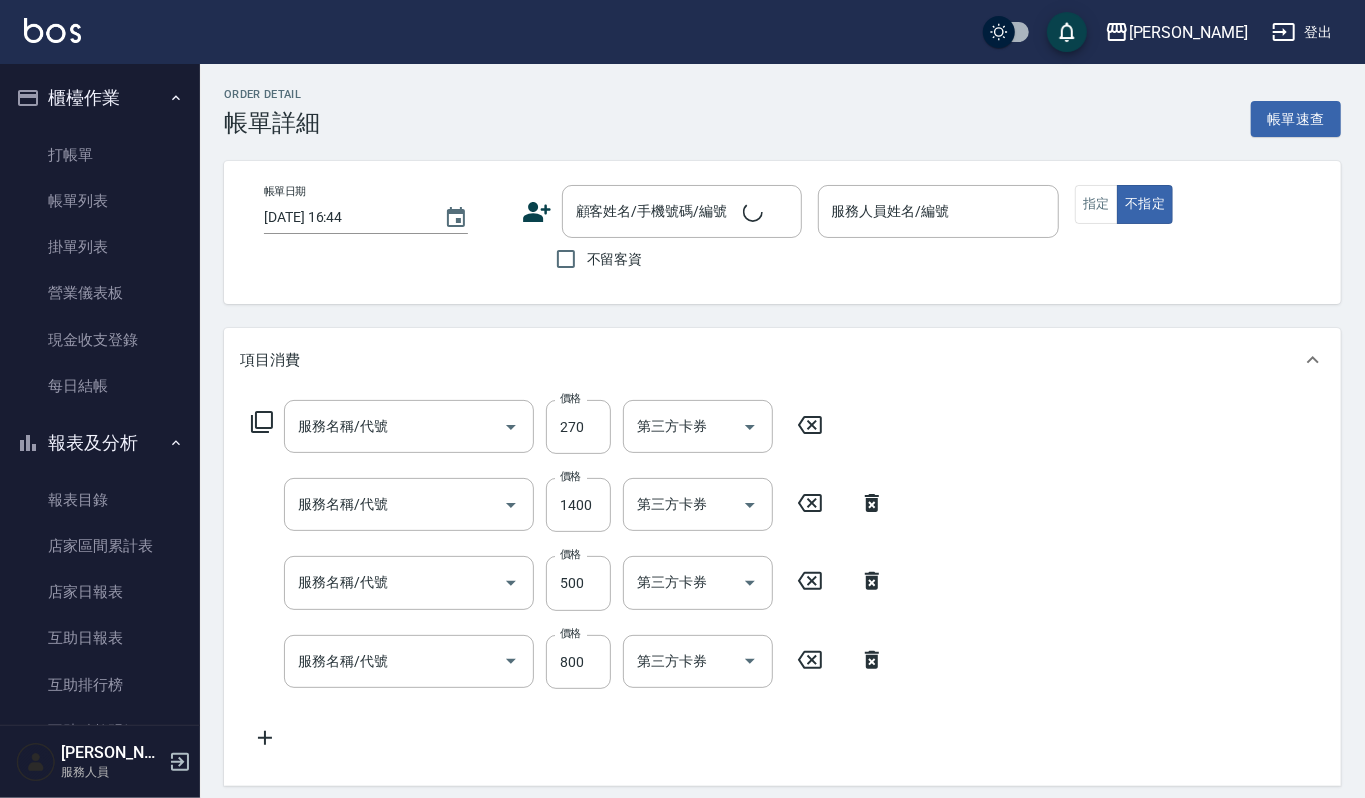 type on "2025/07/15 16:33" 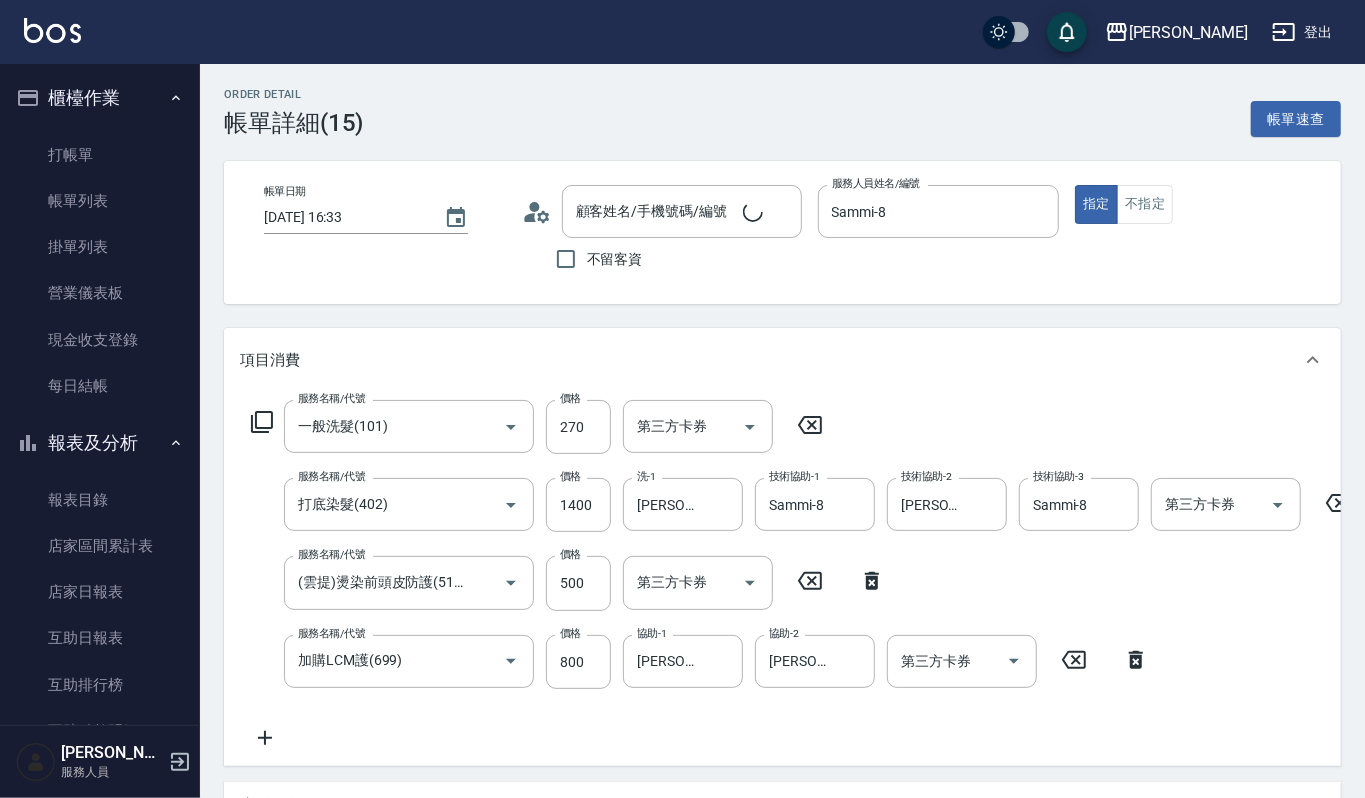 type on "一般洗髮(101)" 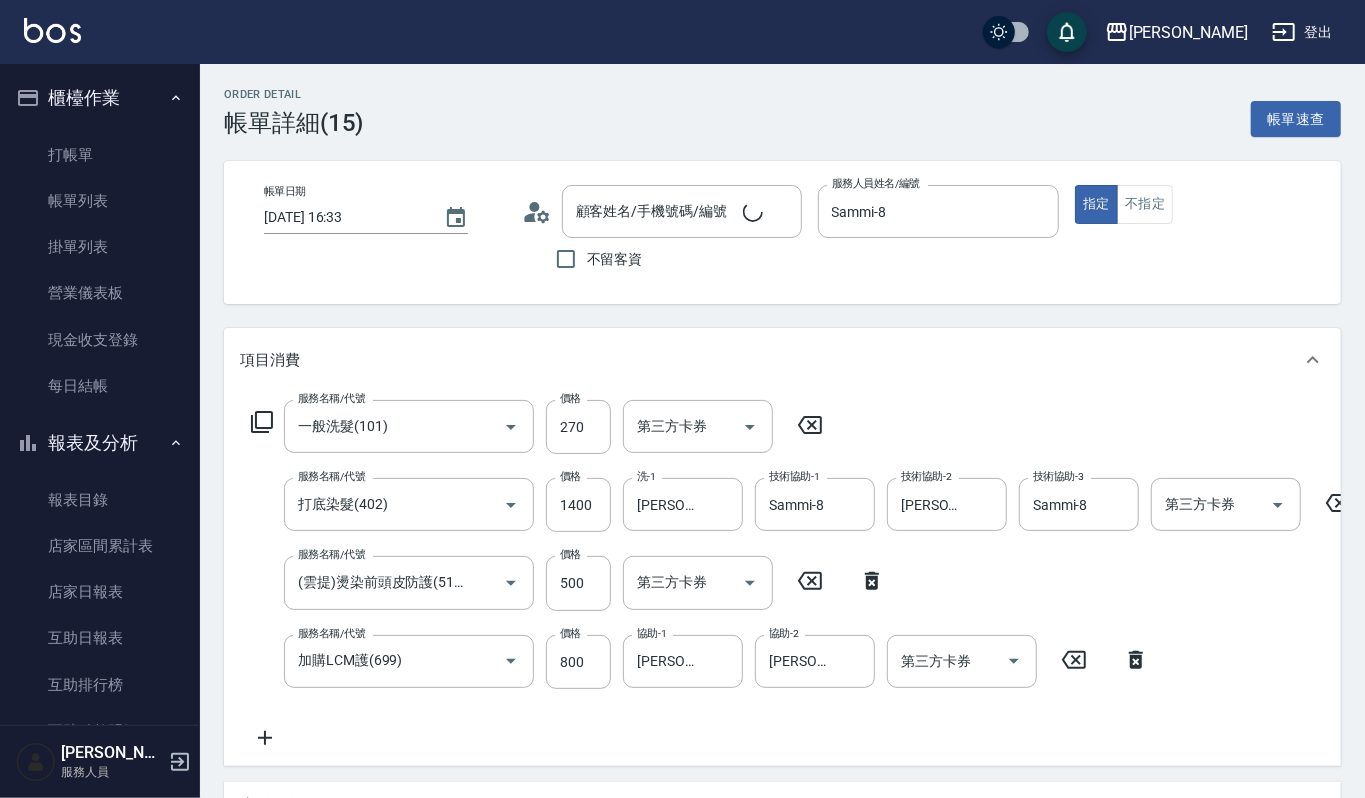 type on "打底染髮(402)" 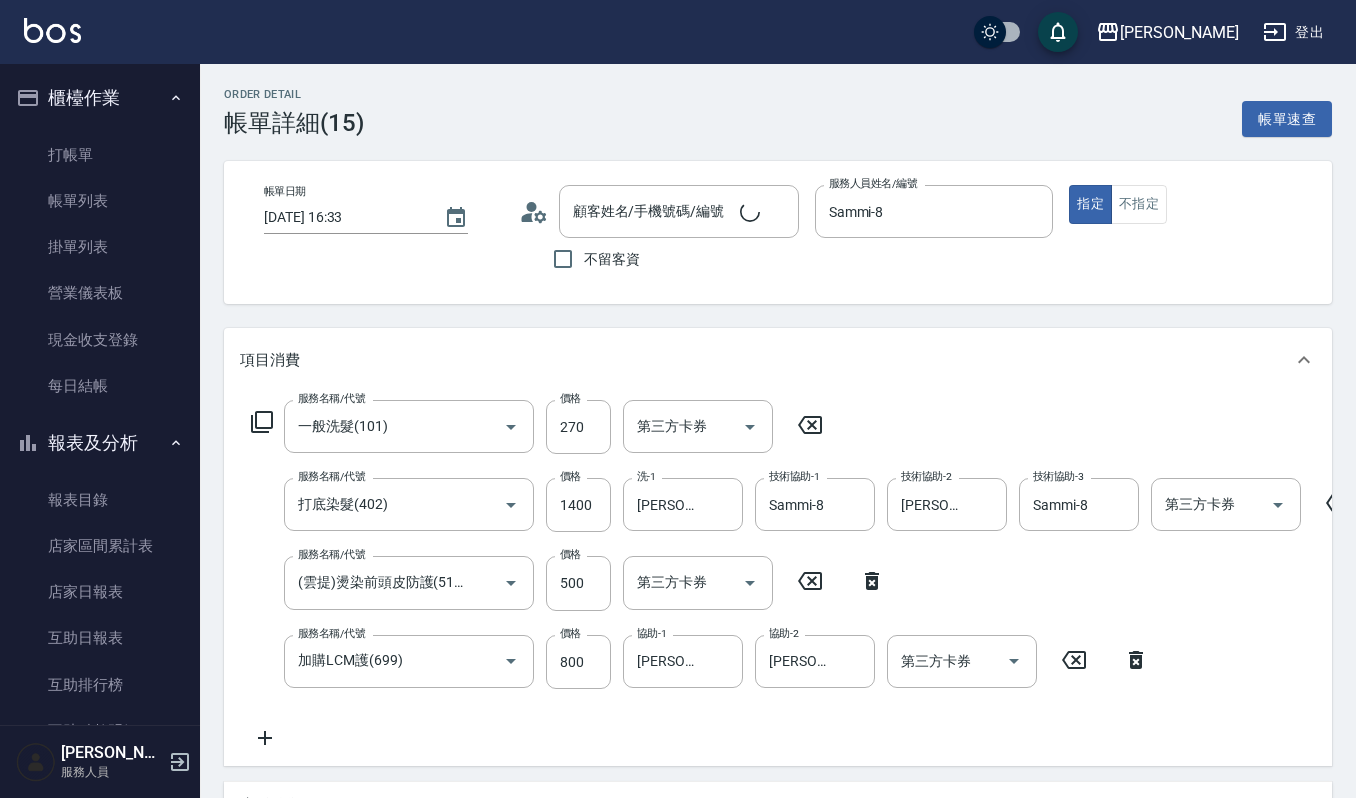 type on "蔡佳蓁vivi/0911552996/01090413" 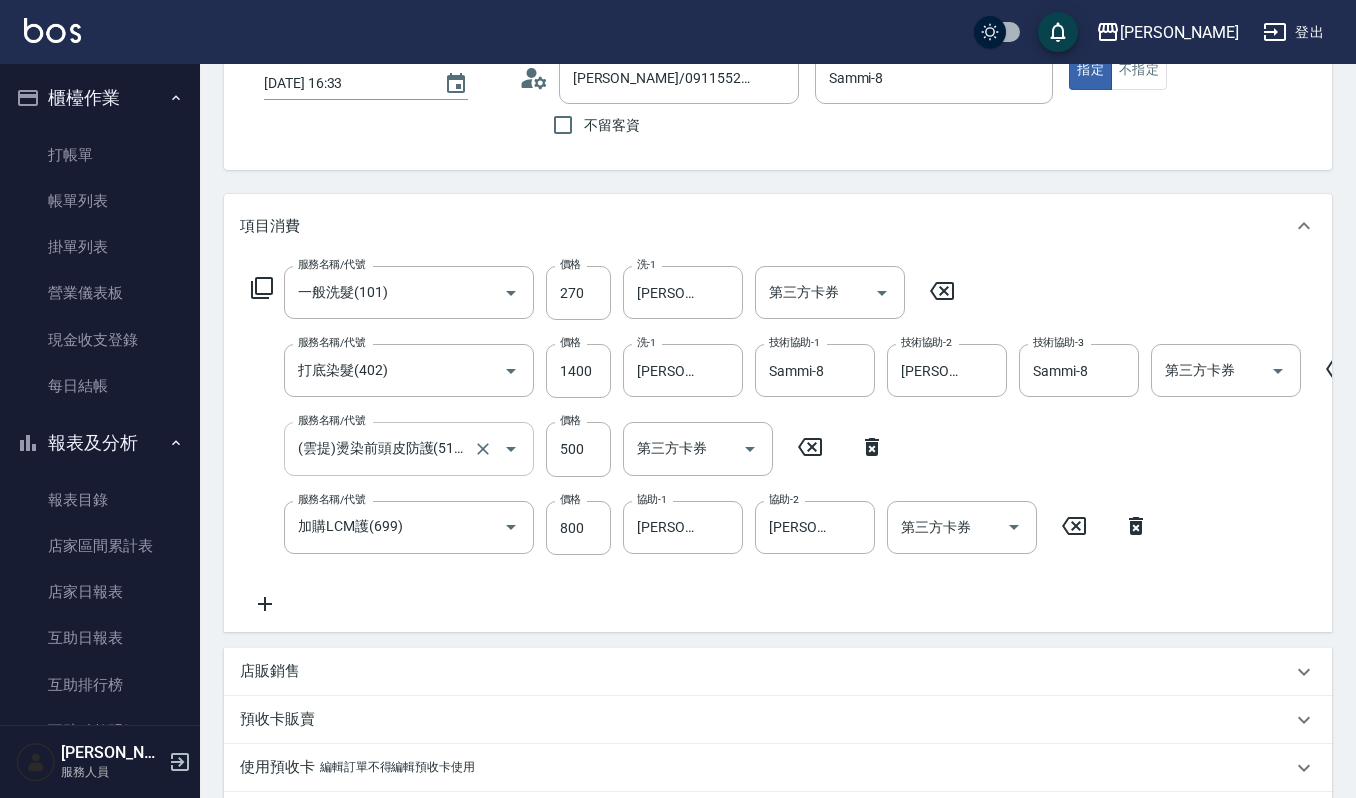 scroll, scrollTop: 133, scrollLeft: 0, axis: vertical 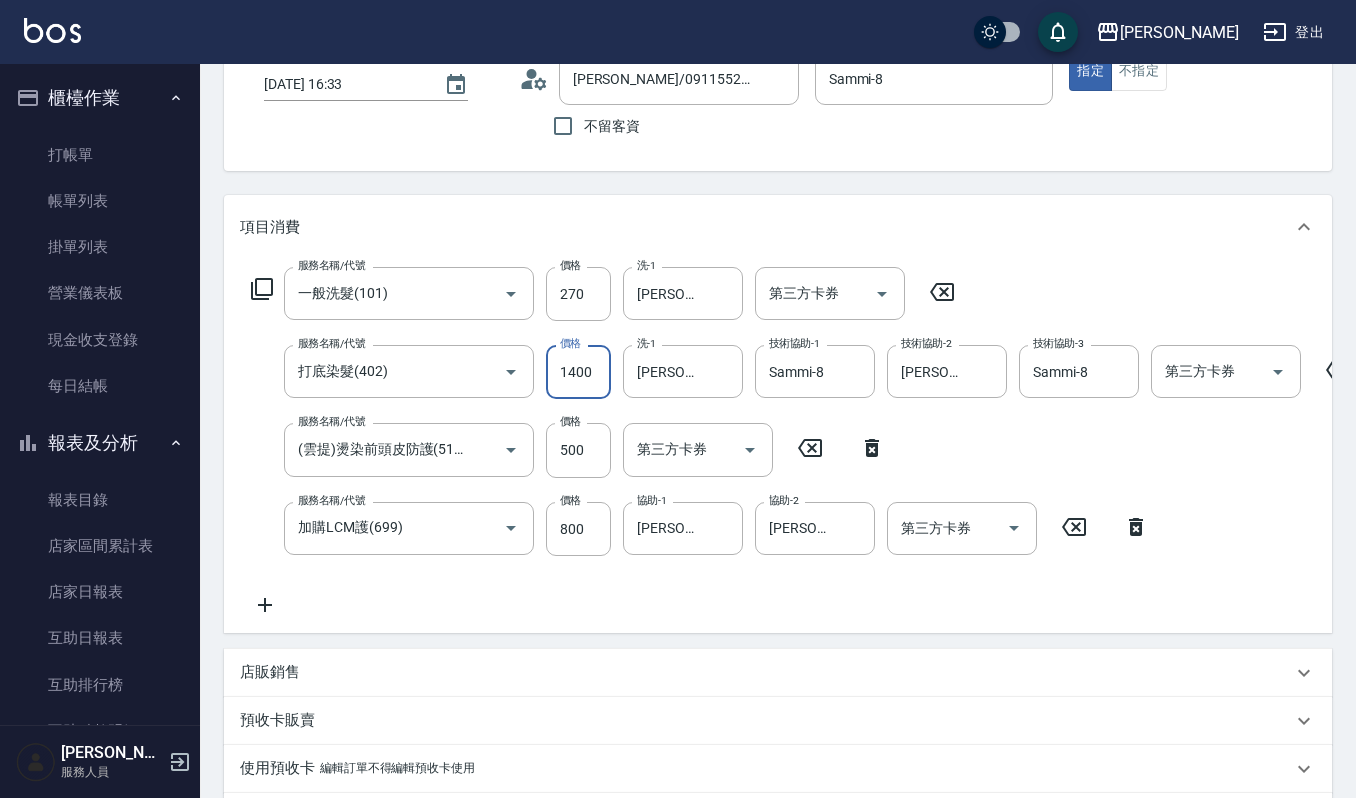click on "1400" at bounding box center [578, 372] 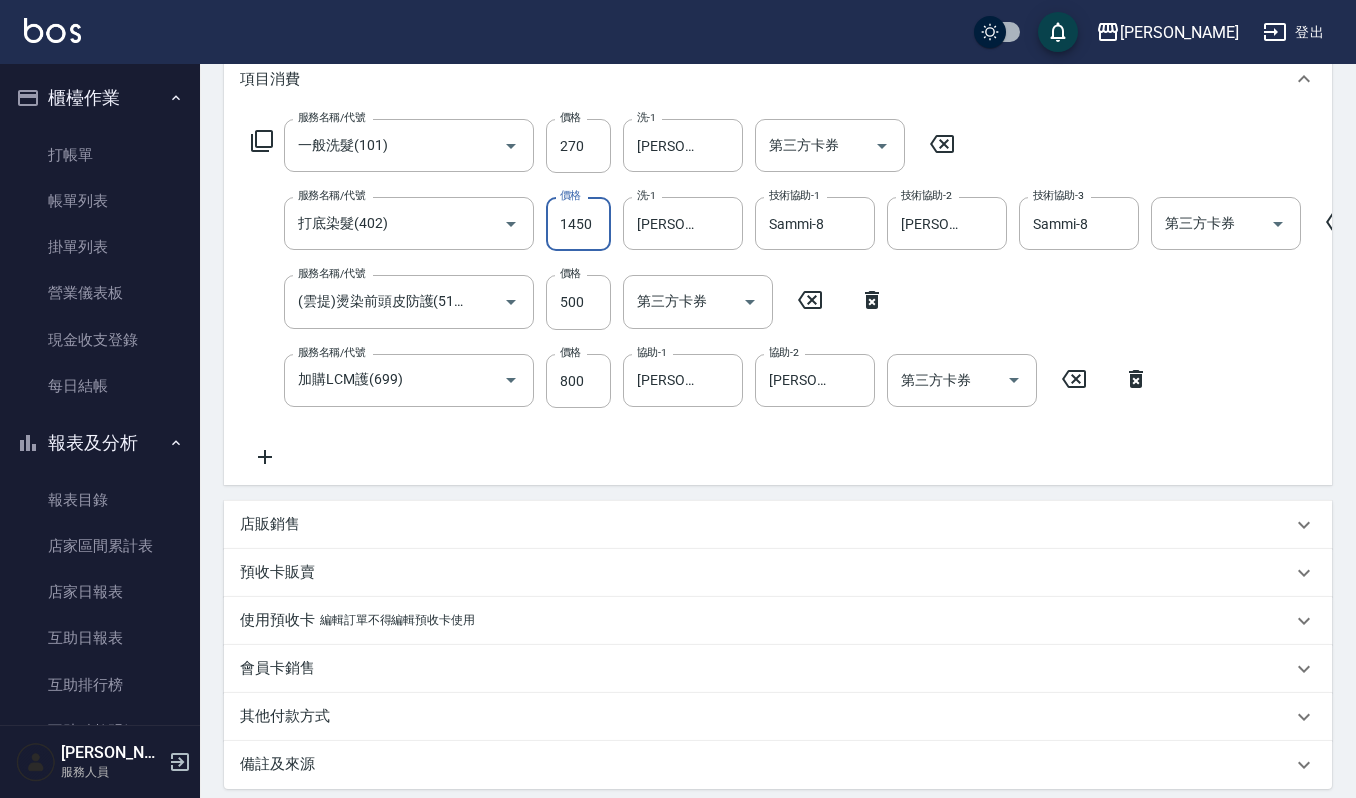 scroll, scrollTop: 502, scrollLeft: 0, axis: vertical 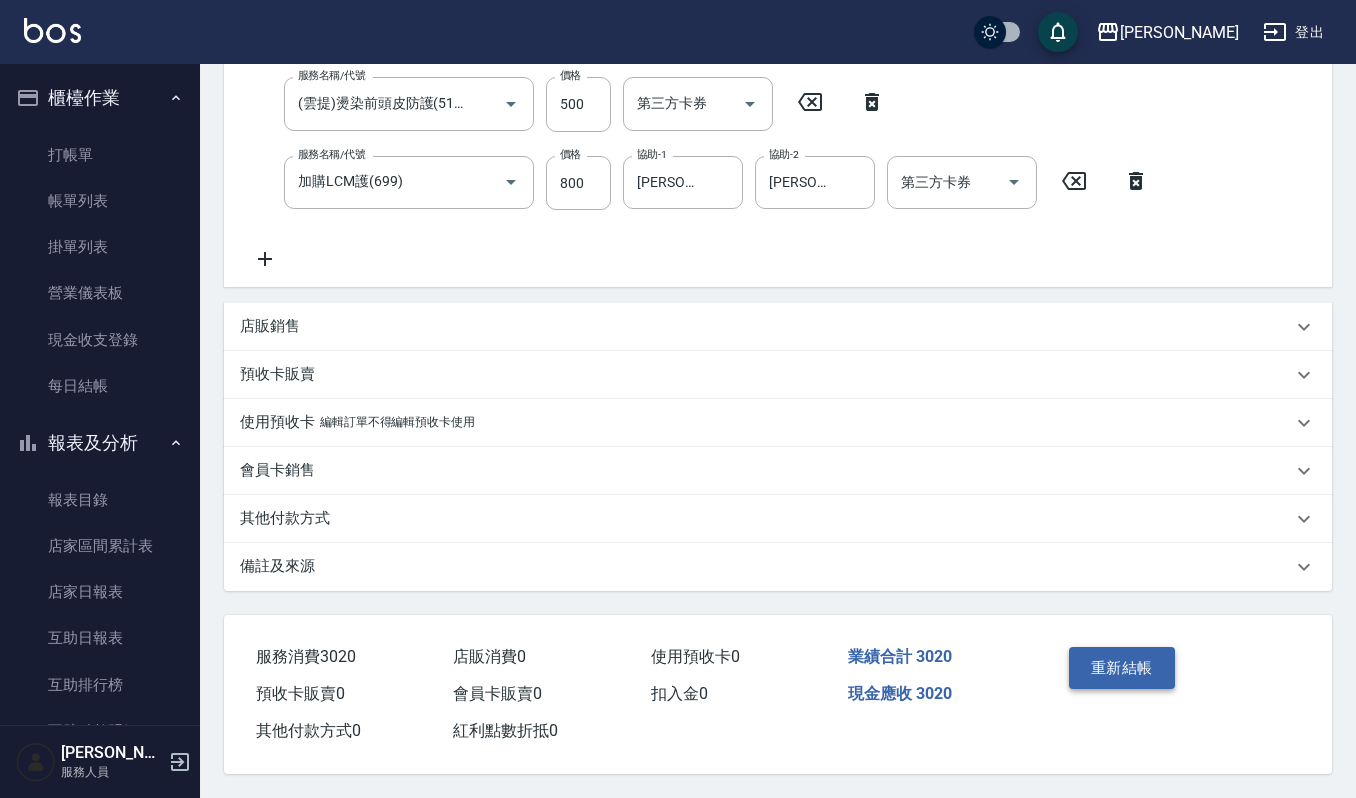 type on "1450" 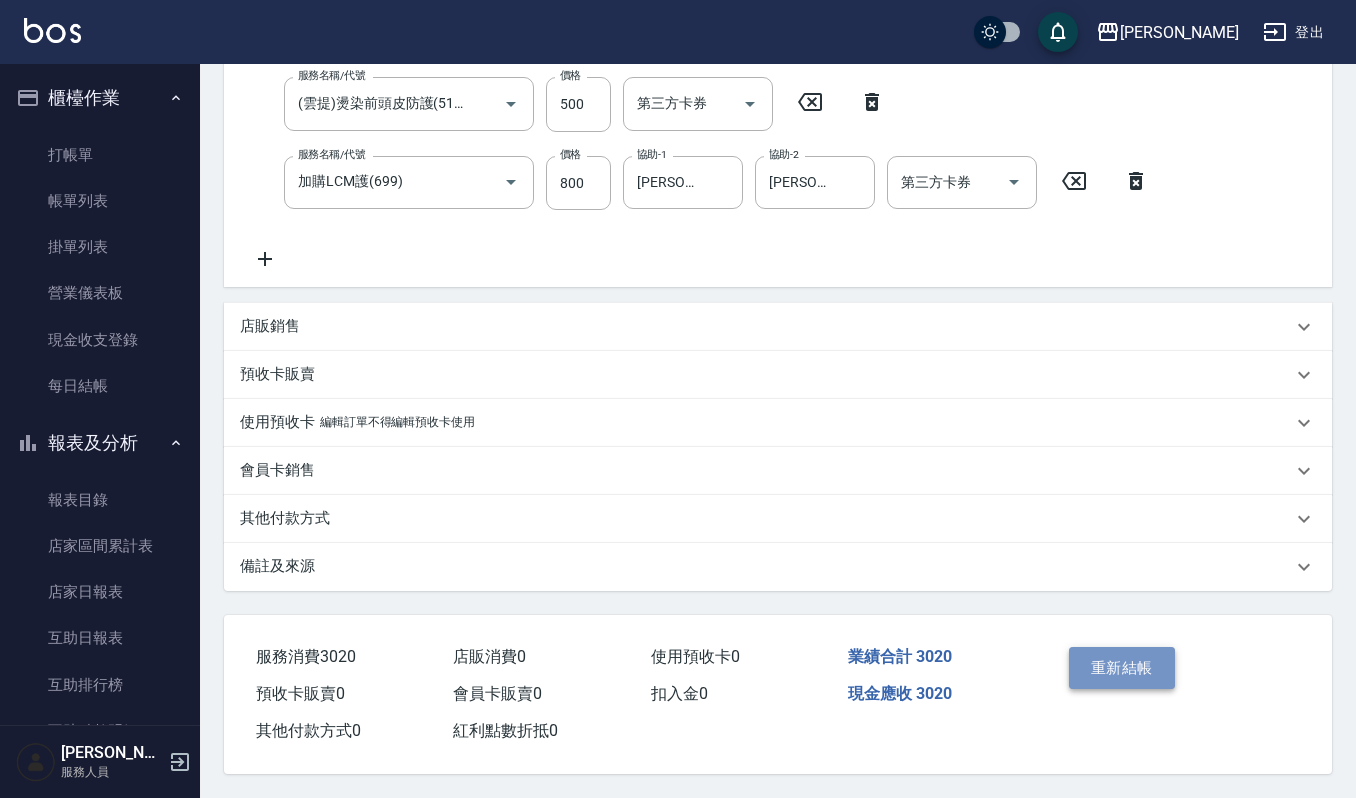 click on "重新結帳" at bounding box center [1122, 668] 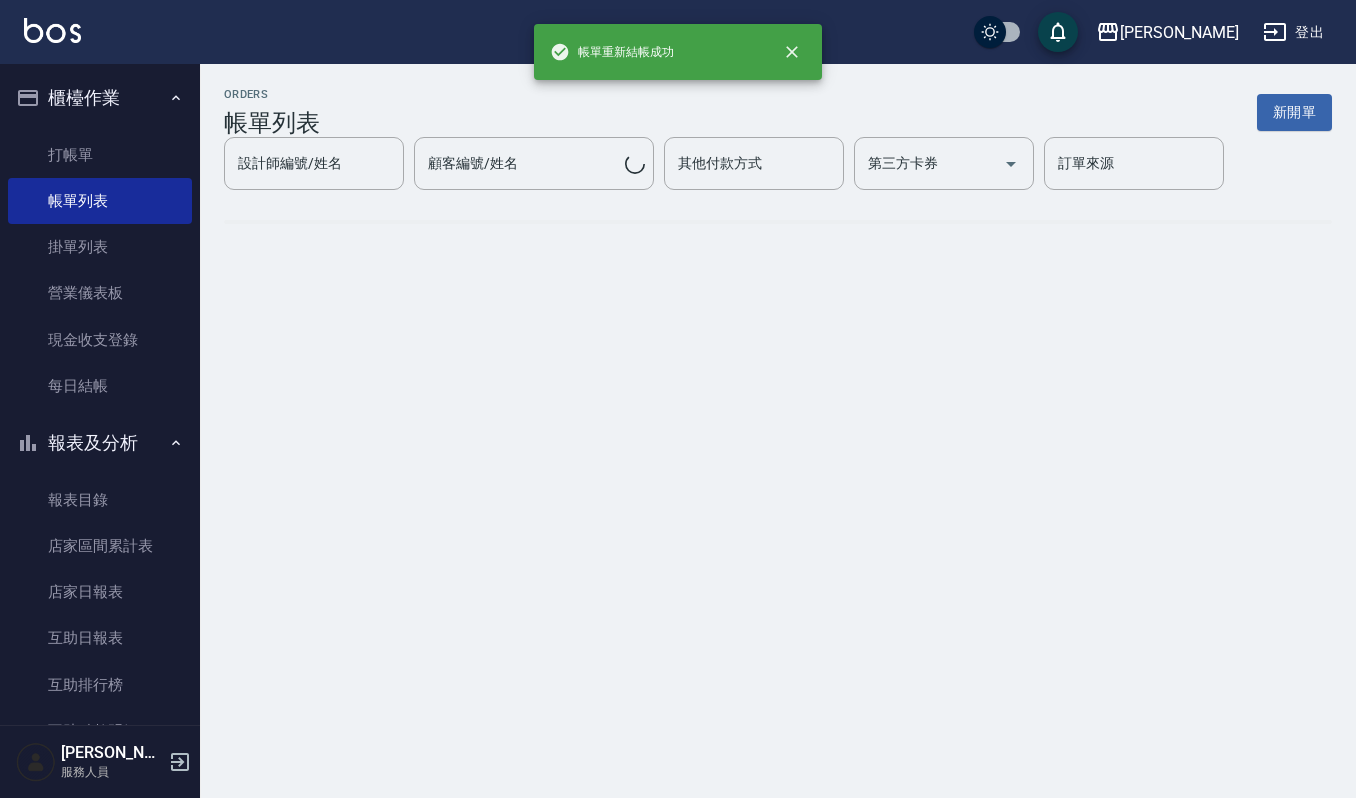 scroll, scrollTop: 0, scrollLeft: 0, axis: both 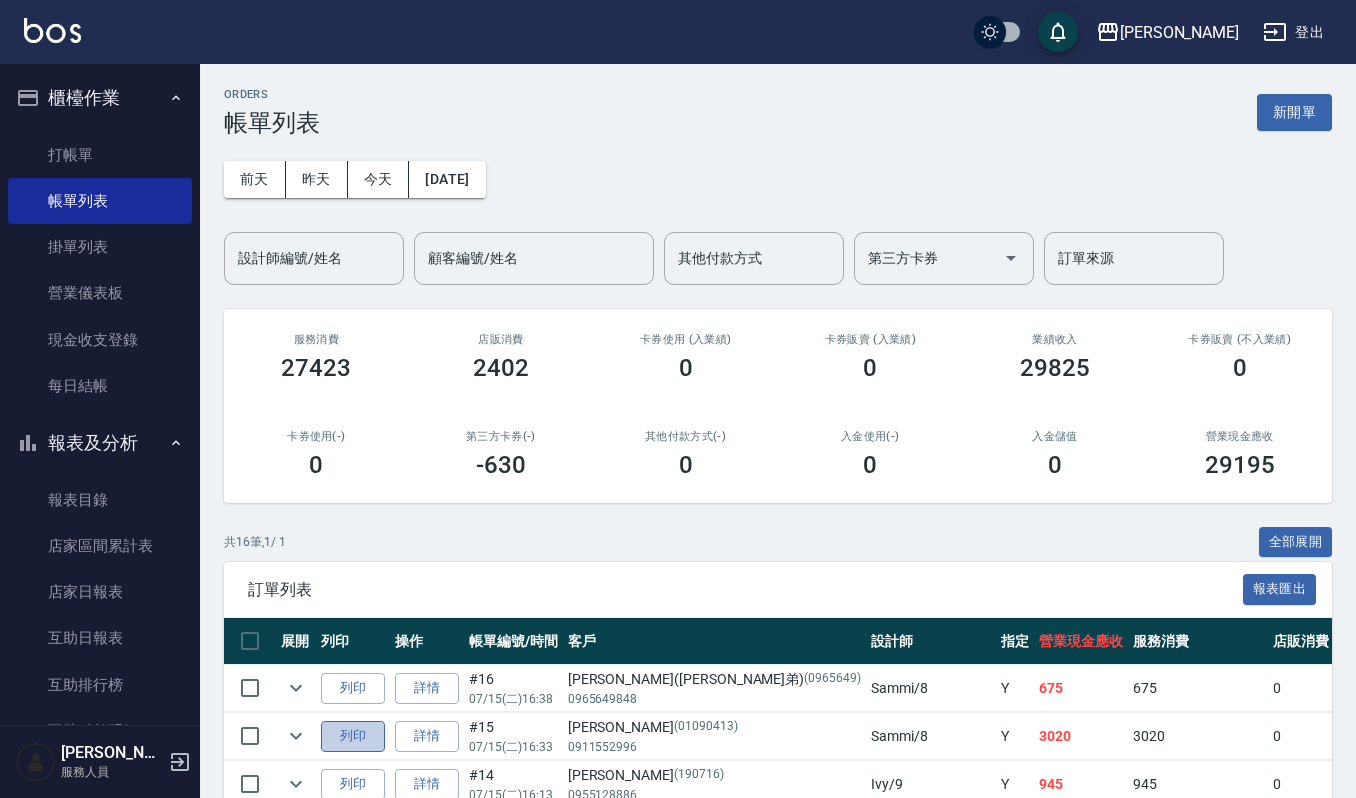 click on "列印" at bounding box center [353, 736] 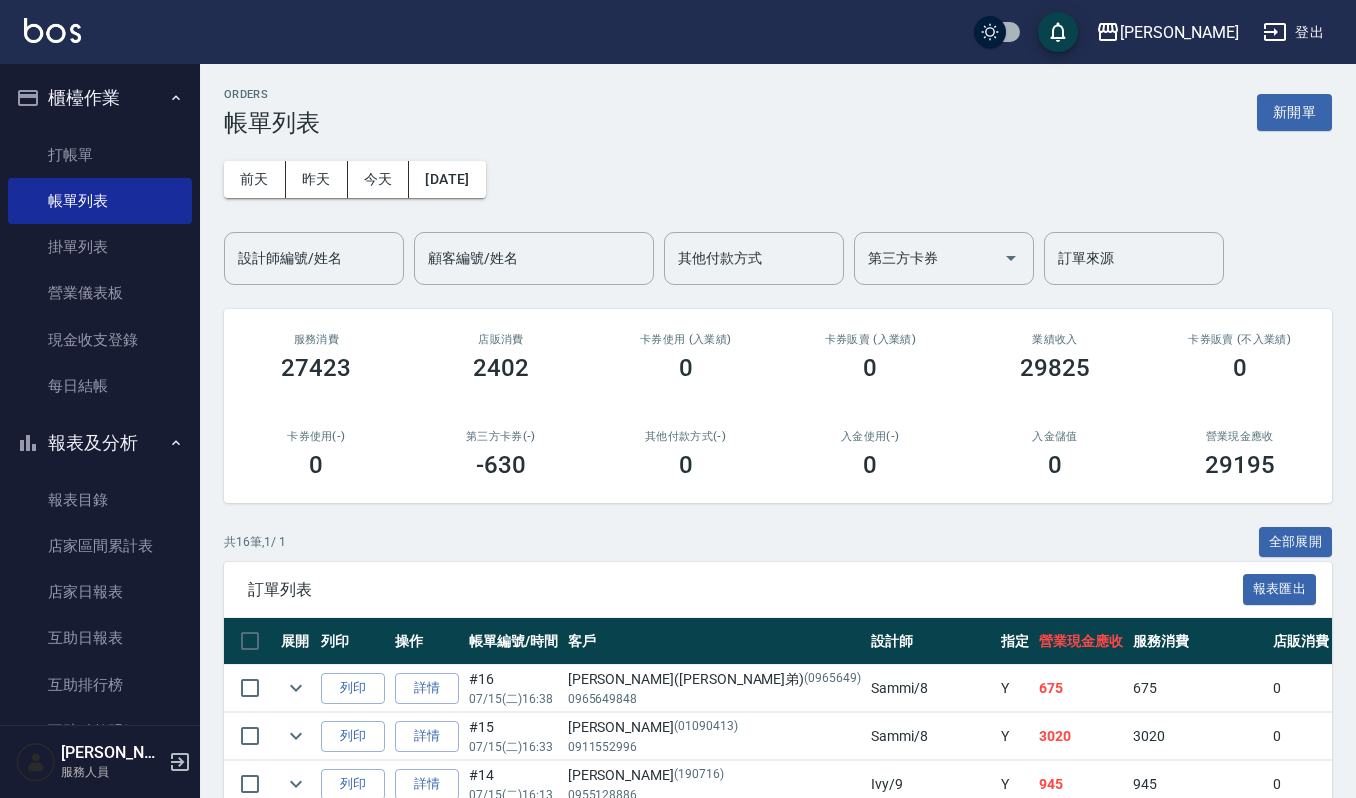 click on "報表及分析" at bounding box center (100, 443) 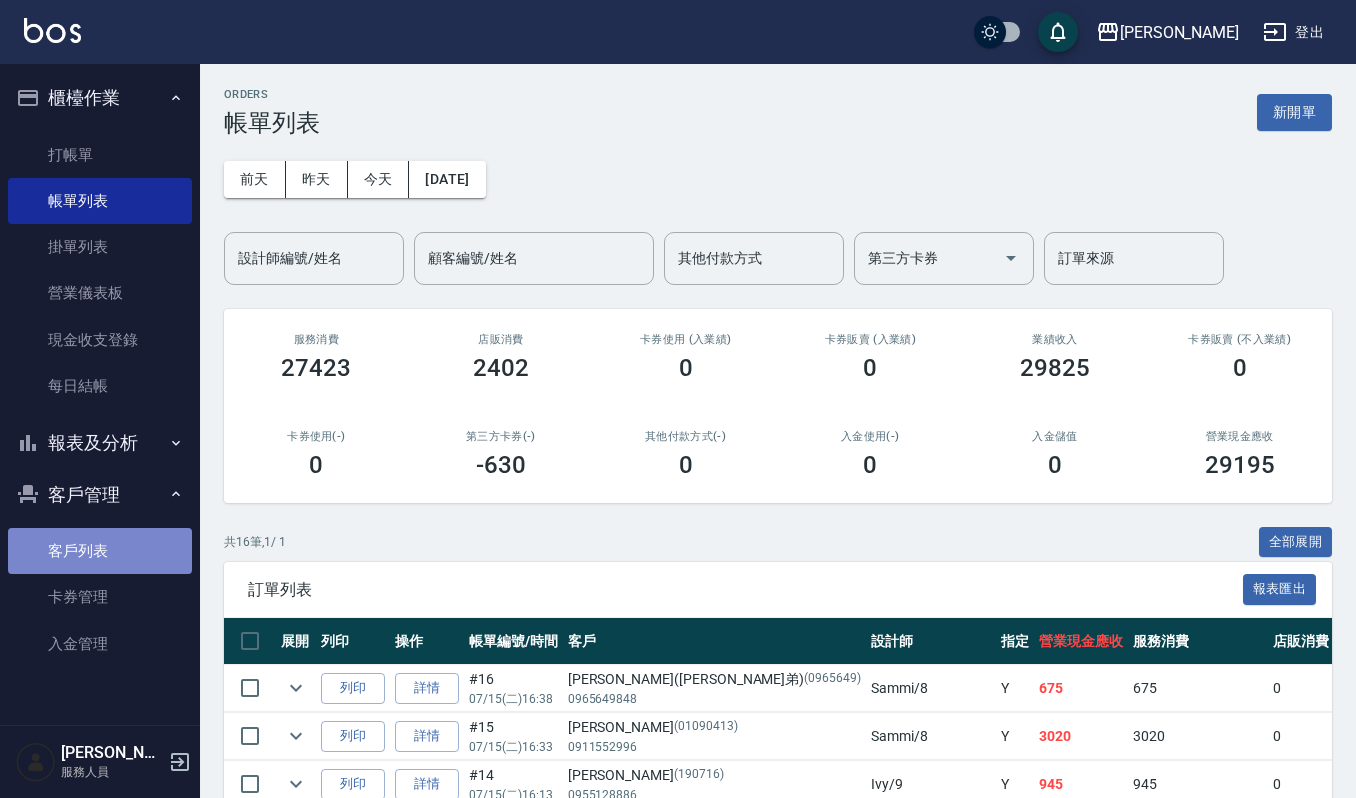 click on "客戶列表" at bounding box center [100, 551] 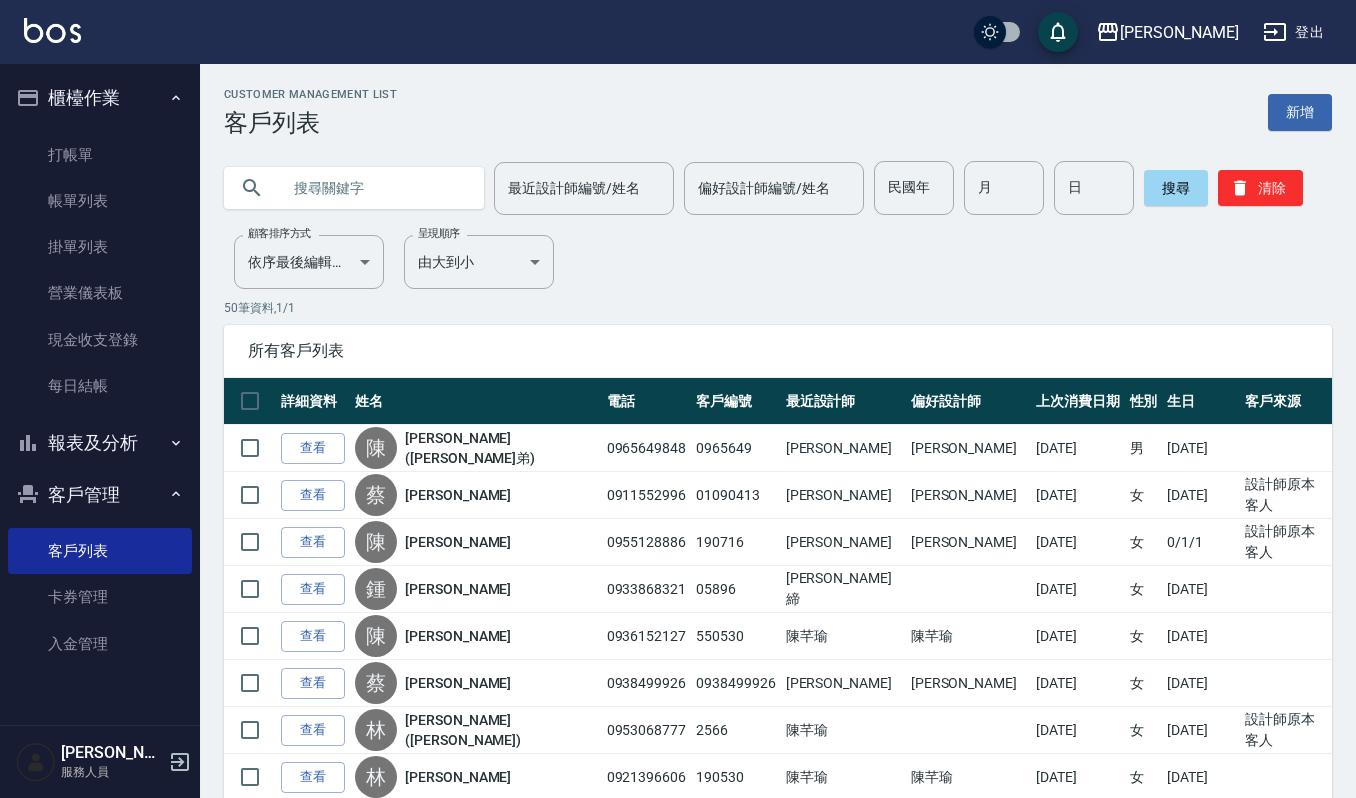 click at bounding box center (374, 188) 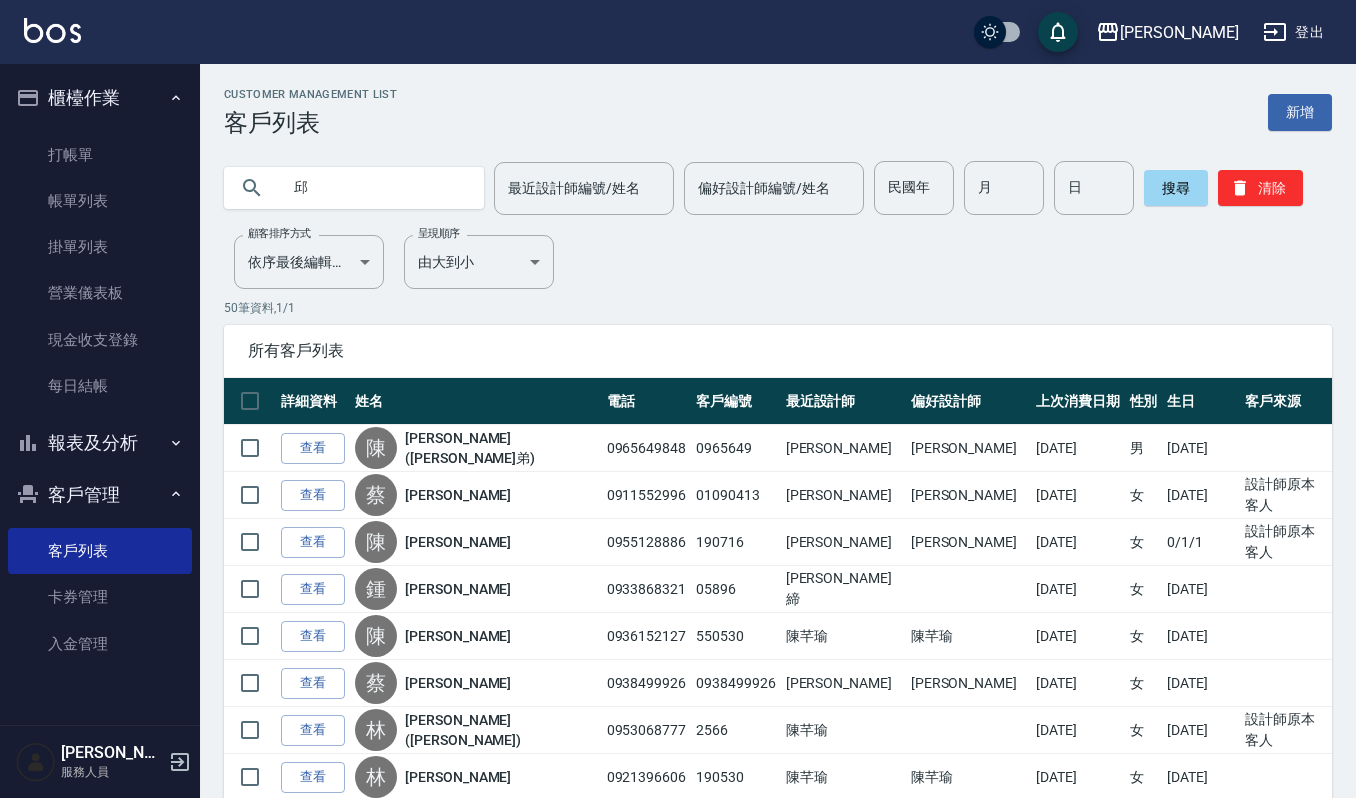 type on "邱" 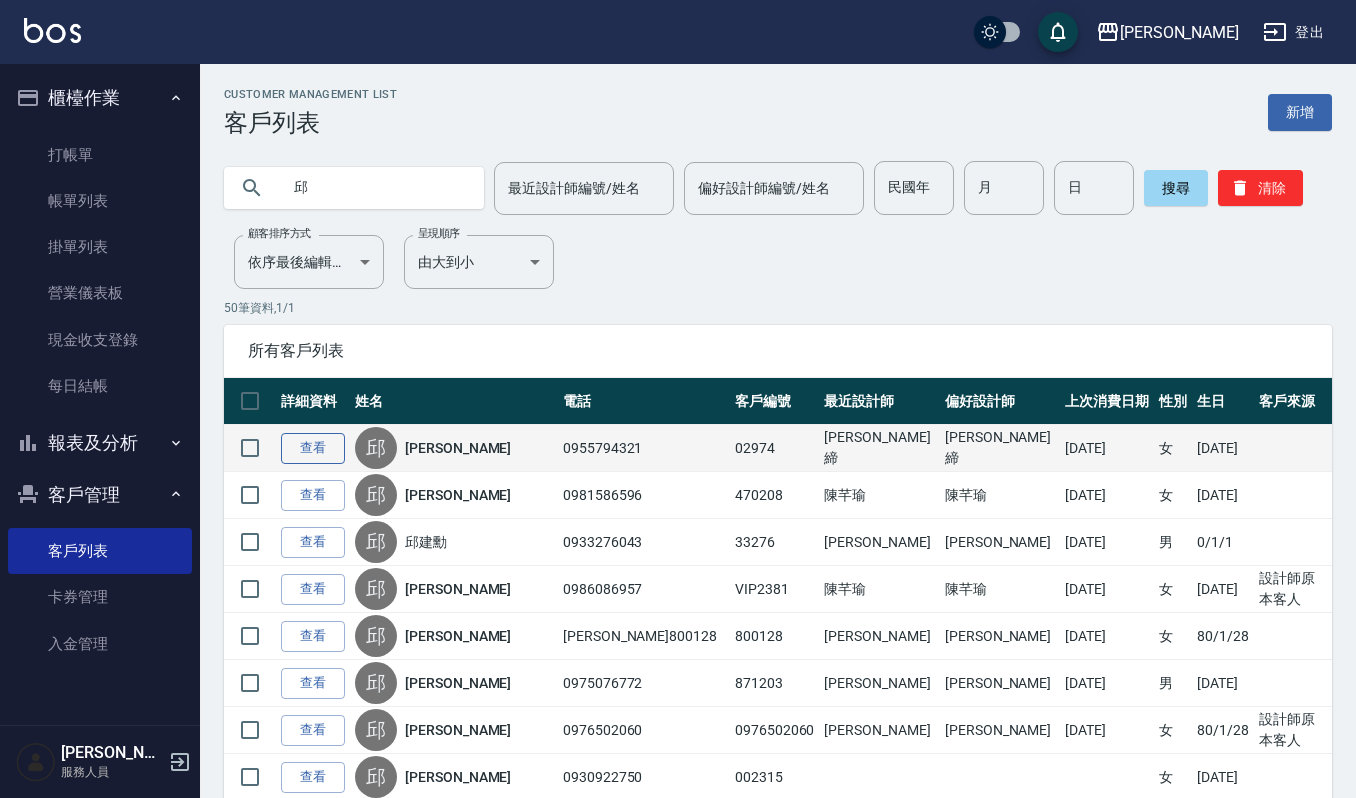 click on "查看" at bounding box center [313, 448] 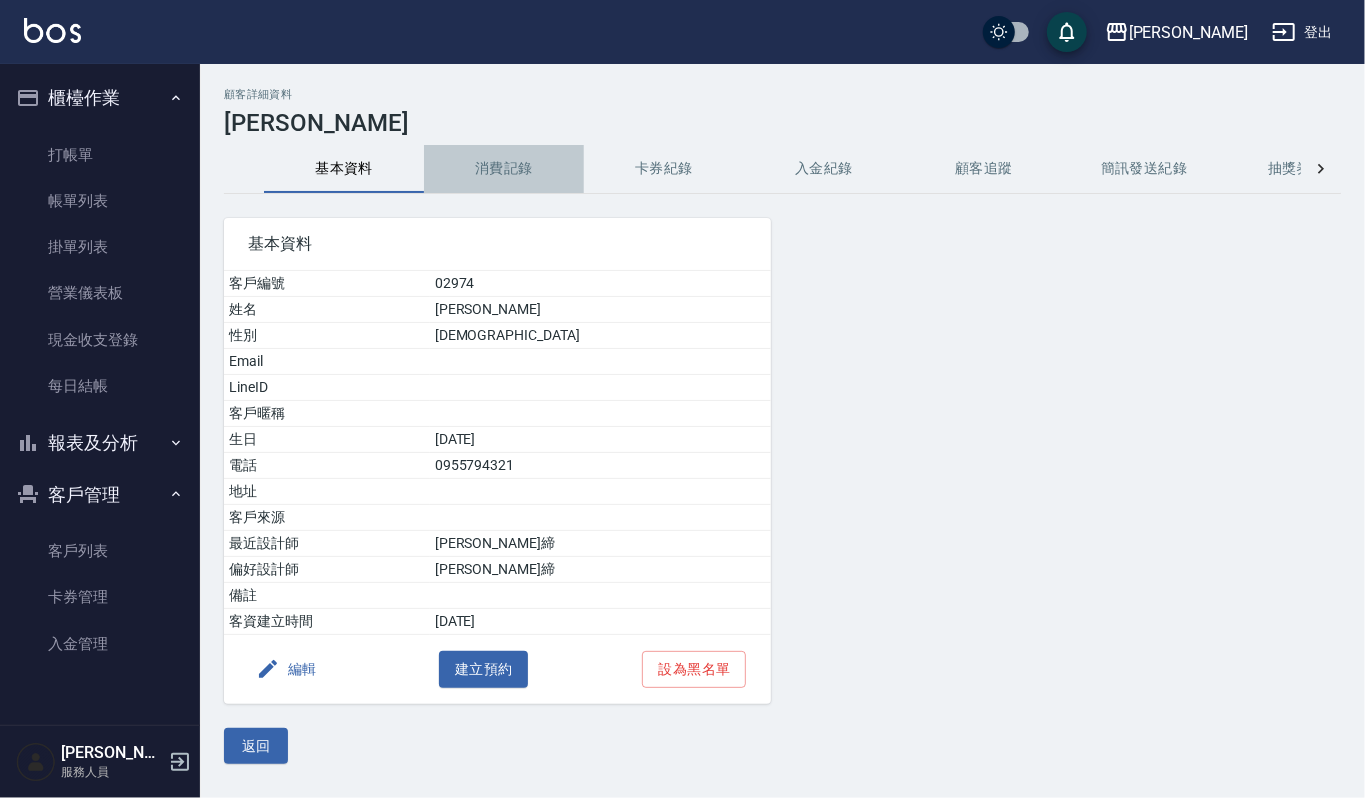 click on "消費記錄" at bounding box center (504, 169) 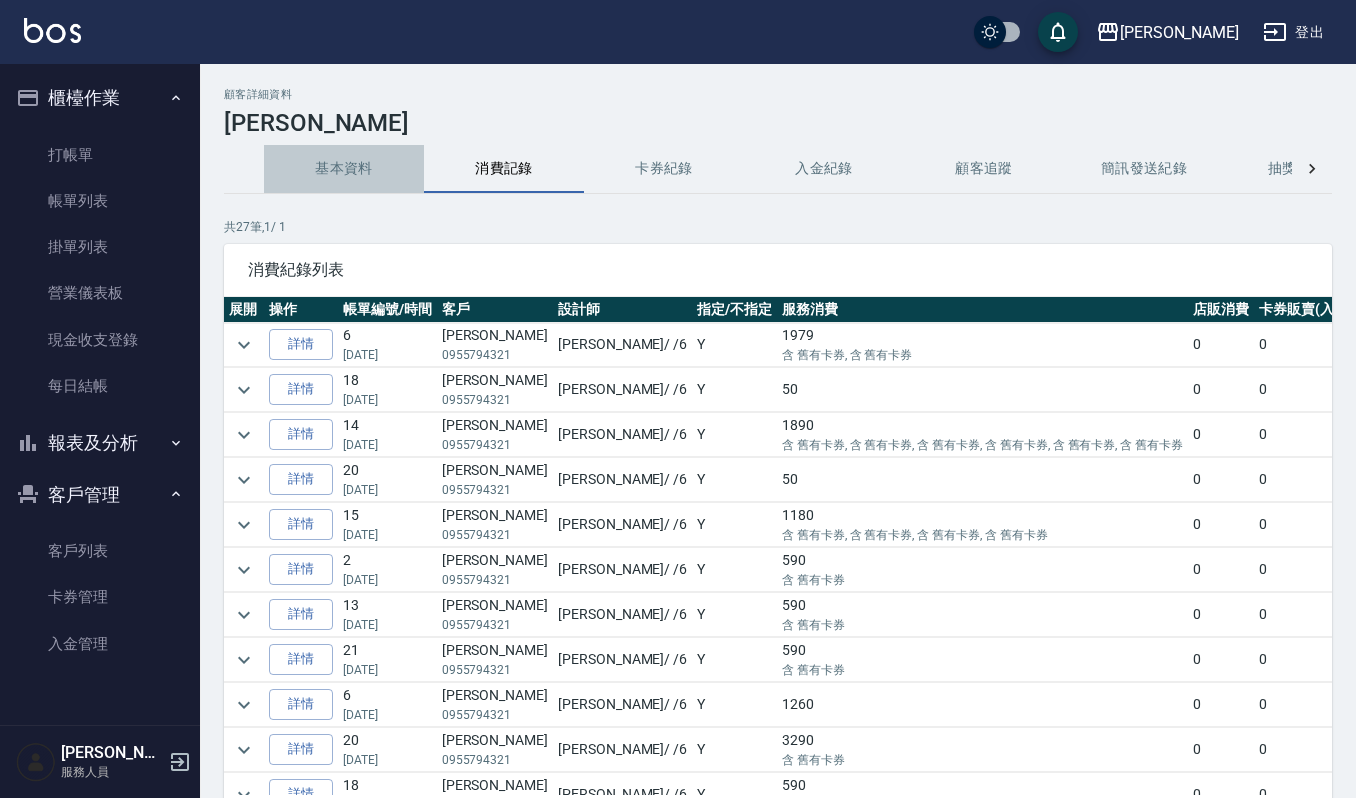 click on "基本資料" at bounding box center (344, 169) 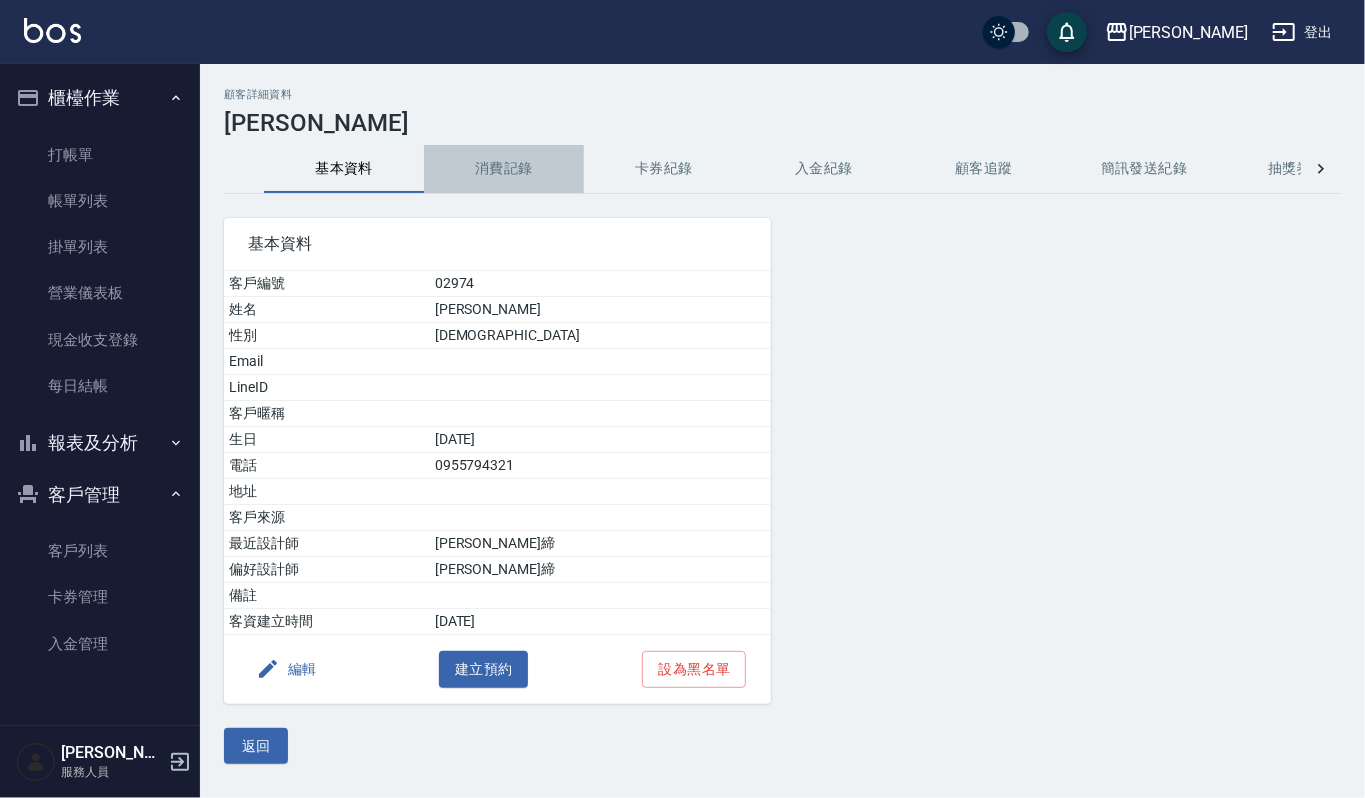click on "消費記錄" at bounding box center (504, 169) 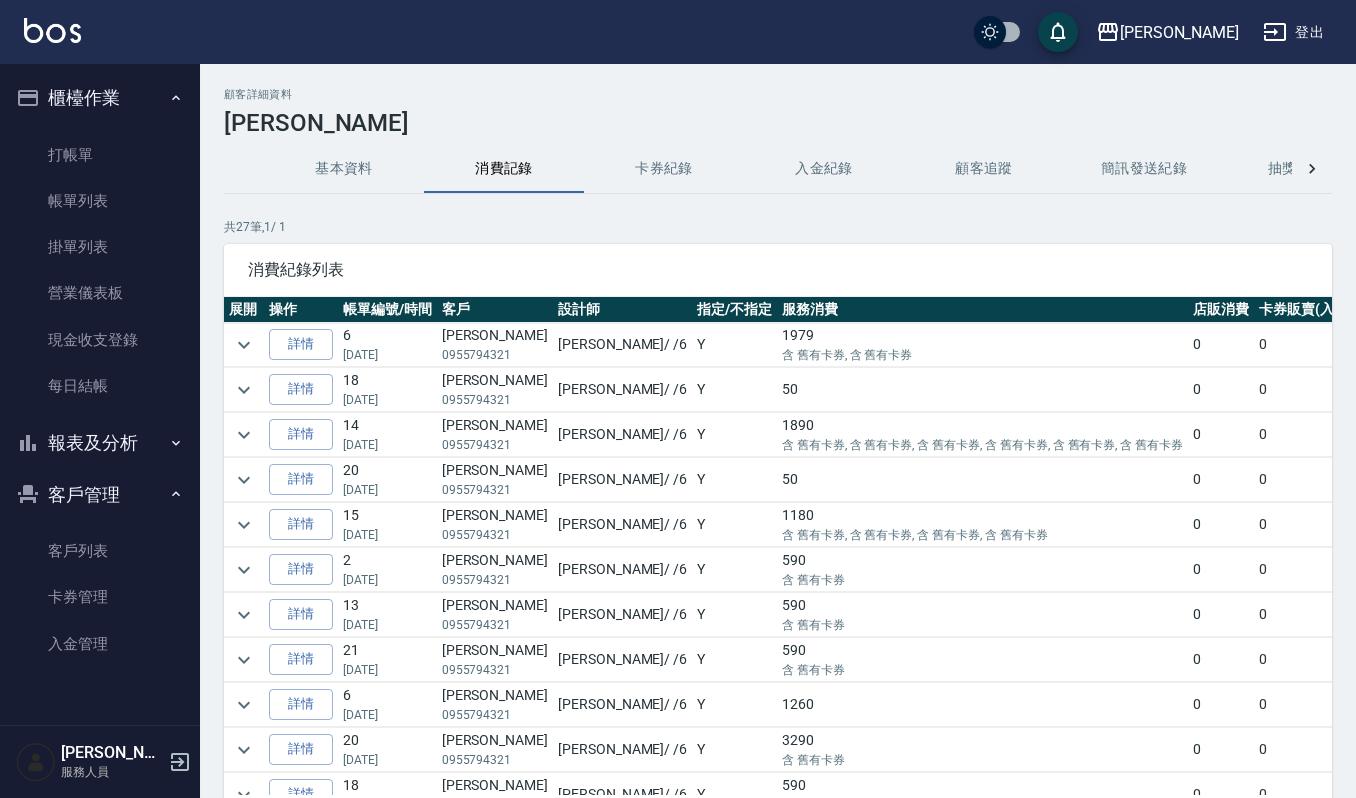 click on "基本資料" at bounding box center (344, 169) 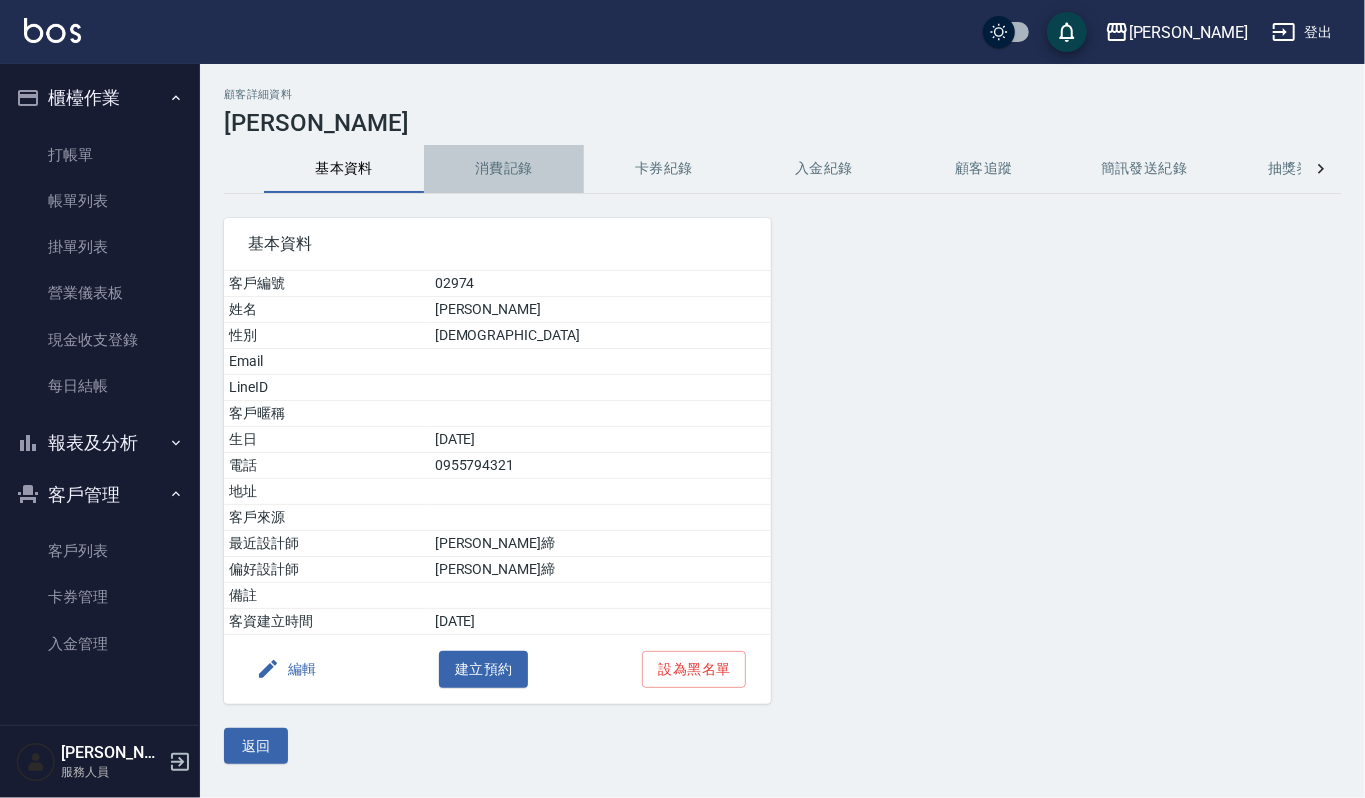 click on "消費記錄" at bounding box center (504, 169) 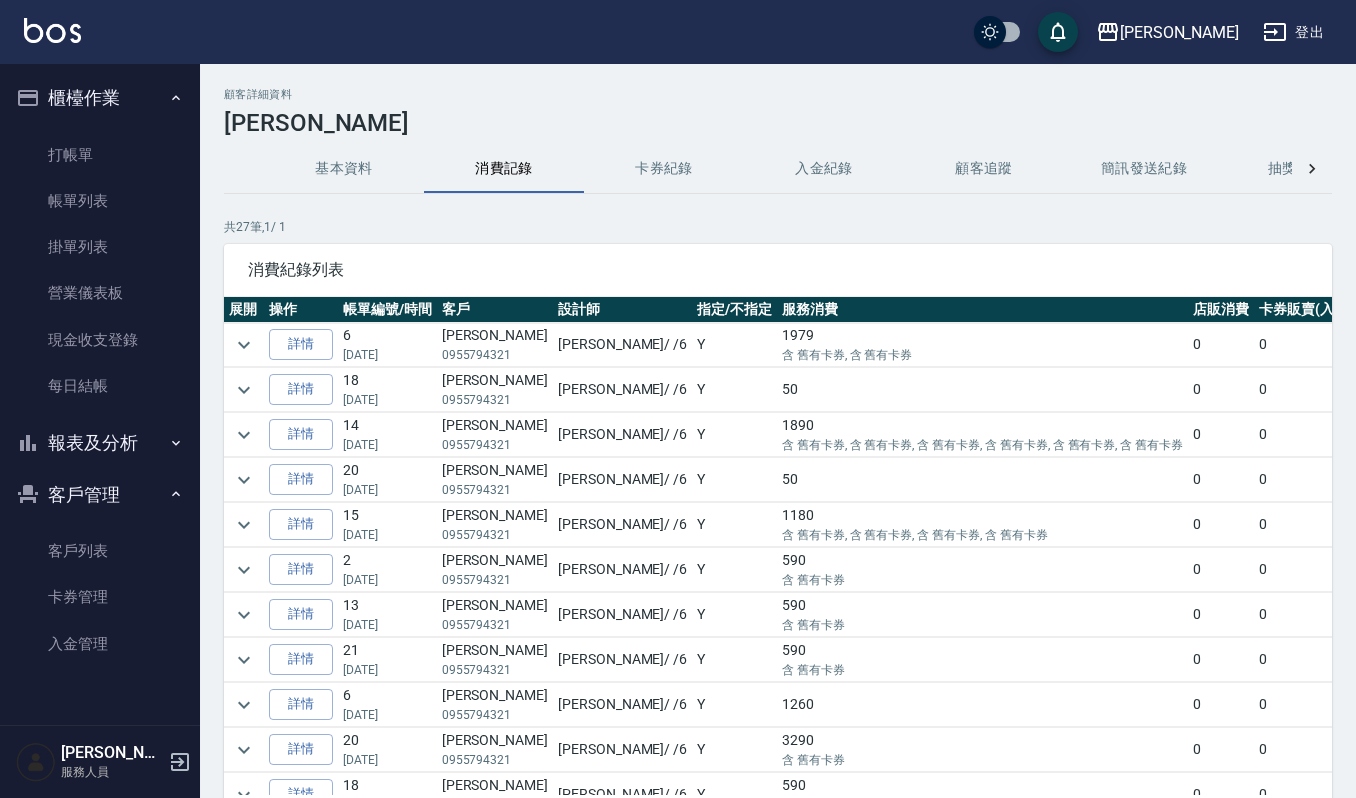 click on "基本資料" at bounding box center (344, 169) 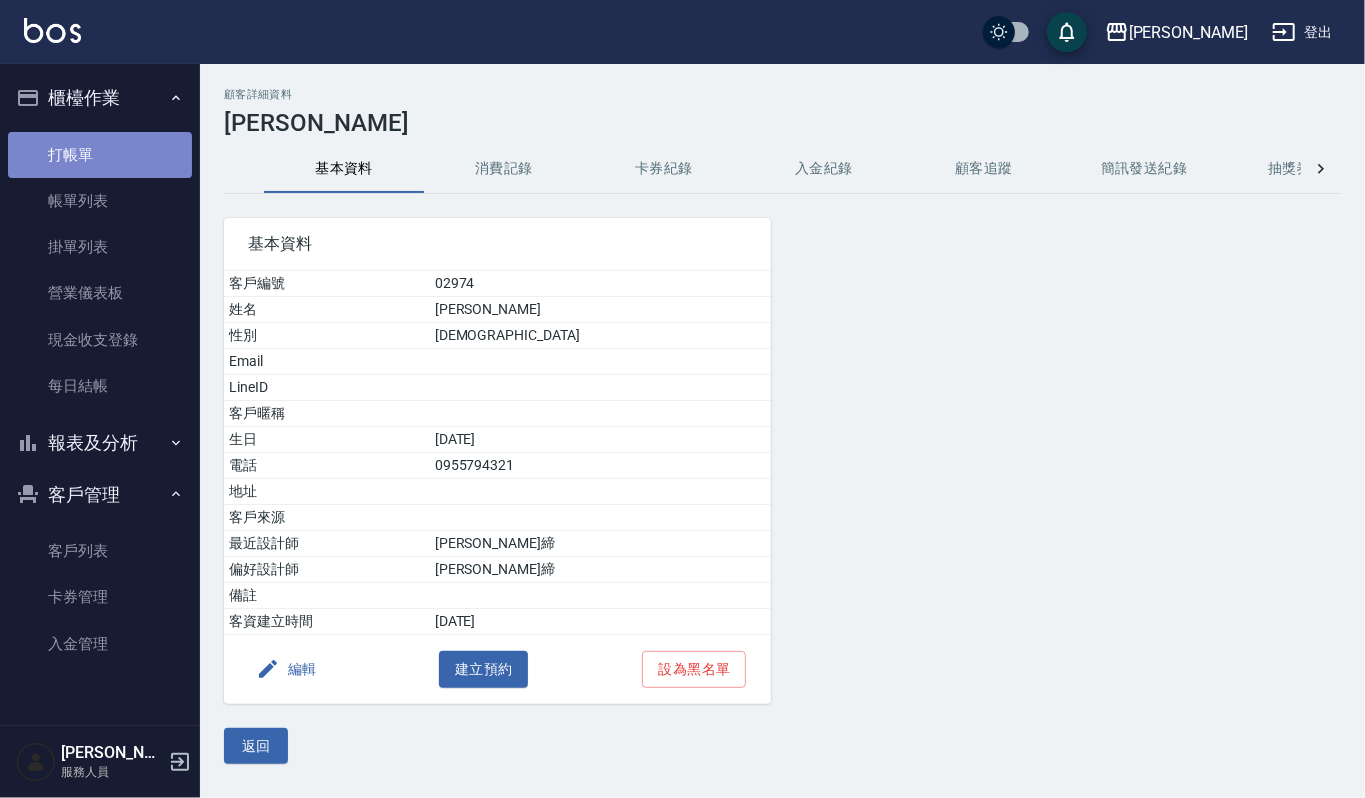 click on "打帳單" at bounding box center [100, 155] 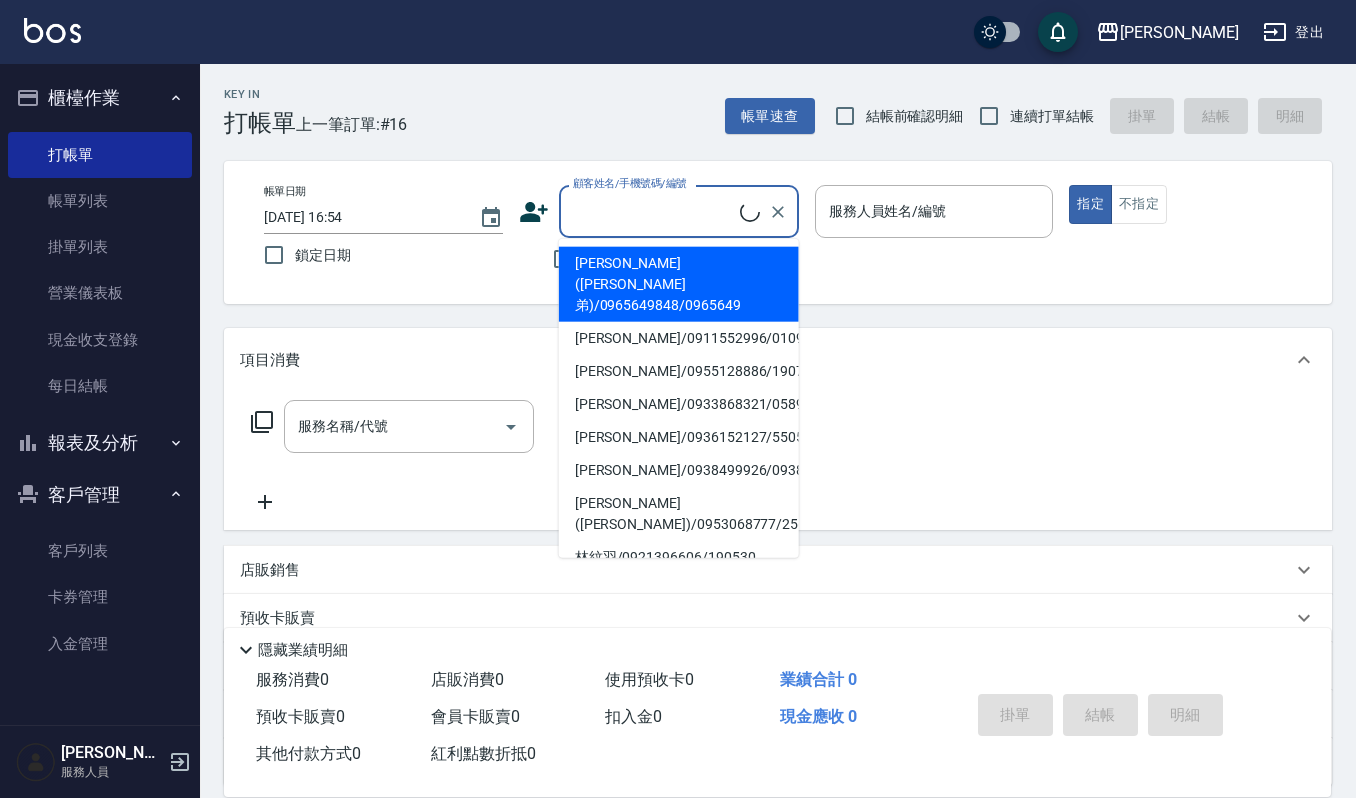 click on "顧客姓名/手機號碼/編號" at bounding box center (654, 211) 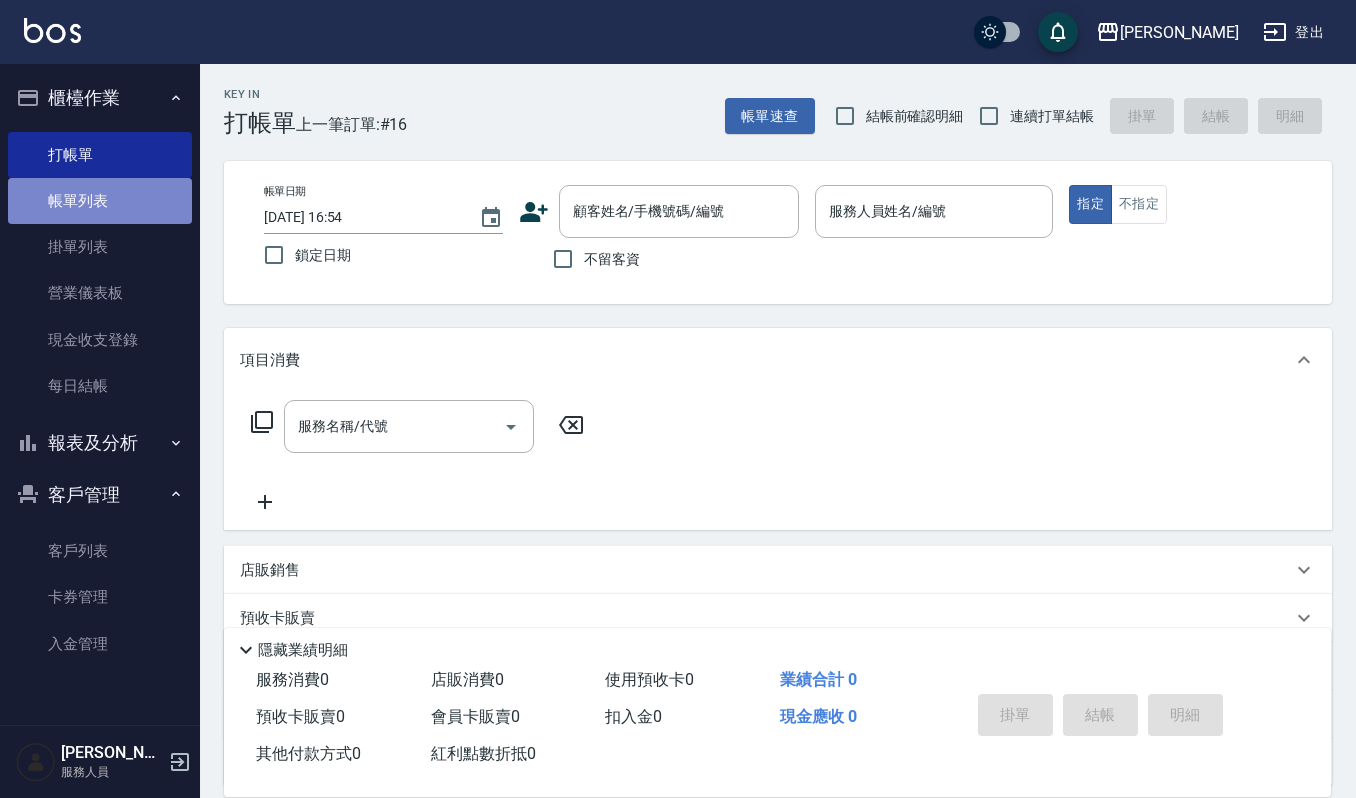click on "帳單列表" at bounding box center [100, 201] 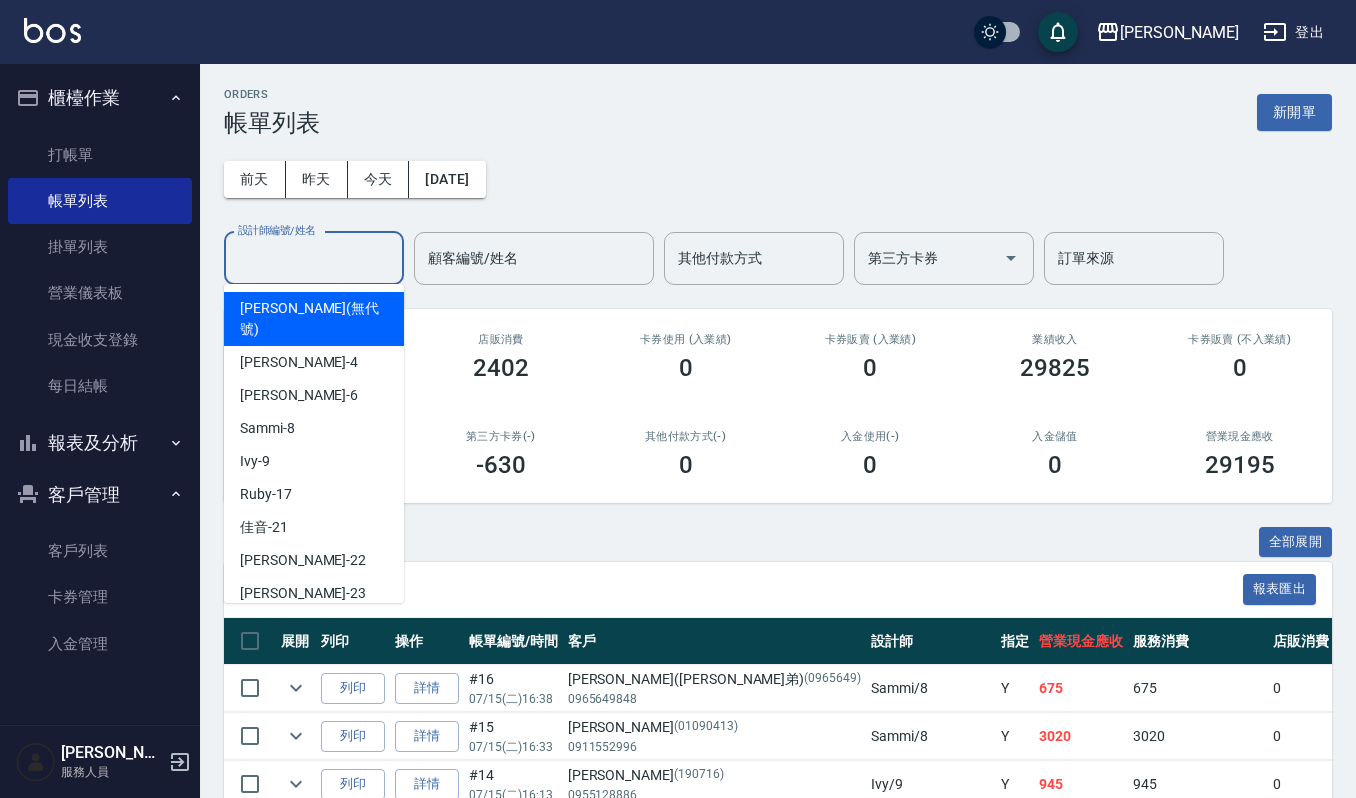 click on "設計師編號/姓名" at bounding box center [314, 258] 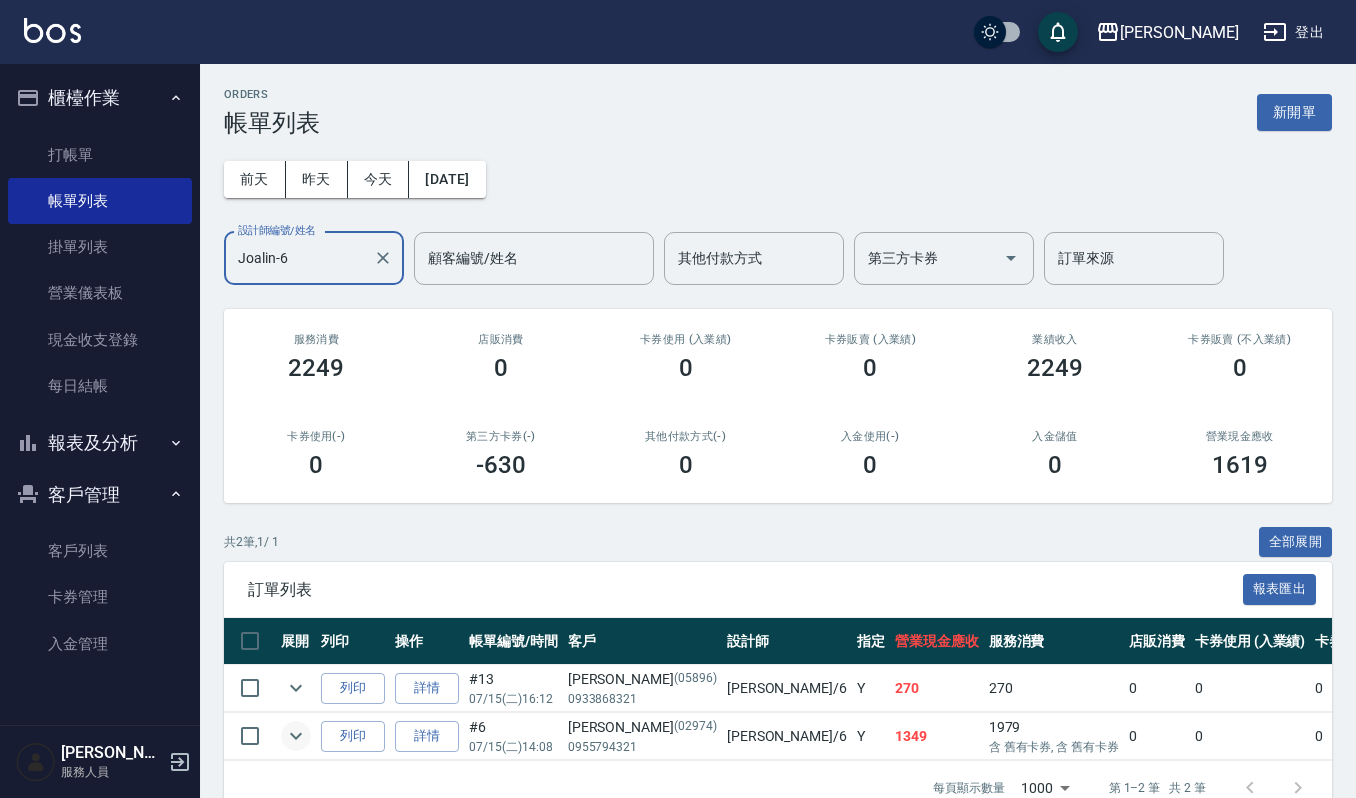 type on "Joalin-6" 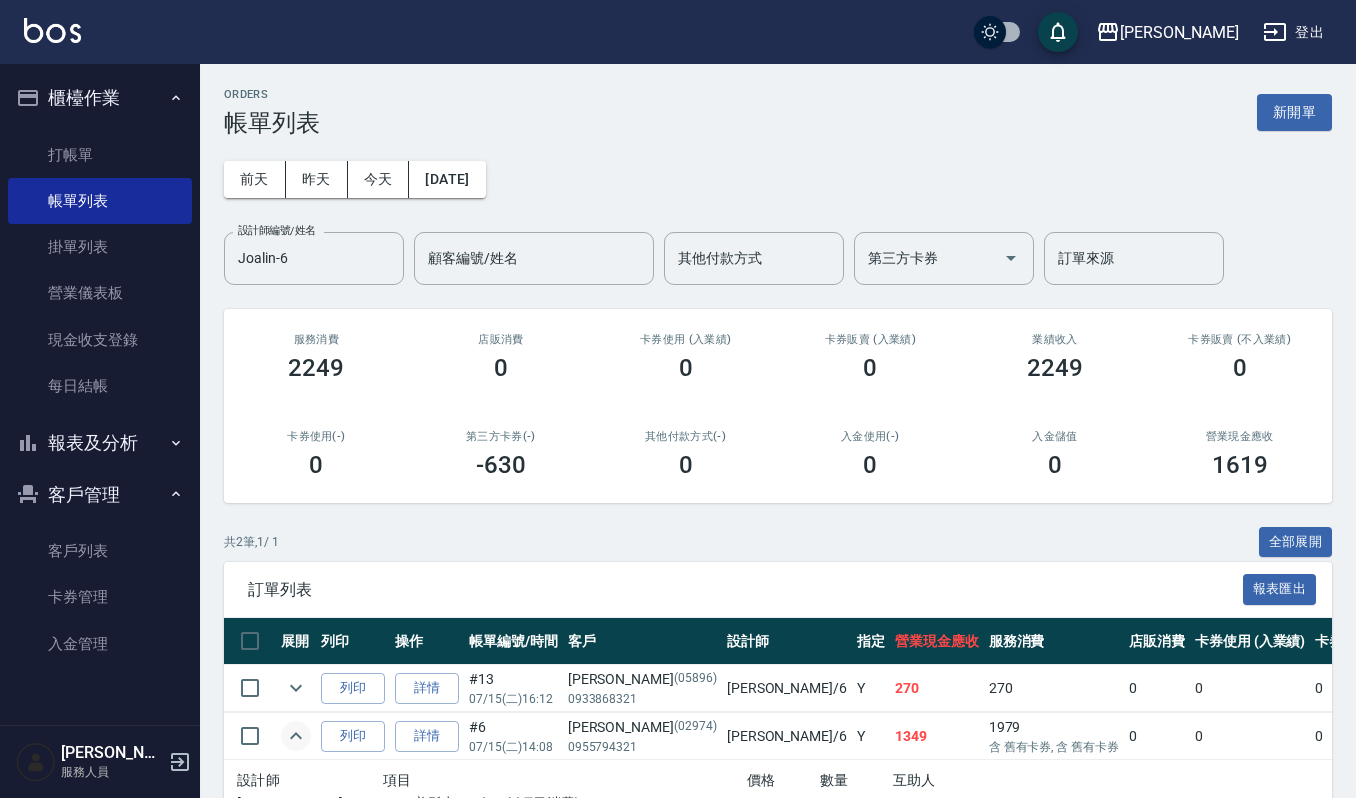 scroll, scrollTop: 208, scrollLeft: 0, axis: vertical 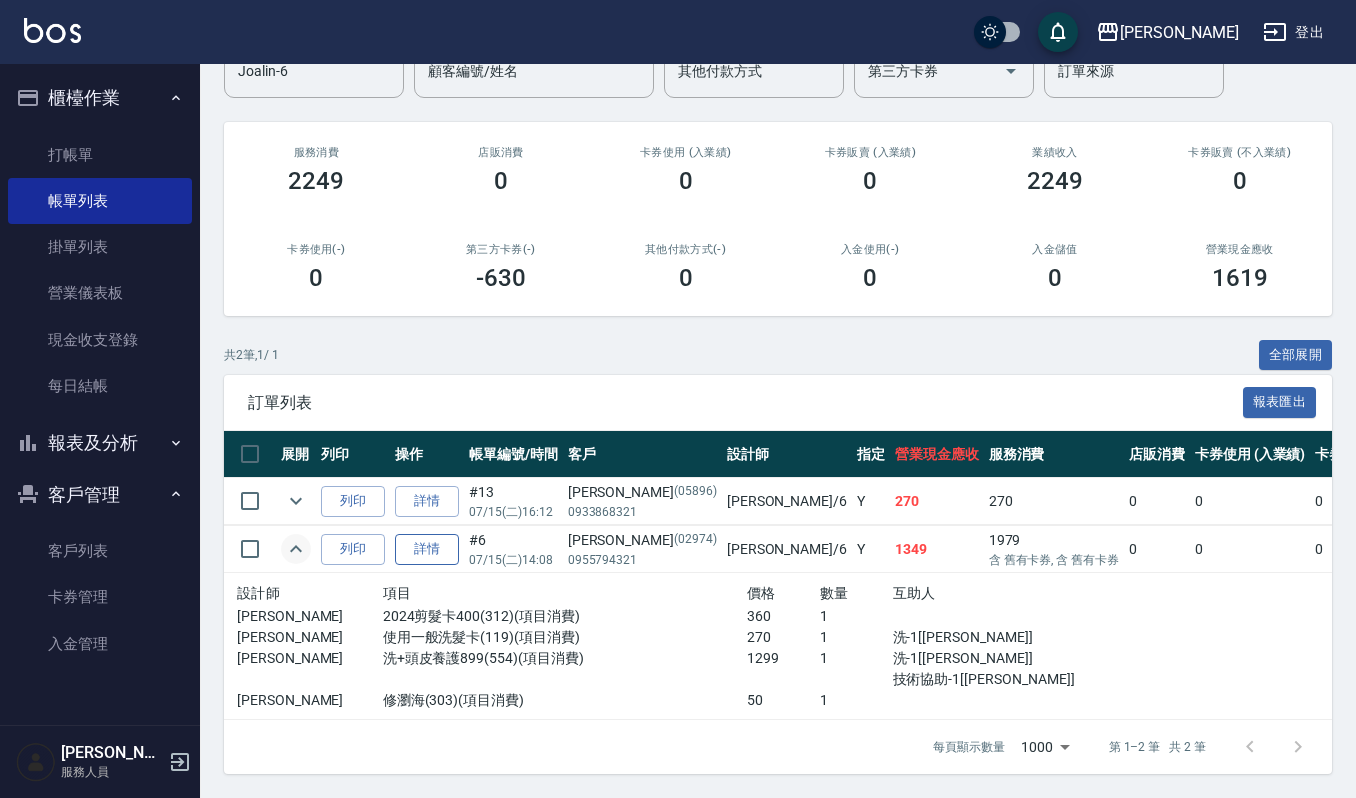 click on "詳情" at bounding box center (427, 549) 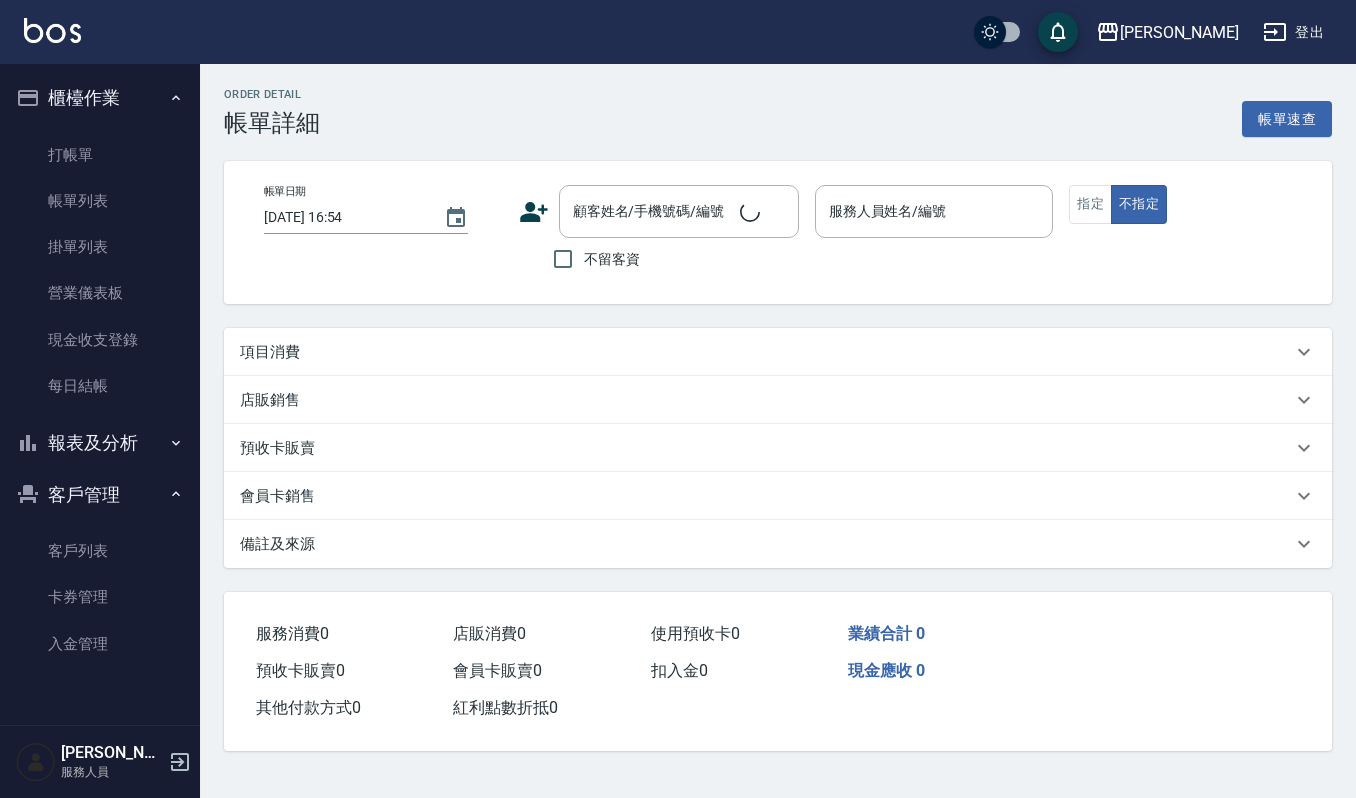 scroll, scrollTop: 0, scrollLeft: 0, axis: both 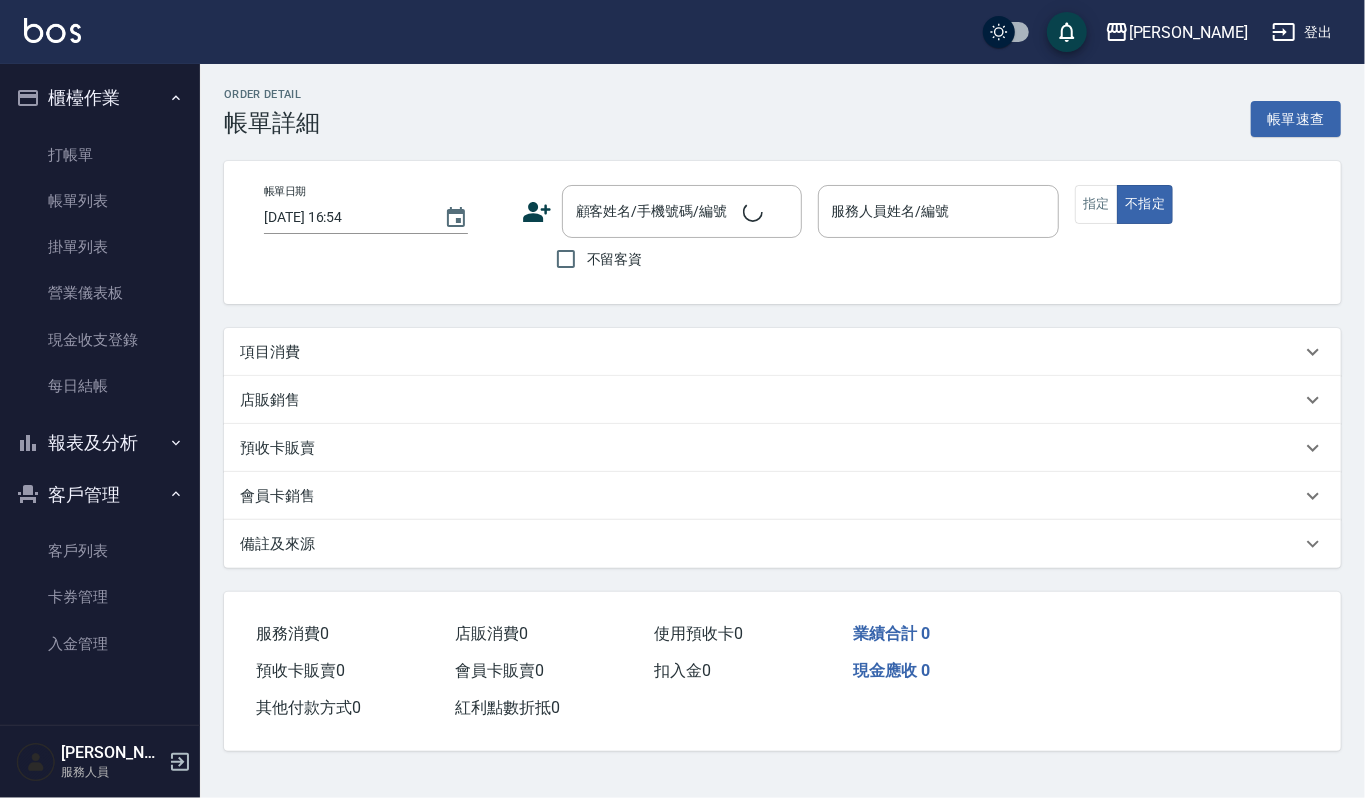 type on "2025/07/15 14:08" 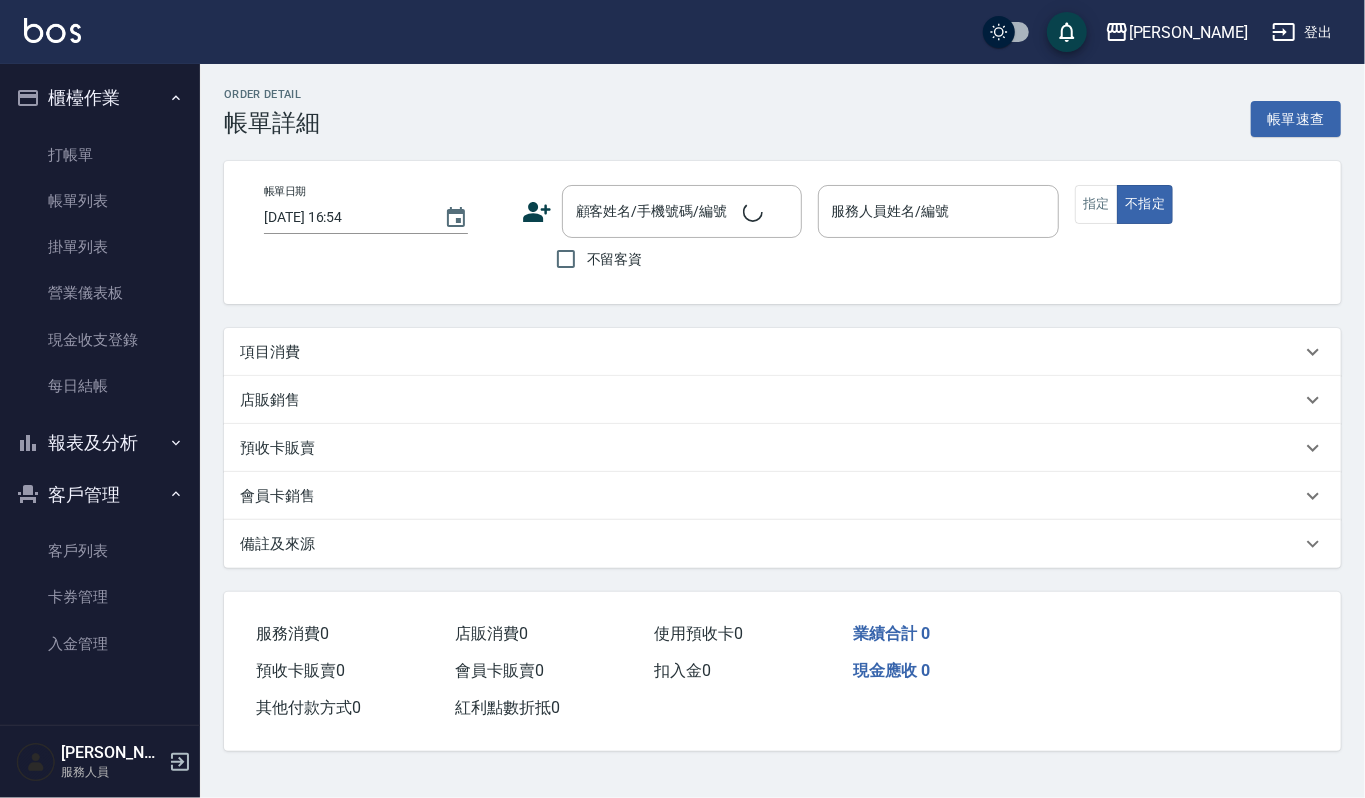 type on "Joalin-6" 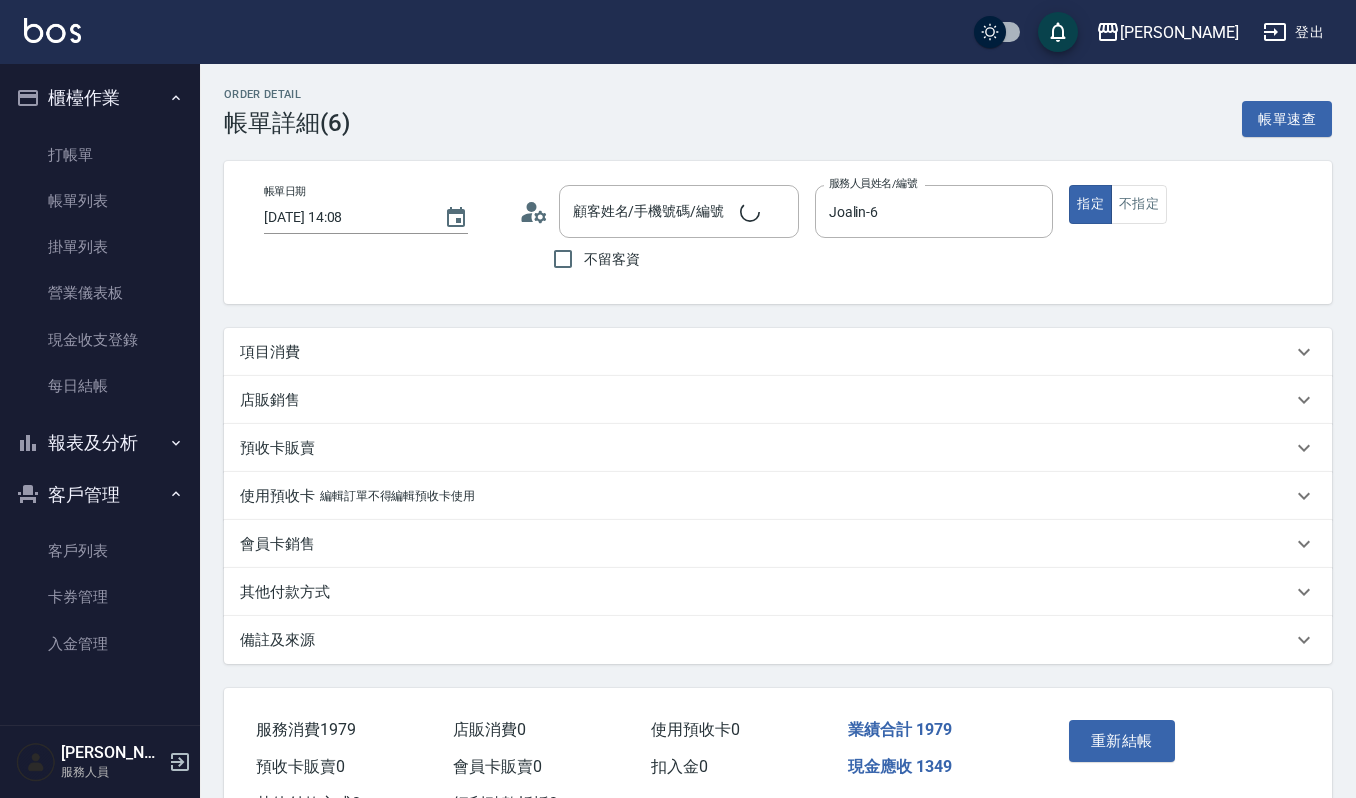 type on "邱淑韻/0955794321/02974" 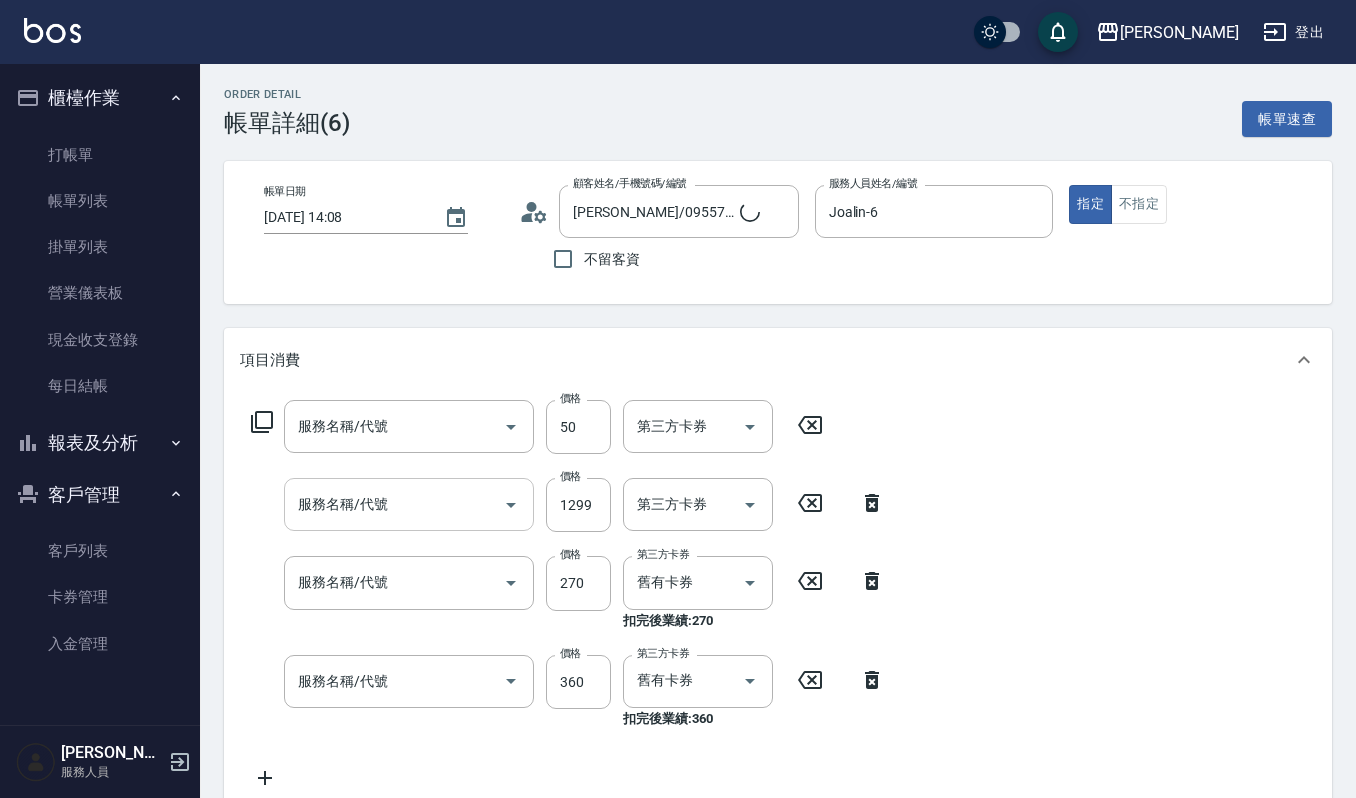 type on "修瀏海(303)" 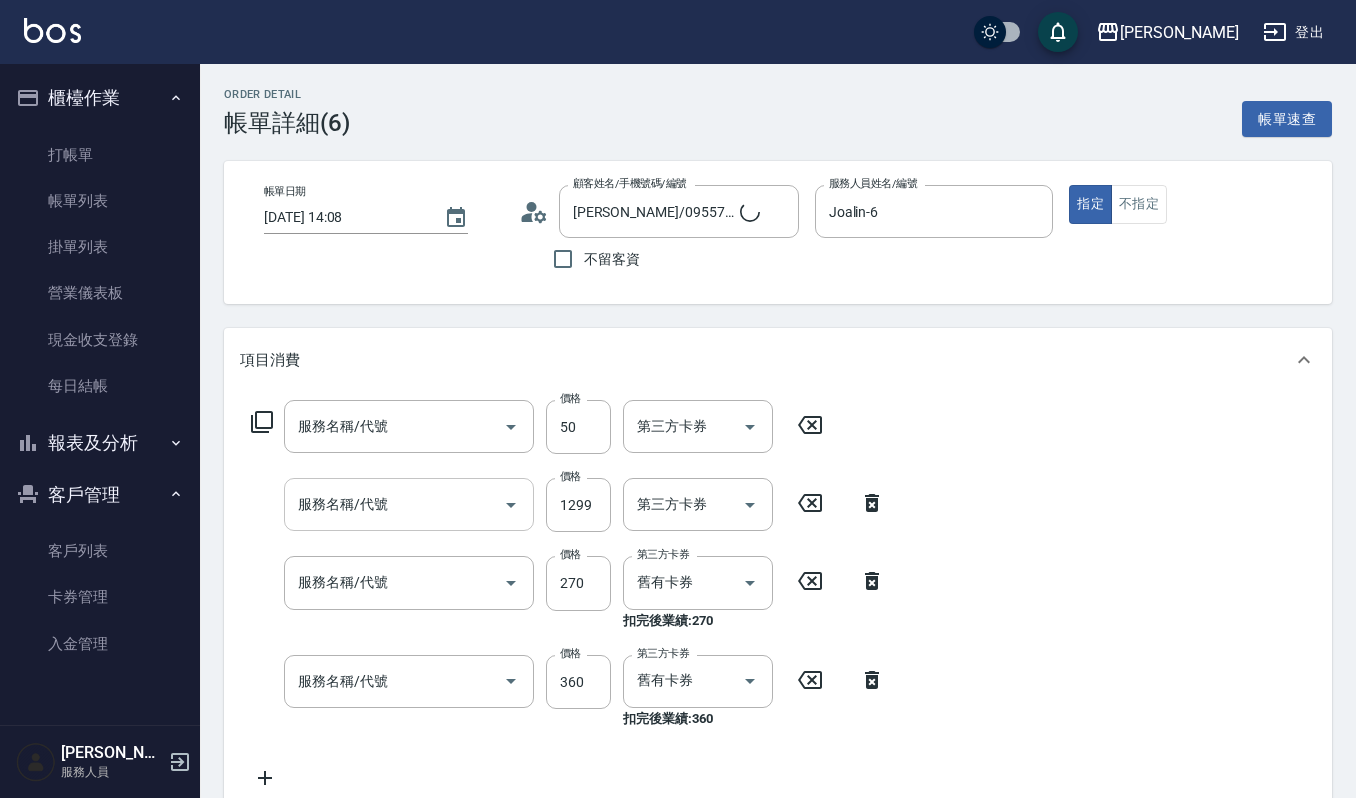 type on "洗+頭皮養護899(554)" 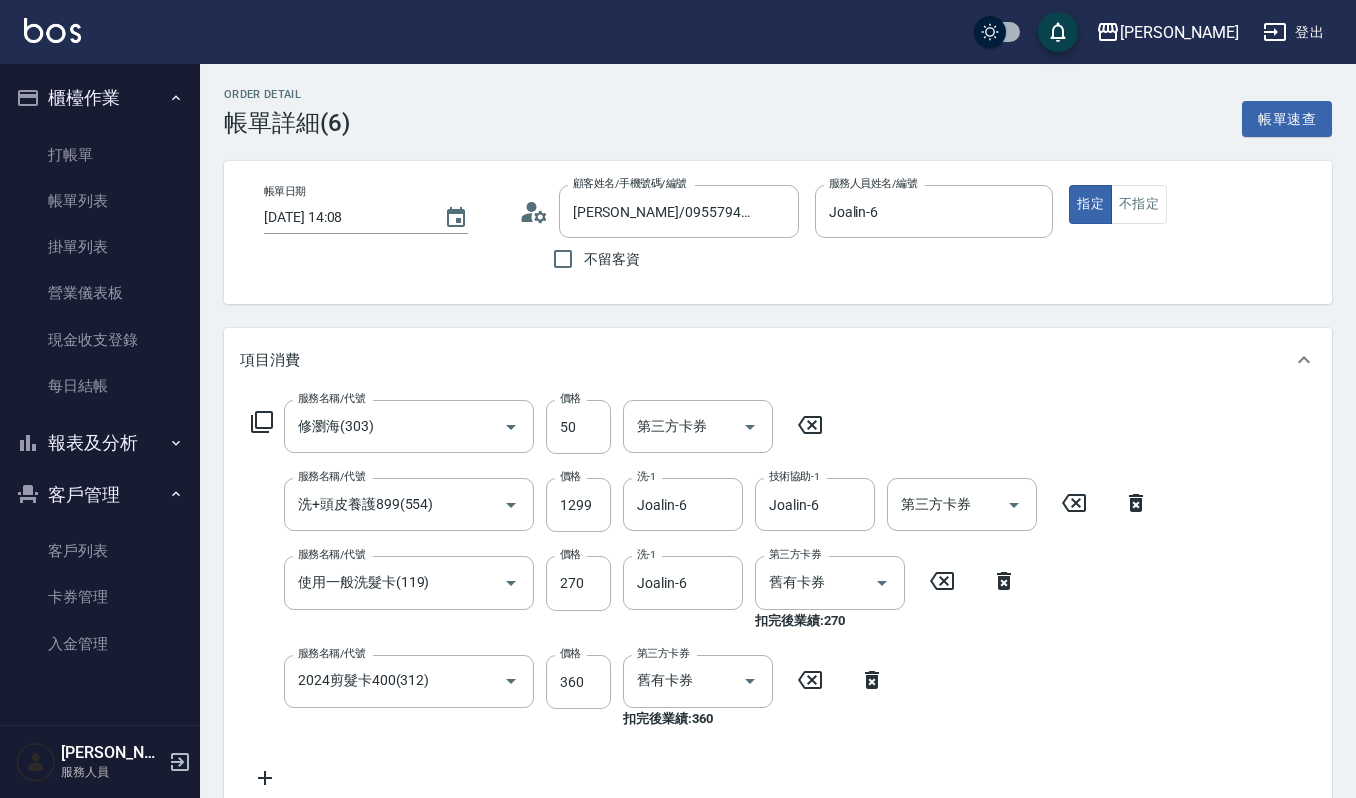 click 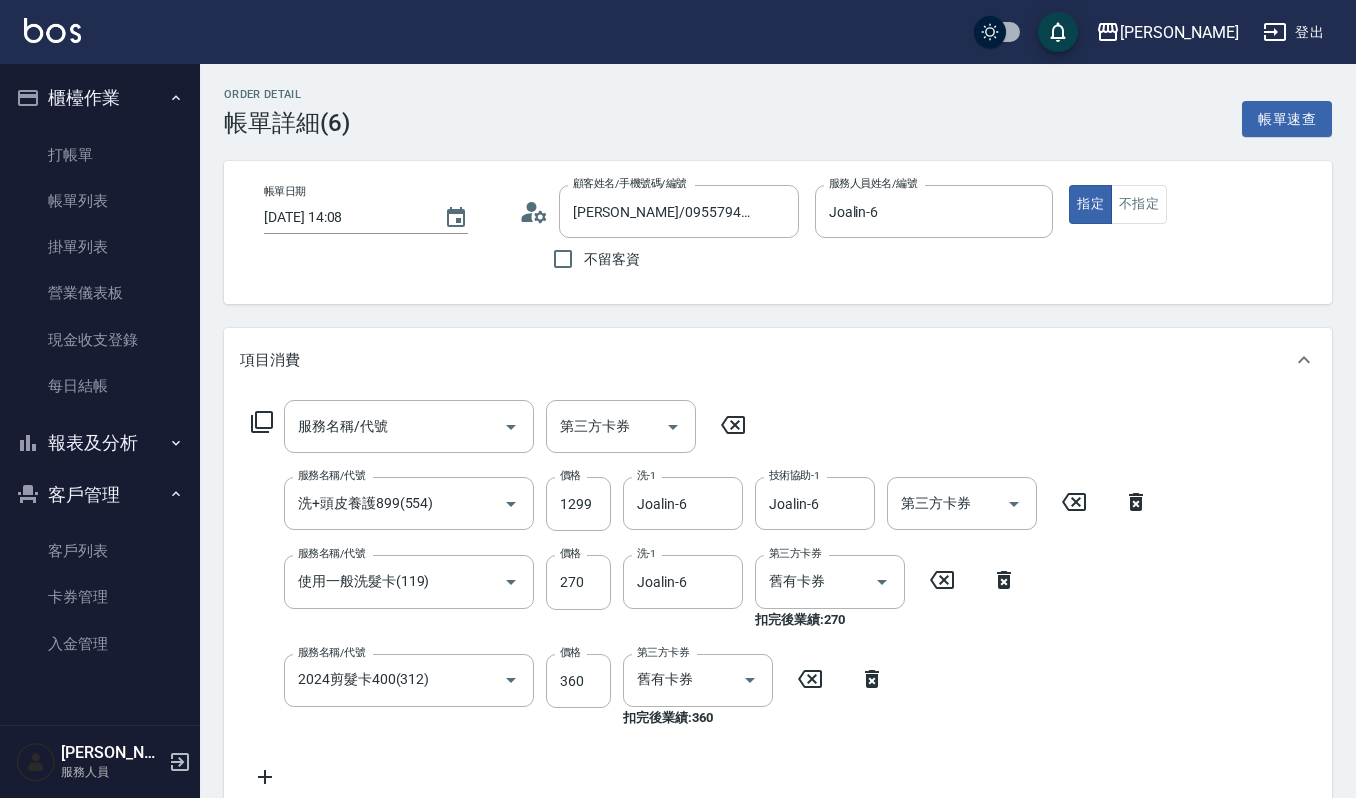 click 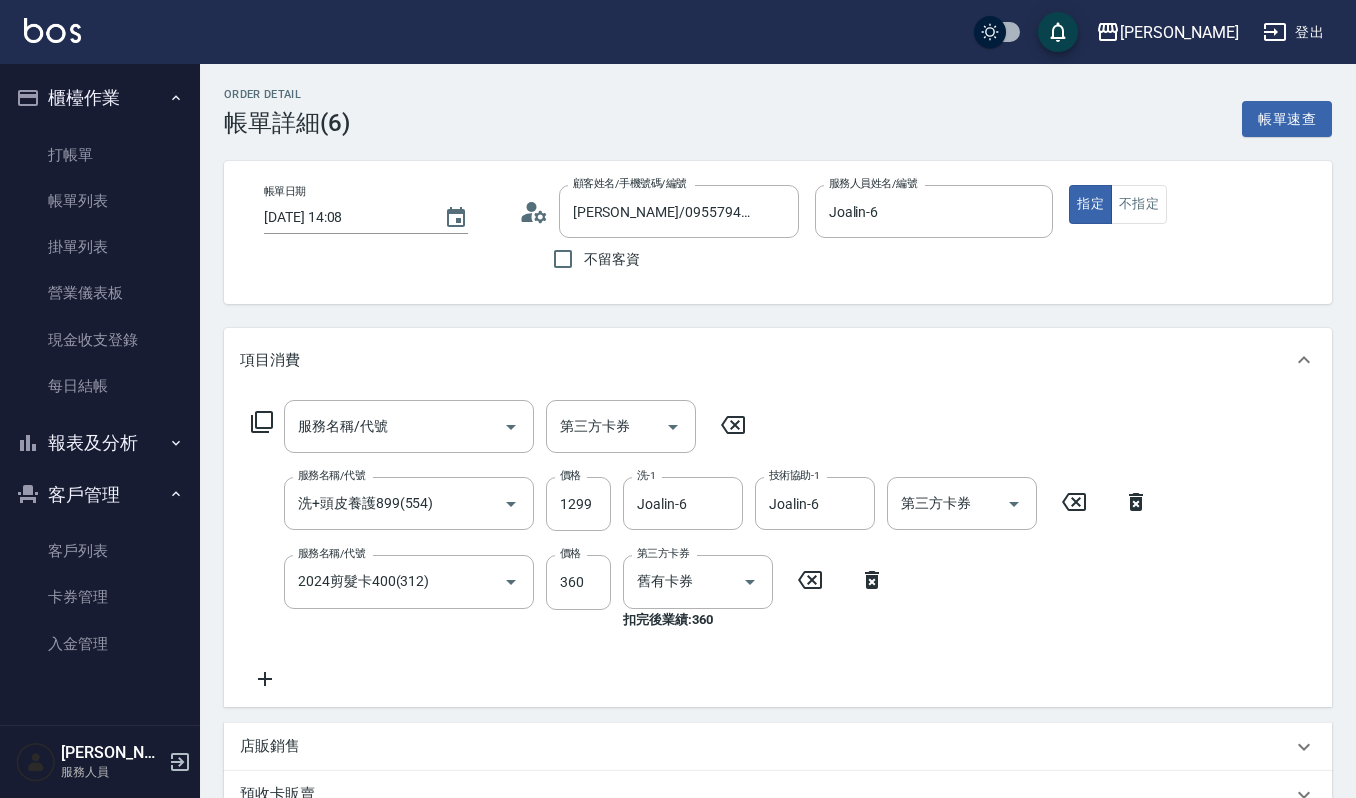 click 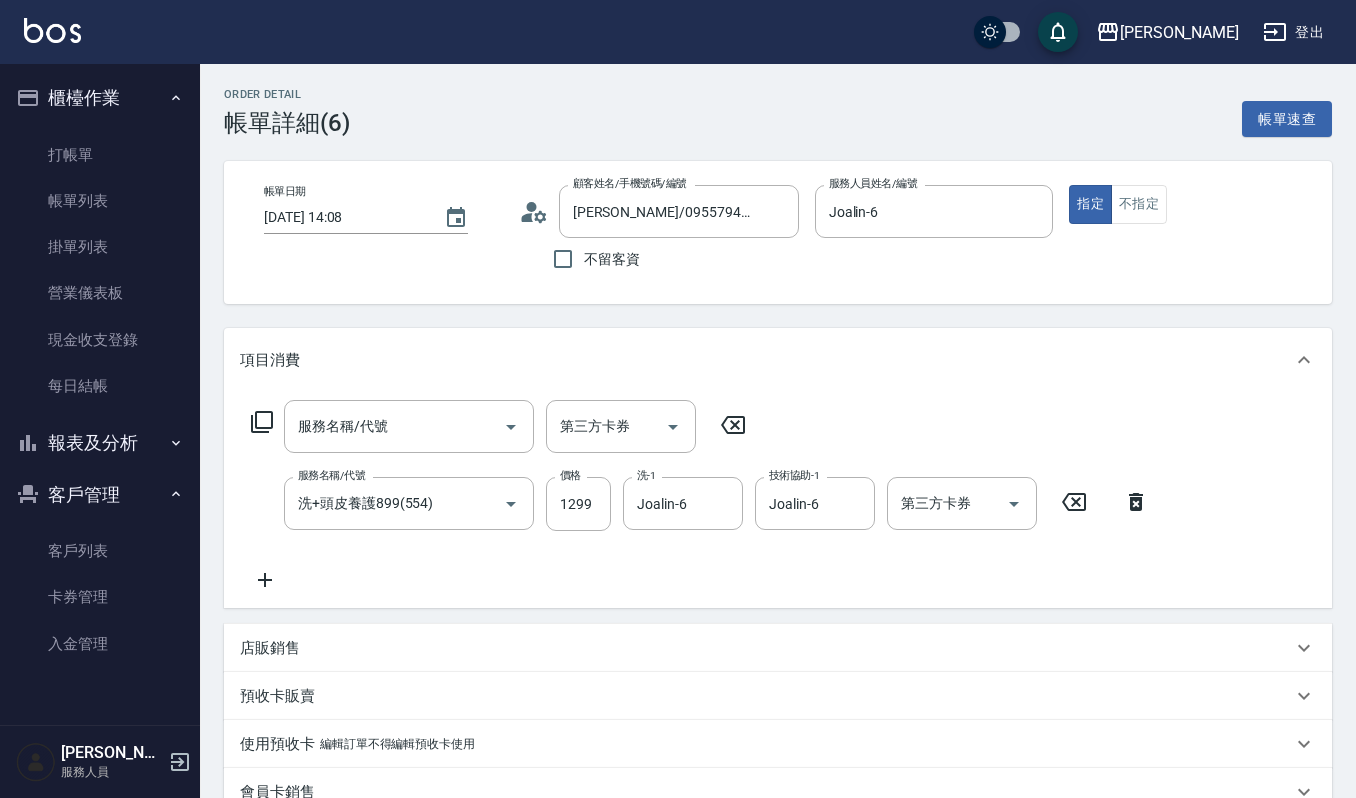 click 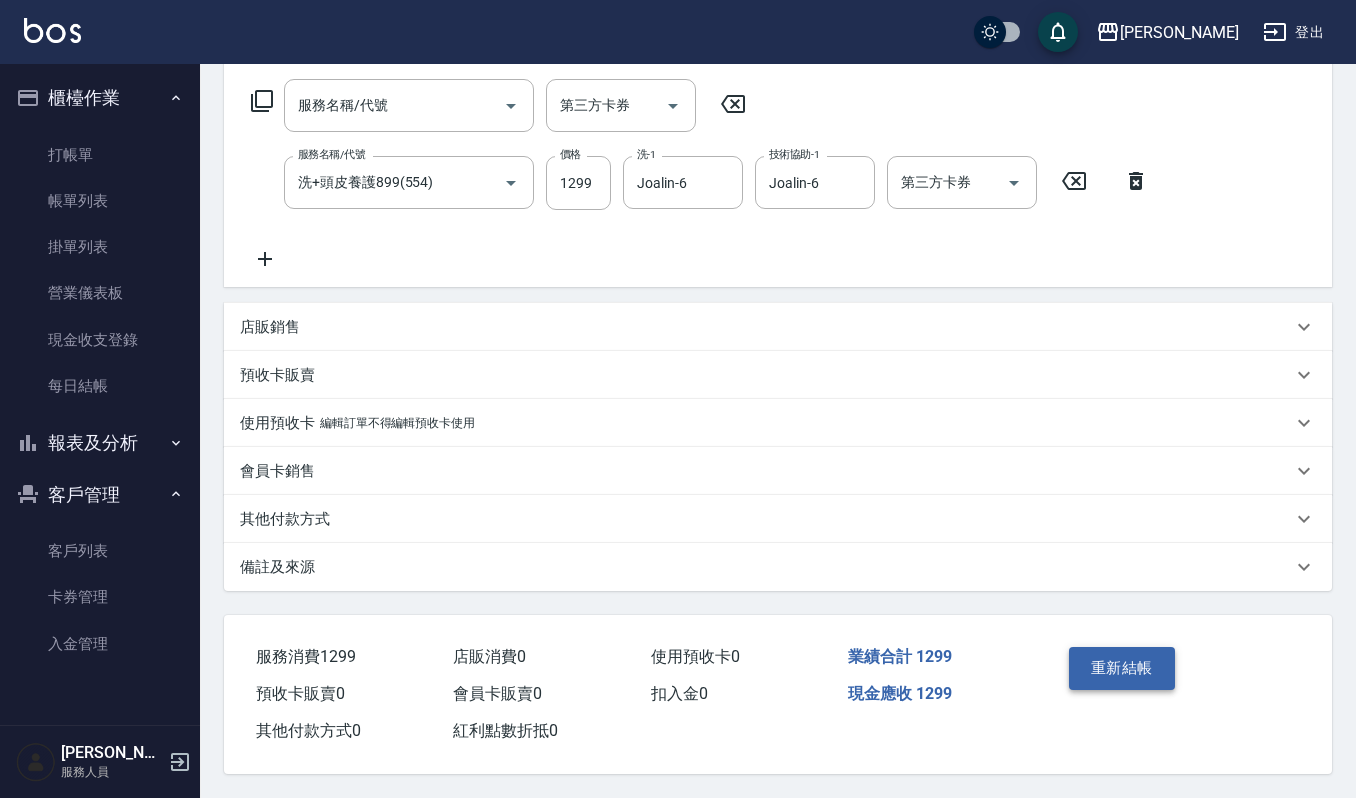 click on "重新結帳" at bounding box center [1122, 668] 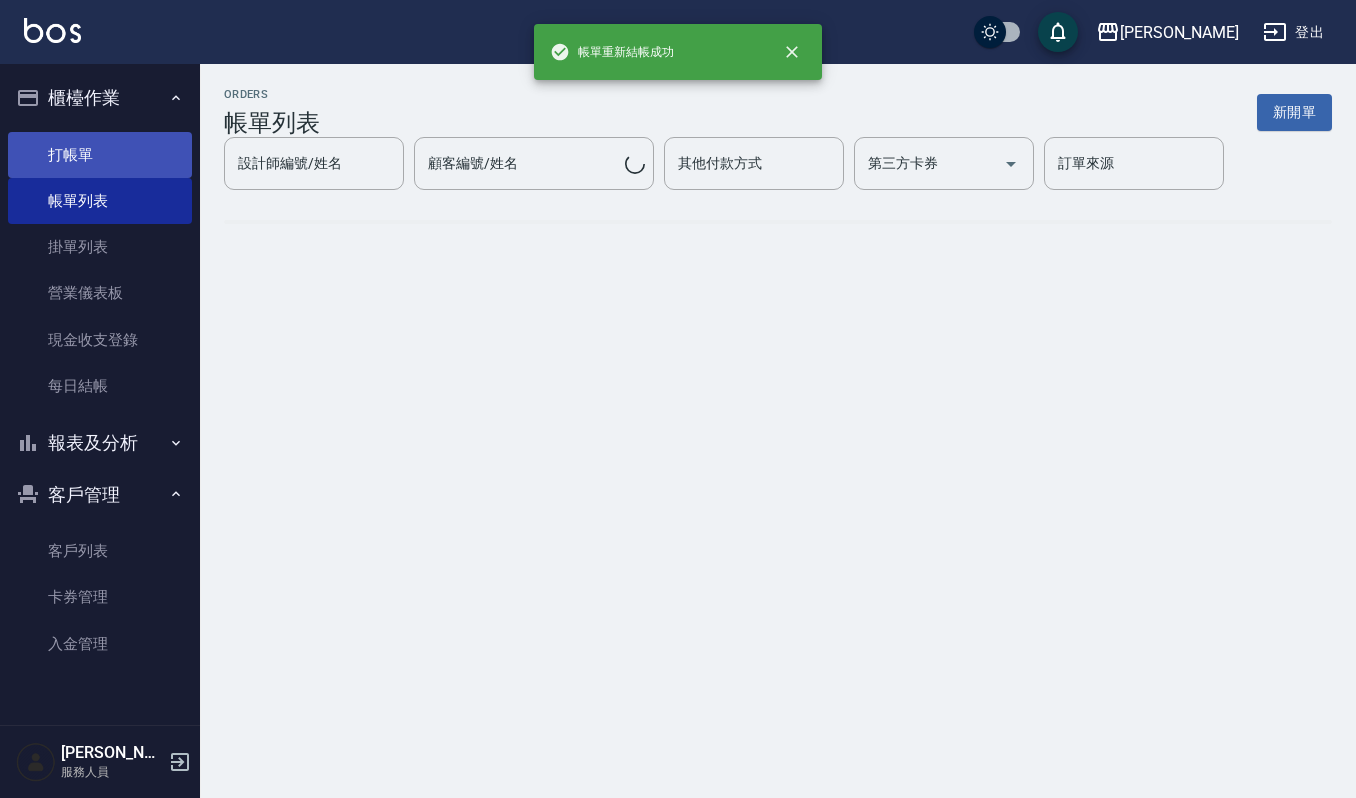 scroll, scrollTop: 0, scrollLeft: 0, axis: both 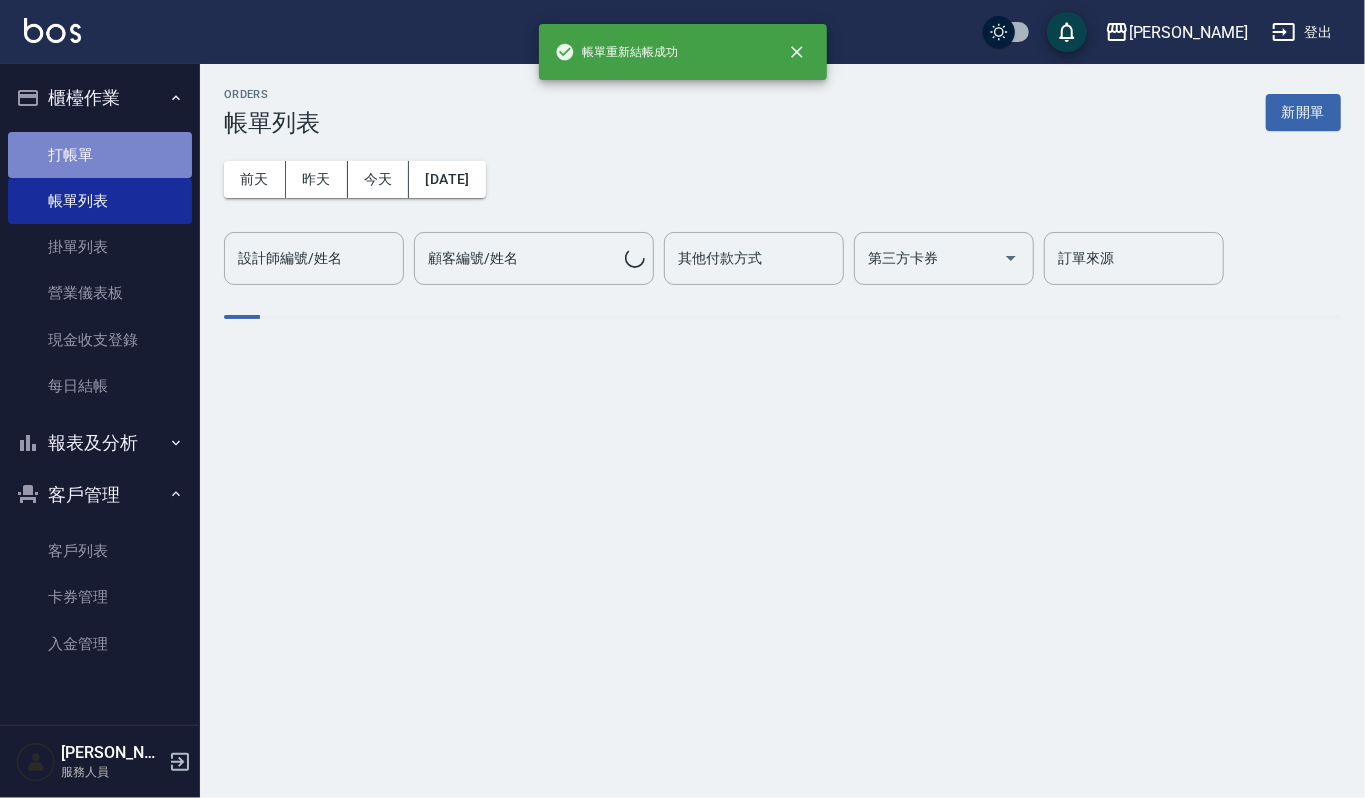 click on "打帳單" at bounding box center (100, 155) 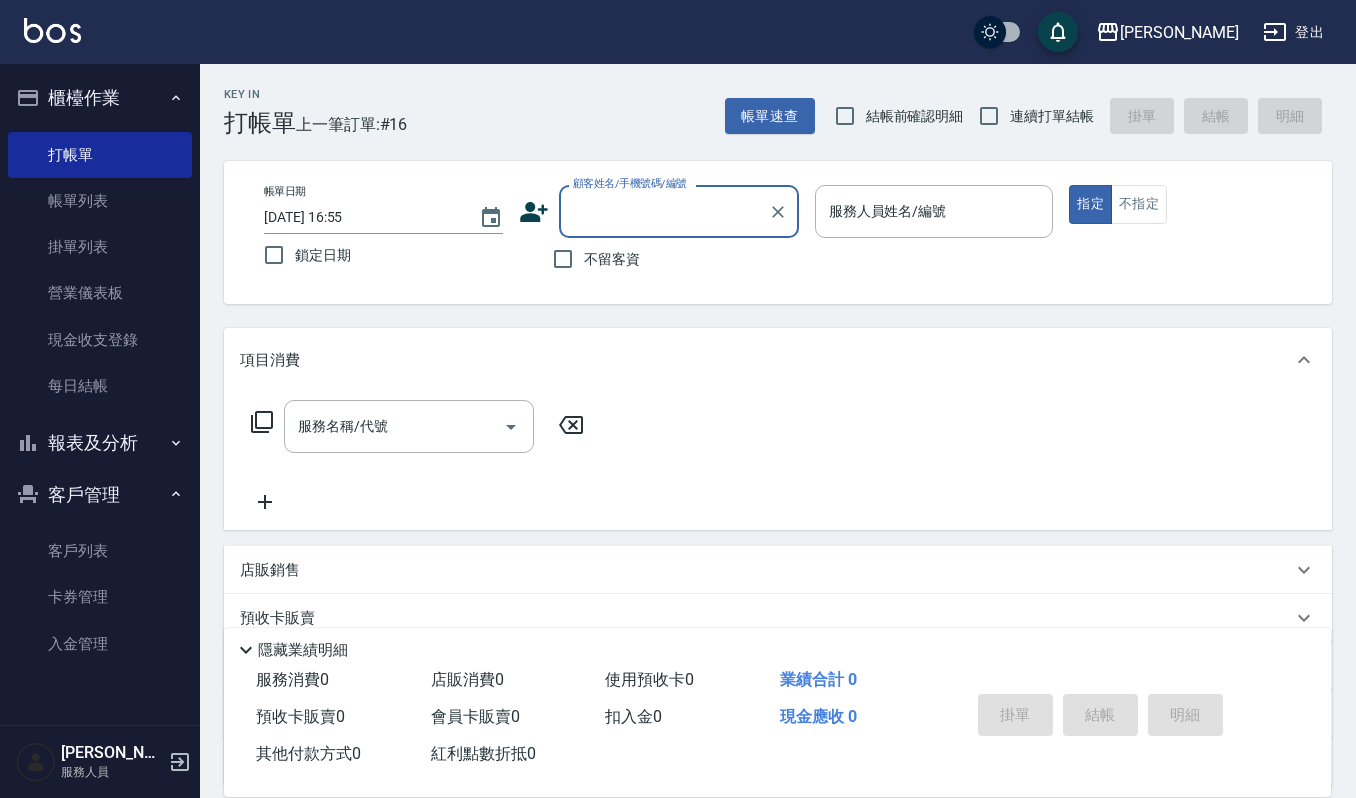 drag, startPoint x: 621, startPoint y: 201, endPoint x: 670, endPoint y: 216, distance: 51.24451 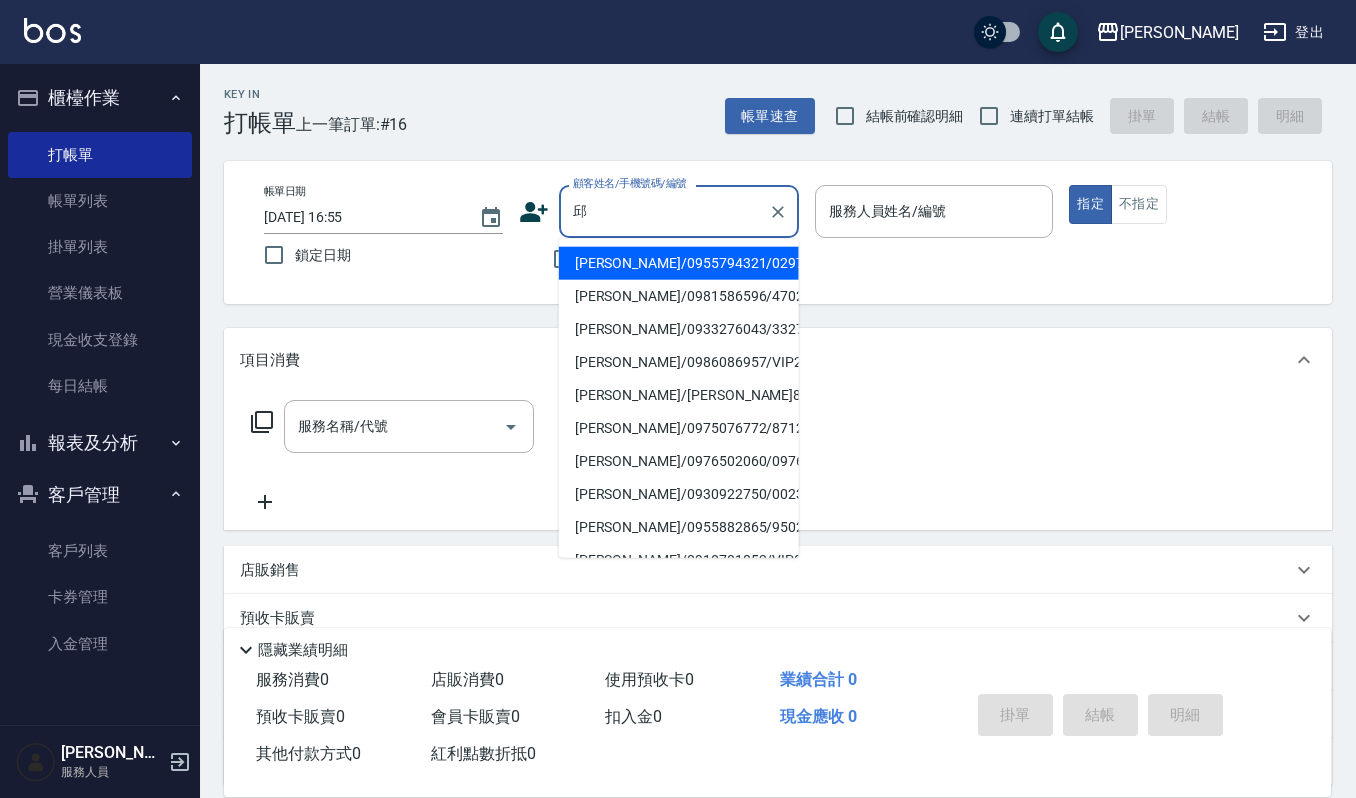 click on "邱淑韻/0955794321/02974" at bounding box center (679, 263) 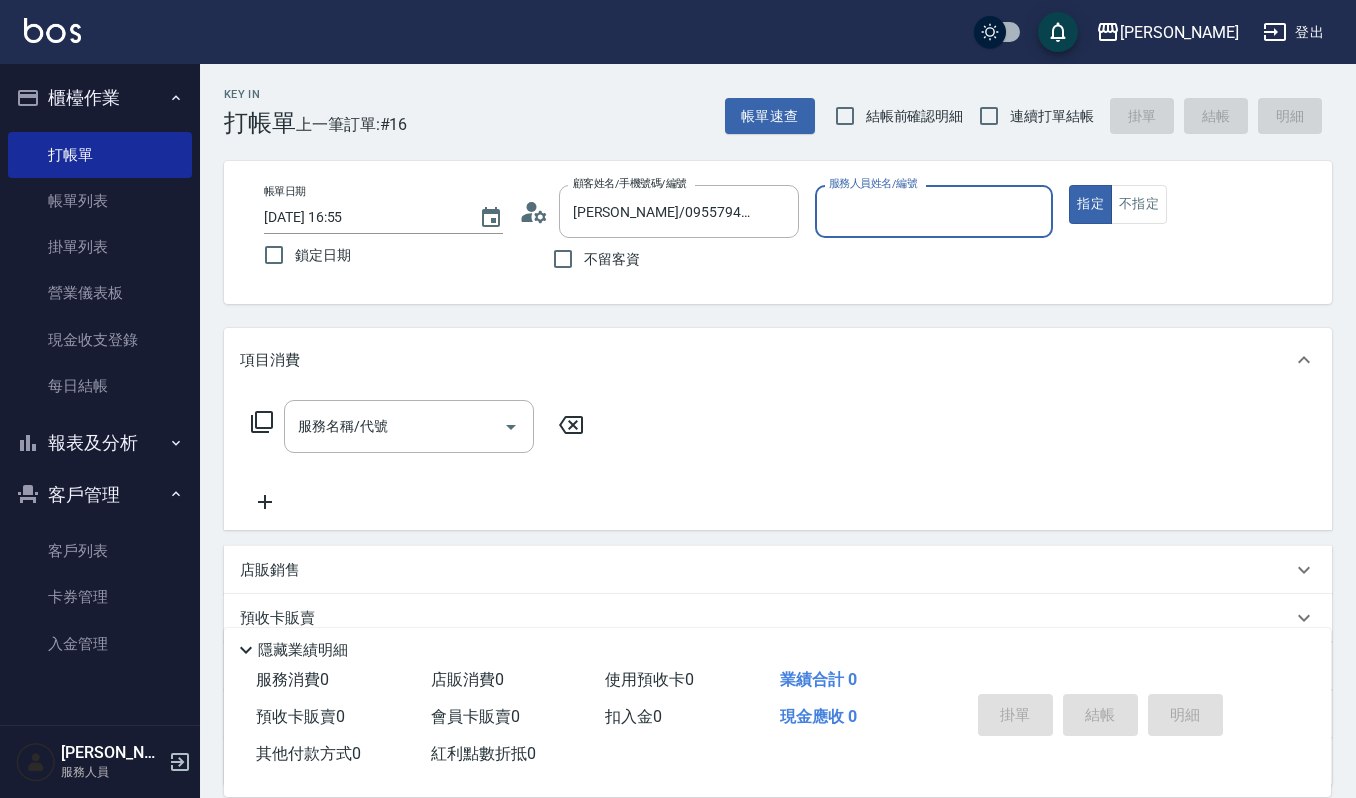 type on "Joalin-6" 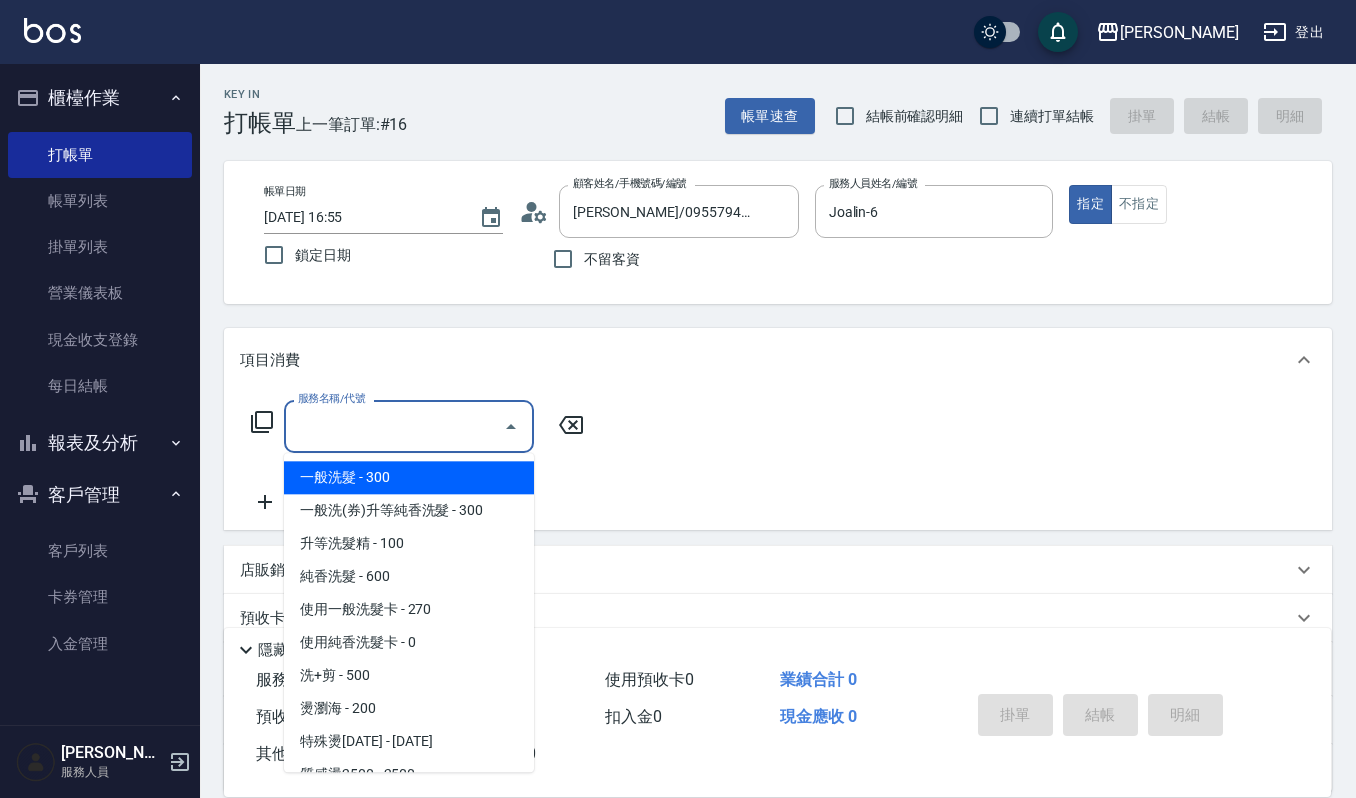 click on "服務名稱/代號" at bounding box center [394, 426] 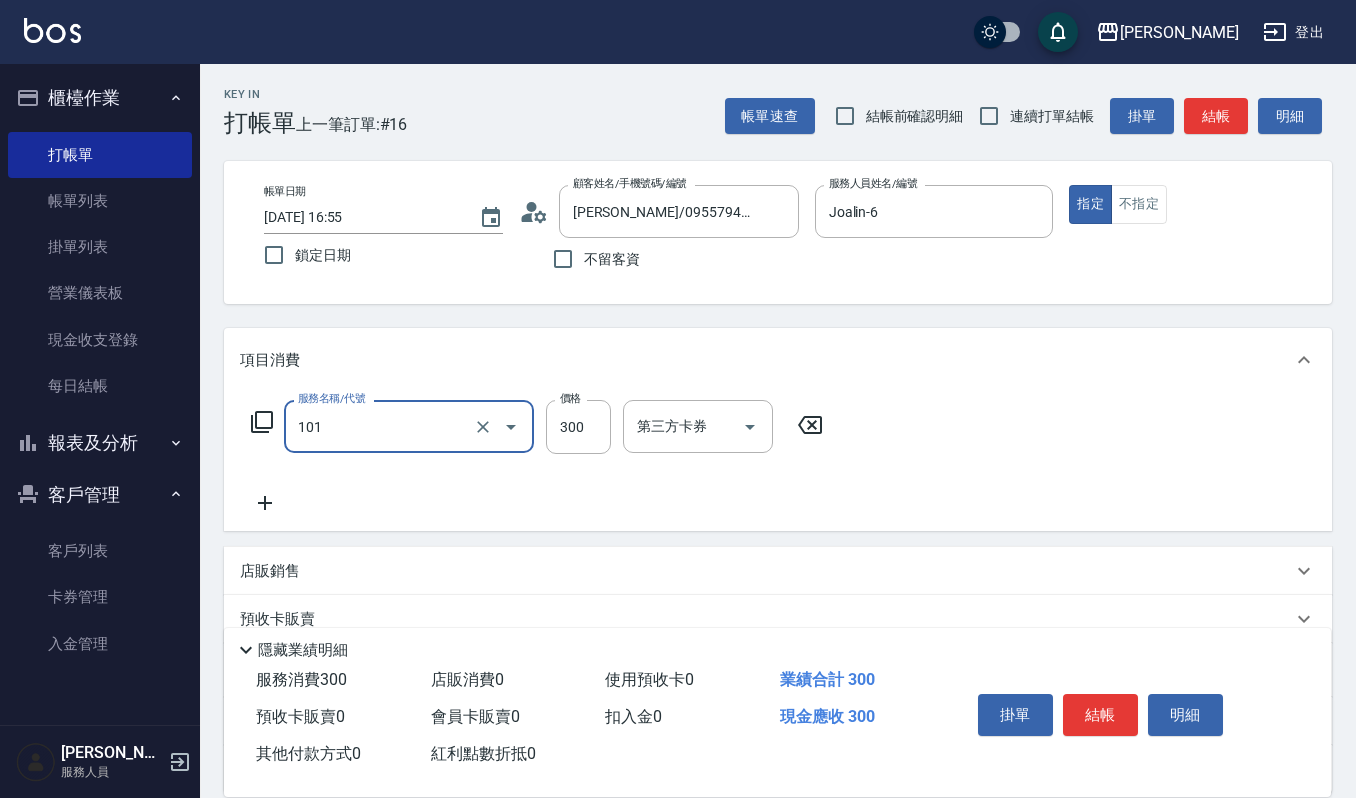type on "一般洗髮(101)" 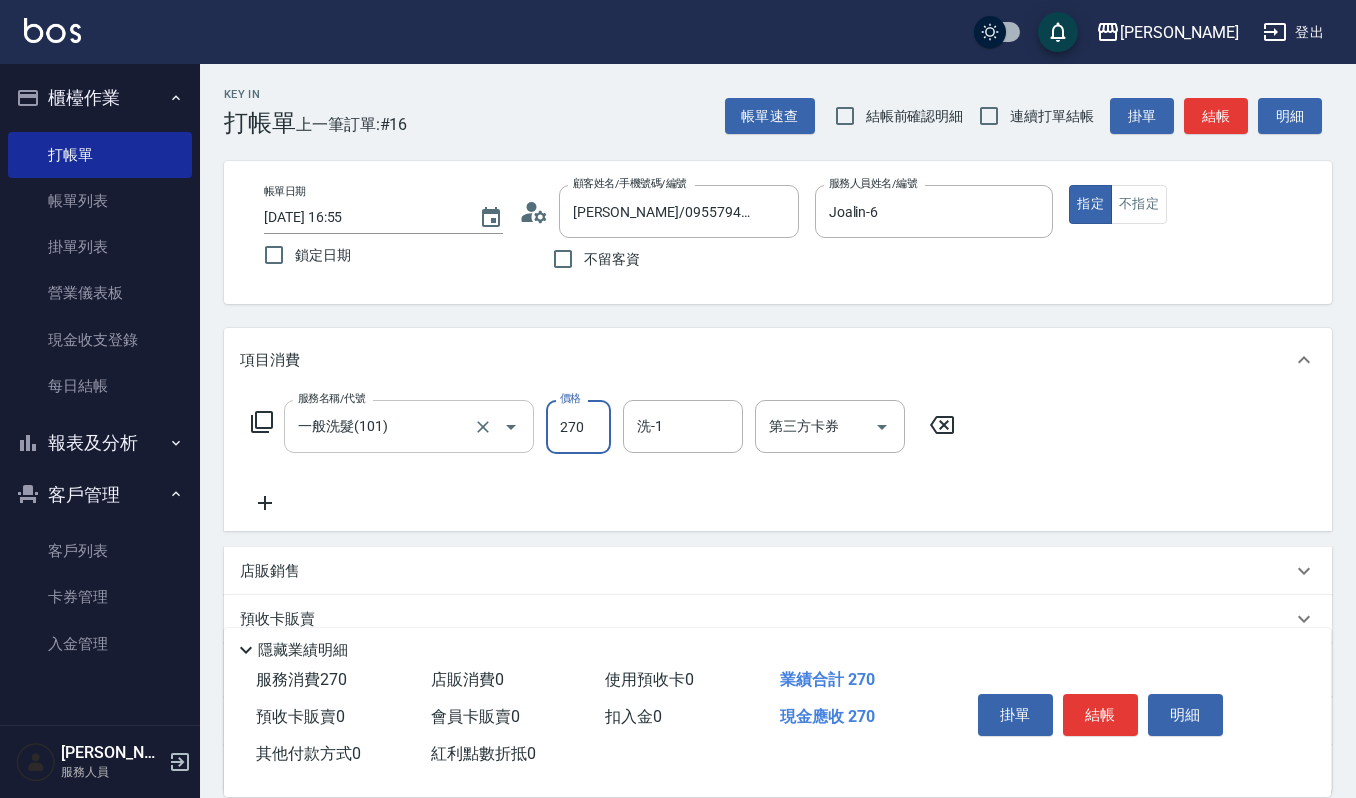 type on "270" 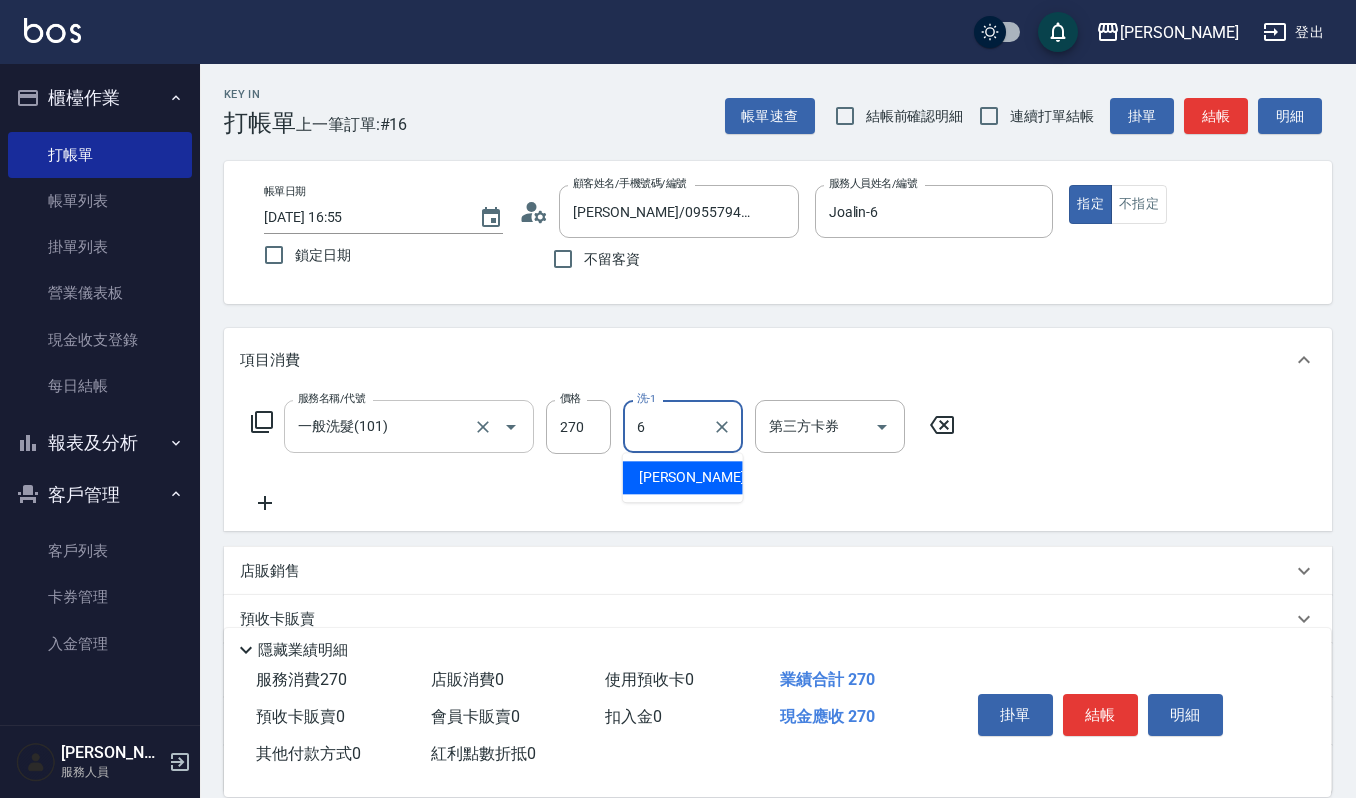 type on "Joalin-6" 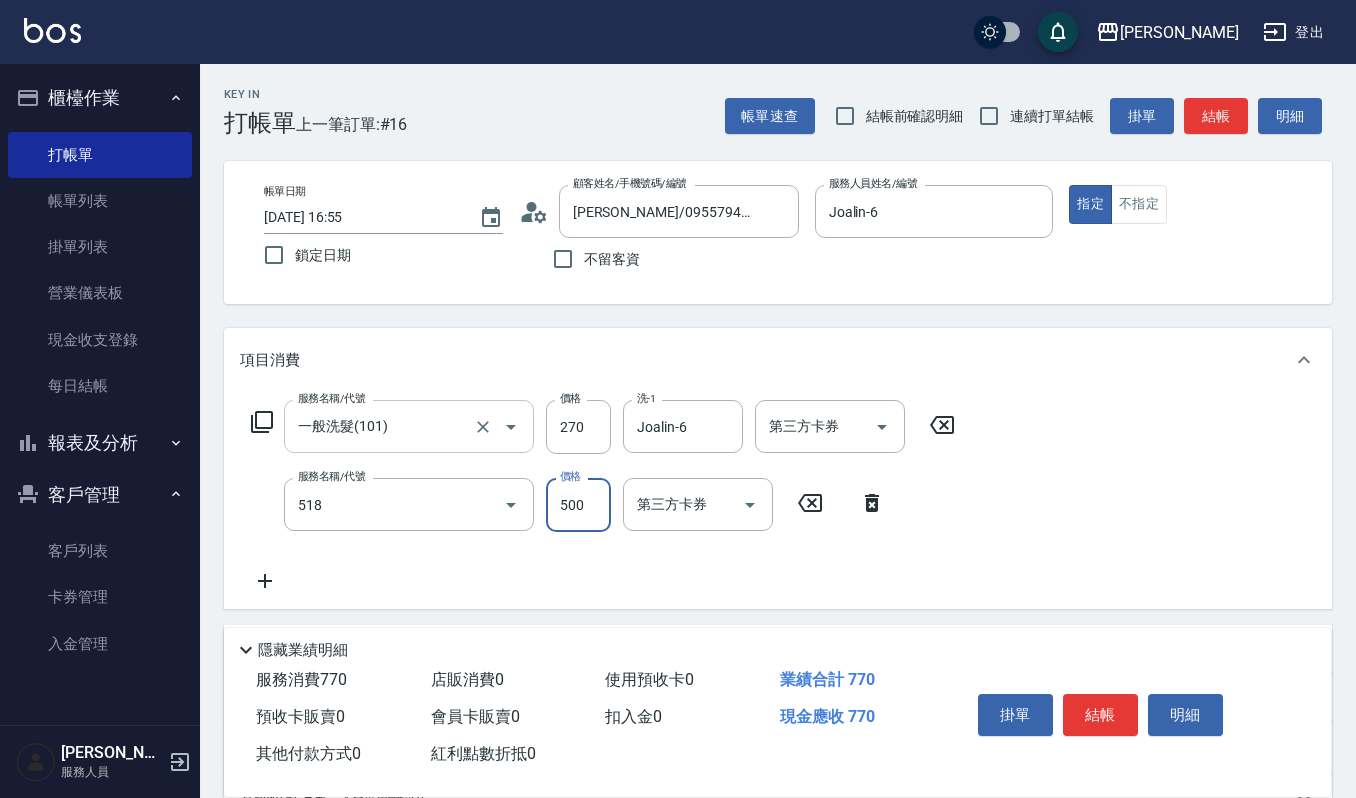 type on "(雲提)燙染前頭皮防護(518)" 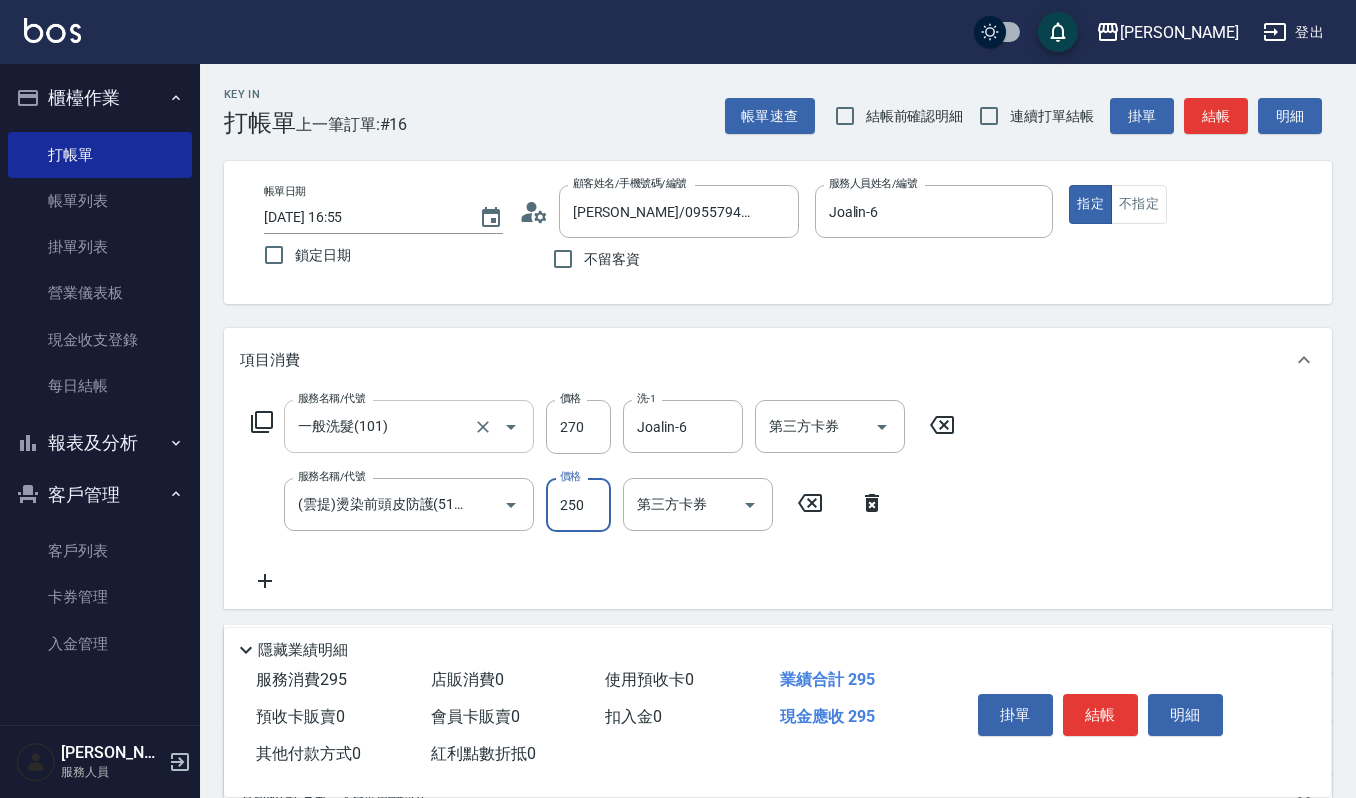 type on "250" 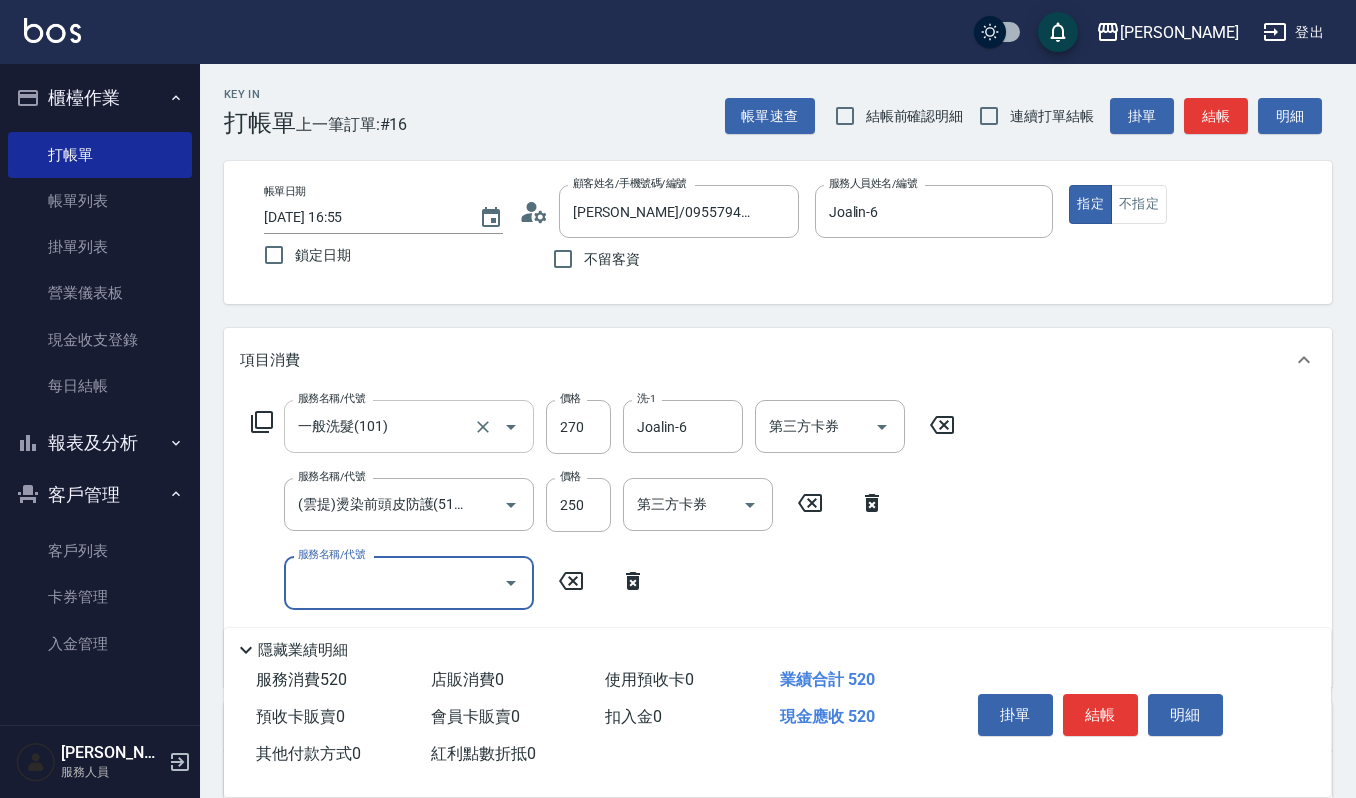 scroll, scrollTop: 0, scrollLeft: 0, axis: both 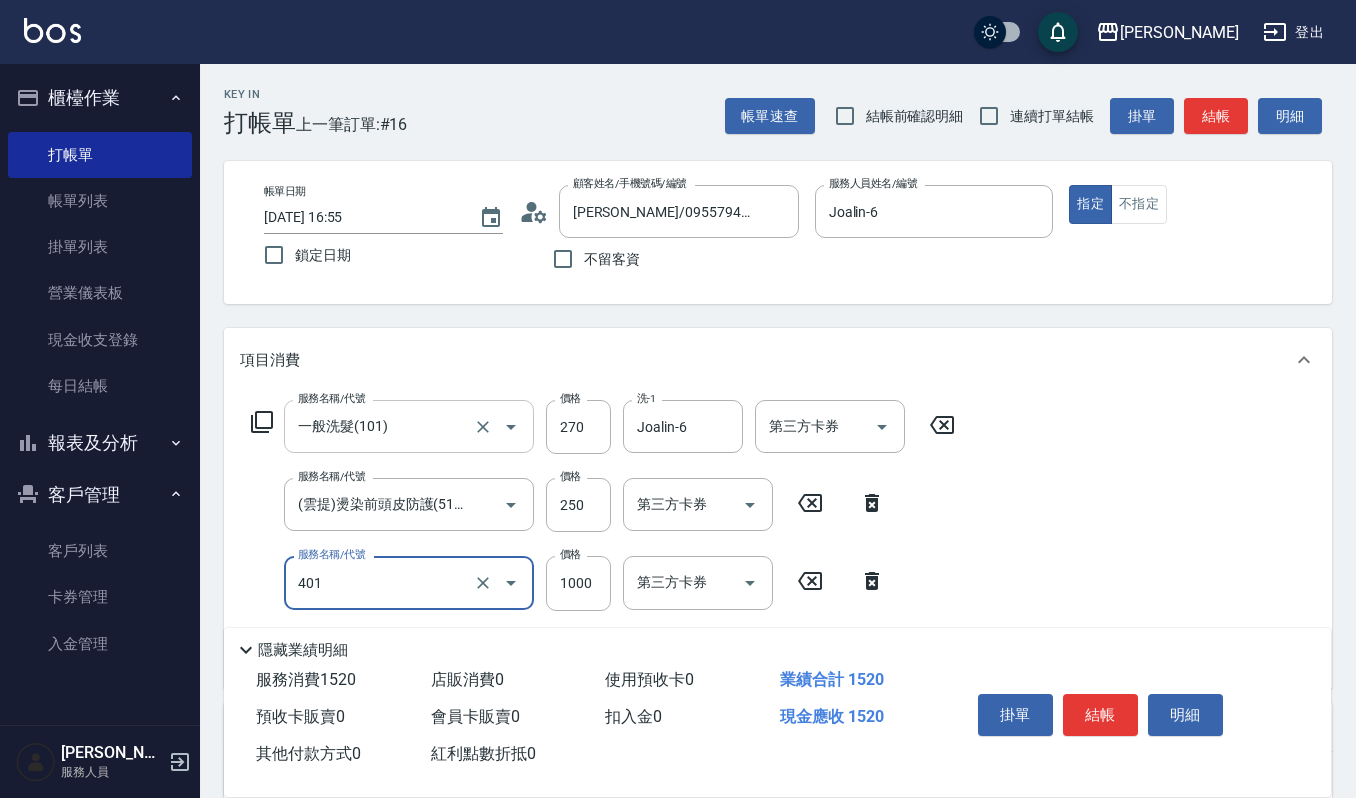 type on "造型染(401)" 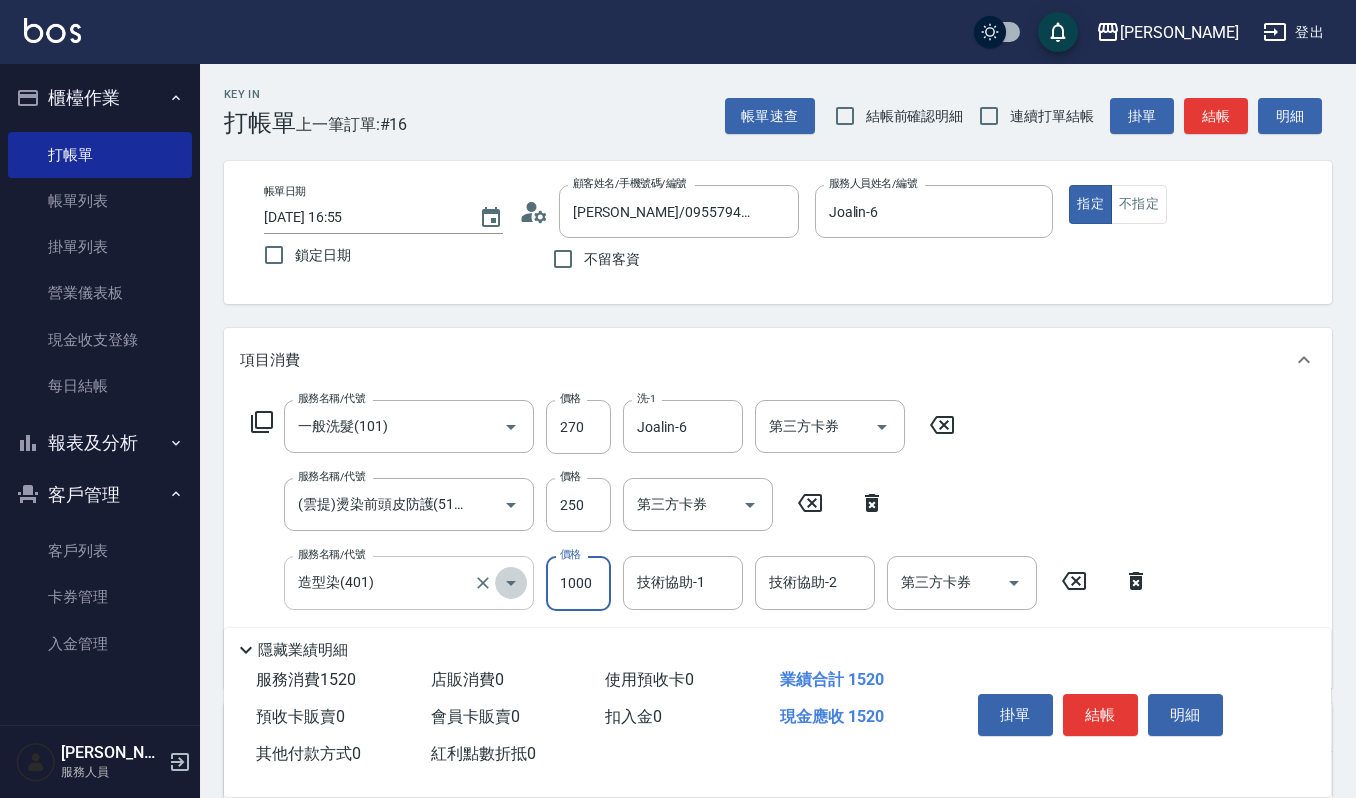 click at bounding box center (511, 583) 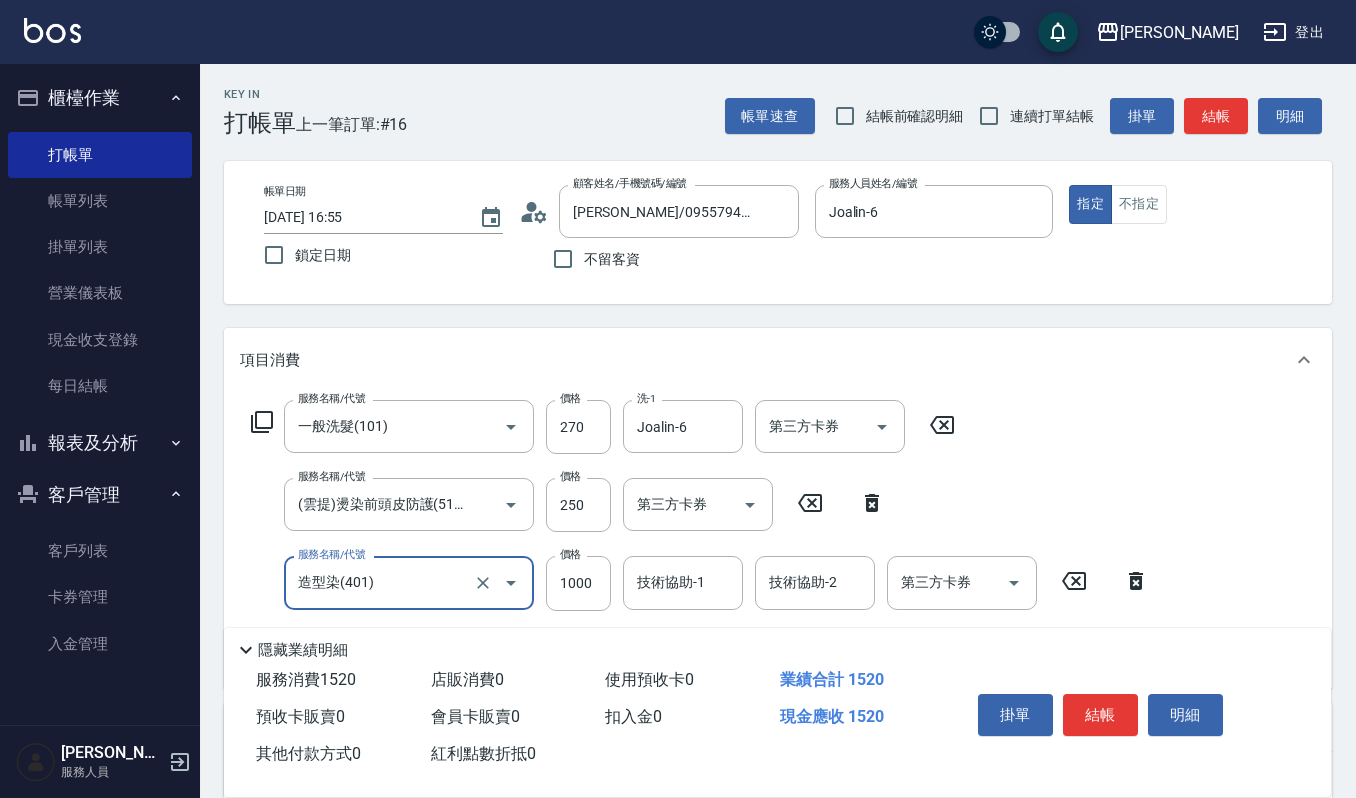 scroll, scrollTop: 0, scrollLeft: 0, axis: both 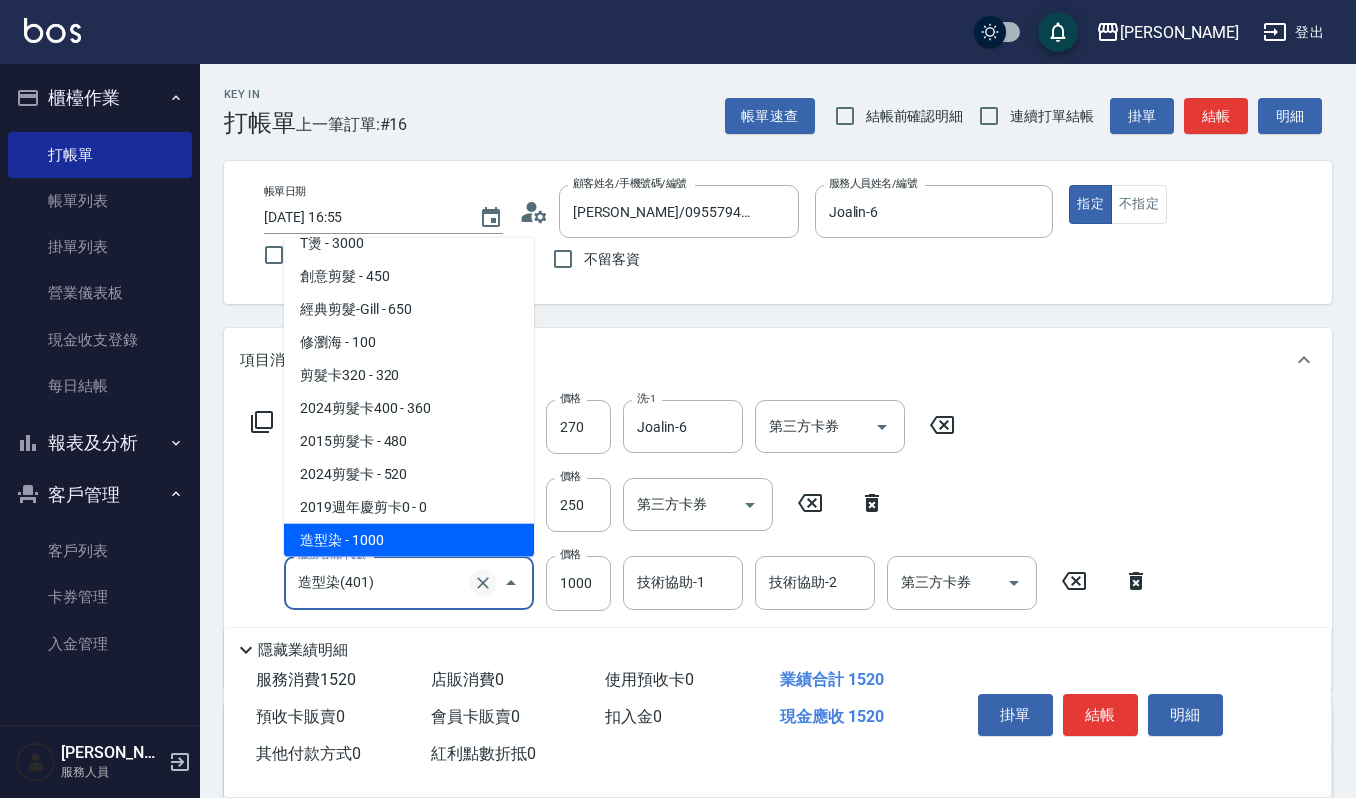 click 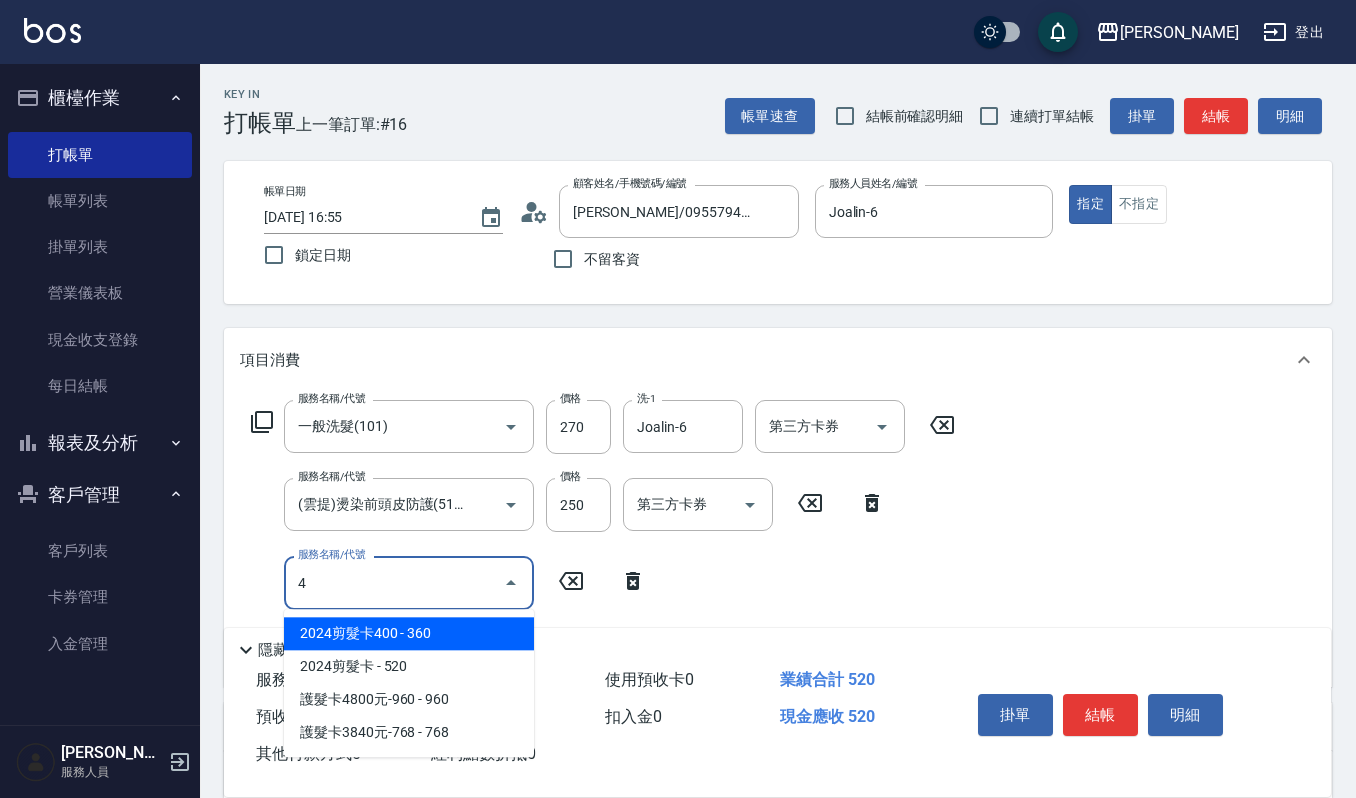 scroll, scrollTop: 0, scrollLeft: 0, axis: both 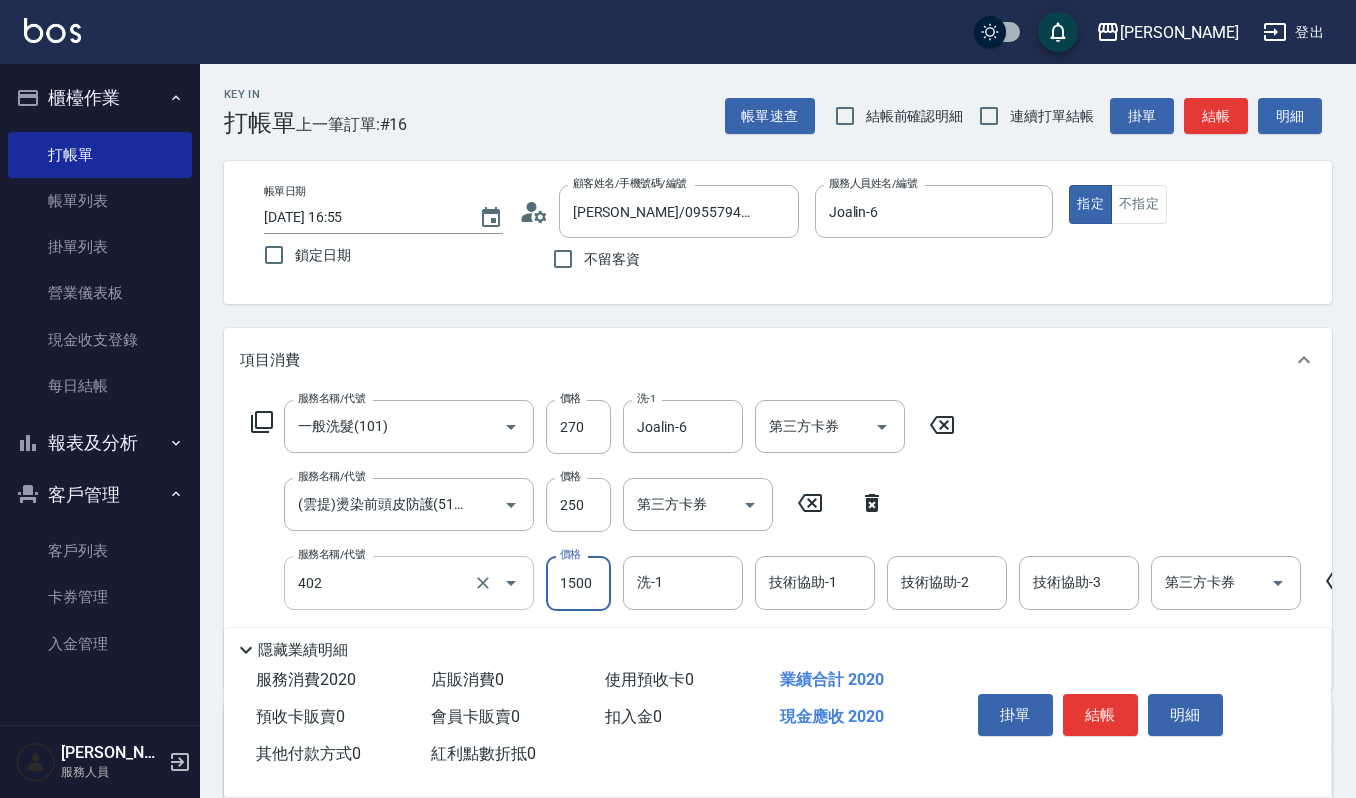 type on "打底染髮(402)" 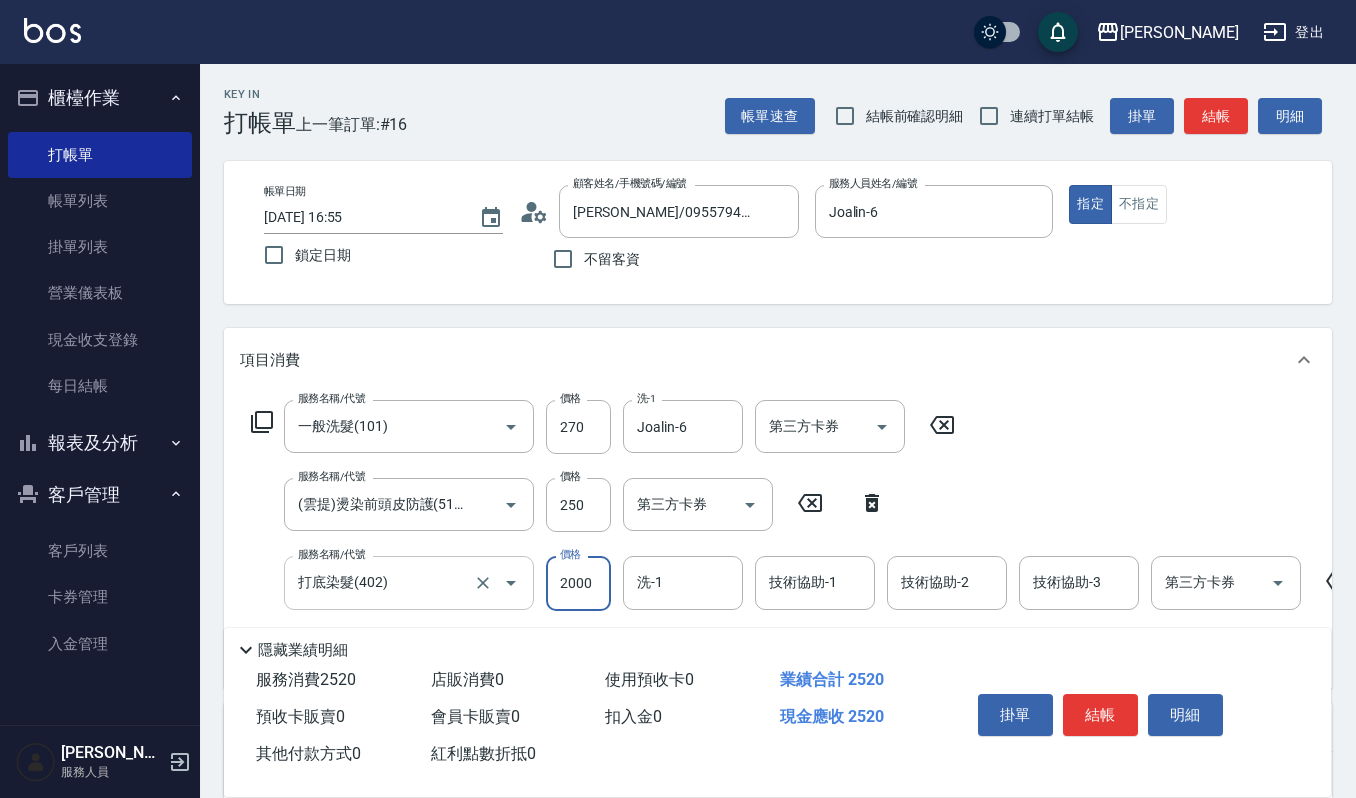 type on "2000" 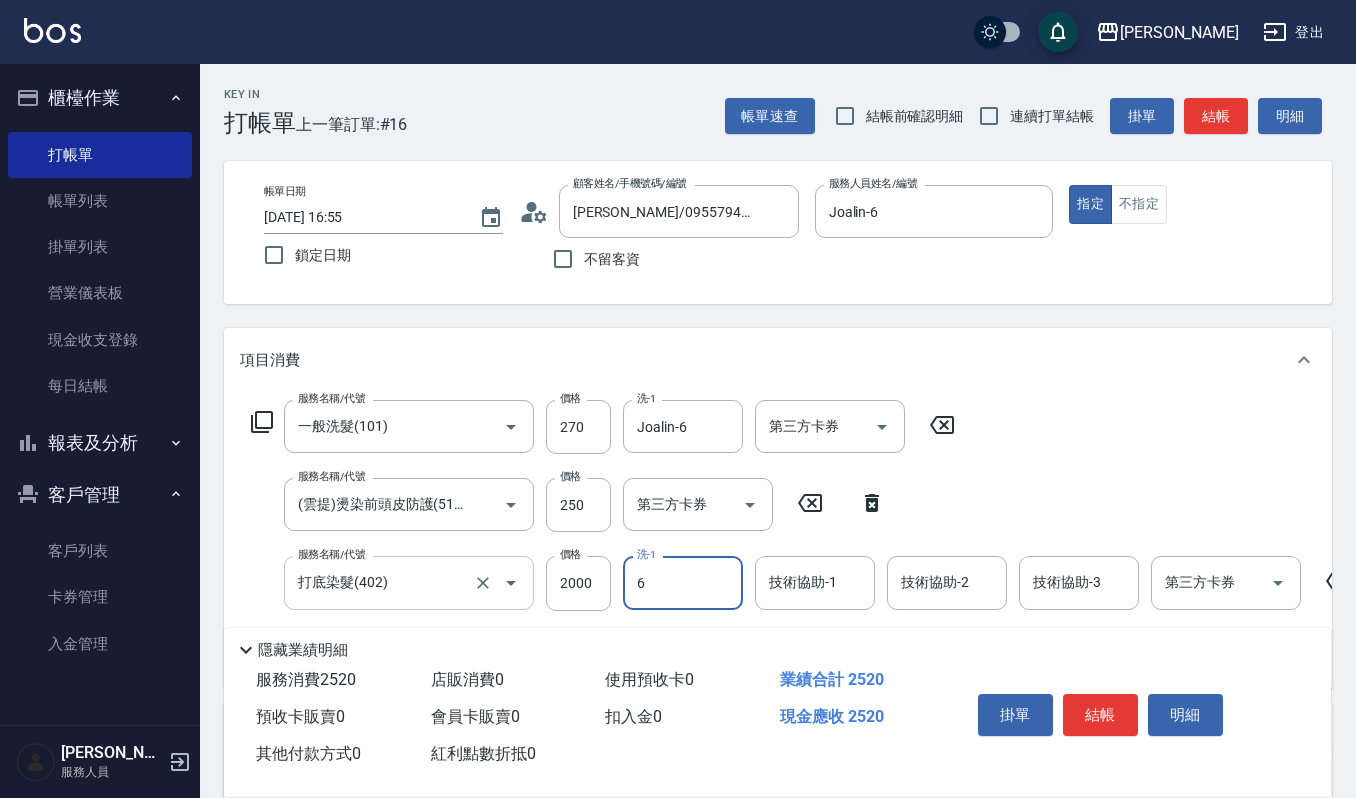 type on "Joalin-6" 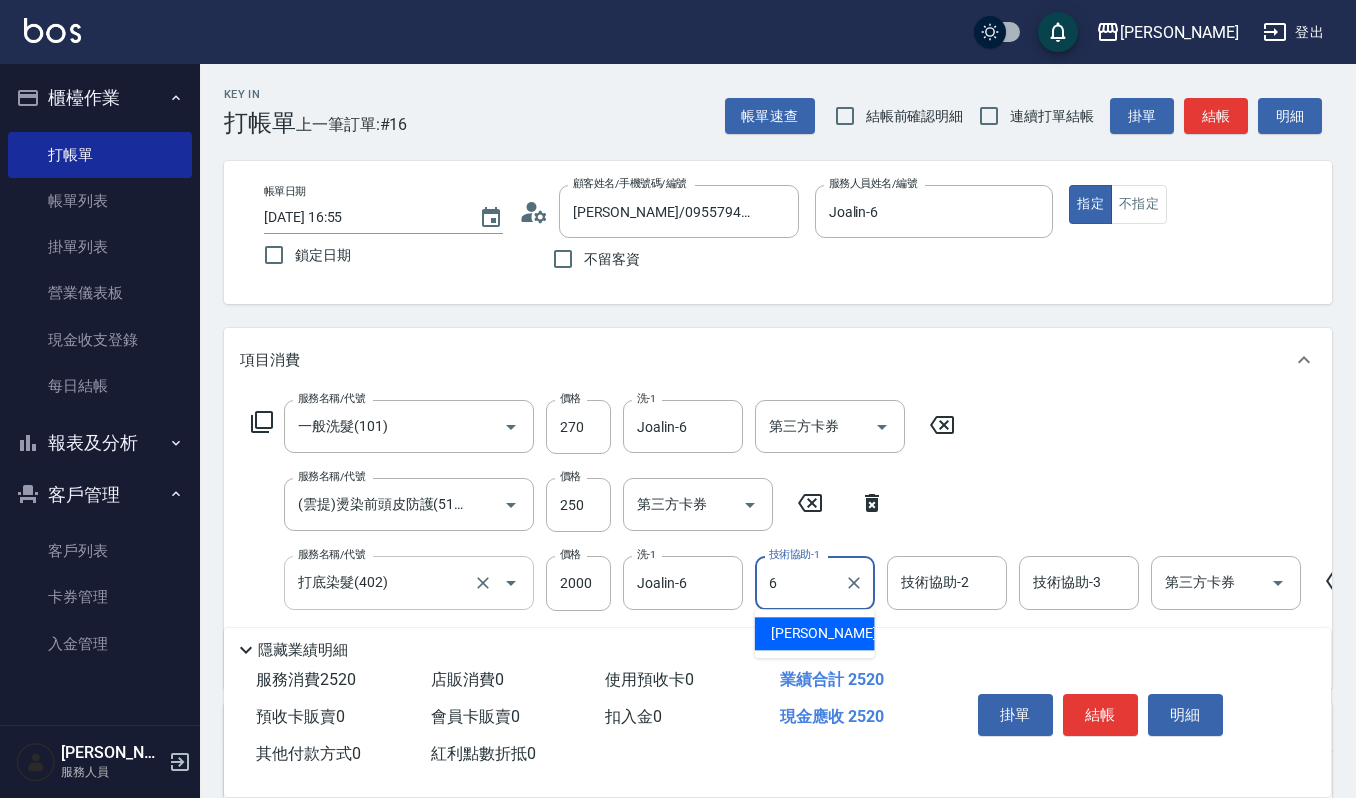 type on "Joalin-6" 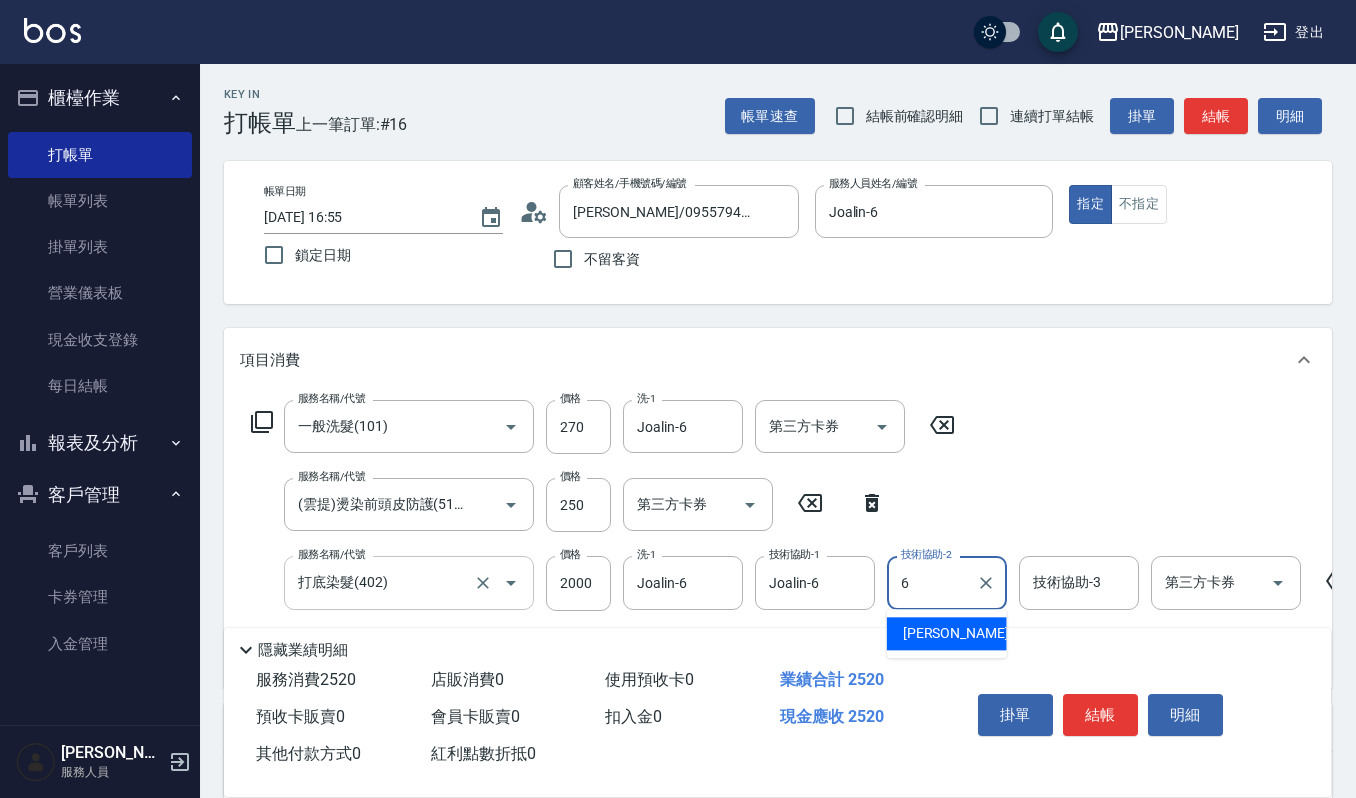 type on "Joalin-6" 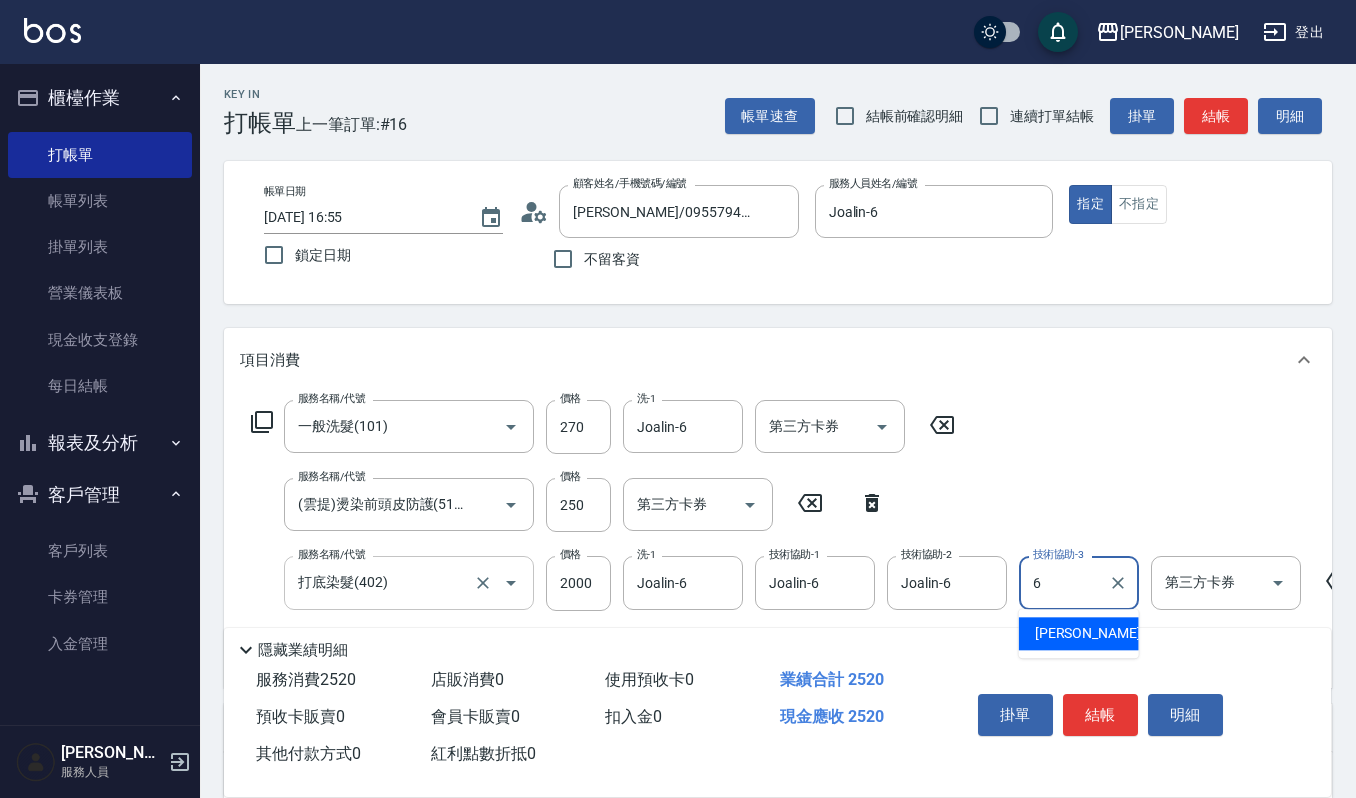 type 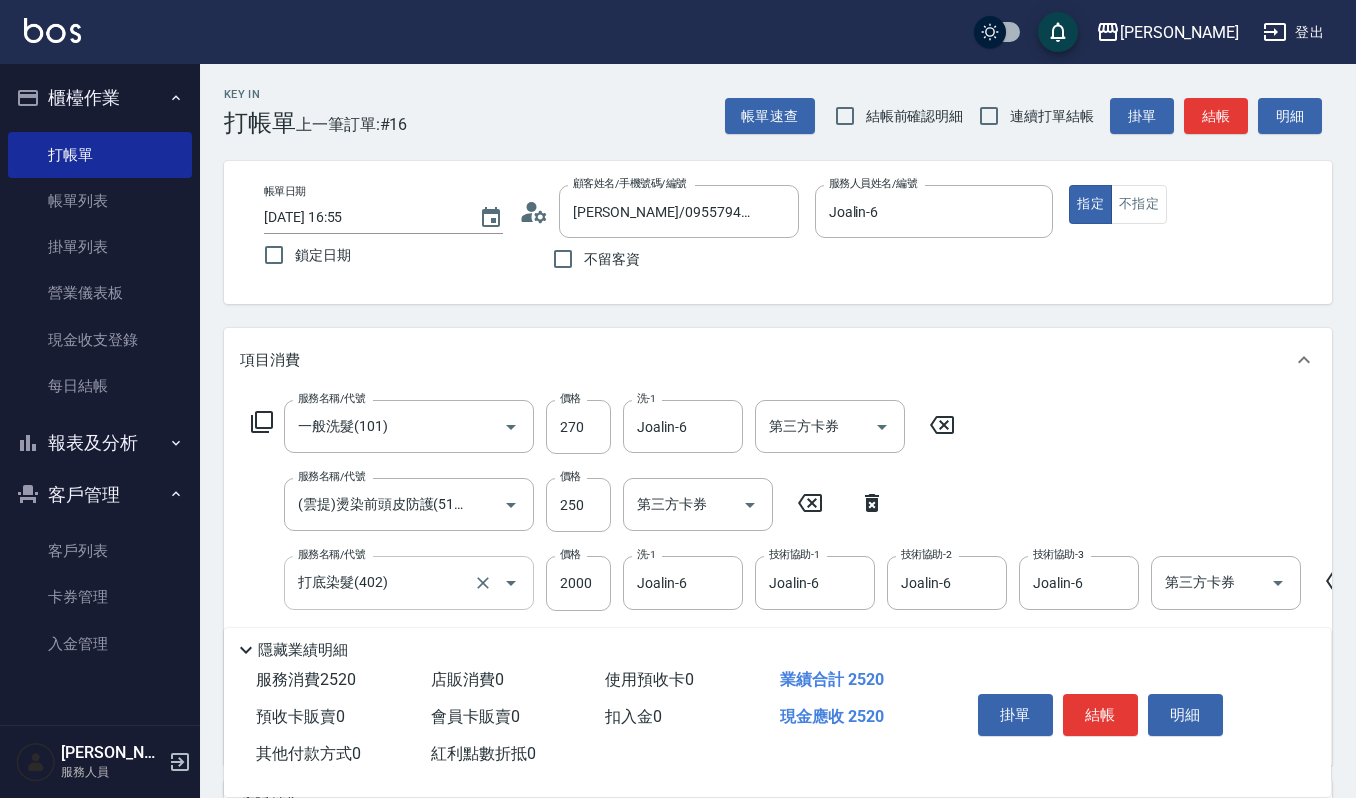 scroll, scrollTop: 0, scrollLeft: 0, axis: both 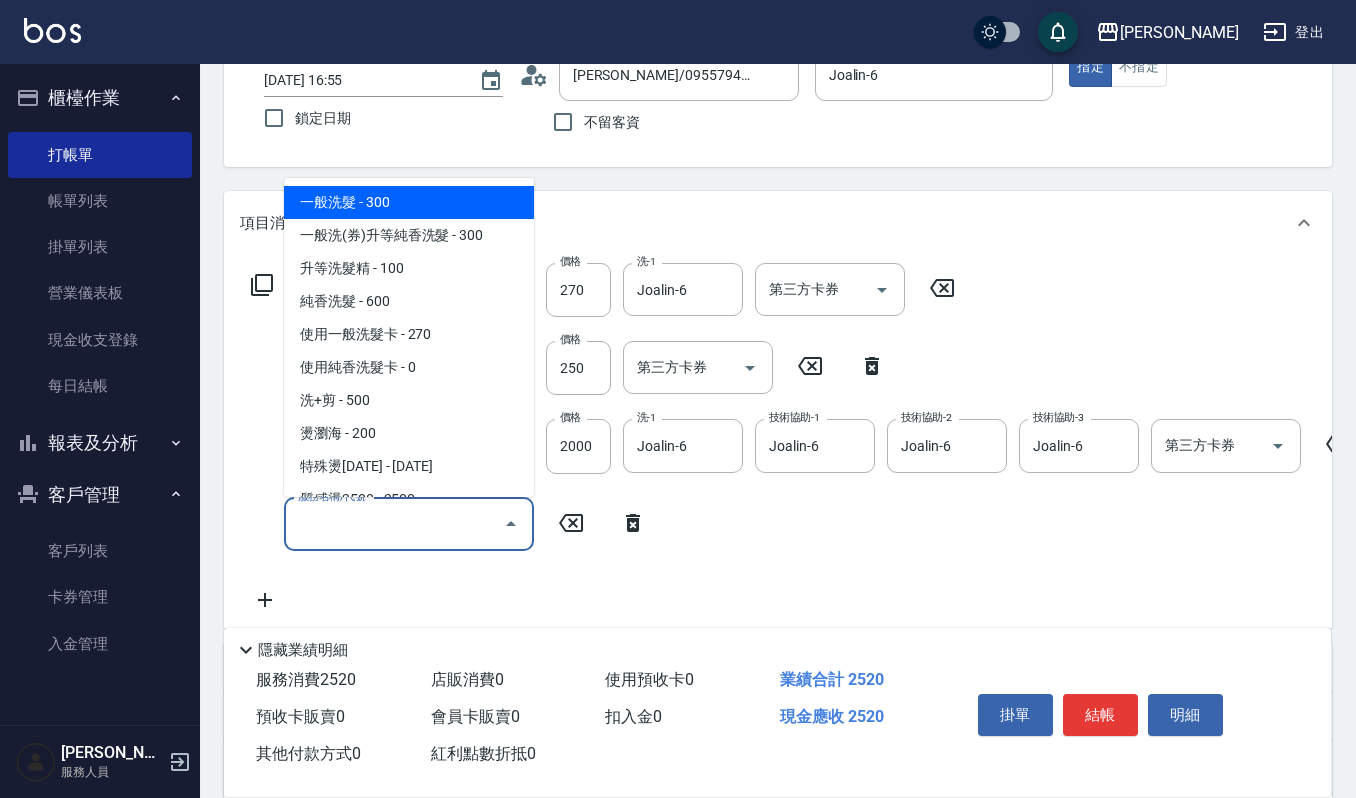 click on "服務名稱/代號" at bounding box center (394, 524) 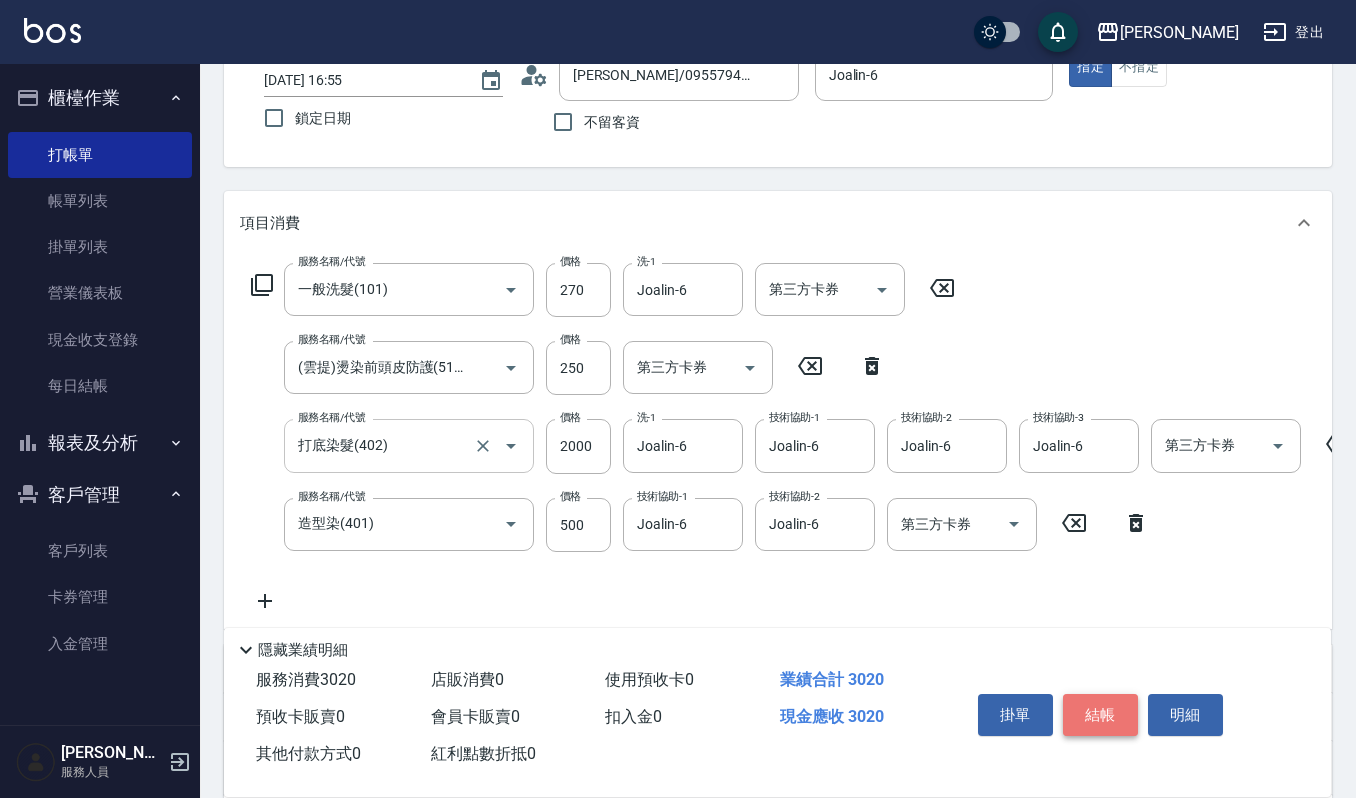click on "結帳" at bounding box center (1100, 715) 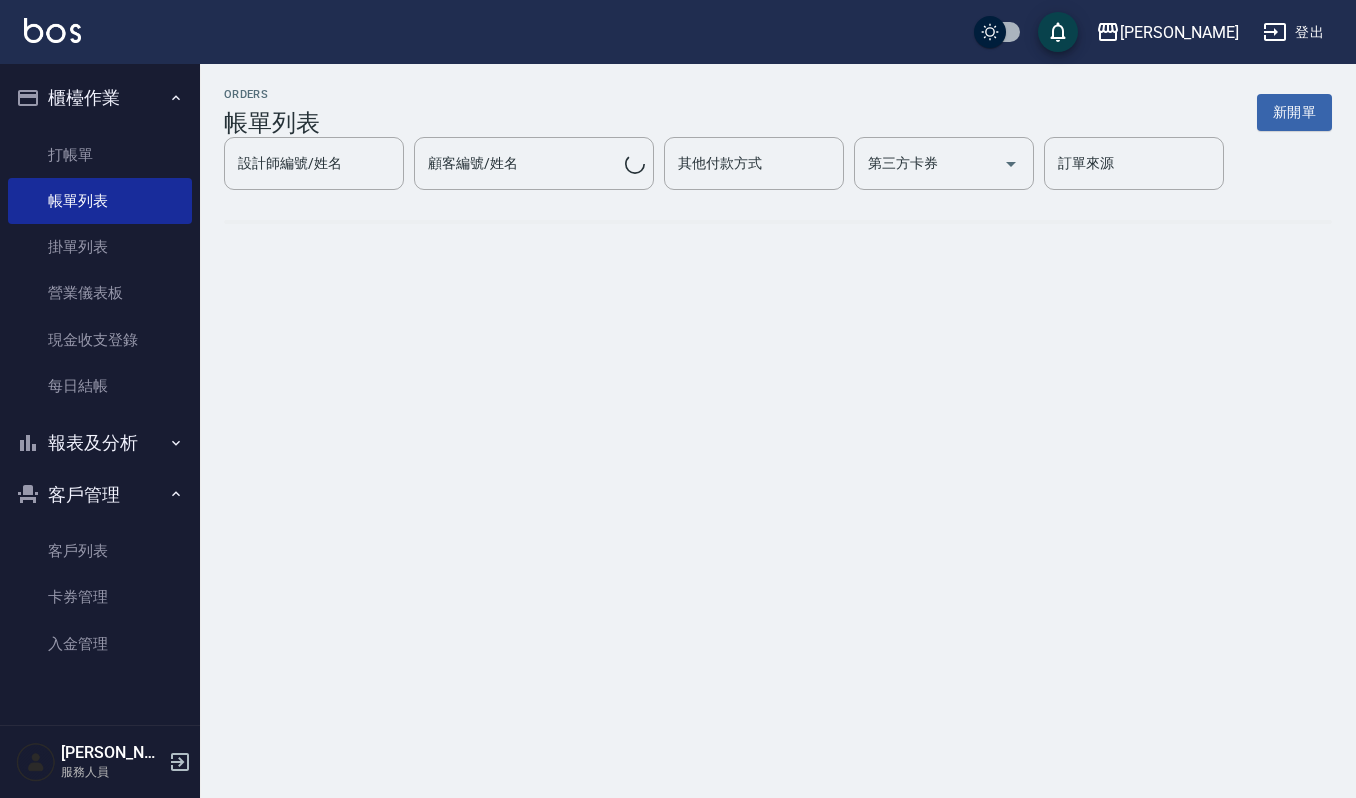 scroll, scrollTop: 0, scrollLeft: 0, axis: both 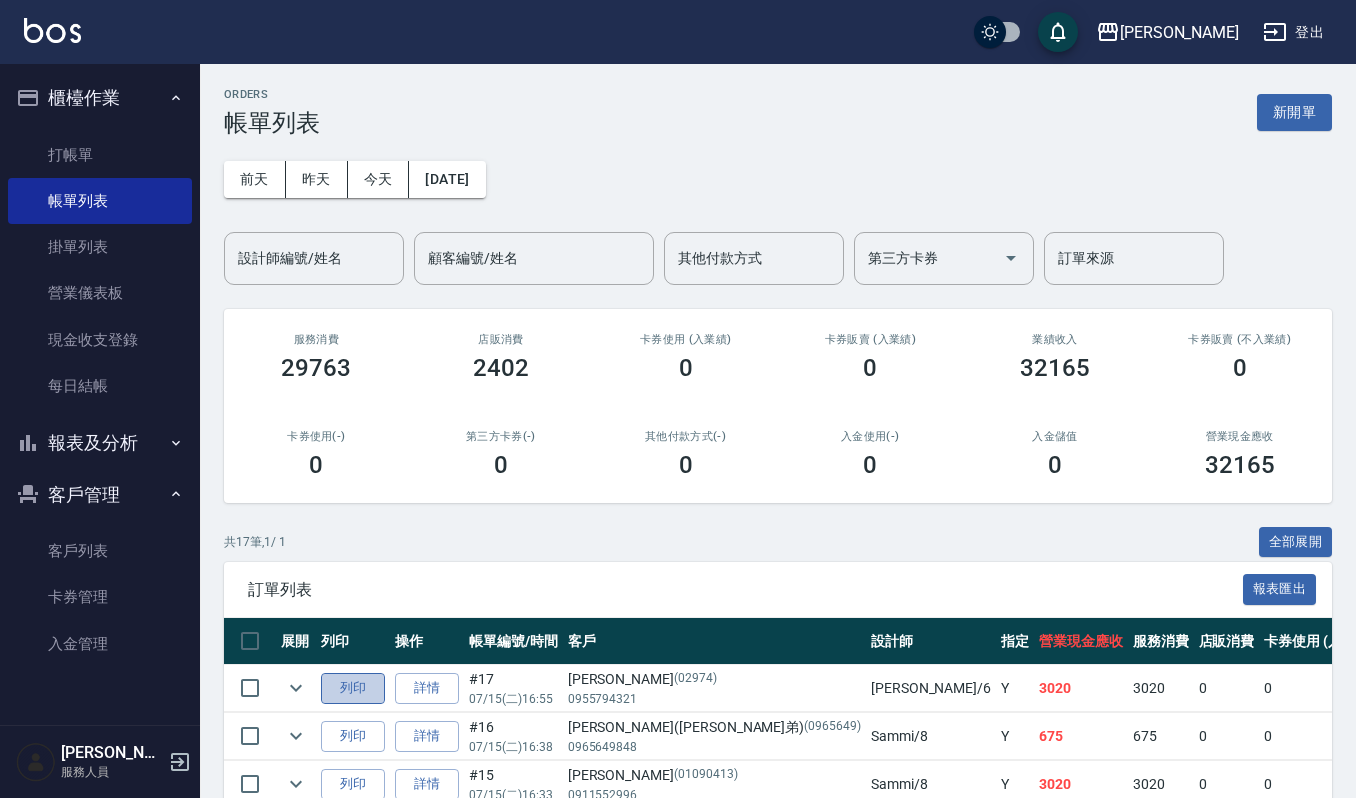 click on "列印" at bounding box center (353, 688) 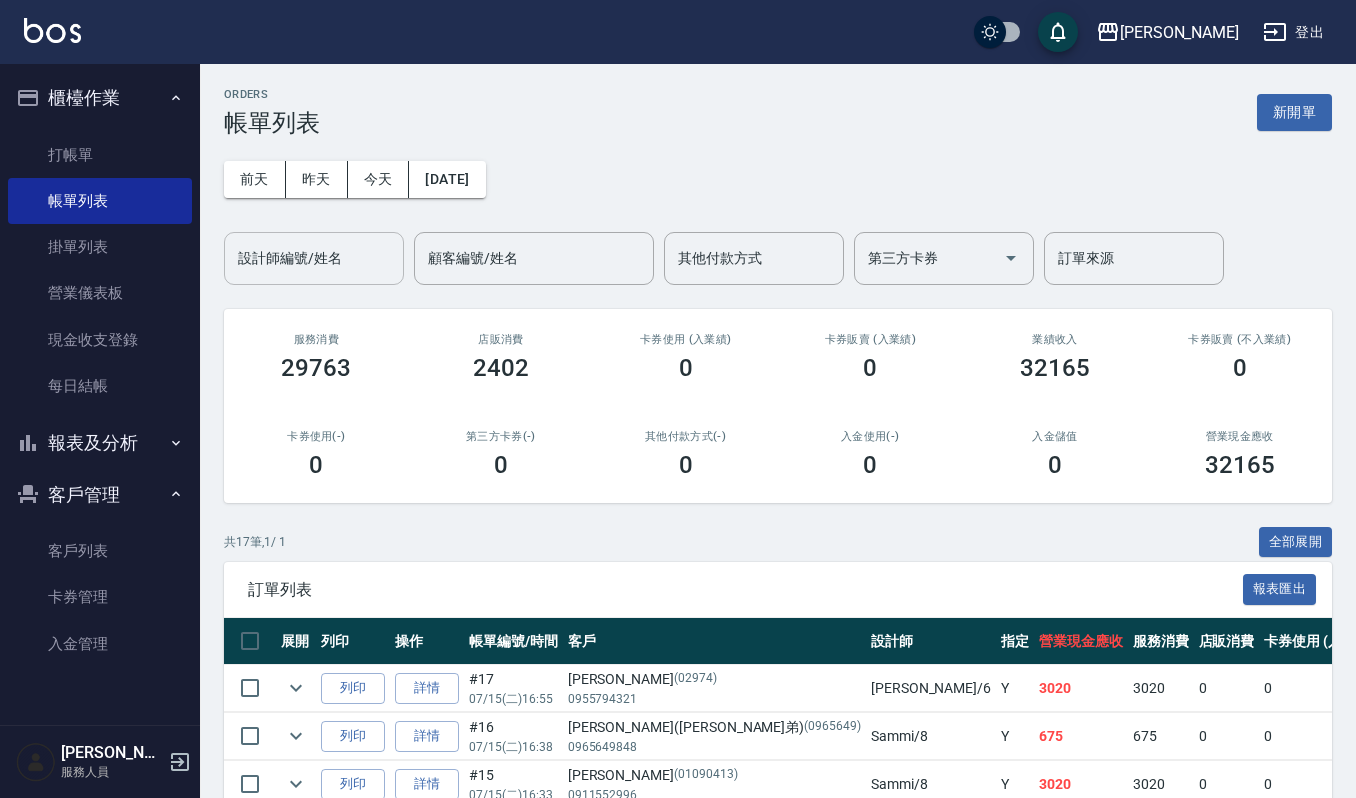 click on "設計師編號/姓名" at bounding box center [314, 258] 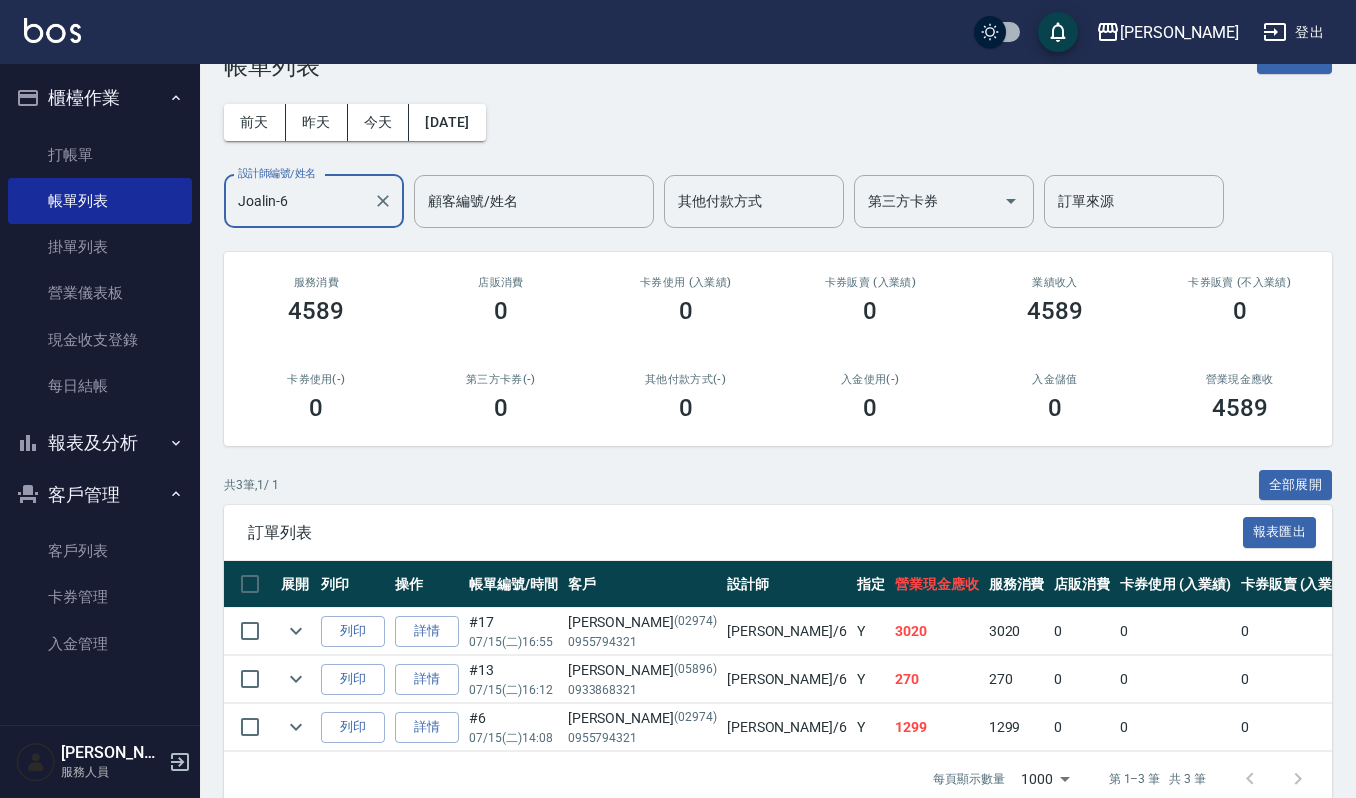 scroll, scrollTop: 110, scrollLeft: 0, axis: vertical 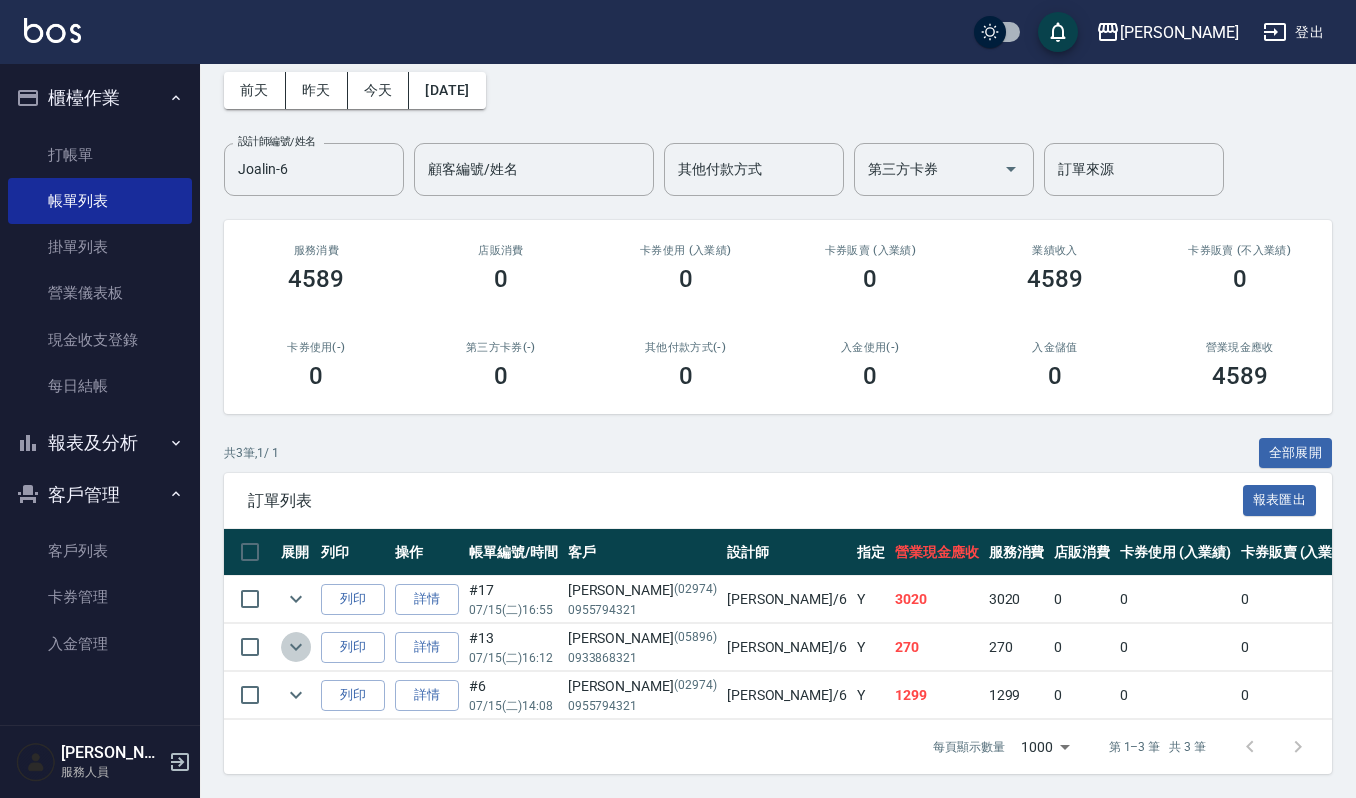click 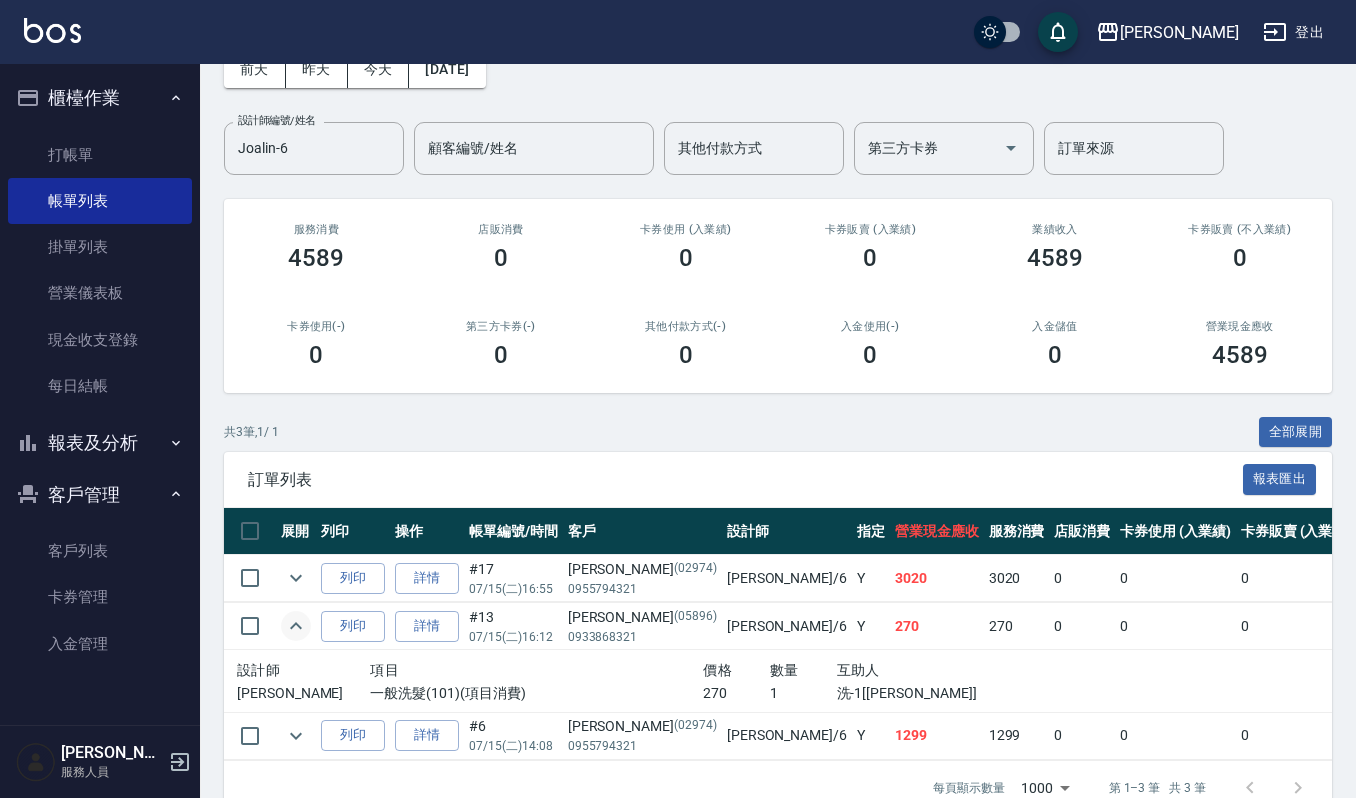 click 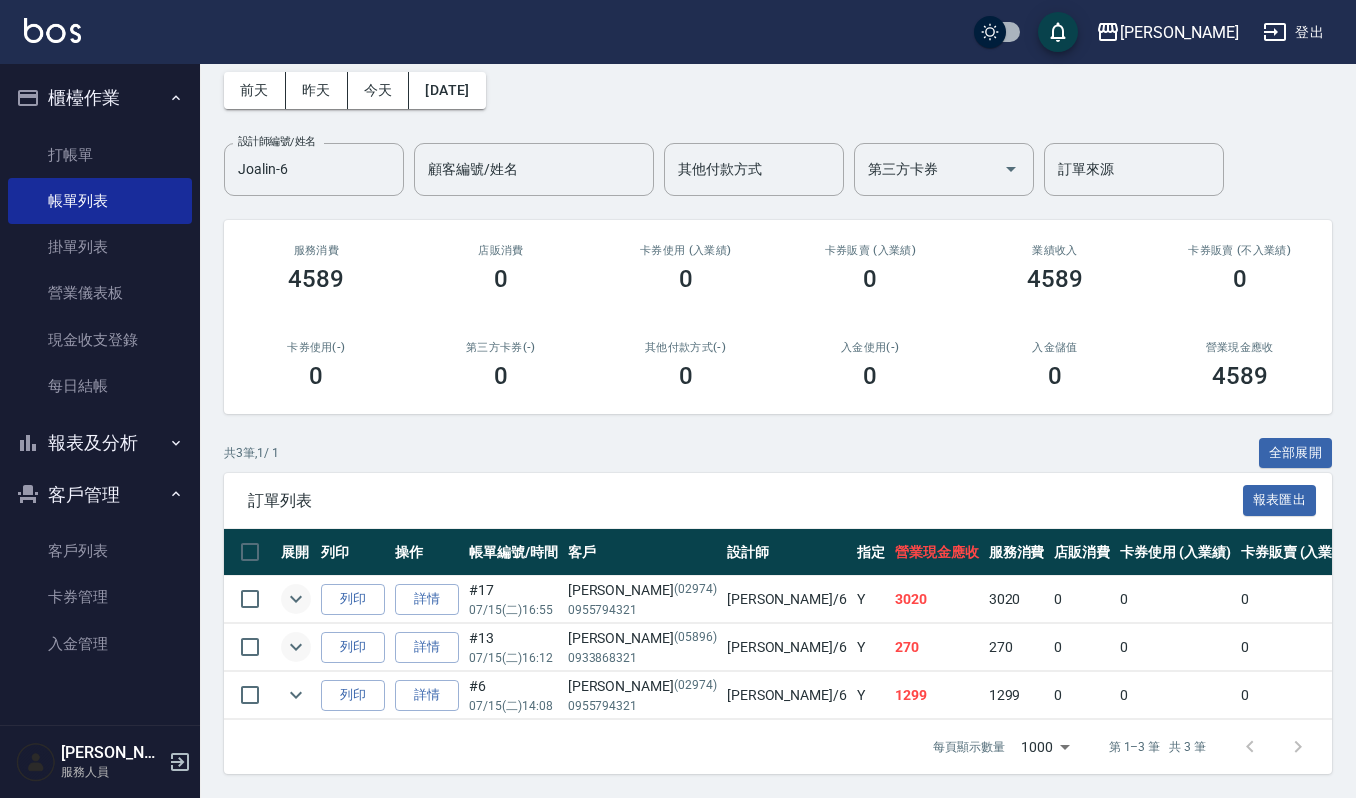 click 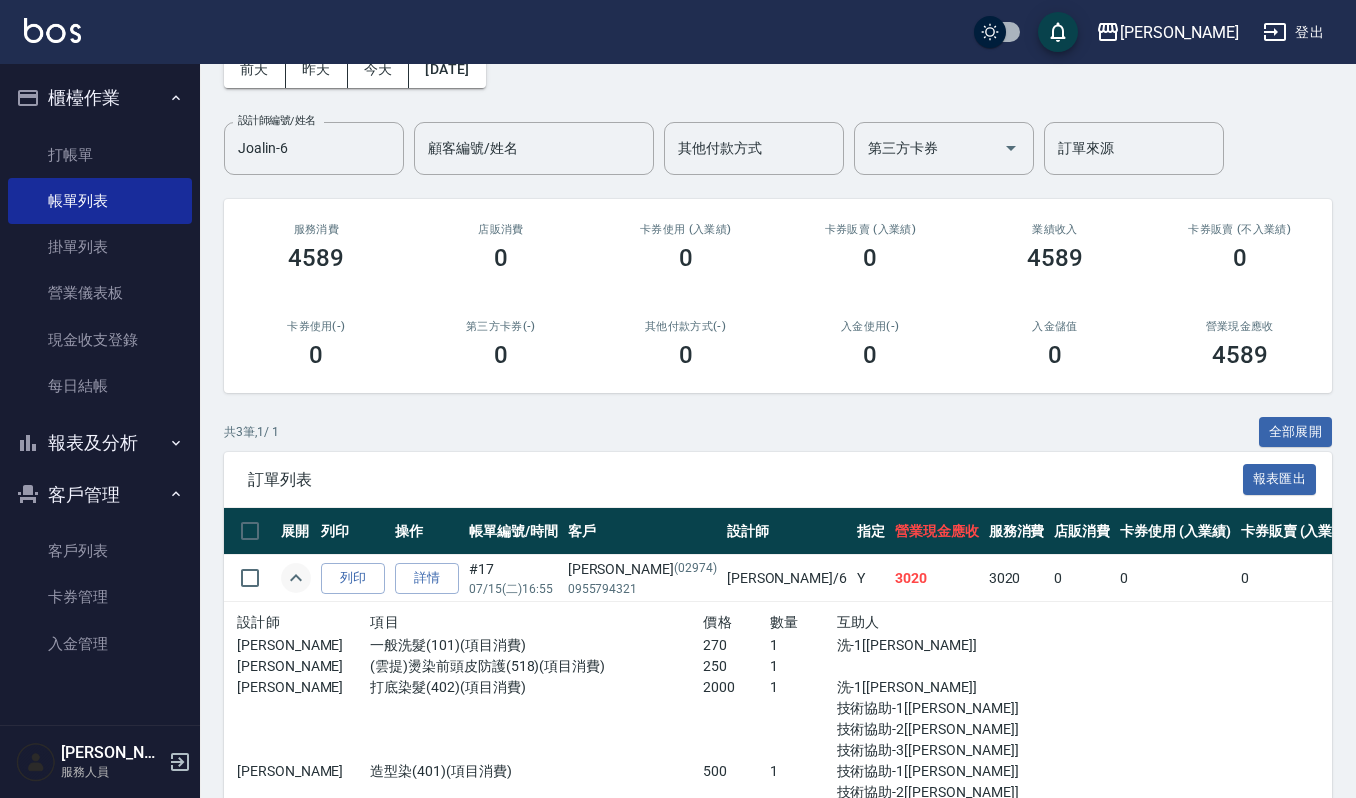 click 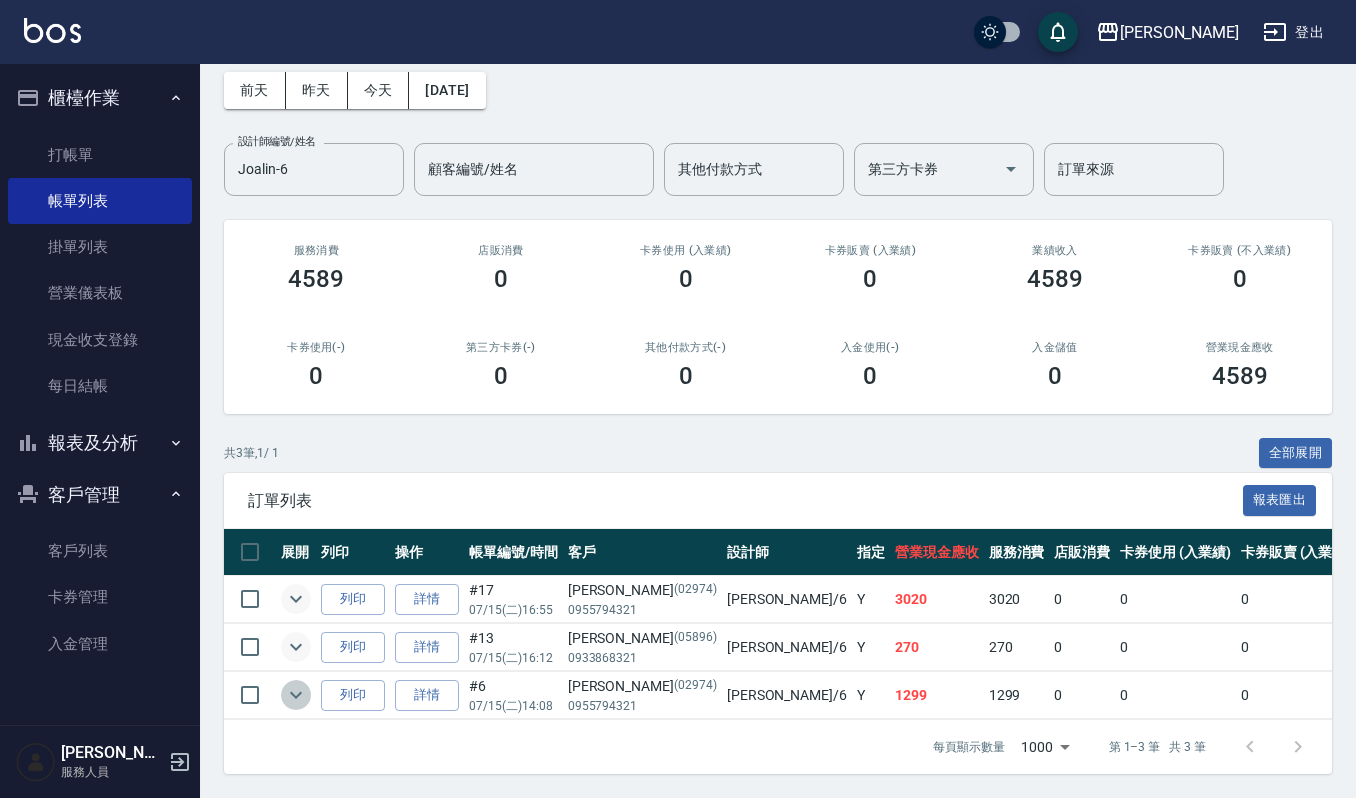 click 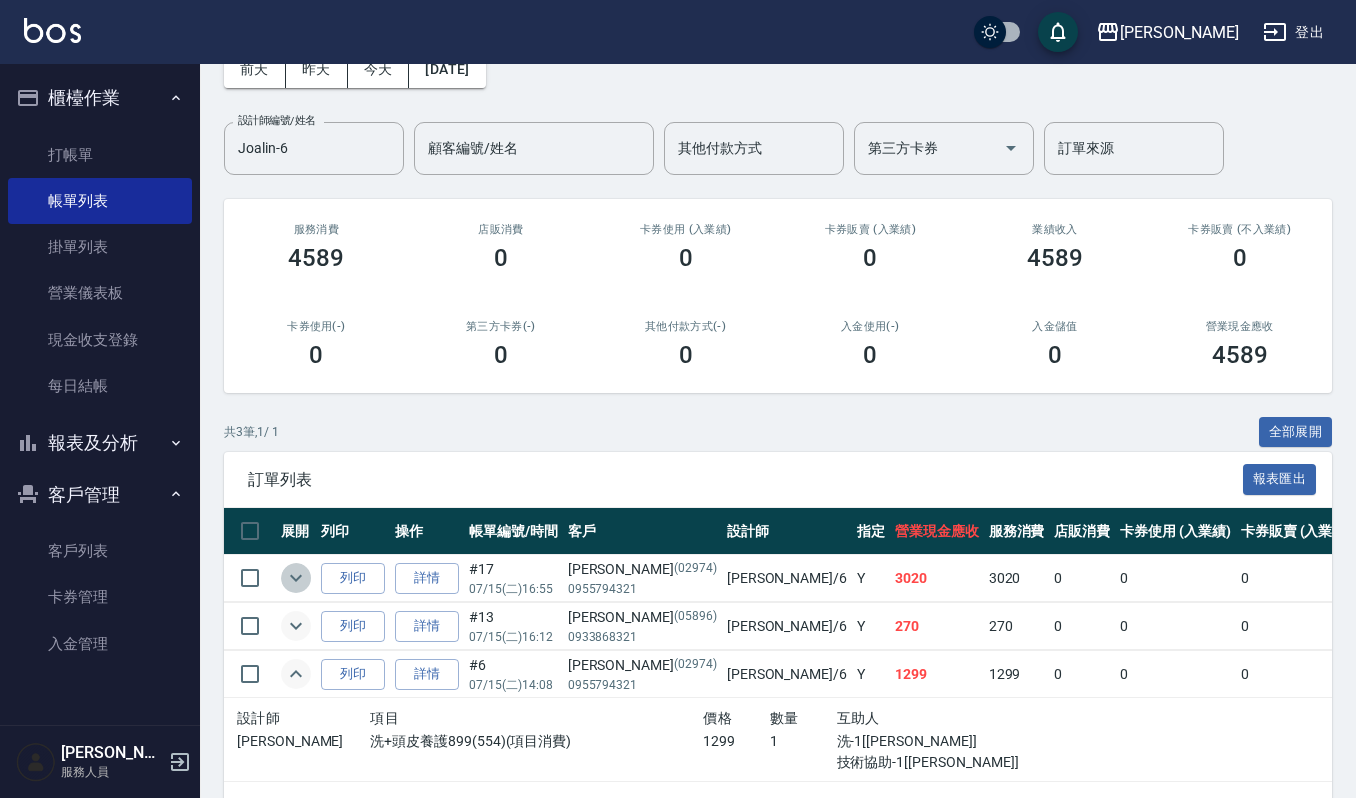 click 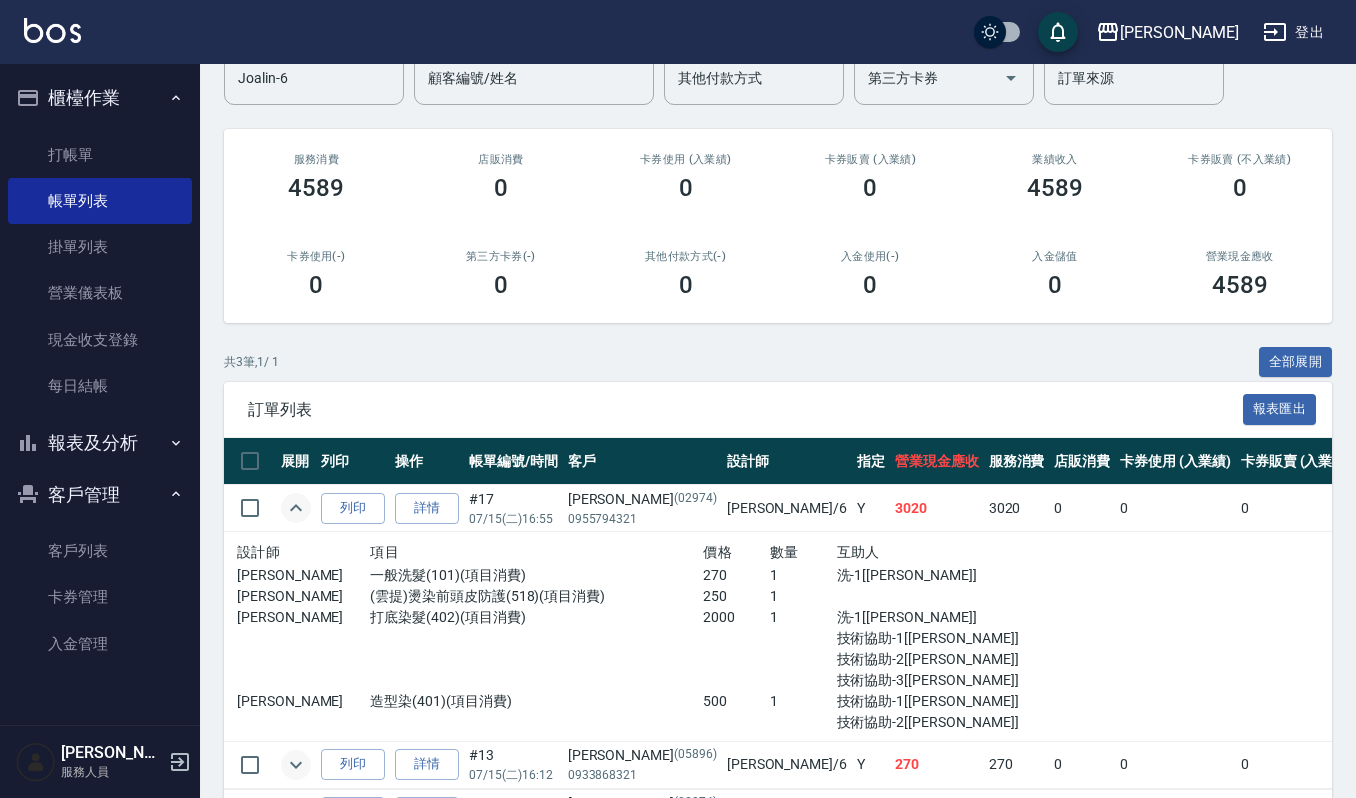 scroll, scrollTop: 198, scrollLeft: 0, axis: vertical 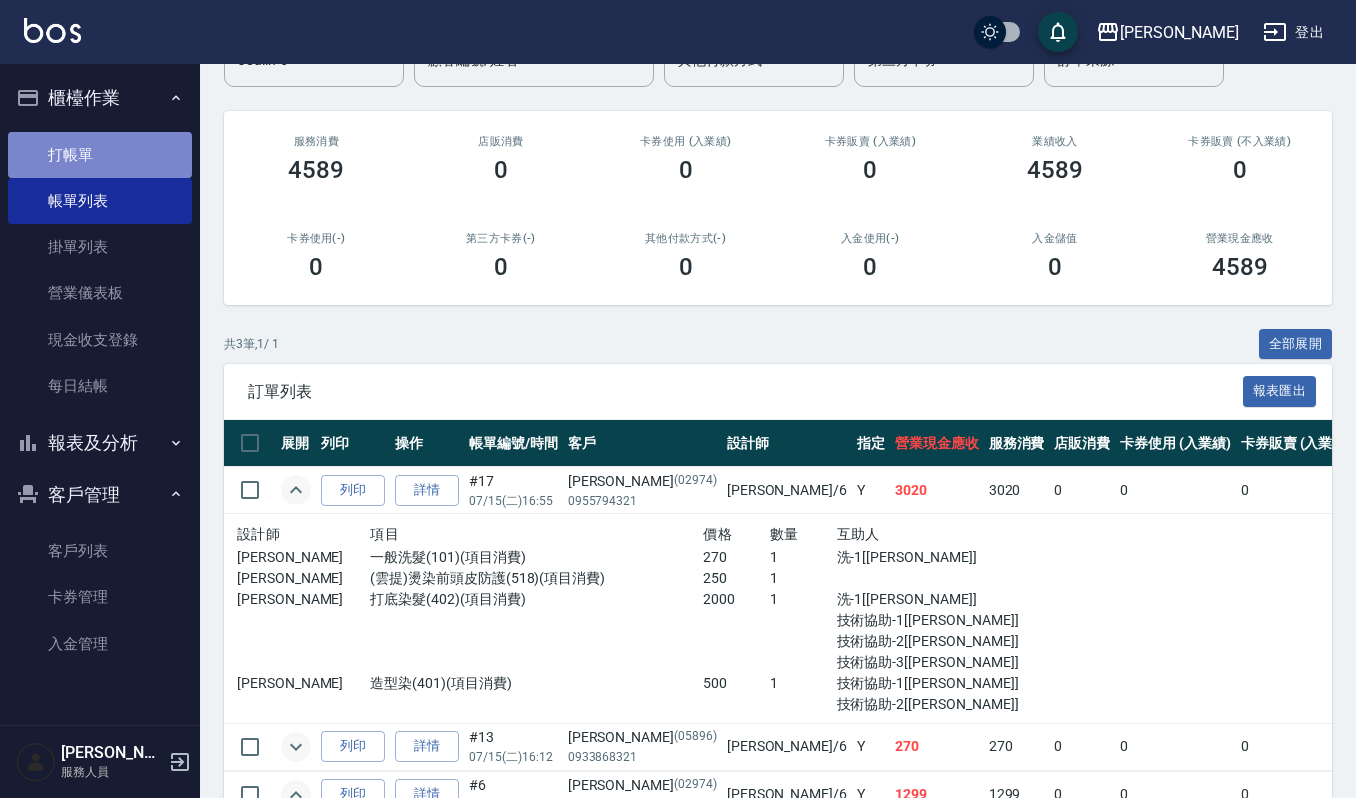 click on "打帳單" at bounding box center (100, 155) 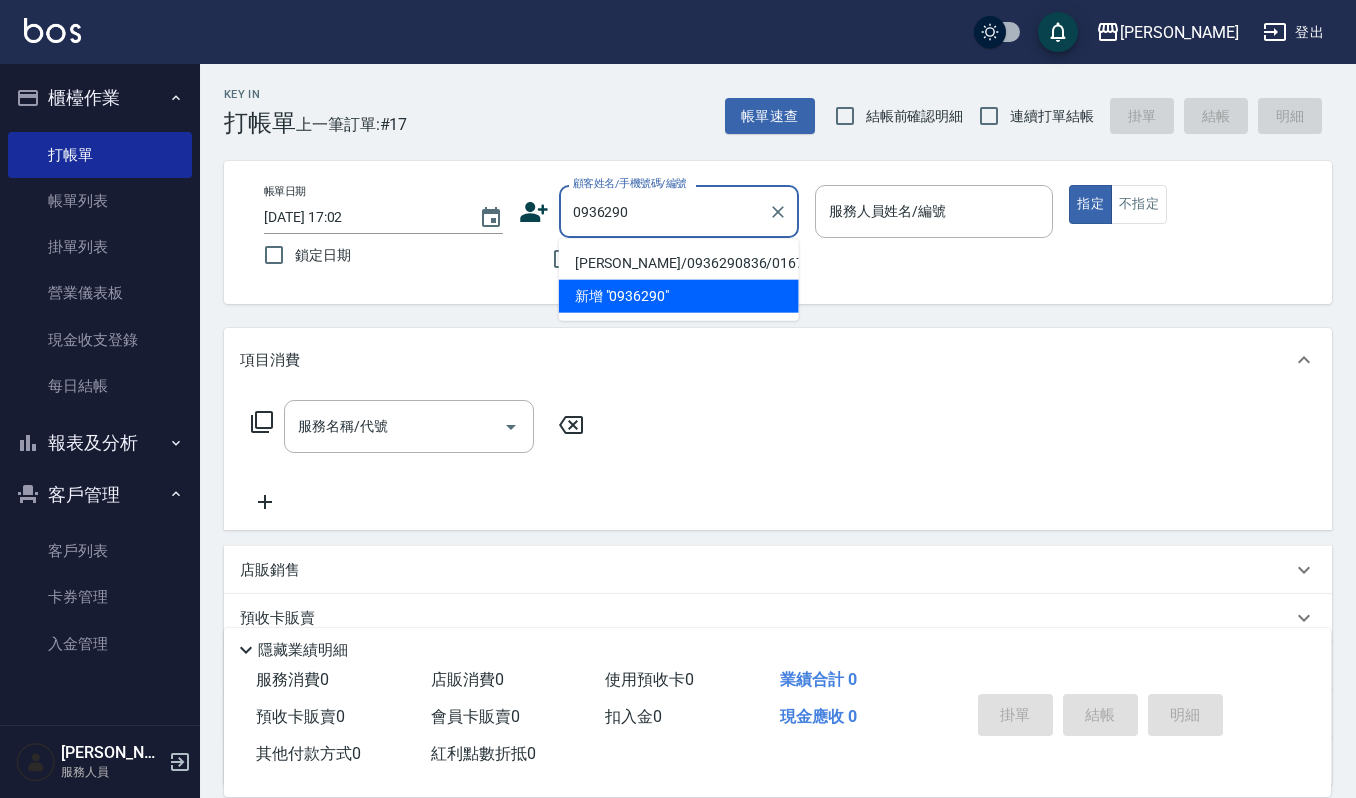 click on "柳旻君/0936290836/01671" at bounding box center [679, 263] 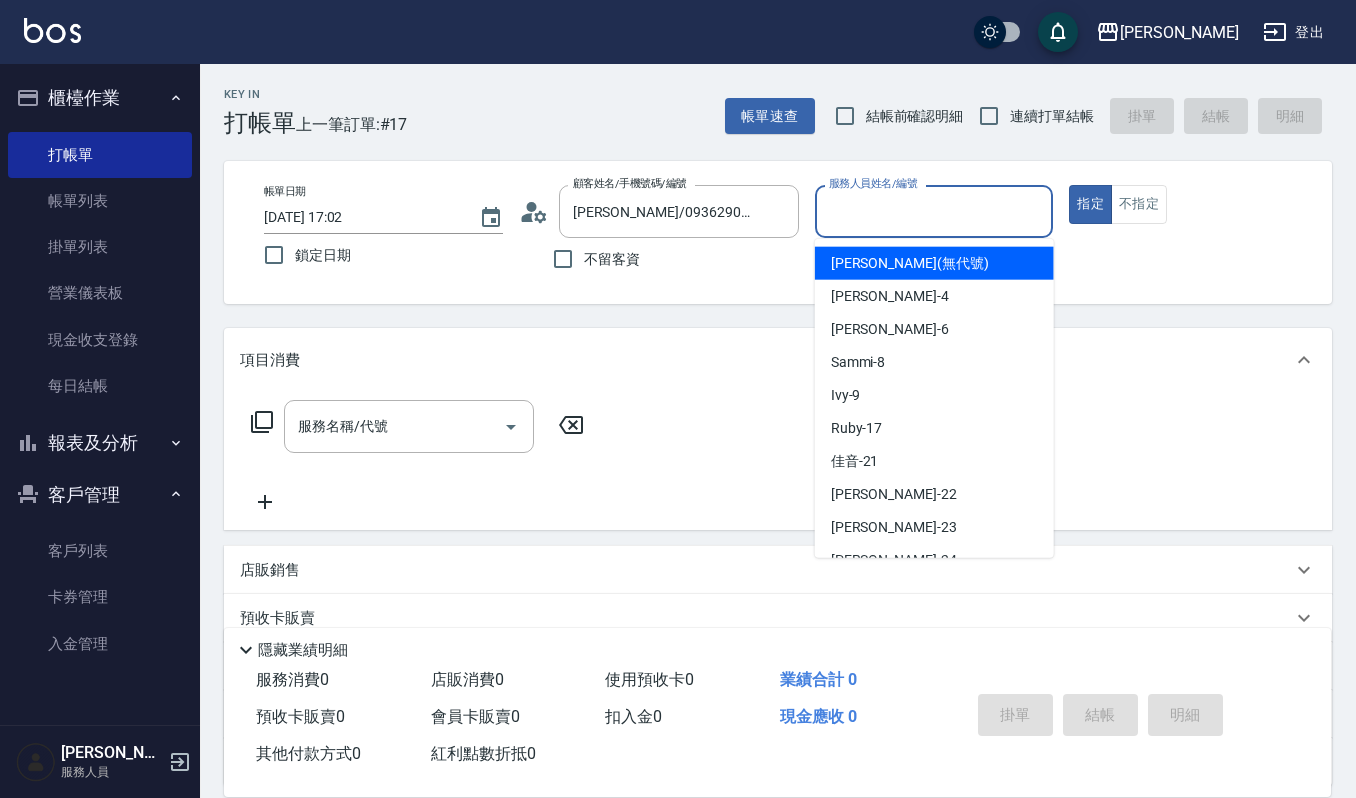 click on "服務人員姓名/編號" at bounding box center (934, 211) 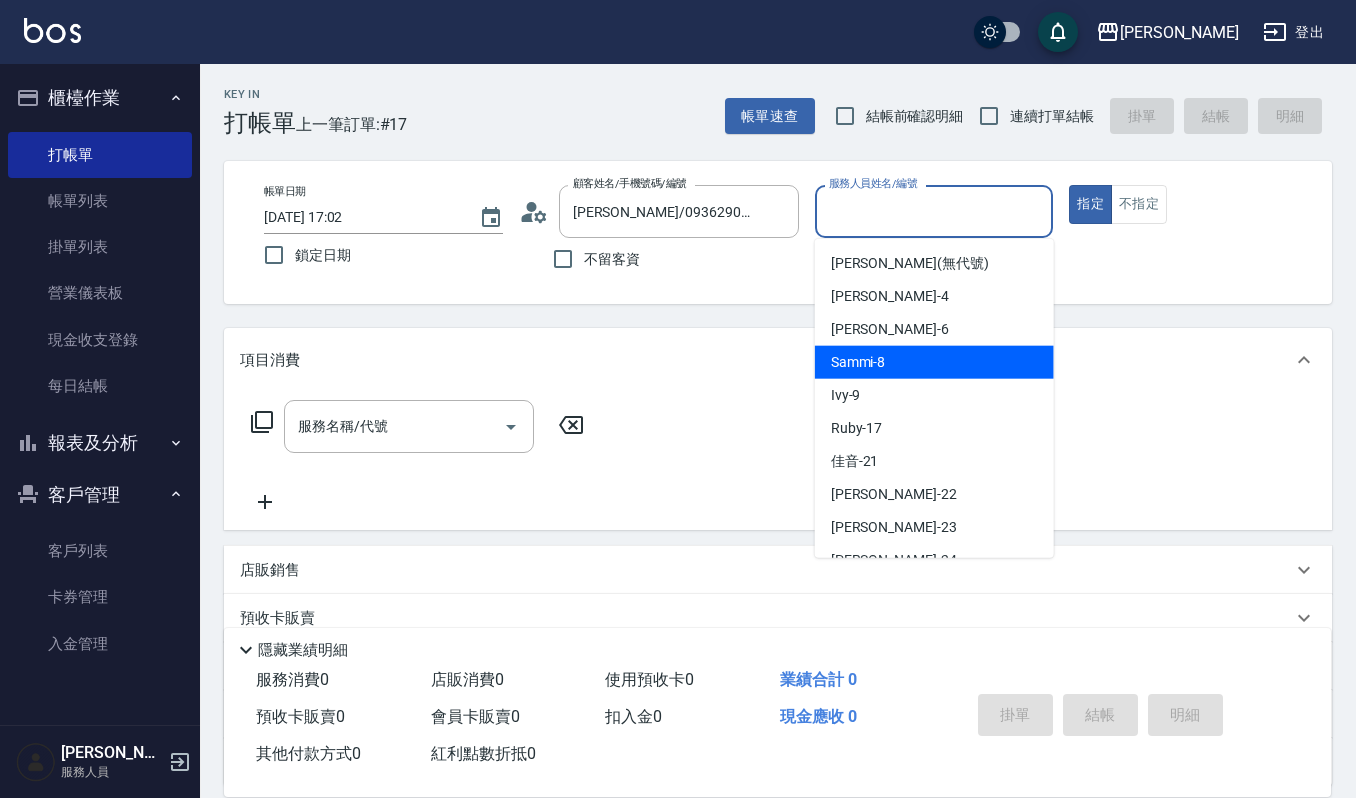 click on "Sammi -8" at bounding box center (934, 362) 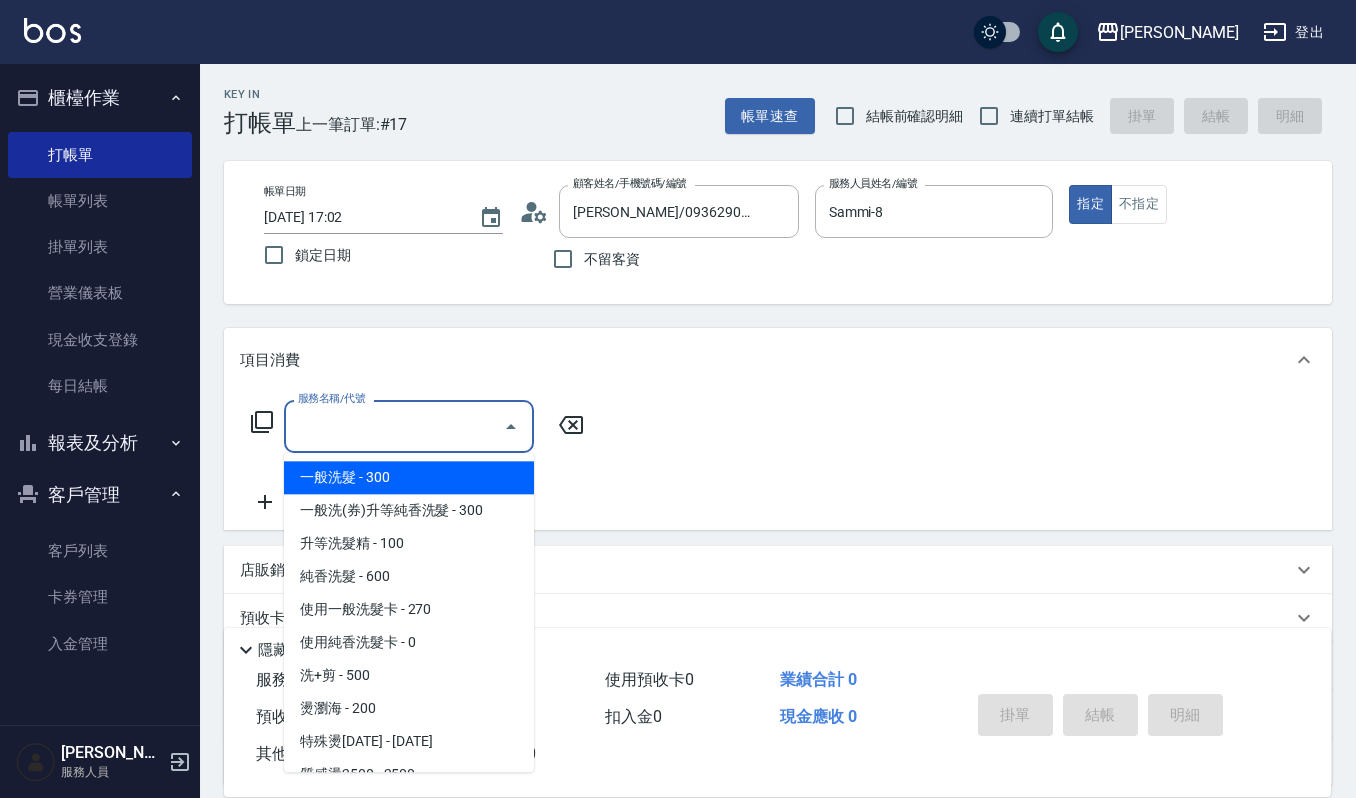 click on "服務名稱/代號" at bounding box center [394, 426] 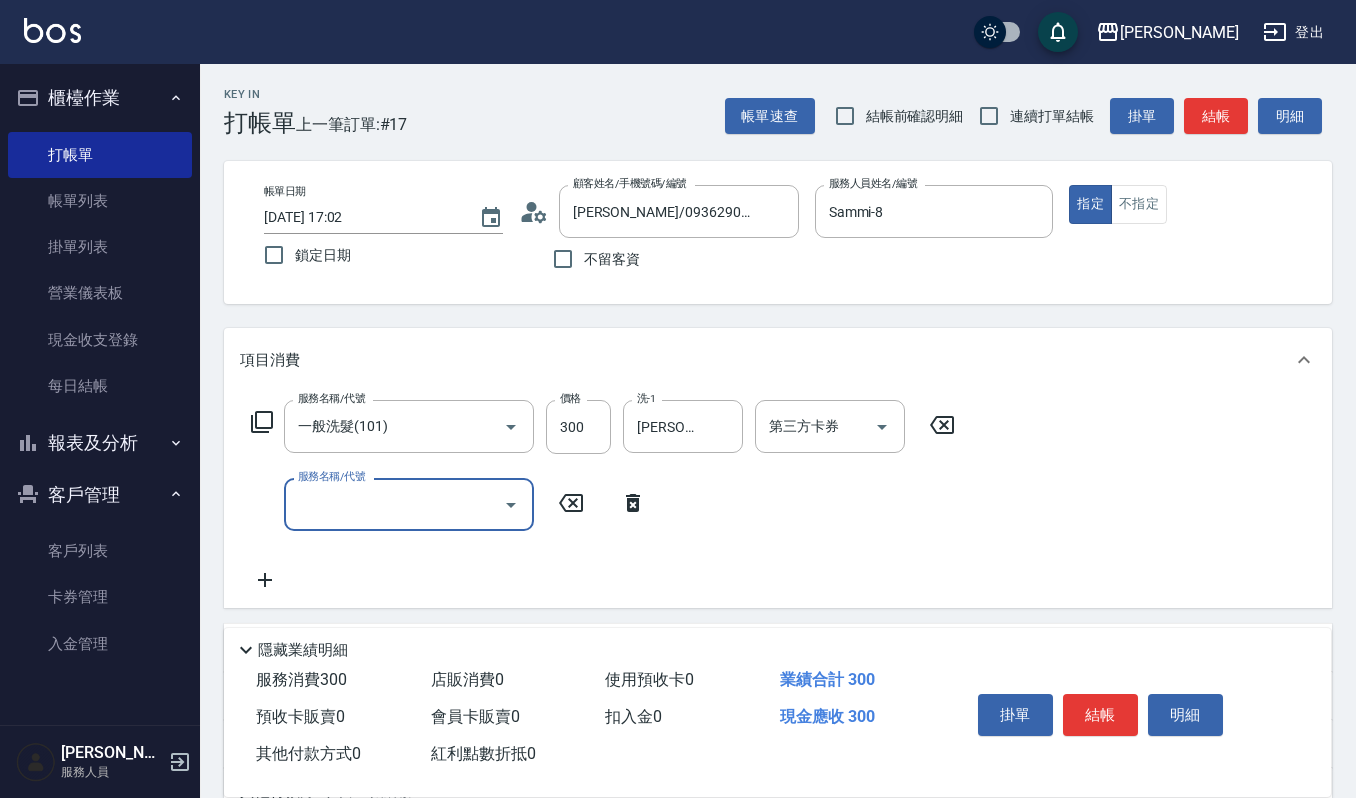click 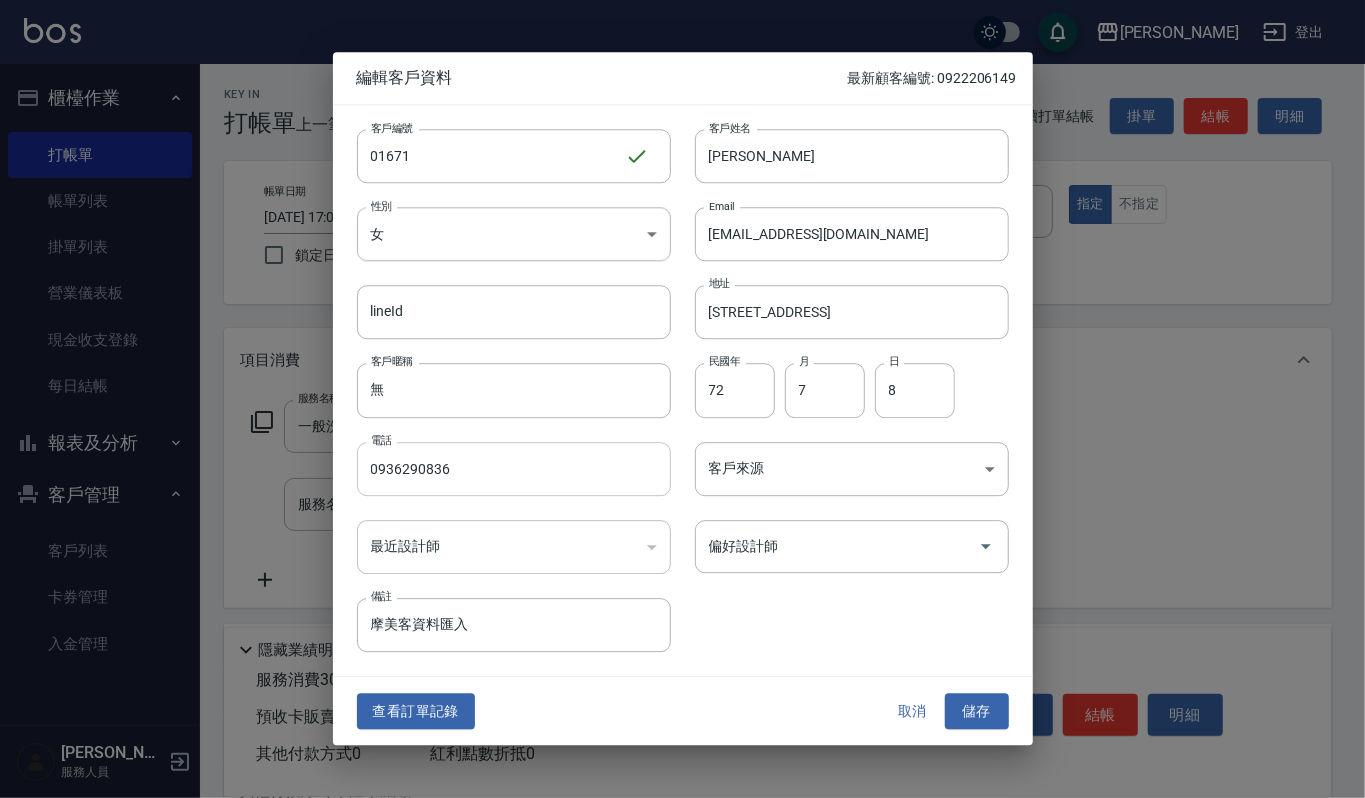 click on "0936290836" at bounding box center (514, 469) 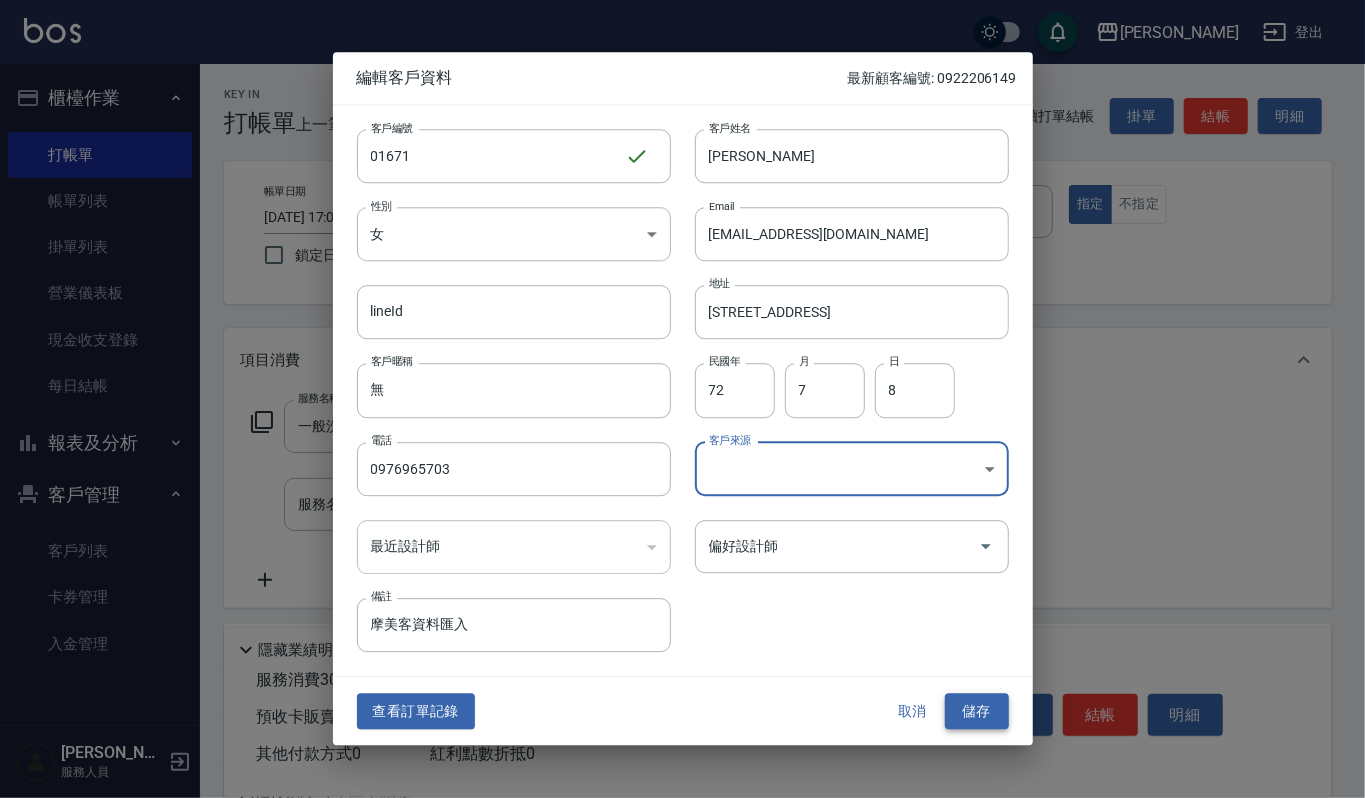 click on "儲存" at bounding box center [977, 711] 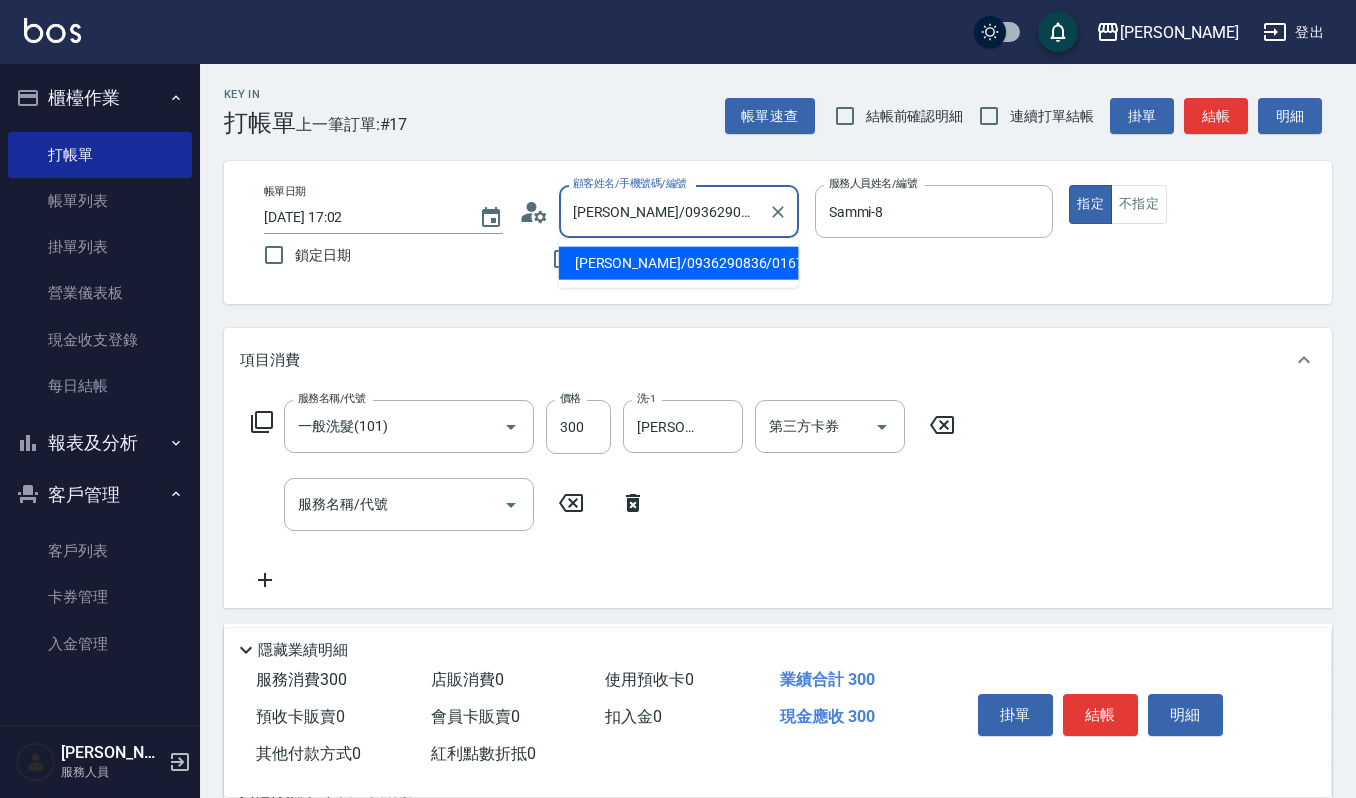 click on "柳旻君/0936290836/01671" at bounding box center [664, 211] 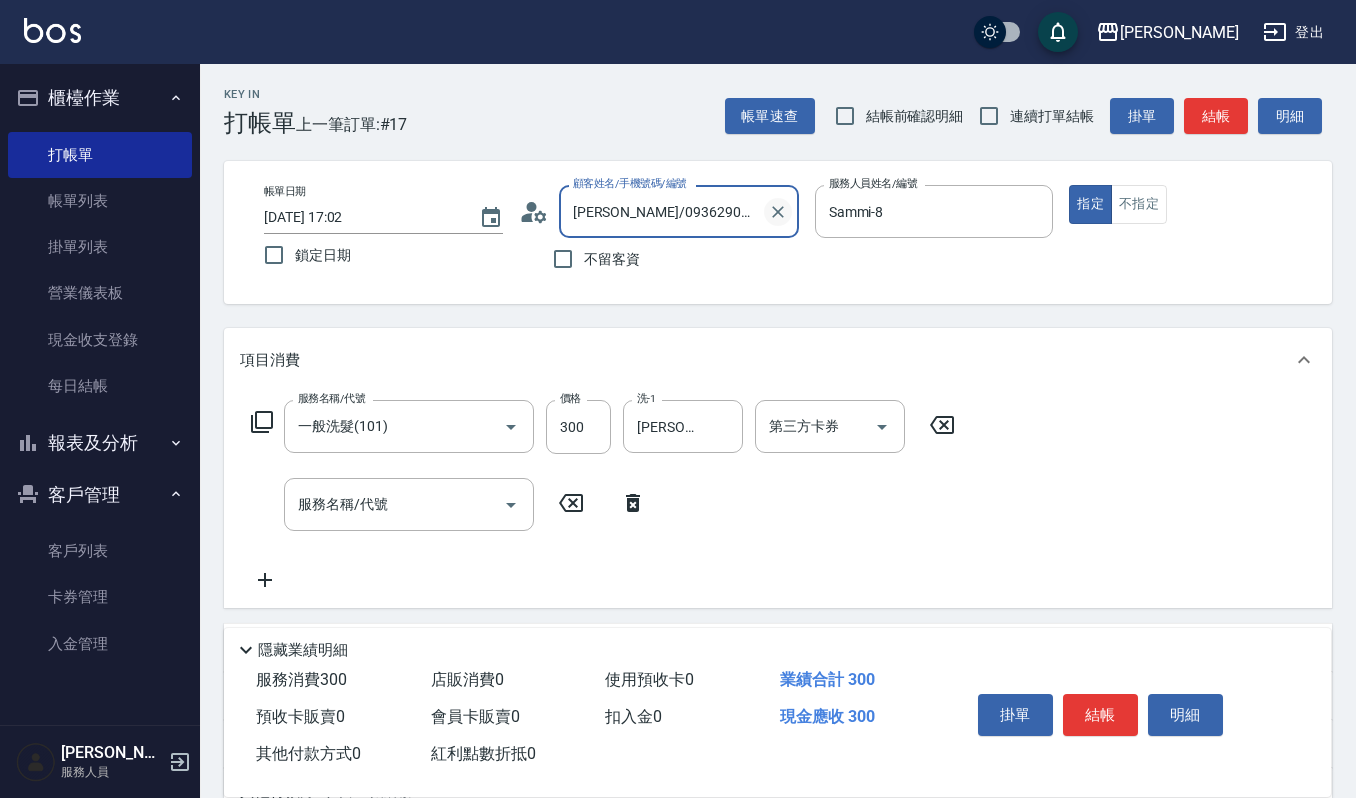 click 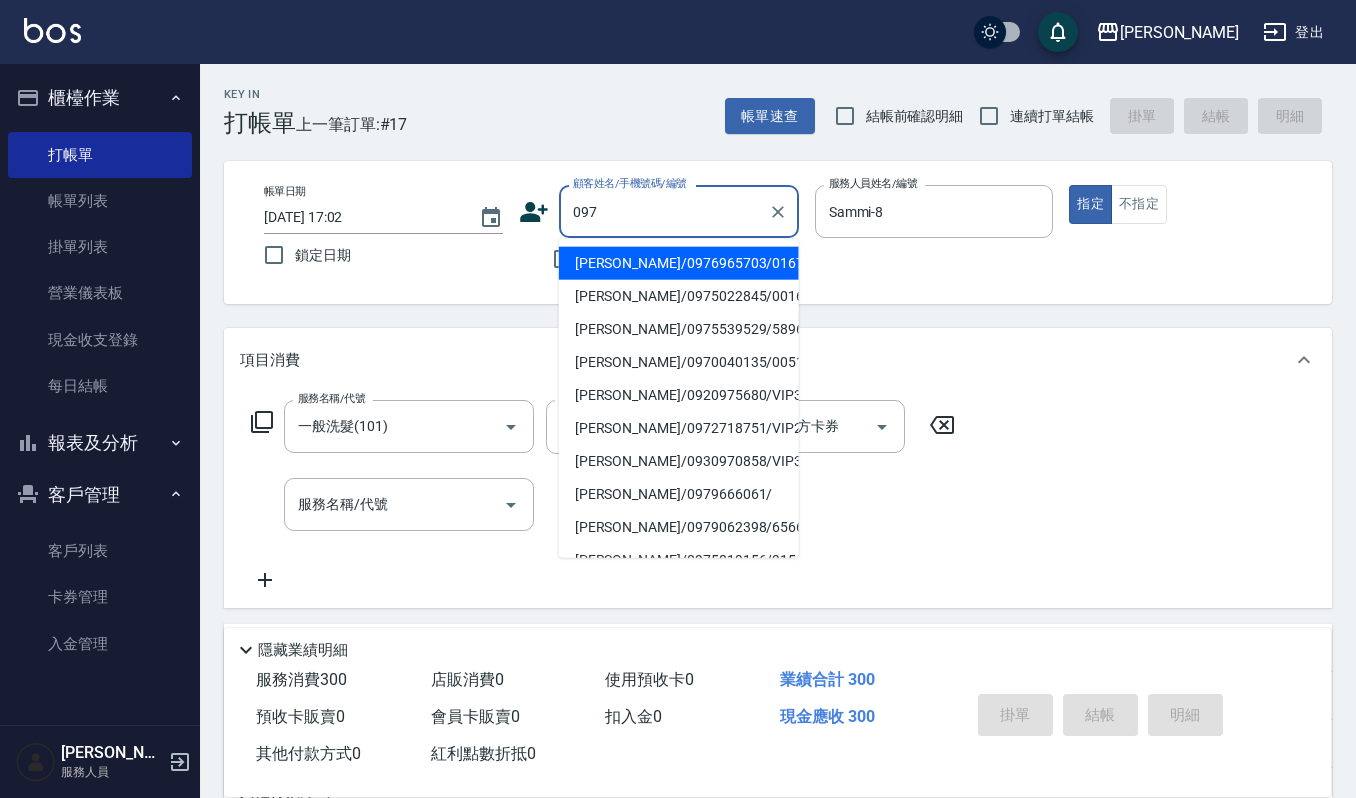 click on "柳旻君/0976965703/01671" at bounding box center (679, 263) 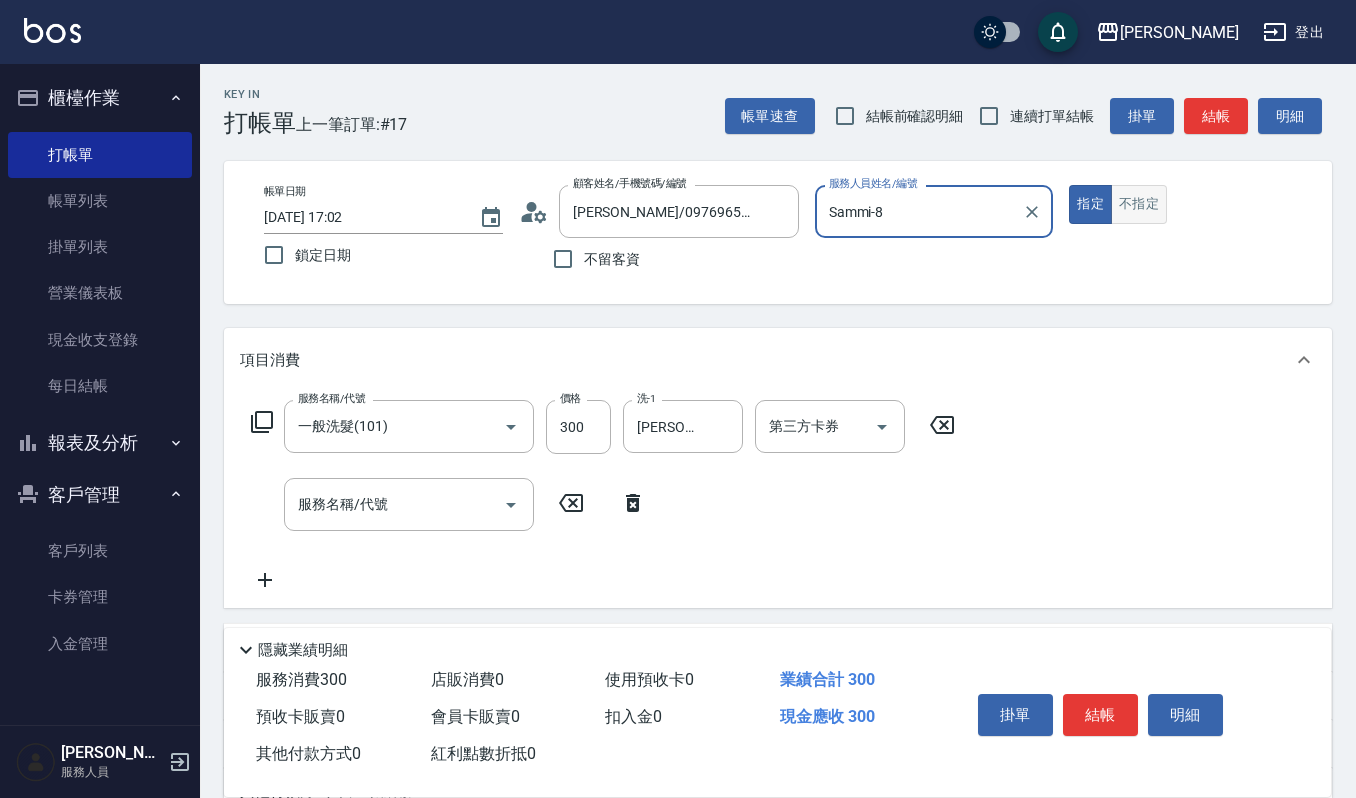 click on "不指定" at bounding box center [1139, 204] 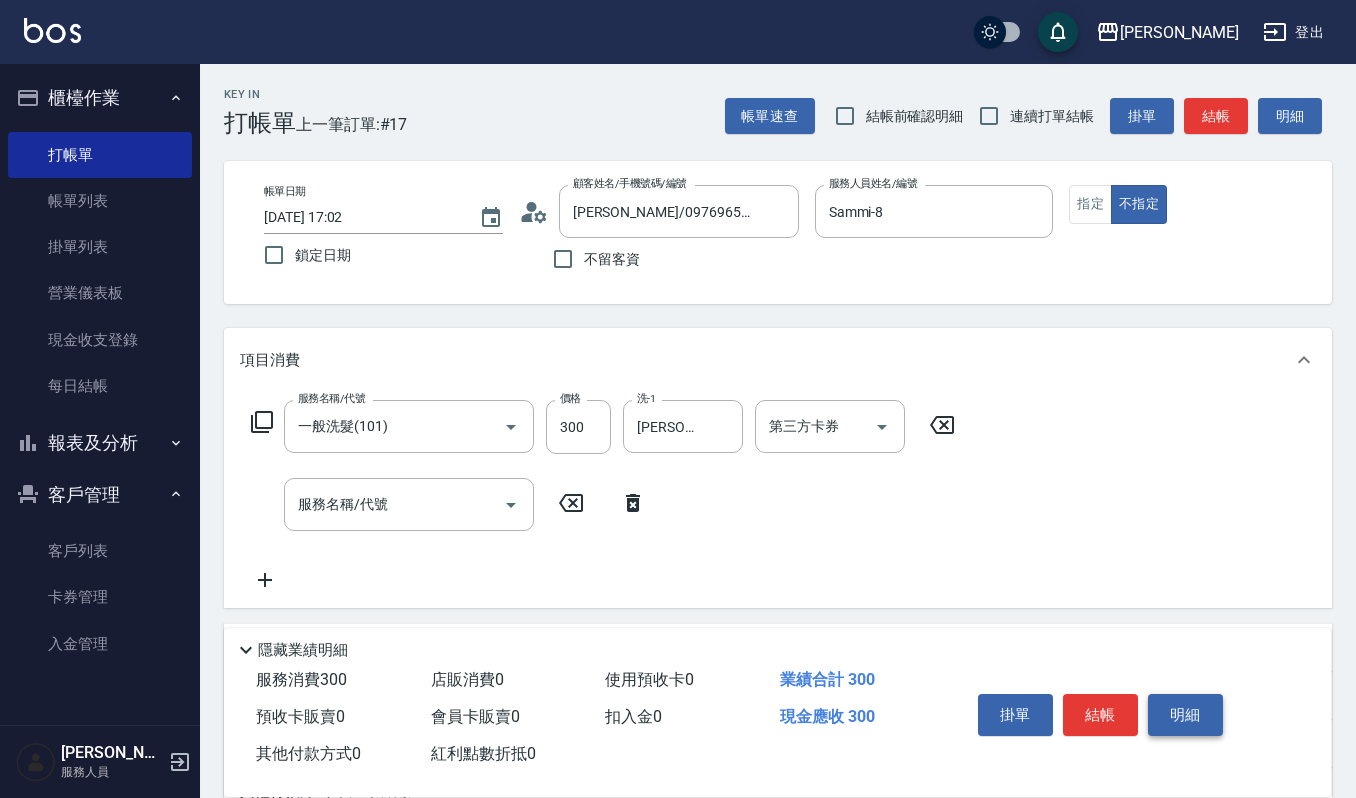 click on "明細" at bounding box center [1185, 715] 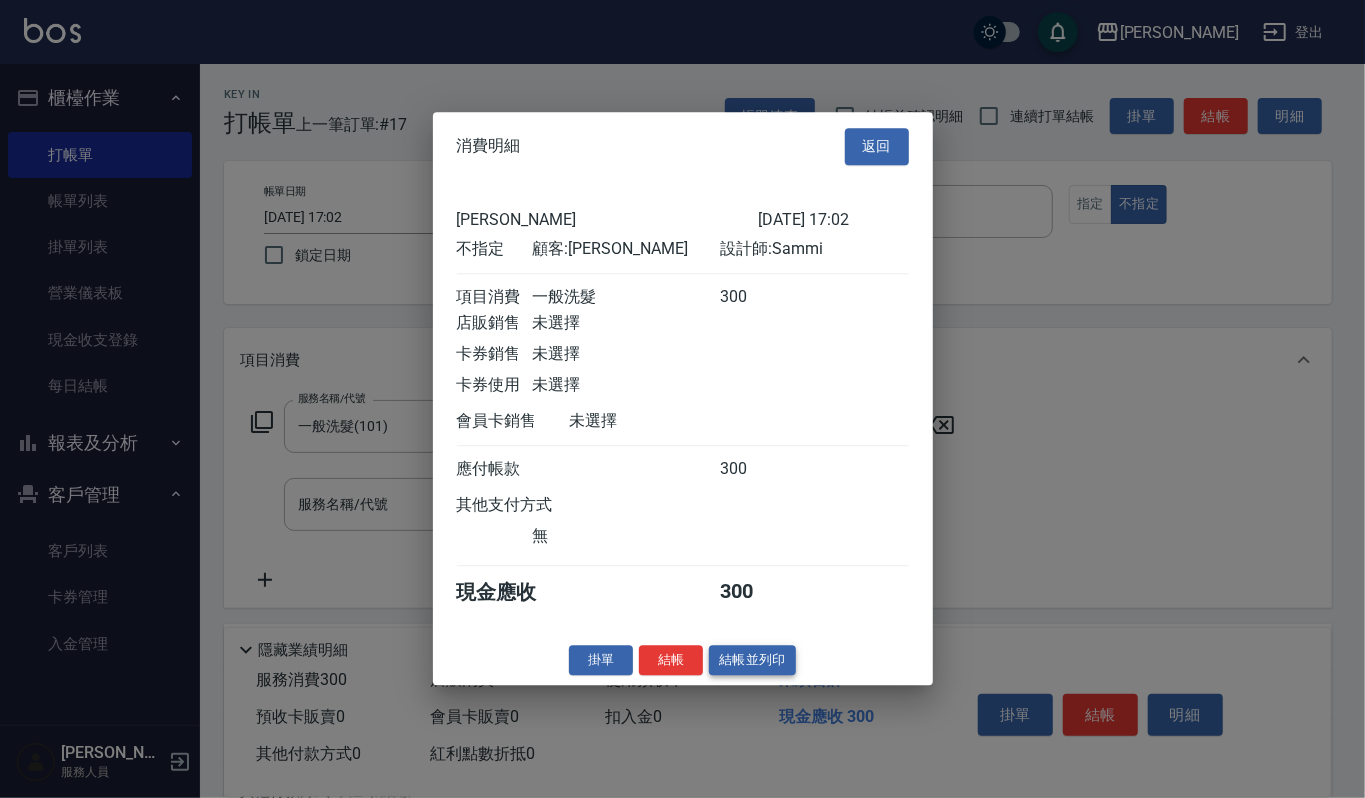 click on "結帳並列印" at bounding box center [752, 660] 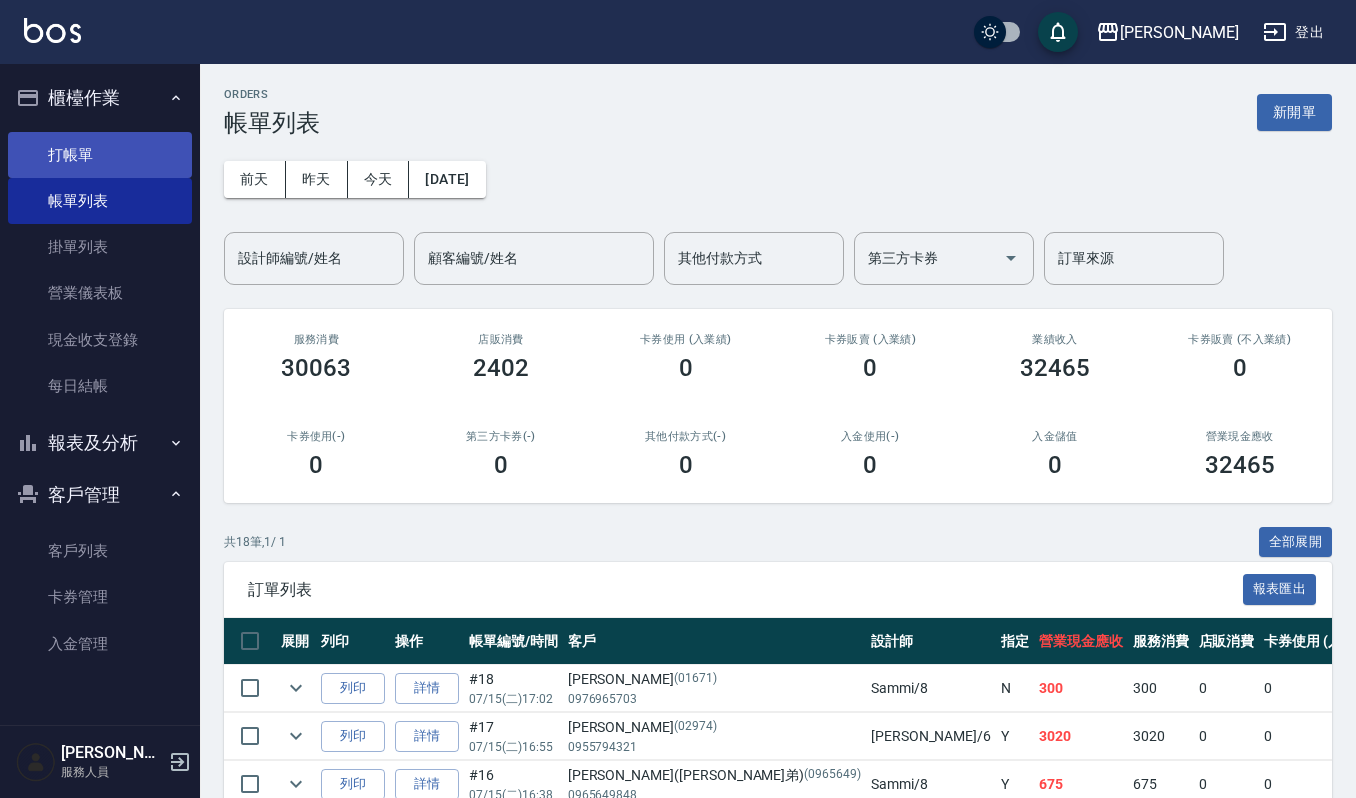 click on "打帳單" at bounding box center (100, 155) 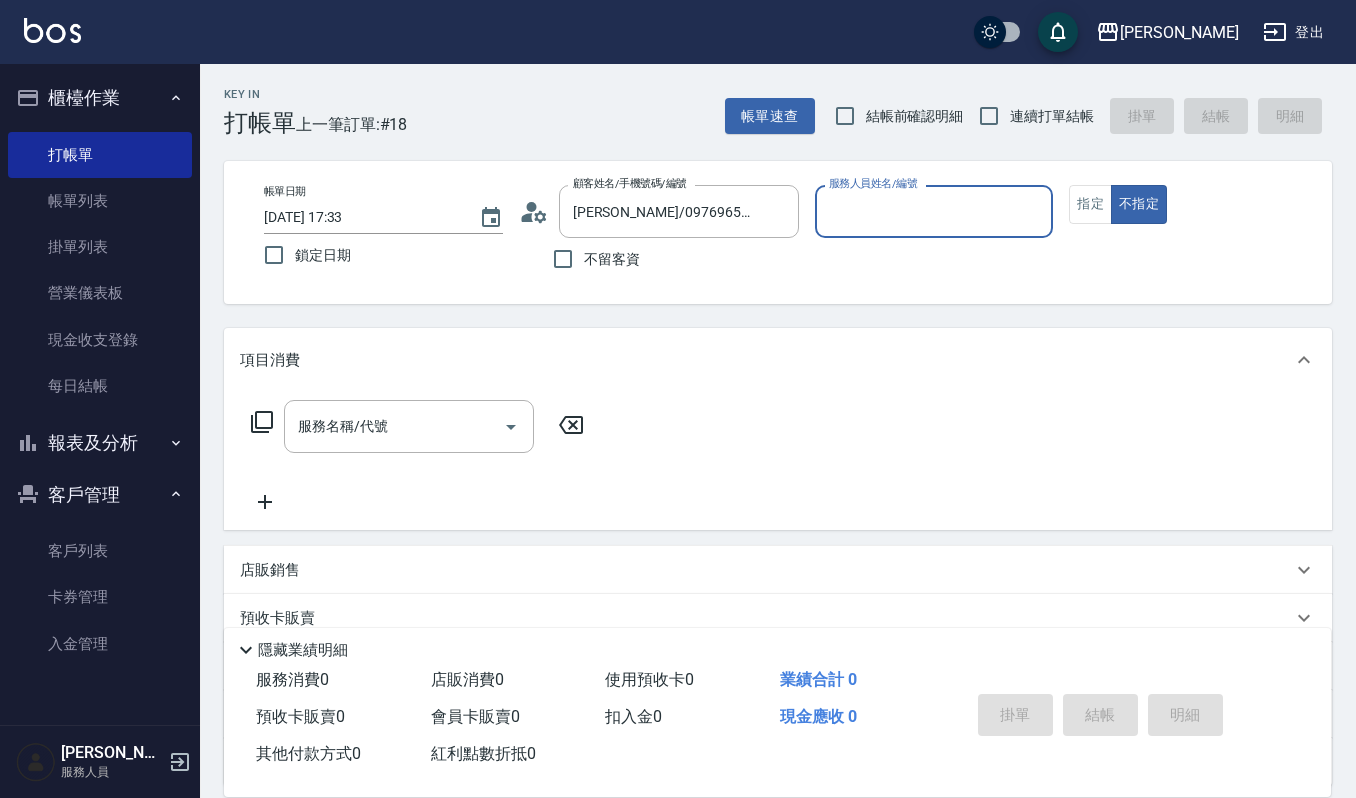 click on "服務人員姓名/編號" at bounding box center (934, 211) 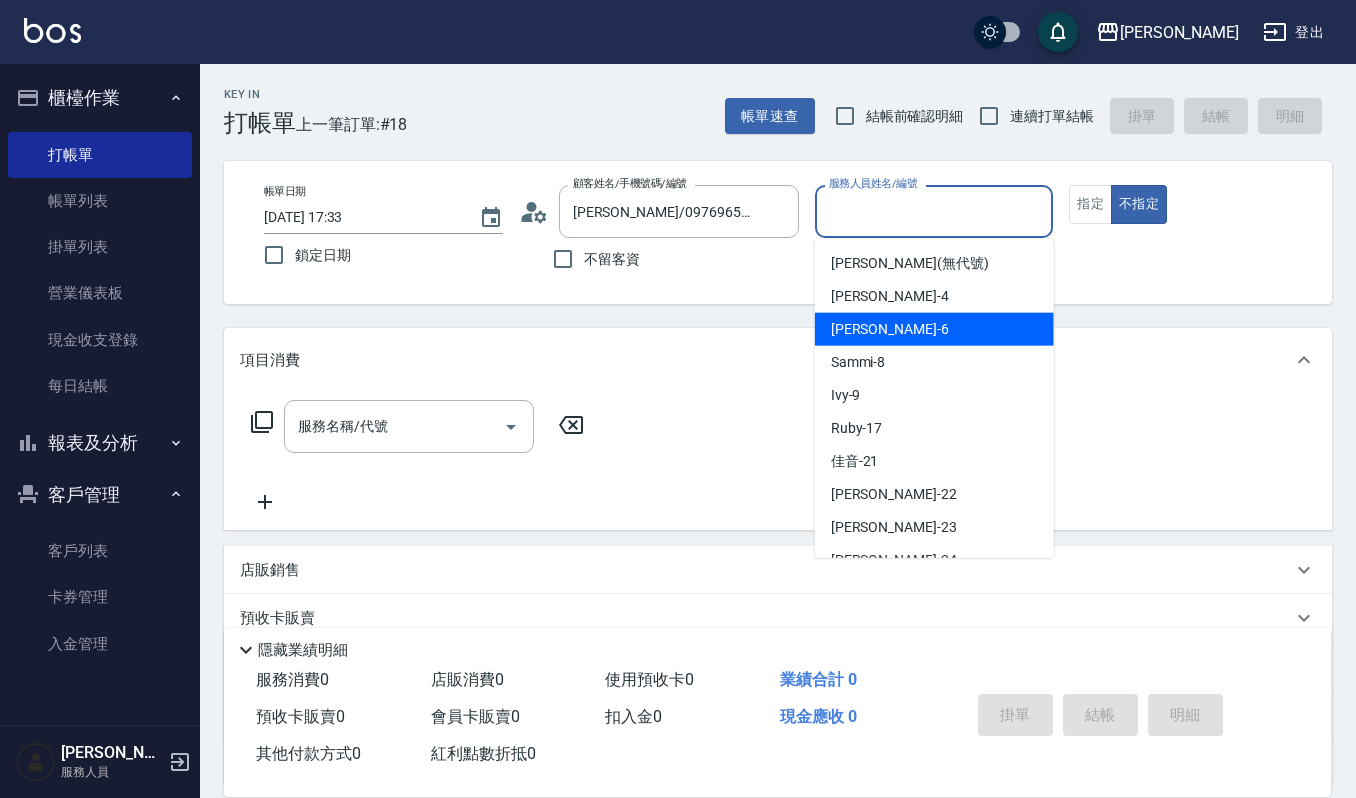 click on "Joalin -6" at bounding box center (934, 329) 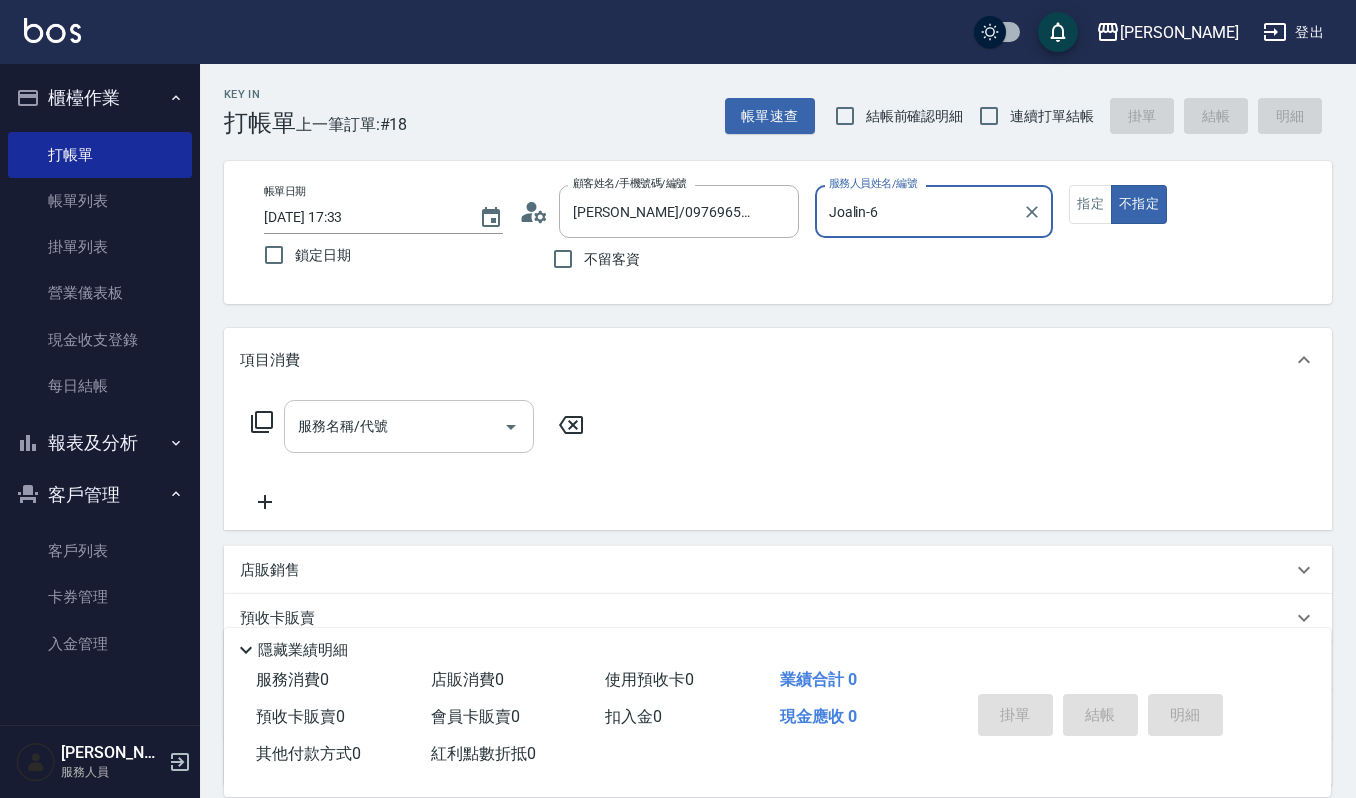 click on "服務名稱/代號" at bounding box center (394, 426) 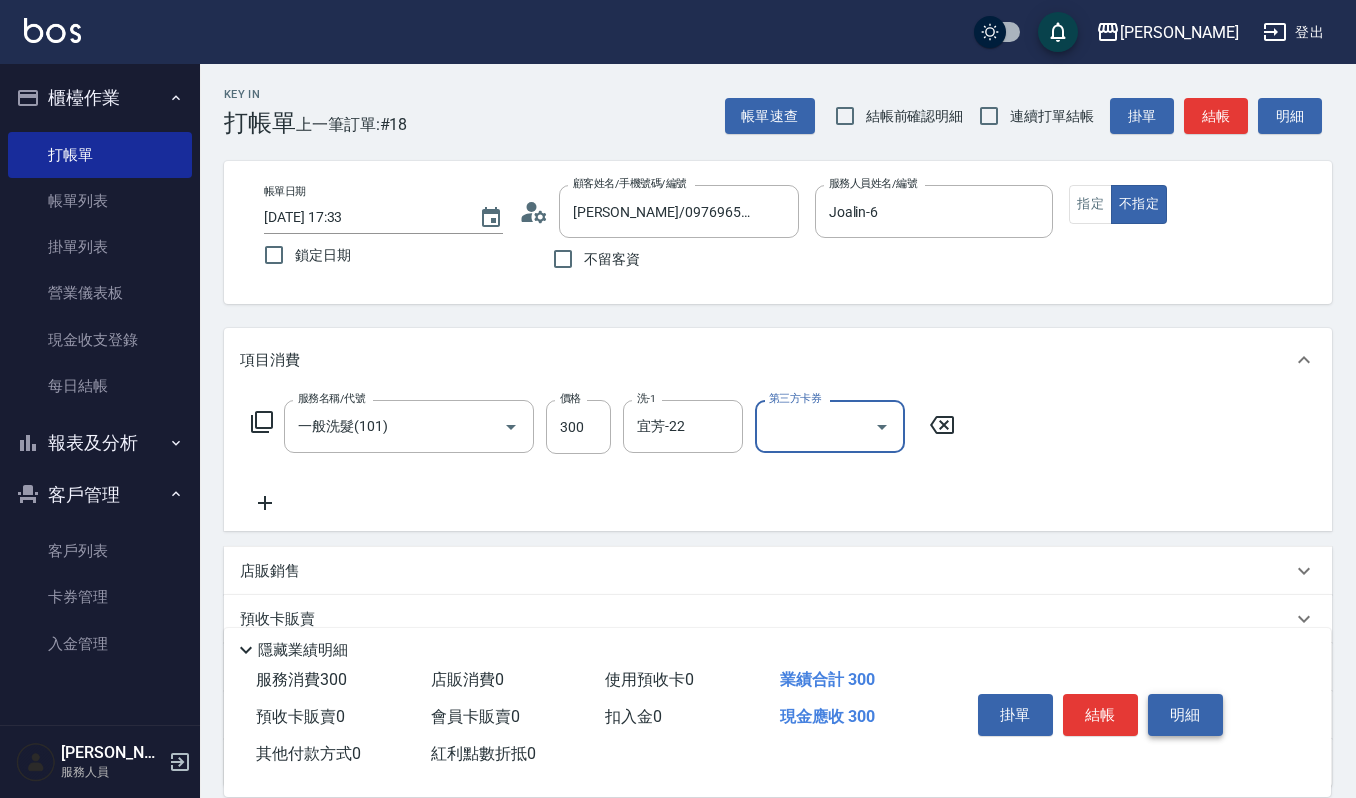 click on "明細" at bounding box center (1185, 715) 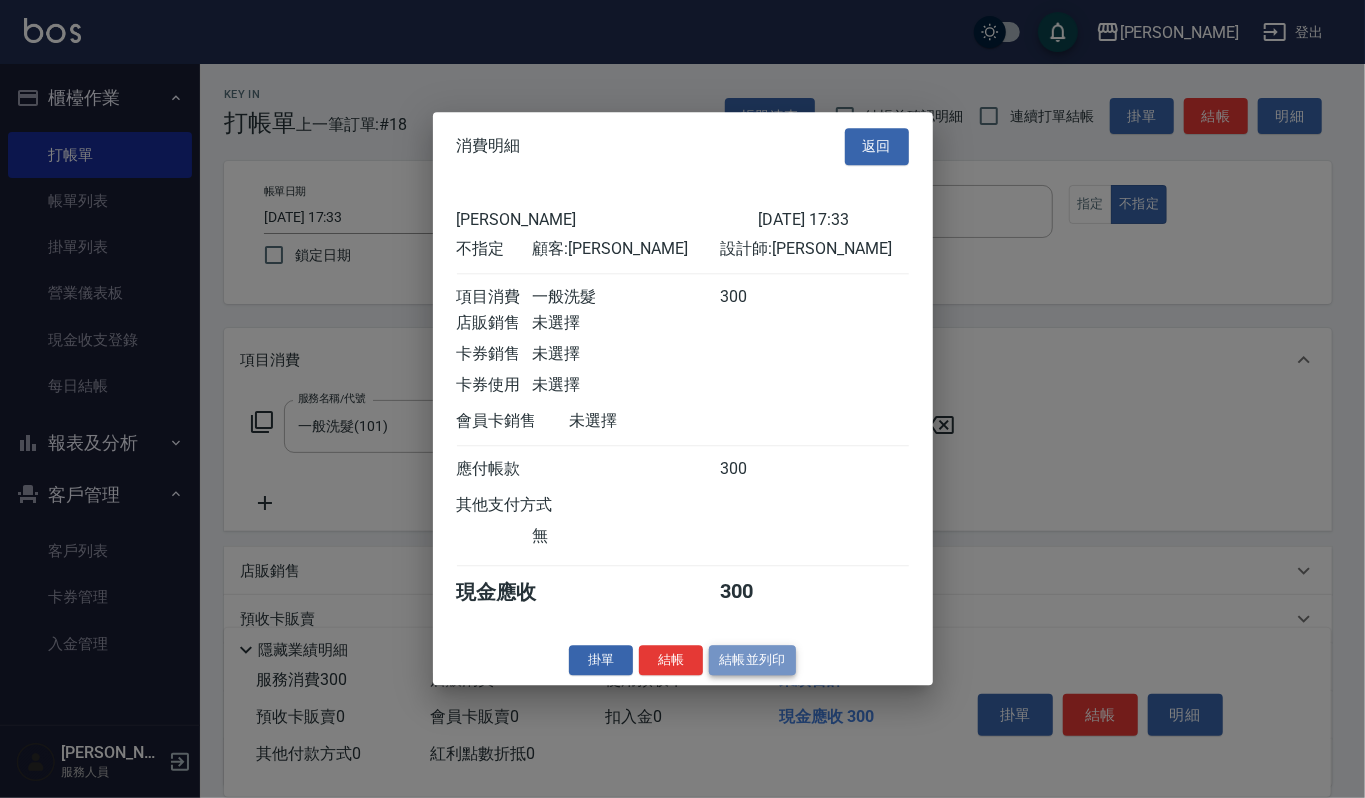 click on "結帳並列印" at bounding box center [752, 660] 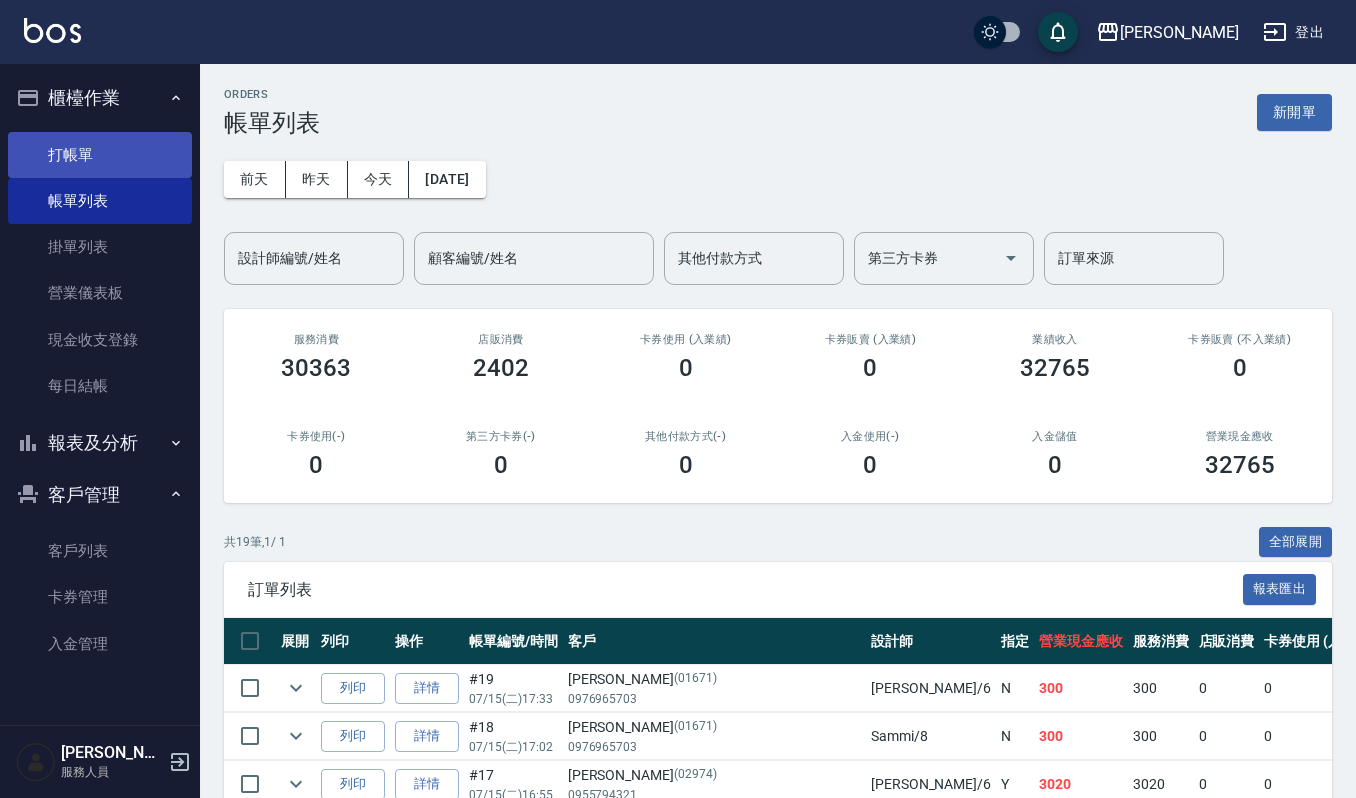click on "打帳單" at bounding box center (100, 155) 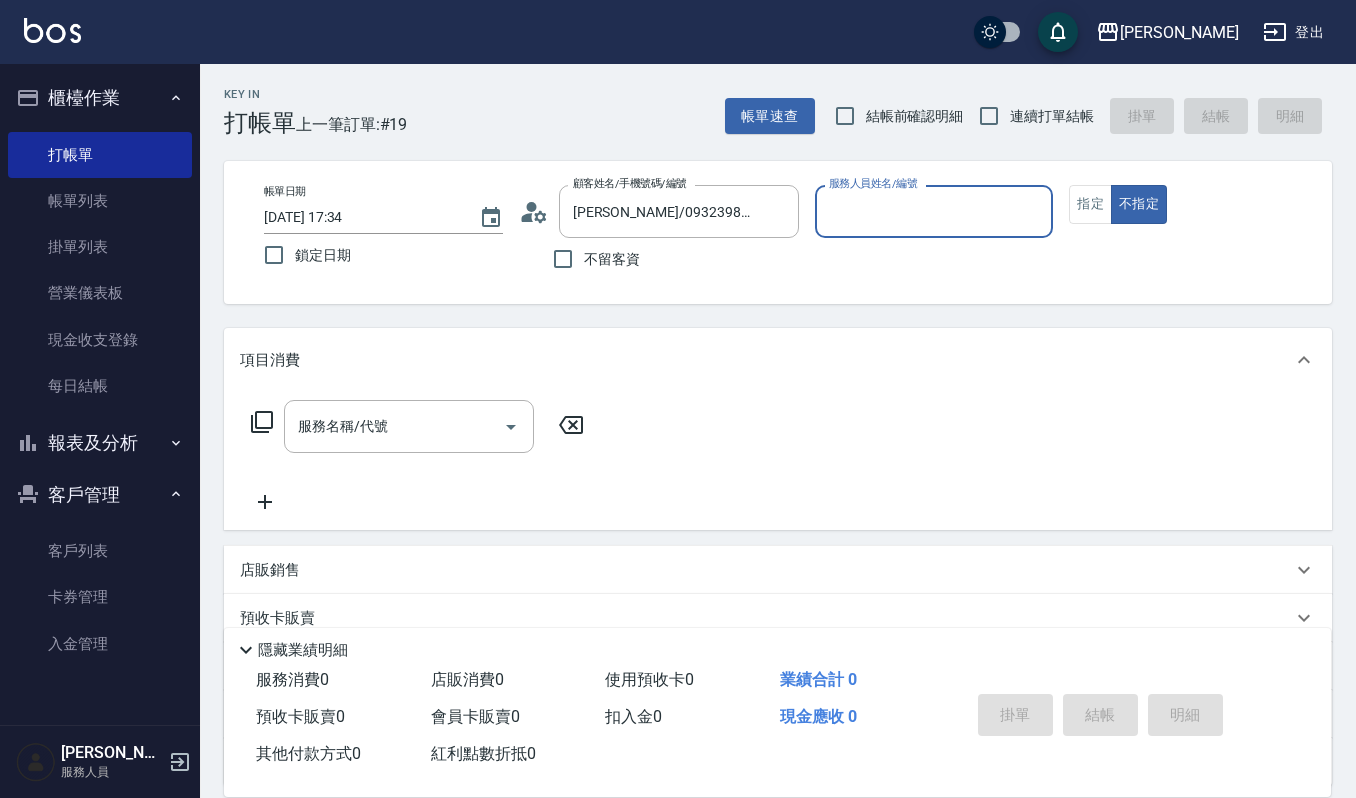 click on "不指定" at bounding box center (1139, 204) 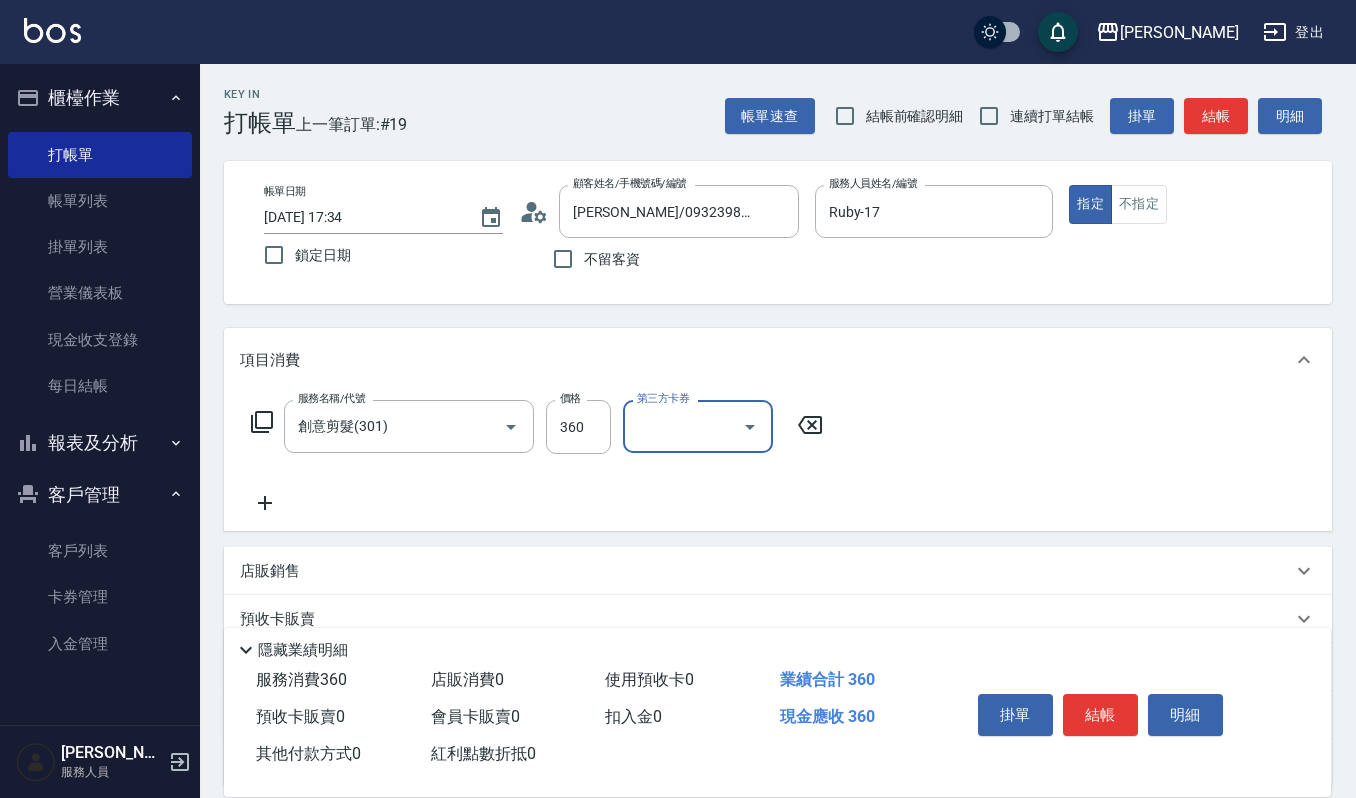 click on "結帳" at bounding box center [1100, 715] 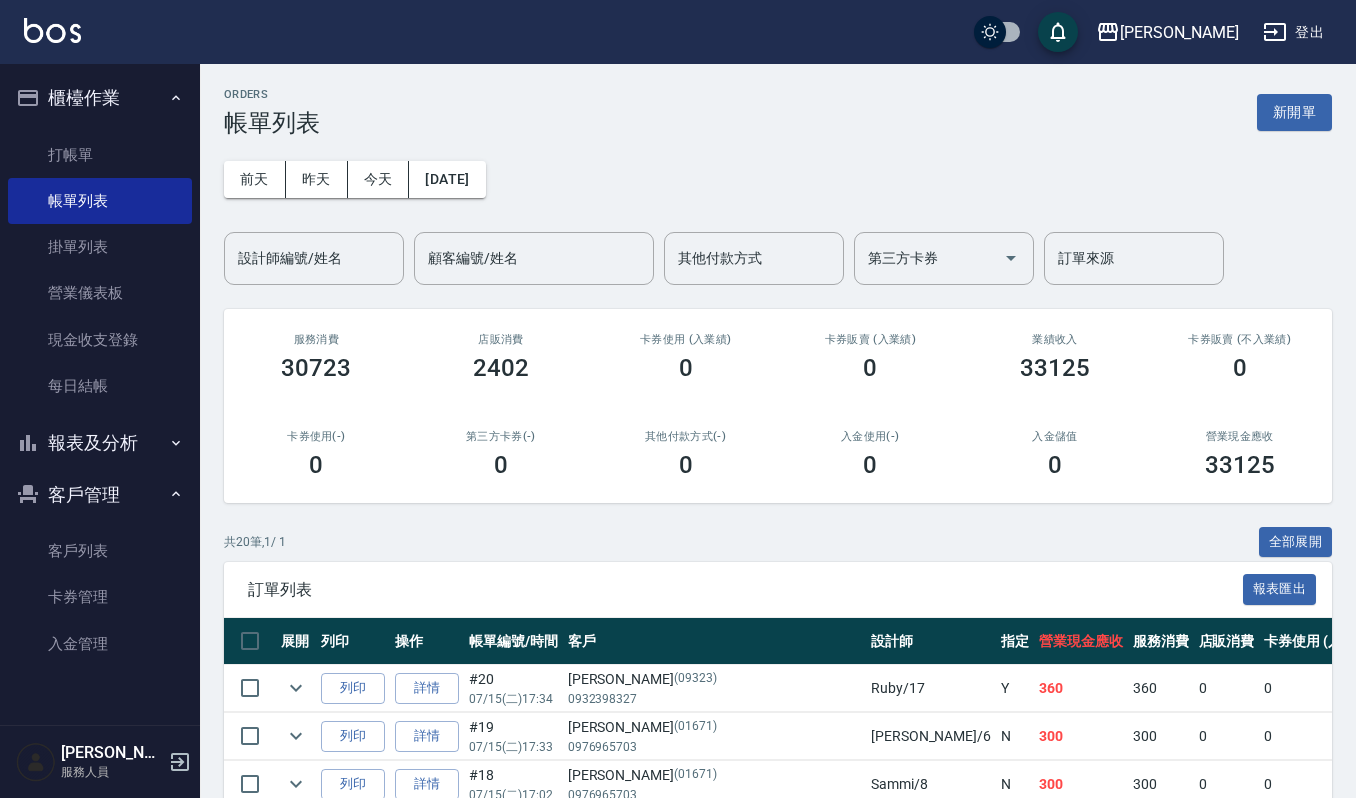 click on "設計師編號/姓名" at bounding box center [314, 258] 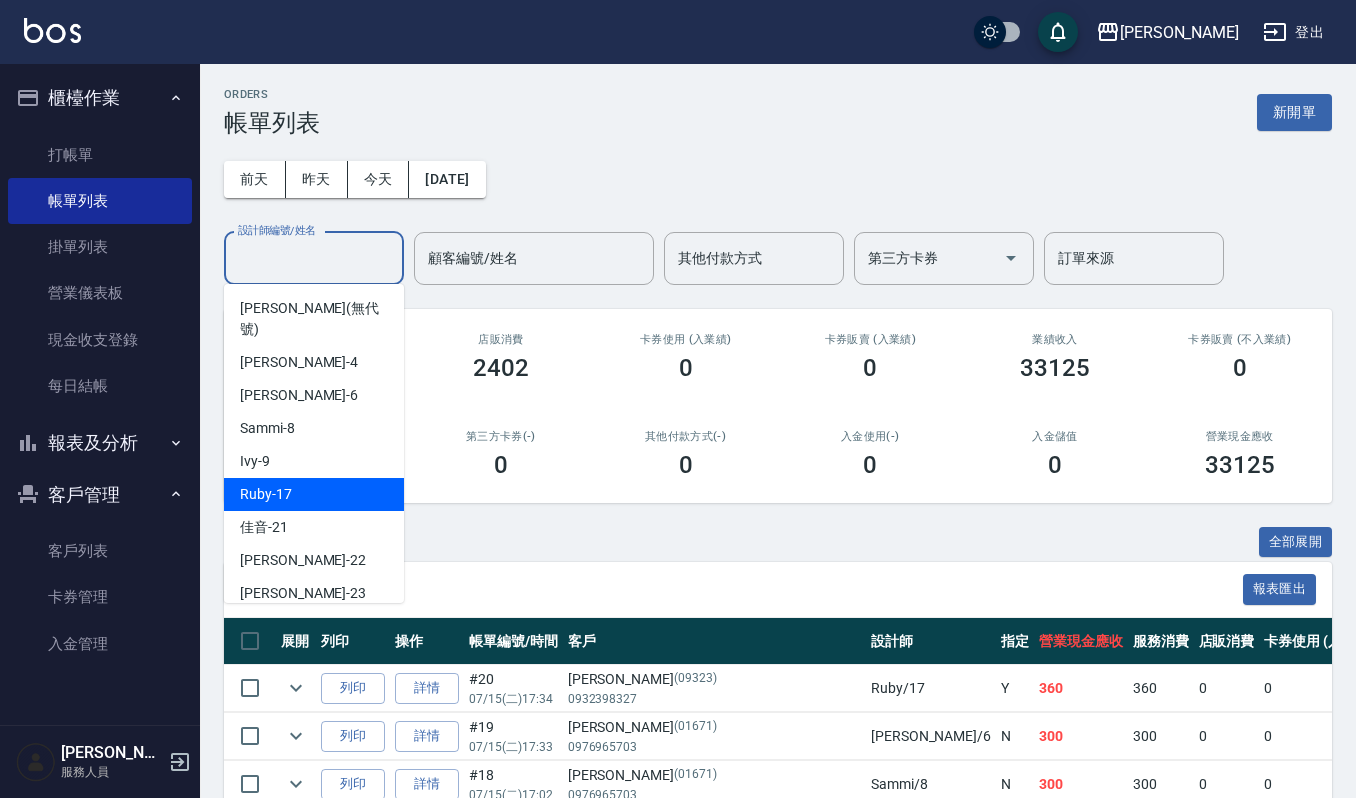 click on "Ruby -17" at bounding box center (314, 494) 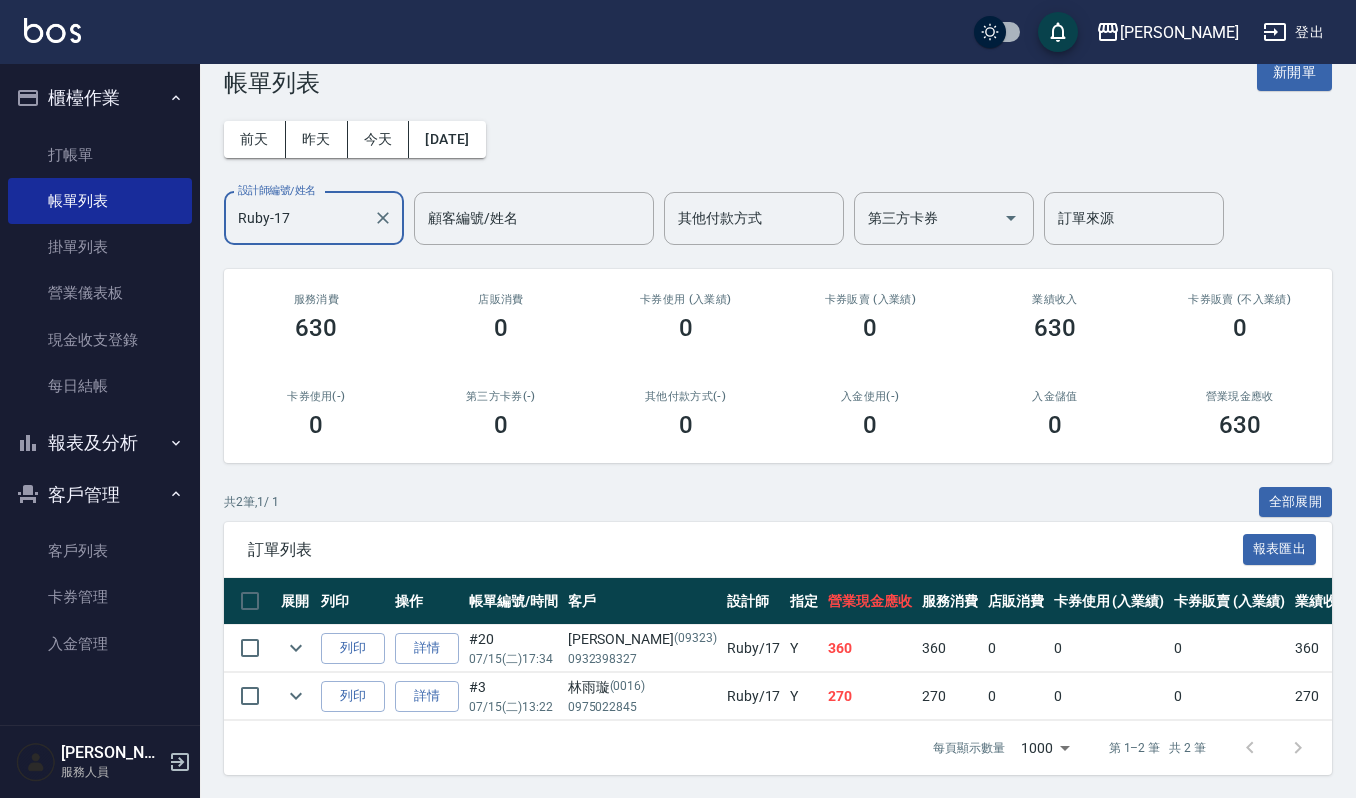 scroll, scrollTop: 62, scrollLeft: 0, axis: vertical 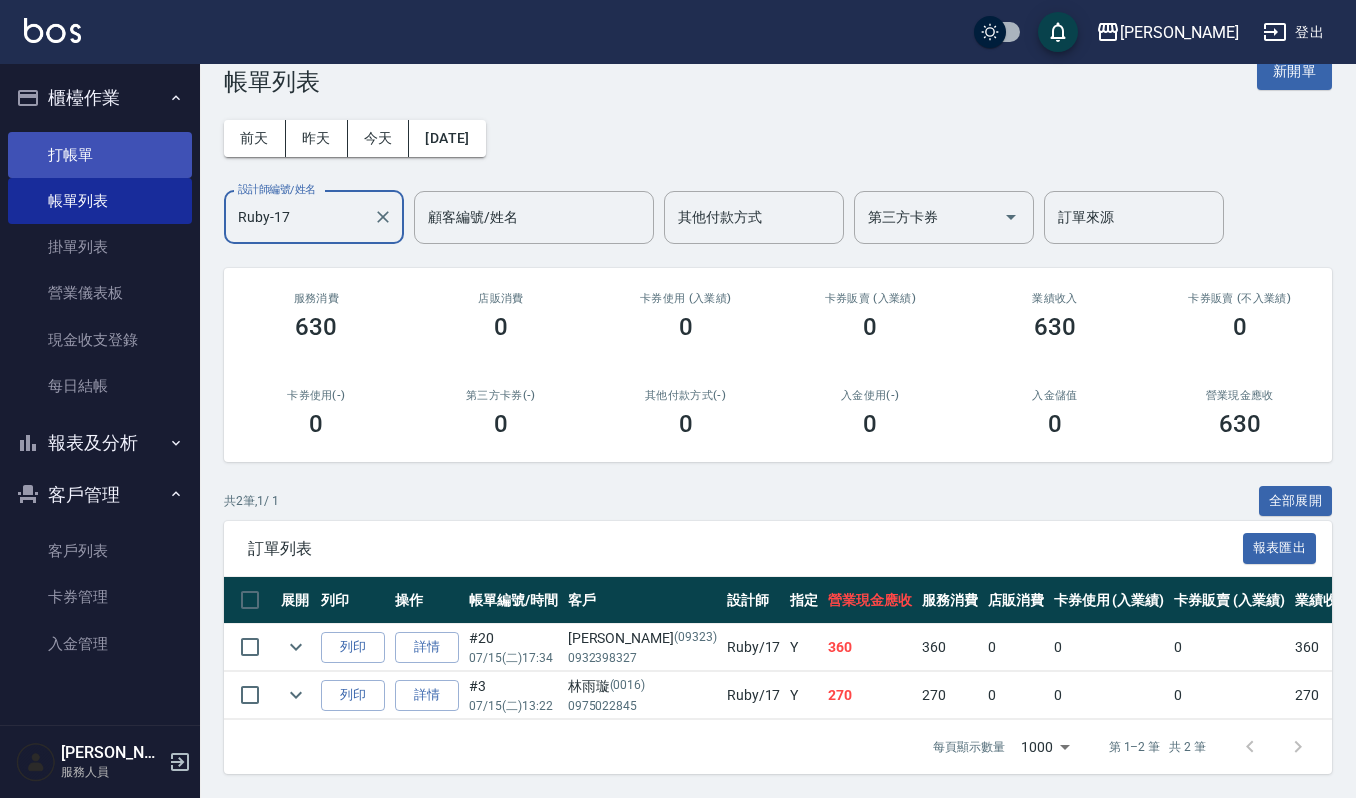 click on "打帳單" at bounding box center [100, 155] 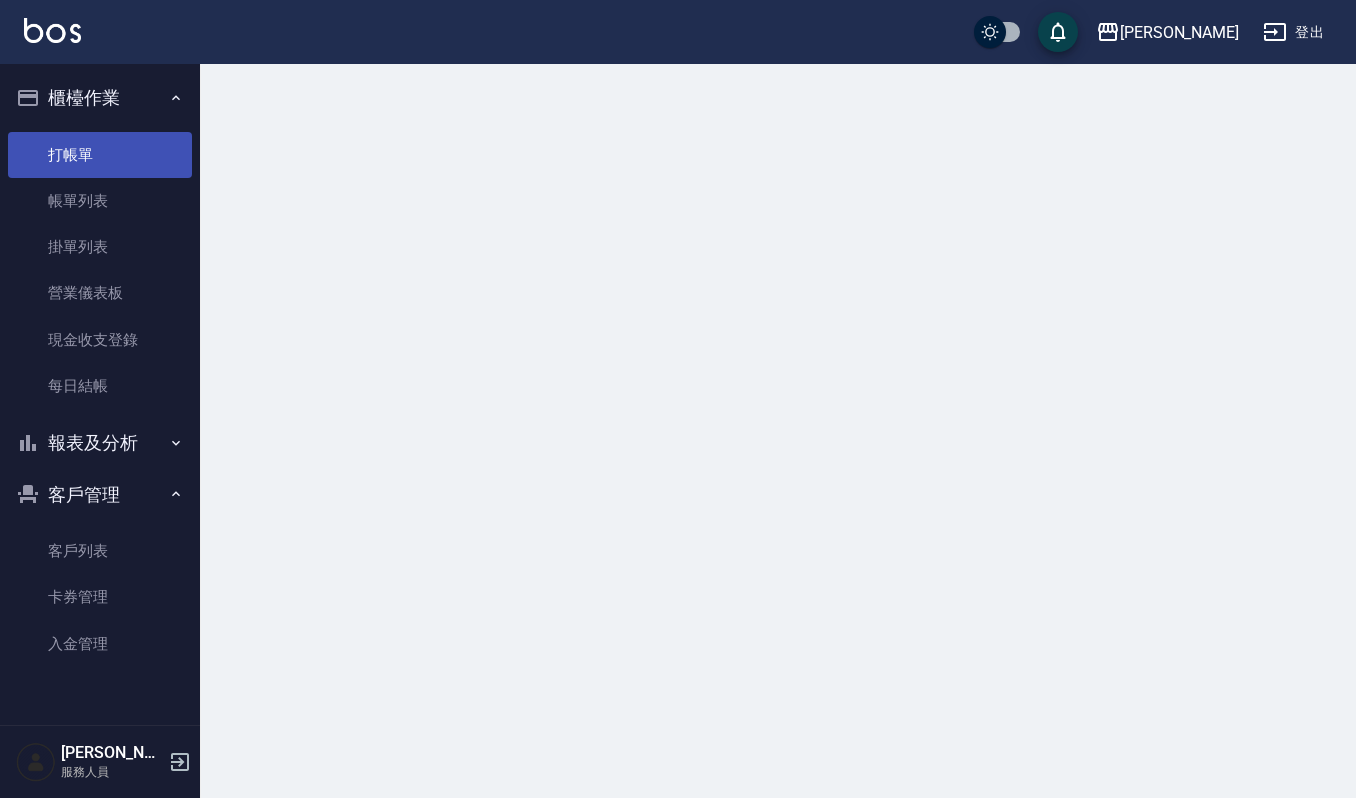scroll, scrollTop: 0, scrollLeft: 0, axis: both 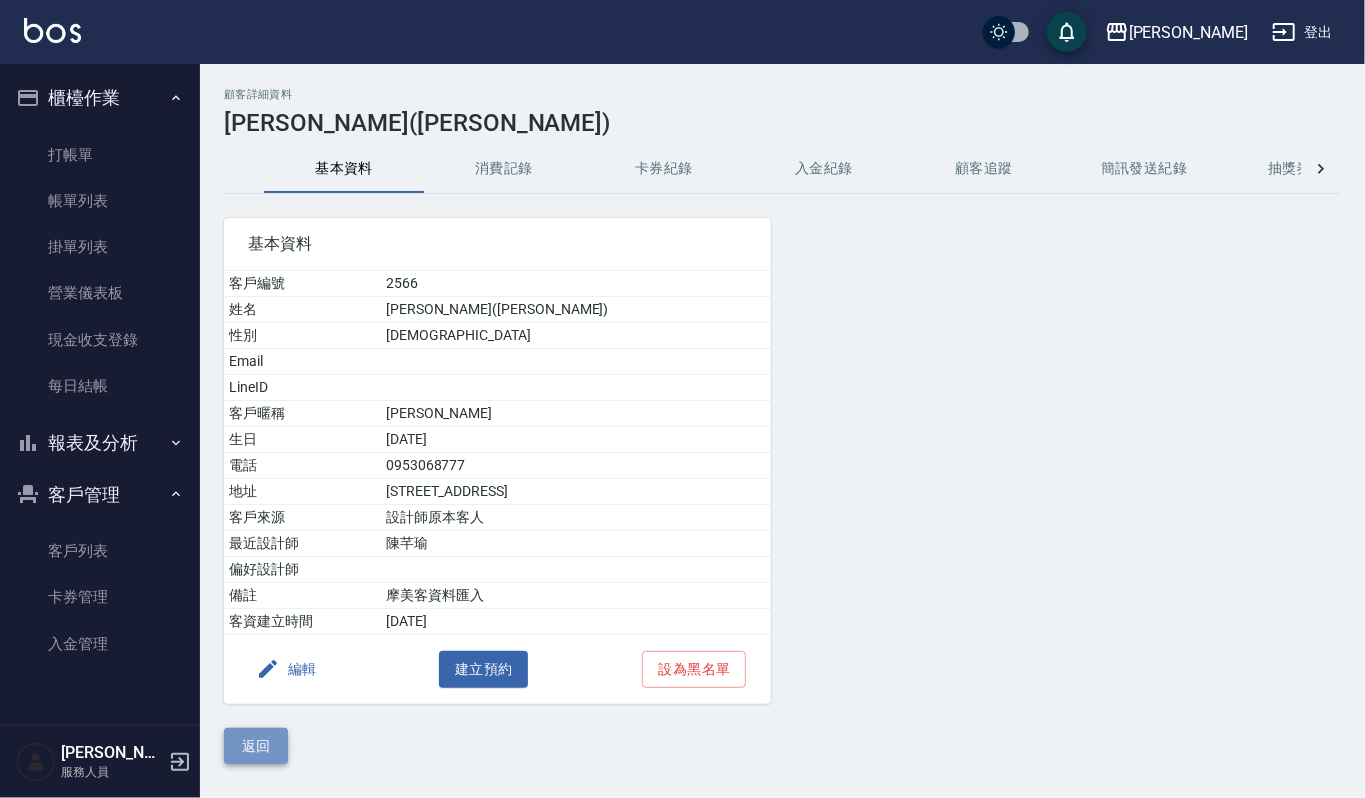 click on "返回" at bounding box center [256, 746] 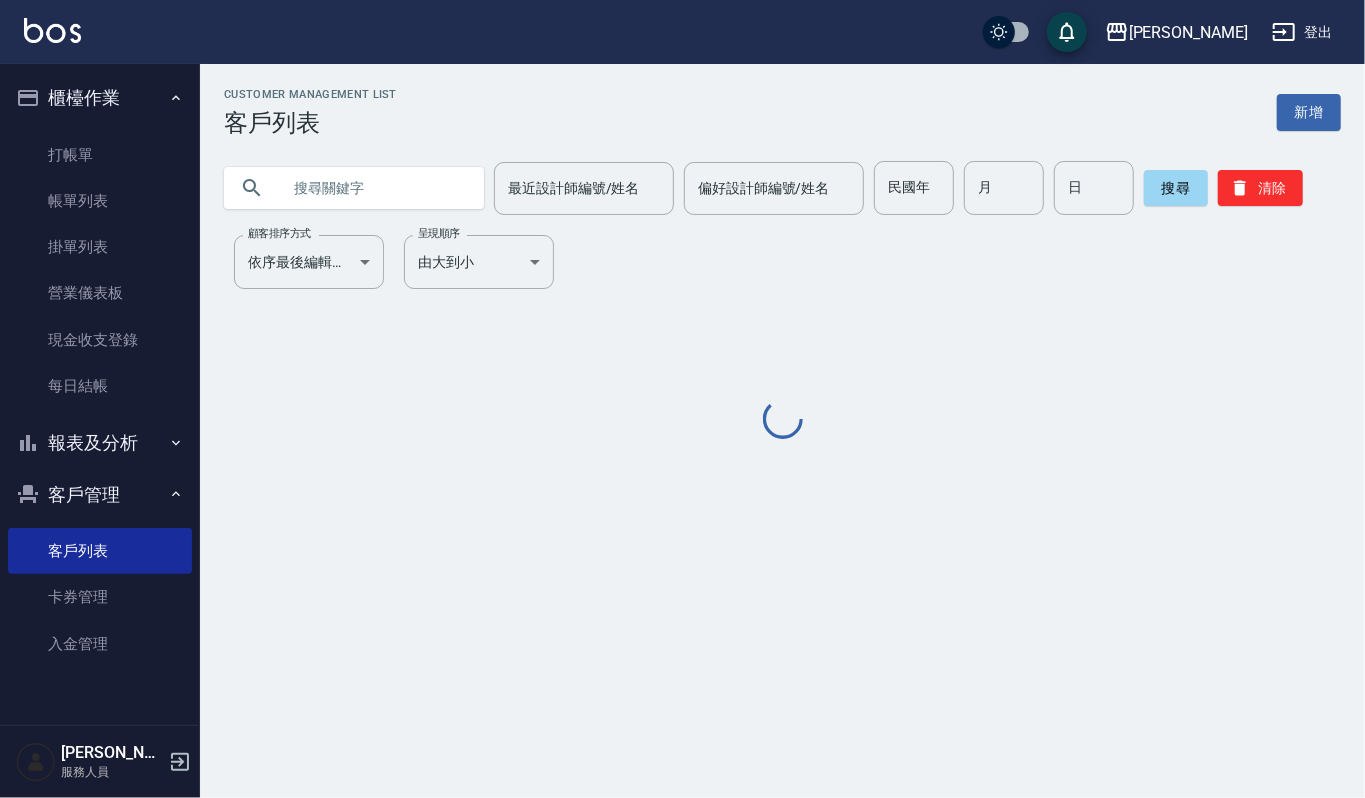click at bounding box center [374, 188] 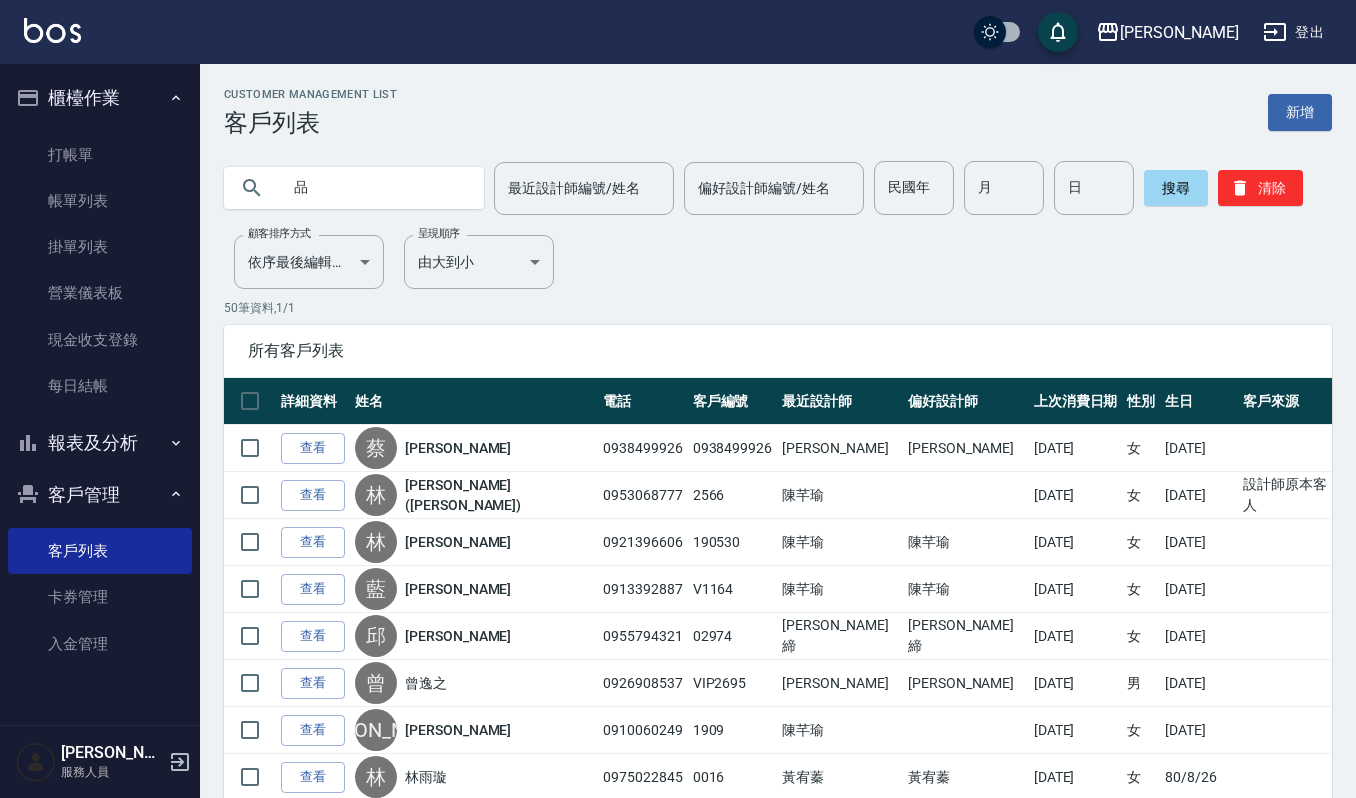 type on "品" 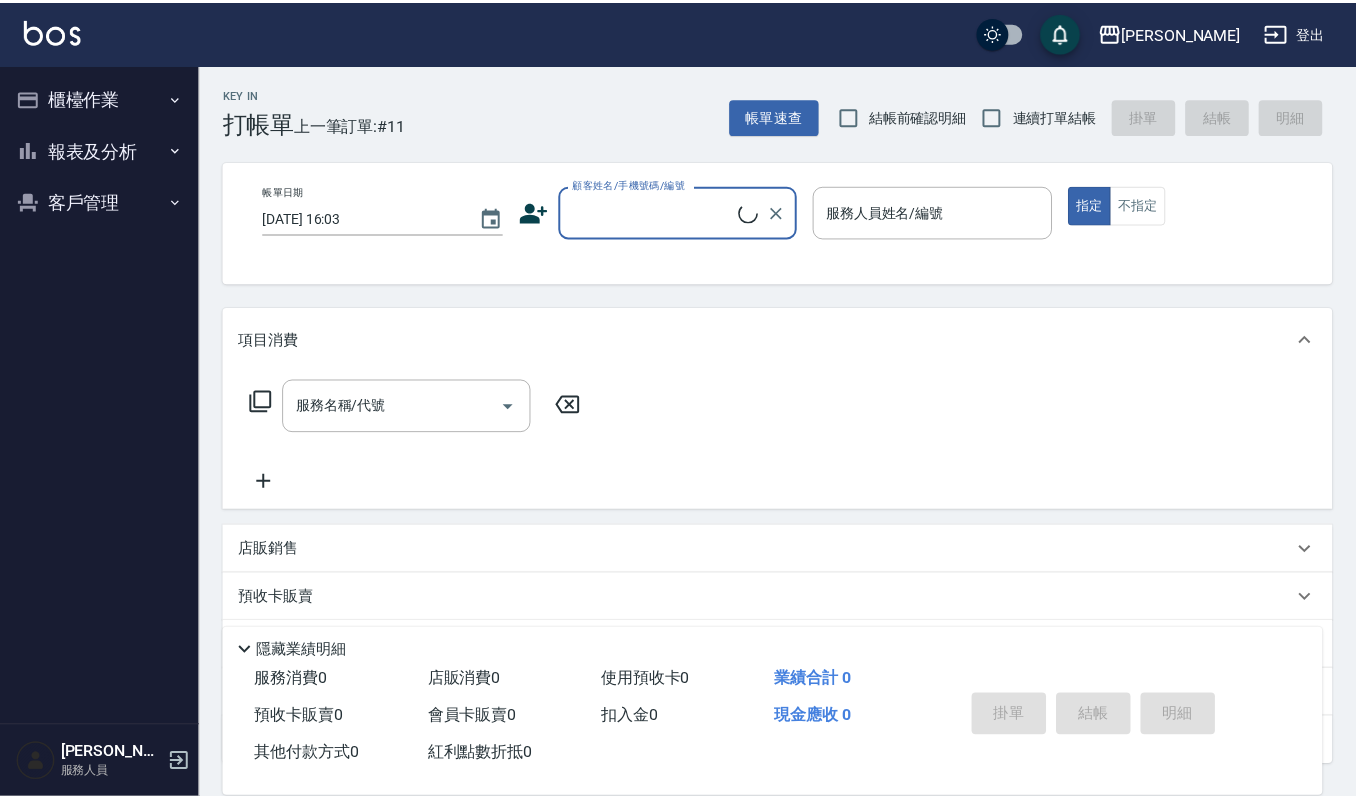 scroll, scrollTop: 0, scrollLeft: 0, axis: both 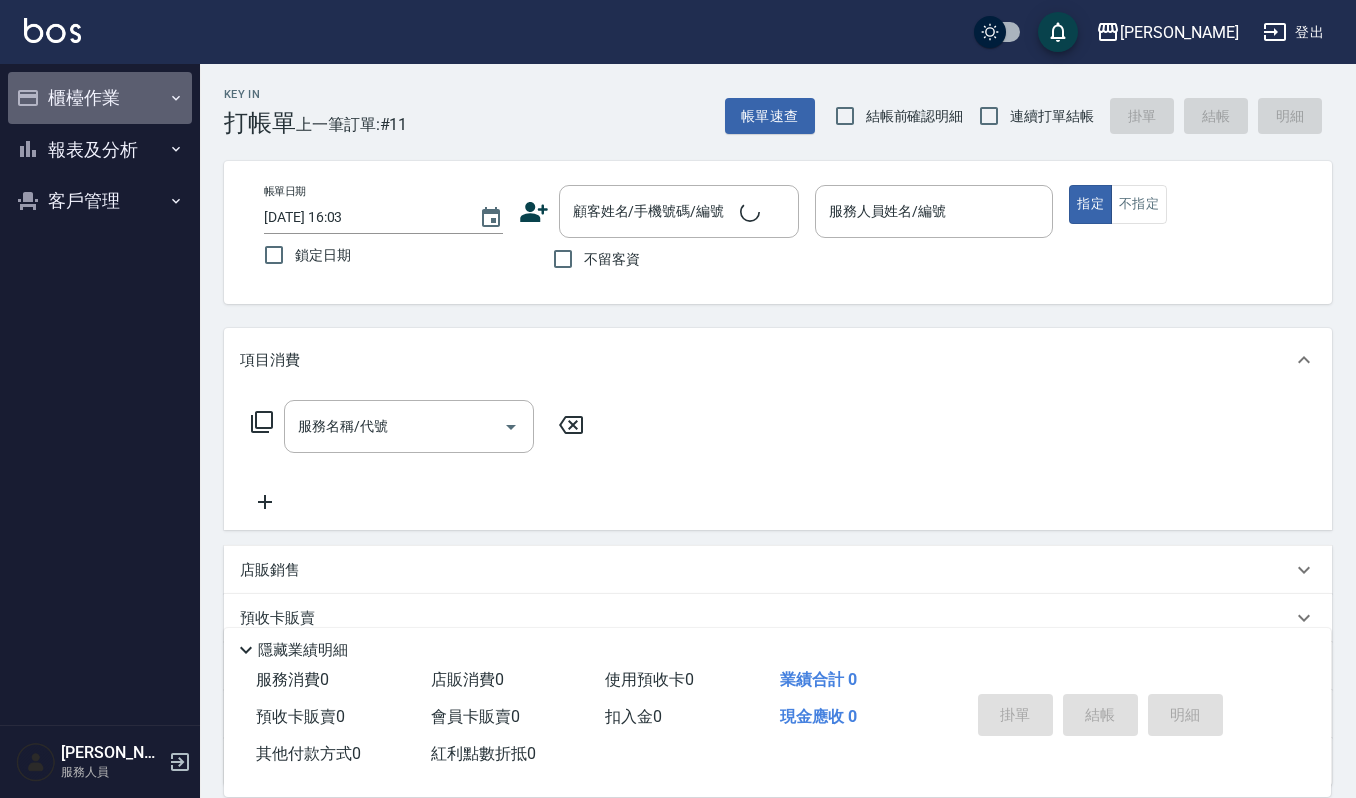 click on "櫃檯作業" at bounding box center [100, 98] 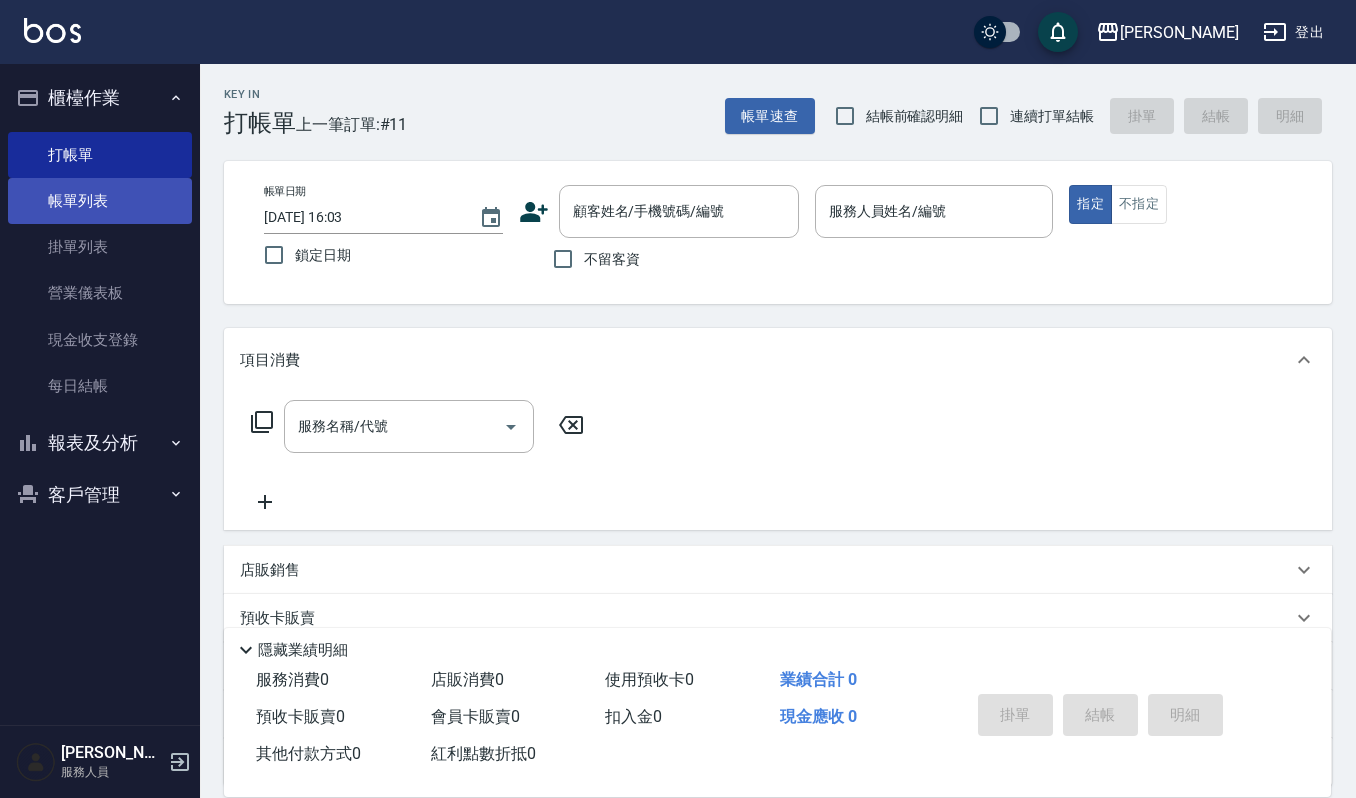 click on "帳單列表" at bounding box center [100, 201] 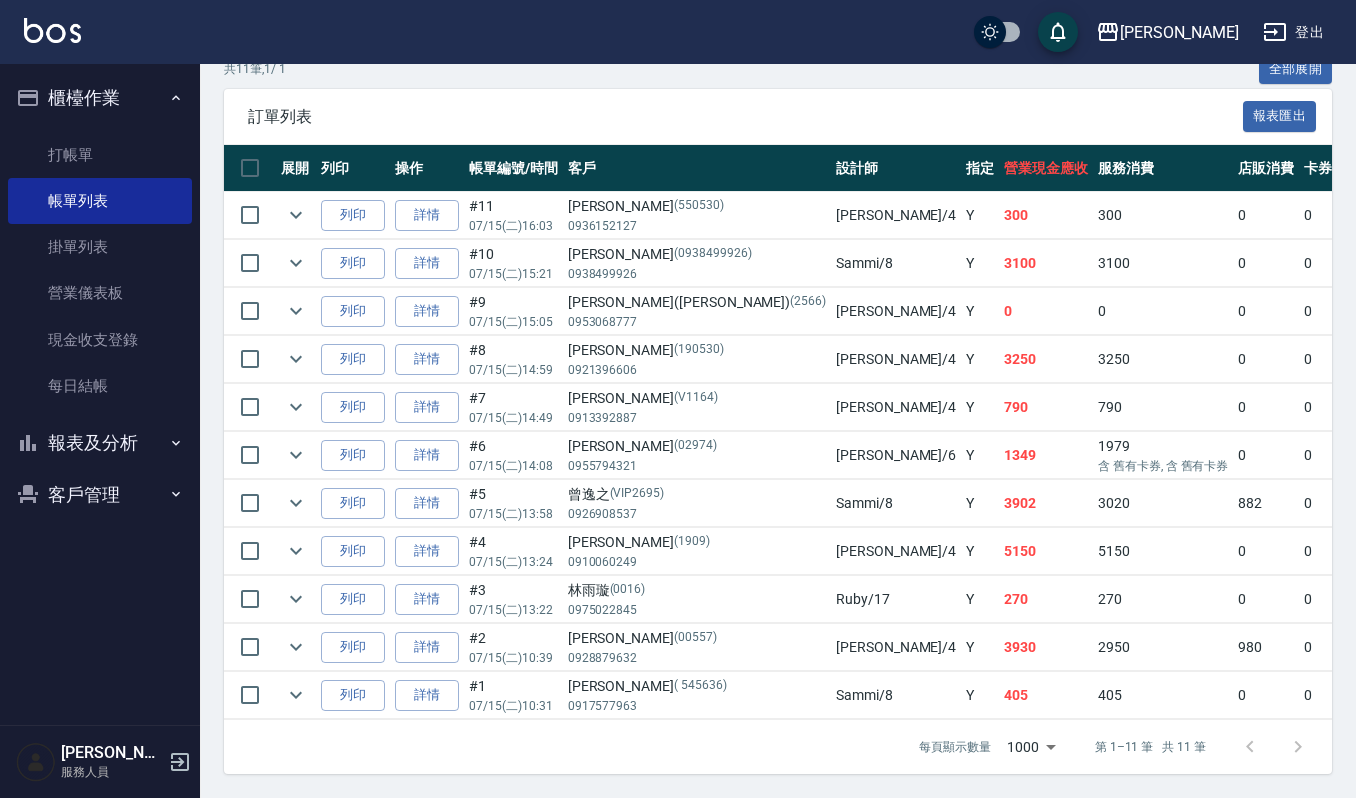 scroll, scrollTop: 0, scrollLeft: 0, axis: both 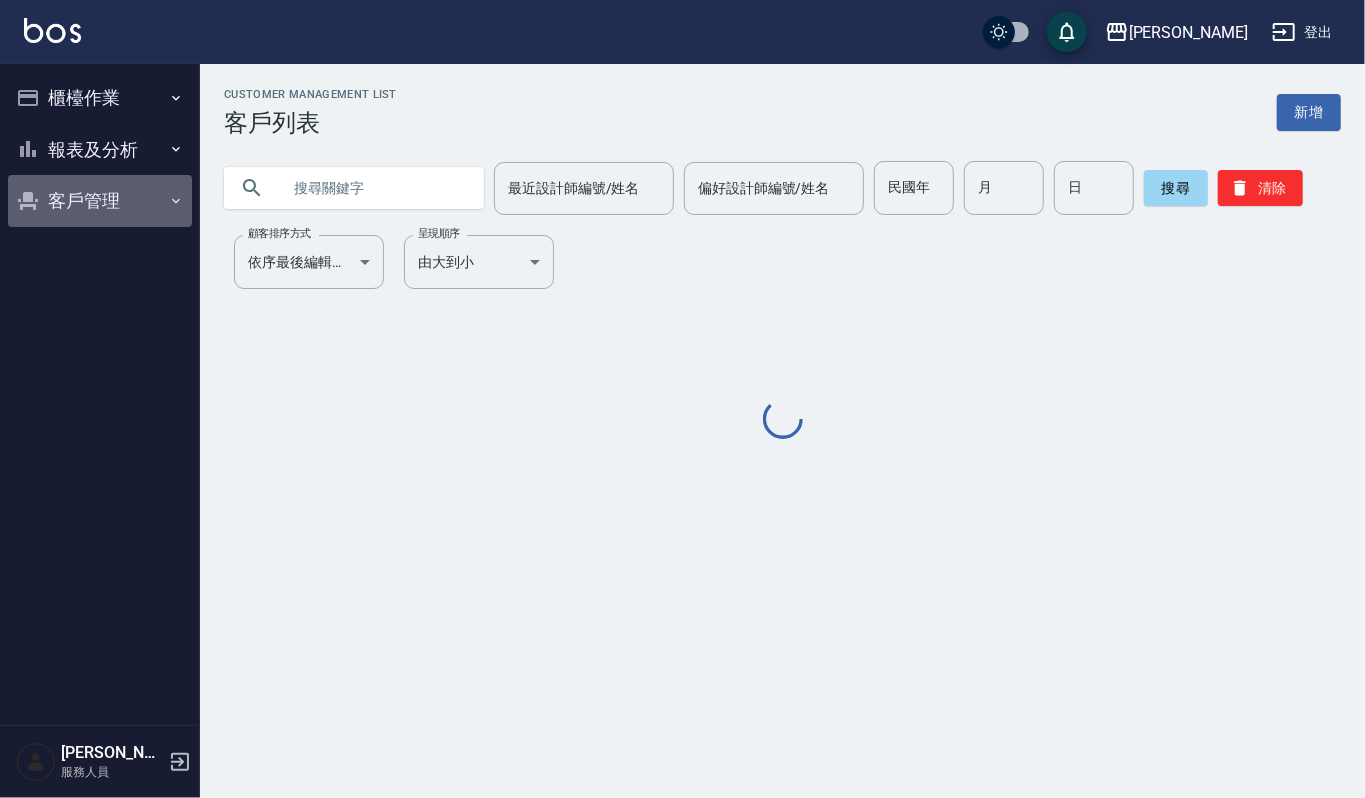 click on "客戶管理" at bounding box center [100, 201] 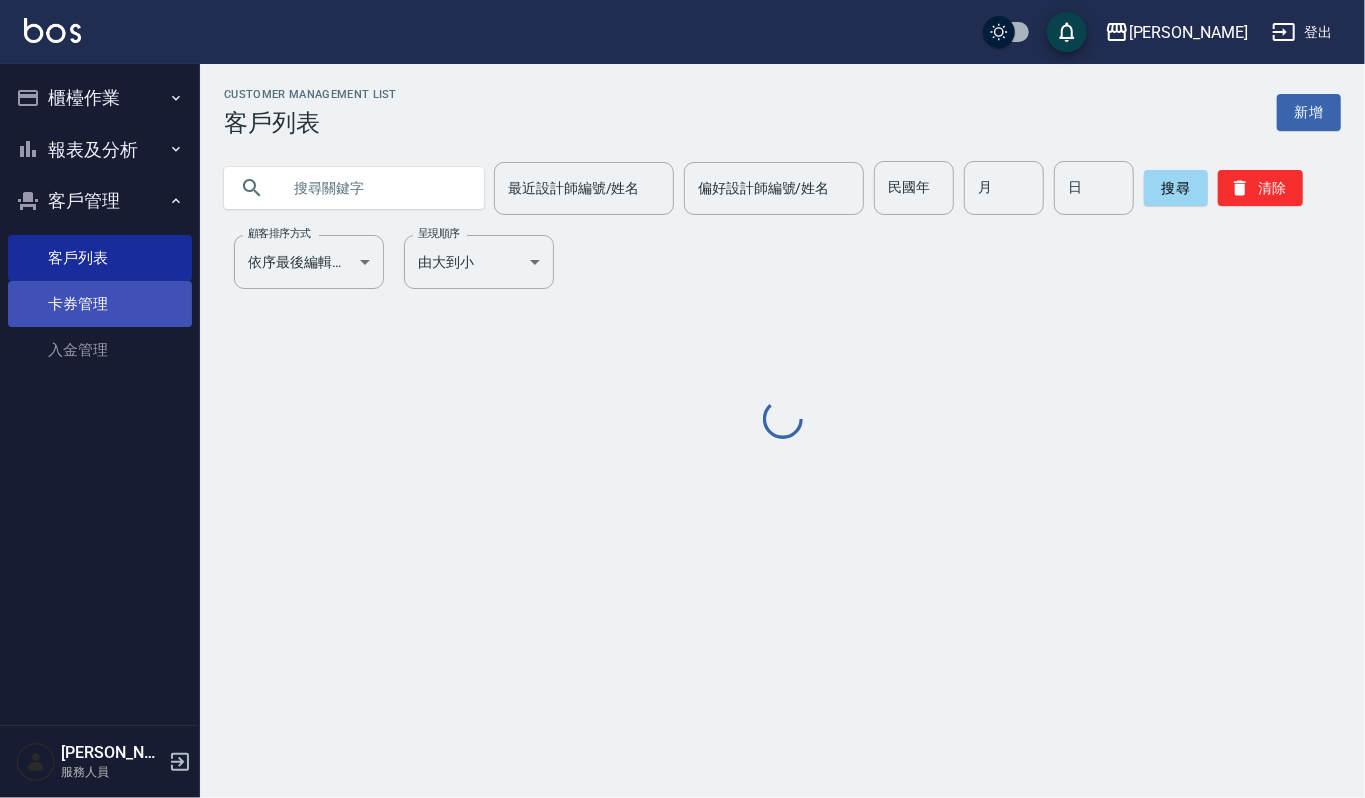 click on "卡券管理" at bounding box center [100, 304] 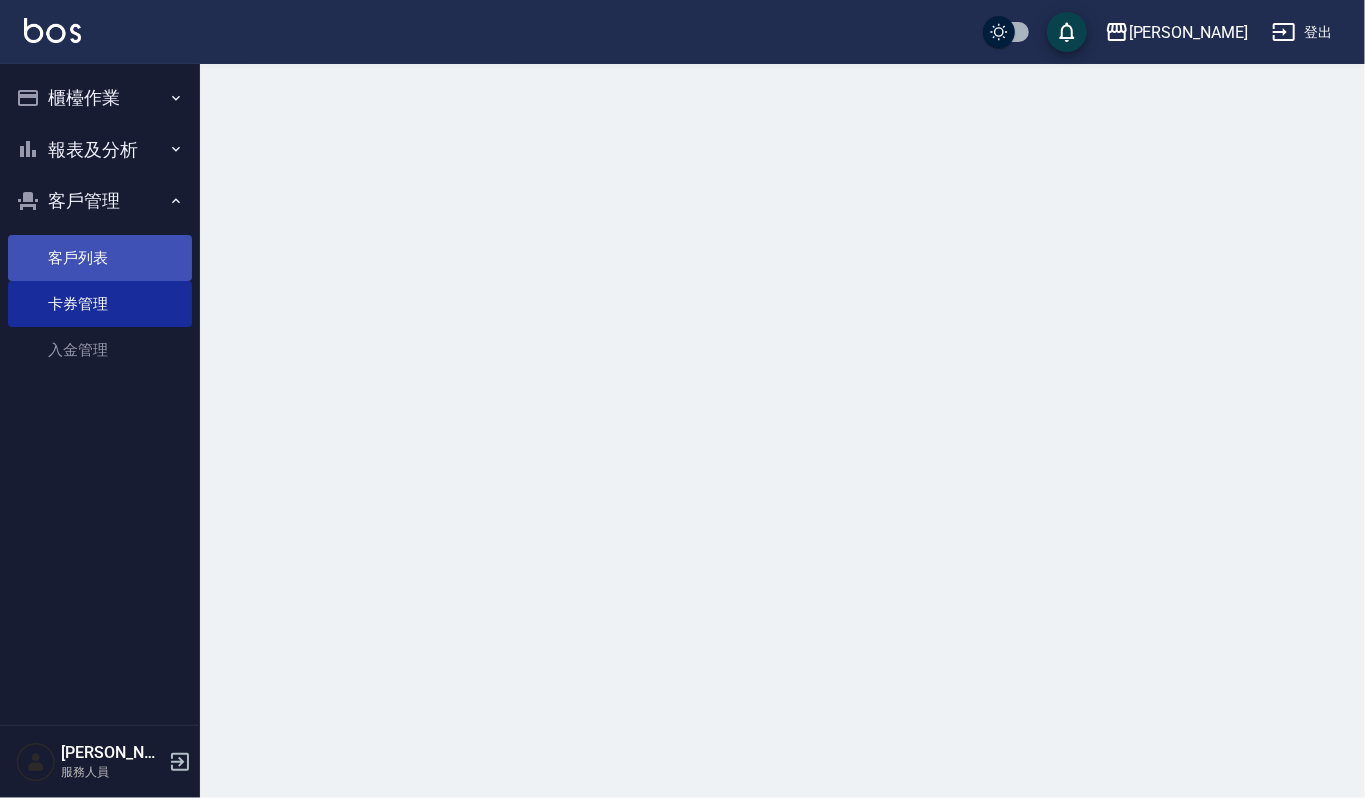 click on "客戶列表" at bounding box center [100, 258] 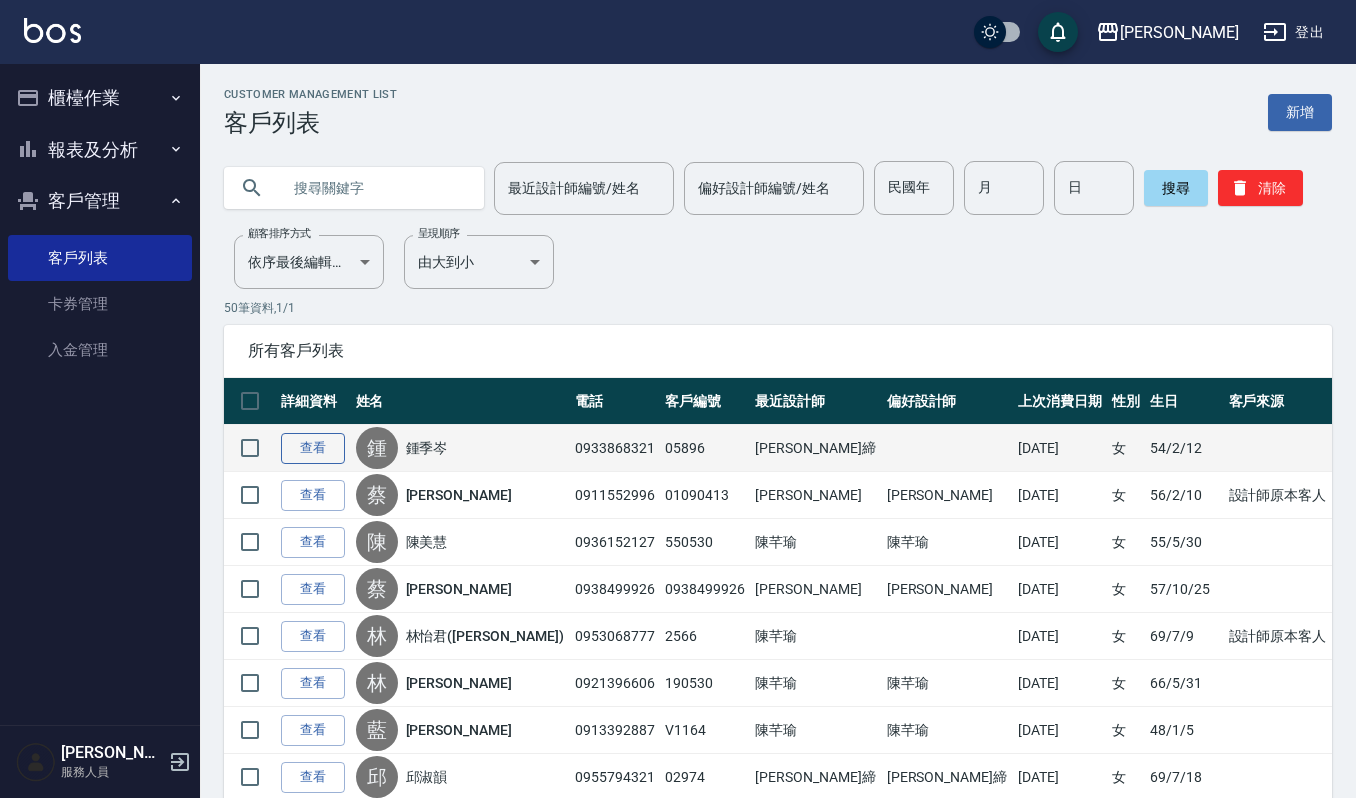 click on "查看" at bounding box center [313, 448] 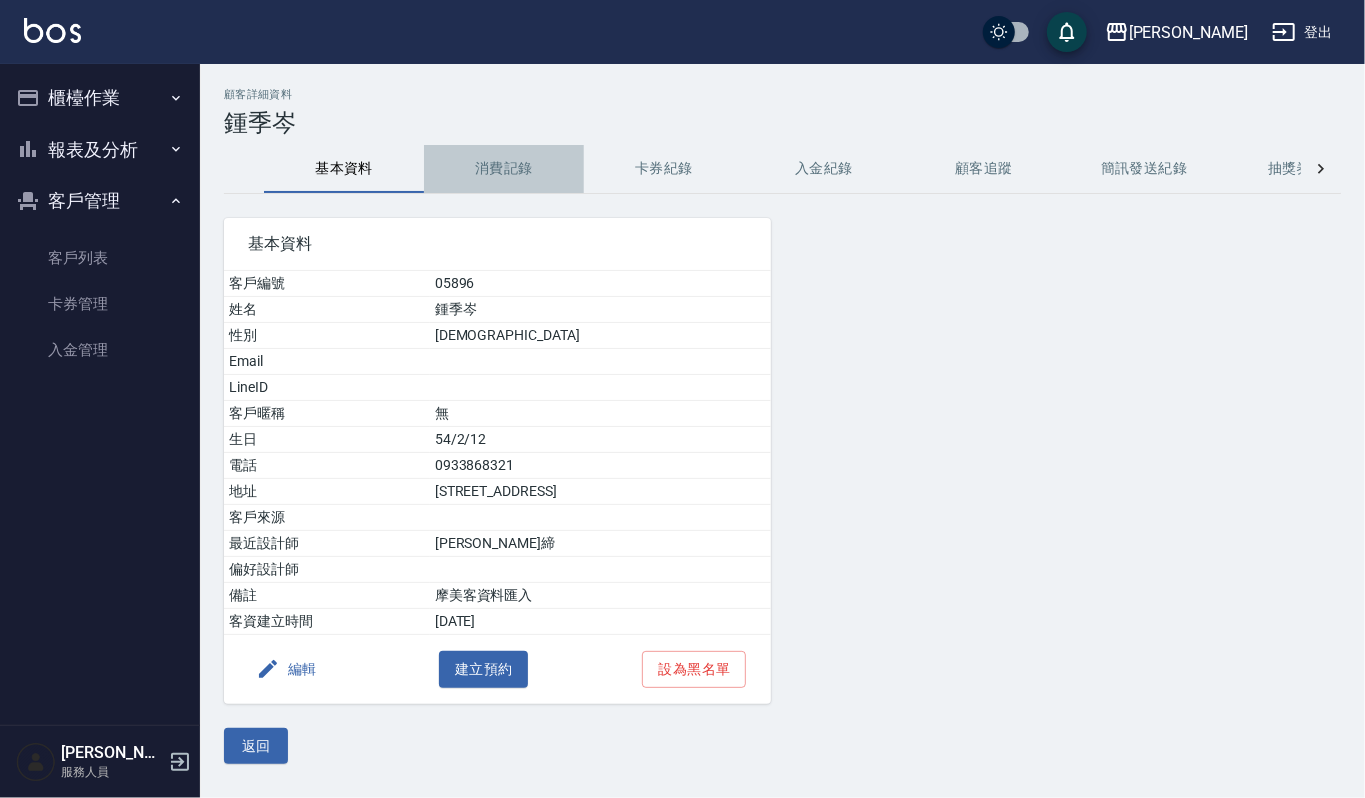 click on "消費記錄" at bounding box center [504, 169] 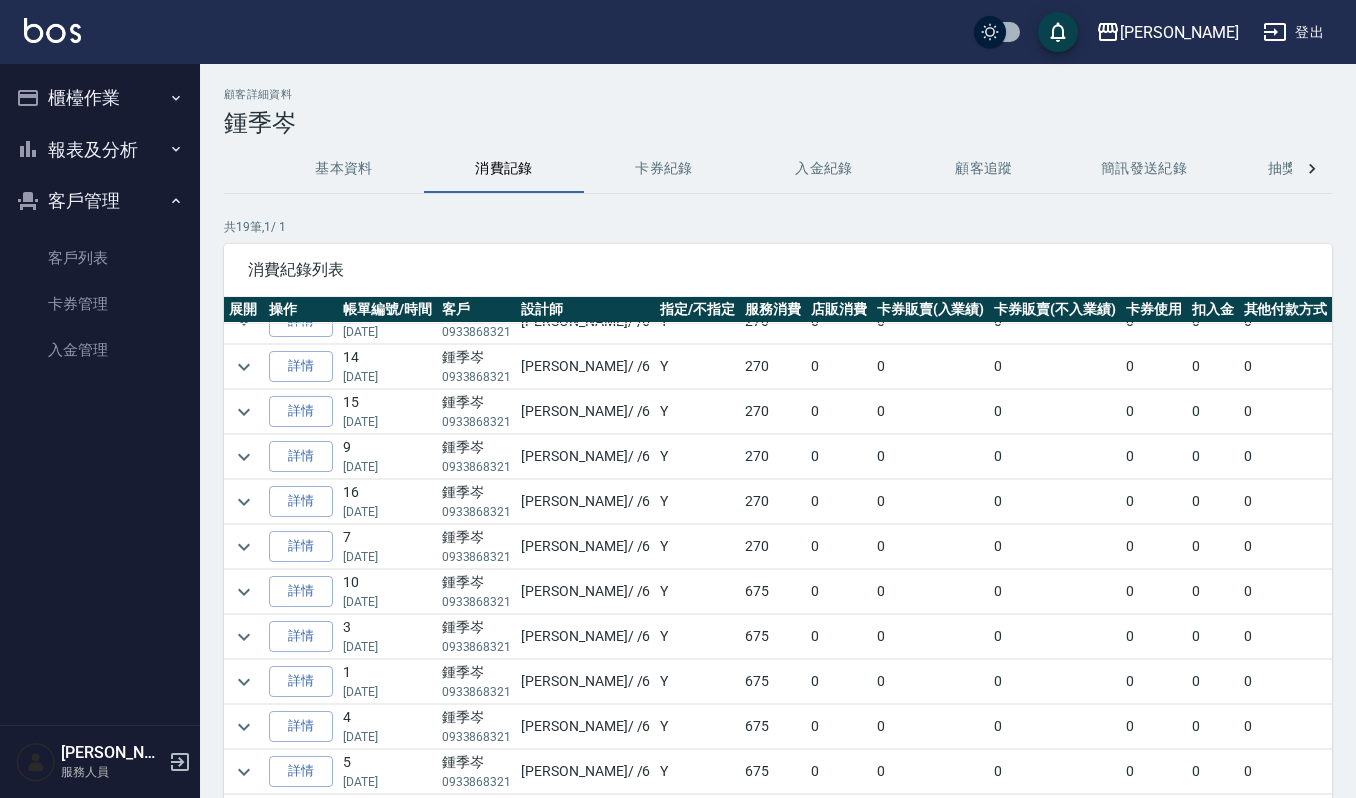 scroll, scrollTop: 0, scrollLeft: 0, axis: both 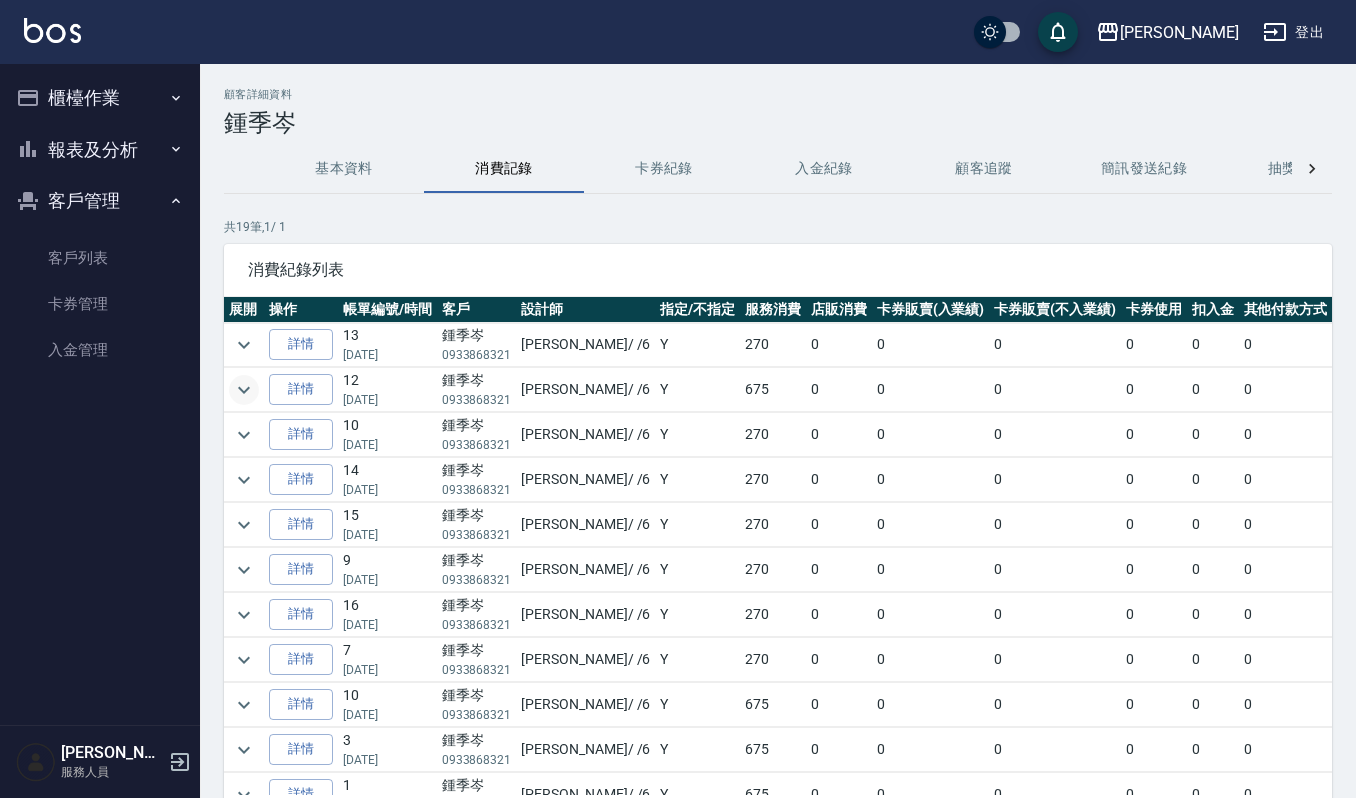 click 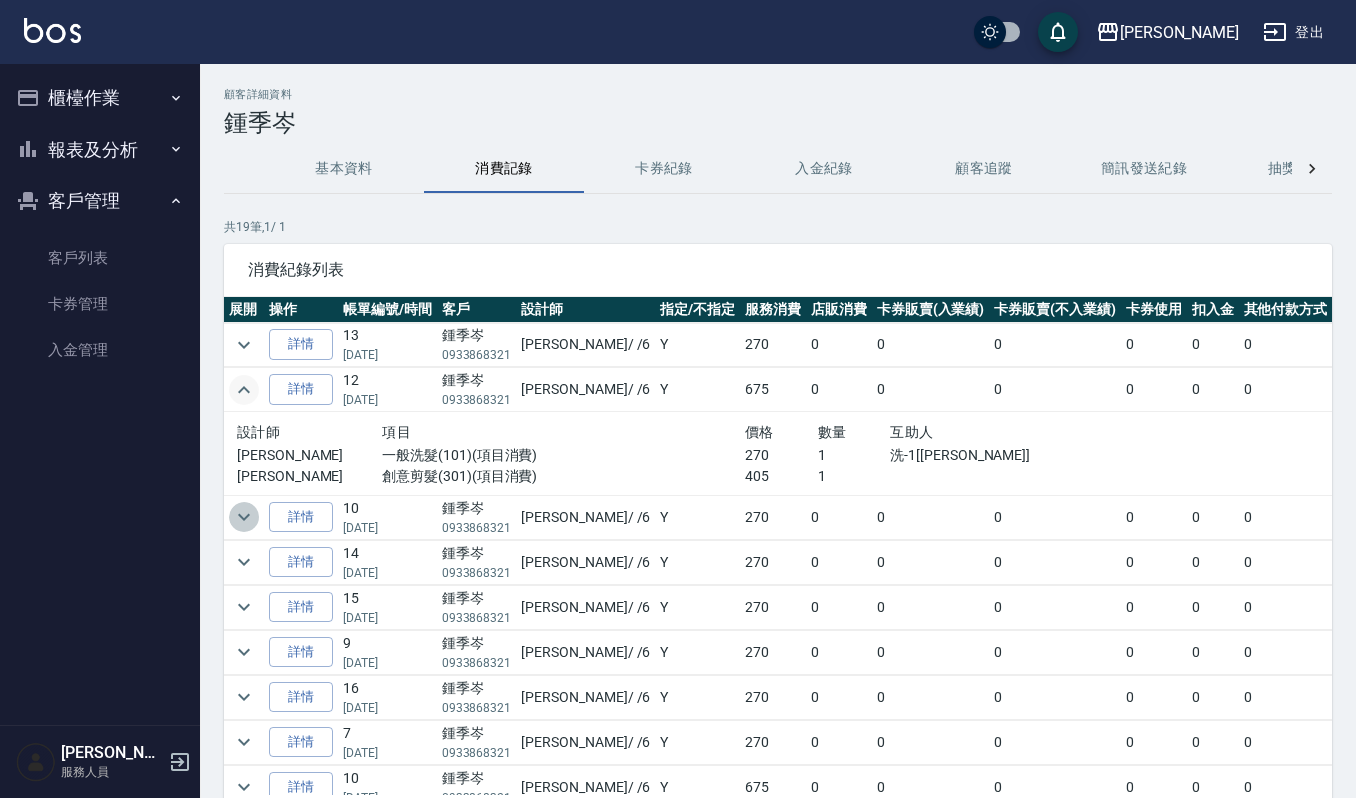click 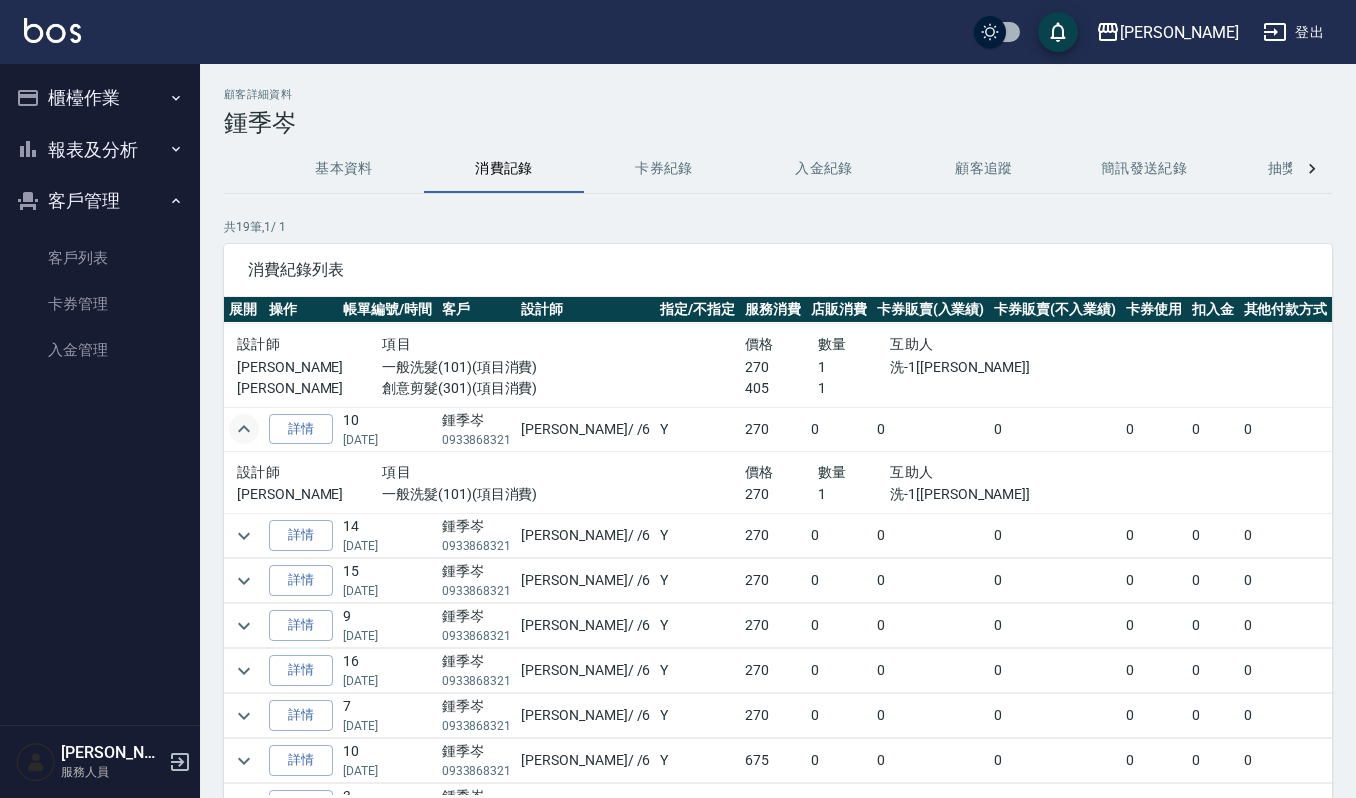 scroll, scrollTop: 133, scrollLeft: 0, axis: vertical 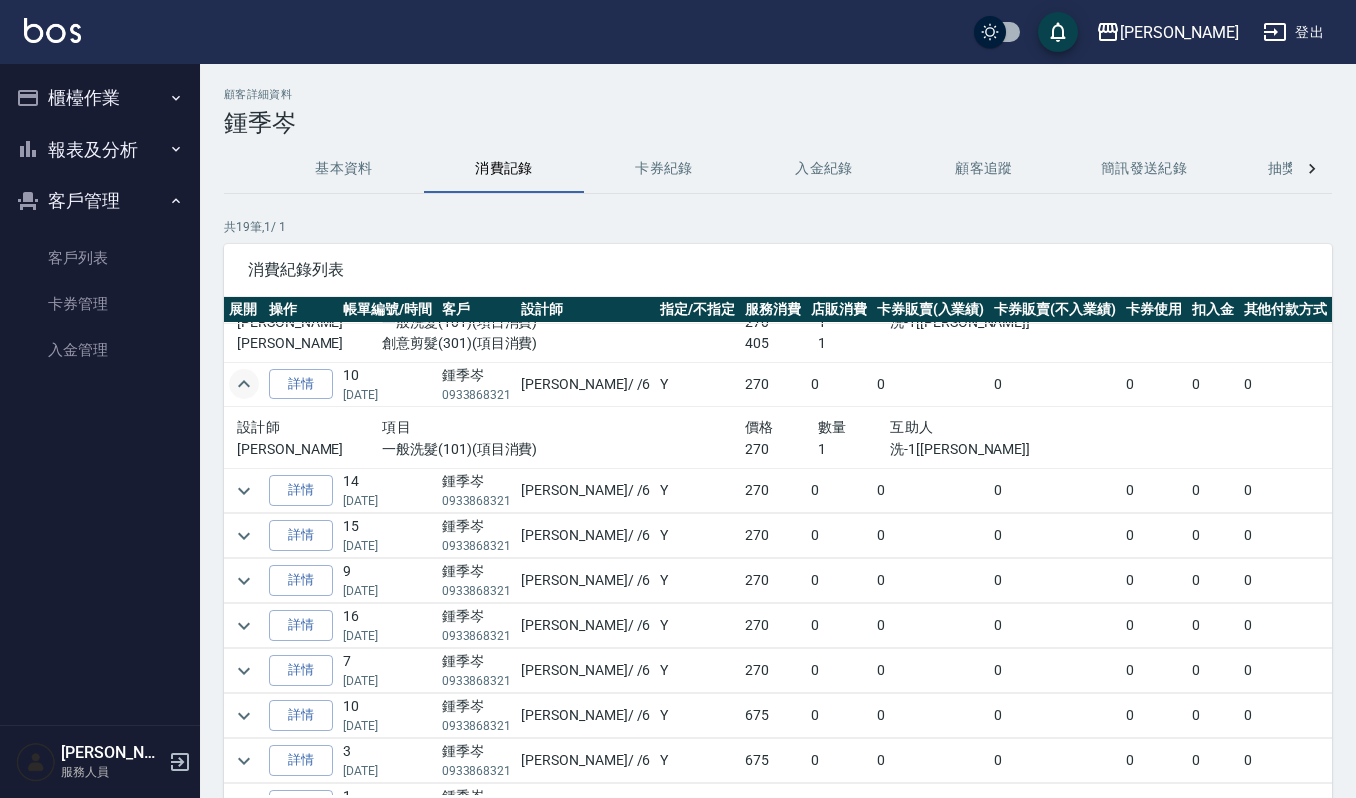 click at bounding box center [244, 491] 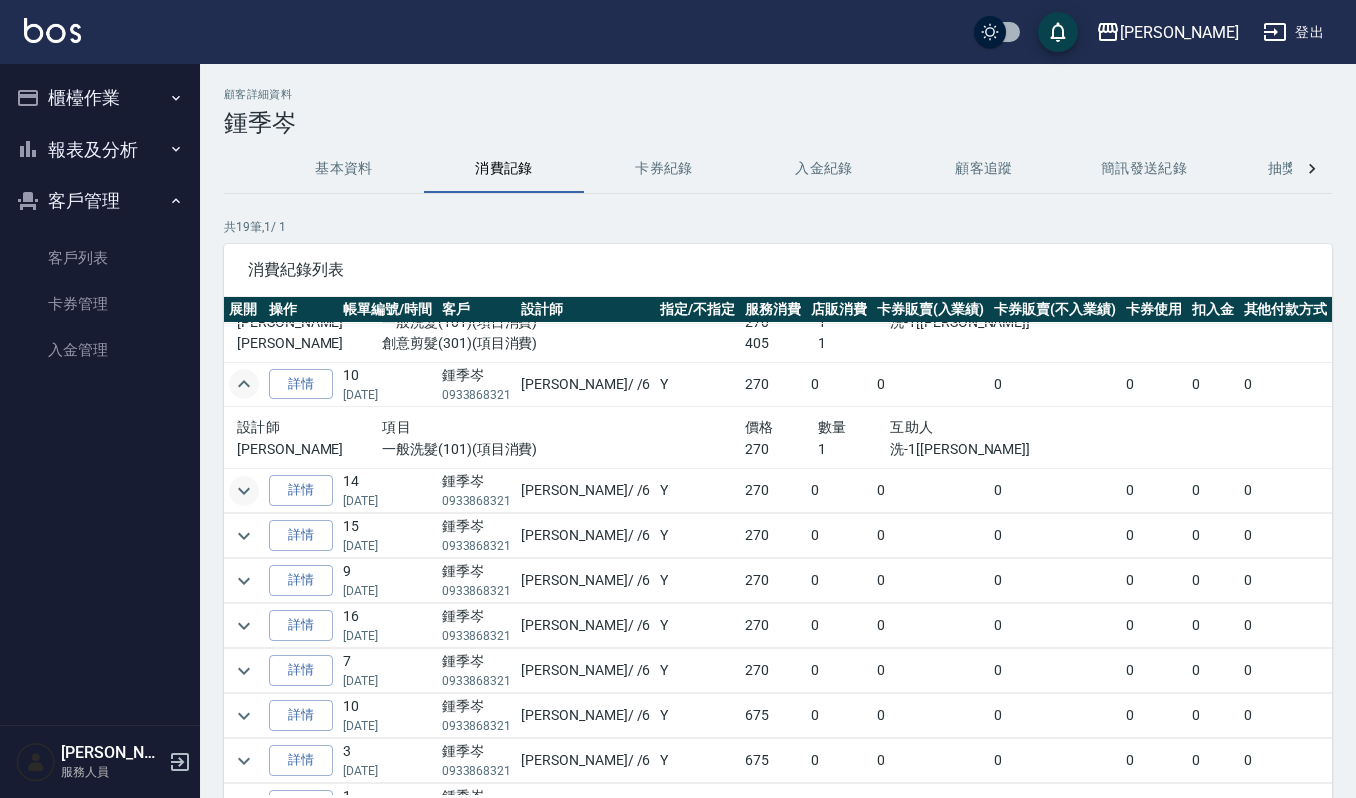 click 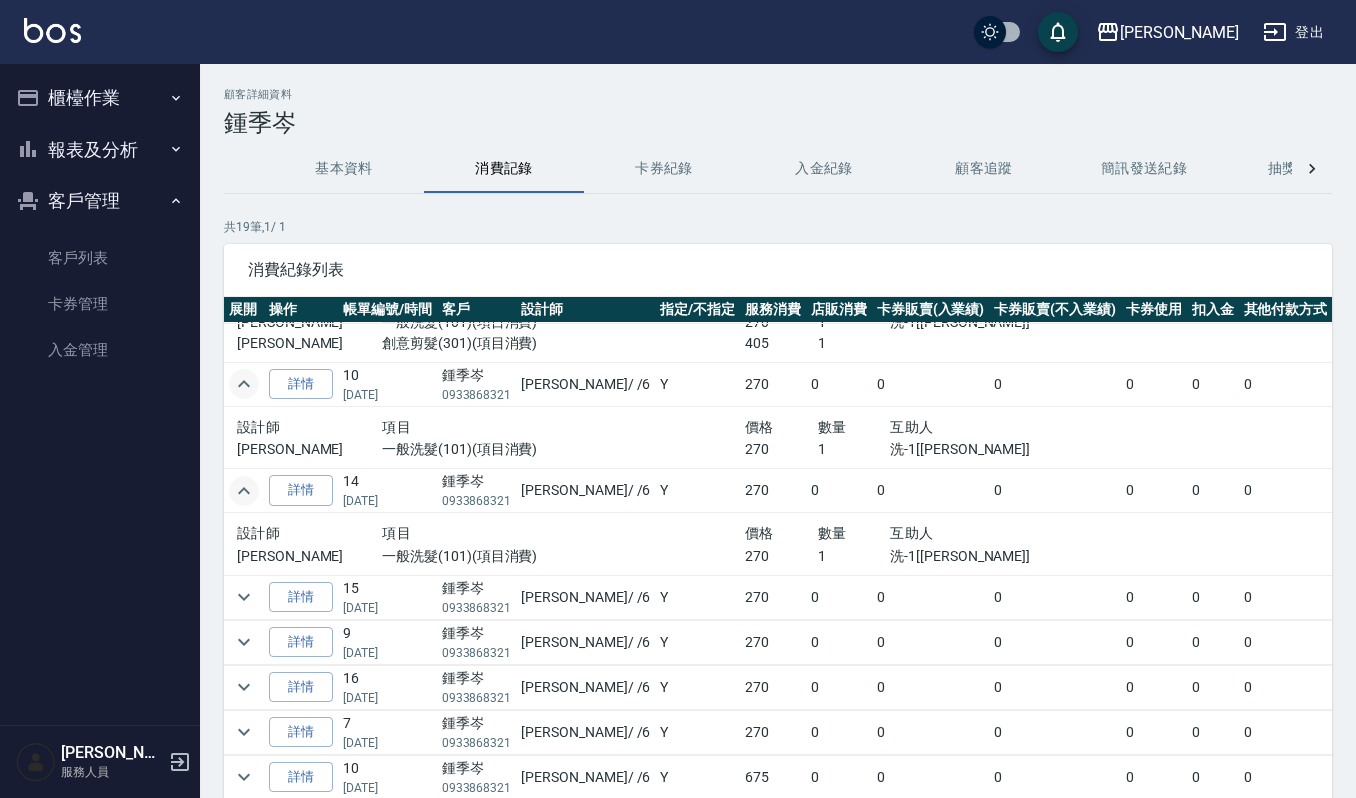 scroll, scrollTop: 266, scrollLeft: 0, axis: vertical 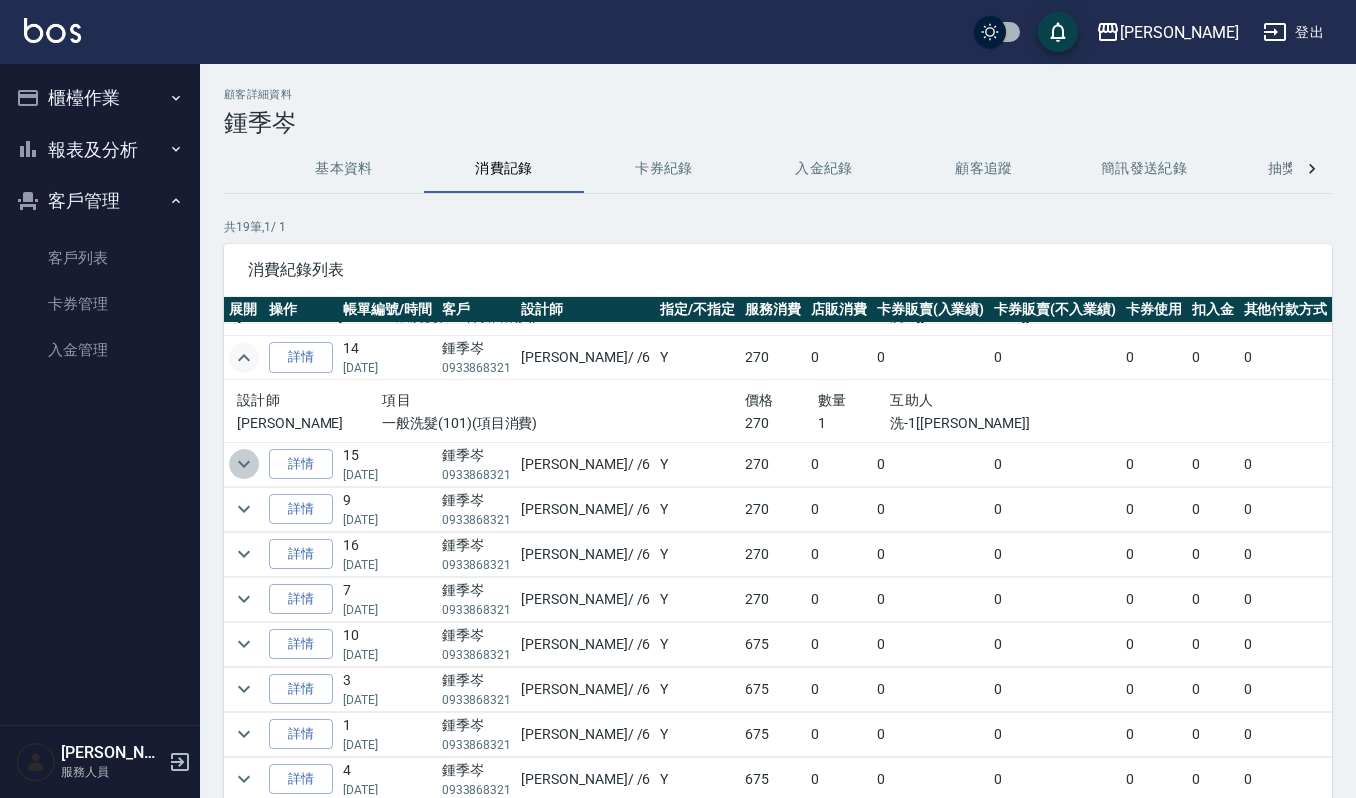click 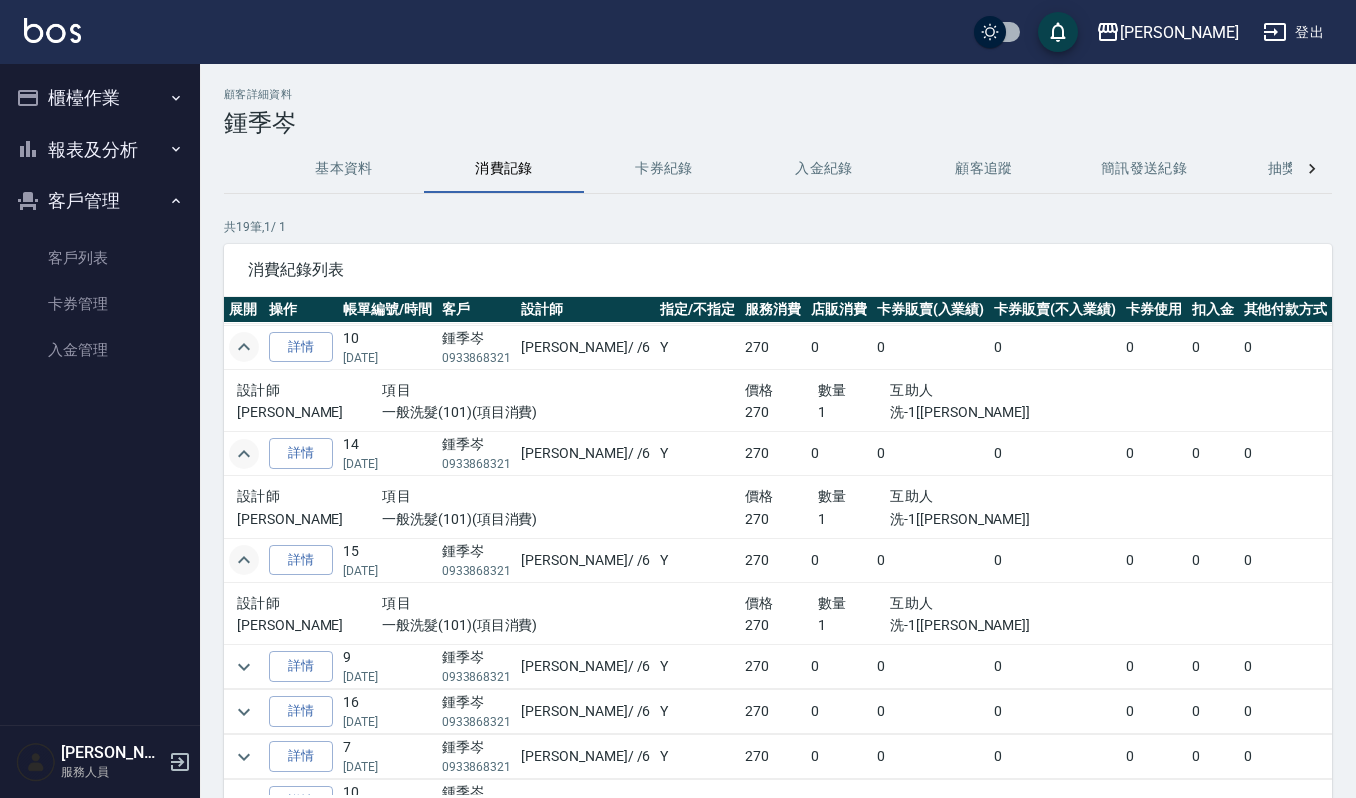 scroll, scrollTop: 0, scrollLeft: 0, axis: both 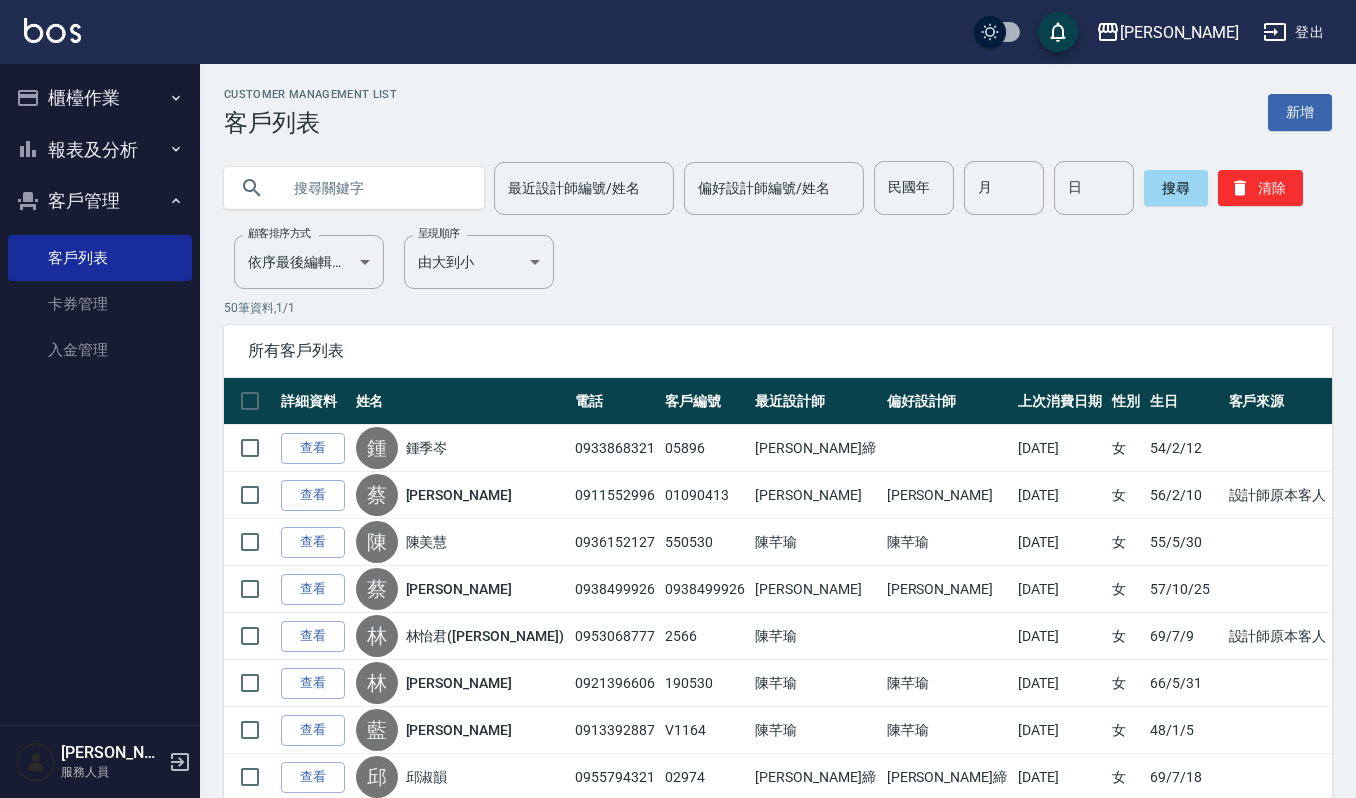 click on "最近設計師編號/姓名 最近設計師編號/姓名 偏好設計師編號/姓名 偏好設計師編號/姓名 民國年 民國年 月 月 日 日 搜尋 清除" 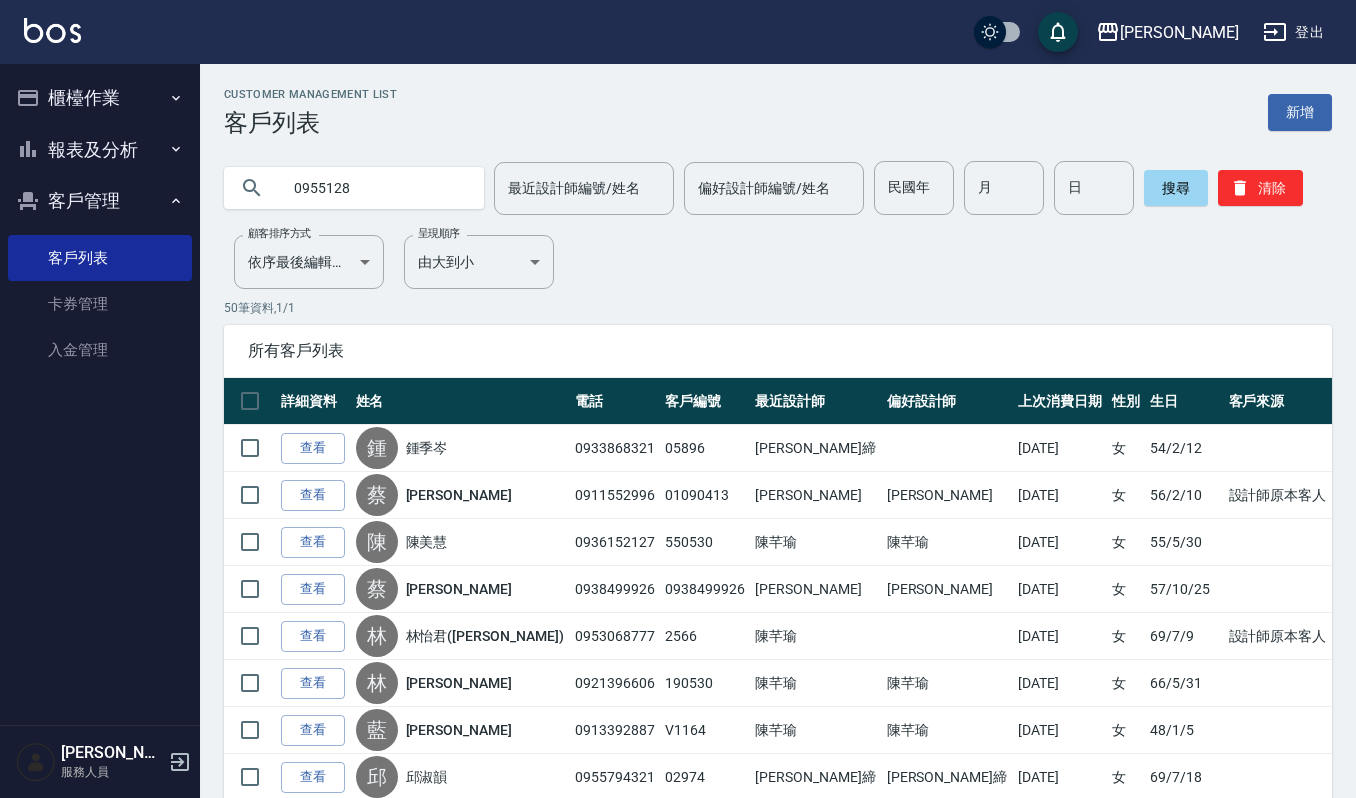 type on "0955128" 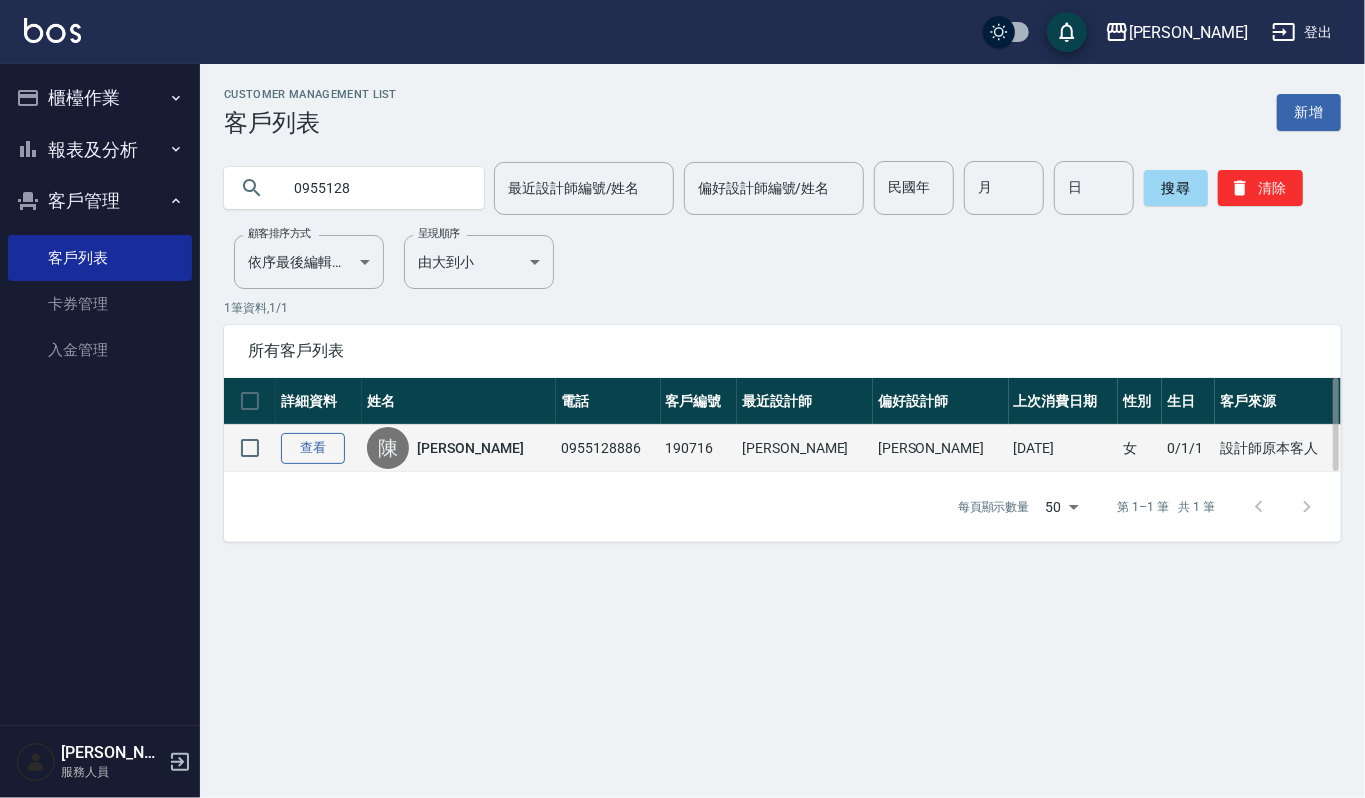 click on "查看" at bounding box center [313, 448] 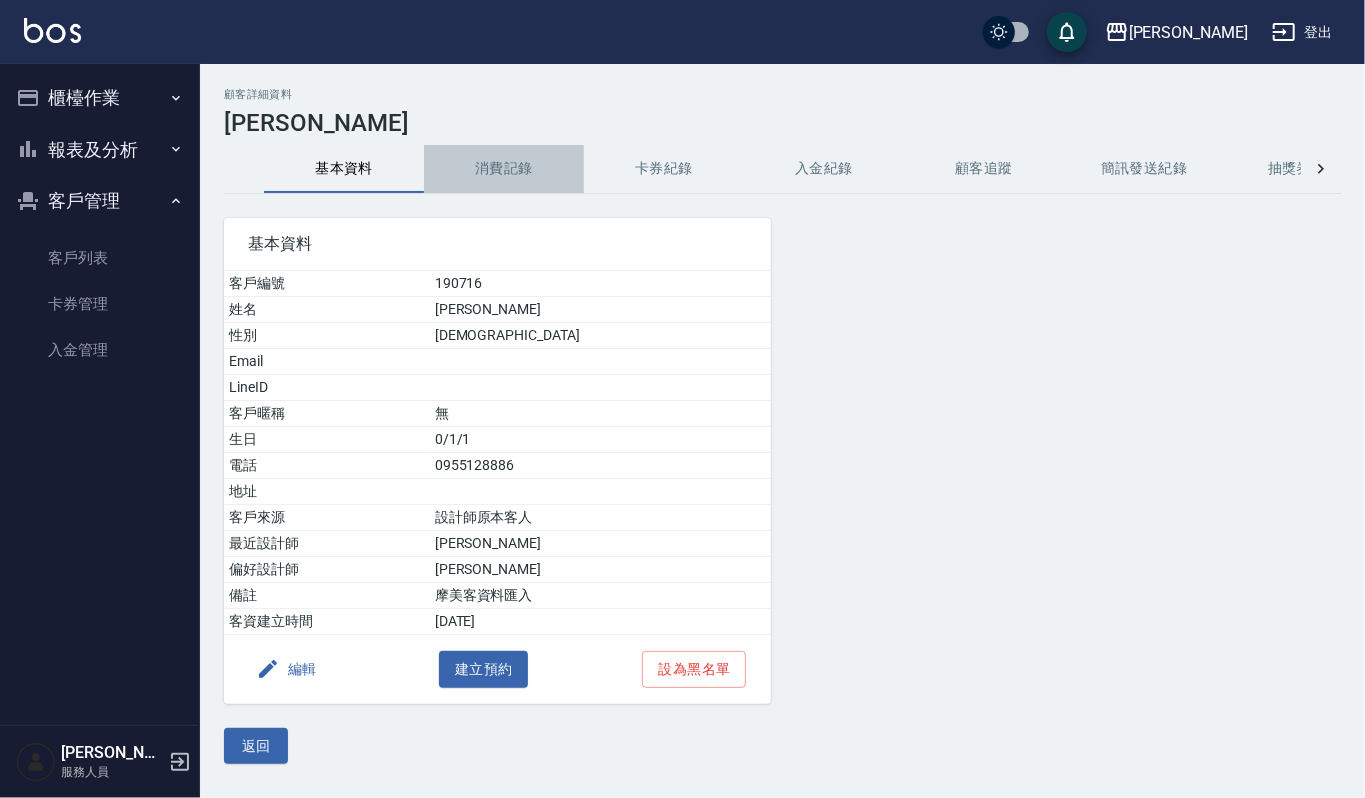 click on "消費記錄" at bounding box center [504, 169] 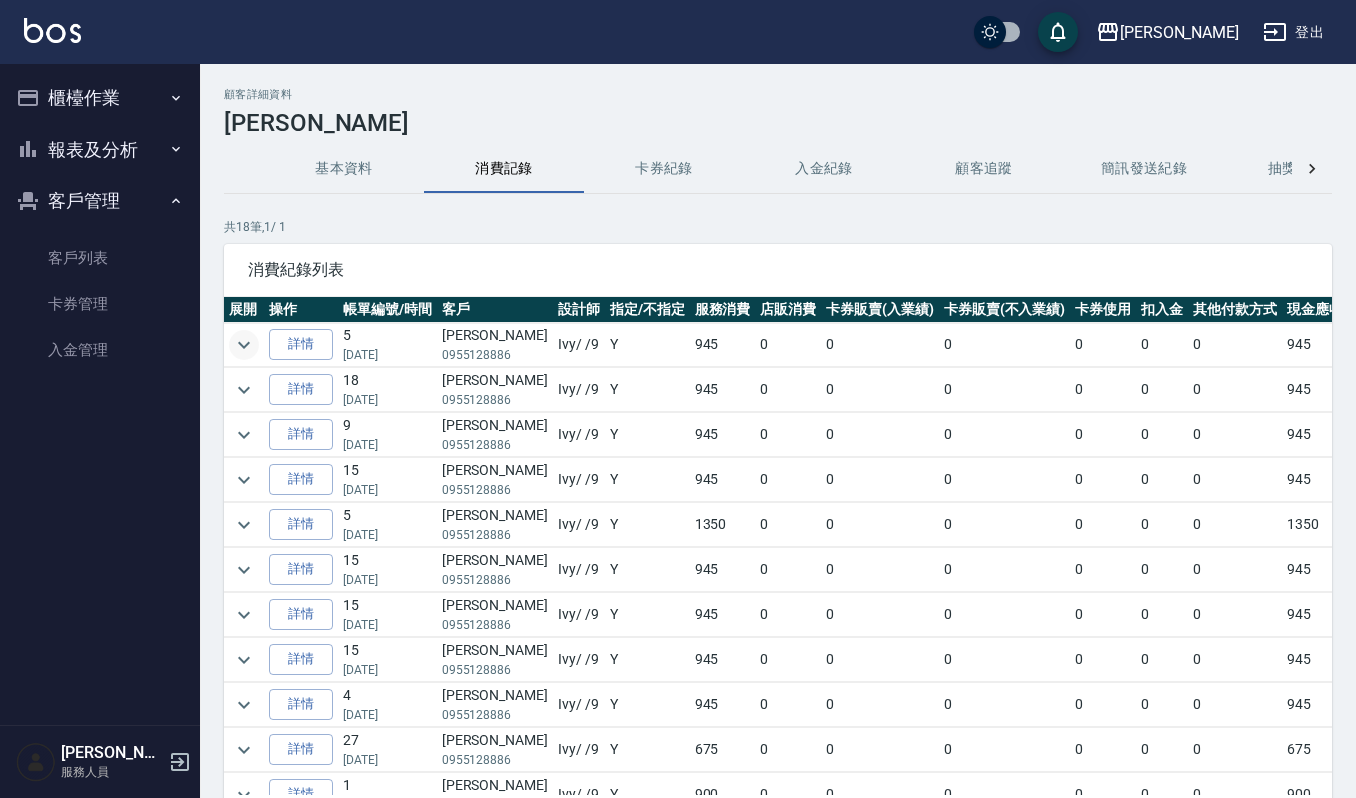 click 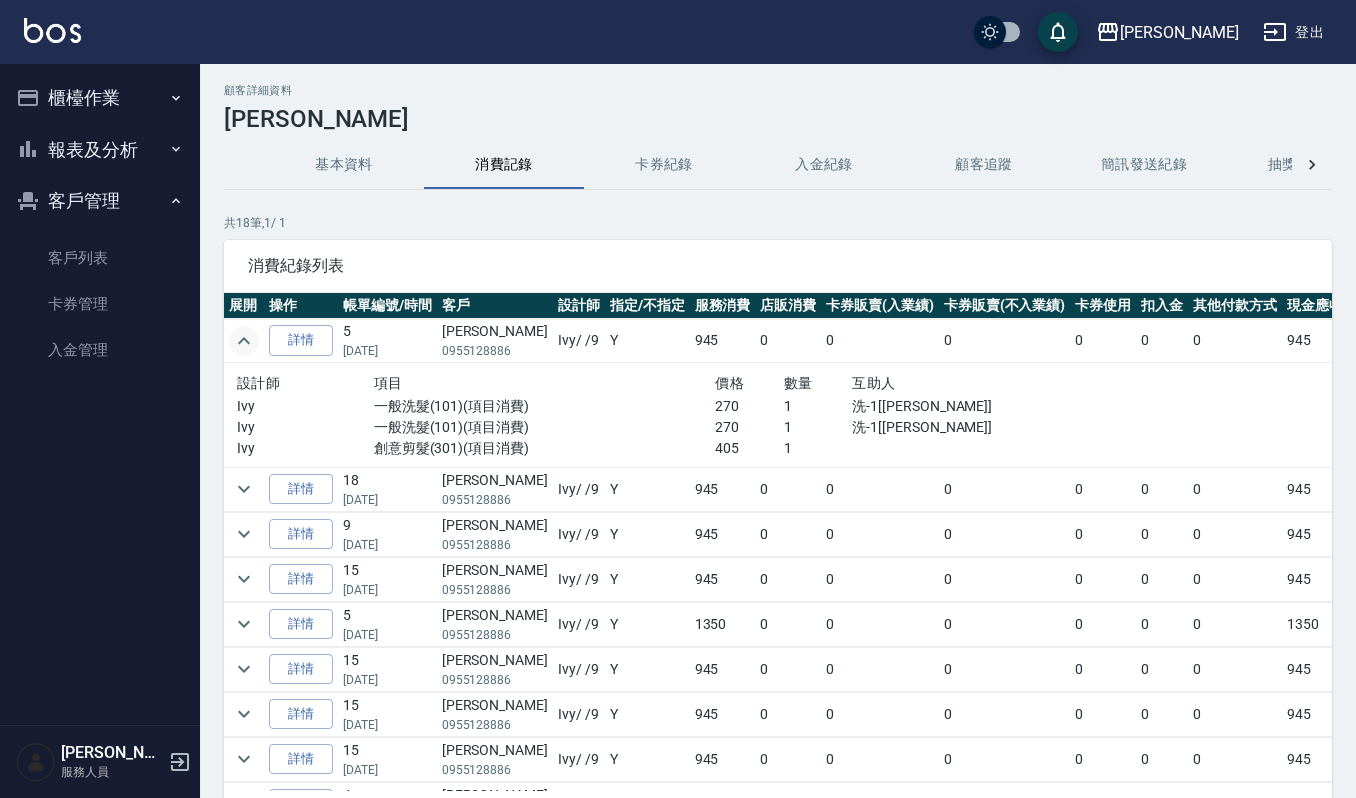 scroll, scrollTop: 0, scrollLeft: 0, axis: both 